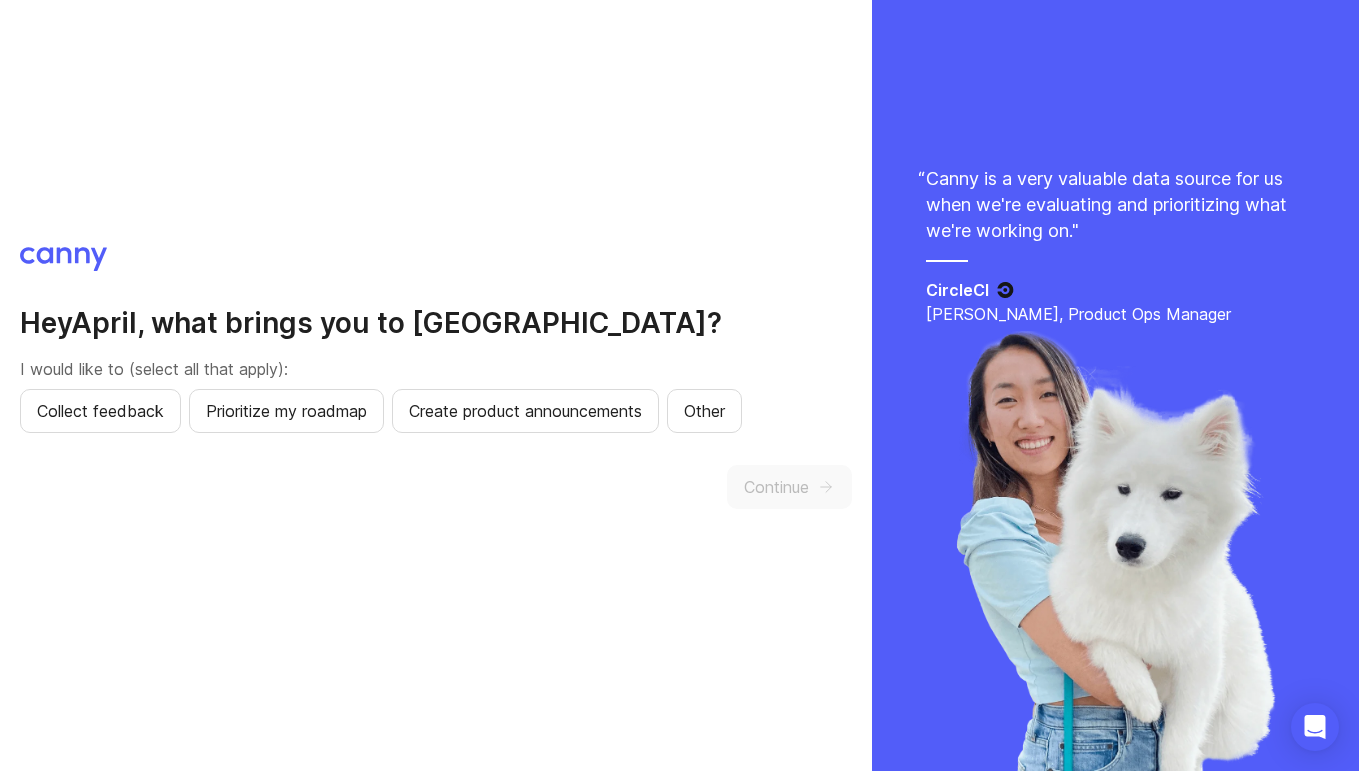 scroll, scrollTop: 0, scrollLeft: 0, axis: both 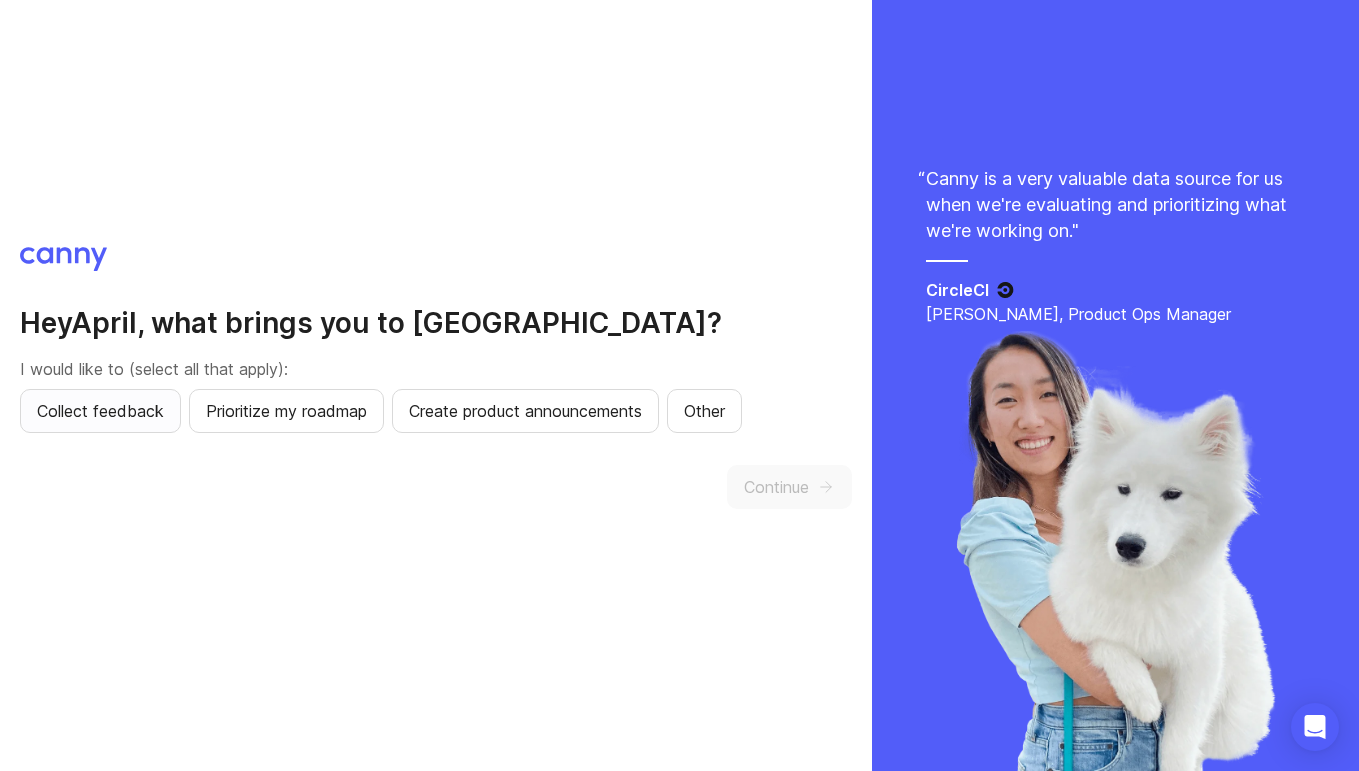 click on "Collect feedback" at bounding box center [100, 411] 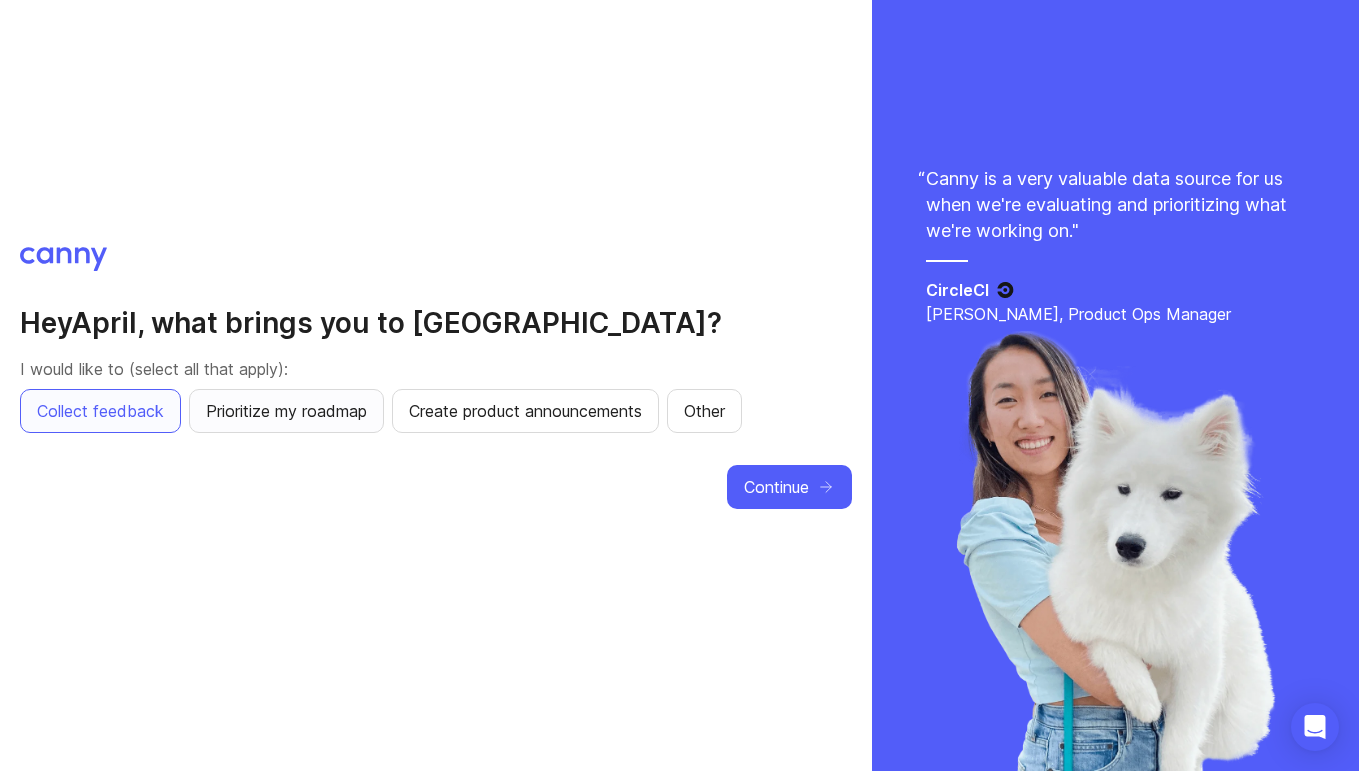 click on "Prioritize my roadmap" at bounding box center [286, 411] 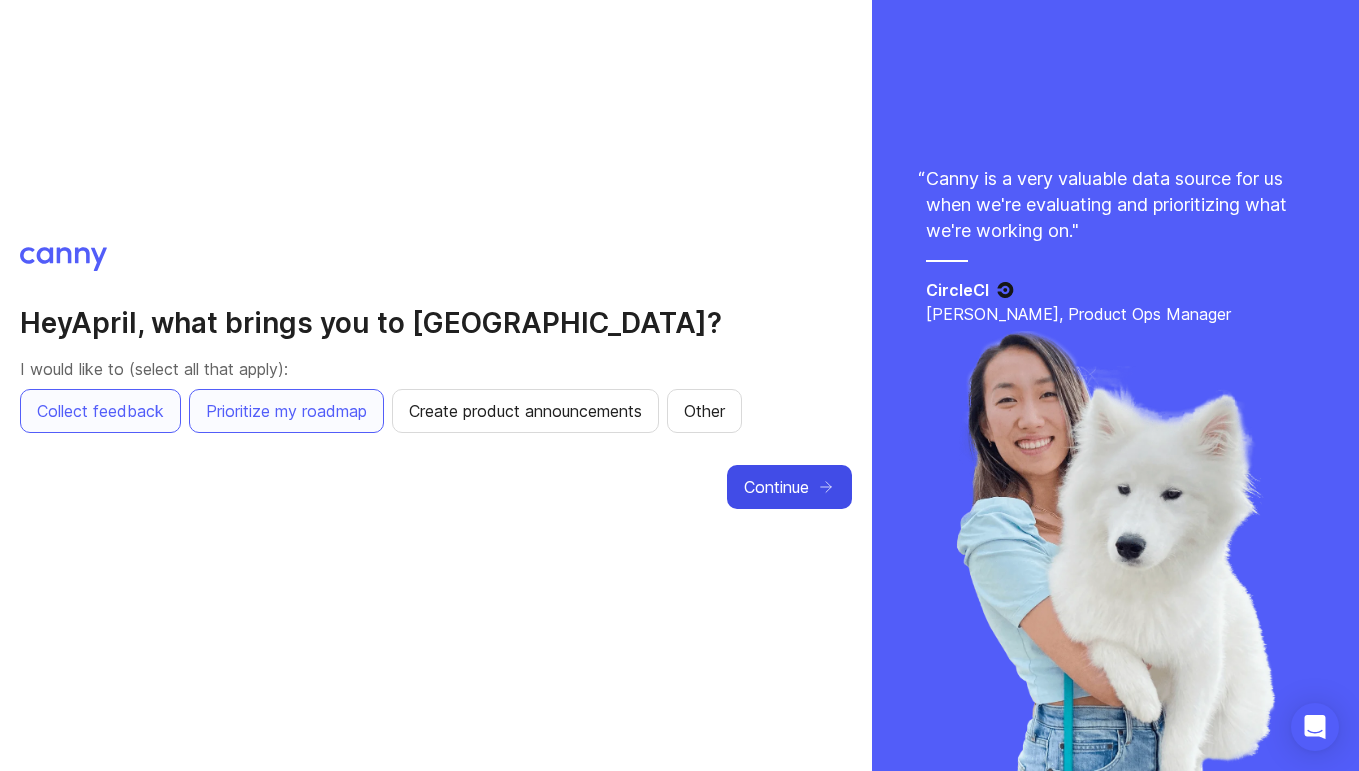 click on "Continue" at bounding box center (789, 487) 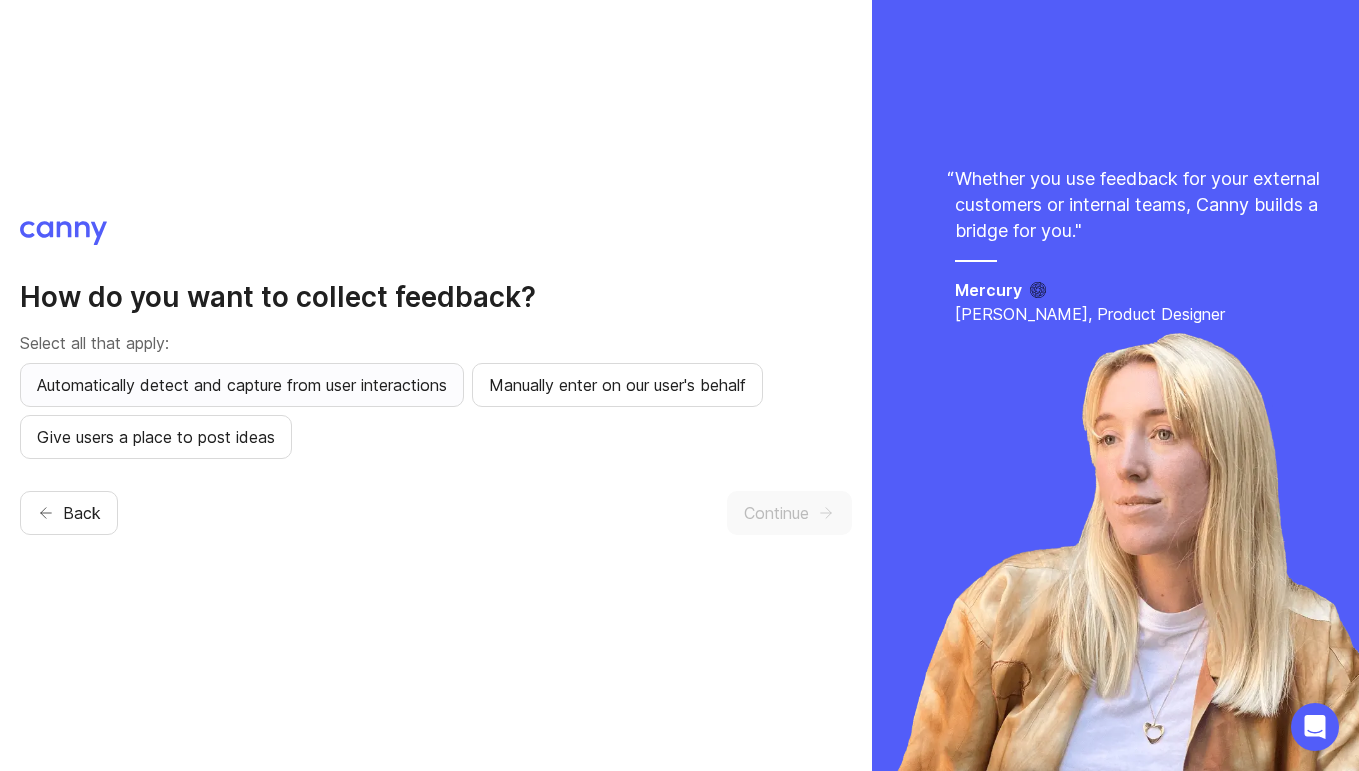 click on "Automatically detect and capture from user interactions" at bounding box center (242, 385) 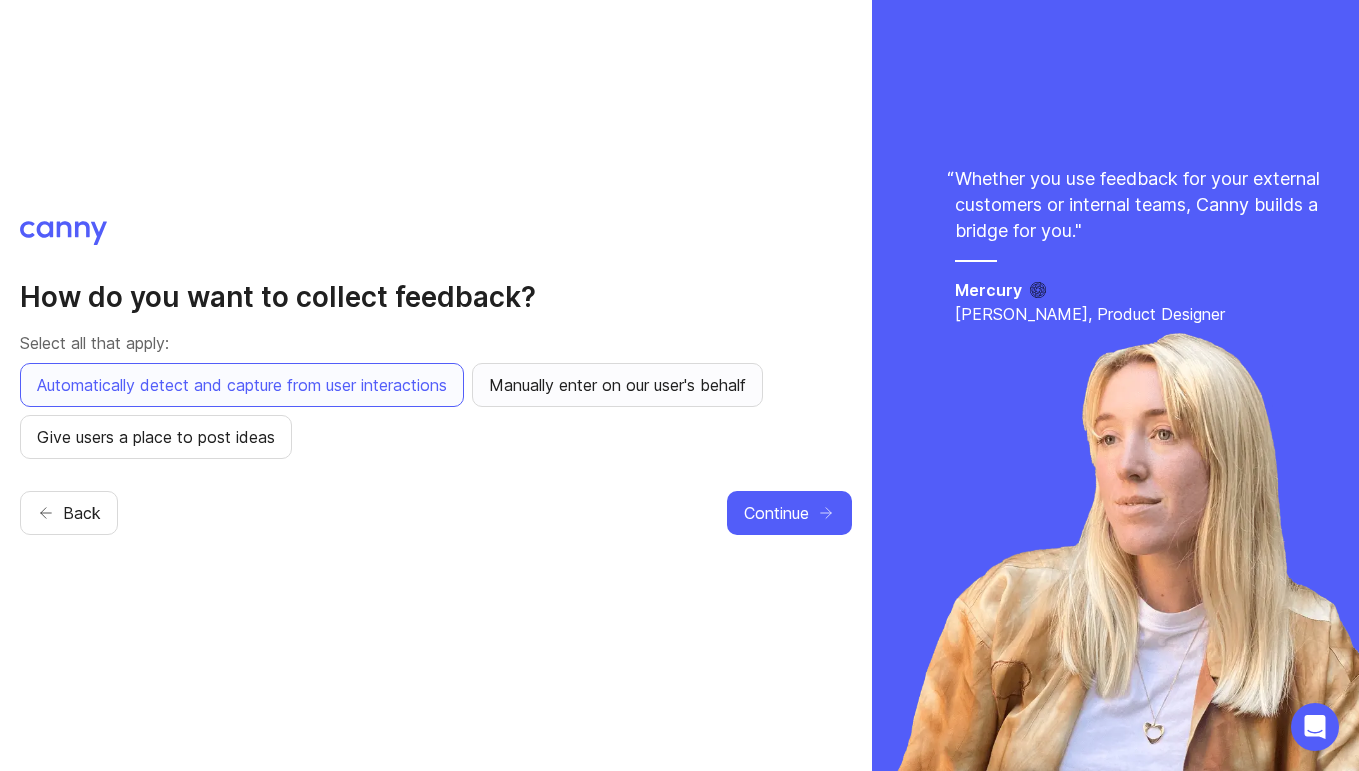 click on "Manually enter on our user's behalf" at bounding box center [617, 385] 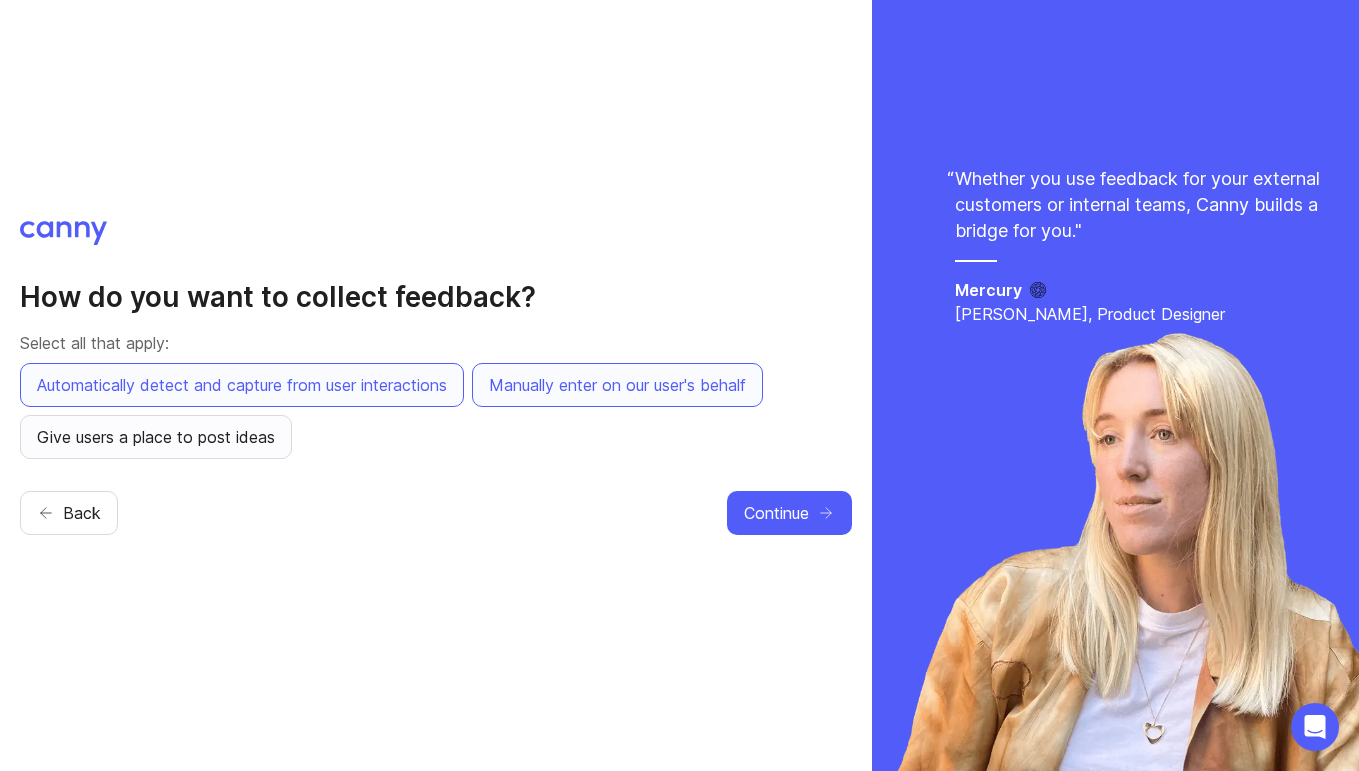 click on "Give users a place to post ideas" at bounding box center (156, 437) 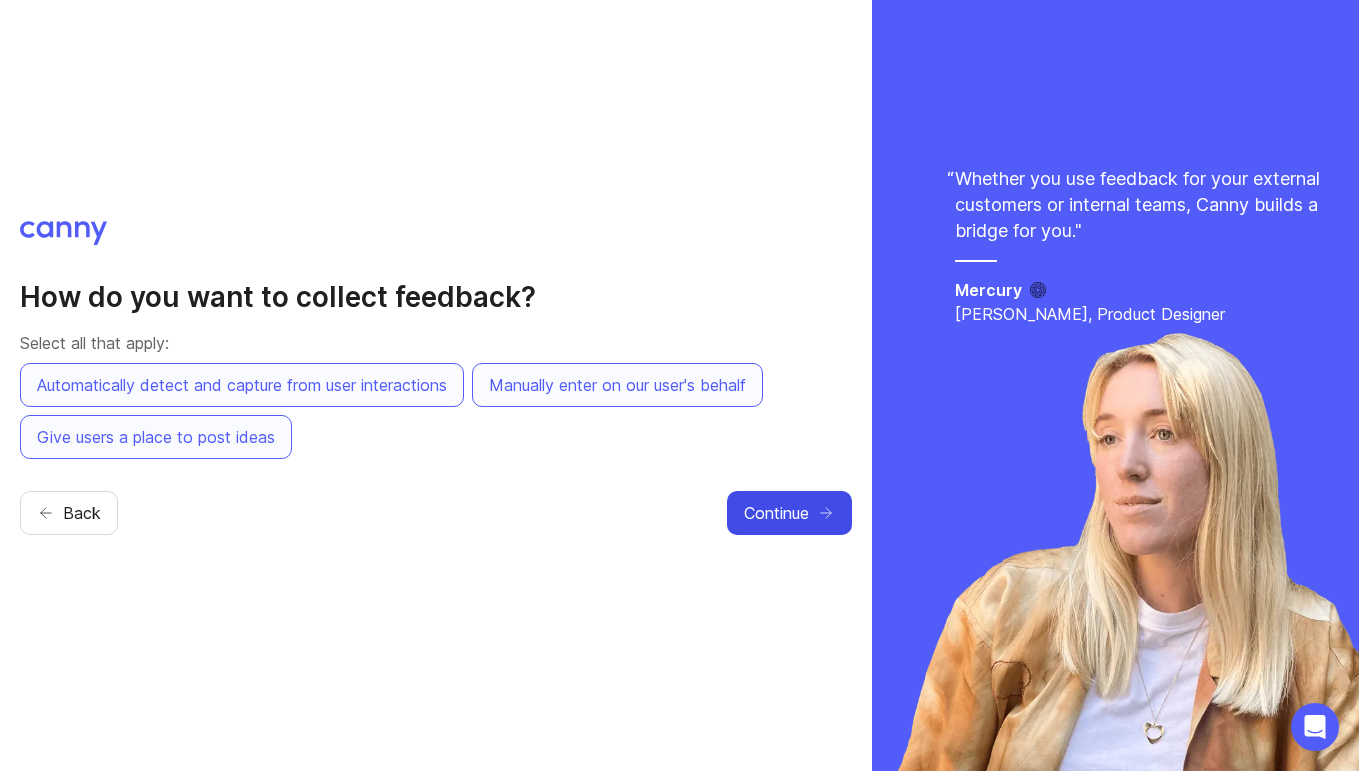 click on "Continue" at bounding box center [776, 513] 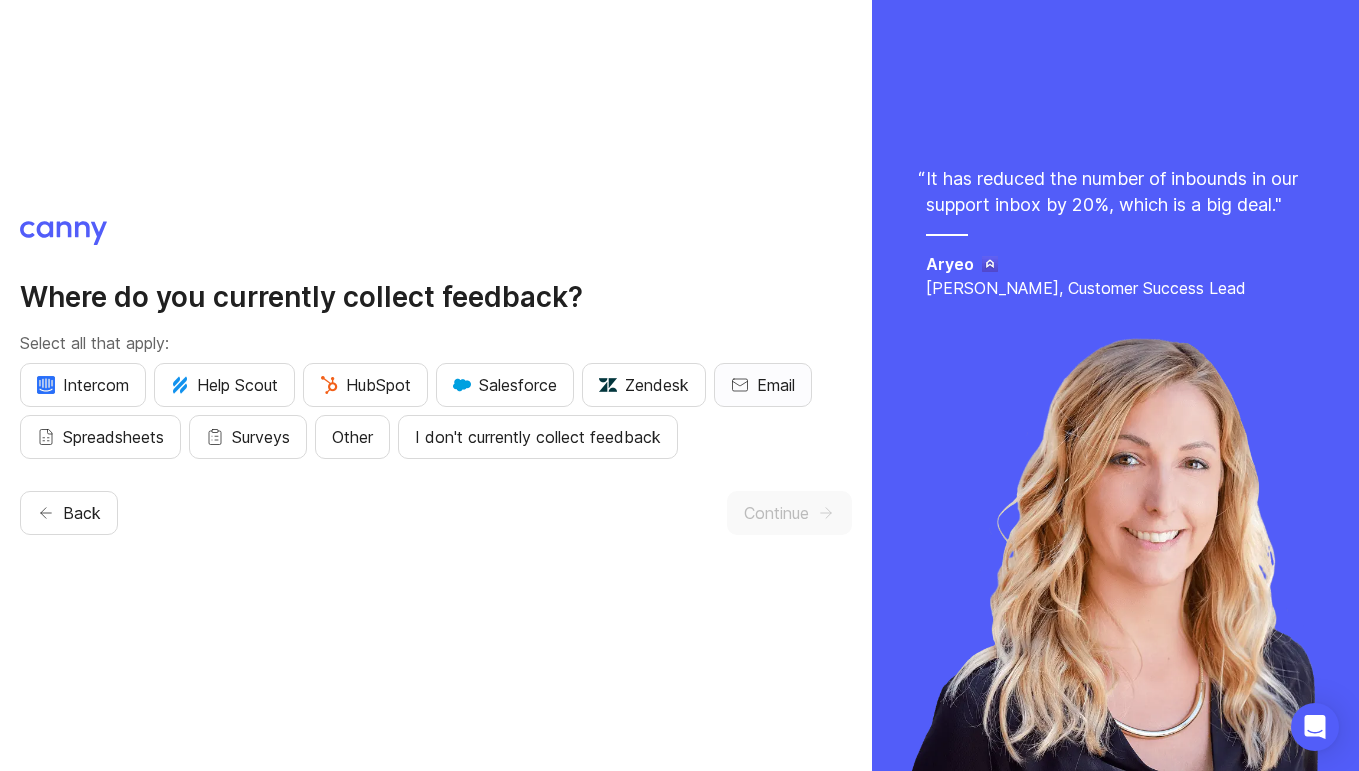 click on "Email" at bounding box center (776, 385) 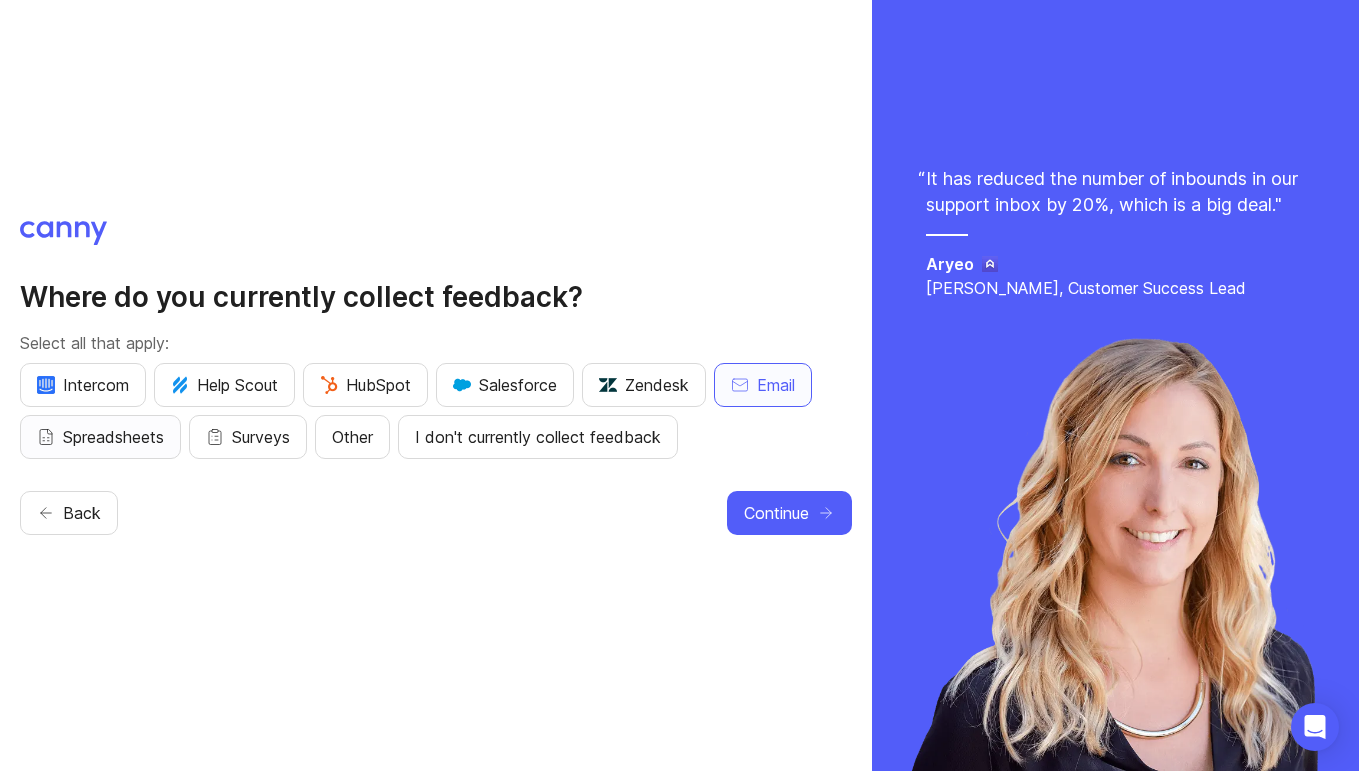 click on "Spreadsheets" at bounding box center (113, 437) 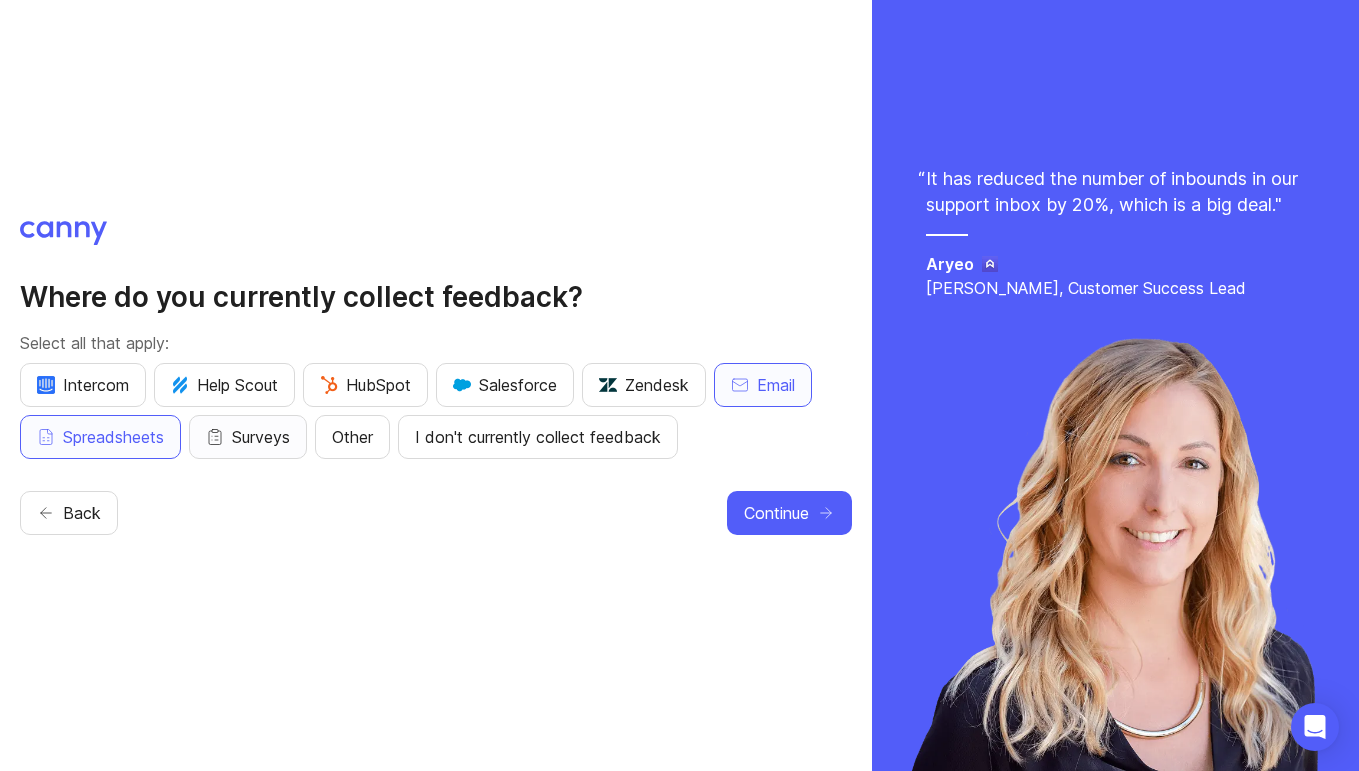 click 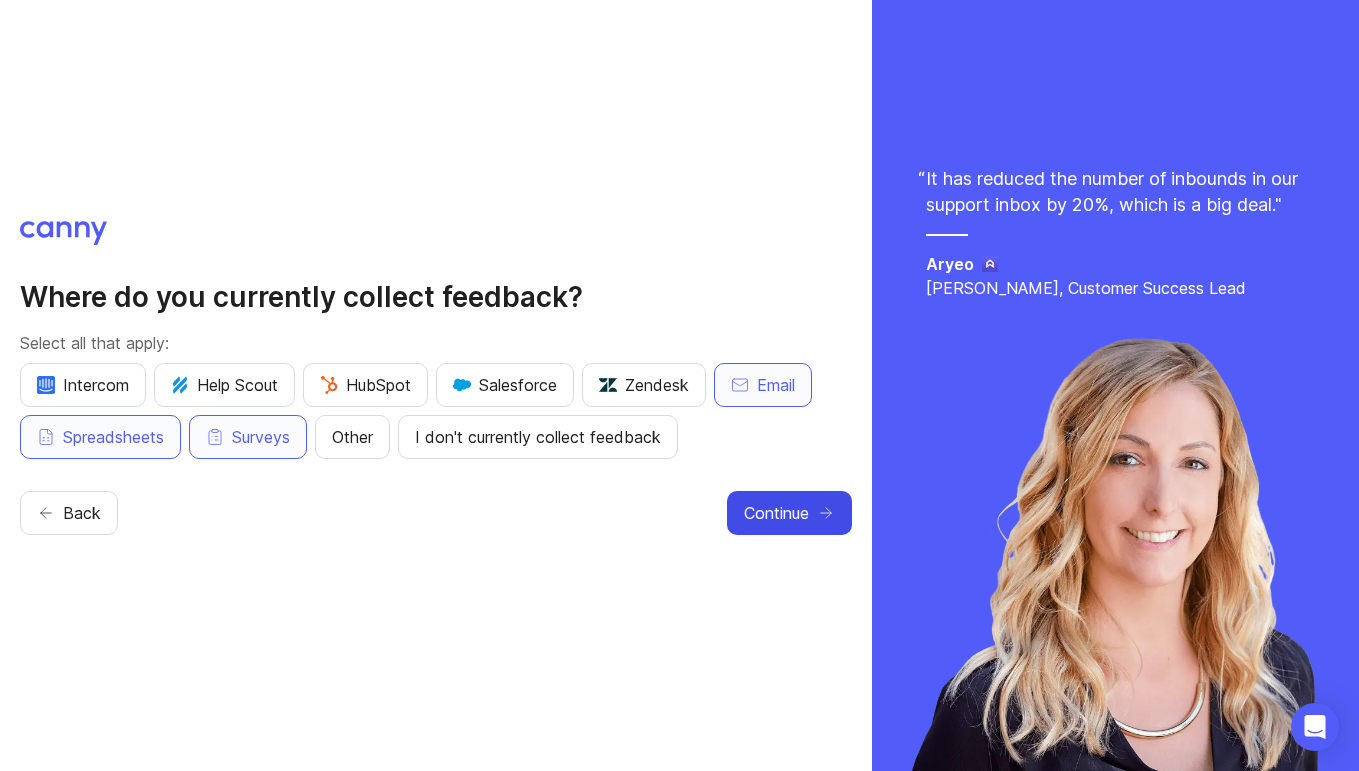 click on "Continue" at bounding box center [789, 513] 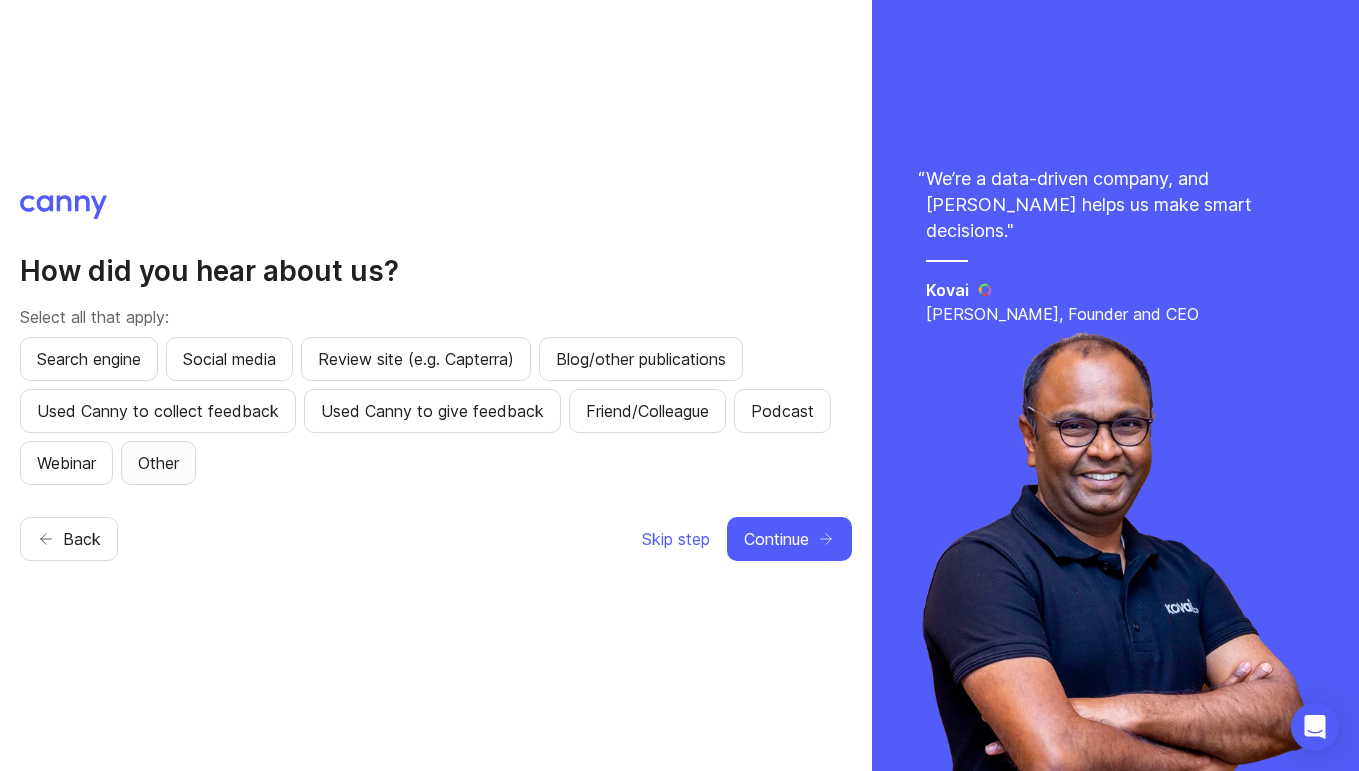 click on "Other" at bounding box center [158, 463] 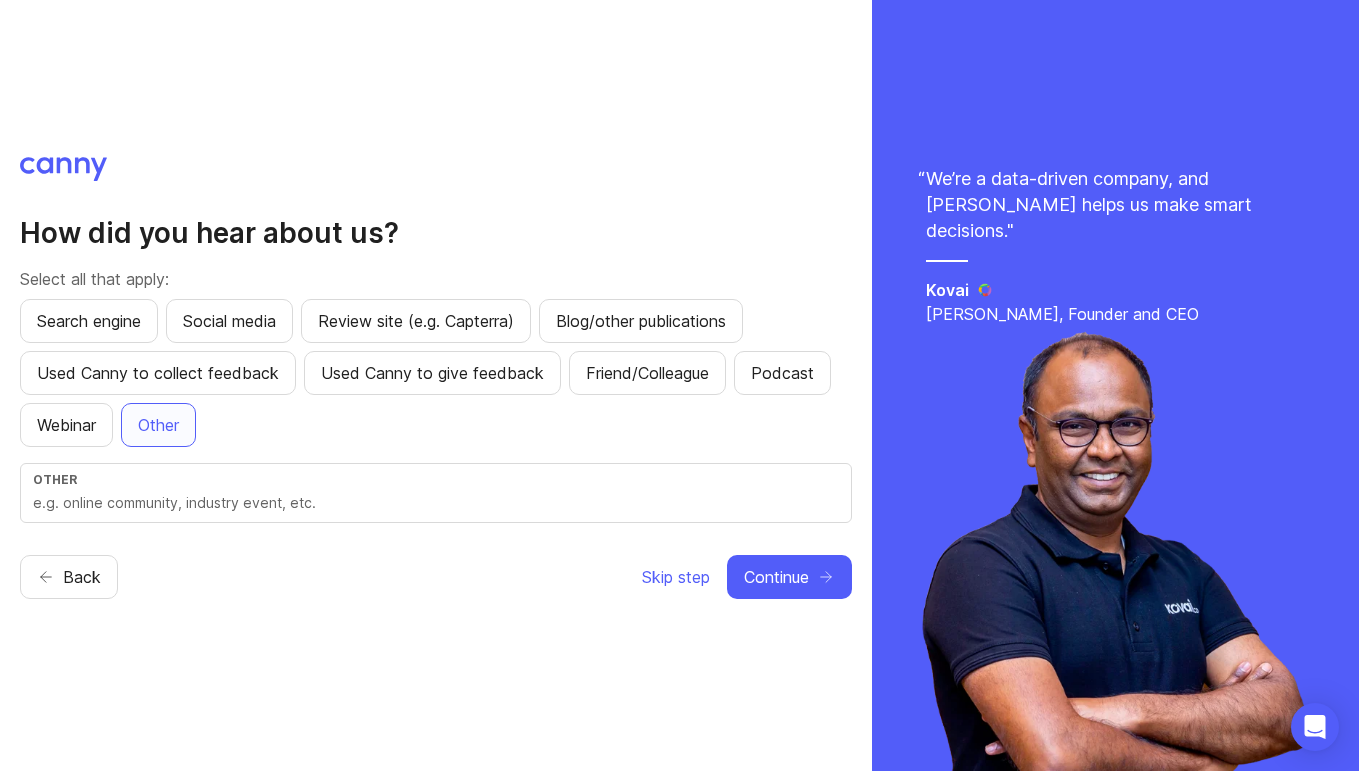 click at bounding box center [436, 503] 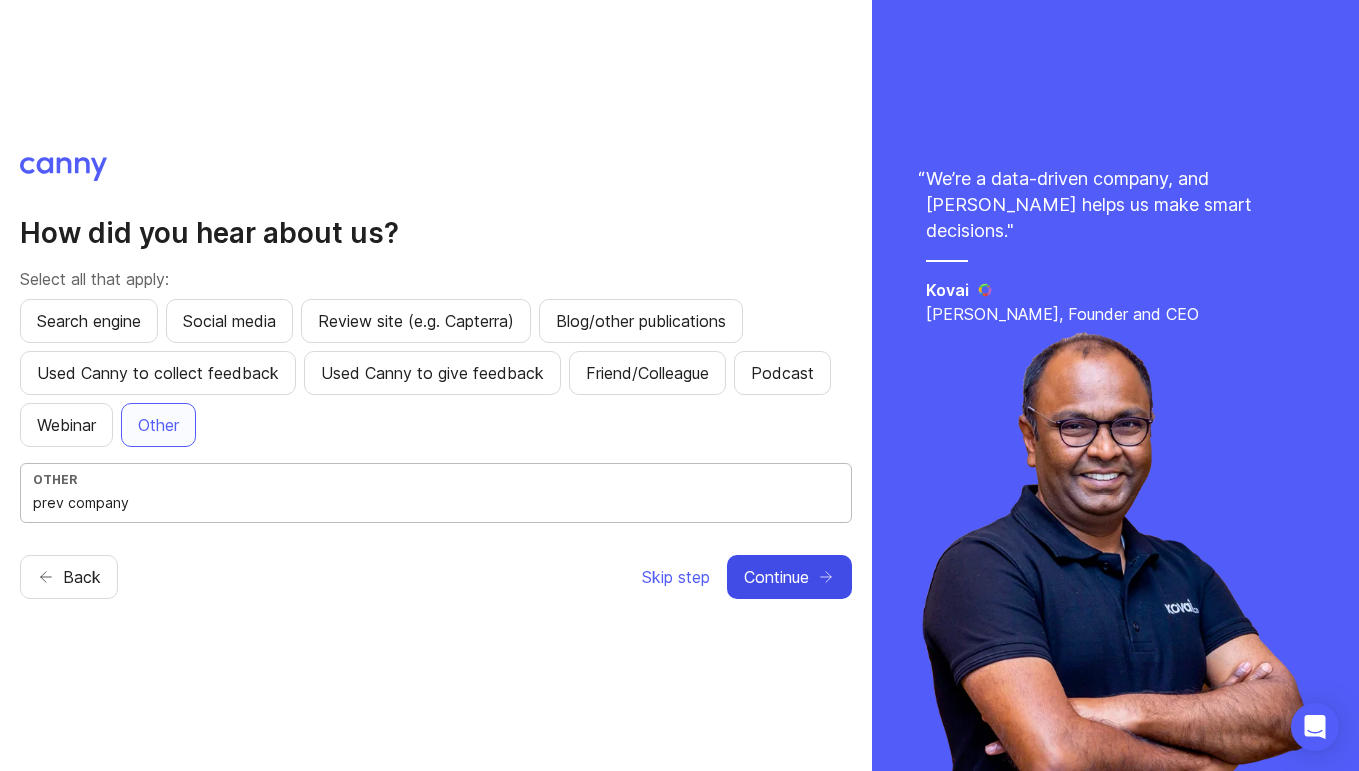 type on "prev company" 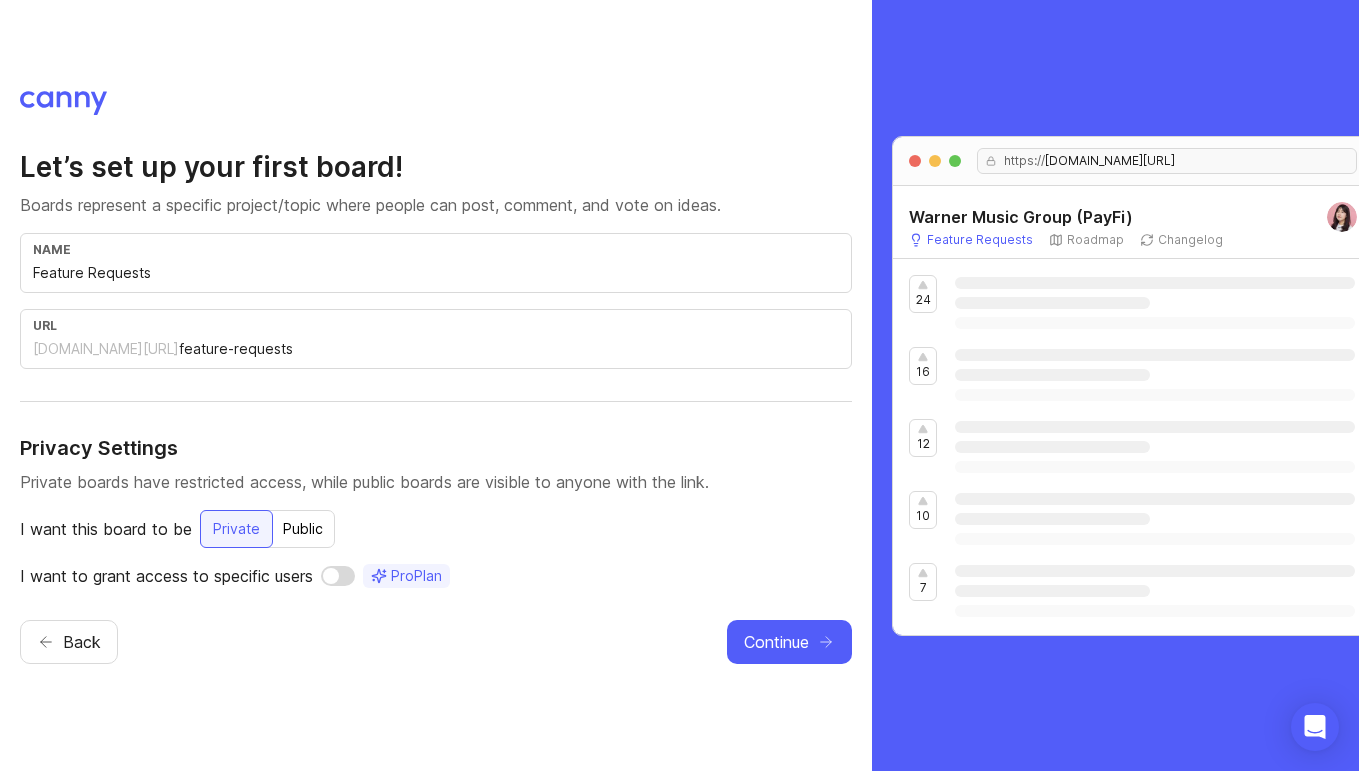 click on "Feature Requests" at bounding box center (436, 273) 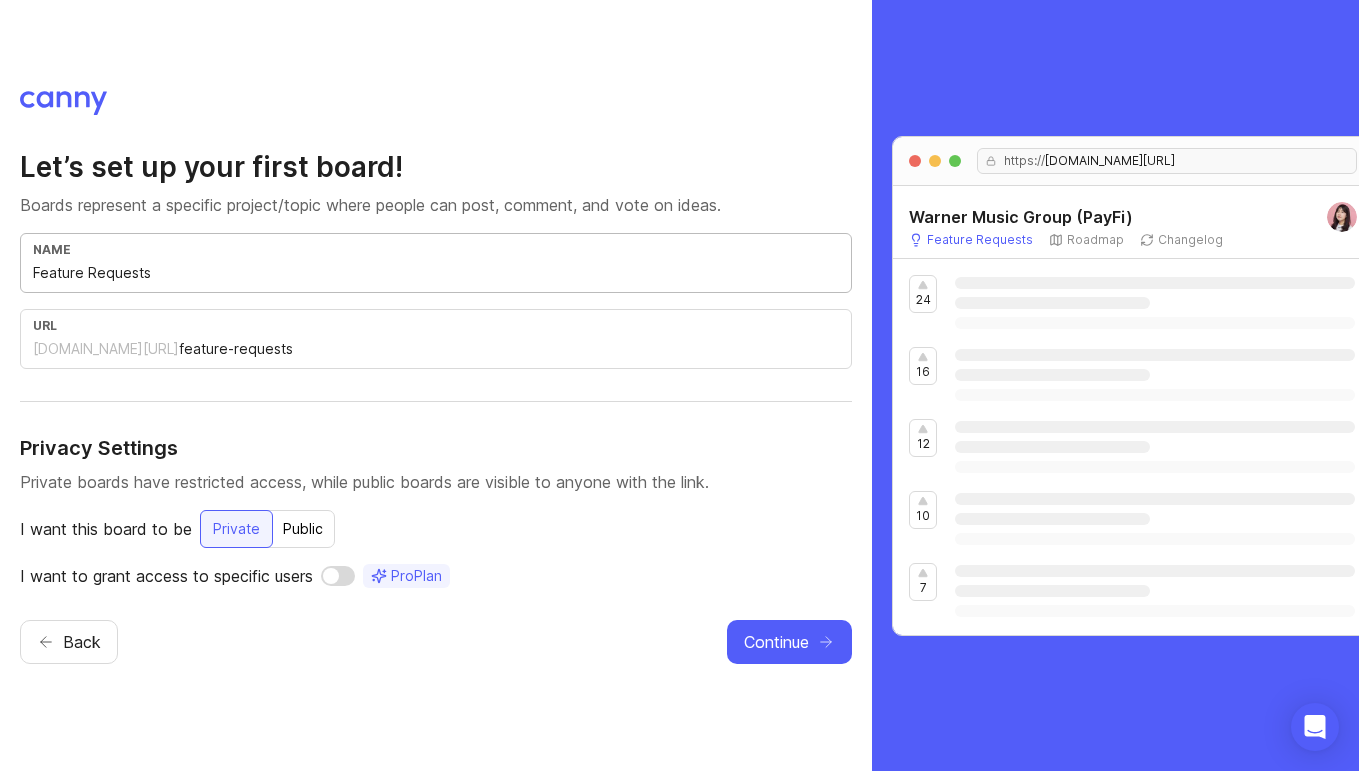 drag, startPoint x: 212, startPoint y: 278, endPoint x: -31, endPoint y: 271, distance: 243.1008 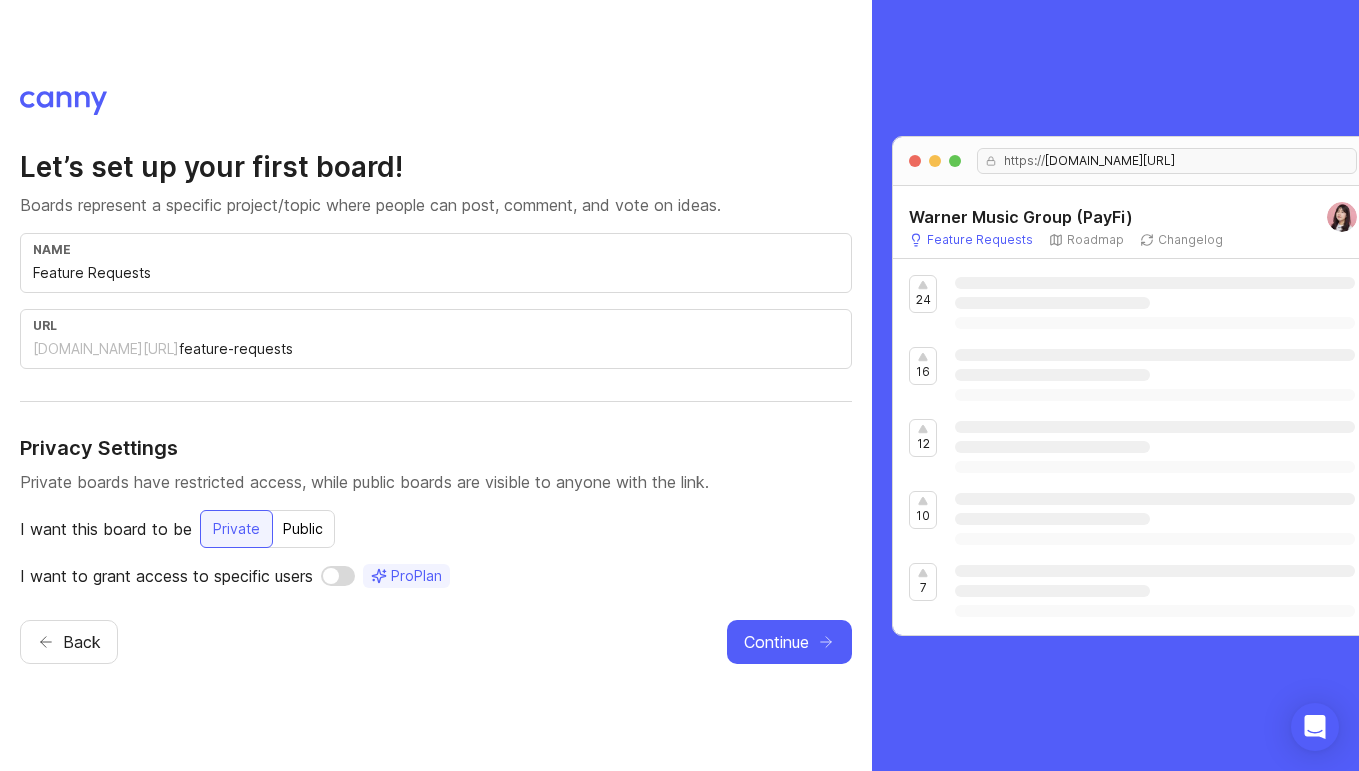 click on "url warner-music-group-payfi.canny.io/ feature-requests" at bounding box center [436, 339] 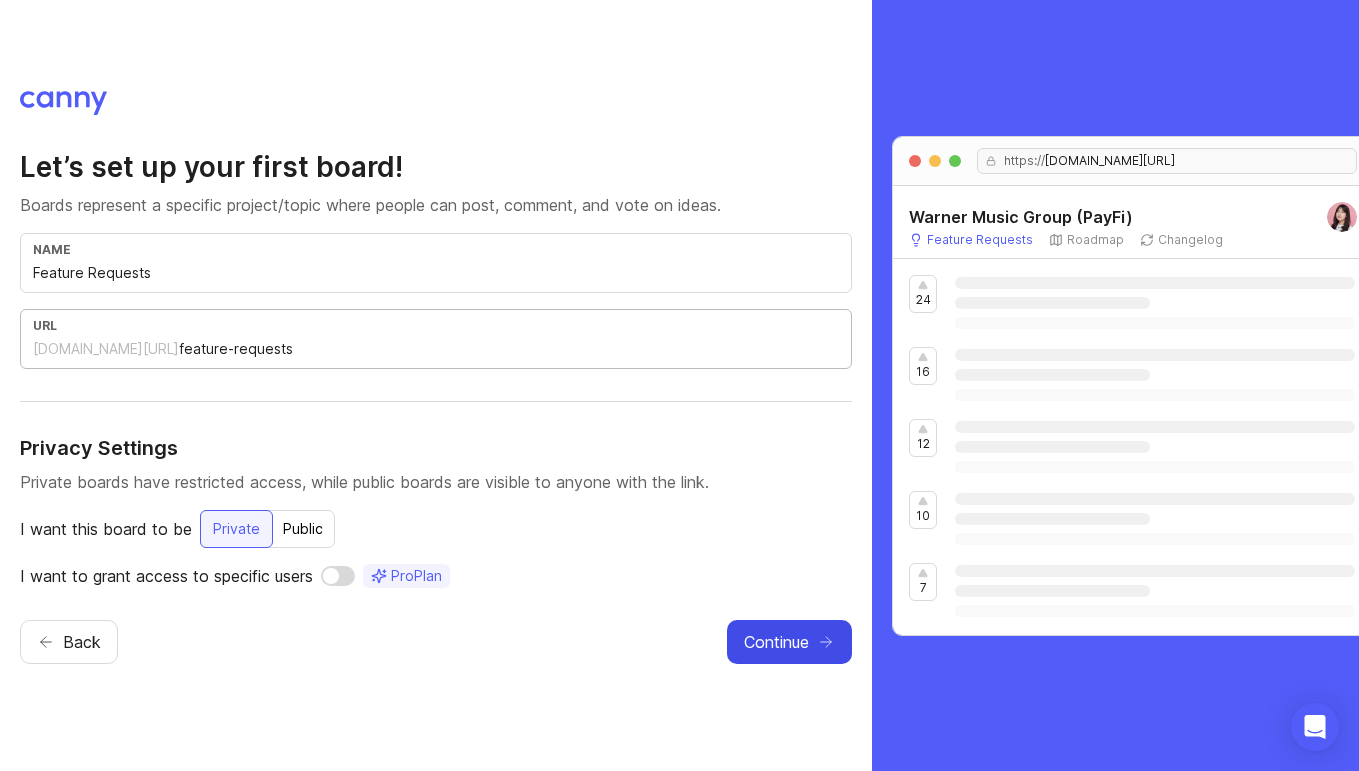 click on "Continue" at bounding box center [776, 642] 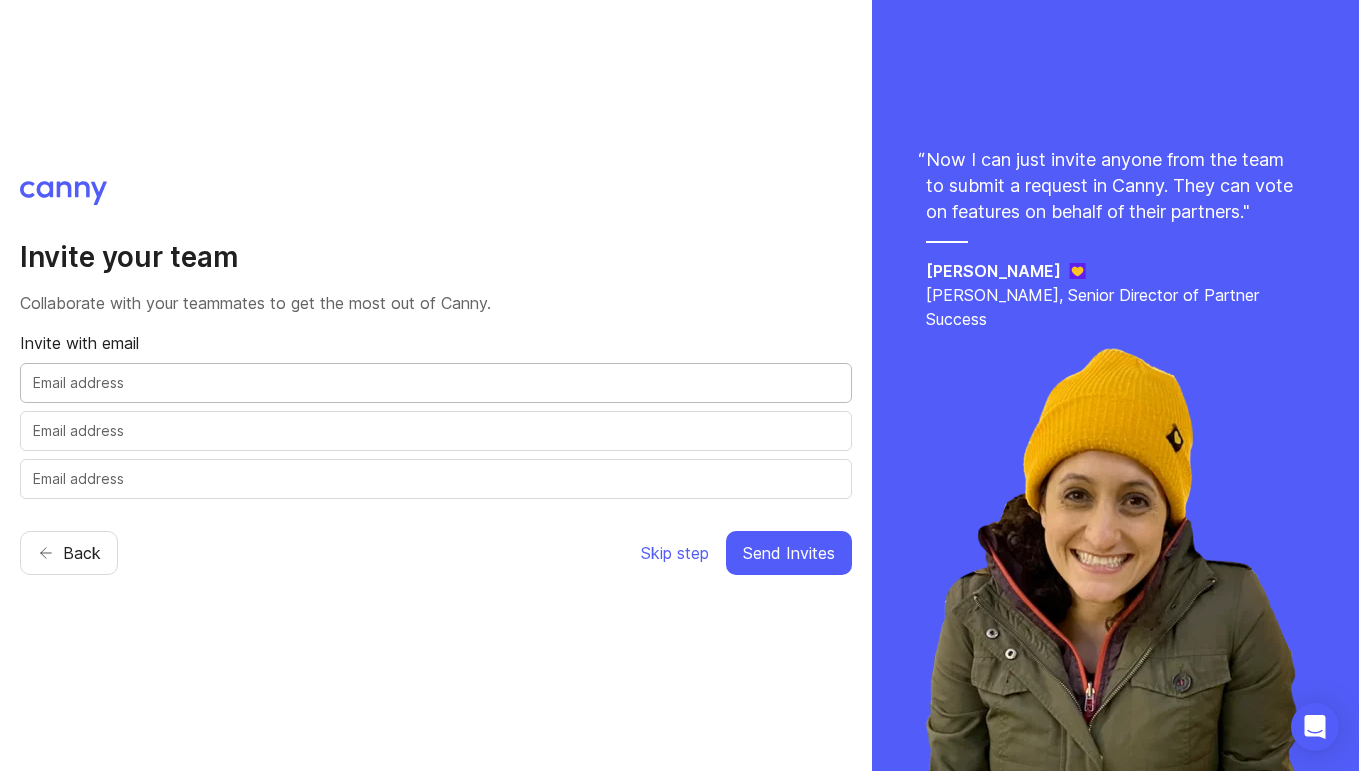 click at bounding box center [436, 383] 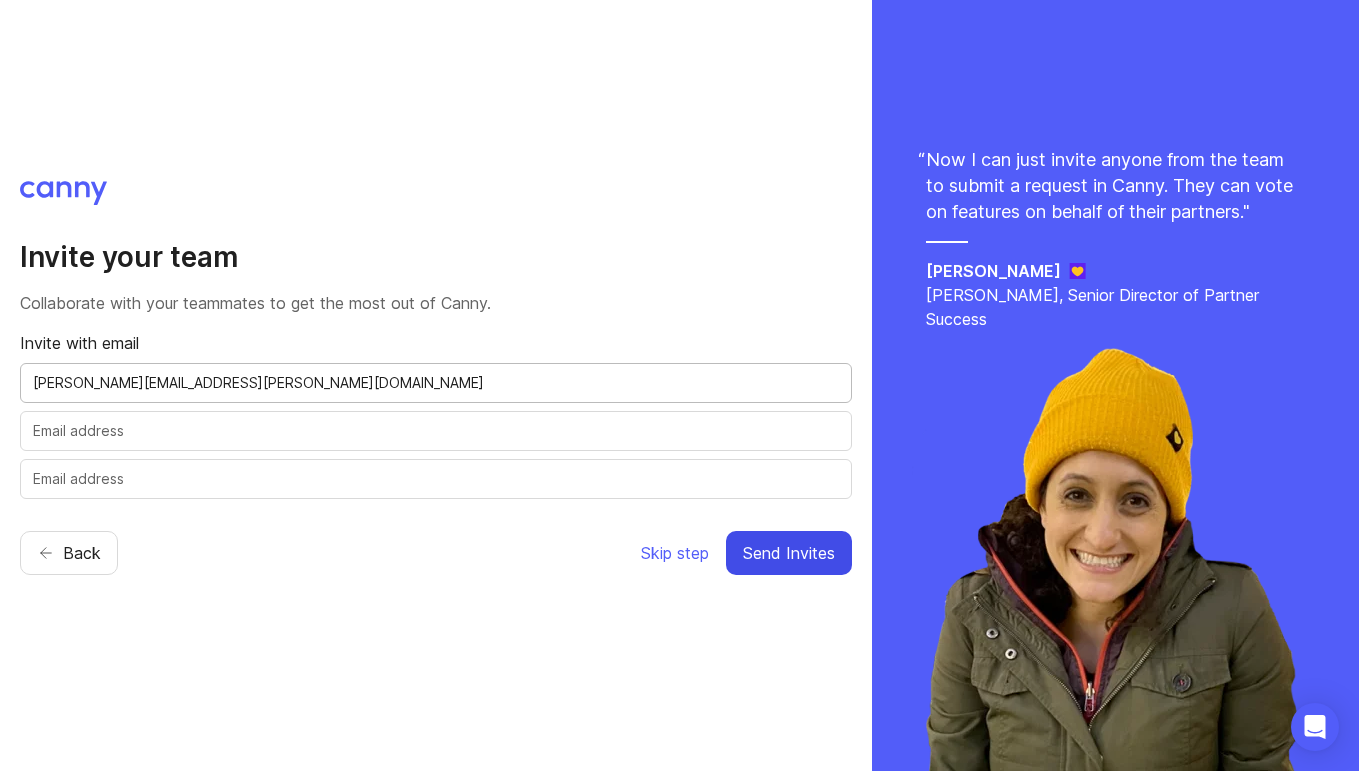 type on "[PERSON_NAME][EMAIL_ADDRESS][PERSON_NAME][DOMAIN_NAME]" 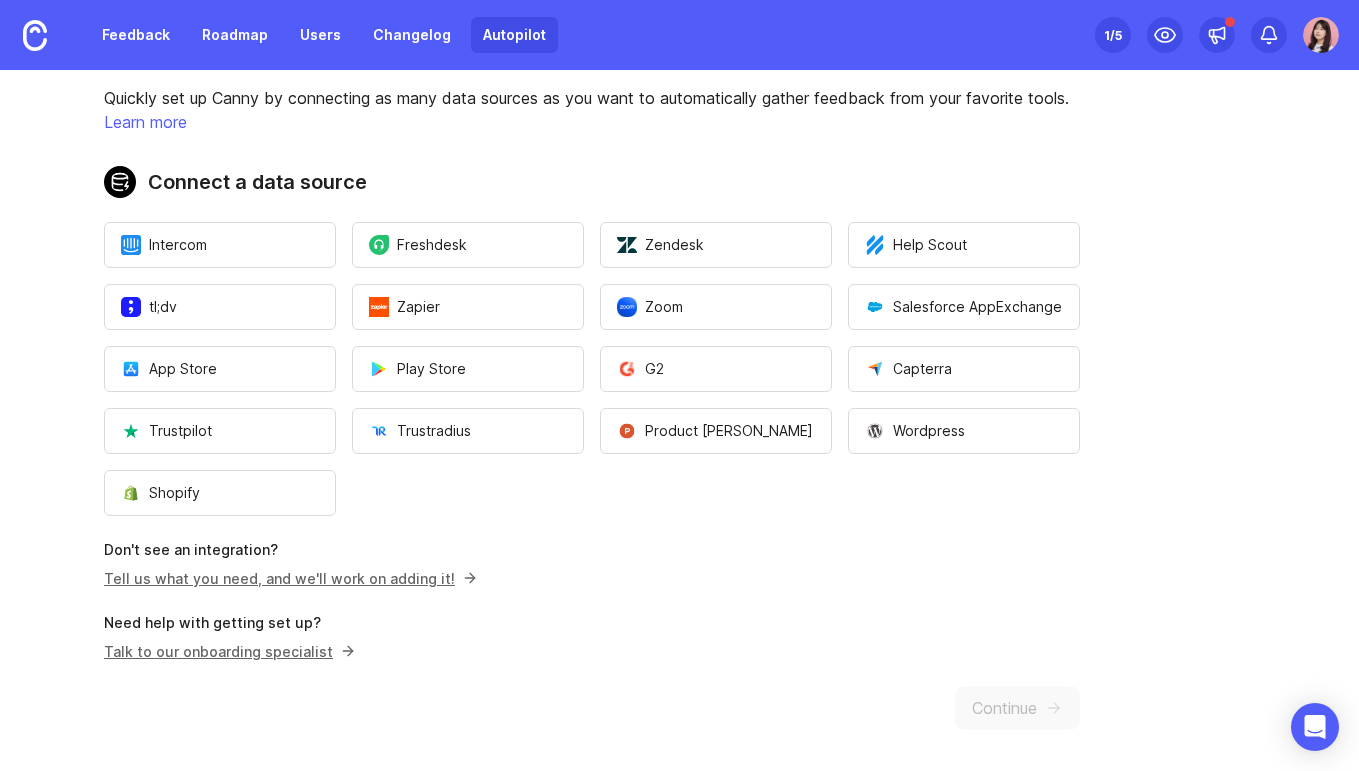 scroll, scrollTop: 95, scrollLeft: 0, axis: vertical 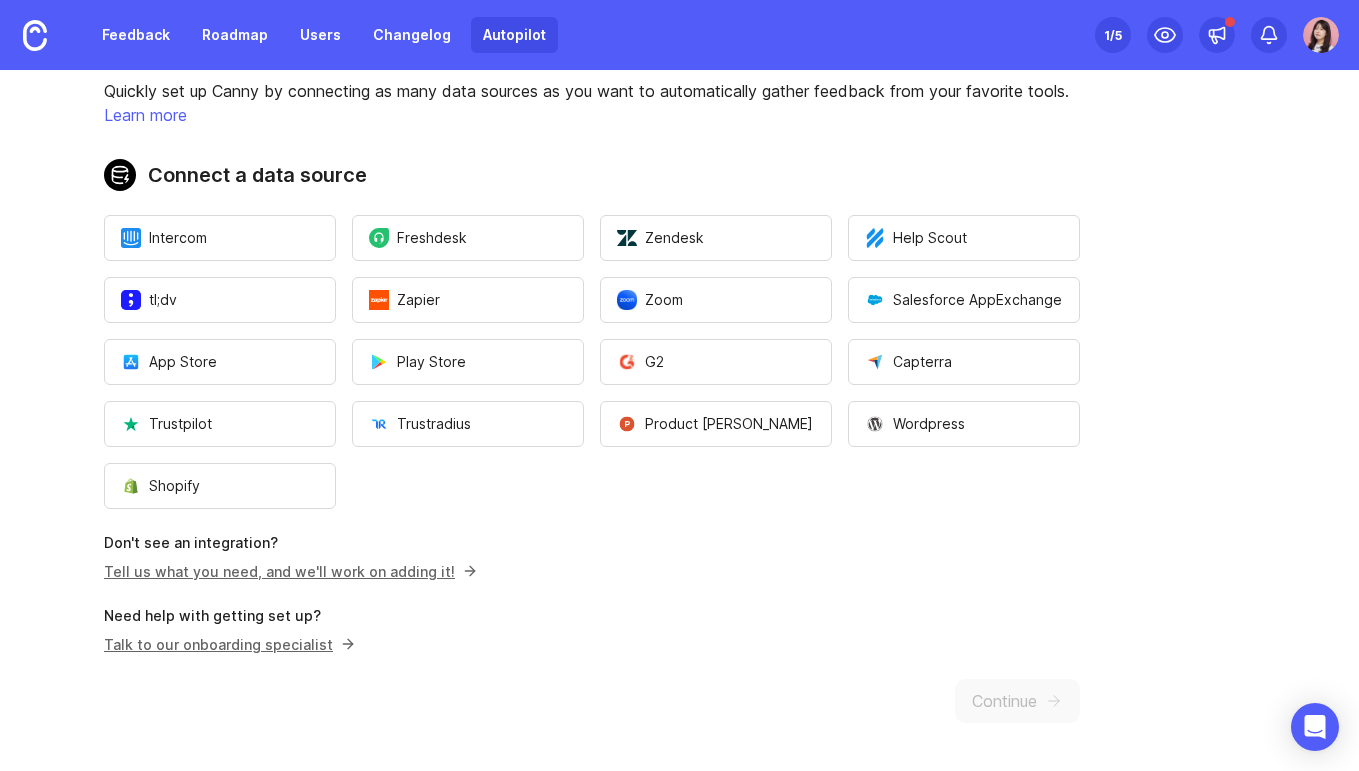 click on "Get Started with Autopilot 🎉 Quickly set up Canny by connecting as many data sources as you want to automatically gather feedback from your favorite tools. Learn more Connect a data source Intercom Freshdesk Zendesk Help Scout tl;dv Zapier Zoom Salesforce AppExchange App Store Play Store G2 Capterra Trustpilot Trustradius Product Hunt Wordpress Shopify Don't see an integration? Tell us what you need, and we'll work on adding it! Need help with getting set up? Talk to our onboarding specialist Continue" at bounding box center [592, 373] 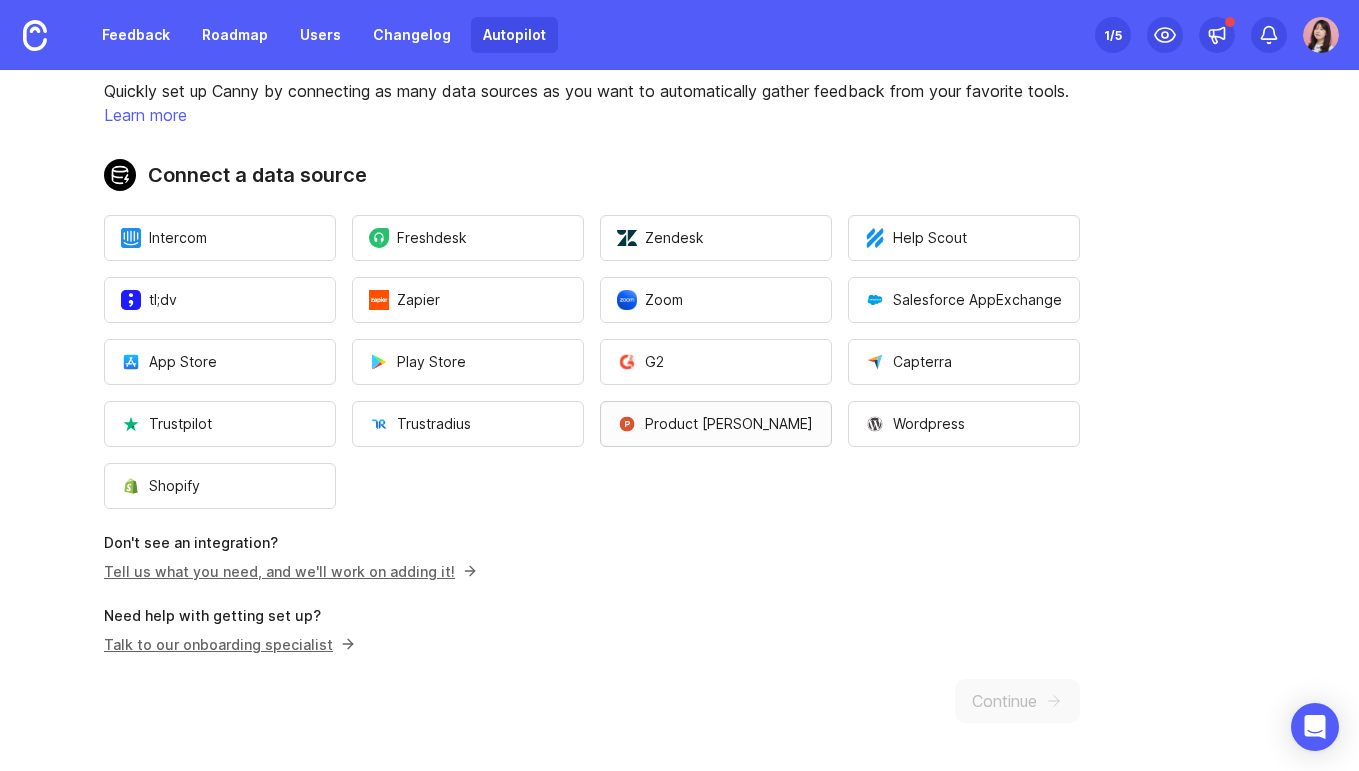 scroll, scrollTop: 0, scrollLeft: 0, axis: both 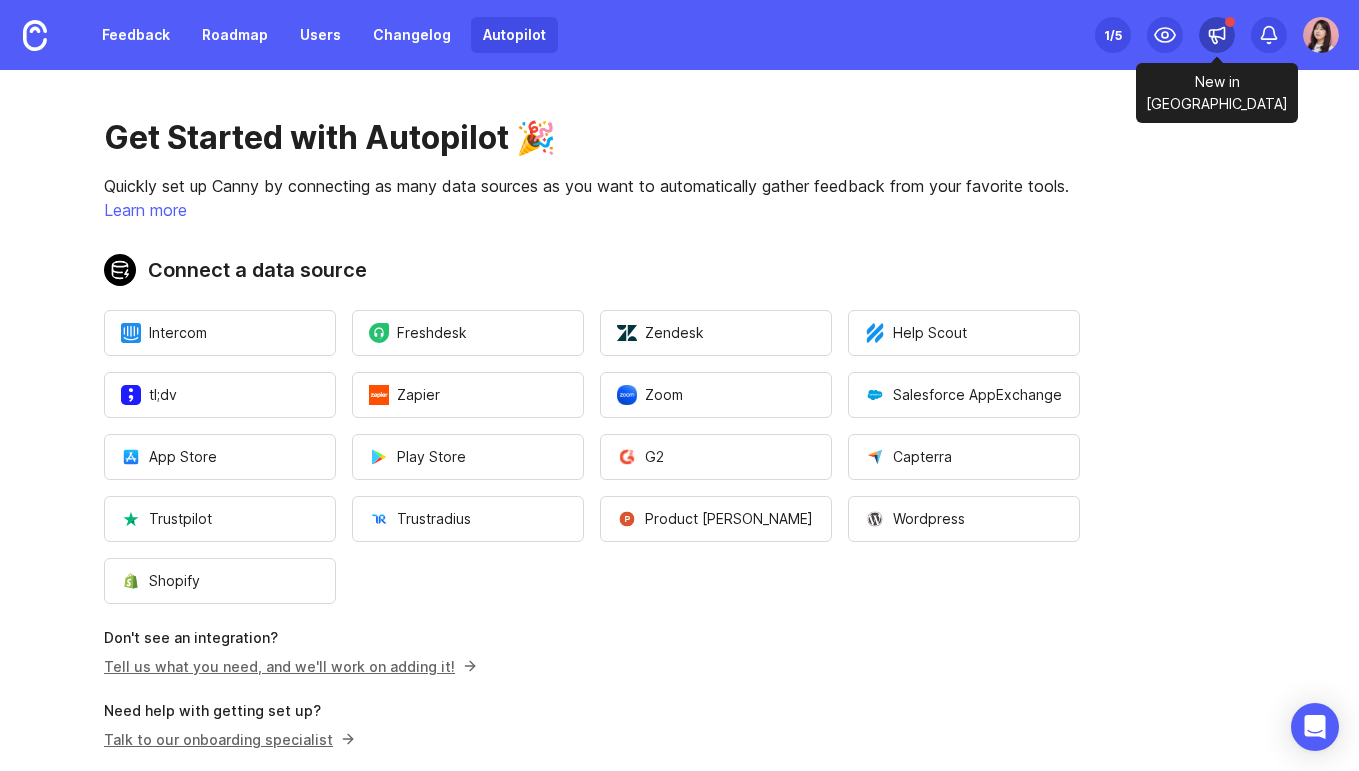click 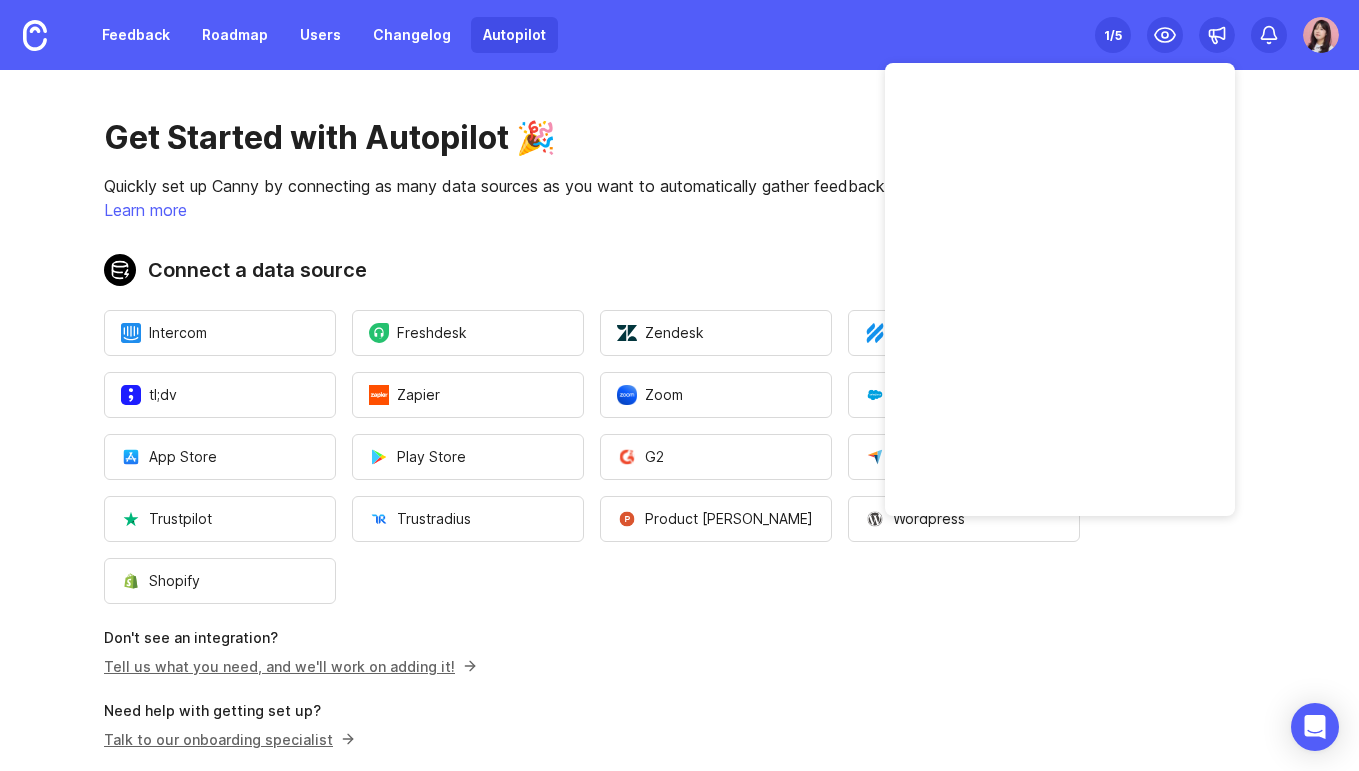 click on "1 /5" at bounding box center (1113, 35) 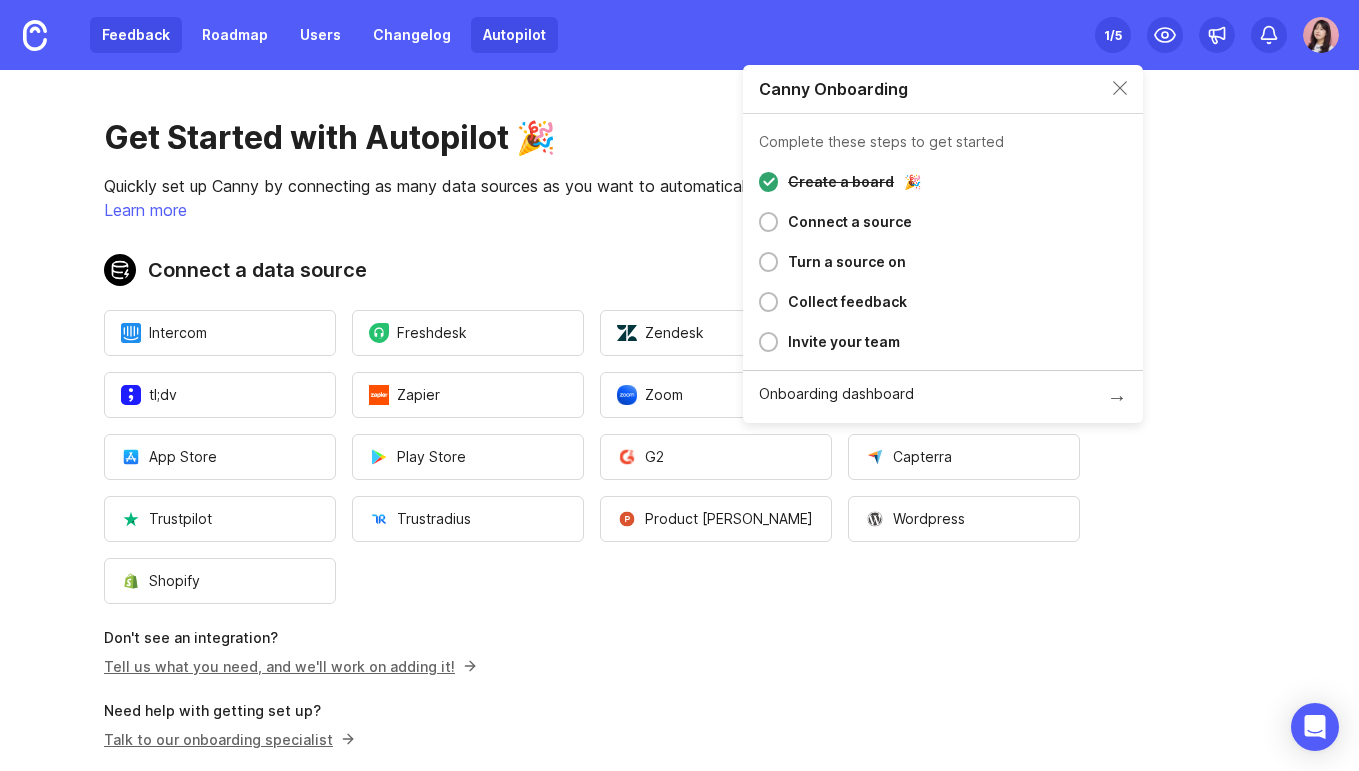 click on "Feedback" at bounding box center [136, 35] 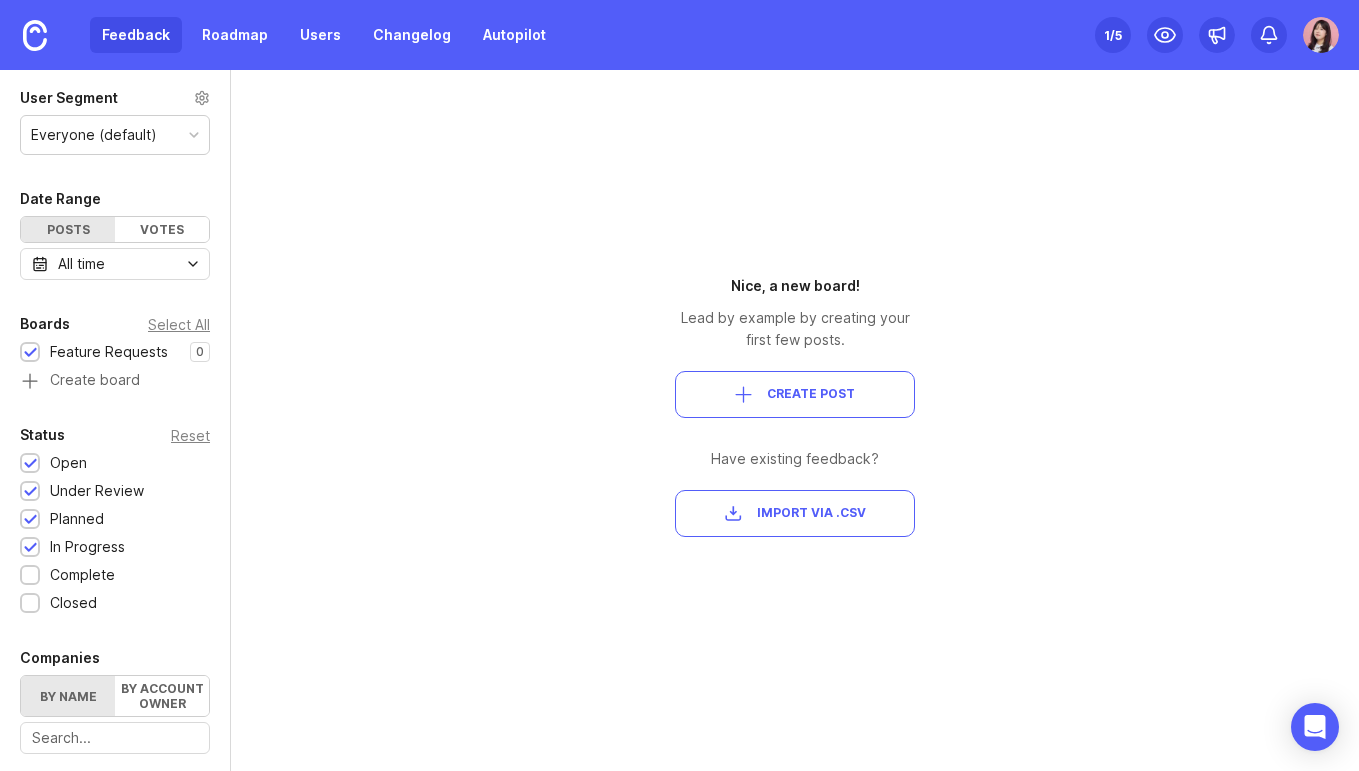 click on "Import via .csv" at bounding box center (811, 513) 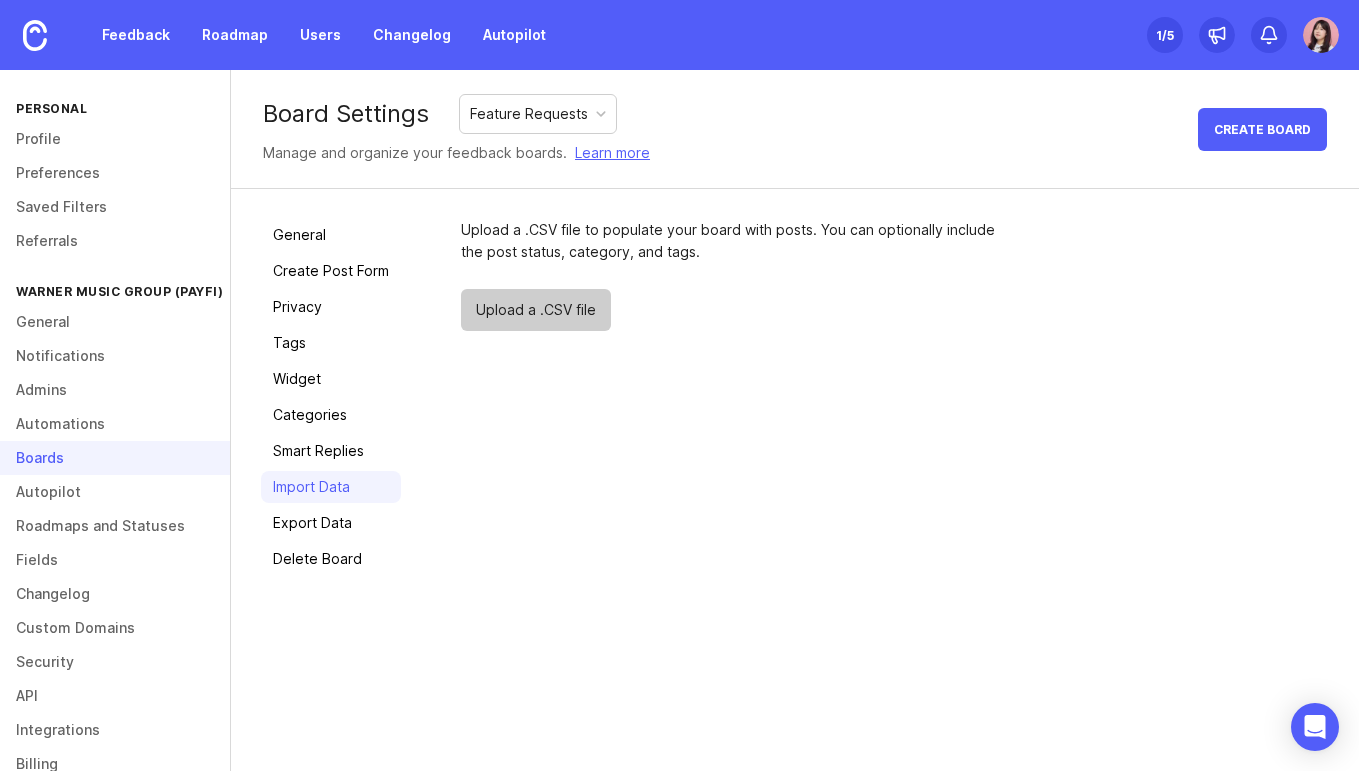 click on "Upload a .CSV file" at bounding box center (536, 310) 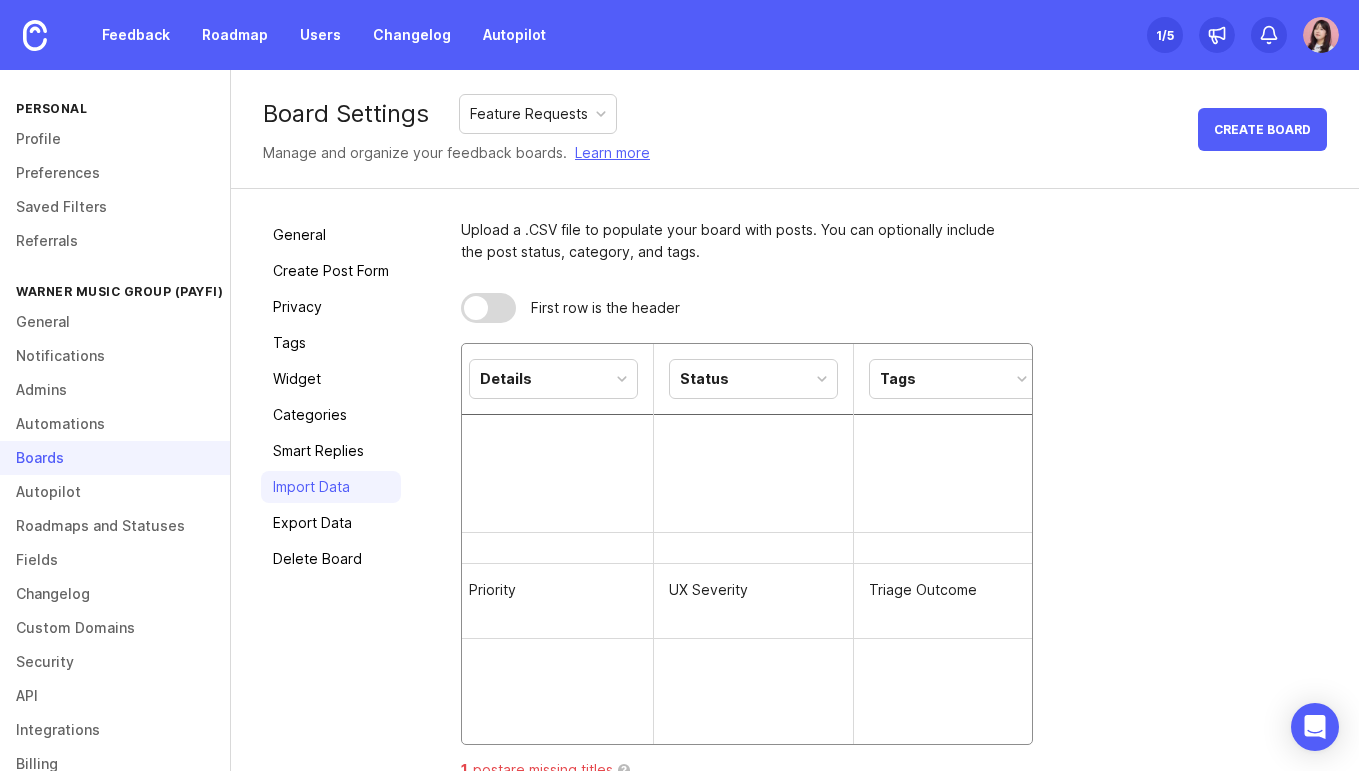scroll, scrollTop: 0, scrollLeft: 0, axis: both 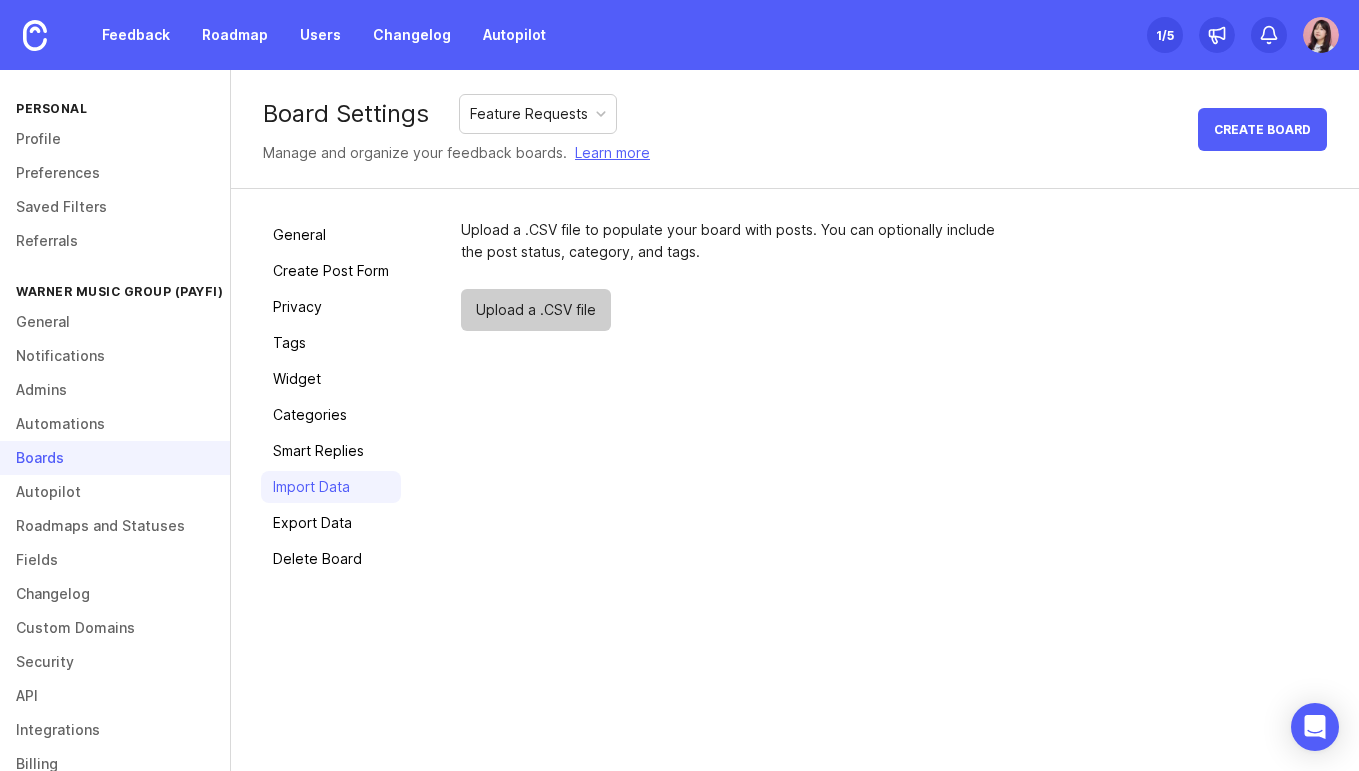 click on "Upload a .CSV file" at bounding box center [536, 310] 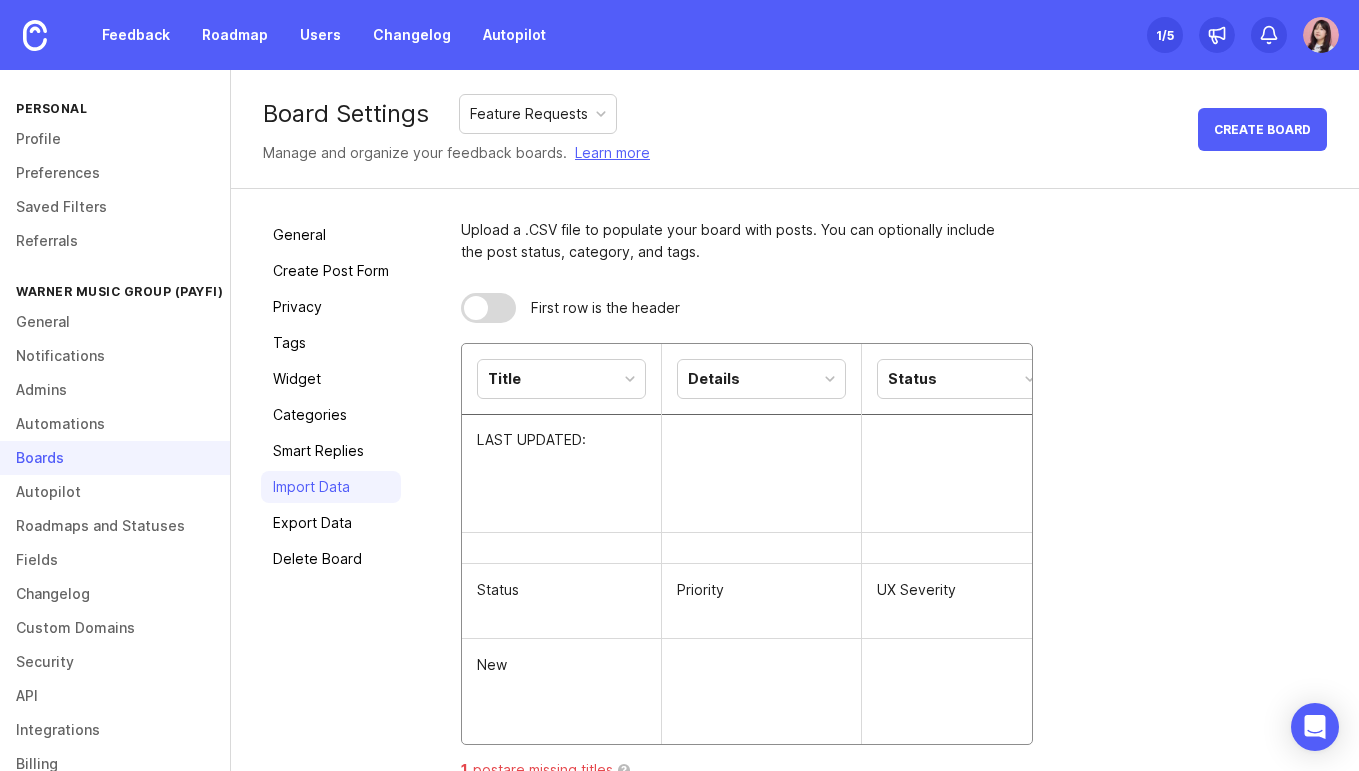 click on "Title" at bounding box center [561, 379] 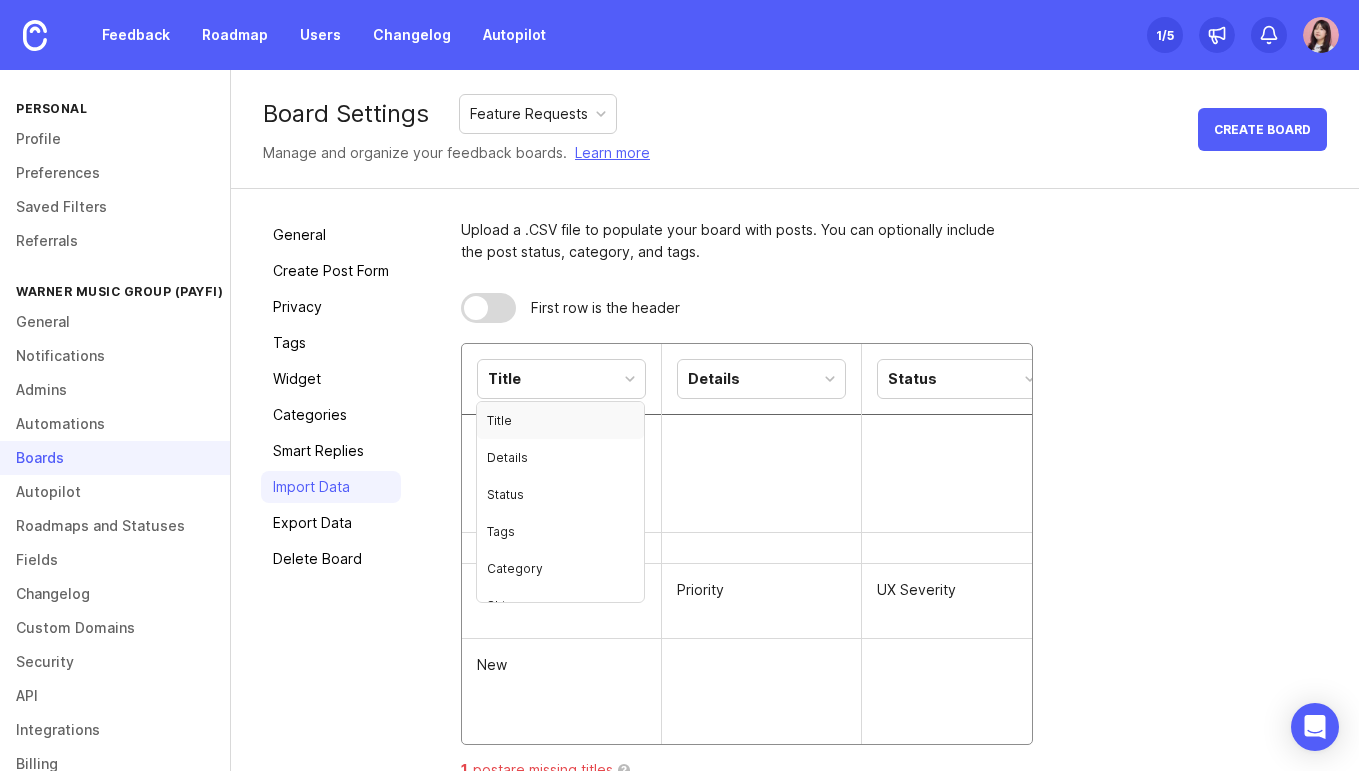 click on "Title" at bounding box center (561, 379) 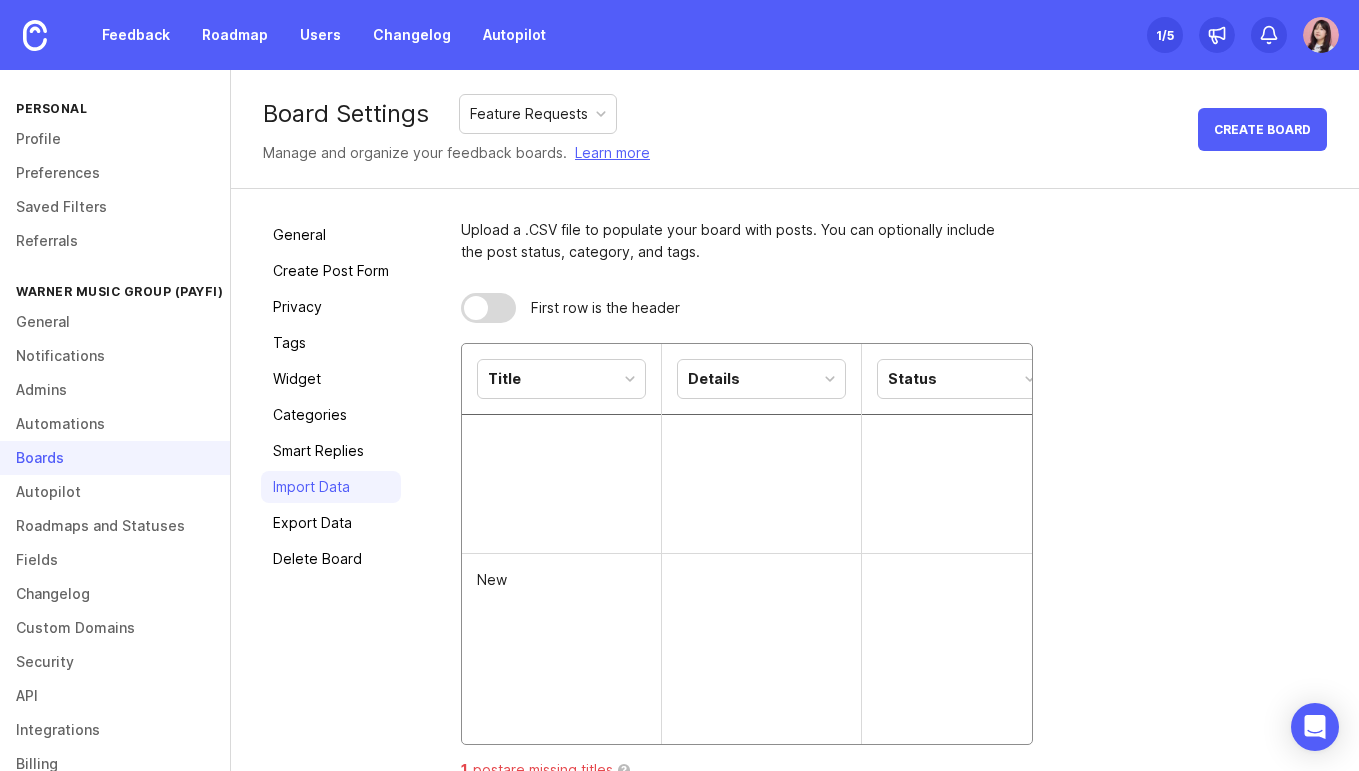 scroll, scrollTop: 205, scrollLeft: 0, axis: vertical 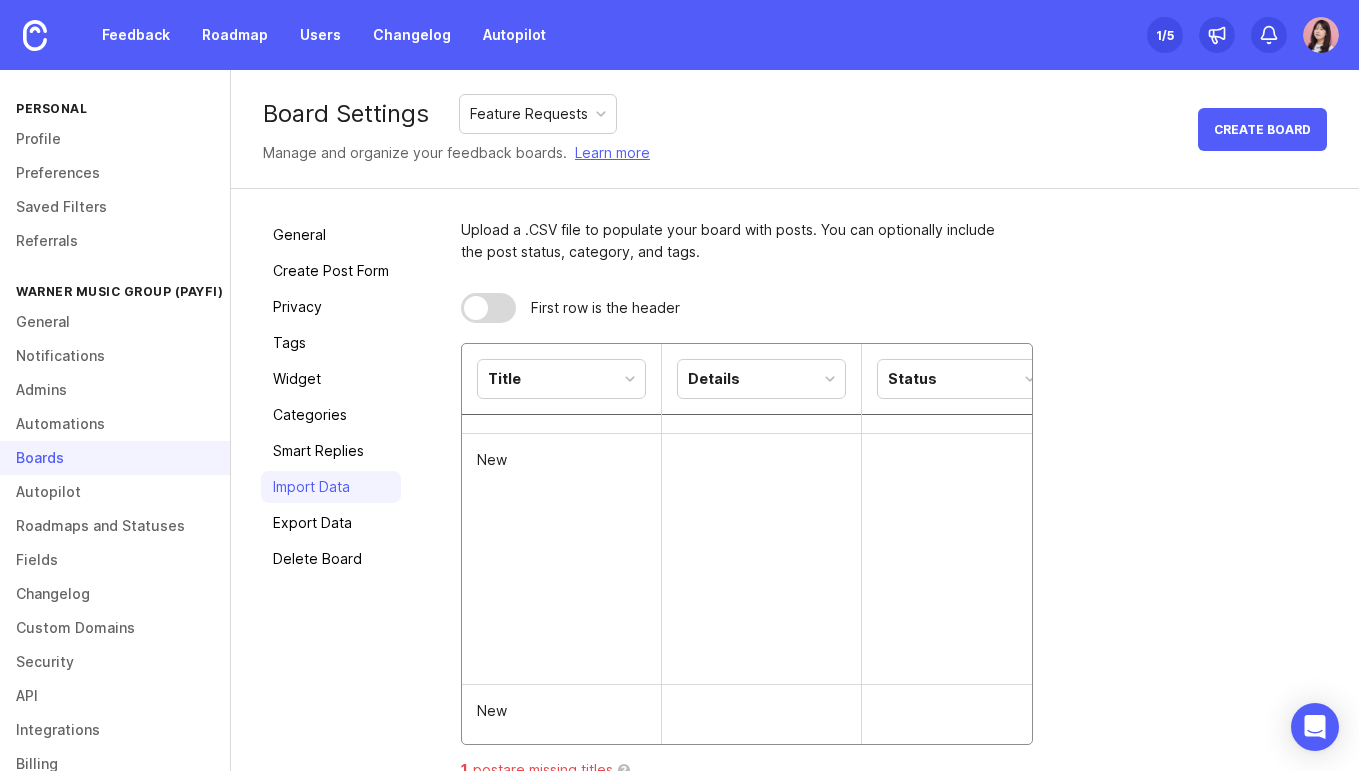 click on "Title" at bounding box center (561, 379) 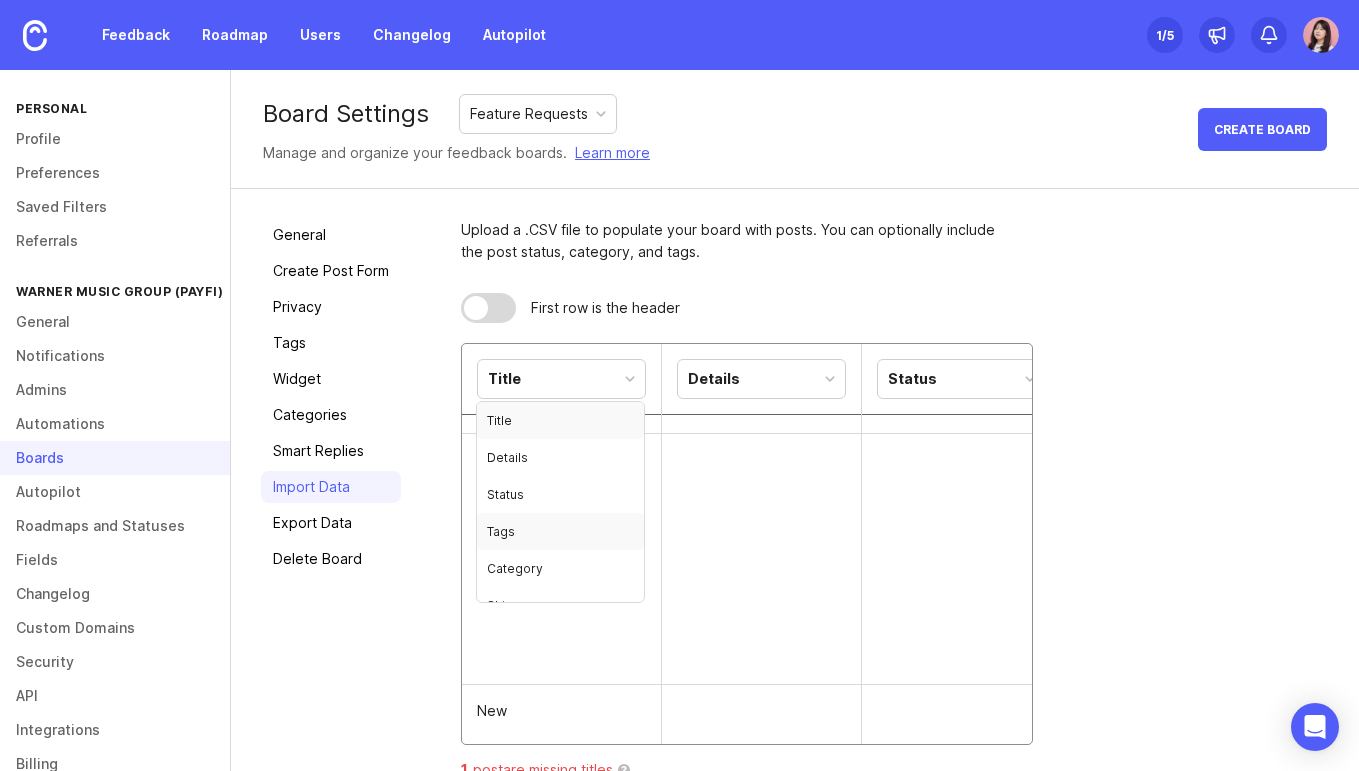 scroll, scrollTop: 22, scrollLeft: 0, axis: vertical 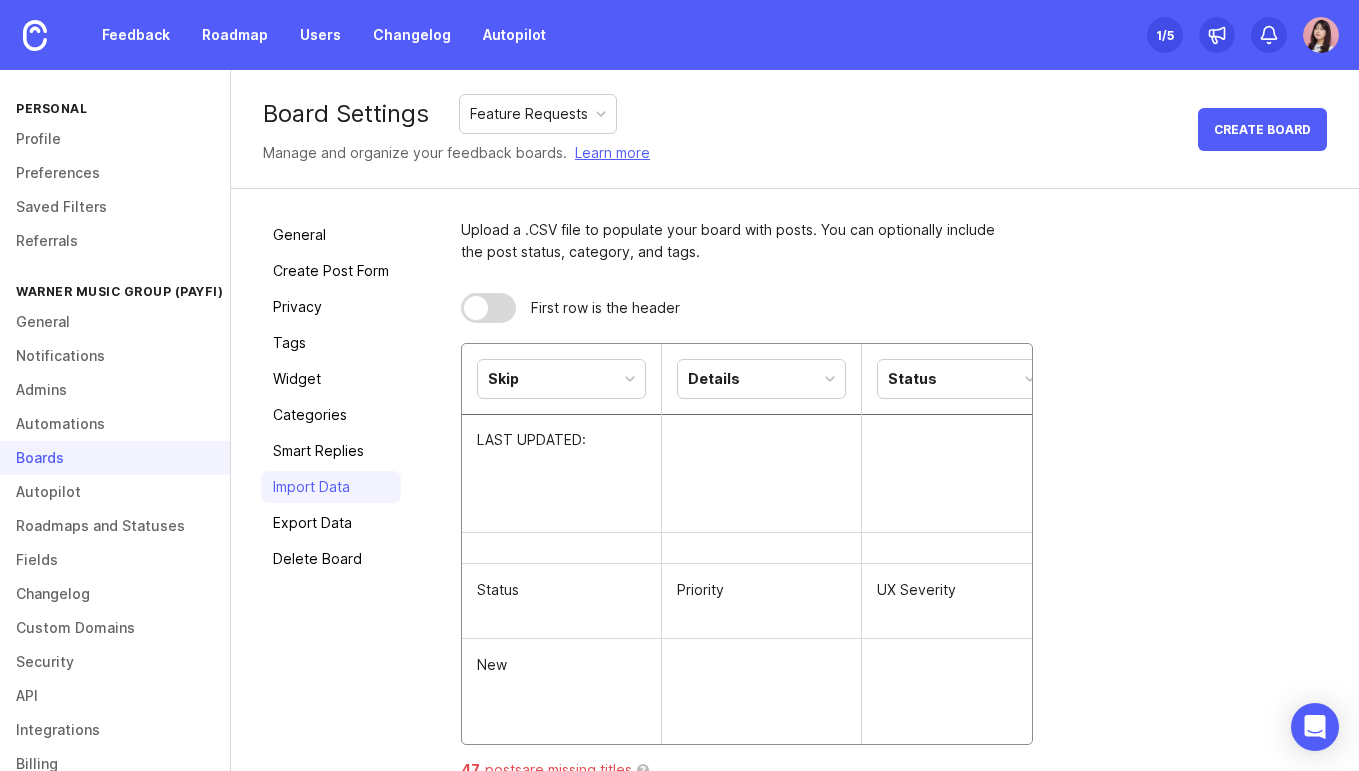 click on "Details" at bounding box center (714, 379) 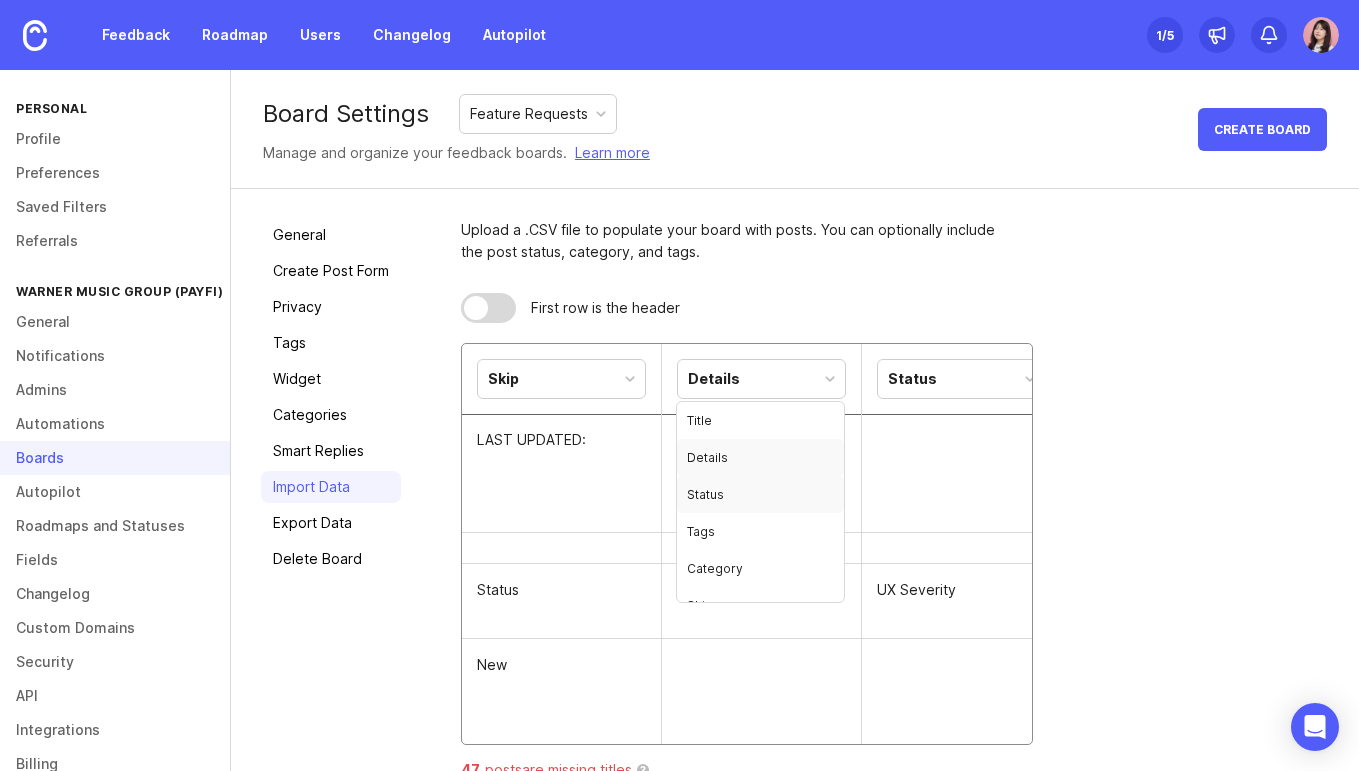 scroll, scrollTop: 22, scrollLeft: 0, axis: vertical 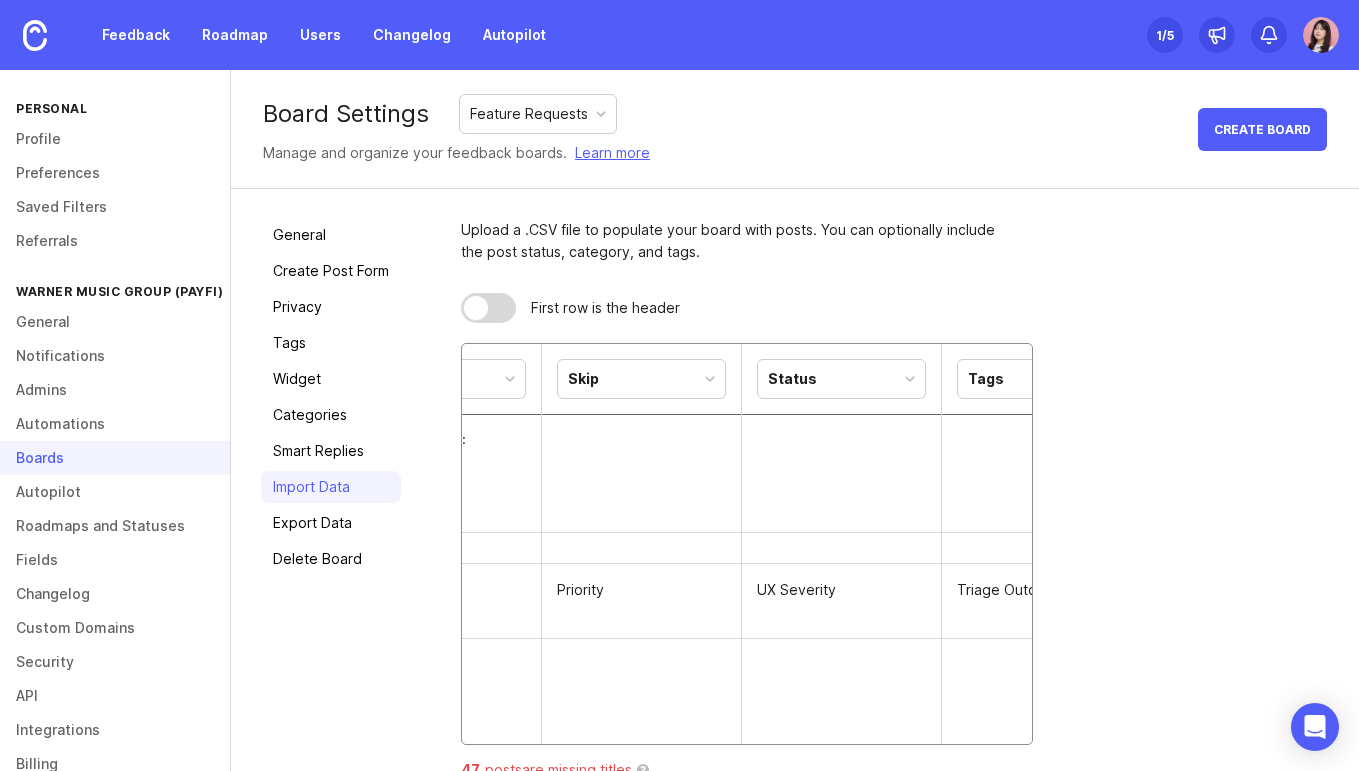 click on "Status" at bounding box center (842, 379) 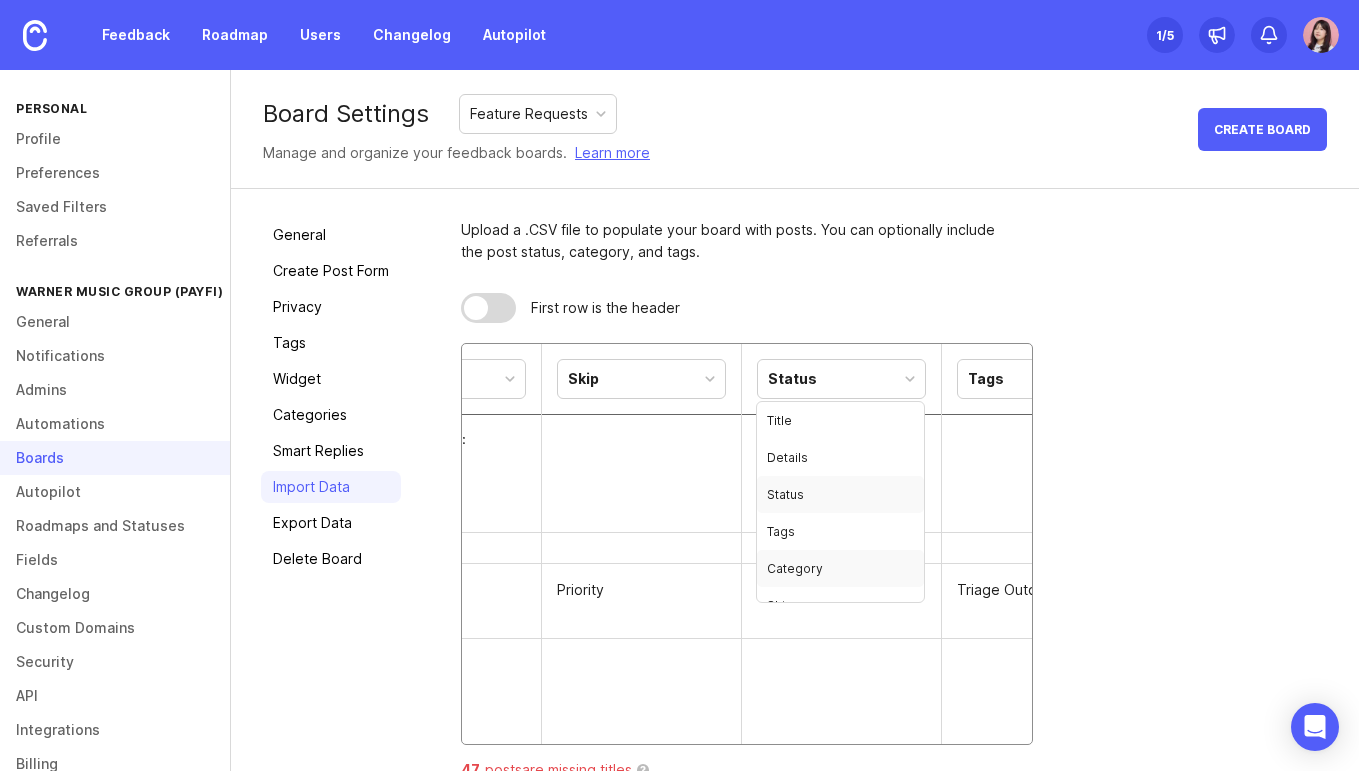 scroll, scrollTop: 22, scrollLeft: 0, axis: vertical 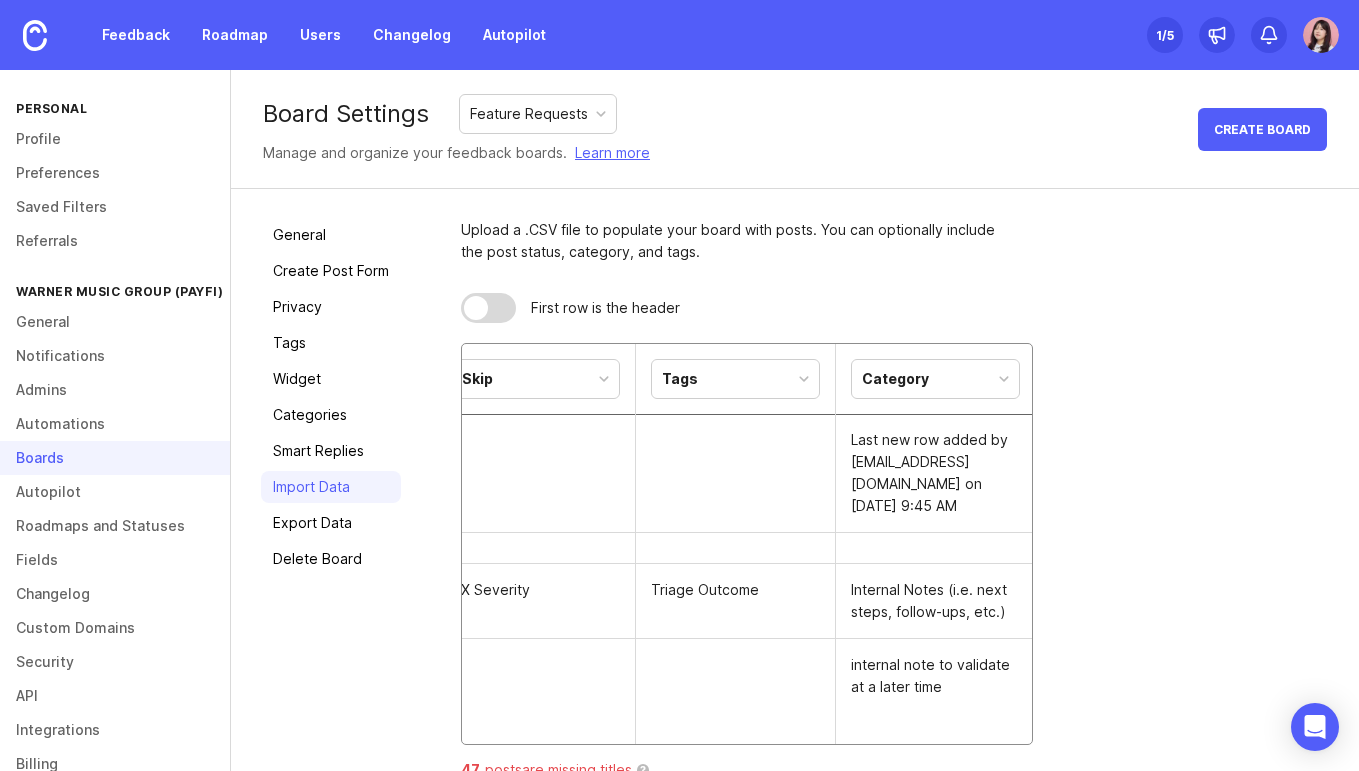 click on "Tags" at bounding box center [735, 379] 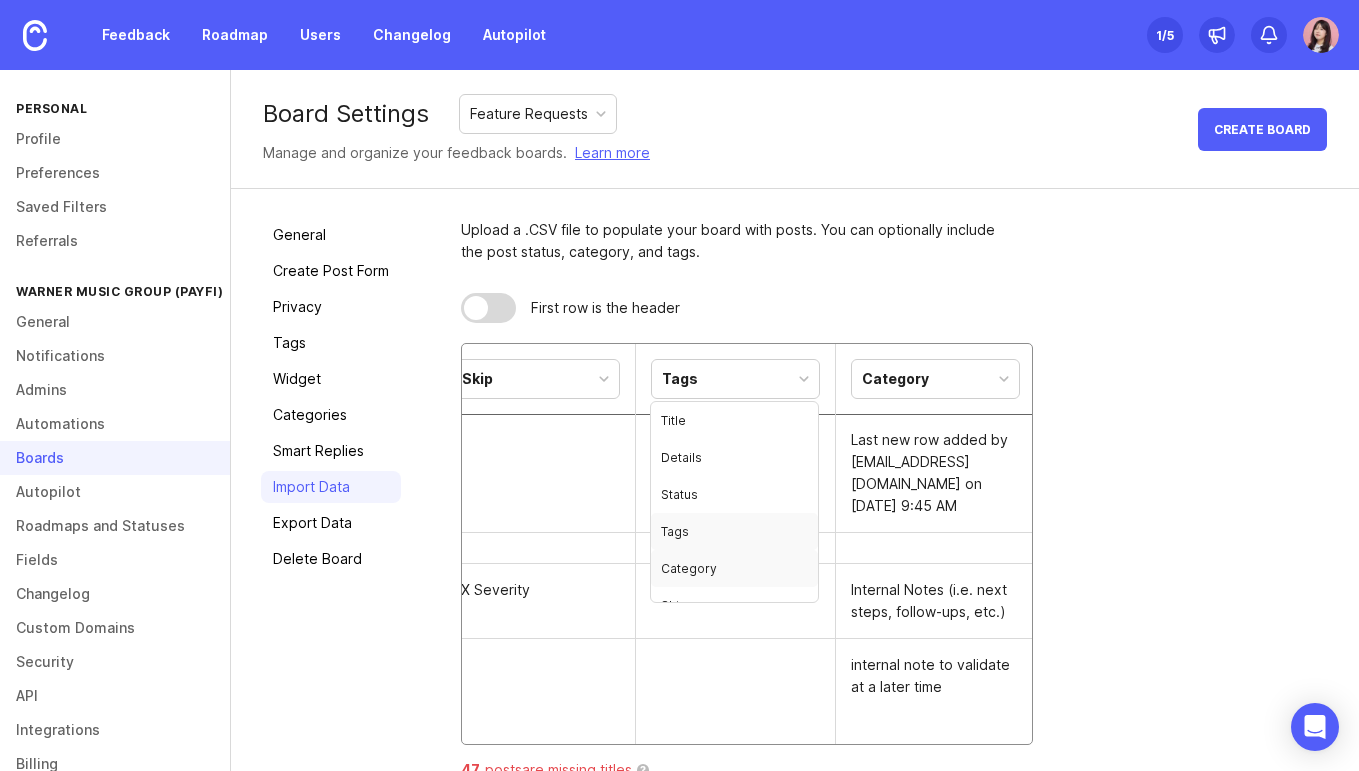 scroll, scrollTop: 22, scrollLeft: 0, axis: vertical 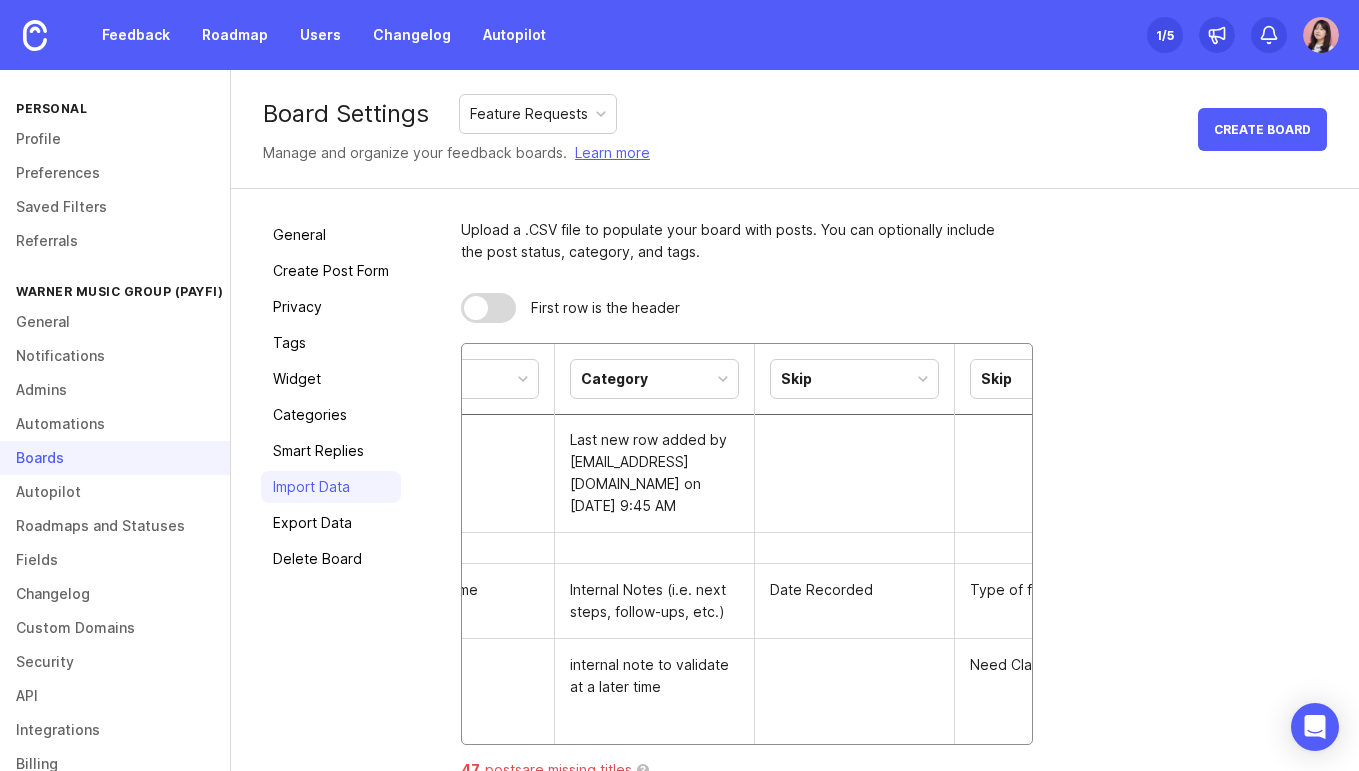 click on "Category" at bounding box center (654, 379) 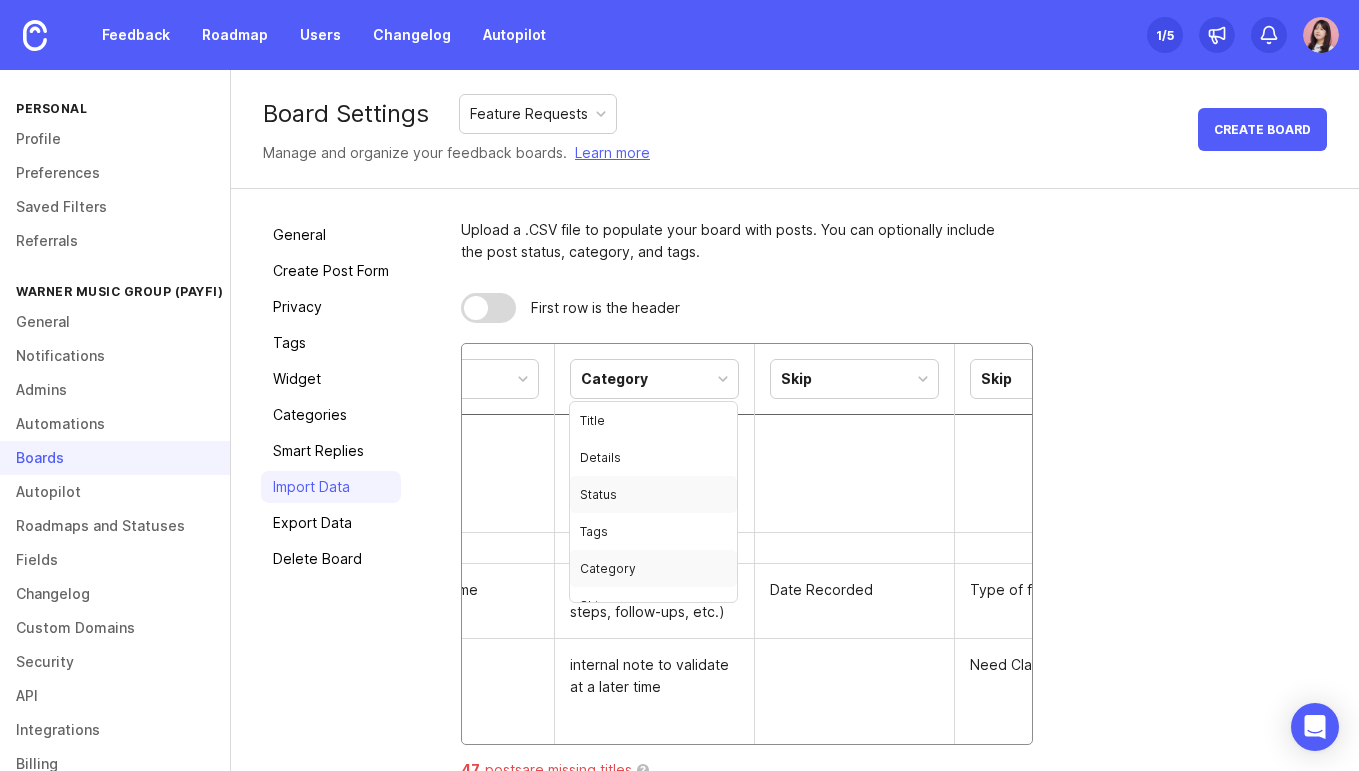 scroll, scrollTop: 22, scrollLeft: 0, axis: vertical 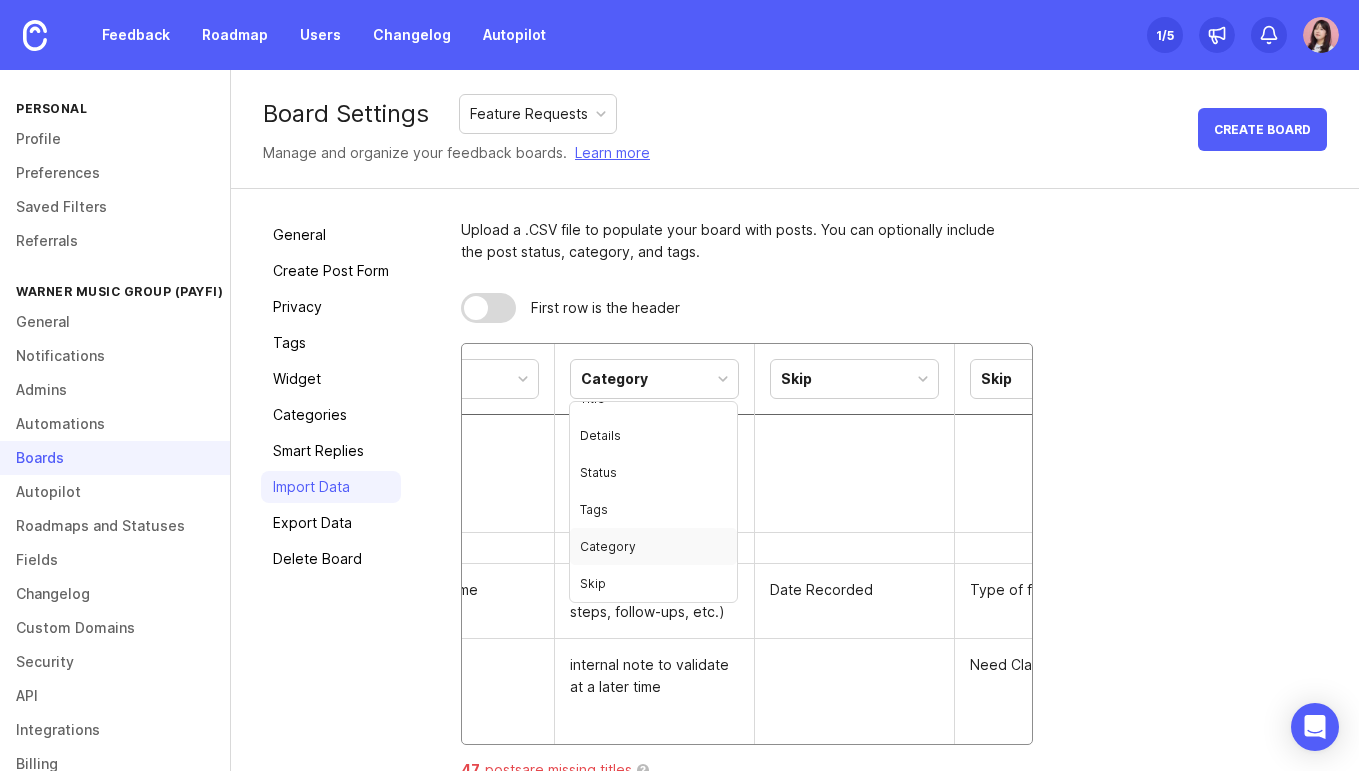 click at bounding box center (855, 548) 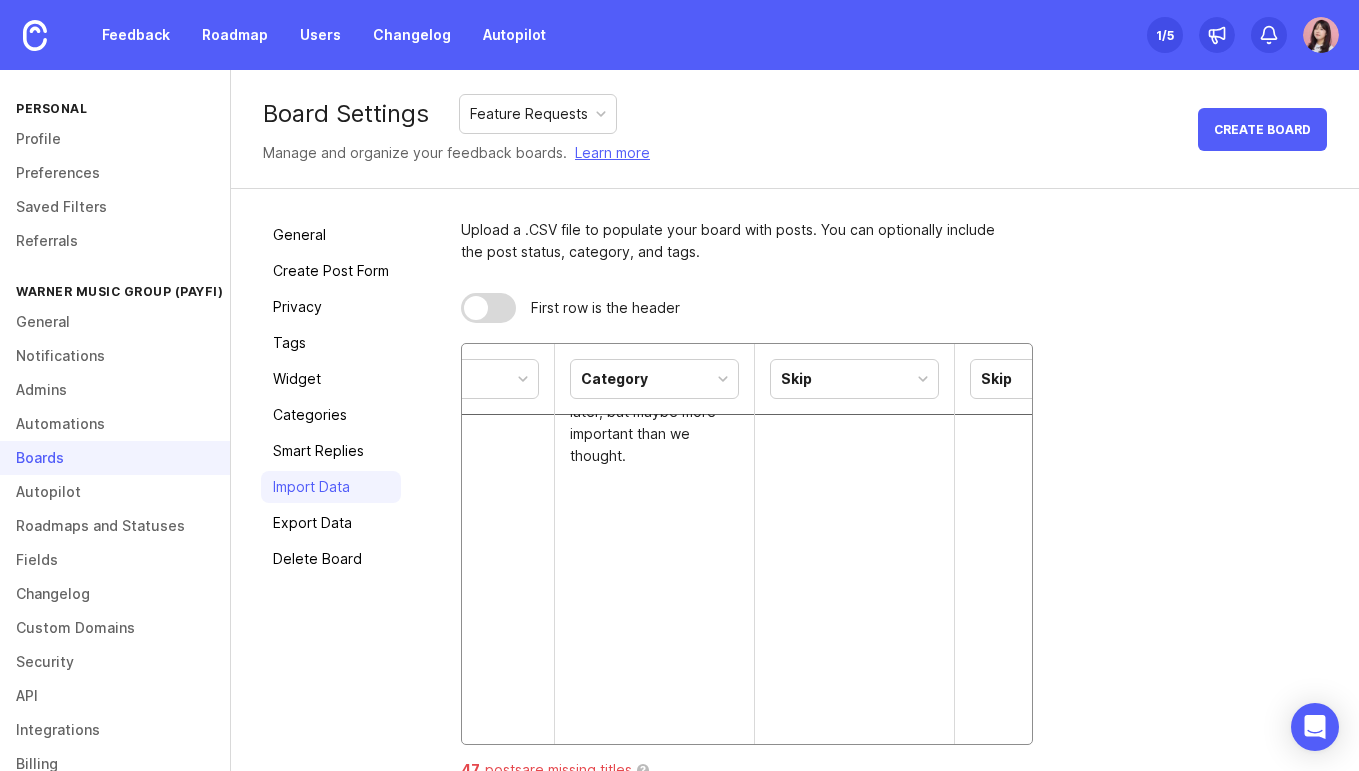 scroll, scrollTop: 538, scrollLeft: 0, axis: vertical 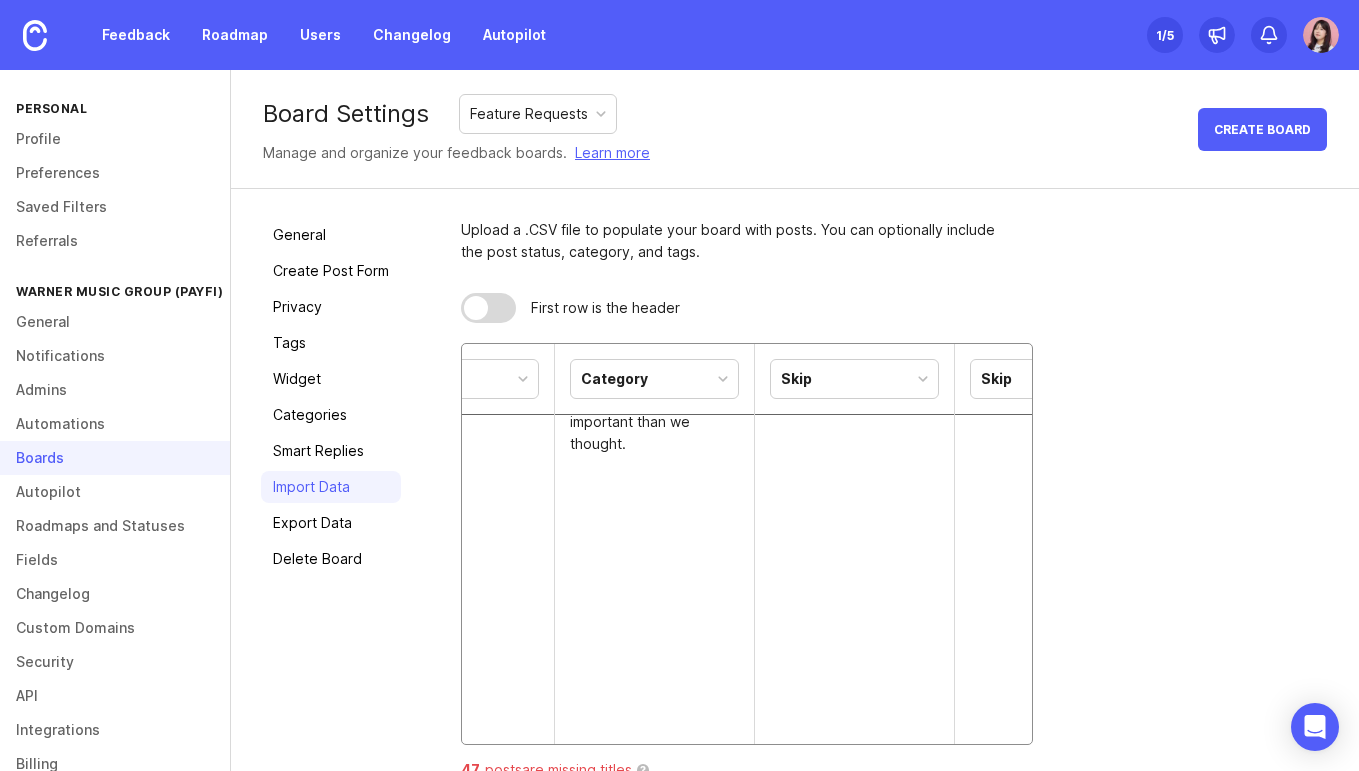 click on "Category" at bounding box center [654, 379] 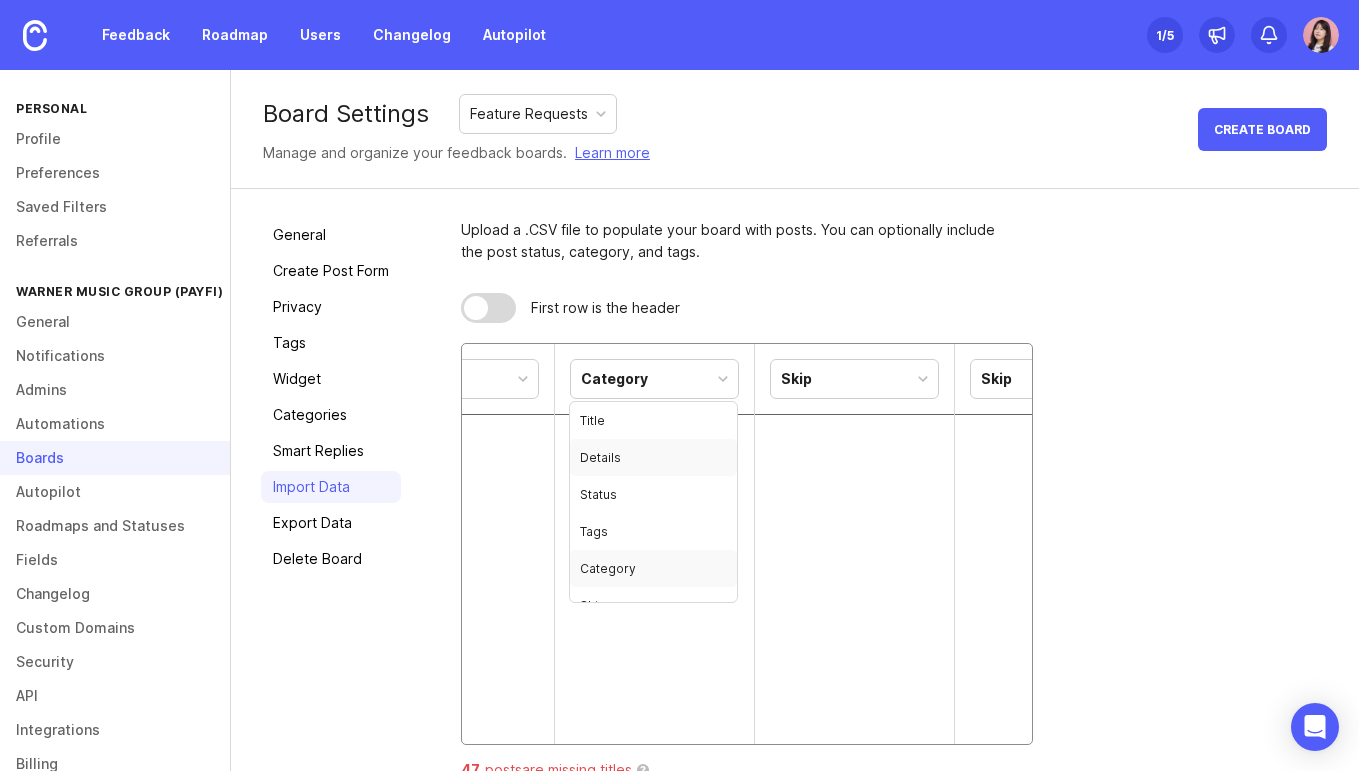 scroll, scrollTop: 22, scrollLeft: 0, axis: vertical 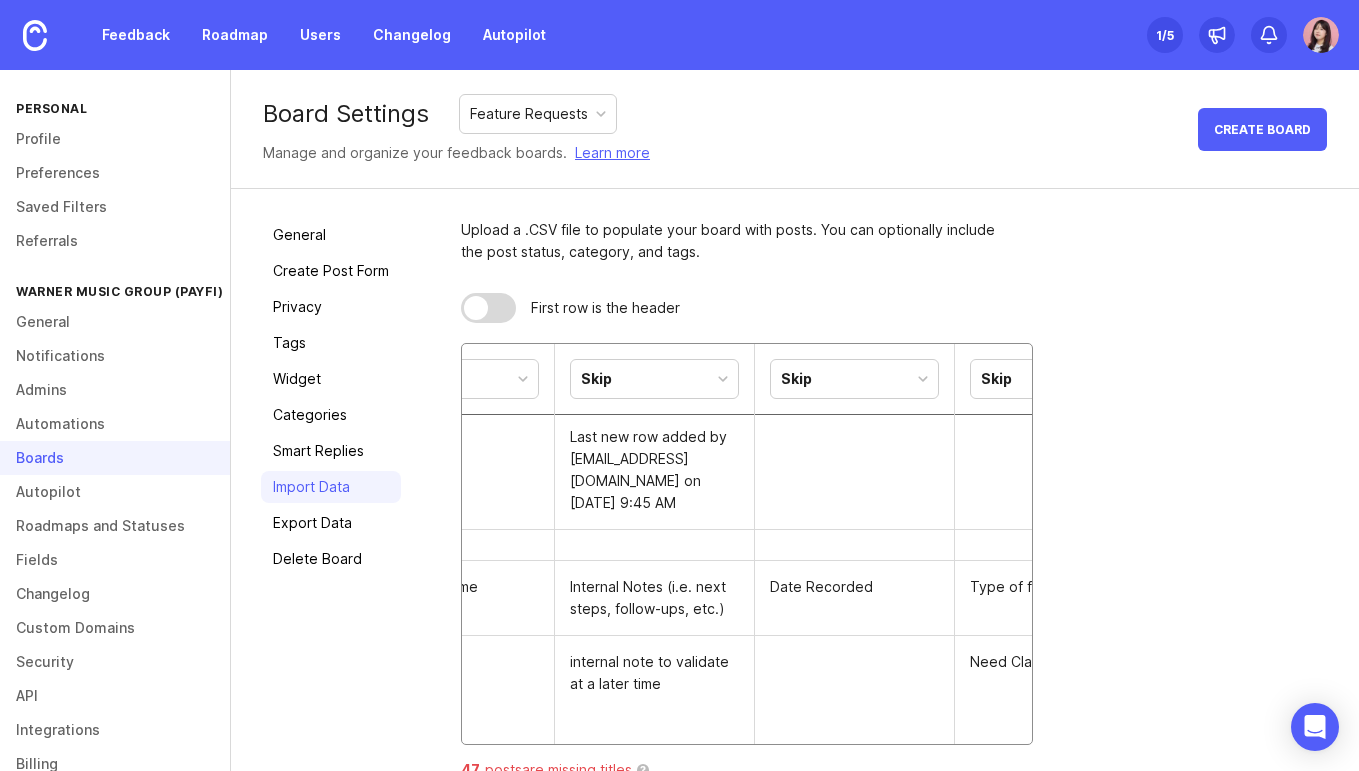 click on "Skip" at bounding box center [854, 379] 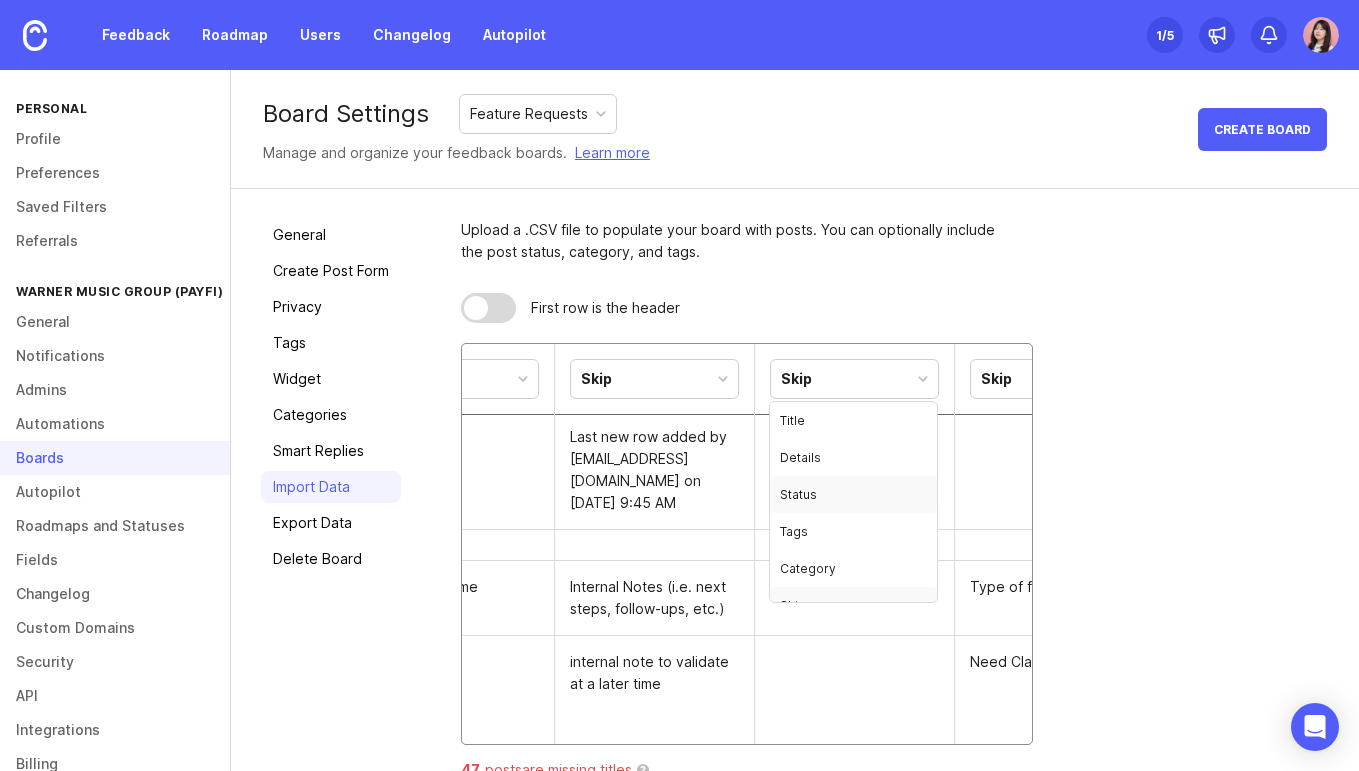 scroll, scrollTop: 22, scrollLeft: 0, axis: vertical 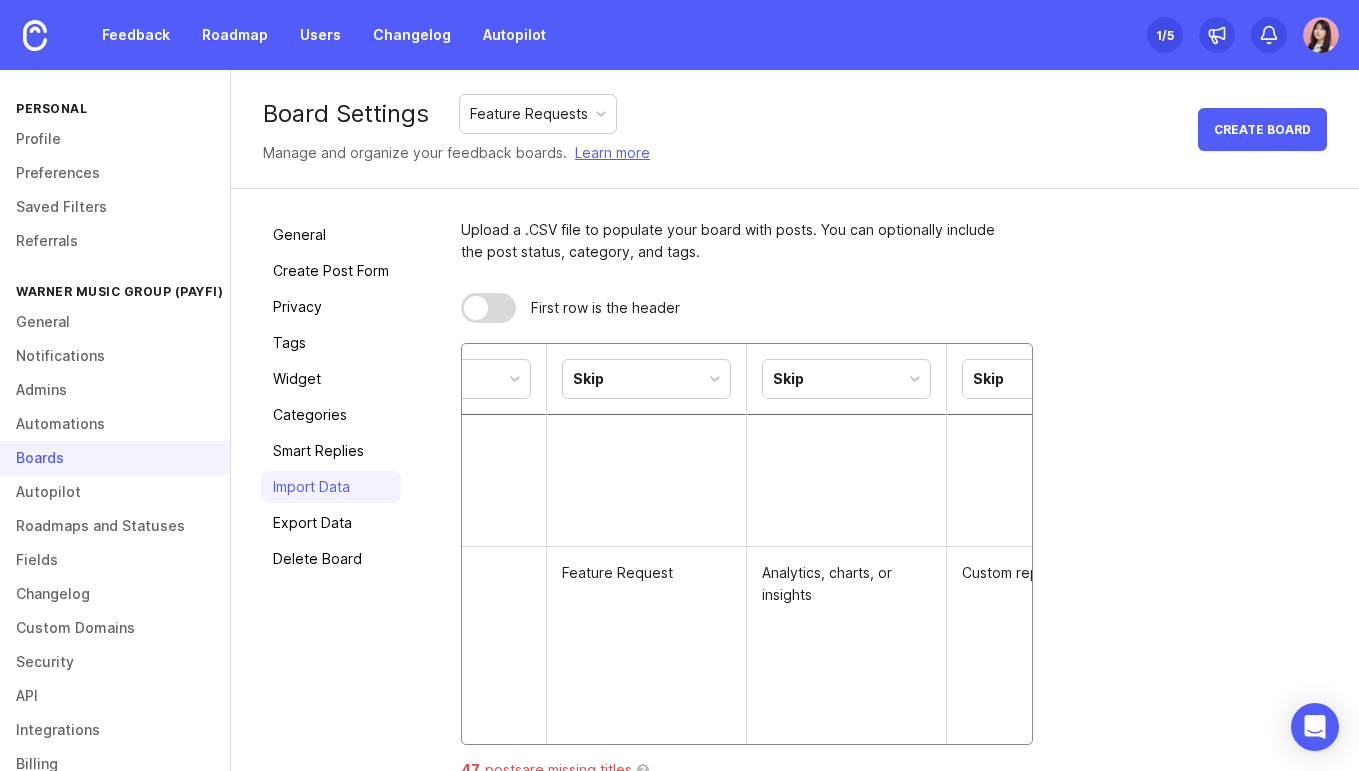 click on "Skip" at bounding box center [588, 379] 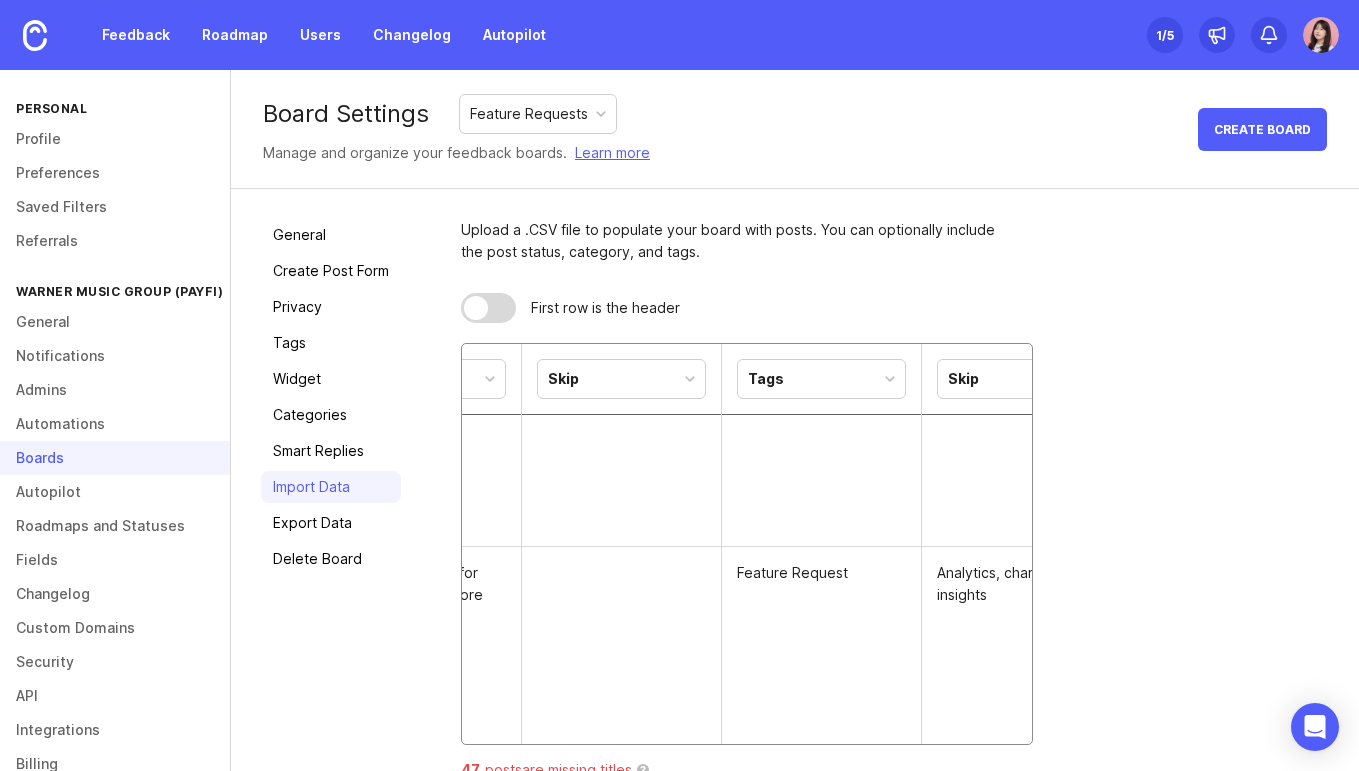 scroll, scrollTop: 0, scrollLeft: 893, axis: horizontal 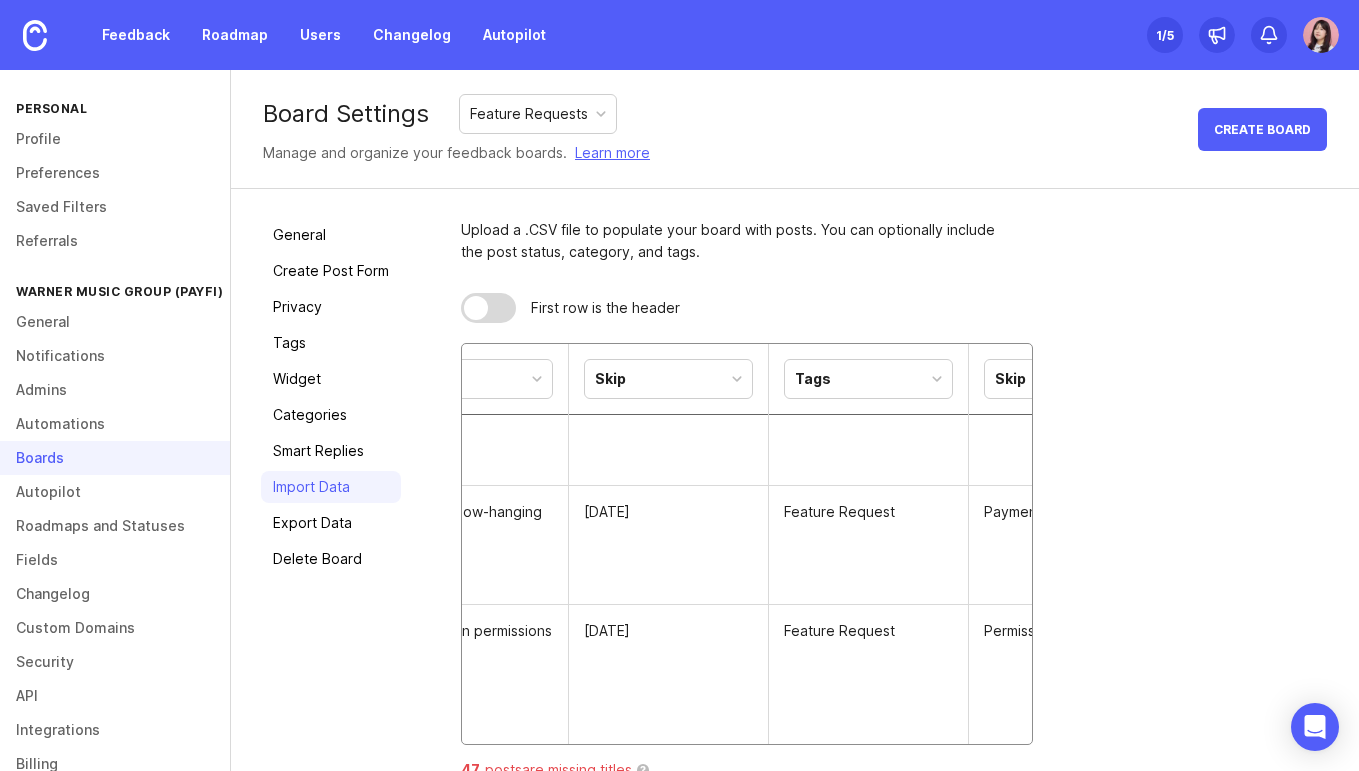 click on "Skip" at bounding box center (668, 379) 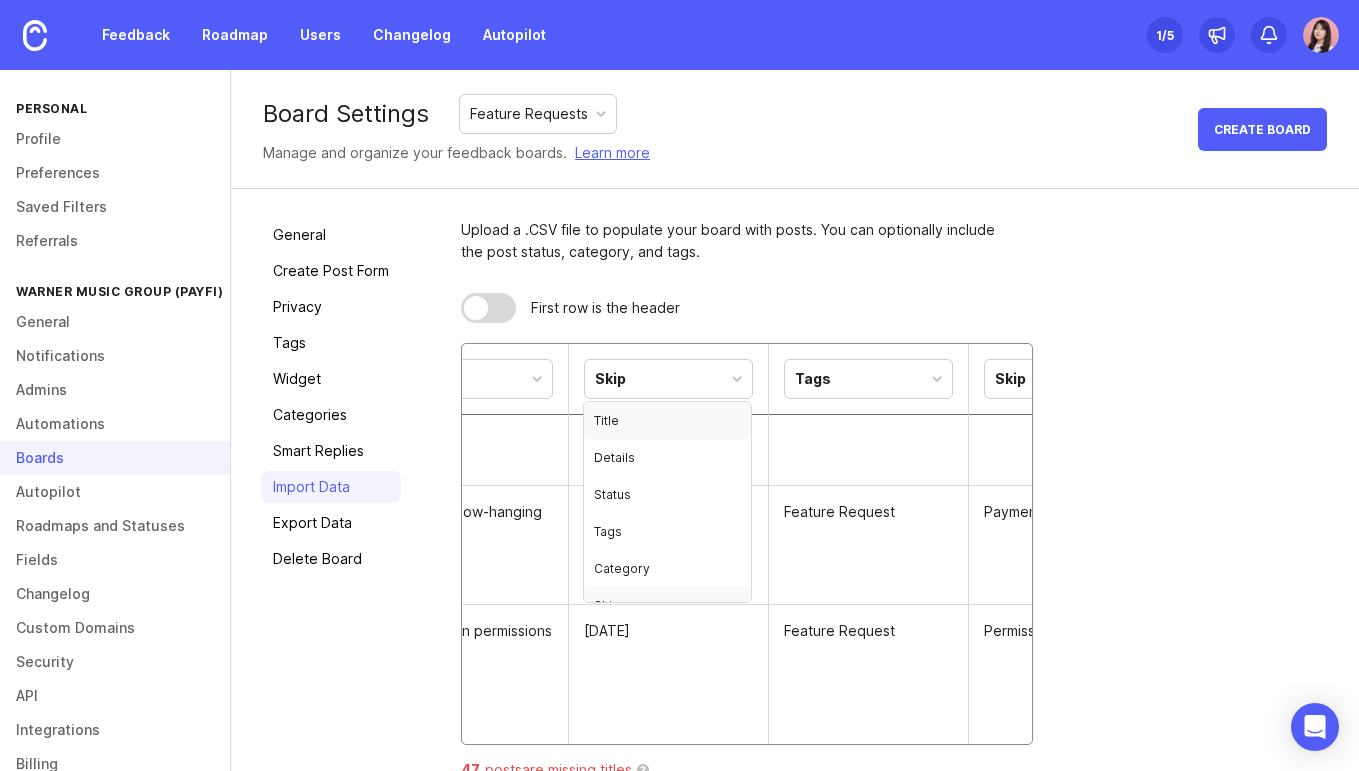 scroll, scrollTop: 22, scrollLeft: 0, axis: vertical 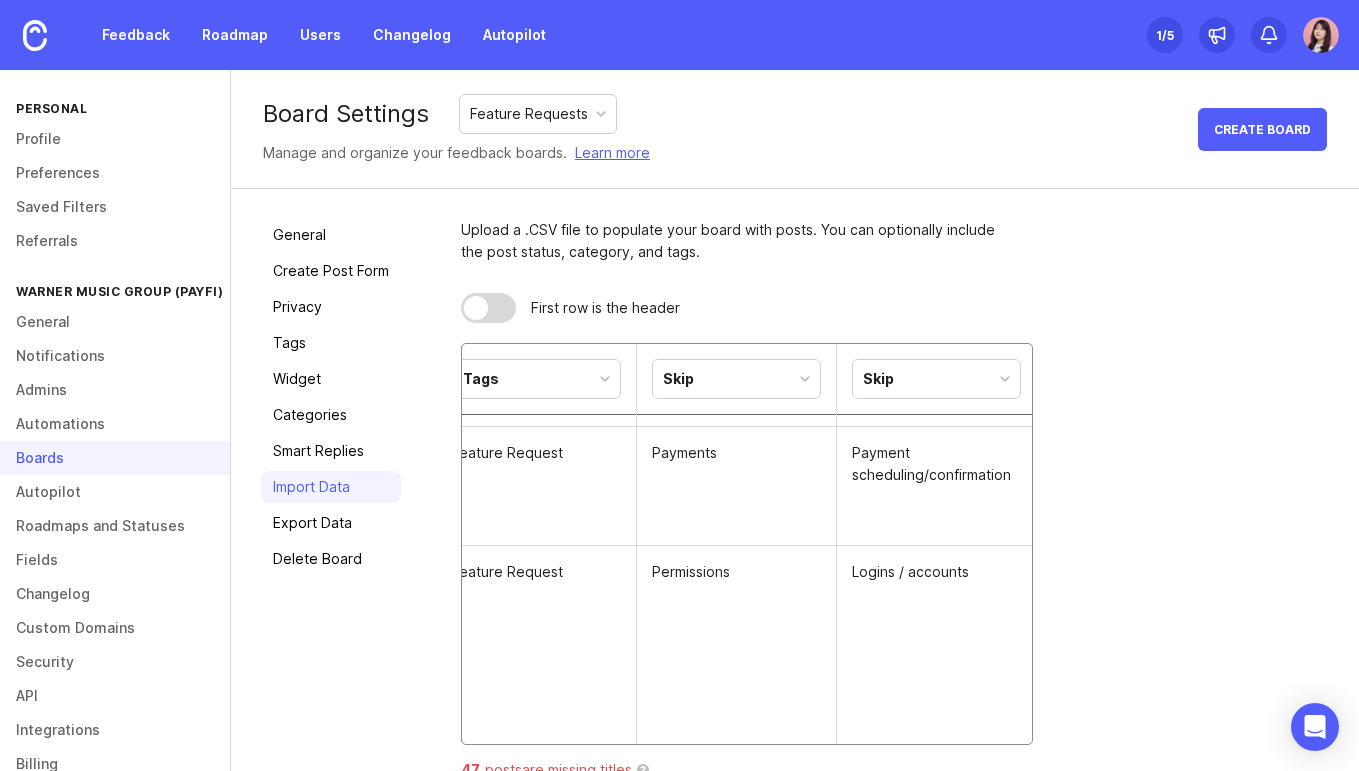click on "Skip" at bounding box center (736, 379) 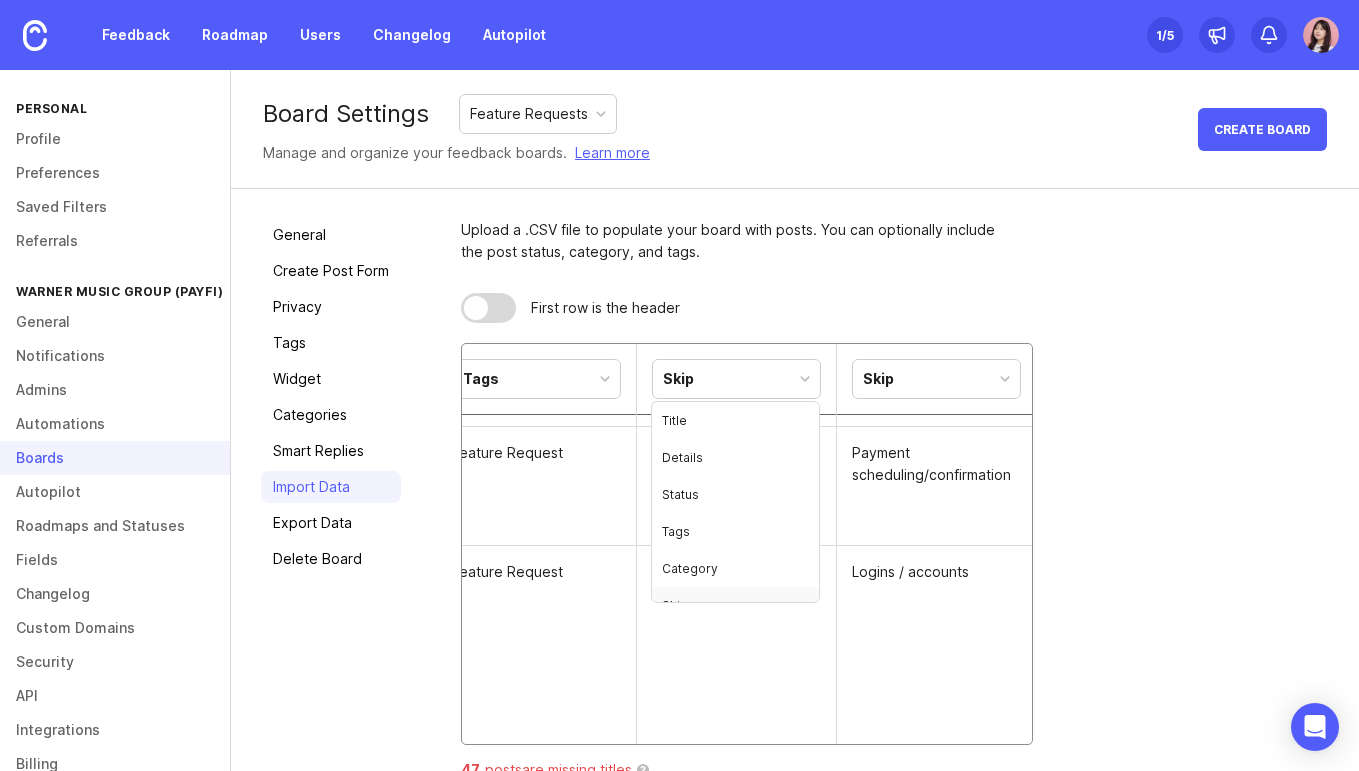 click on "Tags" at bounding box center (536, 379) 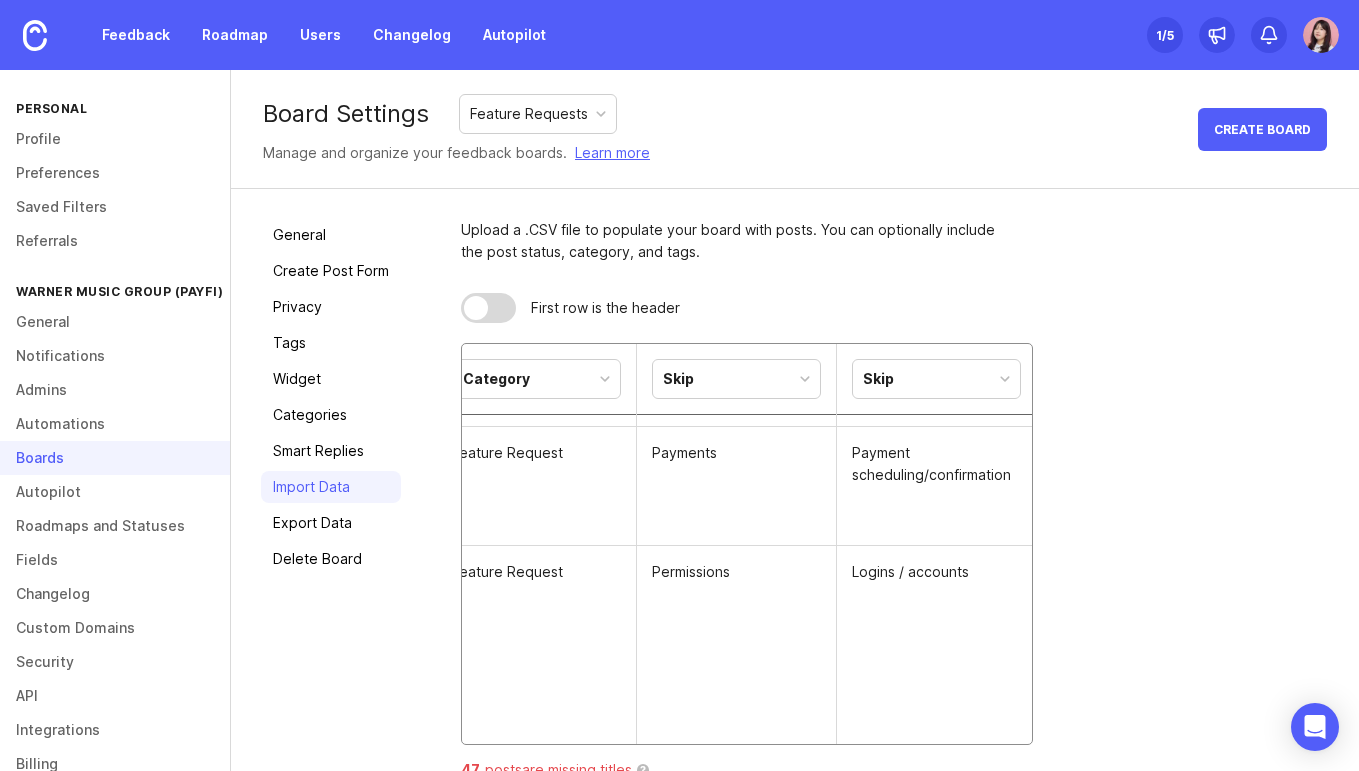 click on "Skip" at bounding box center (736, 379) 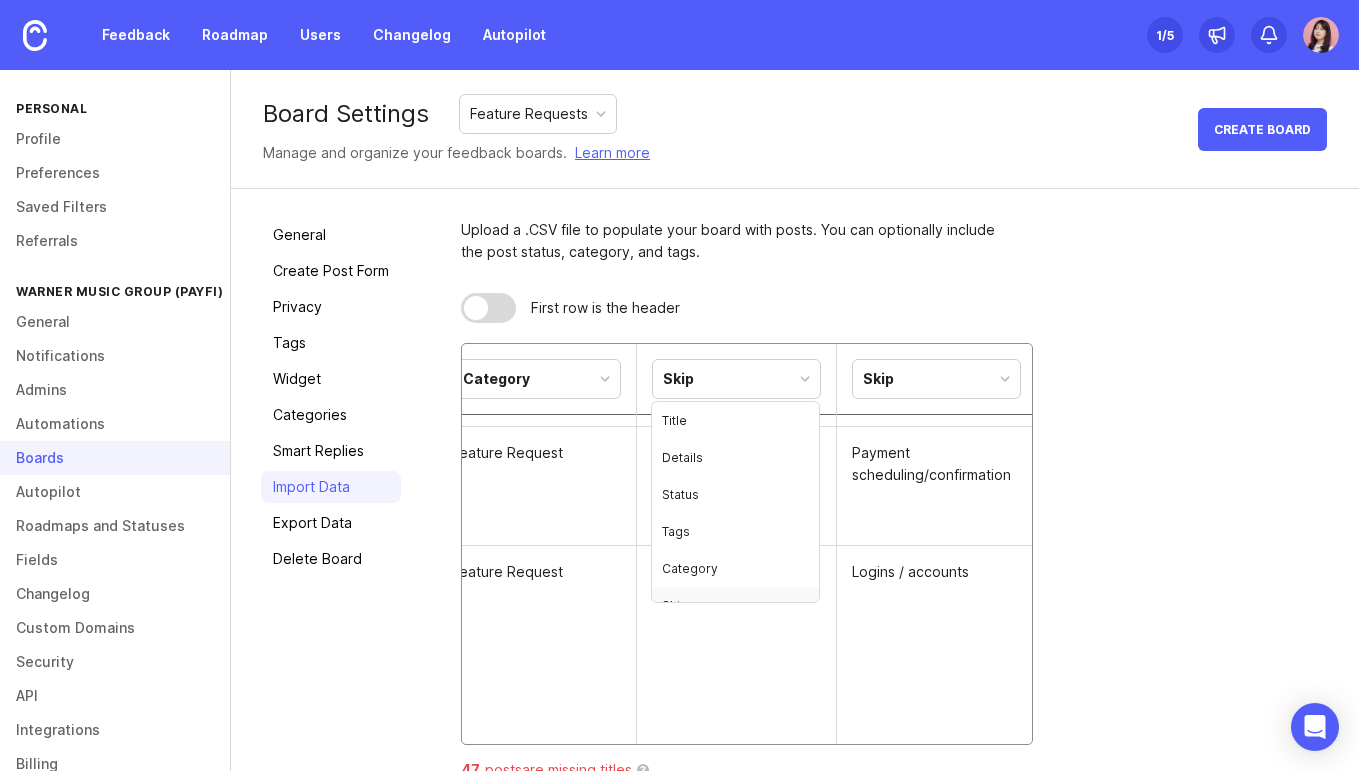 click on "Skip" at bounding box center (736, 379) 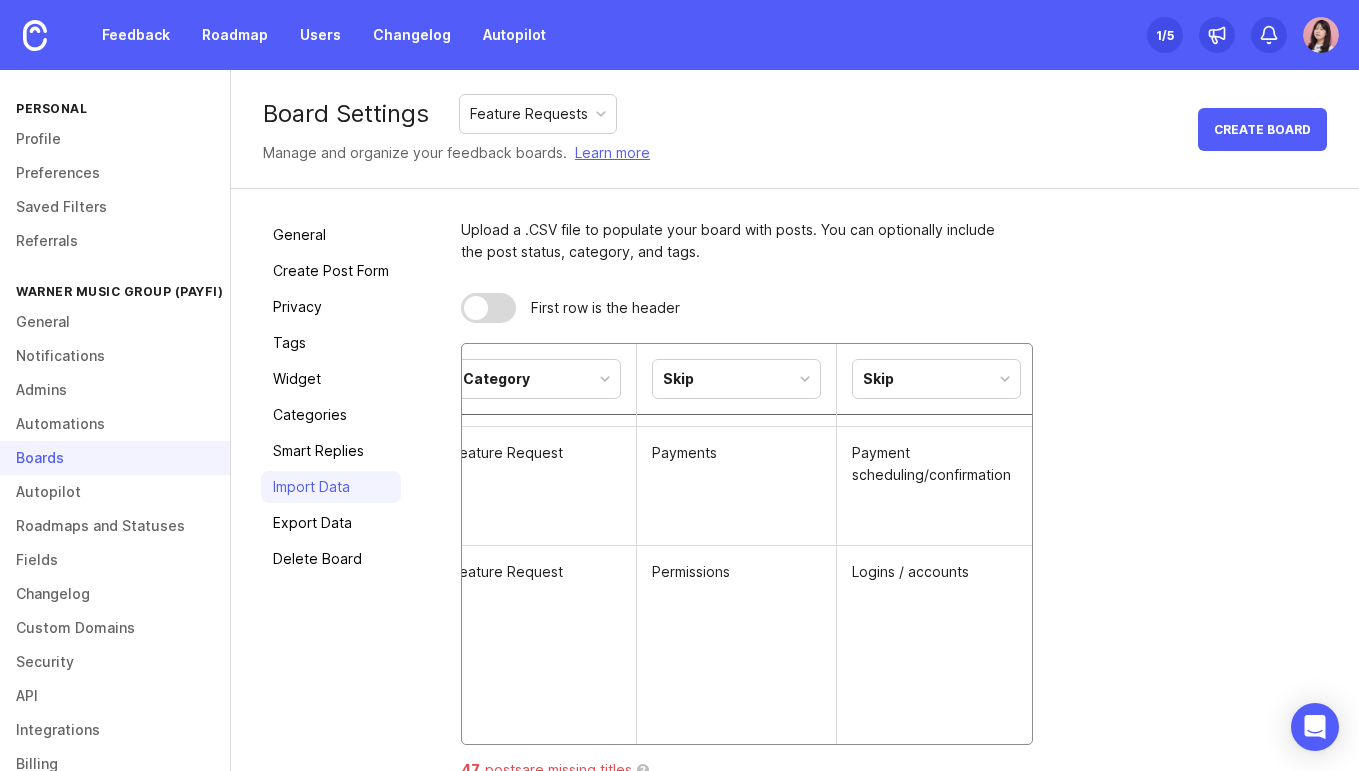 click on "Category" at bounding box center [536, 379] 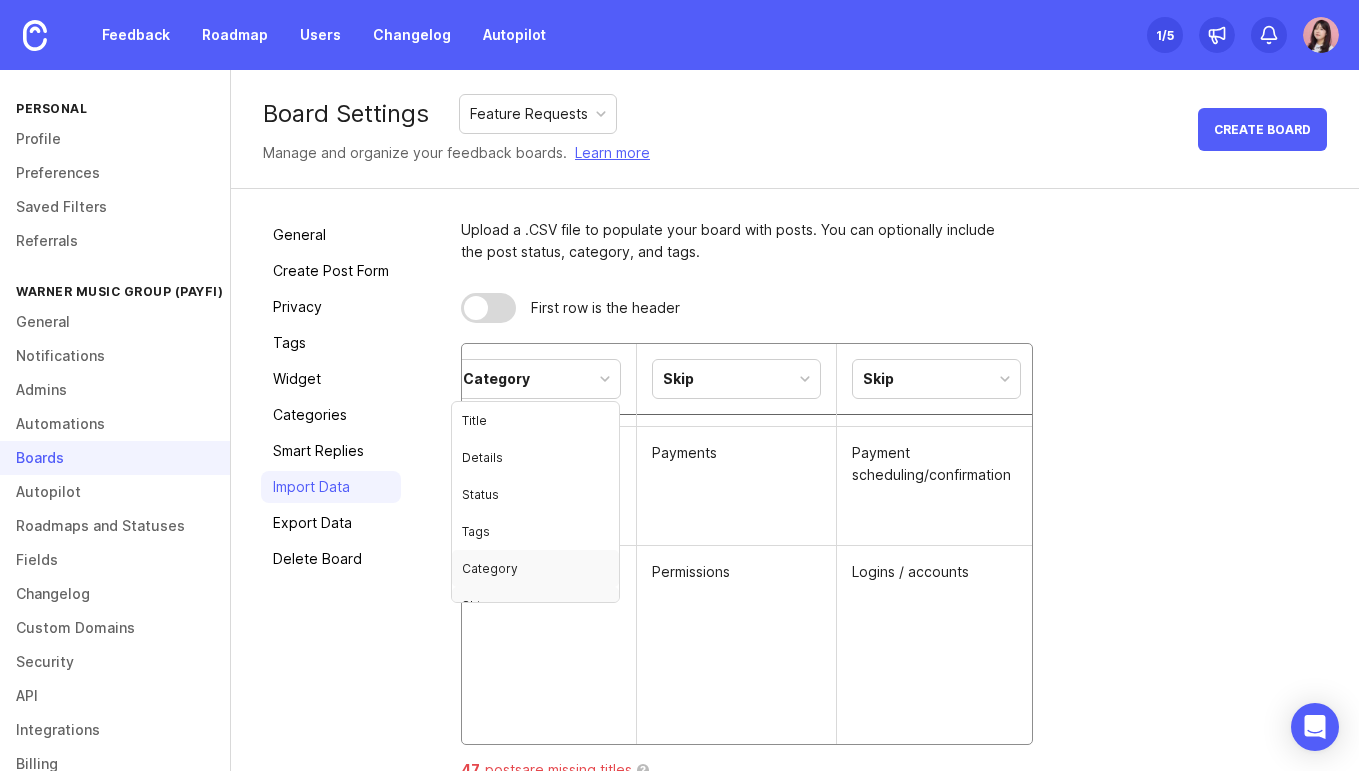 scroll, scrollTop: 22, scrollLeft: 0, axis: vertical 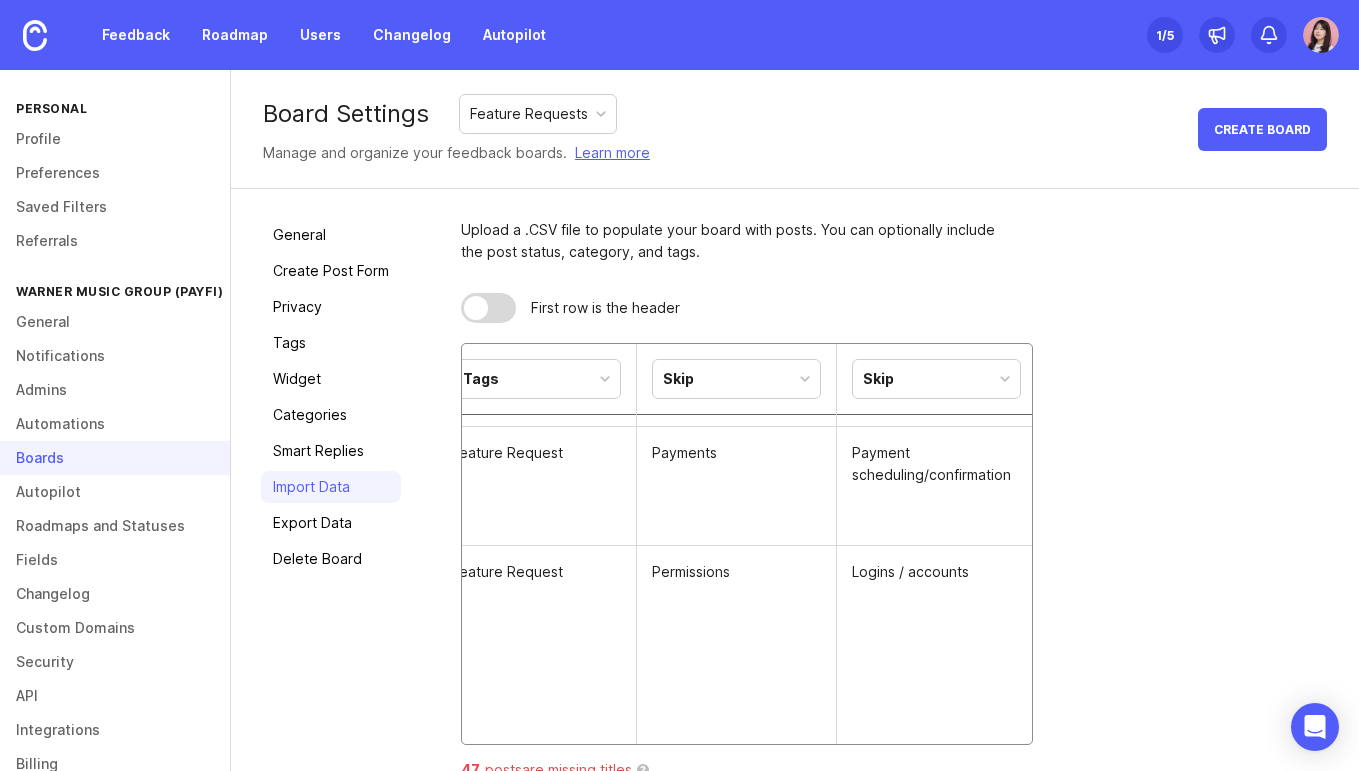 click on "Skip" at bounding box center [737, 379] 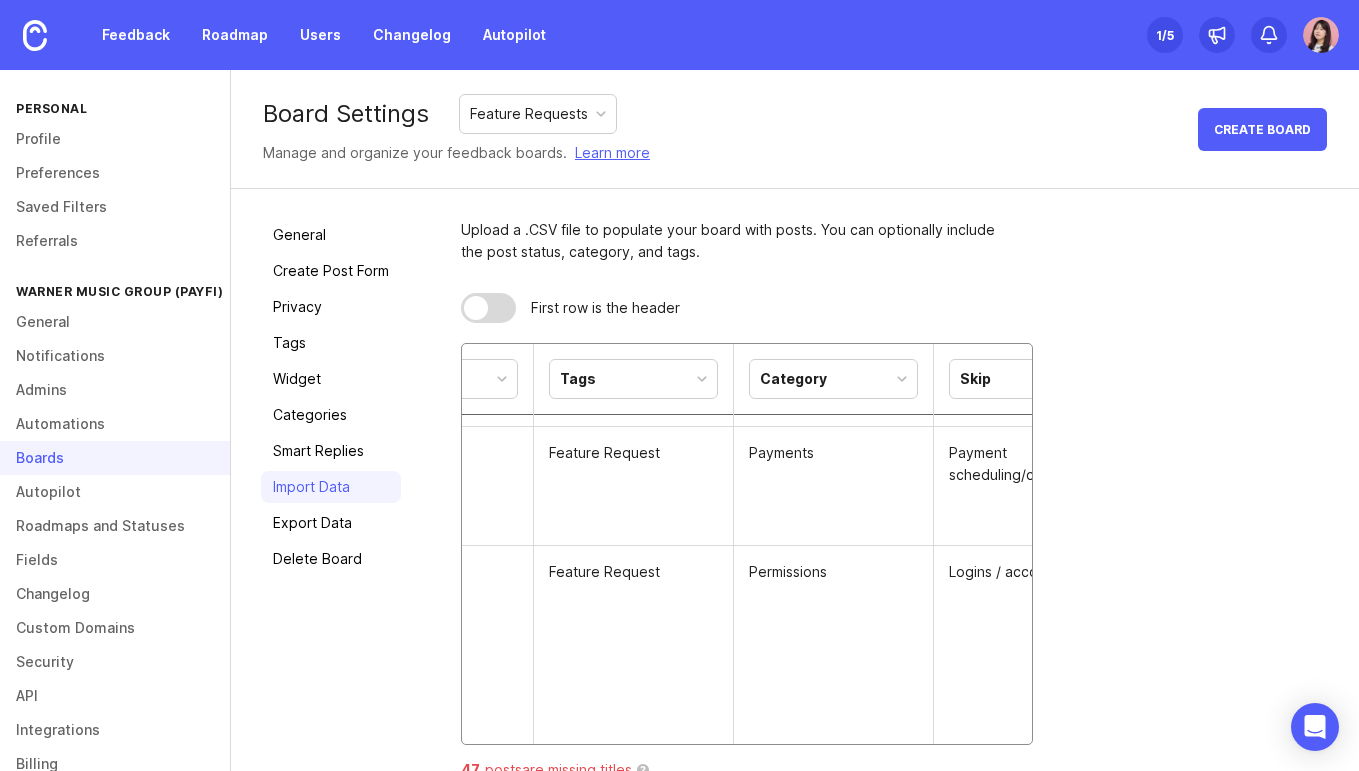 scroll, scrollTop: 0, scrollLeft: 1126, axis: horizontal 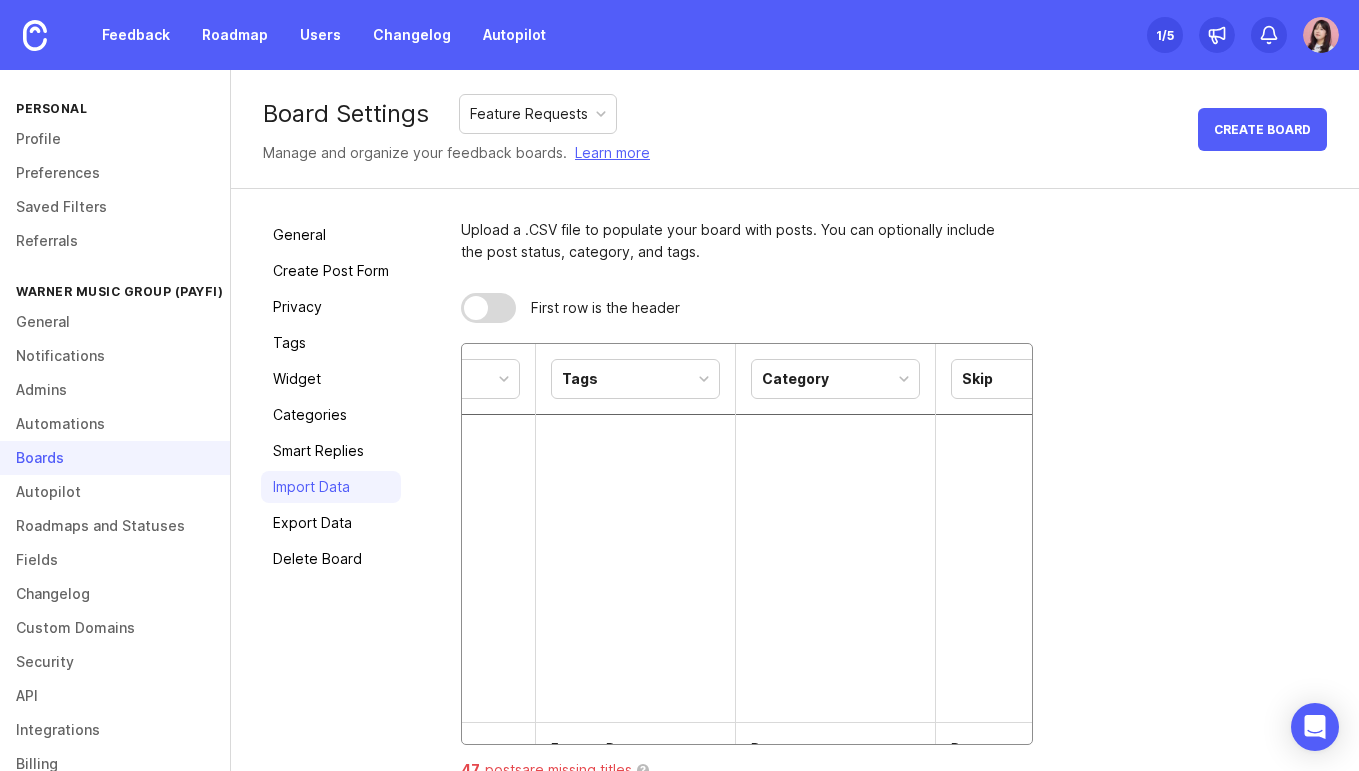click on "Tags" at bounding box center (635, 379) 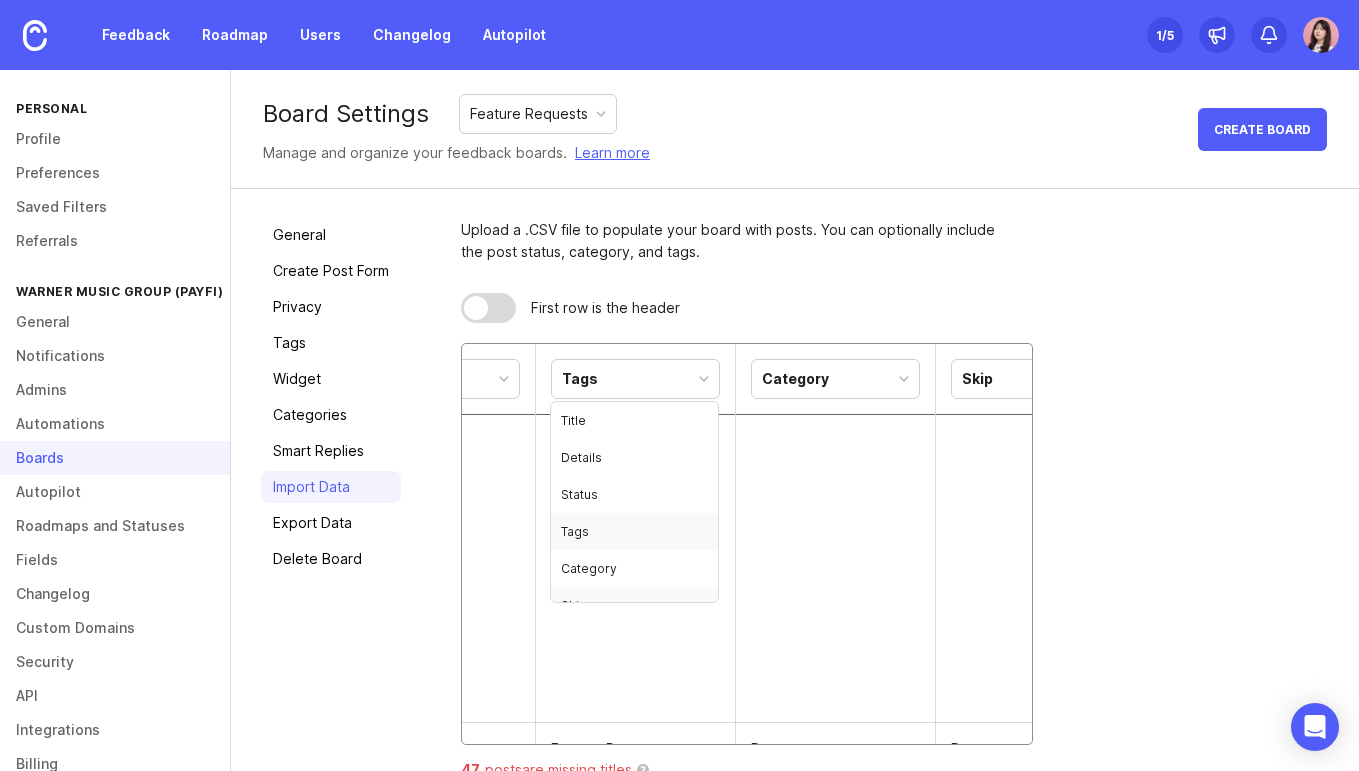 scroll, scrollTop: 22, scrollLeft: 0, axis: vertical 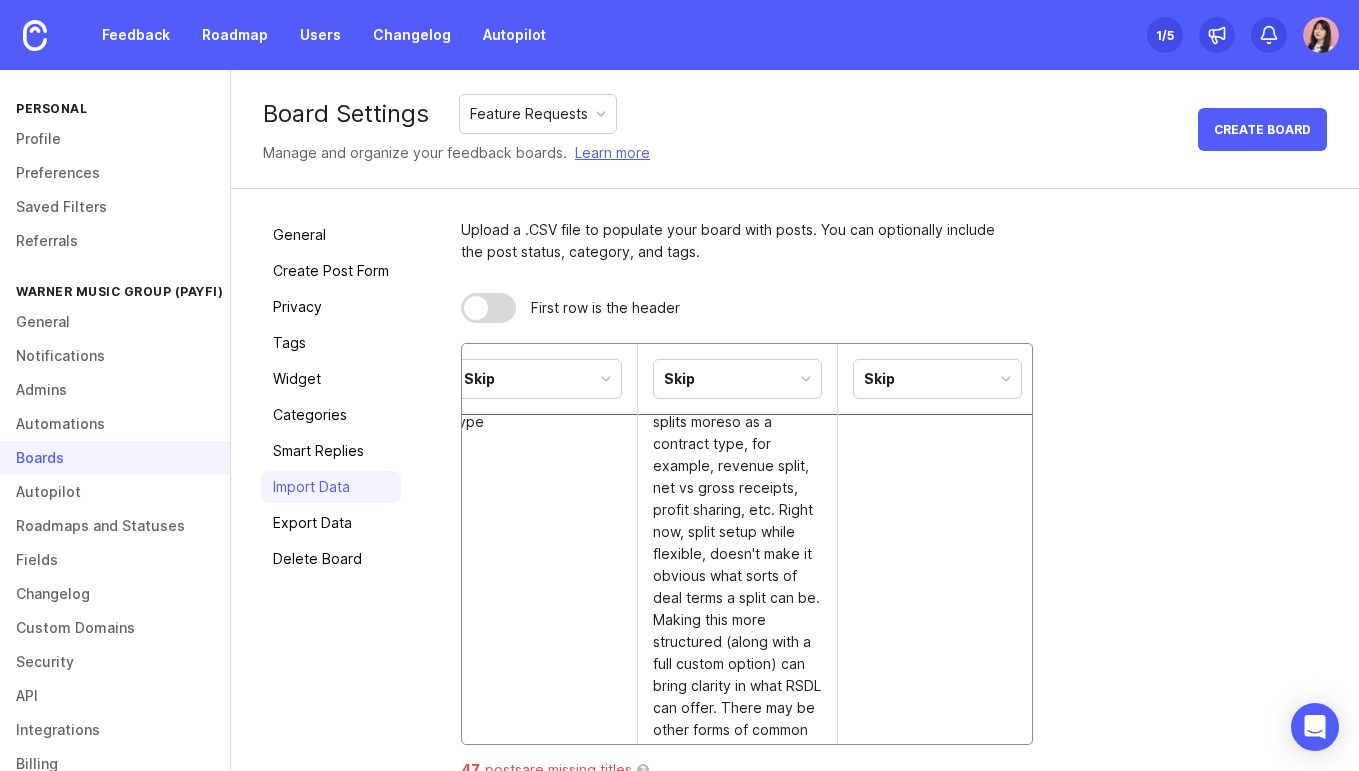 click on "Skip" at bounding box center (737, 379) 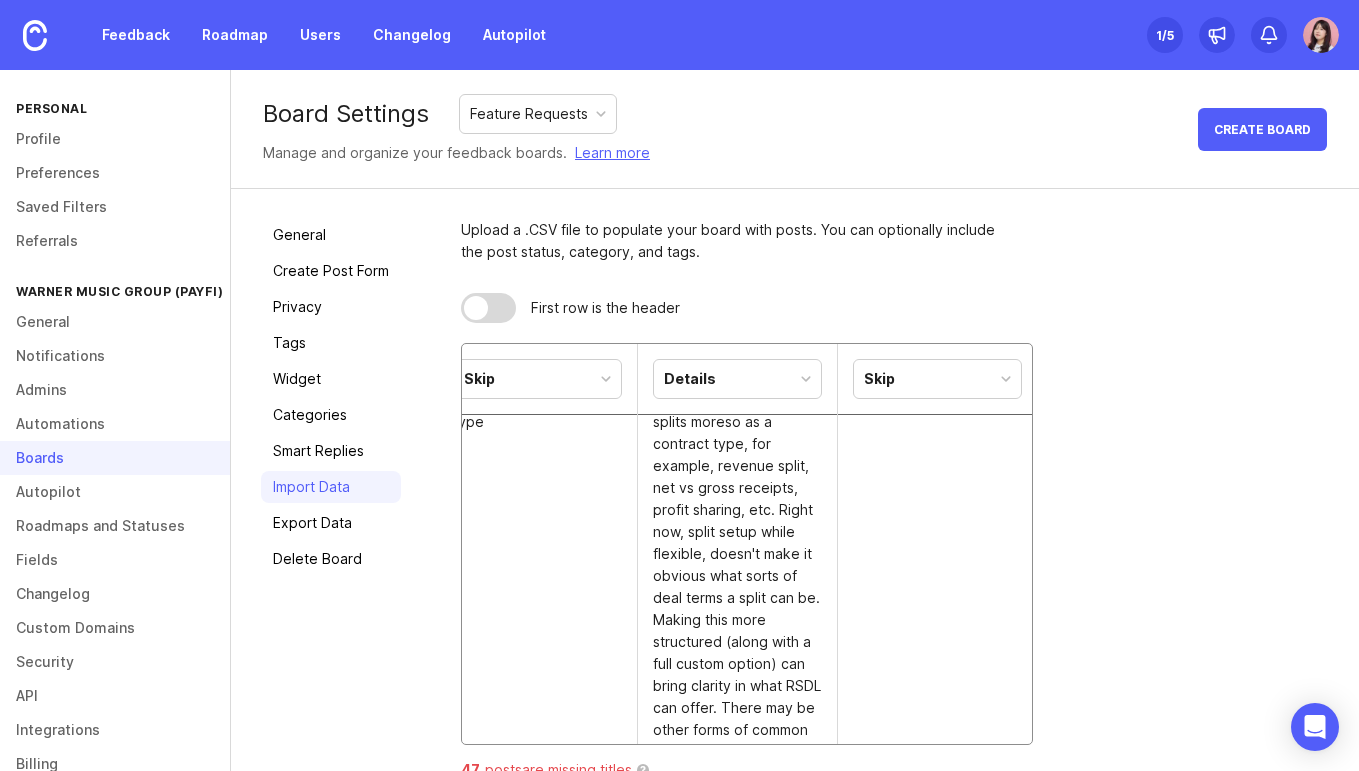 click on "Internal (PayFi)" at bounding box center [938, 609] 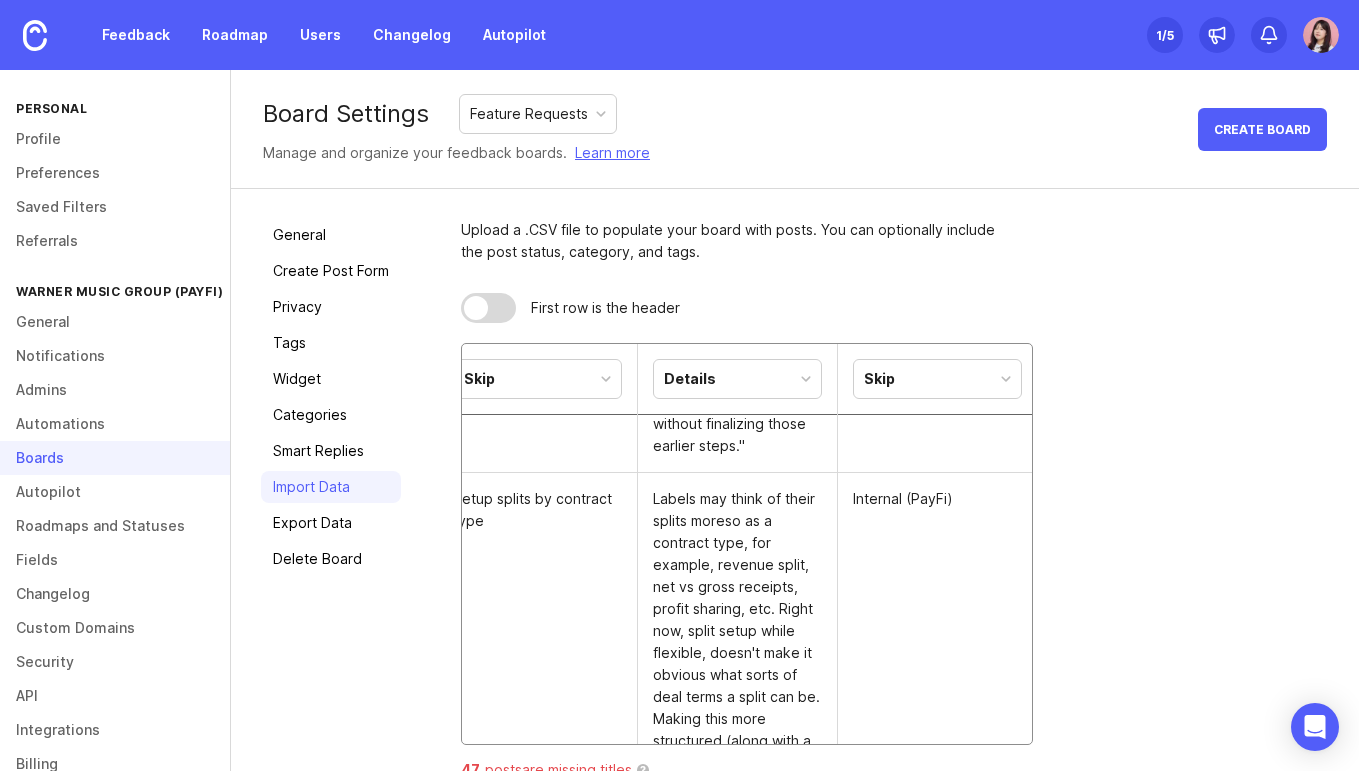 scroll, scrollTop: 1479, scrollLeft: 0, axis: vertical 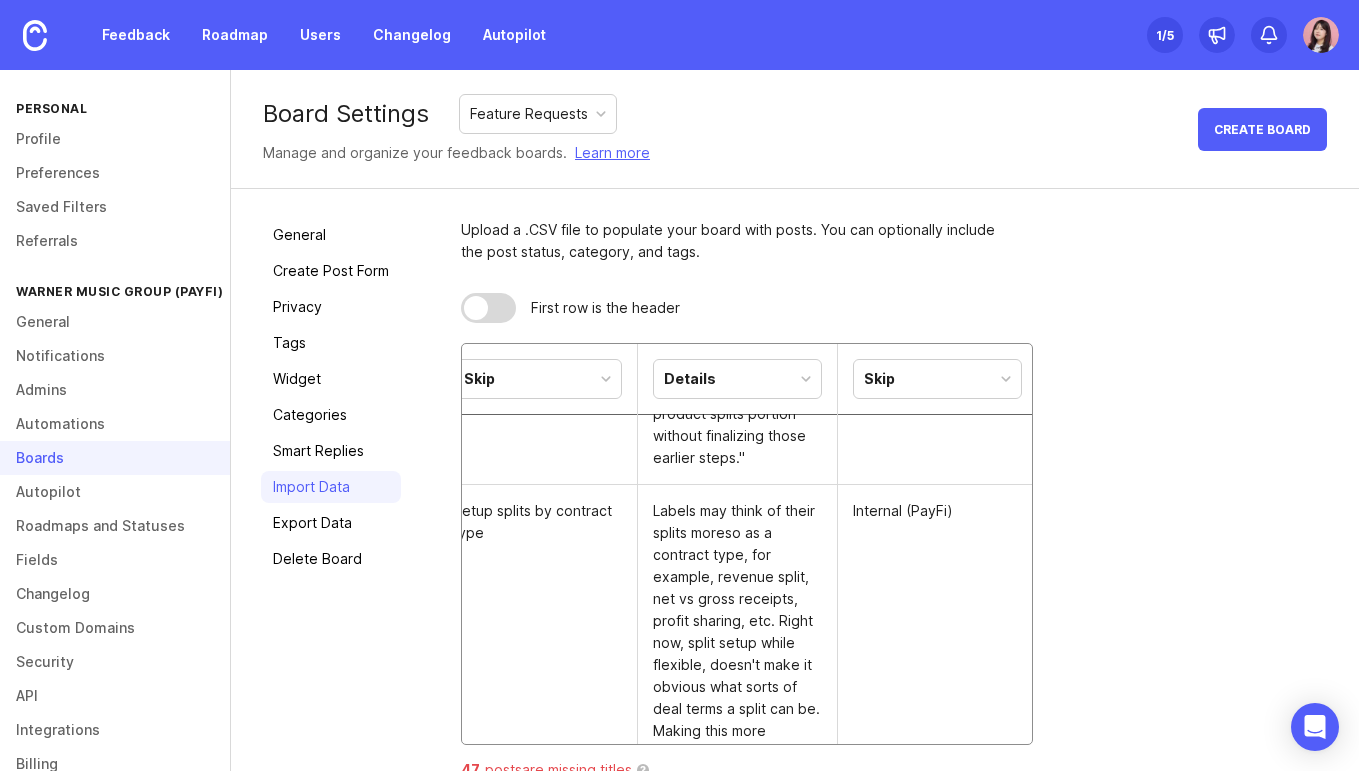 click on "Skip" at bounding box center (937, 379) 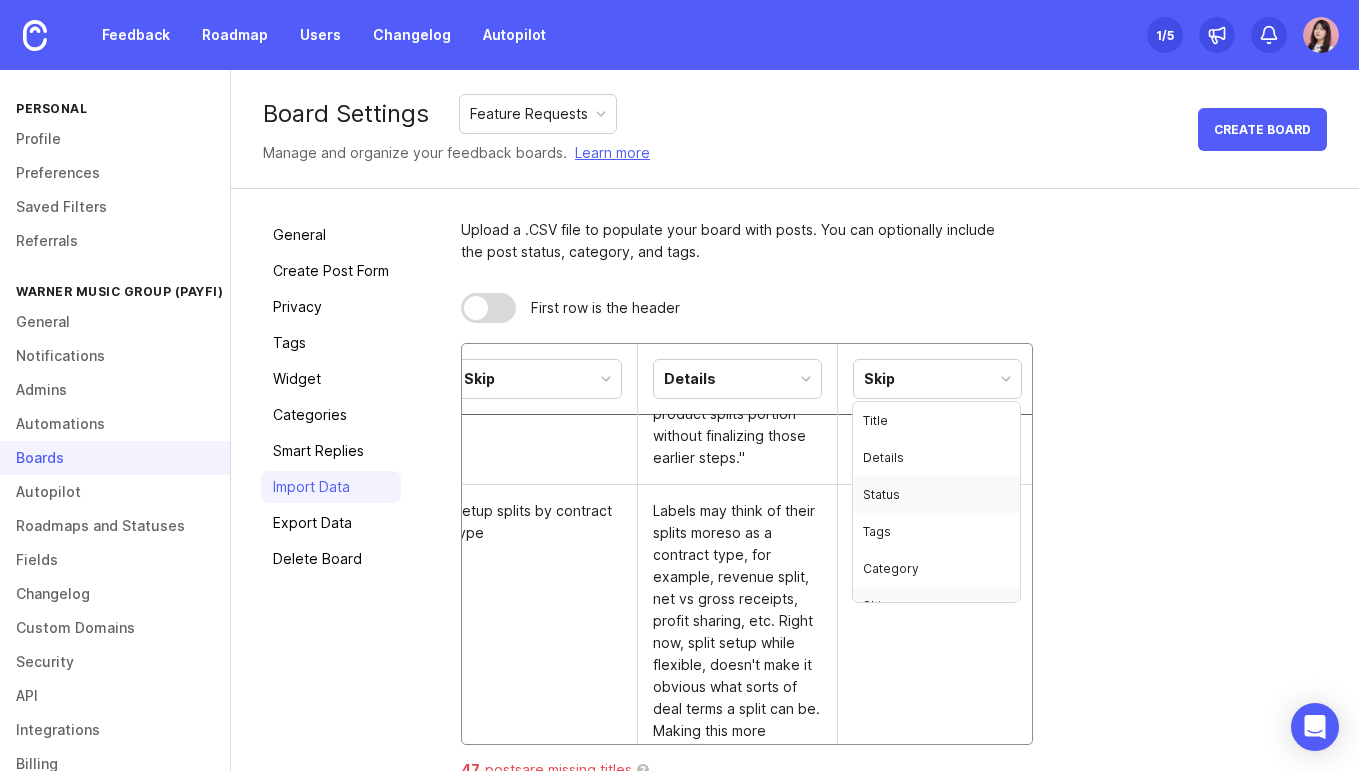 scroll, scrollTop: 22, scrollLeft: 0, axis: vertical 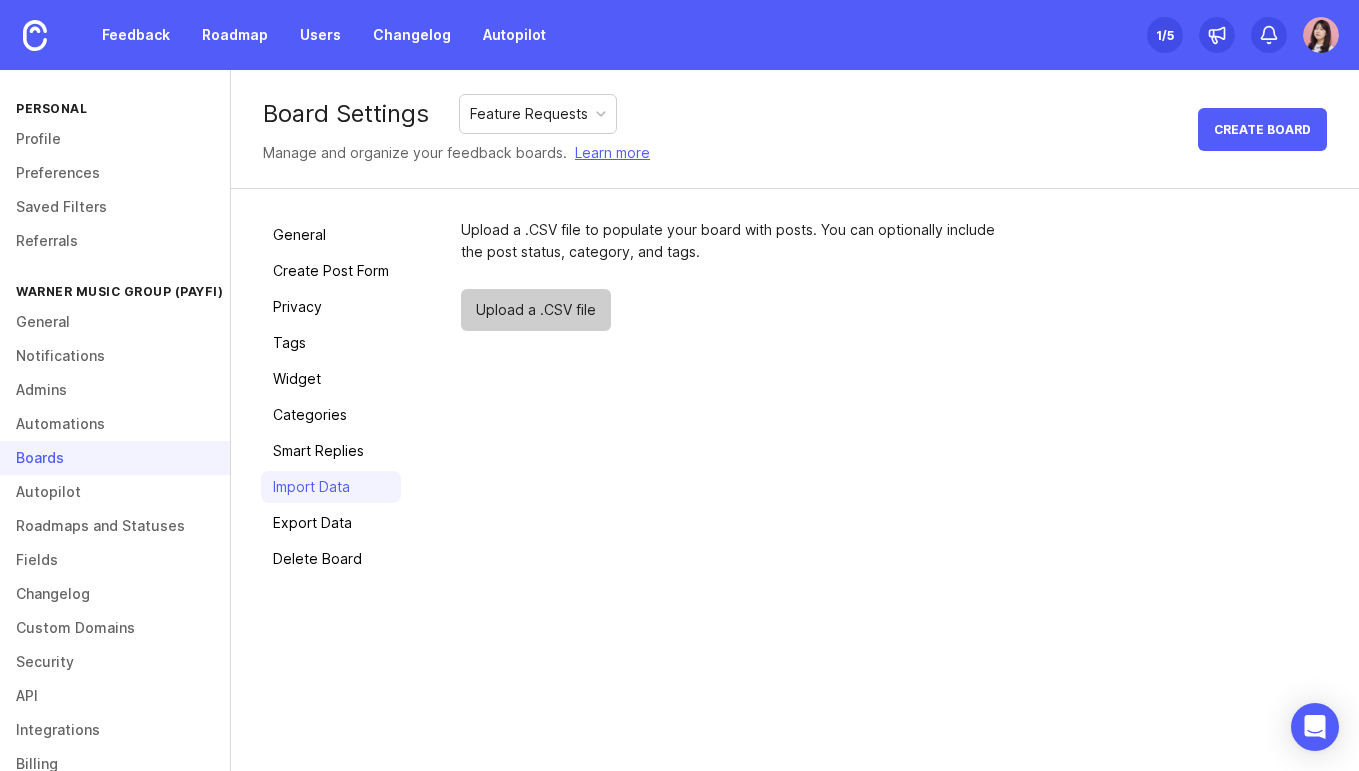 click on "Upload a .CSV file" at bounding box center (536, 310) 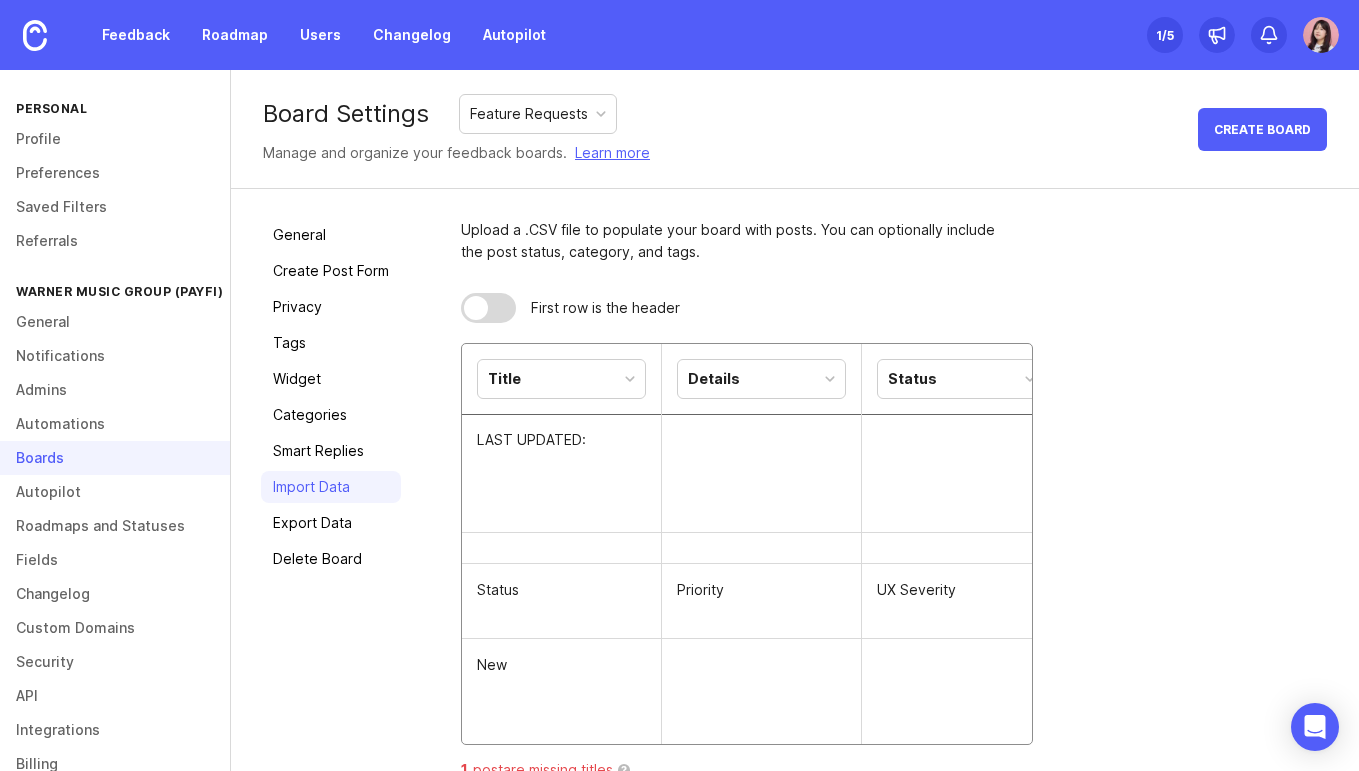 click at bounding box center (488, 308) 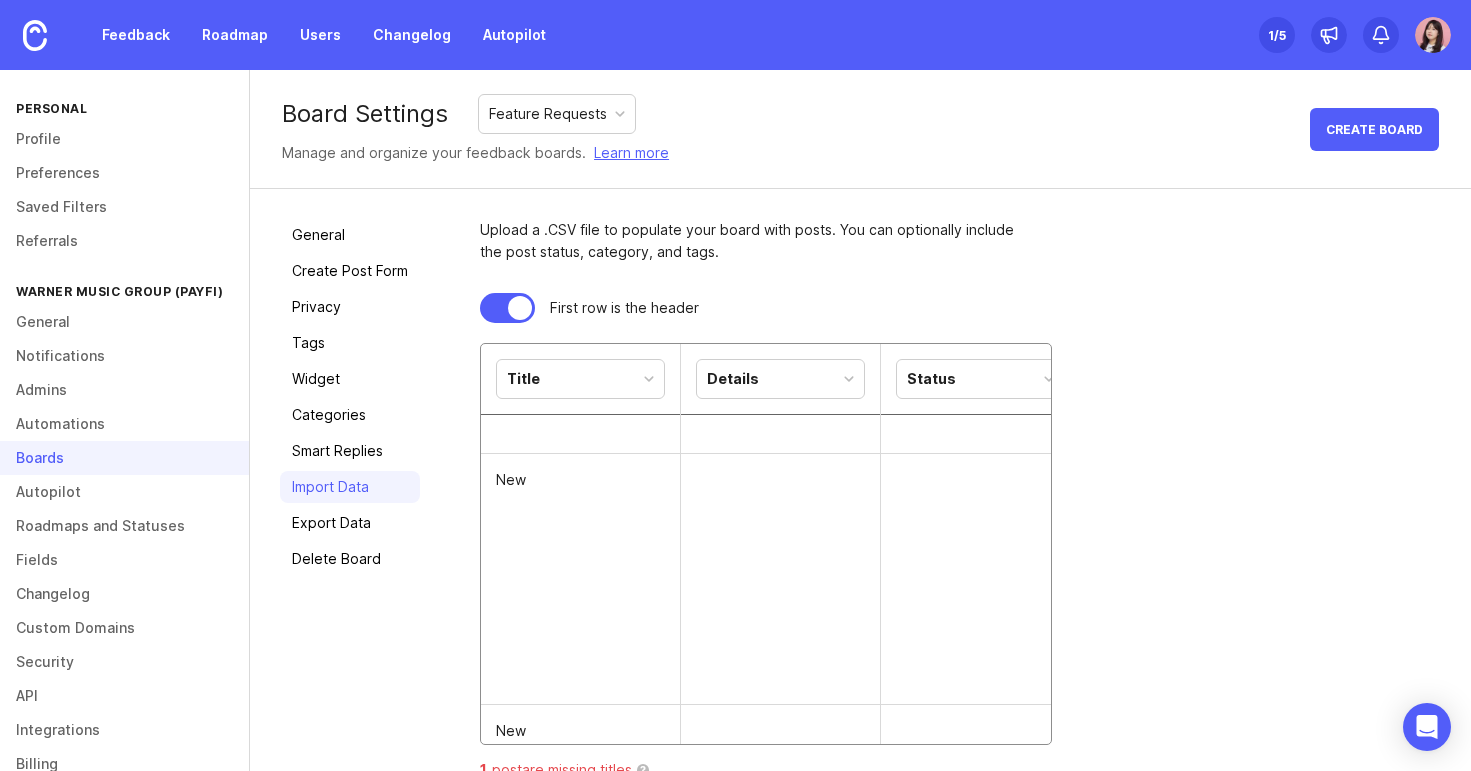 scroll, scrollTop: 0, scrollLeft: 0, axis: both 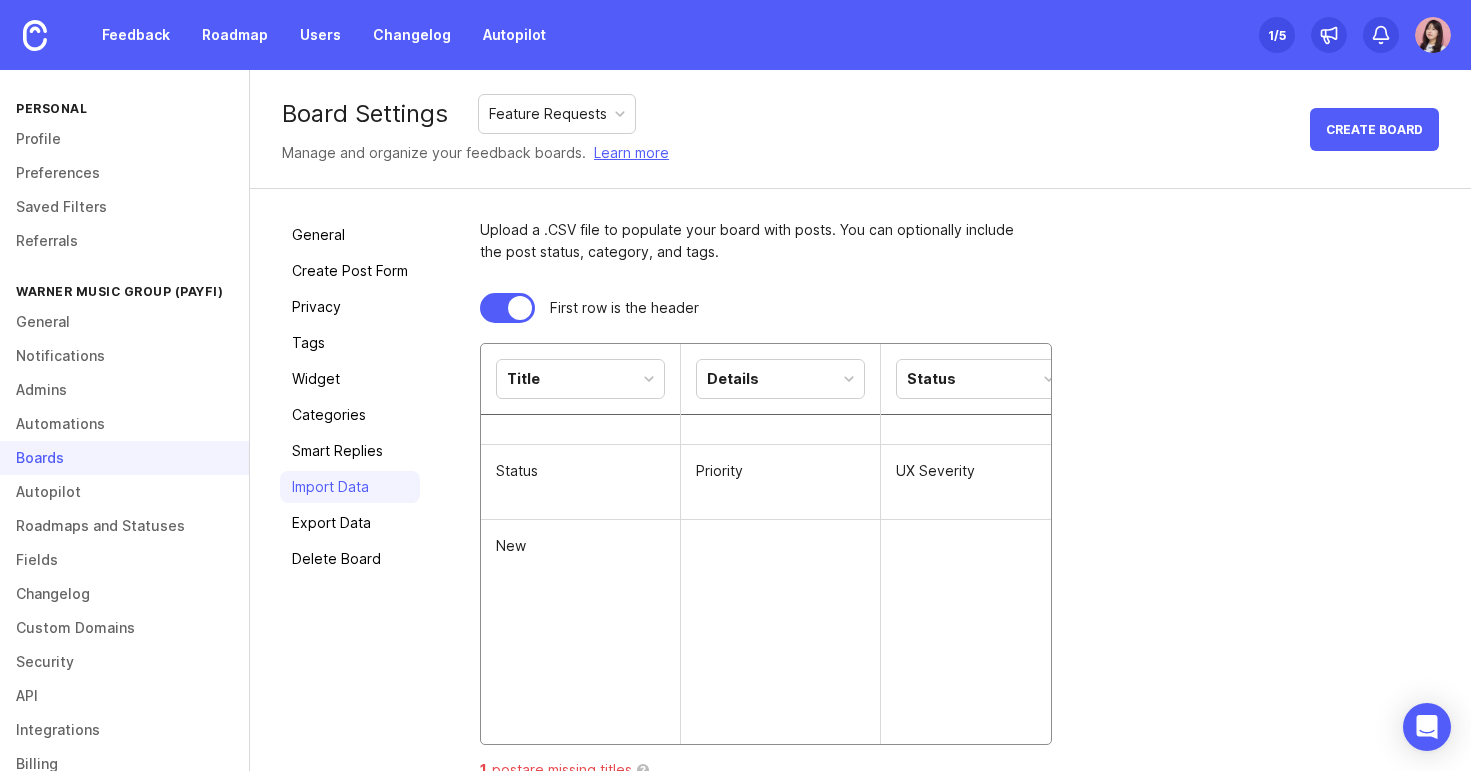 click on "Title" at bounding box center (580, 379) 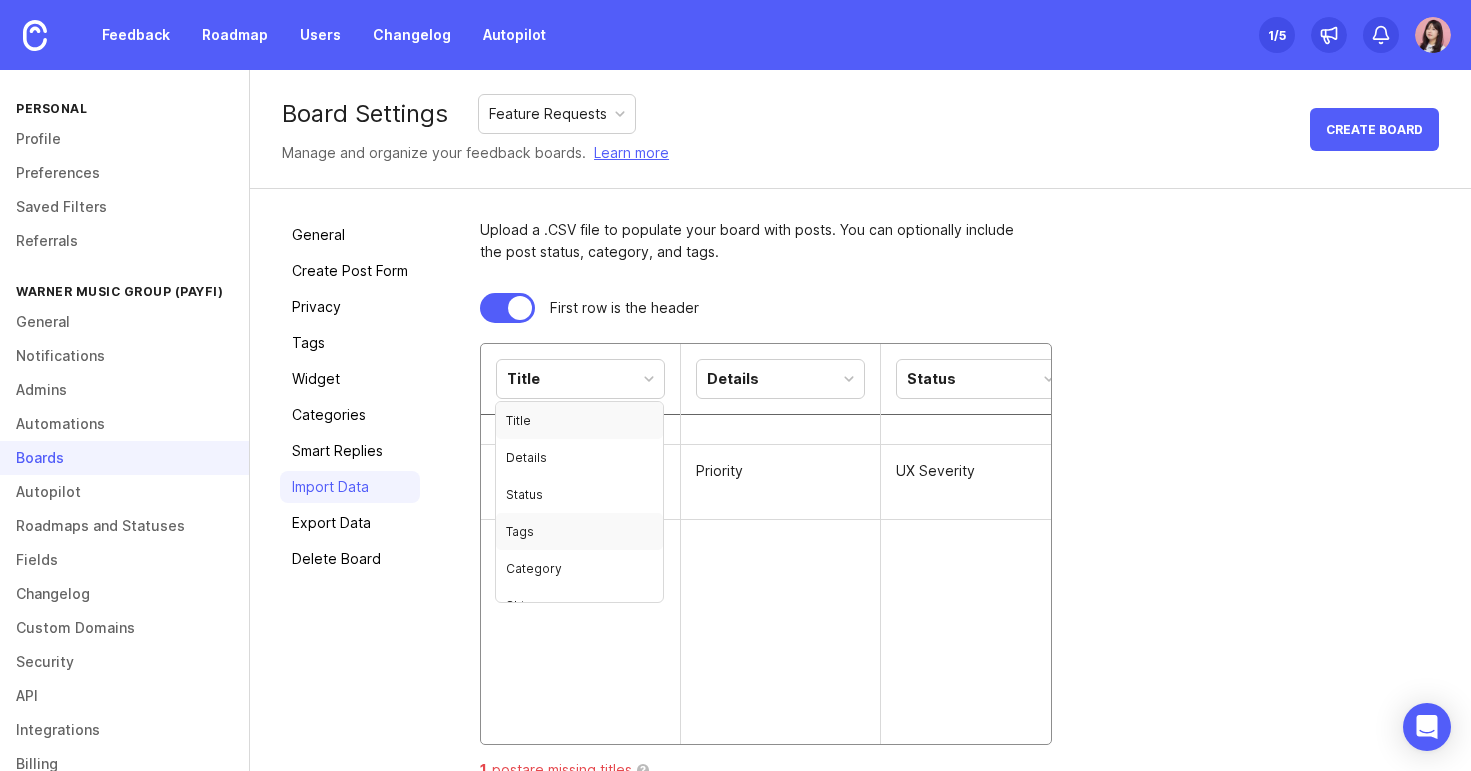 scroll, scrollTop: 22, scrollLeft: 0, axis: vertical 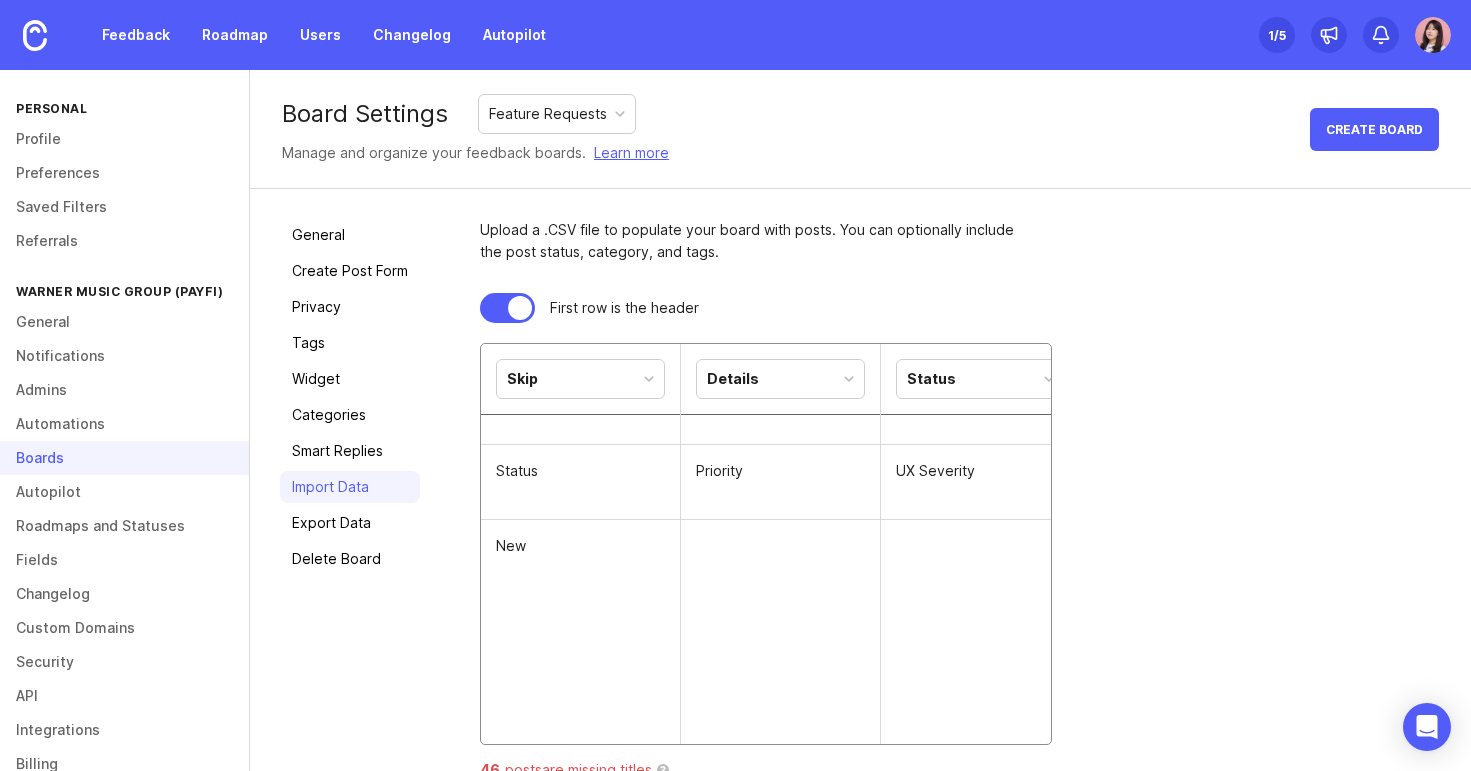 click on "Details" at bounding box center [780, 379] 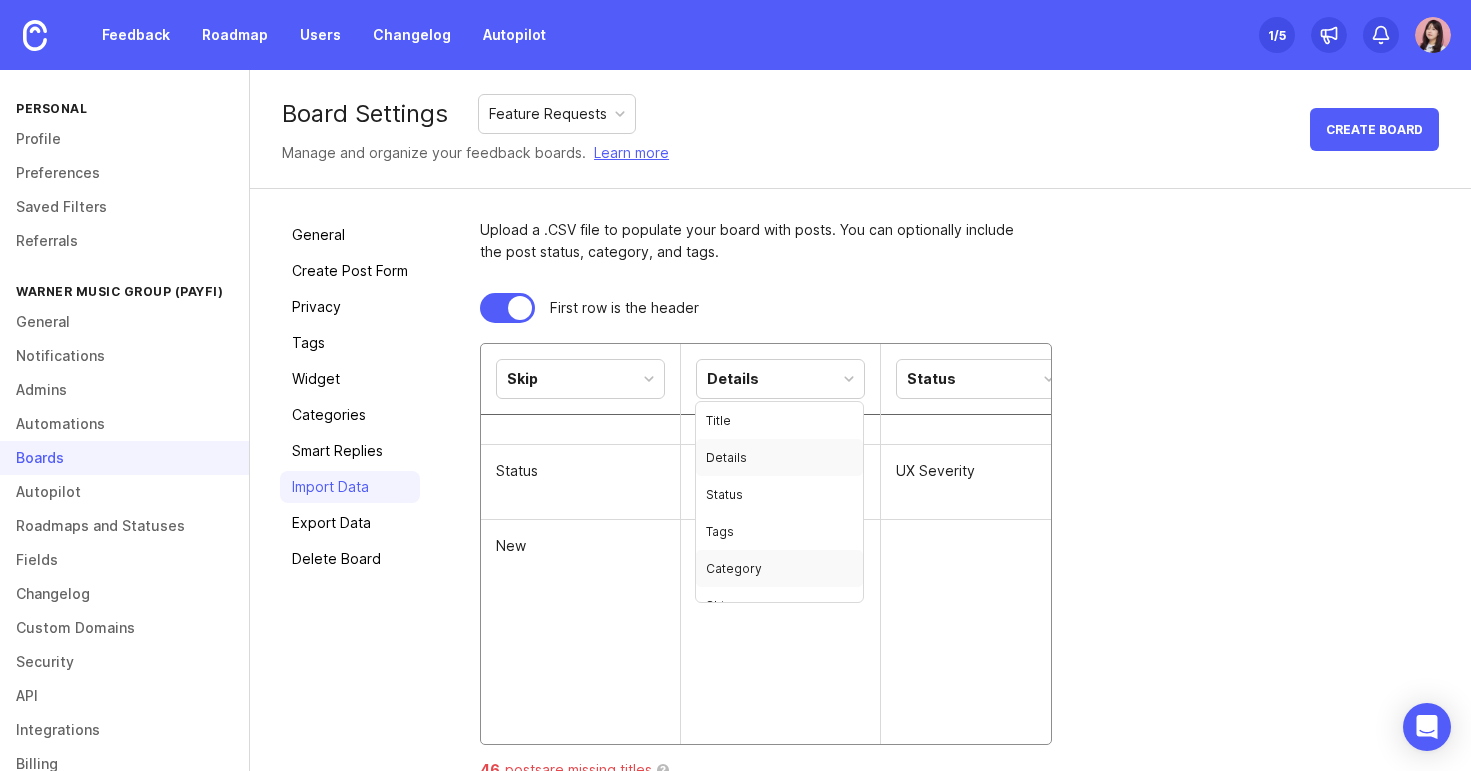 scroll, scrollTop: 22, scrollLeft: 0, axis: vertical 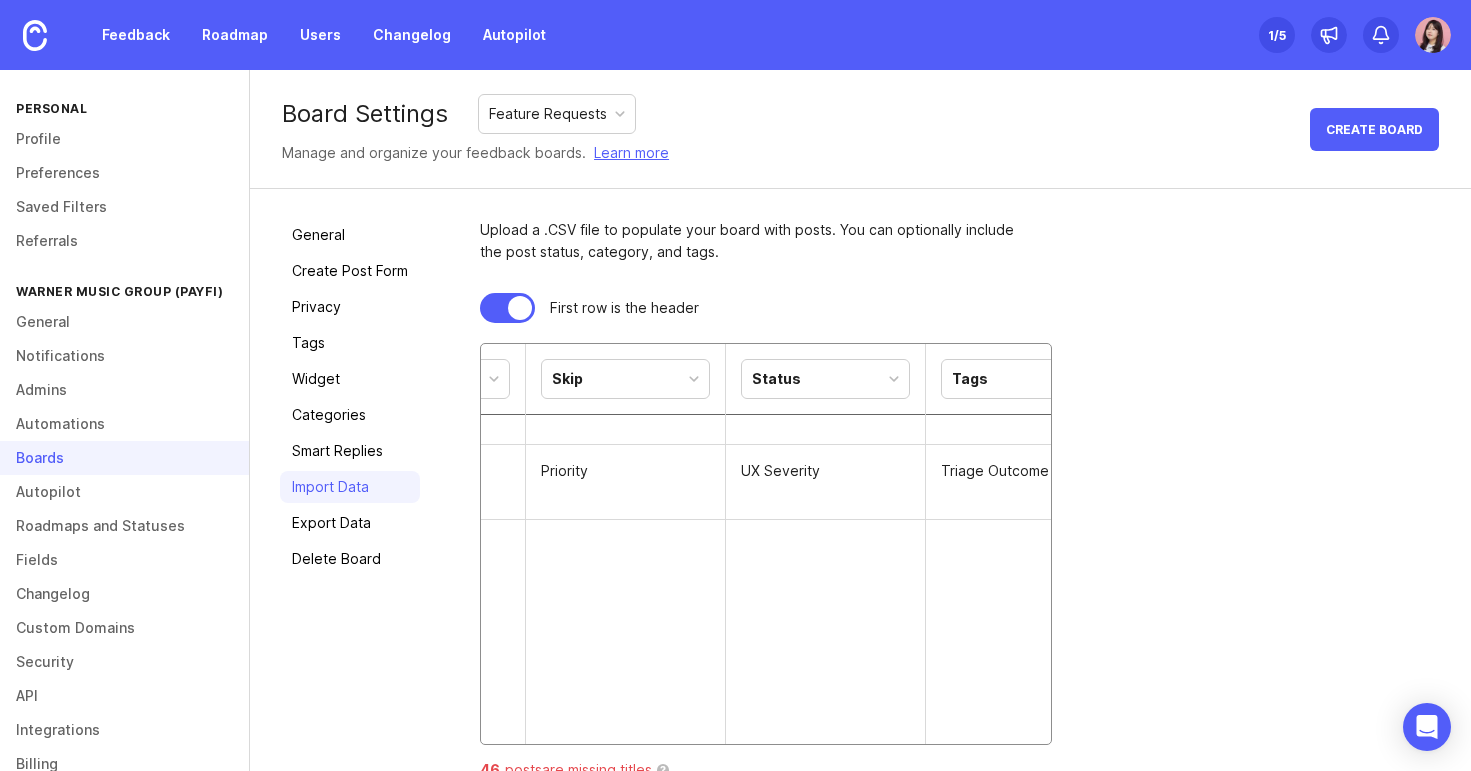 click on "Status" at bounding box center (825, 379) 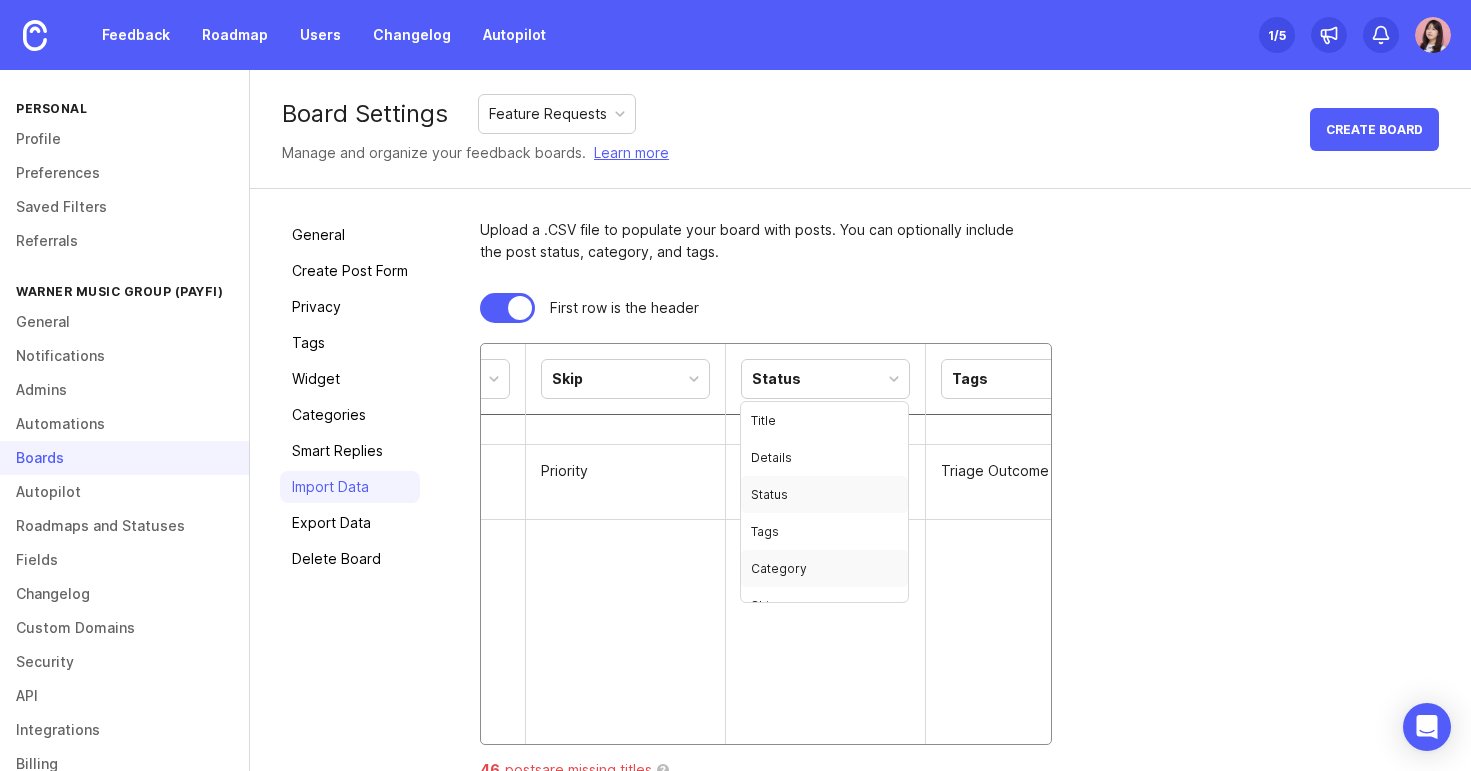 scroll, scrollTop: 22, scrollLeft: 0, axis: vertical 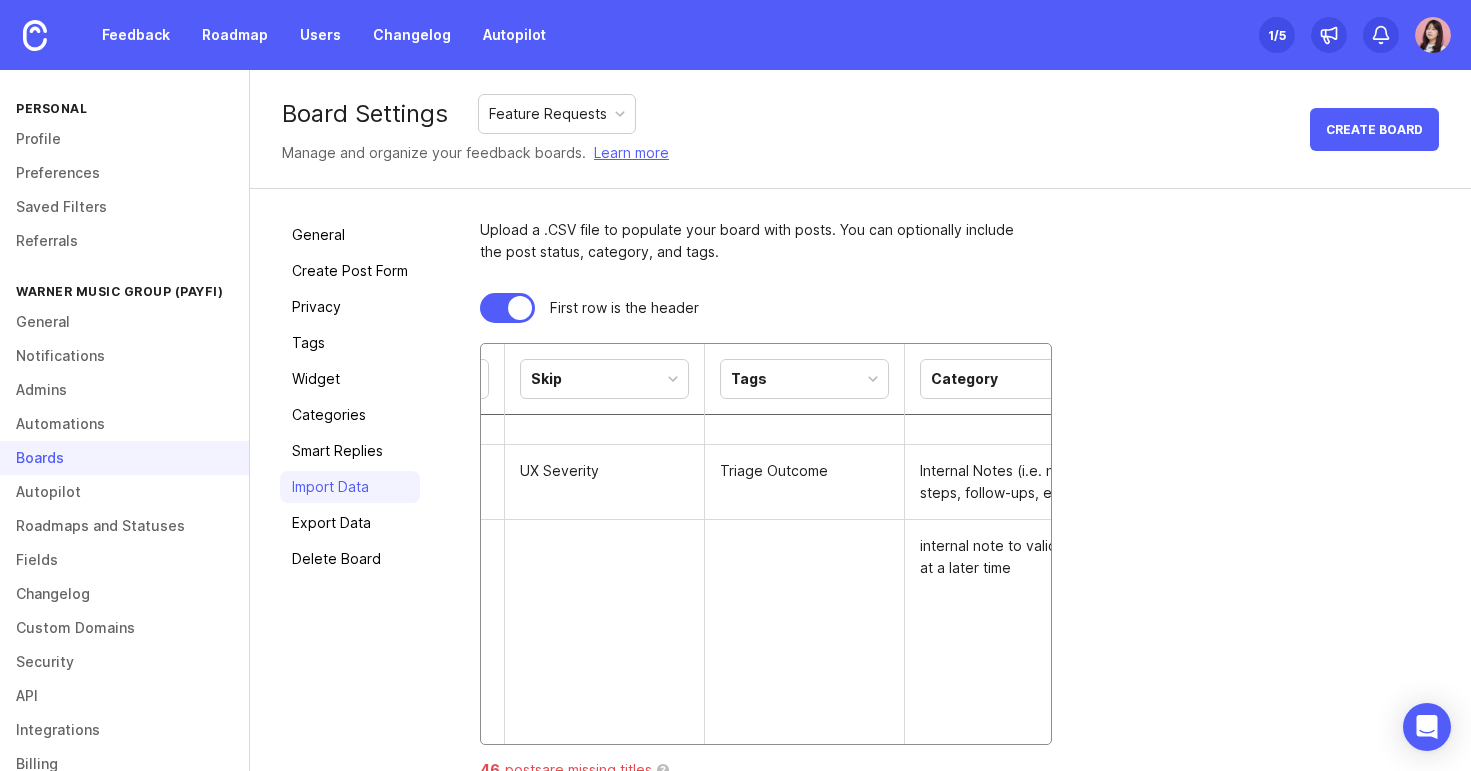 click on "Tags" at bounding box center [804, 379] 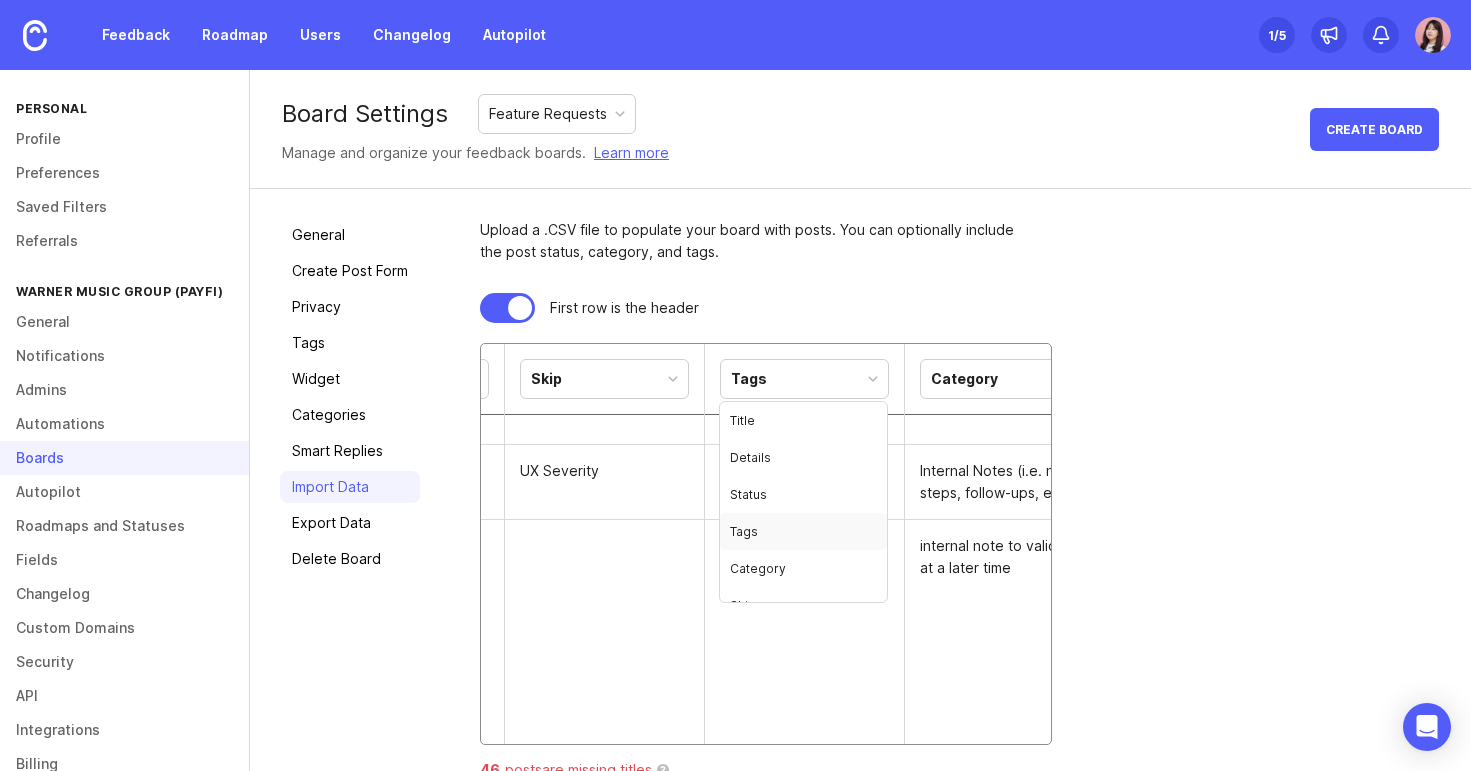 scroll, scrollTop: 22, scrollLeft: 0, axis: vertical 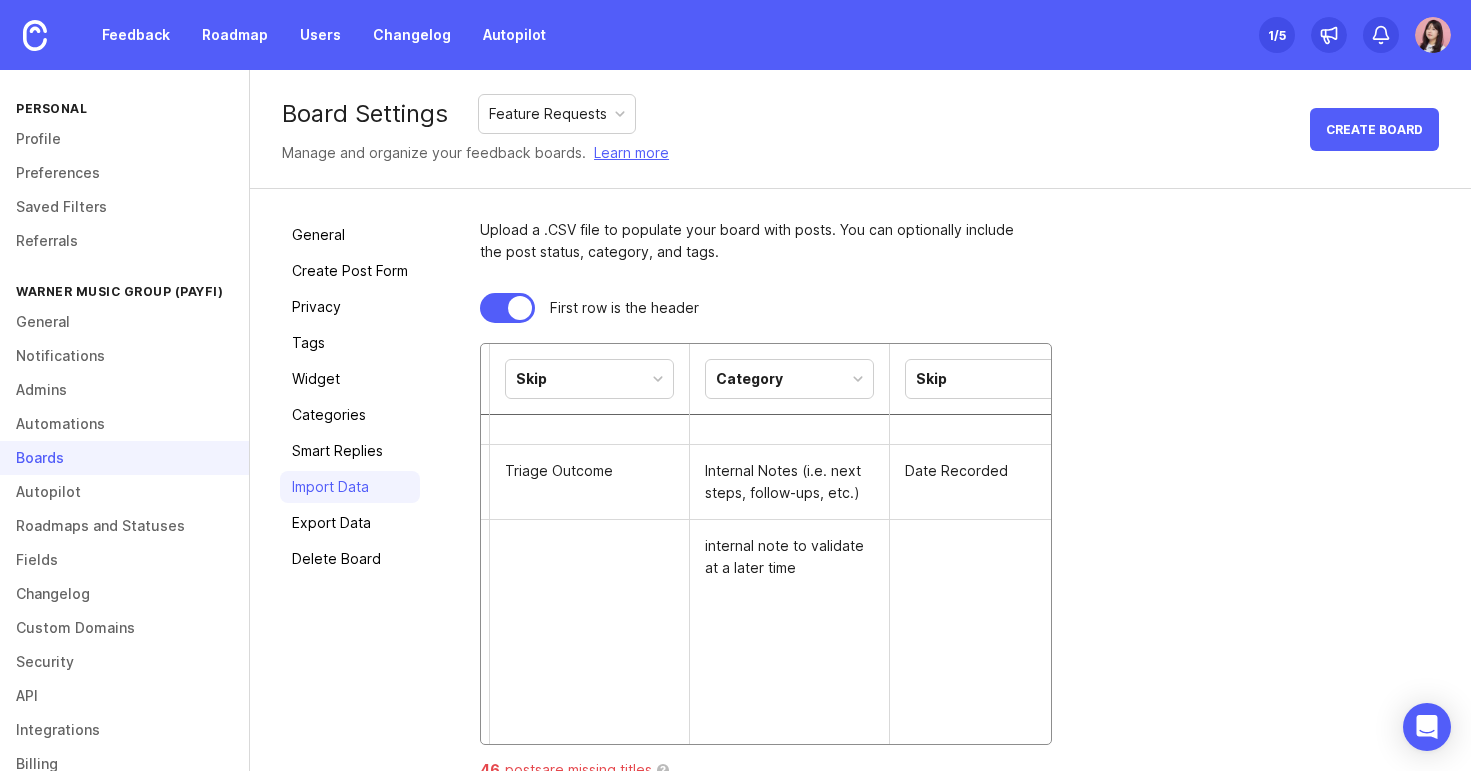 click on "Category" at bounding box center (789, 379) 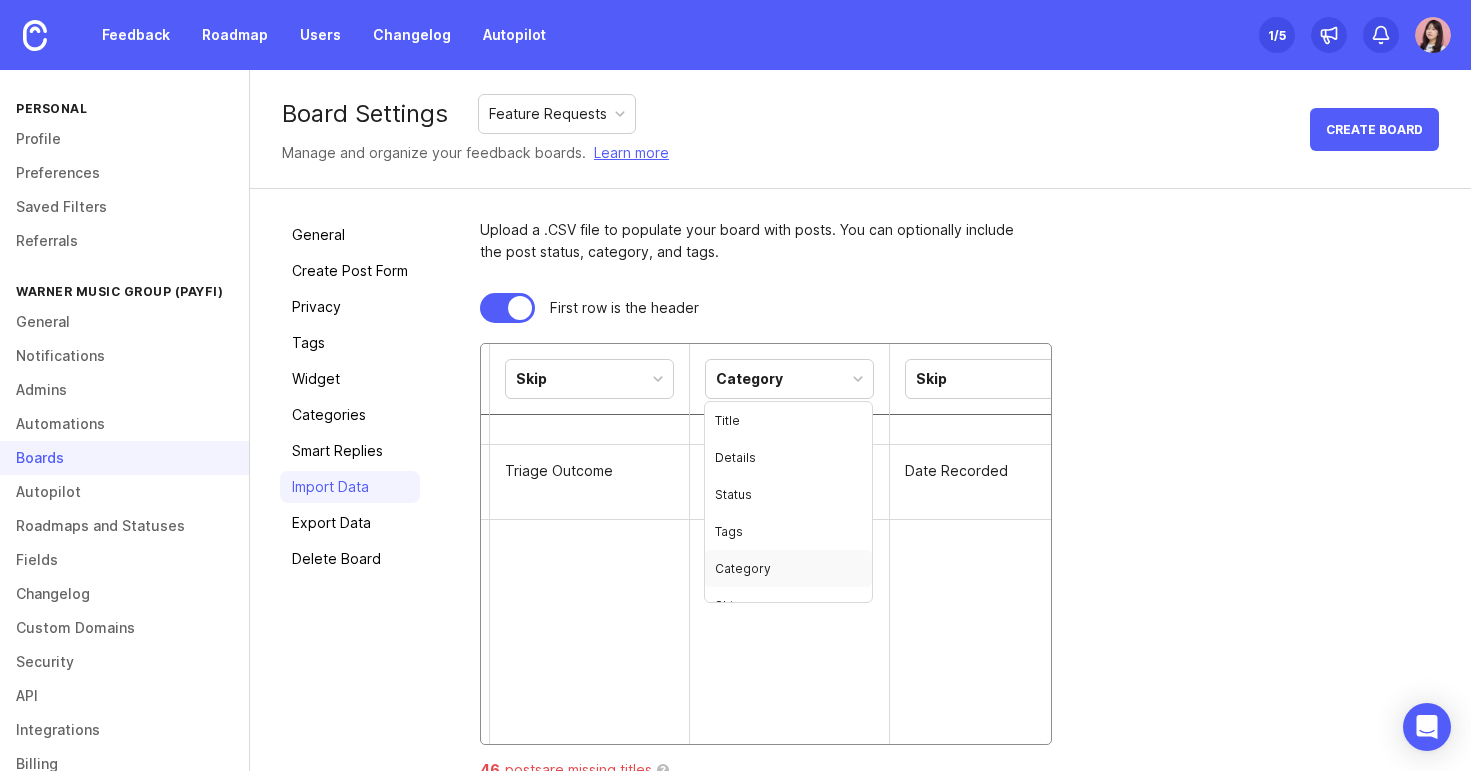 click on "internal note to validate at a later time" at bounding box center (790, 645) 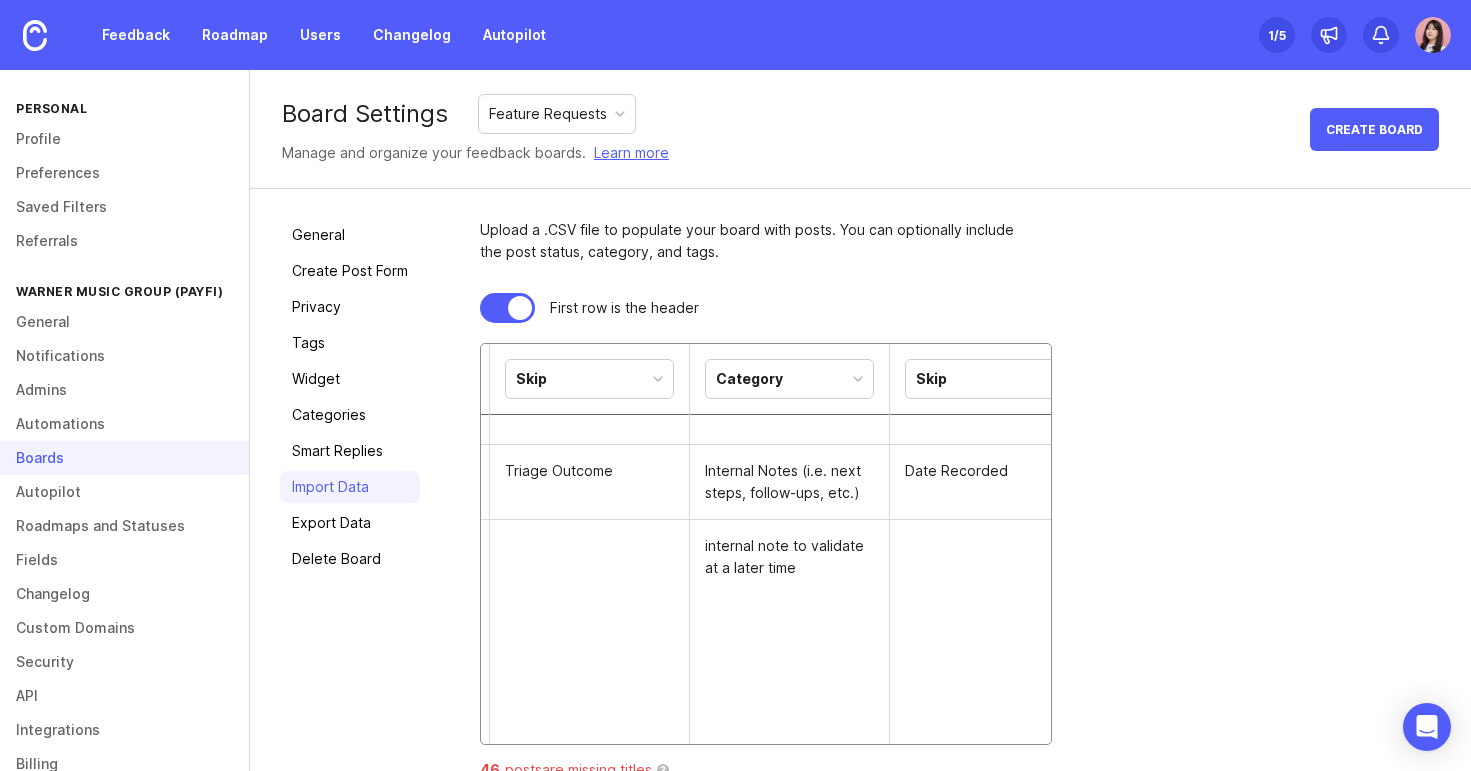 click on "Category" at bounding box center (789, 379) 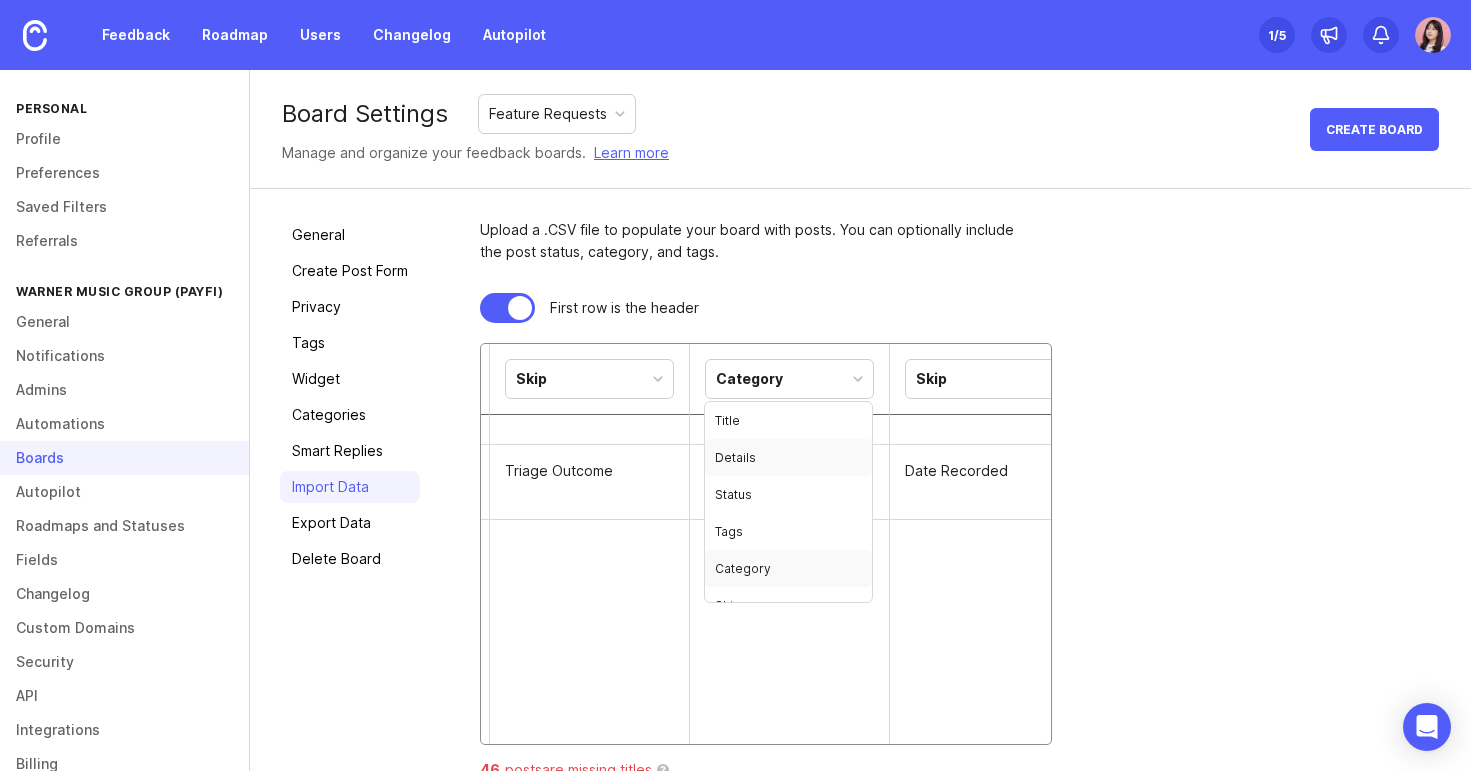 scroll, scrollTop: 22, scrollLeft: 0, axis: vertical 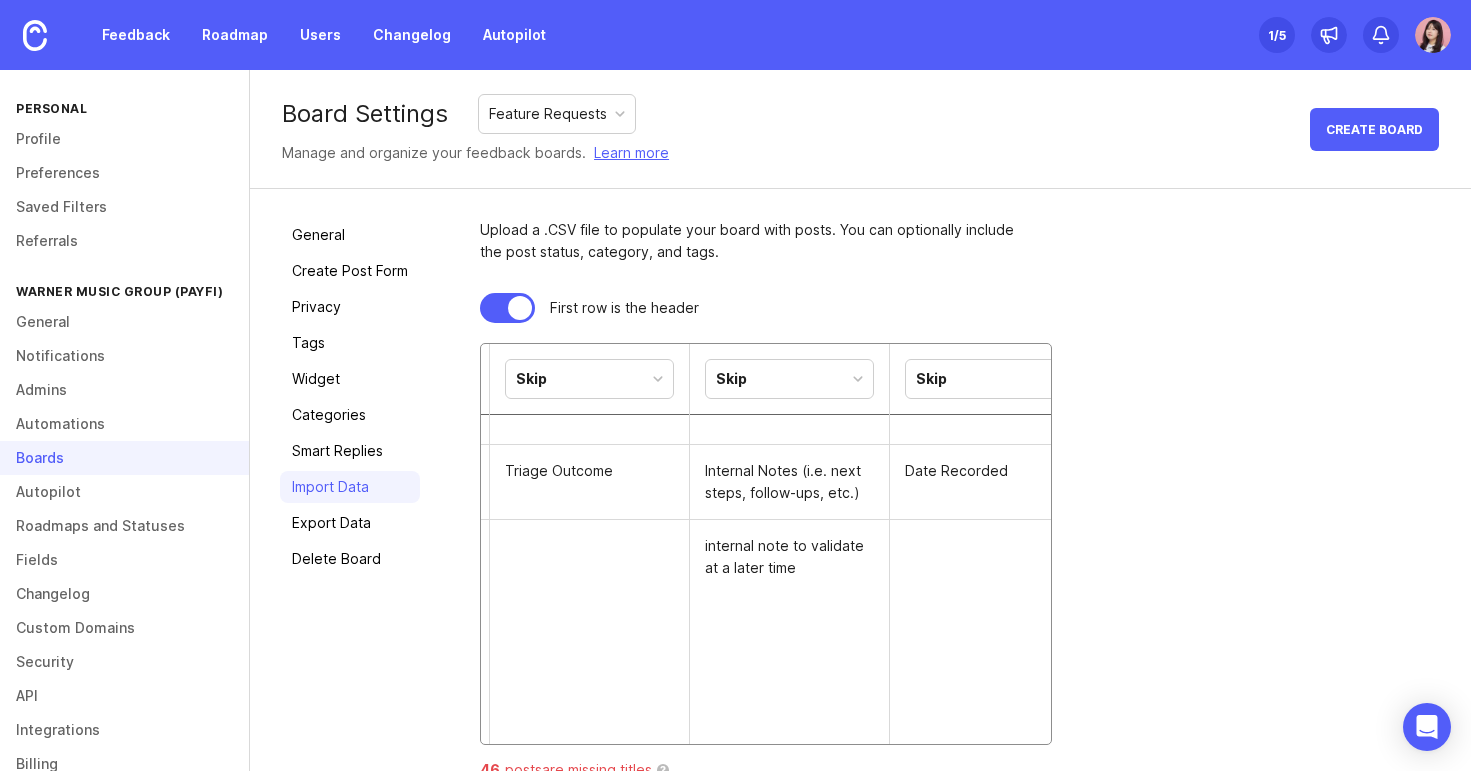 click on "Skip" at bounding box center [989, 379] 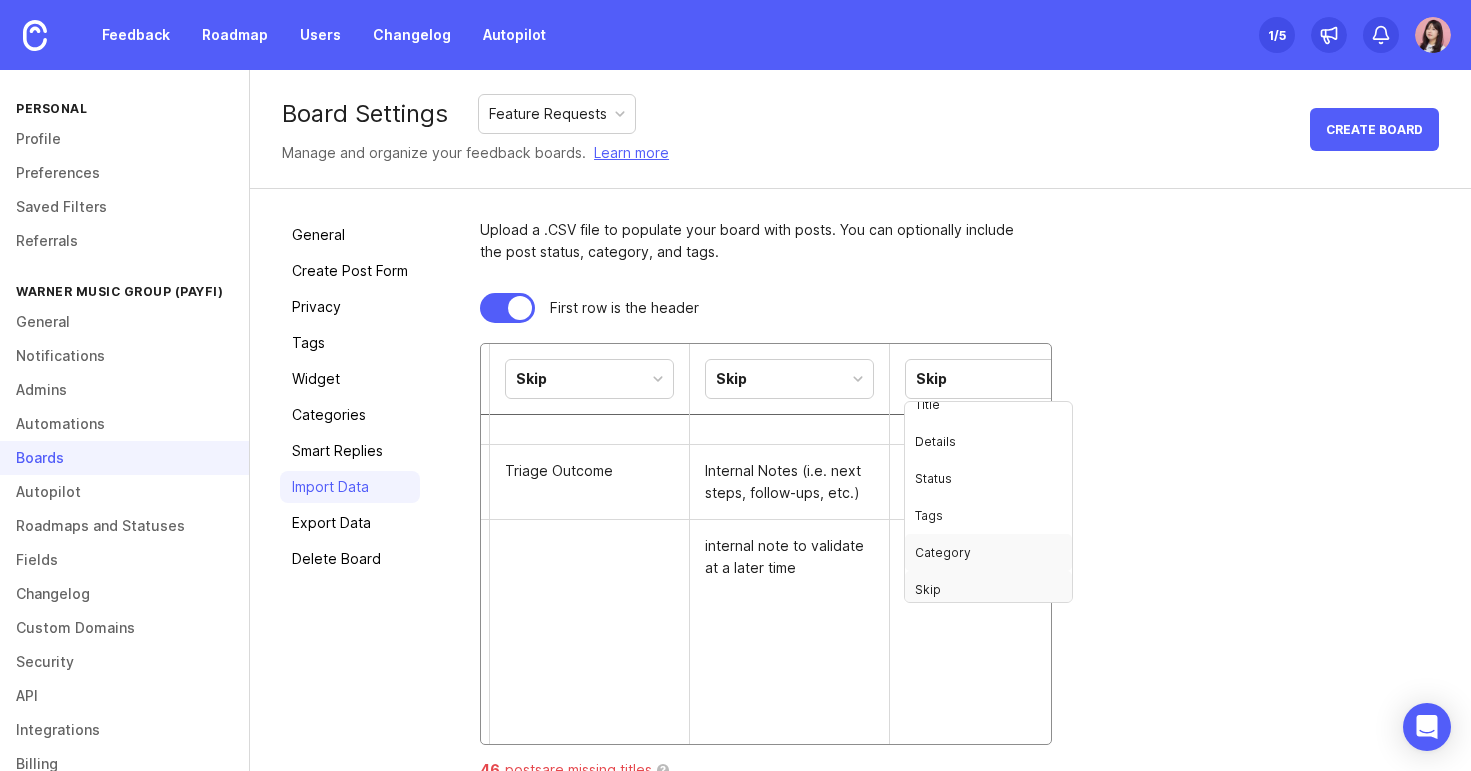scroll, scrollTop: 22, scrollLeft: 0, axis: vertical 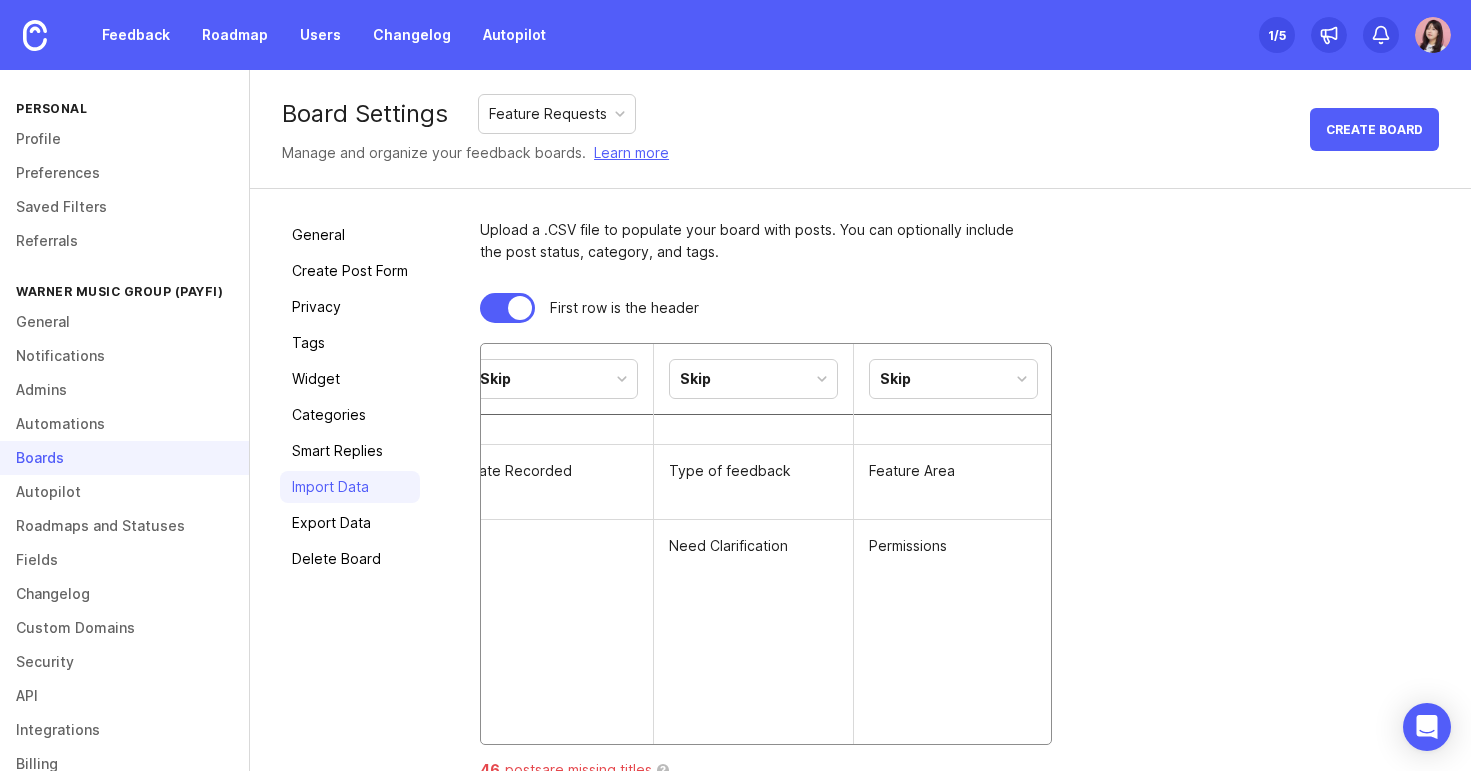 click on "Skip" at bounding box center [753, 379] 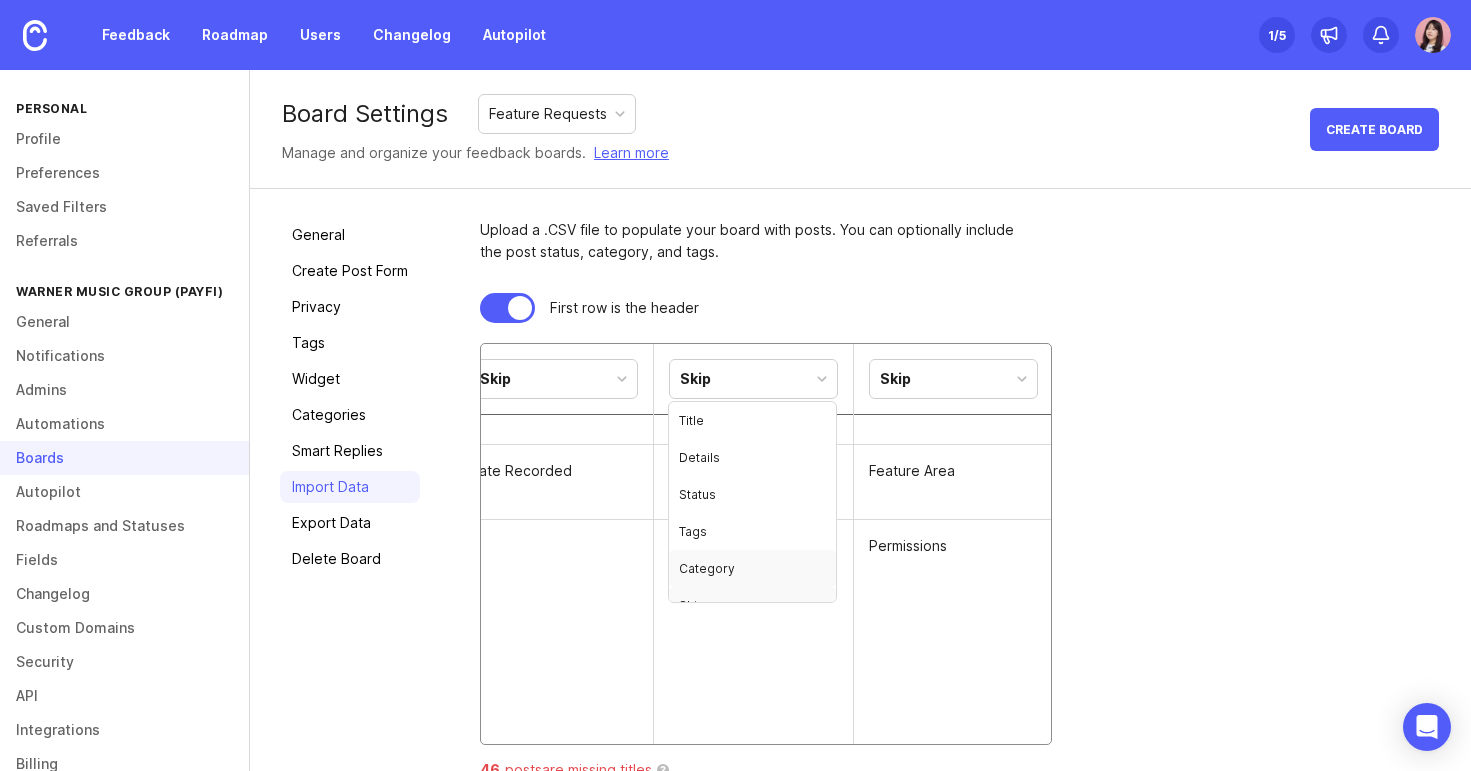scroll, scrollTop: 22, scrollLeft: 0, axis: vertical 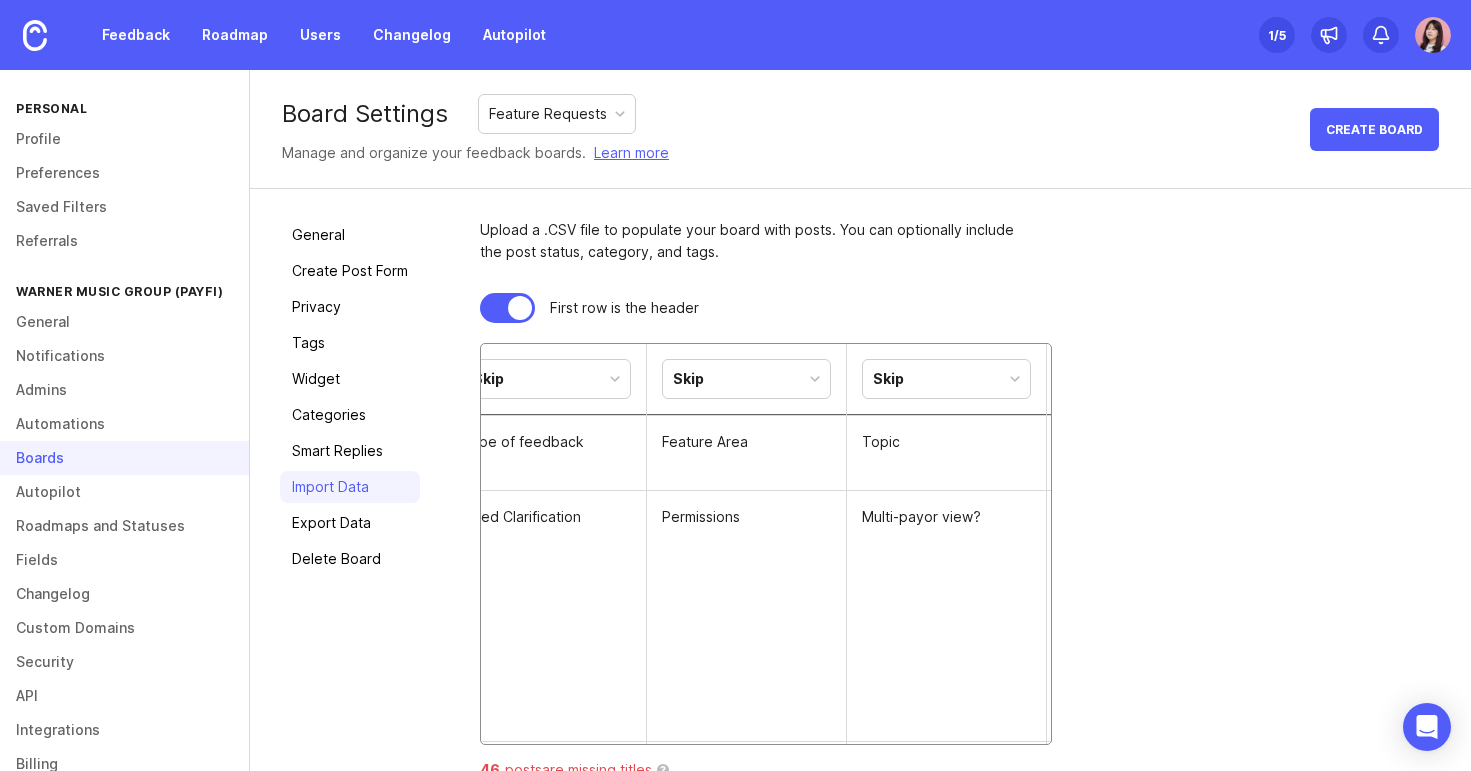click on "Skip" at bounding box center (746, 379) 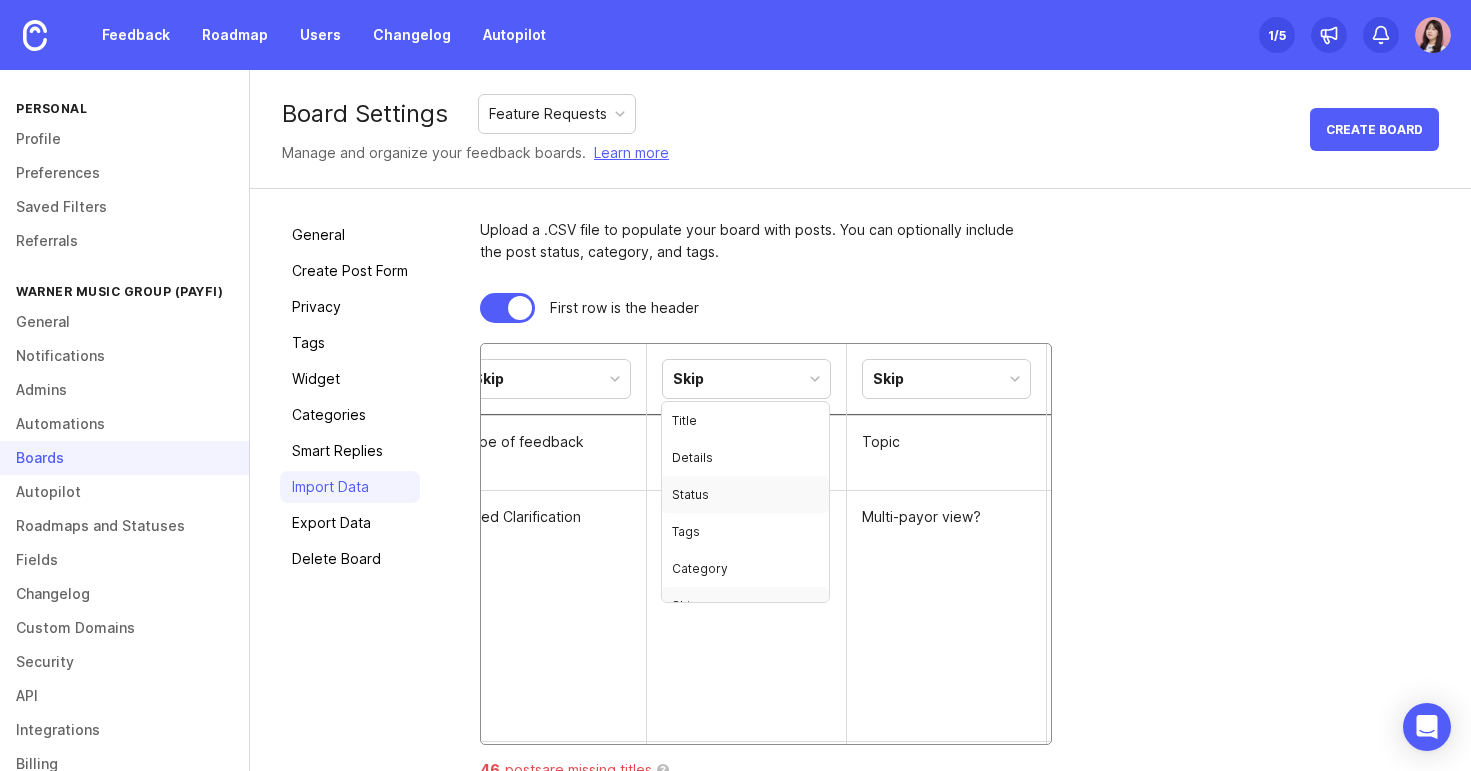scroll, scrollTop: 22, scrollLeft: 0, axis: vertical 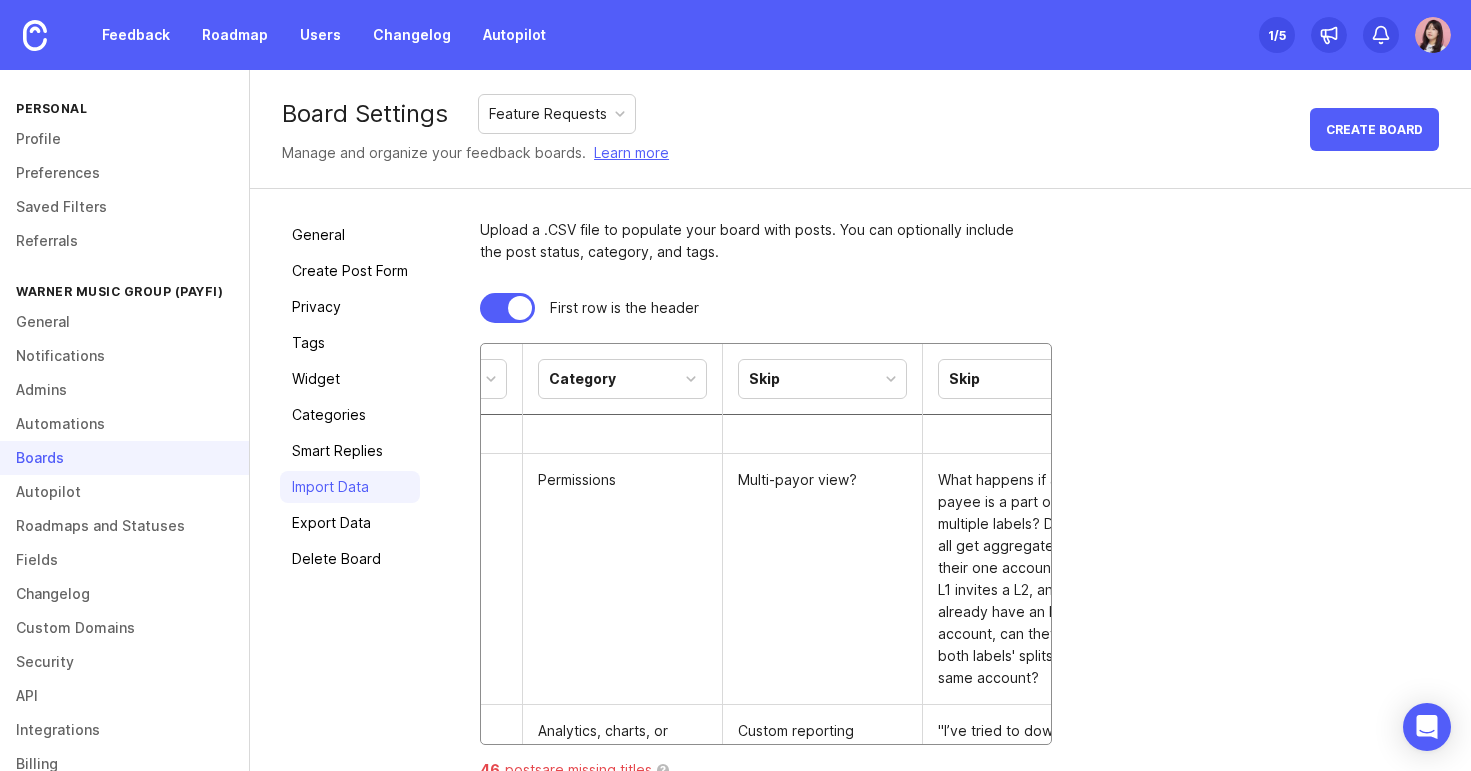 click on "Skip" at bounding box center [822, 379] 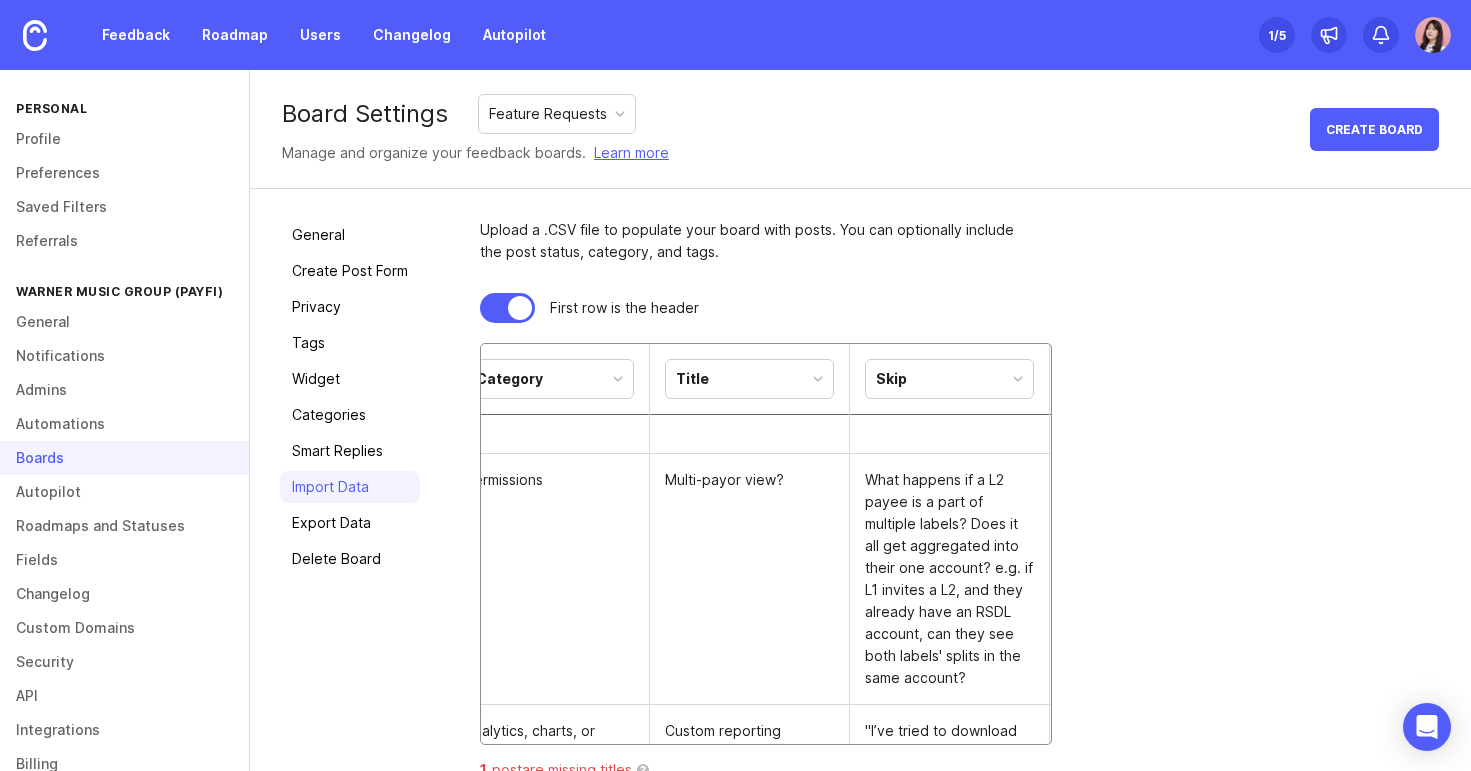 scroll, scrollTop: 0, scrollLeft: 1489, axis: horizontal 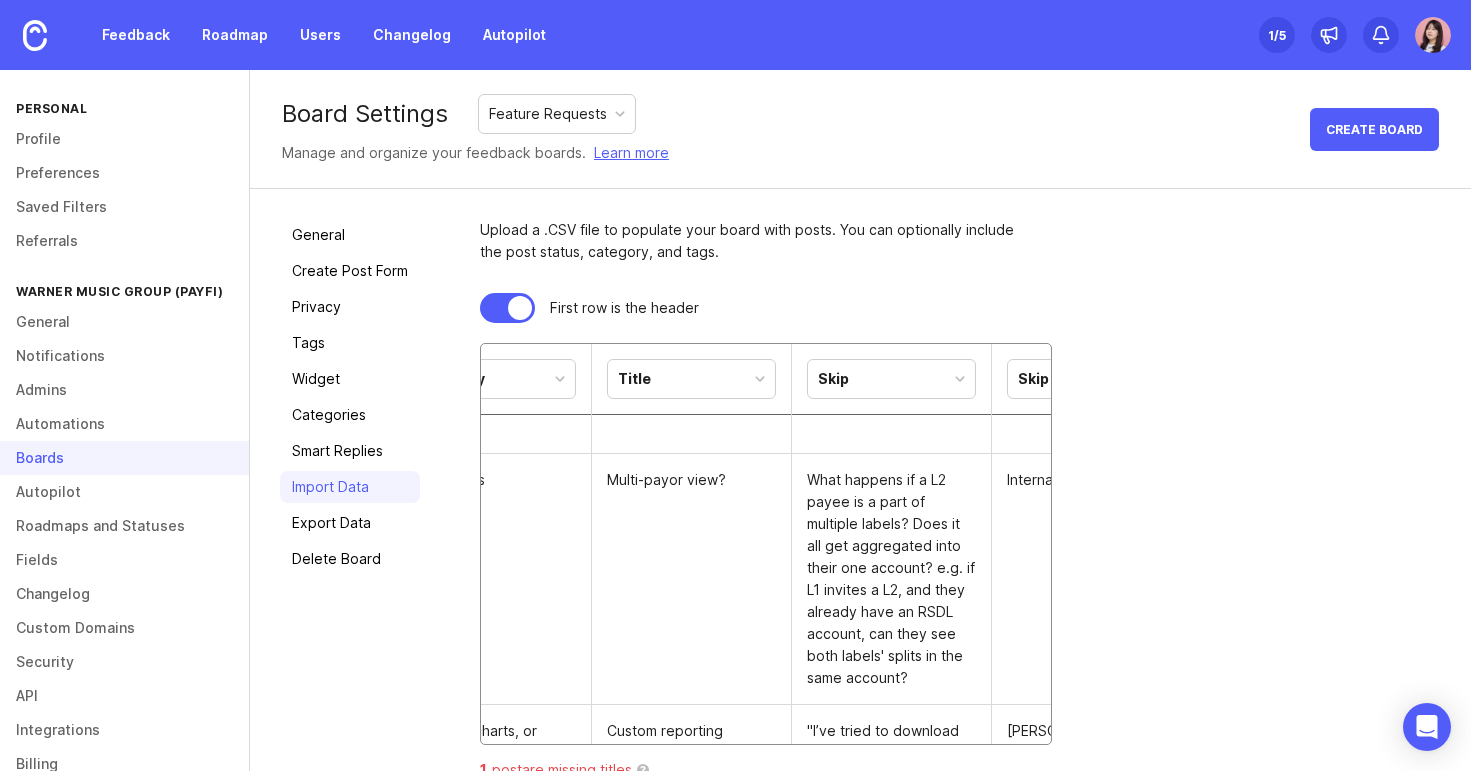 click on "Skip" at bounding box center (891, 379) 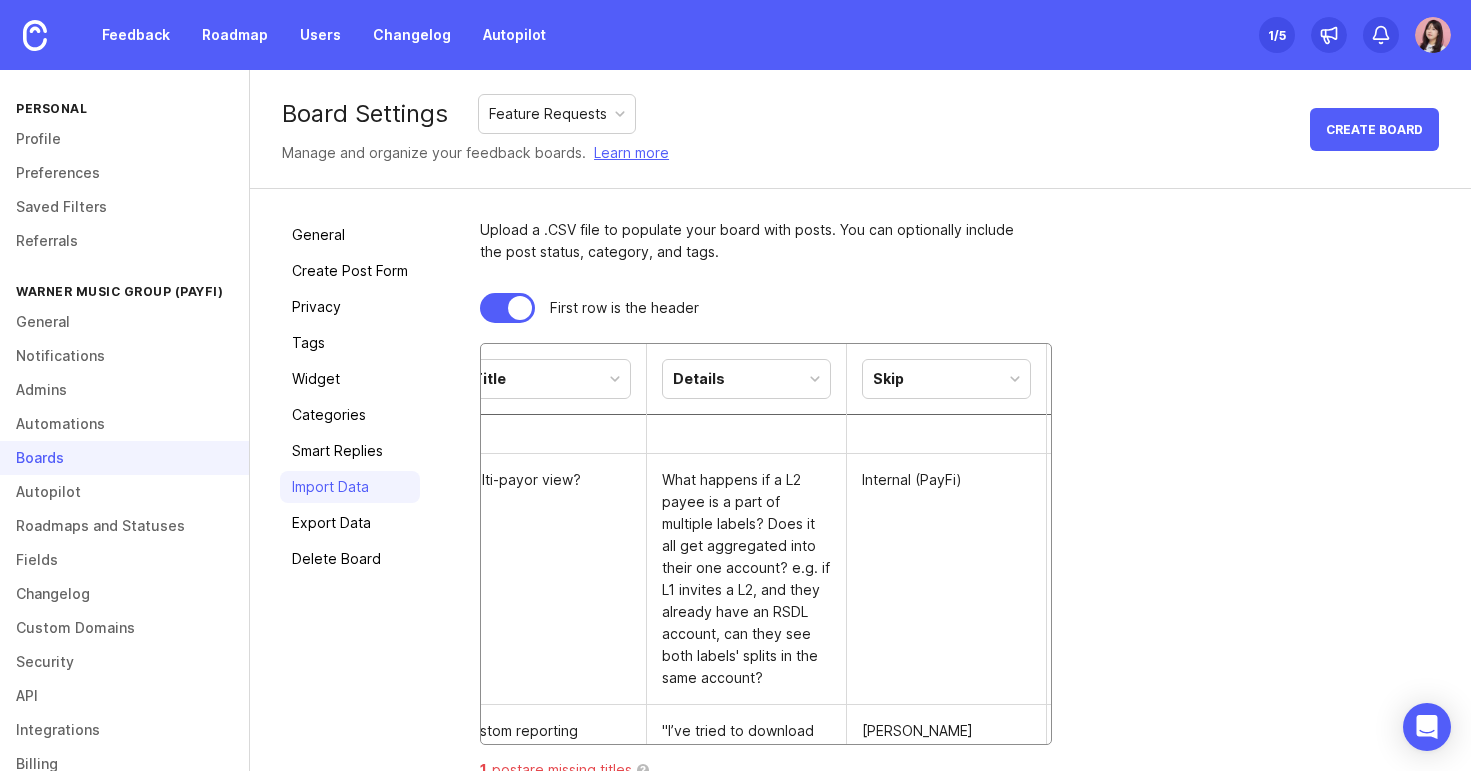 scroll, scrollTop: 0, scrollLeft: 1643, axis: horizontal 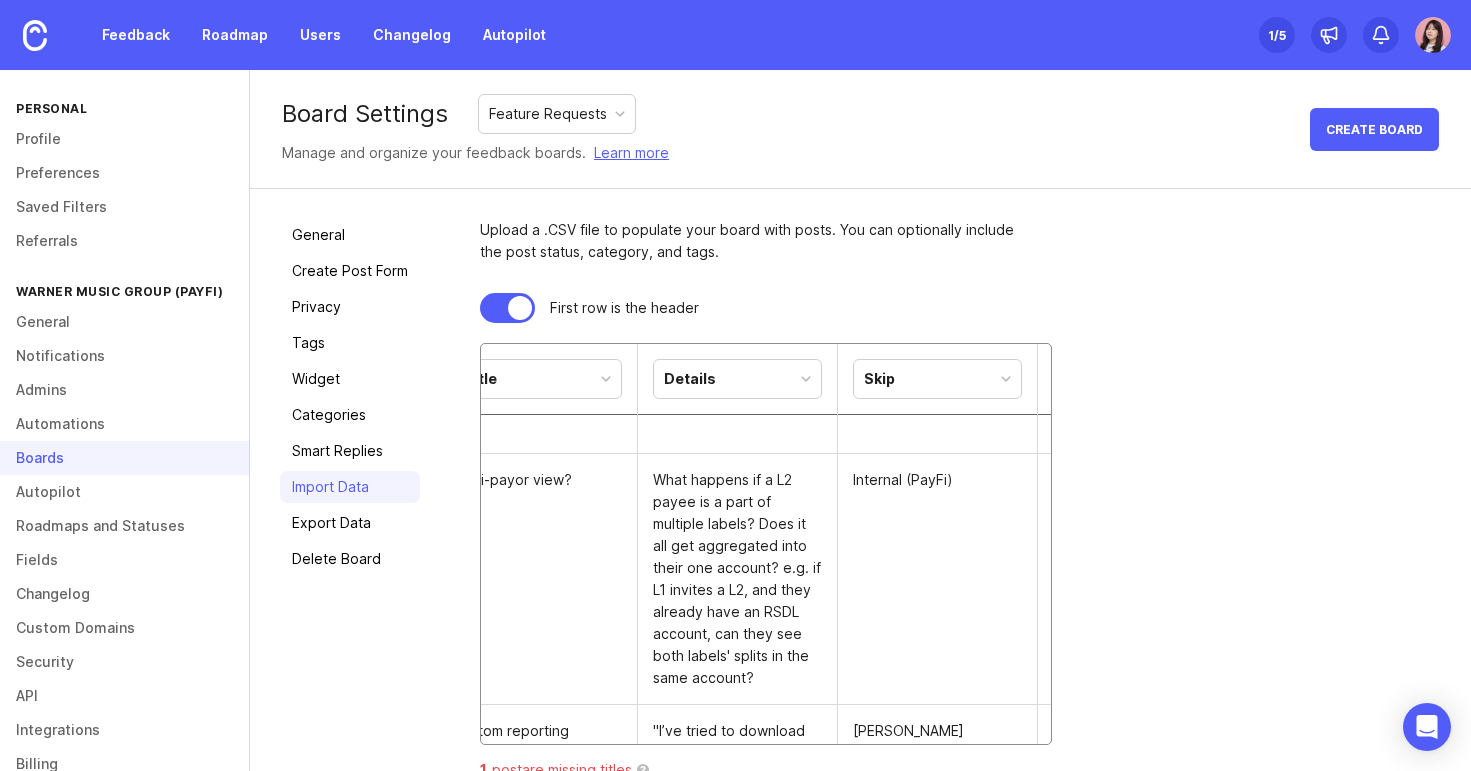 click on "Skip" at bounding box center [937, 379] 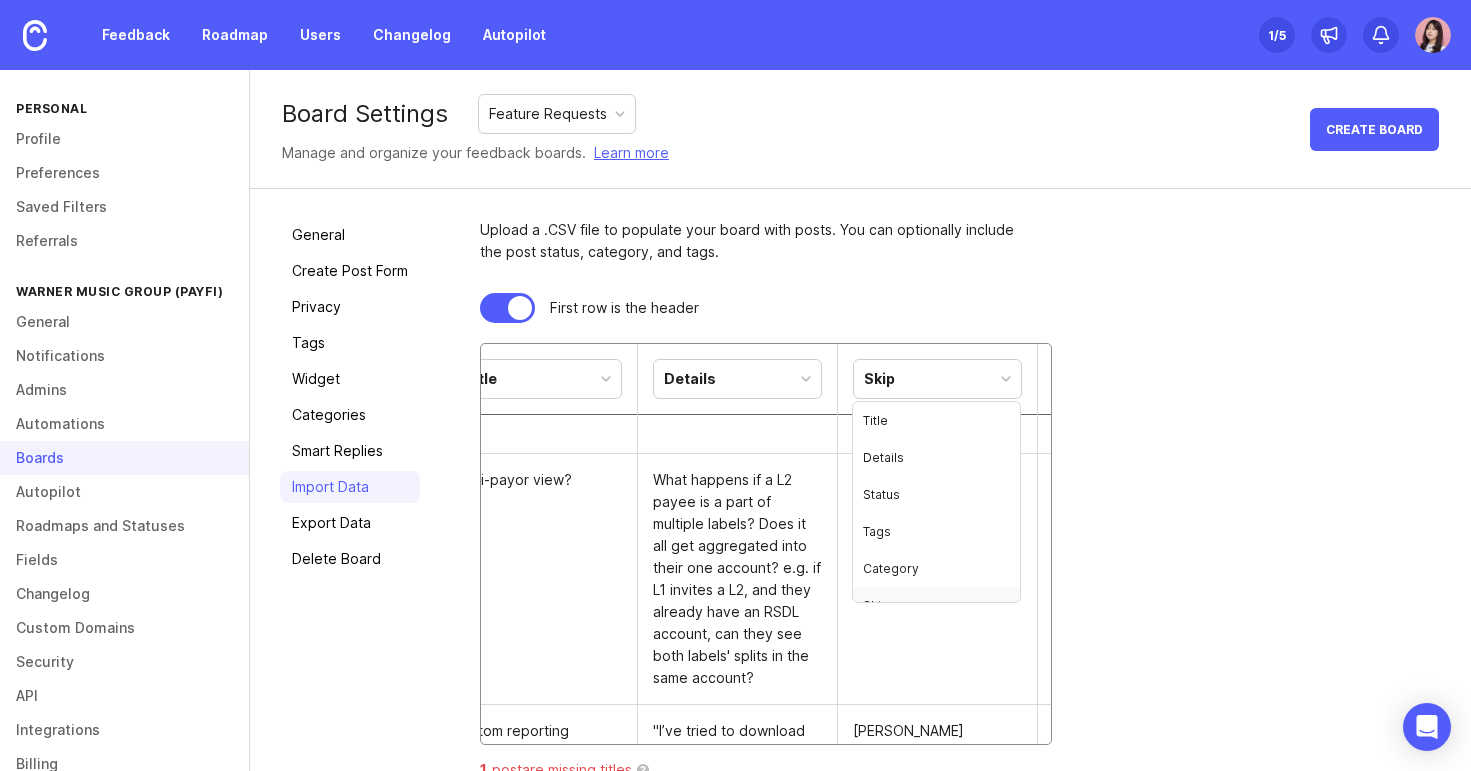 click on "Skip" at bounding box center [937, 379] 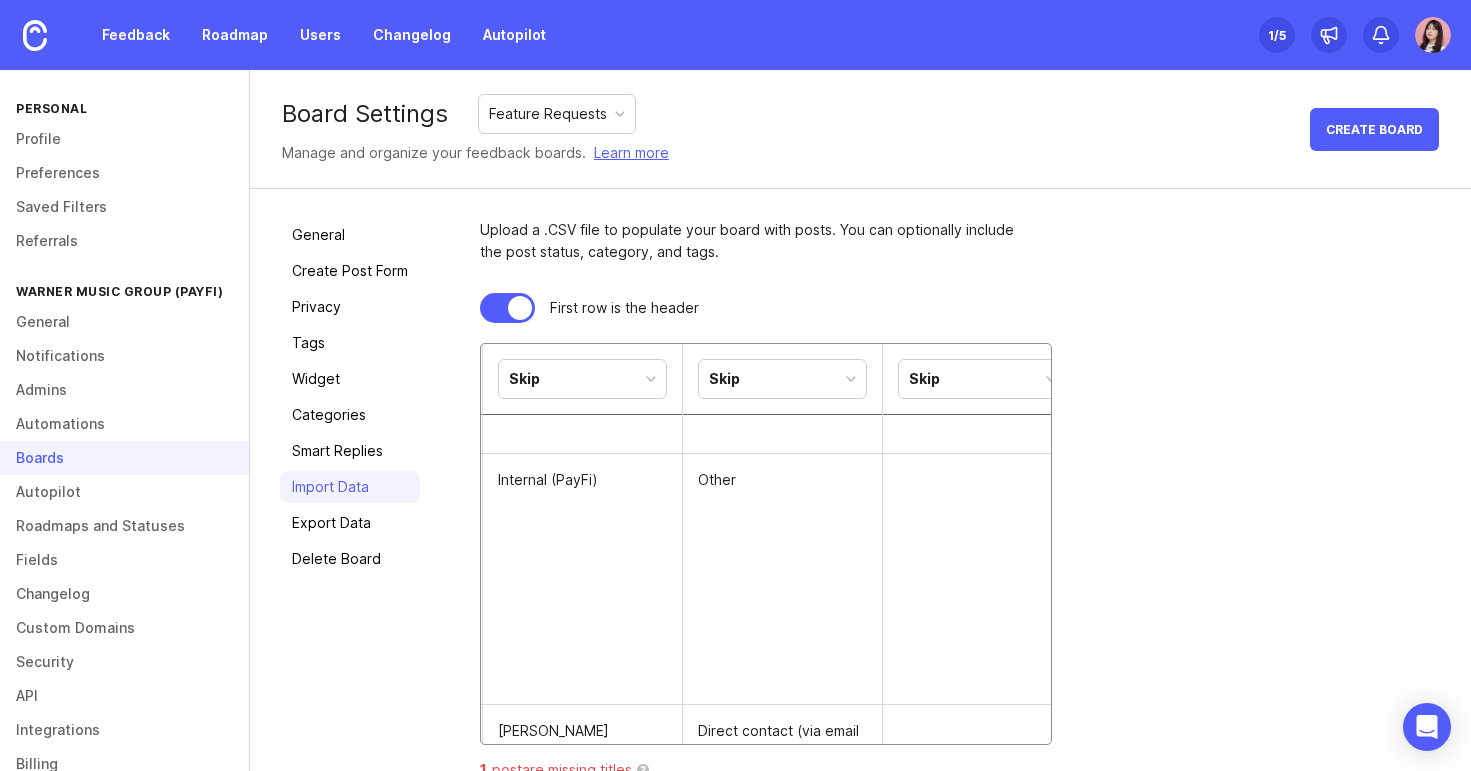 scroll, scrollTop: 0, scrollLeft: 2023, axis: horizontal 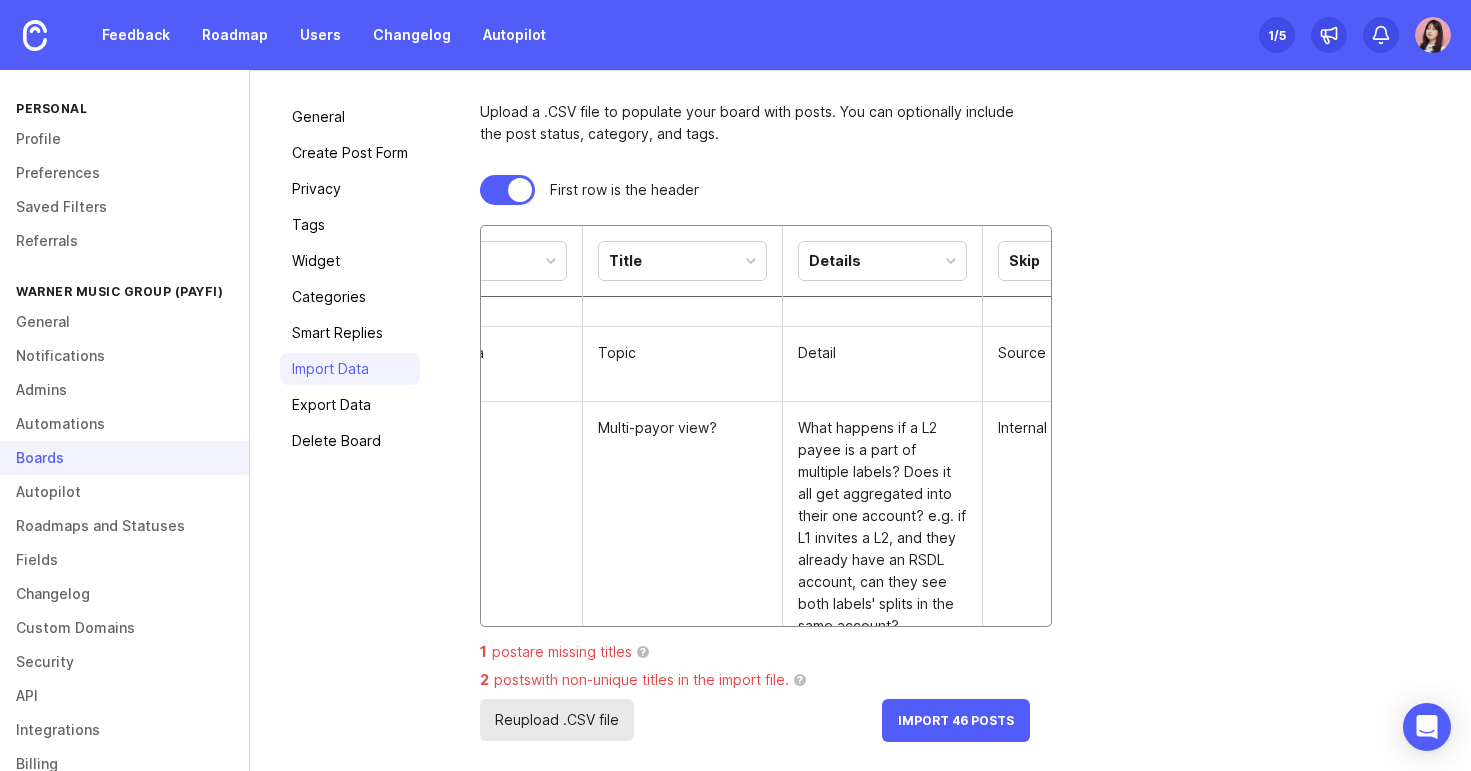 click at bounding box center [683, 311] 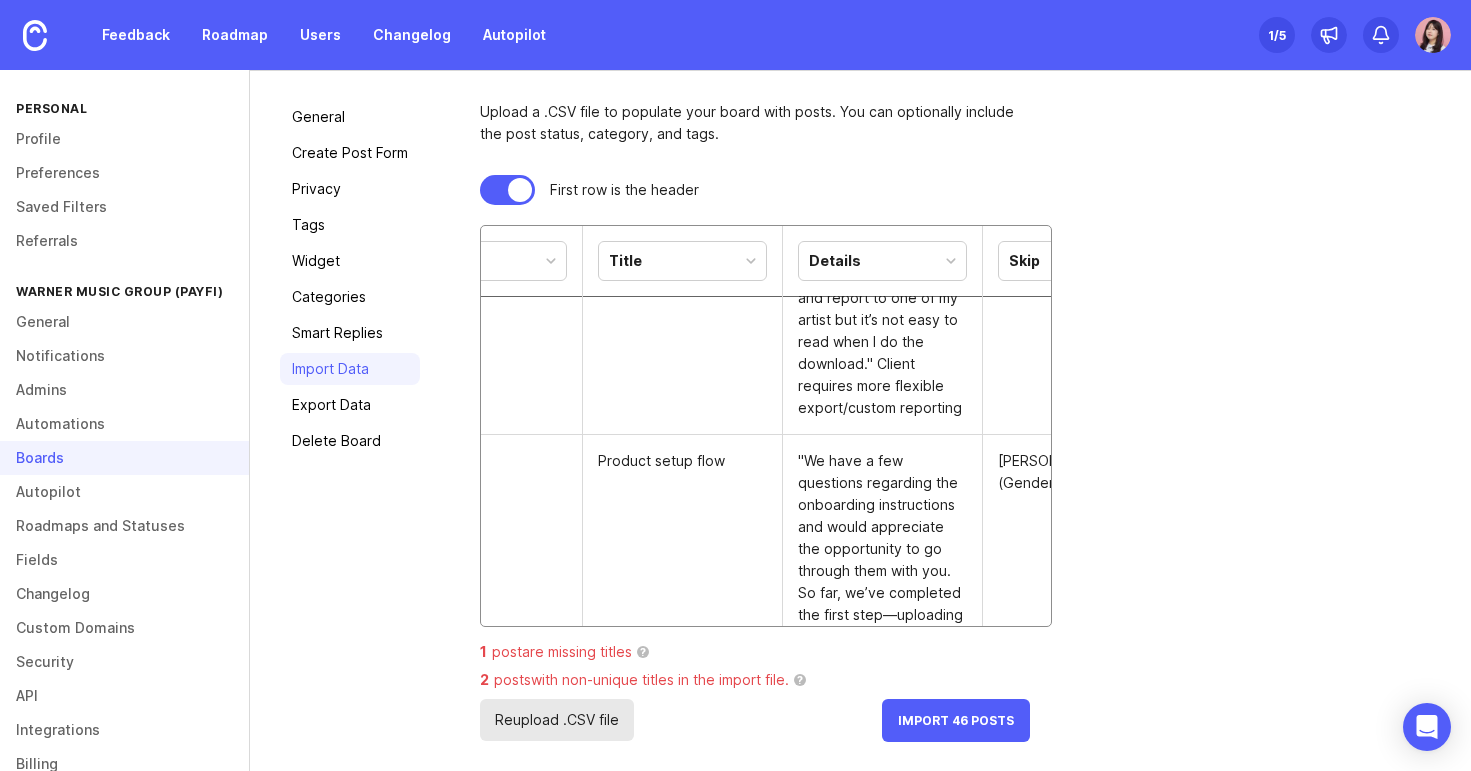 scroll, scrollTop: 741, scrollLeft: 0, axis: vertical 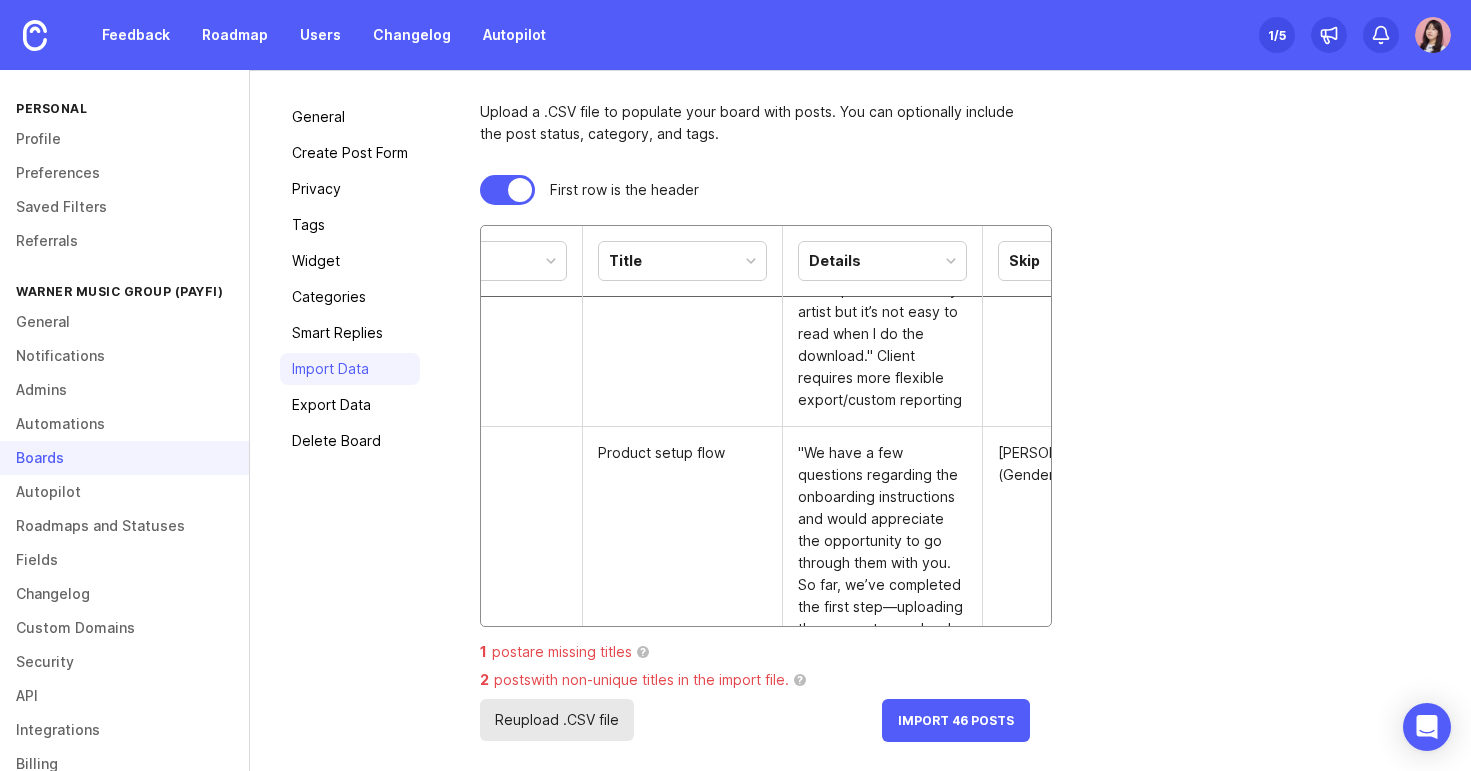 click on "Custom reporting" at bounding box center [683, 169] 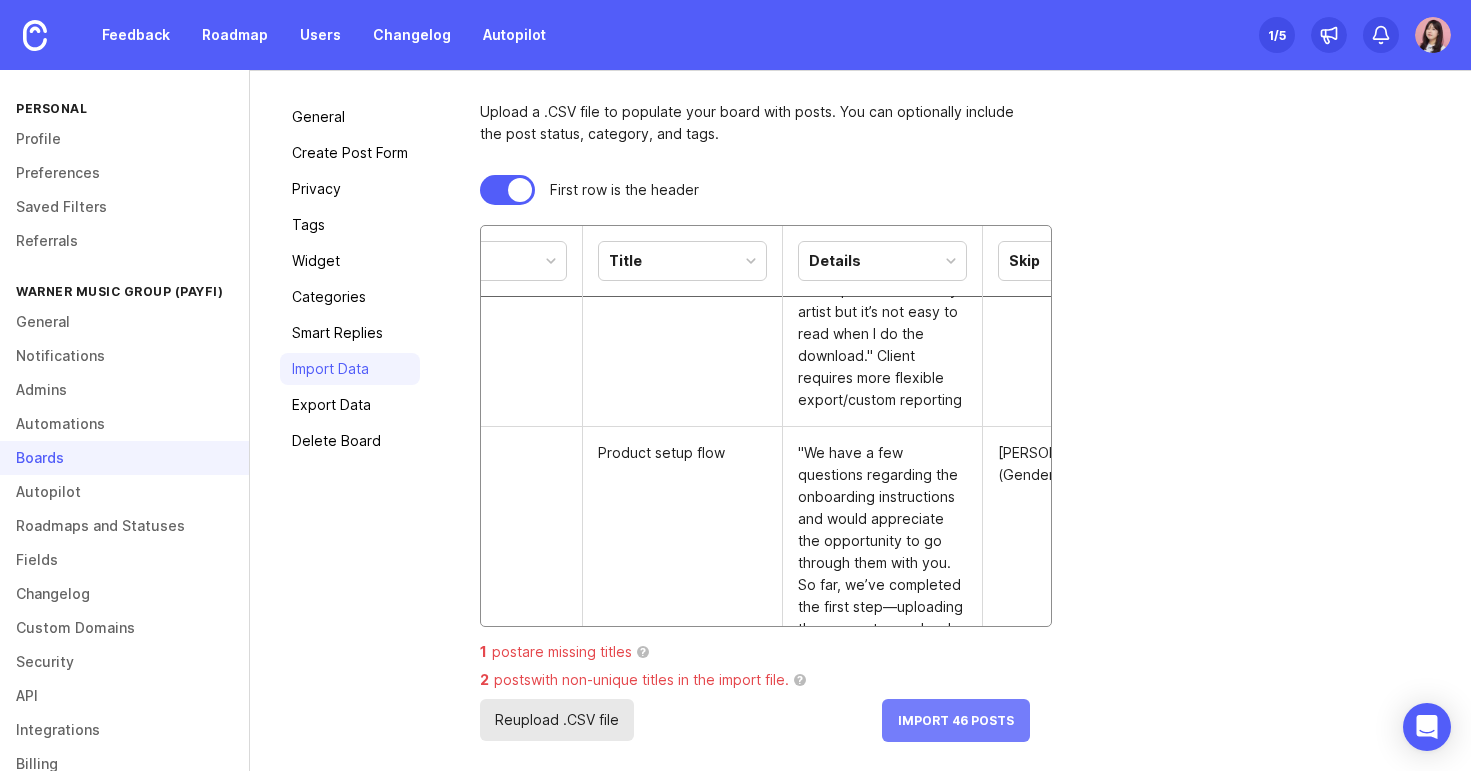 click on "Import 46 Posts" at bounding box center [956, 720] 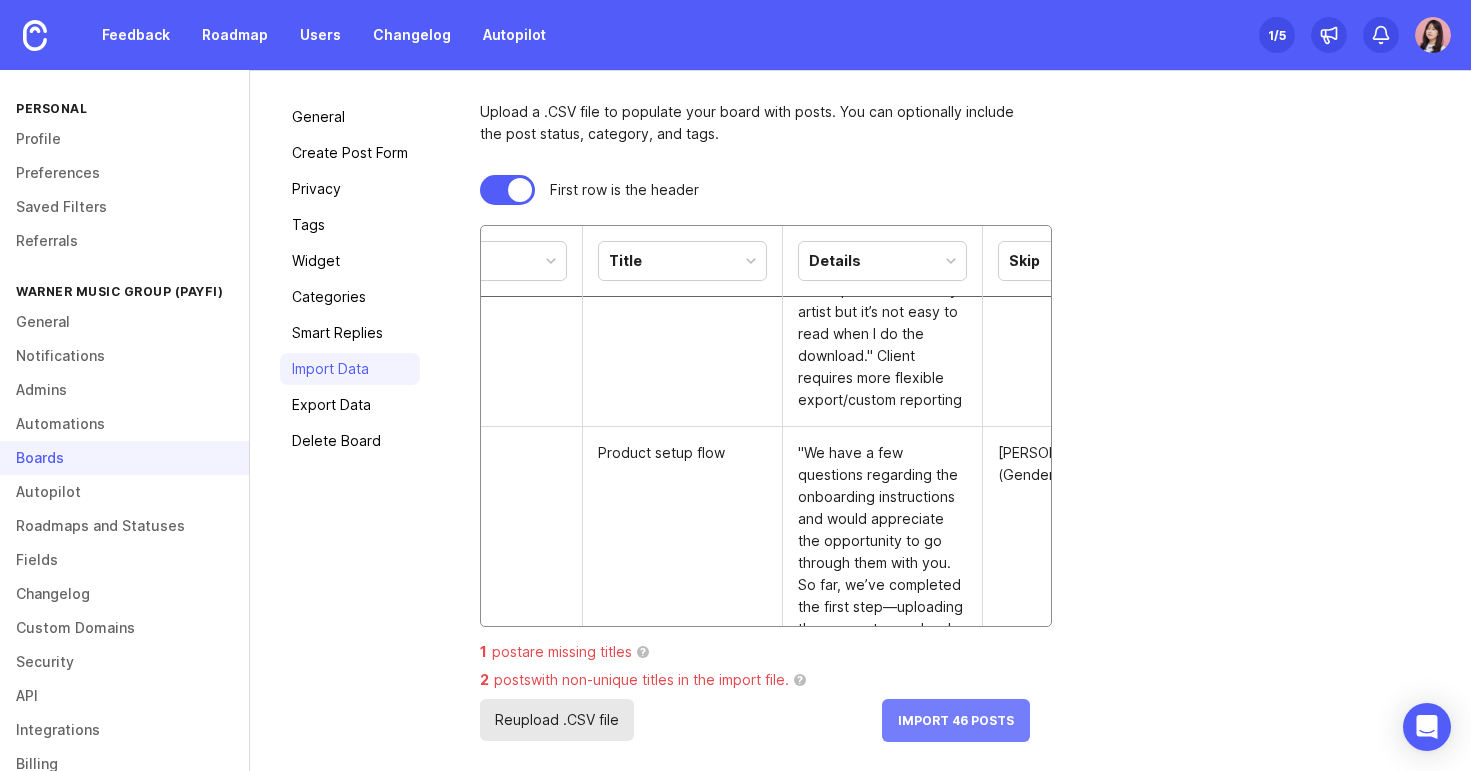 click on "Import 46 Posts" at bounding box center (956, 720) 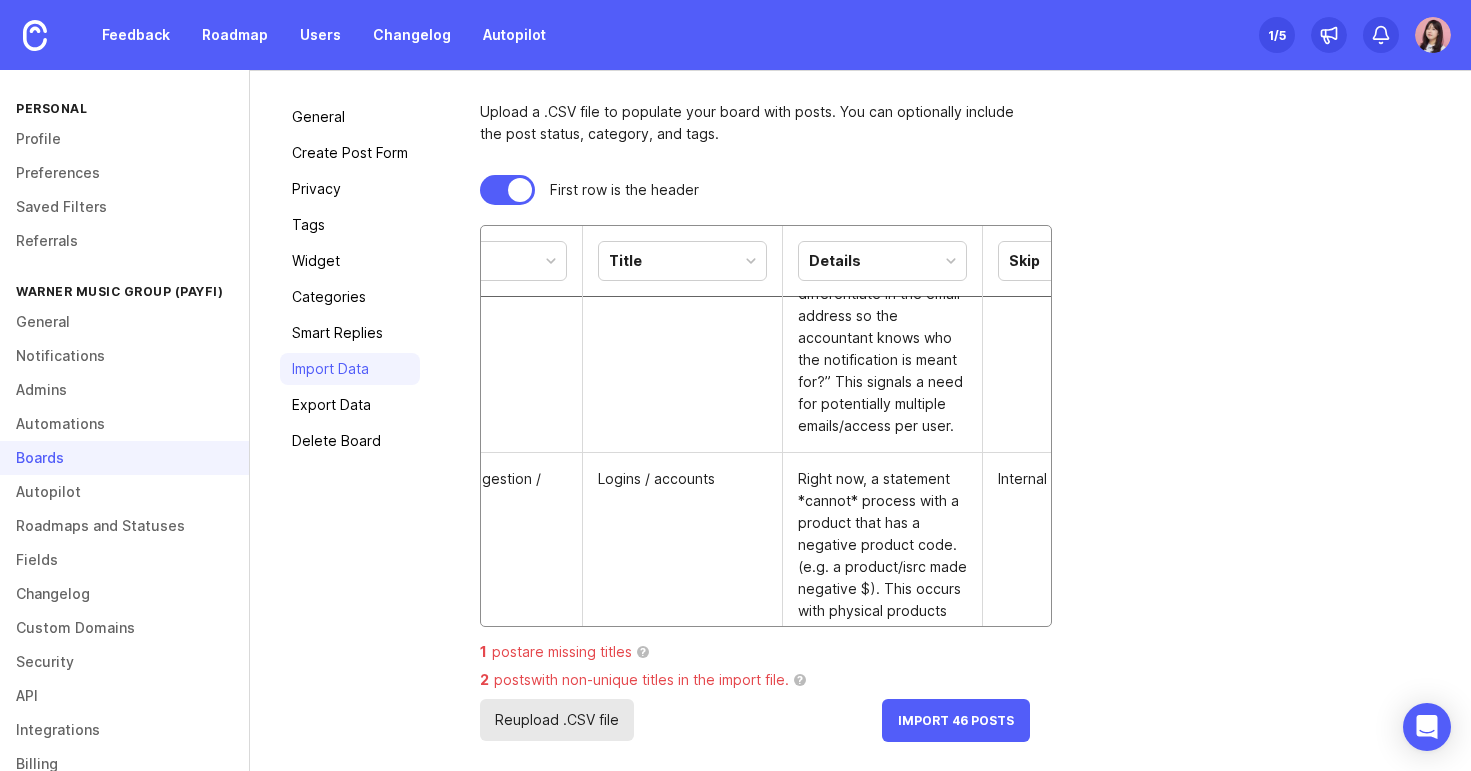 scroll, scrollTop: 2300, scrollLeft: 0, axis: vertical 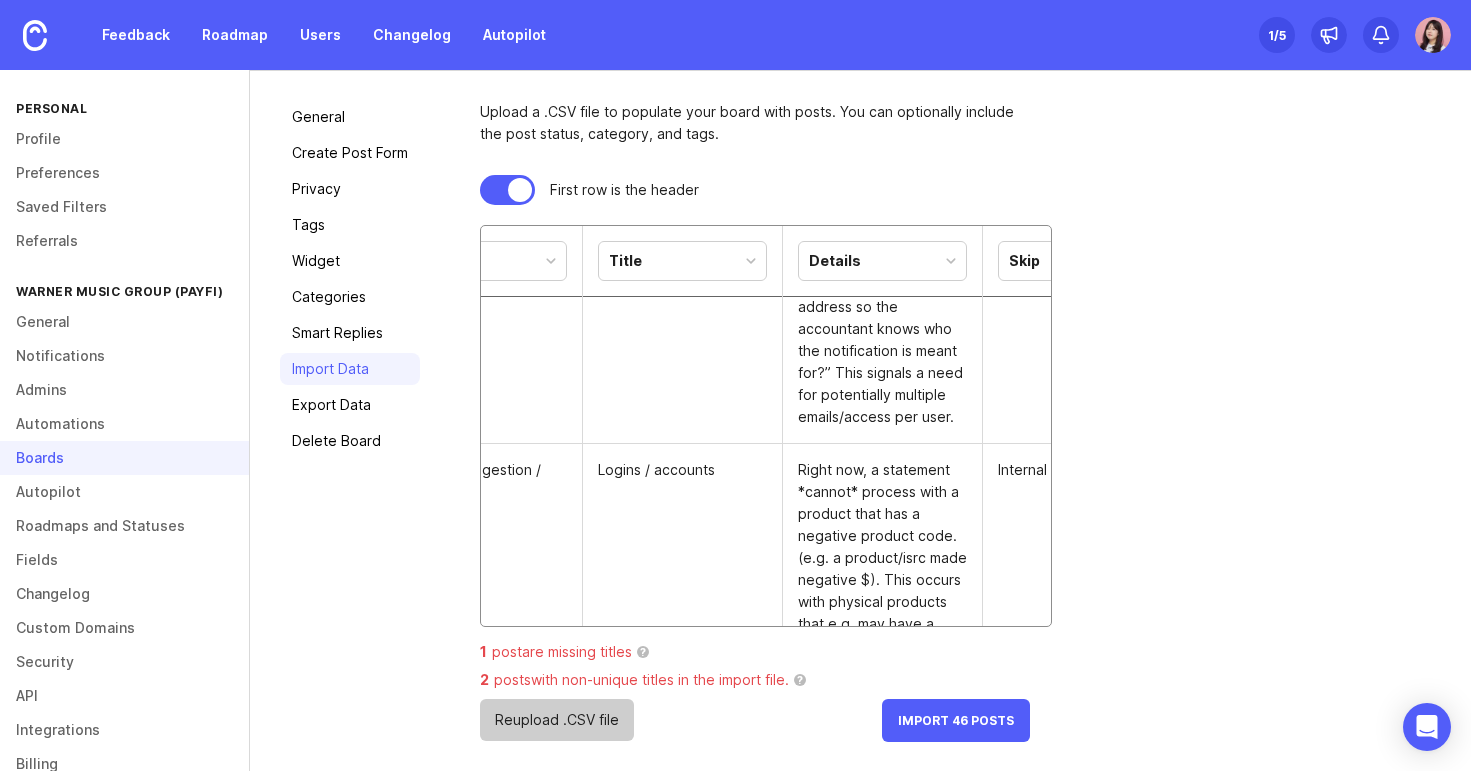 click on "Reupload .CSV file" at bounding box center [557, 720] 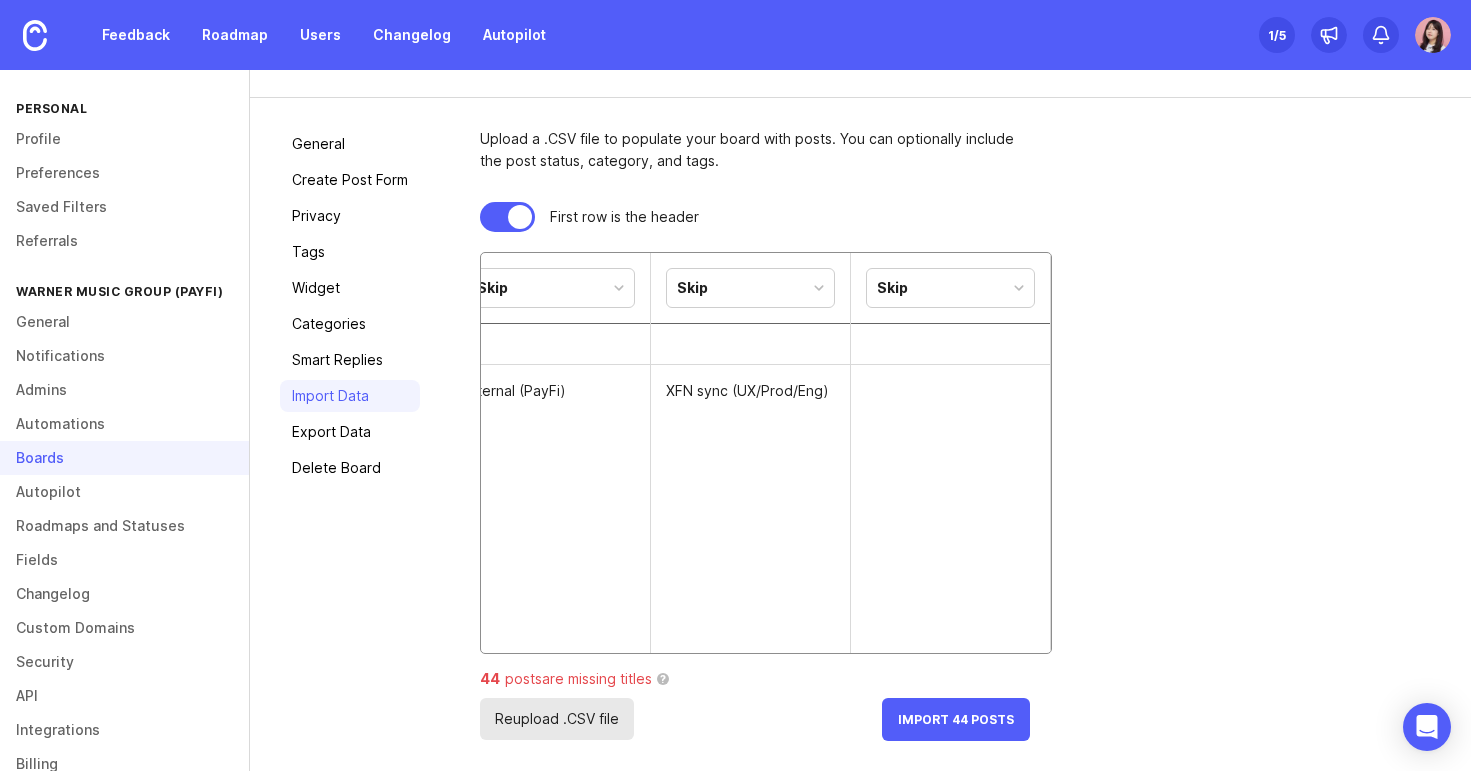 scroll, scrollTop: 0, scrollLeft: 830, axis: horizontal 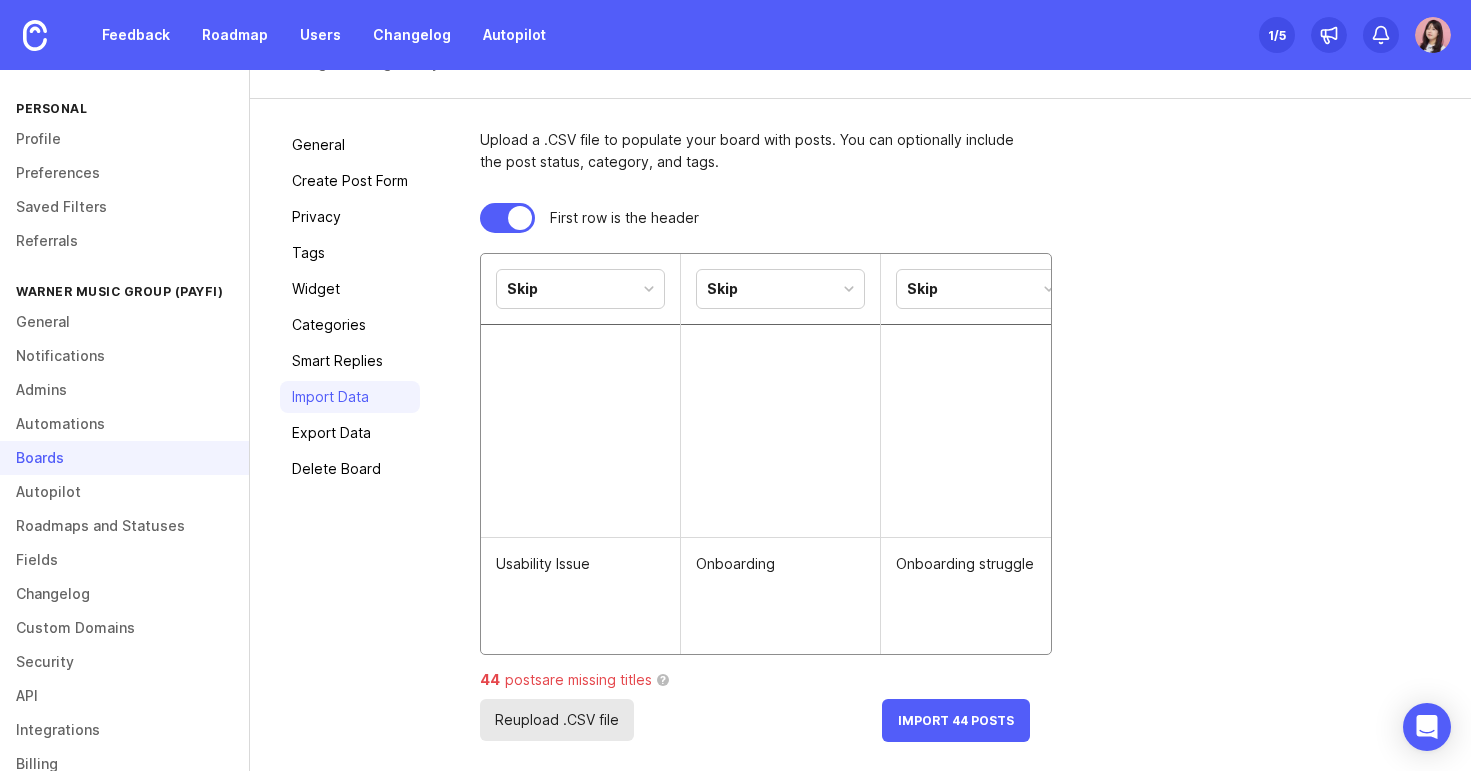 click on "Skip" at bounding box center [580, 289] 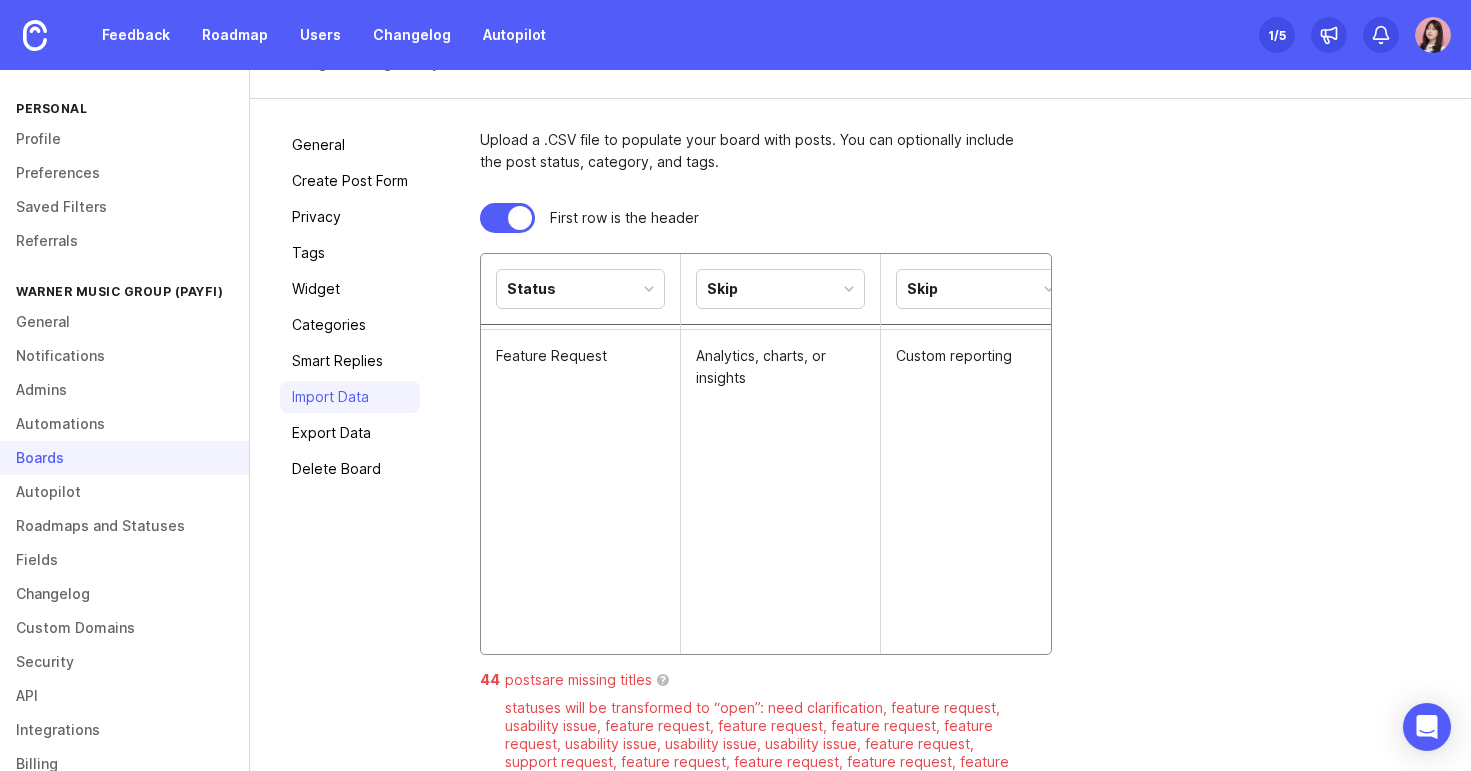 scroll, scrollTop: 0, scrollLeft: 0, axis: both 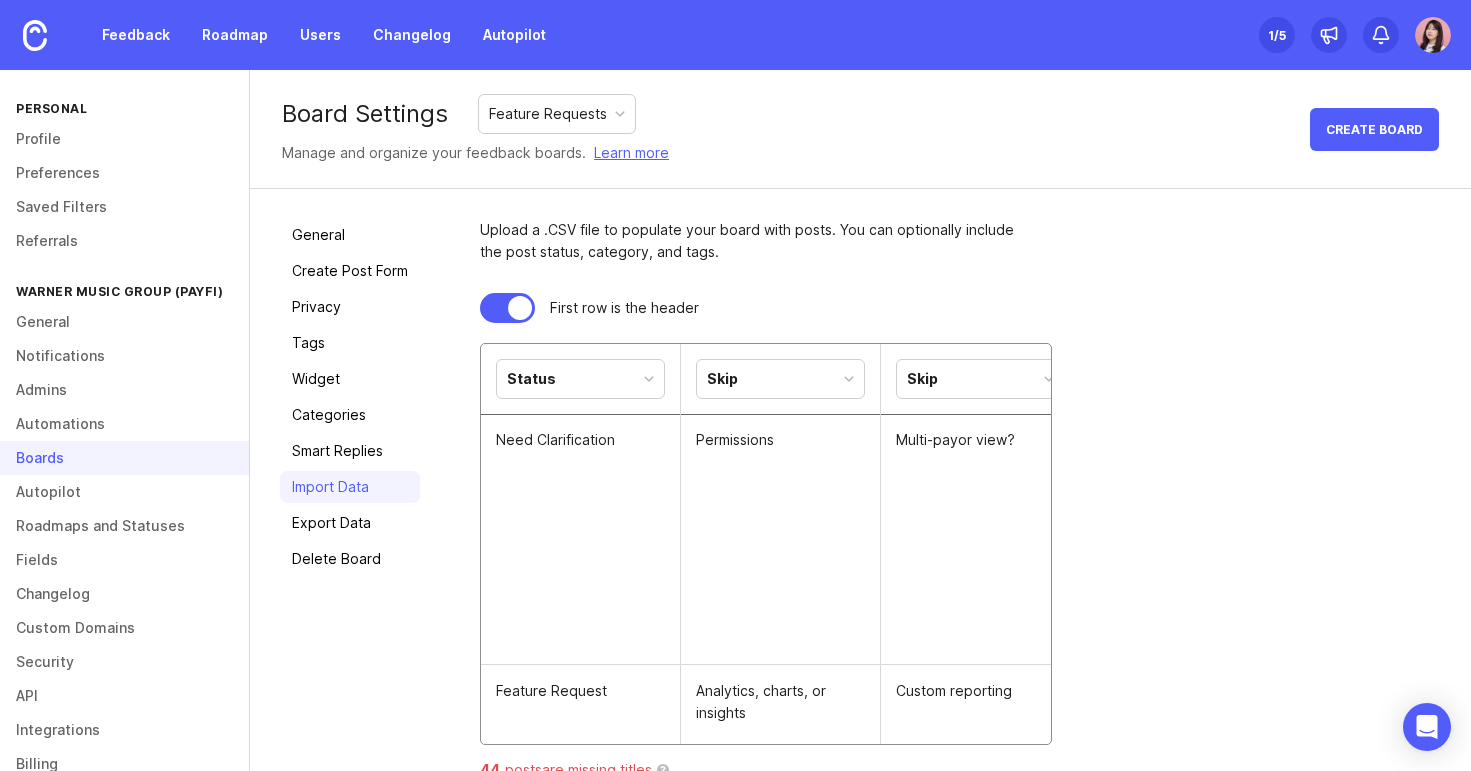 click on "Status" at bounding box center (580, 379) 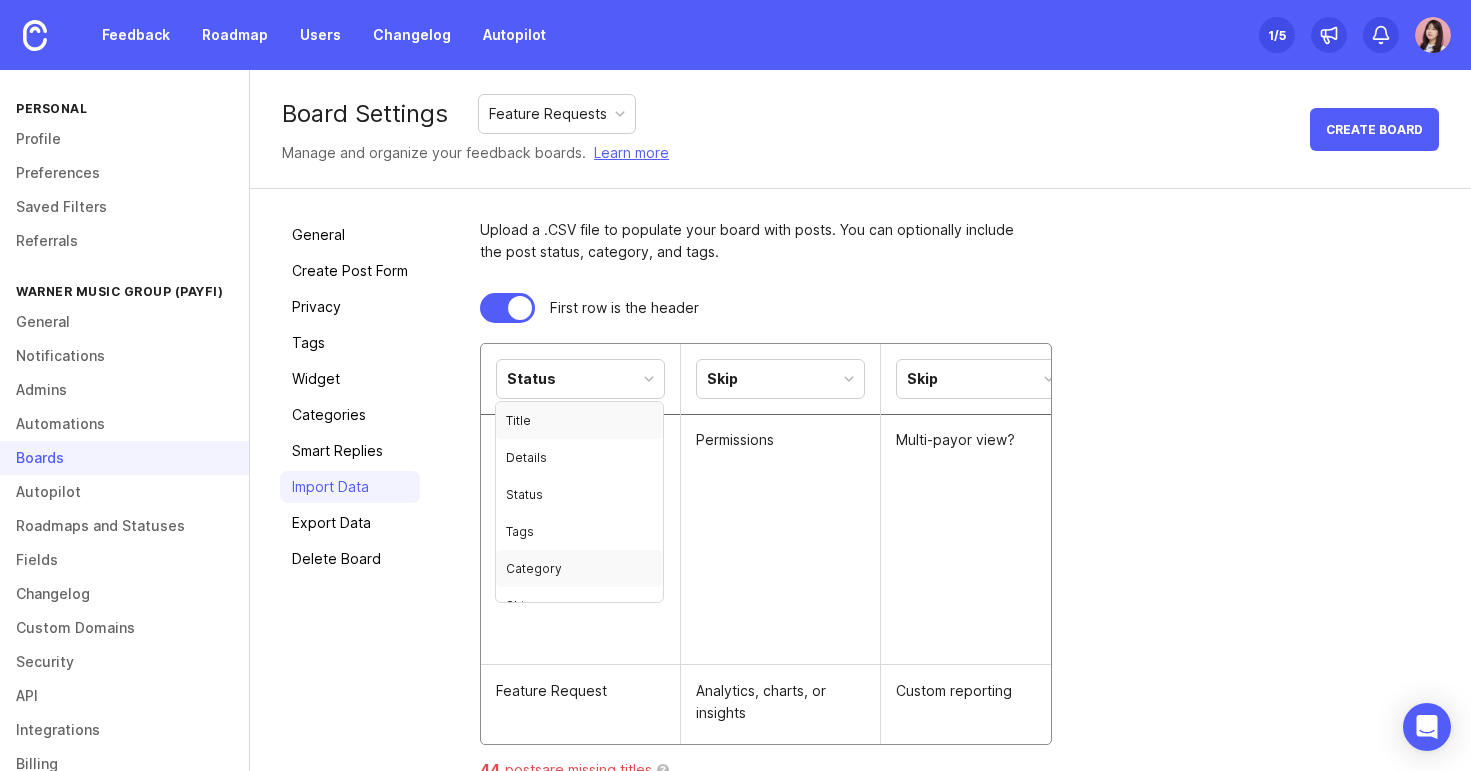 scroll, scrollTop: 22, scrollLeft: 0, axis: vertical 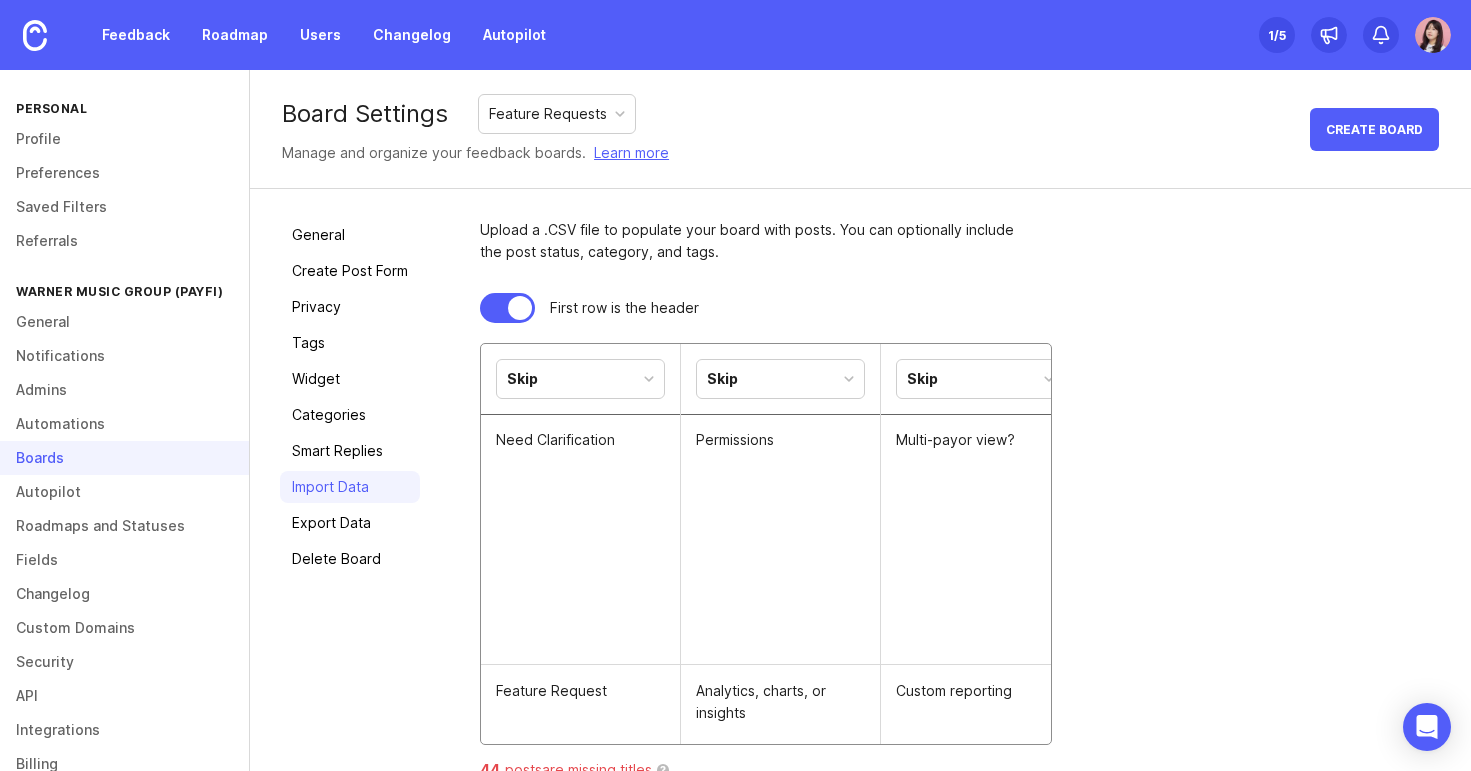 click on "Skip" at bounding box center (780, 379) 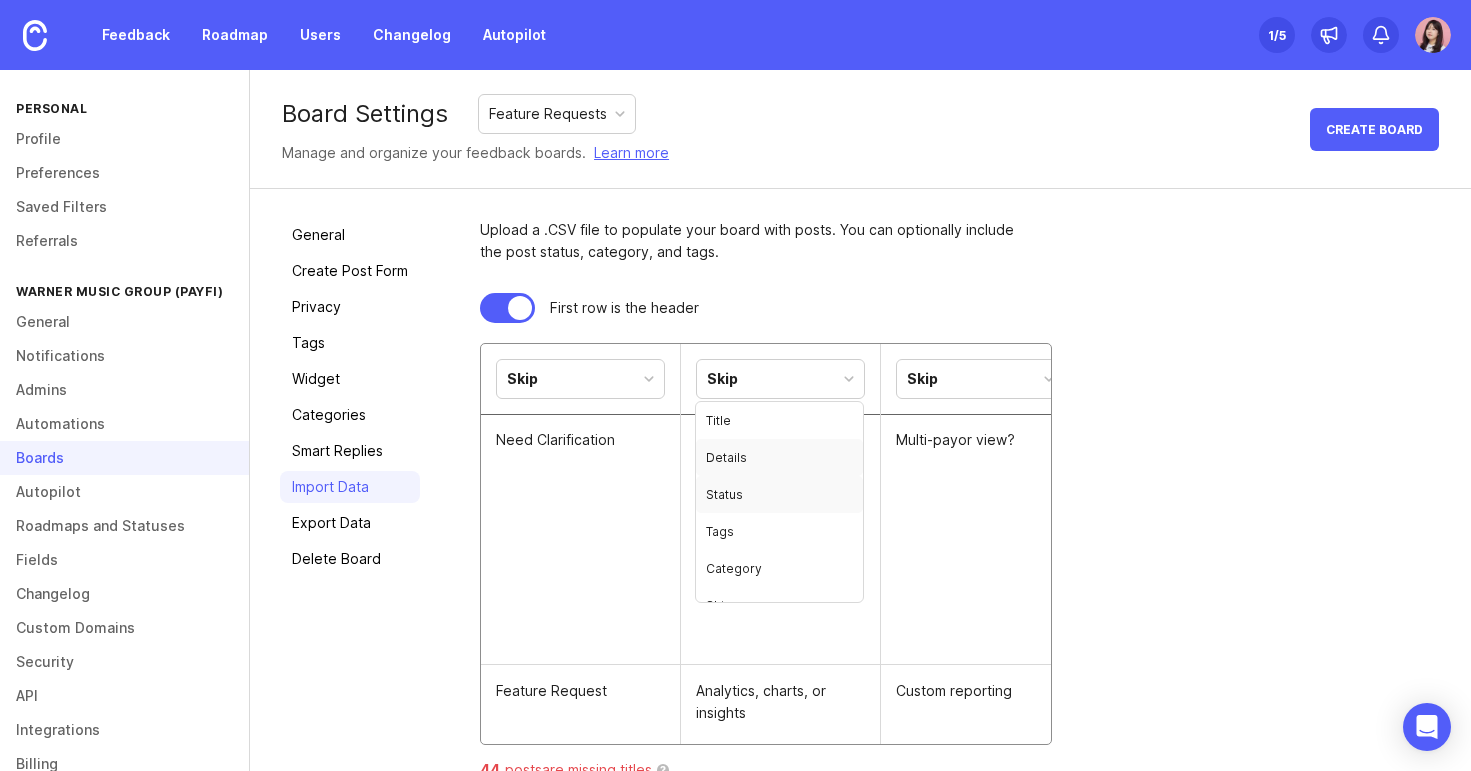scroll, scrollTop: 22, scrollLeft: 0, axis: vertical 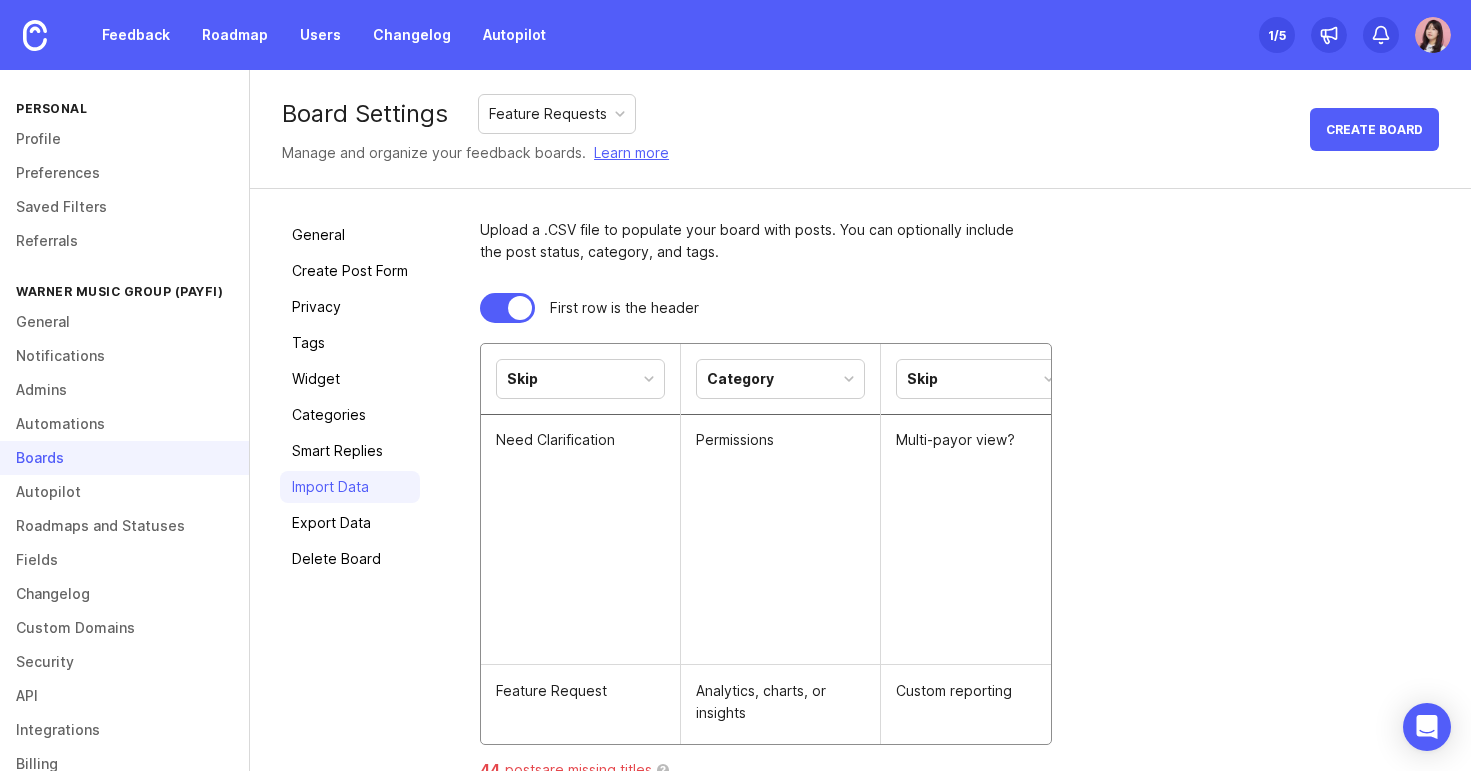 click on "Skip" at bounding box center [980, 379] 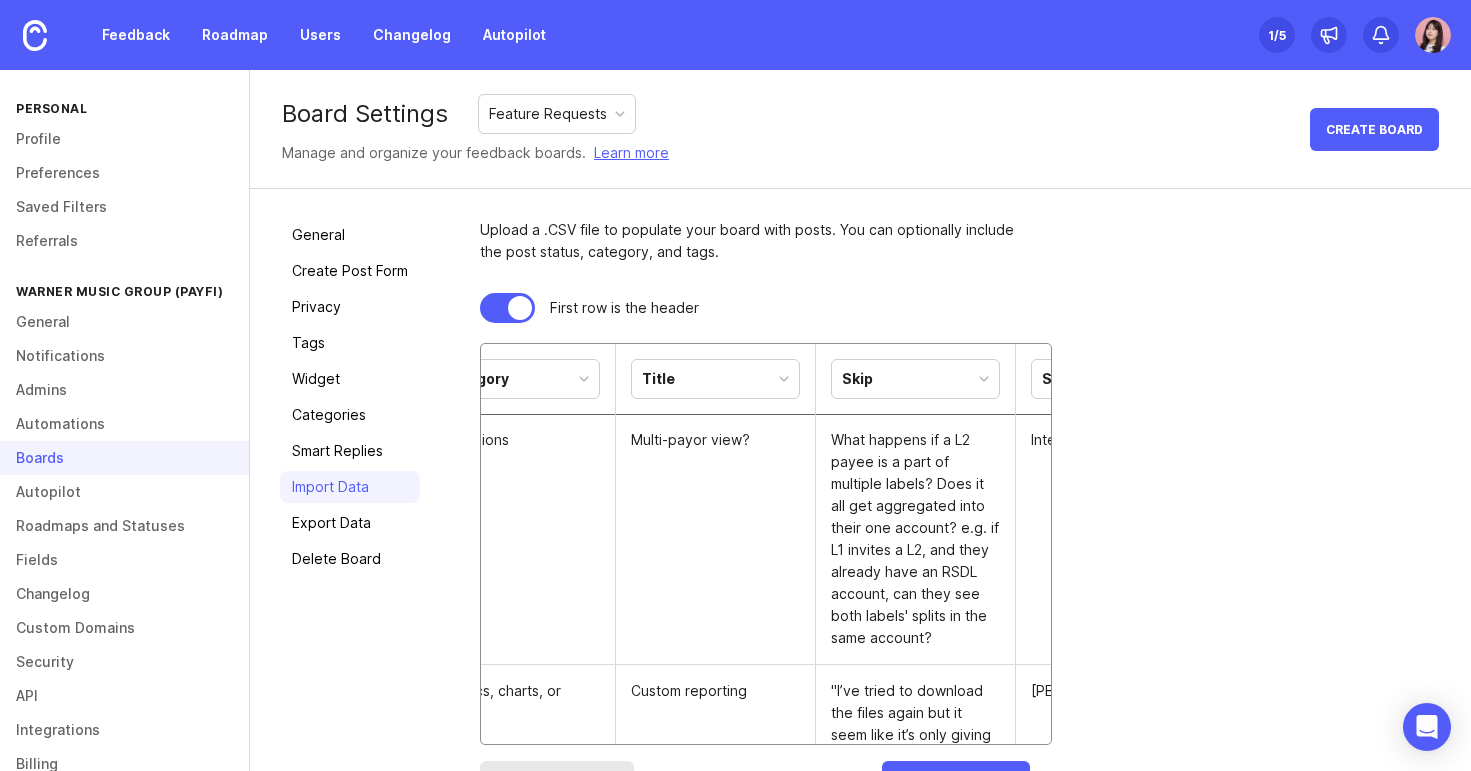 scroll, scrollTop: 0, scrollLeft: 274, axis: horizontal 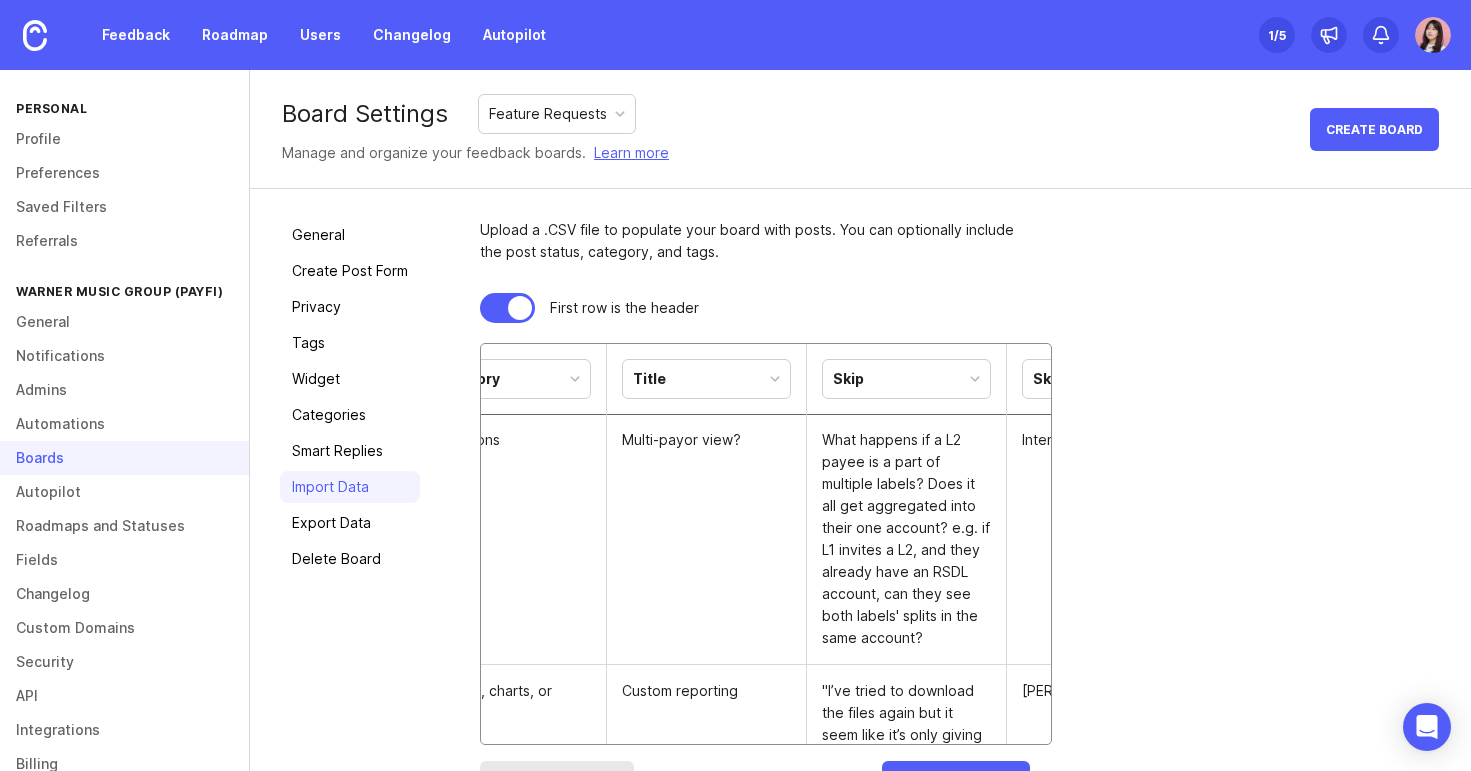 click on "Skip" at bounding box center (906, 379) 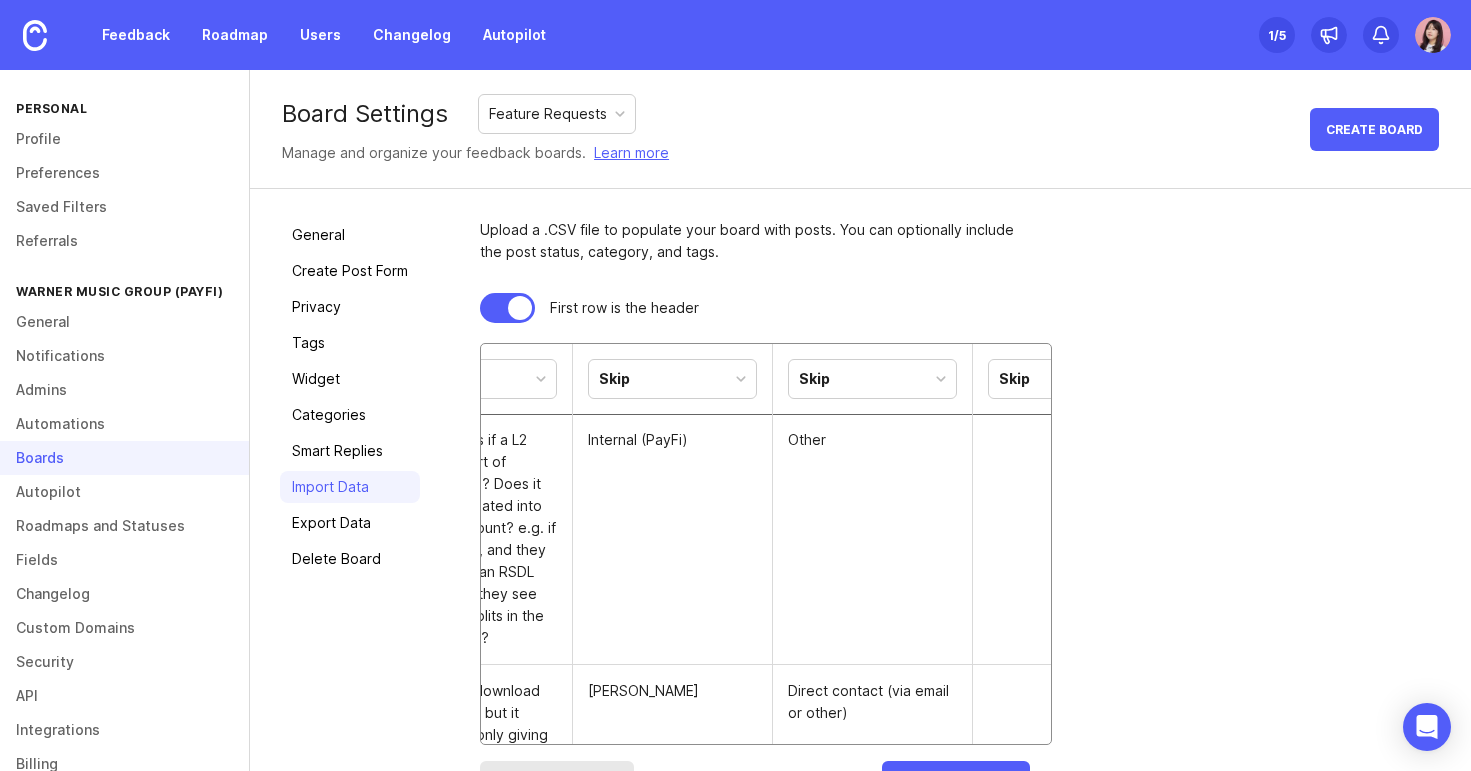 scroll, scrollTop: 0, scrollLeft: 706, axis: horizontal 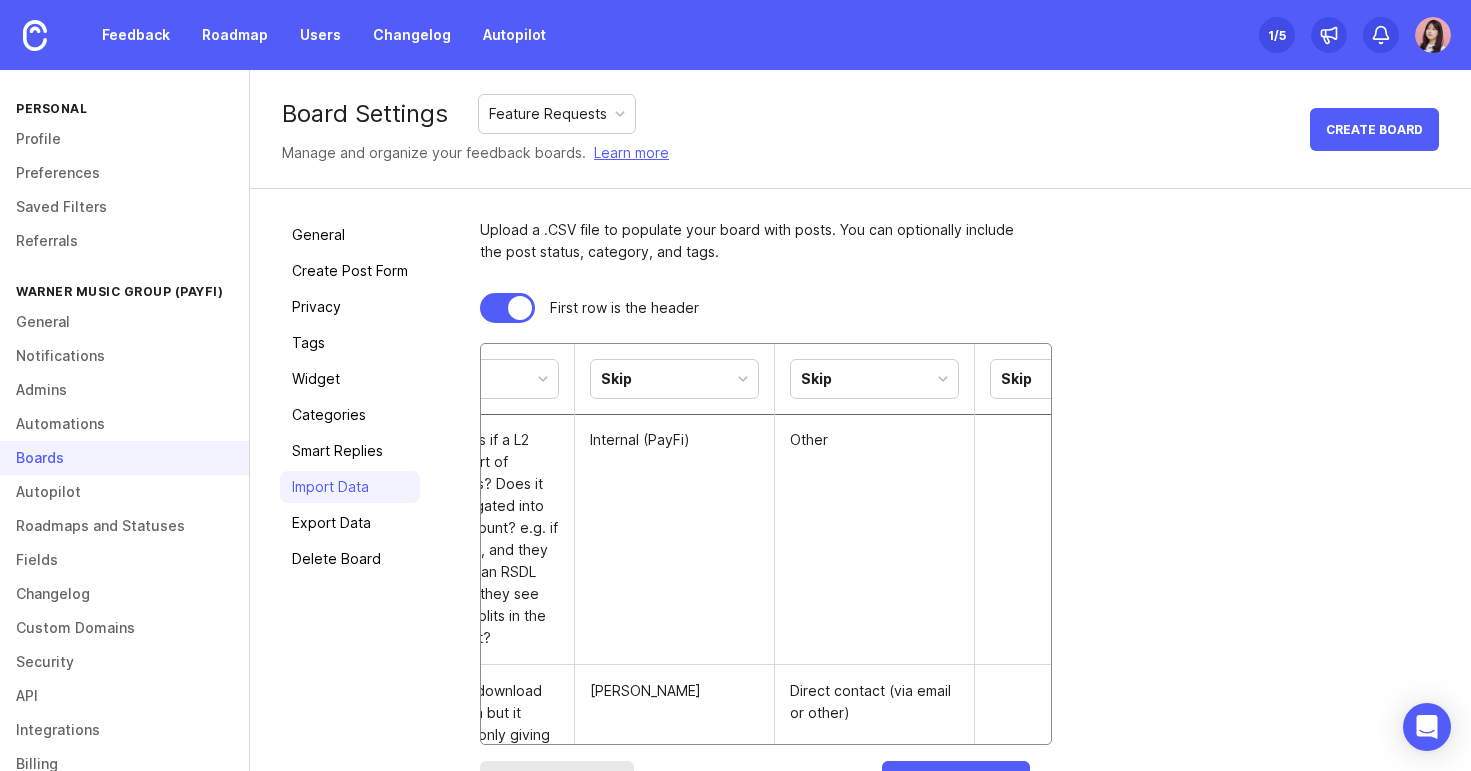 click on "Skip" at bounding box center [674, 379] 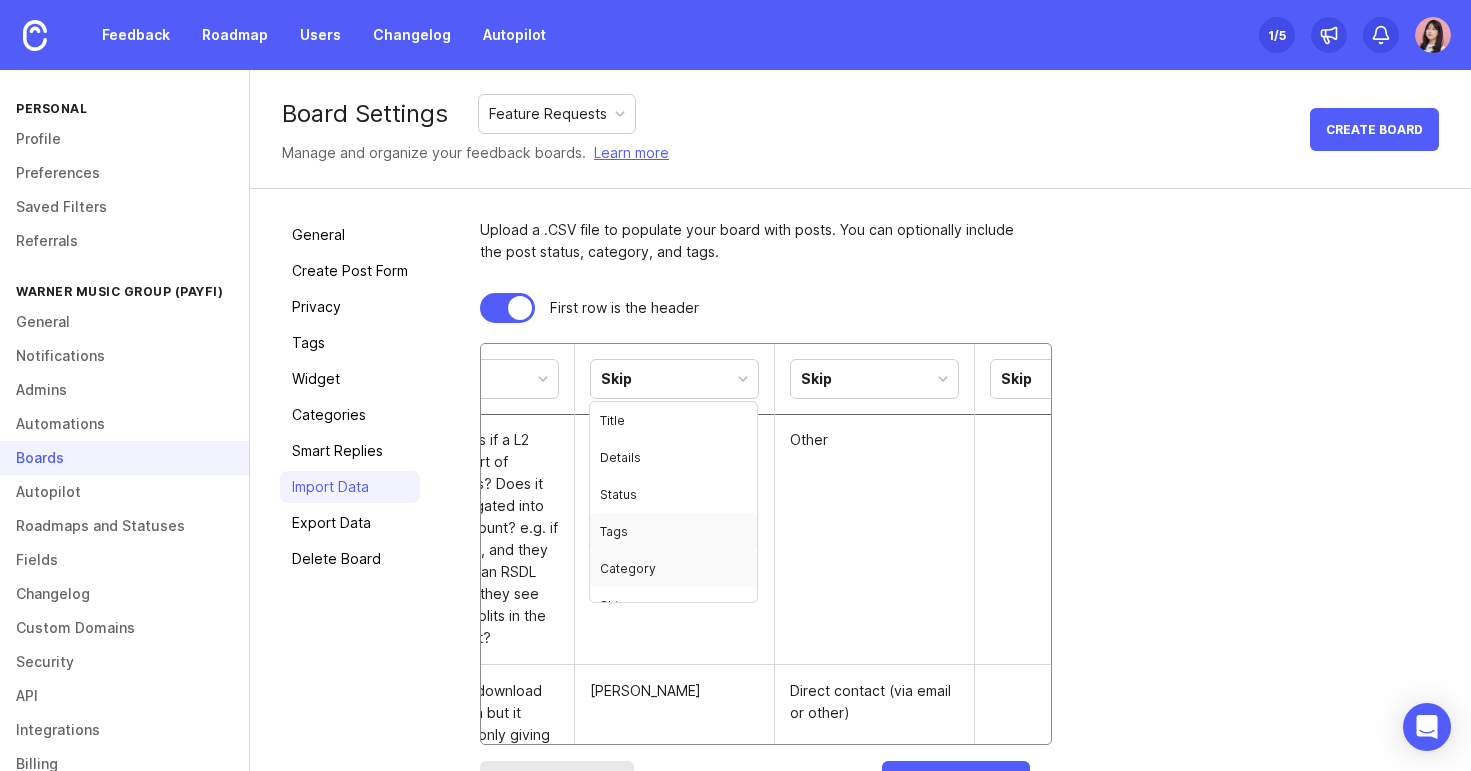 scroll, scrollTop: 22, scrollLeft: 0, axis: vertical 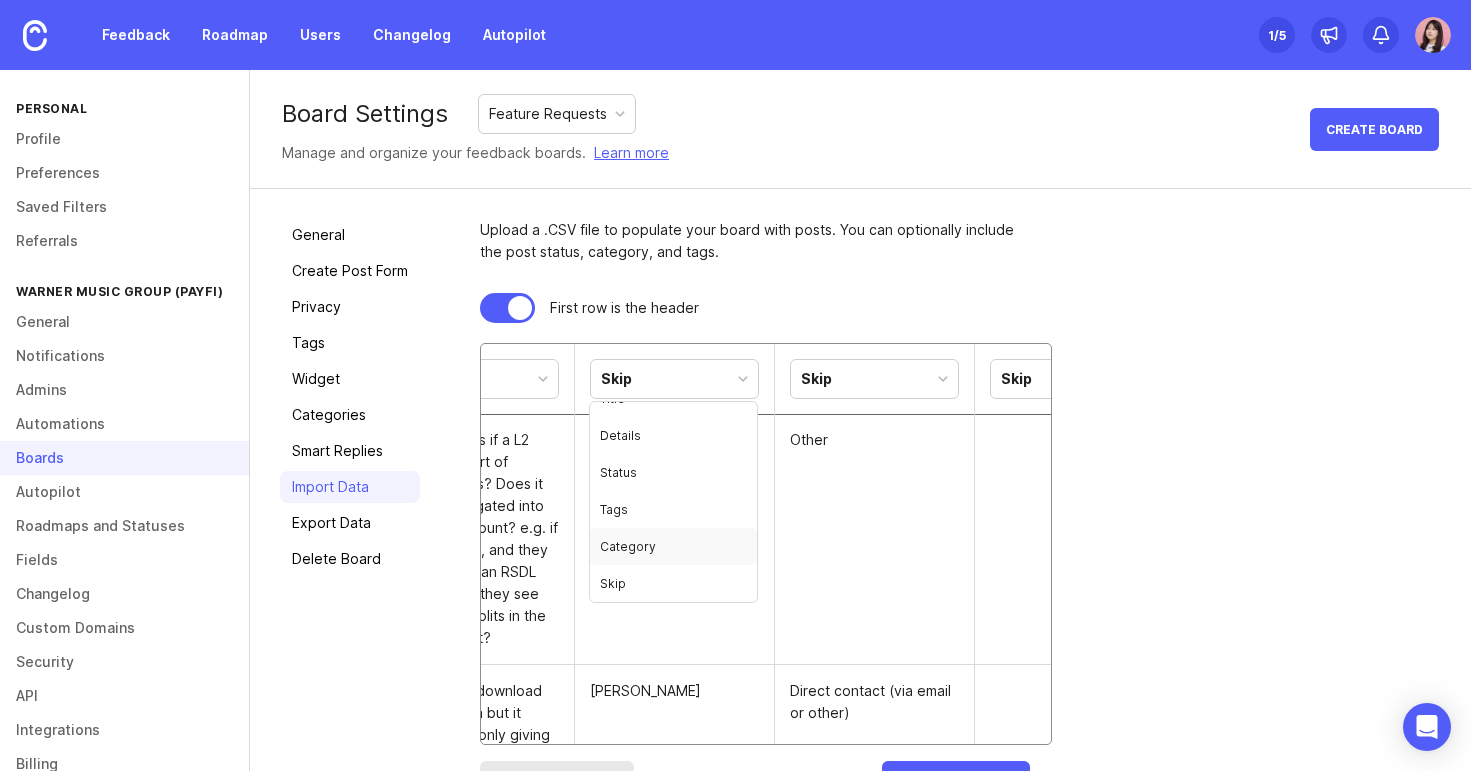 click on "First row is the header" at bounding box center (755, 308) 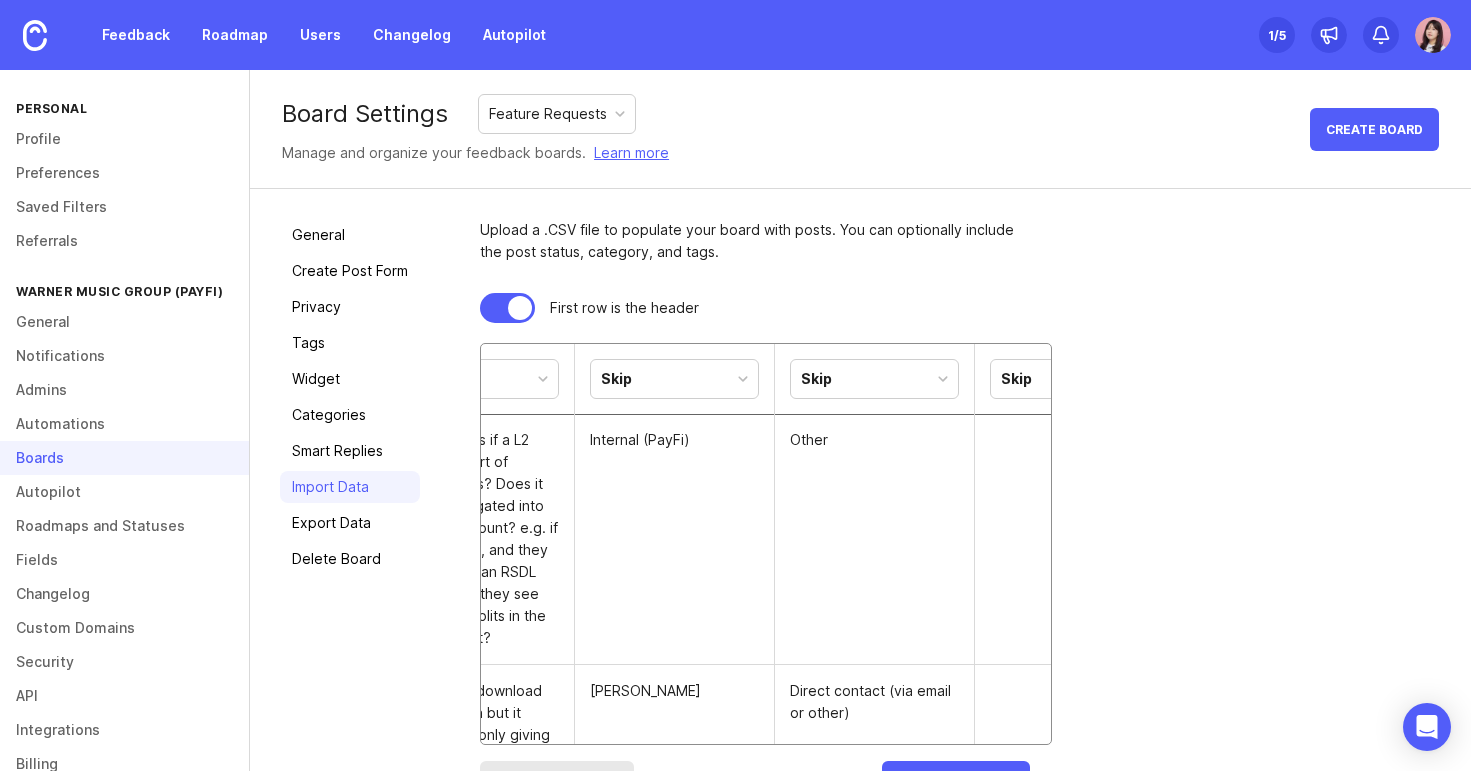 click on "Skip" at bounding box center (874, 379) 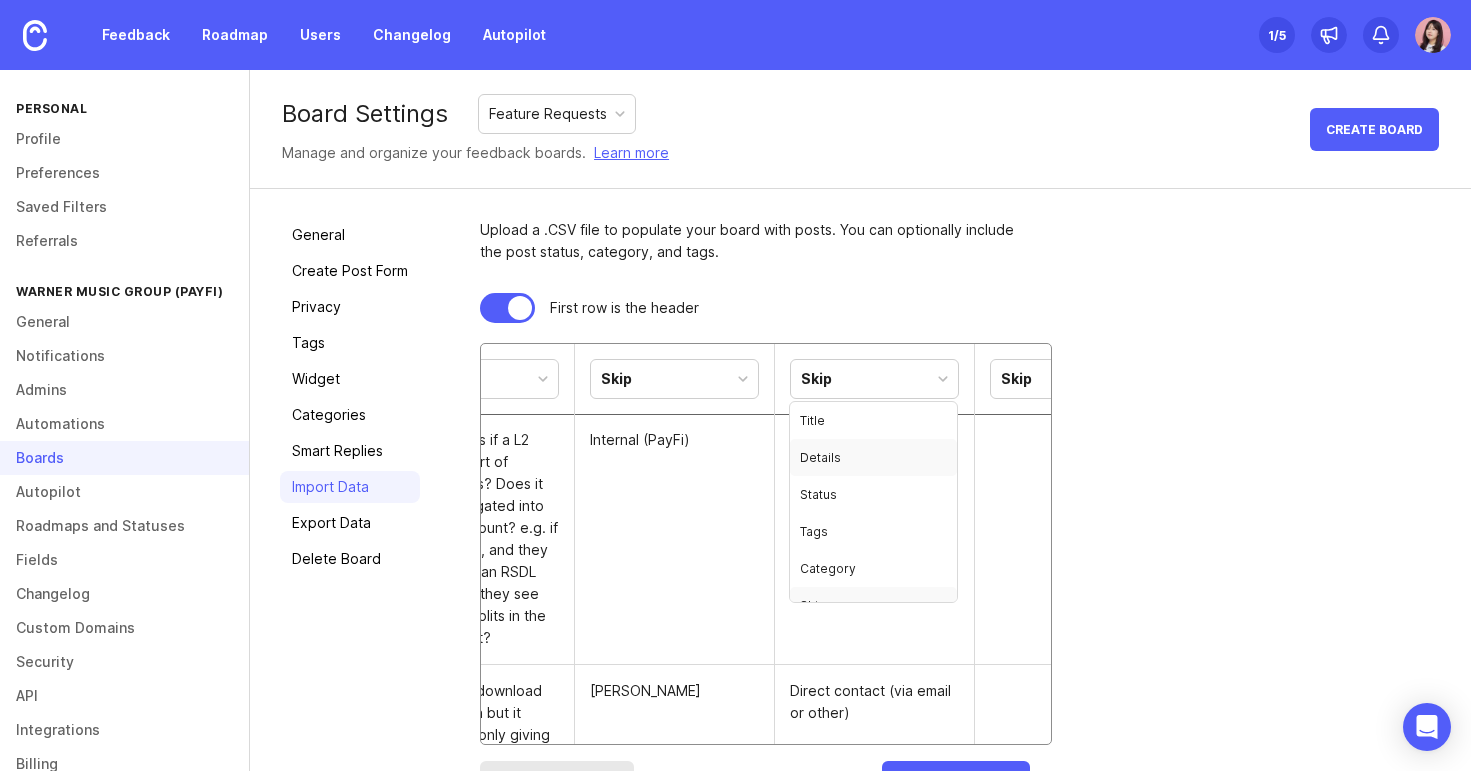 scroll, scrollTop: 22, scrollLeft: 0, axis: vertical 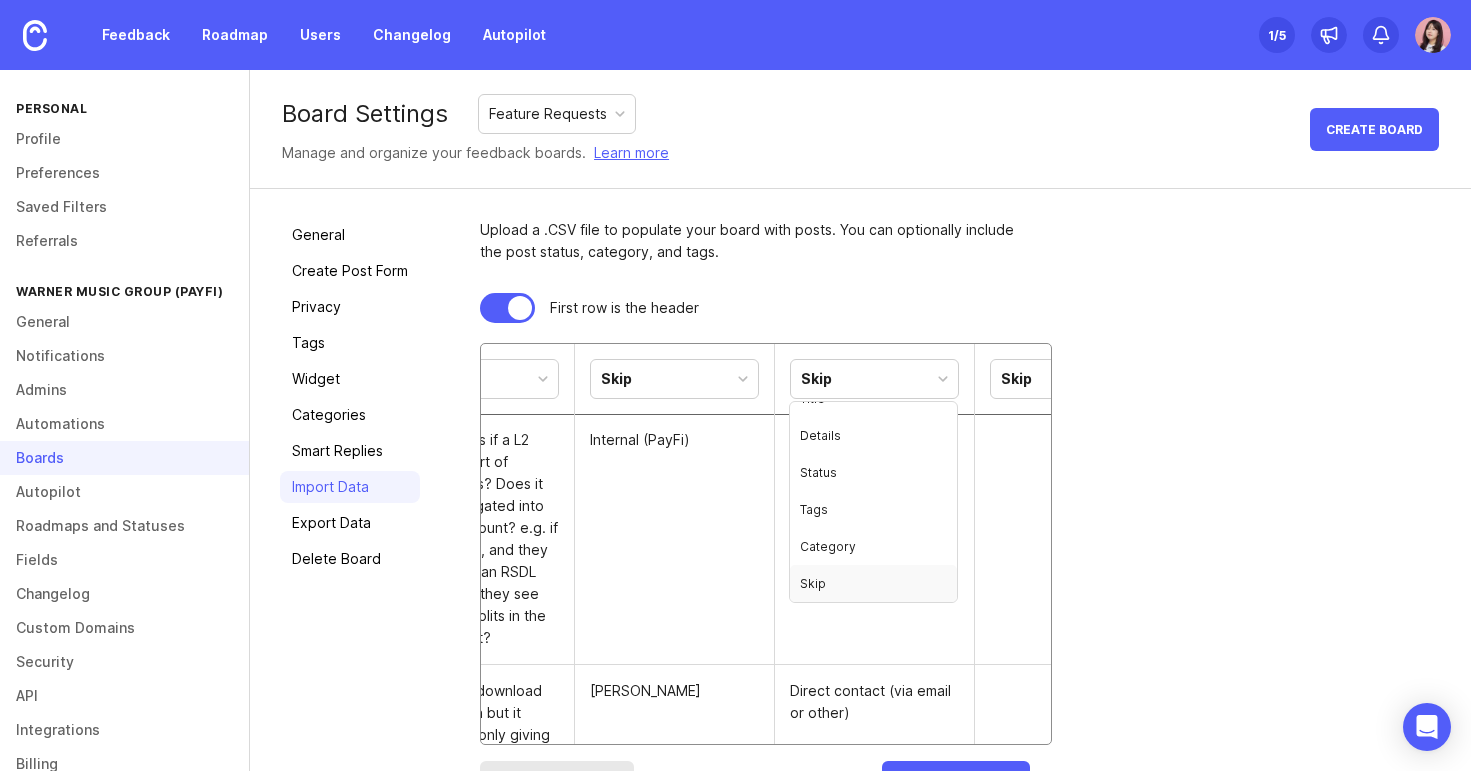 click on "Skip" at bounding box center [874, 379] 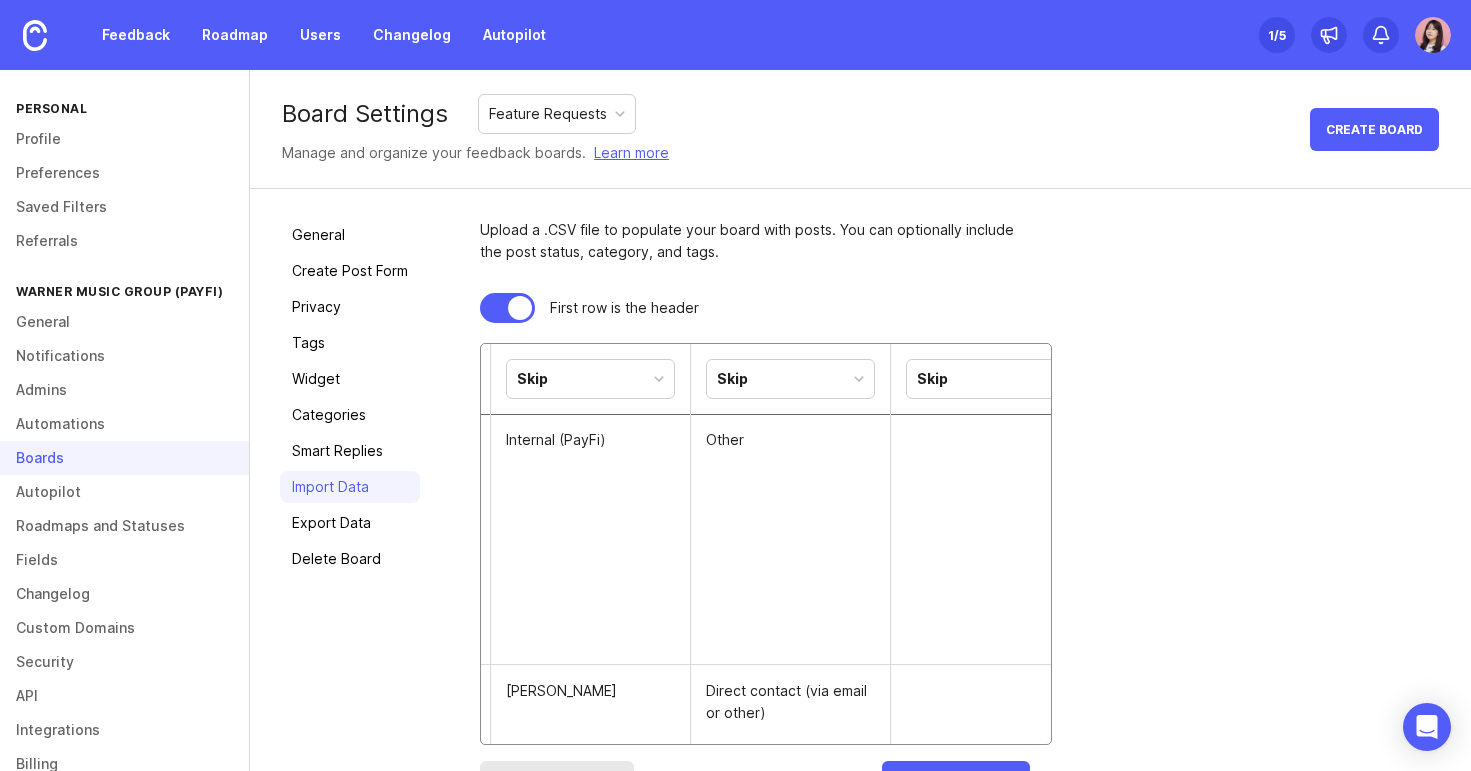 scroll, scrollTop: 0, scrollLeft: 830, axis: horizontal 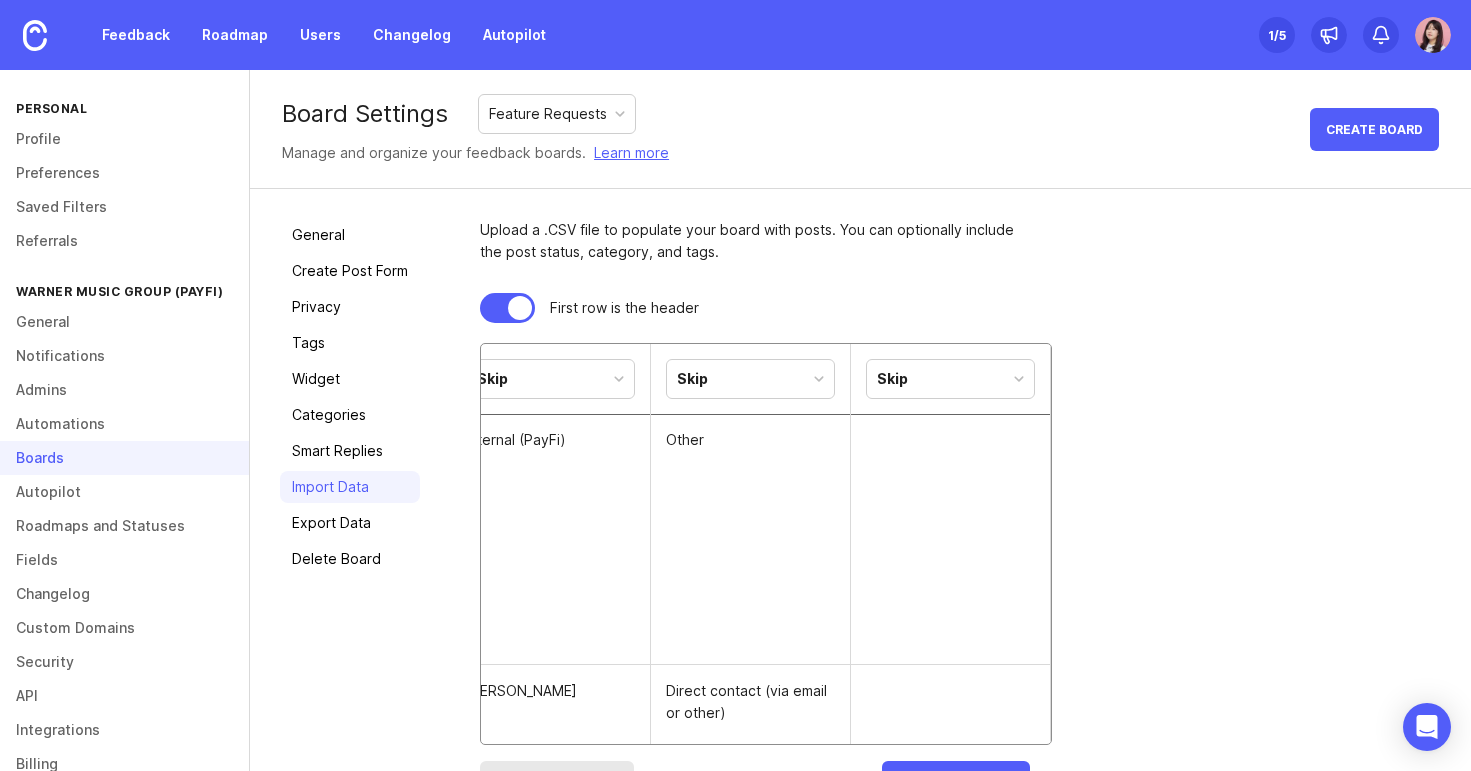 click on "Skip" at bounding box center (950, 379) 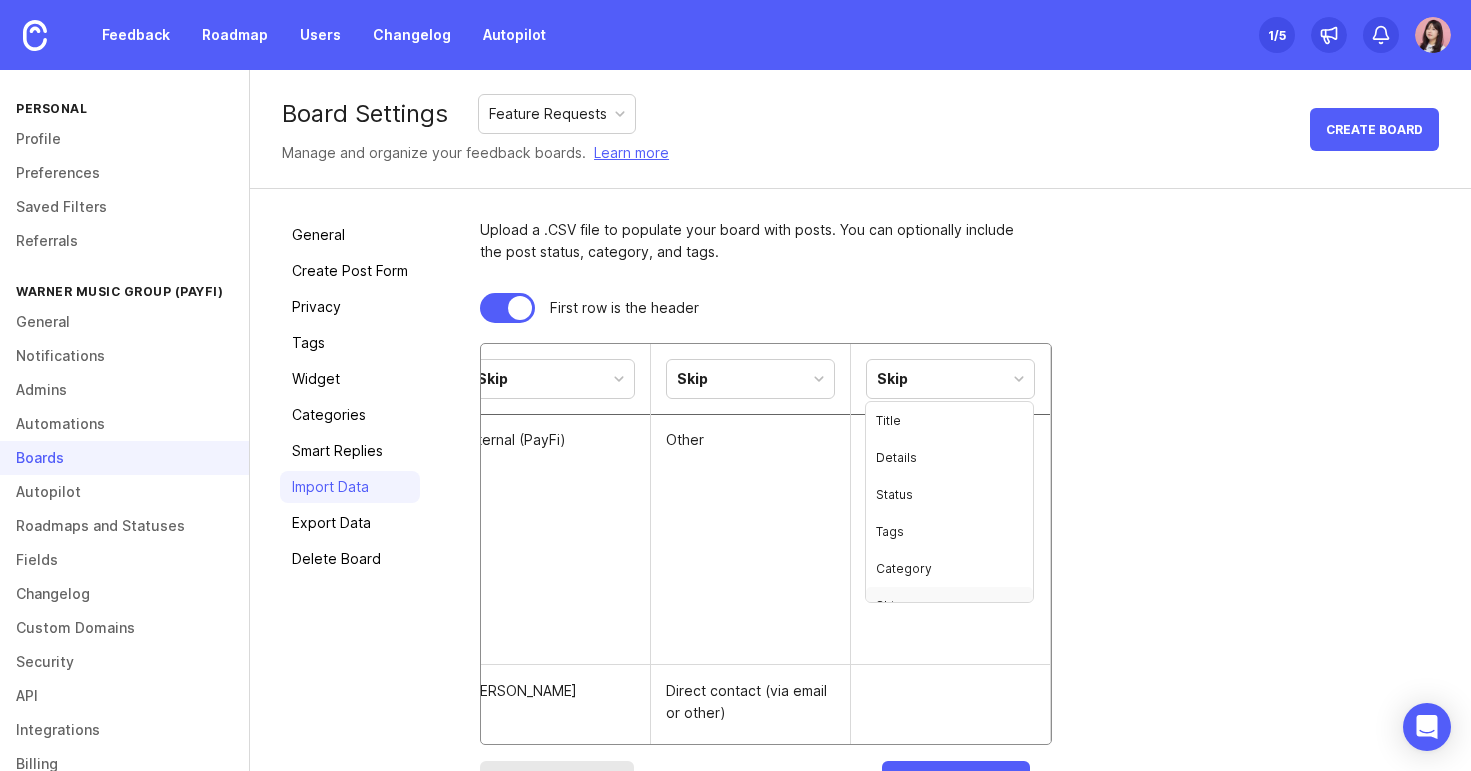 click on "Skip" at bounding box center (950, 379) 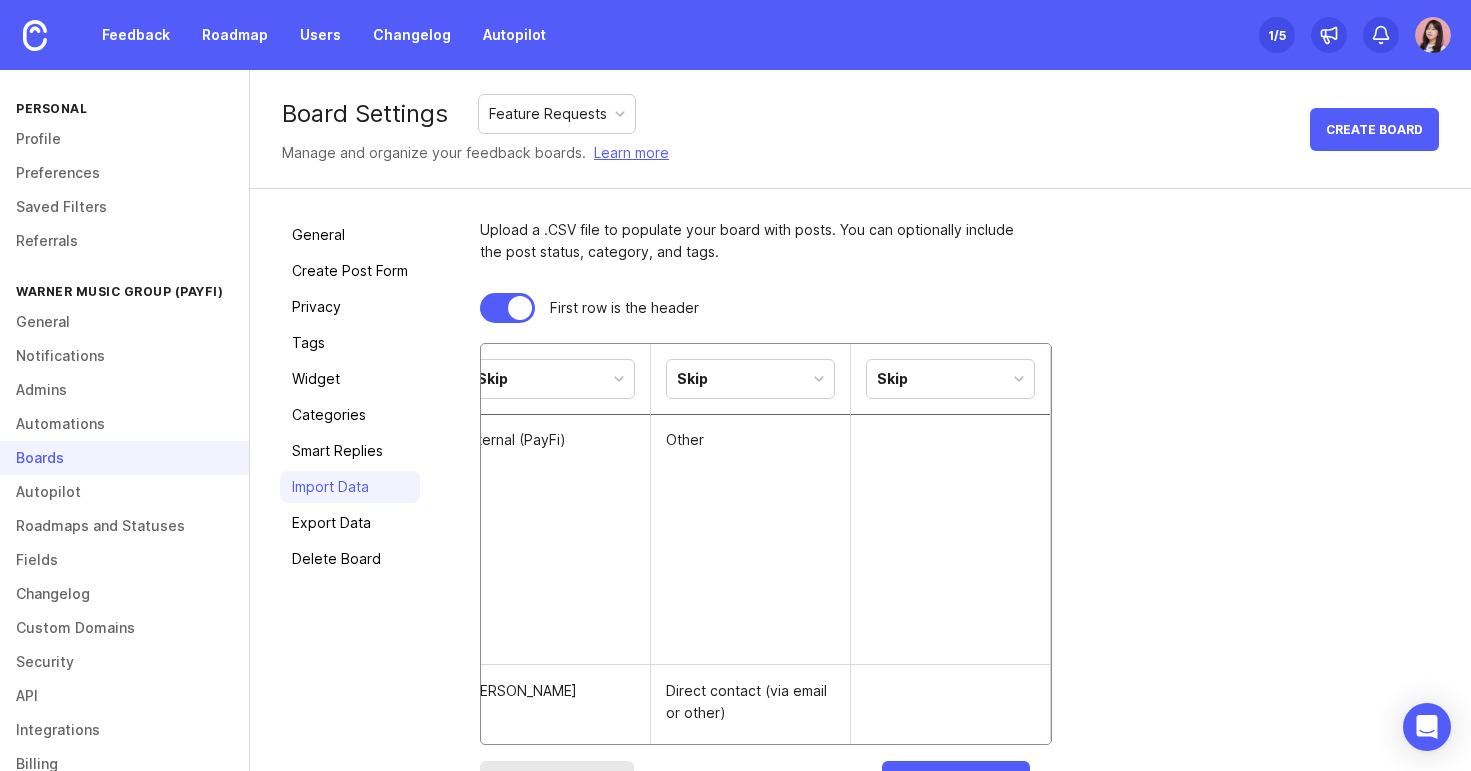 click on "Upload a .CSV file to populate your board with posts. You can optionally include the post status, category, and tags. First row is the header Skip Category Title Details Skip Skip Skip Need Clarification Permissions Multi-payor view? What happens if a L2 payee is a part of multiple labels? Does it all get aggregated into their one account? e.g. if L1 invites a L2, and they already have an RSDL account, can they see both labels' splits in the same account? Internal (PayFi) Other Feature Request Analytics, charts, or insights Custom reporting Marquis Boone Direct contact (via email or other) Usability Issue Onboarding Product setup flow
Anita Agopyan-Miu (Gender Amplified) Direct contact (via email or other) Feature Request Splits management Setup splits by contract type Internal (PayFi) Competitive analysis Feature Request Payments Payment scheduling/confirmation Allow the scheduling of payments to payees so they can match their books Erick Hernandez (Label - gap MGMT) Interview Feature Request Permissions" at bounding box center [960, 511] 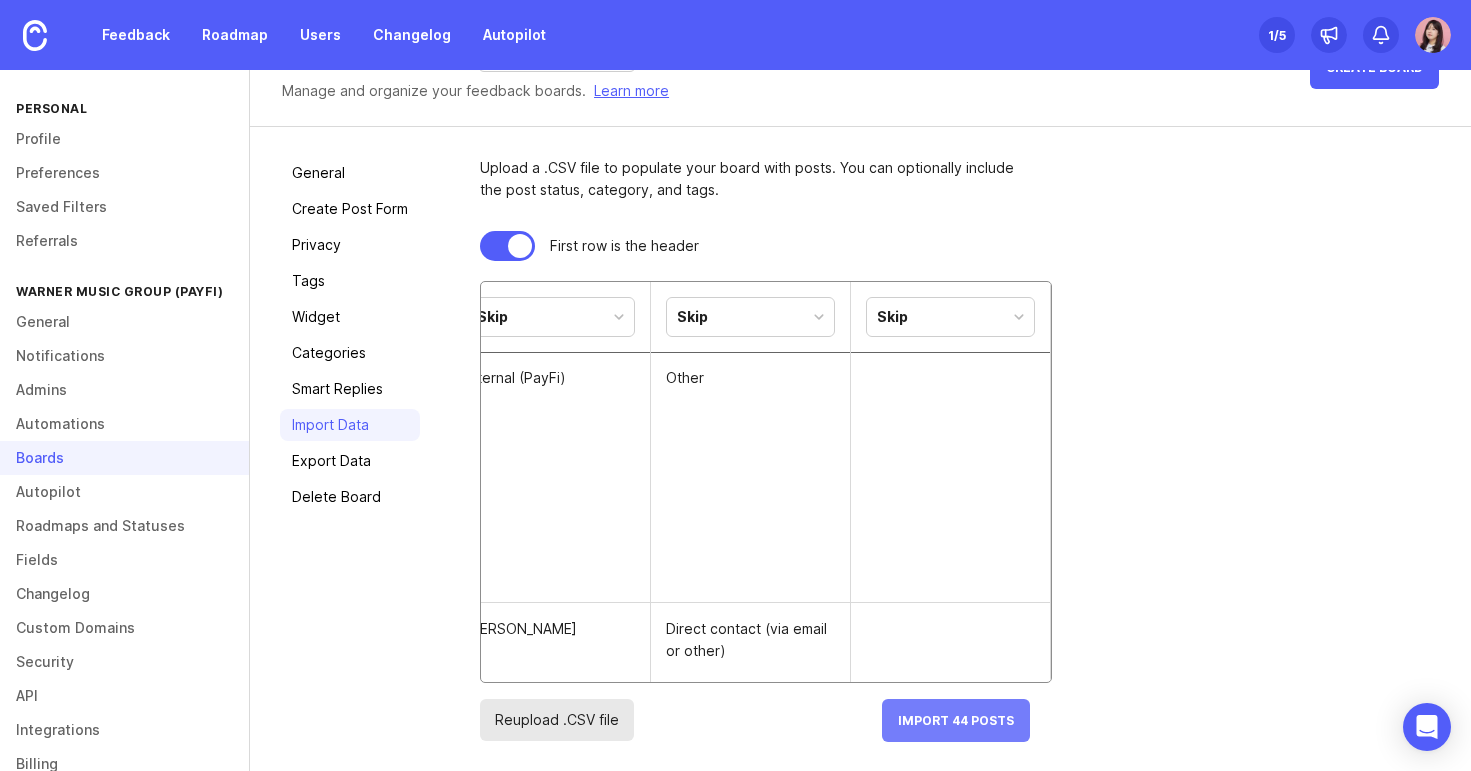 click on "Import 44 Posts" at bounding box center (956, 720) 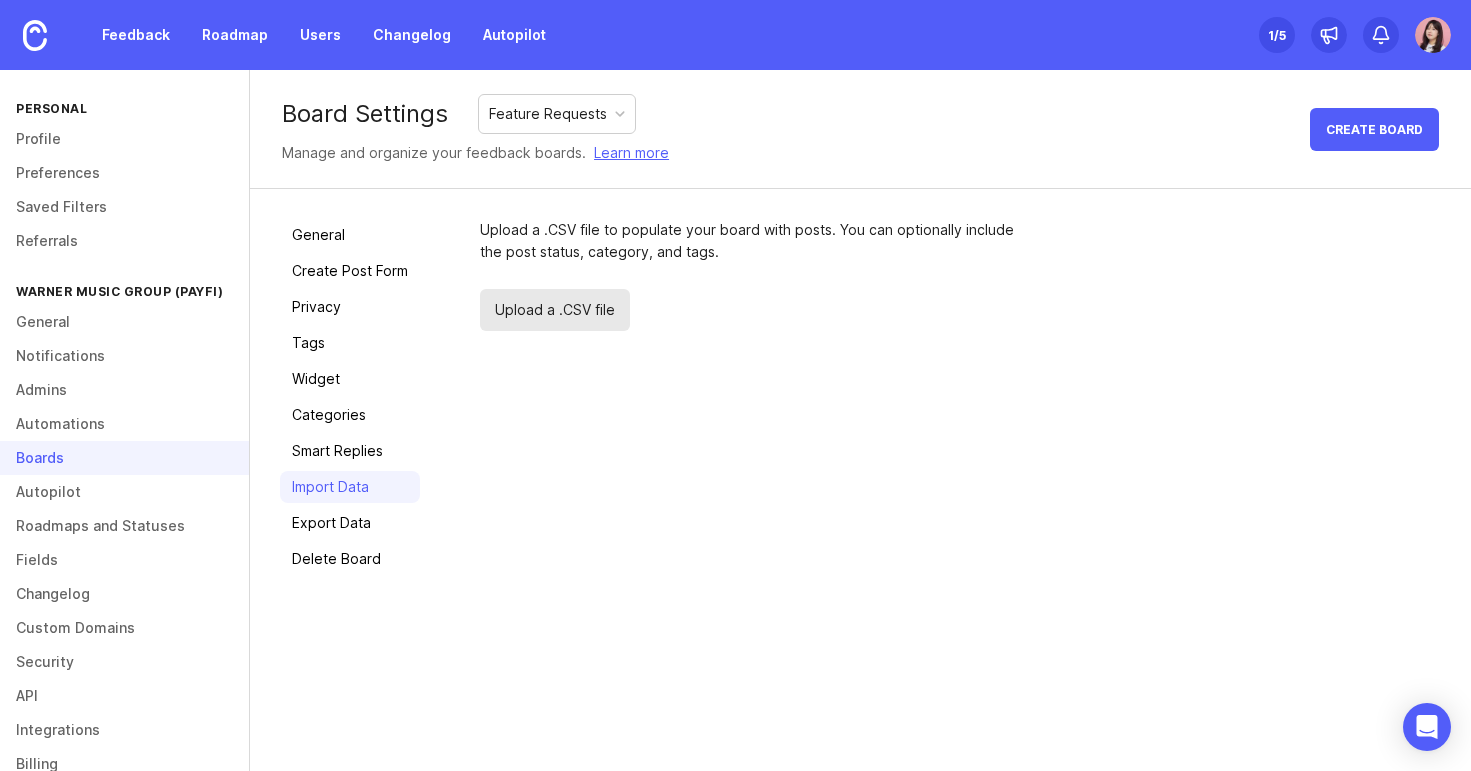 scroll, scrollTop: 0, scrollLeft: 0, axis: both 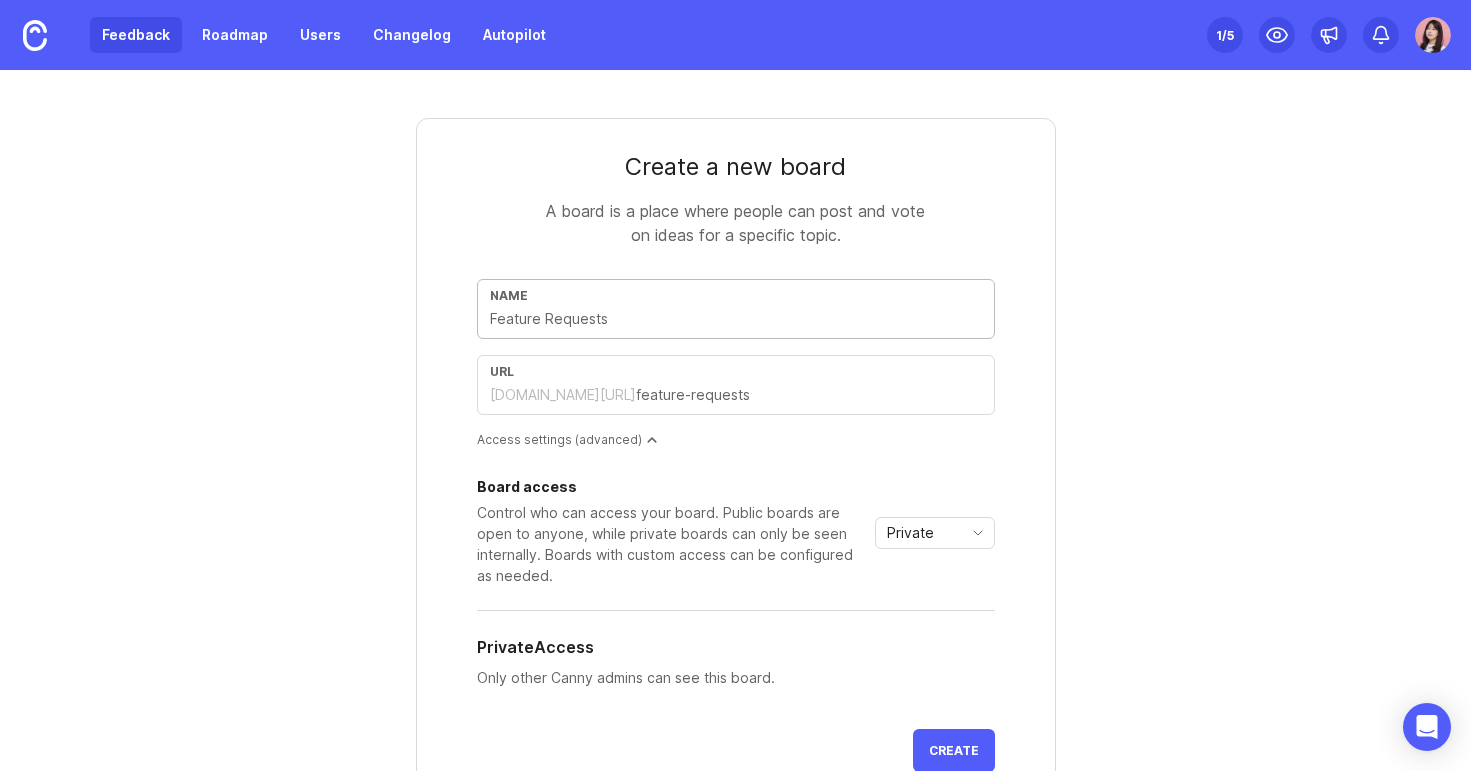click on "Feedback" at bounding box center [136, 35] 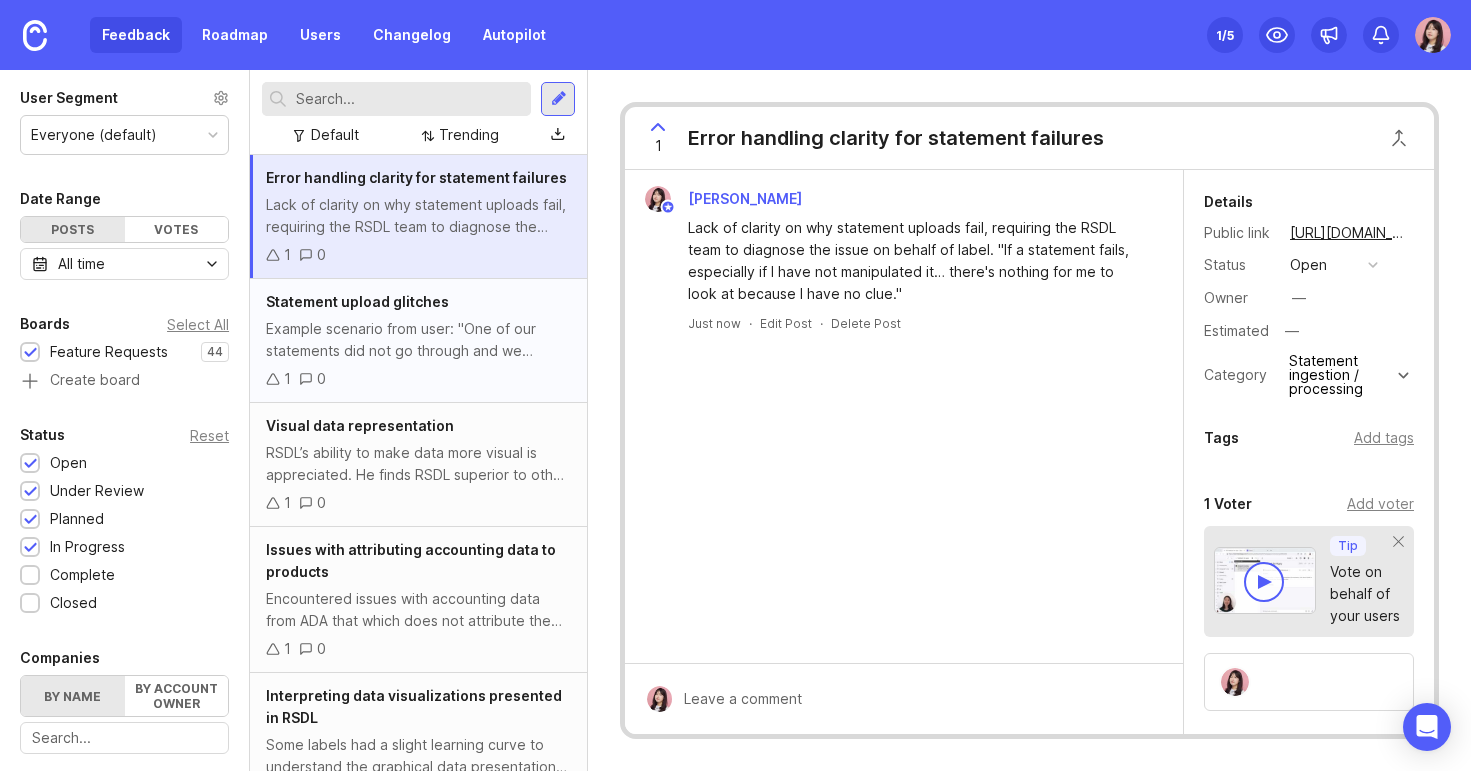 click on "Example scenario from user: "One of our statements did not go through and we couldn't figure out why. Found out that [PERSON_NAME] changed the formatting on one little thing on one of the statements' tab which that threw the whole statement [ingestion in RSDL] off."" at bounding box center [418, 340] 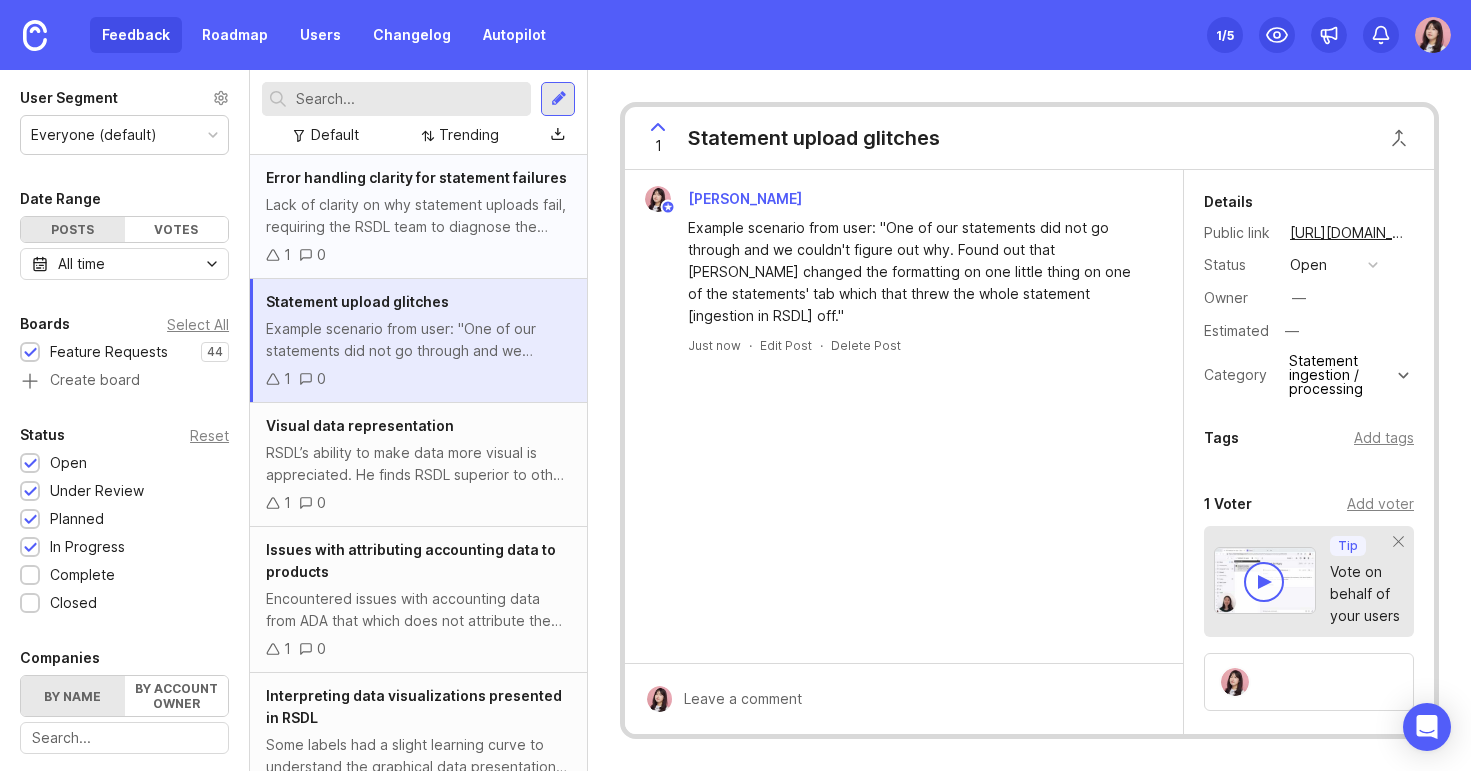 click on "Lack of clarity on why statement uploads fail, requiring the RSDL team to diagnose the issue on behalf of label. "If a statement fails, especially if I have not manipulated it… there's nothing for me to look at because I have no clue."" at bounding box center [418, 216] 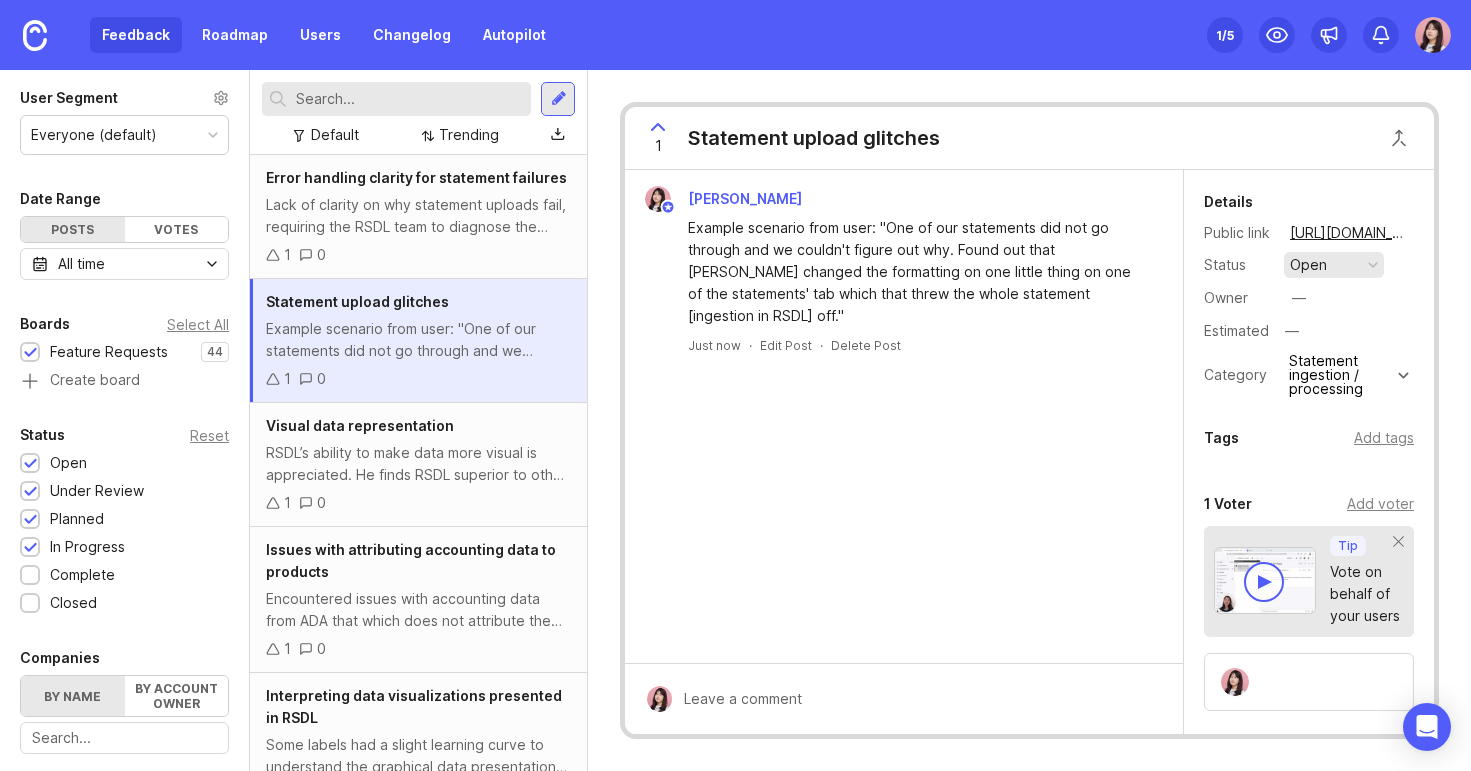 click on "open" at bounding box center [1334, 265] 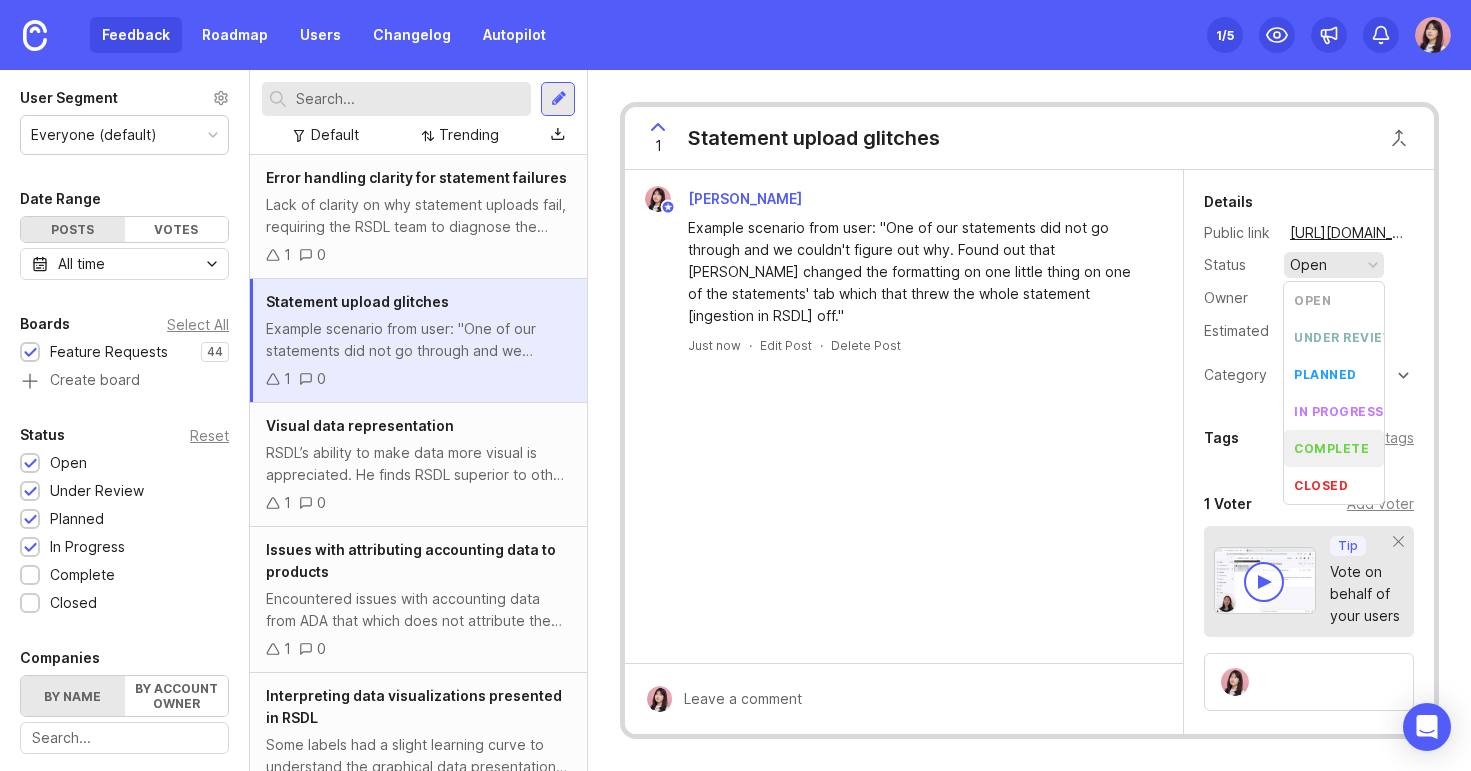 click on "complete" at bounding box center [1334, 448] 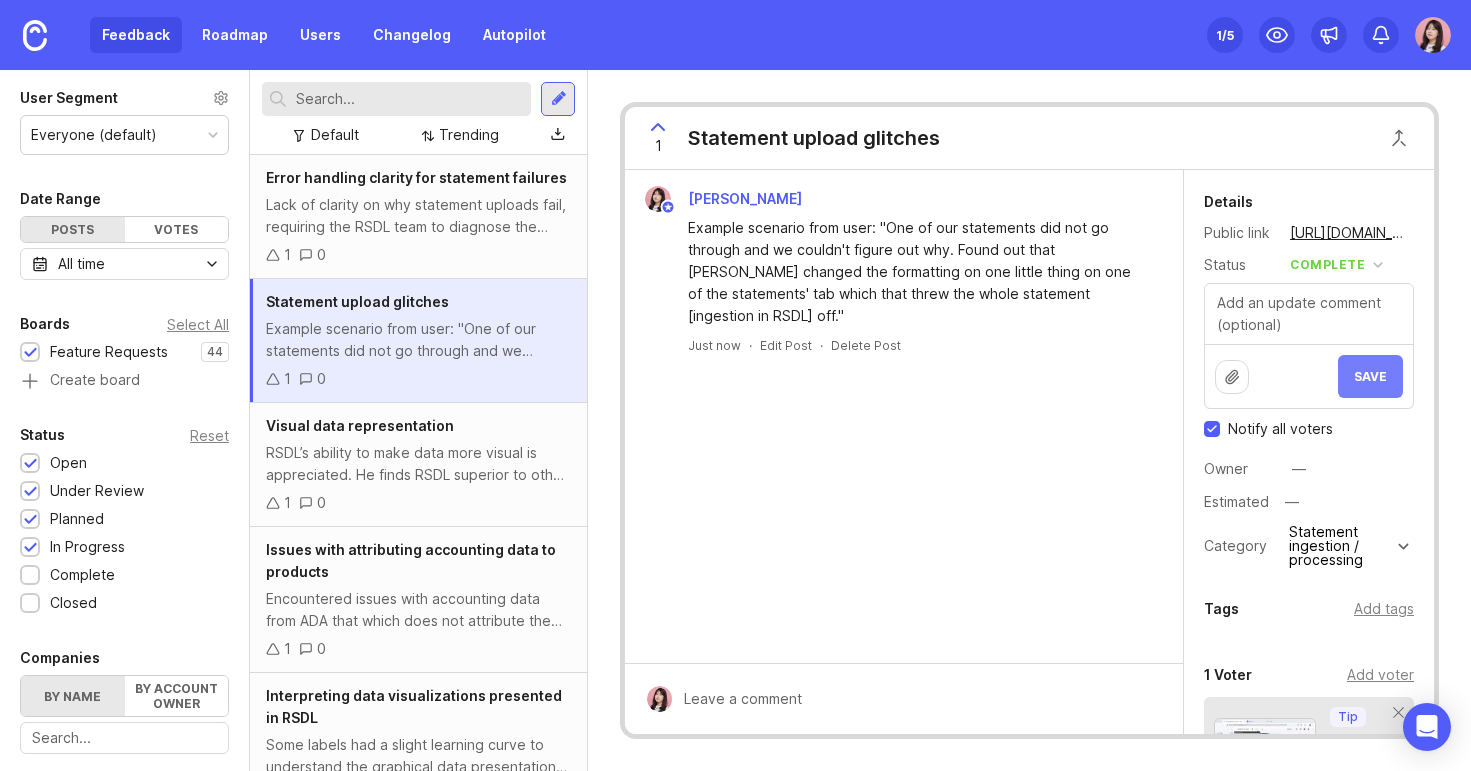 click on "Save" at bounding box center (1370, 376) 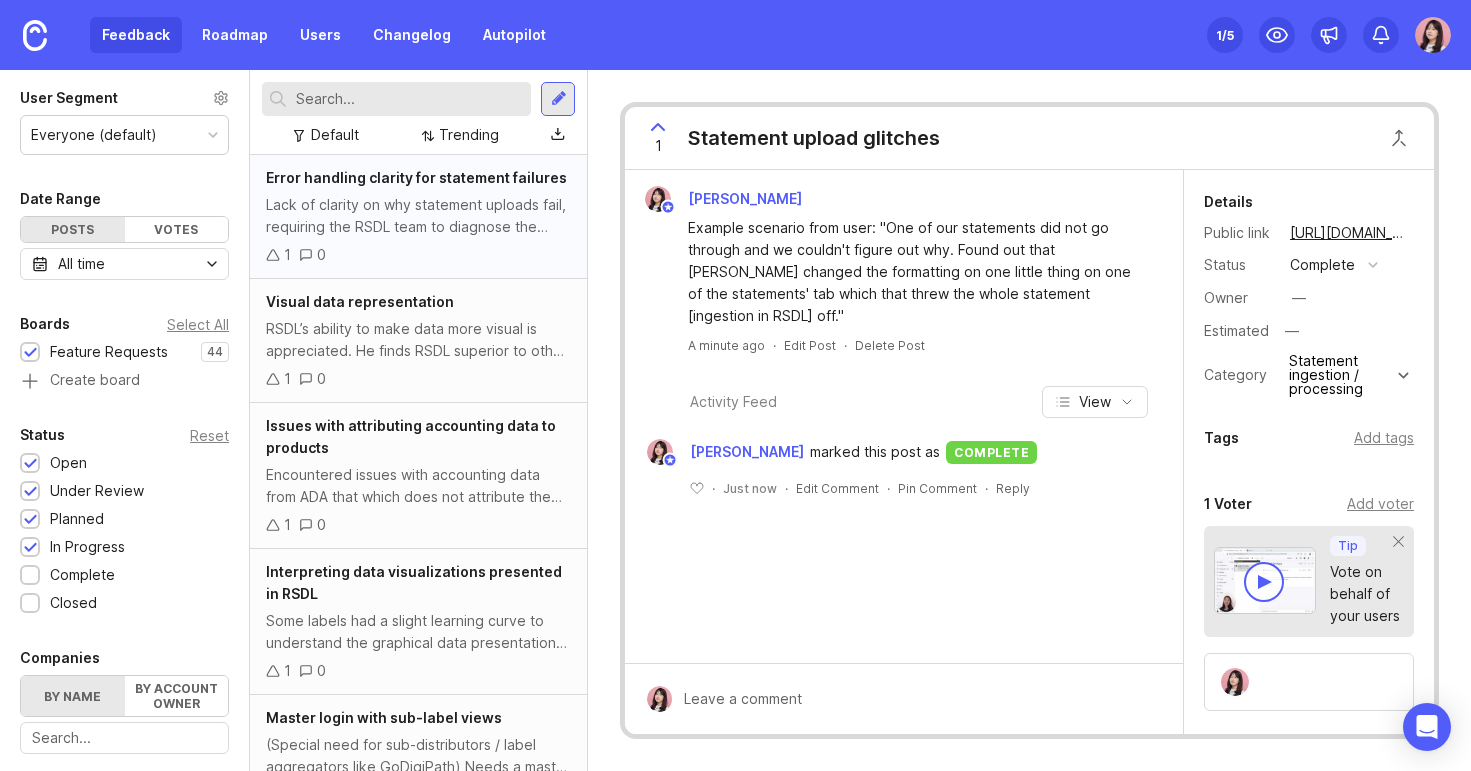 click on "Error handling clarity for statement failures Lack of clarity on why statement uploads fail, requiring the RSDL team to diagnose the issue on behalf of label. "If a statement fails, especially if I have not manipulated it… there's nothing for me to look at because I have no clue." 1 0" at bounding box center (418, 217) 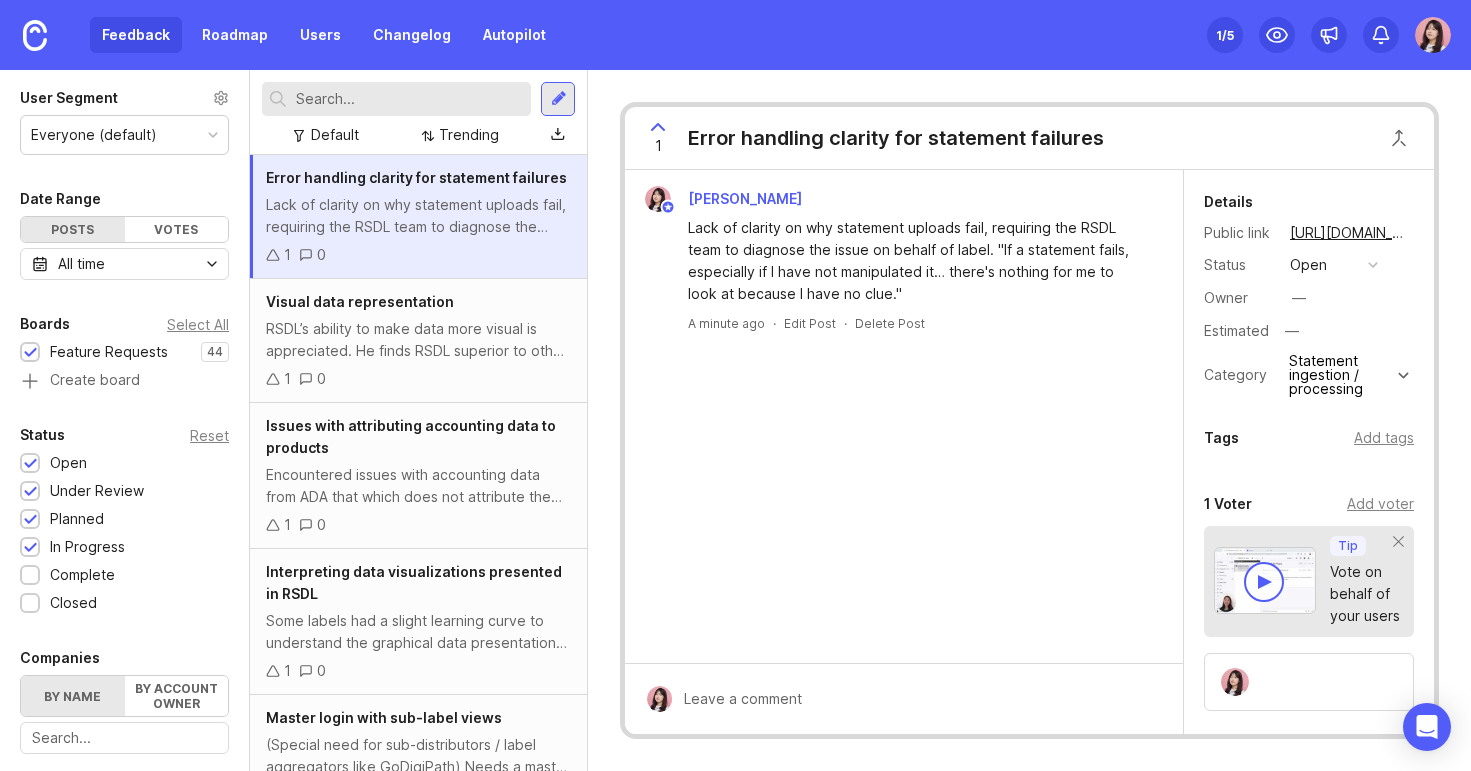 click on "1 /5" at bounding box center [1225, 35] 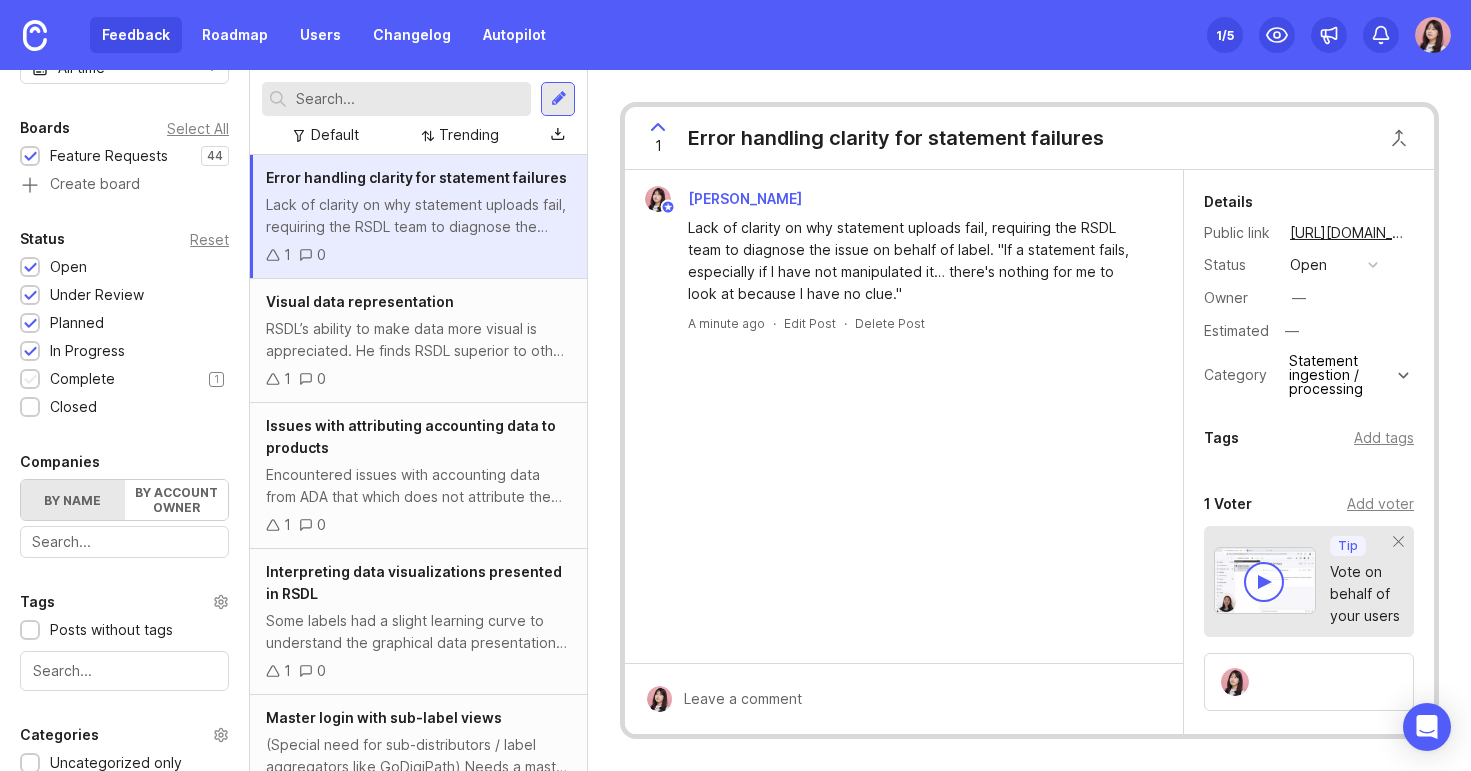 scroll, scrollTop: 0, scrollLeft: 0, axis: both 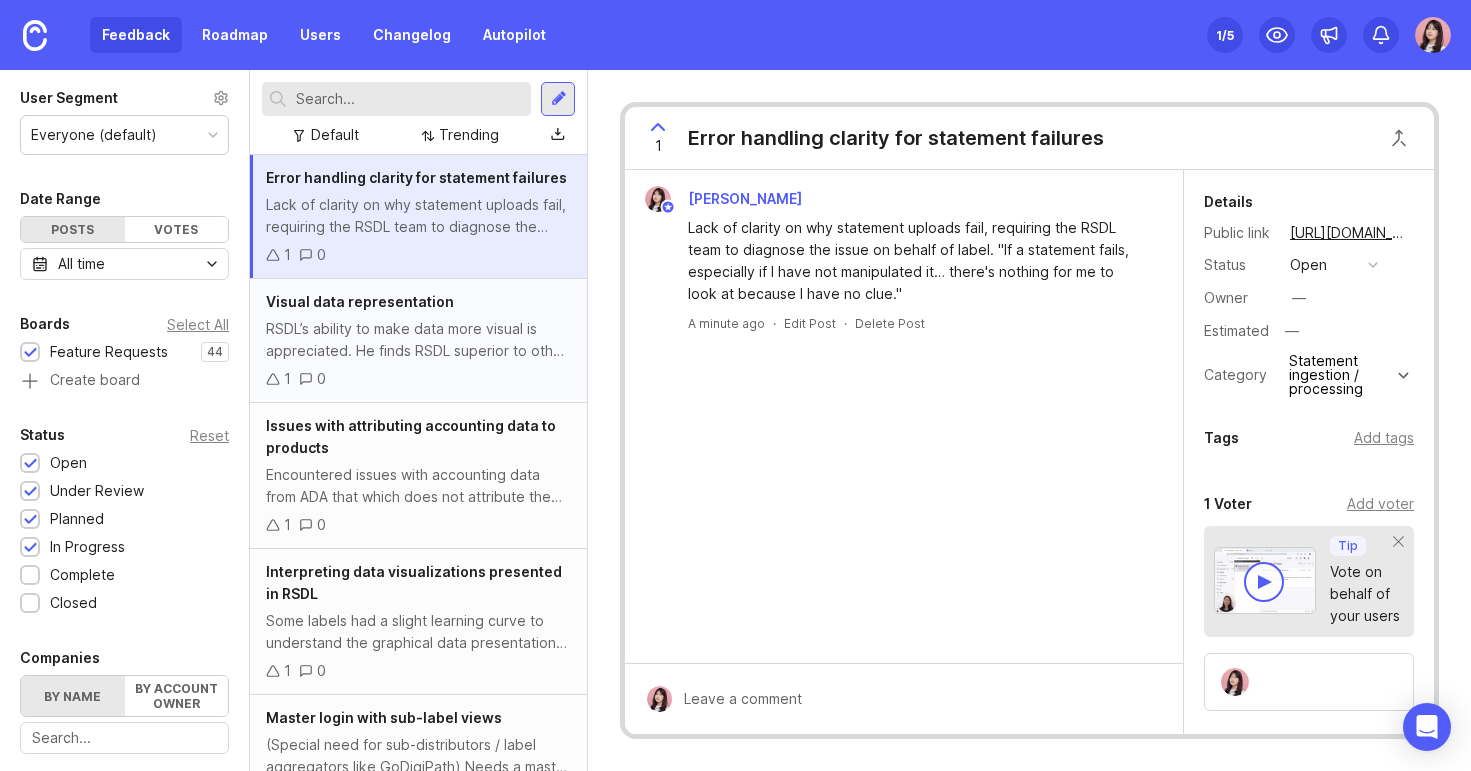 click on "Visual data representation RSDL’s ability to make data more visual is appreciated. He finds RSDL superior to other royalty management platforms like Curve Royalties. "RSDL is to me superior to those others even now, without the kinks being worked out. I would take RSDL over Curve, six out of seven days a week… the level of detail put into the graphics and the analytics...Curve does not offer anywhere near [what RSDL does]." 1 0" at bounding box center (418, 341) 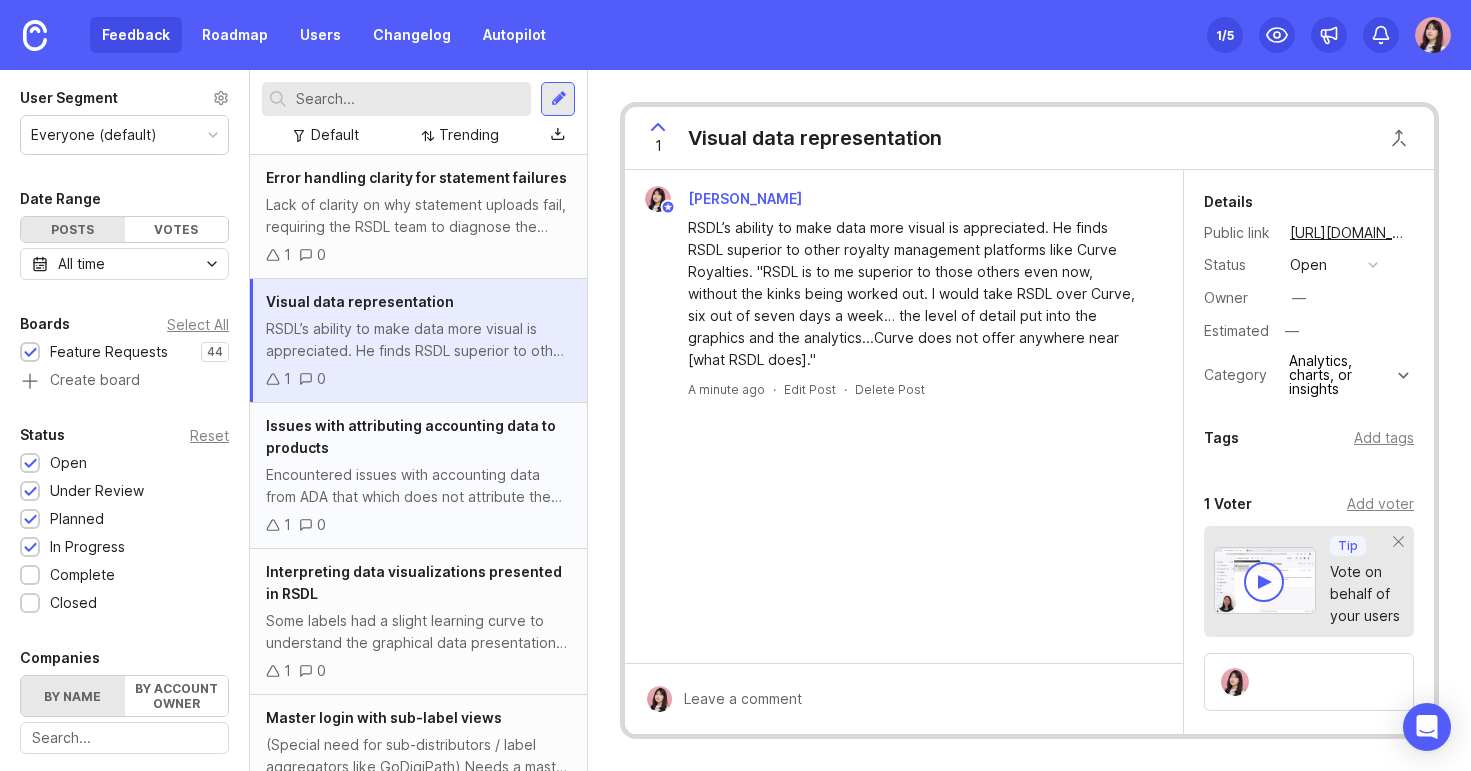 click on "Issues with attributing accounting data to products Encountered issues with accounting data from ADA that which does not attribute the data to UPC or ISRC codes, causing issues in RSDL: "Everything has to line up with the product and it has to equal the net dollar." 1 0" at bounding box center [418, 476] 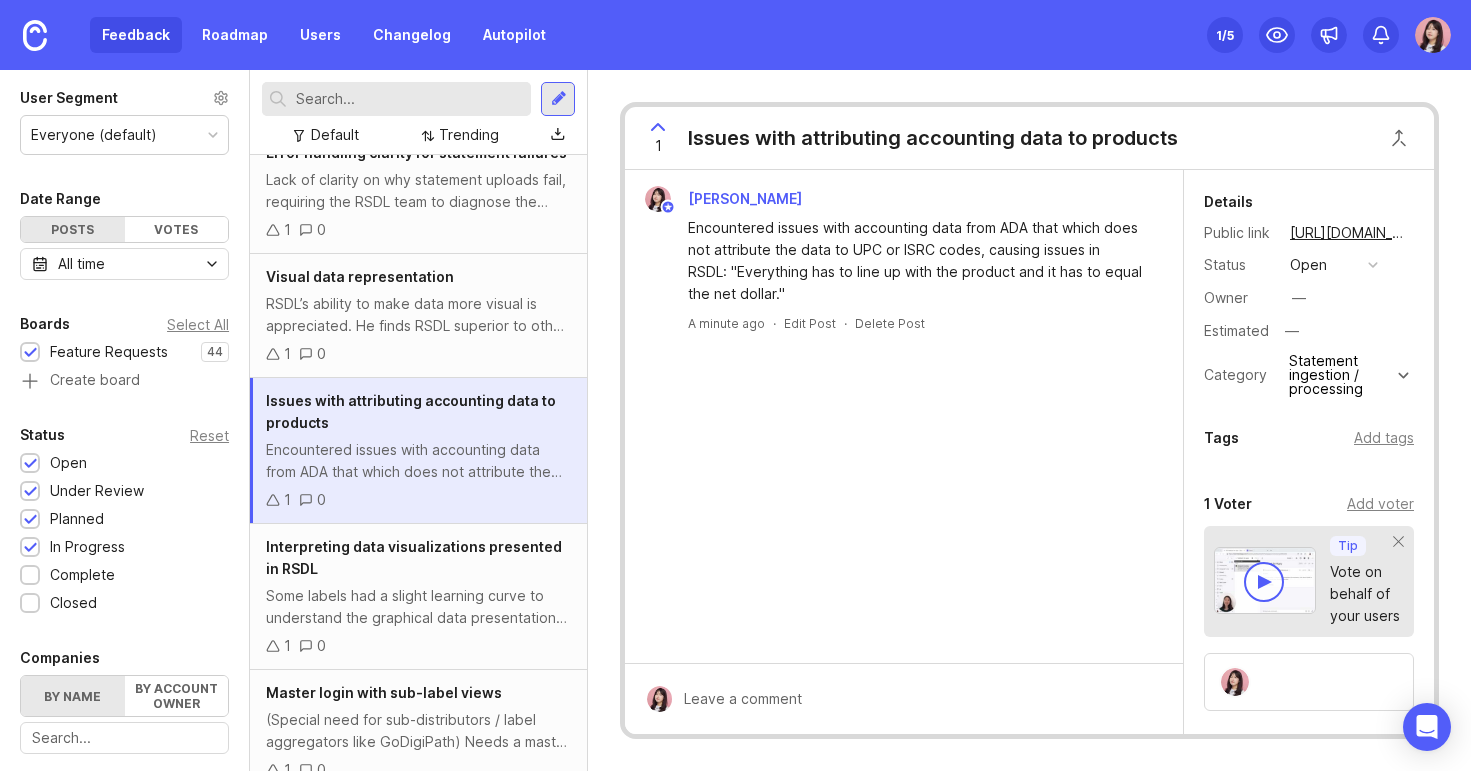 scroll, scrollTop: 26, scrollLeft: 0, axis: vertical 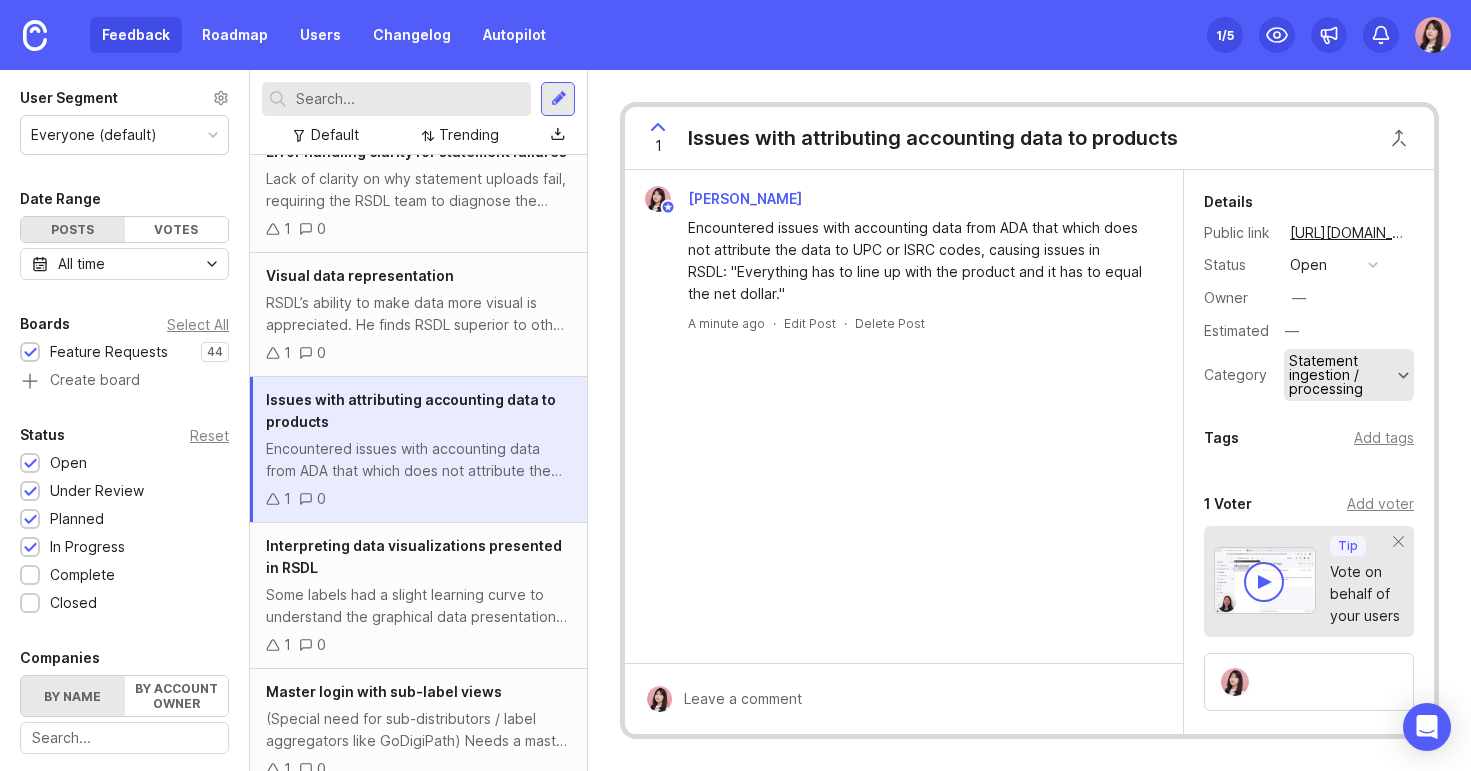 click on "Statement ingestion / processing" at bounding box center (1341, 375) 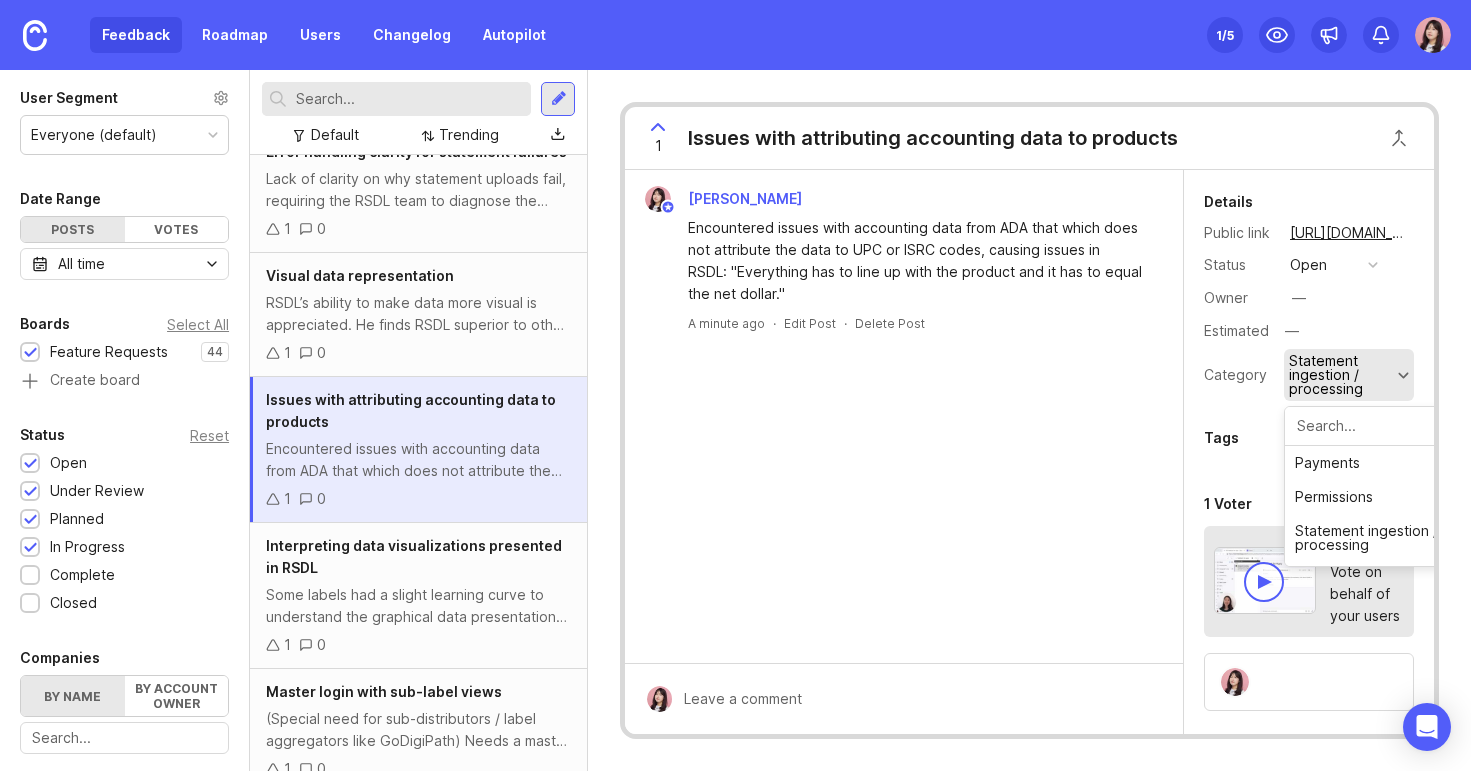 click on "Statement ingestion / processing" at bounding box center [1341, 375] 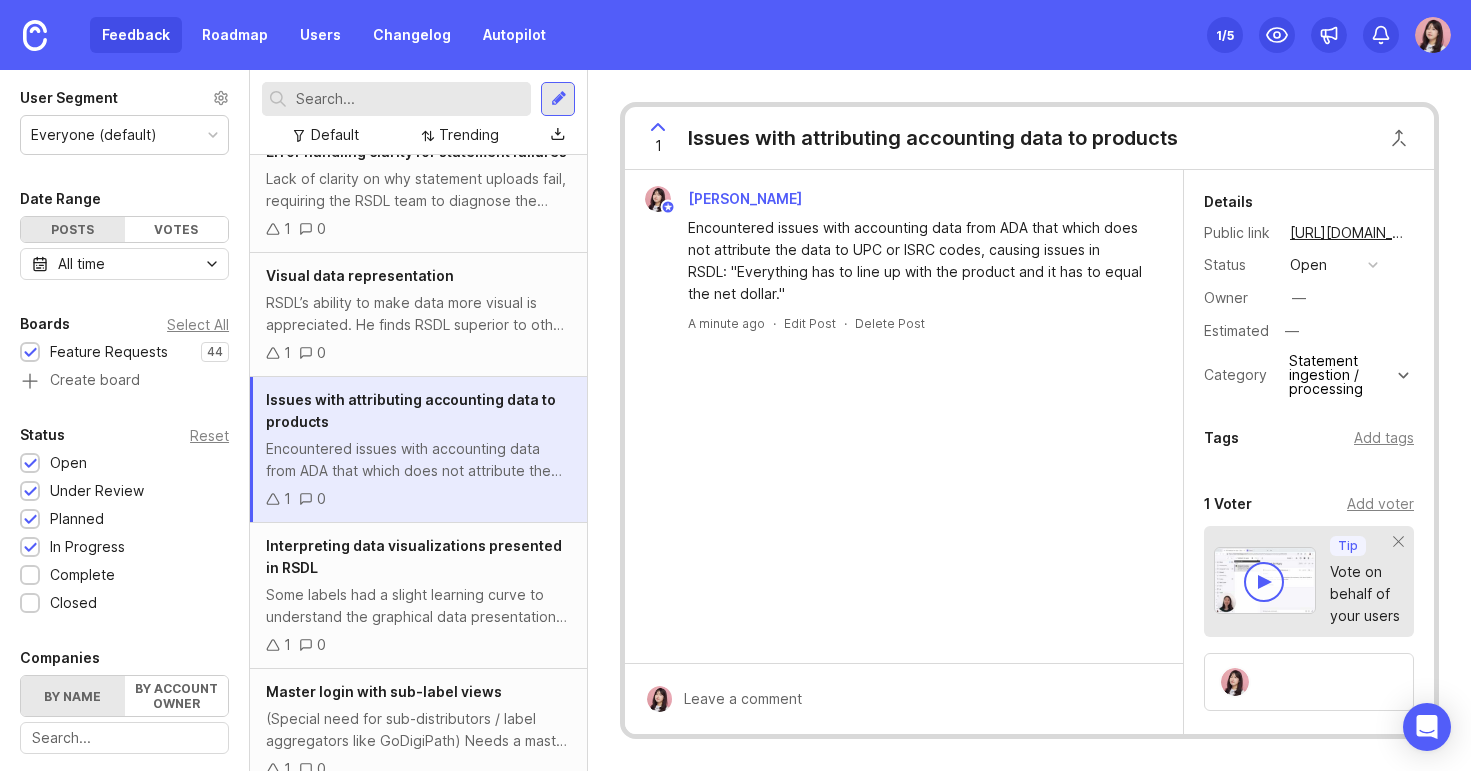 click on "April Xu Encountered issues with accounting data from ADA that which does not attribute the data to UPC or ISRC codes, causing issues in RSDL: "Everything has to line up with the product and it has to equal the net dollar." A minute ago · Edit Post · Delete Post" at bounding box center [904, 416] 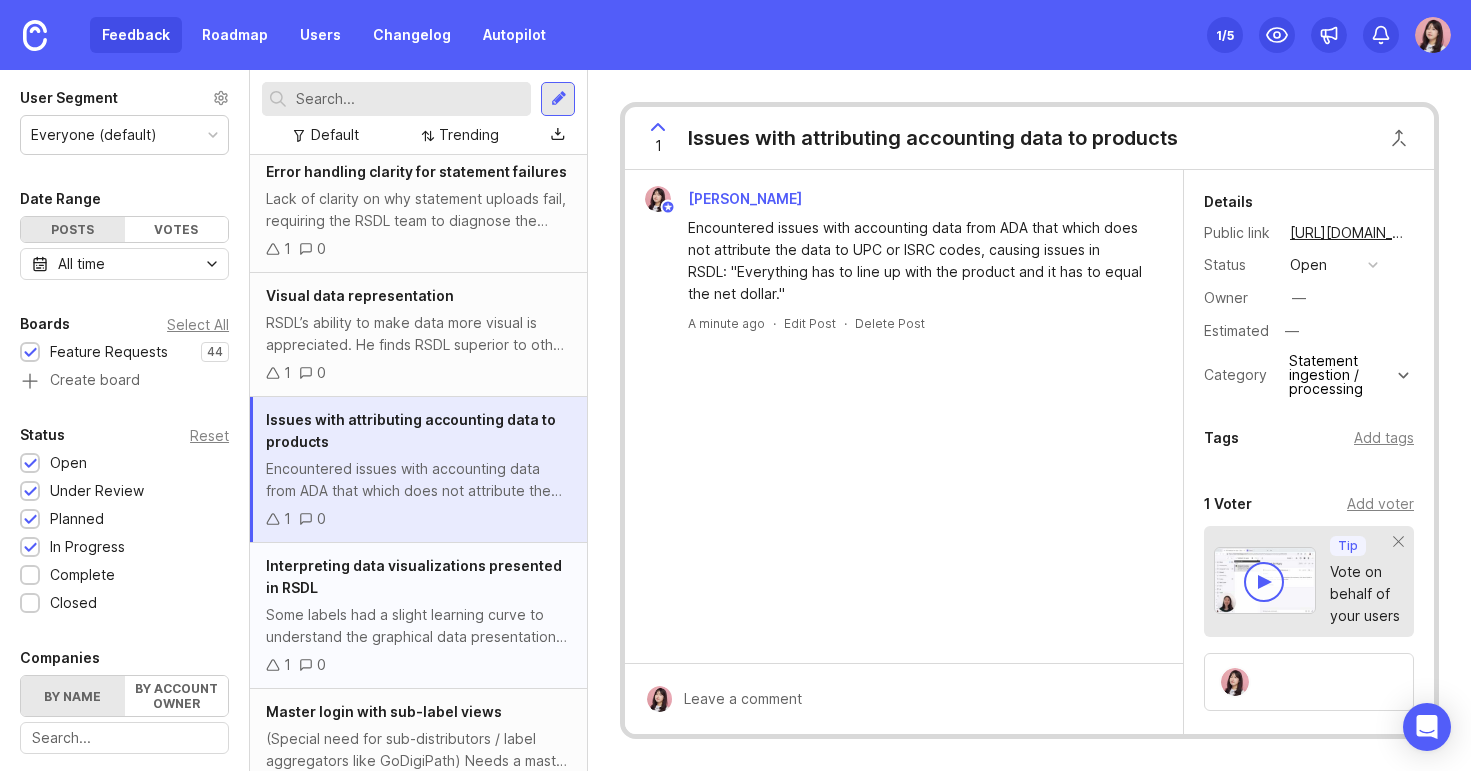scroll, scrollTop: 0, scrollLeft: 0, axis: both 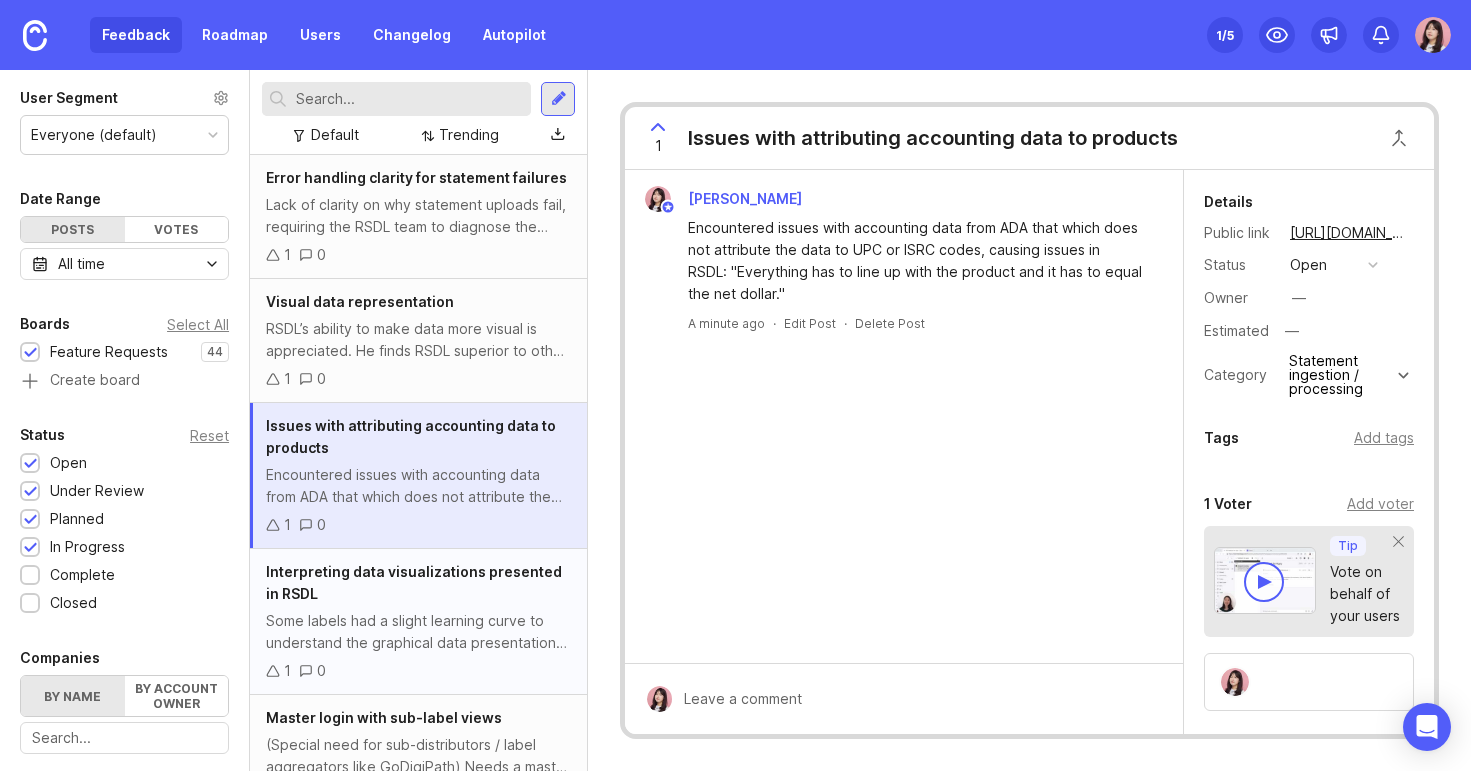 click on "Interpreting data visualizations presented in RSDL" at bounding box center (414, 582) 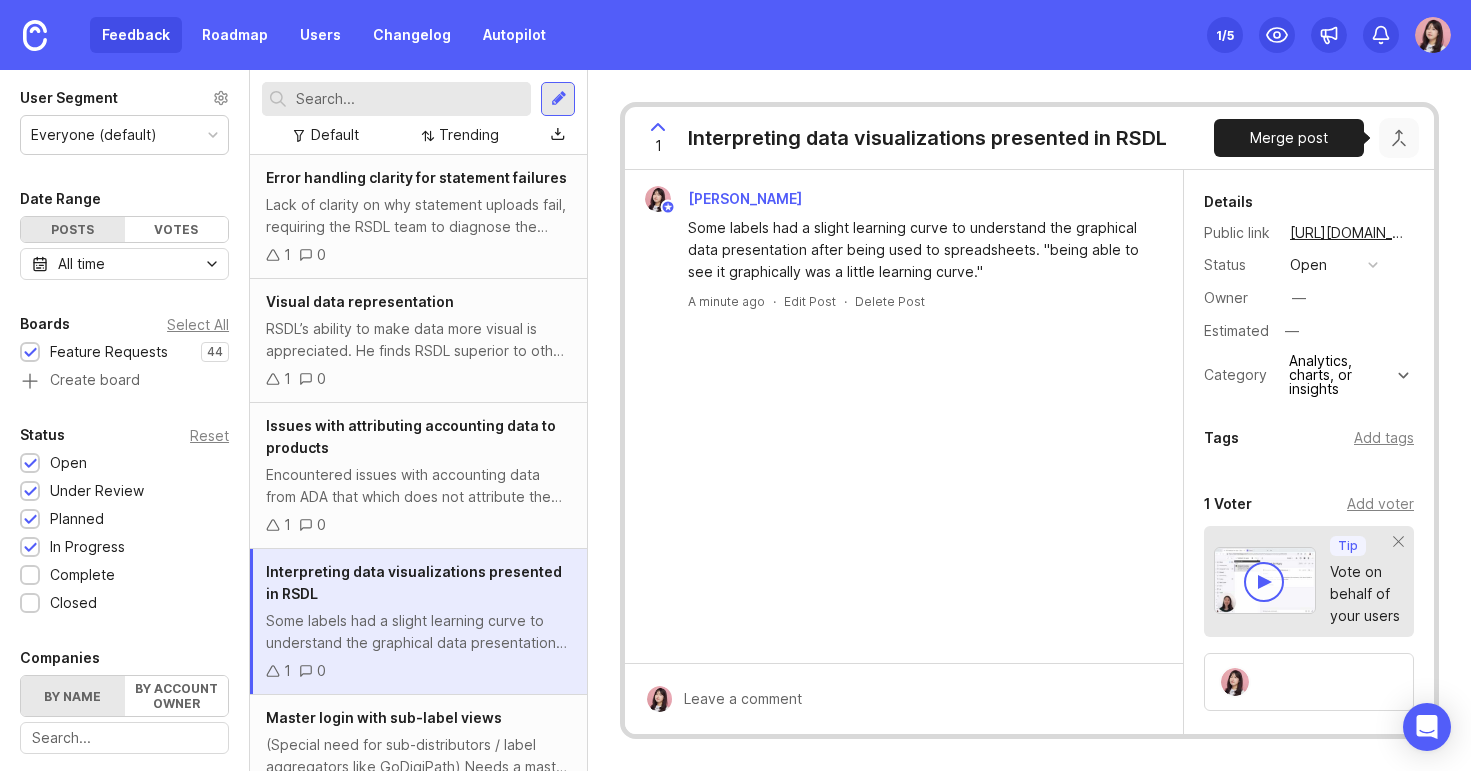 click at bounding box center (1399, 138) 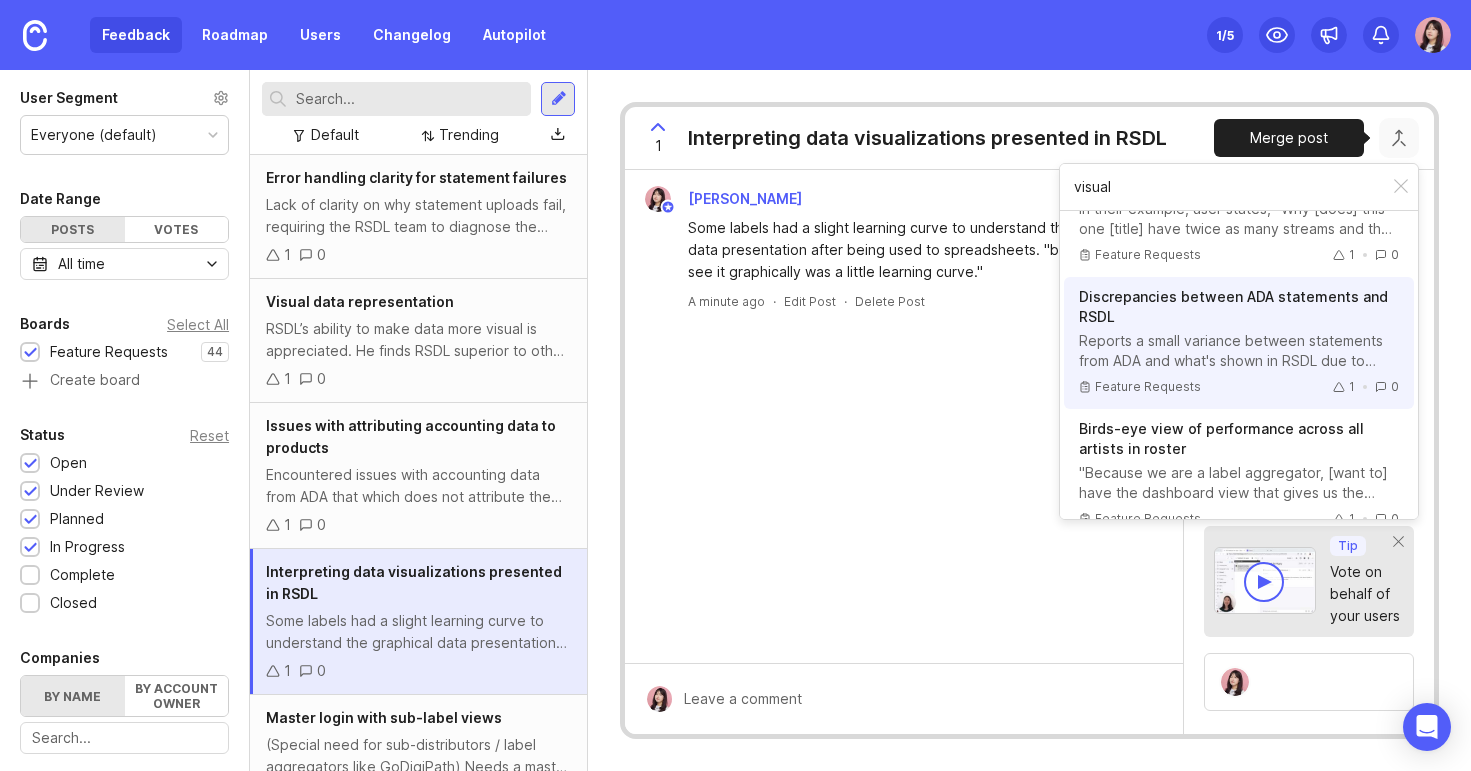 scroll, scrollTop: 0, scrollLeft: 0, axis: both 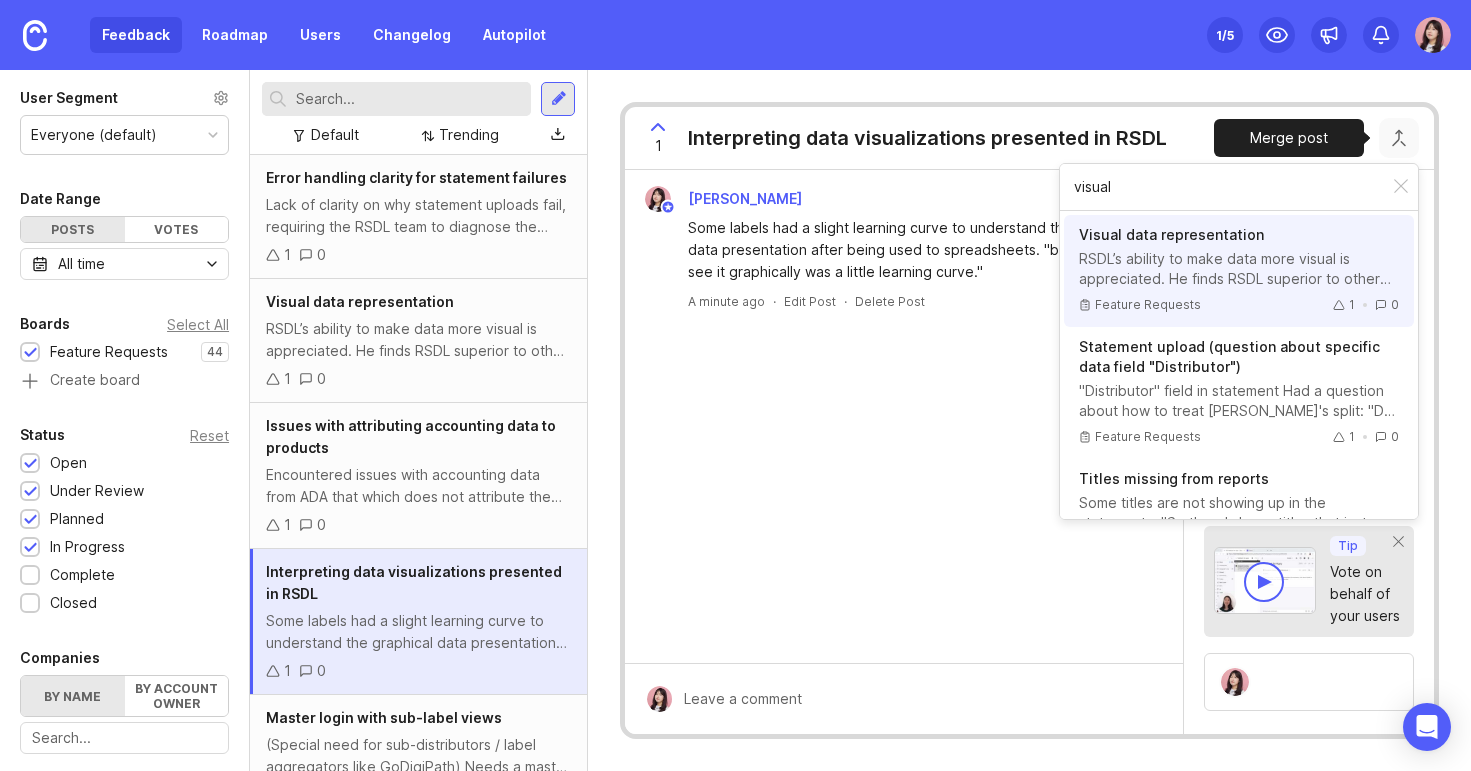 type on "visual" 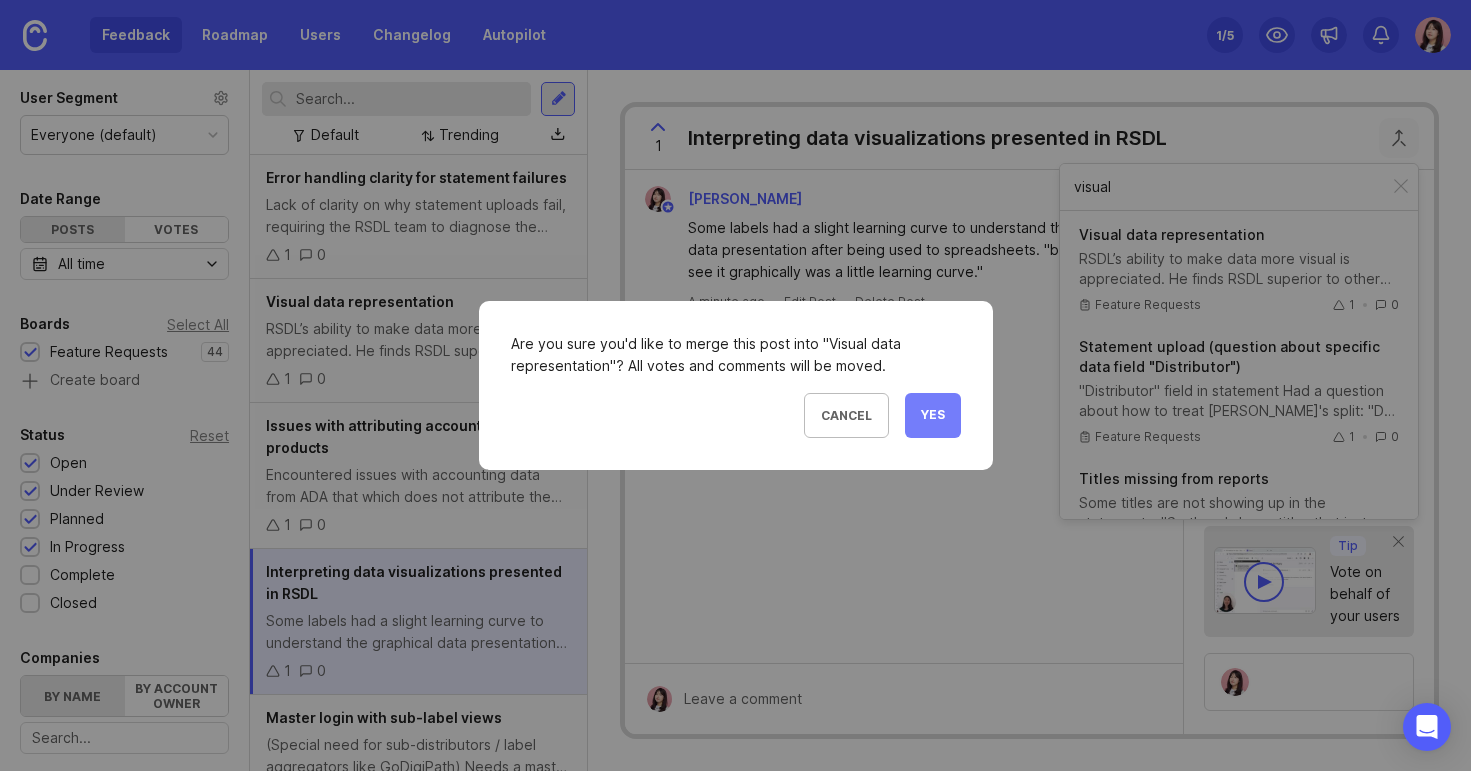 click on "Yes" at bounding box center [933, 415] 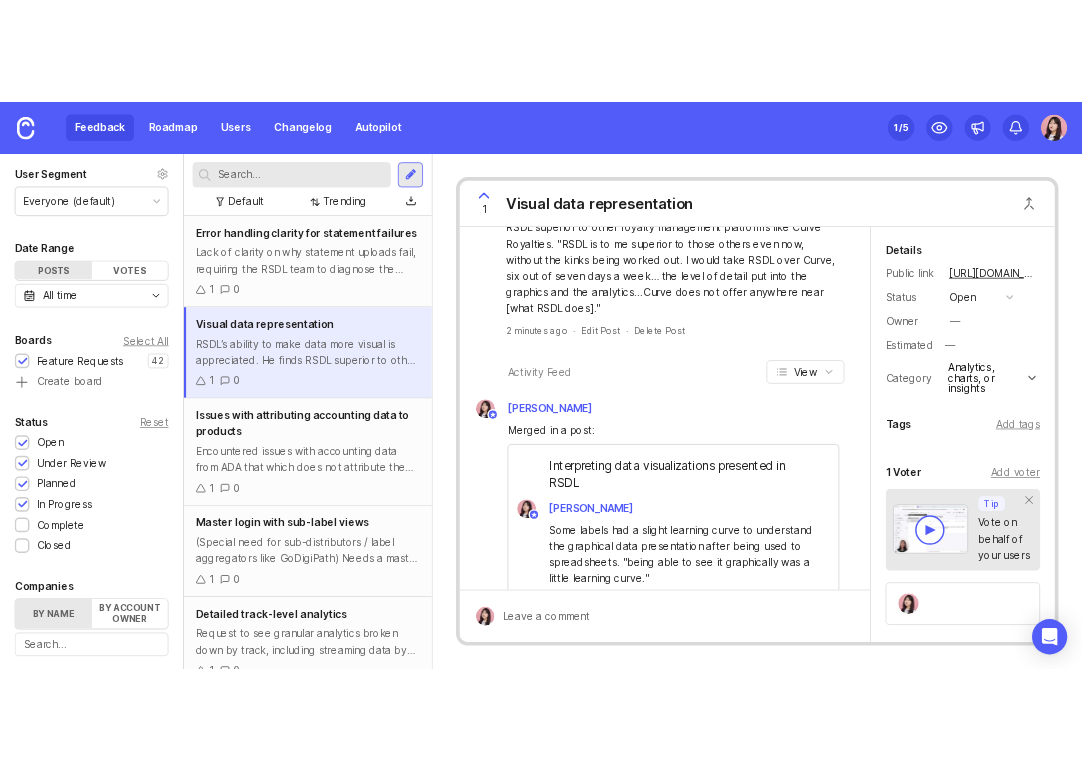 scroll, scrollTop: 162, scrollLeft: 0, axis: vertical 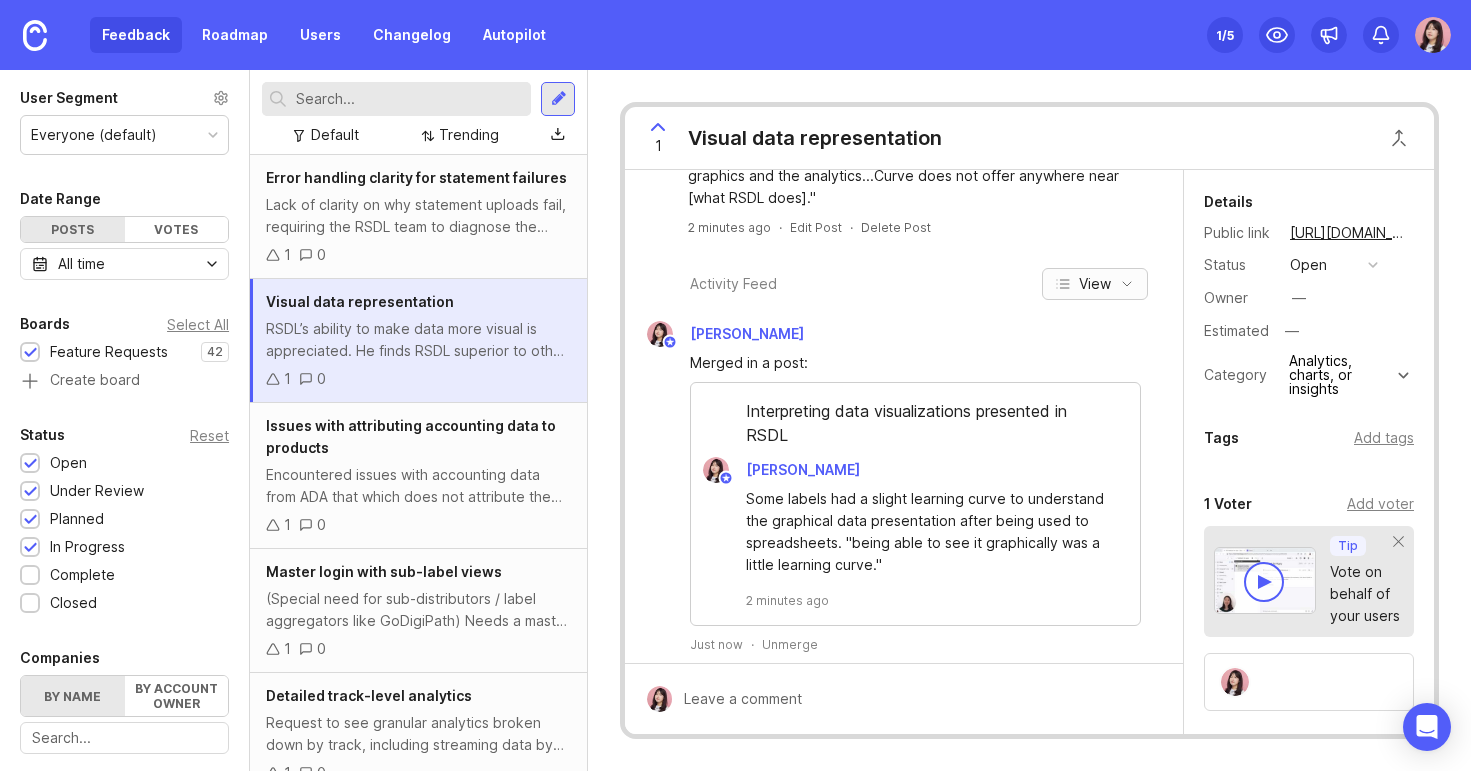 click on "View" at bounding box center (1095, 284) 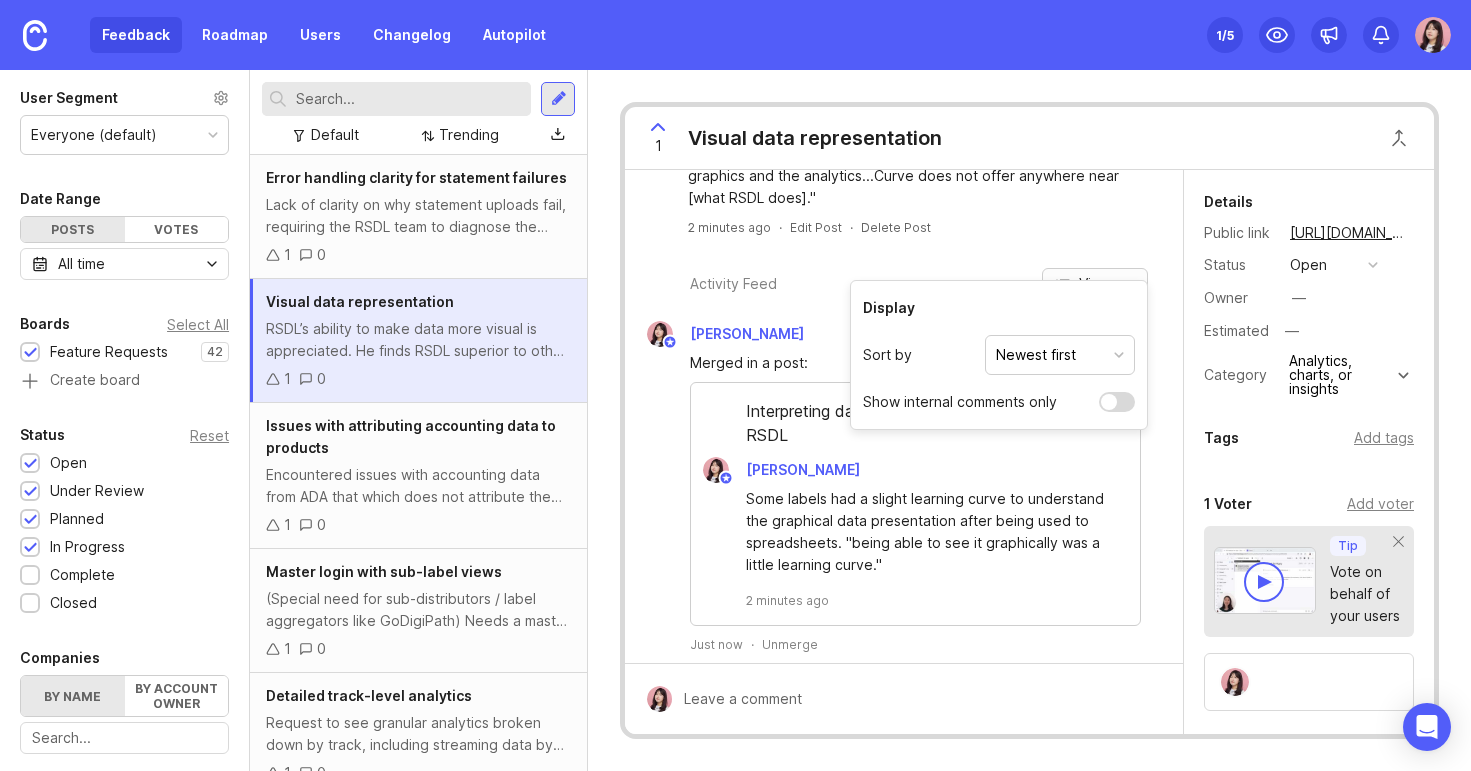 click on "View" at bounding box center [1095, 284] 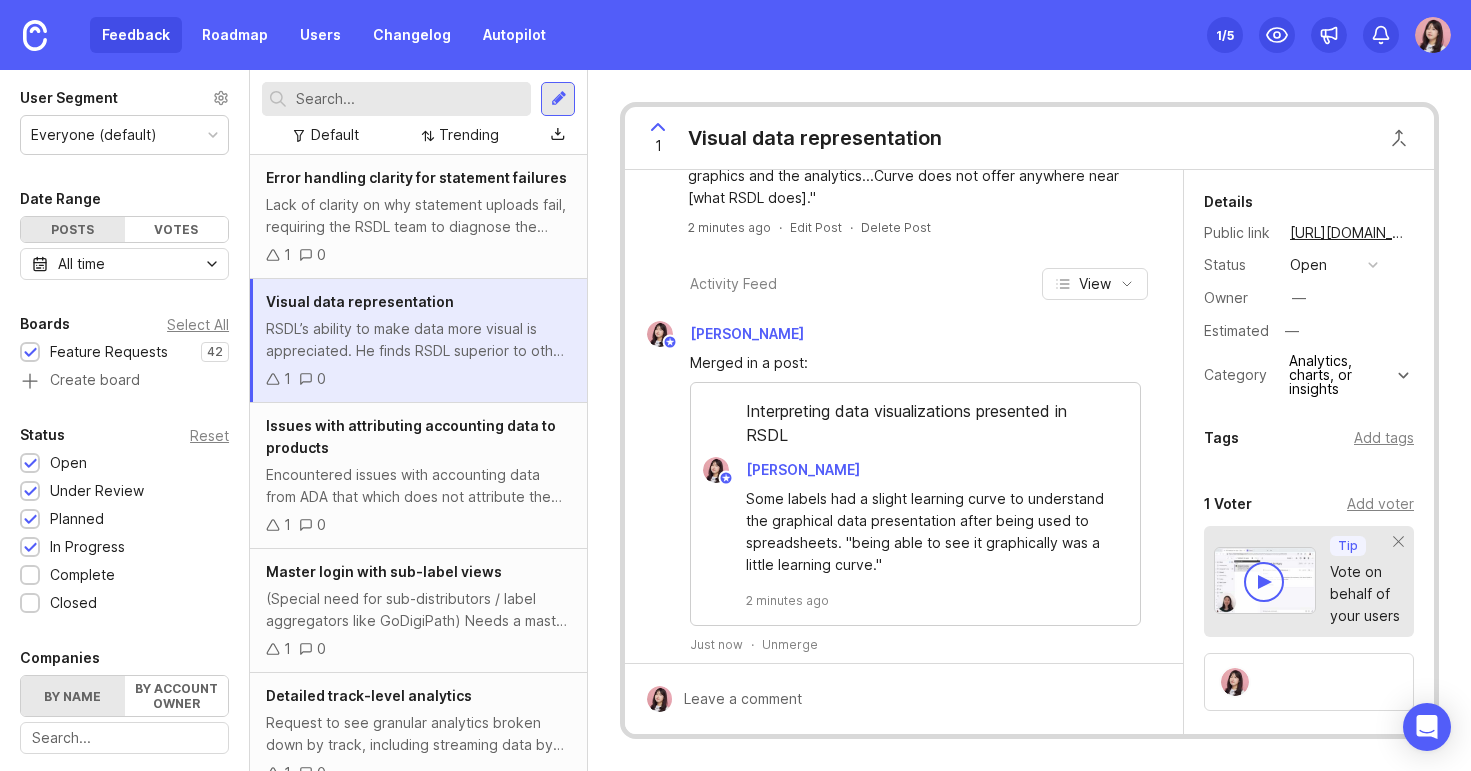 click 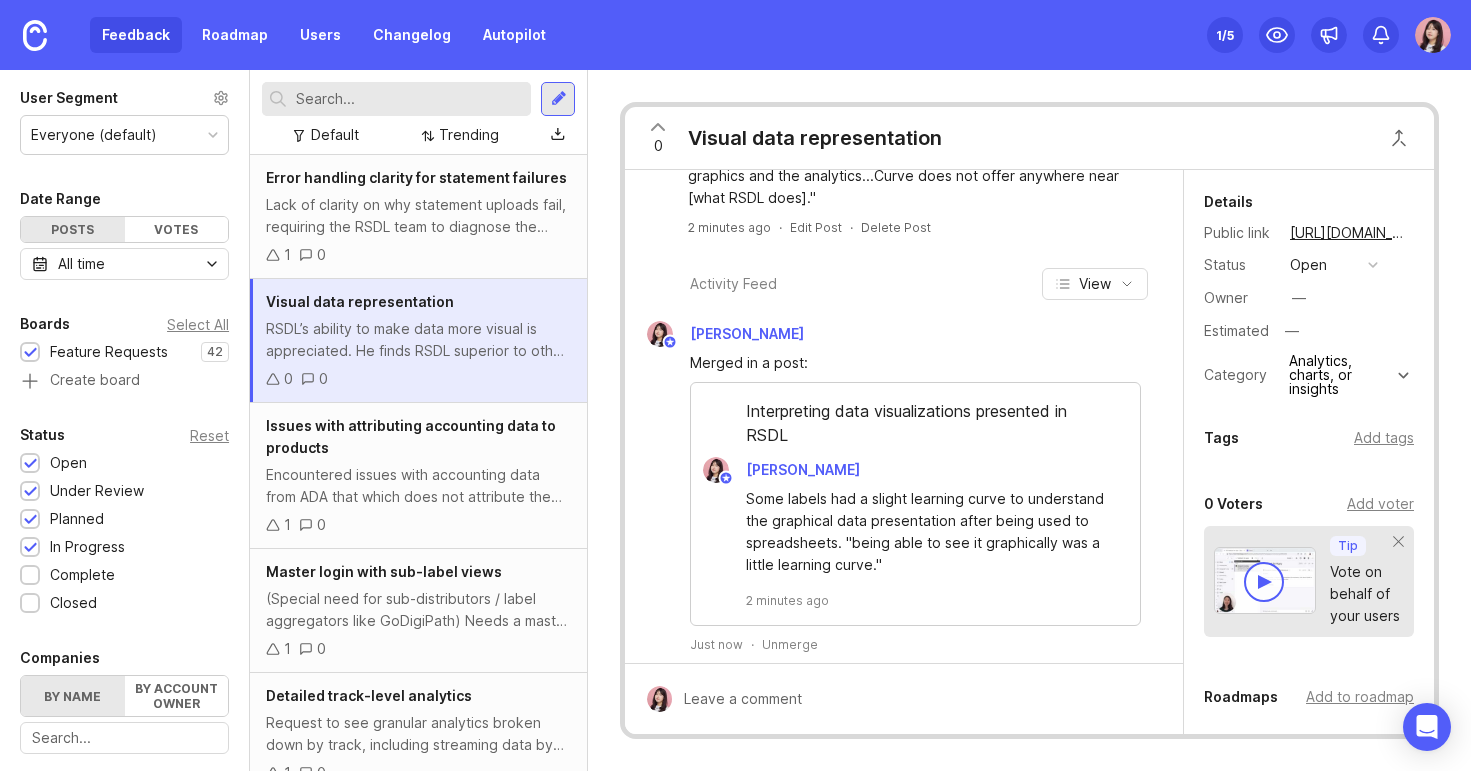 click 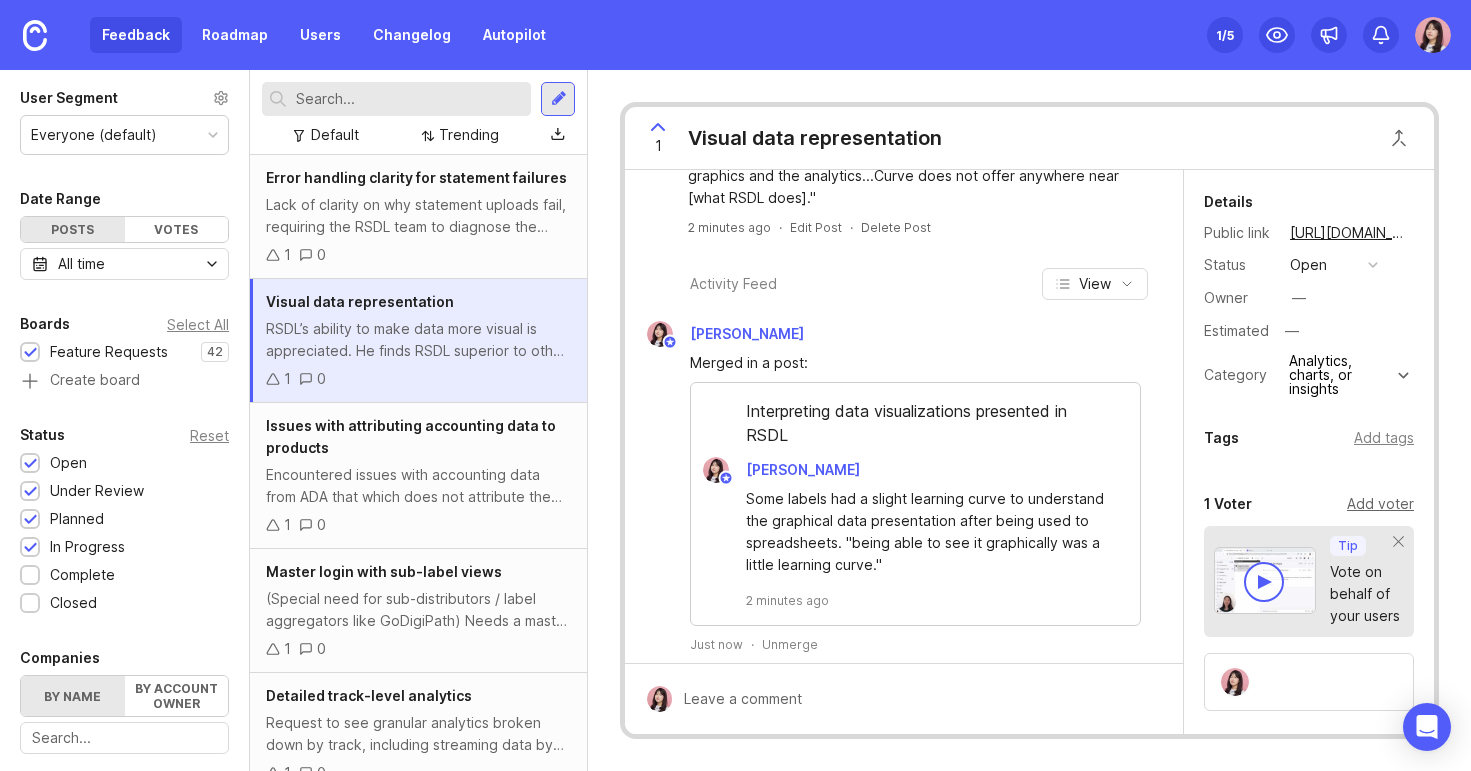 click on "Add voter" at bounding box center [1380, 504] 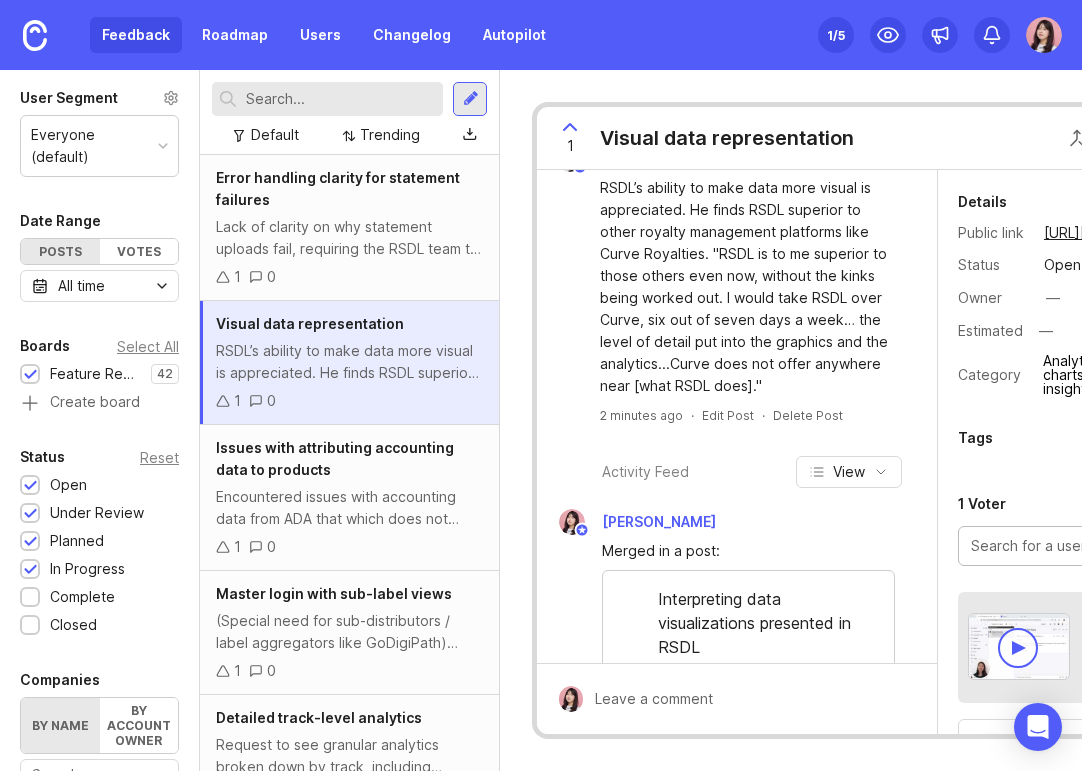 scroll, scrollTop: 0, scrollLeft: 0, axis: both 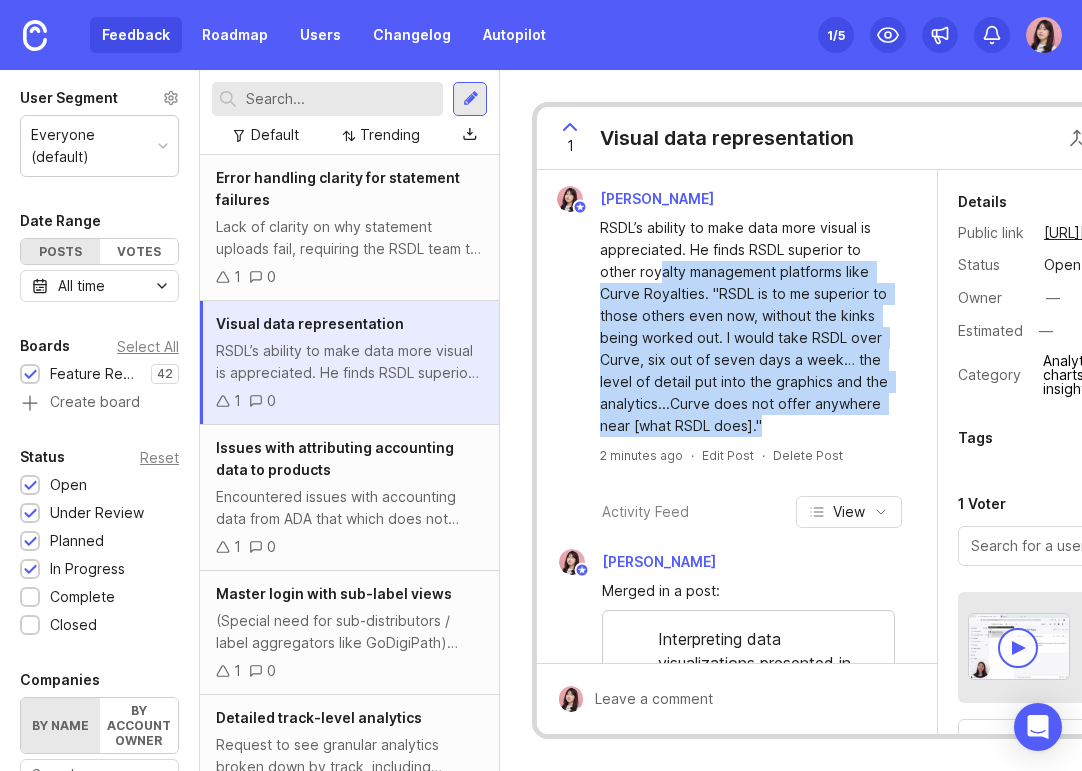 drag, startPoint x: 771, startPoint y: 419, endPoint x: 623, endPoint y: 261, distance: 216.49019 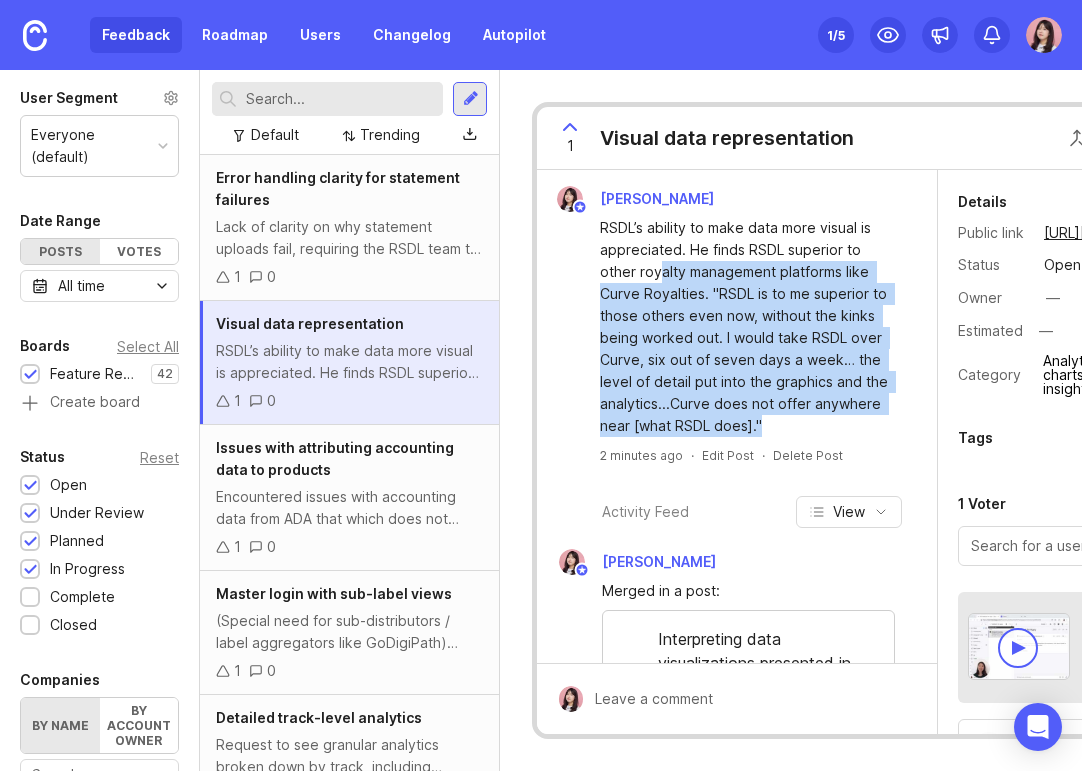 click on "RSDL’s ability to make data more visual is appreciated. He finds RSDL superior to other royalty management platforms like Curve Royalties. "RSDL is to me superior to those others even now, without the kinks being worked out. I would take RSDL over Curve, six out of seven days a week… the level of detail put into the graphics and the analytics...Curve does not offer anywhere near [what RSDL does]."" at bounding box center (748, 327) 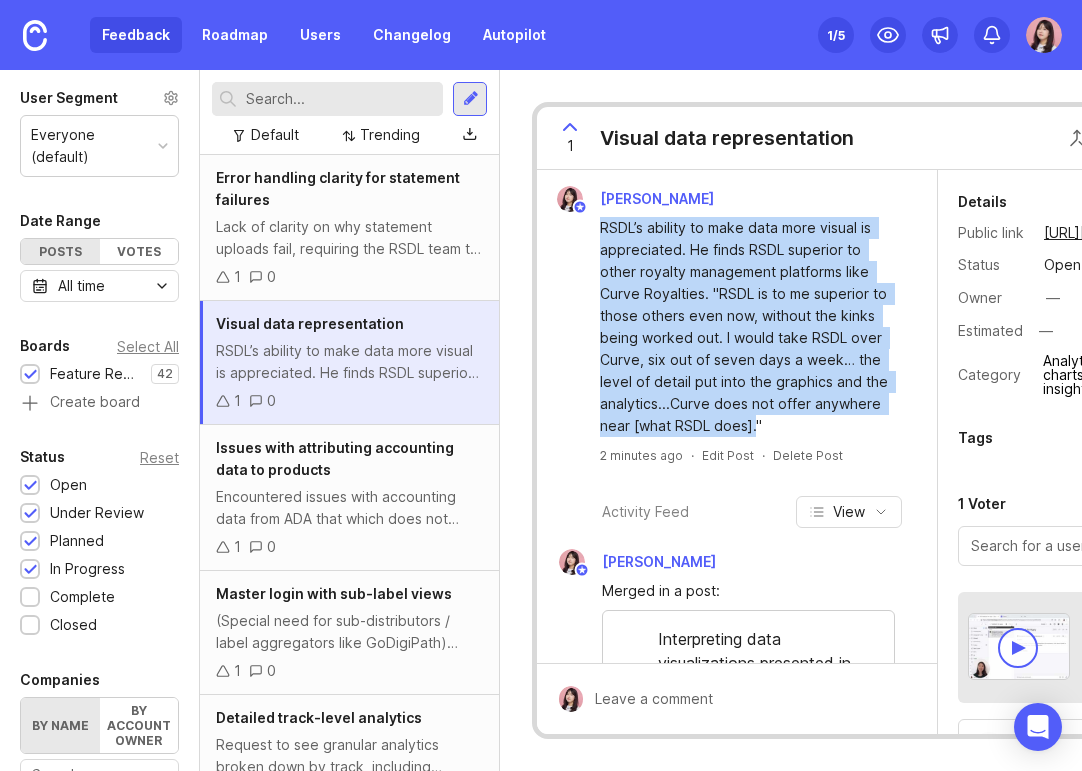 drag, startPoint x: 603, startPoint y: 229, endPoint x: 756, endPoint y: 424, distance: 247.85883 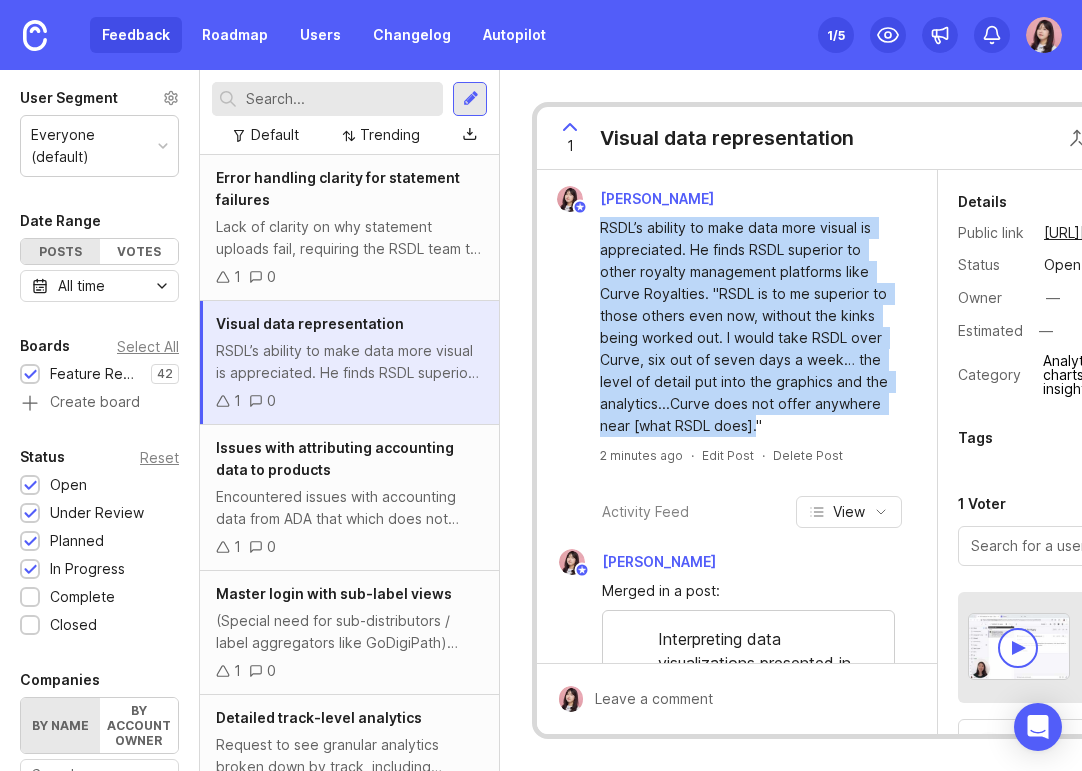 click on "RSDL’s ability to make data more visual is appreciated. He finds RSDL superior to other royalty management platforms like Curve Royalties. "RSDL is to me superior to those others even now, without the kinks being worked out. I would take RSDL over Curve, six out of seven days a week… the level of detail put into the graphics and the analytics...Curve does not offer anywhere near [what RSDL does]."" at bounding box center (748, 327) 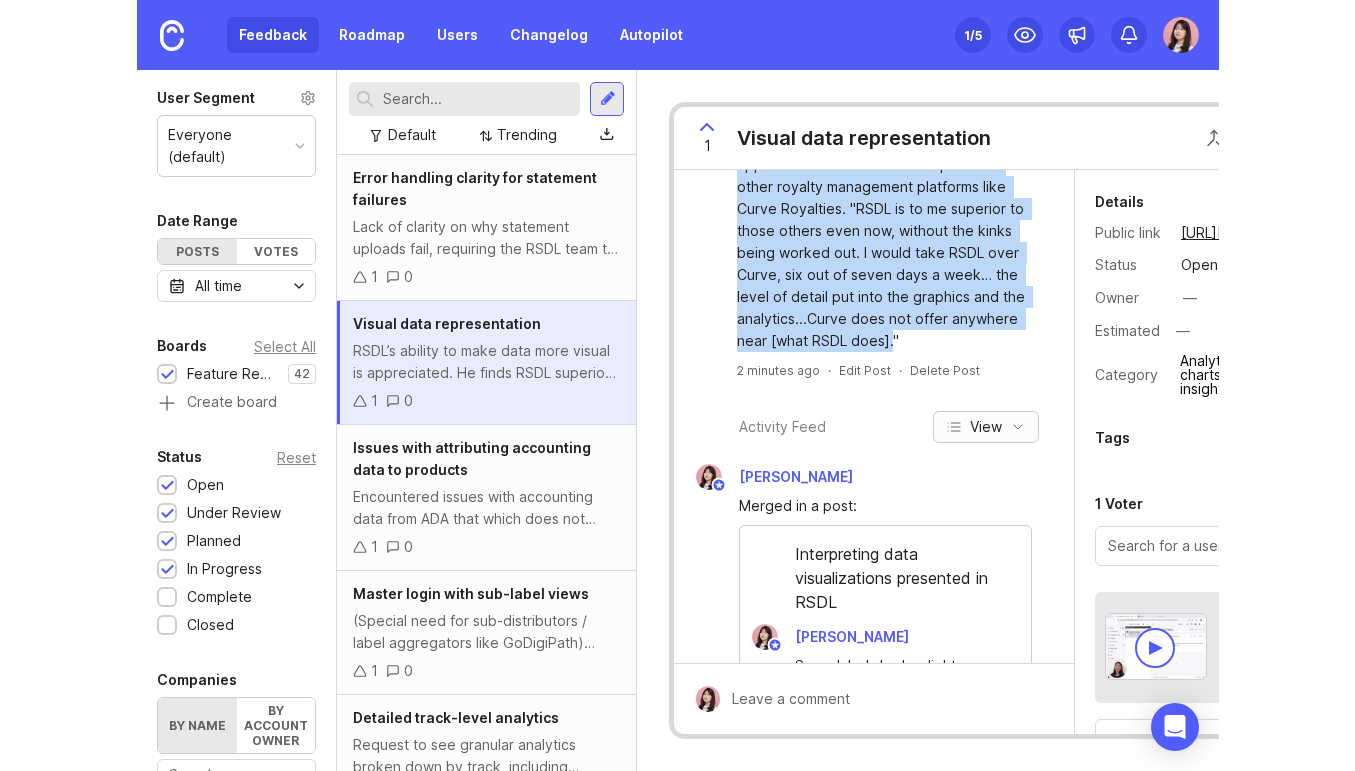 scroll, scrollTop: 89, scrollLeft: 0, axis: vertical 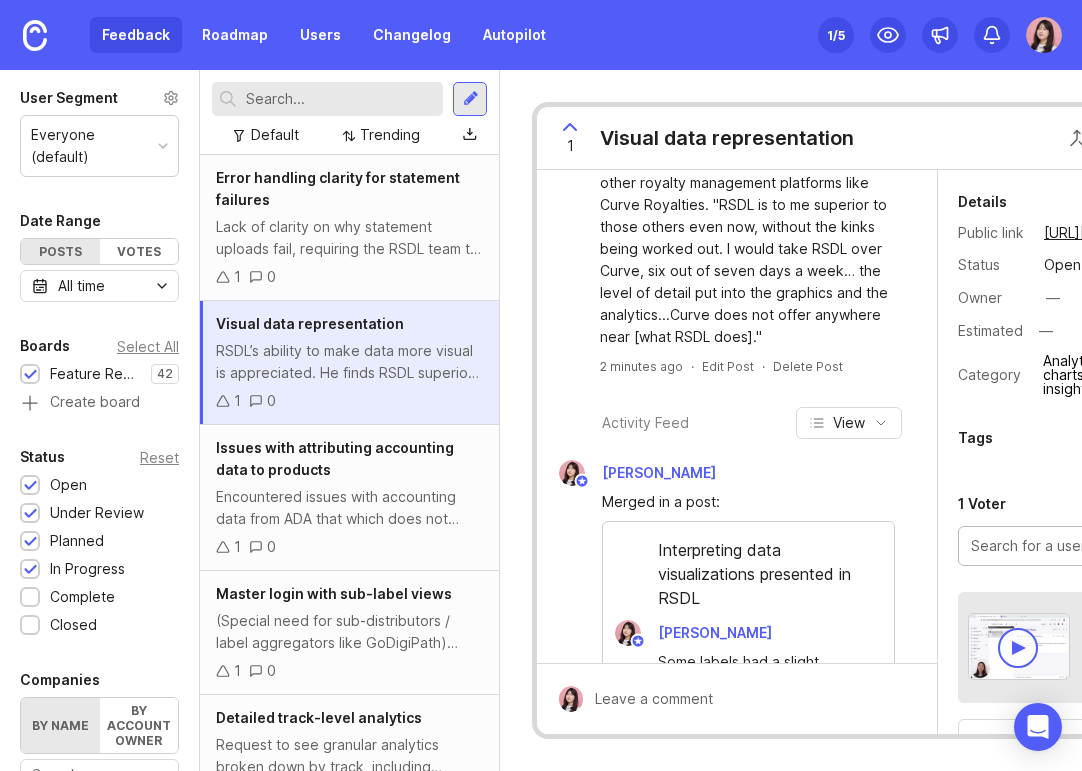click at bounding box center [1063, 546] 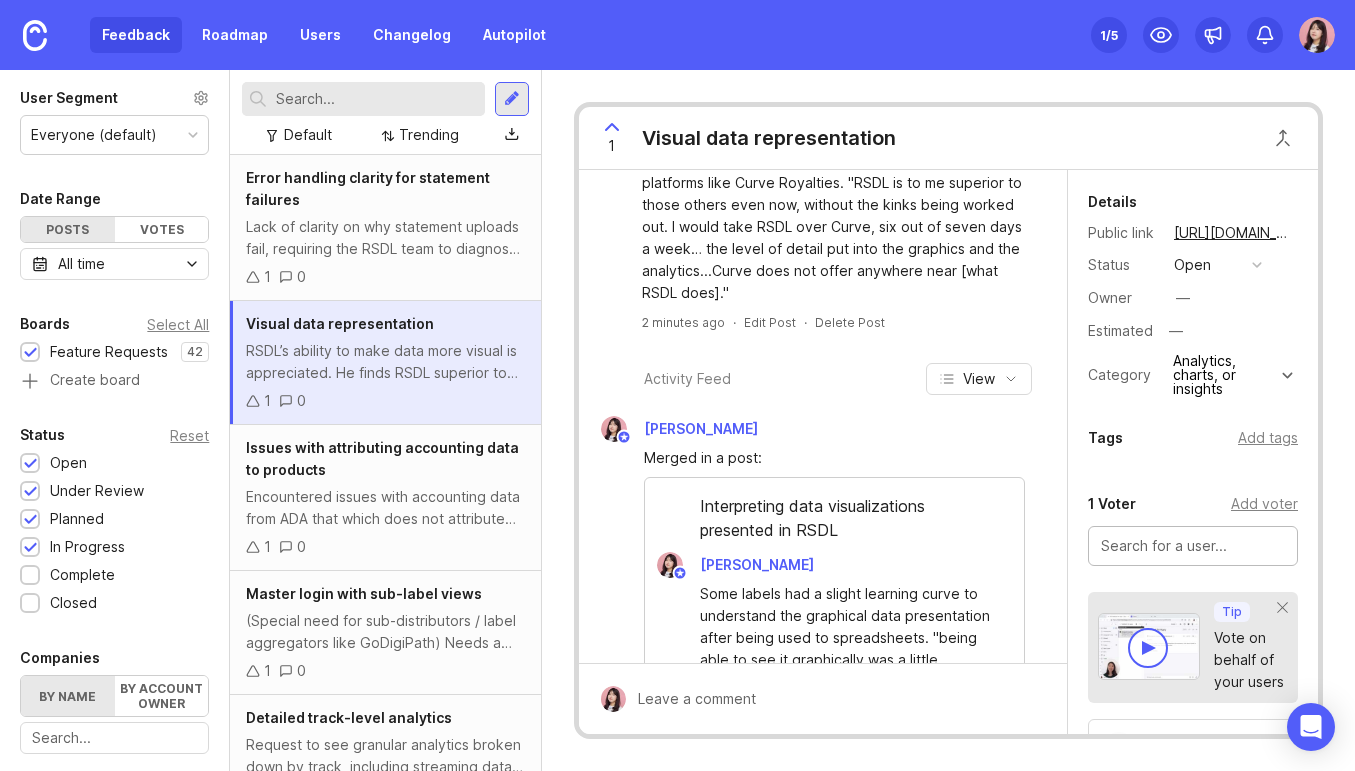 paste on "DubShot Records" 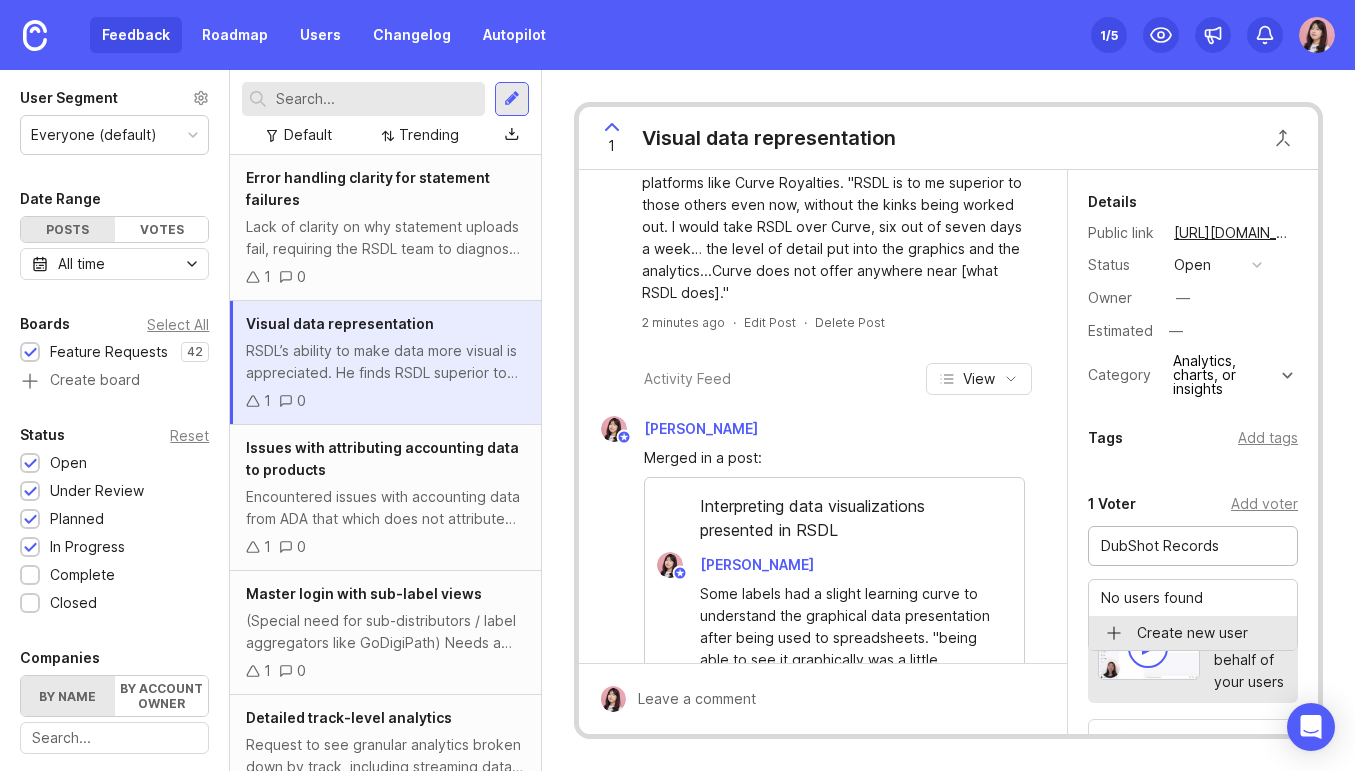 type on "DubShot Records" 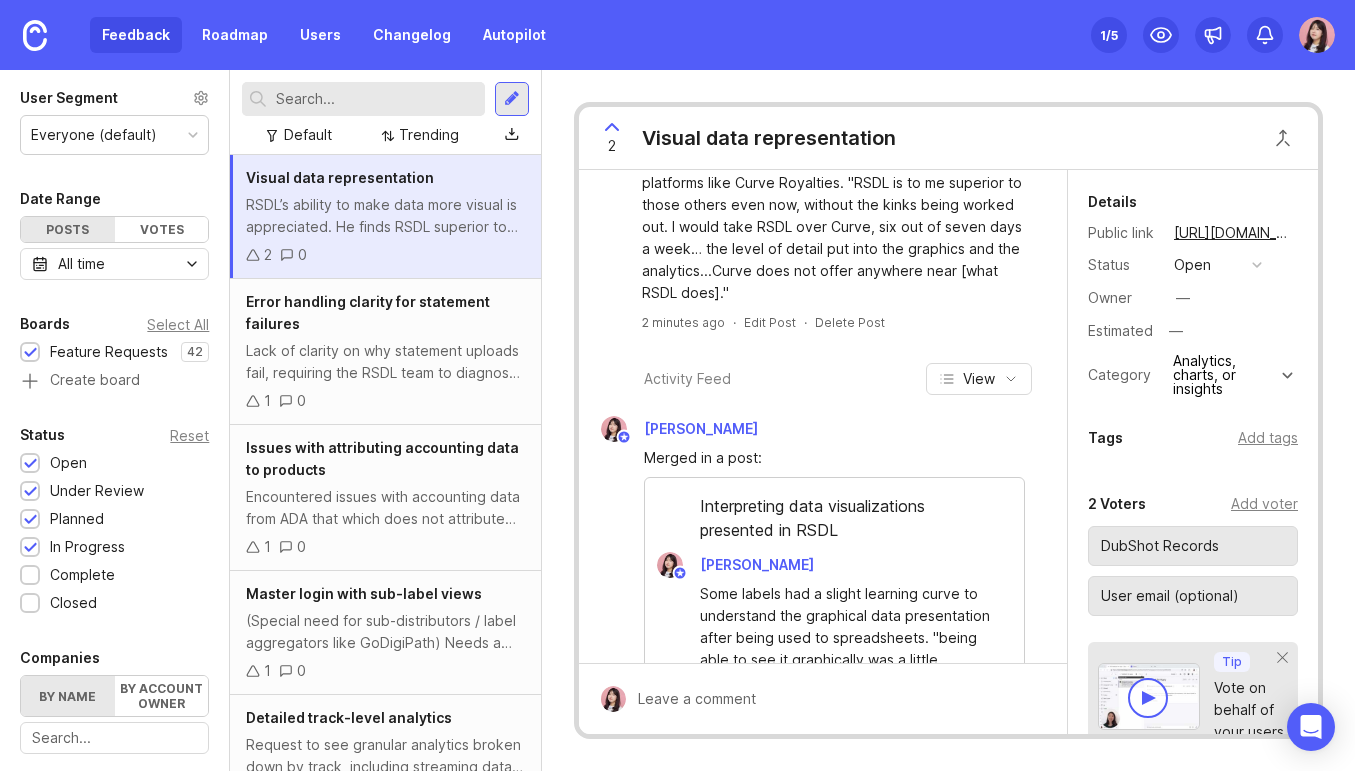 type 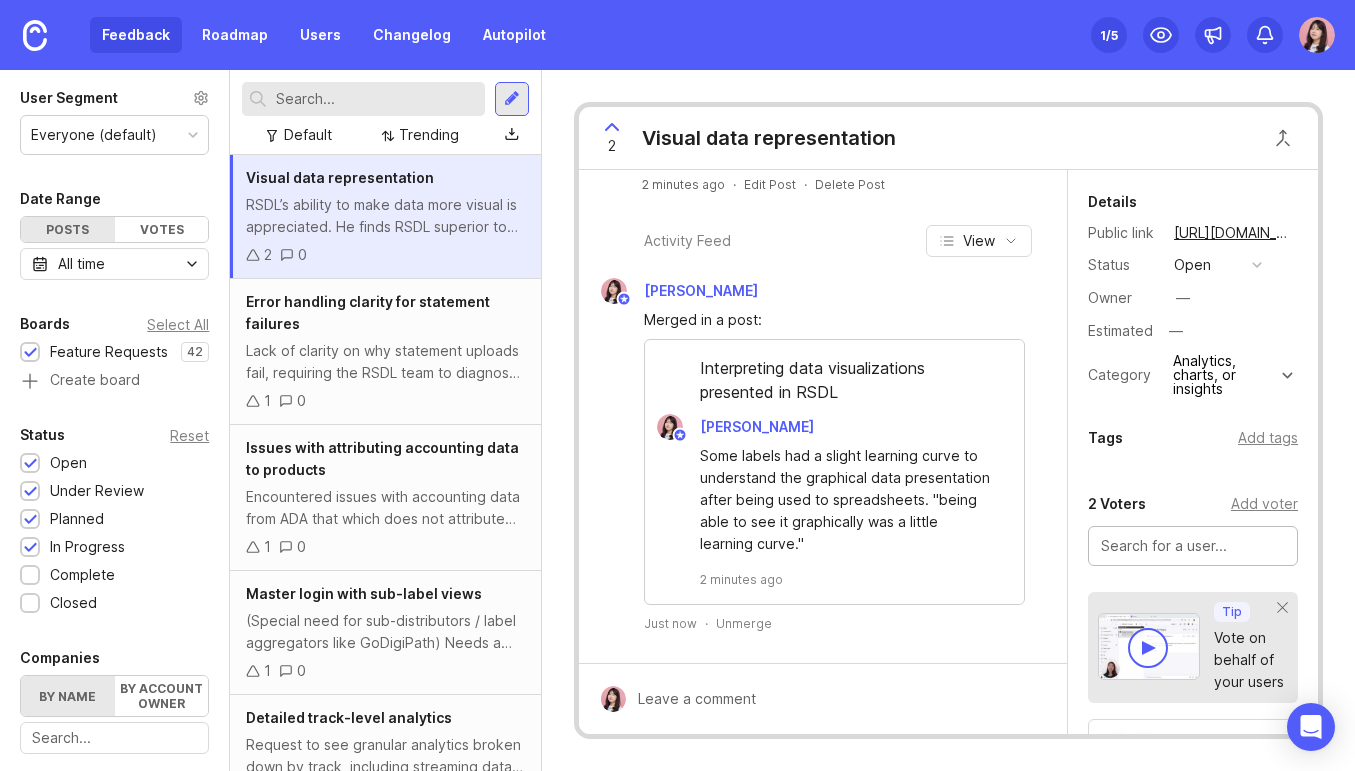 scroll, scrollTop: 228, scrollLeft: 0, axis: vertical 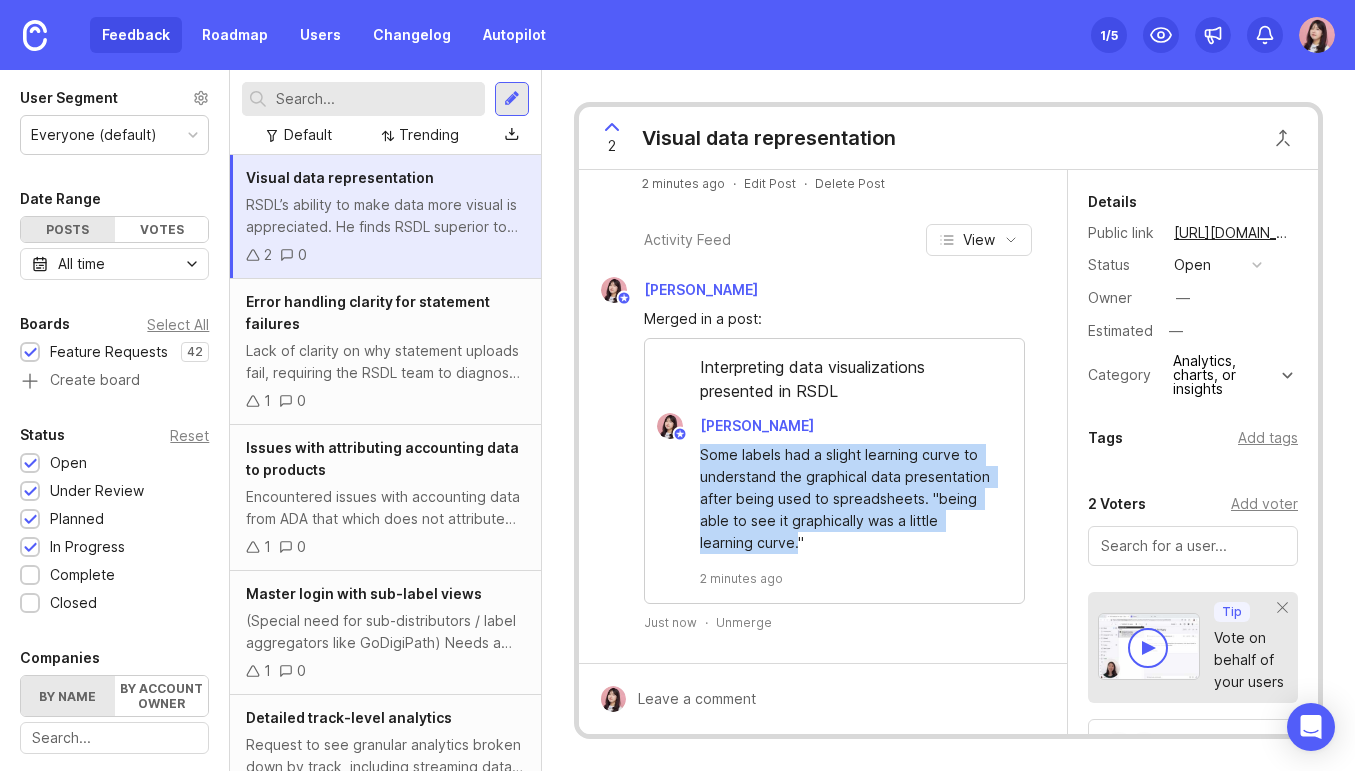 drag, startPoint x: 797, startPoint y: 542, endPoint x: 701, endPoint y: 459, distance: 126.90548 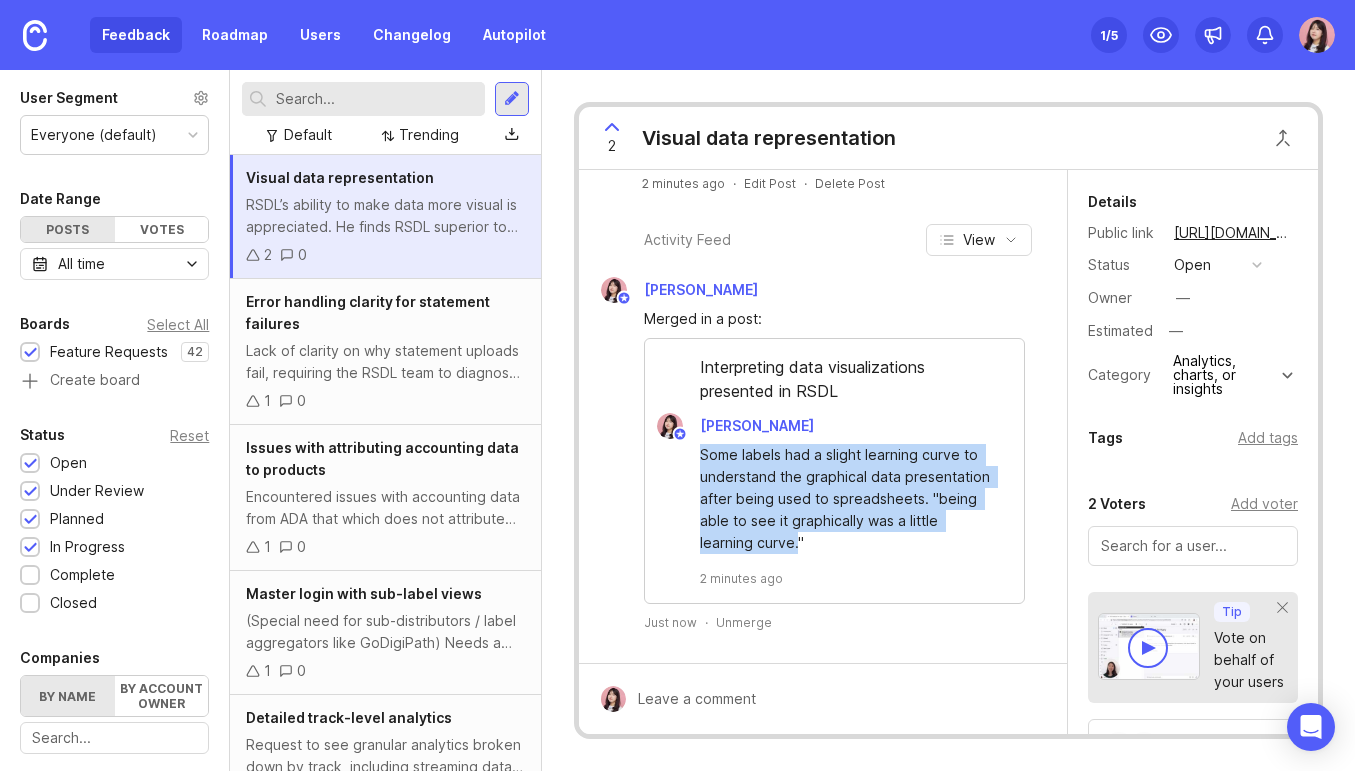 click on "Some labels had a slight learning curve to understand the graphical data presentation after being used to spreadsheets. "being able to see it graphically was a little learning curve."" at bounding box center [846, 499] 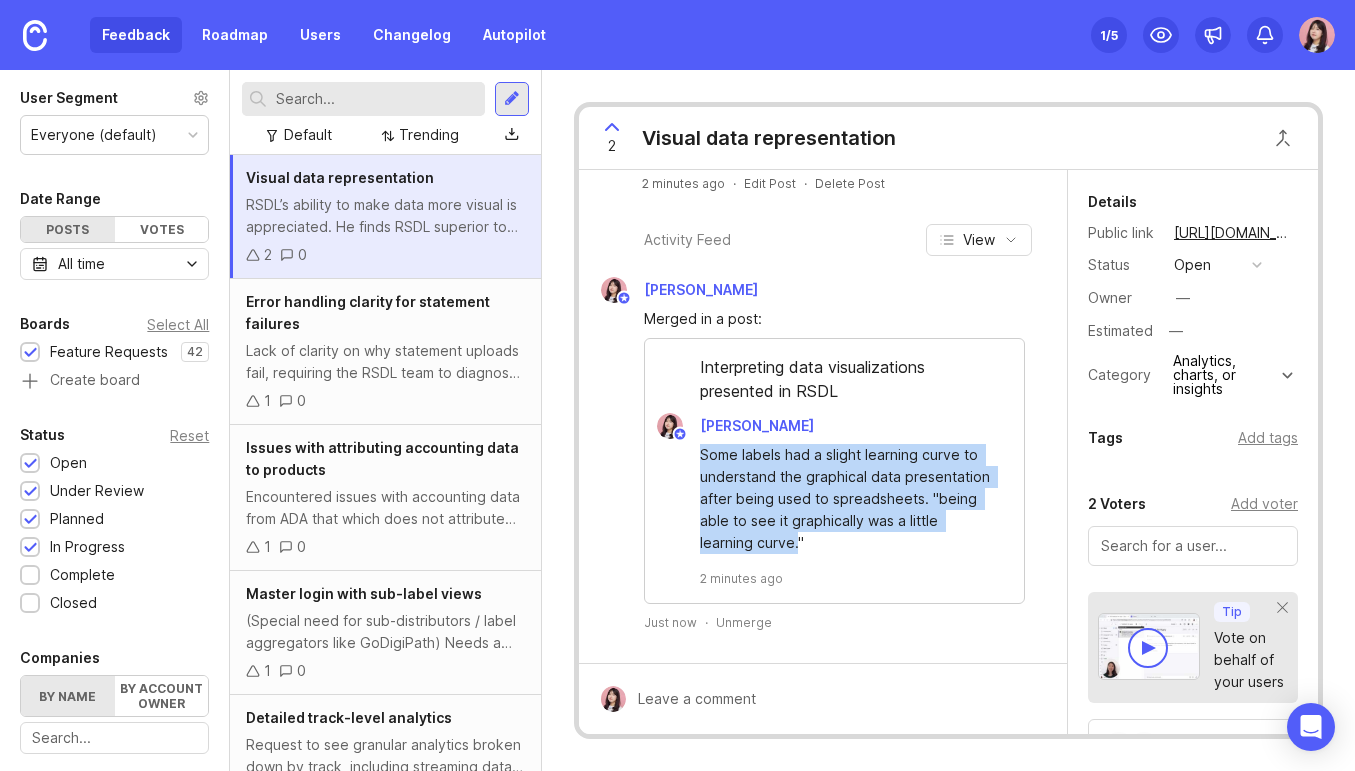 copy on "Some labels had a slight learning curve to understand the graphical data presentation after being used to spreadsheets. "being able to see it graphically was a little learning curve." 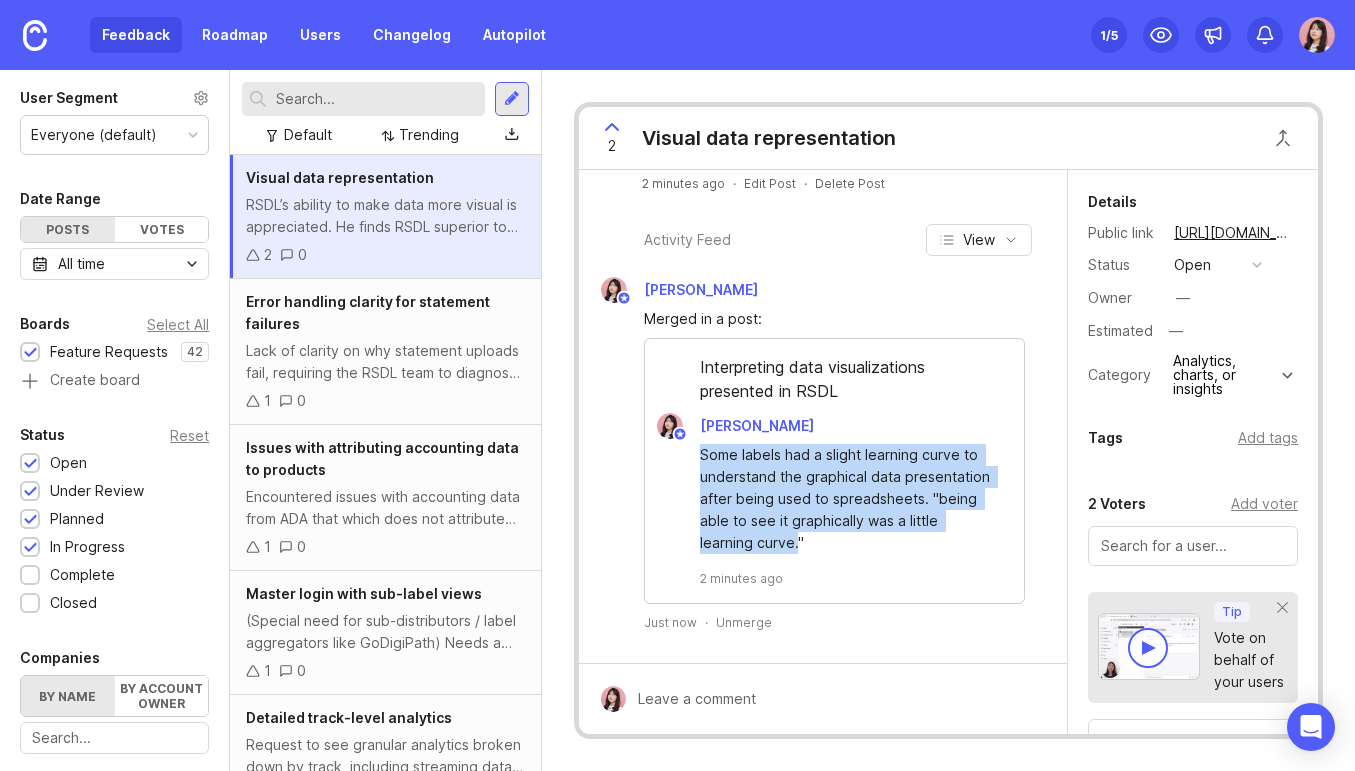 click on "Some labels had a slight learning curve to understand the graphical data presentation after being used to spreadsheets. "being able to see it graphically was a little learning curve." 2 minutes ago" at bounding box center [834, 513] 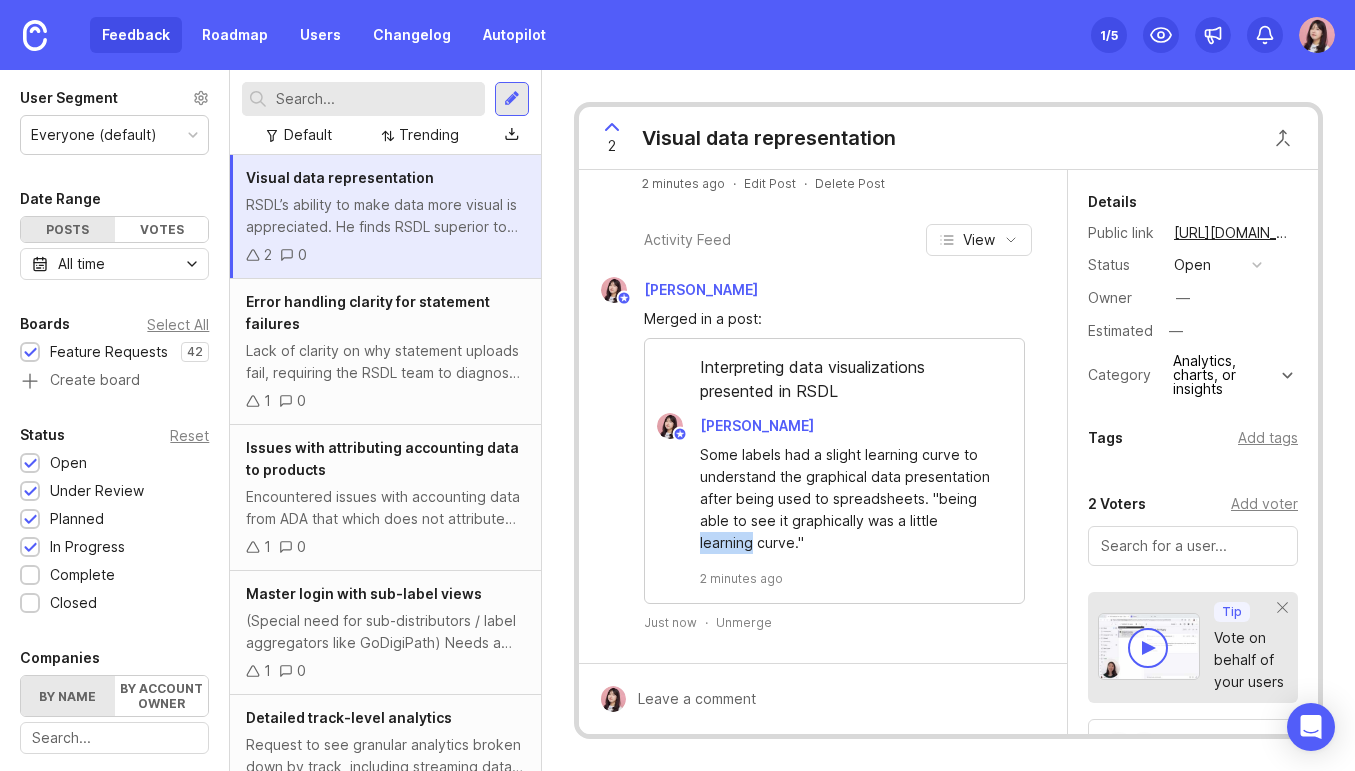 click on "Some labels had a slight learning curve to understand the graphical data presentation after being used to spreadsheets. "being able to see it graphically was a little learning curve." 2 minutes ago" at bounding box center (834, 513) 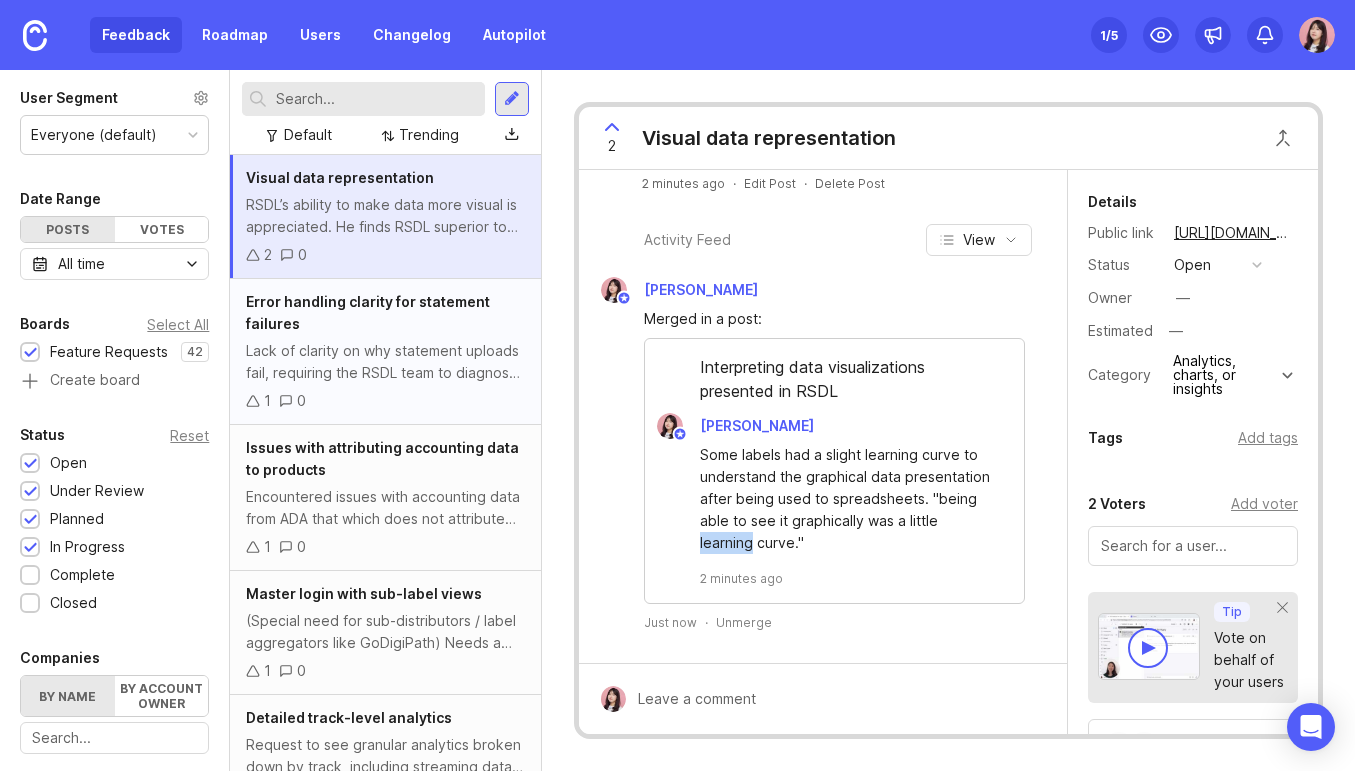 click on "Lack of clarity on why statement uploads fail, requiring the RSDL team to diagnose the issue on behalf of label. "If a statement fails, especially if I have not manipulated it… there's nothing for me to look at because I have no clue."" at bounding box center [385, 362] 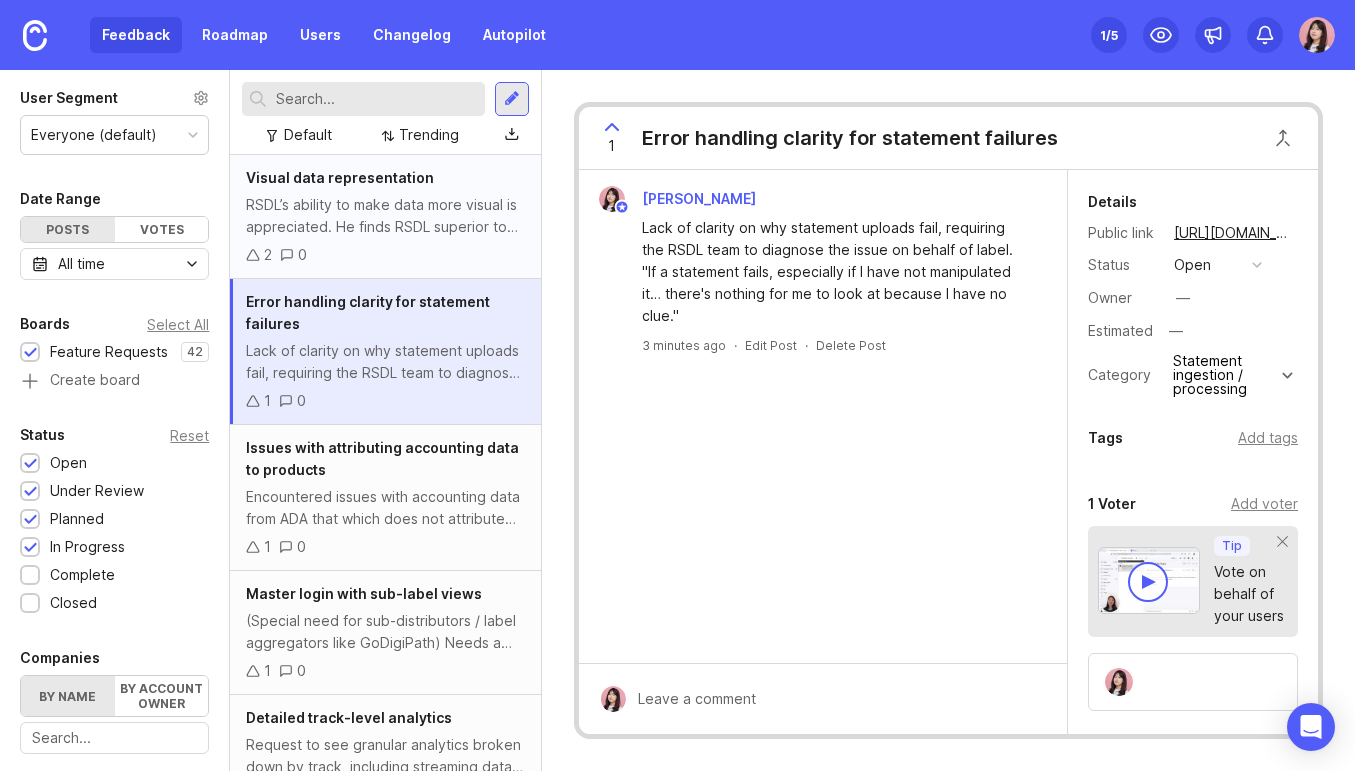 click on "RSDL’s ability to make data more visual is appreciated. He finds RSDL superior to other royalty management platforms like Curve Royalties. "RSDL is to me superior to those others even now, without the kinks being worked out. I would take RSDL over Curve, six out of seven days a week… the level of detail put into the graphics and the analytics...Curve does not offer anywhere near [what RSDL does]."" at bounding box center [385, 216] 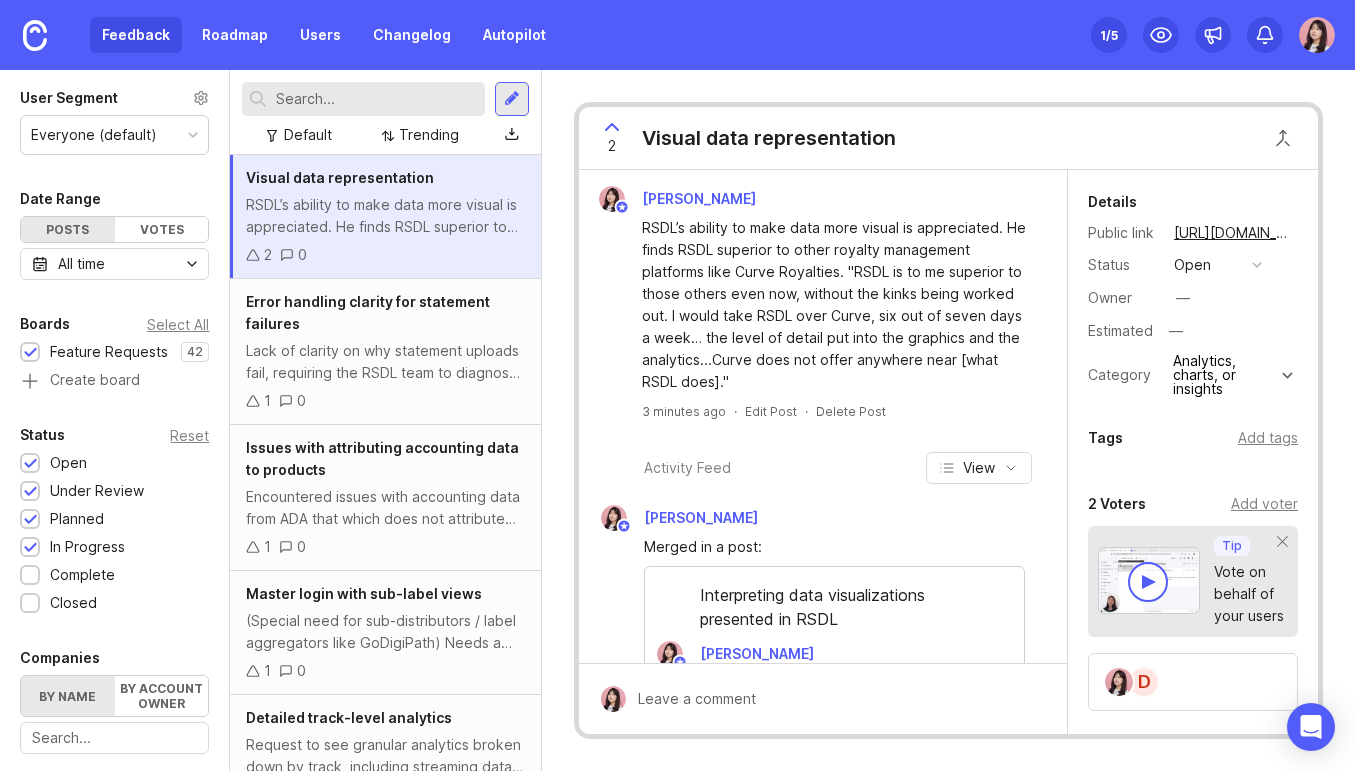 click on "Visual data representation" at bounding box center [769, 138] 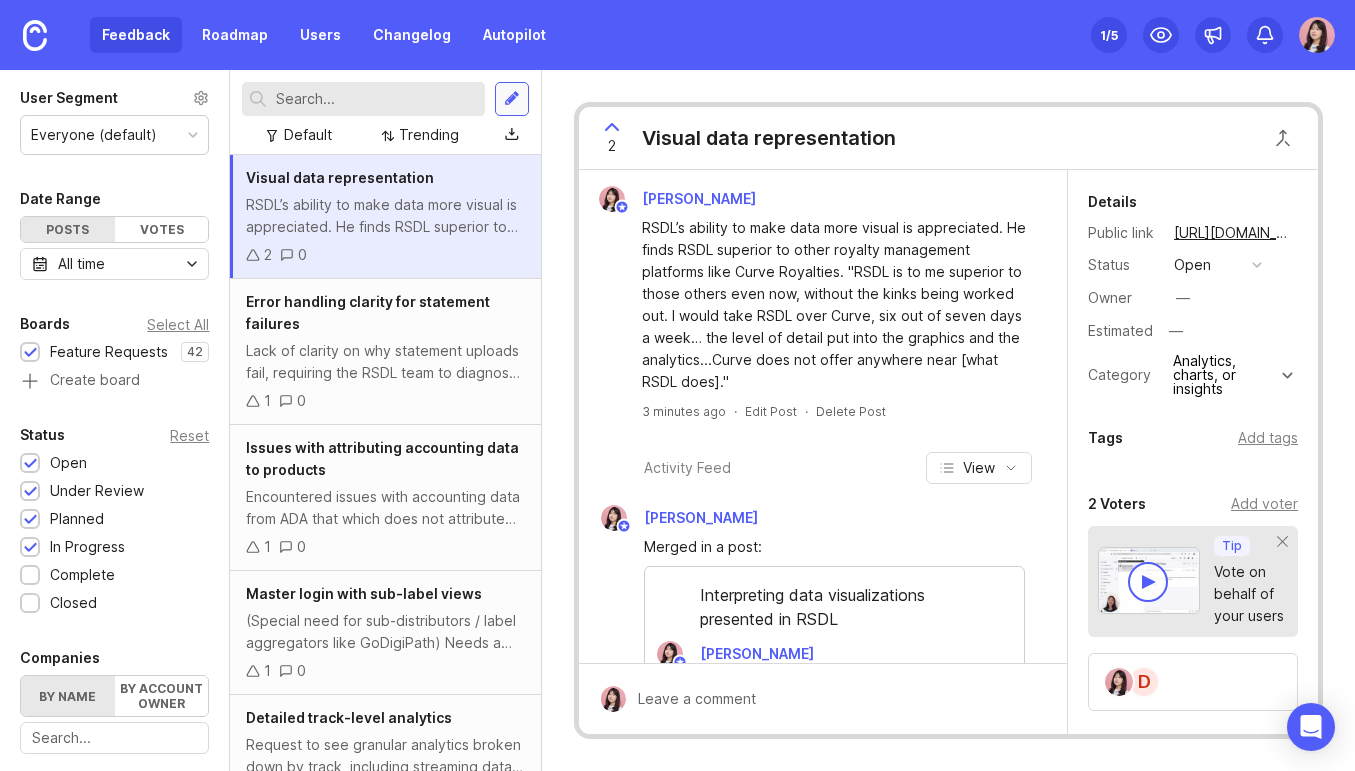 click at bounding box center [512, 99] 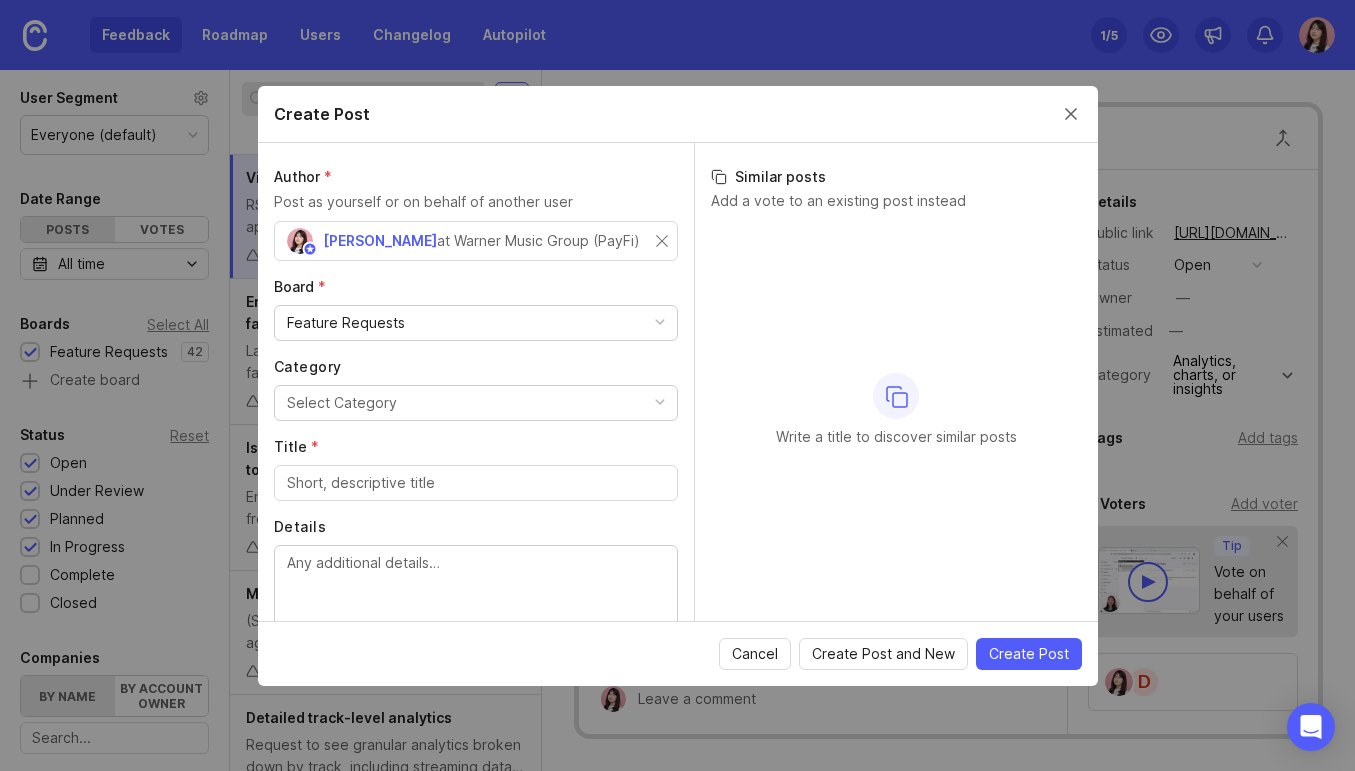 click on "at Warner Music Group (PayFi)" at bounding box center (538, 241) 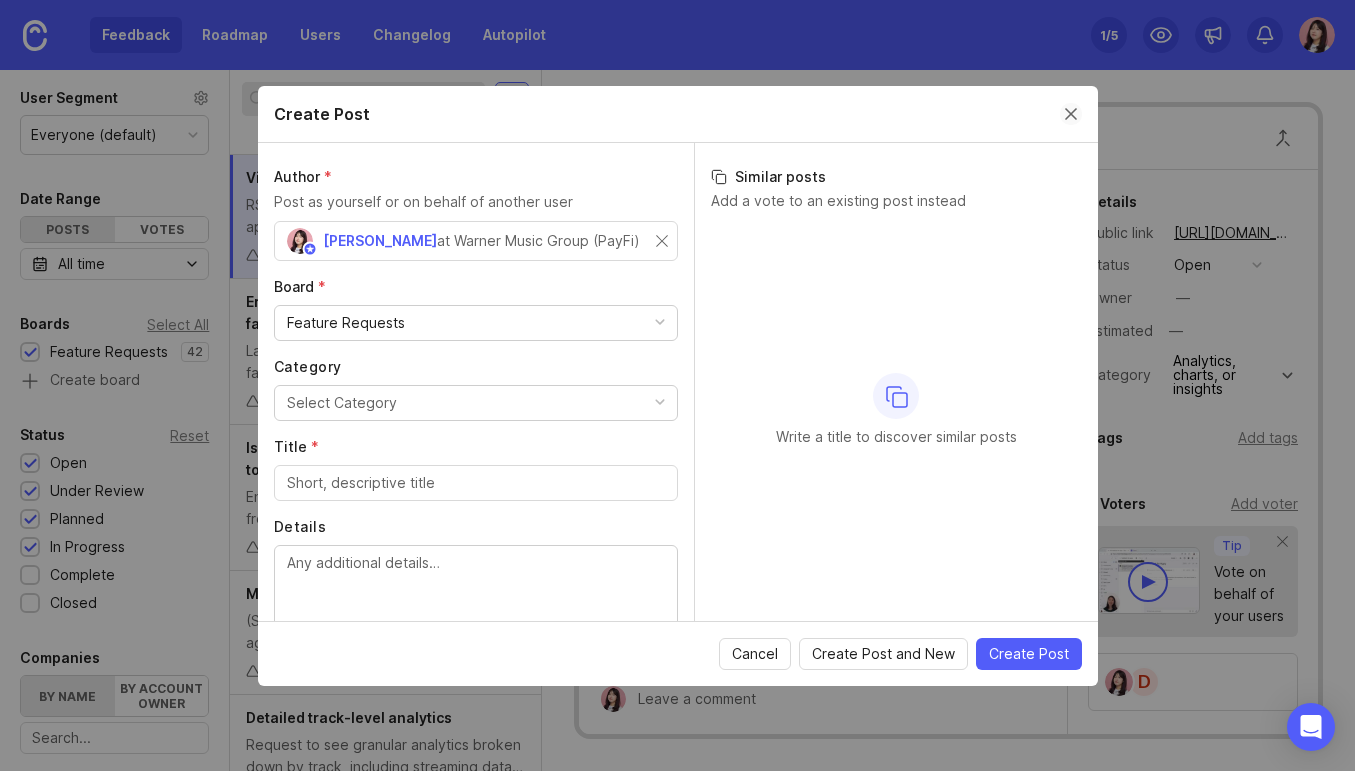 click at bounding box center [1071, 114] 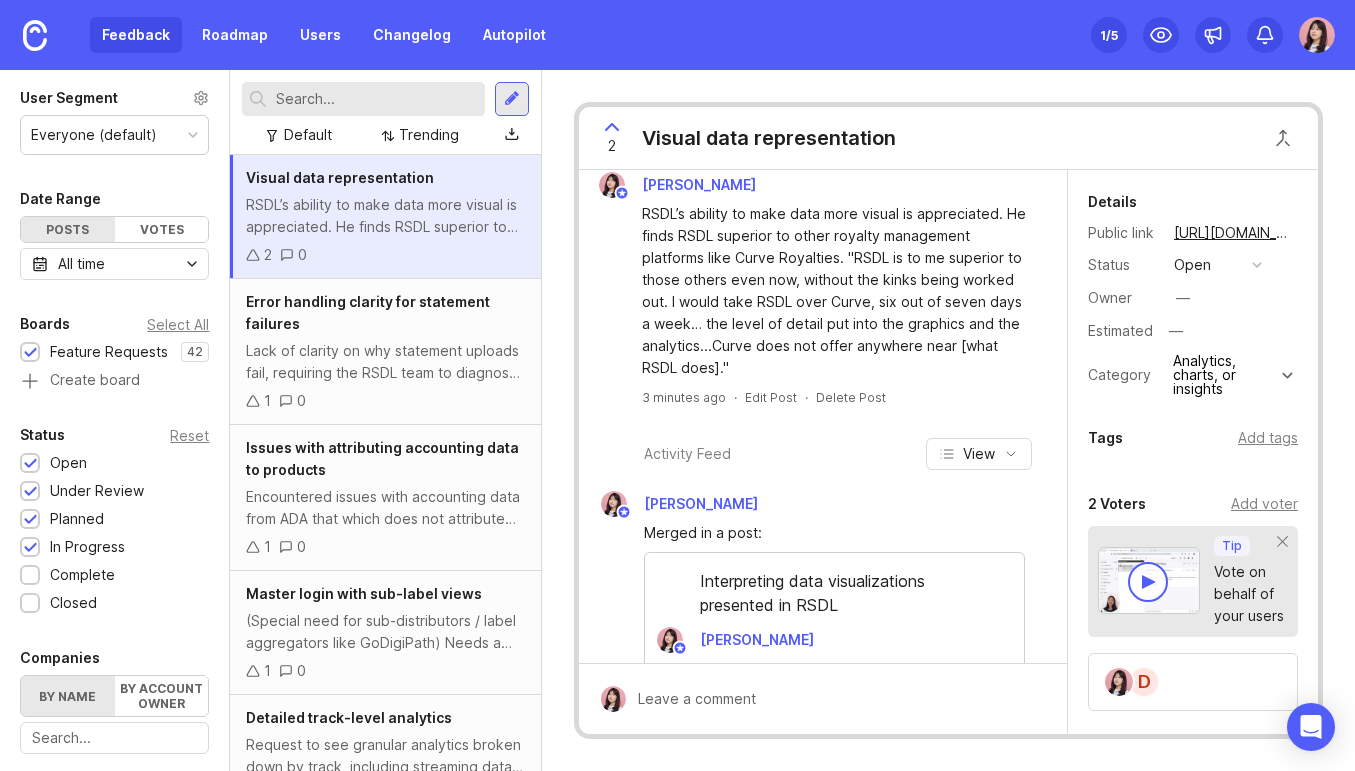 scroll, scrollTop: 0, scrollLeft: 0, axis: both 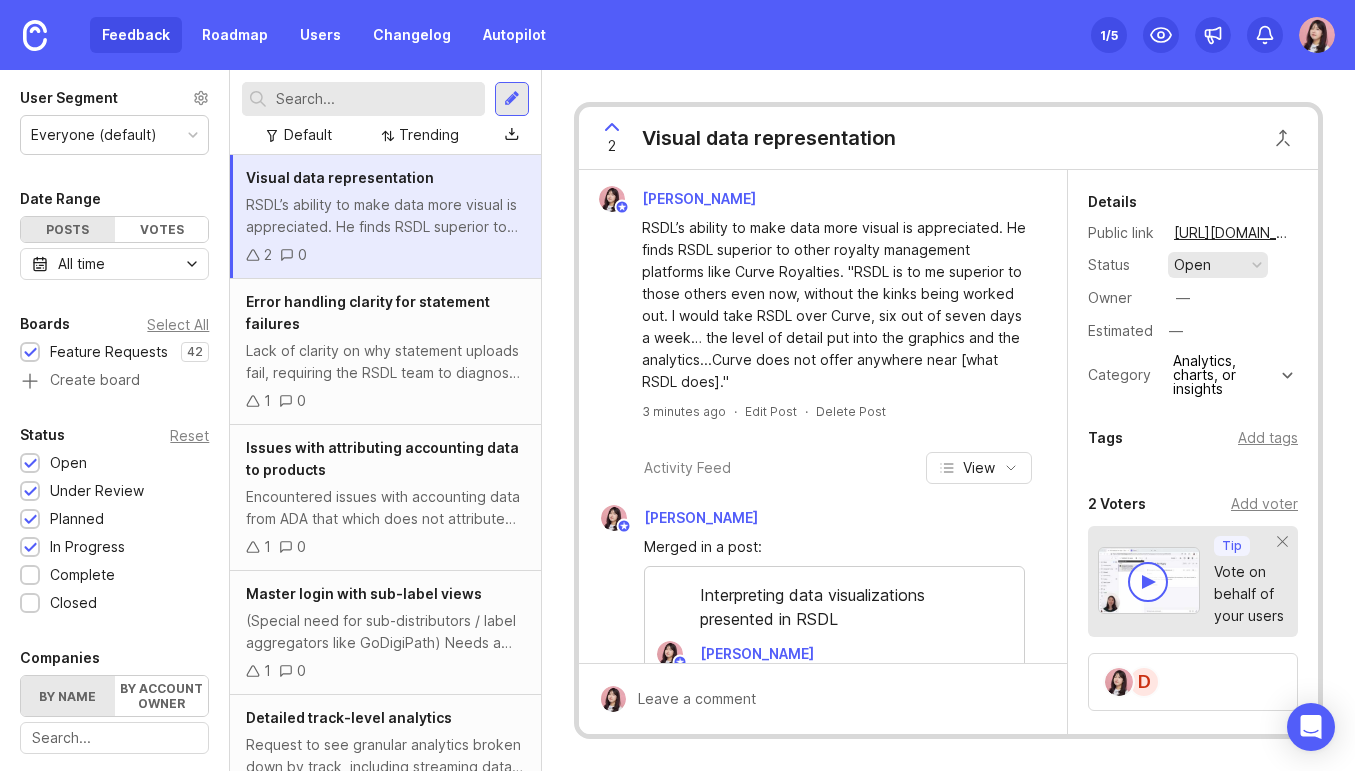 click on "open" at bounding box center [1218, 265] 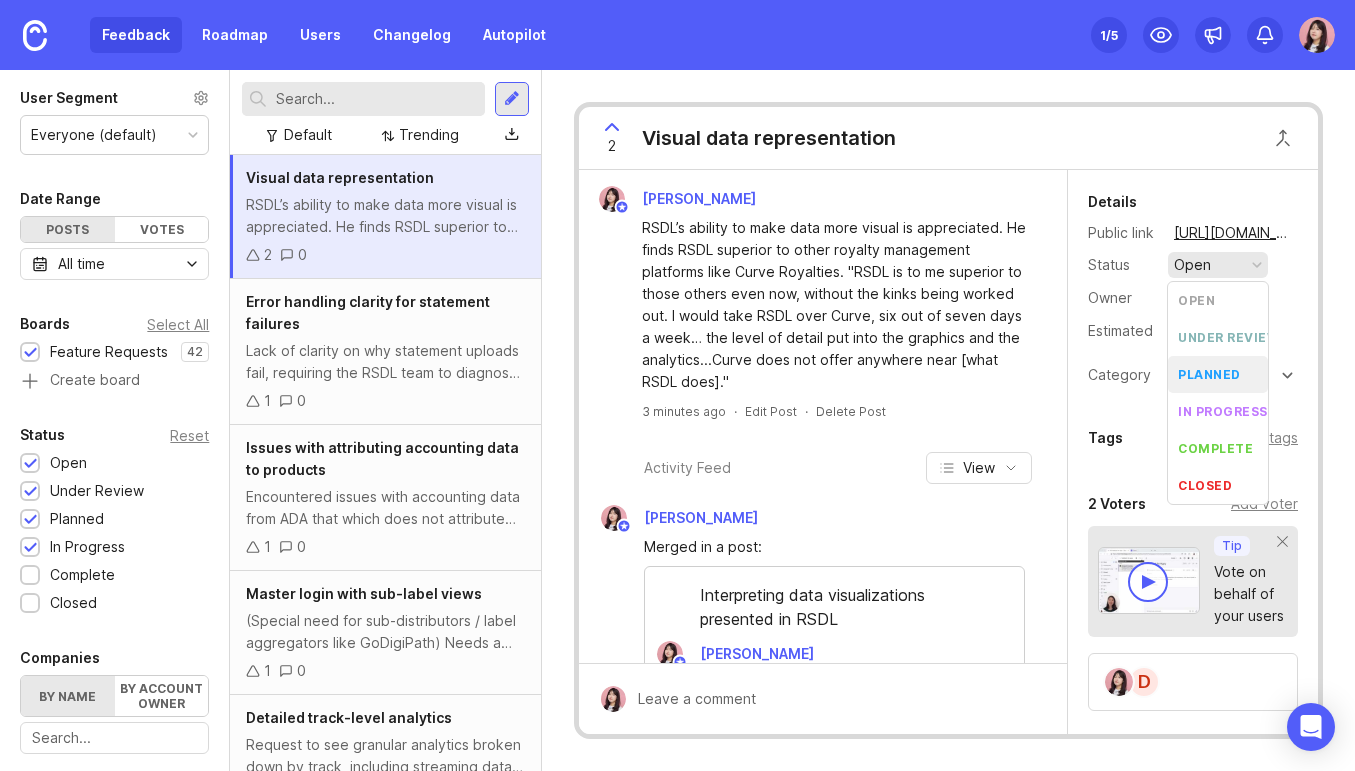 click on "RSDL’s ability to make data more visual is appreciated. He finds RSDL superior to other royalty management platforms like Curve Royalties. "RSDL is to me superior to those others even now, without the kinks being worked out. I would take RSDL over Curve, six out of seven days a week… the level of detail put into the graphics and the analytics...Curve does not offer anywhere near [what RSDL does]."" at bounding box center (823, 302) 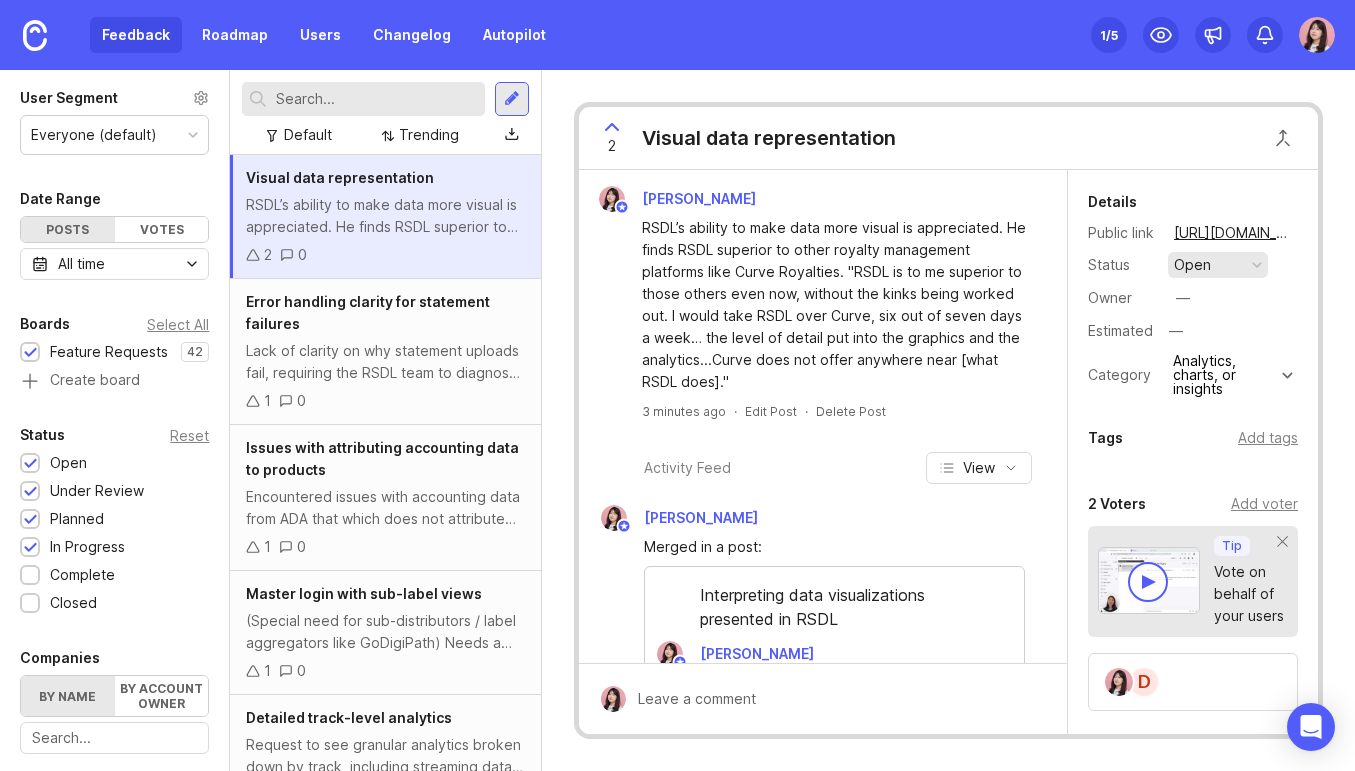 click on "open" at bounding box center [1218, 265] 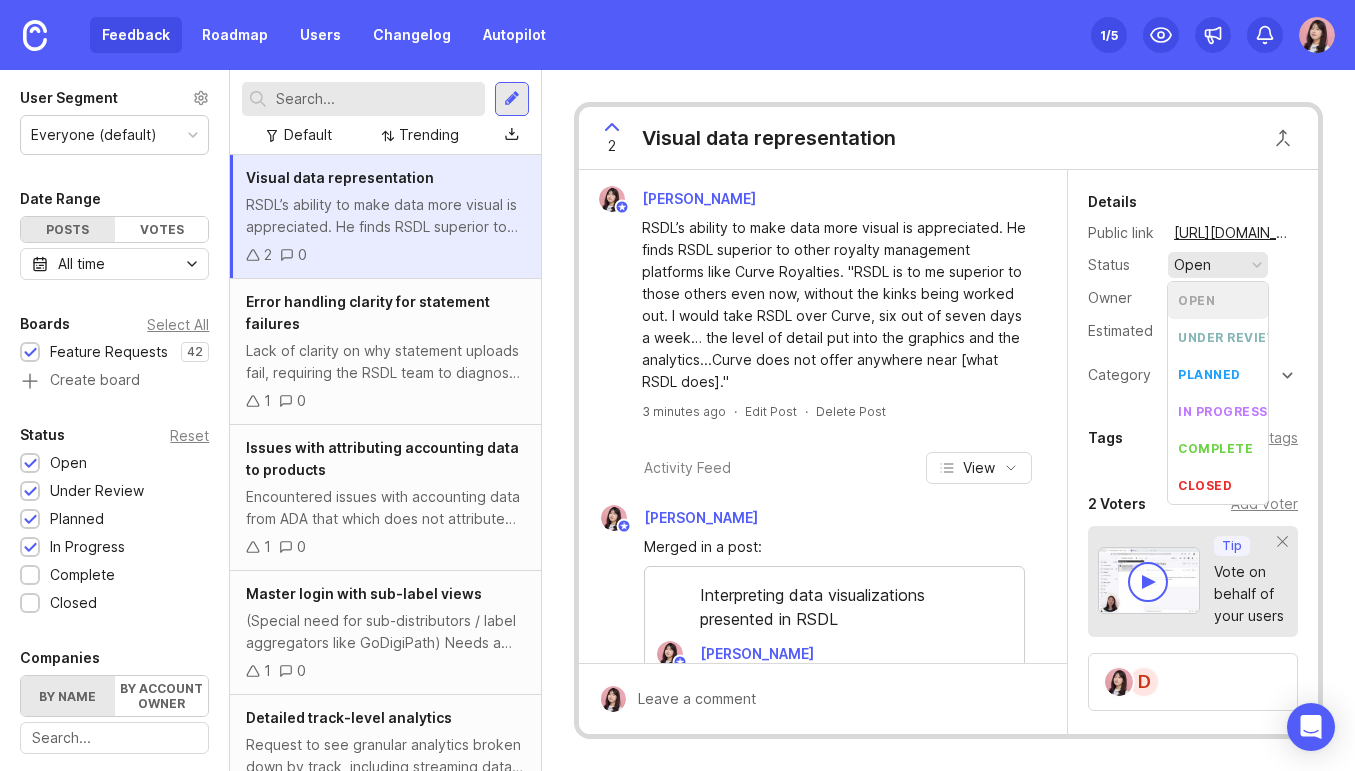 click on "open" at bounding box center [1218, 265] 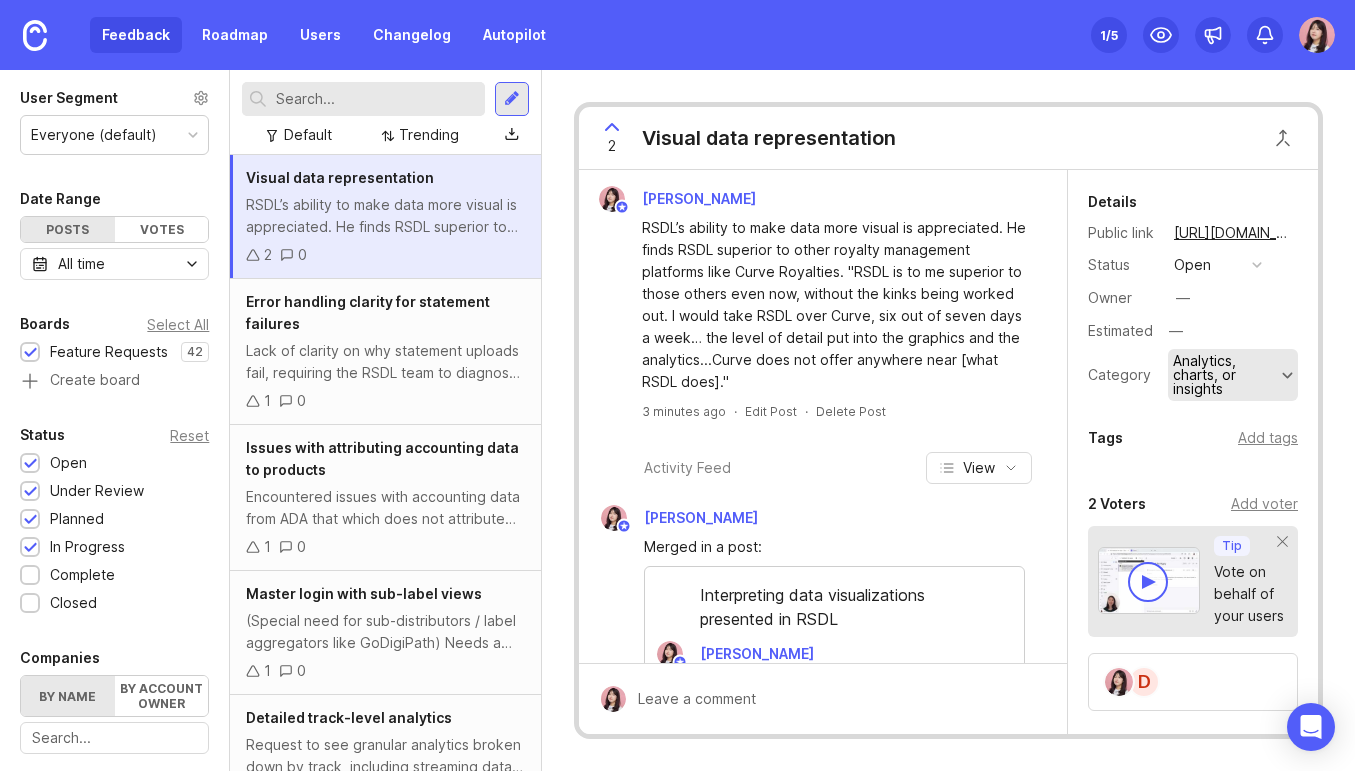 click on "Analytics, charts, or insights" at bounding box center (1233, 375) 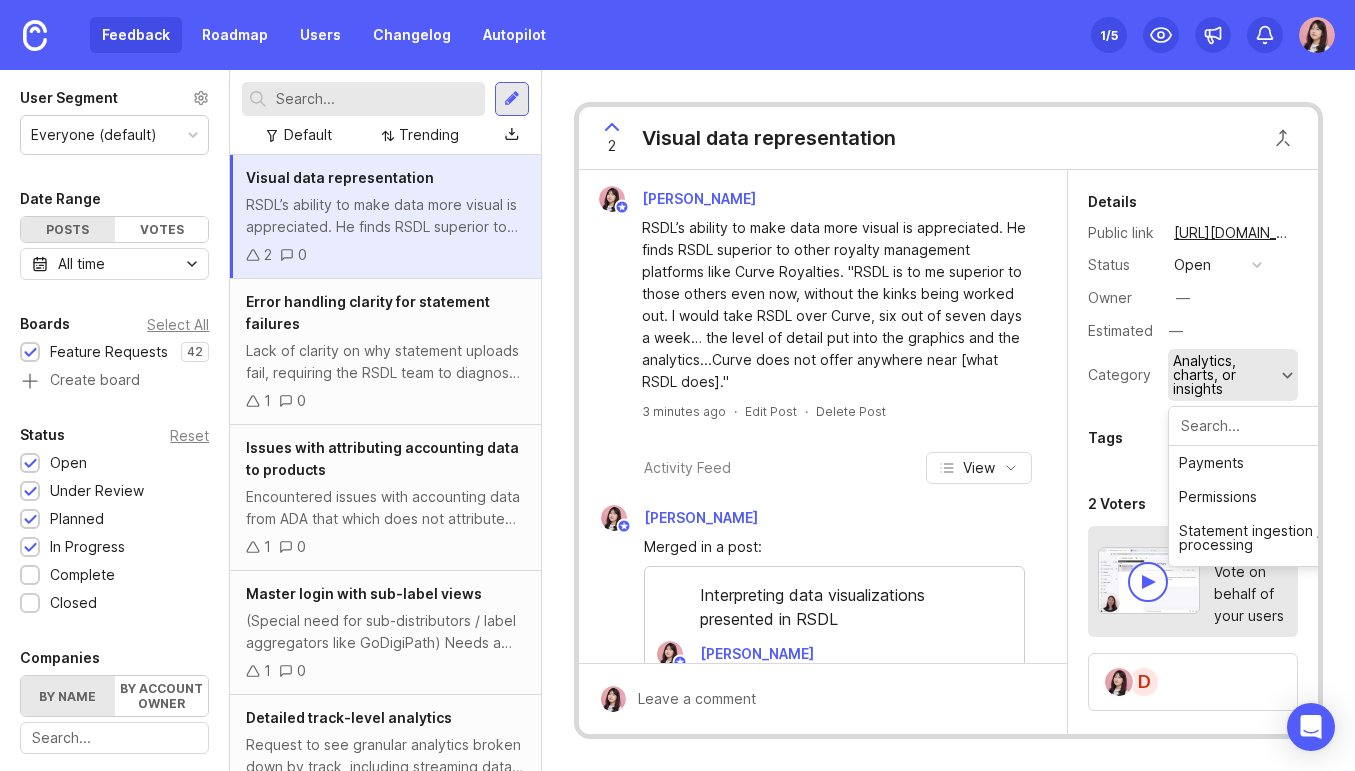 click on "Analytics, charts, or insights" at bounding box center (1233, 375) 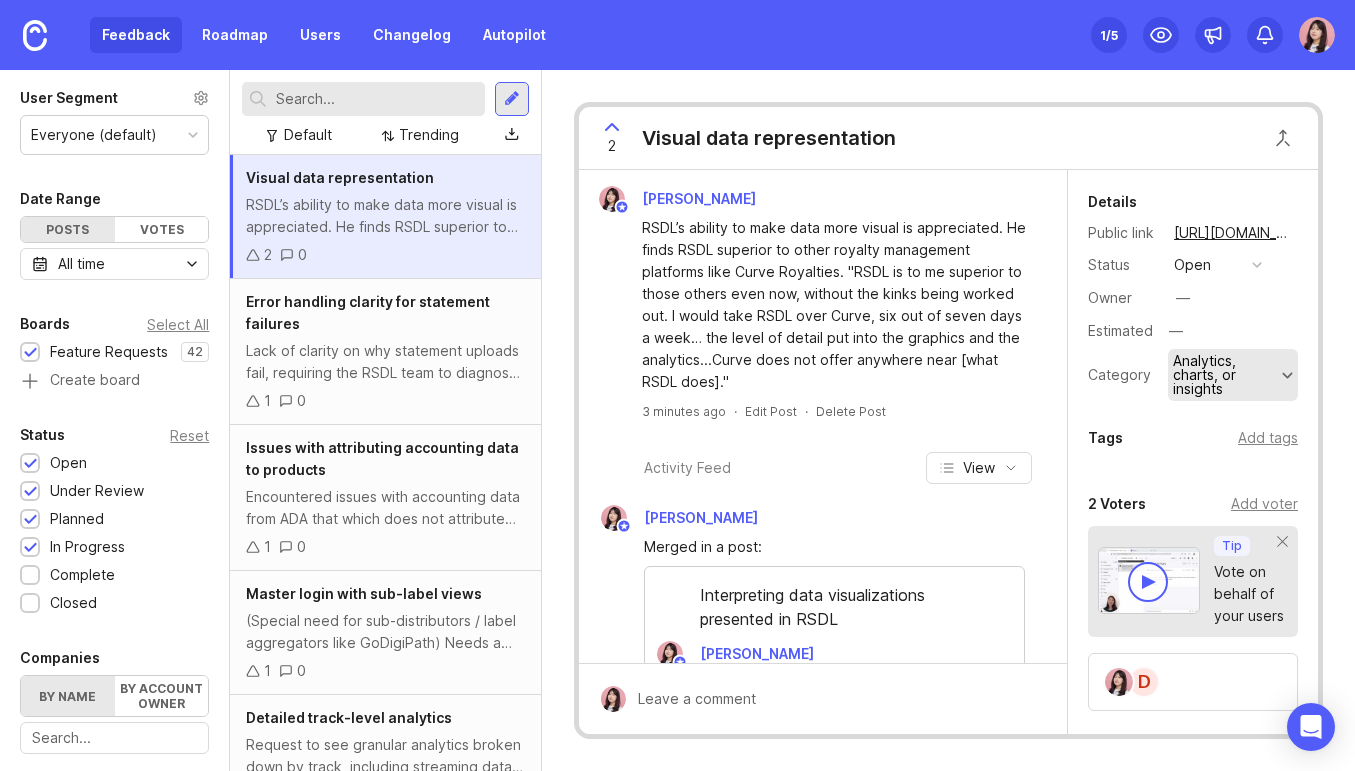 click on "Analytics, charts, or insights" at bounding box center [1233, 375] 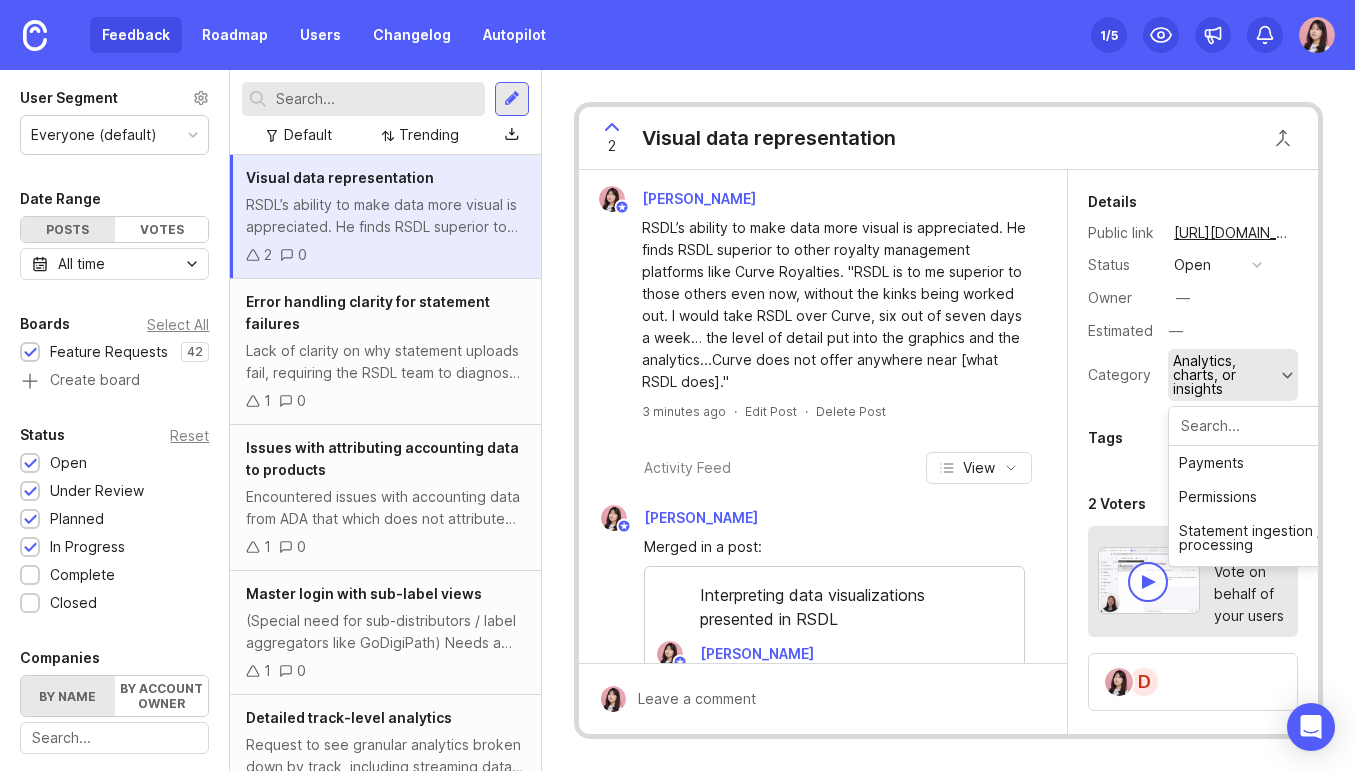 click on "Analytics, charts, or insights" at bounding box center [1225, 375] 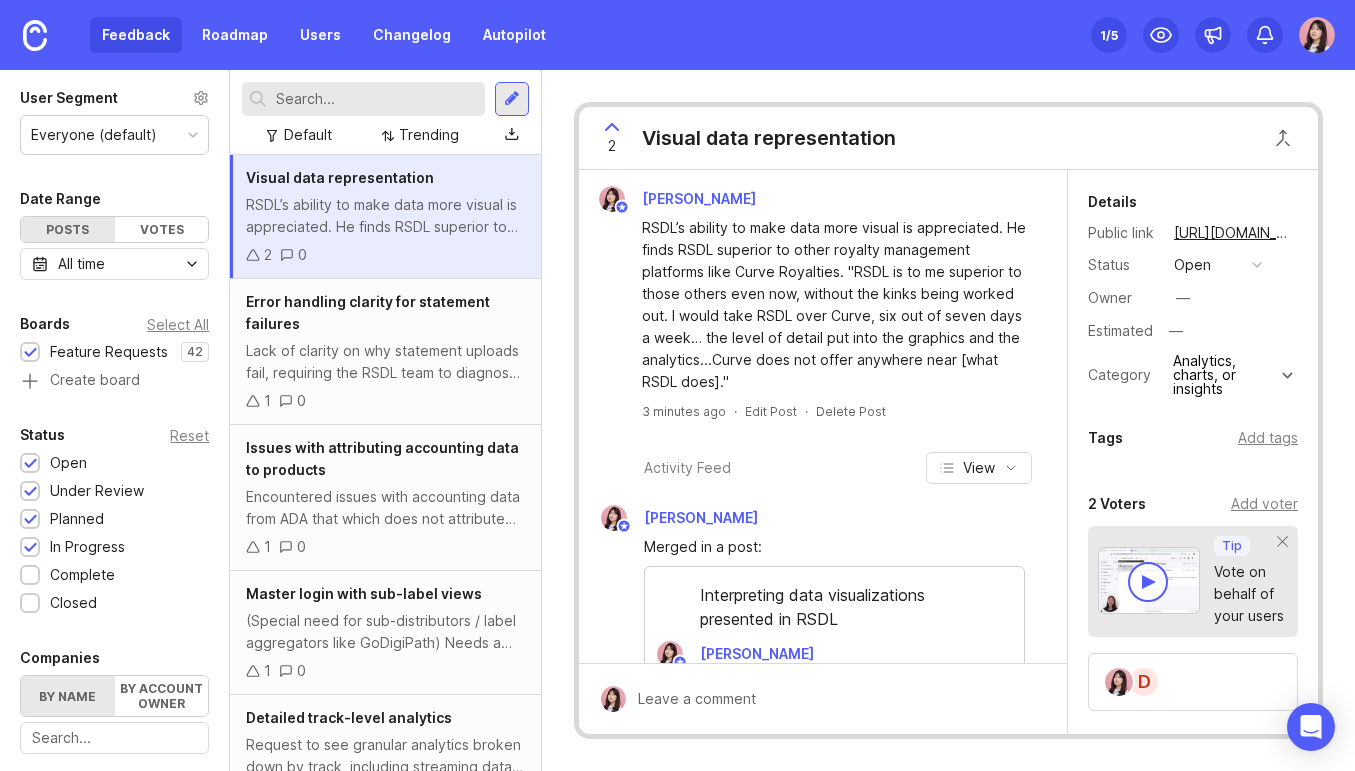 click on "Activity Feed View" at bounding box center [823, 468] 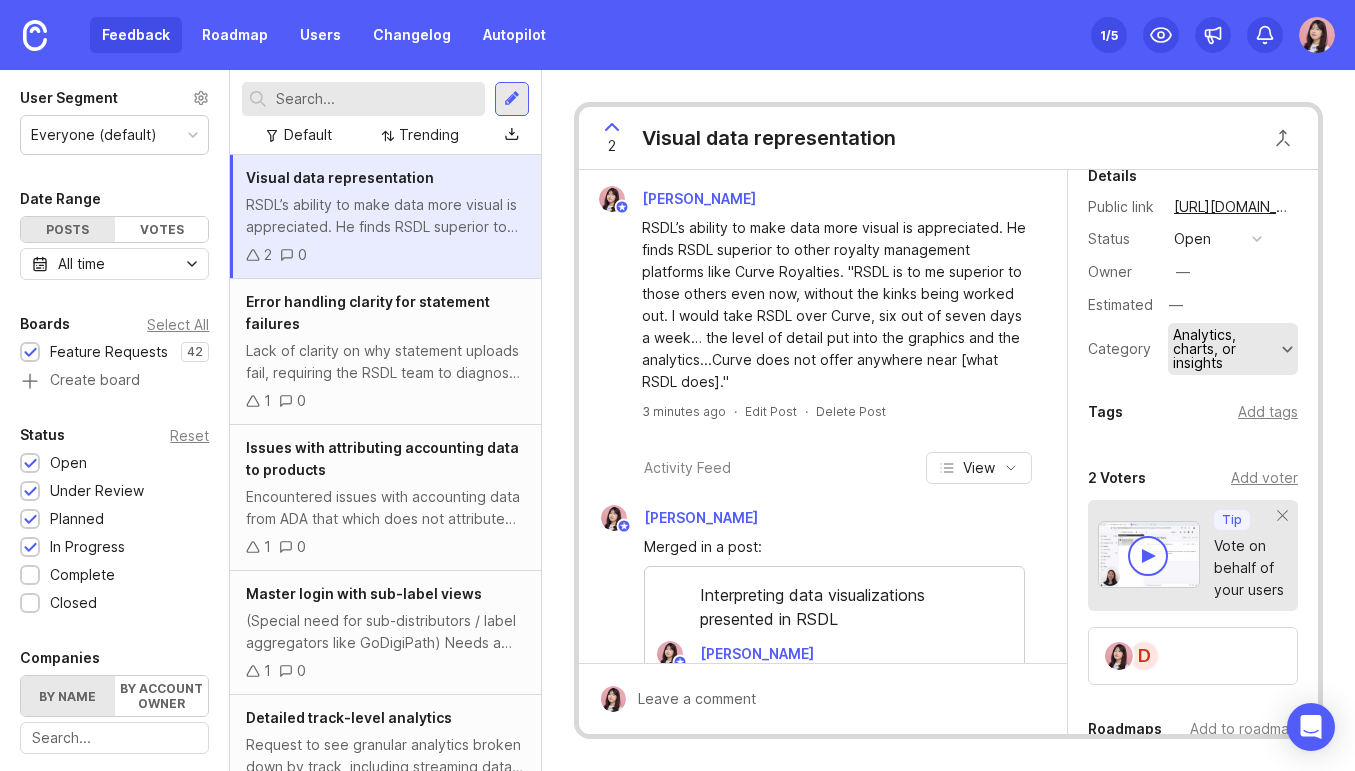 scroll, scrollTop: 0, scrollLeft: 0, axis: both 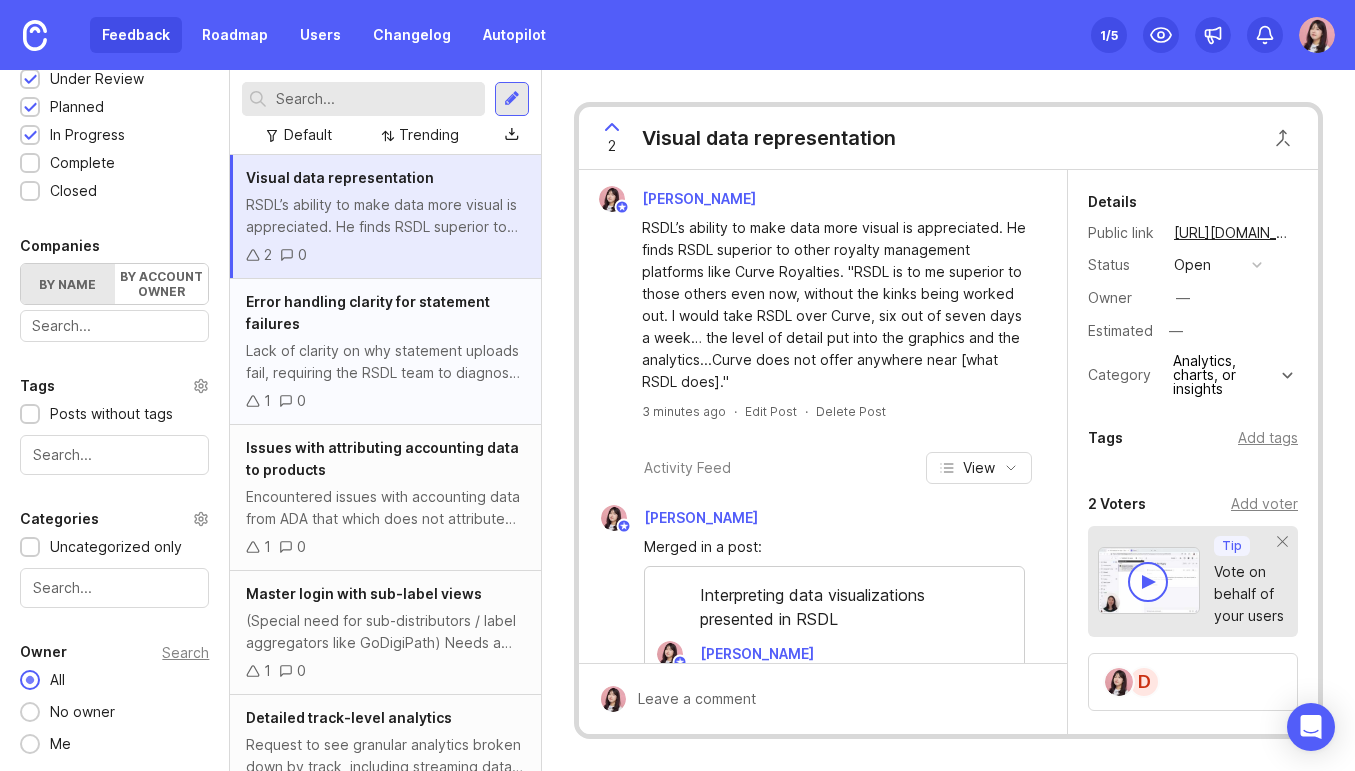click on "Lack of clarity on why statement uploads fail, requiring the RSDL team to diagnose the issue on behalf of label. "If a statement fails, especially if I have not manipulated it… there's nothing for me to look at because I have no clue."" at bounding box center [385, 362] 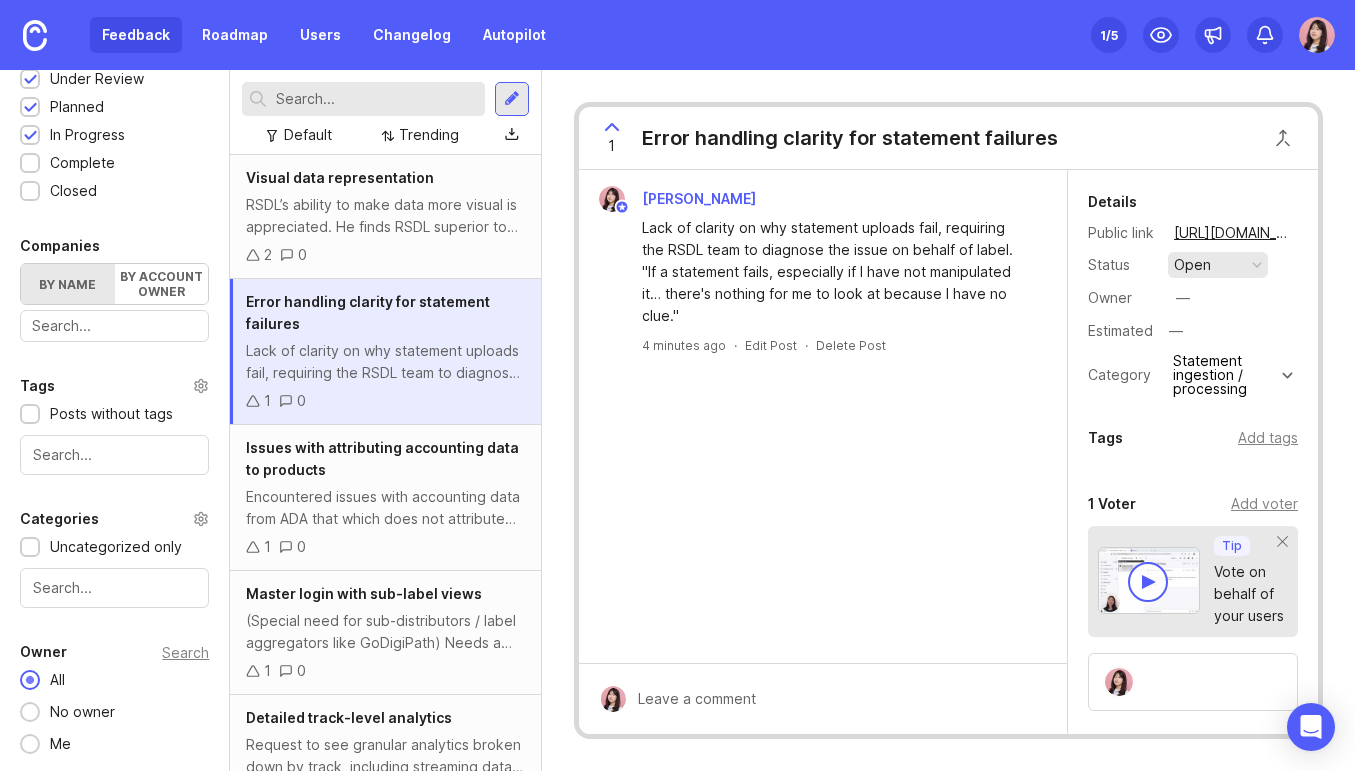 click on "open" at bounding box center [1218, 265] 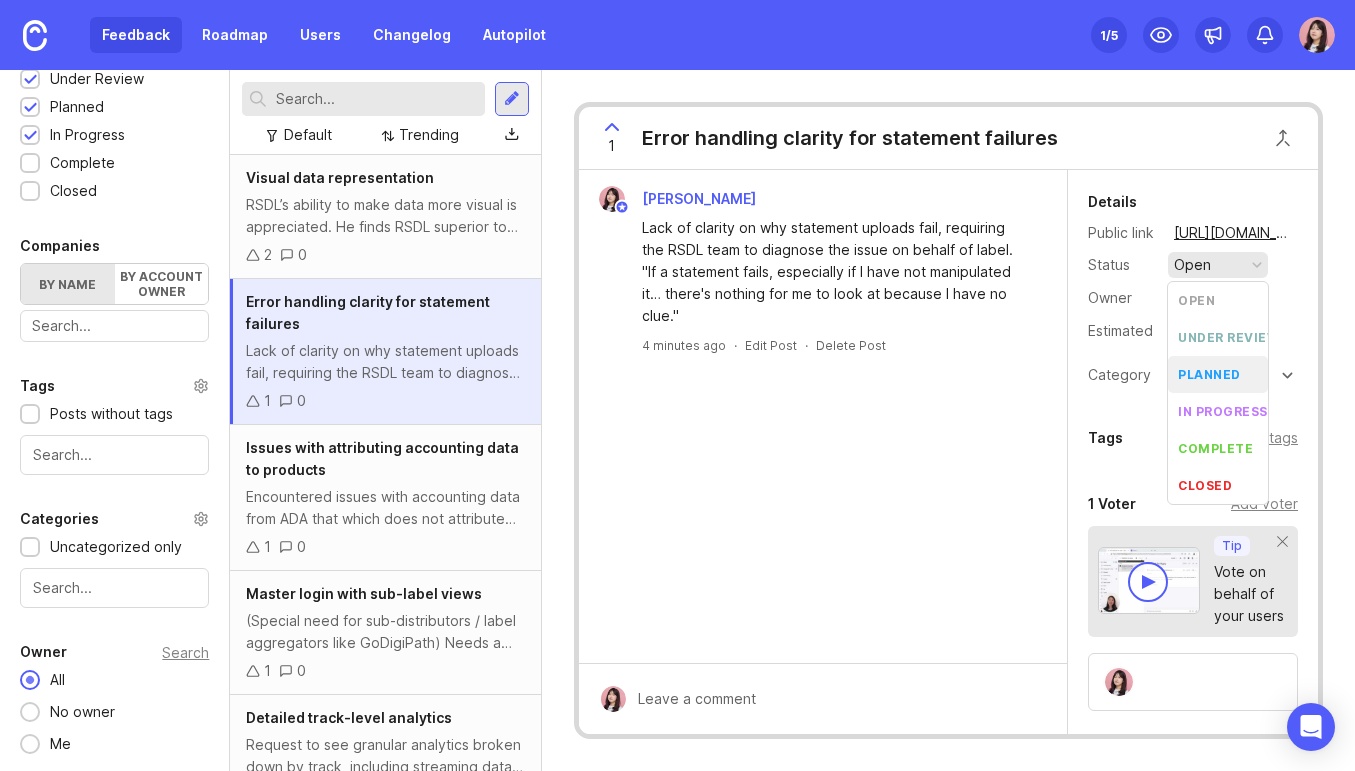click on "planned" at bounding box center (1218, 374) 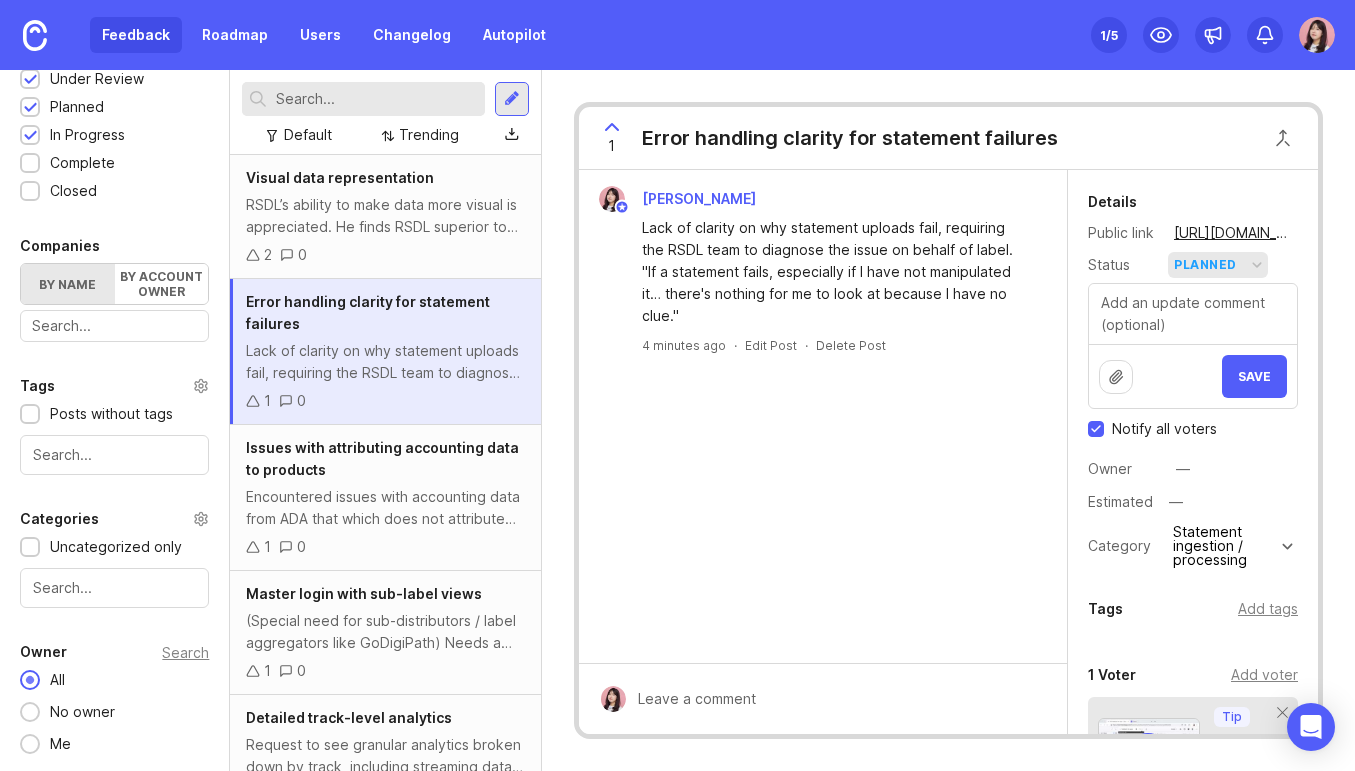click on "planned" at bounding box center [1205, 265] 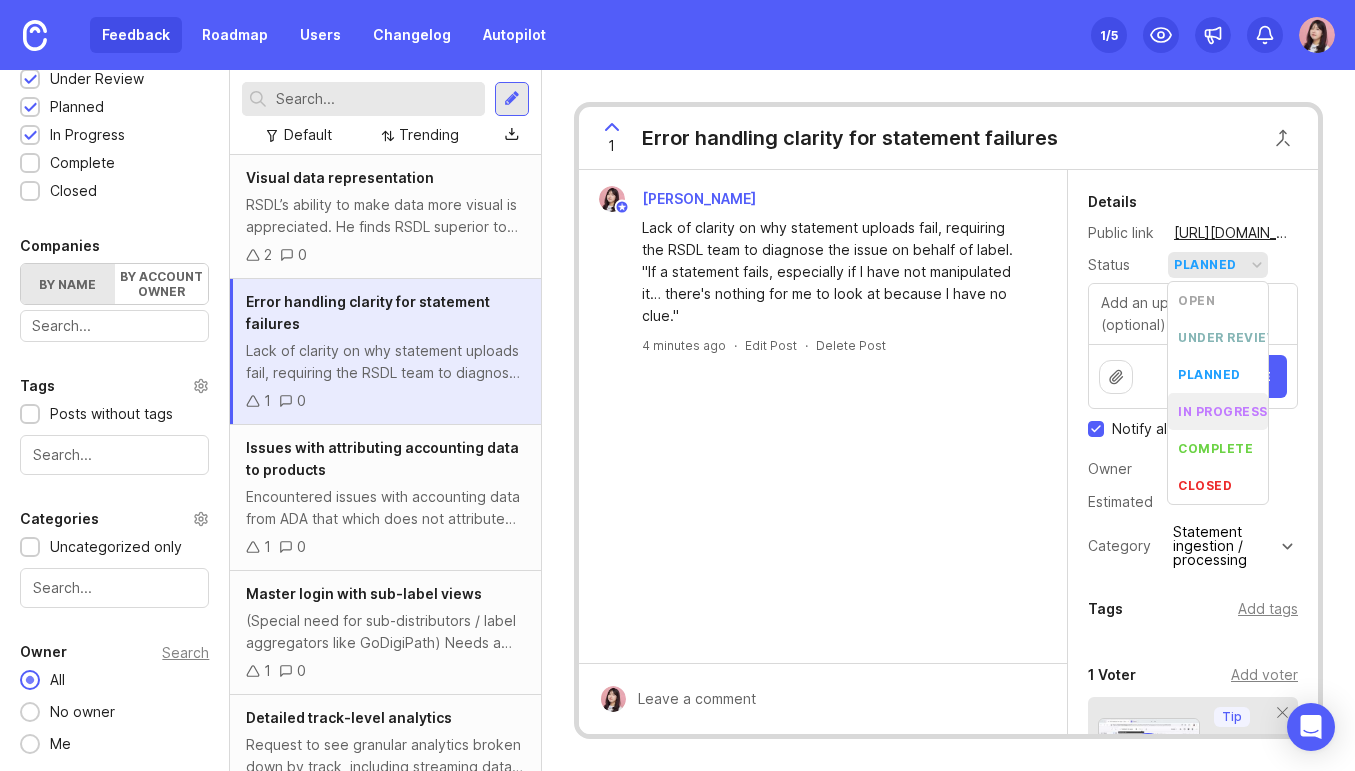 click on "in progress" at bounding box center [1223, 411] 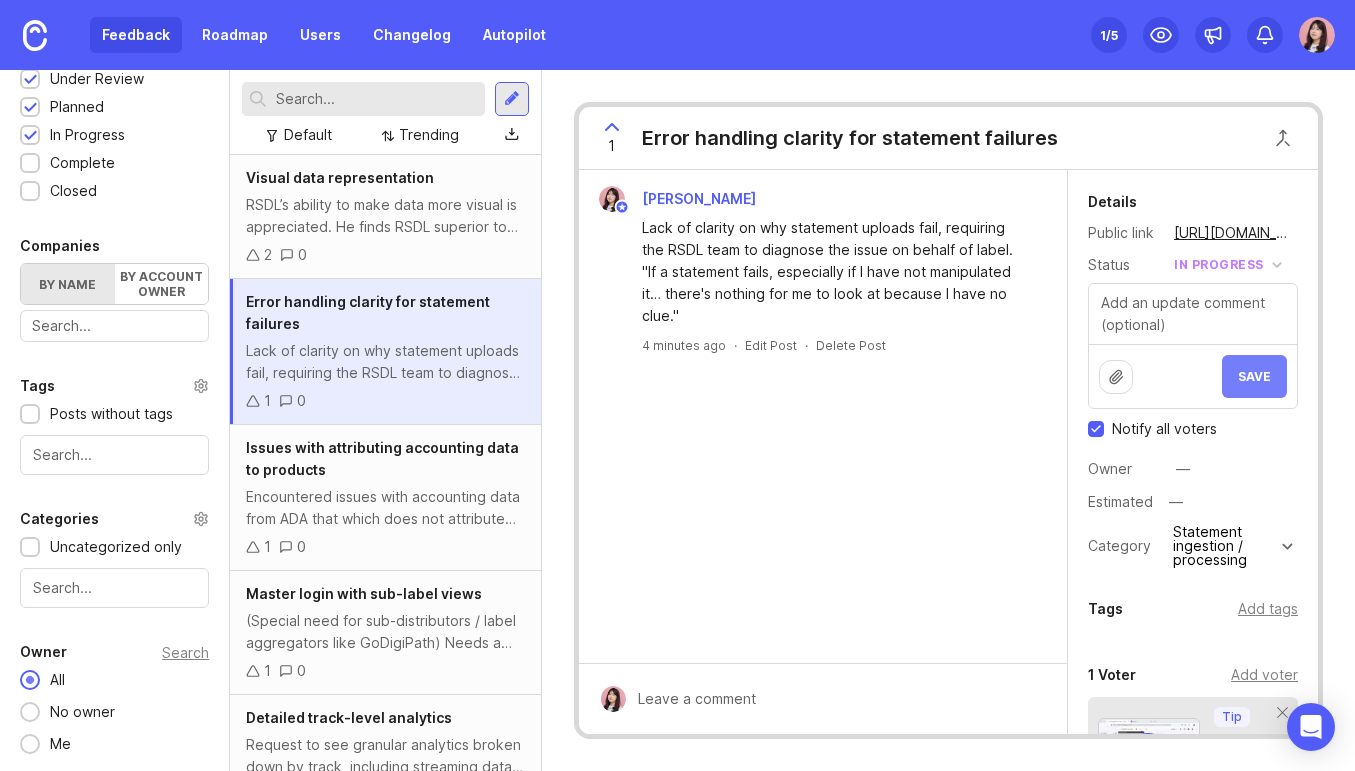 click on "Save" at bounding box center (1254, 376) 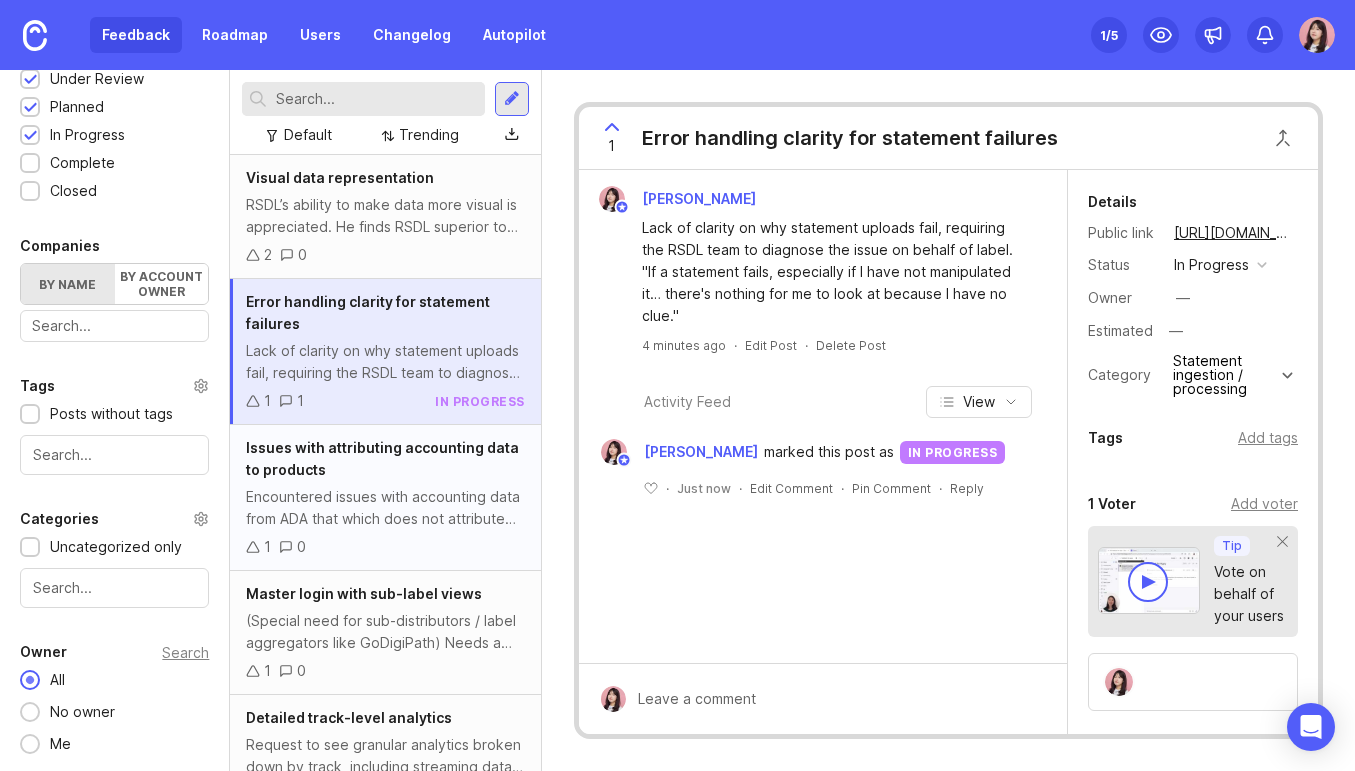 click on "Encountered issues with accounting data from ADA that which does not attribute the data to UPC or ISRC codes, causing issues in RSDL: "Everything has to line up with the product and it has to equal the net dollar."" at bounding box center [385, 508] 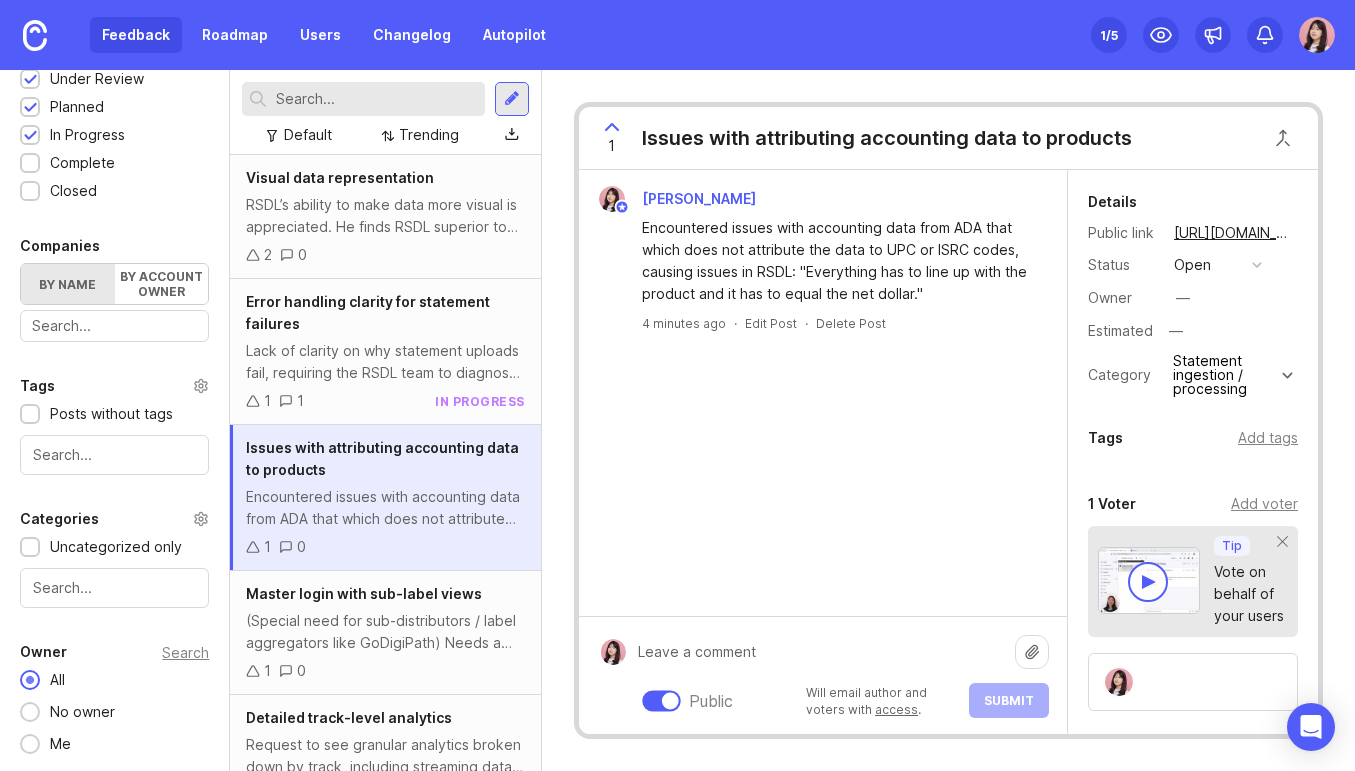 click on "Public Will email author and voters with   access . Submit" at bounding box center (837, 675) 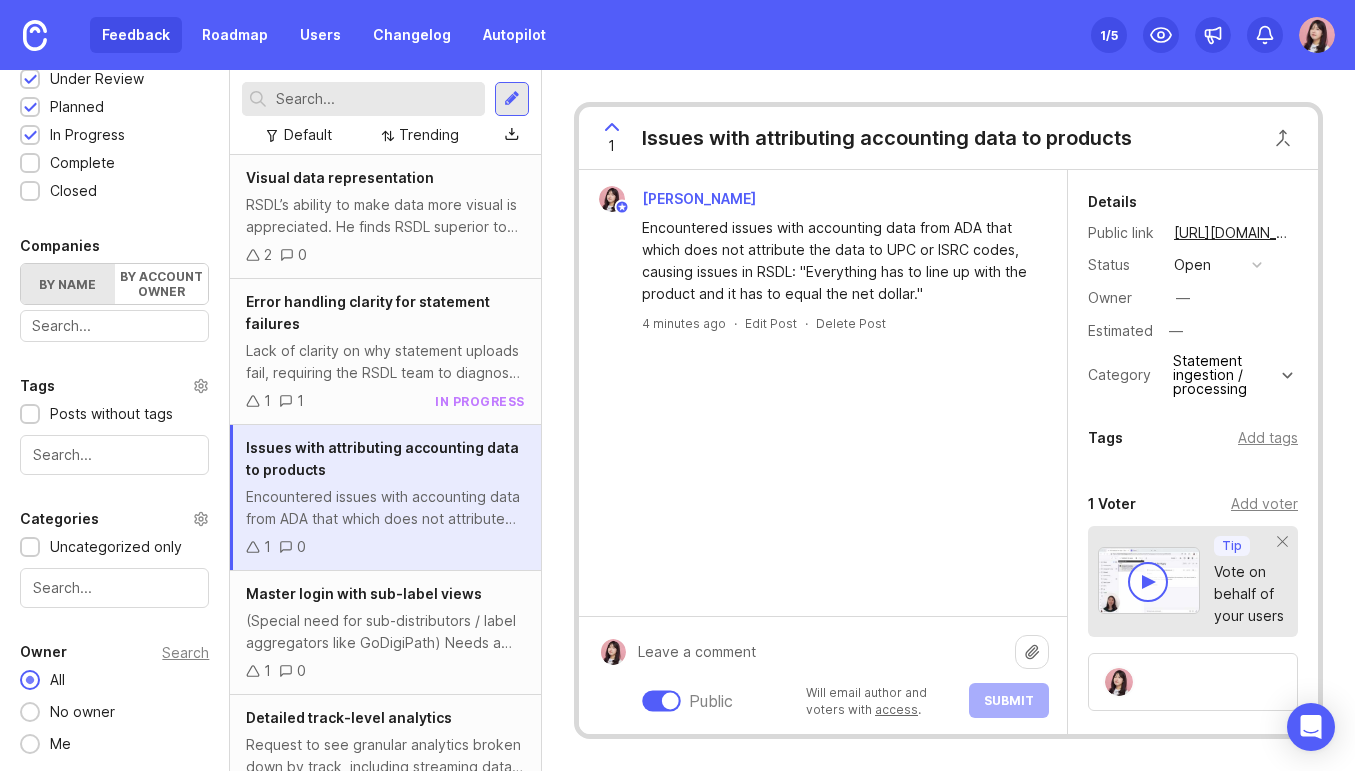 click at bounding box center (661, 700) 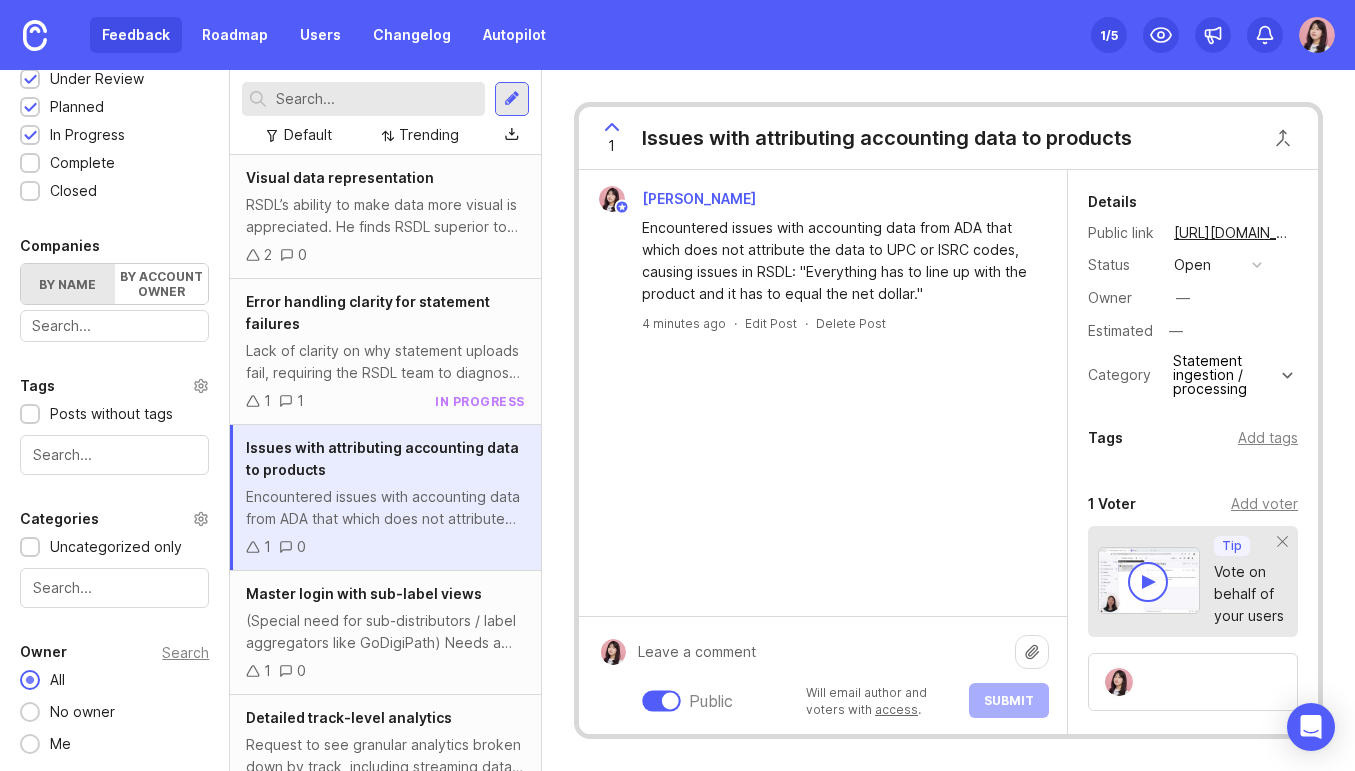 click at bounding box center (820, 652) 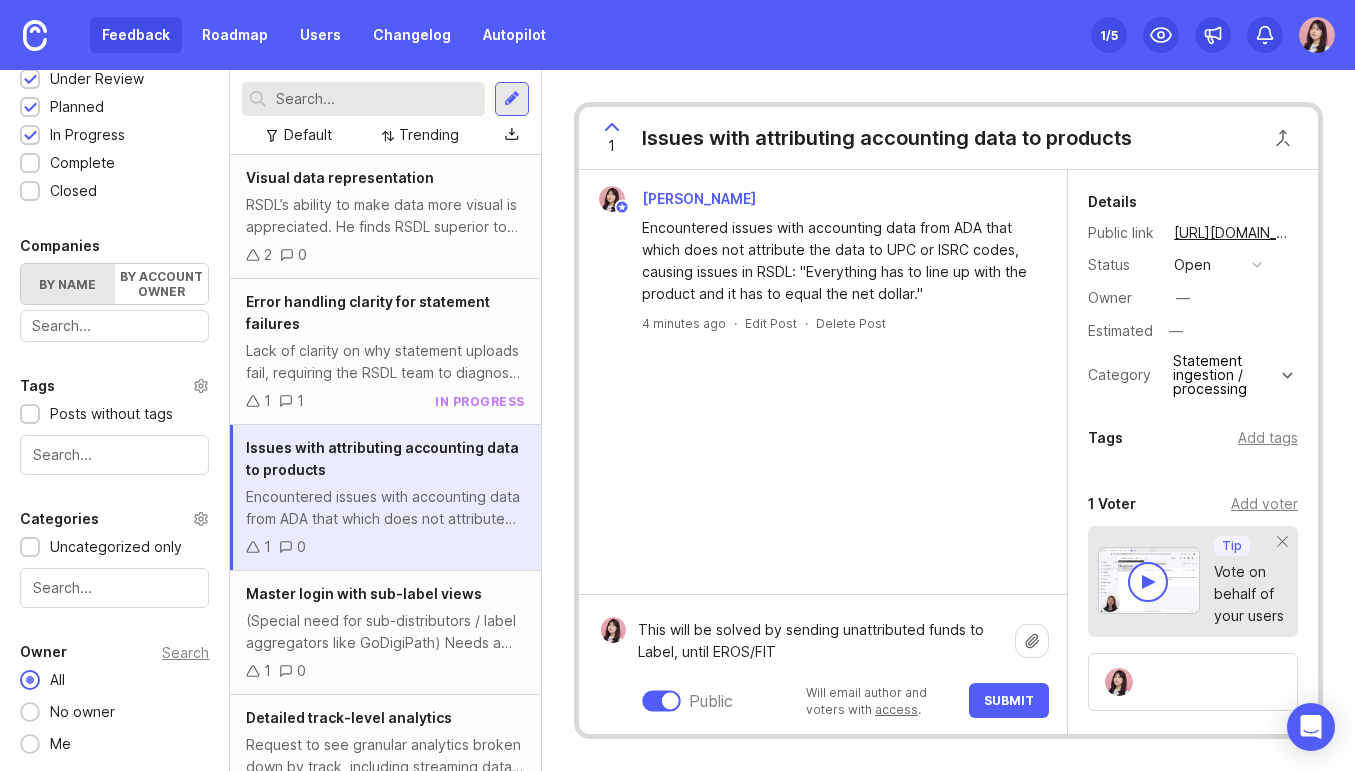 type on "This will be solved by sending unattributed funds to Label, until EROS/FIT" 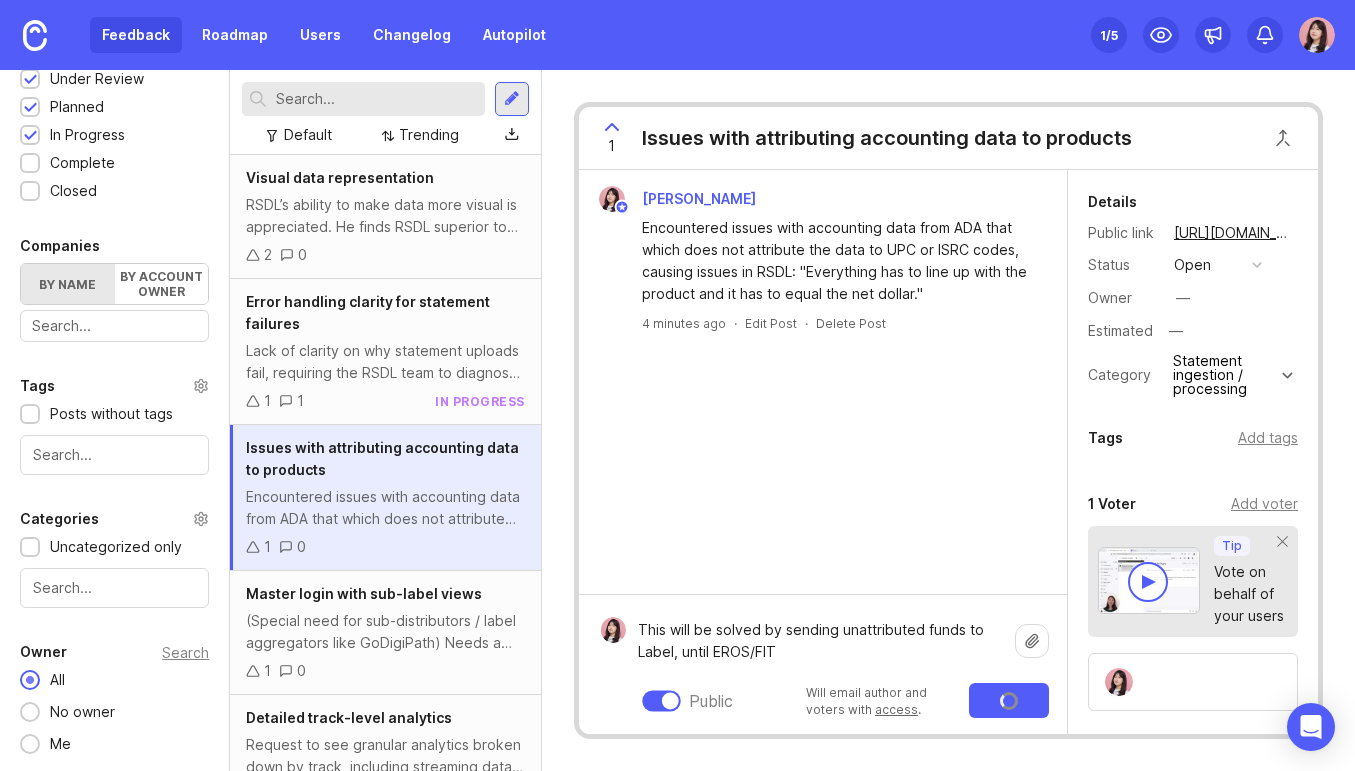 type 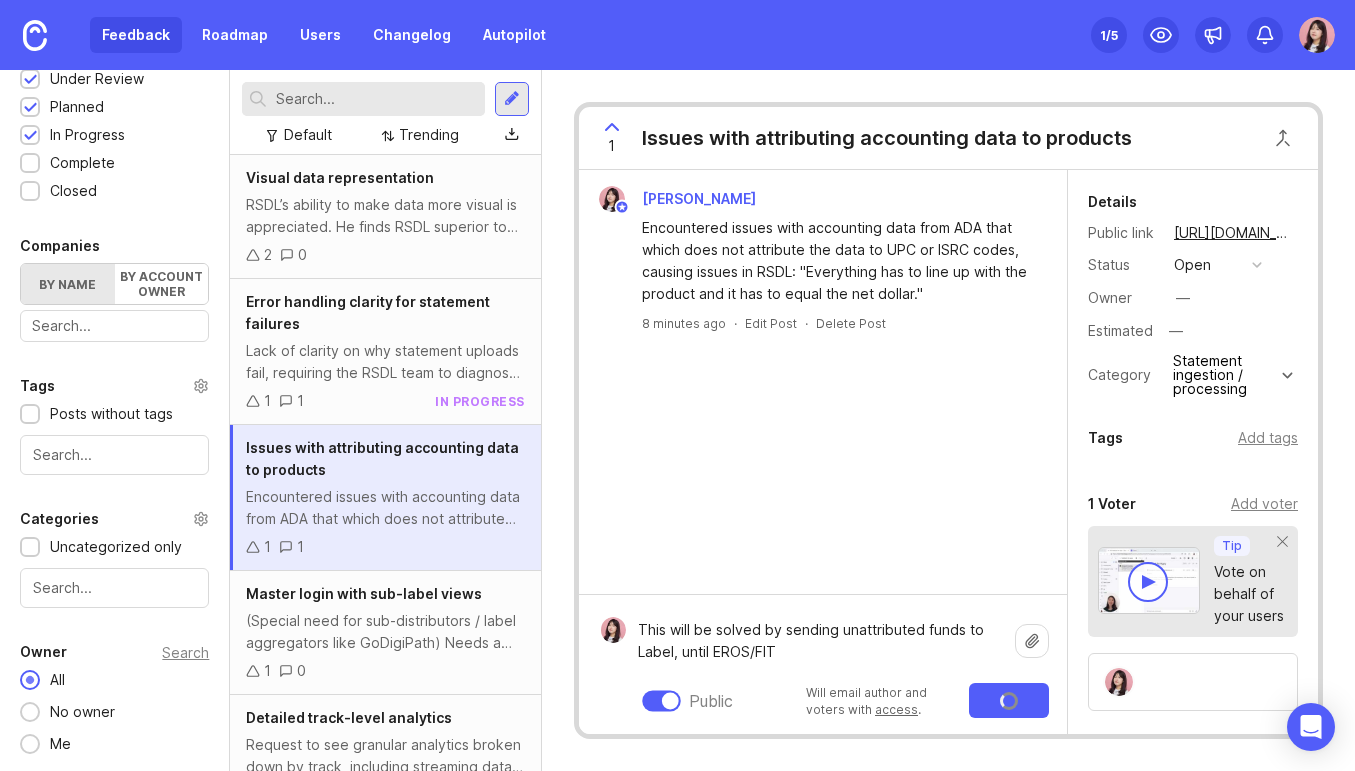 type 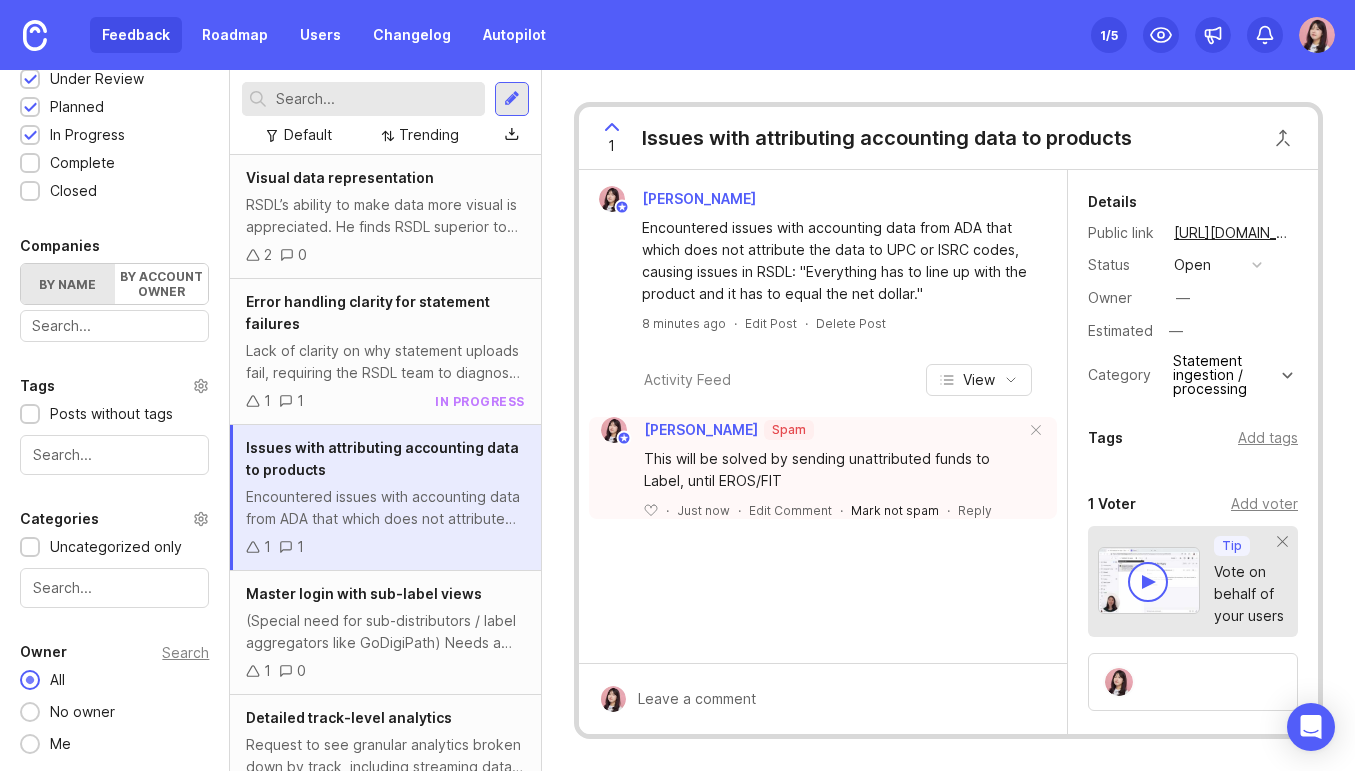 click on "Mark not spam" at bounding box center [895, 510] 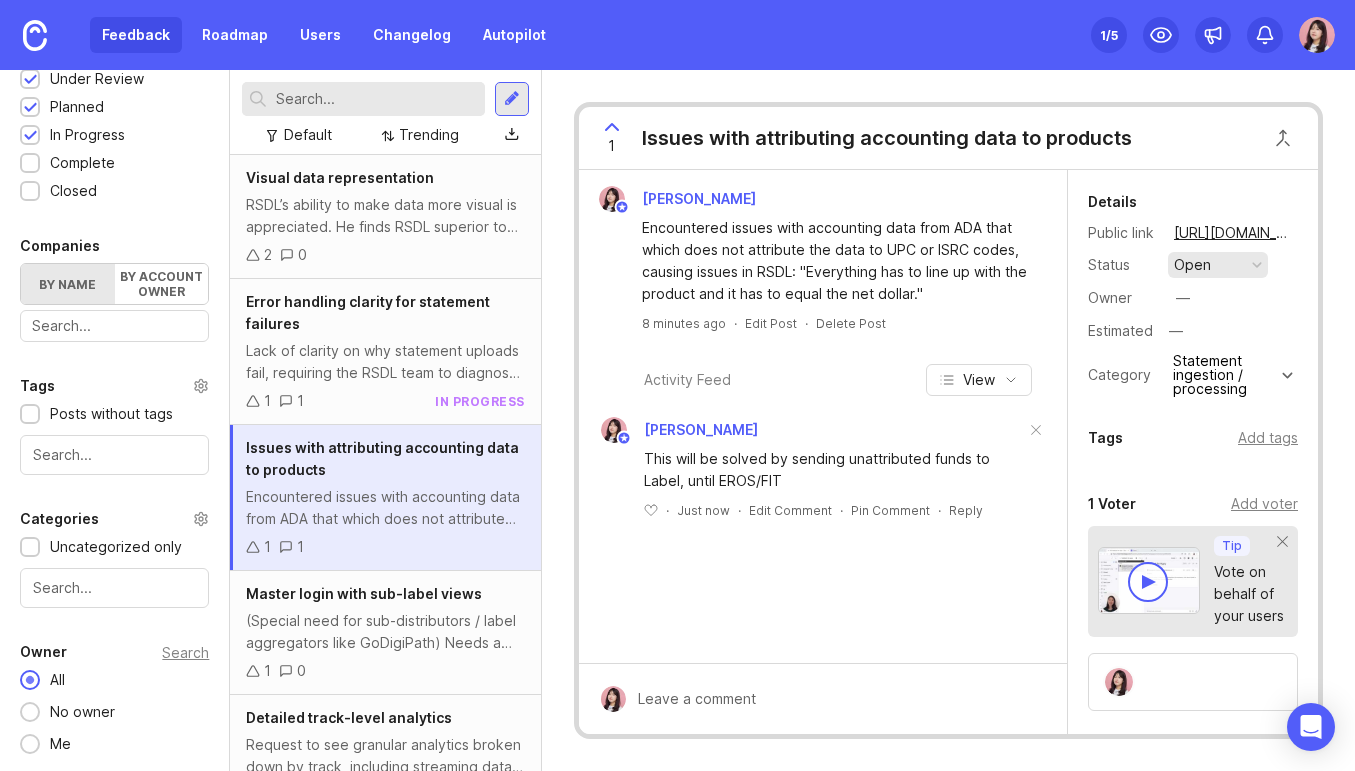 click at bounding box center (1257, 265) 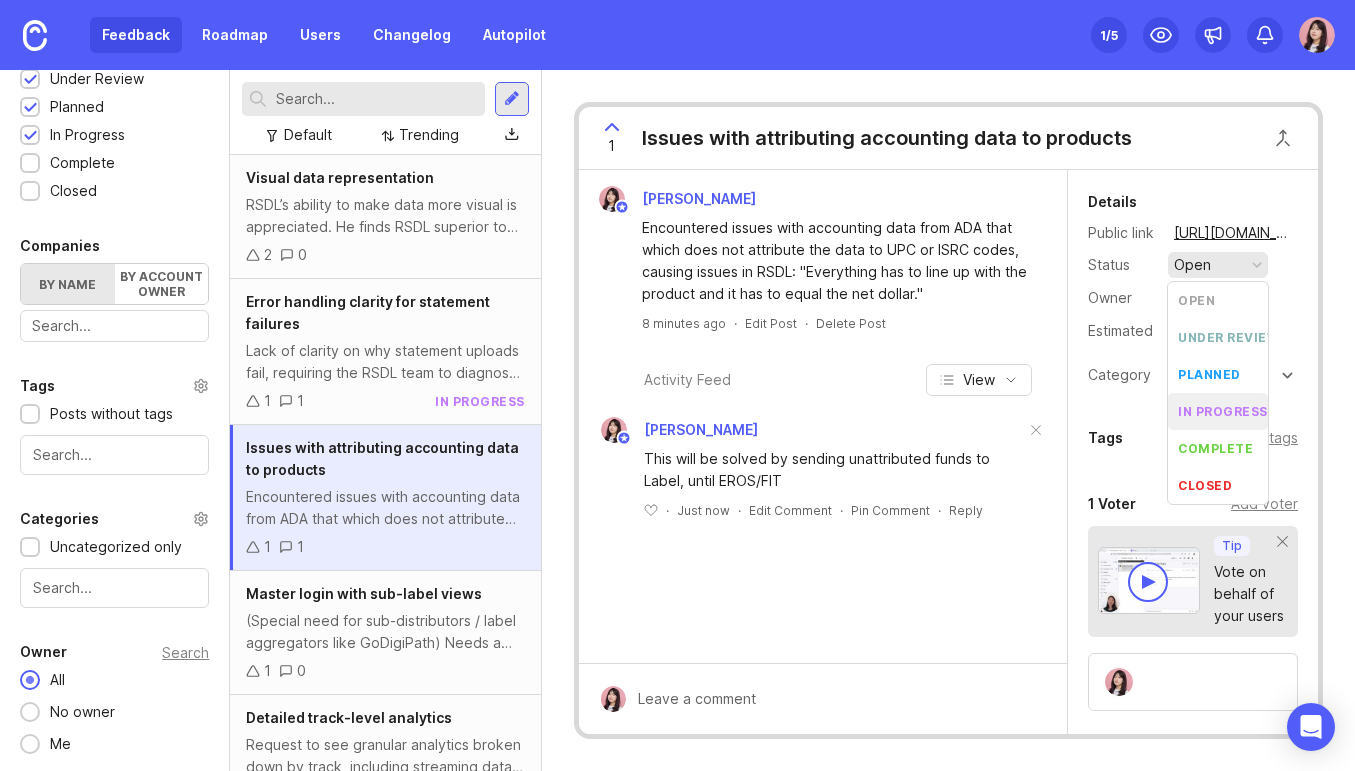 click on "in progress" at bounding box center [1218, 411] 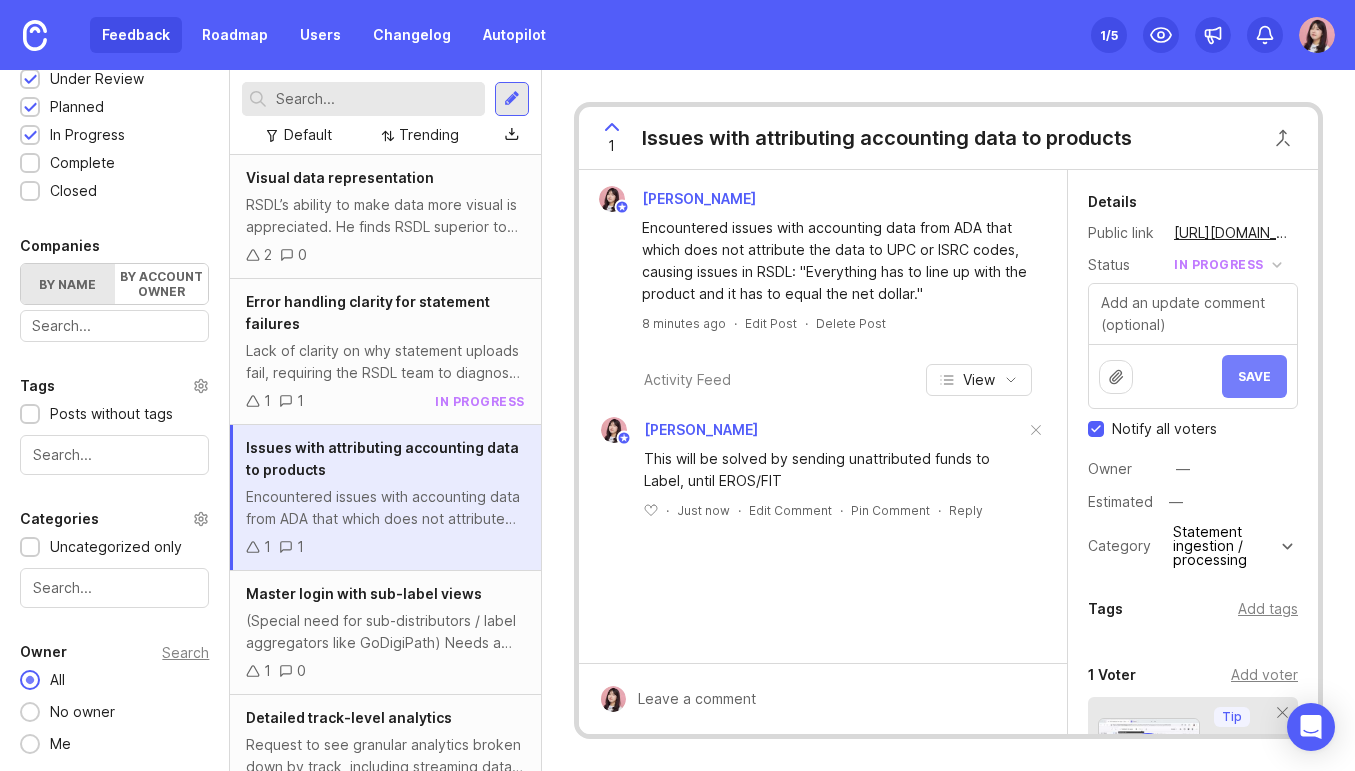 click on "Save" at bounding box center (1254, 376) 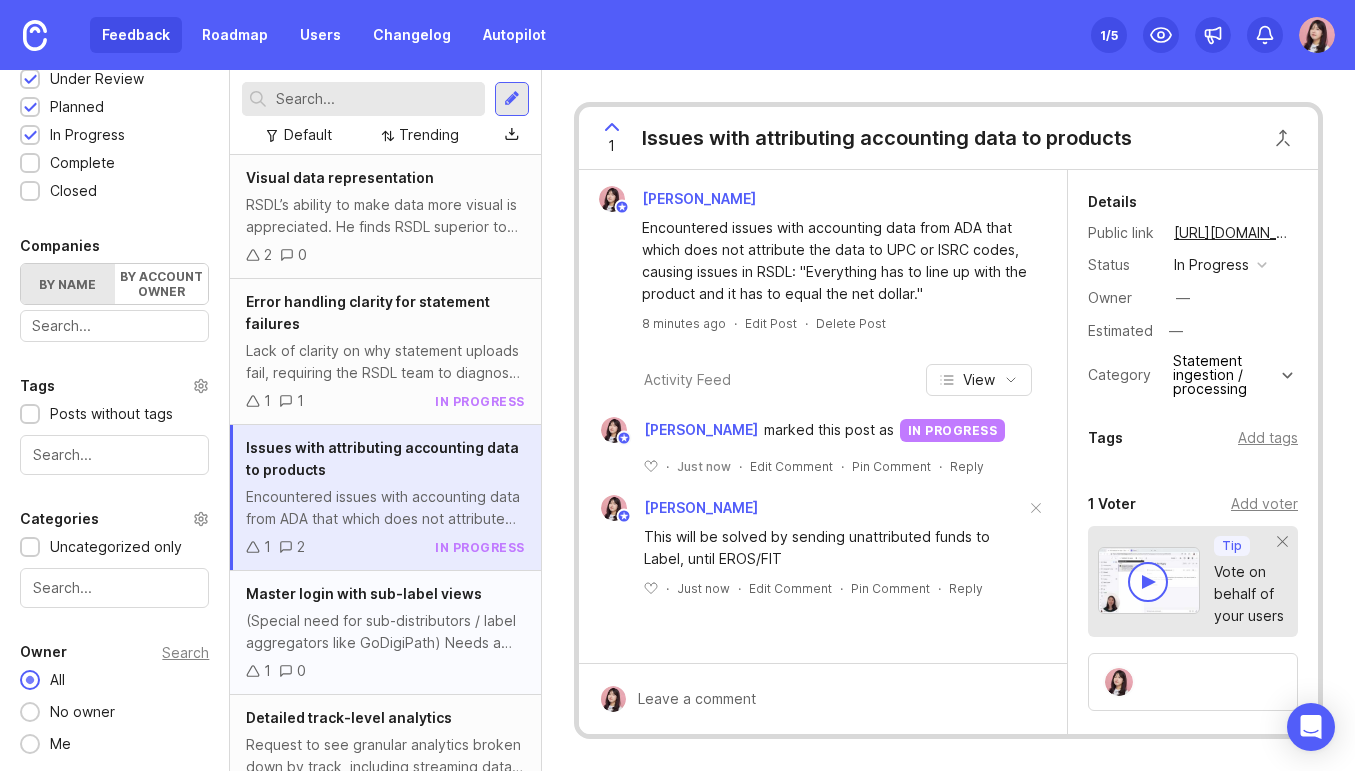 scroll, scrollTop: 65, scrollLeft: 0, axis: vertical 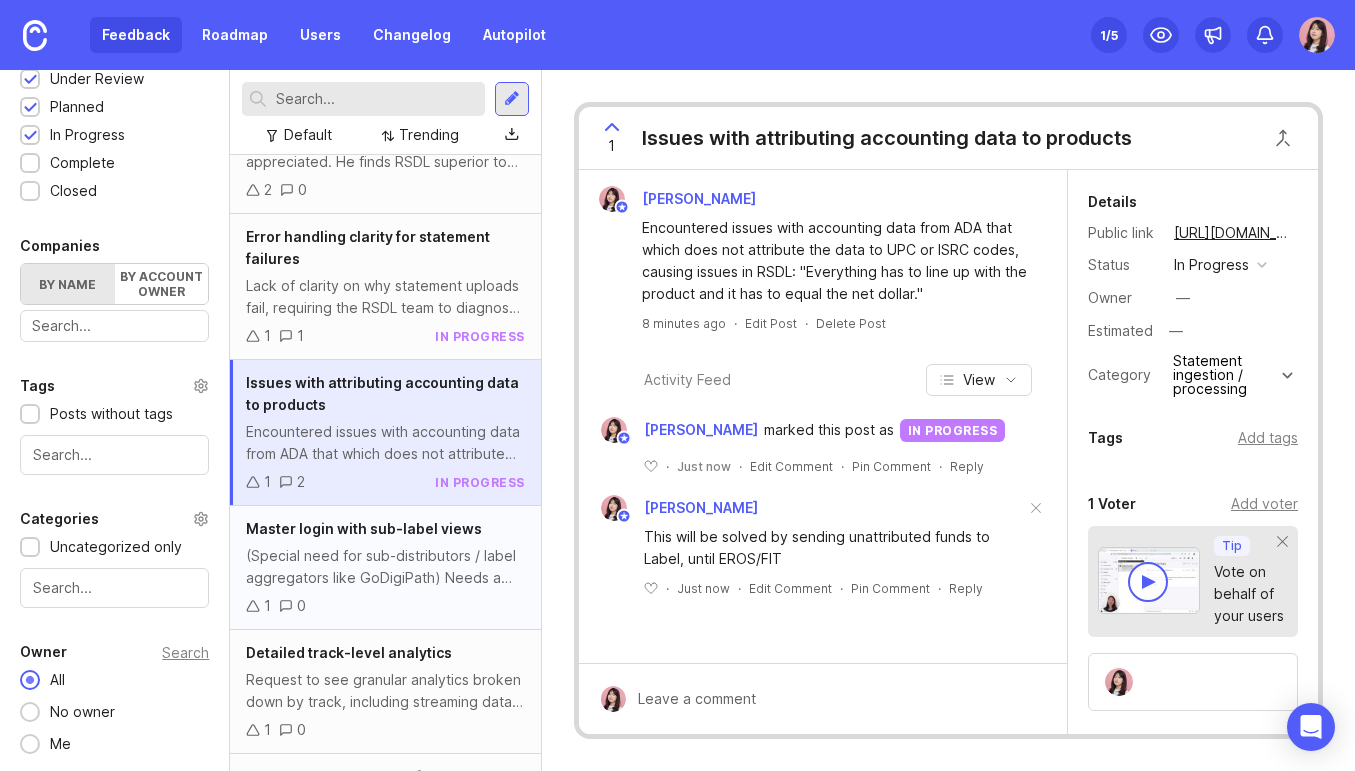 click on "(Special need for sub-distributors / label aggregators like GoDigiPath) Needs a master login to view each sub-label's account without needing their individual login credentials for troubleshooting and recoupment status. "We'd like to see a view for each of our labels, you know, see what our label sees… just have a way with our master login to be able to see each account."" at bounding box center (385, 567) 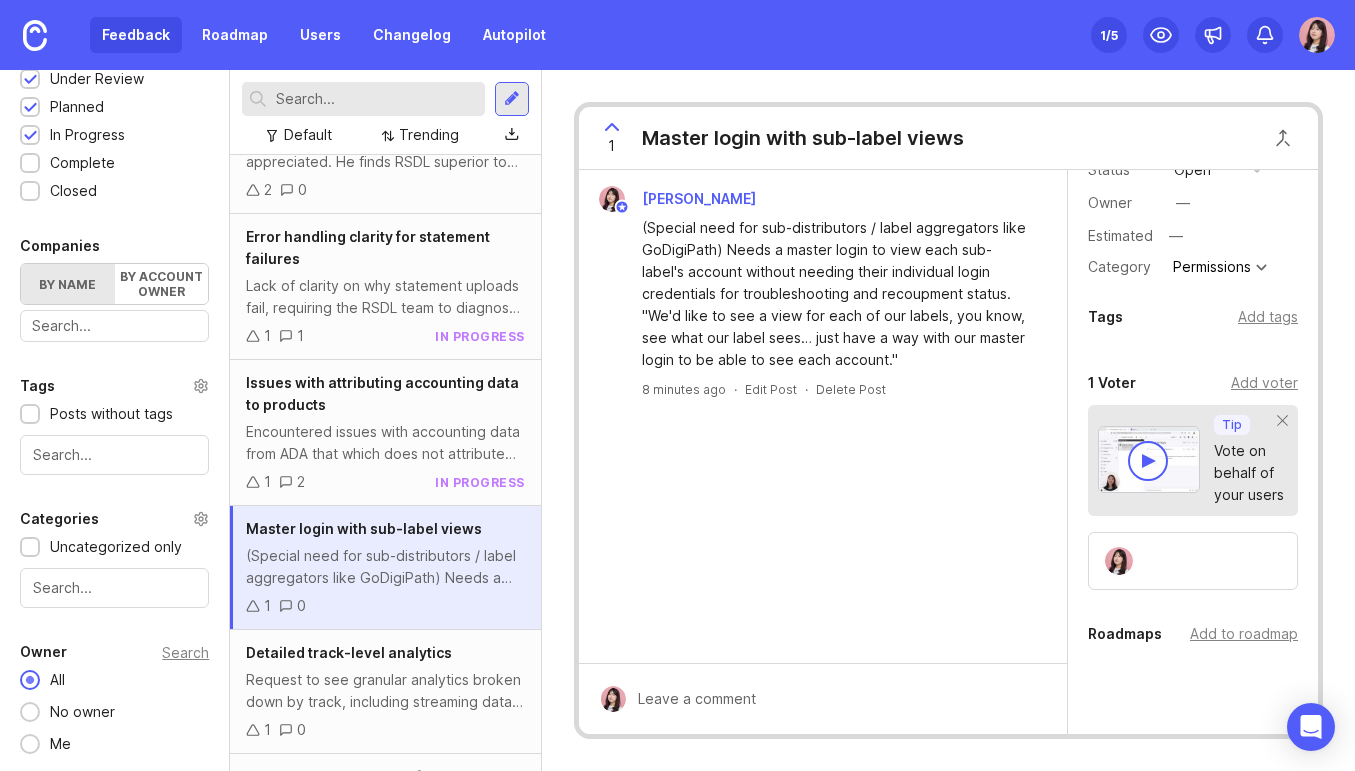 scroll, scrollTop: 100, scrollLeft: 0, axis: vertical 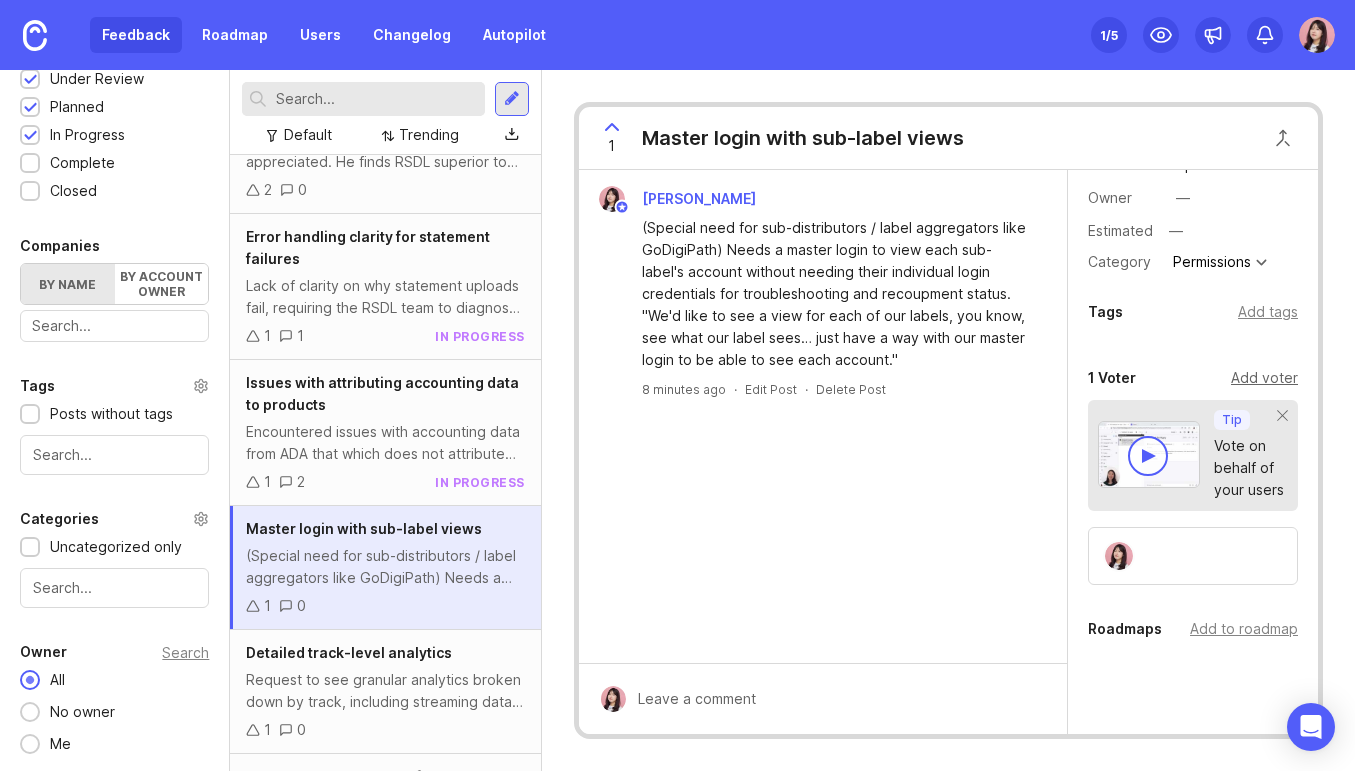 click on "Add voter" at bounding box center [1264, 378] 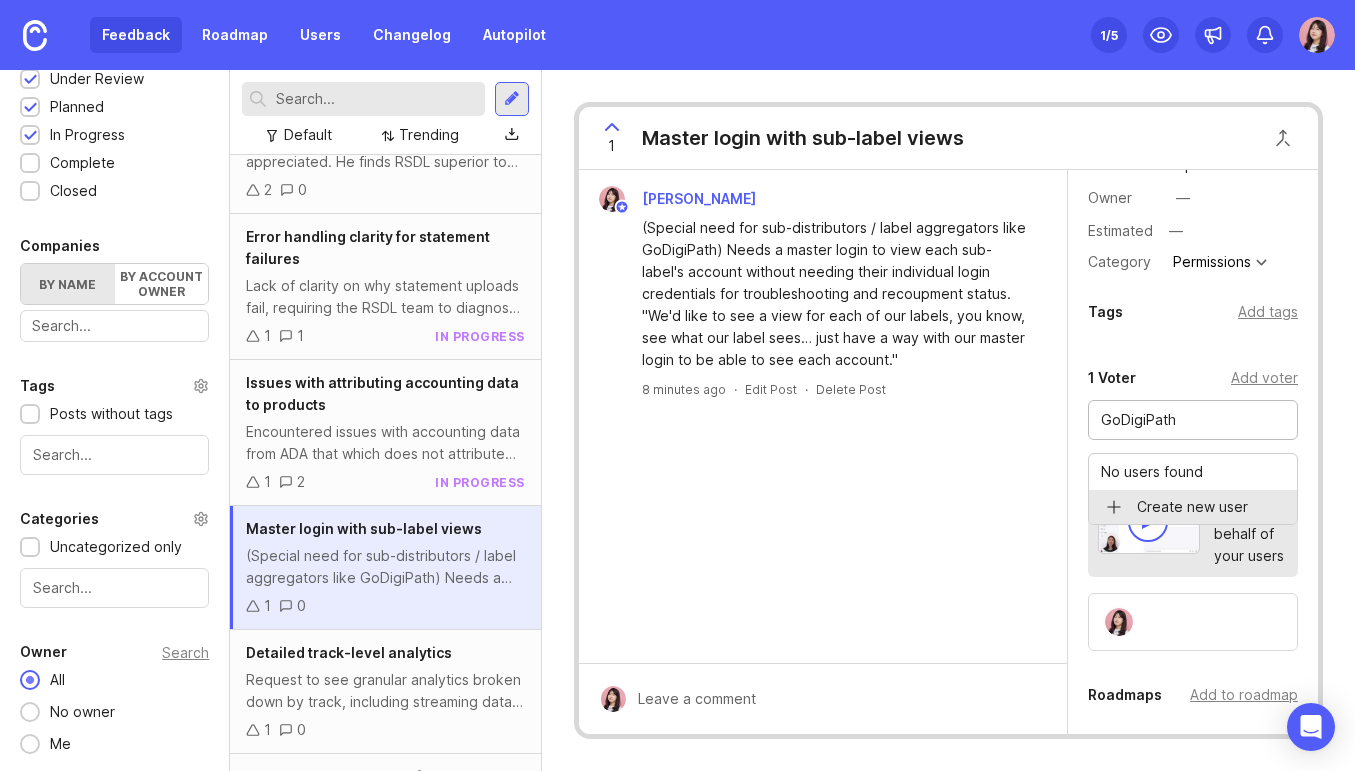 type on "GoDigiPath" 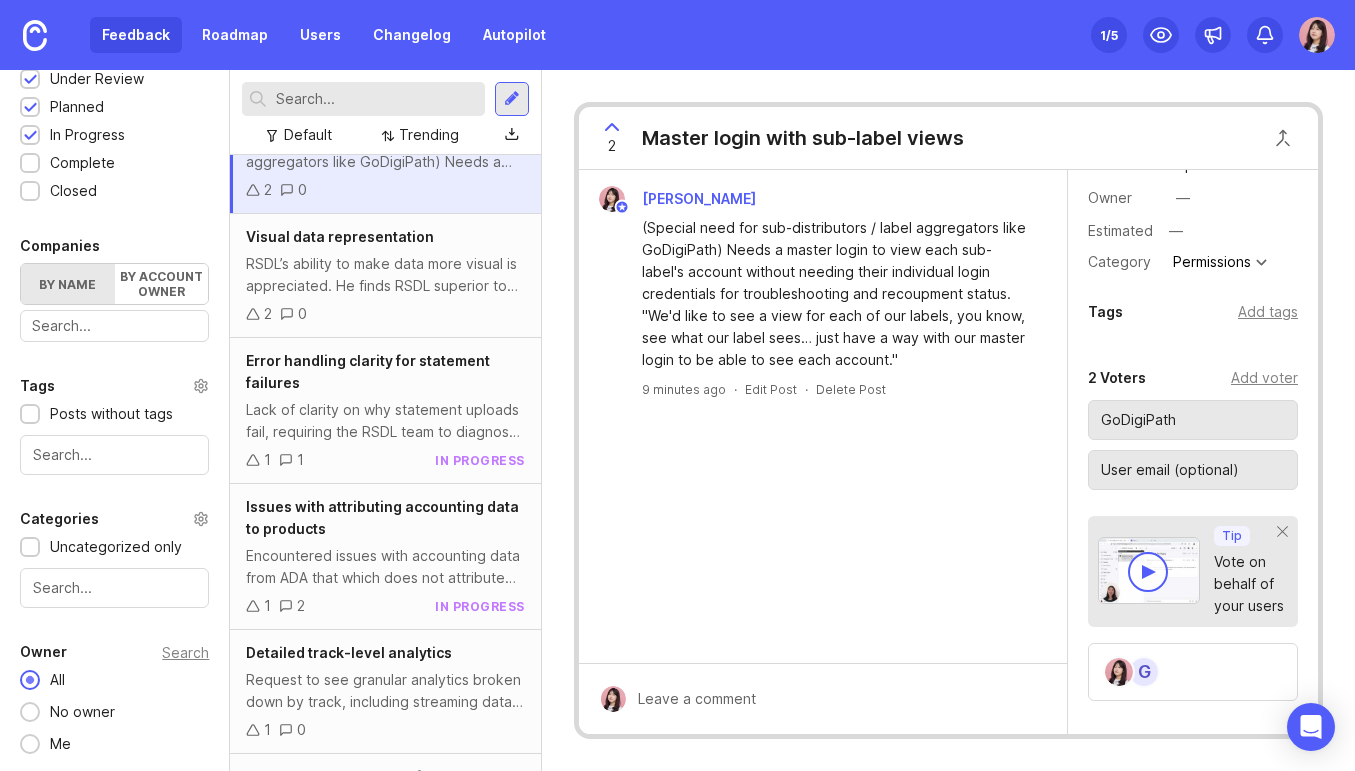 scroll, scrollTop: 0, scrollLeft: 0, axis: both 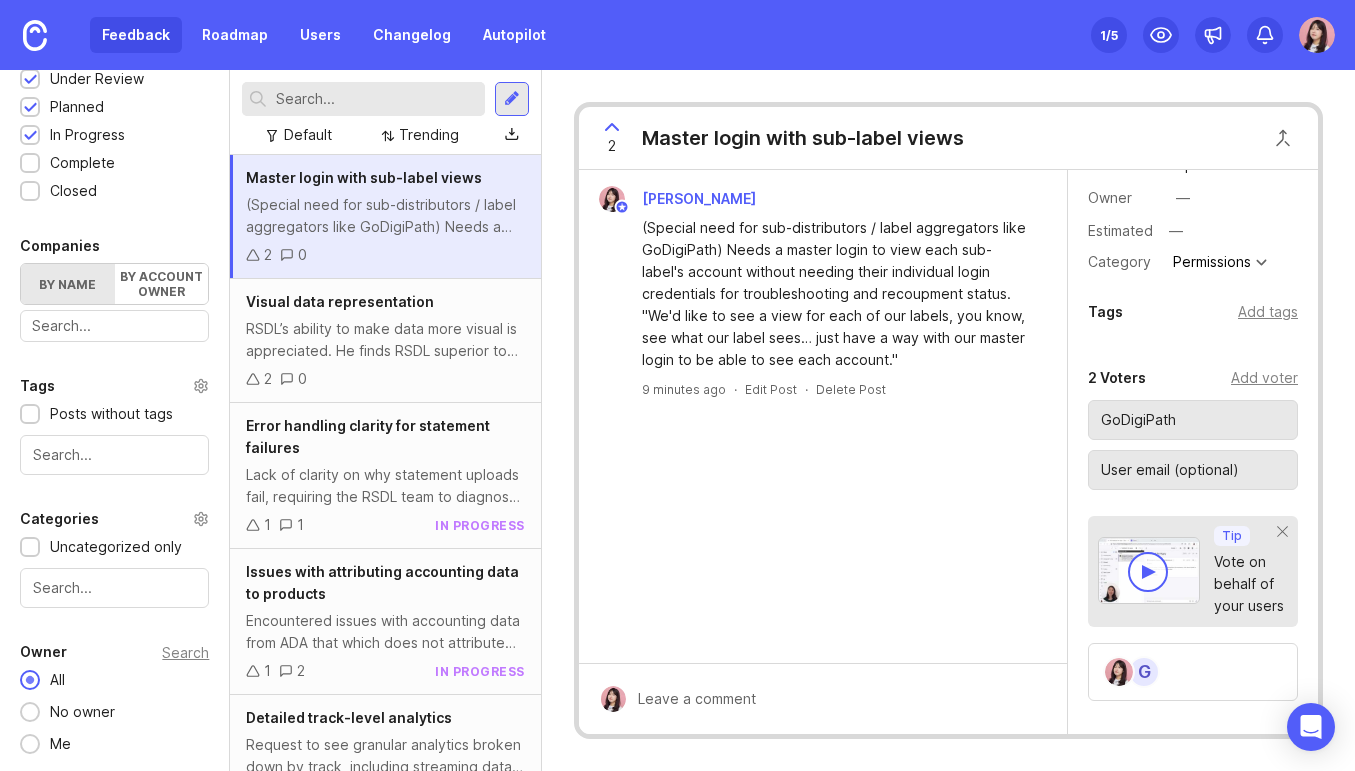 type 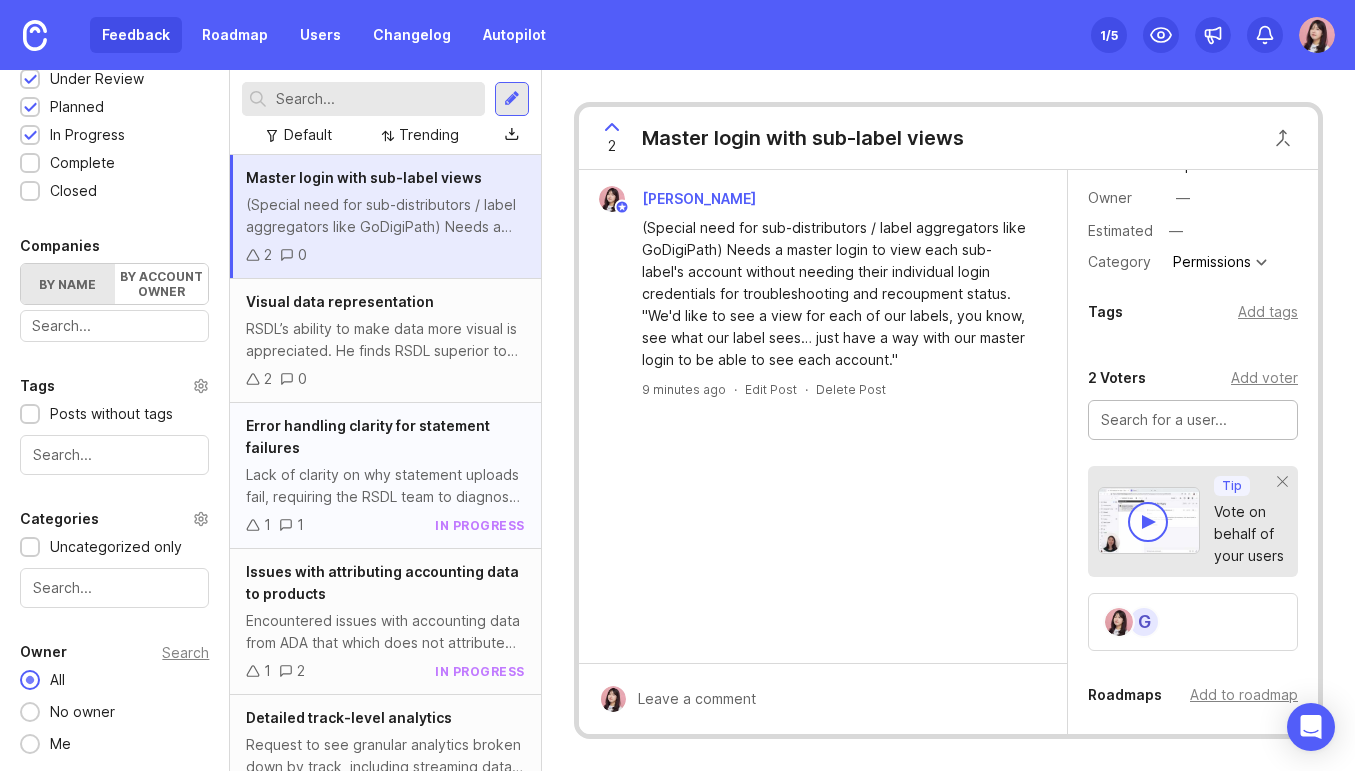click on "Lack of clarity on why statement uploads fail, requiring the RSDL team to diagnose the issue on behalf of label. "If a statement fails, especially if I have not manipulated it… there's nothing for me to look at because I have no clue."" at bounding box center [385, 486] 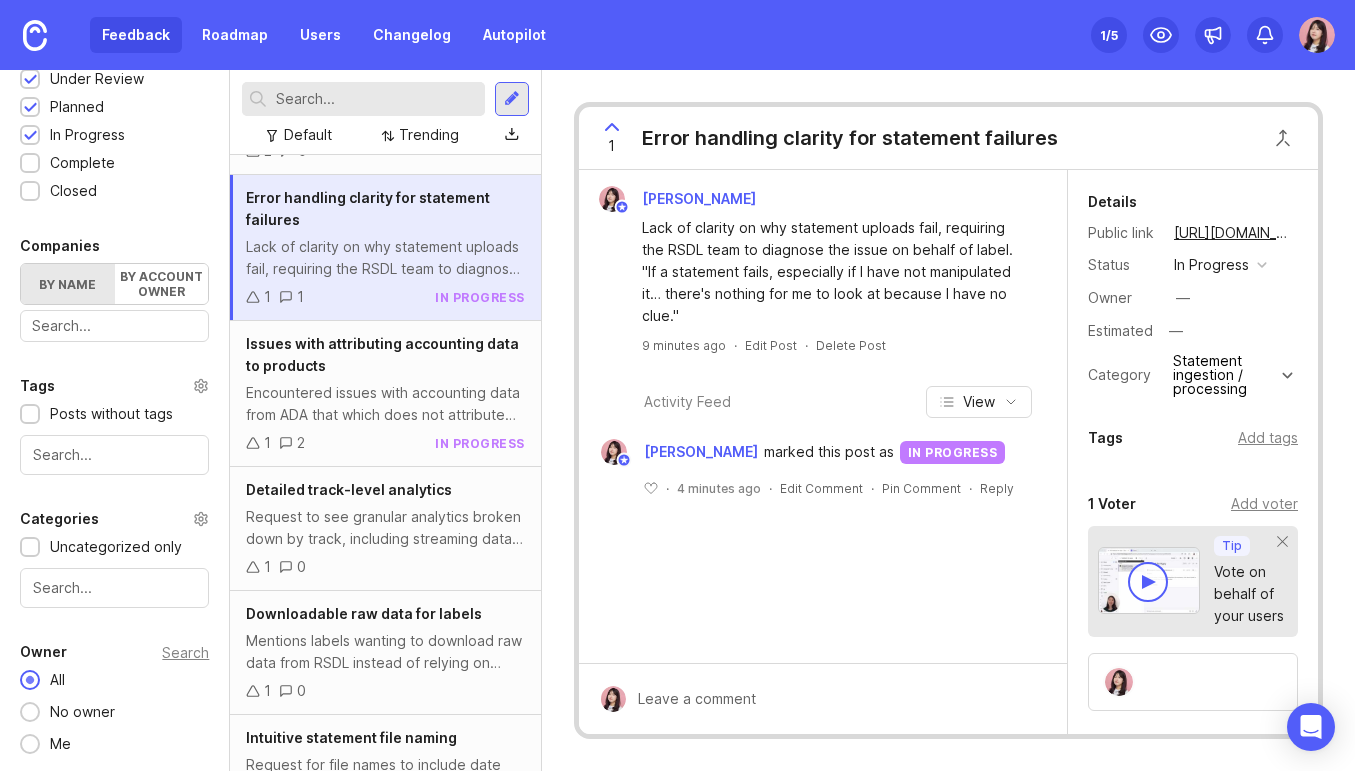 scroll, scrollTop: 235, scrollLeft: 0, axis: vertical 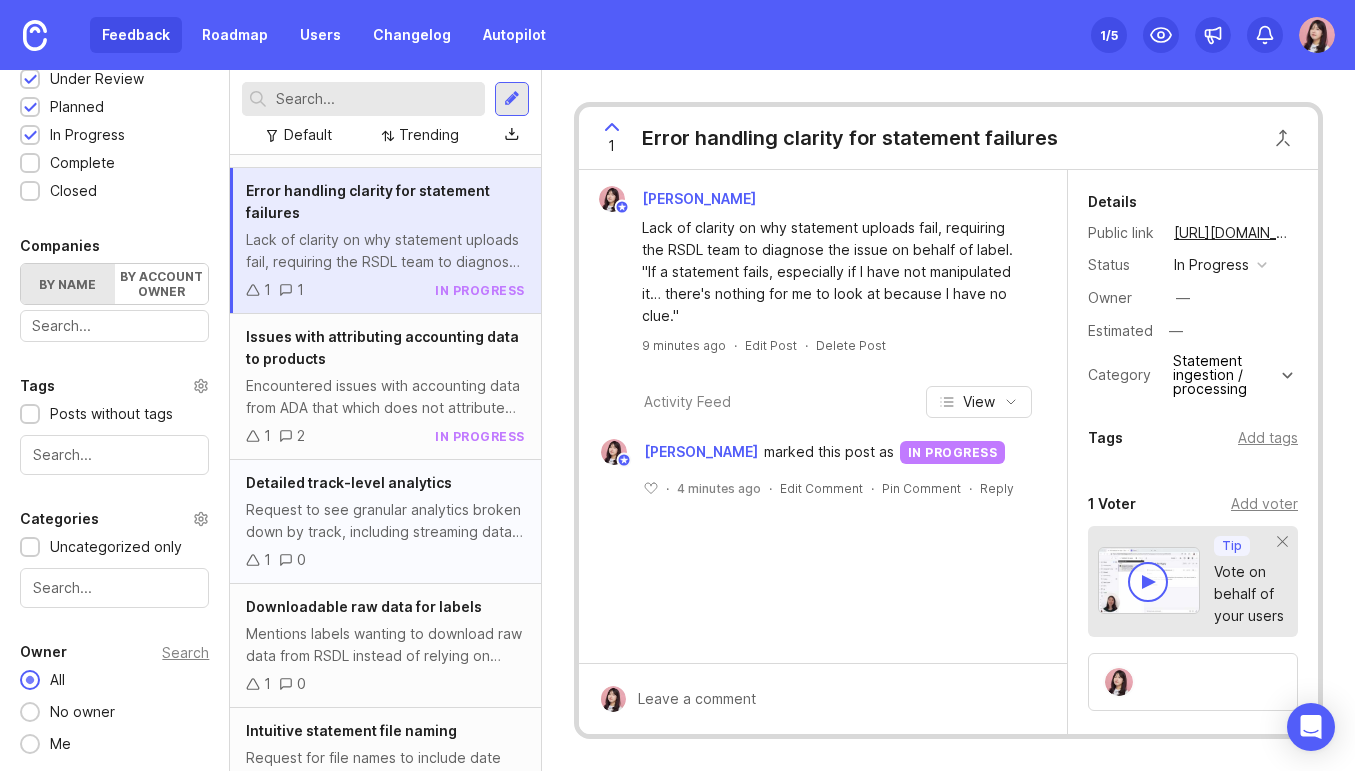 click on "Detailed track-level analytics Request to see granular analytics broken down by track, including streaming data by location. "But wanting to see that level of data broken down by track. If you go into a track where,… who's the number one streamers, where is it, what countries and all that, boil down to the track level." 1 0" at bounding box center (385, 522) 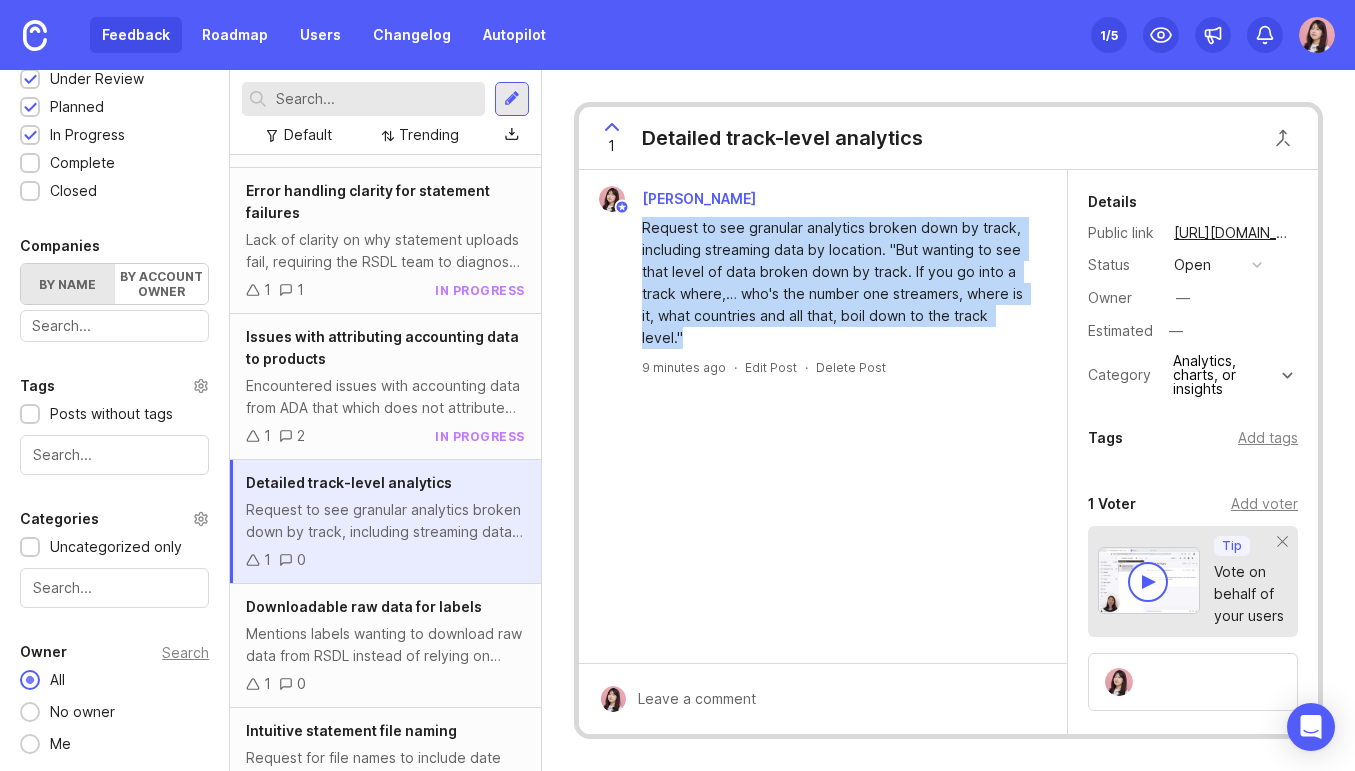 drag, startPoint x: 646, startPoint y: 227, endPoint x: 689, endPoint y: 349, distance: 129.3561 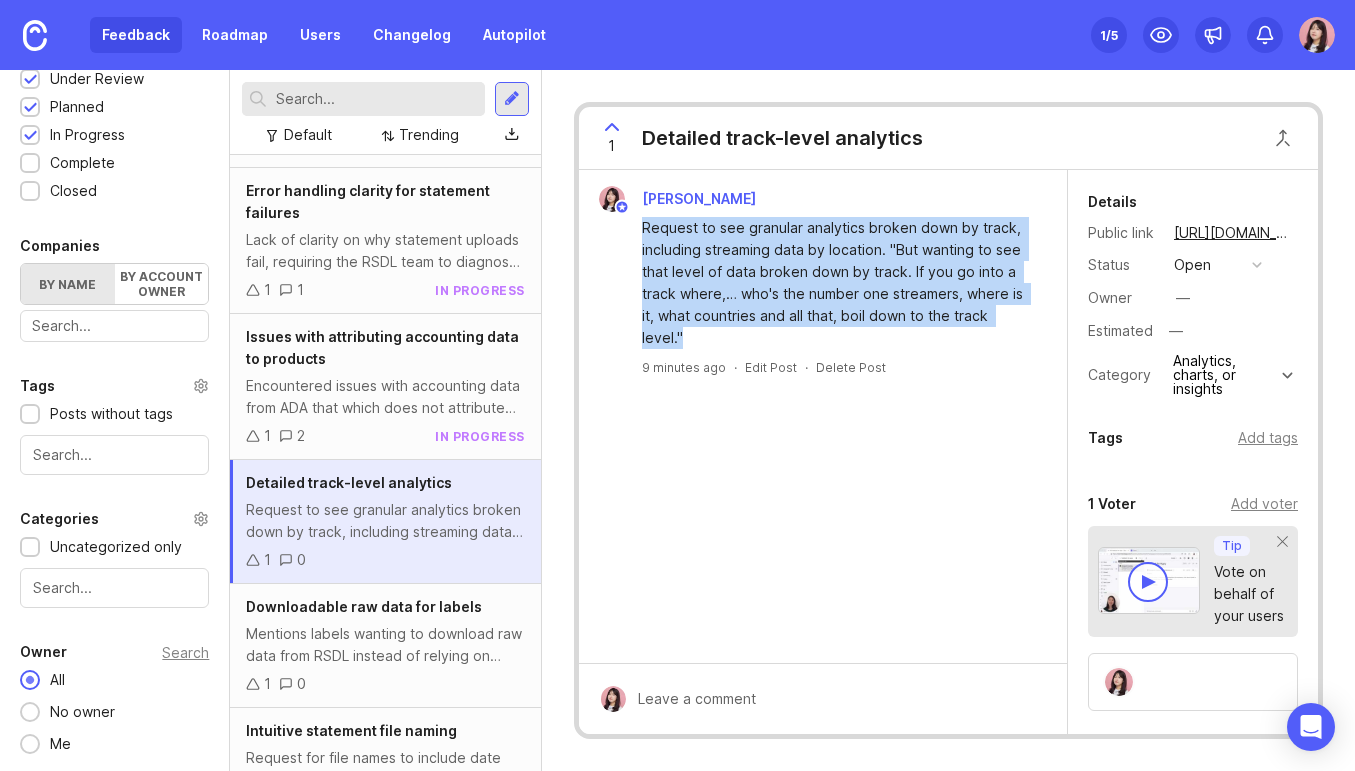 click on "April Xu Request to see granular analytics broken down by track, including streaming data by location. "But wanting to see that level of data broken down by track. If you go into a track where,… who's the number one streamers, where is it, what countries and all that, boil down to the track level." 9 minutes ago · Edit Post · Delete Post" at bounding box center (823, 281) 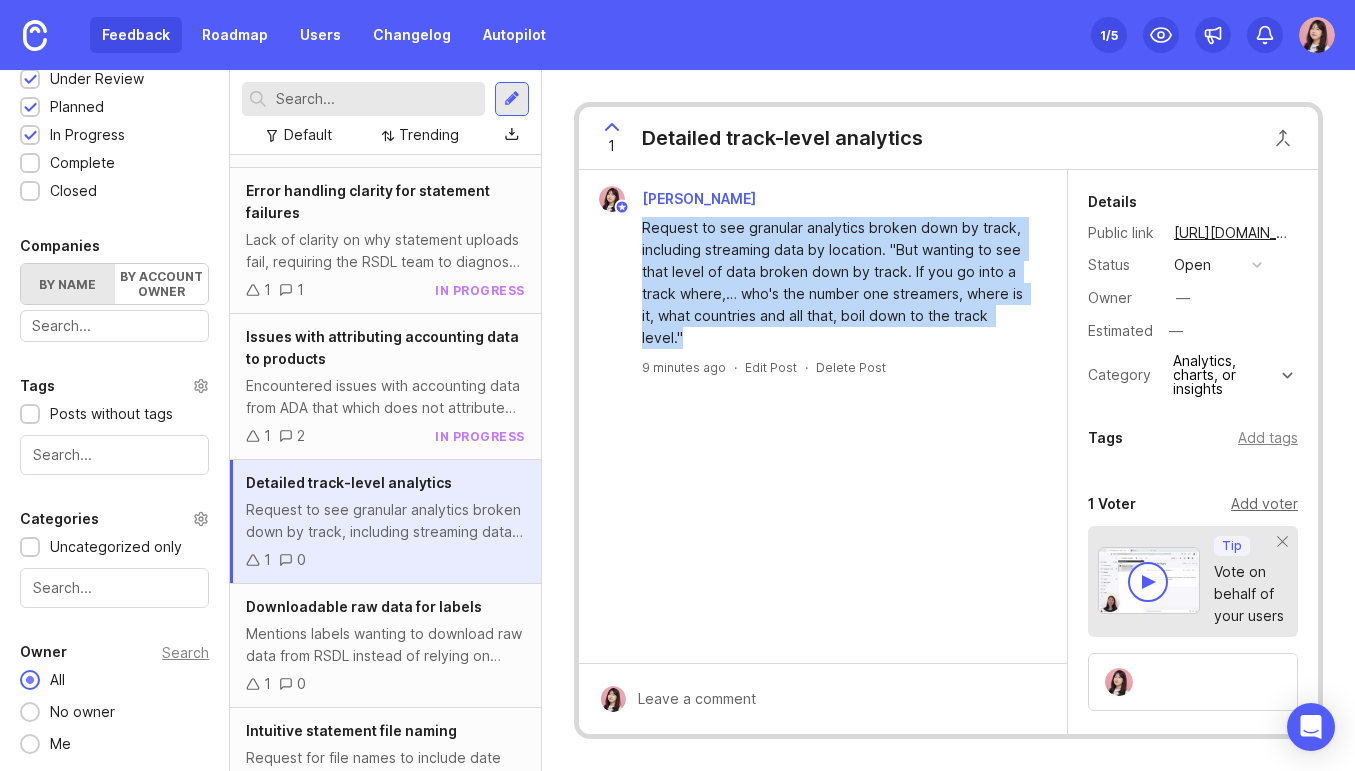 click on "Add voter" at bounding box center (1264, 504) 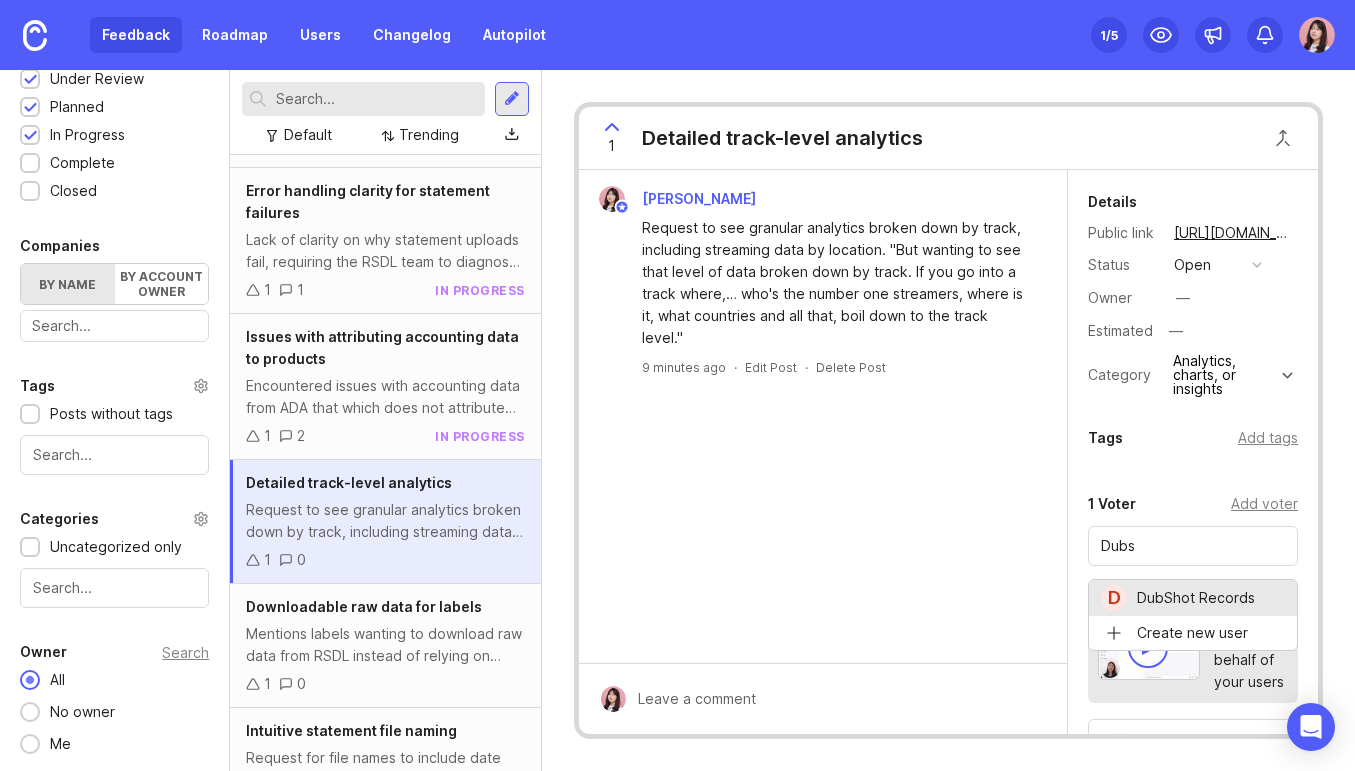 type on "DubShot Records" 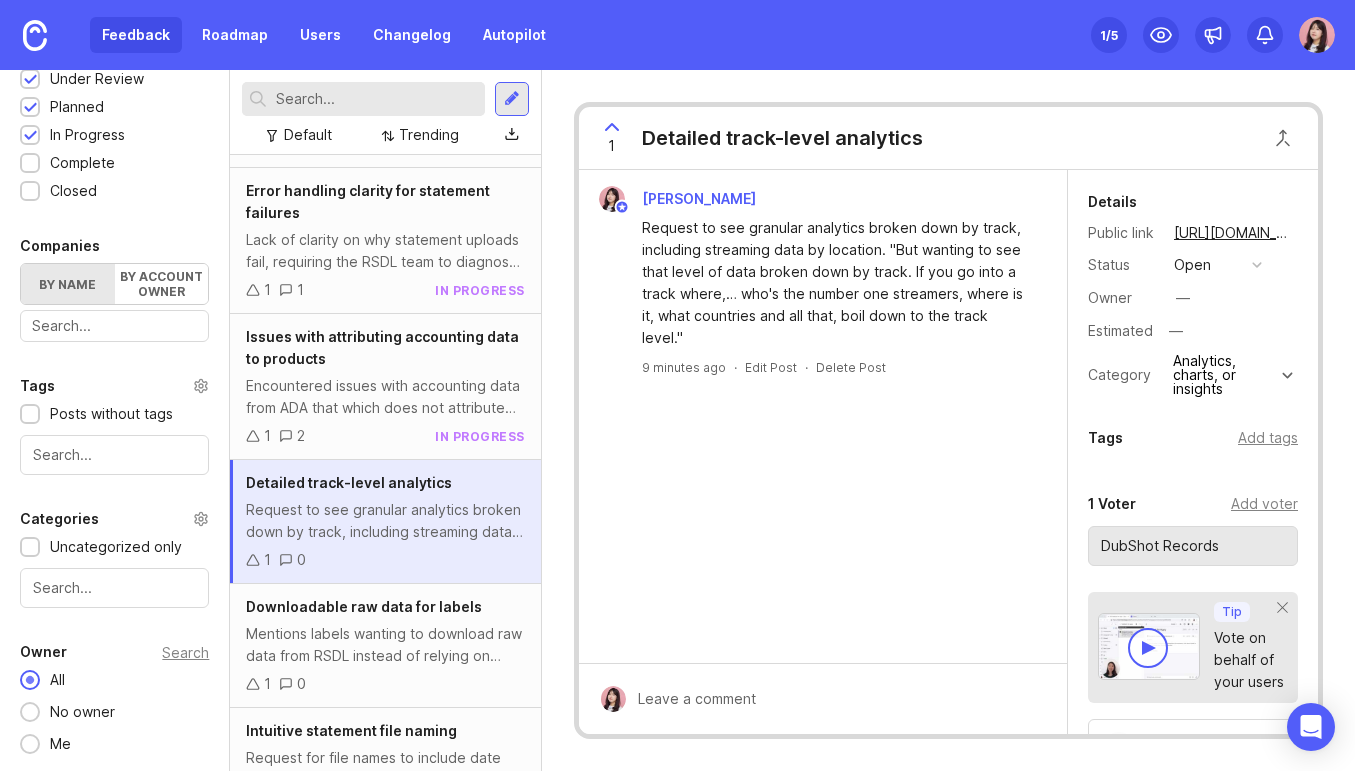 scroll, scrollTop: 0, scrollLeft: 0, axis: both 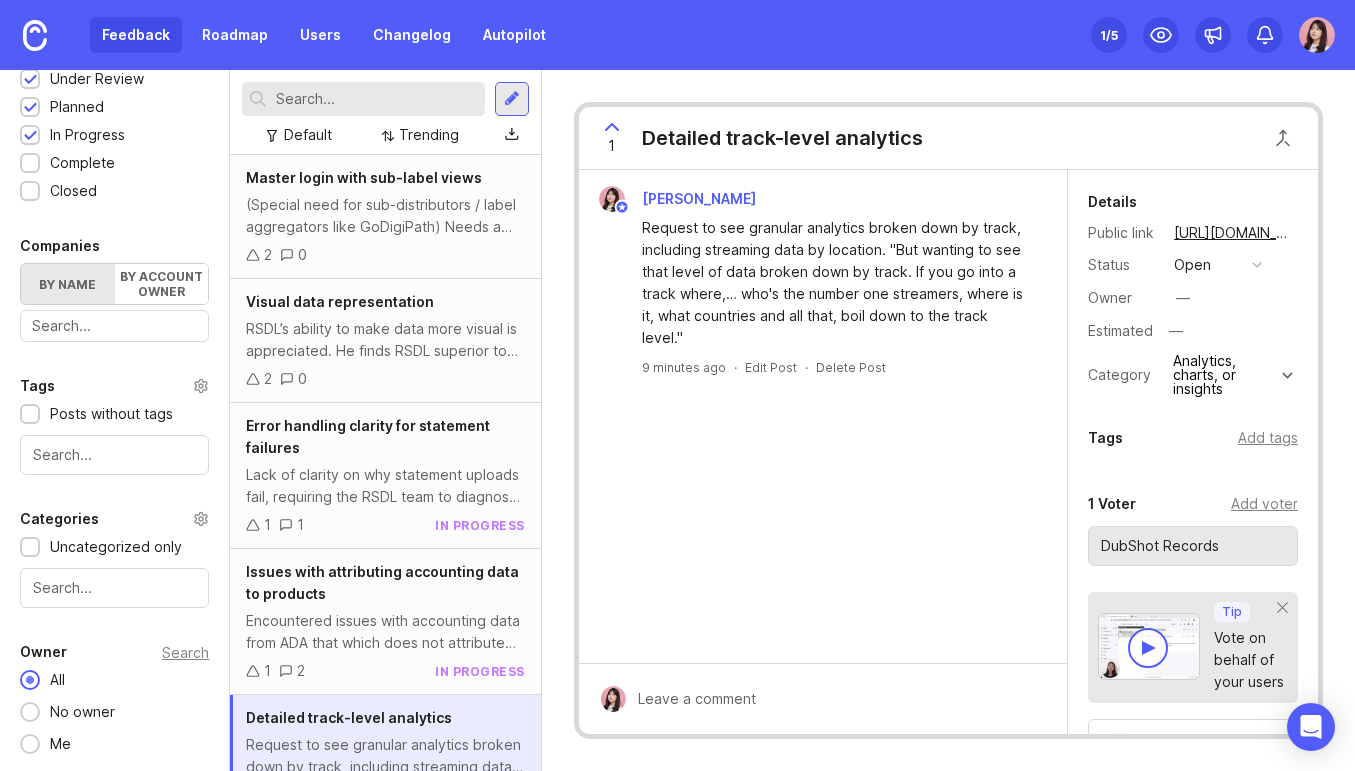 type 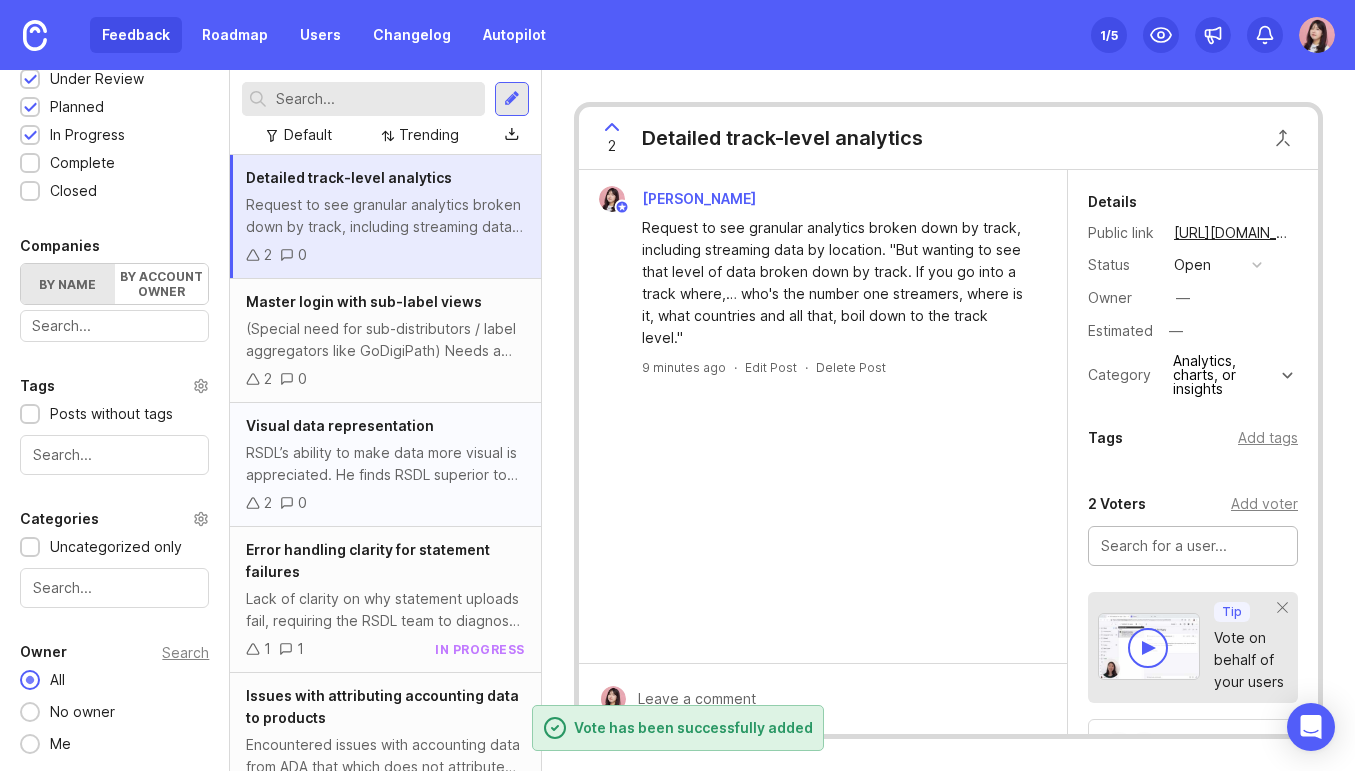 click on "RSDL’s ability to make data more visual is appreciated. He finds RSDL superior to other royalty management platforms like Curve Royalties. "RSDL is to me superior to those others even now, without the kinks being worked out. I would take RSDL over Curve, six out of seven days a week… the level of detail put into the graphics and the analytics...Curve does not offer anywhere near [what RSDL does]."" at bounding box center (385, 464) 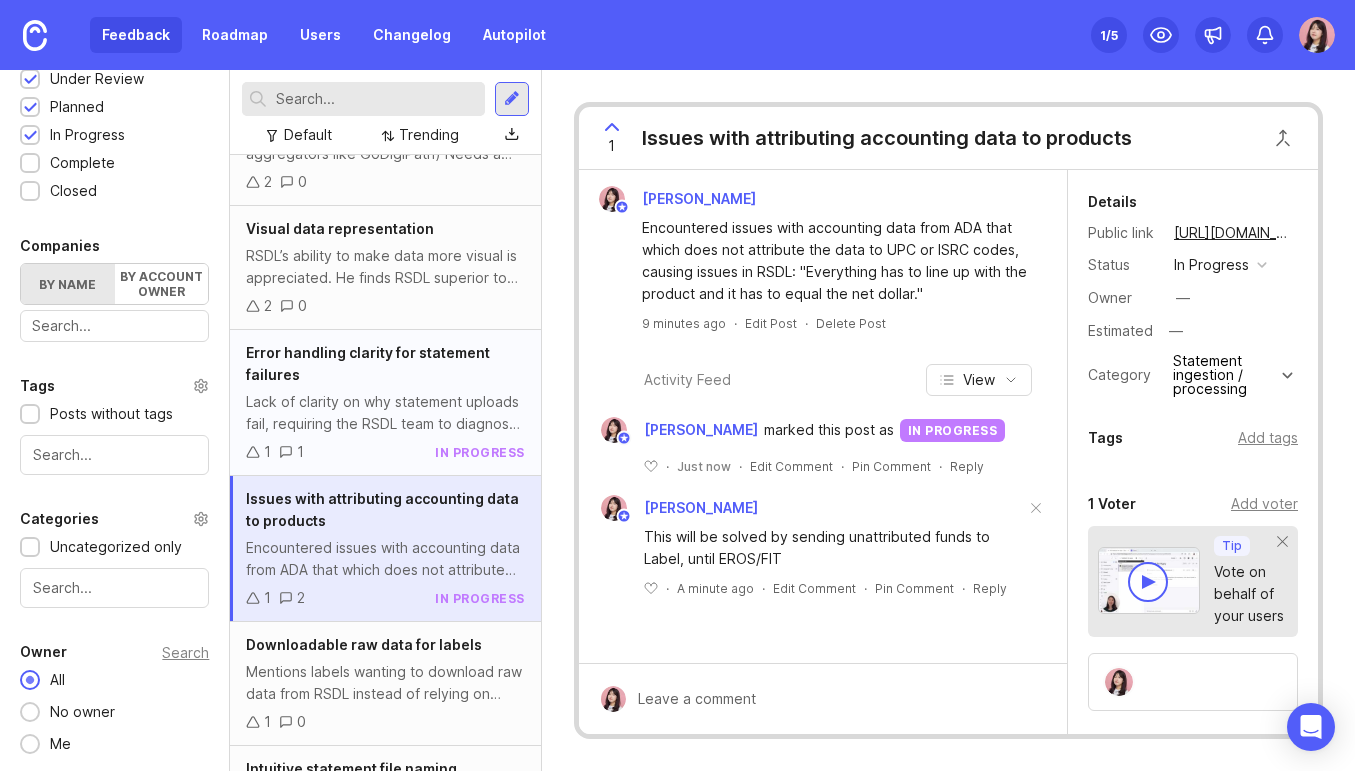 scroll, scrollTop: 201, scrollLeft: 0, axis: vertical 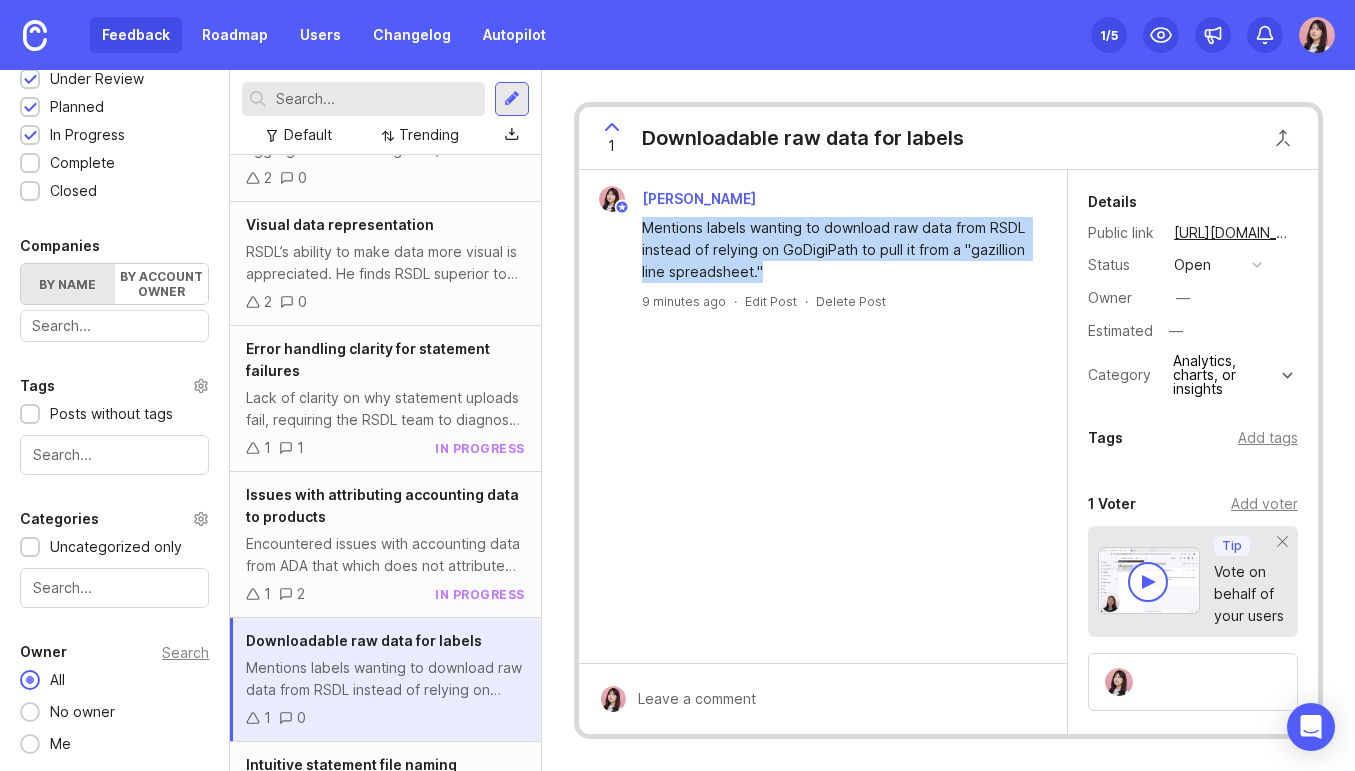 drag, startPoint x: 763, startPoint y: 270, endPoint x: 641, endPoint y: 229, distance: 128.7051 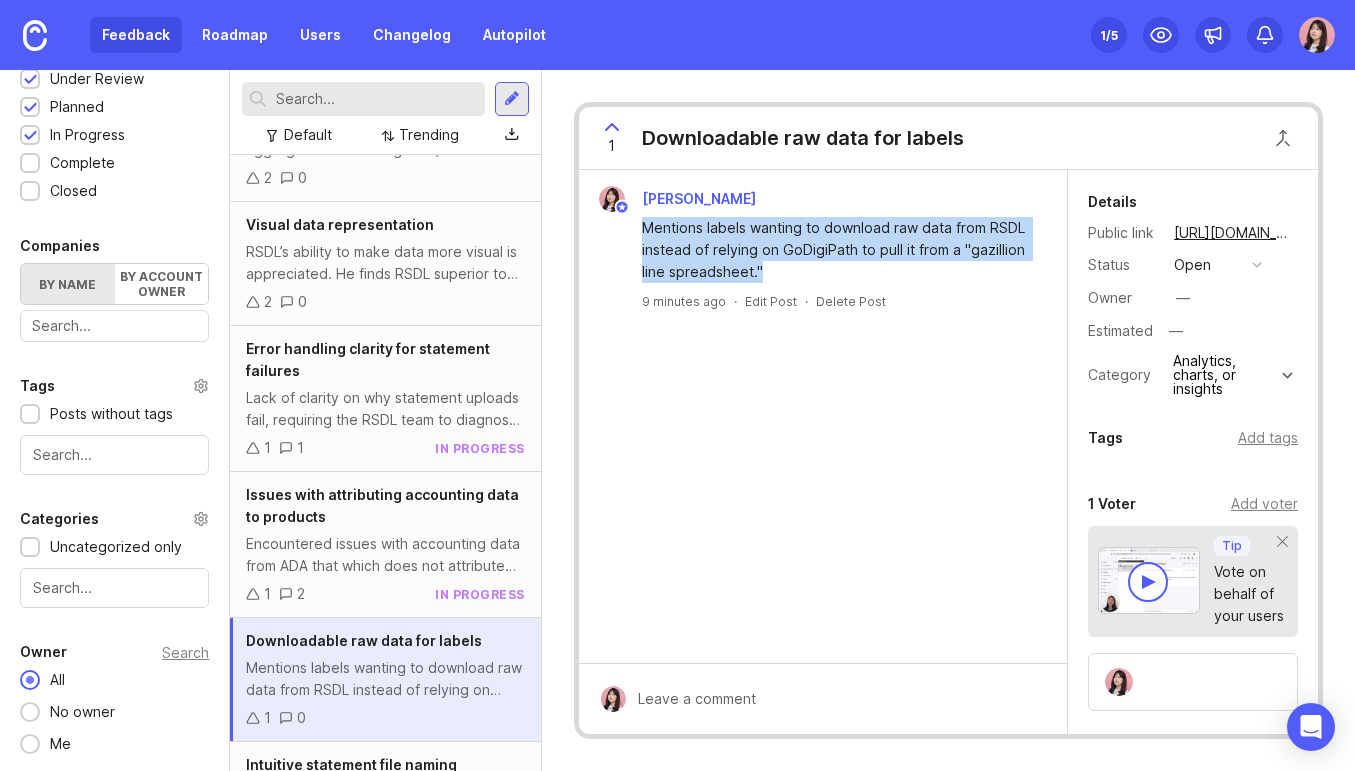 click on "Mentions labels wanting to download raw data from RSDL instead of relying on GoDigiPath to pull it from a "gazillion line spreadsheet."" at bounding box center [823, 247] 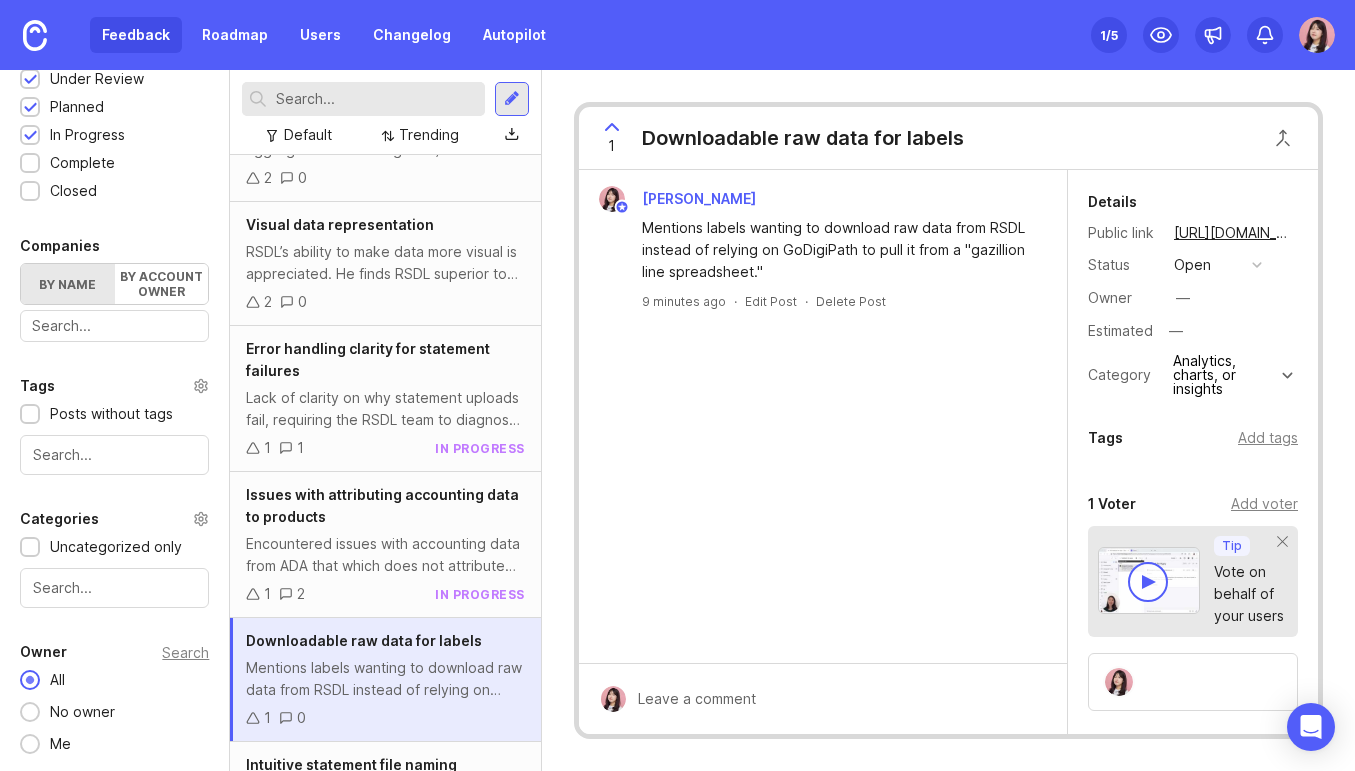 click on "April Xu Mentions labels wanting to download raw data from RSDL instead of relying on GoDigiPath to pull it from a "gazillion line spreadsheet." 9 minutes ago · Edit Post · Delete Post" at bounding box center (823, 416) 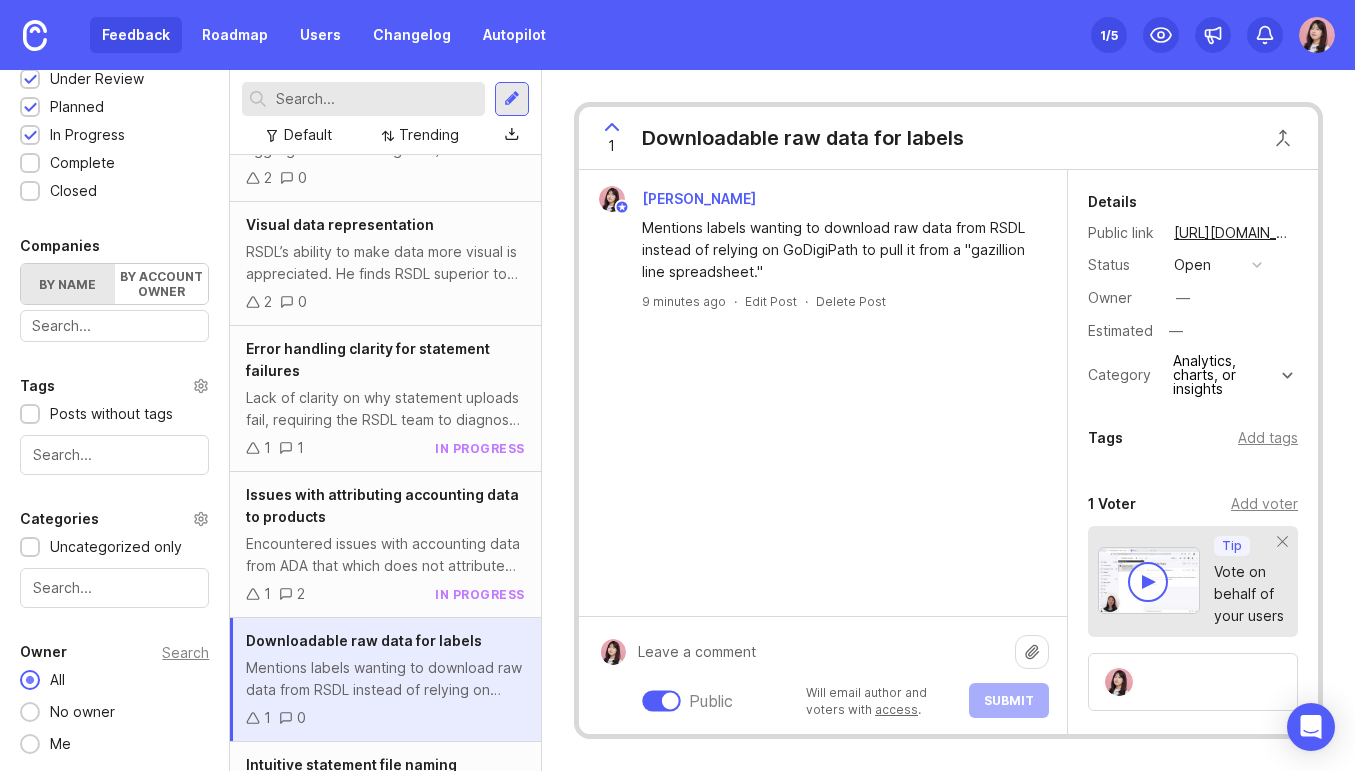 click on "Downloadable raw data for labels" at bounding box center (803, 138) 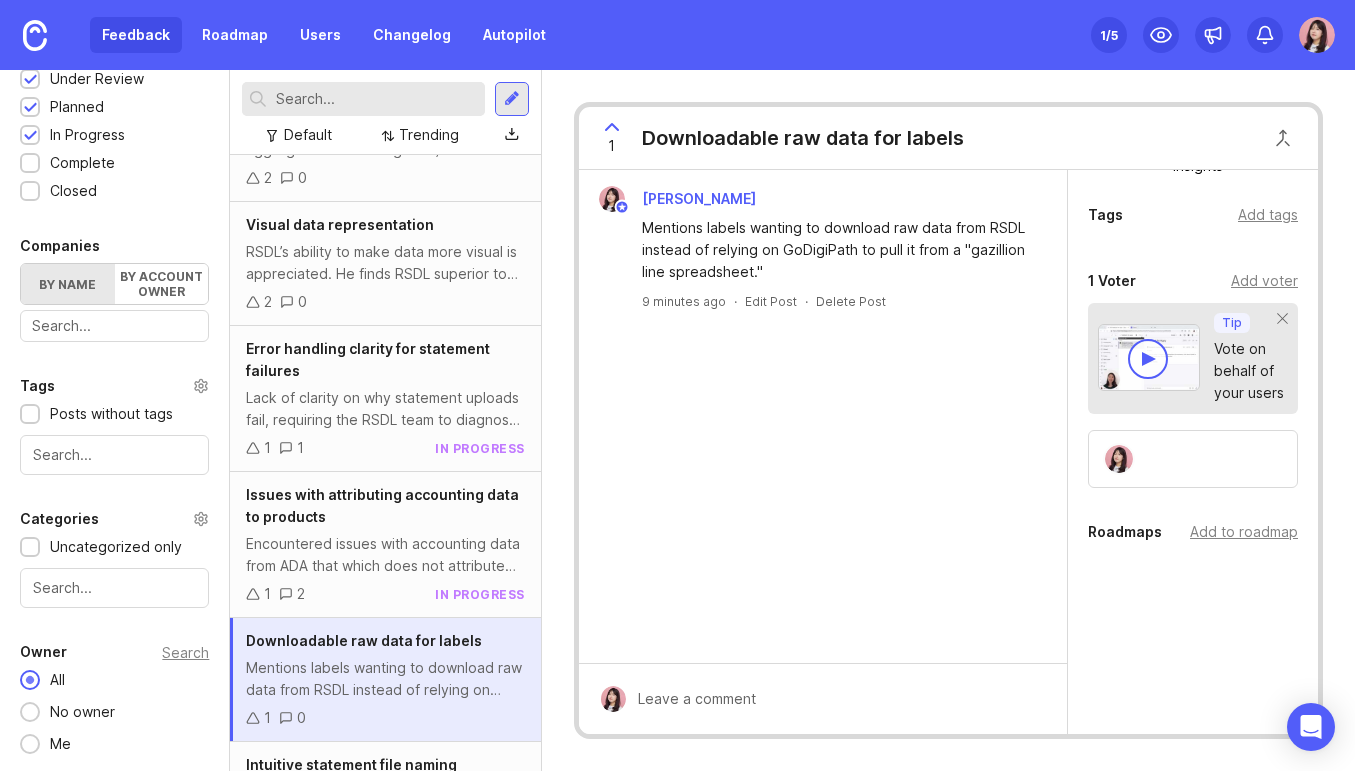 scroll, scrollTop: 0, scrollLeft: 0, axis: both 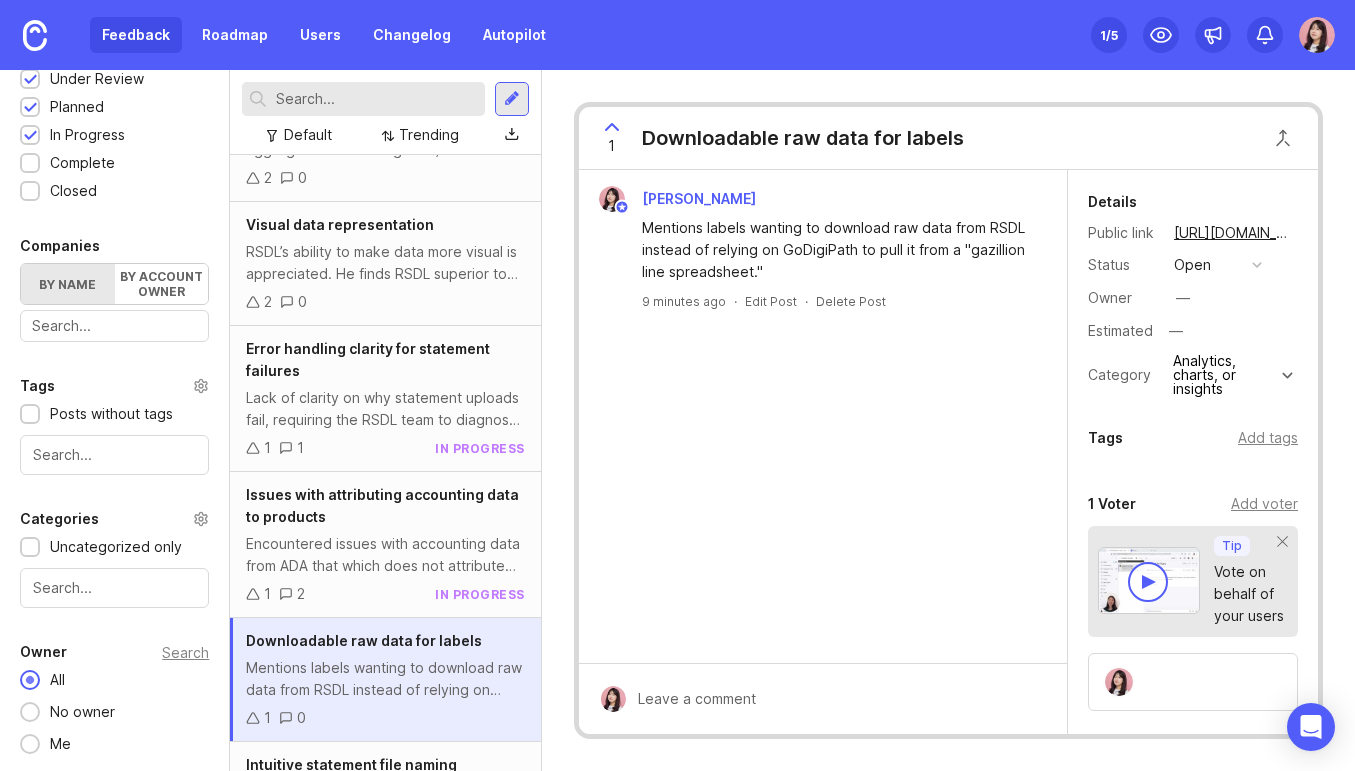 click on "Downloadable raw data for labels" at bounding box center (385, 641) 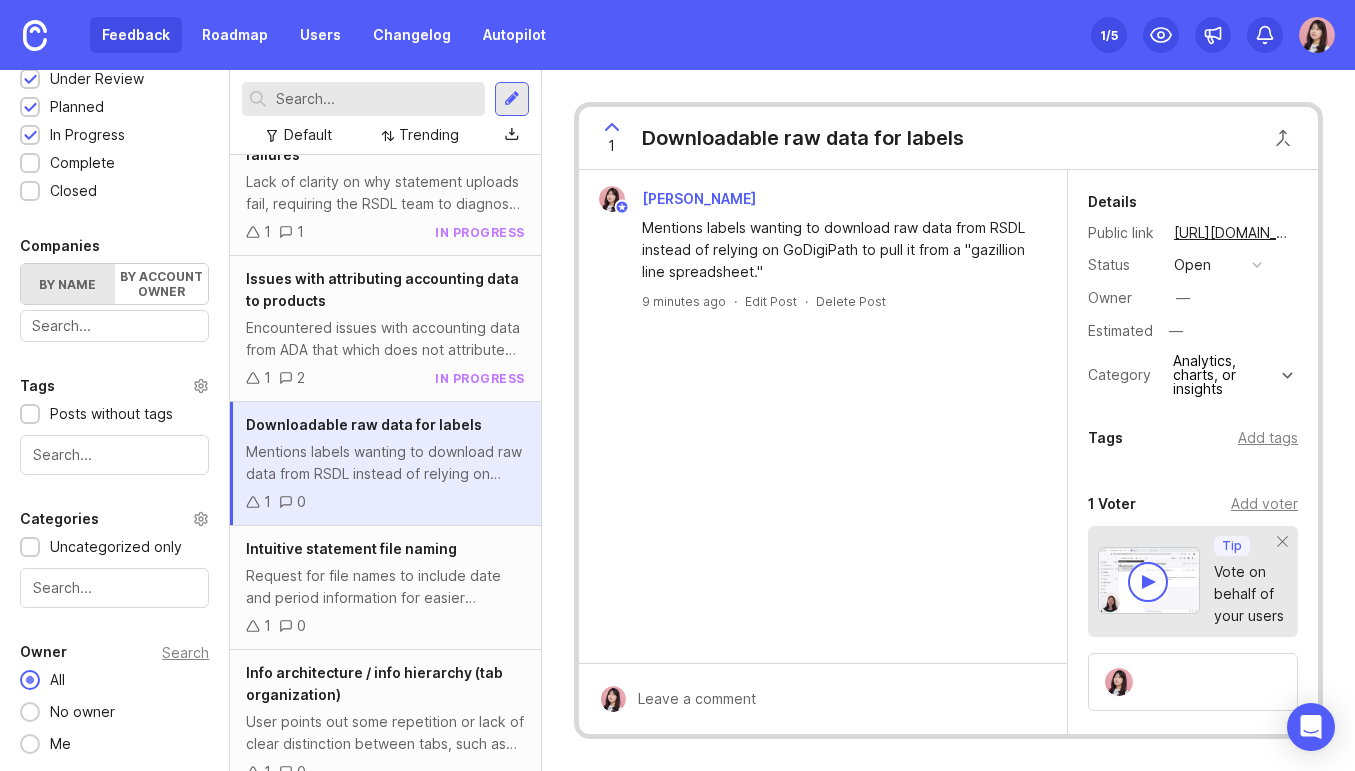 scroll, scrollTop: 415, scrollLeft: 0, axis: vertical 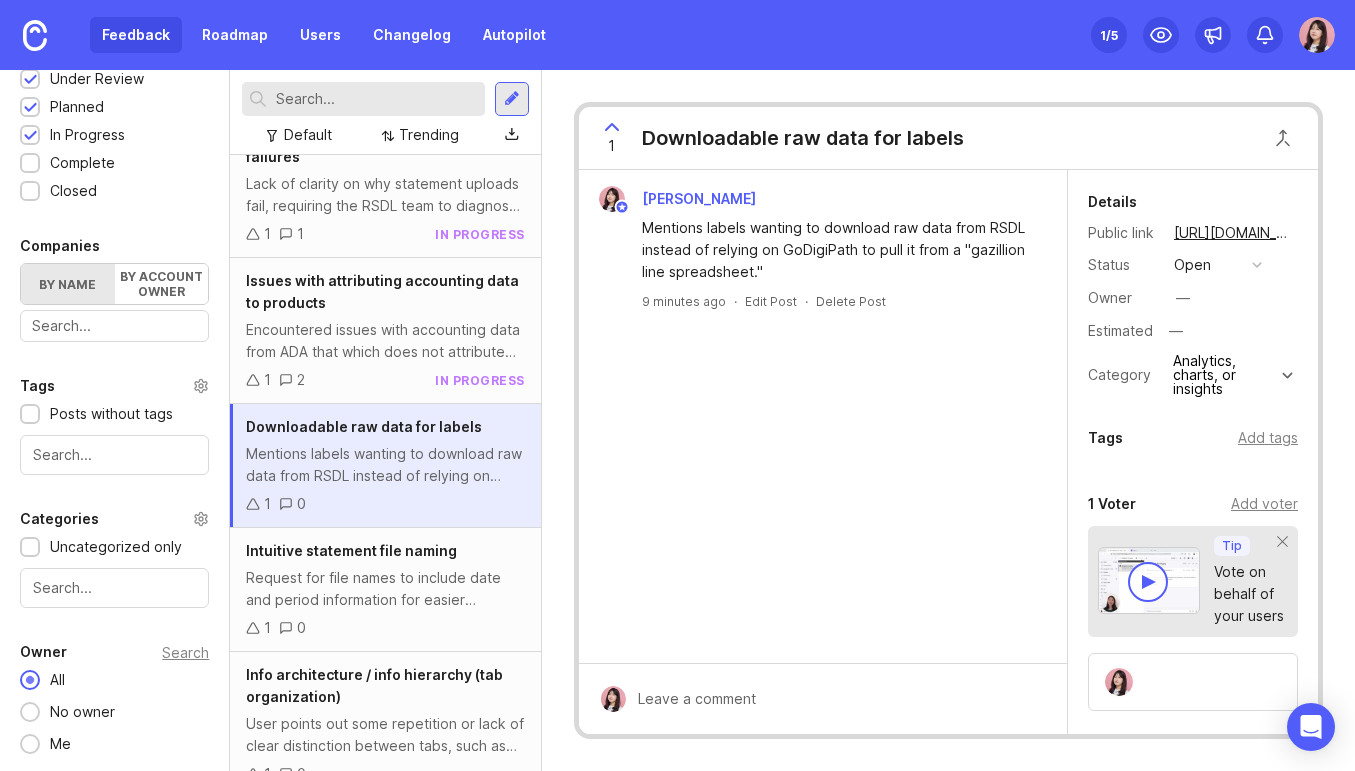 click on "1 Downloadable raw data for labels" at bounding box center (948, 138) 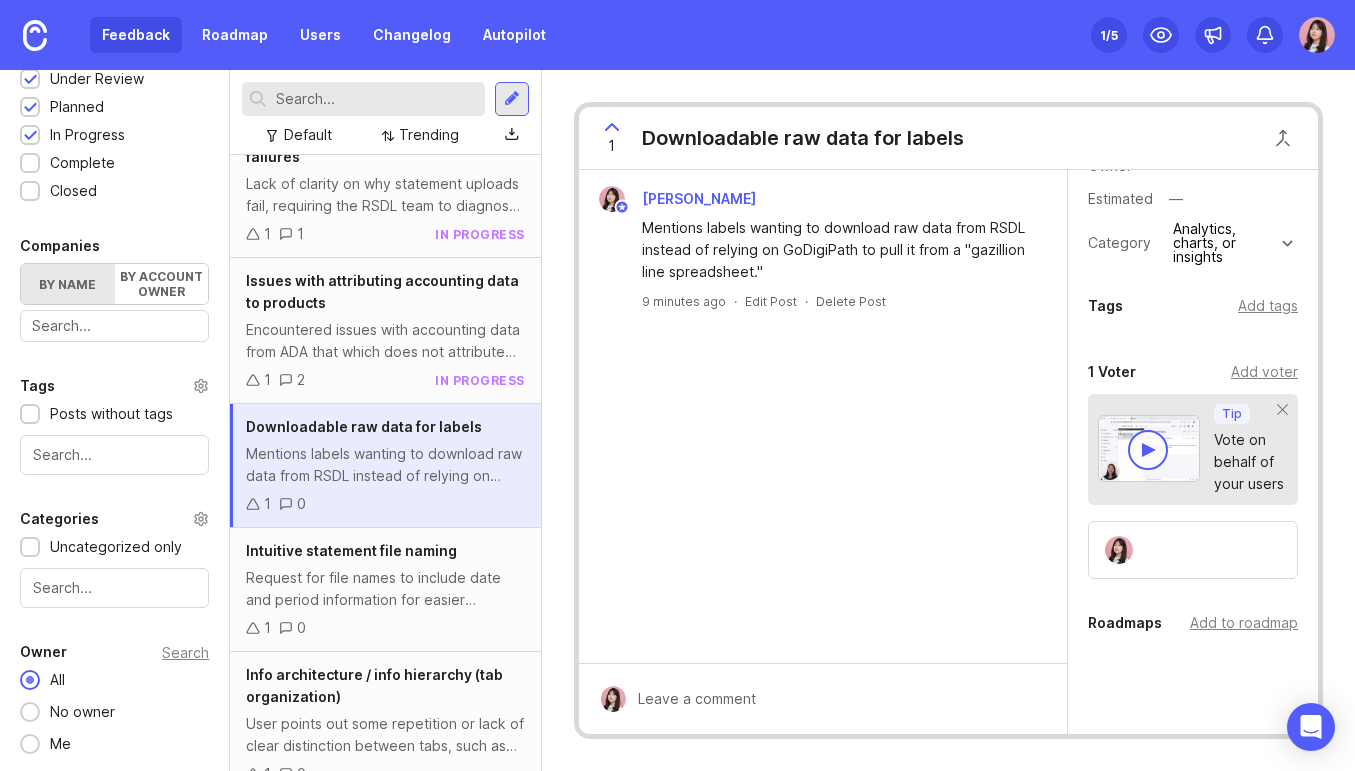 scroll, scrollTop: 138, scrollLeft: 0, axis: vertical 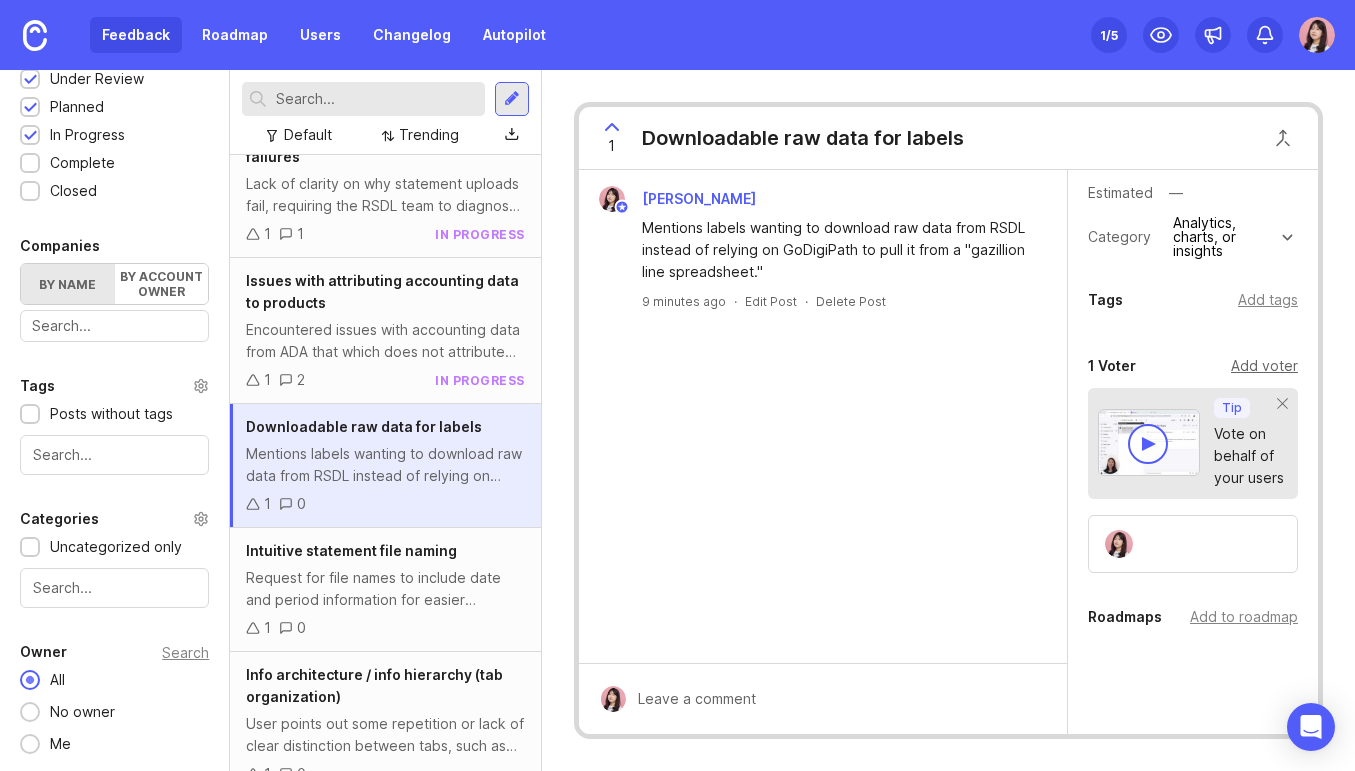 click on "Add voter" at bounding box center (1264, 366) 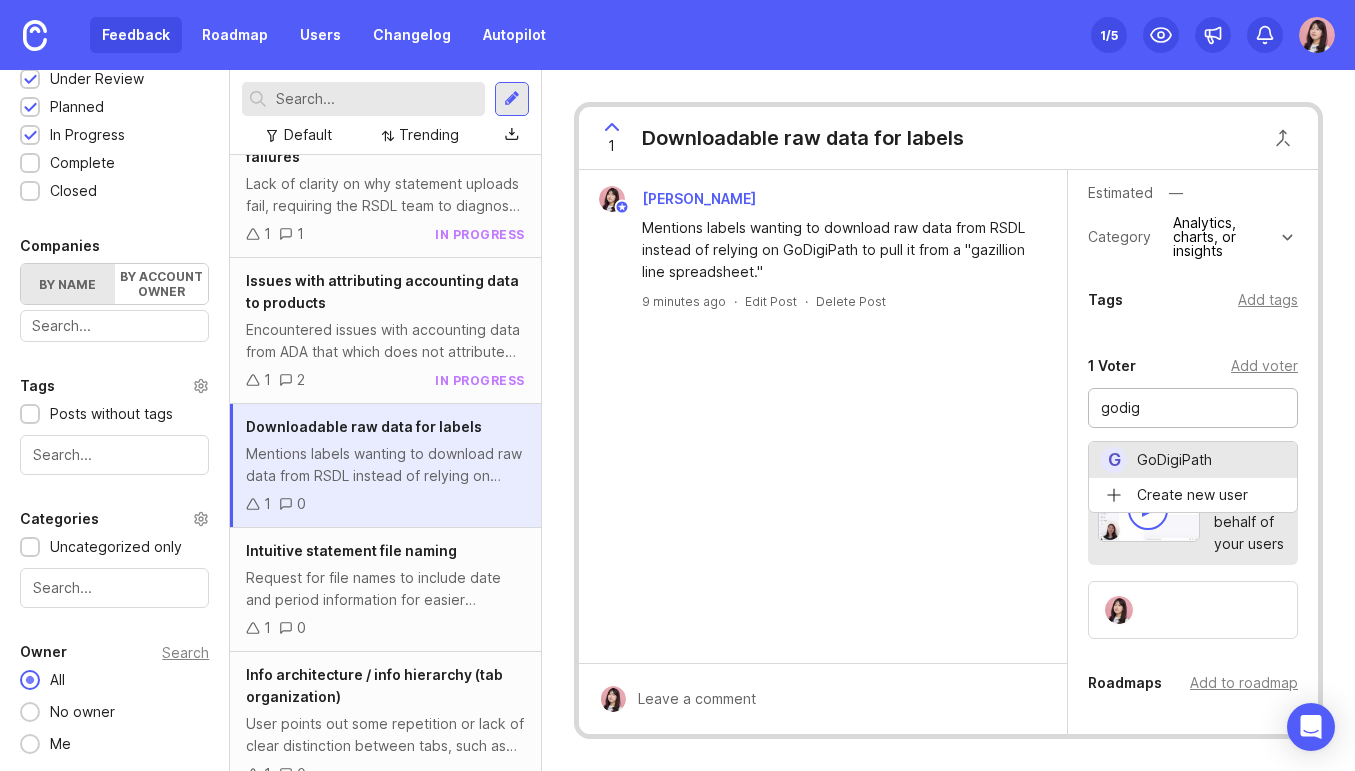 type on "GoDigiPath" 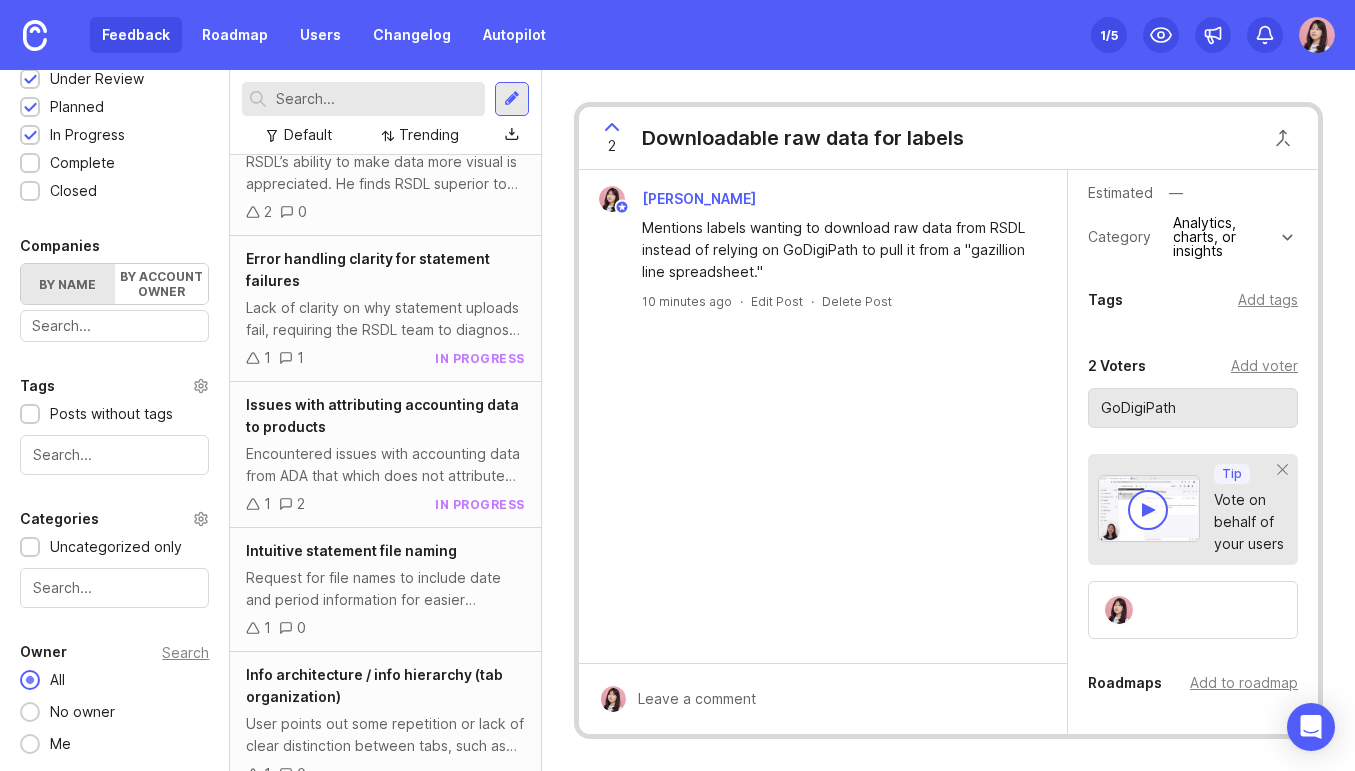 type 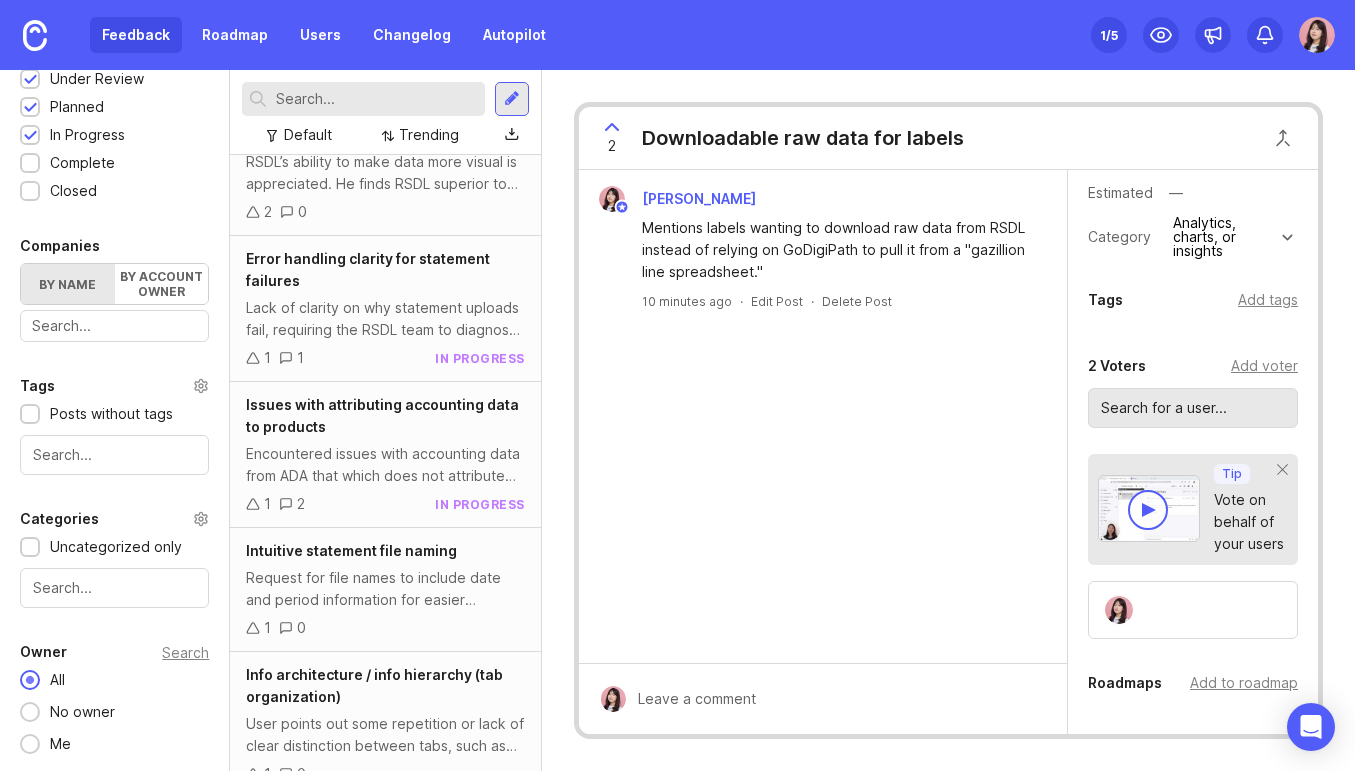scroll, scrollTop: 0, scrollLeft: 0, axis: both 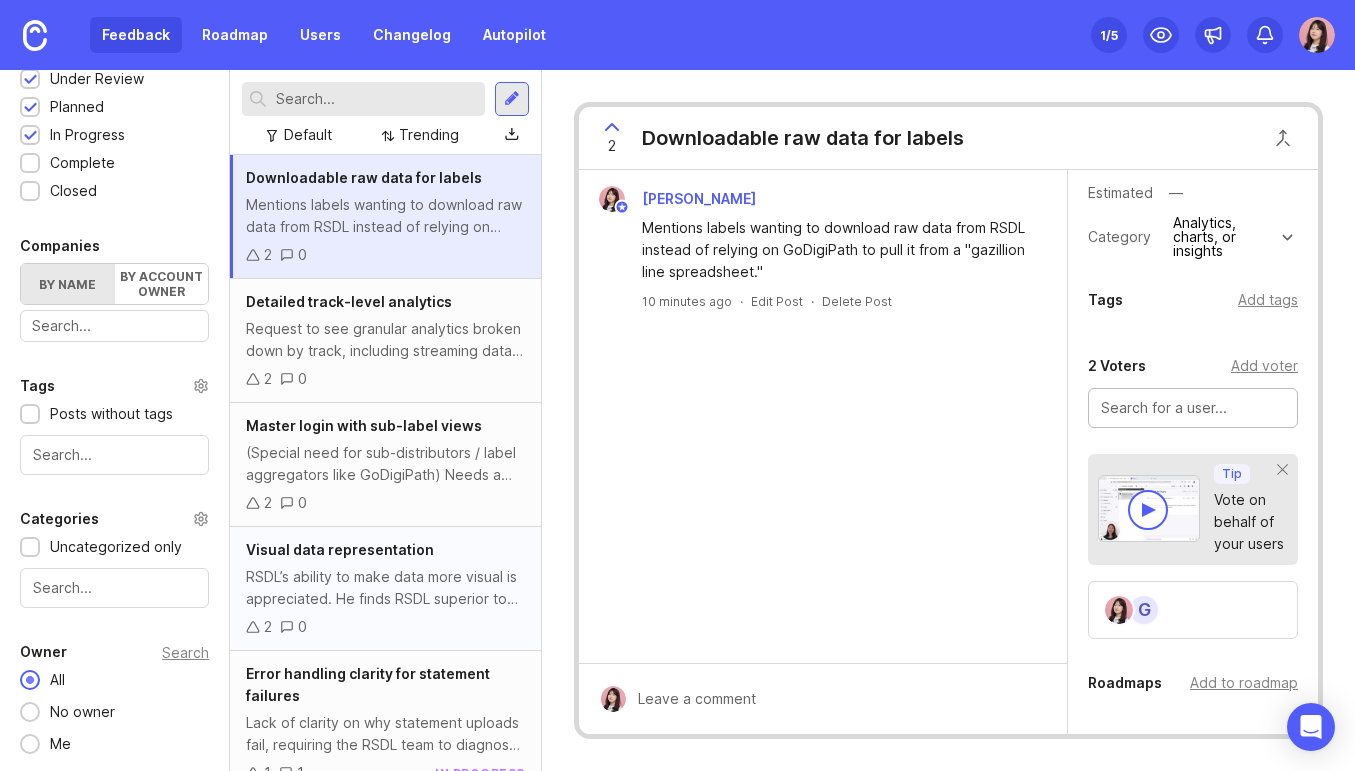 click on "RSDL’s ability to make data more visual is appreciated. He finds RSDL superior to other royalty management platforms like Curve Royalties. "RSDL is to me superior to those others even now, without the kinks being worked out. I would take RSDL over Curve, six out of seven days a week… the level of detail put into the graphics and the analytics...Curve does not offer anywhere near [what RSDL does]."" at bounding box center (385, 588) 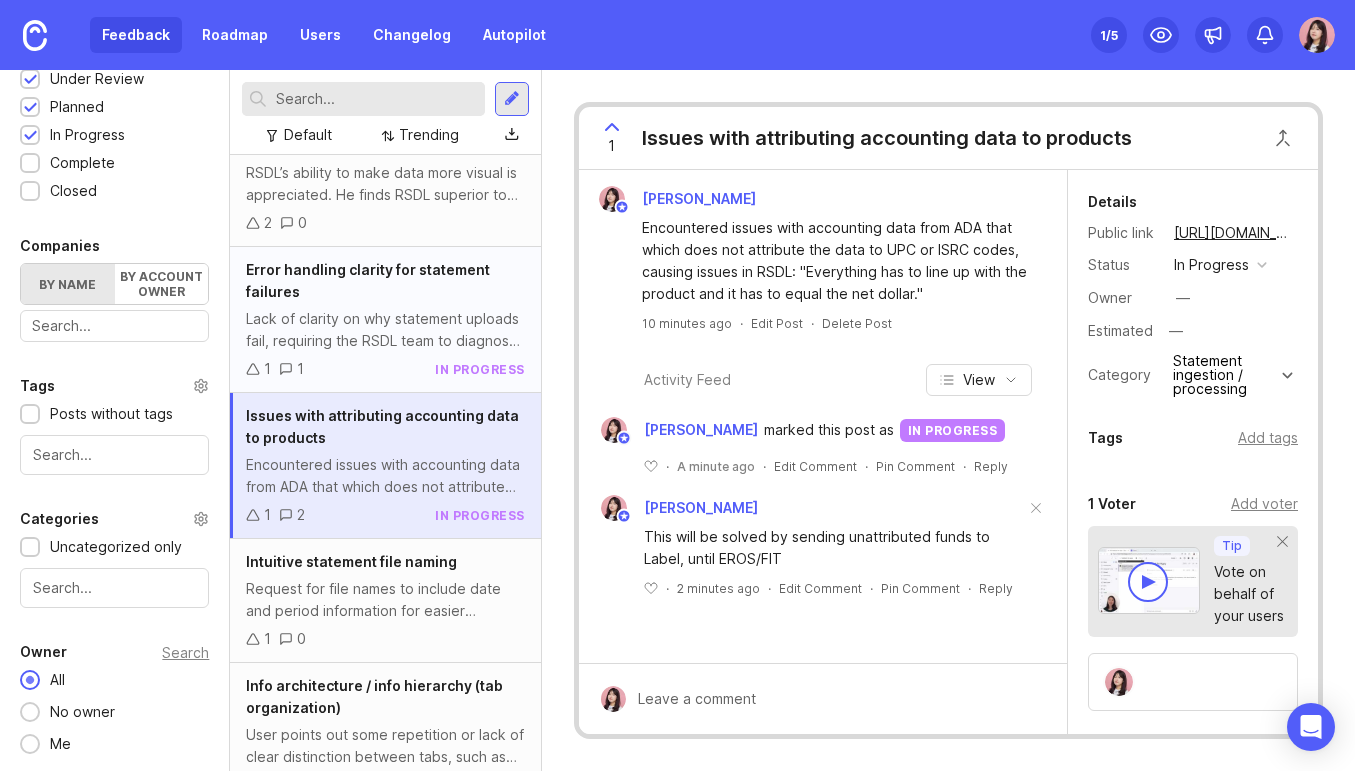 scroll, scrollTop: 416, scrollLeft: 0, axis: vertical 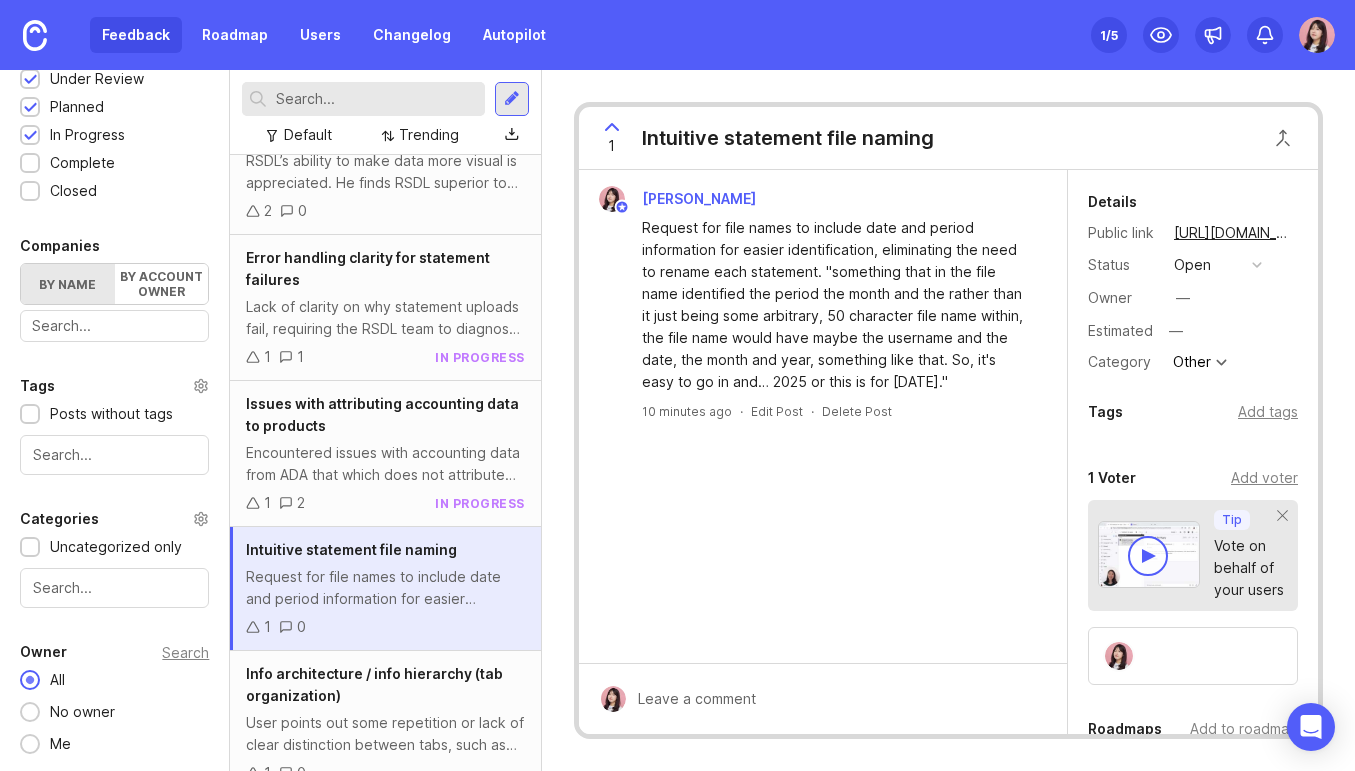 click on "Request for file names to include date and period information for easier identification, eliminating the need to rename each statement. "something that in the file name identified the period the month and the rather than it just being some arbitrary, 50 character file name within, the file name would have maybe the username and the date, the month and year, something like that. So, it's easy to go in and… 2025 or this is for [DATE]."" at bounding box center (385, 588) 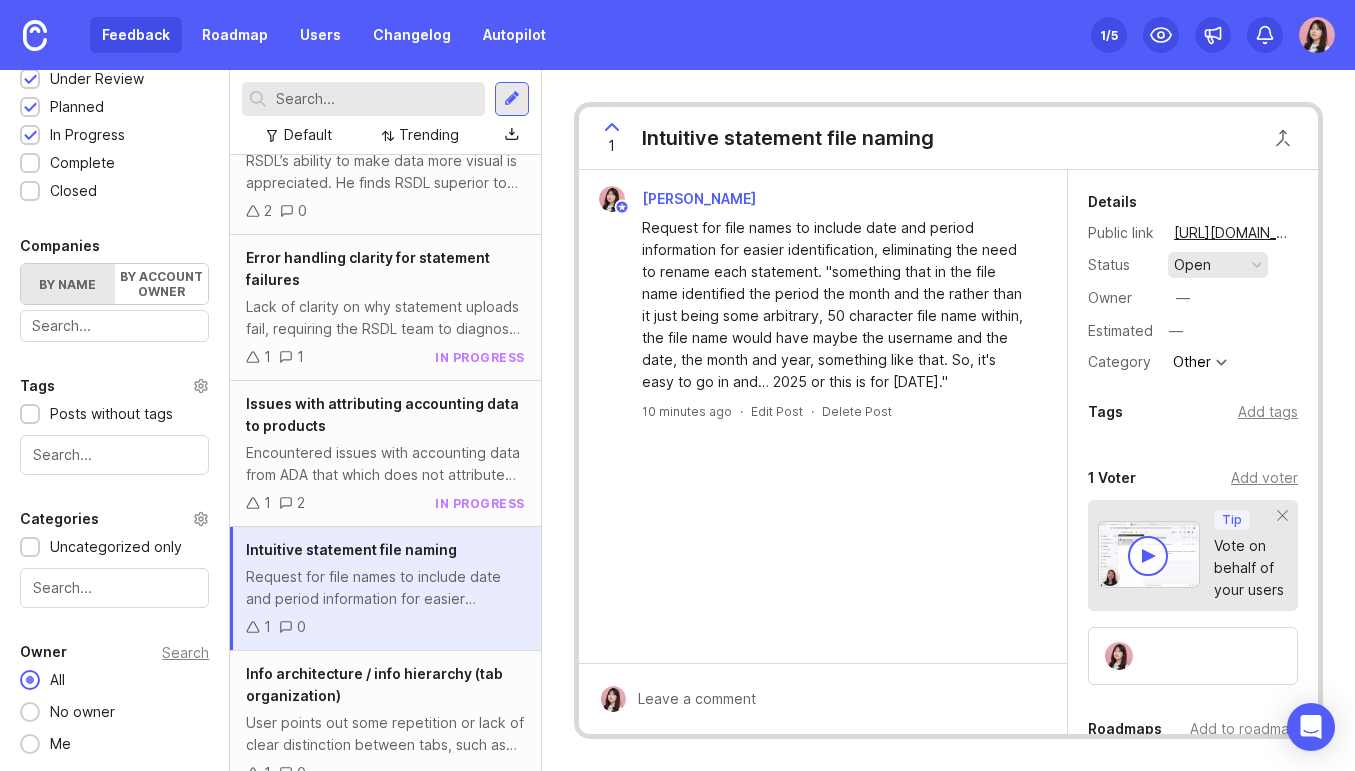 click on "open" at bounding box center (1192, 265) 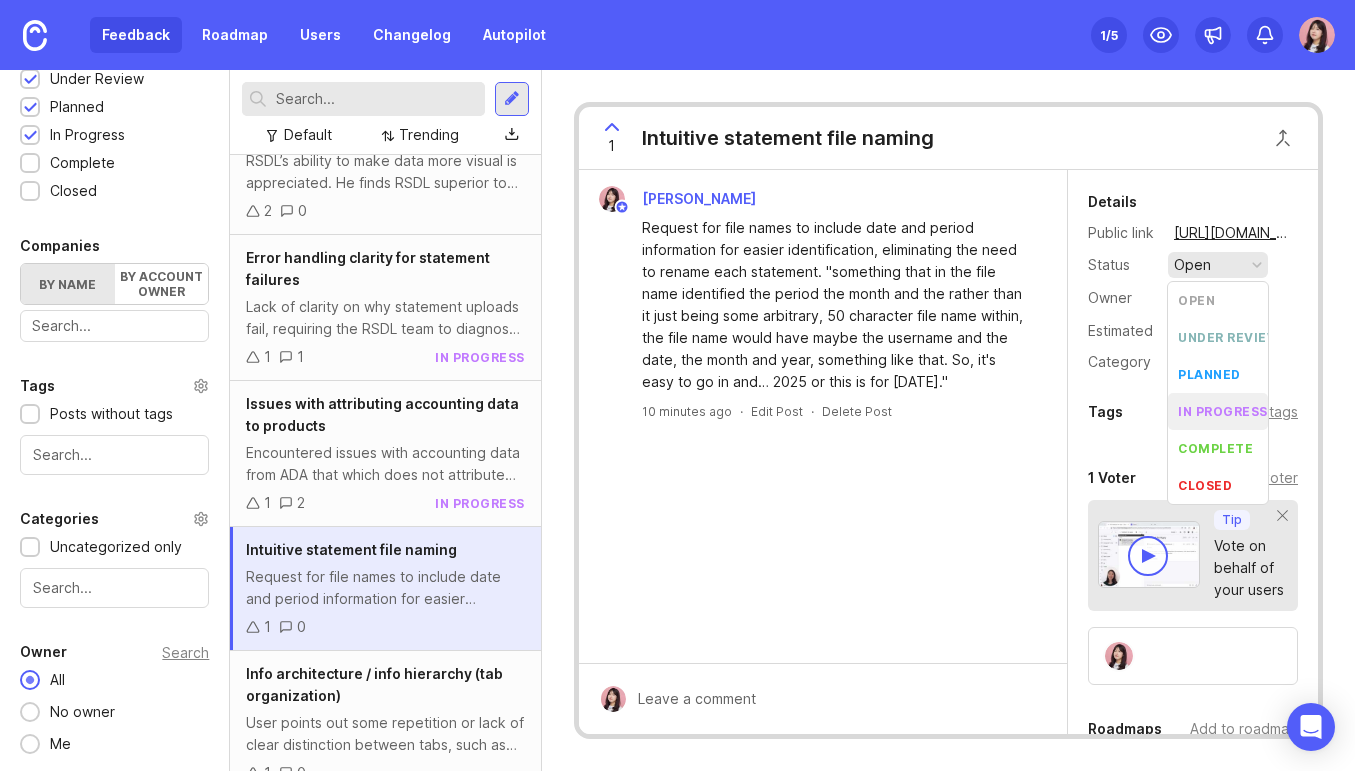 click on "in progress" at bounding box center [1223, 411] 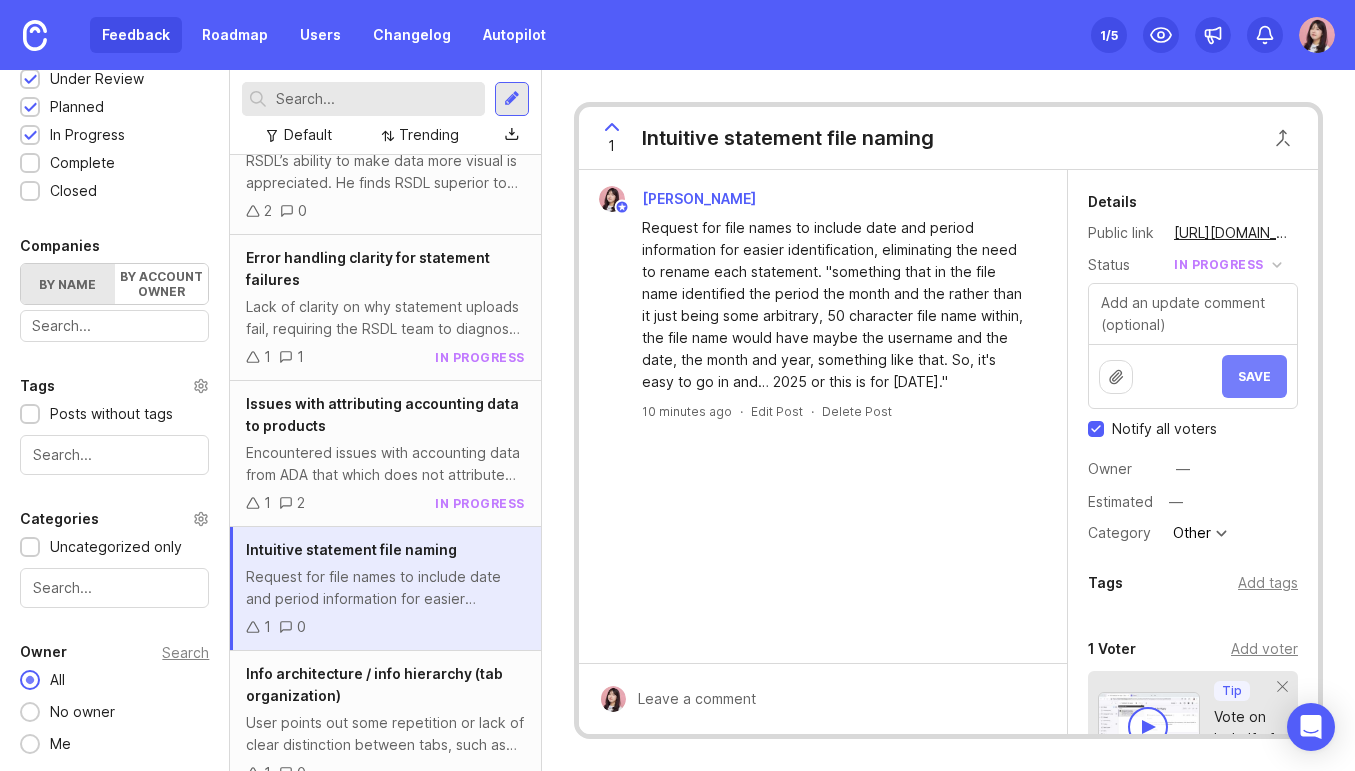 click on "Save" at bounding box center [1254, 376] 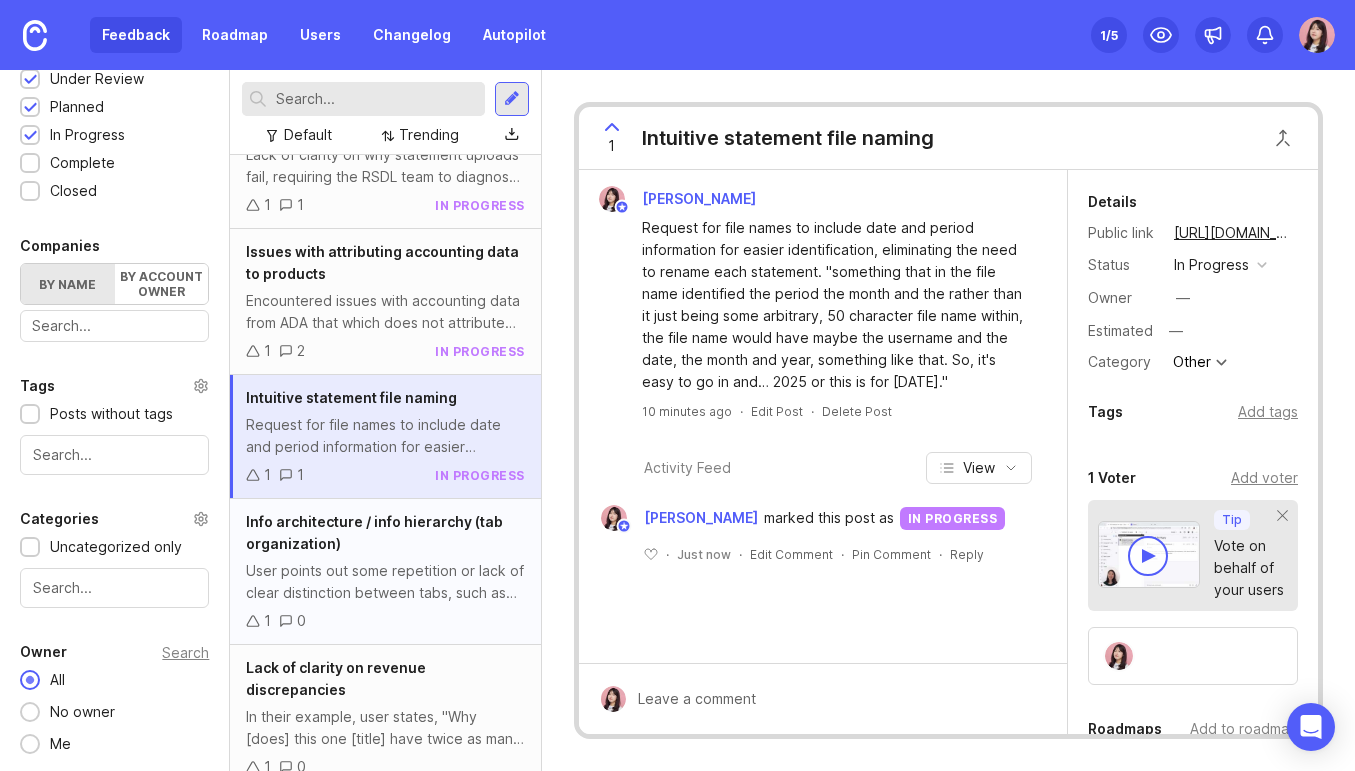 scroll, scrollTop: 575, scrollLeft: 0, axis: vertical 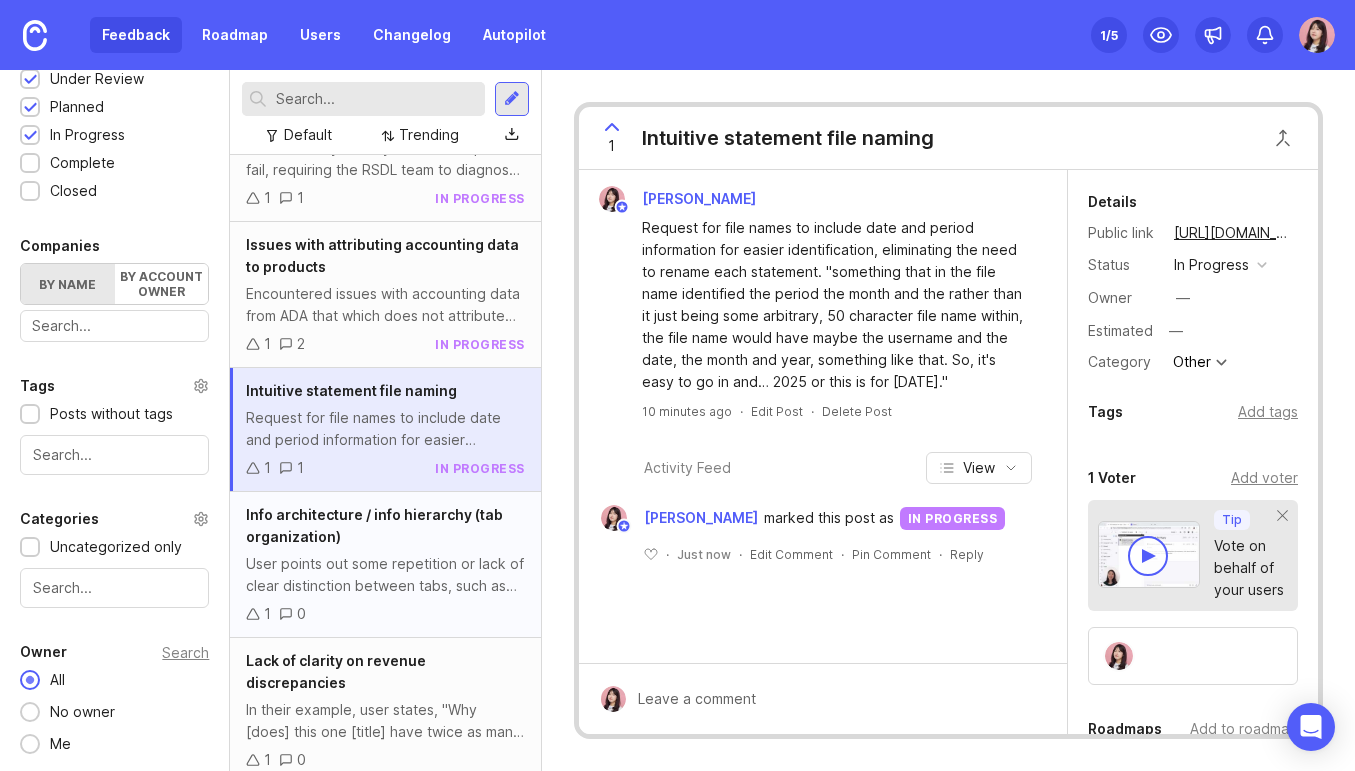 click on "User points out some repetition or lack of clear distinction between tabs, such as those for "payments" and "transactions."" at bounding box center (385, 575) 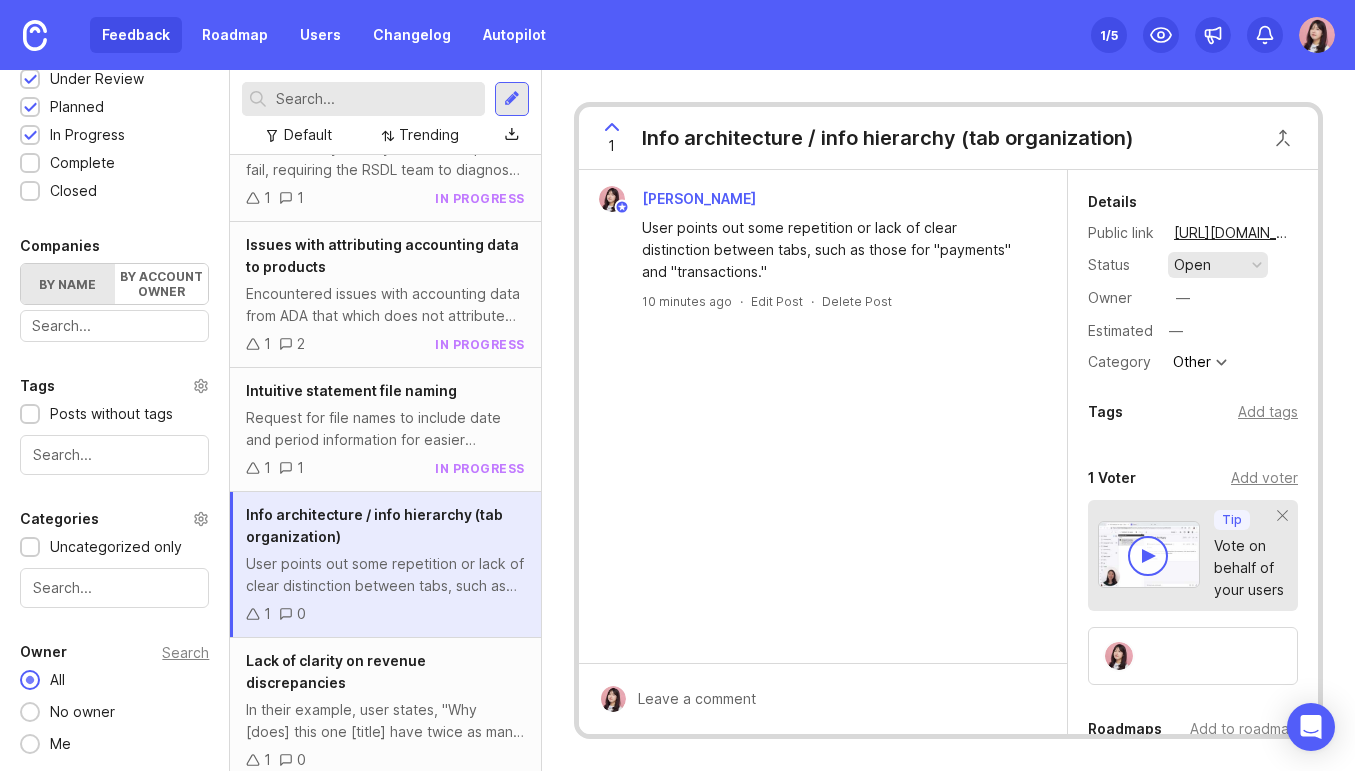 click on "open" at bounding box center (1192, 265) 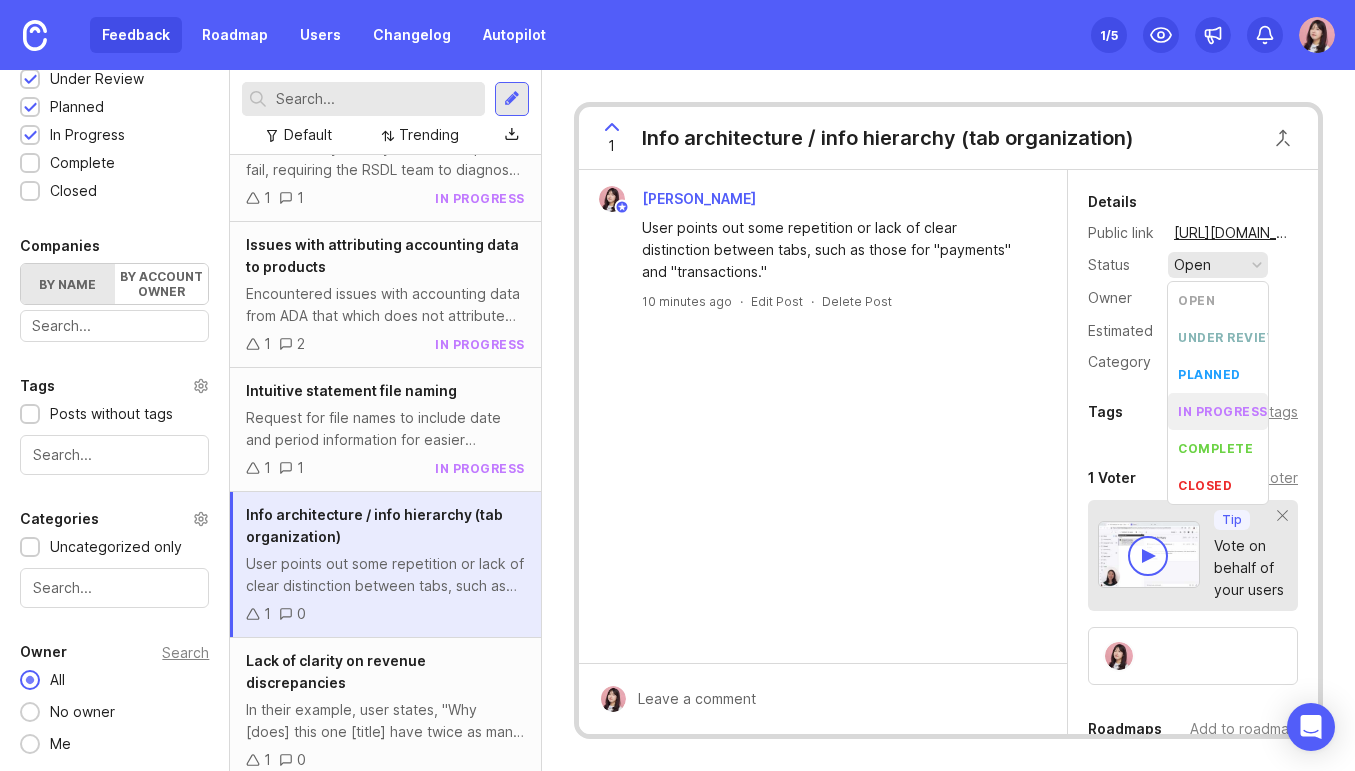 click on "in progress" at bounding box center (1223, 411) 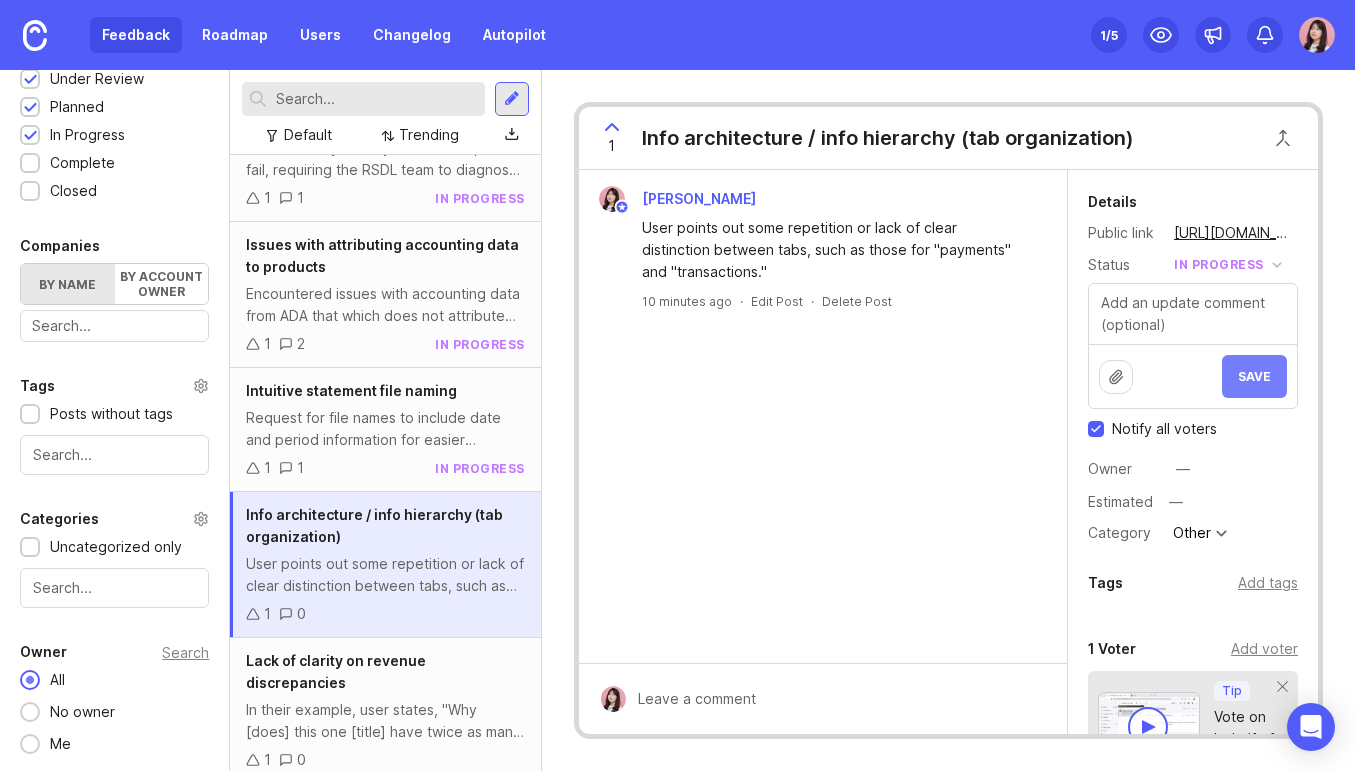 click on "Save" at bounding box center [1254, 376] 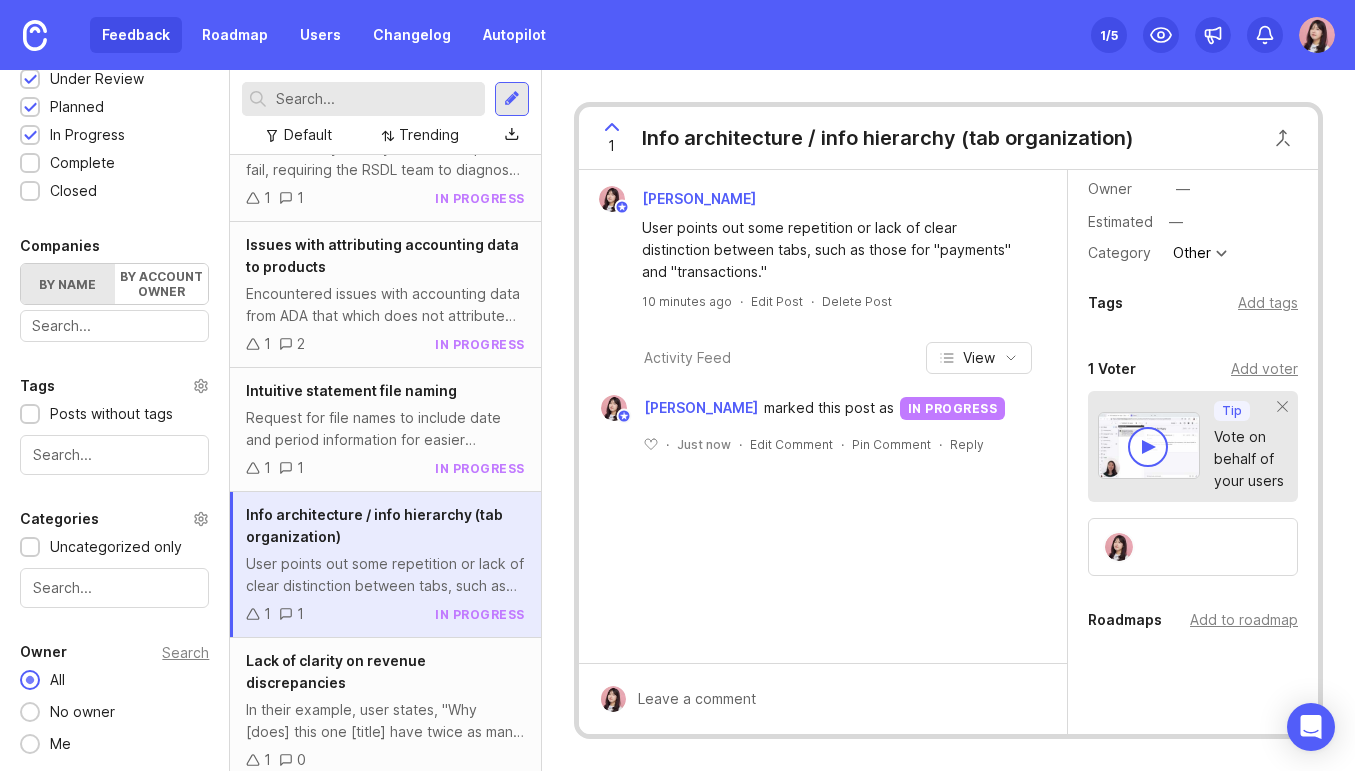 scroll, scrollTop: 0, scrollLeft: 0, axis: both 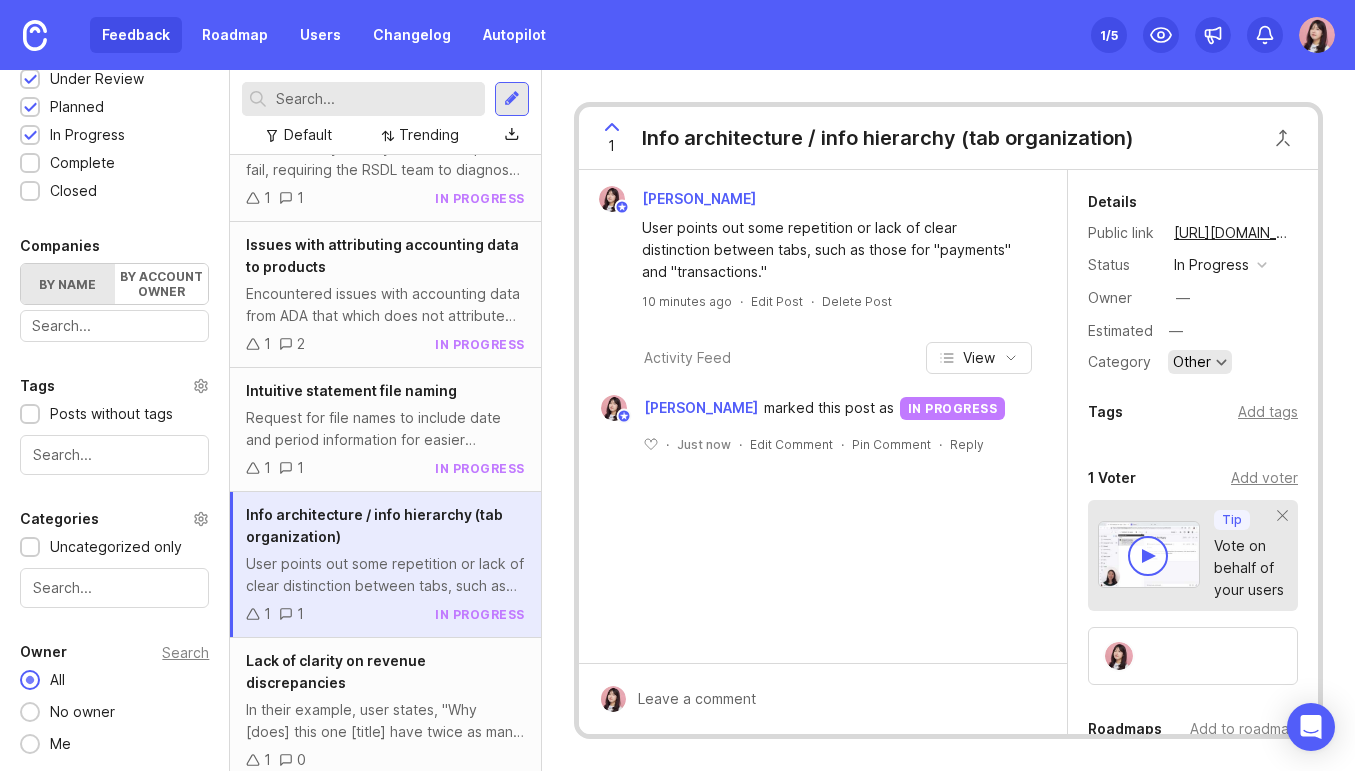 click on "Other" at bounding box center (1192, 362) 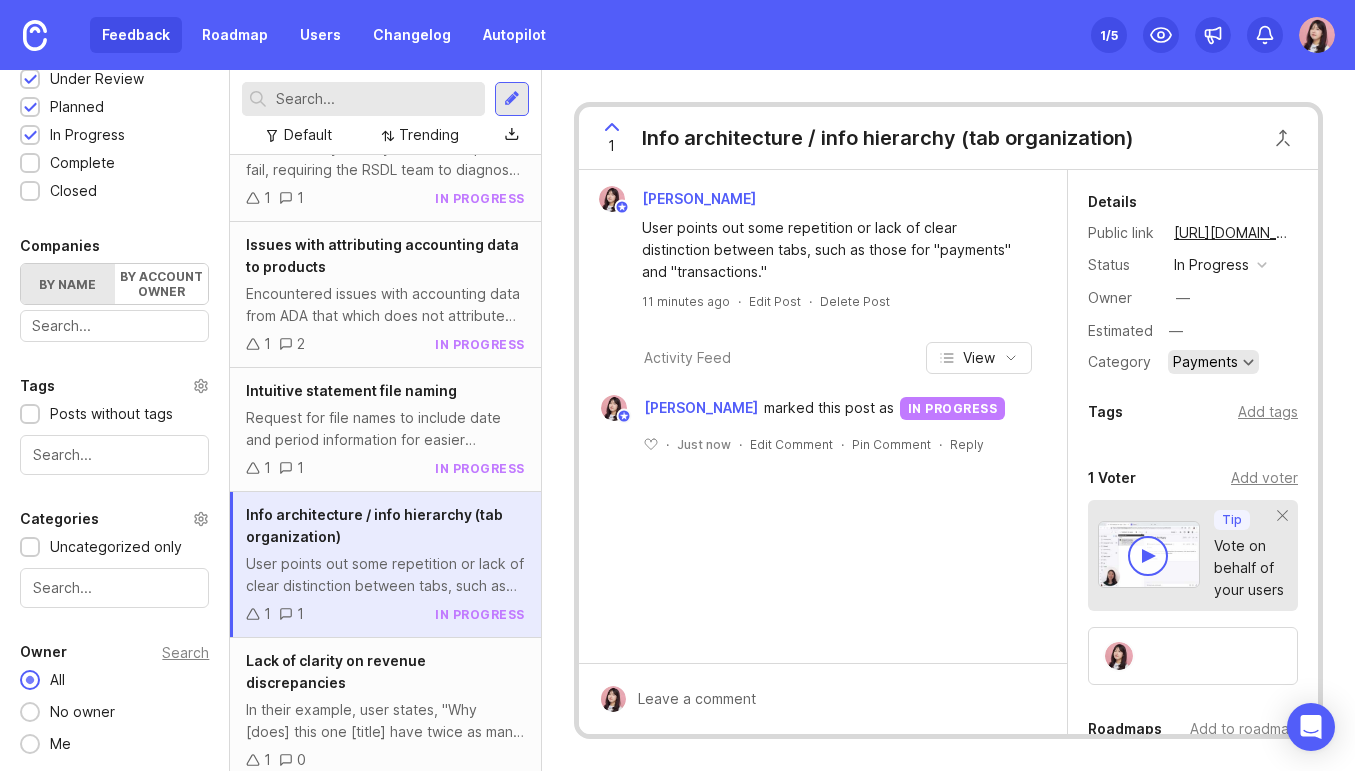 click on "Payments" at bounding box center [1213, 362] 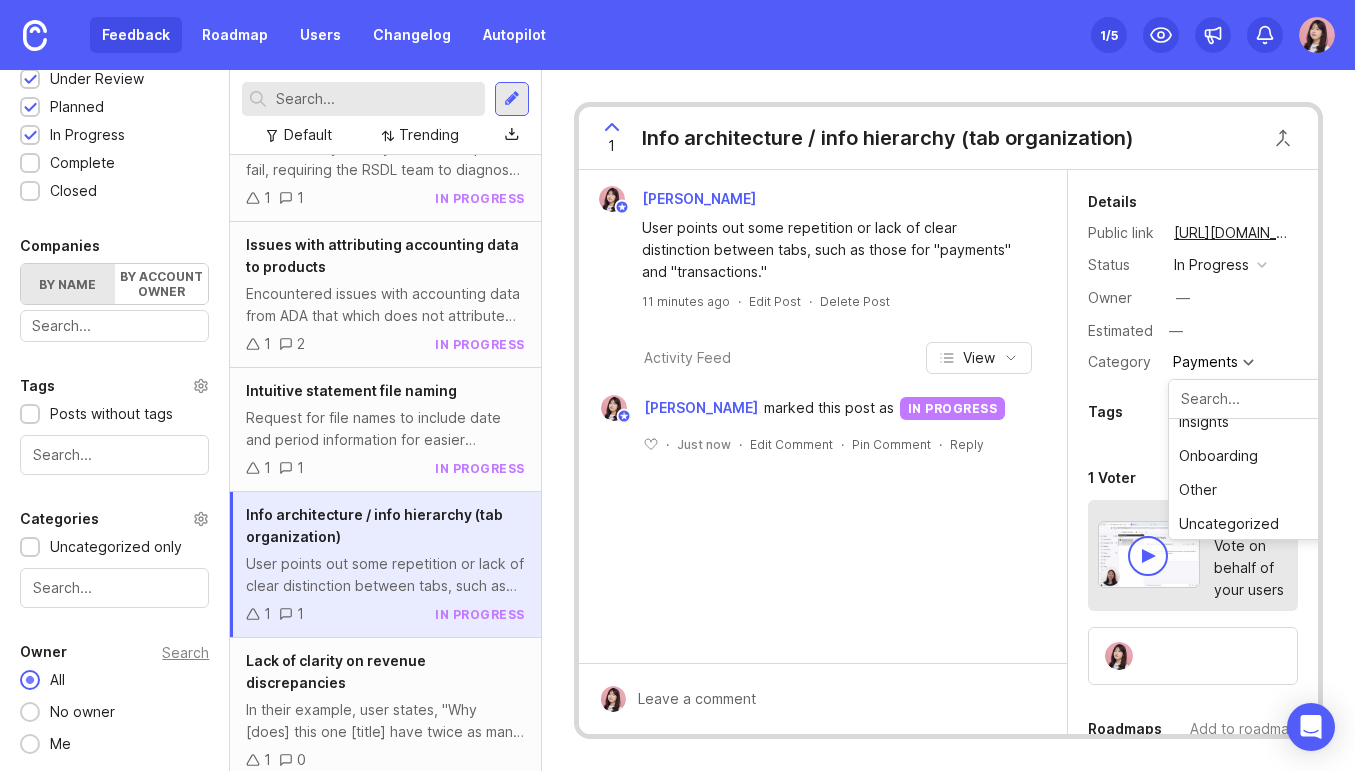 scroll, scrollTop: 180, scrollLeft: 0, axis: vertical 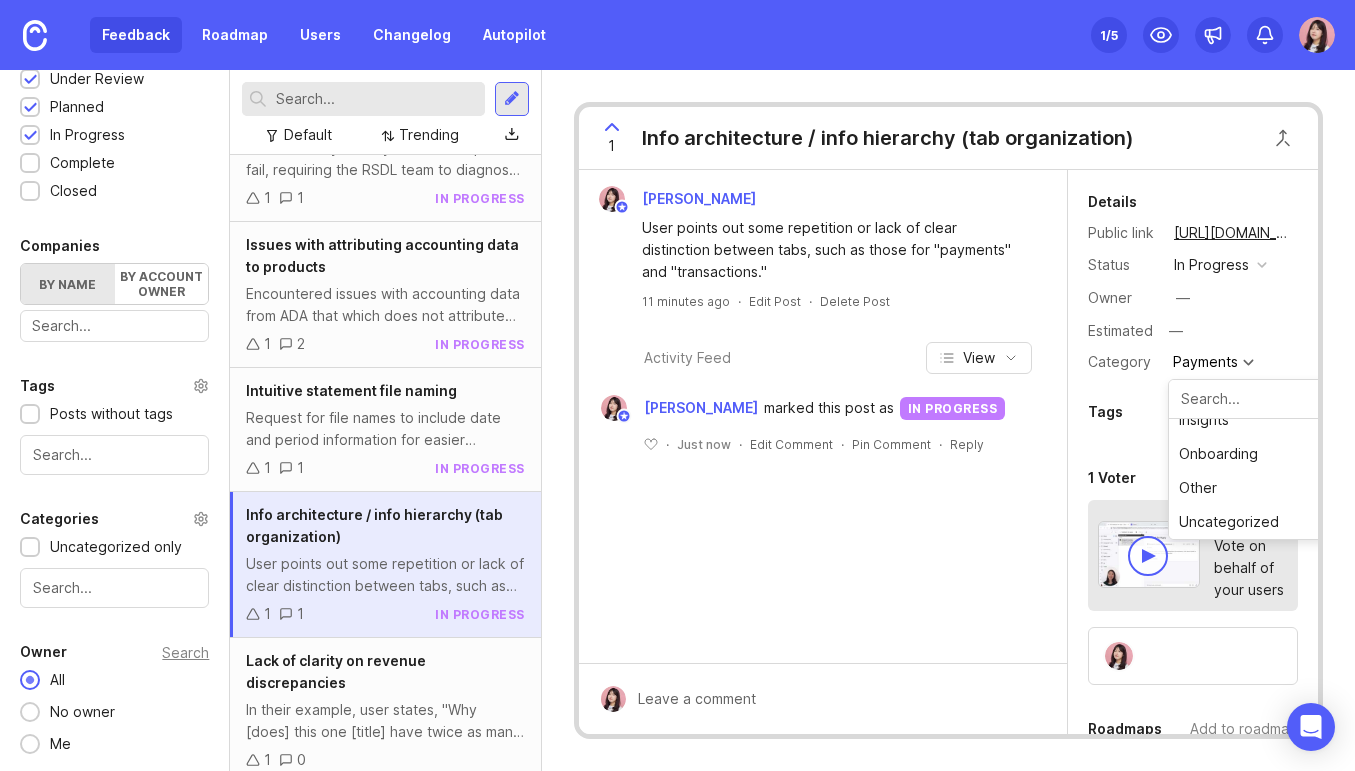click on "April Xu User points out some repetition or lack of clear distinction between tabs, such as those for "payments" and "transactions." 11 minutes ago · Edit Post · Delete Post Activity Feed View April Xu  marked this post as  in progress ﻿ · Just now · Edit Comment · Pin Comment · Reply" at bounding box center (823, 416) 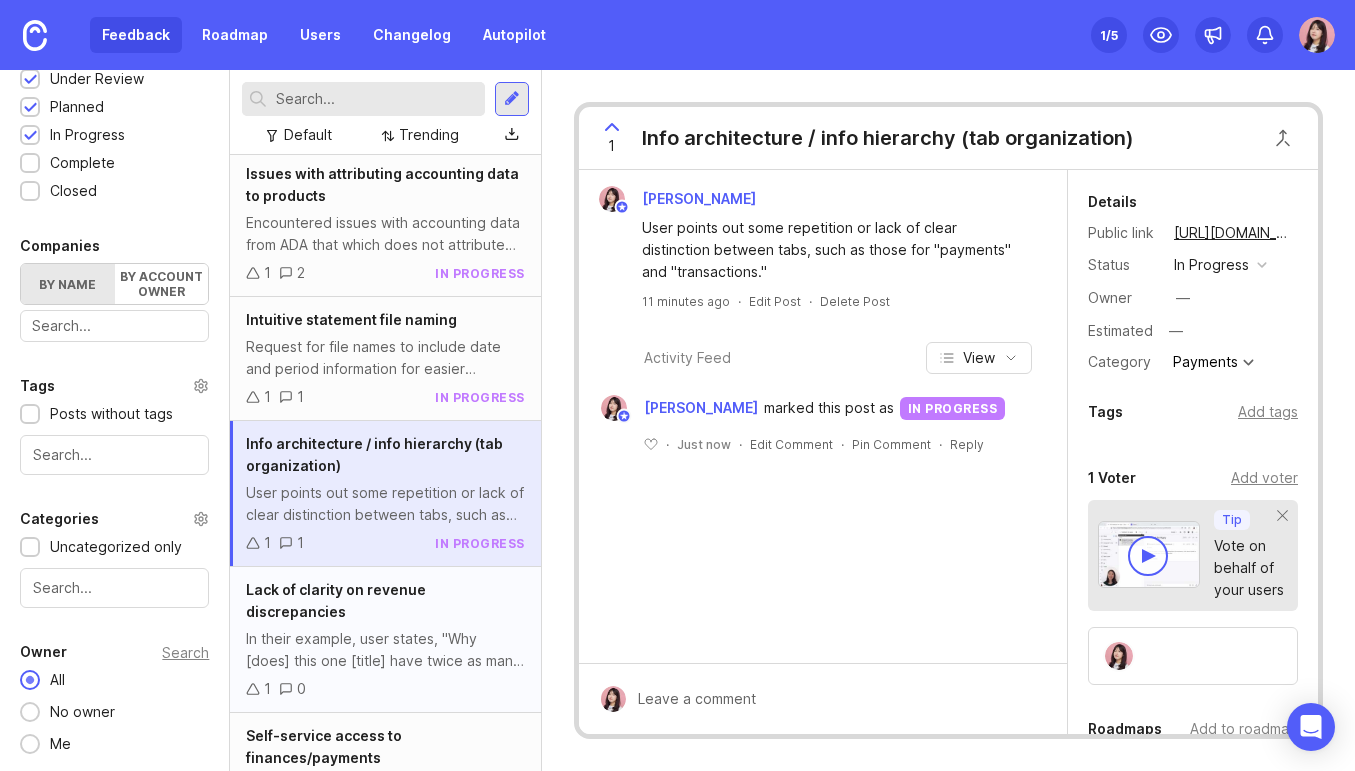 scroll, scrollTop: 647, scrollLeft: 0, axis: vertical 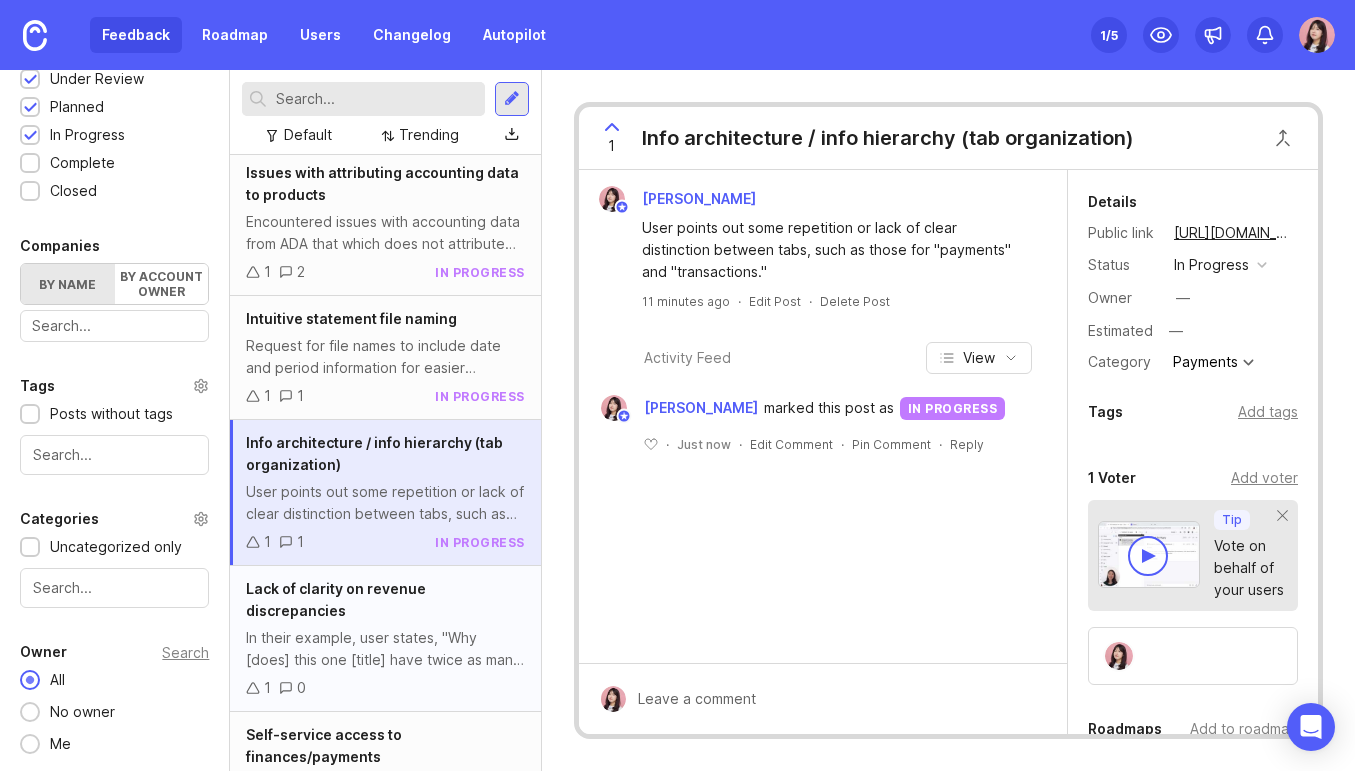 click on "Lack of clarity on revenue discrepancies In their example, user states, "Why [does] this one [title] have twice as many streams and the same revenue as this title that has half the streams?" 1 0" at bounding box center (385, 639) 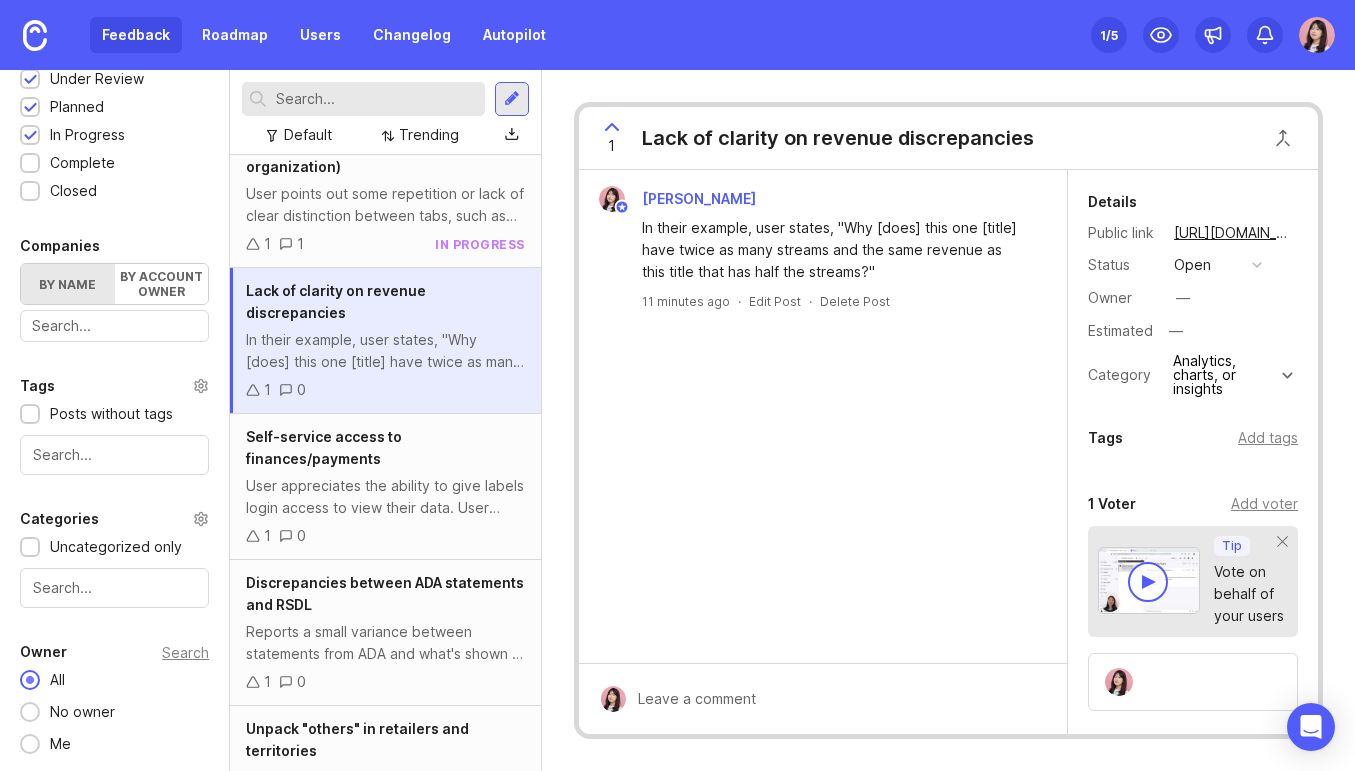 scroll, scrollTop: 970, scrollLeft: 0, axis: vertical 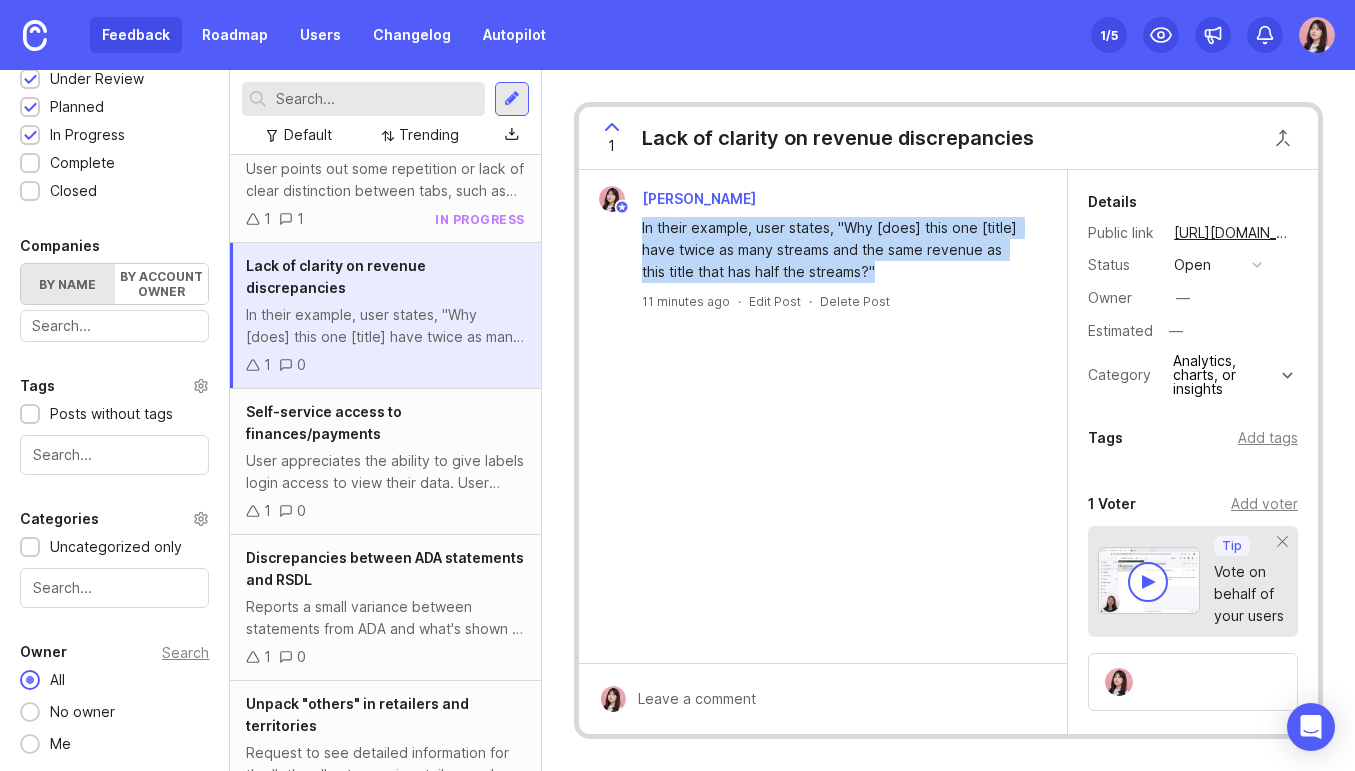 drag, startPoint x: 862, startPoint y: 270, endPoint x: 623, endPoint y: 224, distance: 243.38652 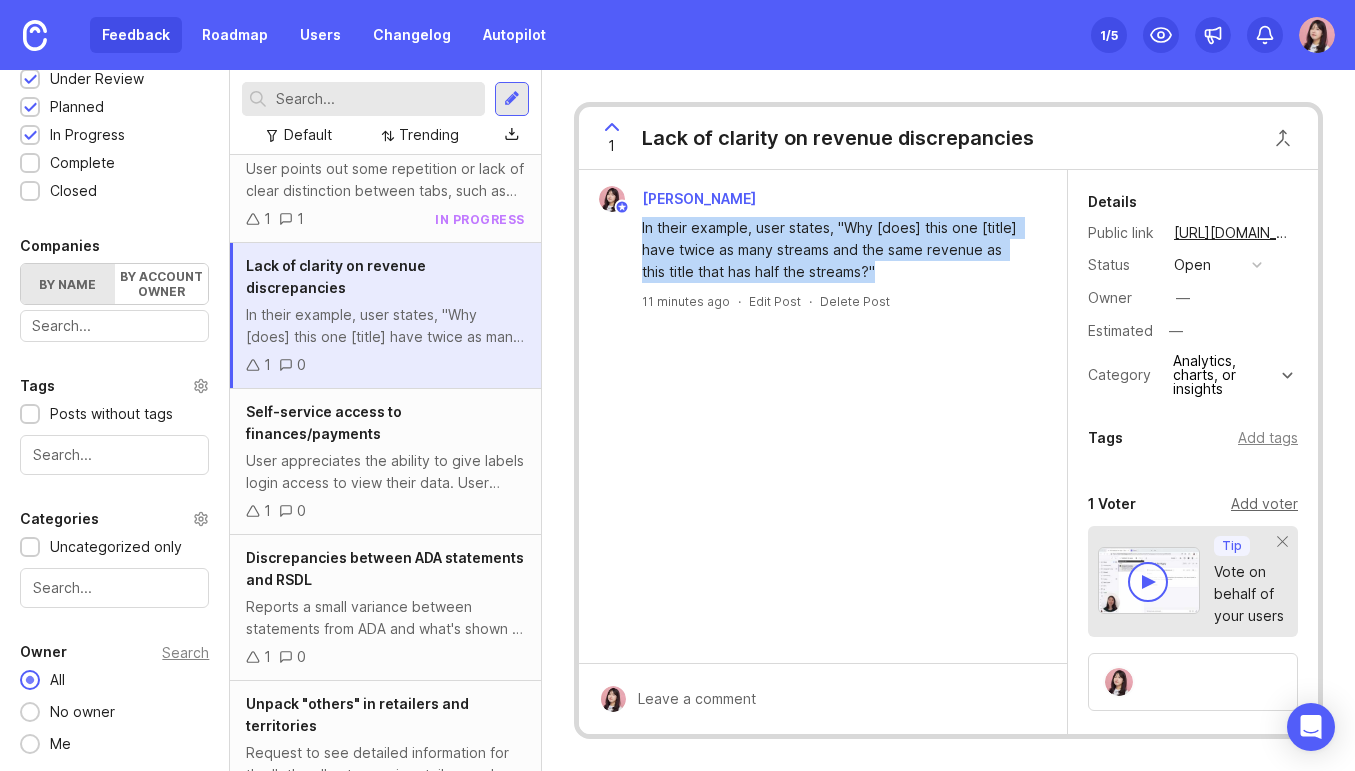click on "Add voter" at bounding box center [1264, 504] 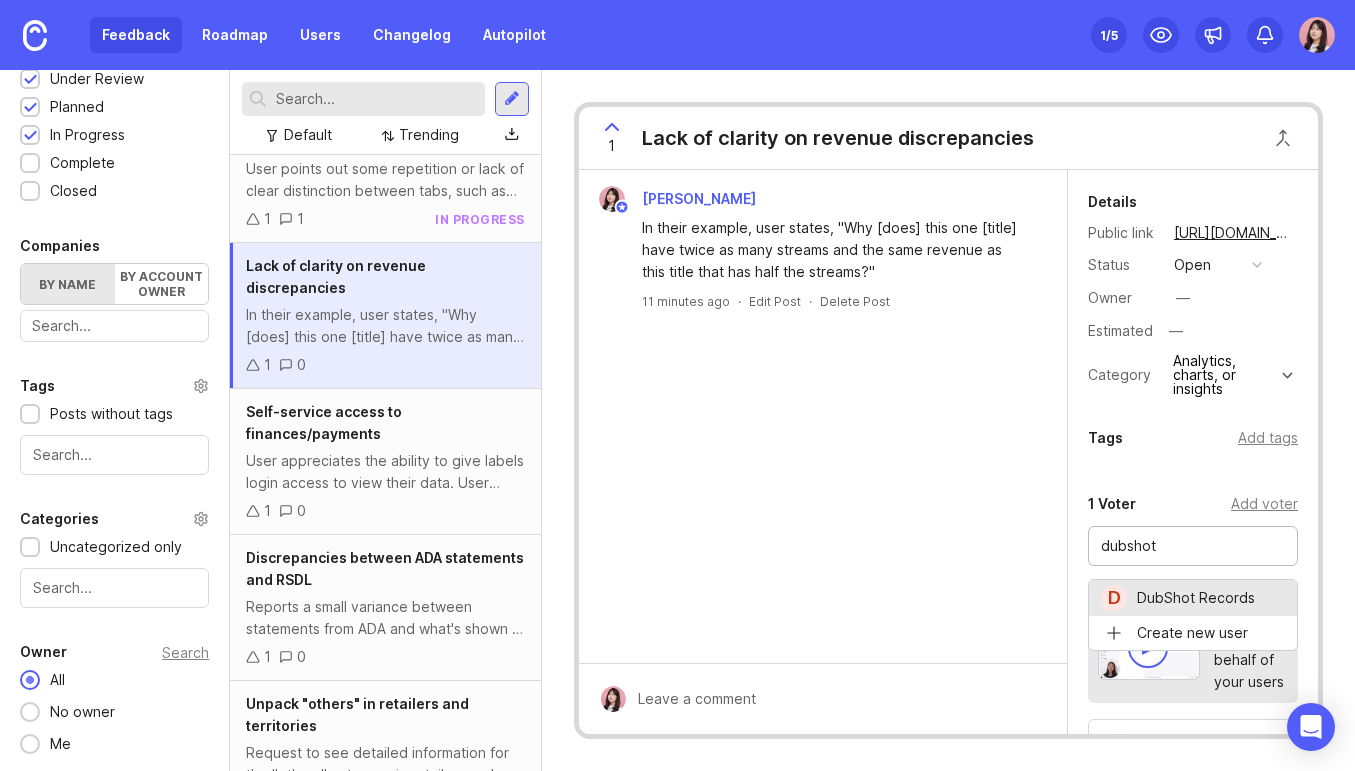 type on "DubShot Records" 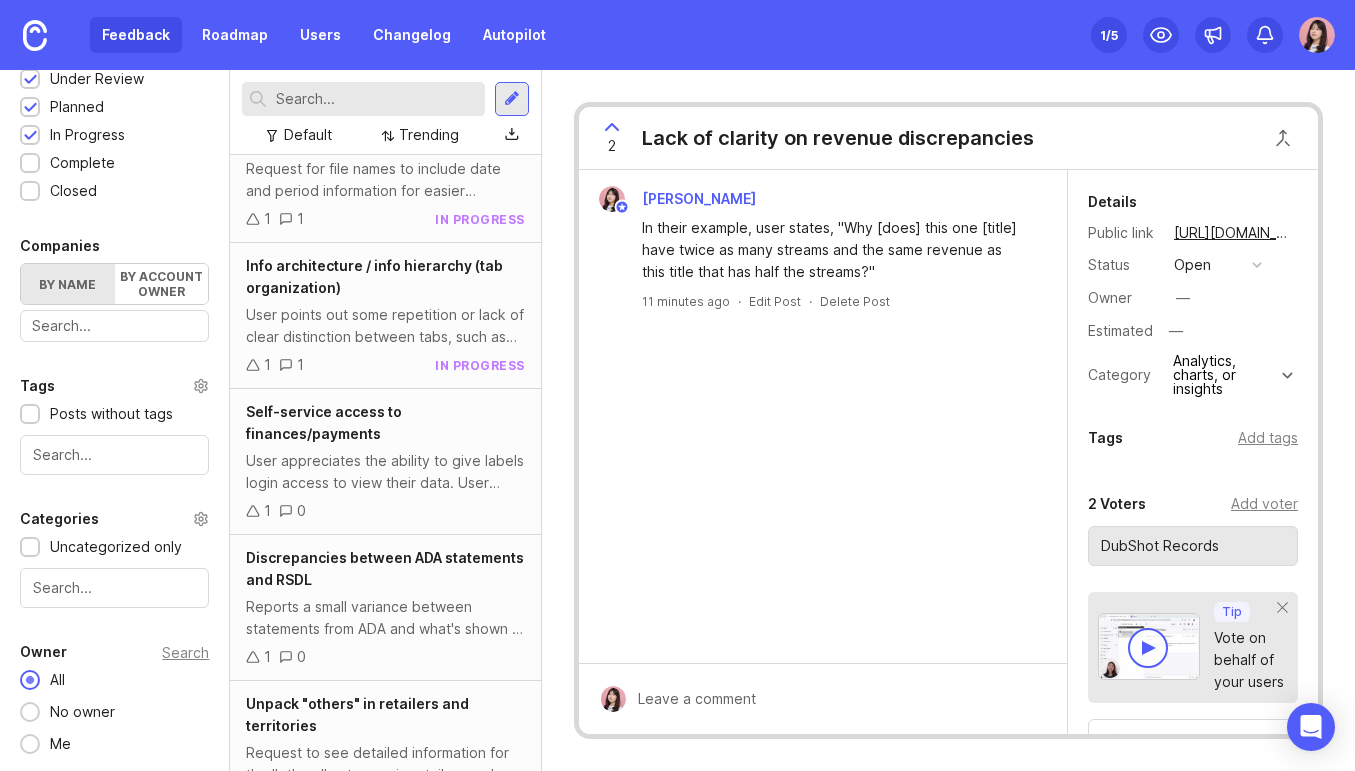 scroll, scrollTop: 0, scrollLeft: 0, axis: both 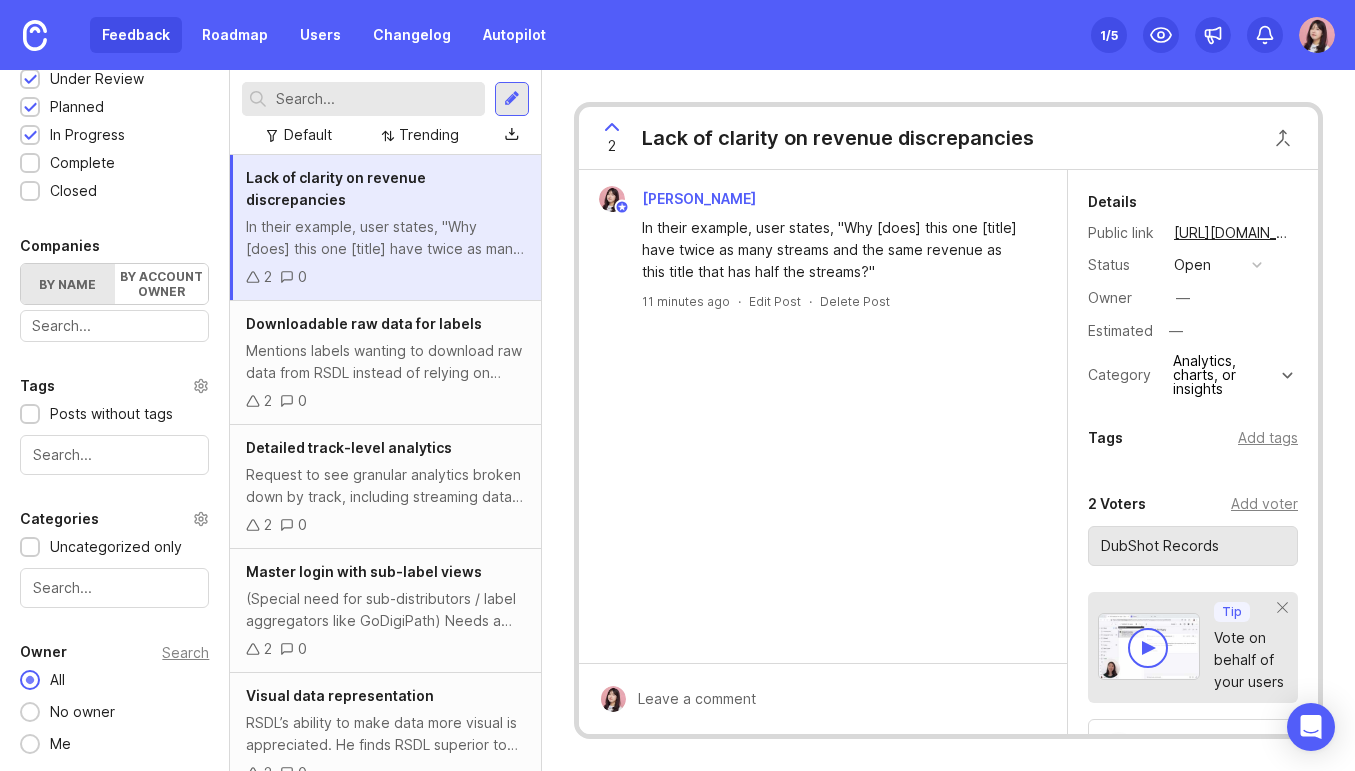 type 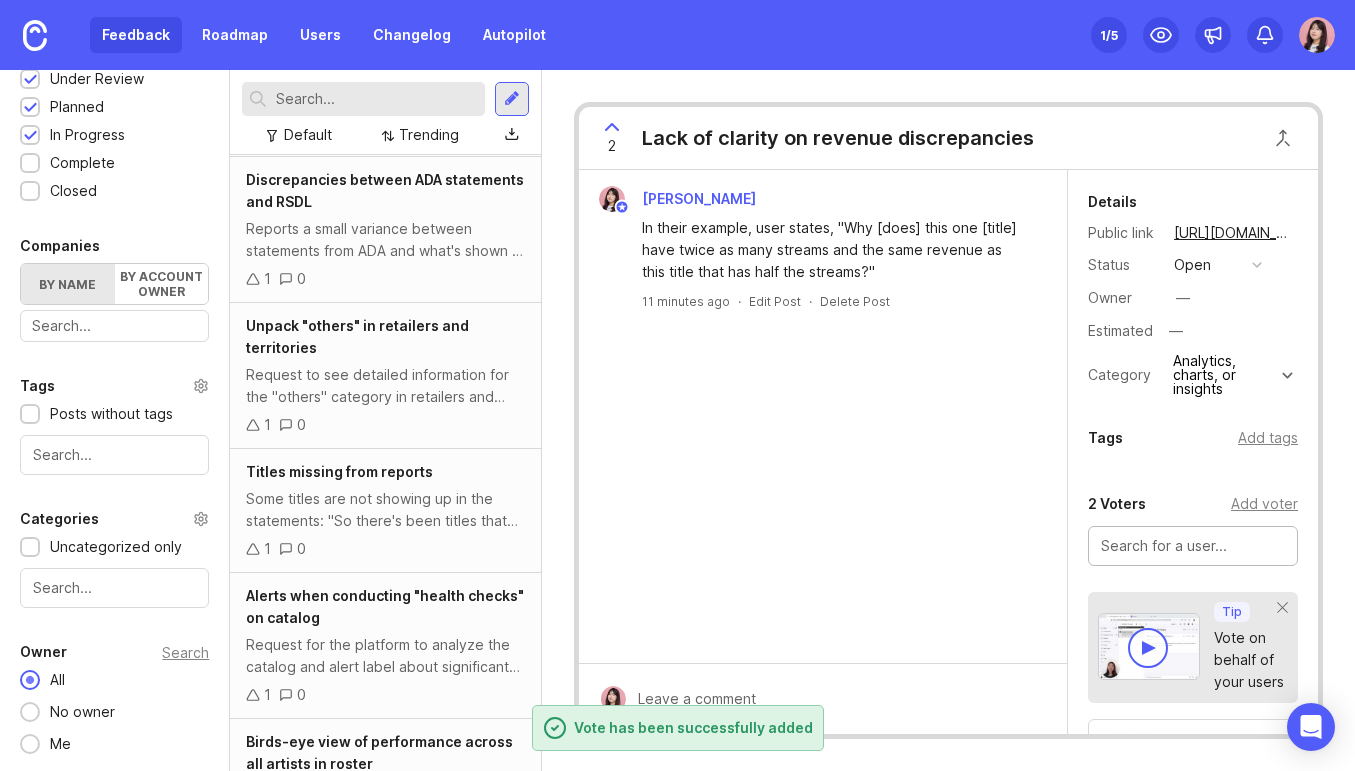 scroll, scrollTop: 1321, scrollLeft: 0, axis: vertical 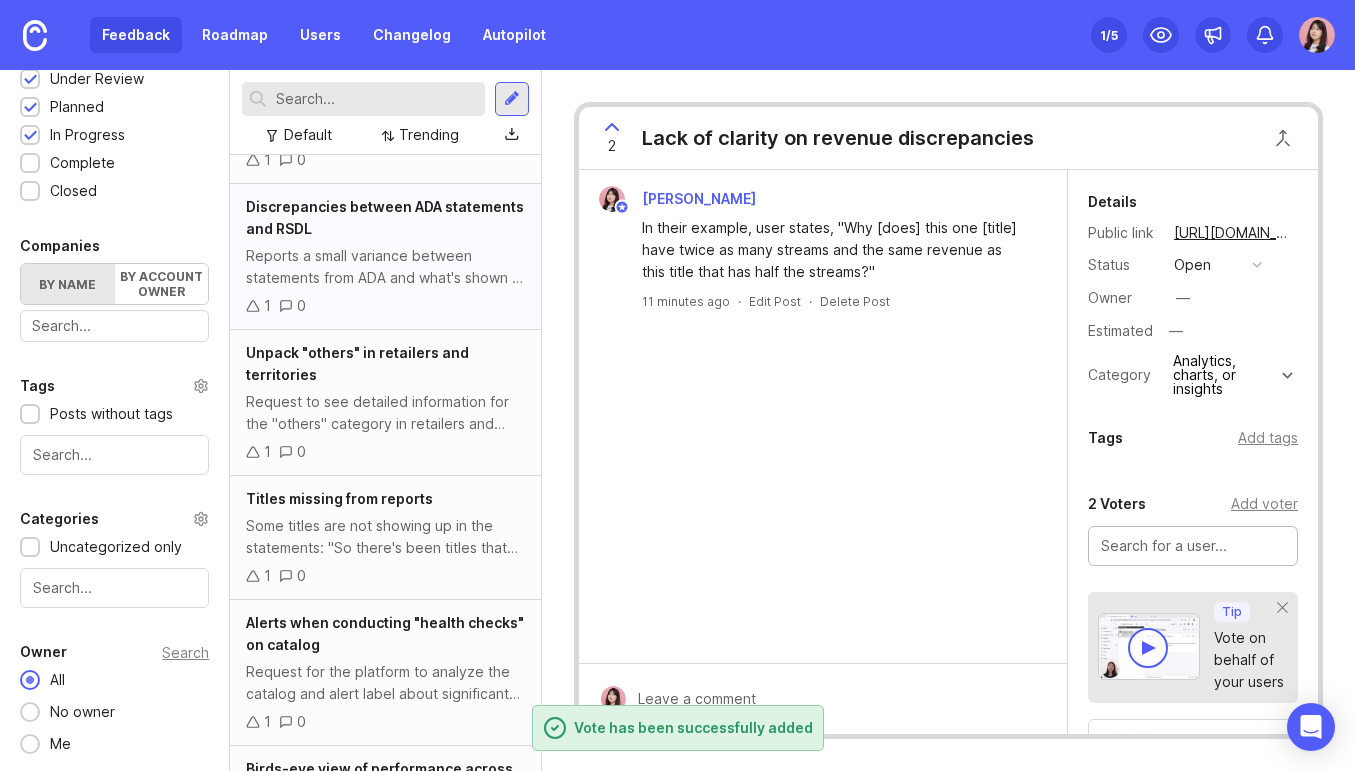click on "Discrepancies between ADA statements and RSDL" at bounding box center [385, 218] 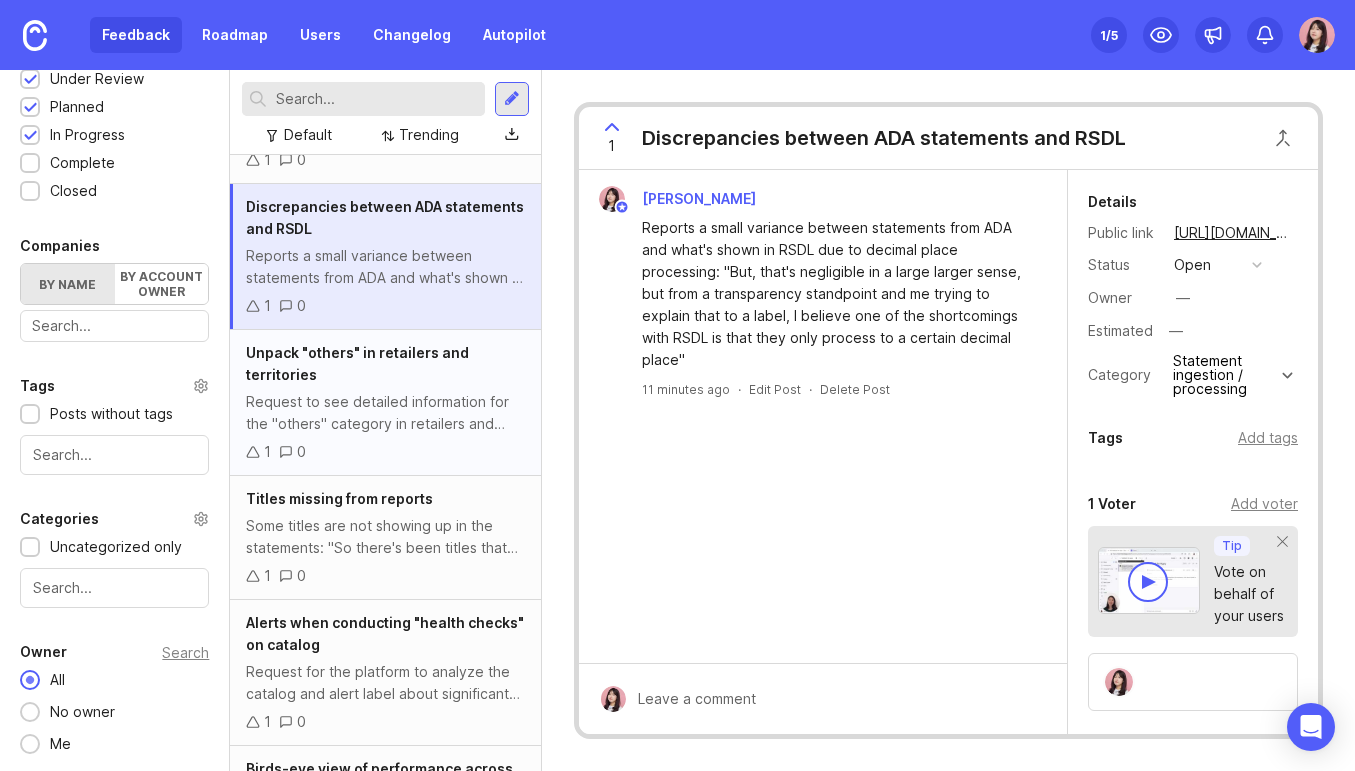 click on "Unpack "others" in retailers and territories" at bounding box center (357, 363) 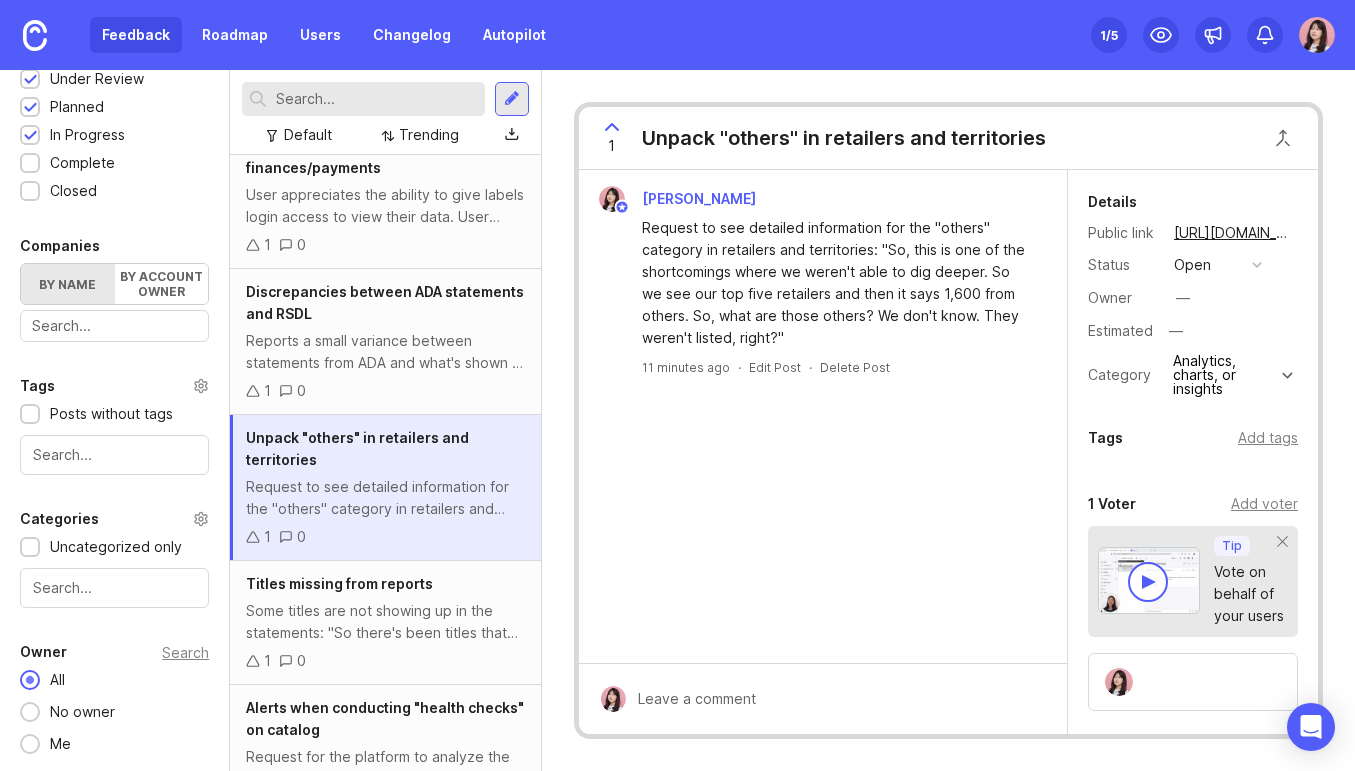 scroll, scrollTop: 1232, scrollLeft: 0, axis: vertical 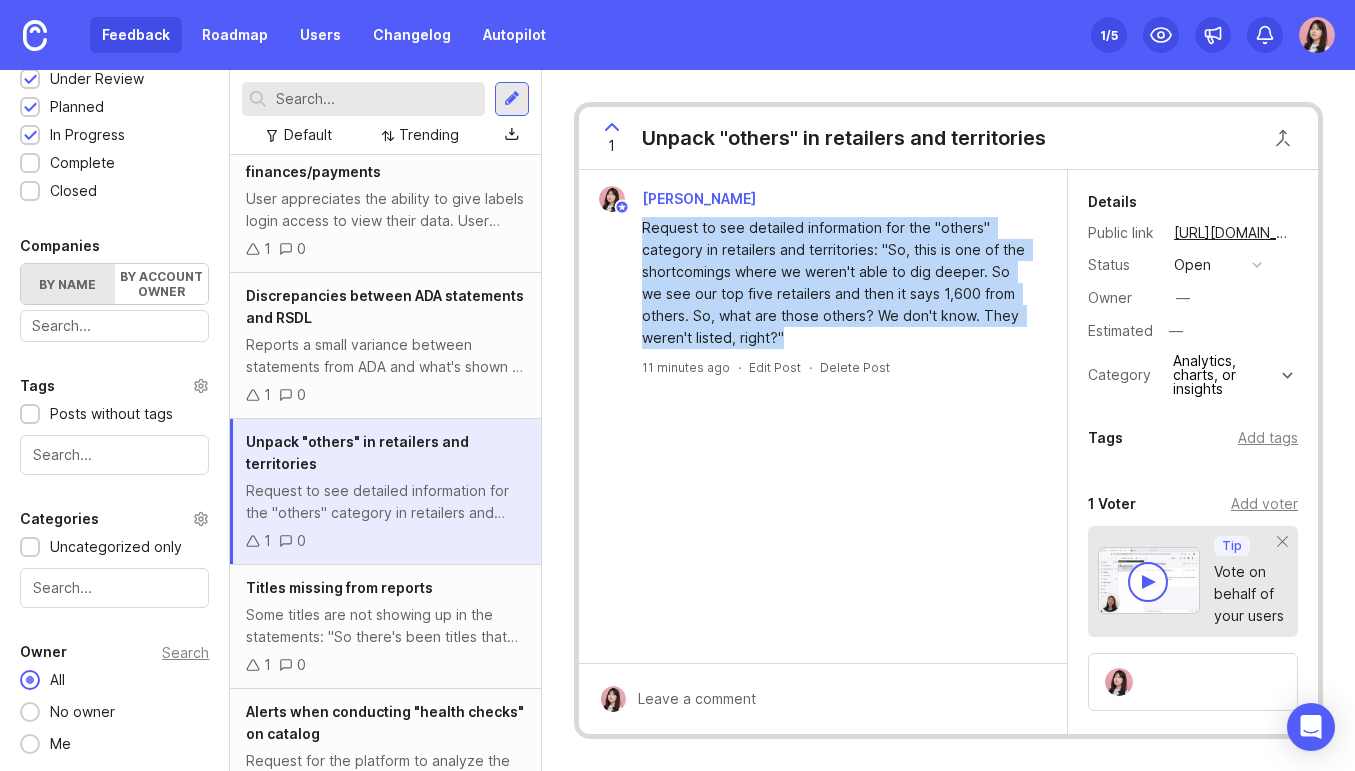 drag, startPoint x: 789, startPoint y: 338, endPoint x: 641, endPoint y: 226, distance: 185.60173 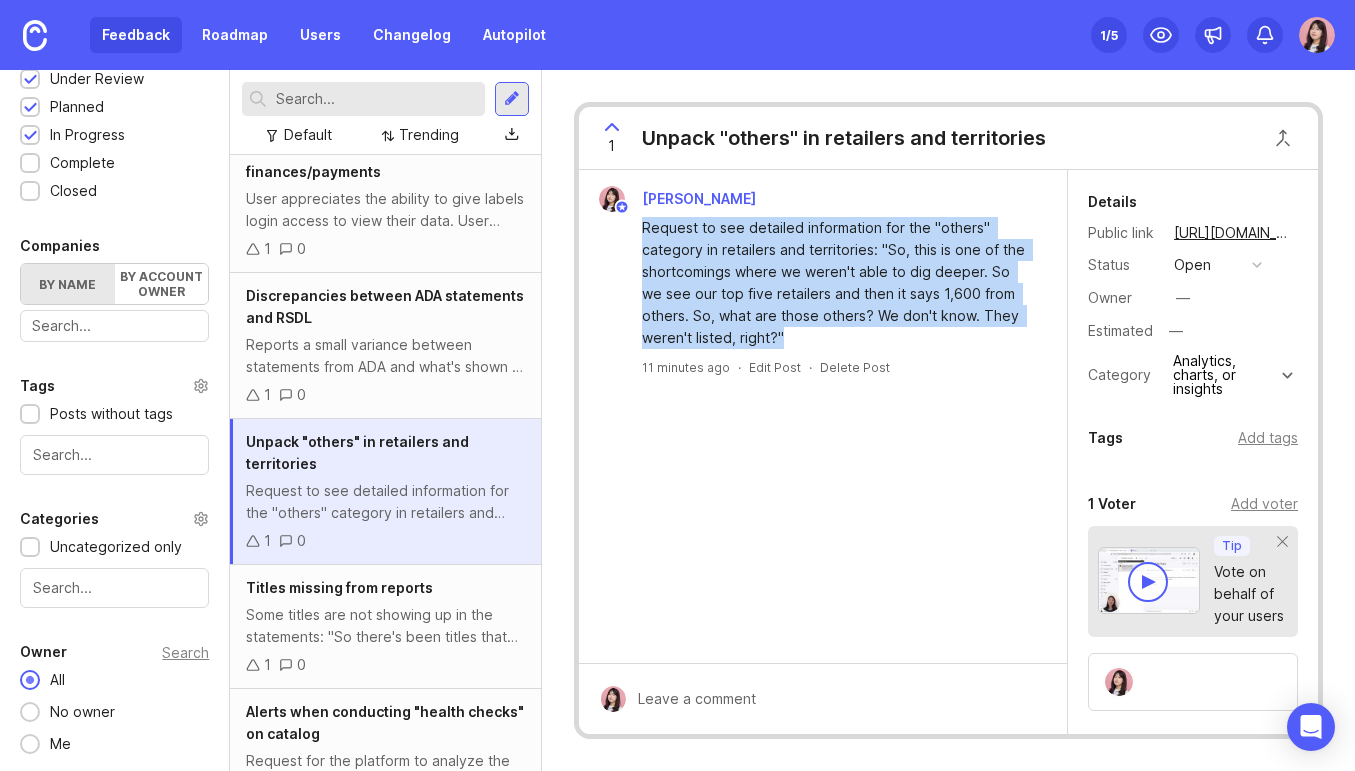click on "Request to see detailed information for the "others" category in retailers and territories: "So, this is one of the shortcomings where we weren't able to dig deeper. So we see our top five retailers and then it says 1,600 from others. So, what are those others? We don't know. They weren't listed, right?"" at bounding box center [834, 283] 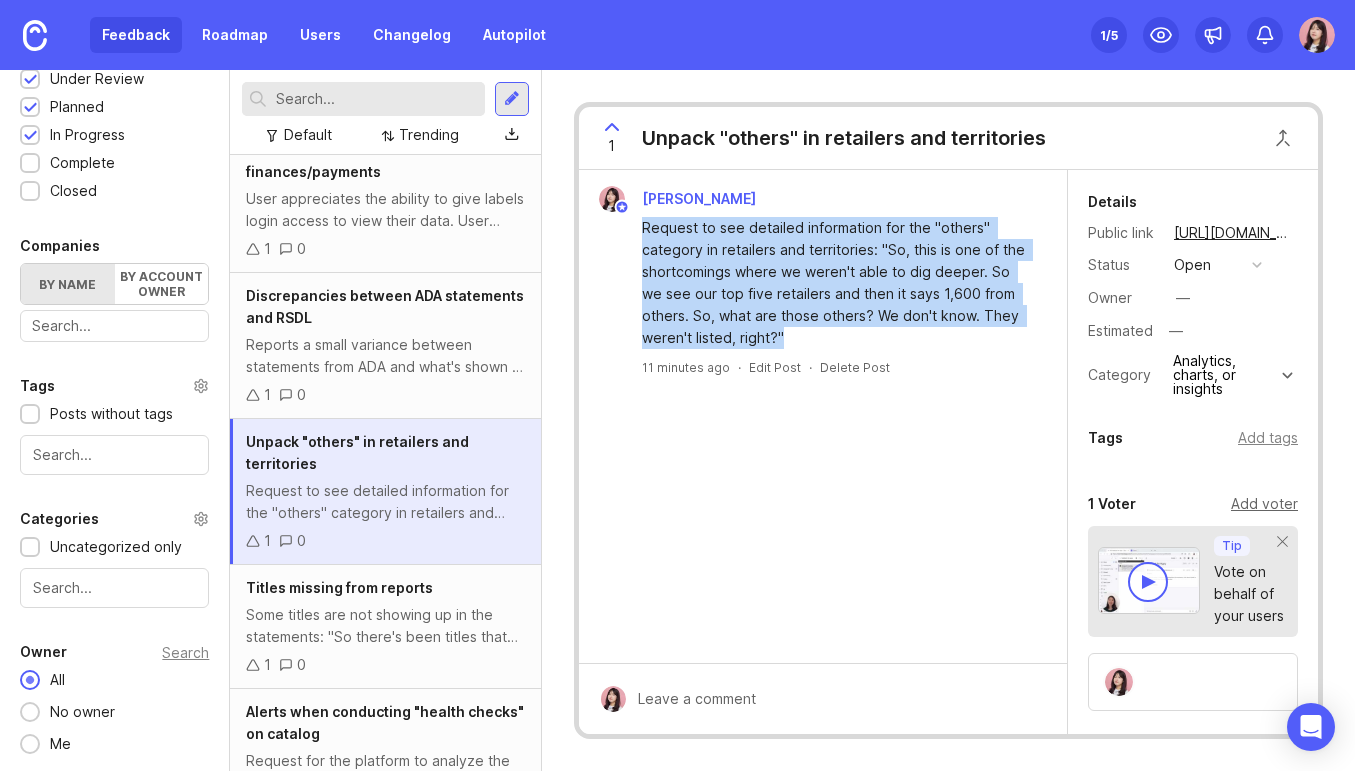 click on "Add voter" at bounding box center [1264, 504] 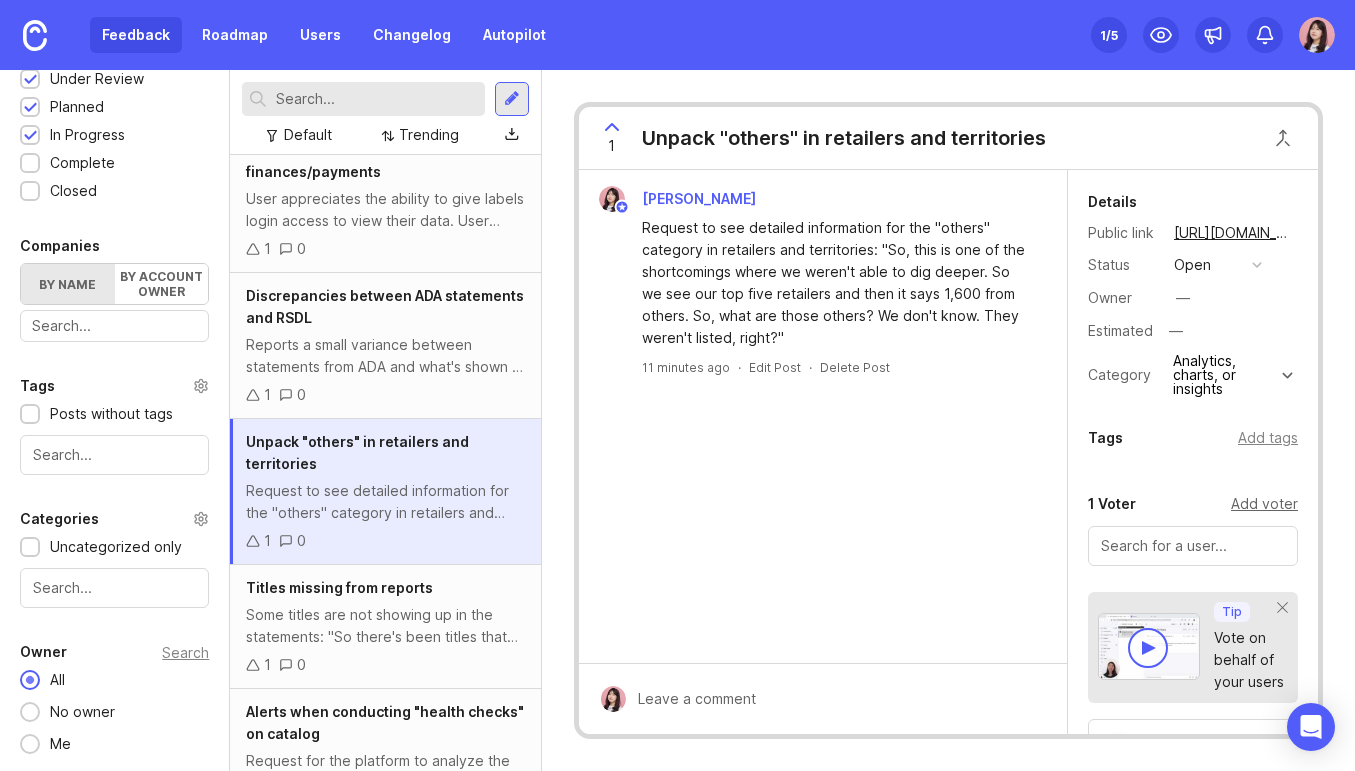 click on "Add voter" at bounding box center (1264, 504) 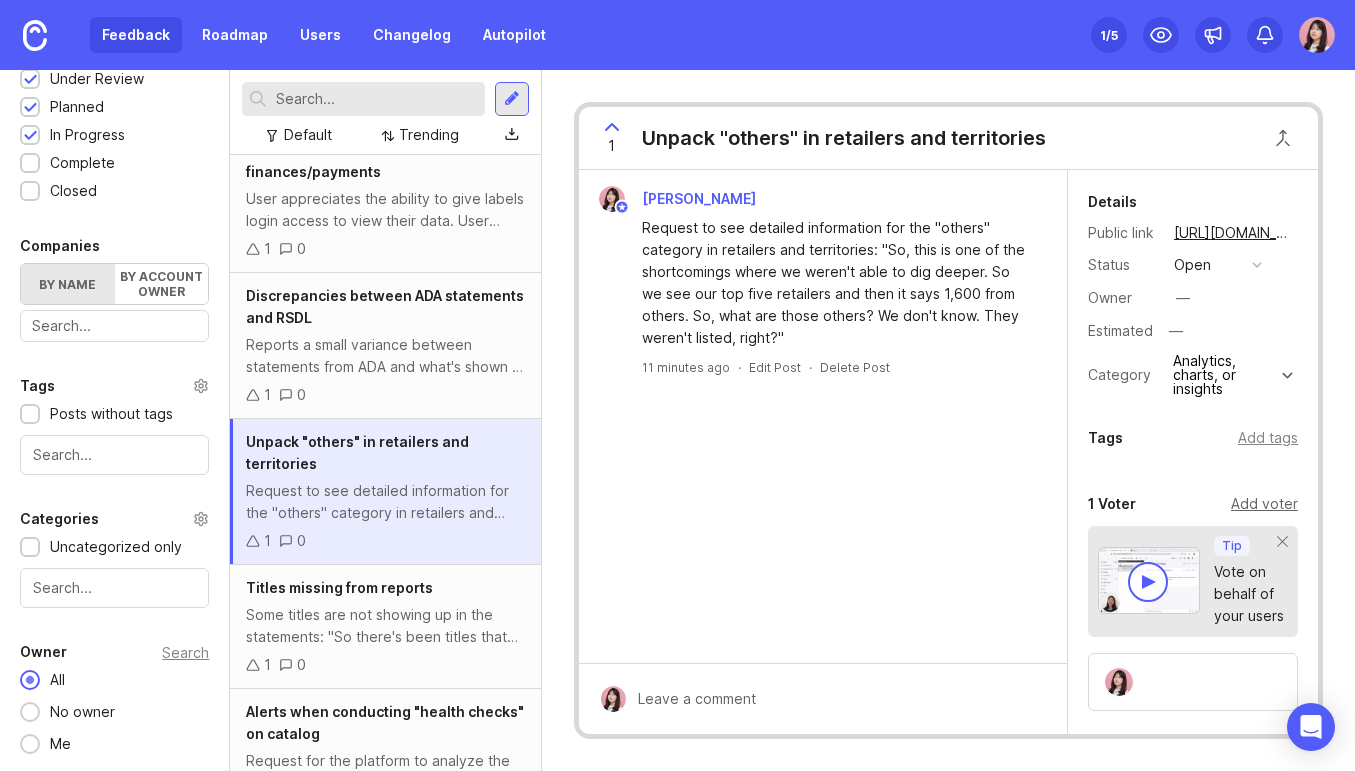 click on "Add voter" at bounding box center [1264, 504] 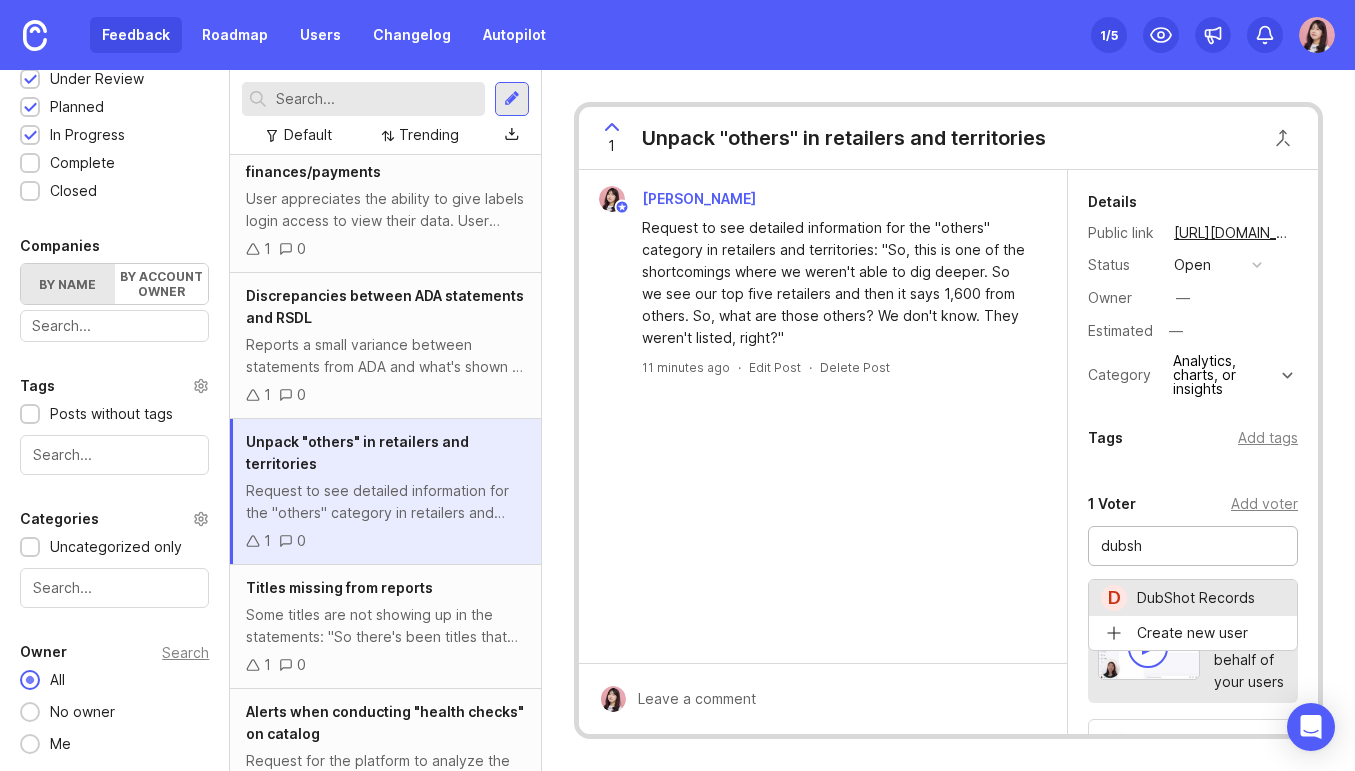 type on "DubShot Records" 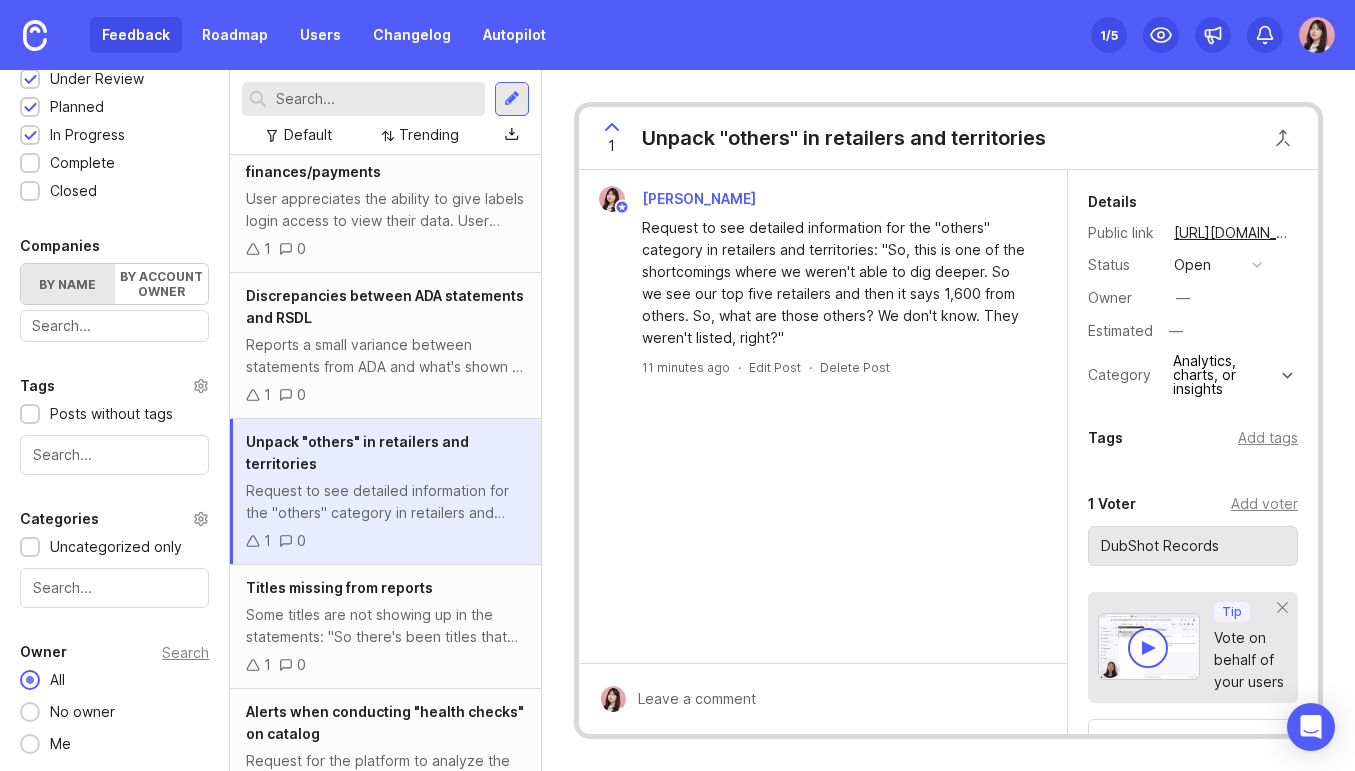 type 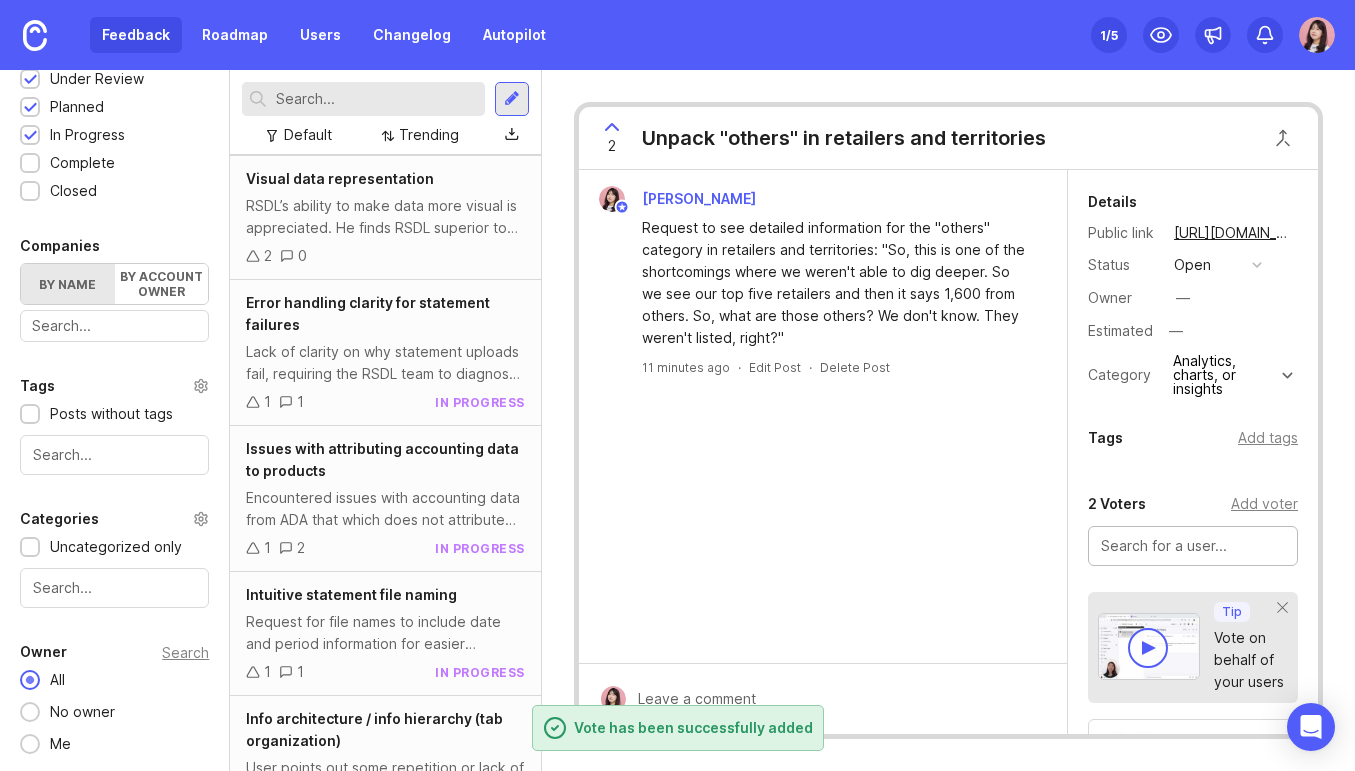 scroll, scrollTop: 796, scrollLeft: 0, axis: vertical 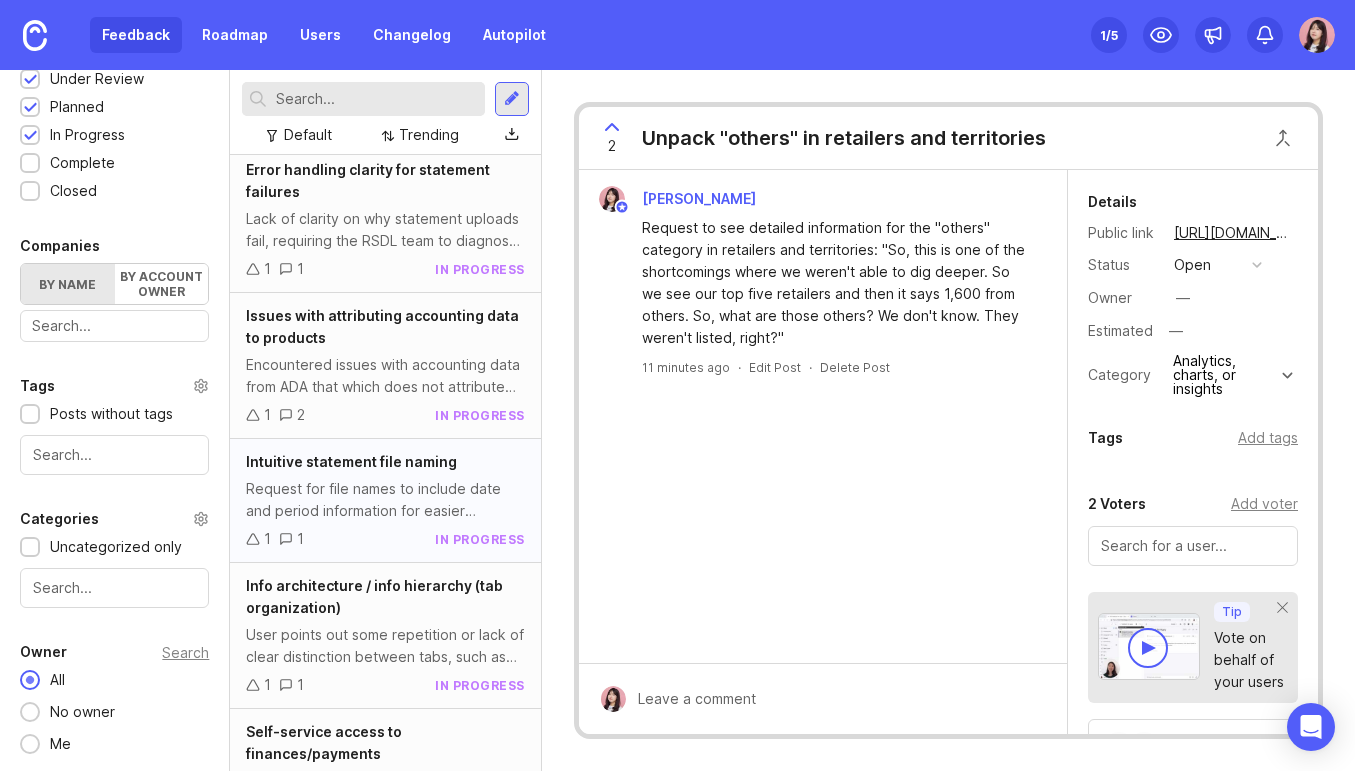 click on "Request for file names to include date and period information for easier identification, eliminating the need to rename each statement. "something that in the file name identified the period the month and the rather than it just being some arbitrary, 50 character file name within, the file name would have maybe the username and the date, the month and year, something like that. So, it's easy to go in and… 2025 or this is for [DATE]."" at bounding box center (385, 500) 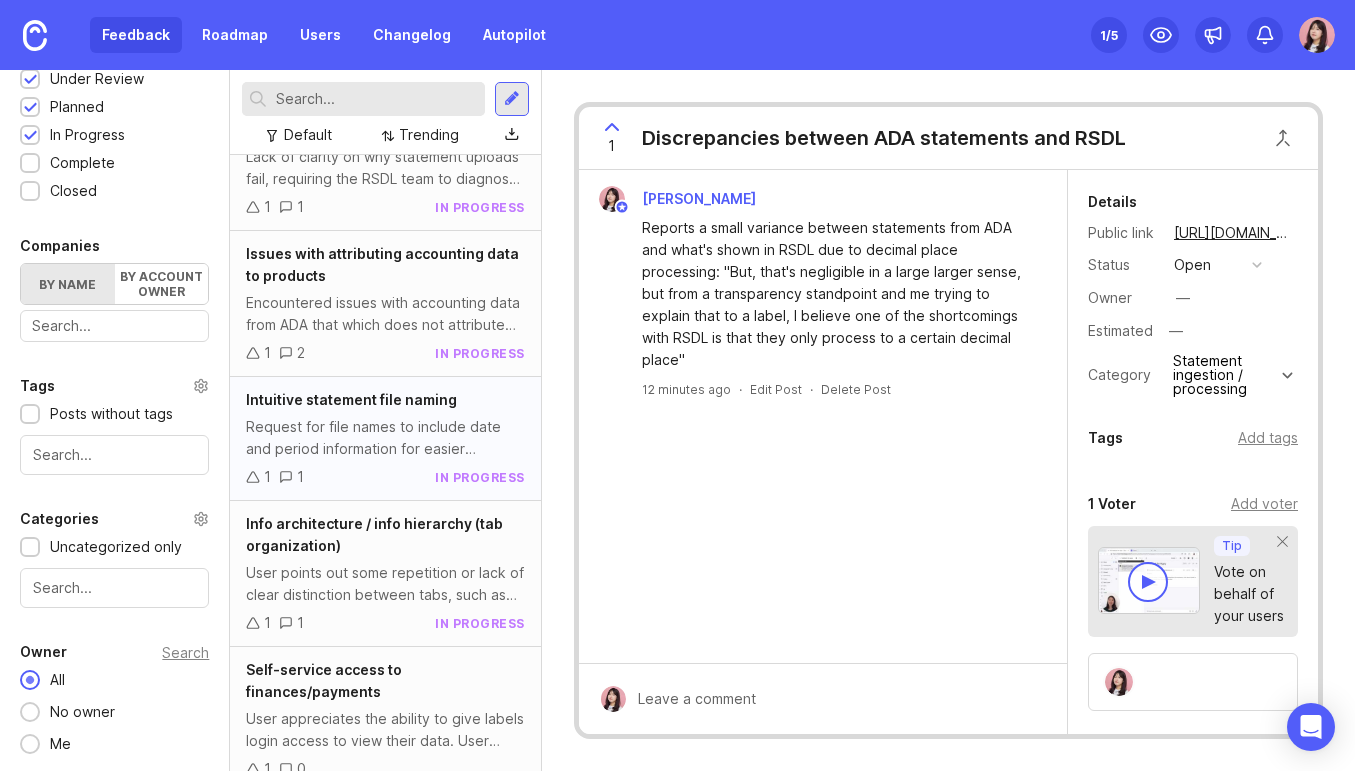scroll, scrollTop: 1004, scrollLeft: 0, axis: vertical 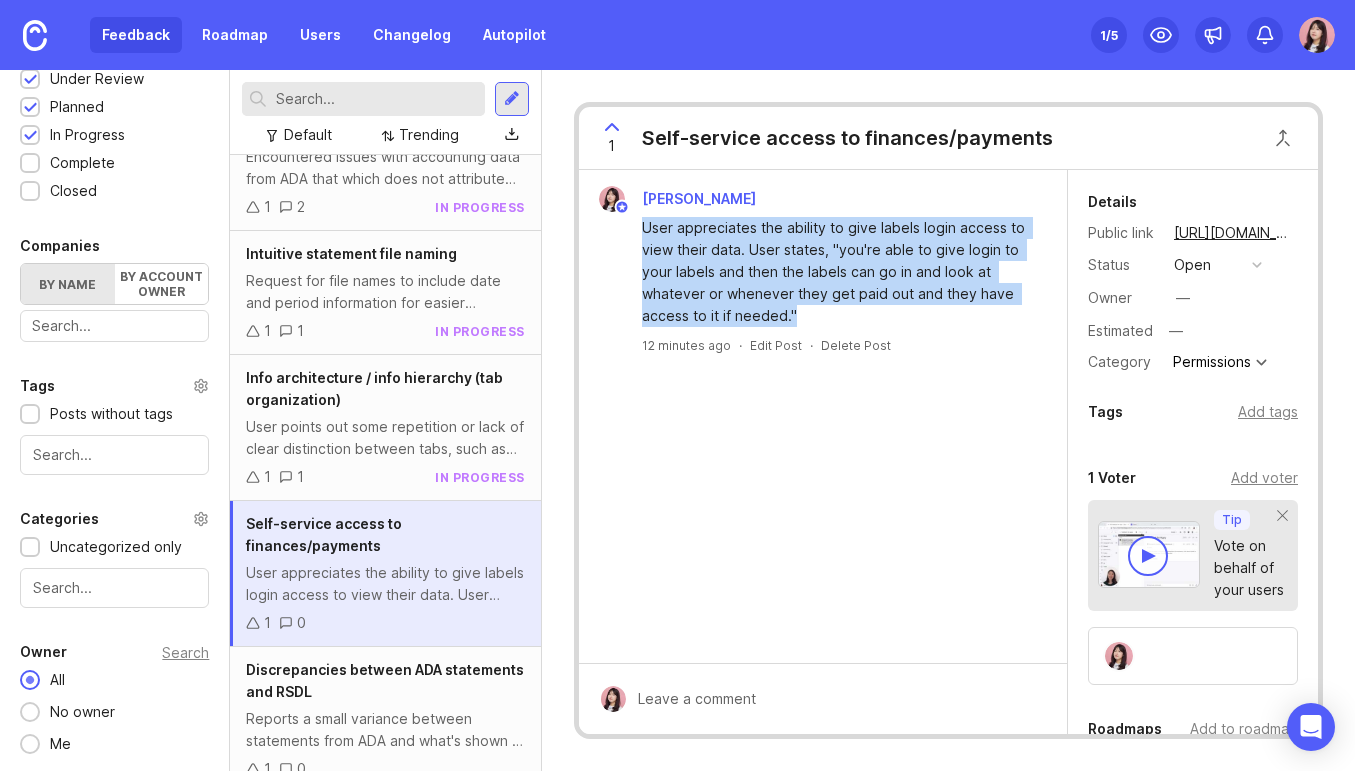 drag, startPoint x: 793, startPoint y: 320, endPoint x: 640, endPoint y: 229, distance: 178.01685 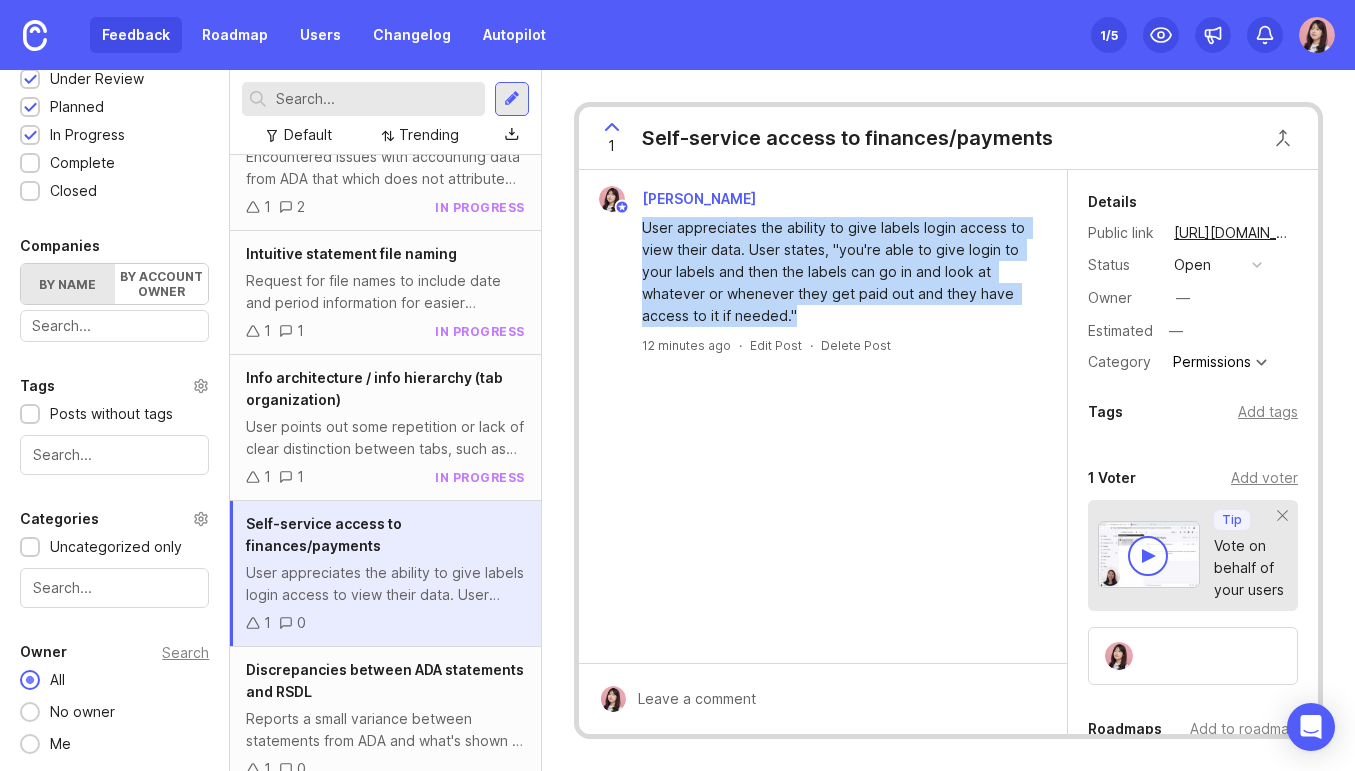 click on "User appreciates the ability to give labels login access to view their data. User states, "you're able to give login to your labels and then the labels can go in and look at whatever or whenever they get paid out and they have access to it if needed."" at bounding box center [823, 269] 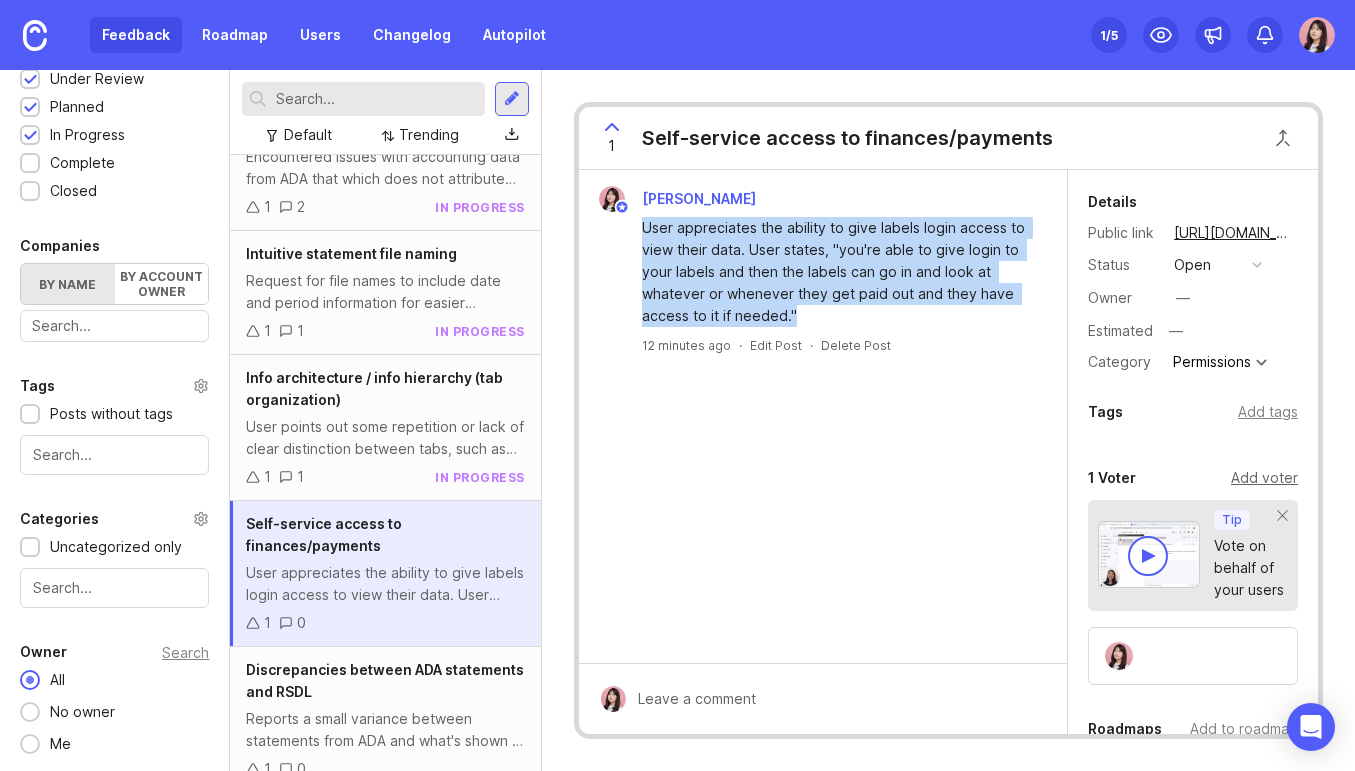 click on "Add voter" at bounding box center [1264, 478] 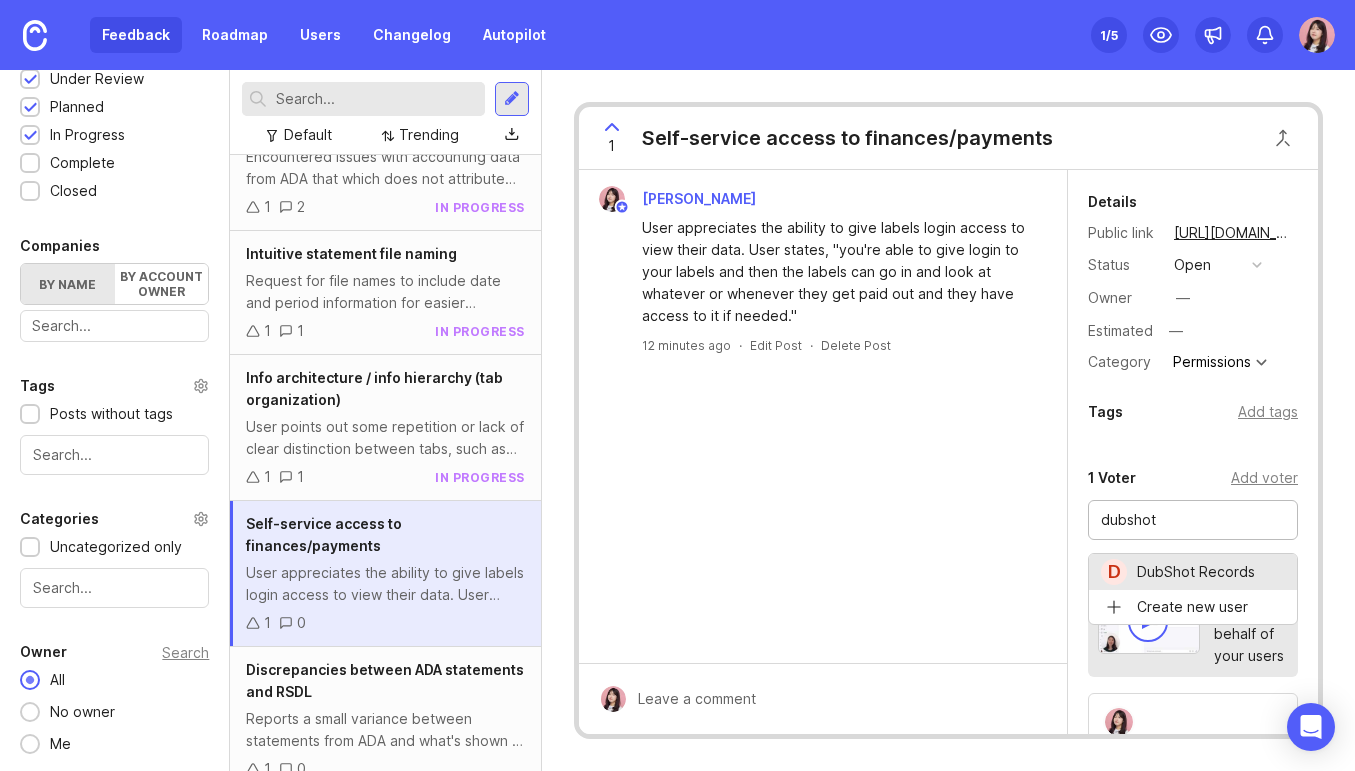 type on "DubShot Records" 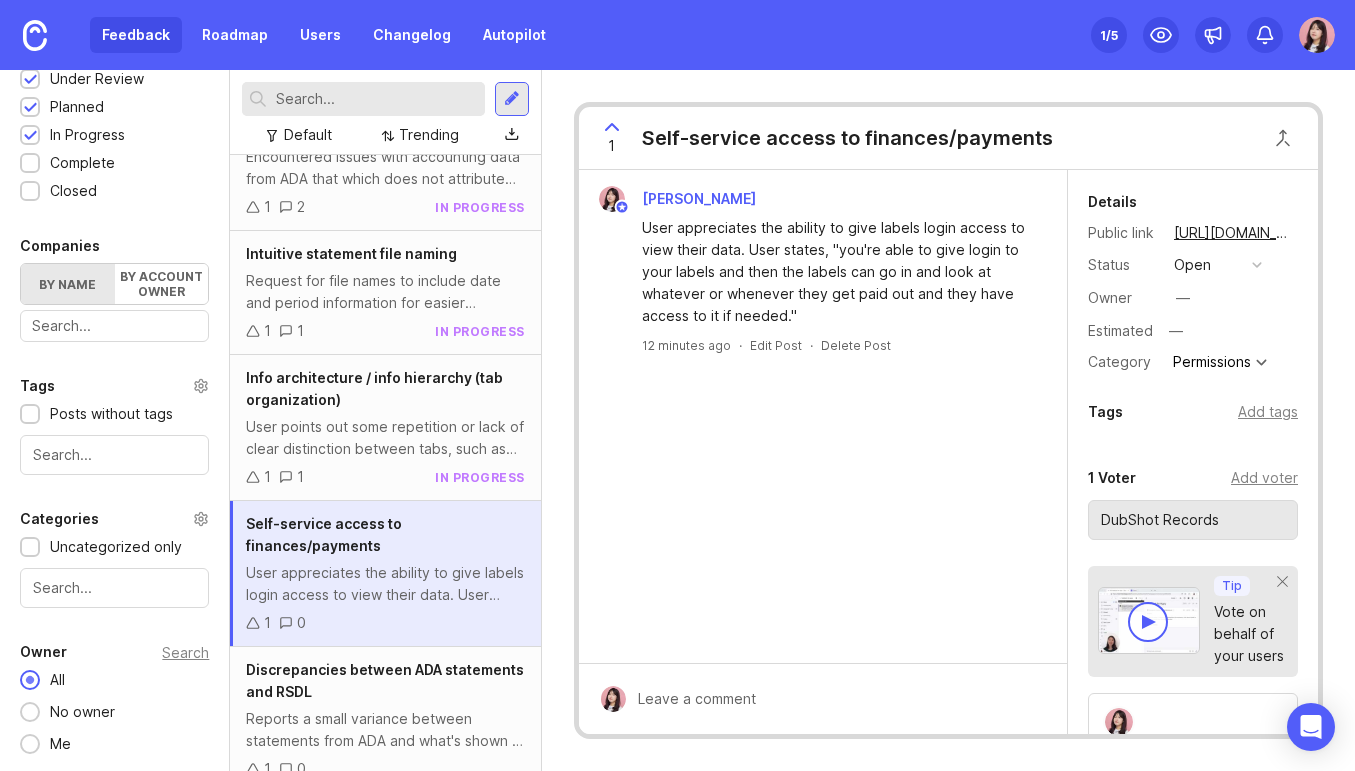 scroll, scrollTop: 0, scrollLeft: 0, axis: both 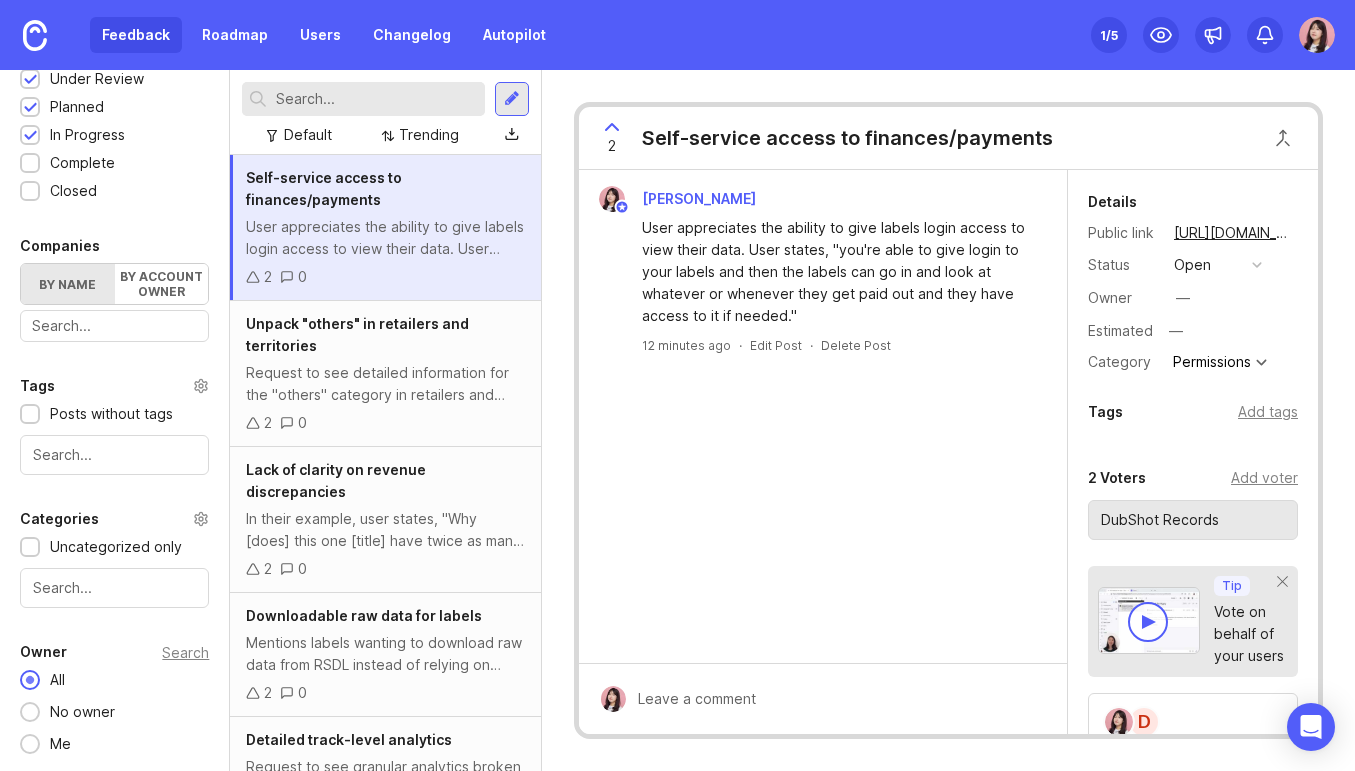 type 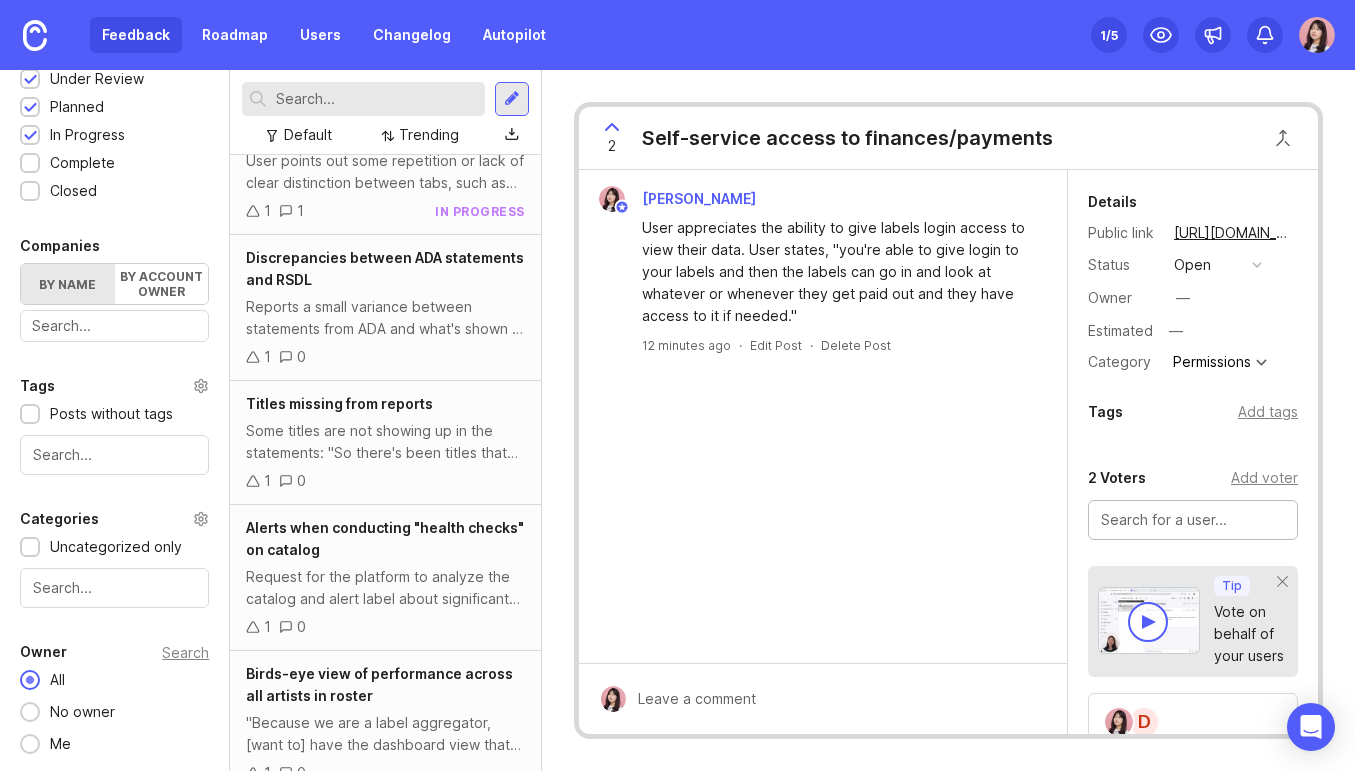 scroll, scrollTop: 1430, scrollLeft: 0, axis: vertical 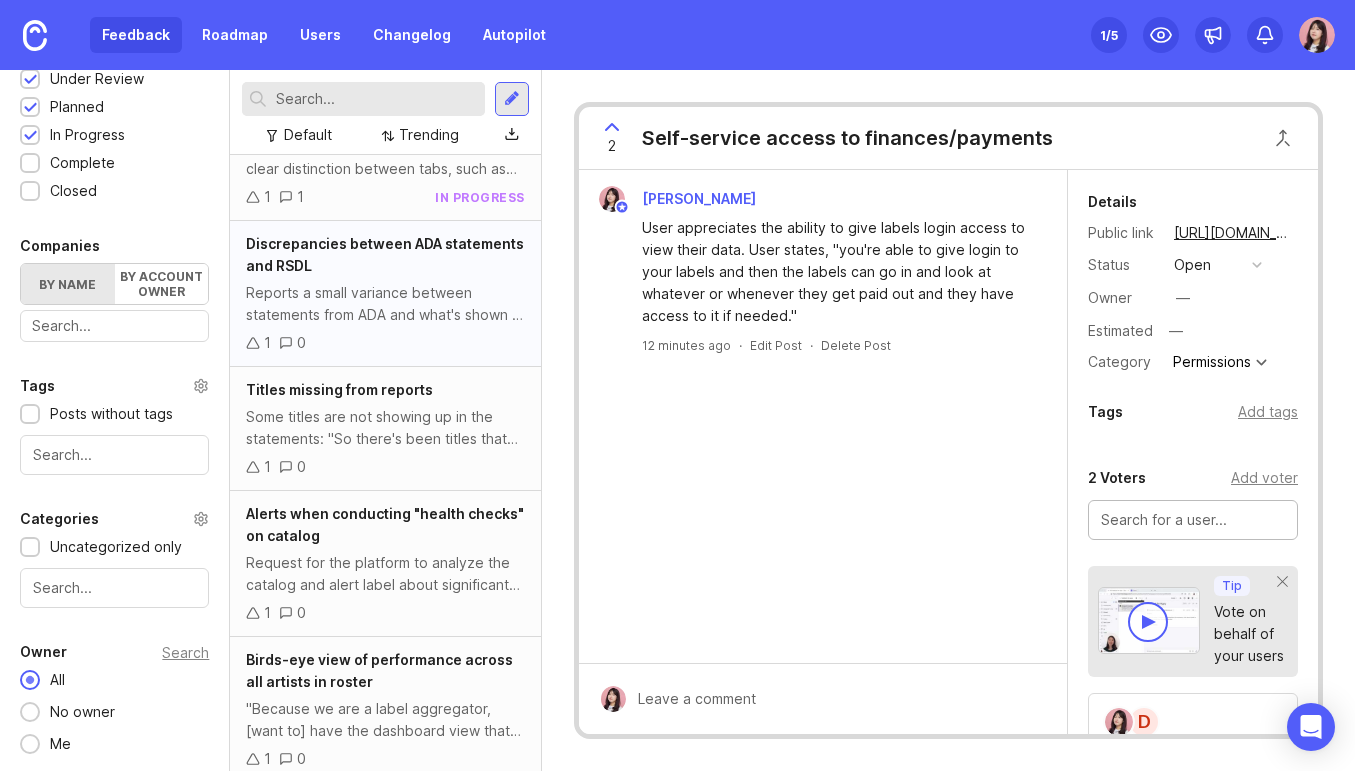 click on "Reports a small variance between statements from ADA and what's shown in RSDL due to decimal place processing: "But, that's negligible in a large larger sense, but from a transparency standpoint and me trying to explain that to a label, I believe one of the shortcomings with RSDL is that they only process to a certain decimal place"" at bounding box center [385, 304] 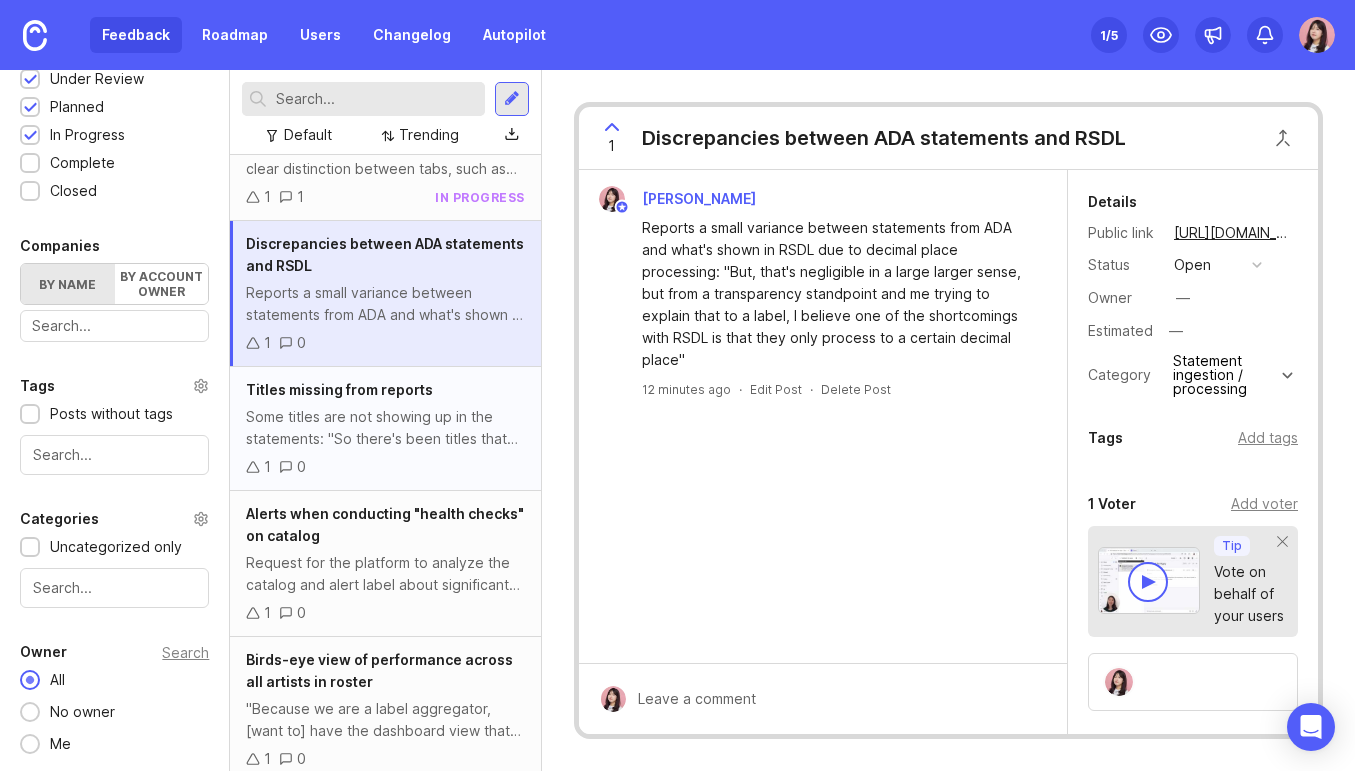 click on "1 0" at bounding box center [385, 467] 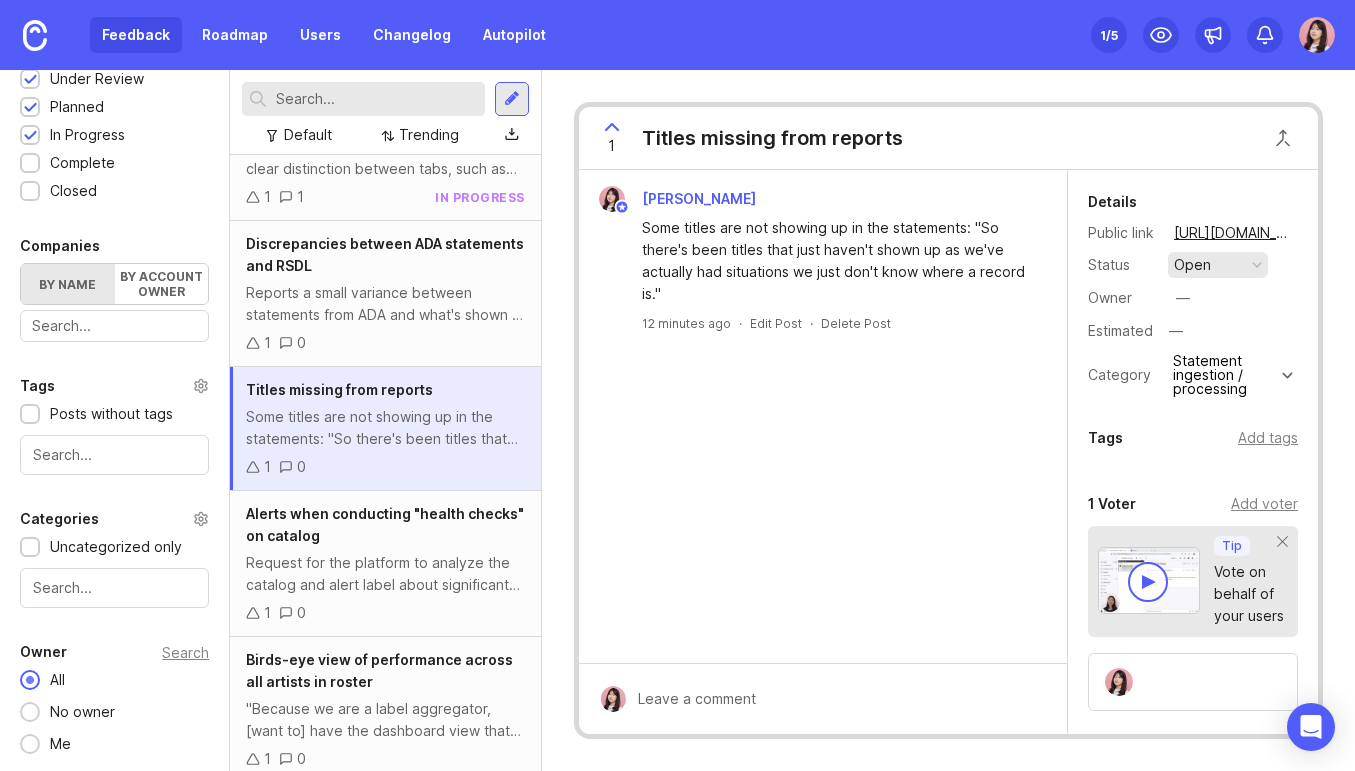 click on "open" at bounding box center [1192, 265] 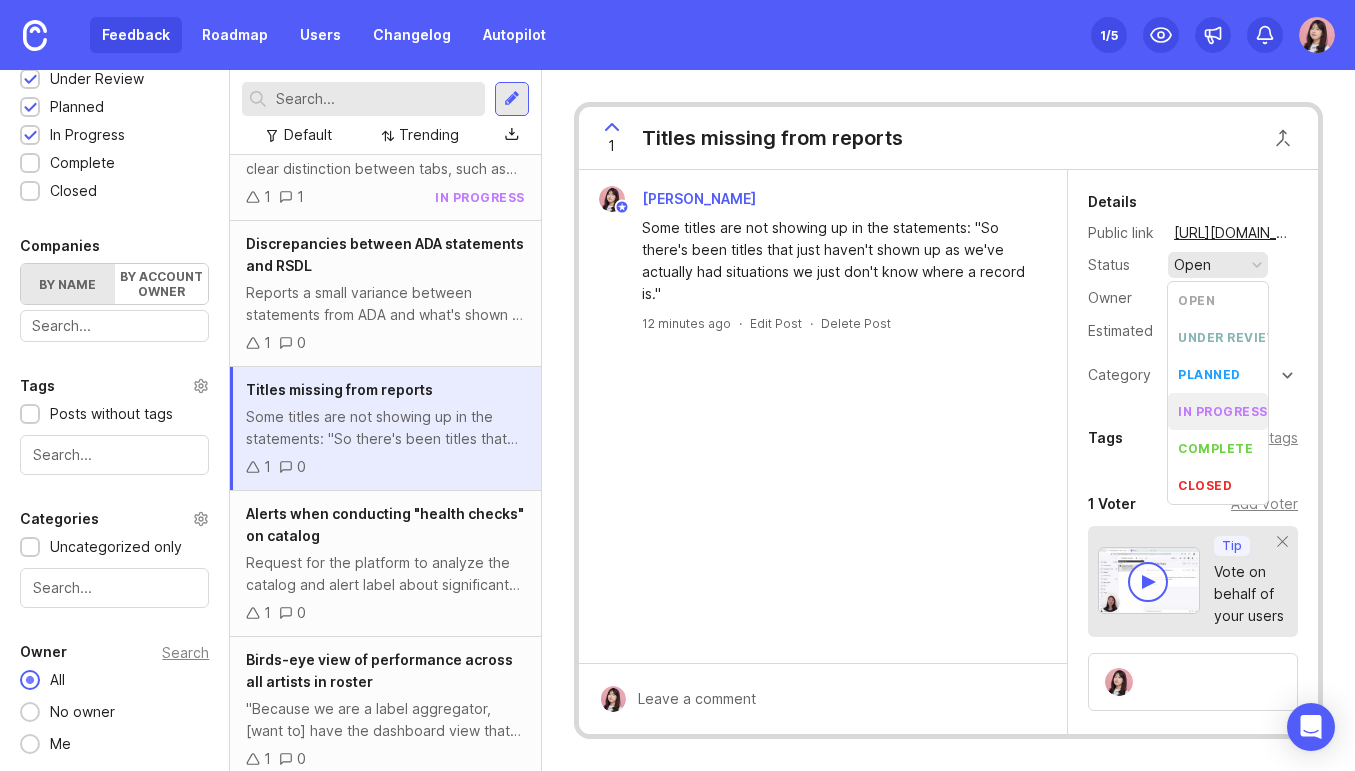 click on "in progress" at bounding box center (1223, 411) 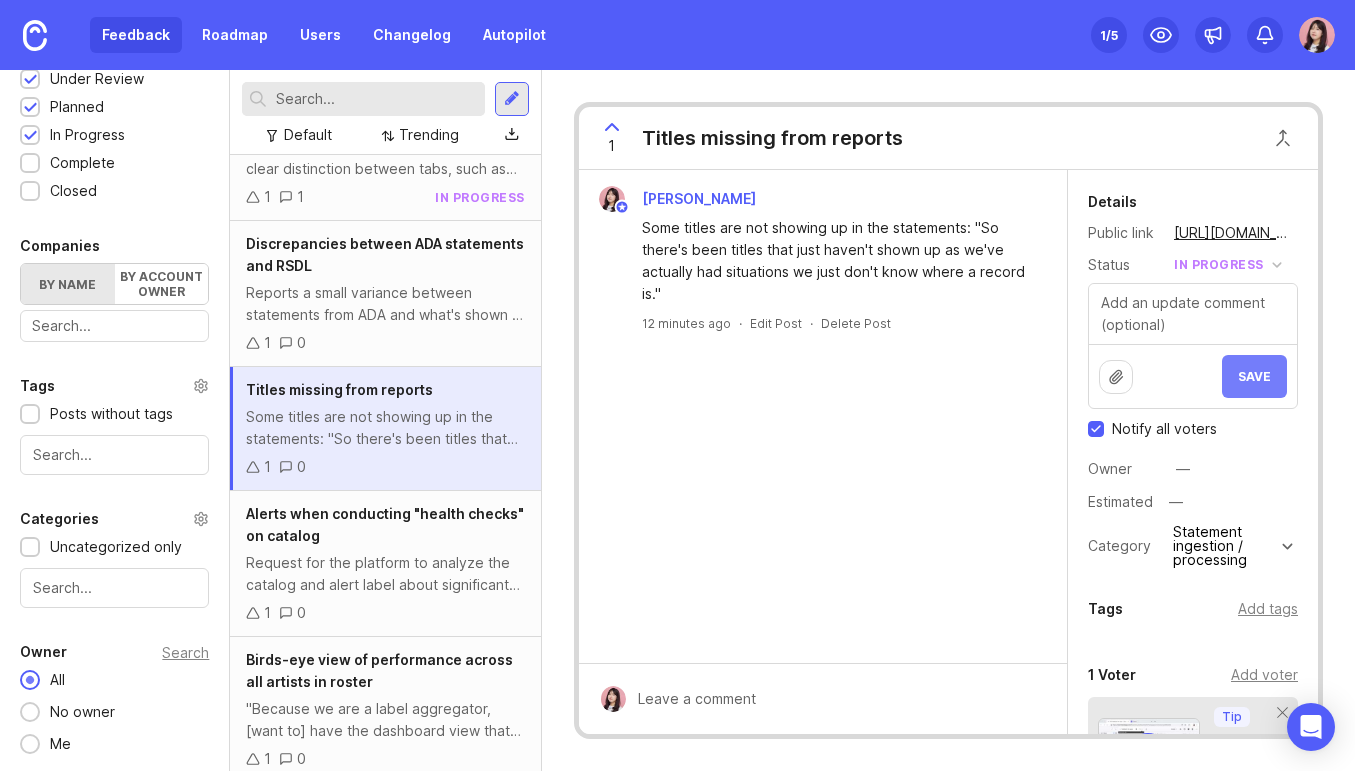 click on "Save" at bounding box center [1254, 376] 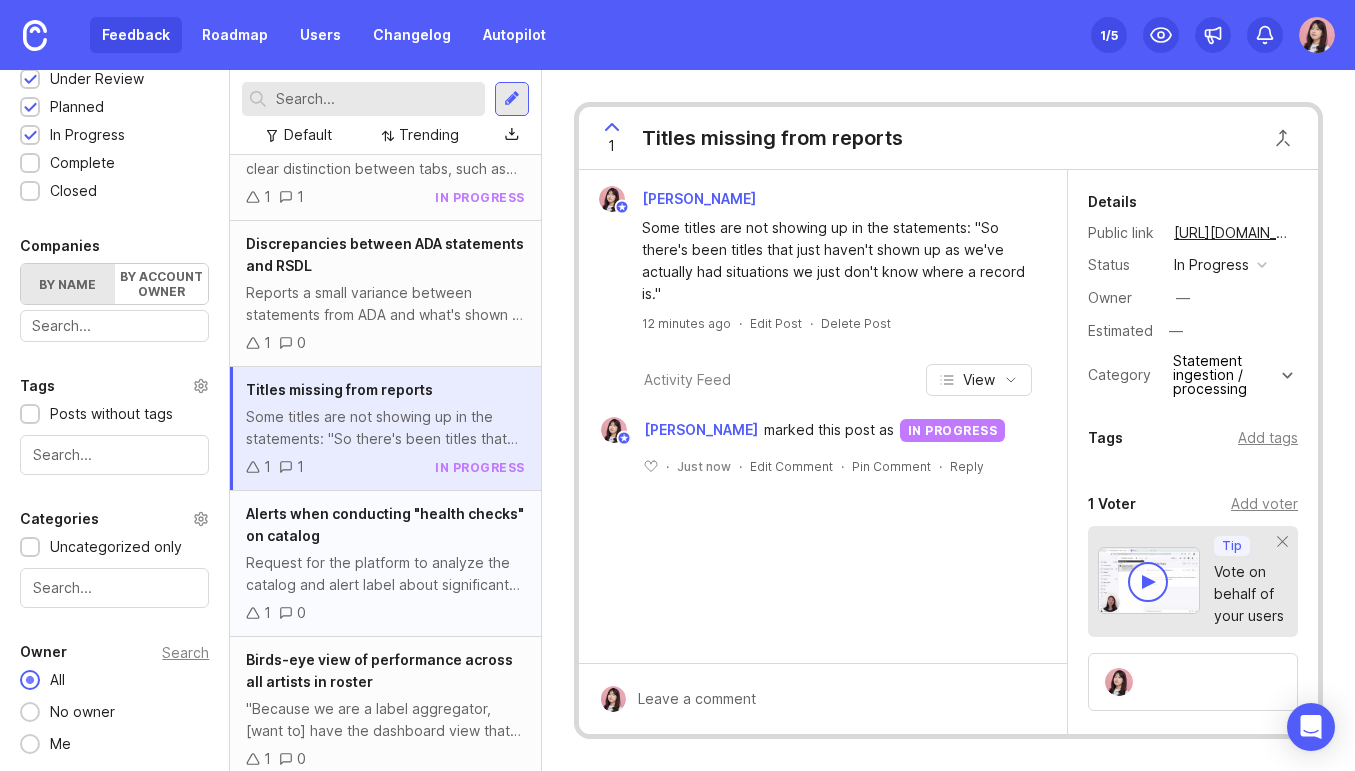 click on "Request for the platform to analyze the catalog and alert label about significant drops in revenue or streams for major titles: "It'd be great for us to be able to combat fraud in one way or another or have some kind of support from [PERSON_NAME] that says, 'Hey it looks like this by [PERSON_NAME] is down 60% over a year. Why is that?" User describes the frequency of fraud in their music genre, where others upload duplicate copies of their songs. User states, "It helps us to find fraud, too...a lot of what we do is a regular health check on the DSPs to looking exploring our titles and finding out, somebody else has put up a duplicate copy of it and is siphoning funds away from us." This provides context about the environment in which they use the product." at bounding box center [385, 574] 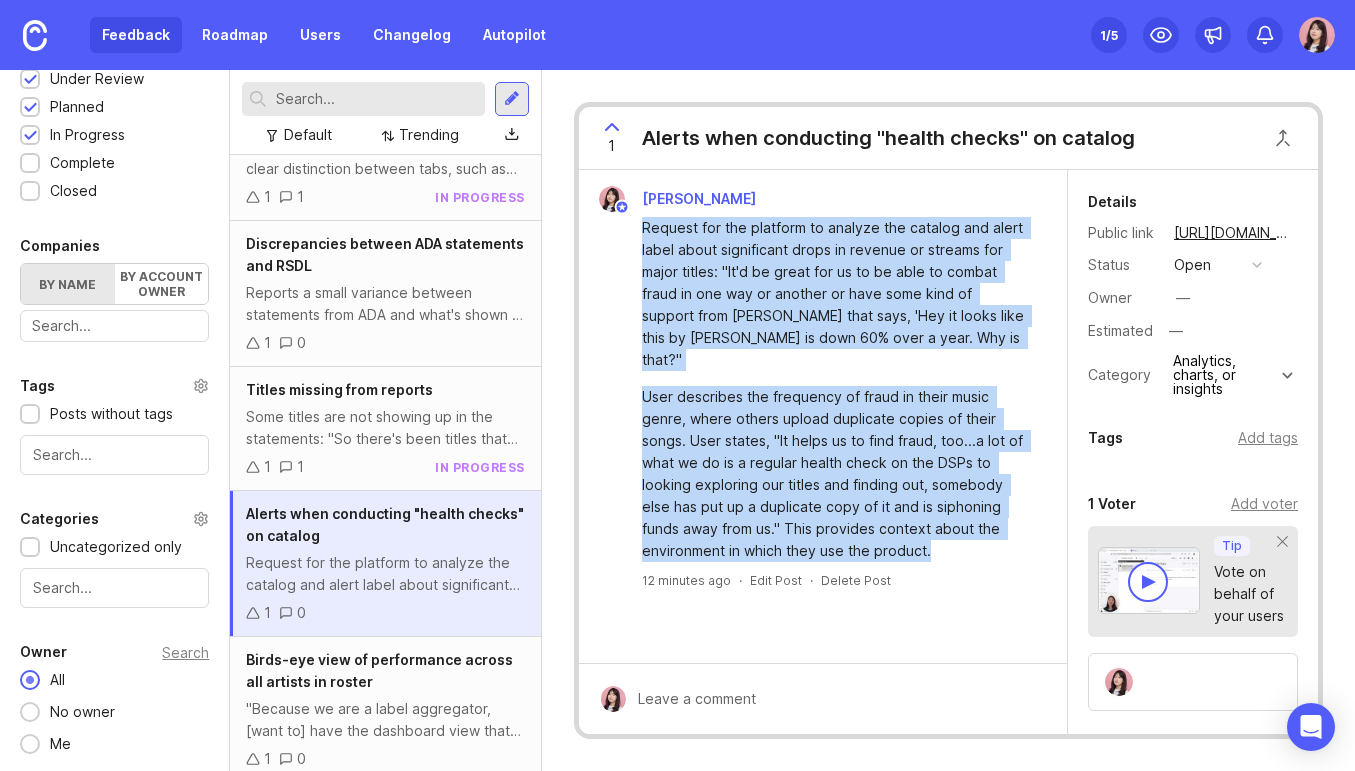 drag, startPoint x: 642, startPoint y: 229, endPoint x: 961, endPoint y: 530, distance: 438.5909 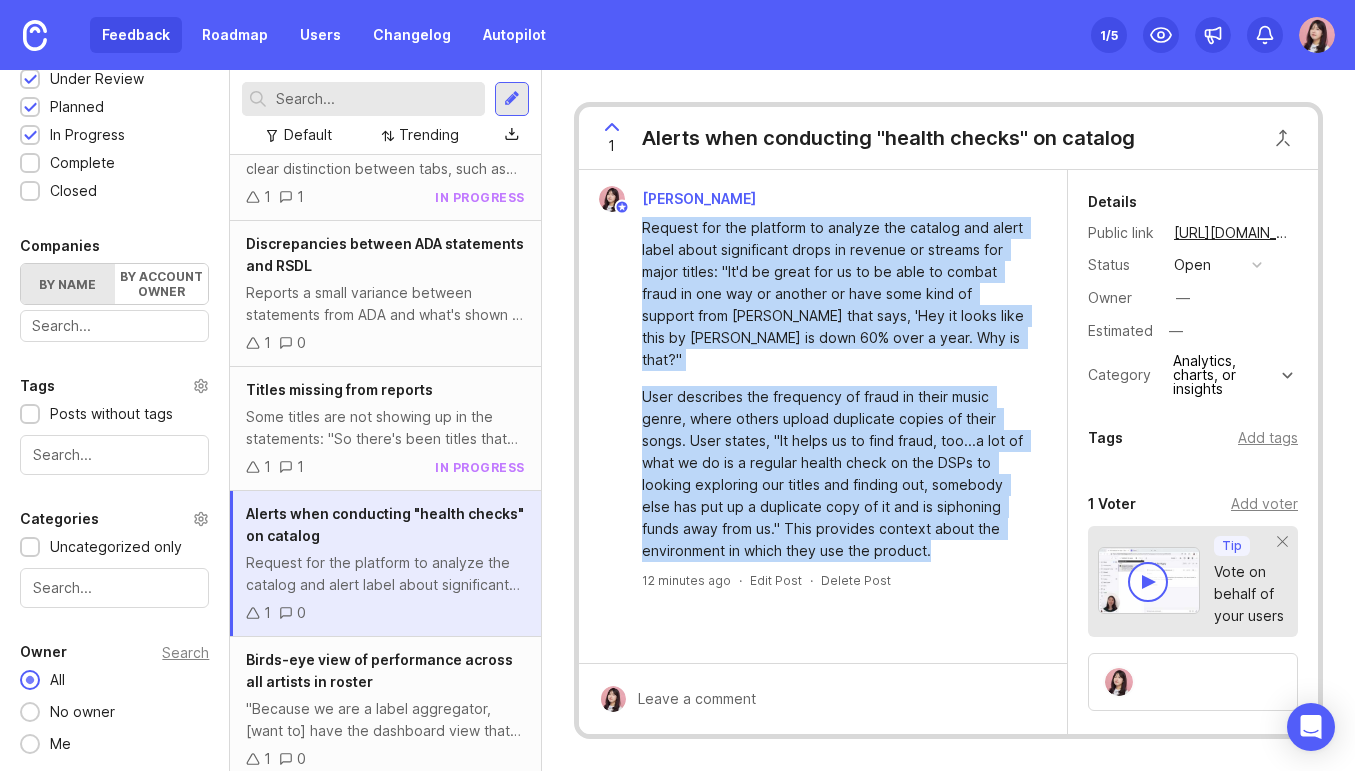 click on "Request for the platform to analyze the catalog and alert label about significant drops in revenue or streams for major titles: "It'd be great for us to be able to combat fraud in one way or another or have some kind of support from [PERSON_NAME] that says, 'Hey it looks like this by [PERSON_NAME] is down 60% over a year. Why is that?" User describes the frequency of fraud in their music genre, where others upload duplicate copies of their songs. User states, "It helps us to find fraud, too...a lot of what we do is a regular health check on the DSPs to looking exploring our titles and finding out, somebody else has put up a duplicate copy of it and is siphoning funds away from us." This provides context about the environment in which they use the product." at bounding box center (834, 389) 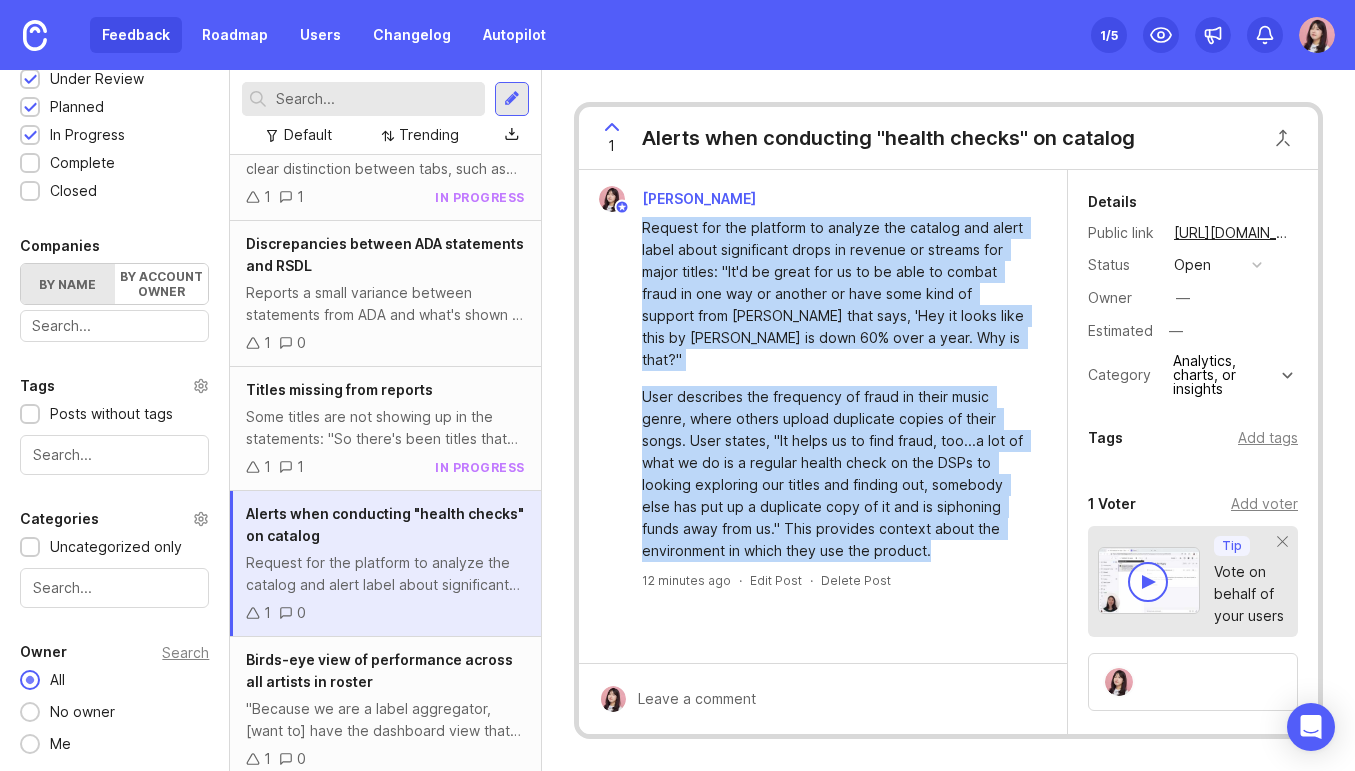 copy on "Request for the platform to analyze the catalog and alert label about significant drops in revenue or streams for major titles: "It'd be great for us to be able to combat fraud in one way or another or have some kind of support from [PERSON_NAME] that says, 'Hey it looks like this by [PERSON_NAME] is down 60% over a year. Why is that?" User describes the frequency of fraud in their music genre, where others upload duplicate copies of their songs. User states, "It helps us to find fraud, too...a lot of what we do is a regular health check on the DSPs to looking exploring our titles and finding out, somebody else has put up a duplicate copy of it and is siphoning funds away from us." This provides context about the environment in which they use the product." 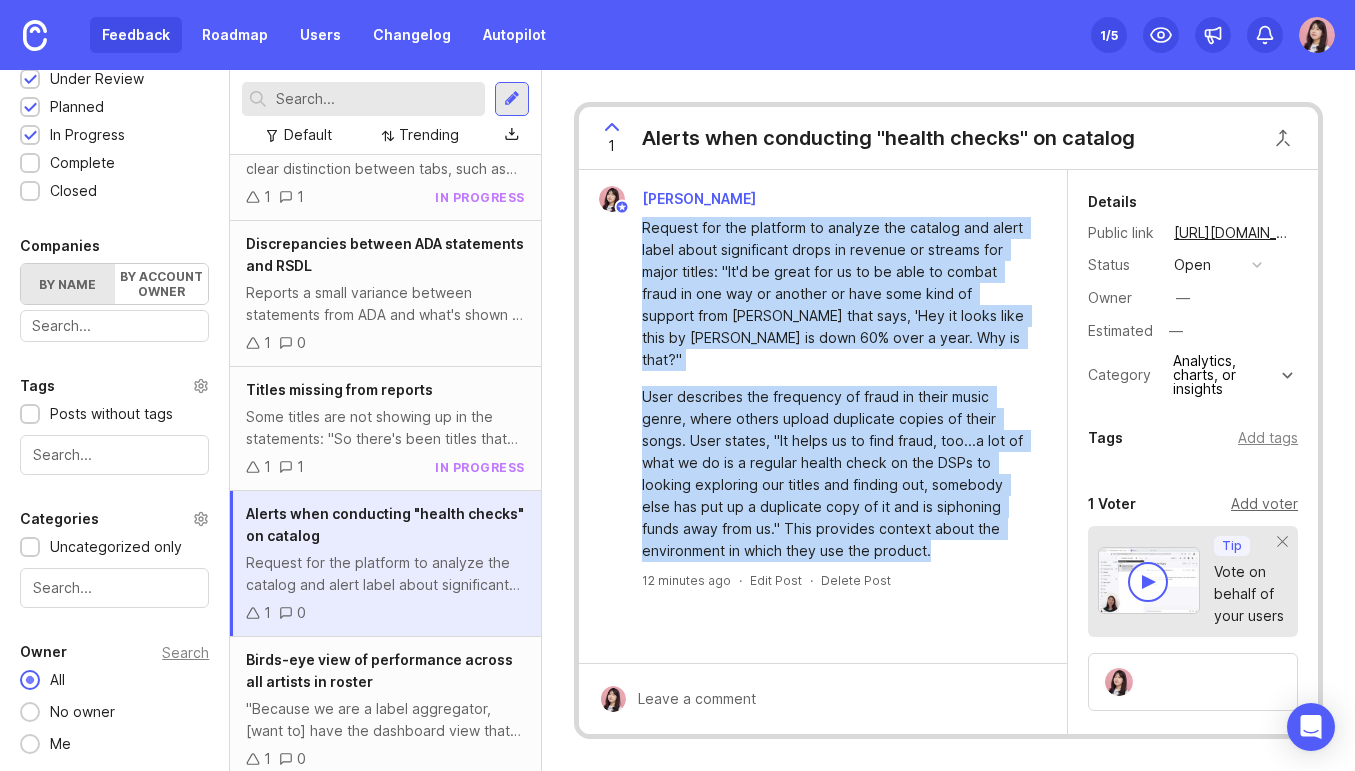 click on "Add voter" at bounding box center (1264, 504) 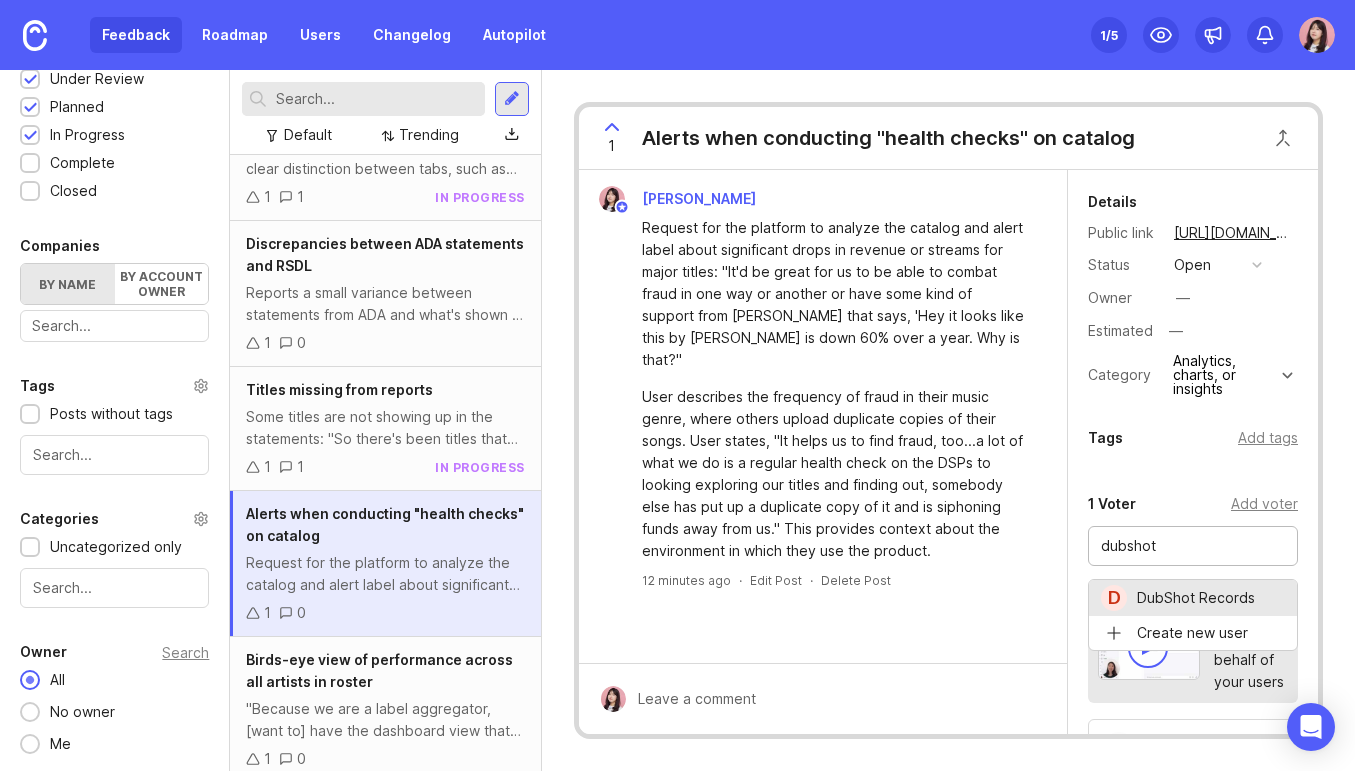 type on "DubShot Records" 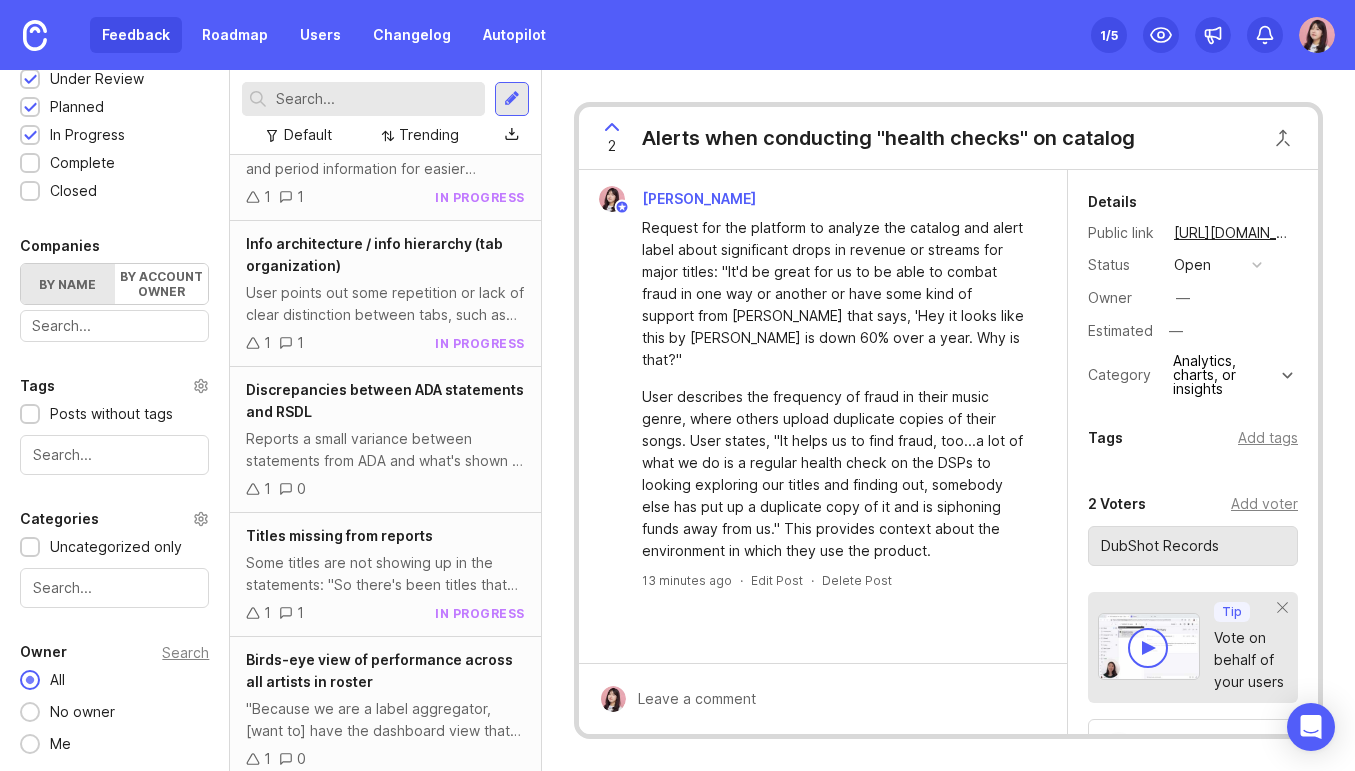 scroll, scrollTop: 0, scrollLeft: 0, axis: both 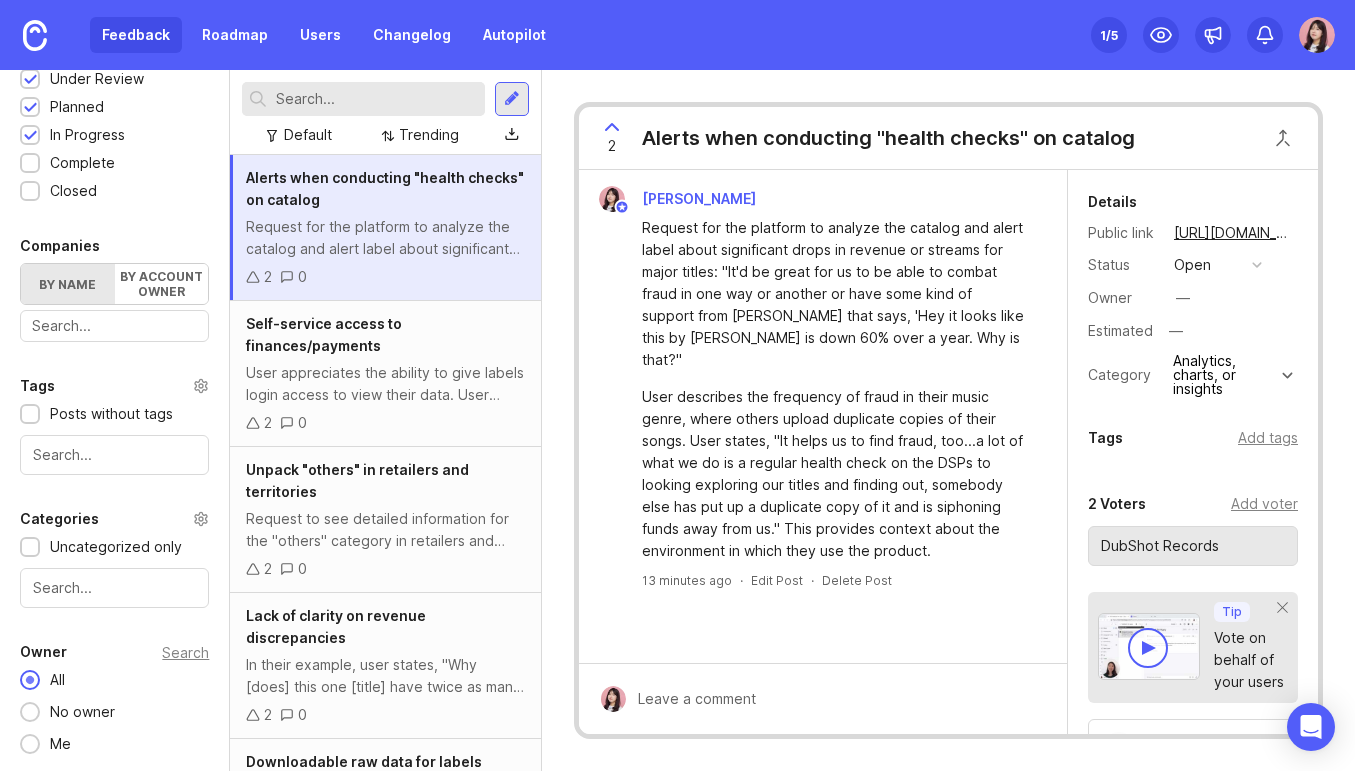 type 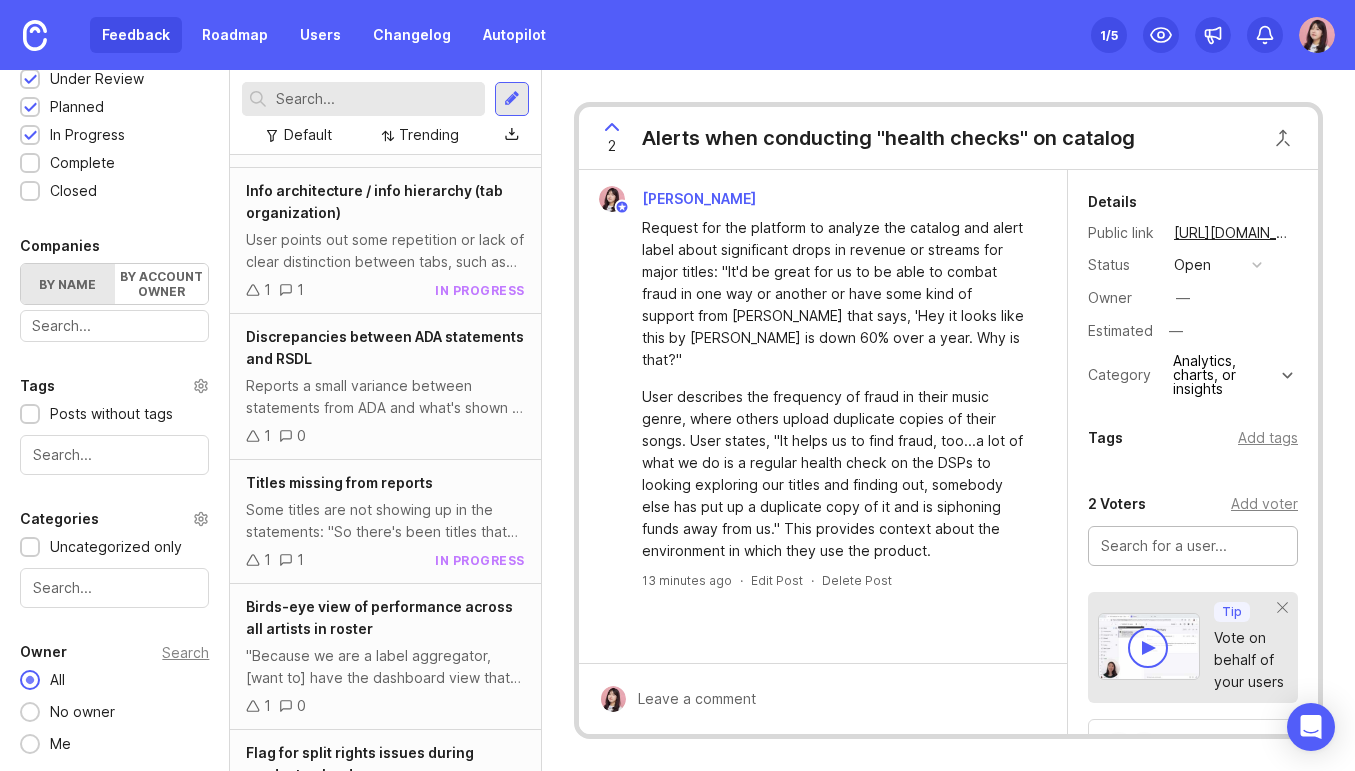 scroll, scrollTop: 1486, scrollLeft: 0, axis: vertical 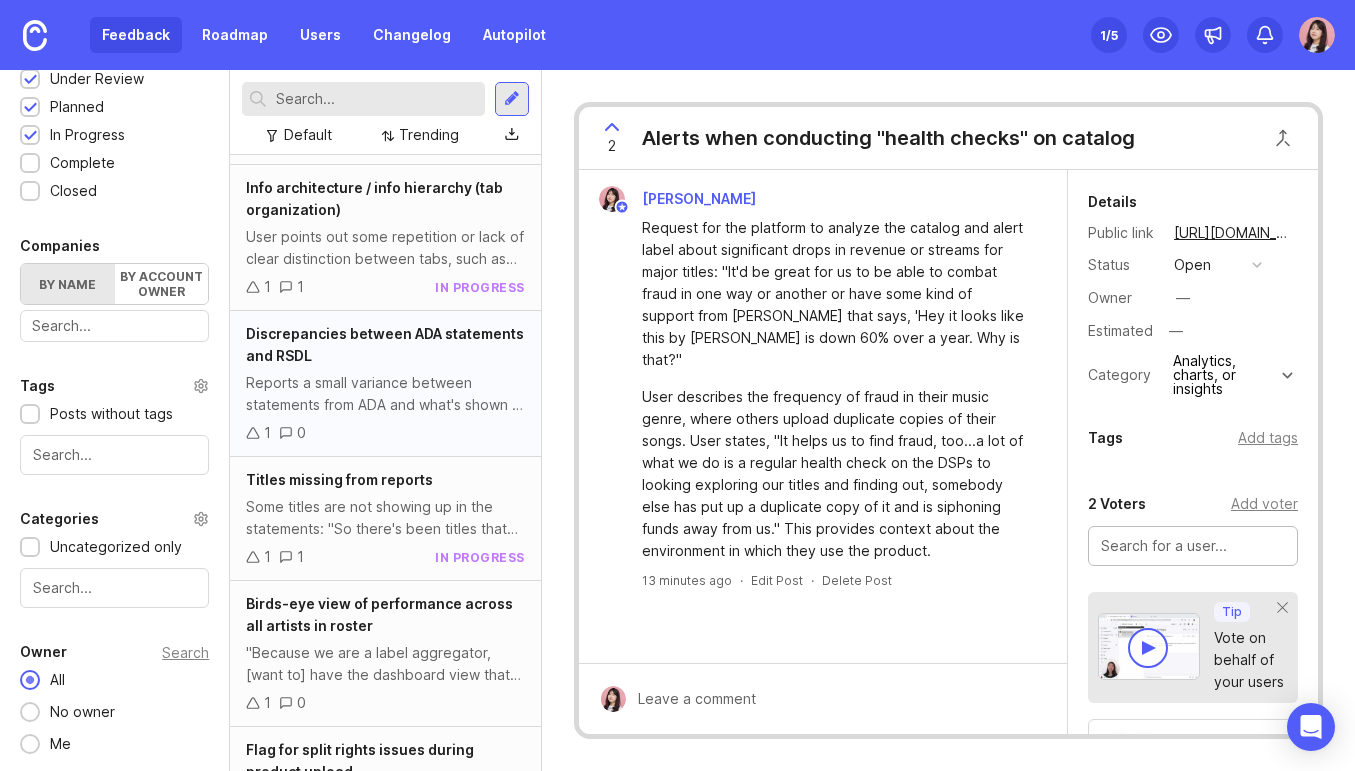 click on "Discrepancies between ADA statements and RSDL" at bounding box center (385, 345) 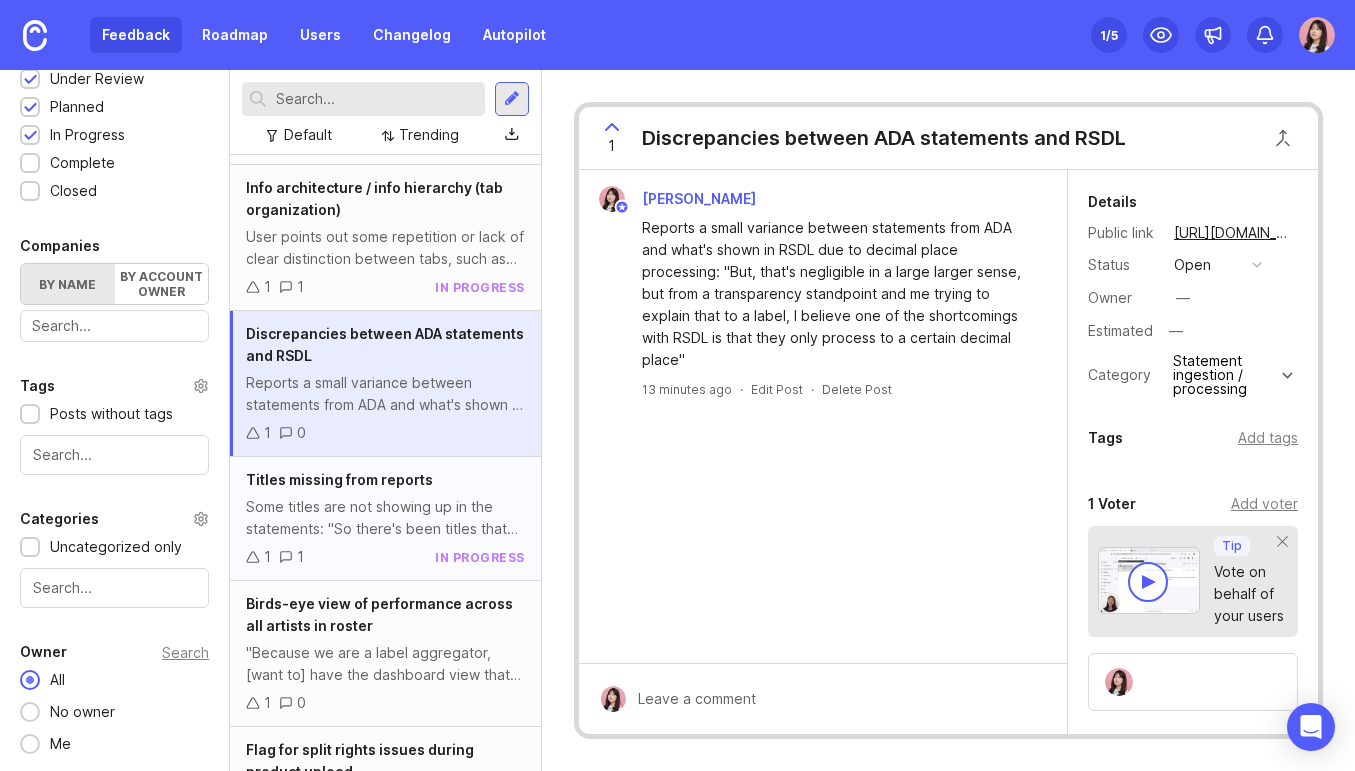 click on "Some titles are not showing up in the statements: "So there's been titles that just haven't shown up as we've actually had situations we just don't know where a record is."" at bounding box center [385, 518] 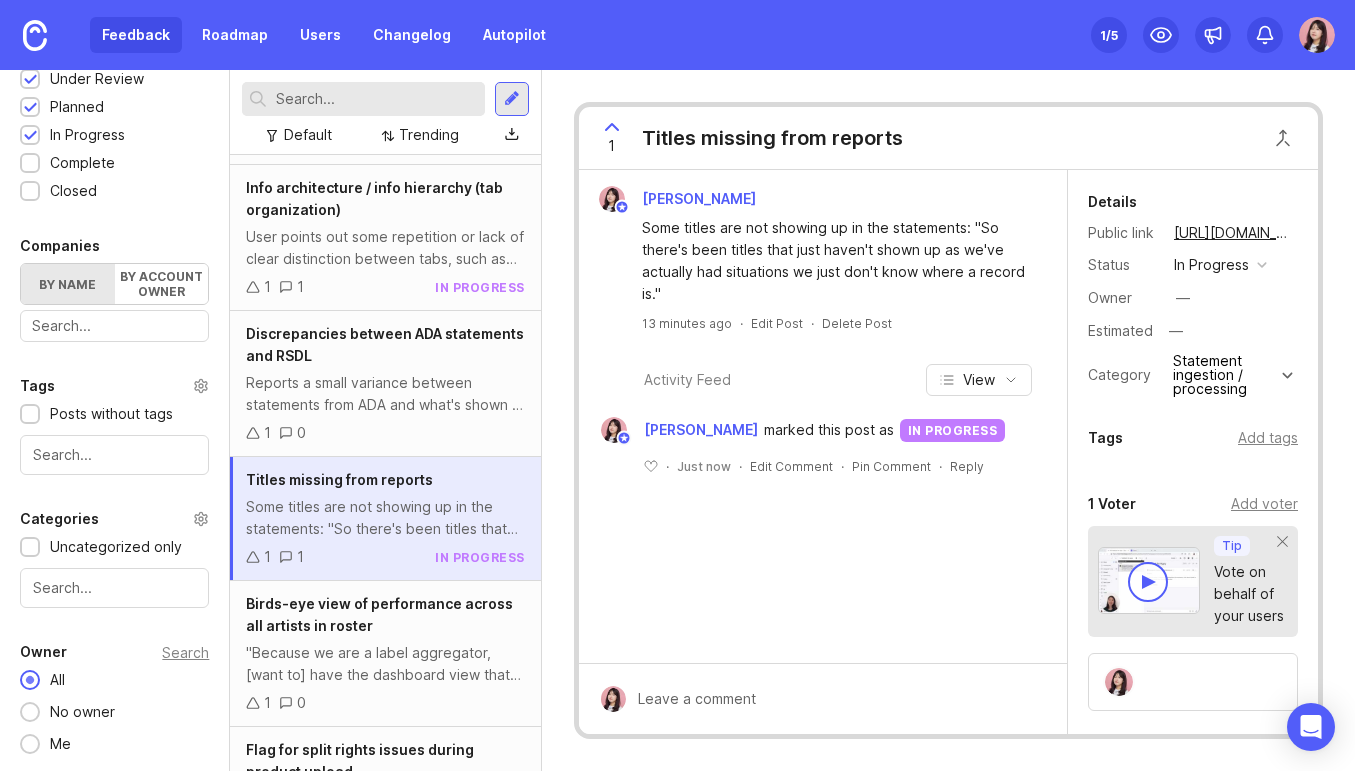 click on "Titles missing from reports Some titles are not showing up in the statements: "So there's been titles that just haven't shown up as we've actually had situations we just don't know where a record is." 1 1 in progress" at bounding box center (385, 519) 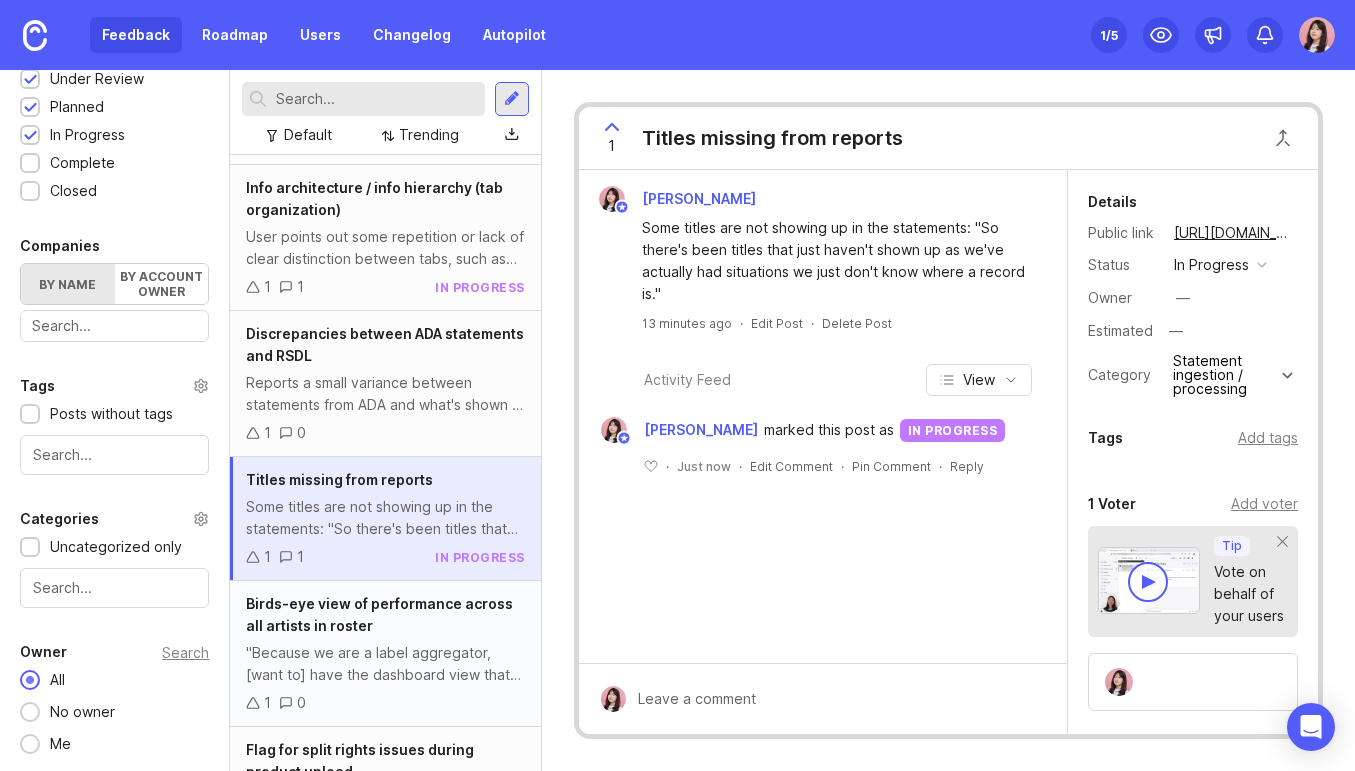 click on "Birds-eye view of performance across all artists in roster" at bounding box center [385, 615] 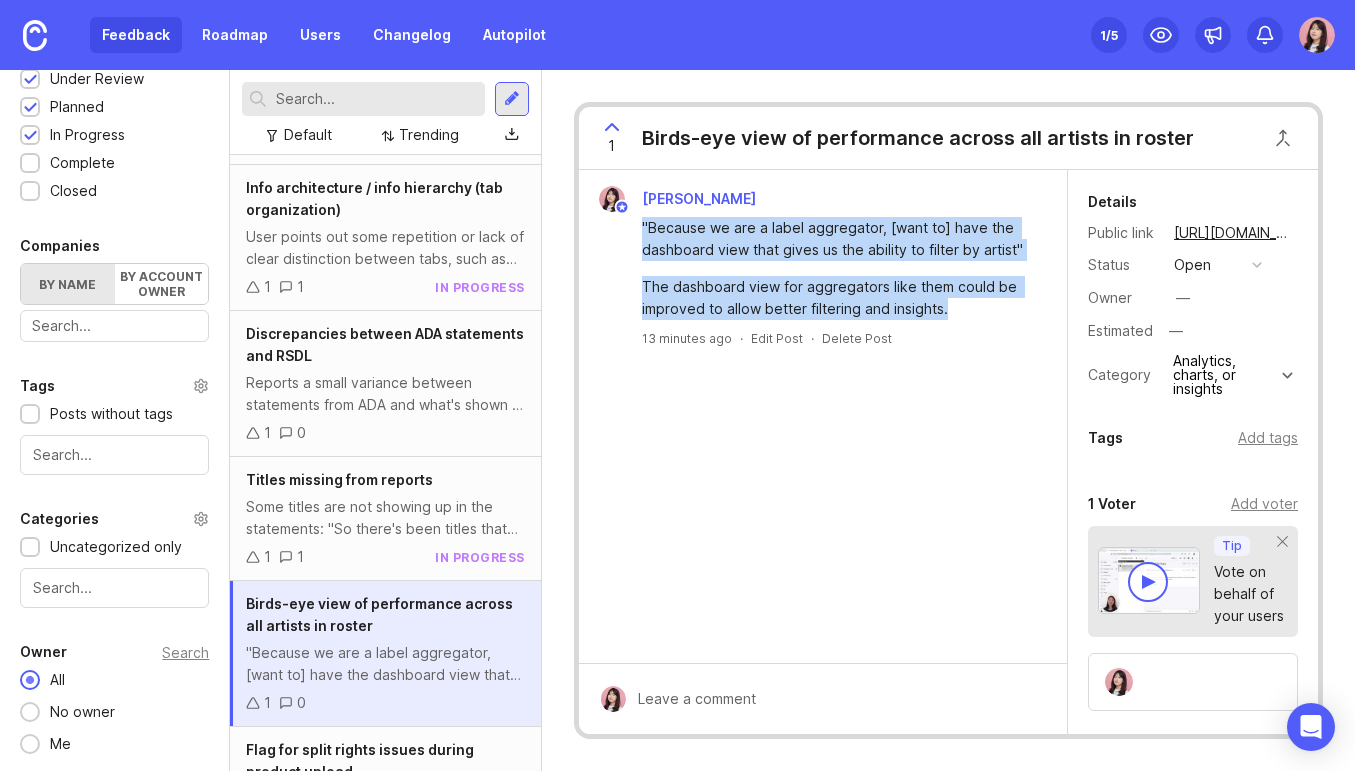 drag, startPoint x: 961, startPoint y: 313, endPoint x: 631, endPoint y: 232, distance: 339.79553 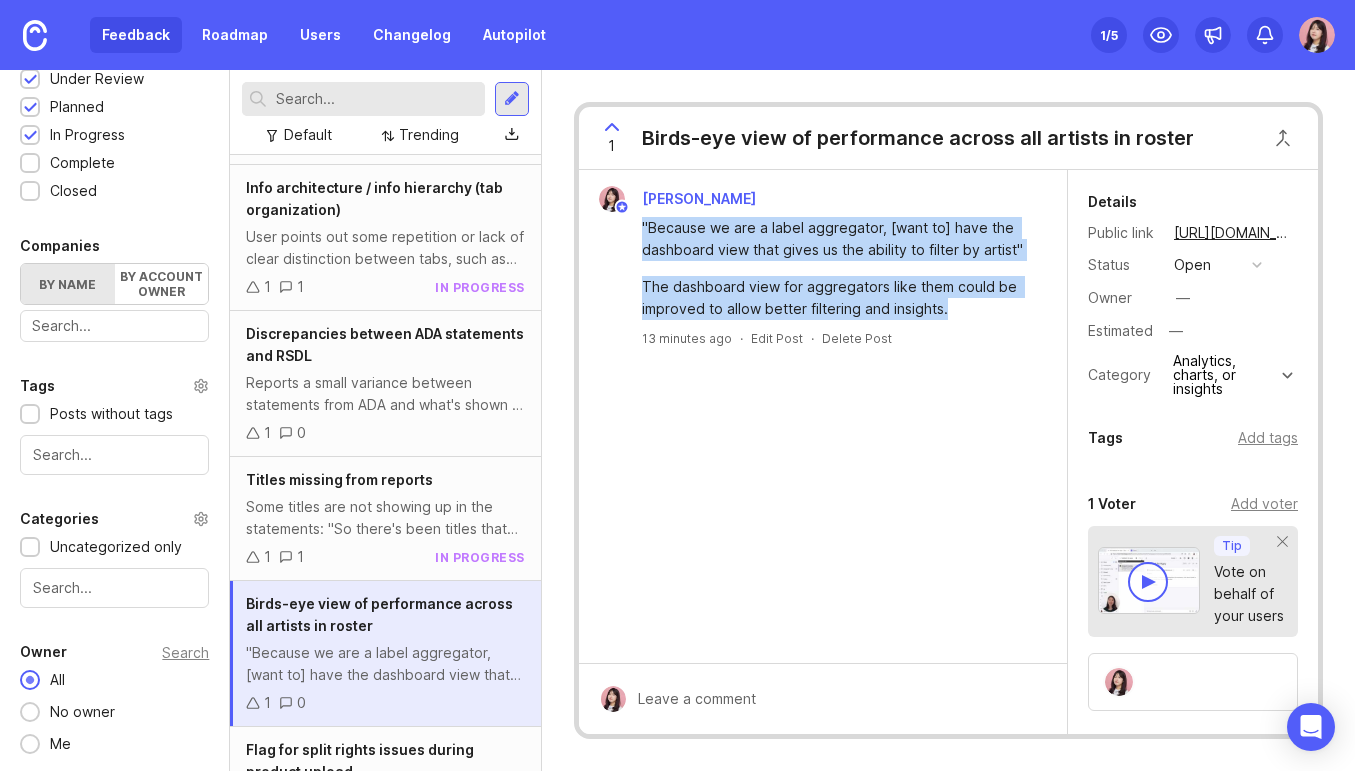 click on ""Because we are a label aggregator, [want to] have the dashboard view that gives us the ability to filter by artist" The dashboard view for aggregators like them could be improved to allow better filtering and insights." at bounding box center (823, 266) 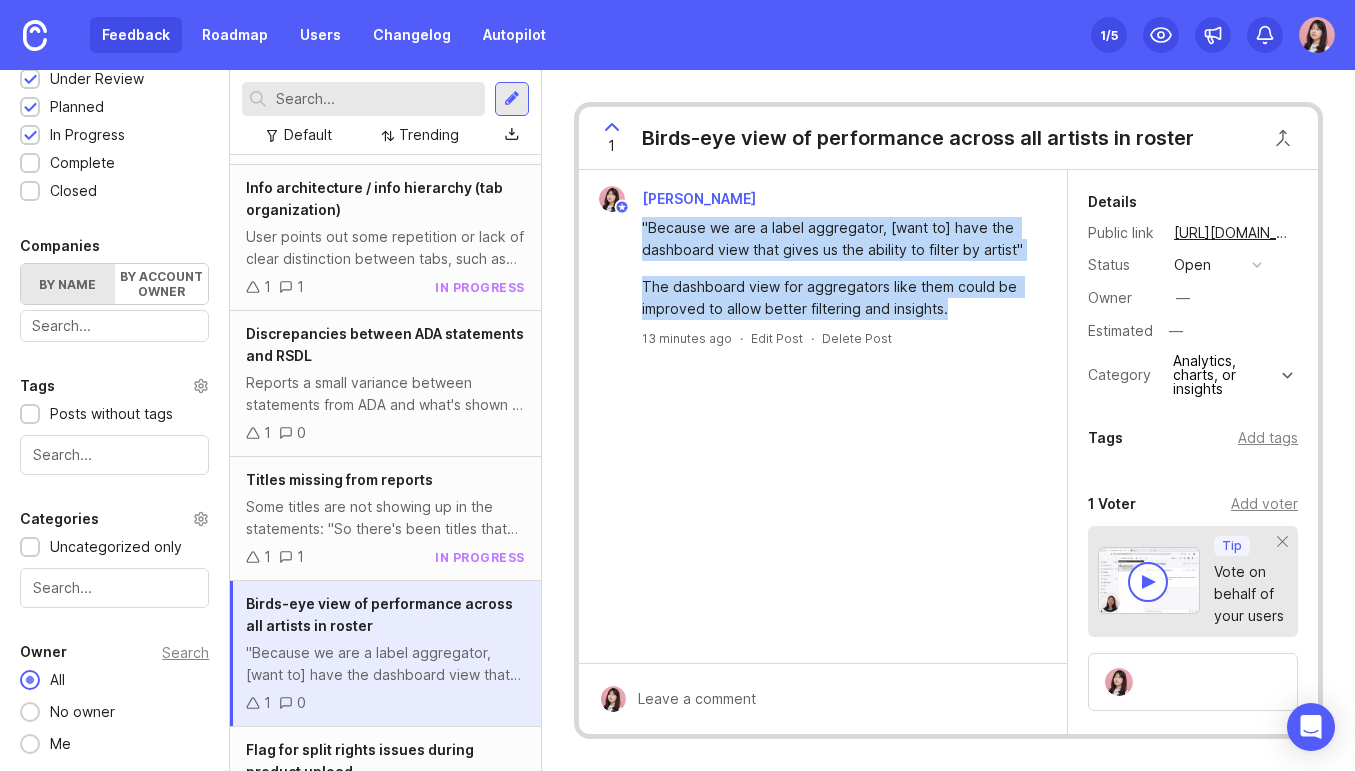 copy on ""Because we are a label aggregator, [want to] have the dashboard view that gives us the ability to filter by artist" The dashboard view for aggregators like them could be improved to allow better filtering and insights." 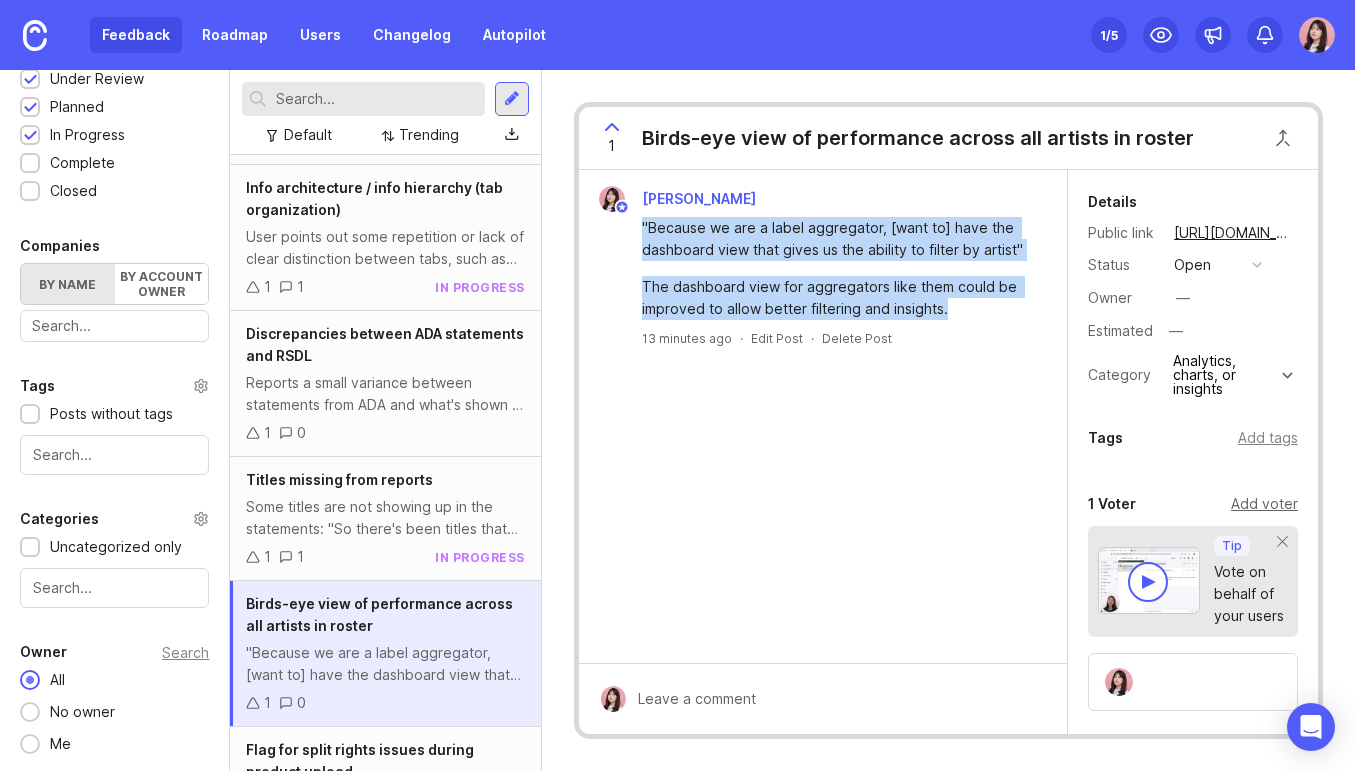 click on "Add voter" at bounding box center [1264, 504] 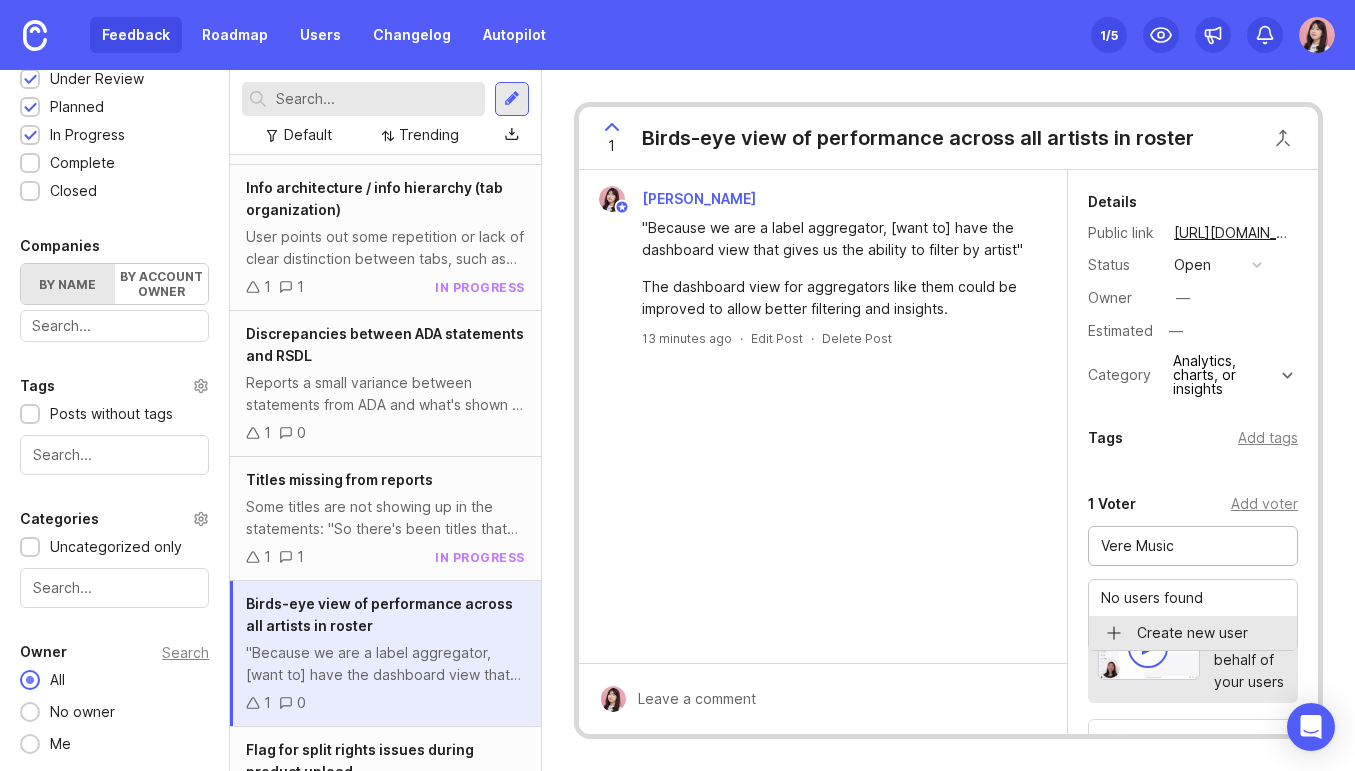 type on "Vere Music" 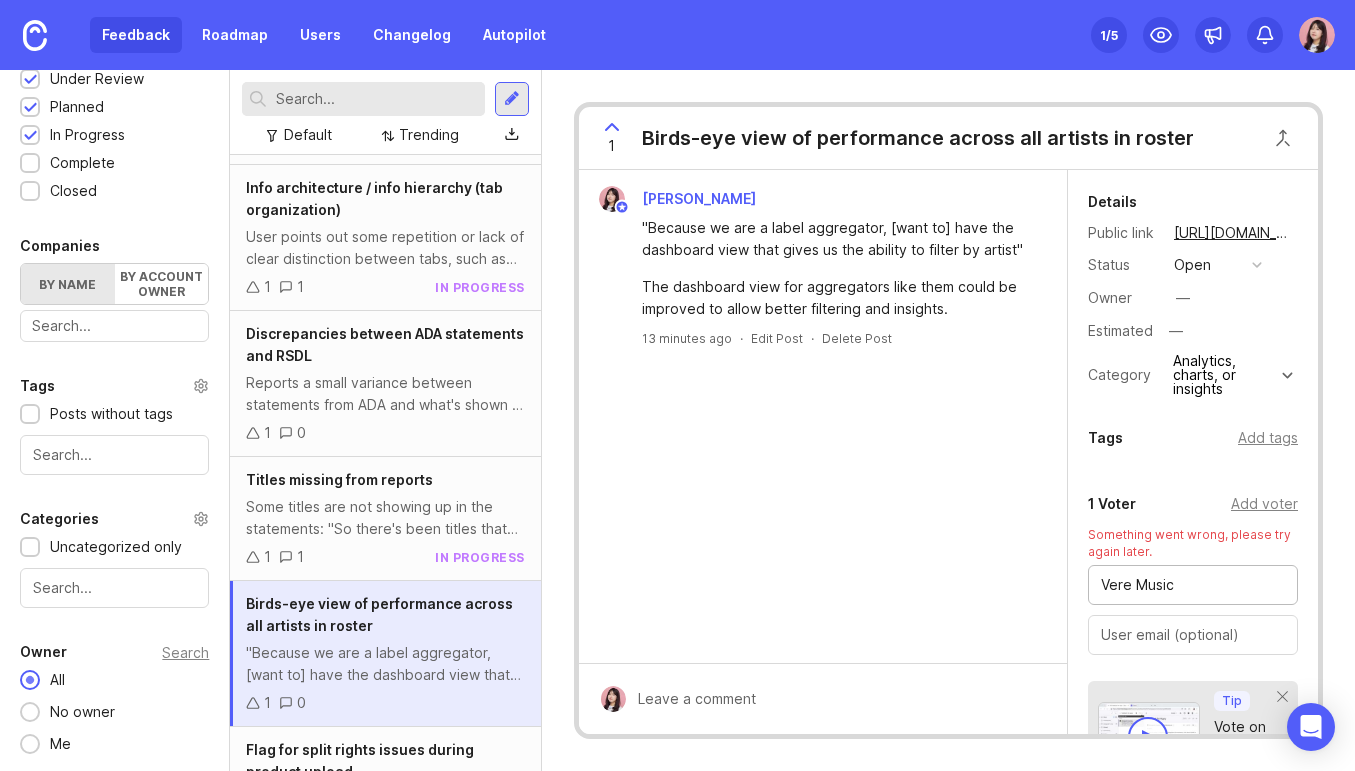 click on "Vere Music" at bounding box center [1193, 585] 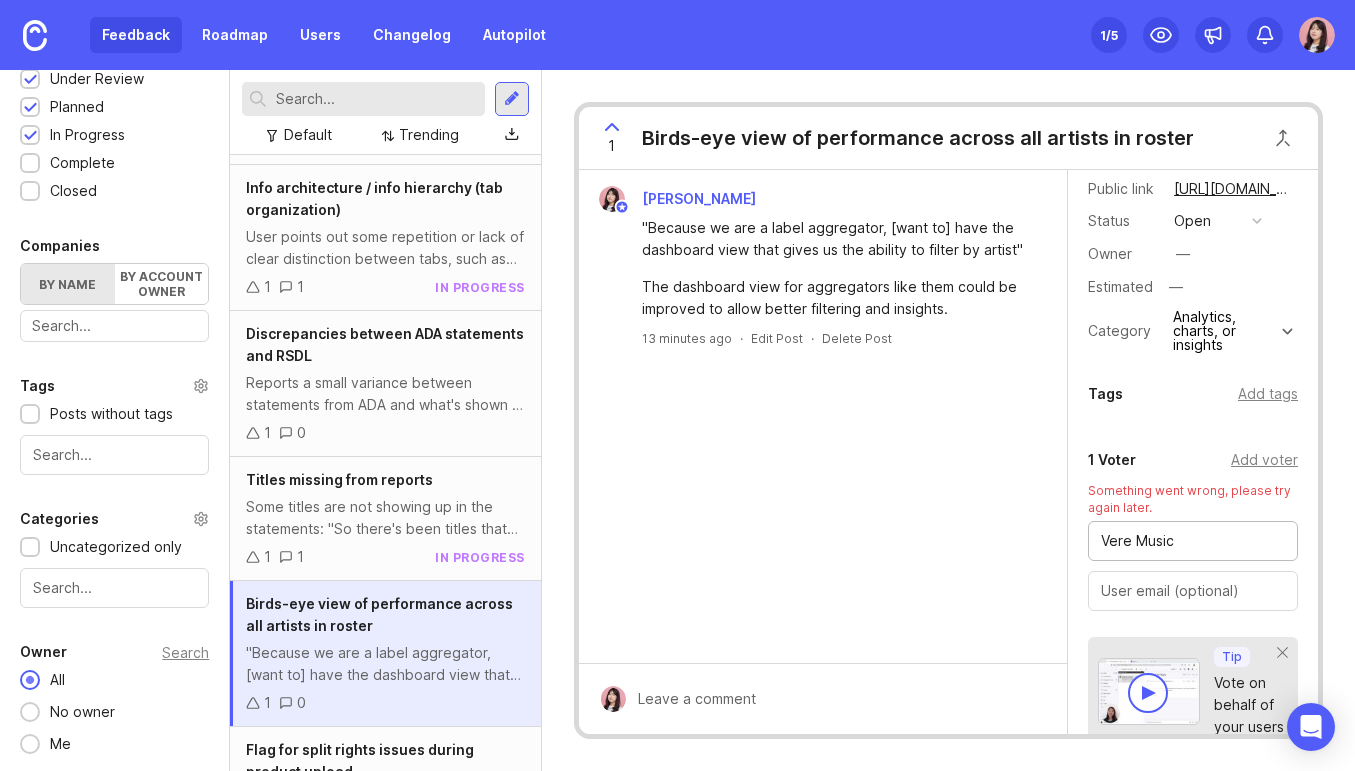 scroll, scrollTop: 58, scrollLeft: 0, axis: vertical 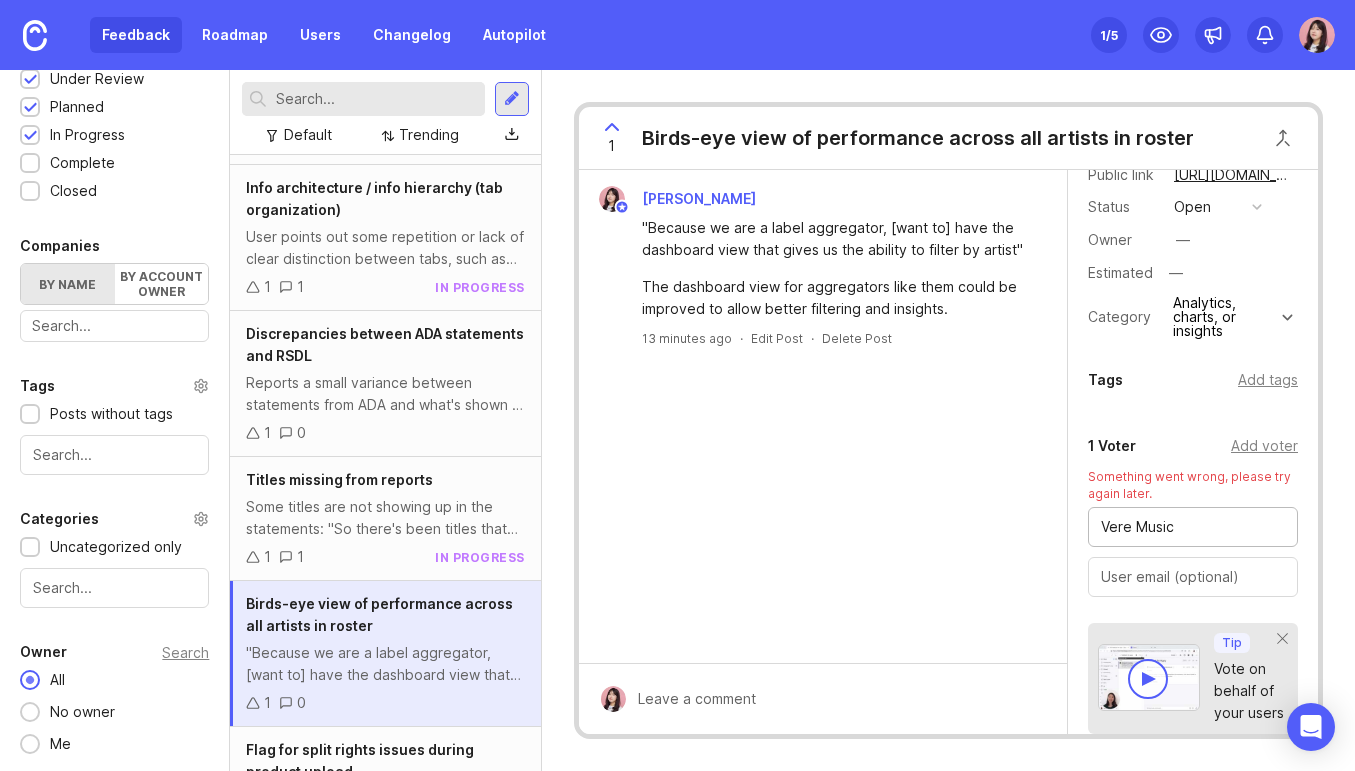 click at bounding box center [1193, 577] 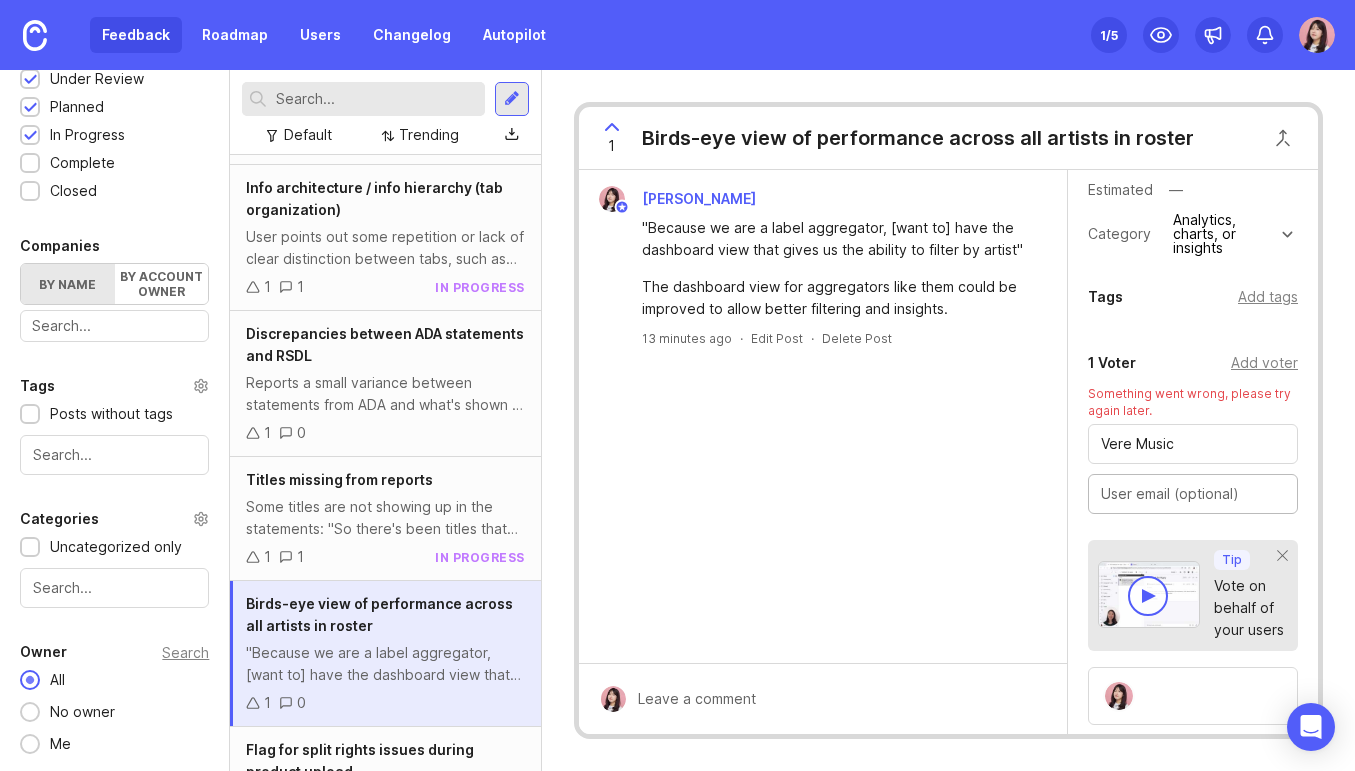 scroll, scrollTop: 0, scrollLeft: 0, axis: both 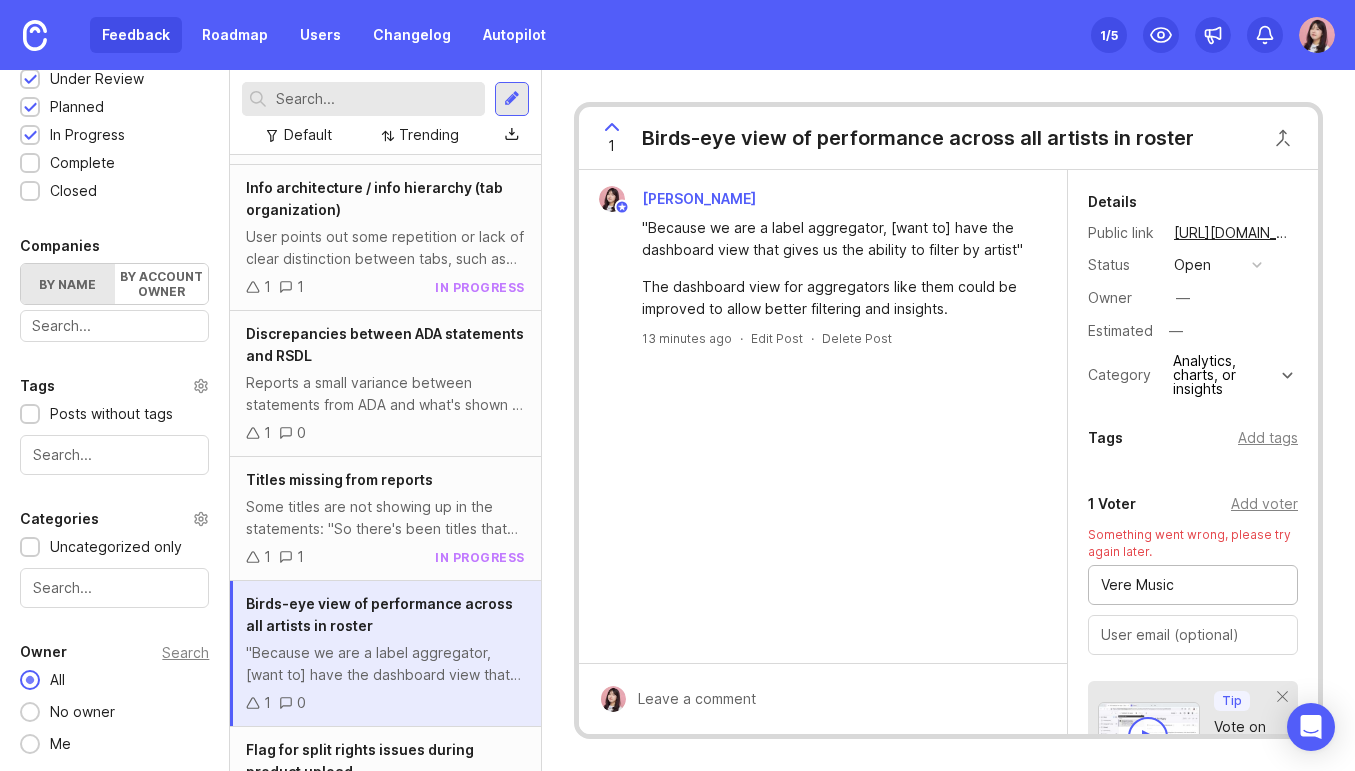 click on "Vere Music" at bounding box center [1193, 585] 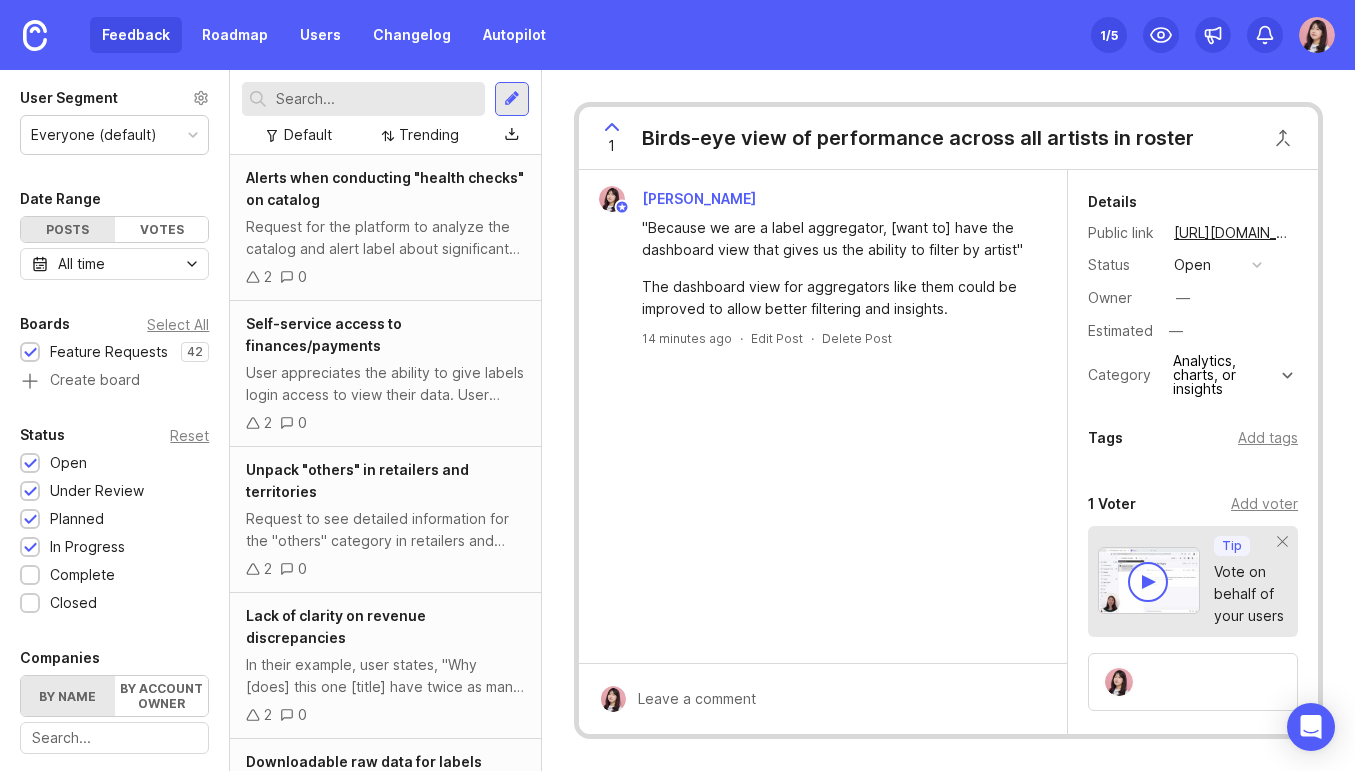 scroll, scrollTop: 0, scrollLeft: 0, axis: both 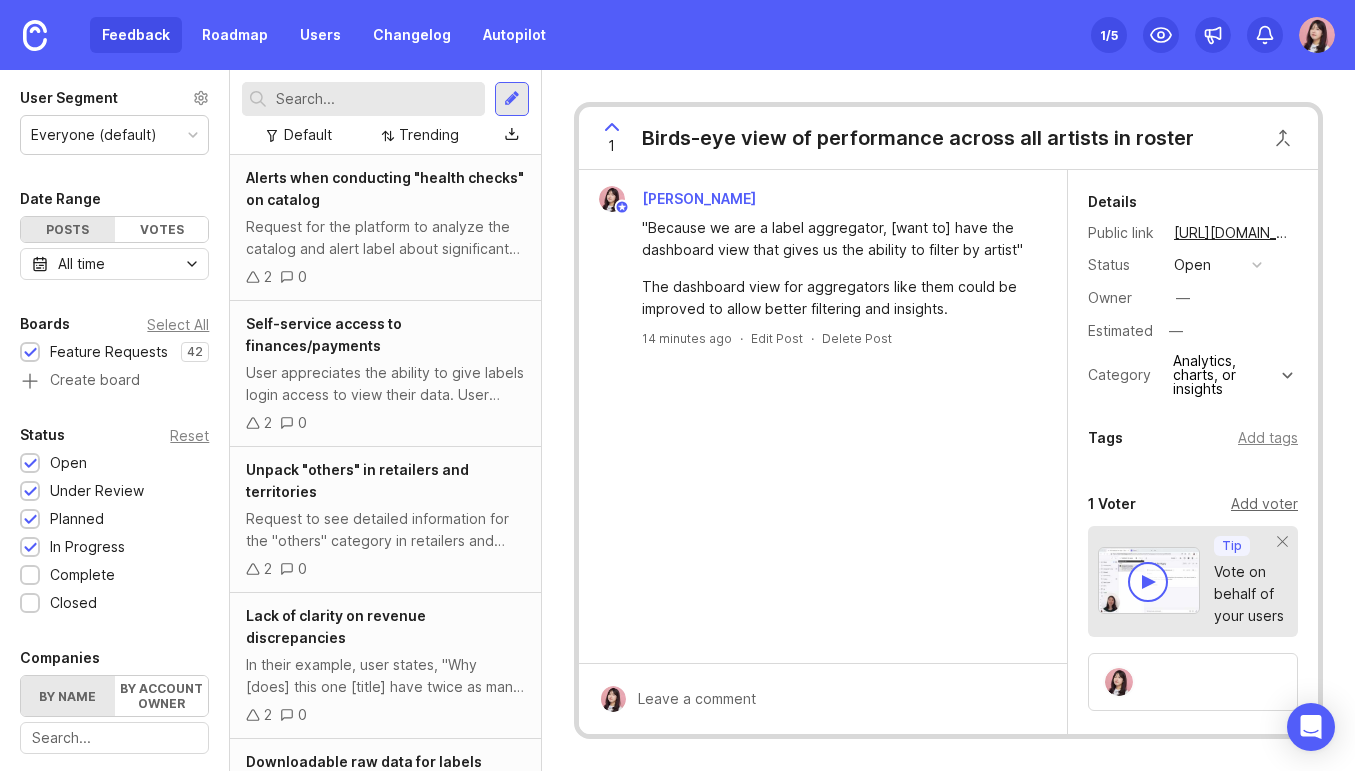 click on "Add voter" at bounding box center (1264, 504) 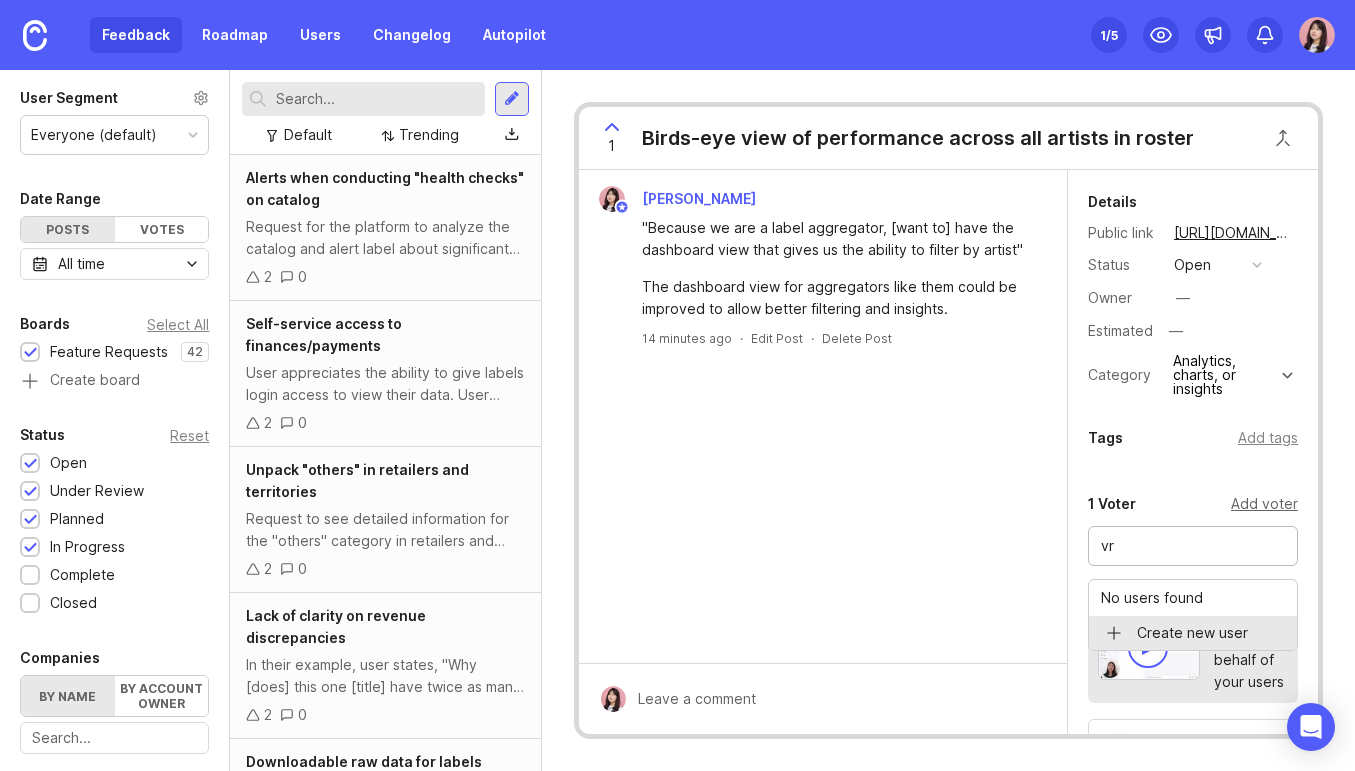 type on "v" 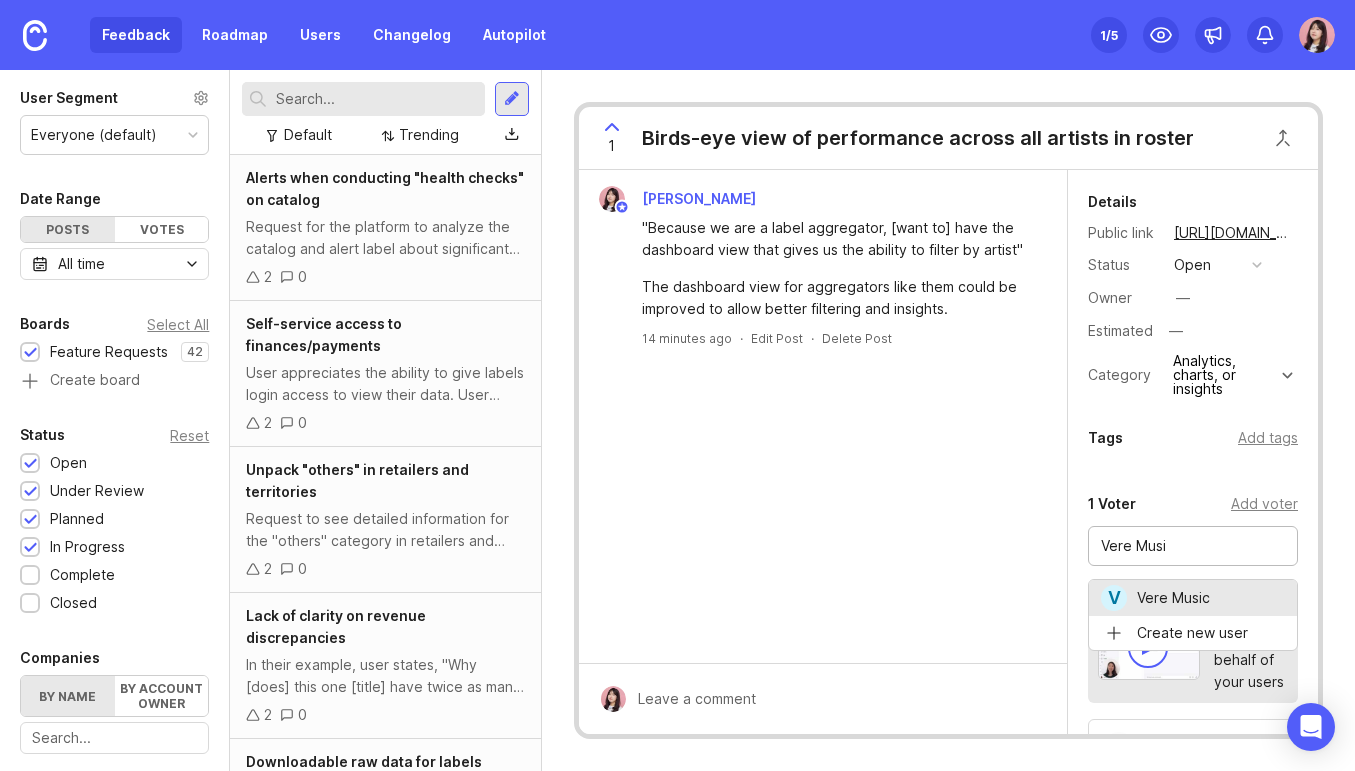 type on "Vere Music" 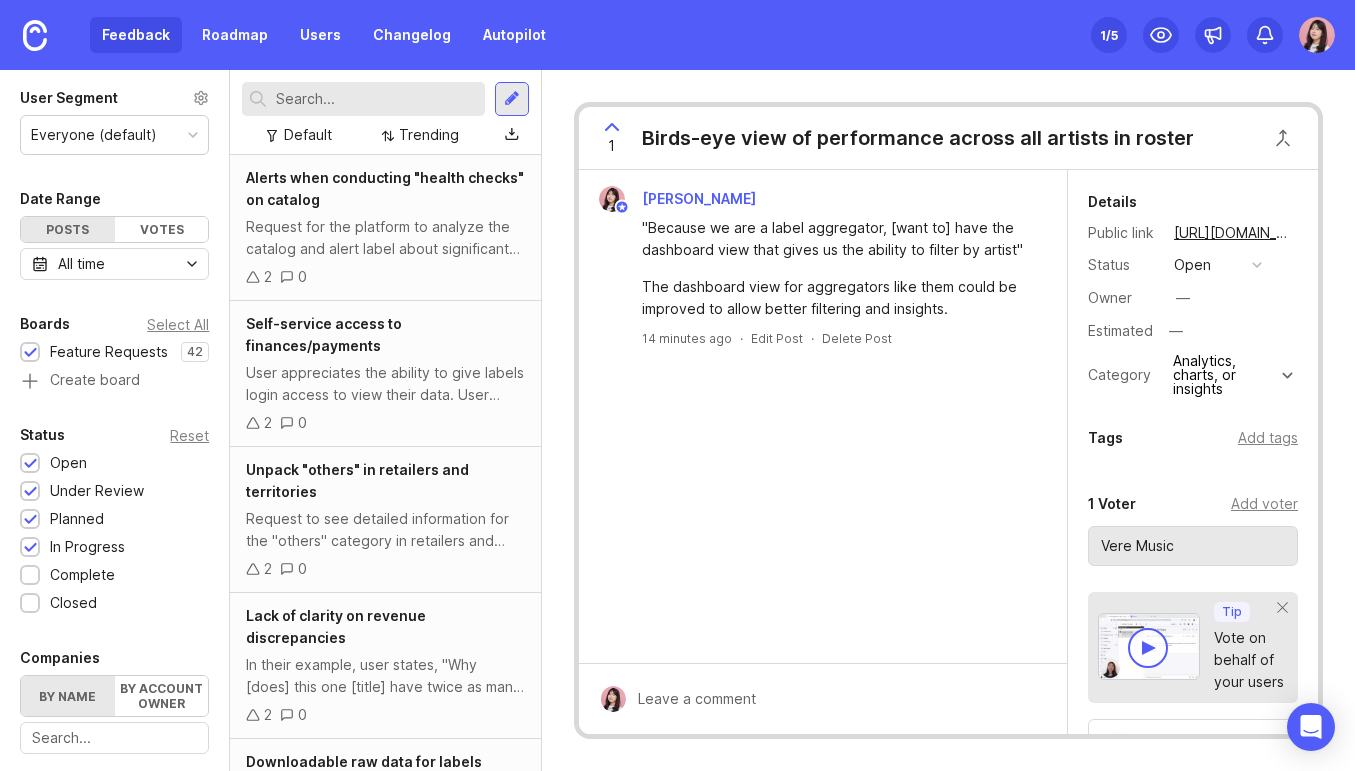 type 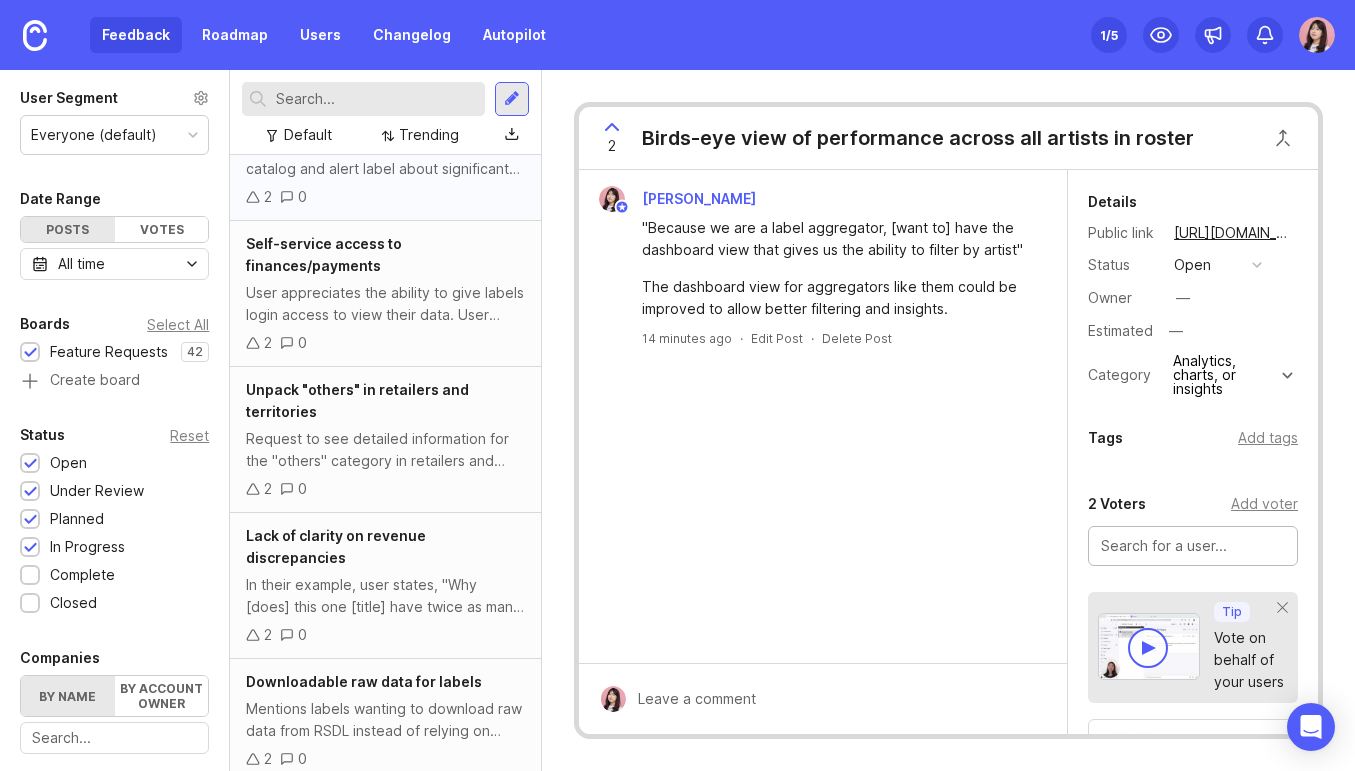 scroll, scrollTop: 220, scrollLeft: 0, axis: vertical 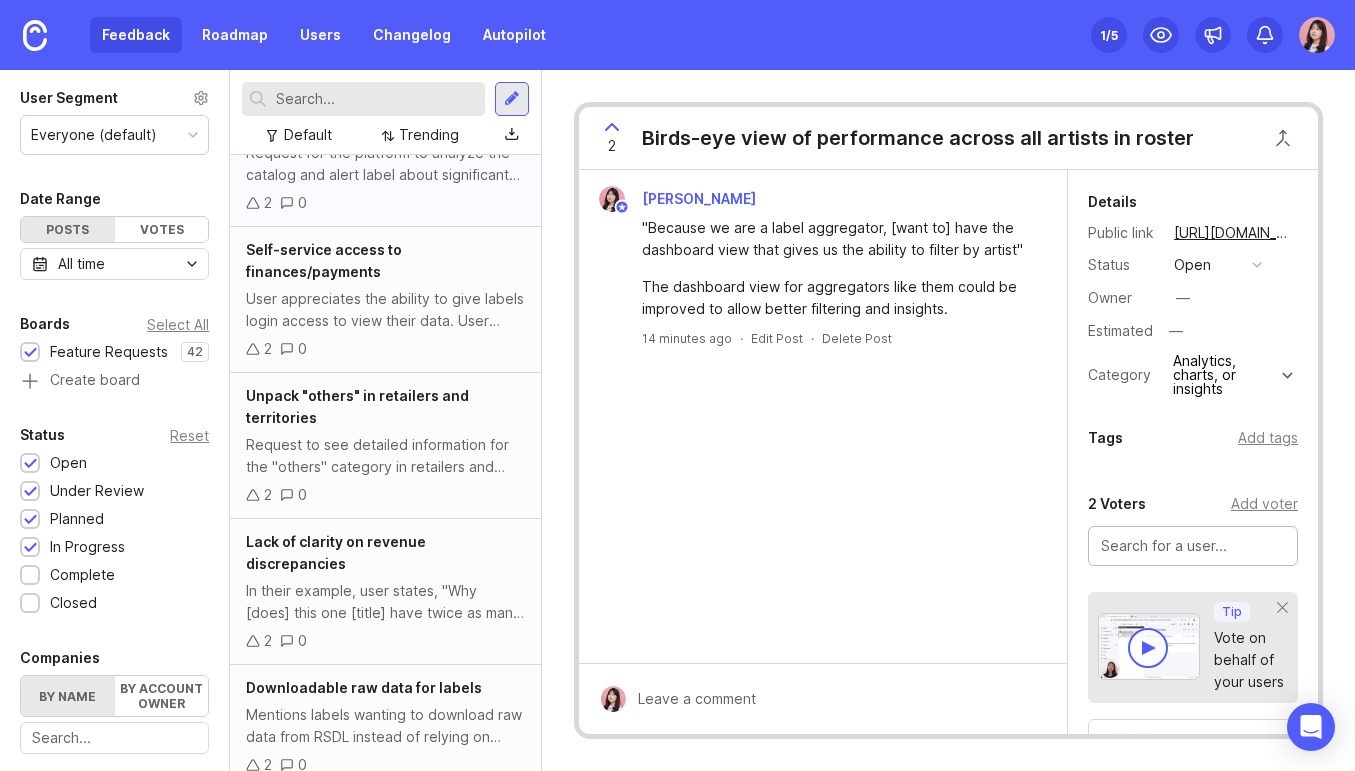 click on "Unpack "others" in retailers and territories" at bounding box center [385, 407] 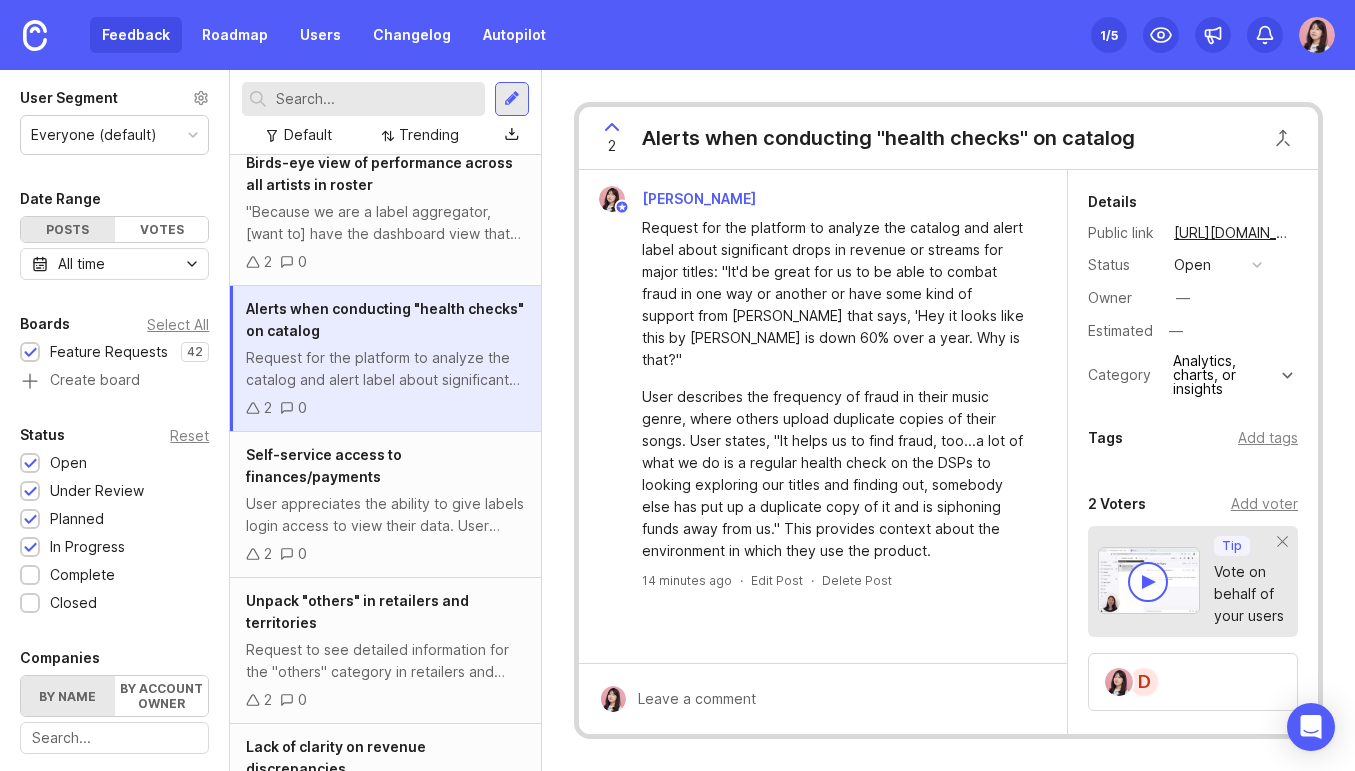 scroll, scrollTop: 0, scrollLeft: 0, axis: both 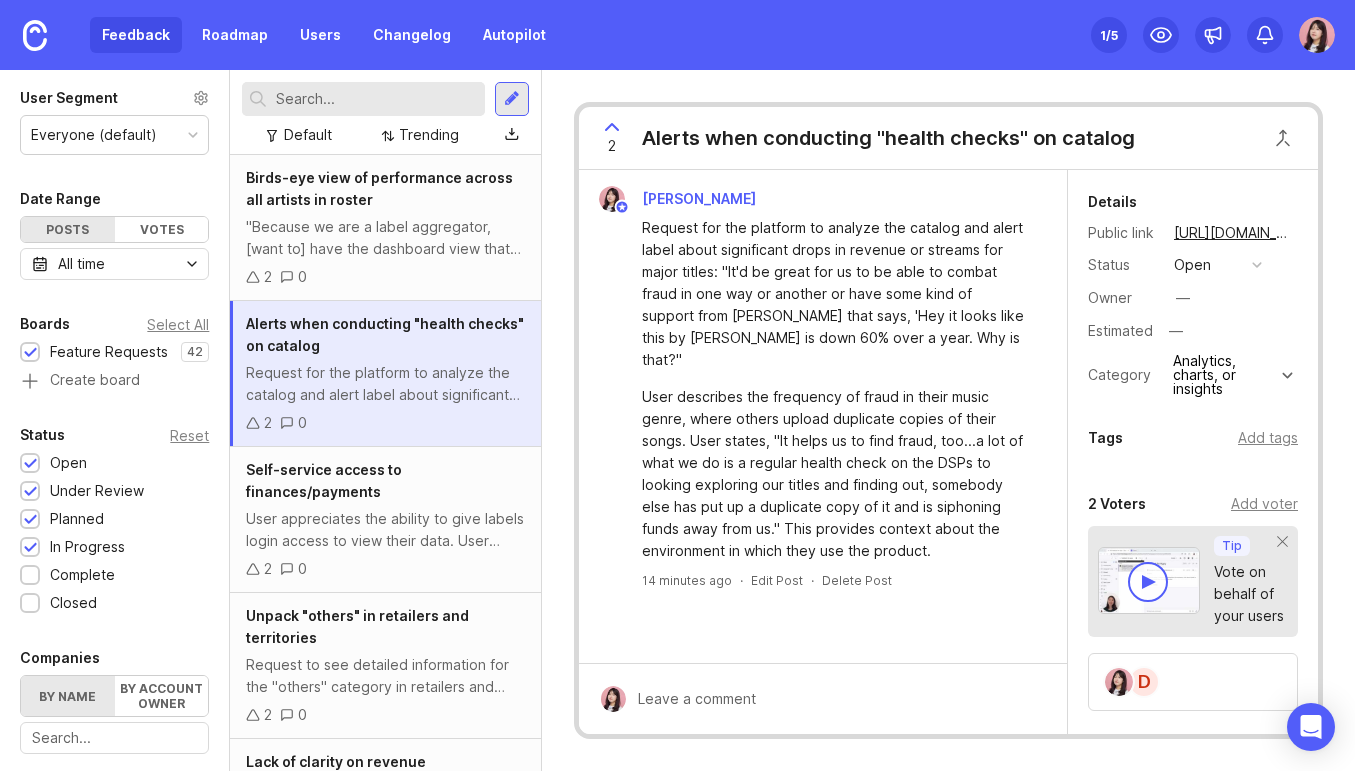 click on "2 0" at bounding box center (385, 277) 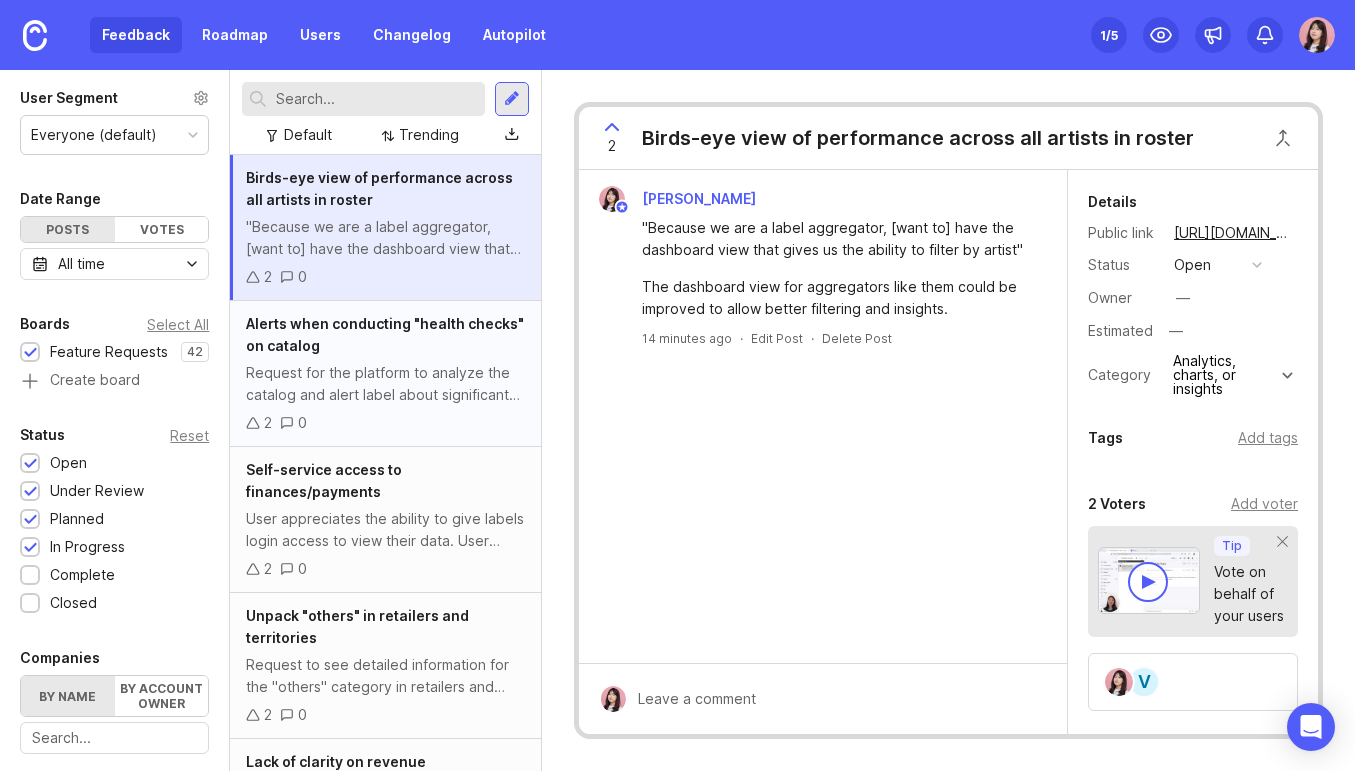 click on "Request for the platform to analyze the catalog and alert label about significant drops in revenue or streams for major titles: "It'd be great for us to be able to combat fraud in one way or another or have some kind of support from [PERSON_NAME] that says, 'Hey it looks like this by [PERSON_NAME] is down 60% over a year. Why is that?" User describes the frequency of fraud in their music genre, where others upload duplicate copies of their songs. User states, "It helps us to find fraud, too...a lot of what we do is a regular health check on the DSPs to looking exploring our titles and finding out, somebody else has put up a duplicate copy of it and is siphoning funds away from us." This provides context about the environment in which they use the product." at bounding box center (385, 384) 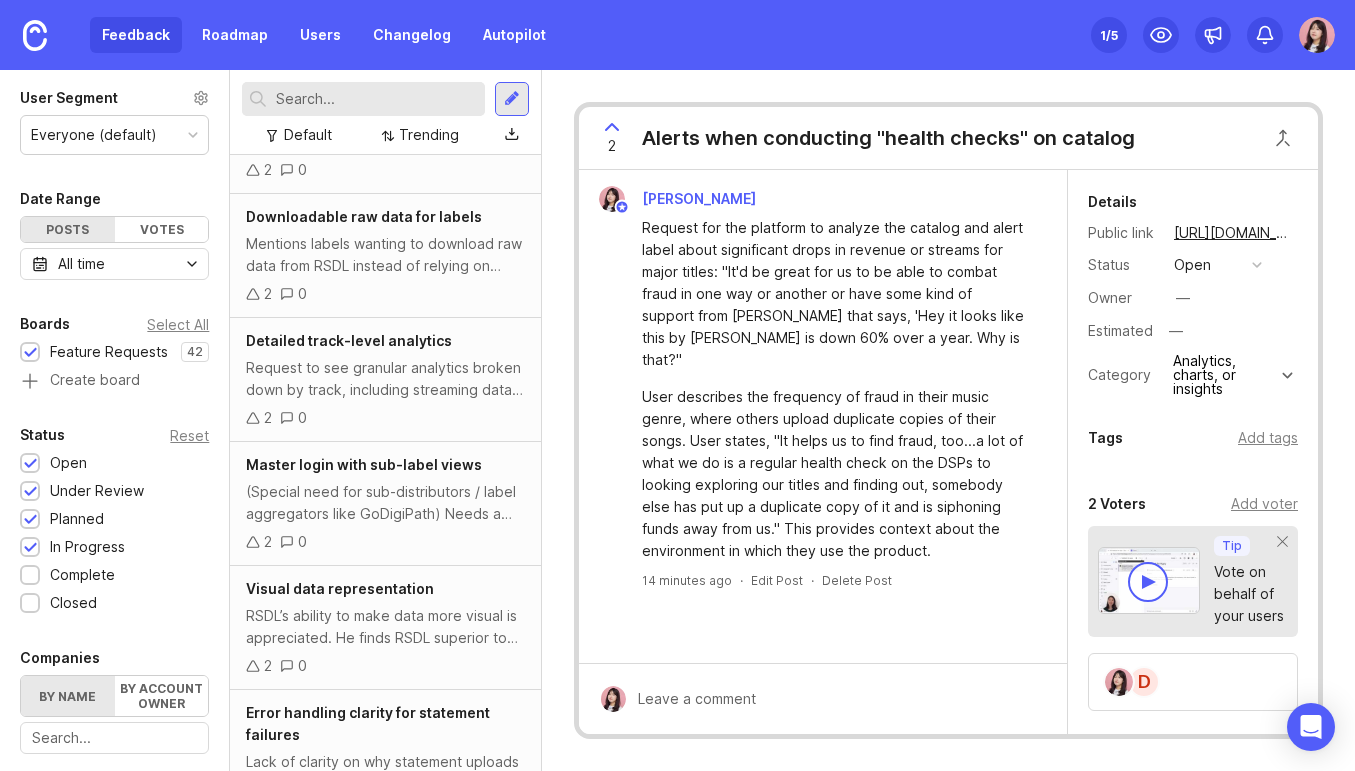 scroll, scrollTop: 715, scrollLeft: 0, axis: vertical 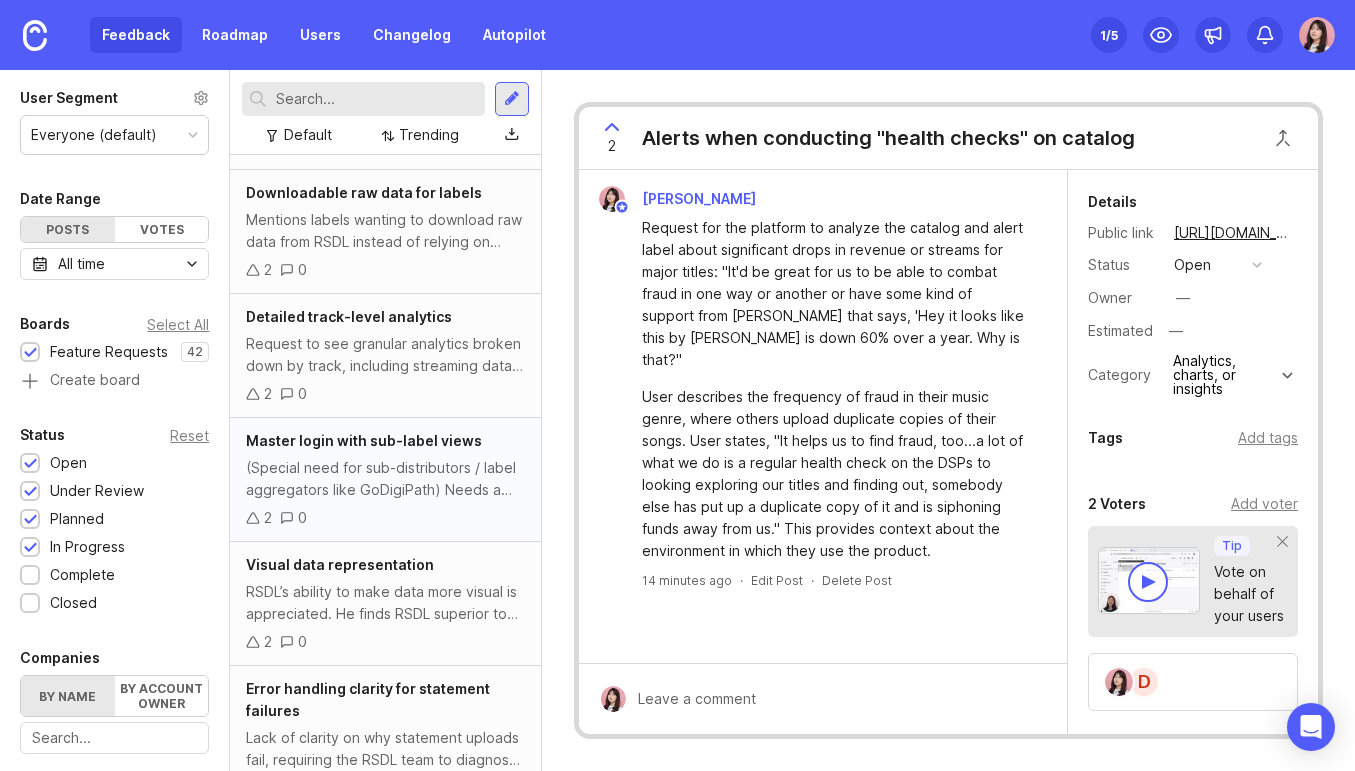 click on "(Special need for sub-distributors / label aggregators like GoDigiPath) Needs a master login to view each sub-label's account without needing their individual login credentials for troubleshooting and recoupment status. "We'd like to see a view for each of our labels, you know, see what our label sees… just have a way with our master login to be able to see each account."" at bounding box center [385, 479] 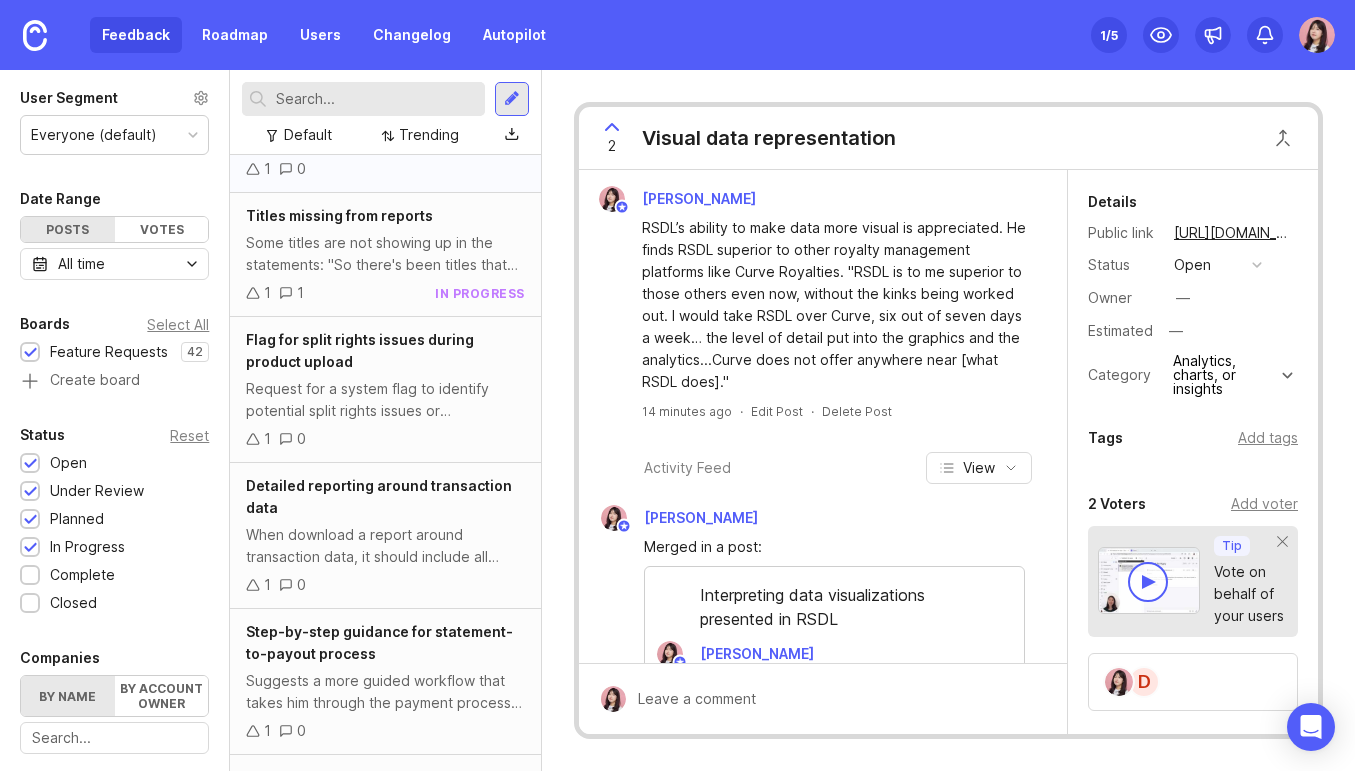 scroll, scrollTop: 1902, scrollLeft: 0, axis: vertical 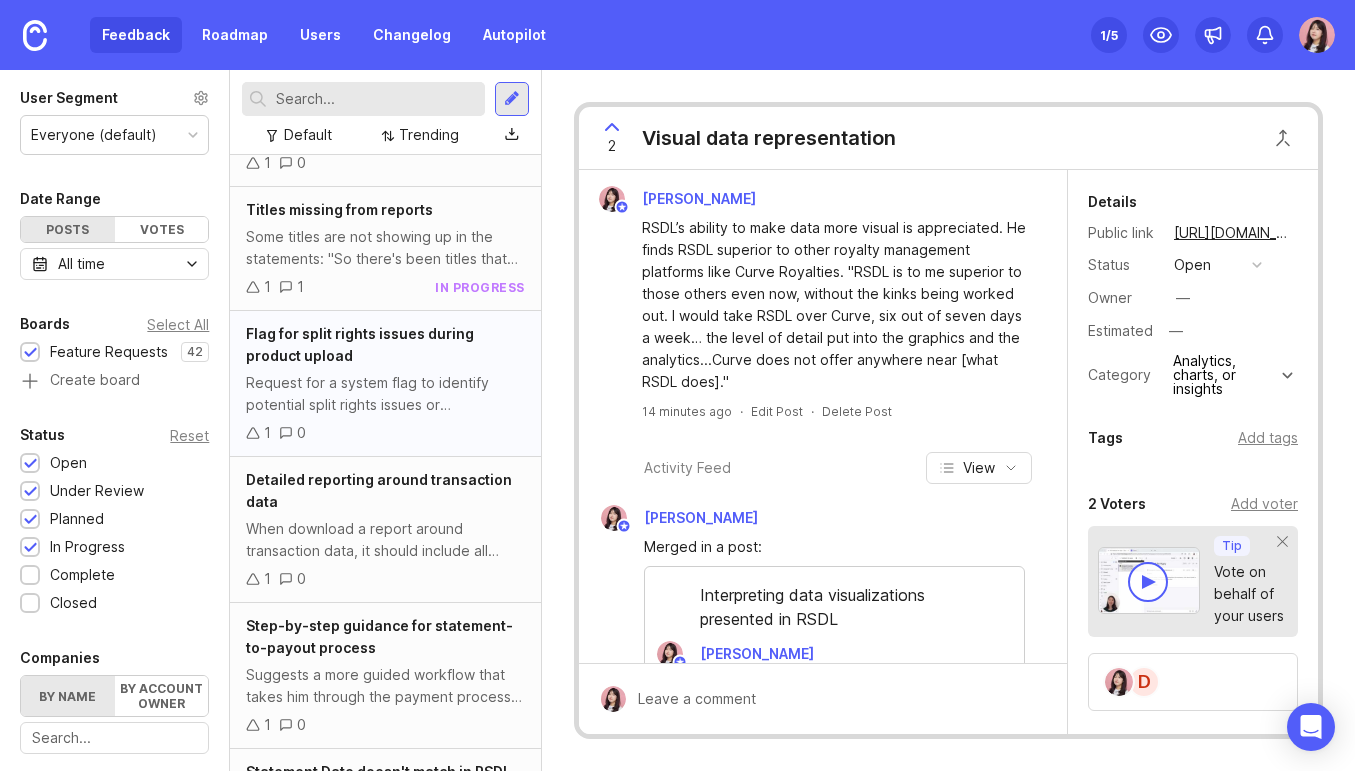 click on "Request for a system flag to identify potential split rights issues or discrepancies" at bounding box center (385, 394) 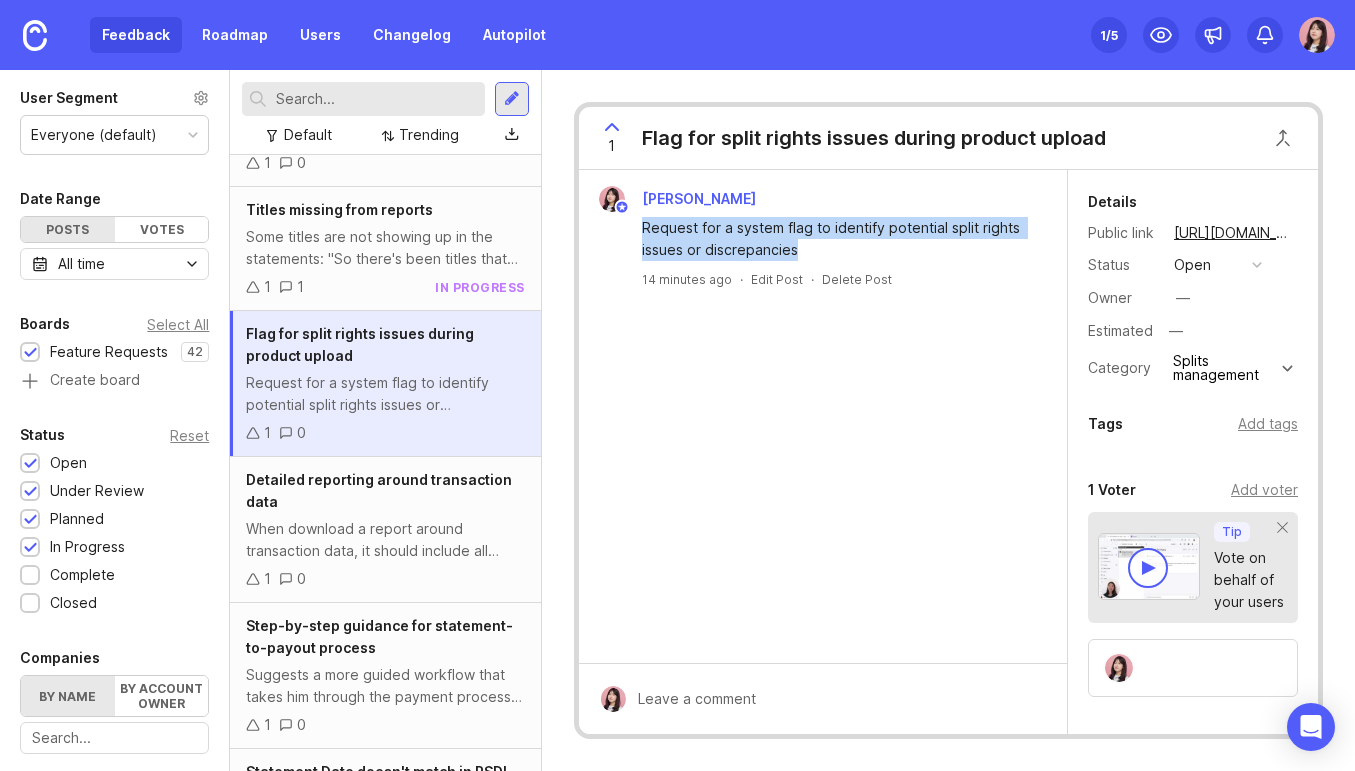 drag, startPoint x: 799, startPoint y: 249, endPoint x: 642, endPoint y: 231, distance: 158.02847 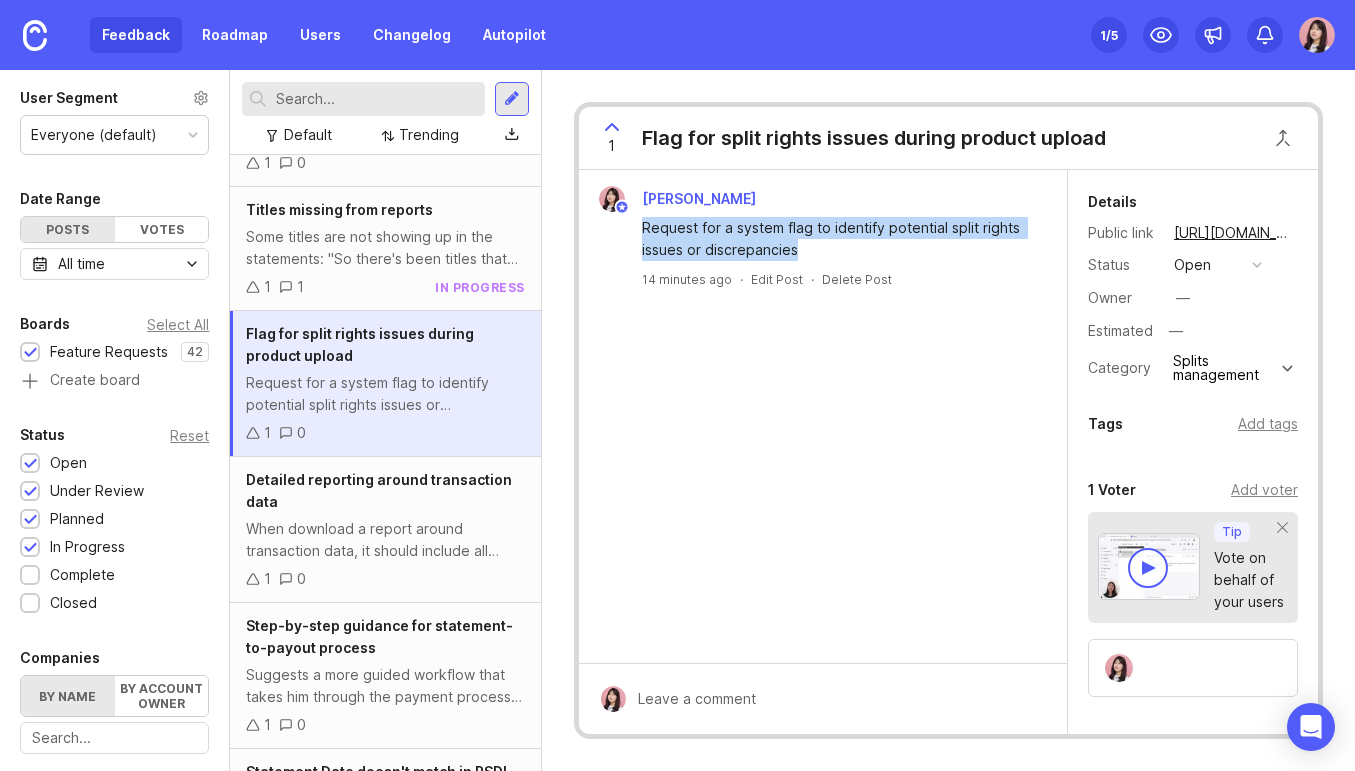 click on "Request for a system flag to identify potential split rights issues or discrepancies" at bounding box center (834, 239) 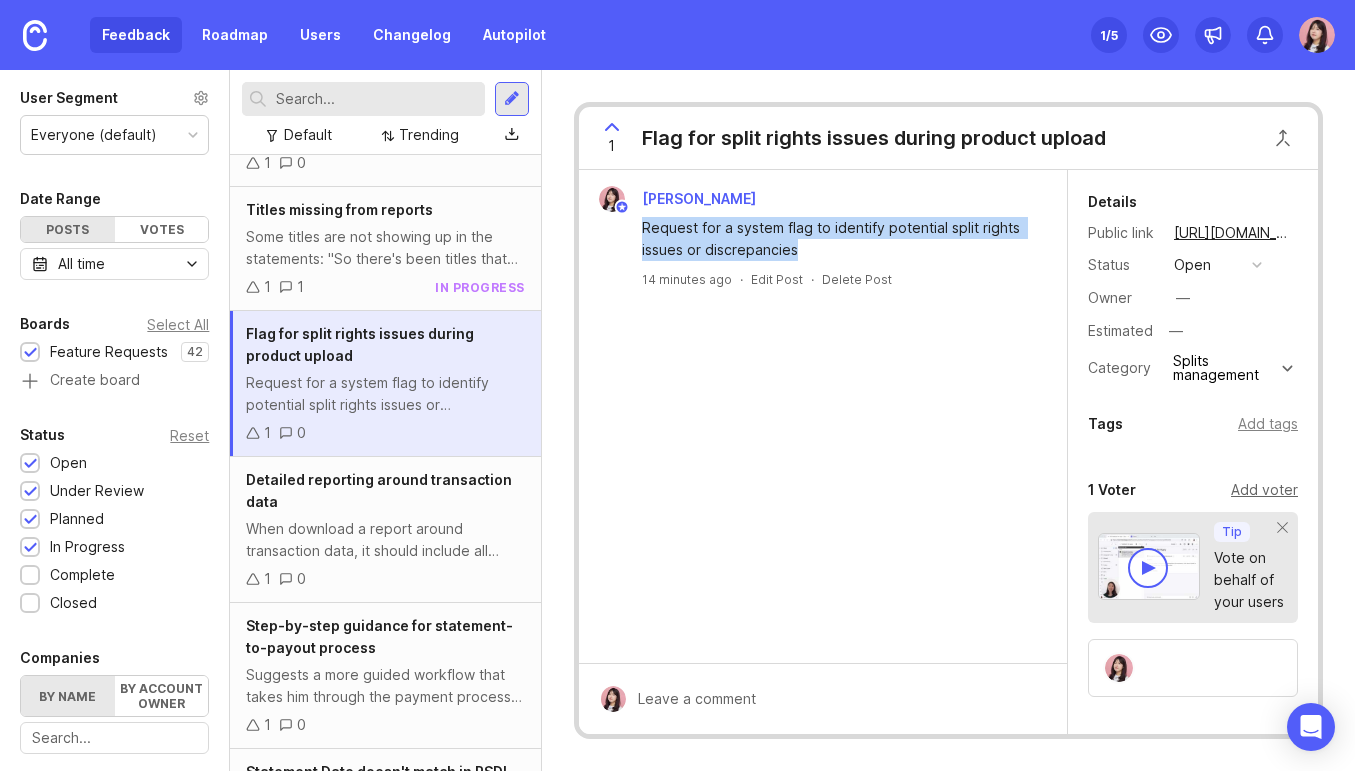 click on "Add voter" at bounding box center (1264, 490) 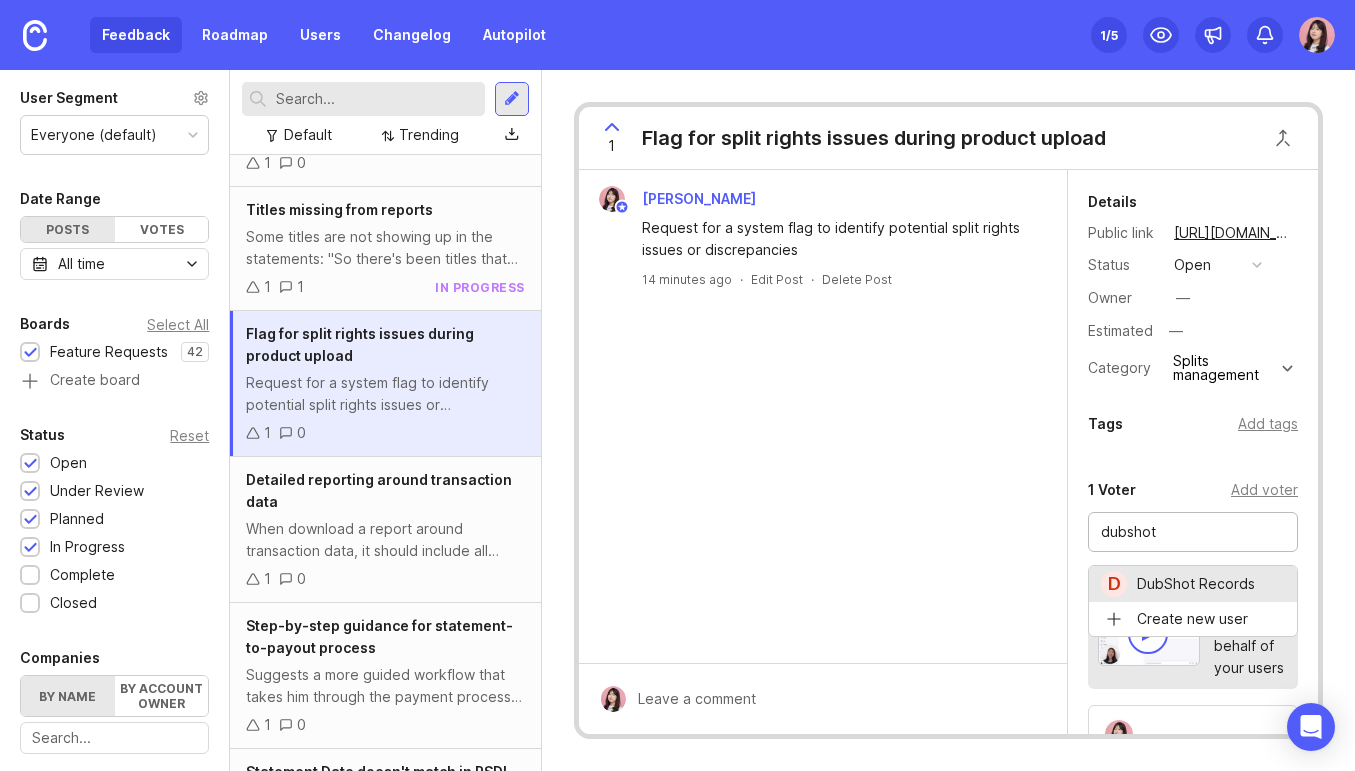 type on "DubShot Records" 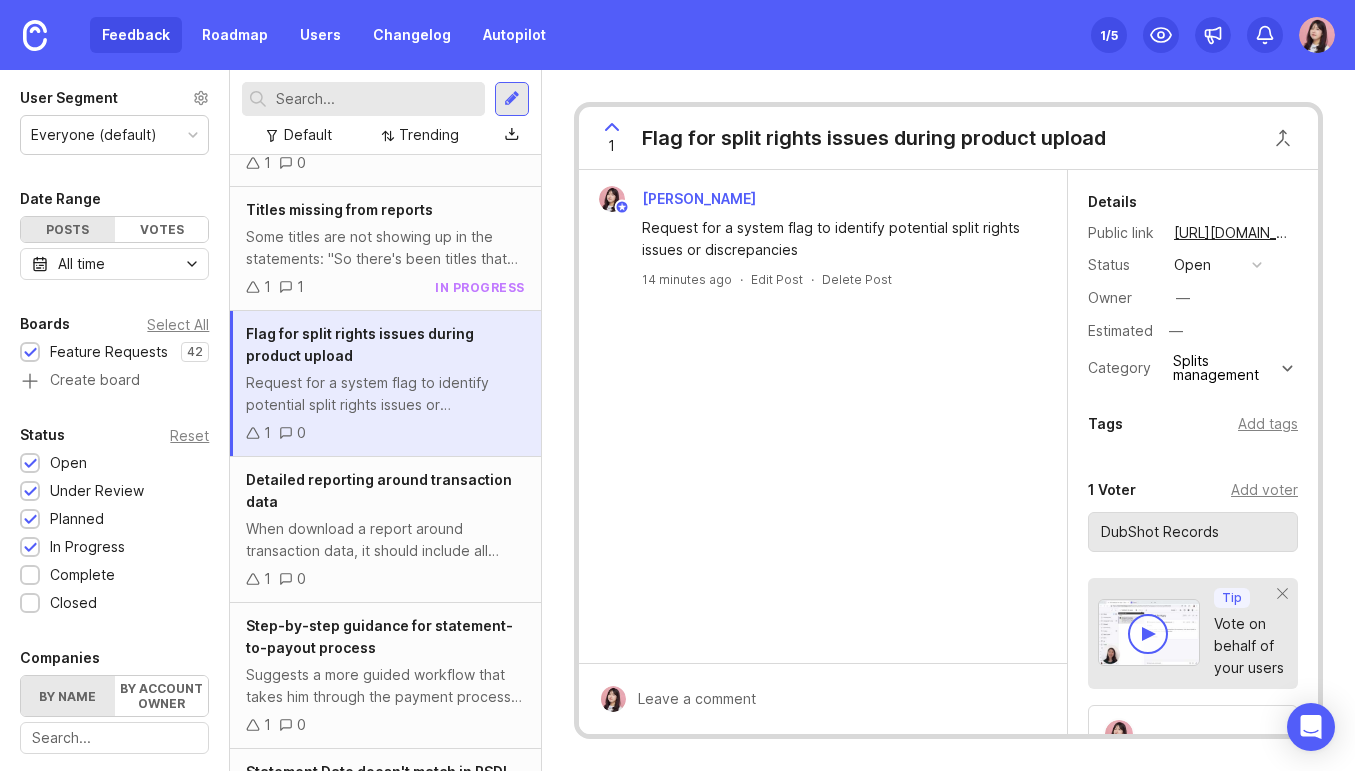 scroll, scrollTop: 0, scrollLeft: 0, axis: both 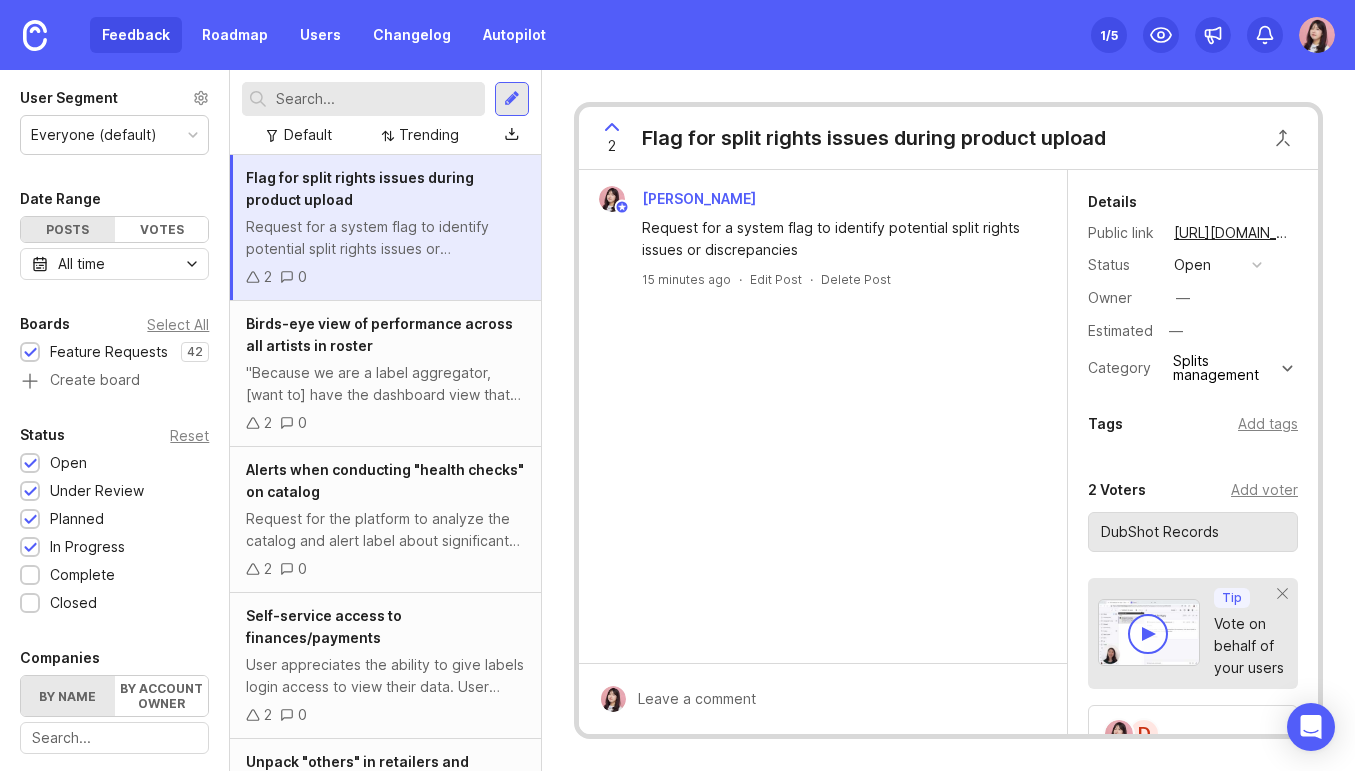 type 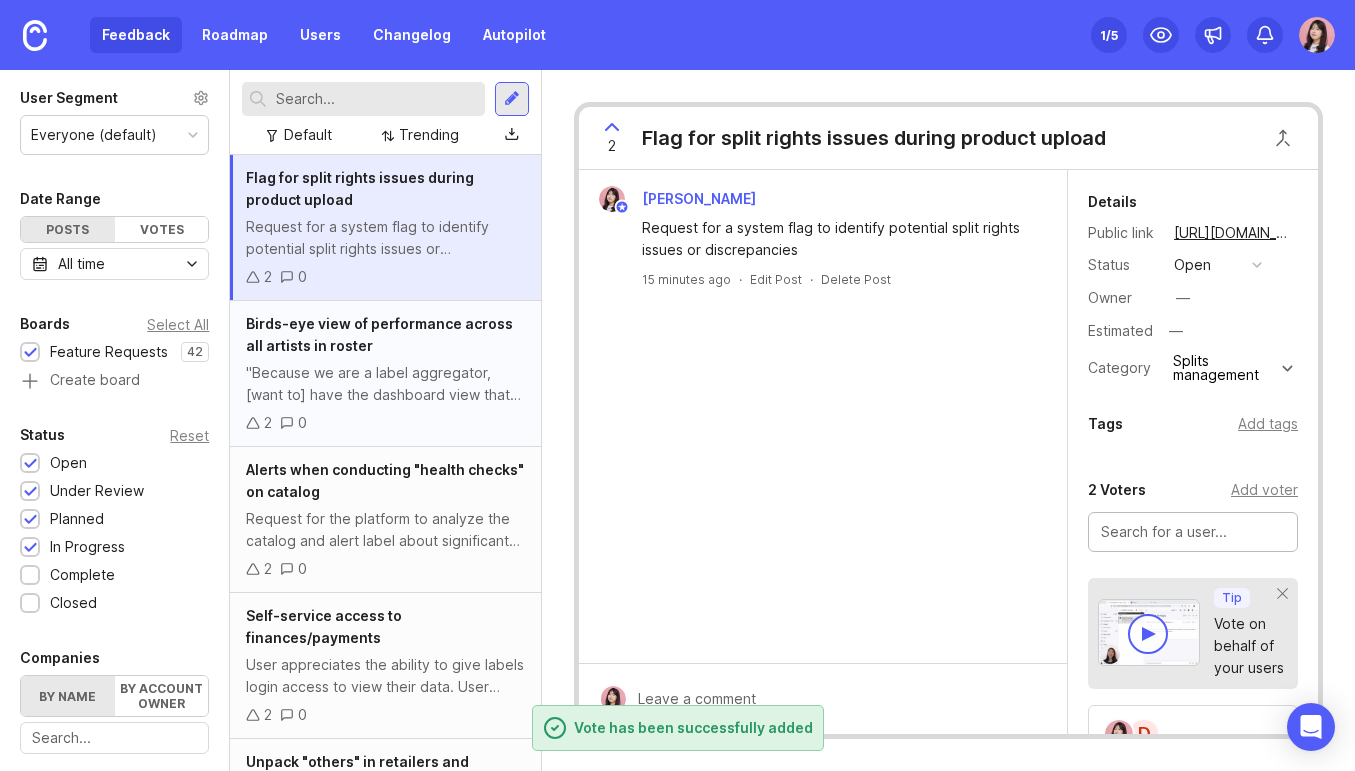 click on "Birds-eye view of performance across all artists in roster "Because we are a label aggregator, [want to] have the dashboard view that gives us the ability to filter by artist" The dashboard view for aggregators like them could be improved to allow better filtering and insights. 2 0" at bounding box center (385, 374) 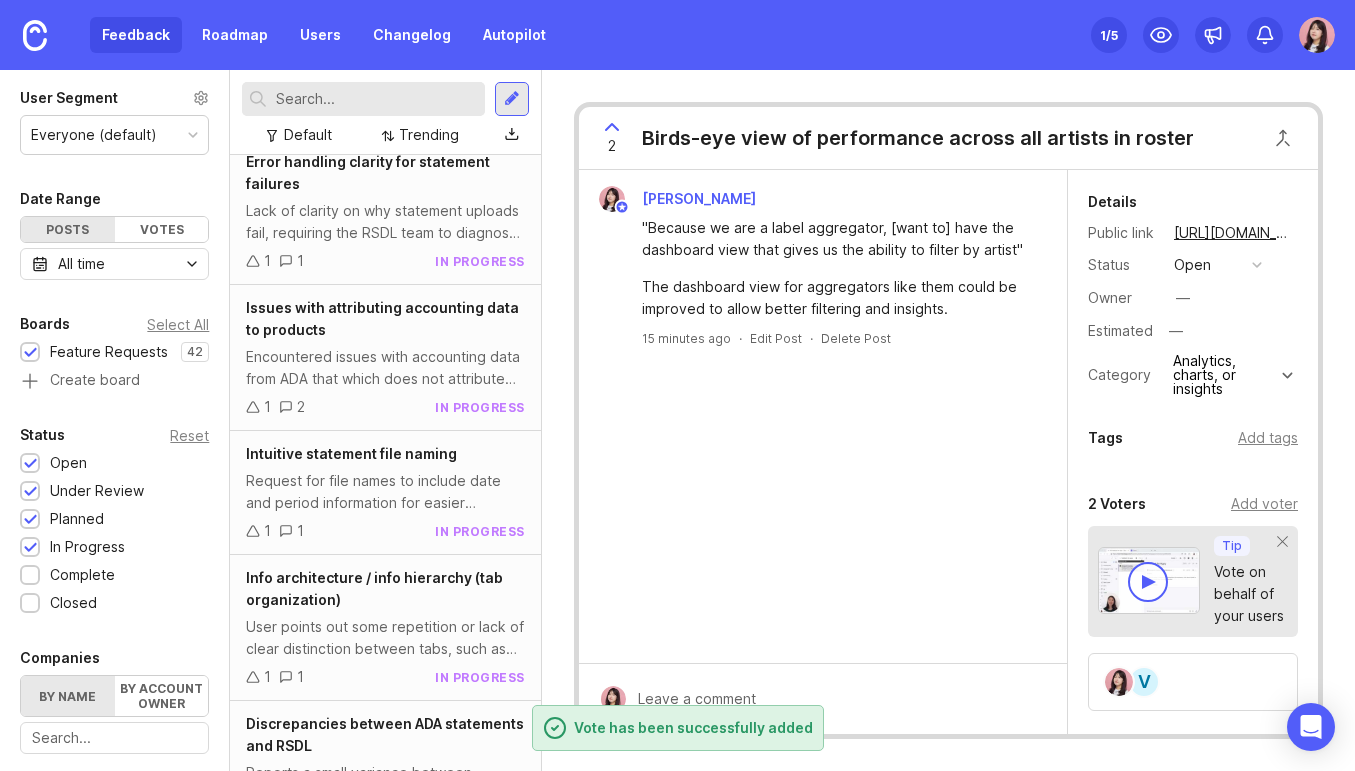scroll, scrollTop: 1412, scrollLeft: 0, axis: vertical 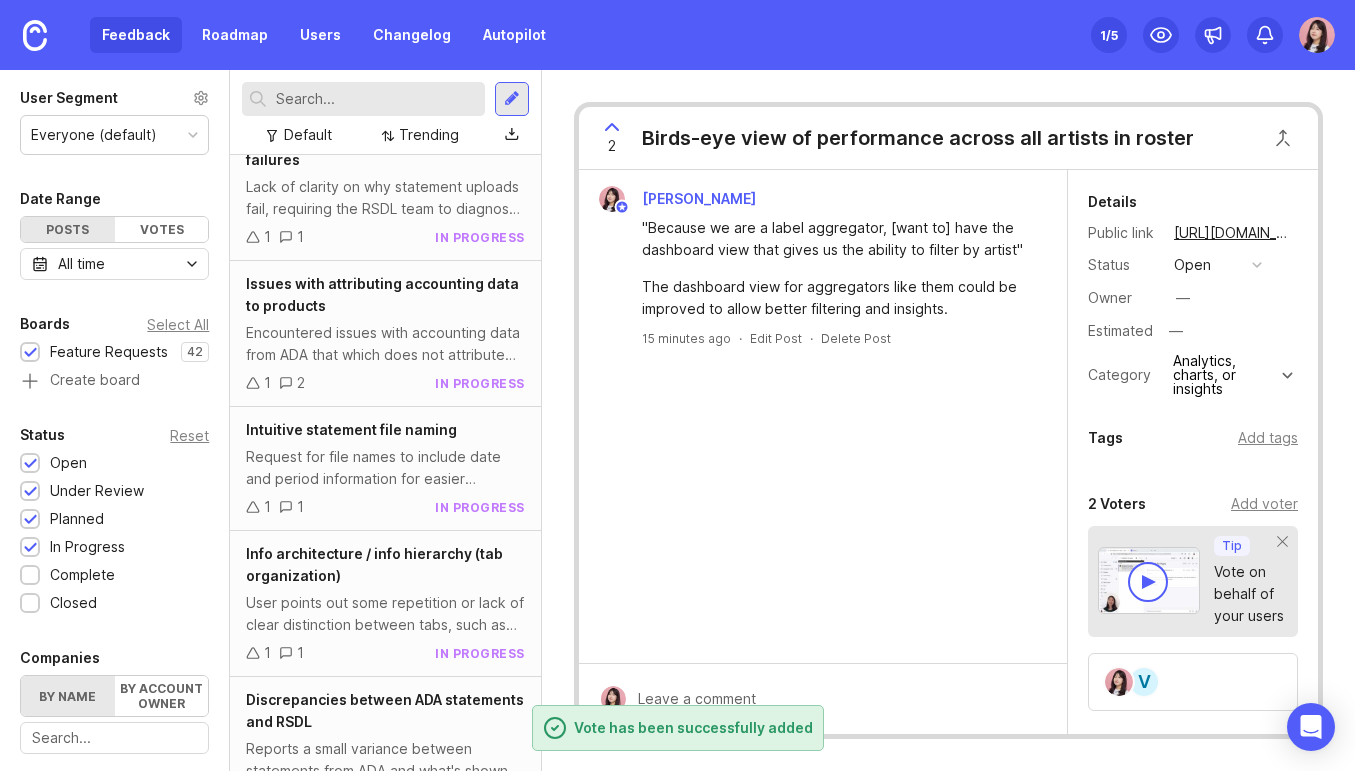click on "Intuitive statement file naming" at bounding box center (351, 429) 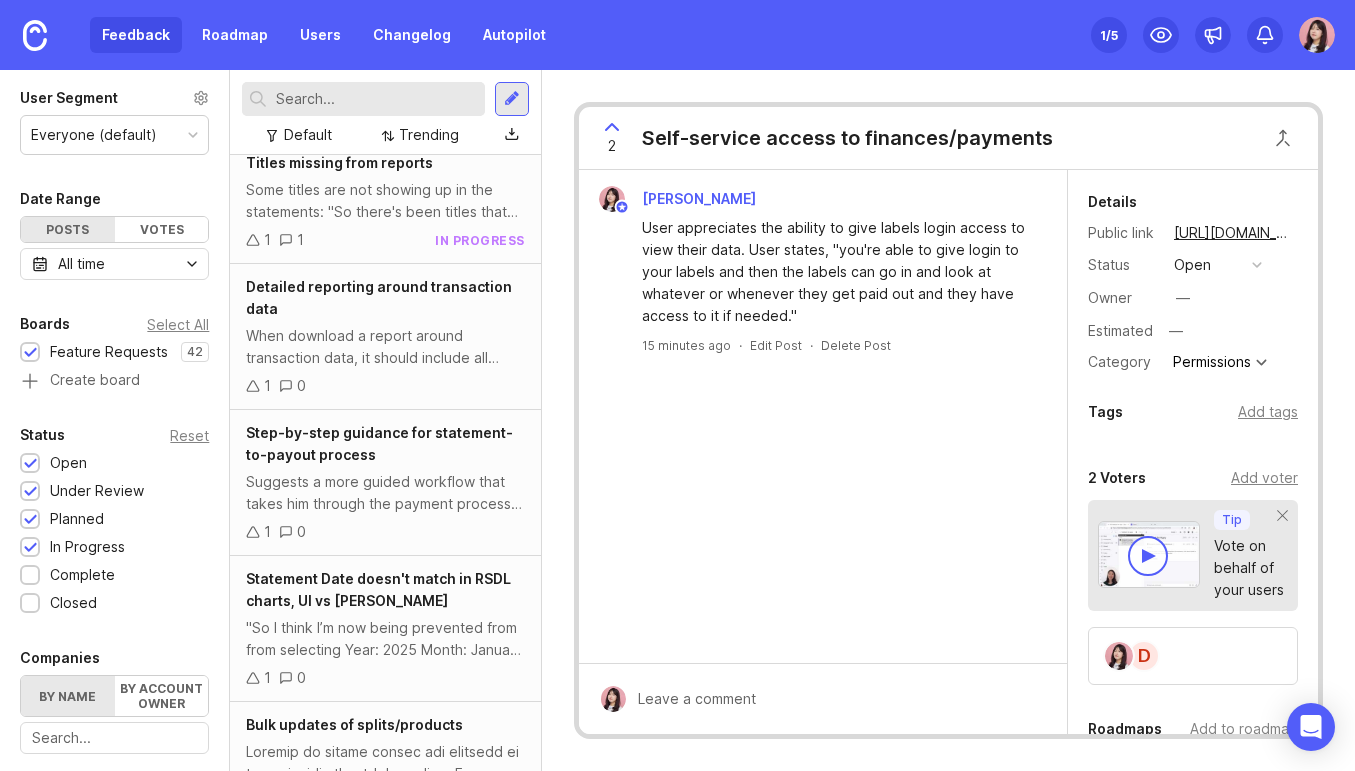 scroll, scrollTop: 2097, scrollLeft: 0, axis: vertical 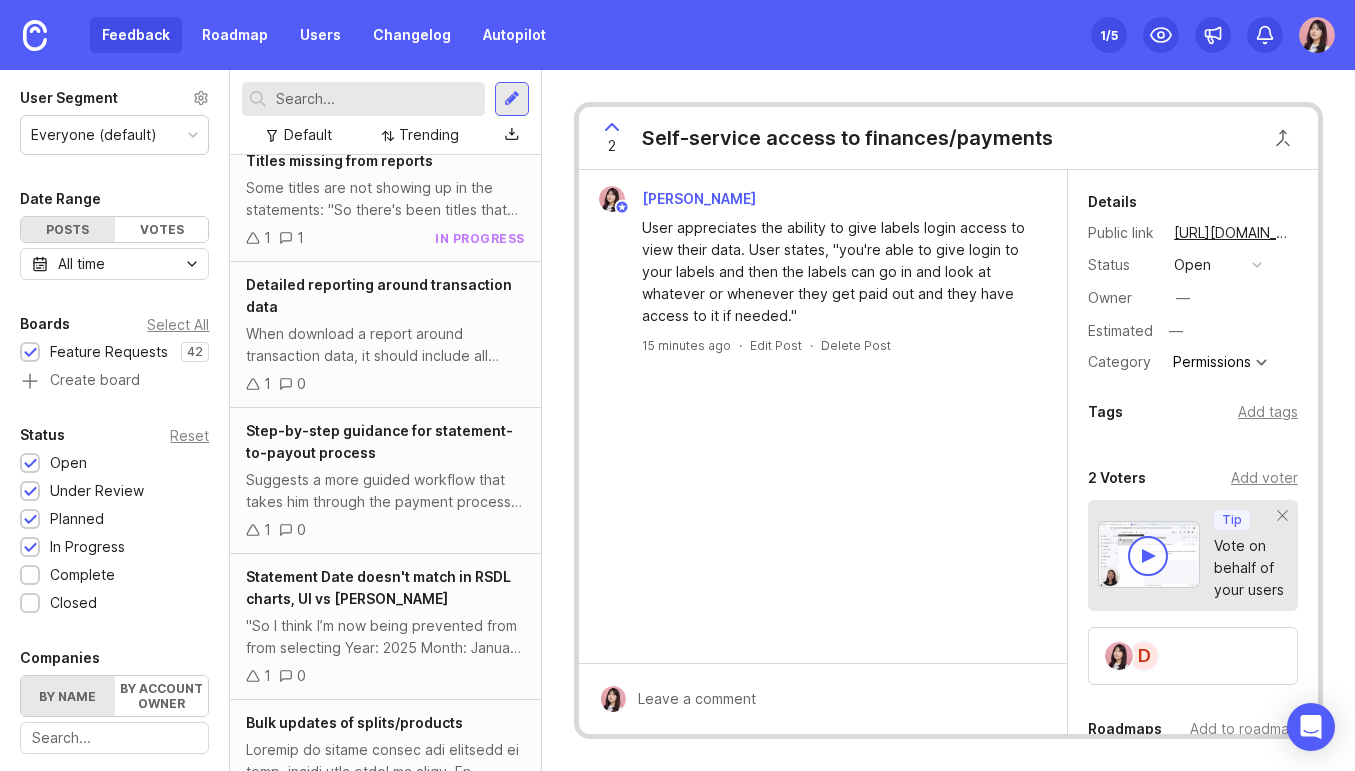 click on "1 0" at bounding box center (385, 530) 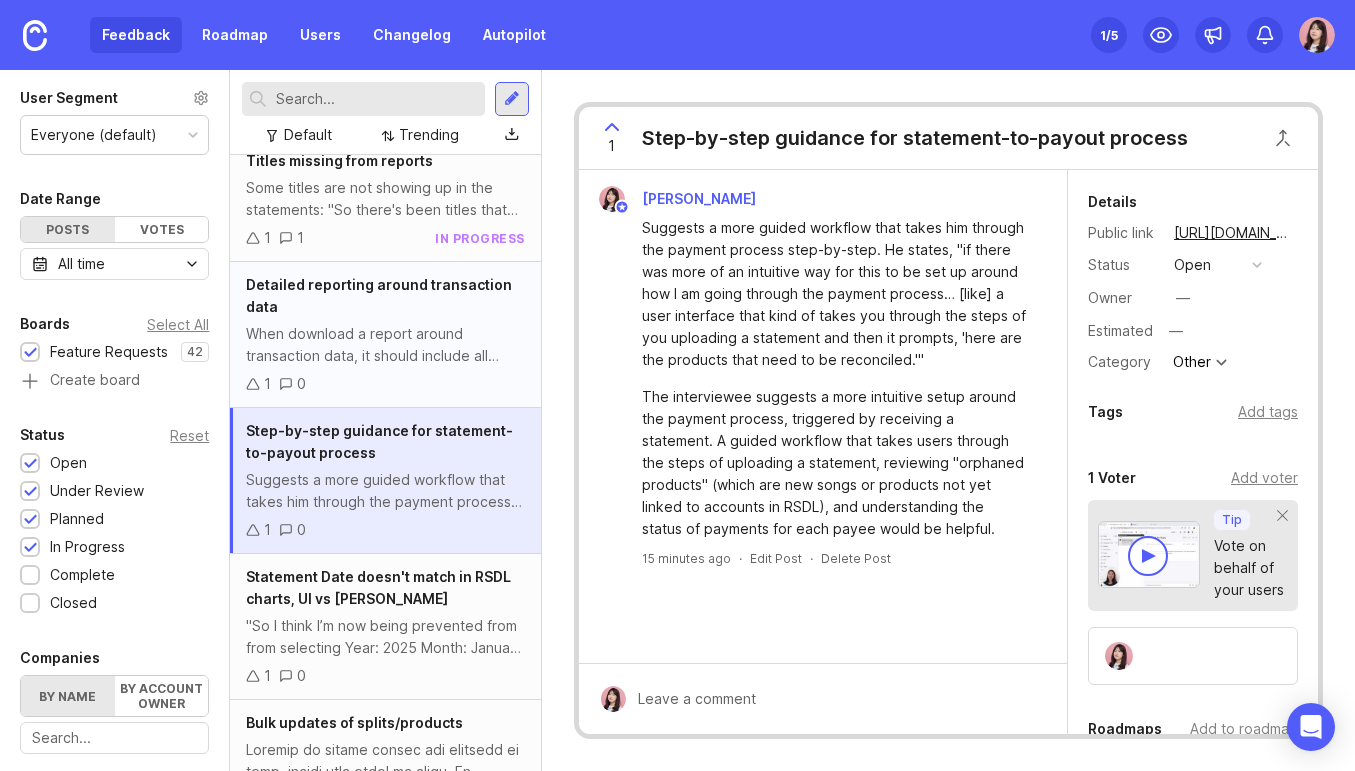 click on "1 0" at bounding box center (385, 384) 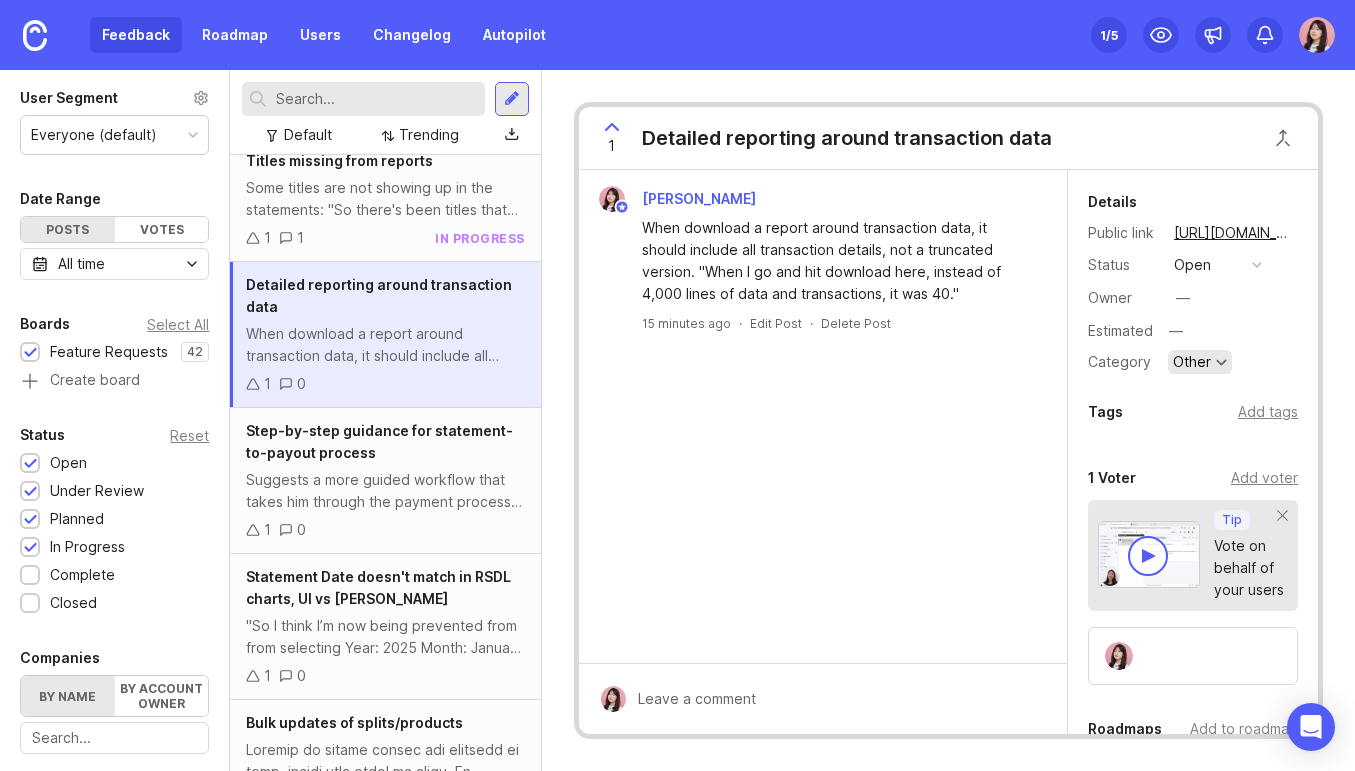 click at bounding box center [1221, 362] 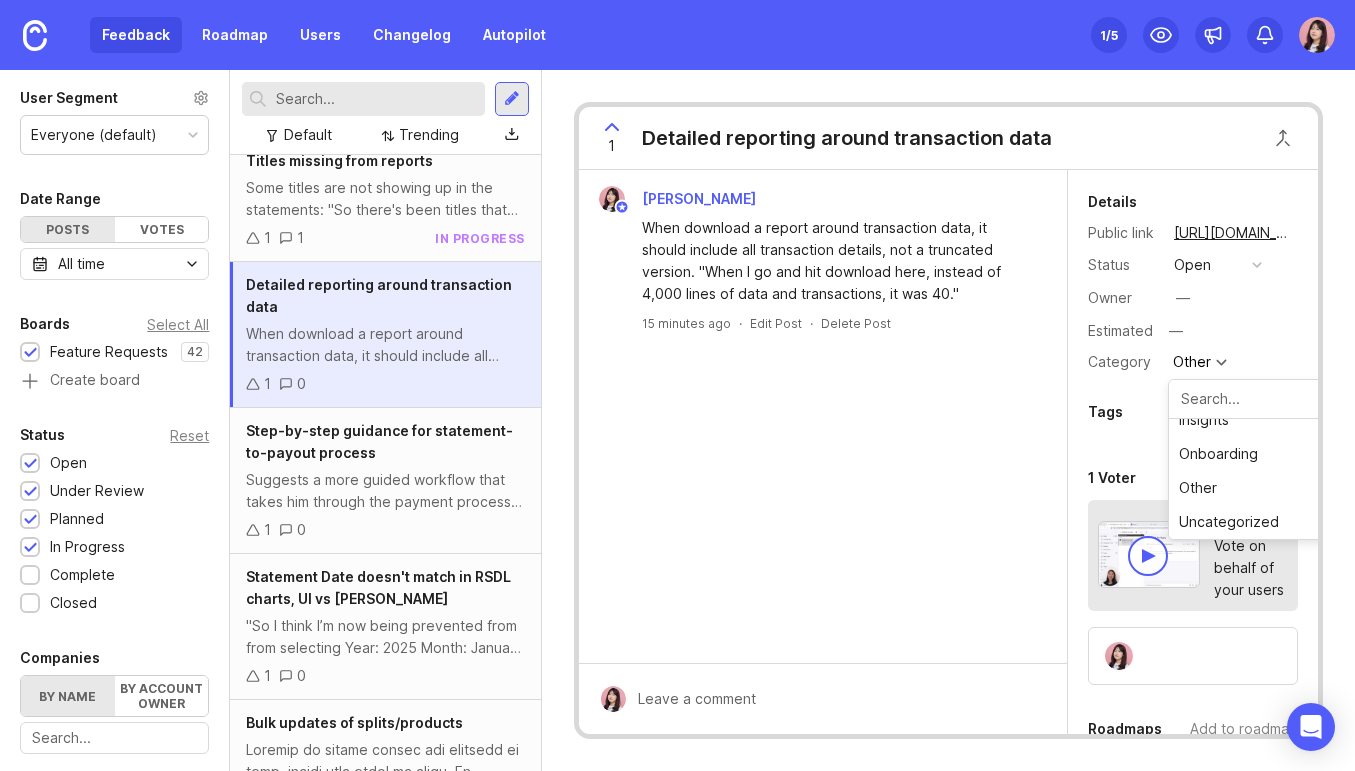 scroll, scrollTop: 0, scrollLeft: 0, axis: both 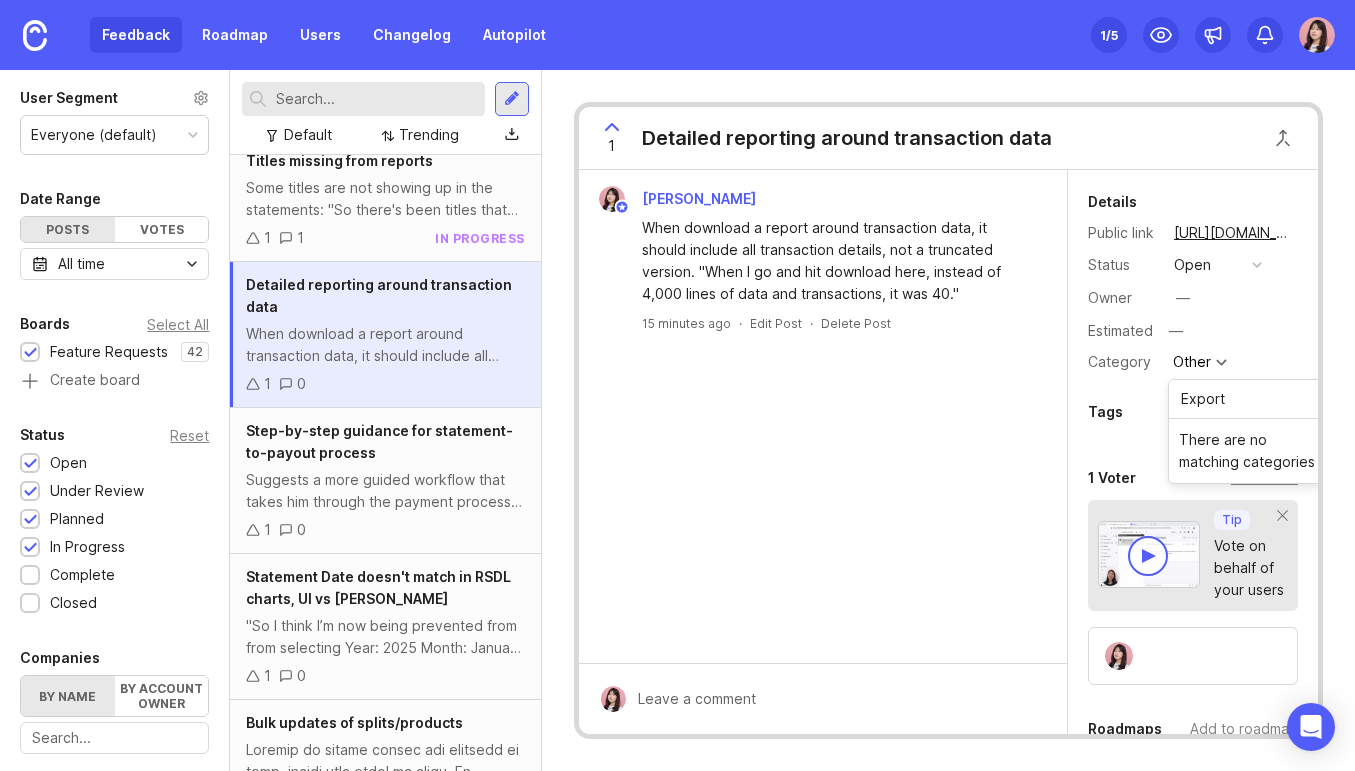type on "Export" 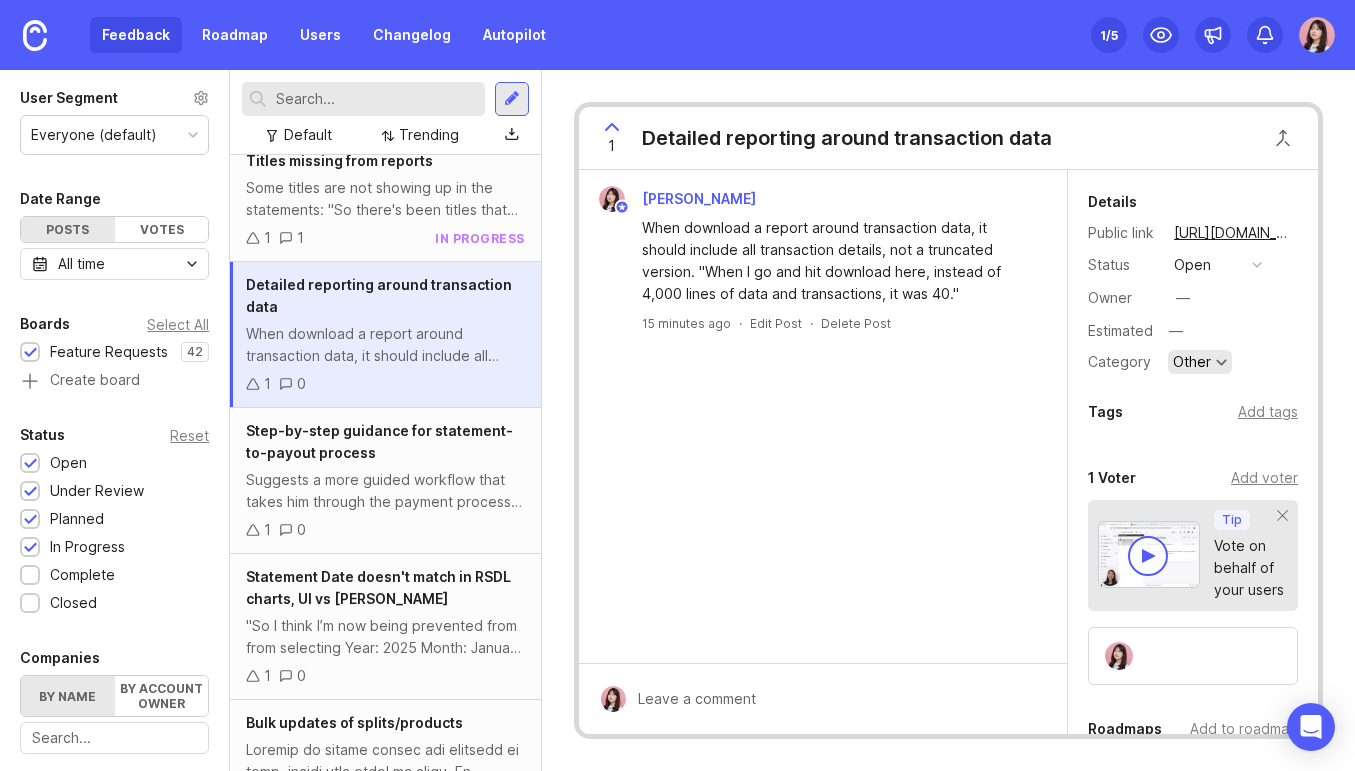 click on "Other" at bounding box center [1192, 362] 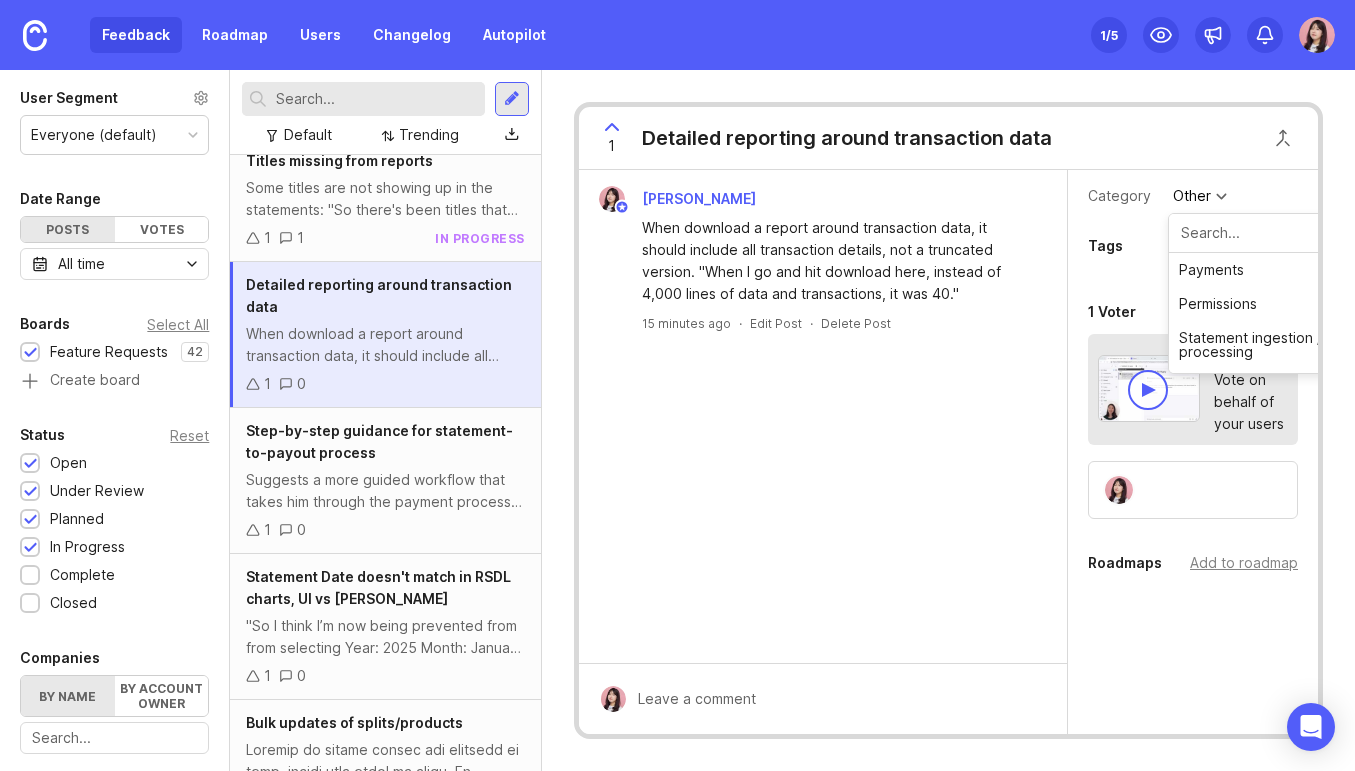 scroll, scrollTop: 182, scrollLeft: 0, axis: vertical 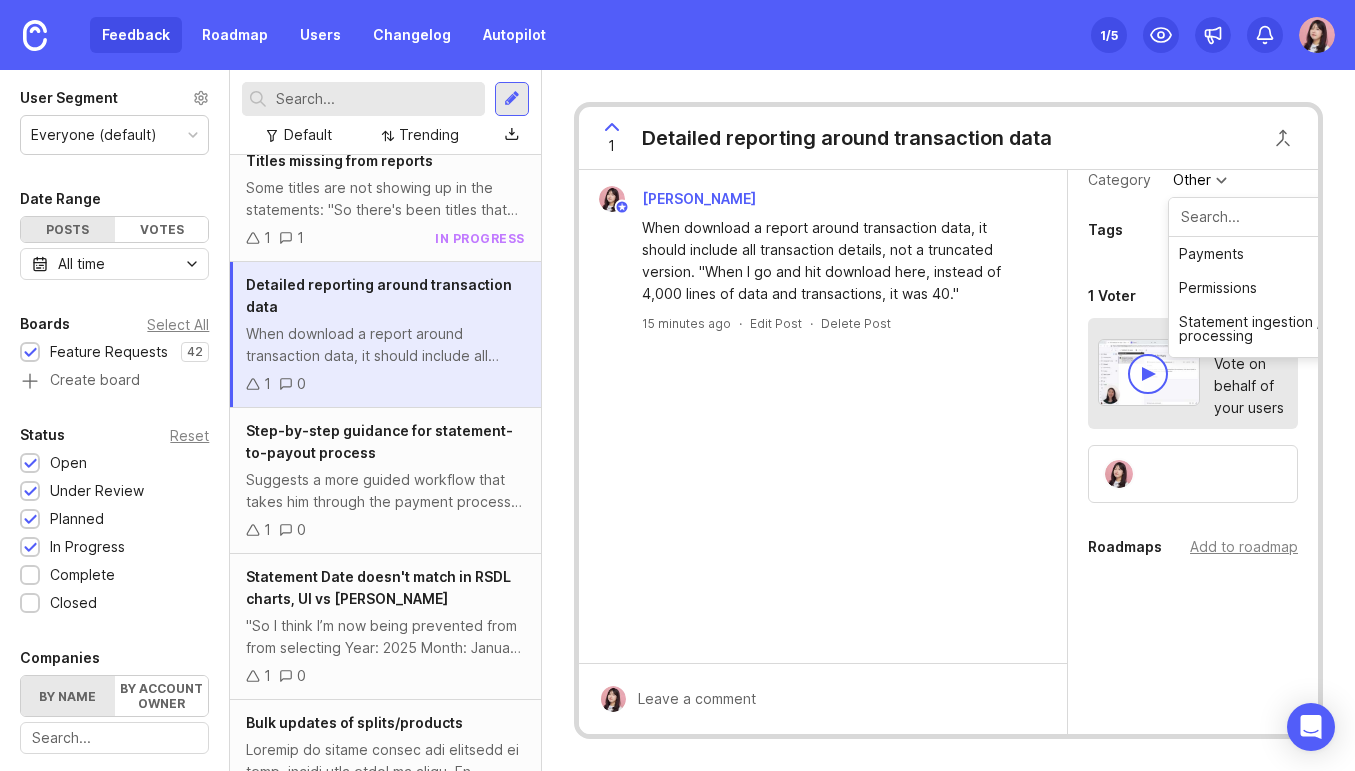 click on "[PERSON_NAME] When download a report around transaction data, it should include all transaction details, not a truncated version. "When I go and hit download here, instead of 4,000 lines of data and transactions, it was 40." 15 minutes ago · Edit Post · Delete Post" at bounding box center [823, 416] 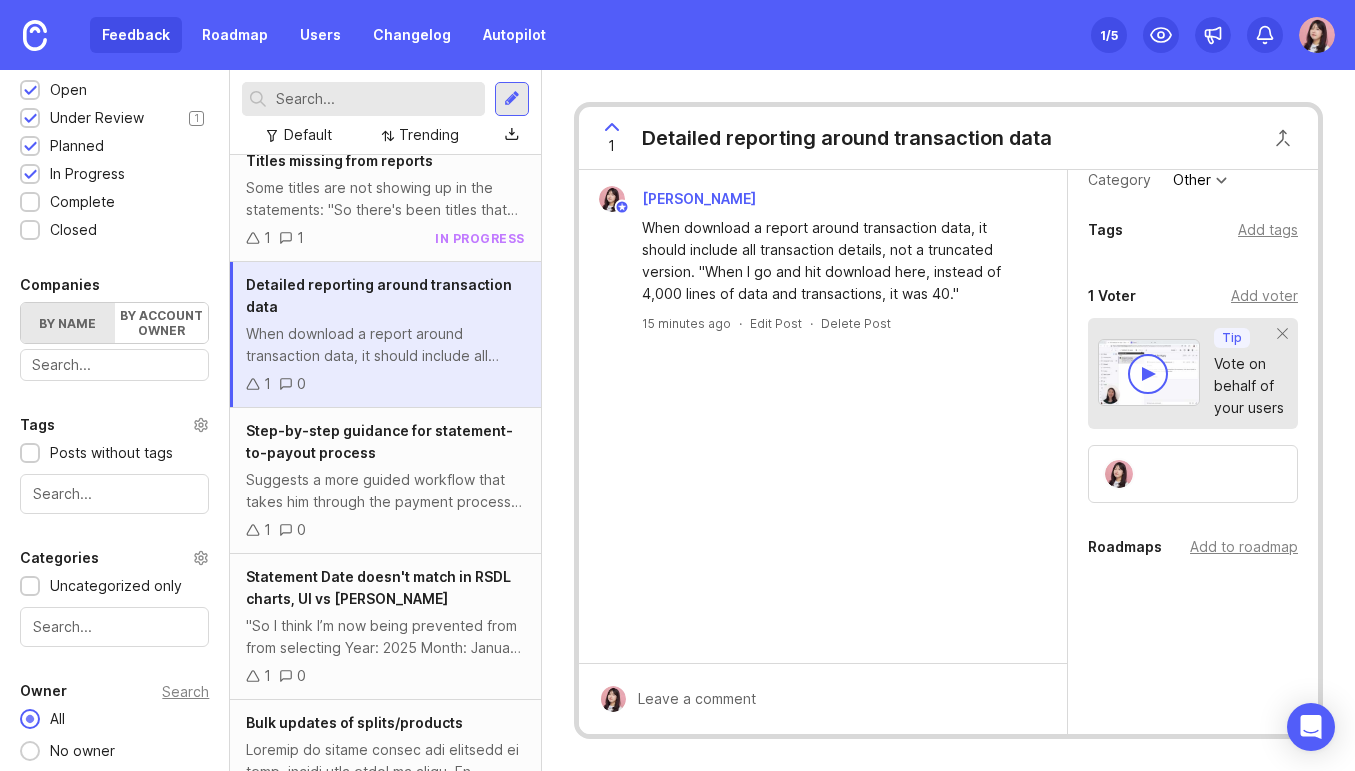 scroll, scrollTop: 412, scrollLeft: 0, axis: vertical 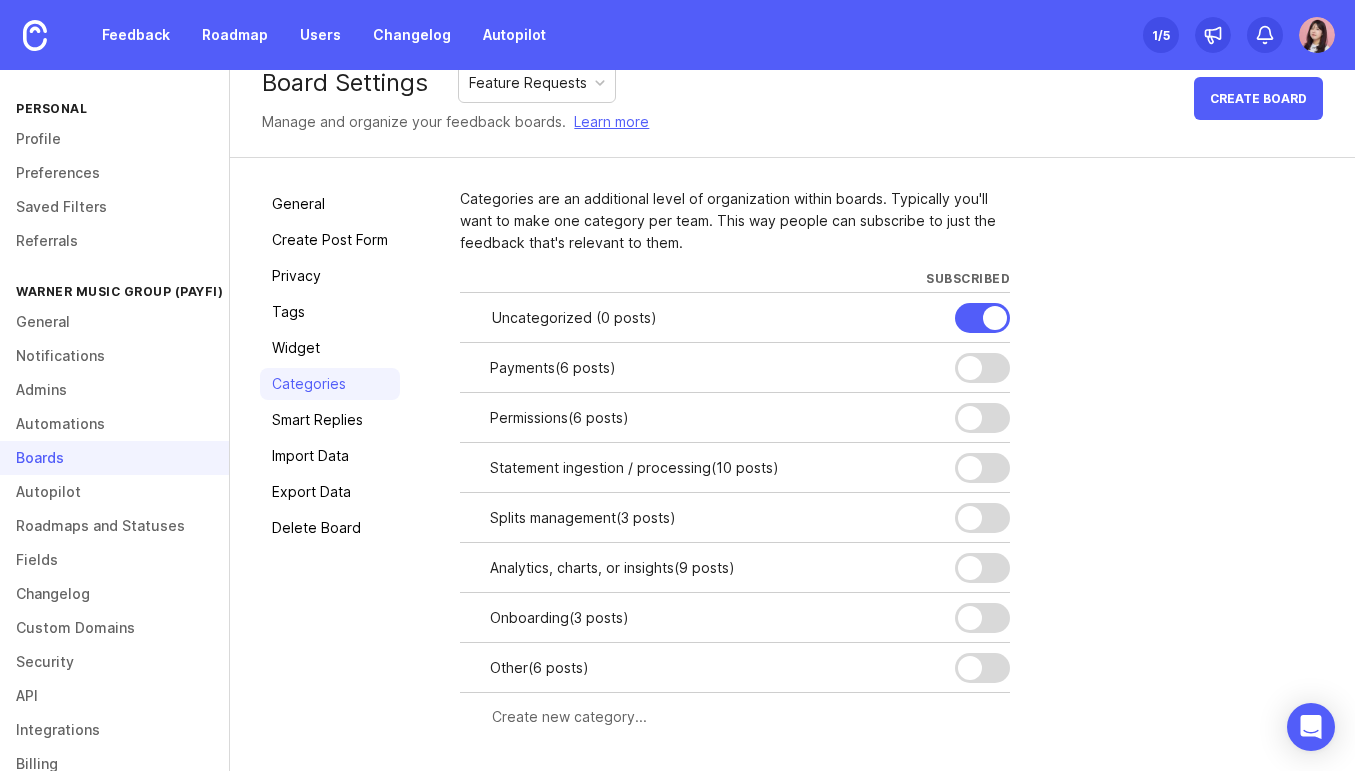 click at bounding box center (745, 717) 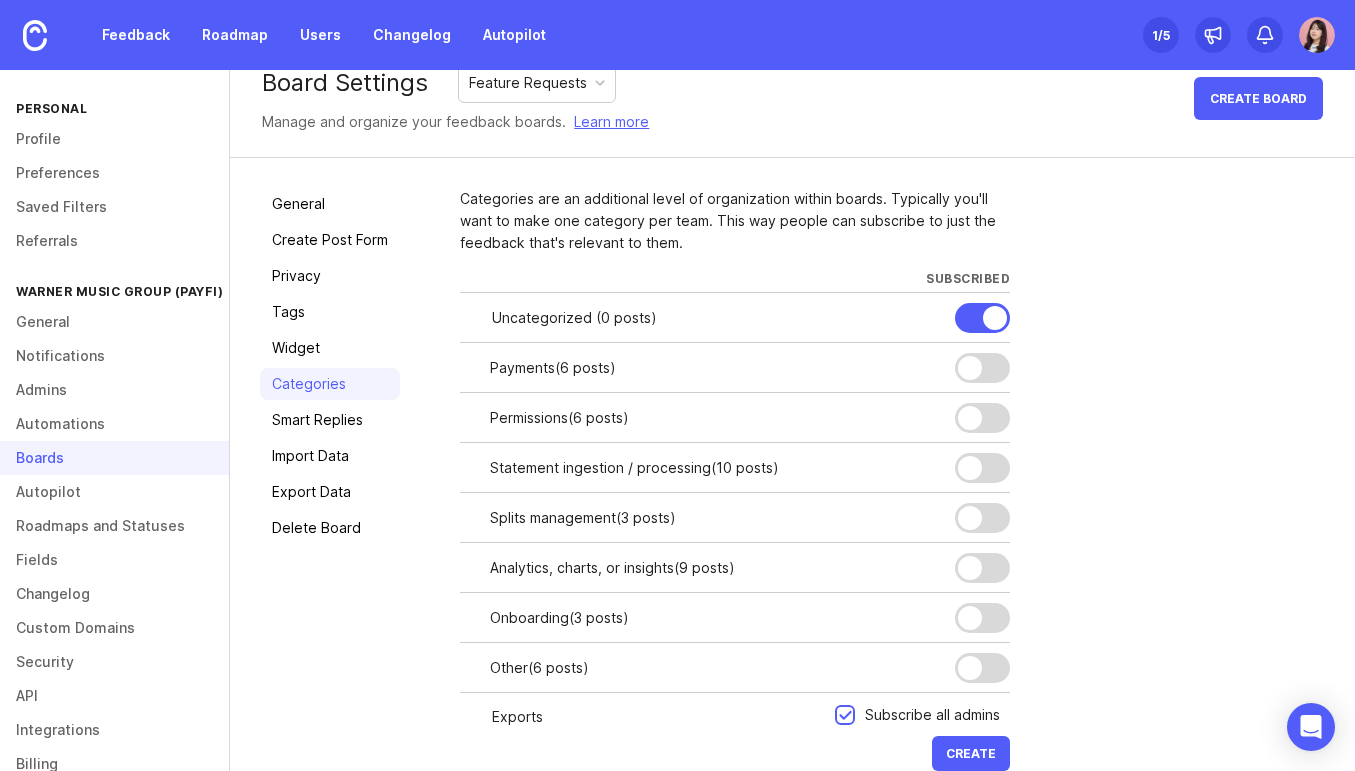 type on "Exports" 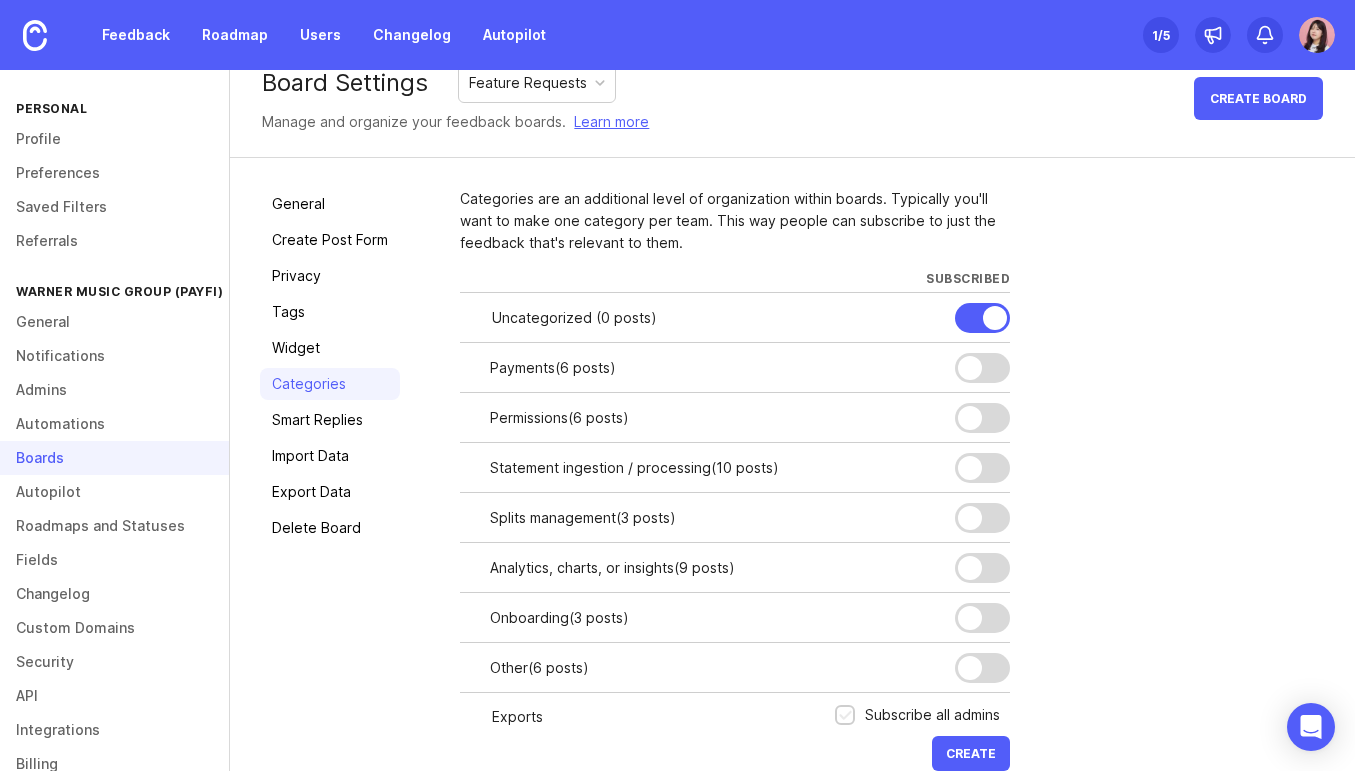 click on "Subscribe all admins" at bounding box center [922, 715] 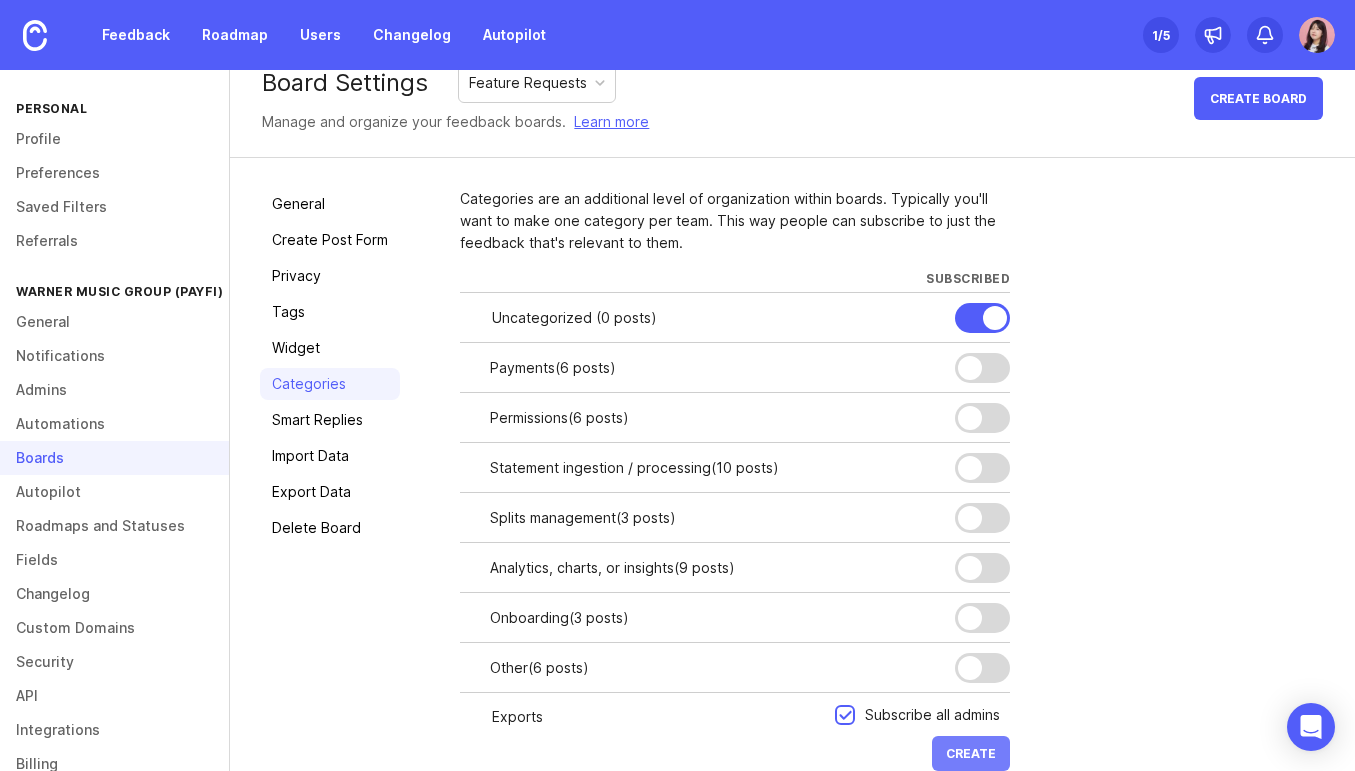 click on "Create" at bounding box center (971, 753) 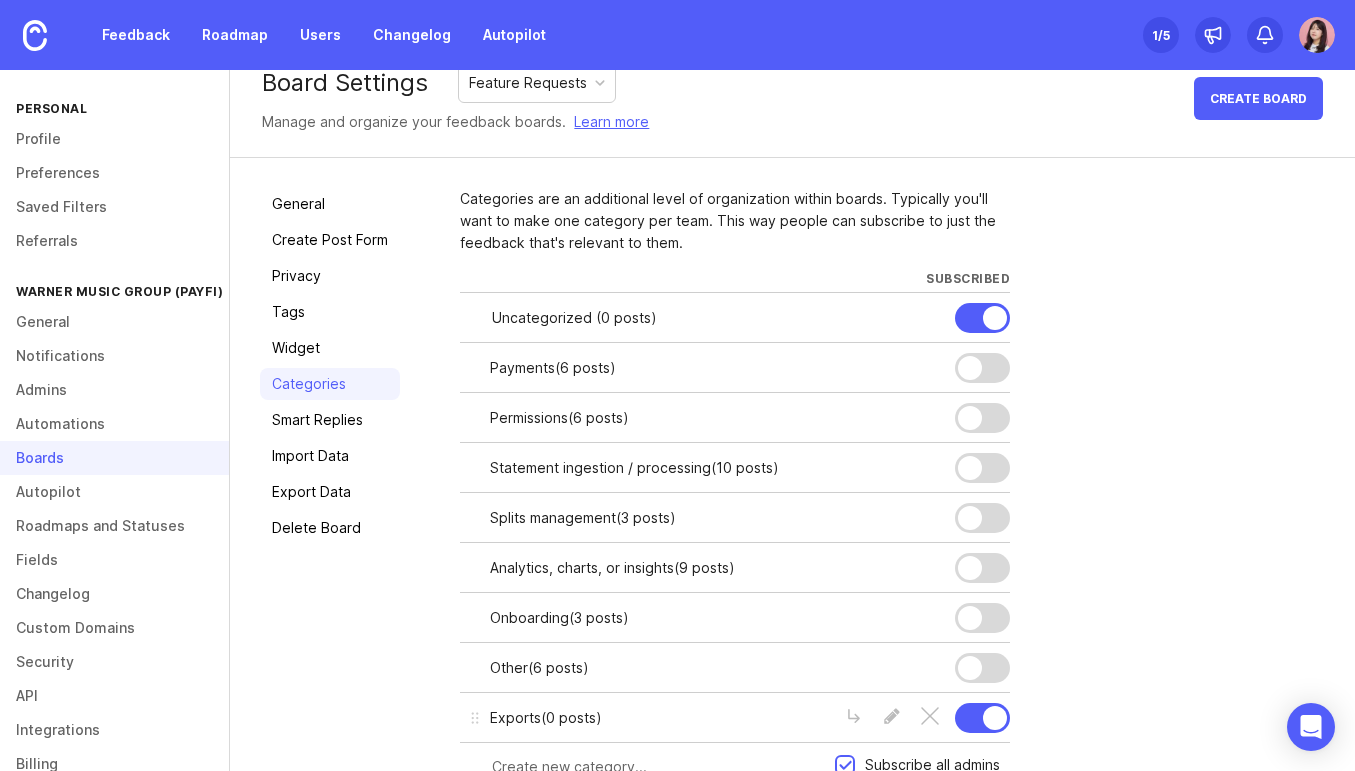 click at bounding box center (982, 718) 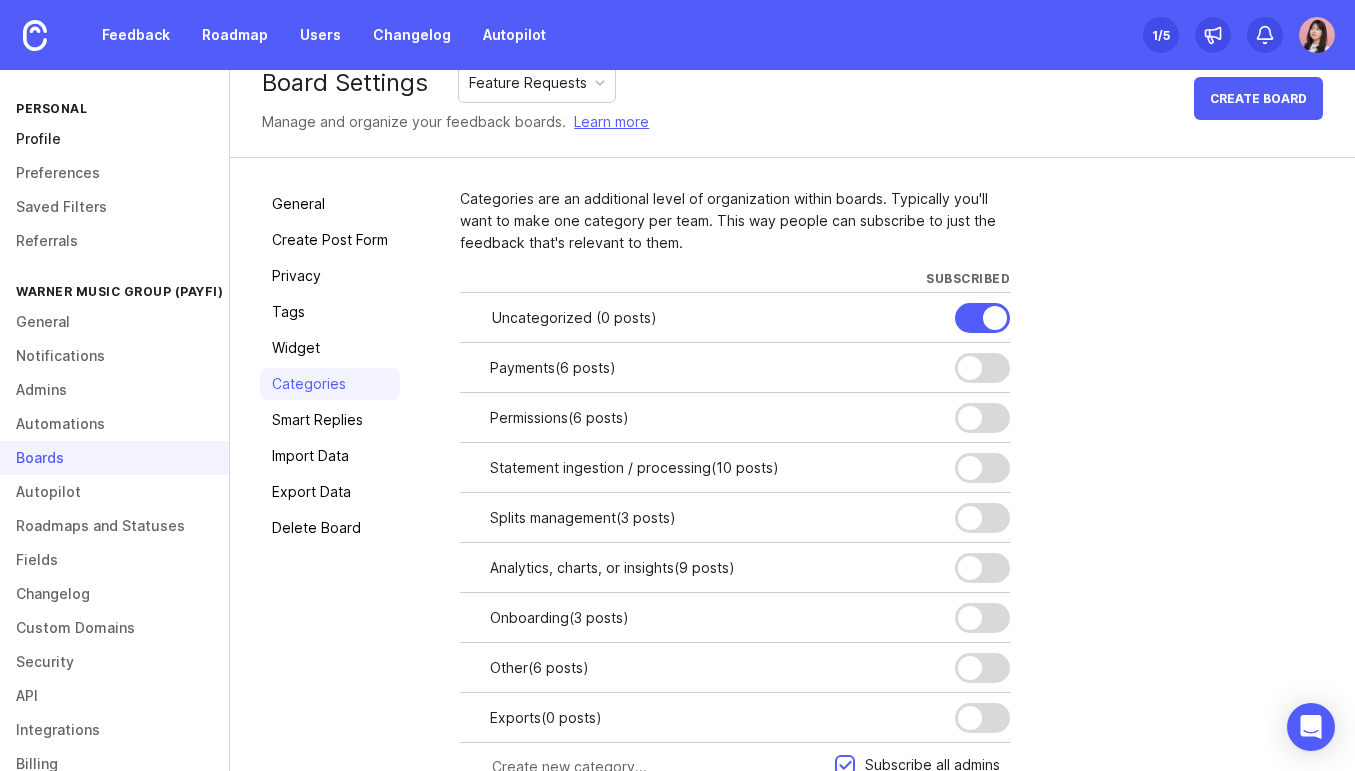 click on "Profile" at bounding box center (114, 139) 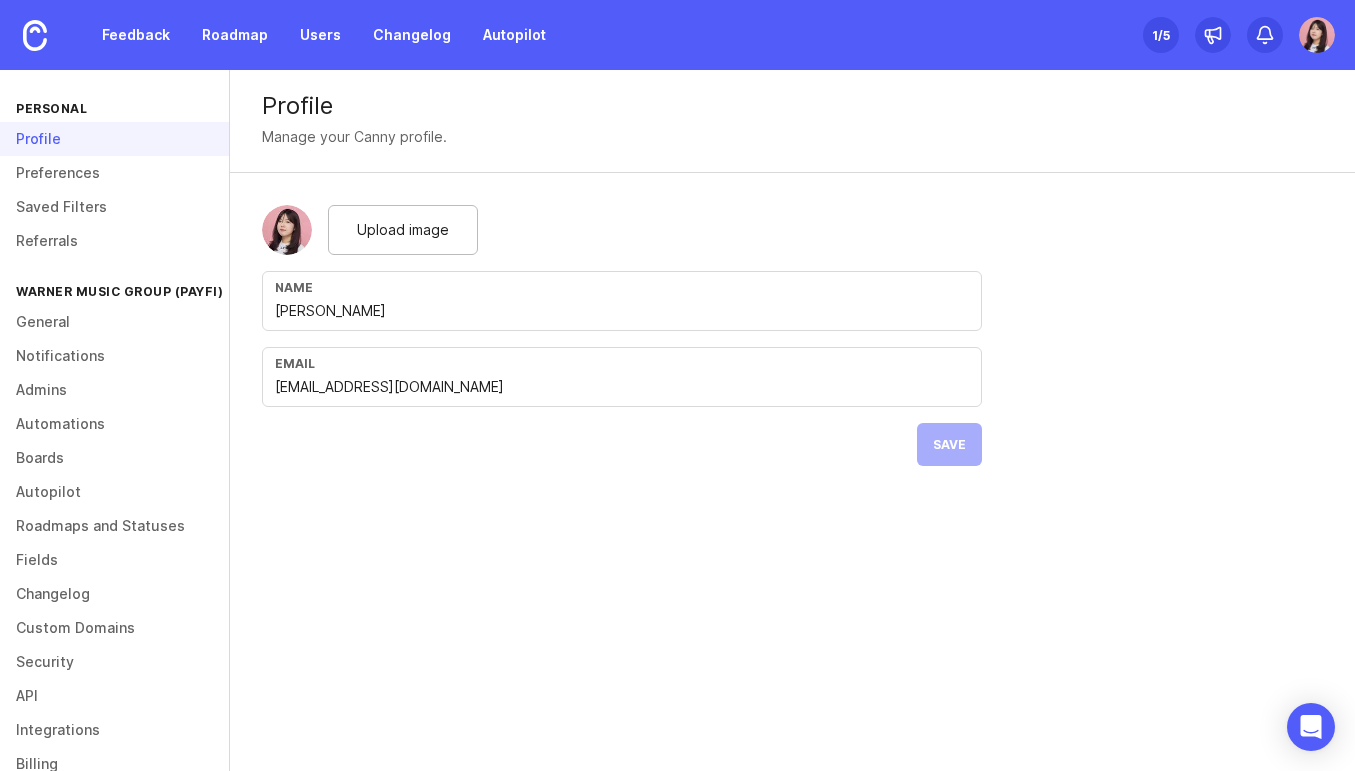 scroll, scrollTop: 0, scrollLeft: 0, axis: both 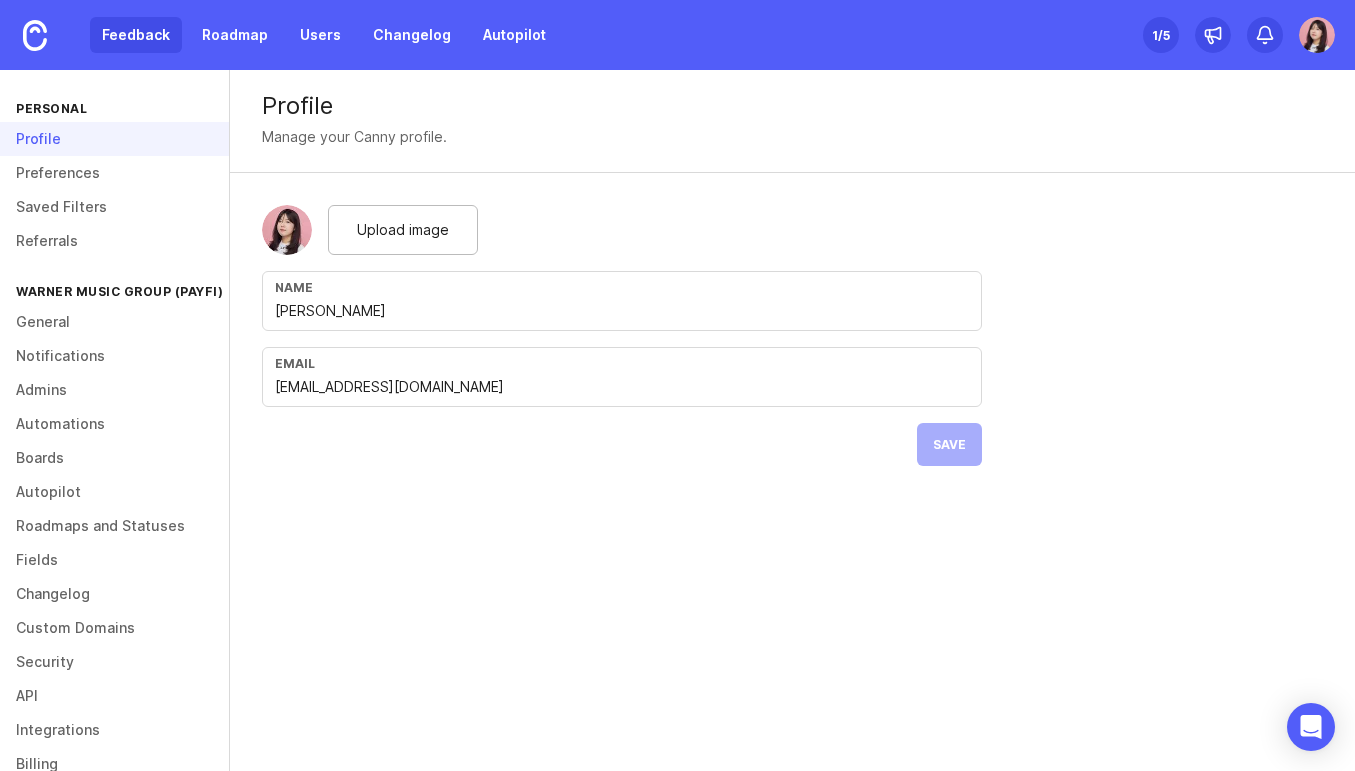click on "Feedback" at bounding box center (136, 35) 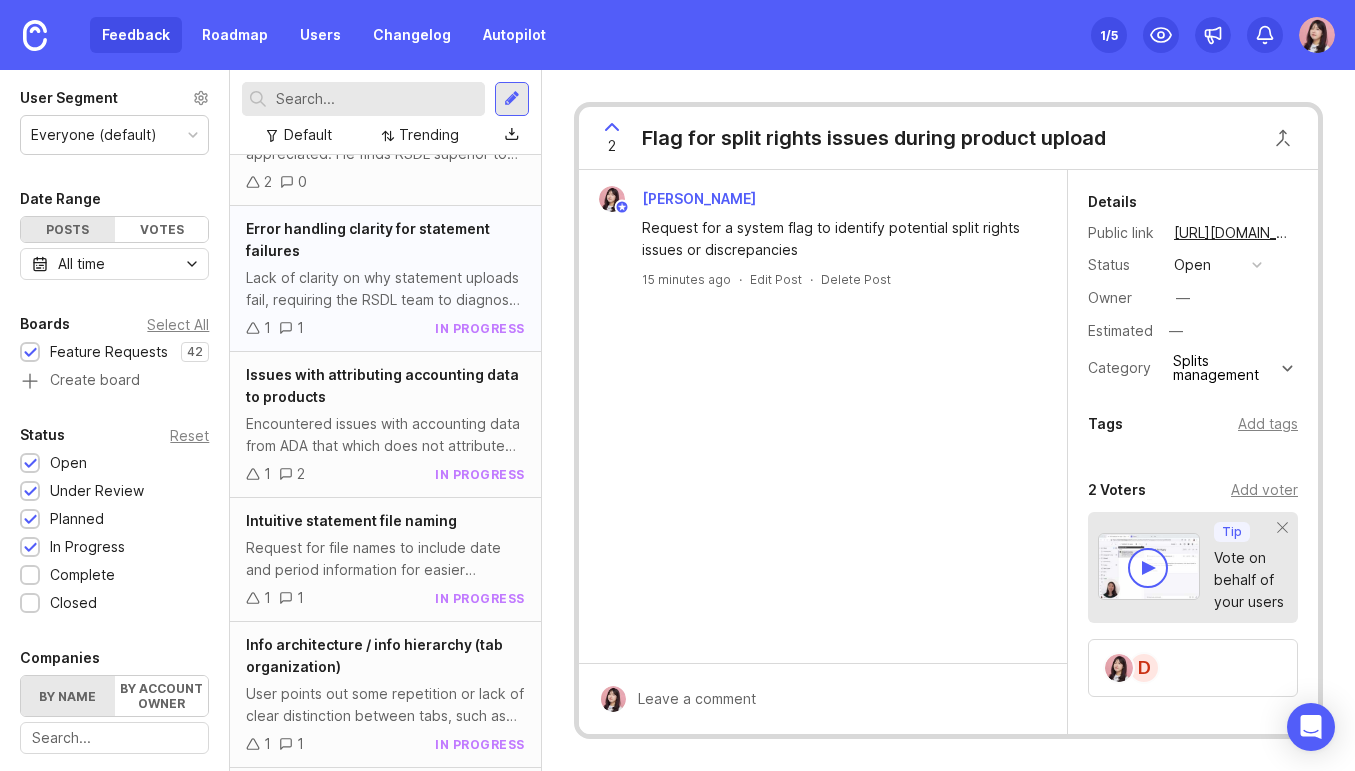 scroll, scrollTop: 1340, scrollLeft: 0, axis: vertical 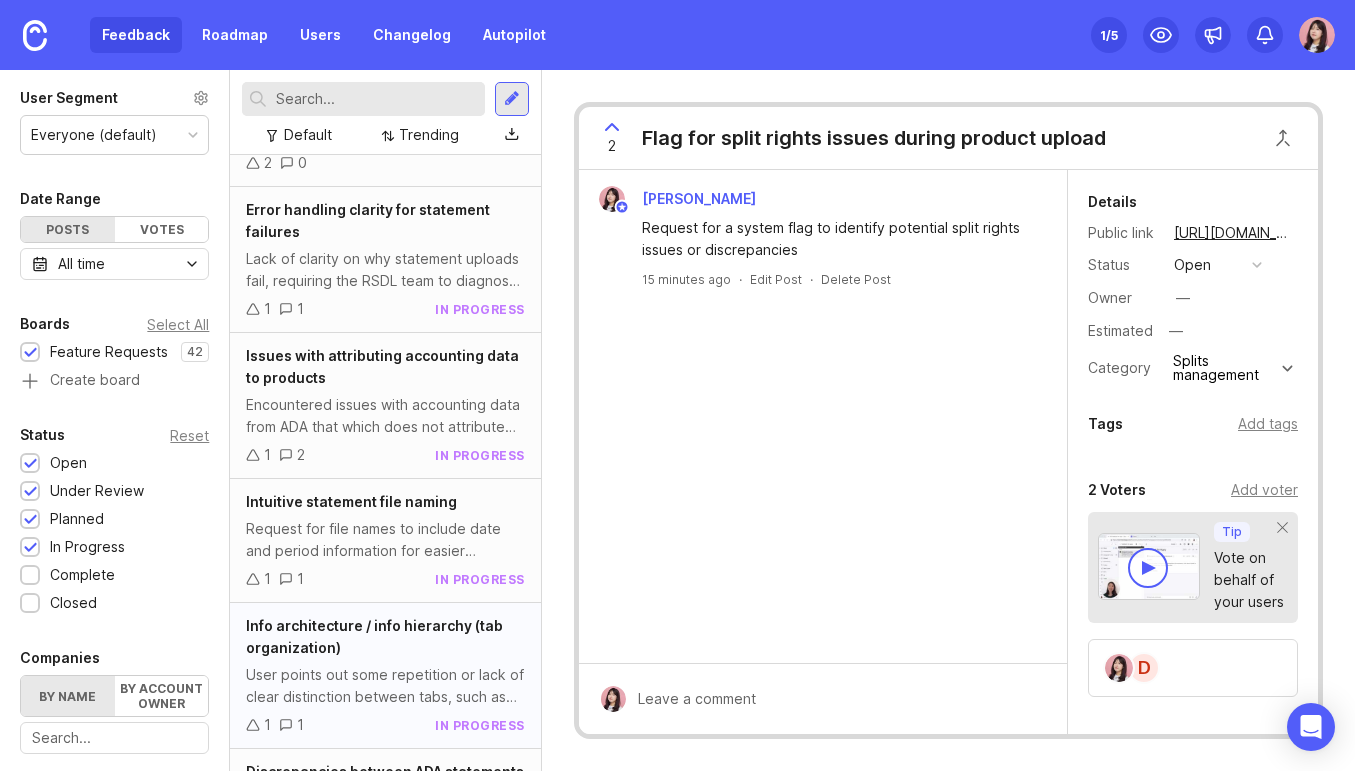 click on "Info architecture / info hierarchy (tab organization)" at bounding box center (385, 637) 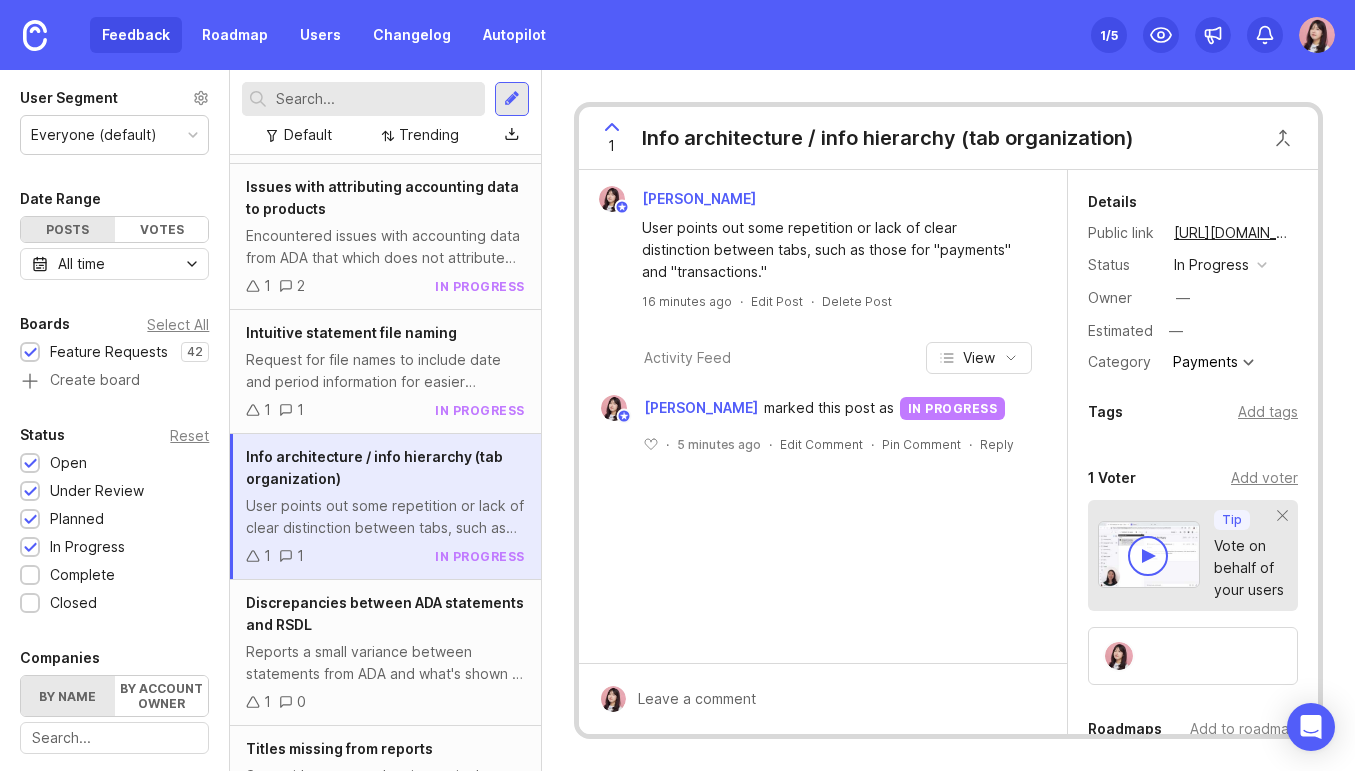 click on "Reports a small variance between statements from ADA and what's shown in RSDL due to decimal place processing: "But, that's negligible in a large larger sense, but from a transparency standpoint and me trying to explain that to a label, I believe one of the shortcomings with RSDL is that they only process to a certain decimal place"" at bounding box center [385, 663] 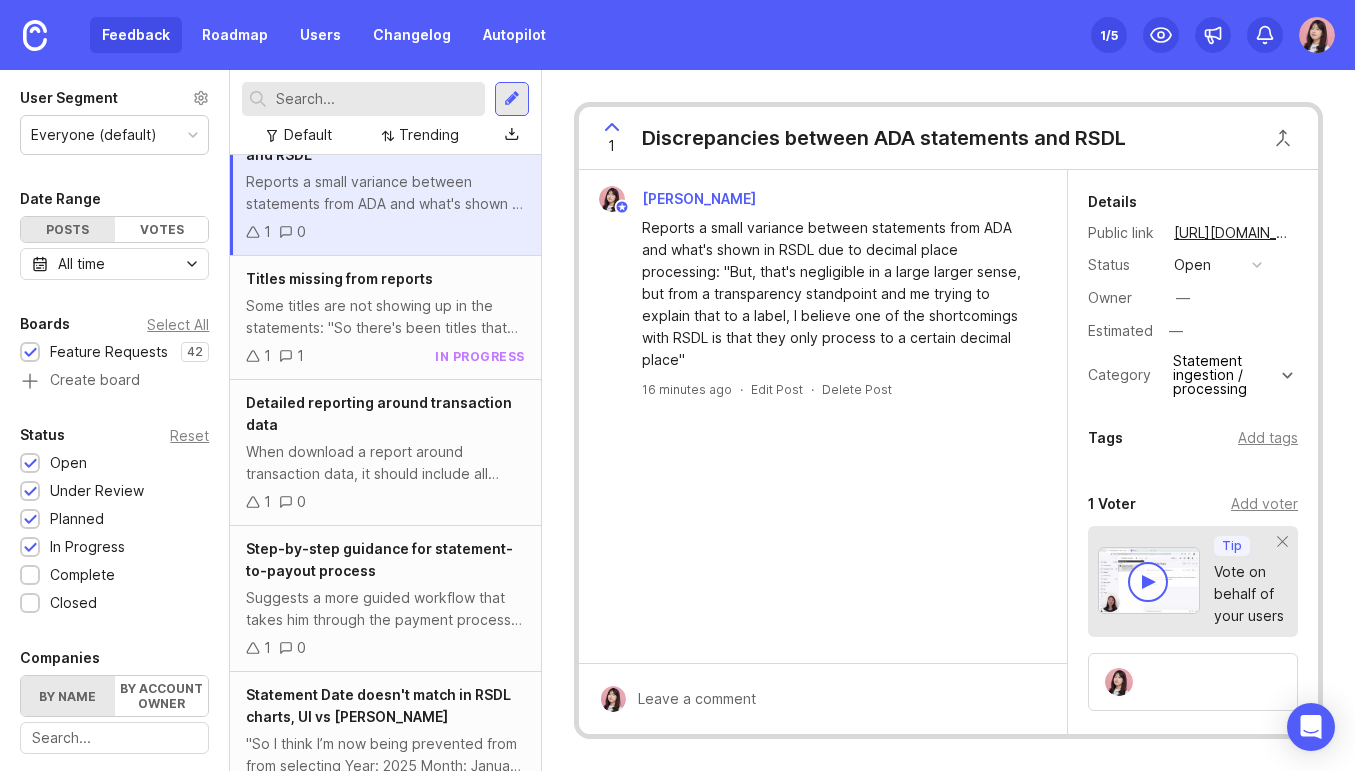 scroll, scrollTop: 1991, scrollLeft: 0, axis: vertical 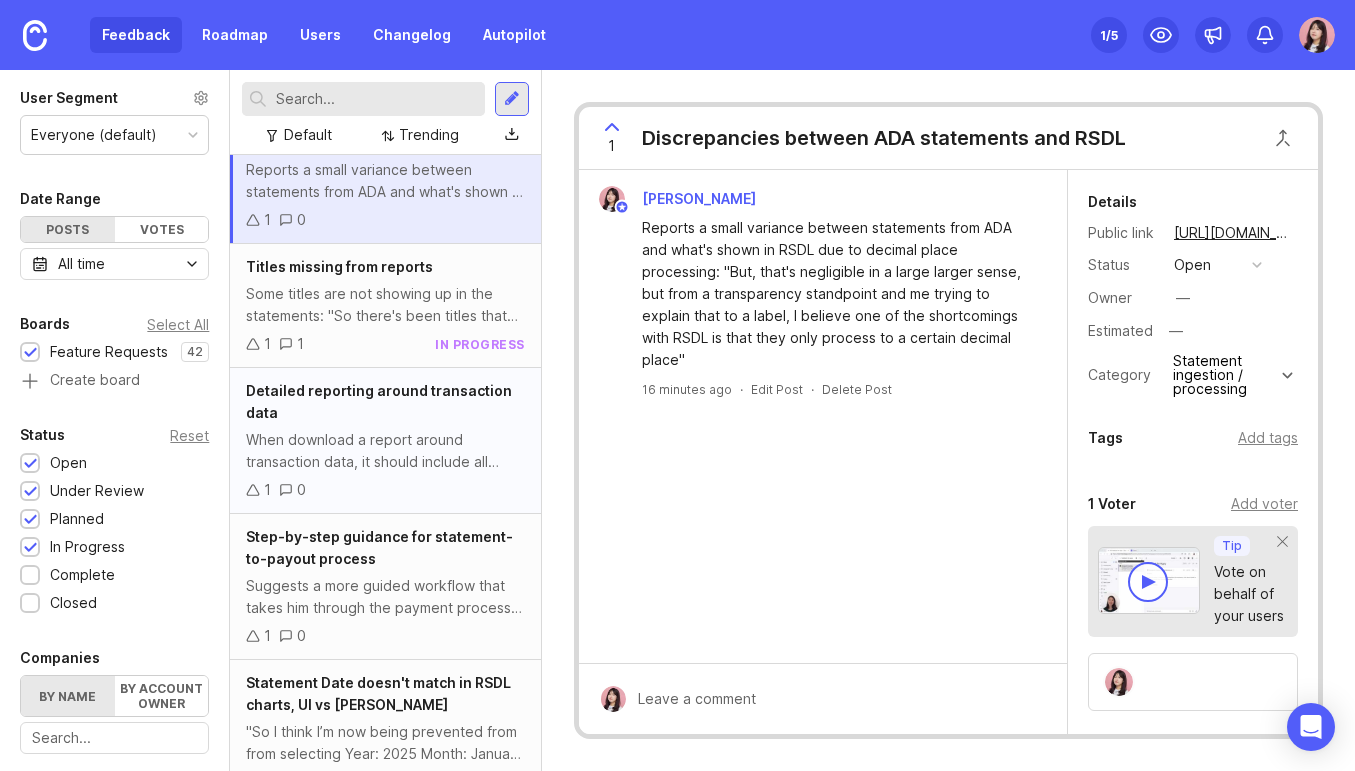 click on "When download a report around transaction data, it should include all transaction details, not a truncated version. "When I go and hit download here, instead of 4,000 lines of data and transactions, it was 40."" at bounding box center [385, 451] 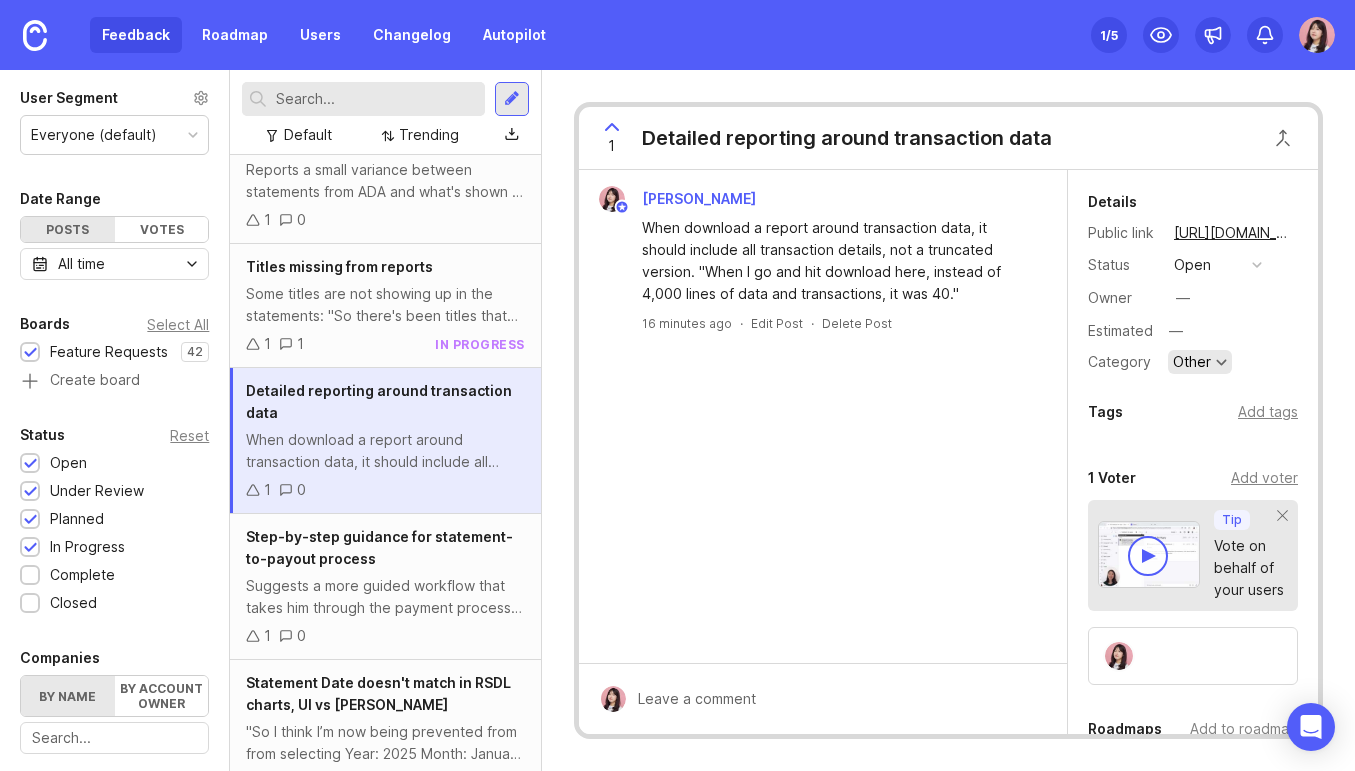 click on "Other" at bounding box center [1192, 362] 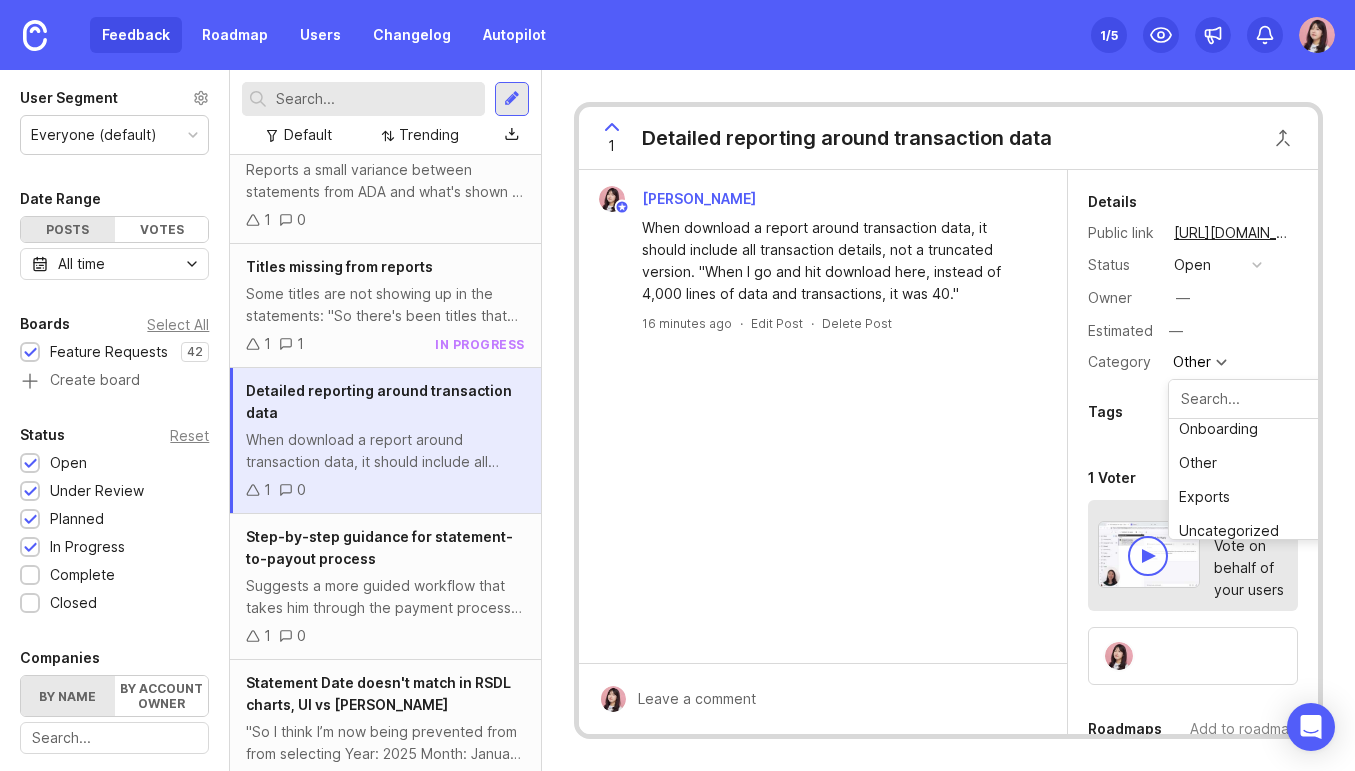 scroll, scrollTop: 214, scrollLeft: 0, axis: vertical 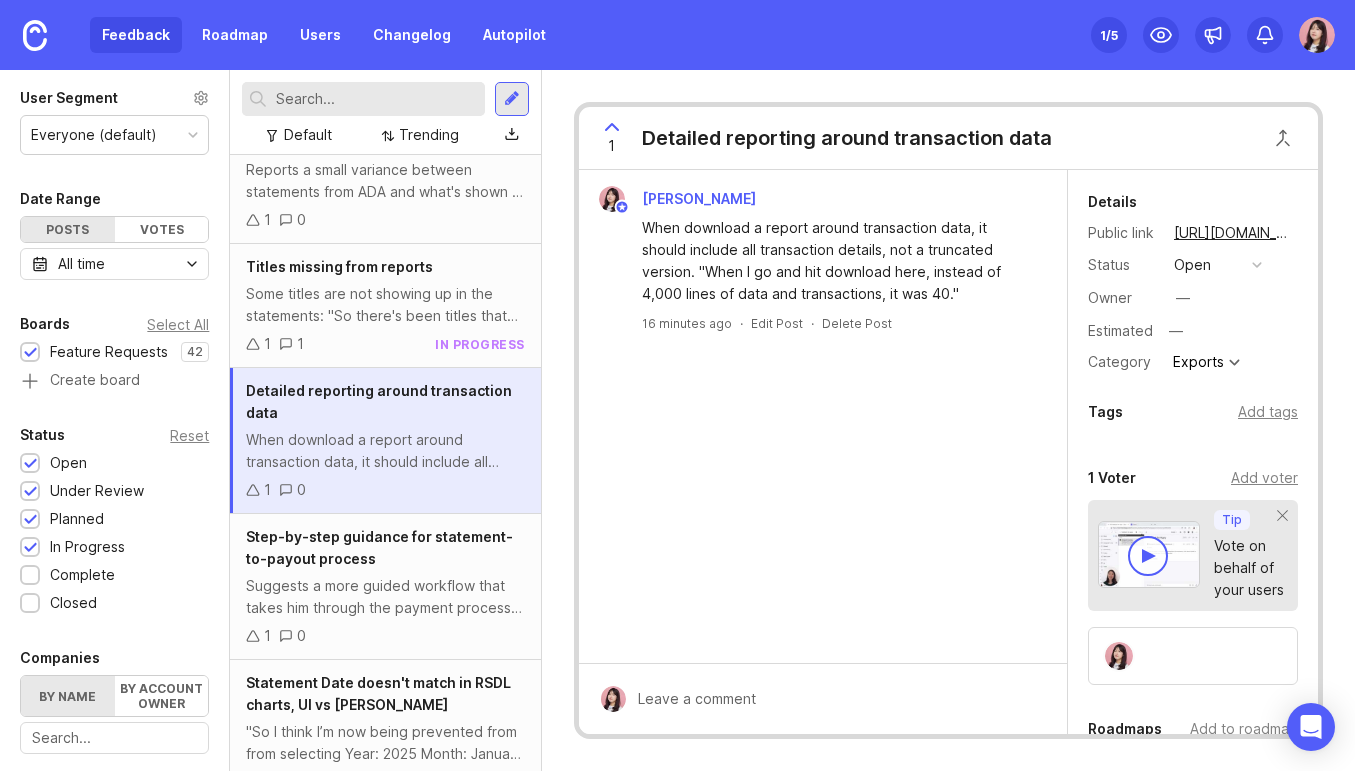 click on "[PERSON_NAME] When download a report around transaction data, it should include all transaction details, not a truncated version. "When I go and hit download here, instead of 4,000 lines of data and transactions, it was 40." 16 minutes ago · Edit Post · Delete Post" at bounding box center [823, 416] 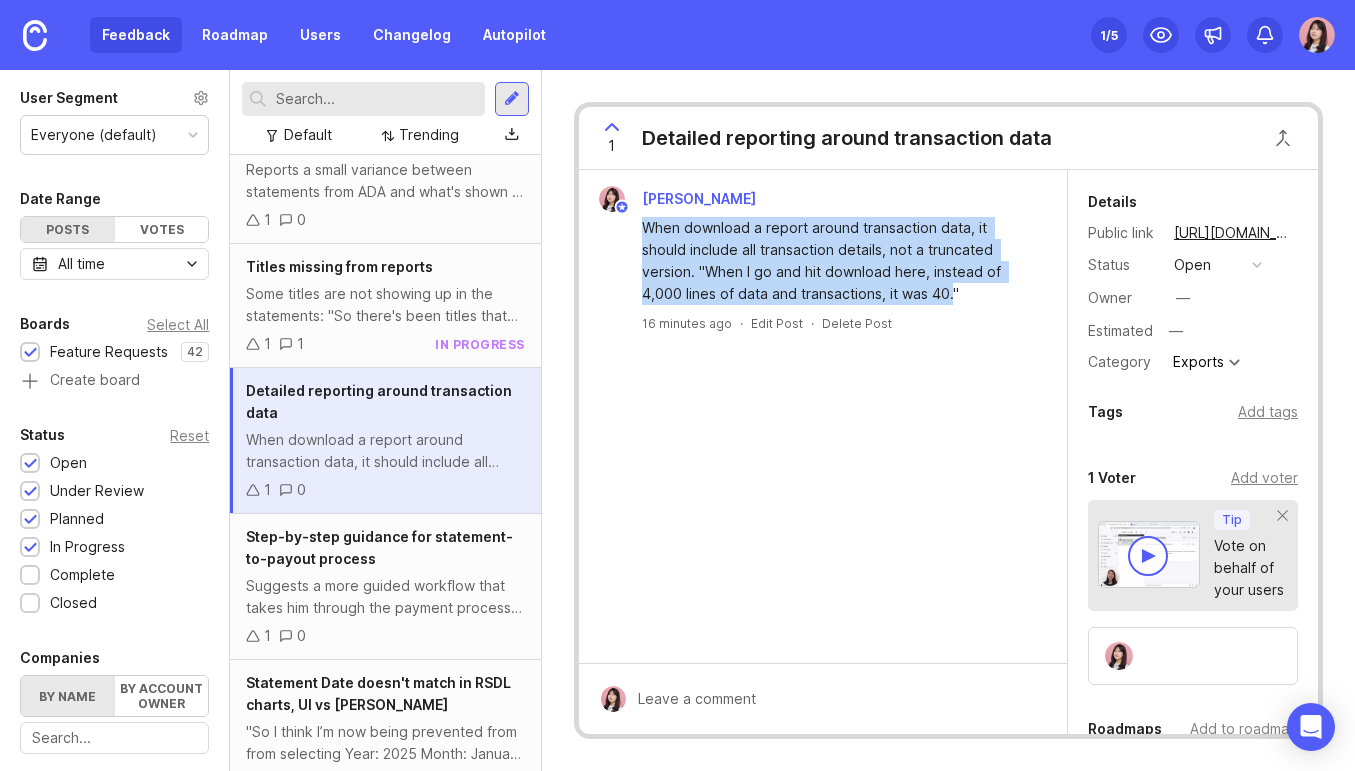 drag, startPoint x: 952, startPoint y: 294, endPoint x: 639, endPoint y: 226, distance: 320.30142 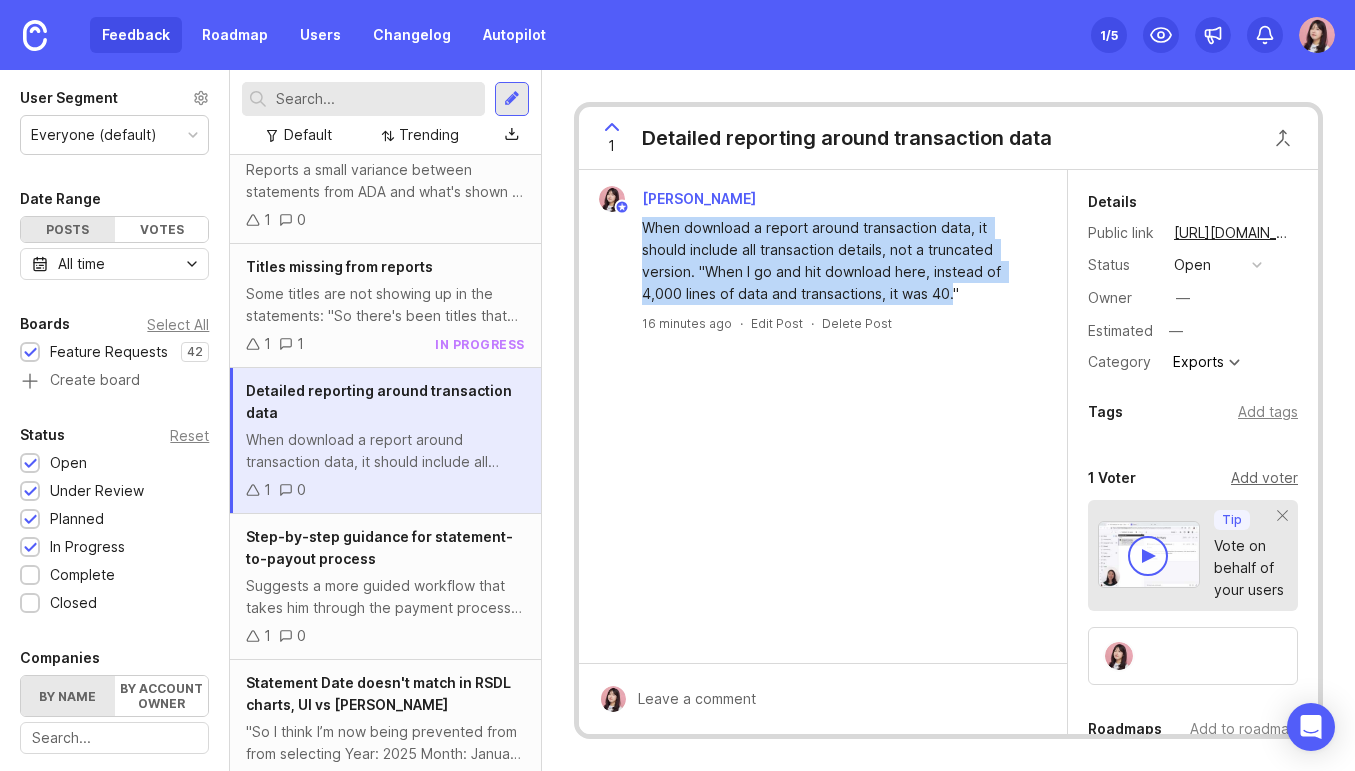 click on "Add voter" at bounding box center (1264, 478) 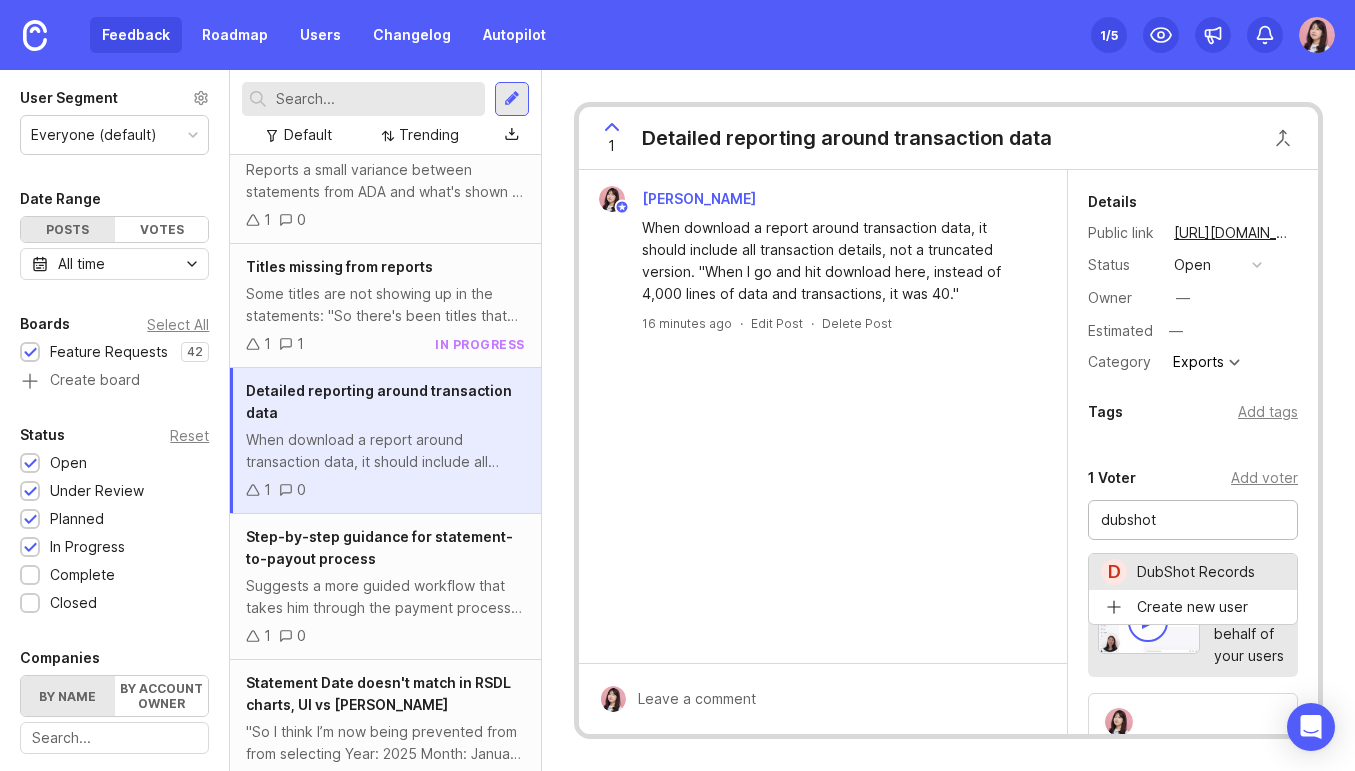 type on "DubShot Records" 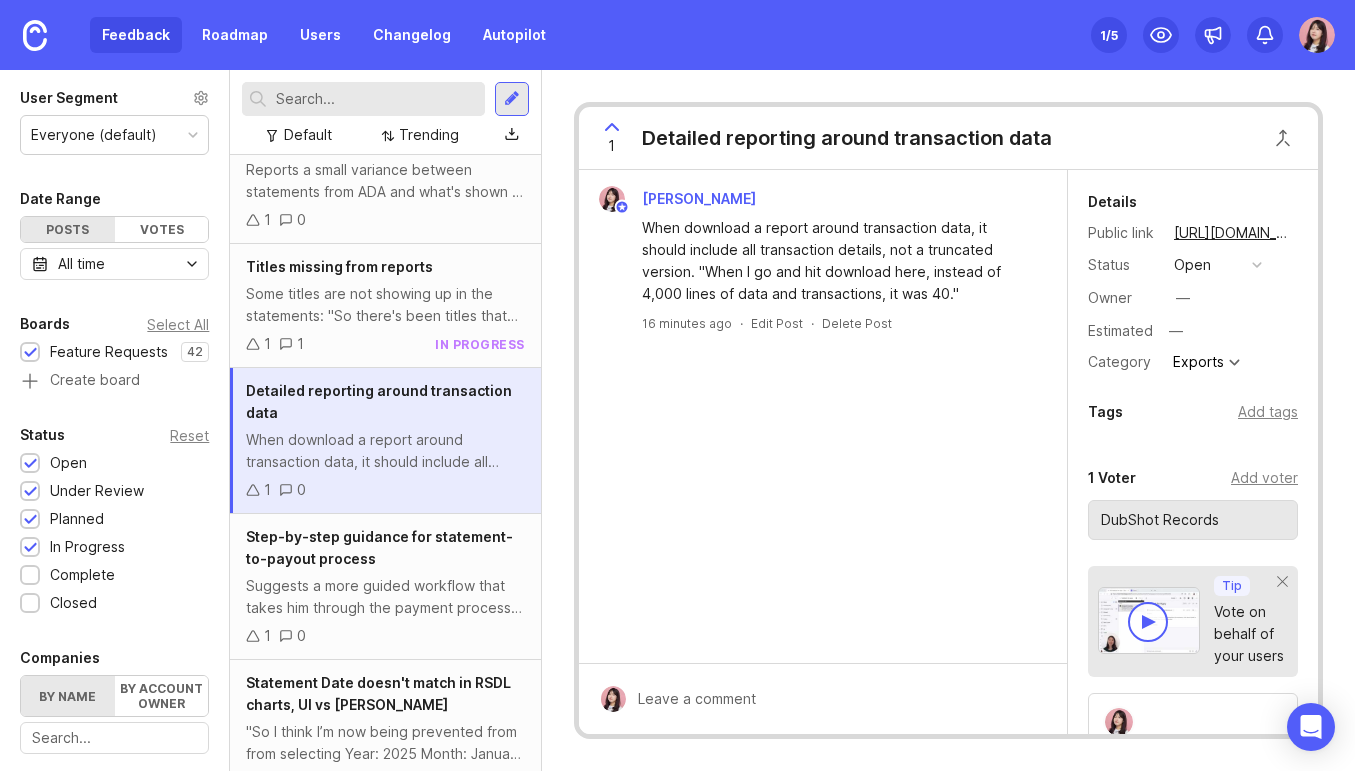 type 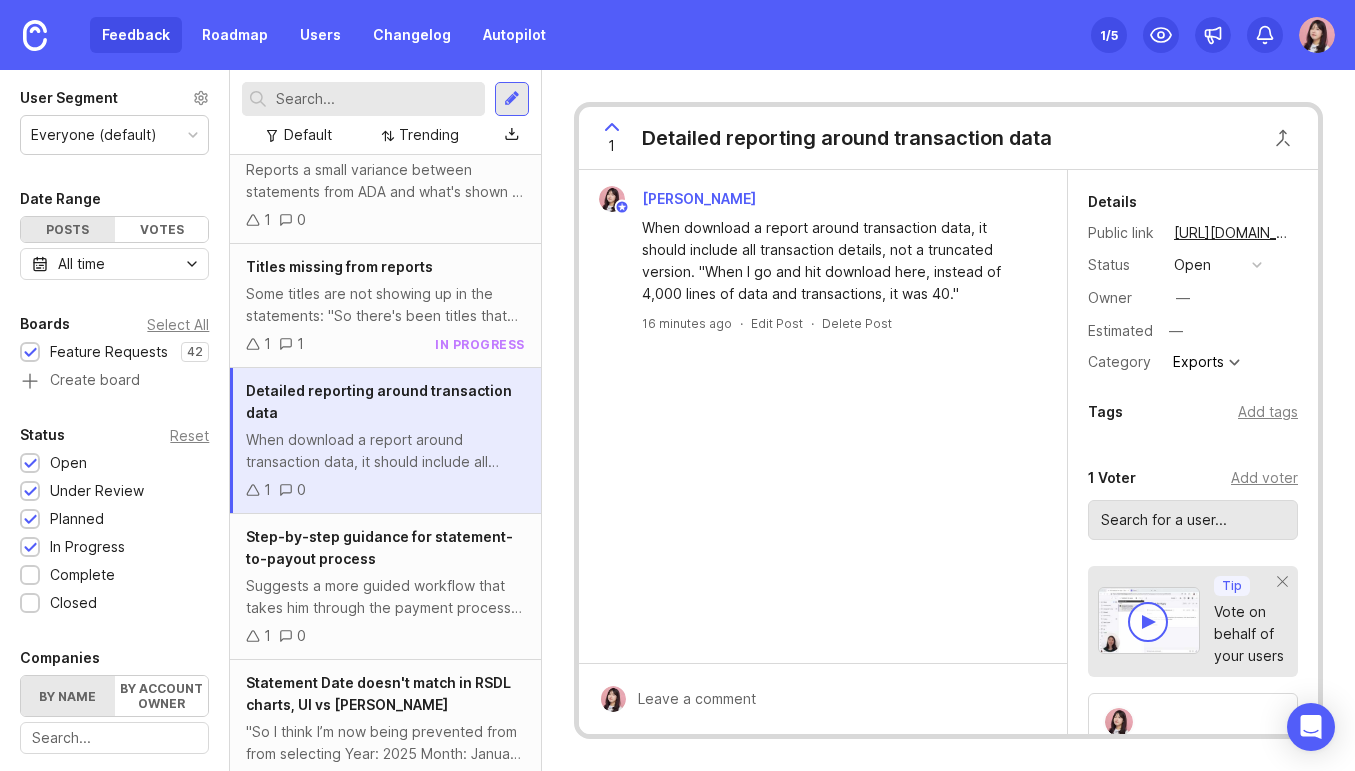 scroll, scrollTop: 0, scrollLeft: 0, axis: both 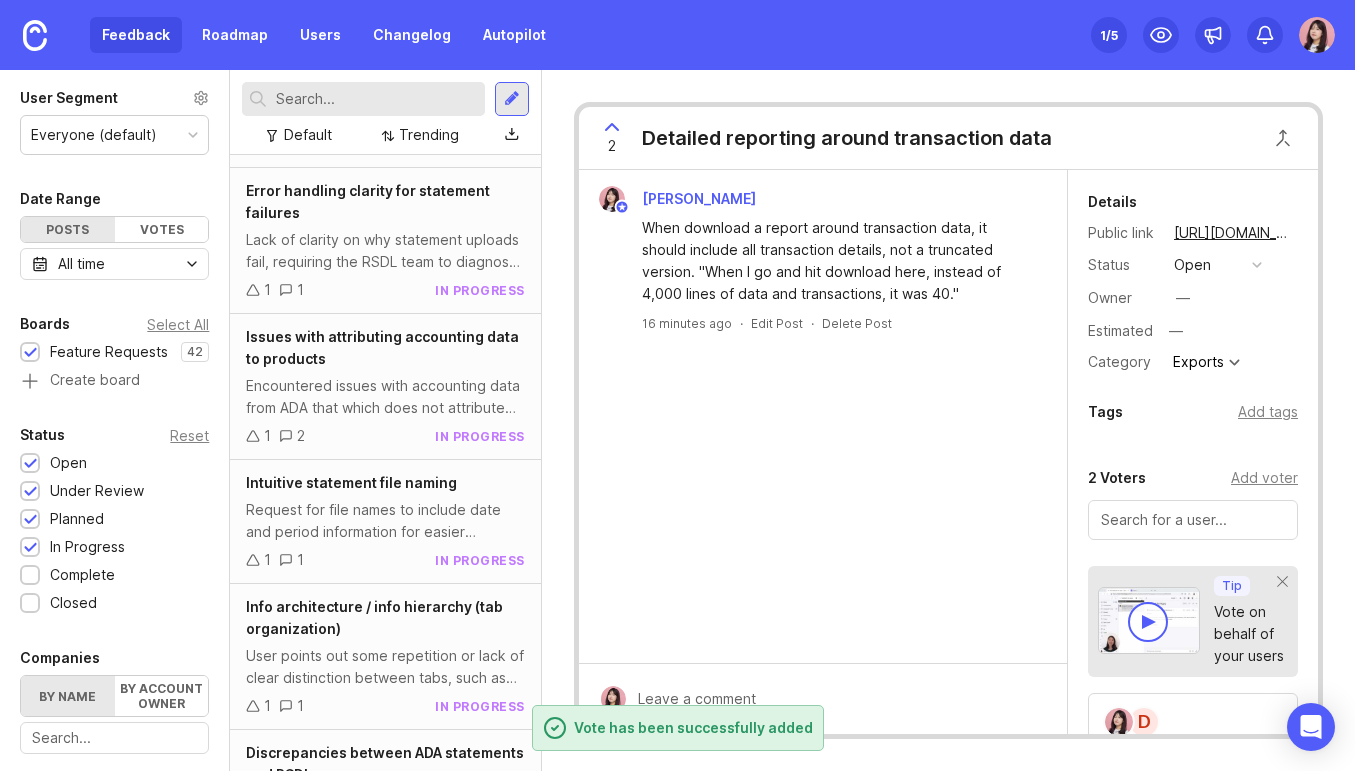 click on "Intuitive statement file naming Request for file names to include date and period information for easier identification, eliminating the need to rename each statement. "something that in the file name identified the period the month and the rather than it just being some arbitrary, 50 character file name within, the file name would have maybe the username and the date, the month and year, something like that. So, it's easy to go in and… 2025 or this is for [DATE]." 1 1 in progress" at bounding box center [385, 522] 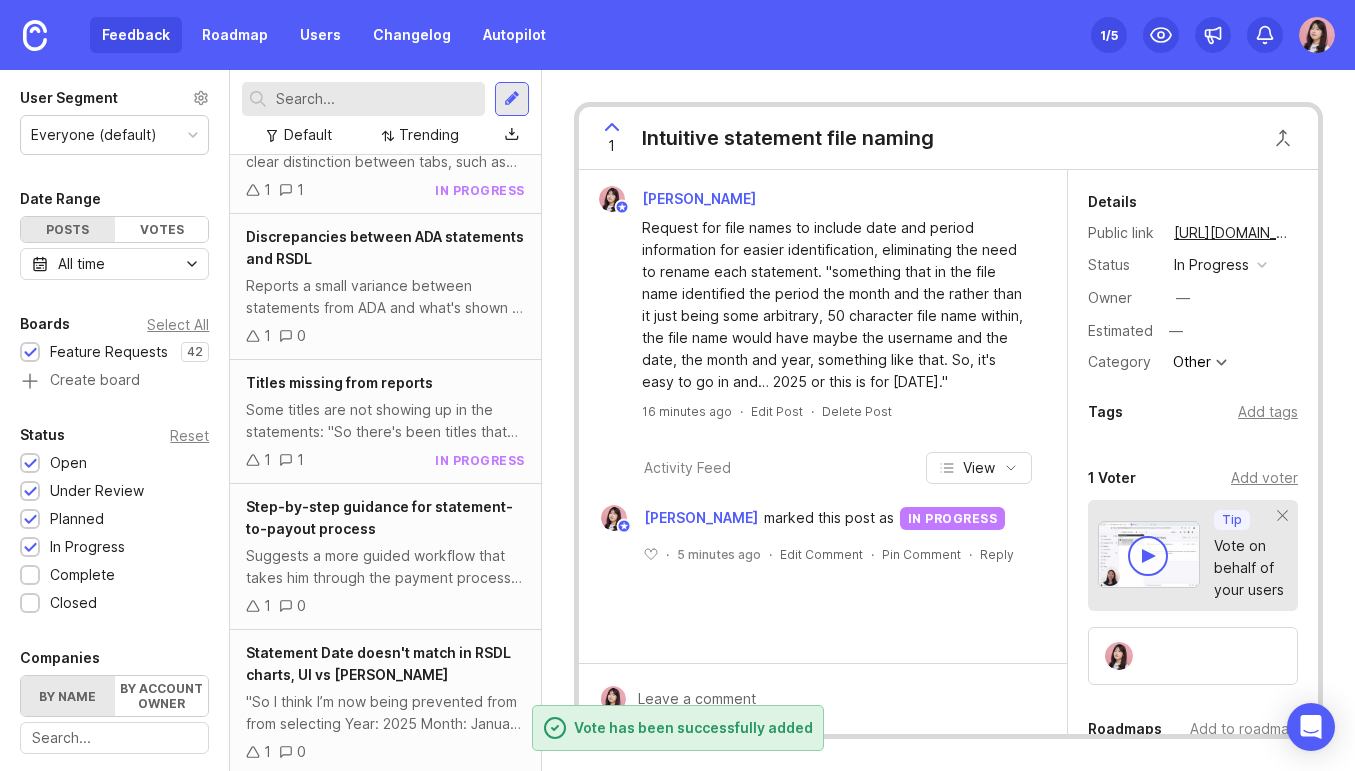 scroll, scrollTop: 2180, scrollLeft: 0, axis: vertical 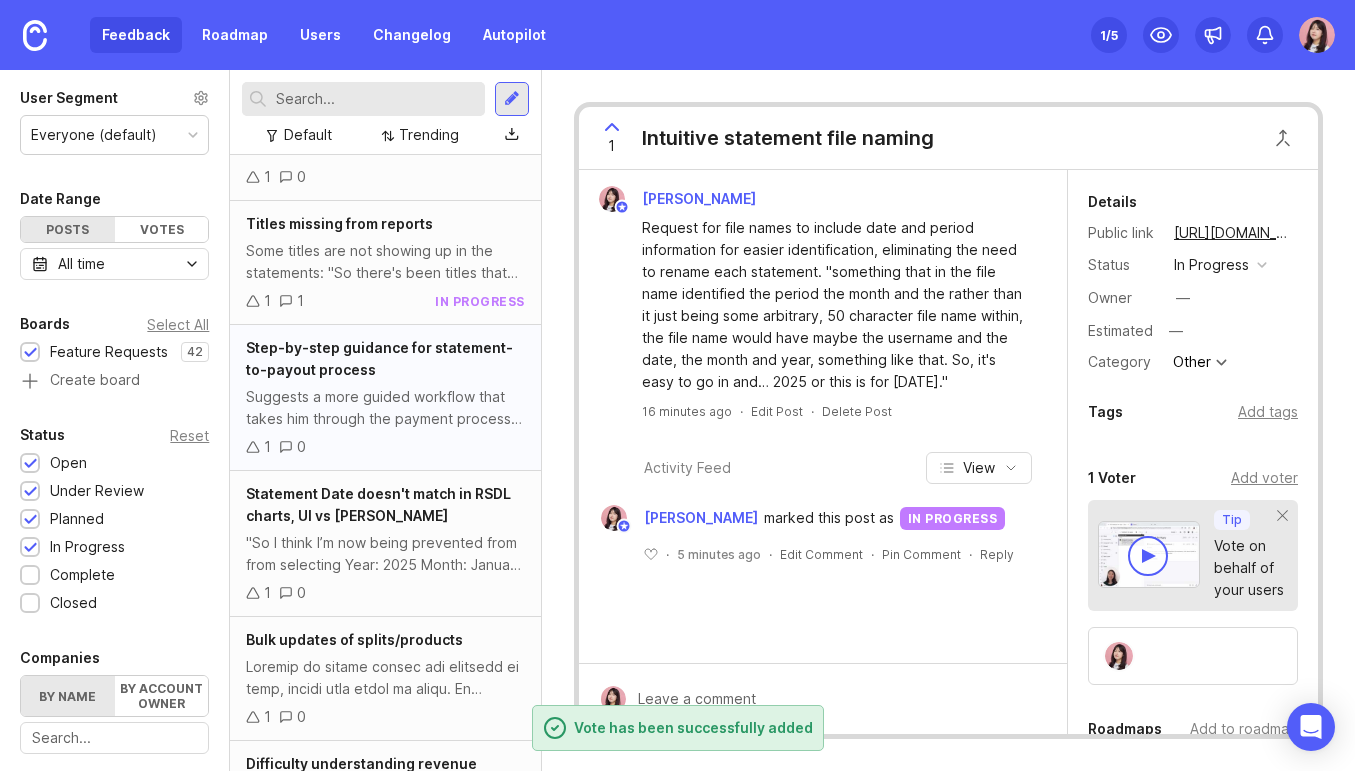 click on "Suggests a more guided workflow that takes him through the payment process step-by-step. He states, "if there was more of an intuitive way for this to be set up around how I am going through the payment process… [like] a user interface that kind of takes you through the steps of you uploading a statement and then it prompts, 'here are the products that need to be reconciled.'" The interviewee suggests a more intuitive setup around the payment process, triggered by receiving a statement. A guided workflow that takes users through the steps of uploading a statement, reviewing "orphaned products" (which are new songs or products not yet linked to accounts in RSDL), and understanding the status of payments for each payee would be helpful." at bounding box center (385, 408) 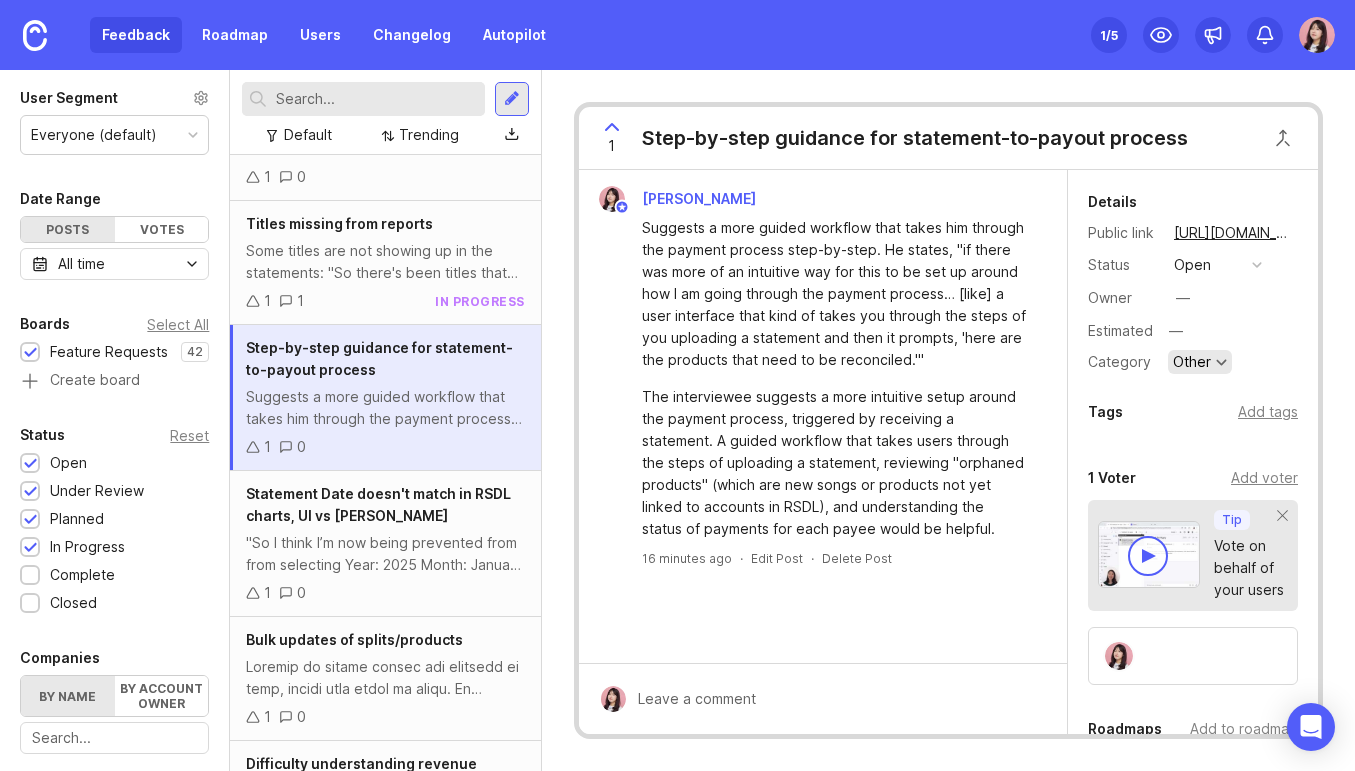 click on "Other" at bounding box center (1192, 362) 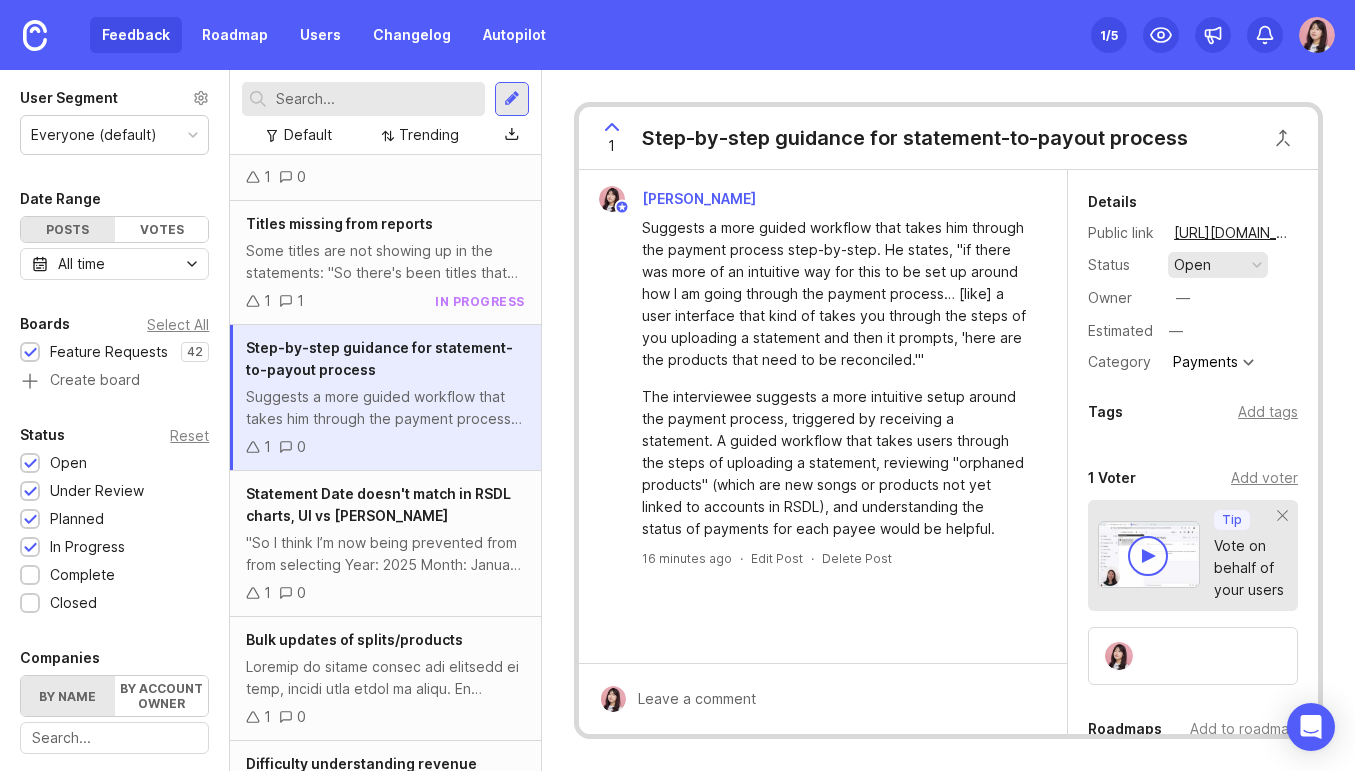 click on "open" at bounding box center [1192, 265] 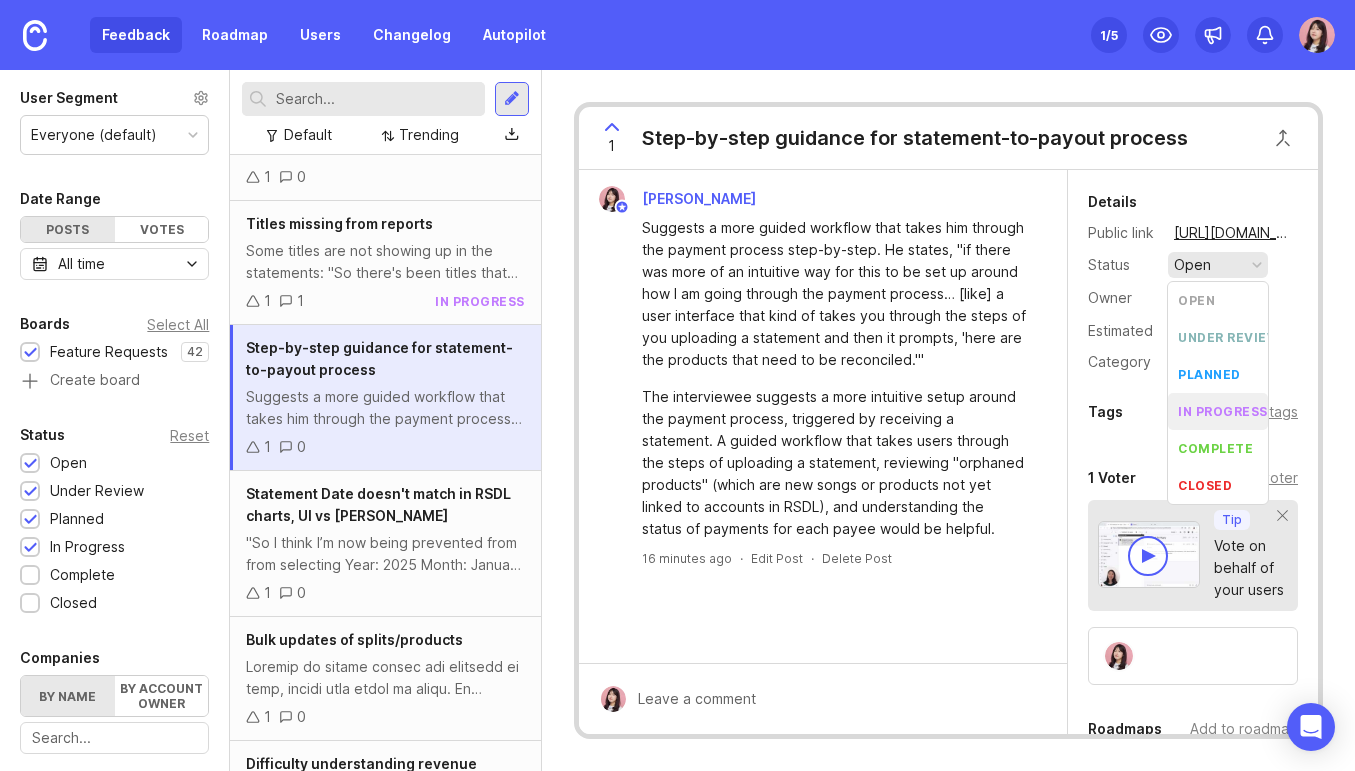 click on "in progress" at bounding box center [1223, 411] 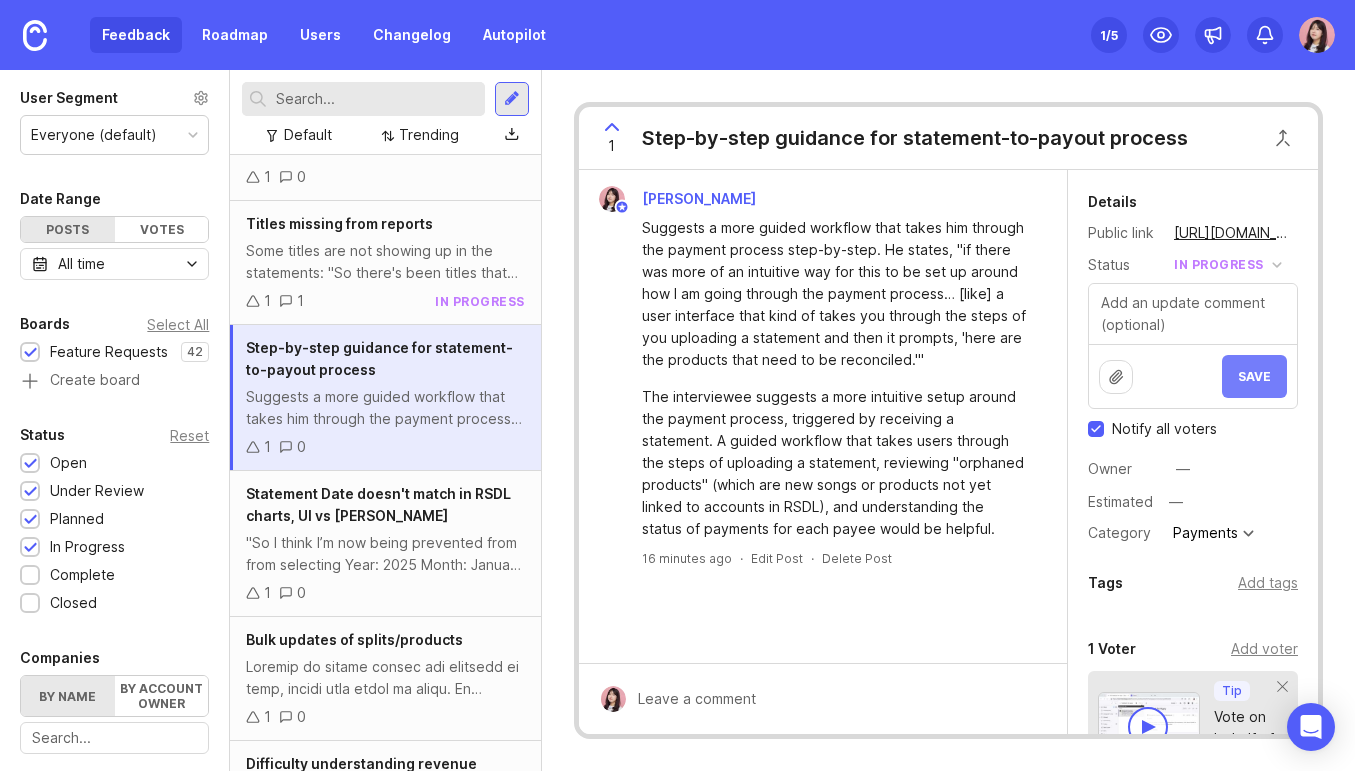 click on "Save" at bounding box center [1254, 376] 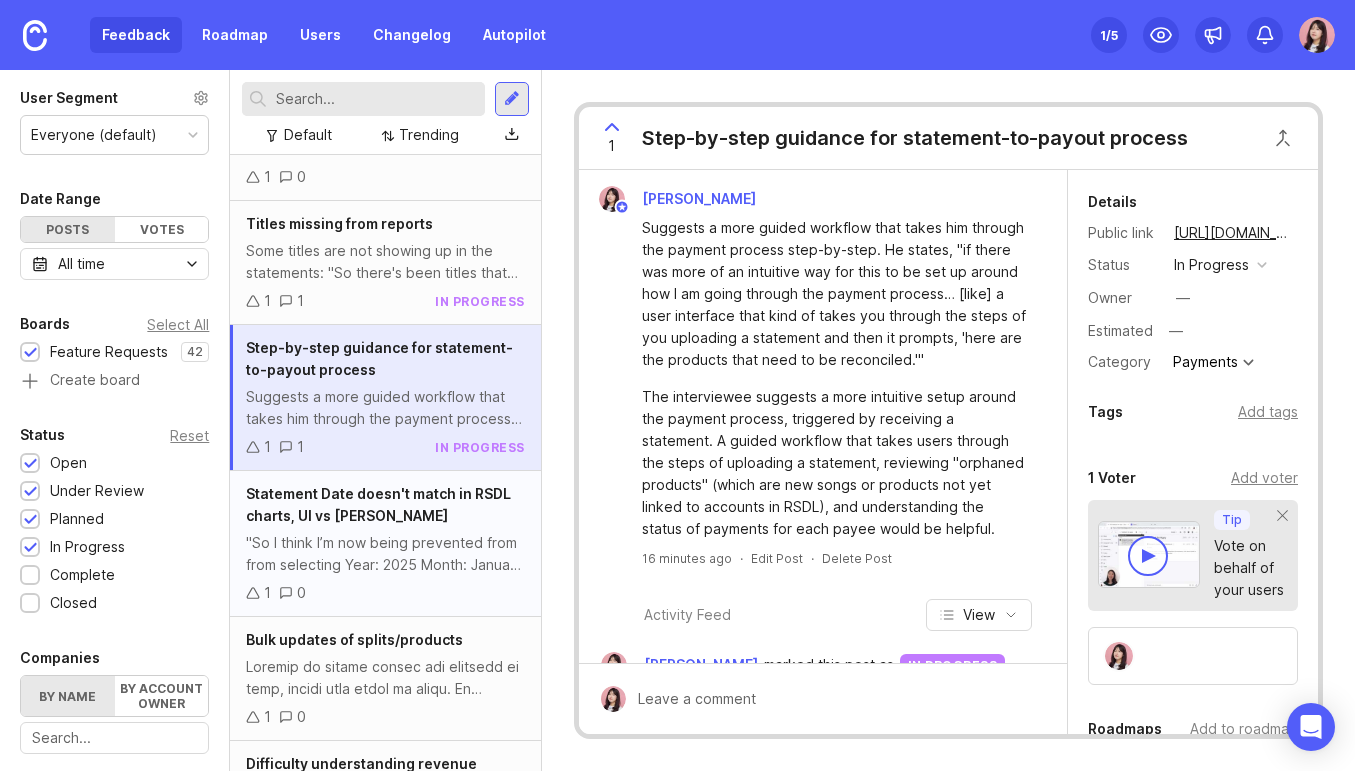 click on ""So I think I’m now being prevented from from selecting Year: 2025 Month: January when trying to upload my January statement. I really would like the RSDL Year/ Month to match the statement Year / Month. I do not want to continue to do a +1. But I’m not sure how to fix it." Essentially, RSDL doesn't follow the consumption date to populate charts, it follows the payment / upload dates. Which causes a lot of confusion when viewing the charts, and figuring out uploads." at bounding box center [385, 554] 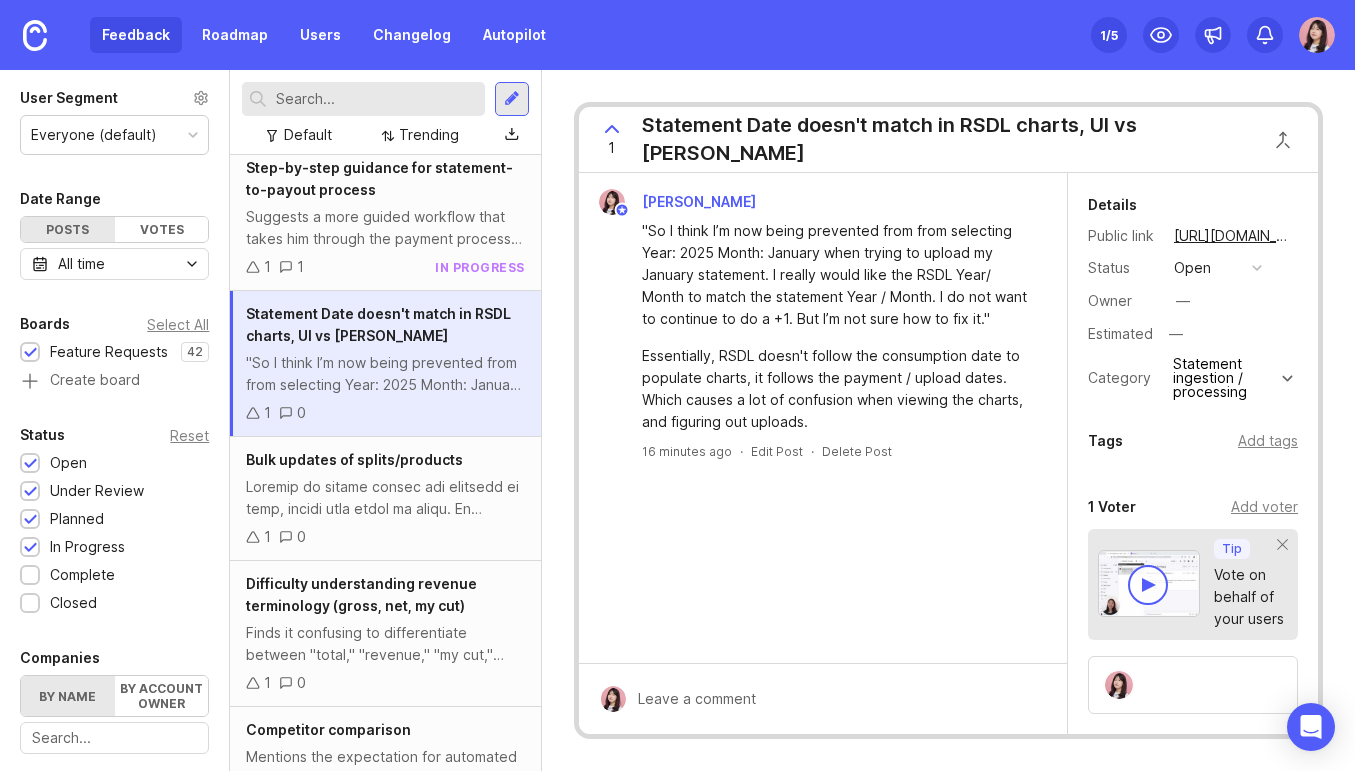 scroll, scrollTop: 2305, scrollLeft: 0, axis: vertical 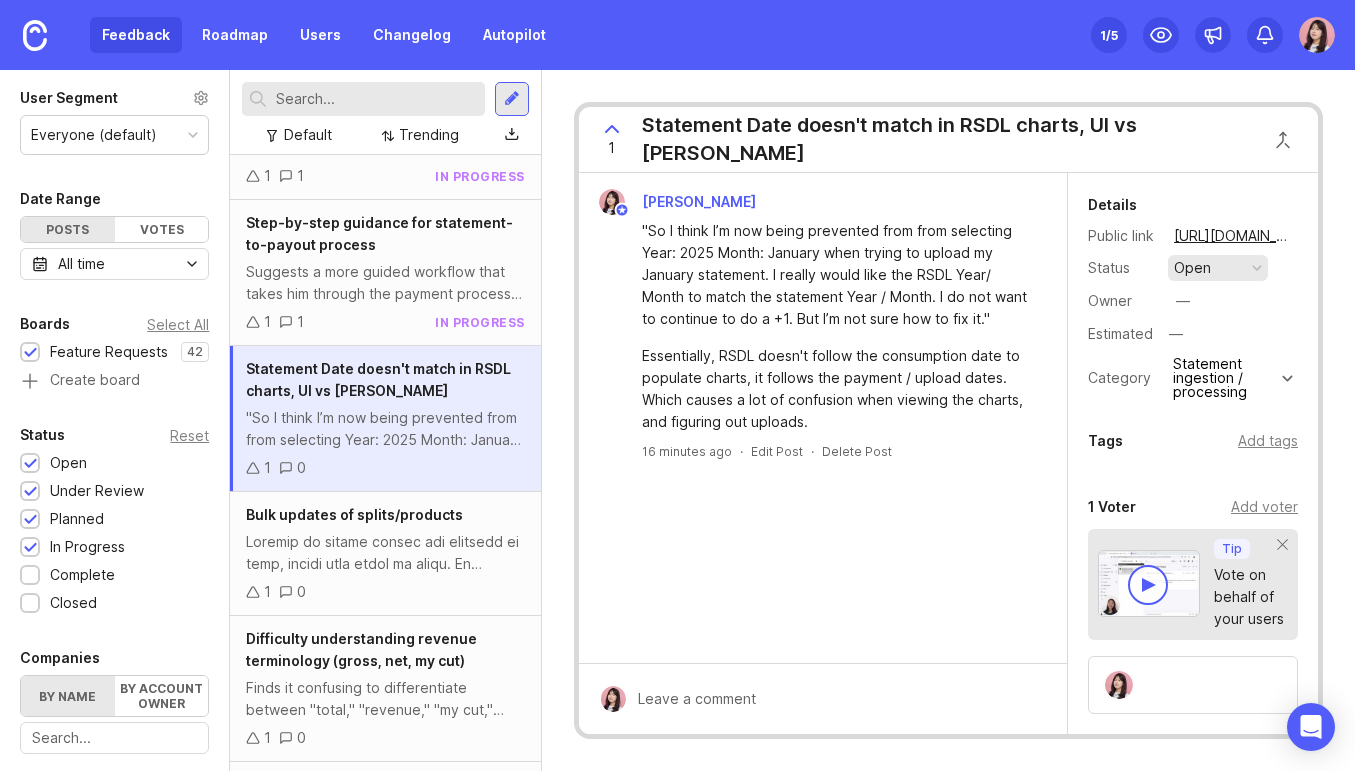 click on "open" at bounding box center [1218, 268] 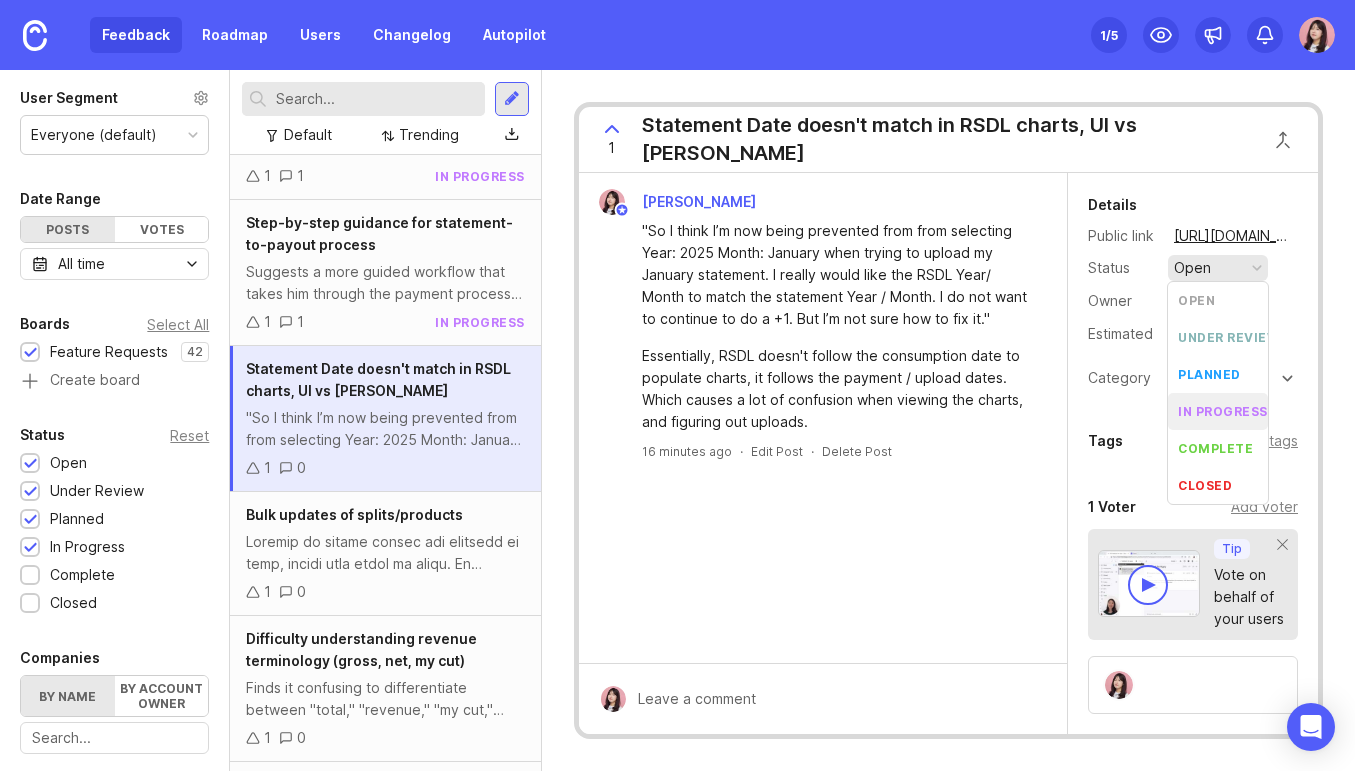 click on "in progress" at bounding box center [1223, 411] 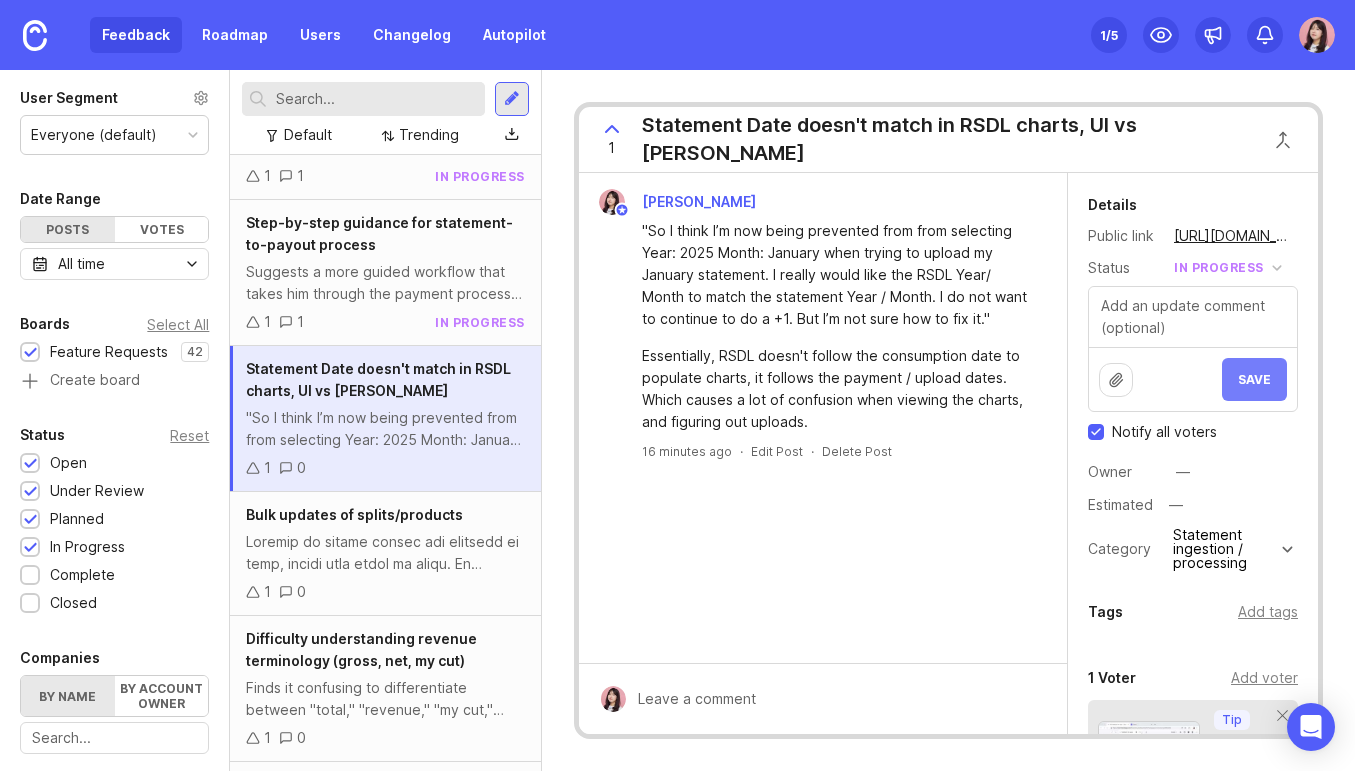 click on "Save" at bounding box center (1254, 379) 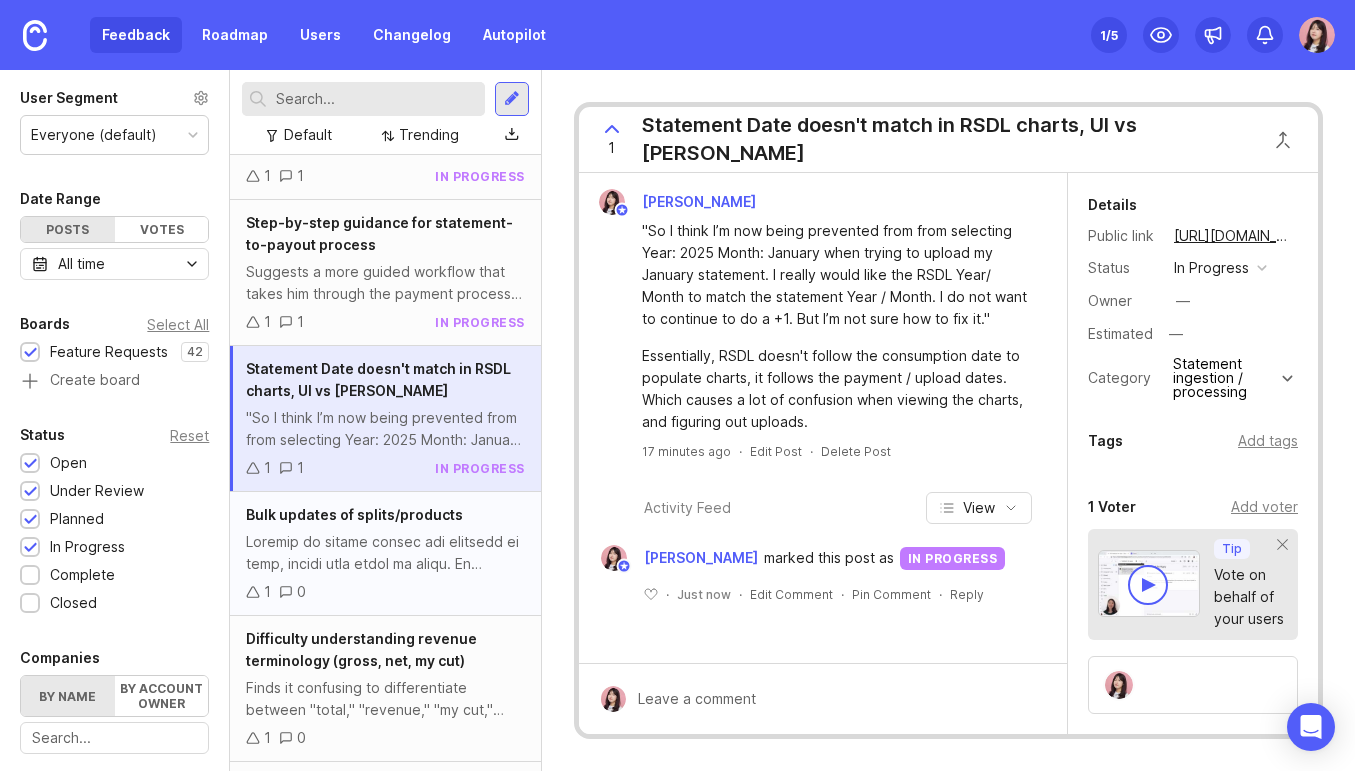 click at bounding box center [385, 553] 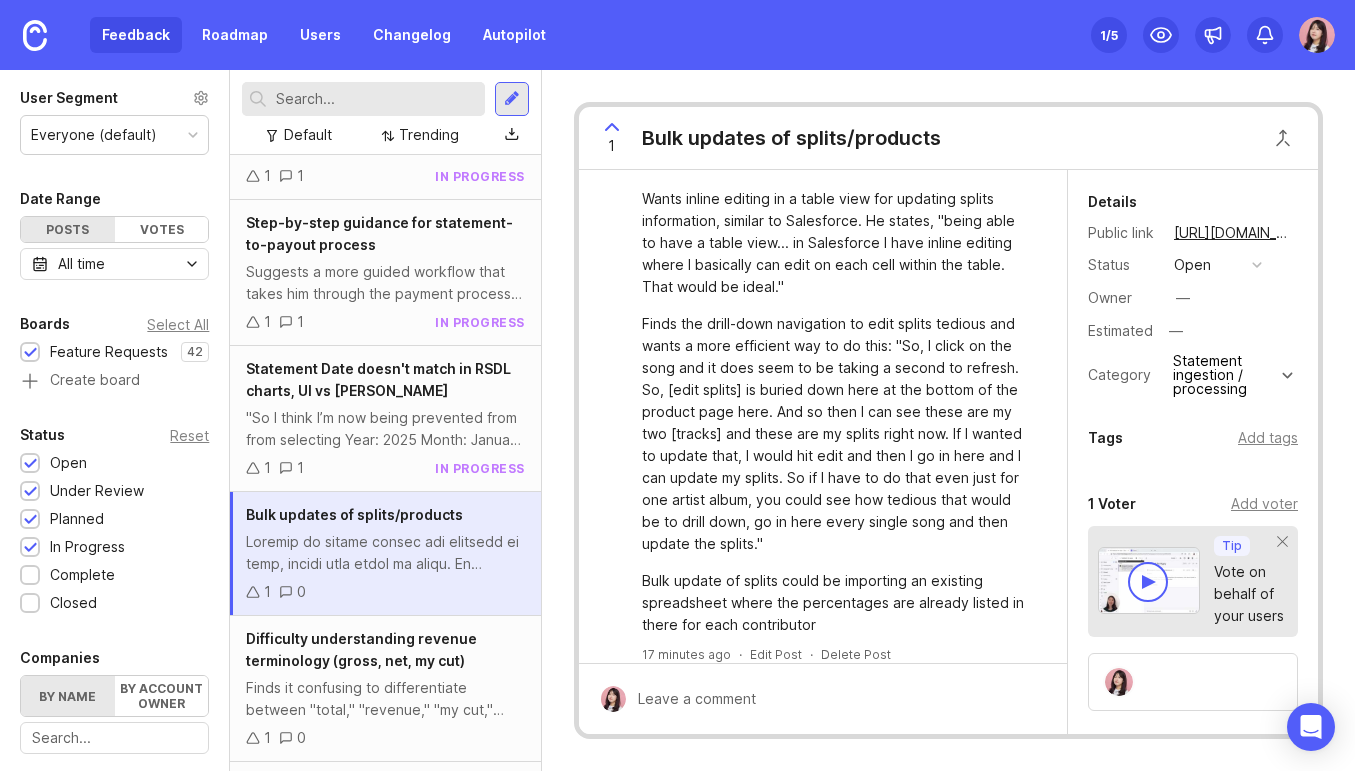 scroll, scrollTop: 214, scrollLeft: 0, axis: vertical 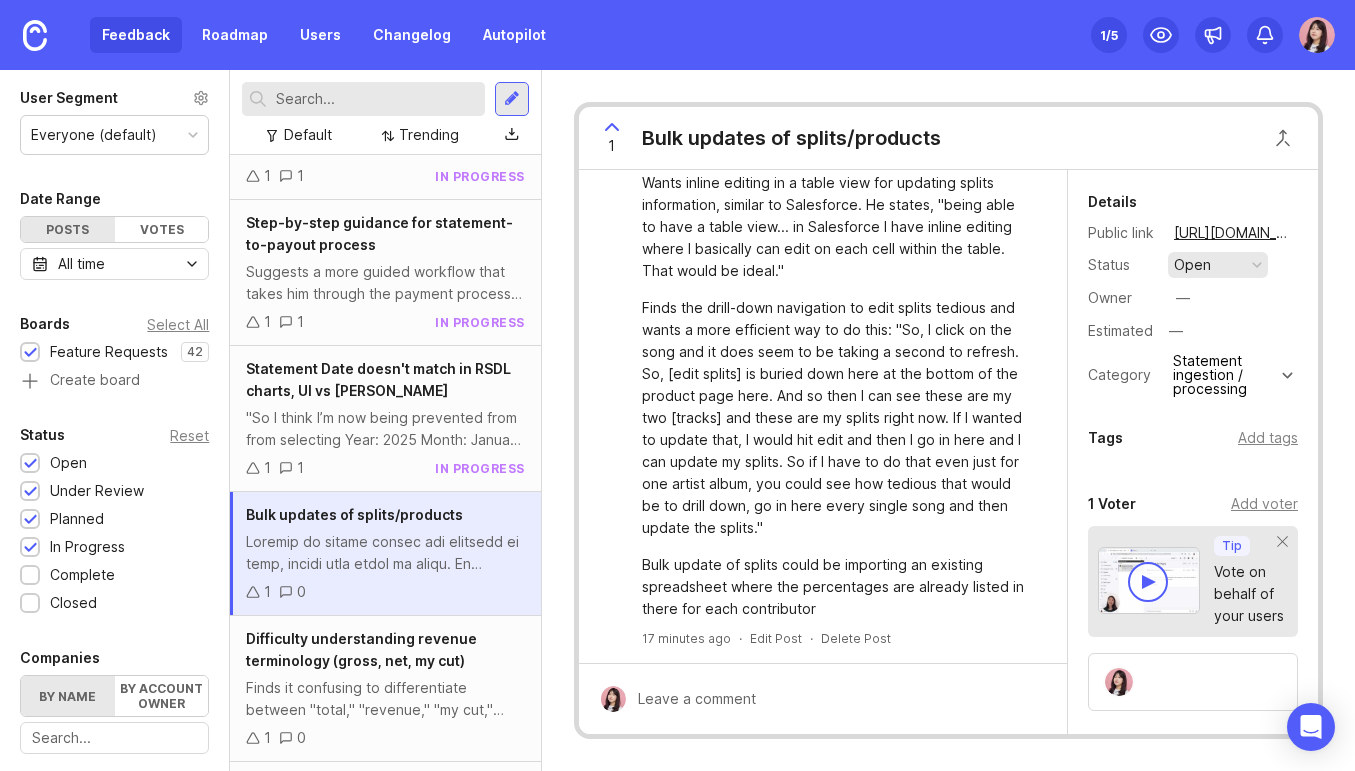 click on "open" at bounding box center (1192, 265) 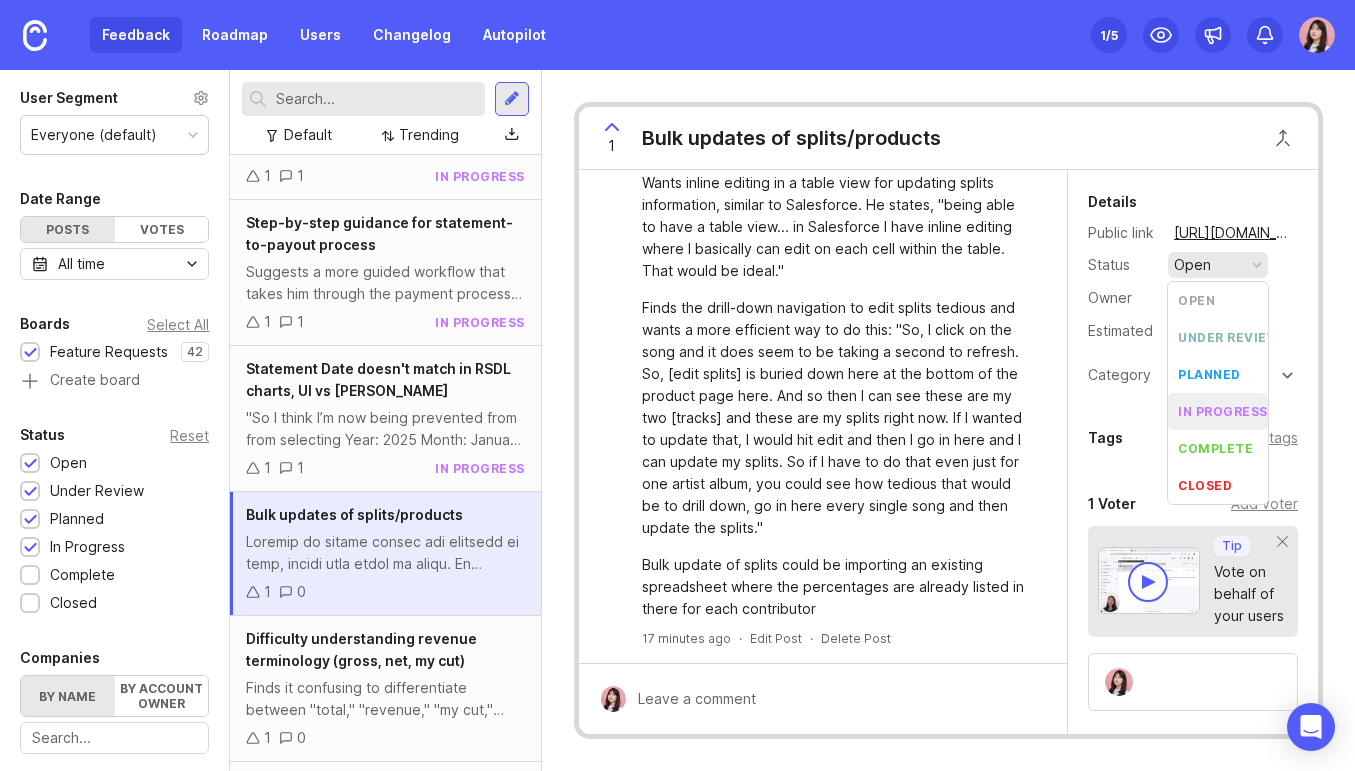 click on "in progress" at bounding box center [1218, 411] 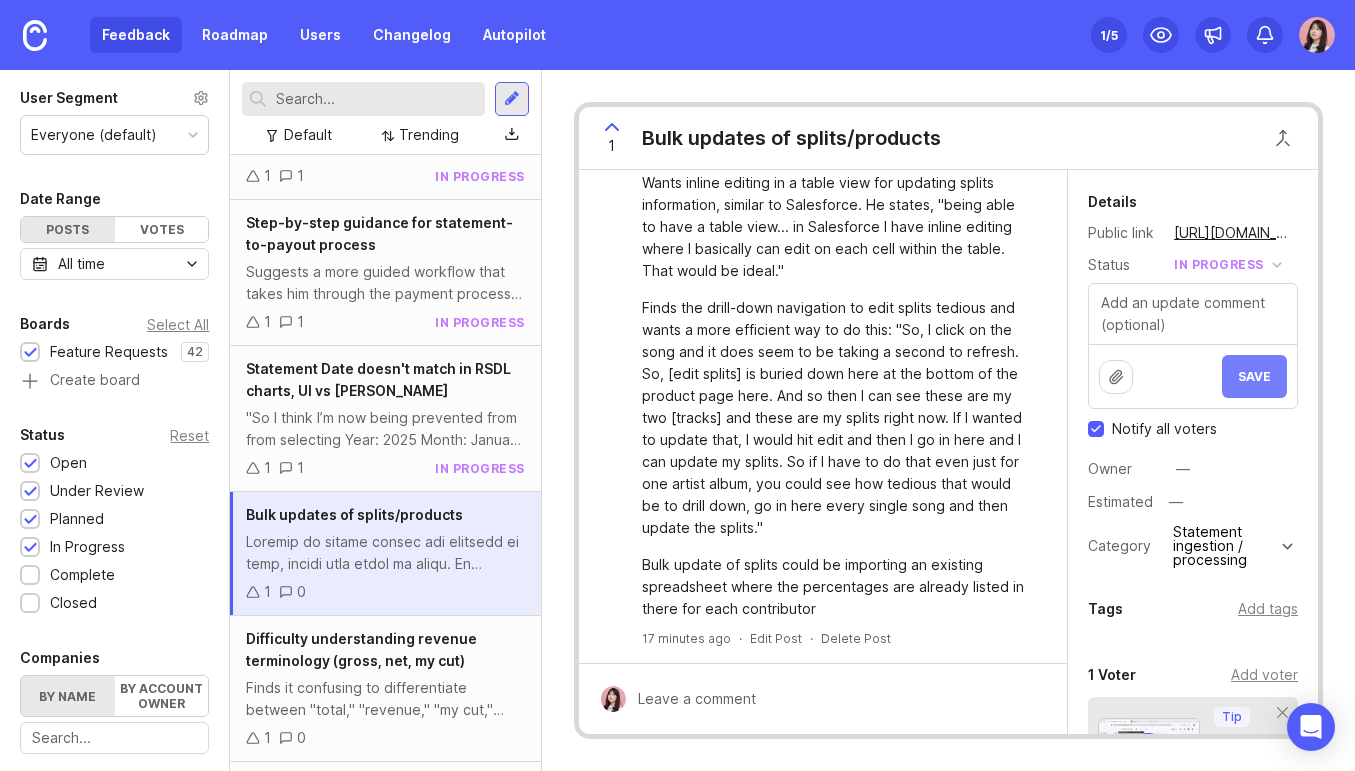 click on "Save" at bounding box center [1254, 376] 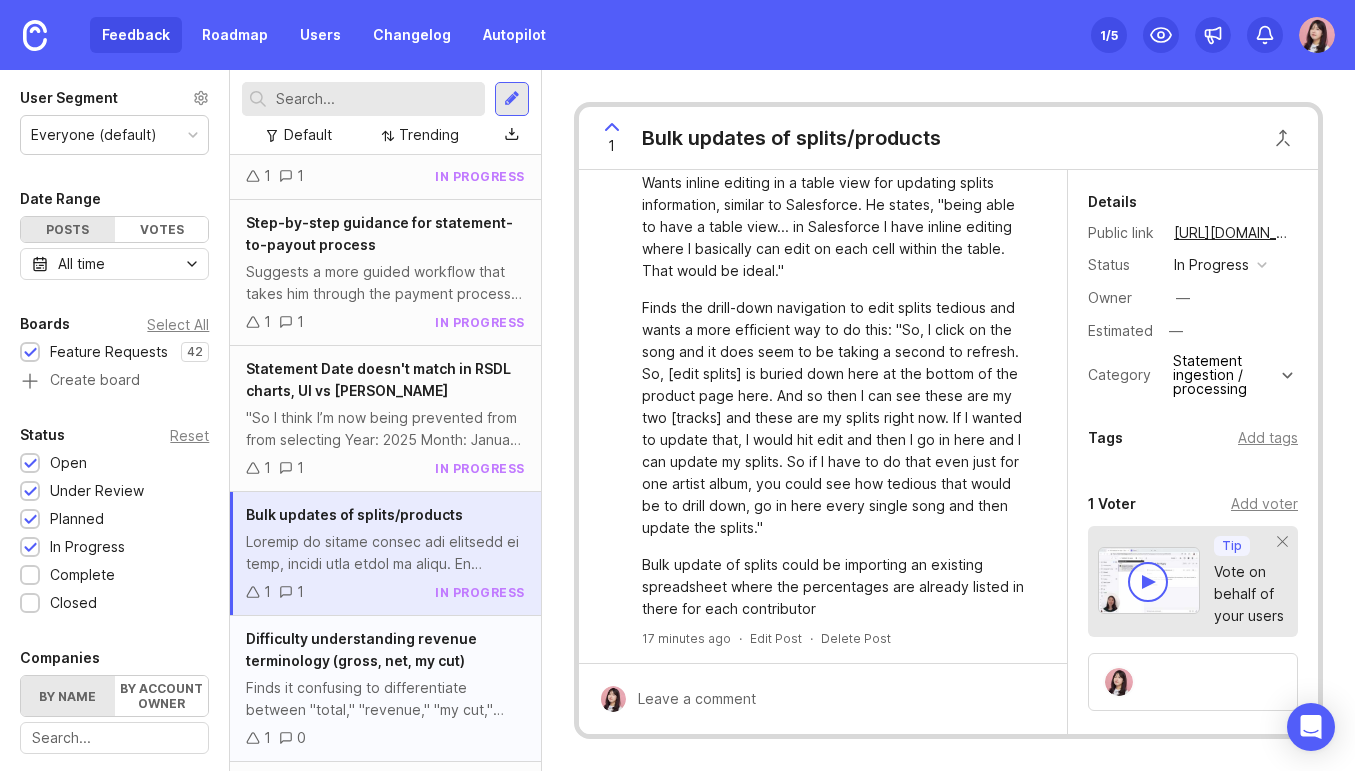 click on "Finds it confusing to differentiate between "total," "revenue," "my cut," "gross revenue," and "net revenue" due to [PERSON_NAME]'s cut not being explicitly represented in RSDL. He needs clarification on what each term refers to in the context of [PERSON_NAME]'s involvement. "But what I'm looking for, after we process a payment, what I'm most concerned with is, obviously, did everyone get paid? Are there any issues that need to be addressed with a specific payee? But then I want to be able to drill down to what is [PERSON_NAME]'s net take is and then there are also some of what is called "paybacks" or "no passbacks""" at bounding box center (385, 699) 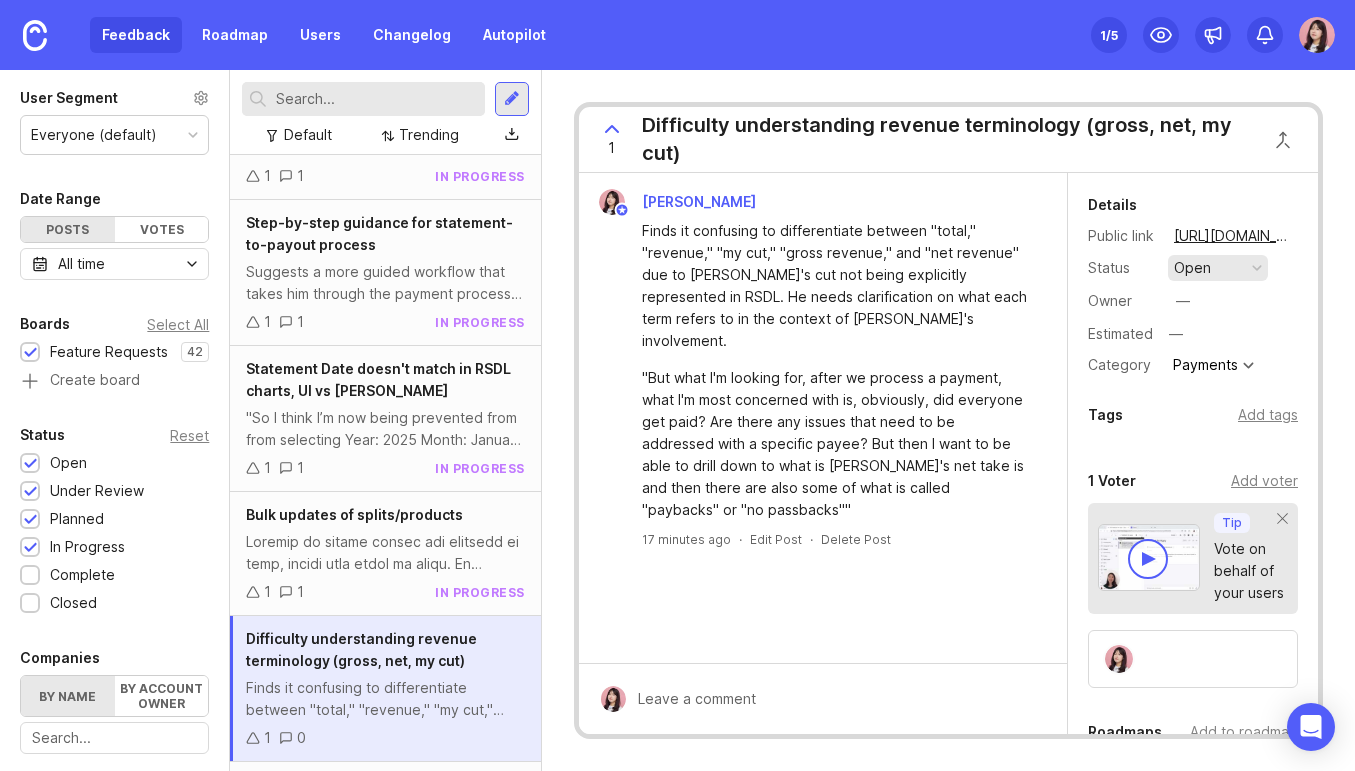 click on "open" at bounding box center [1192, 268] 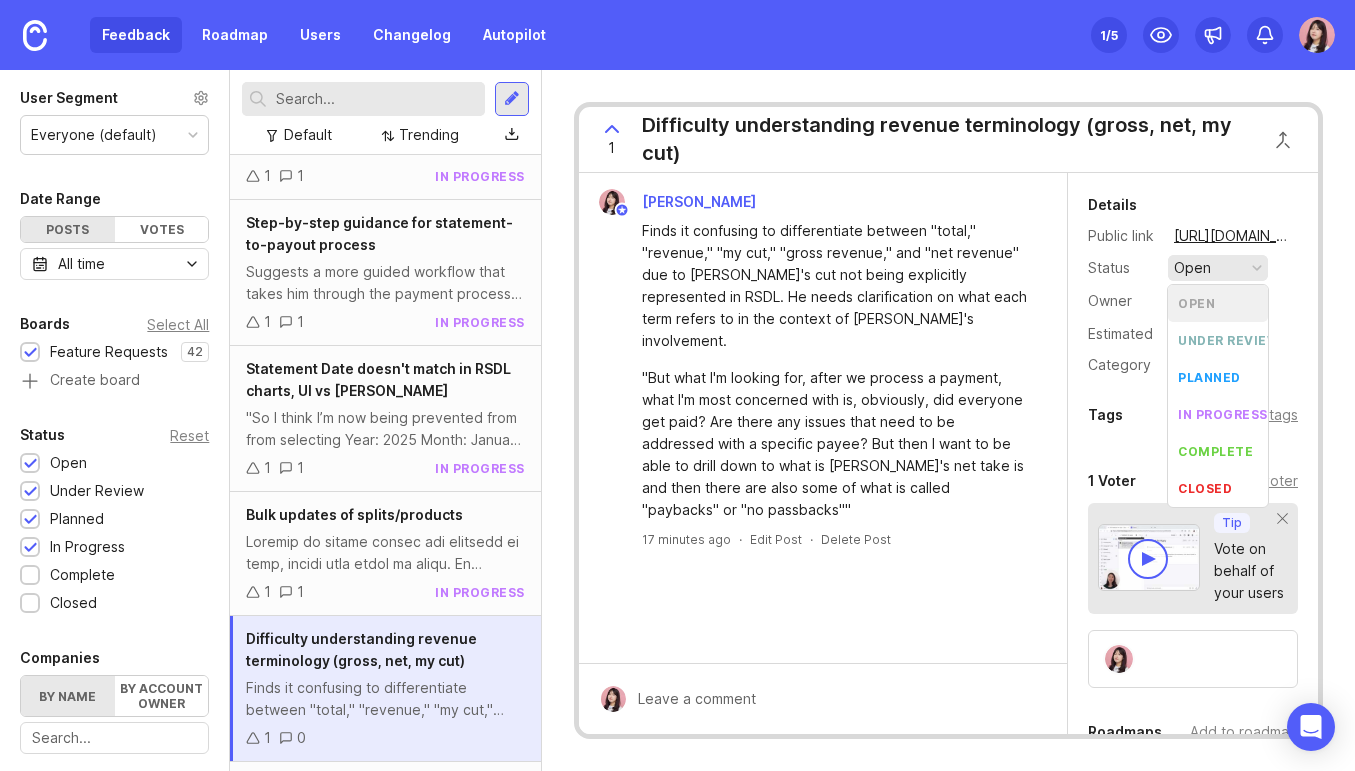 click on "open" at bounding box center [1192, 268] 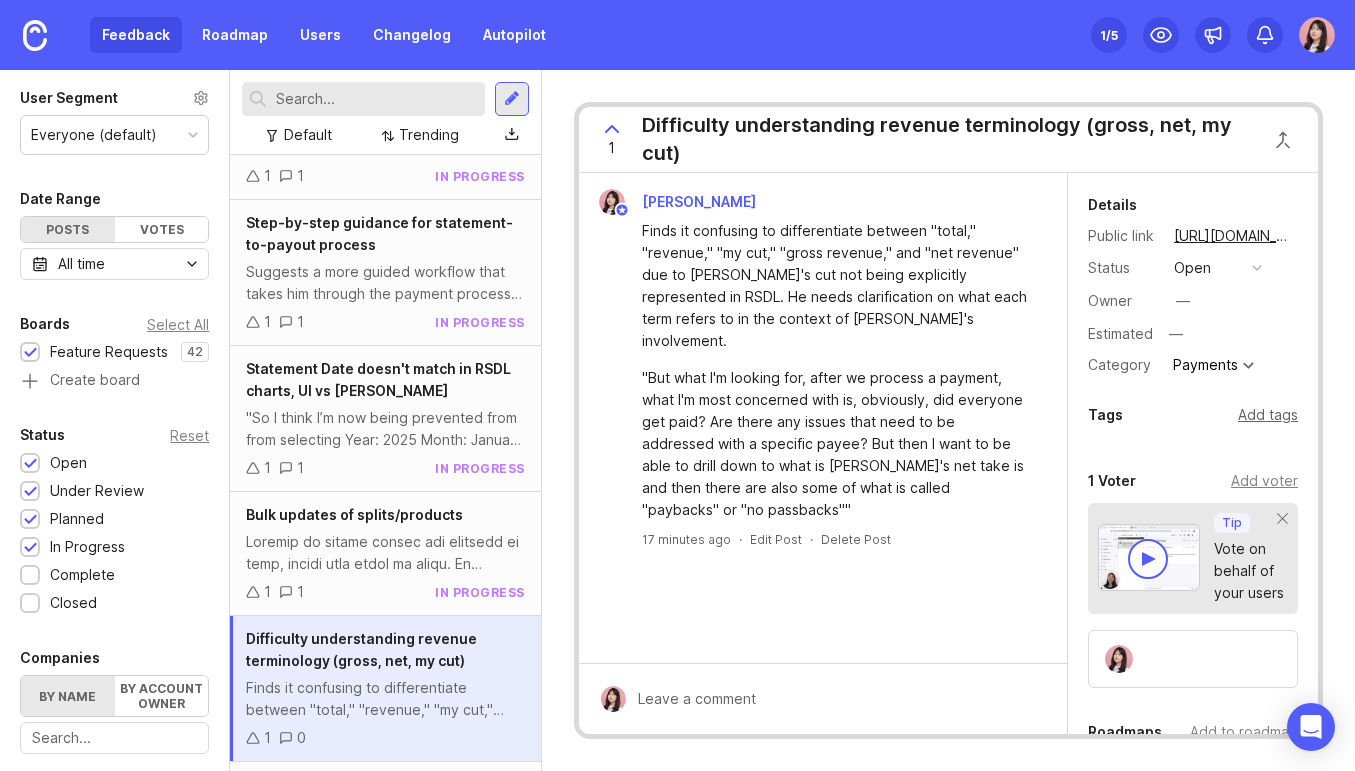 click on "Add tags" at bounding box center [1268, 415] 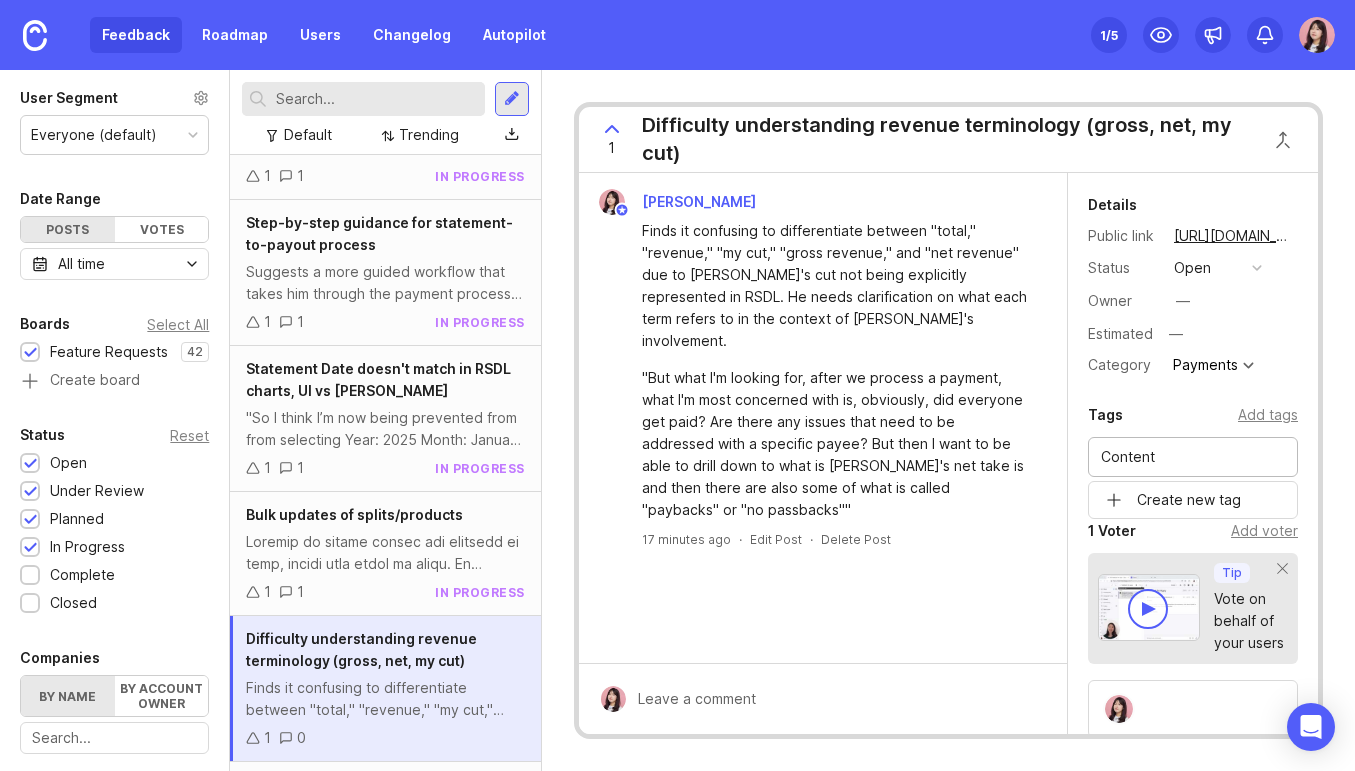 type on "Content" 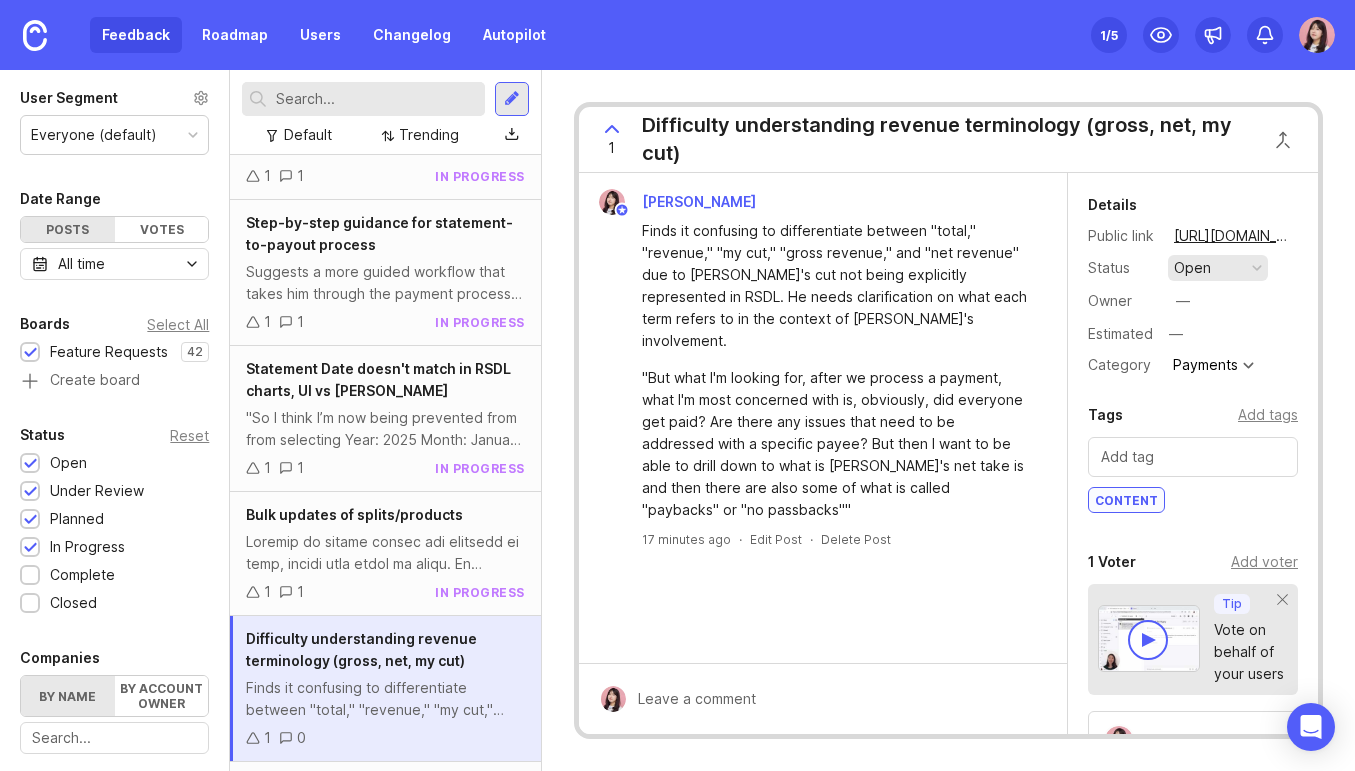 click on "open" at bounding box center [1218, 268] 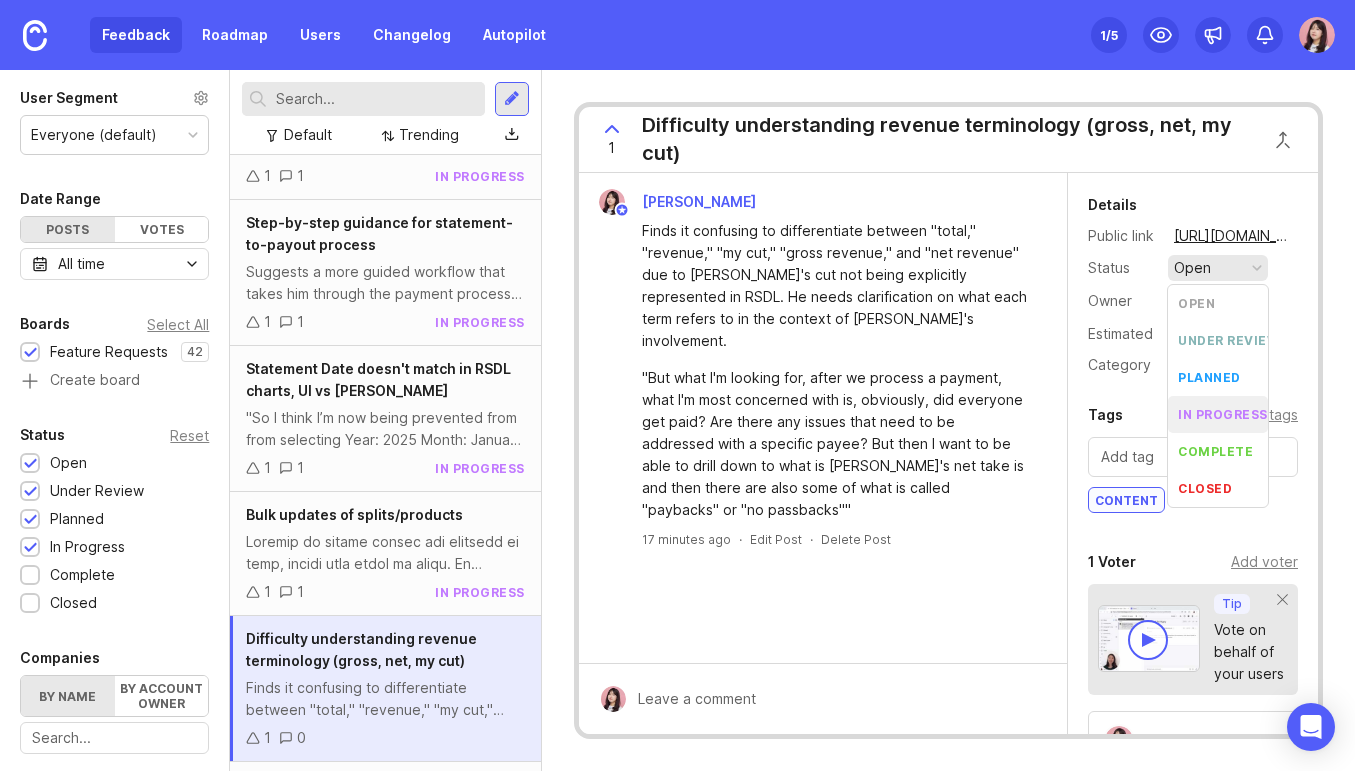 click on "in progress" at bounding box center [1218, 414] 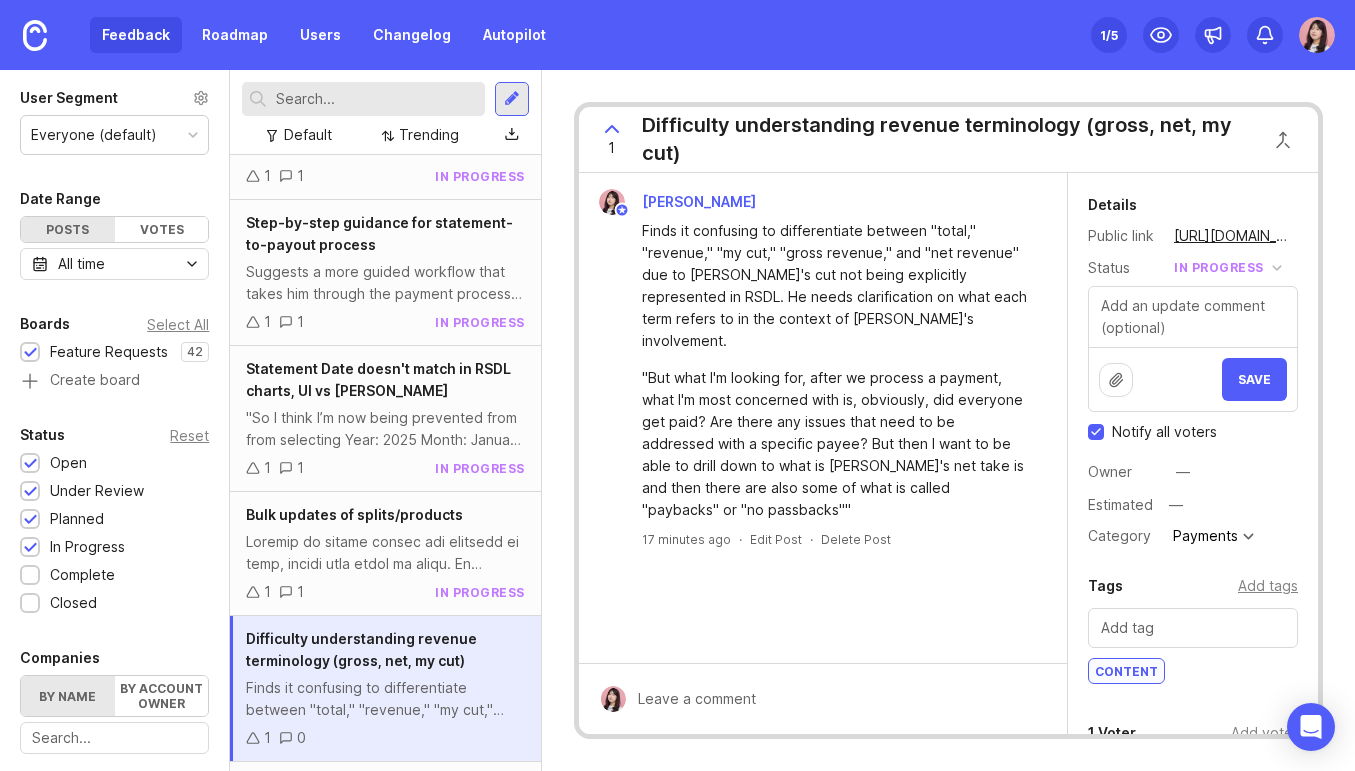 click on "Notify all voters" at bounding box center [1096, 432] 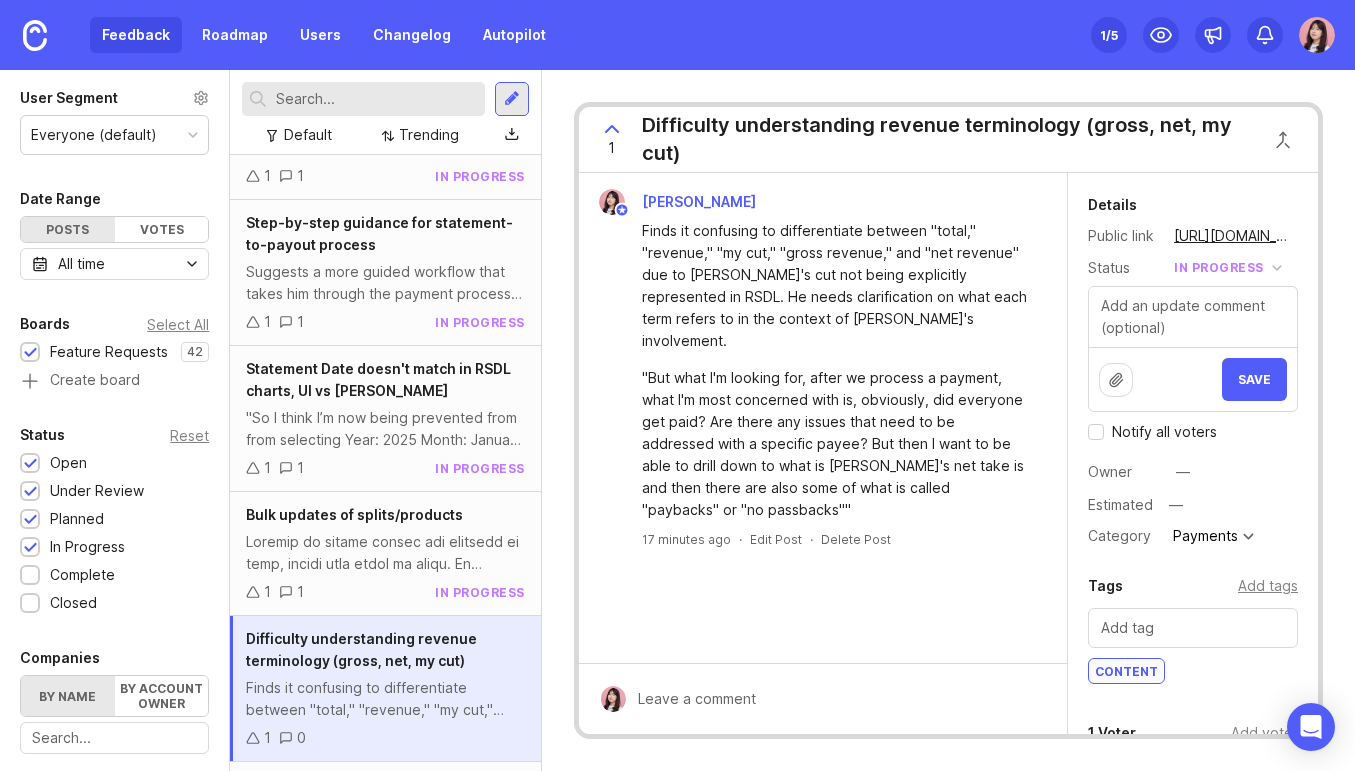 checkbox on "false" 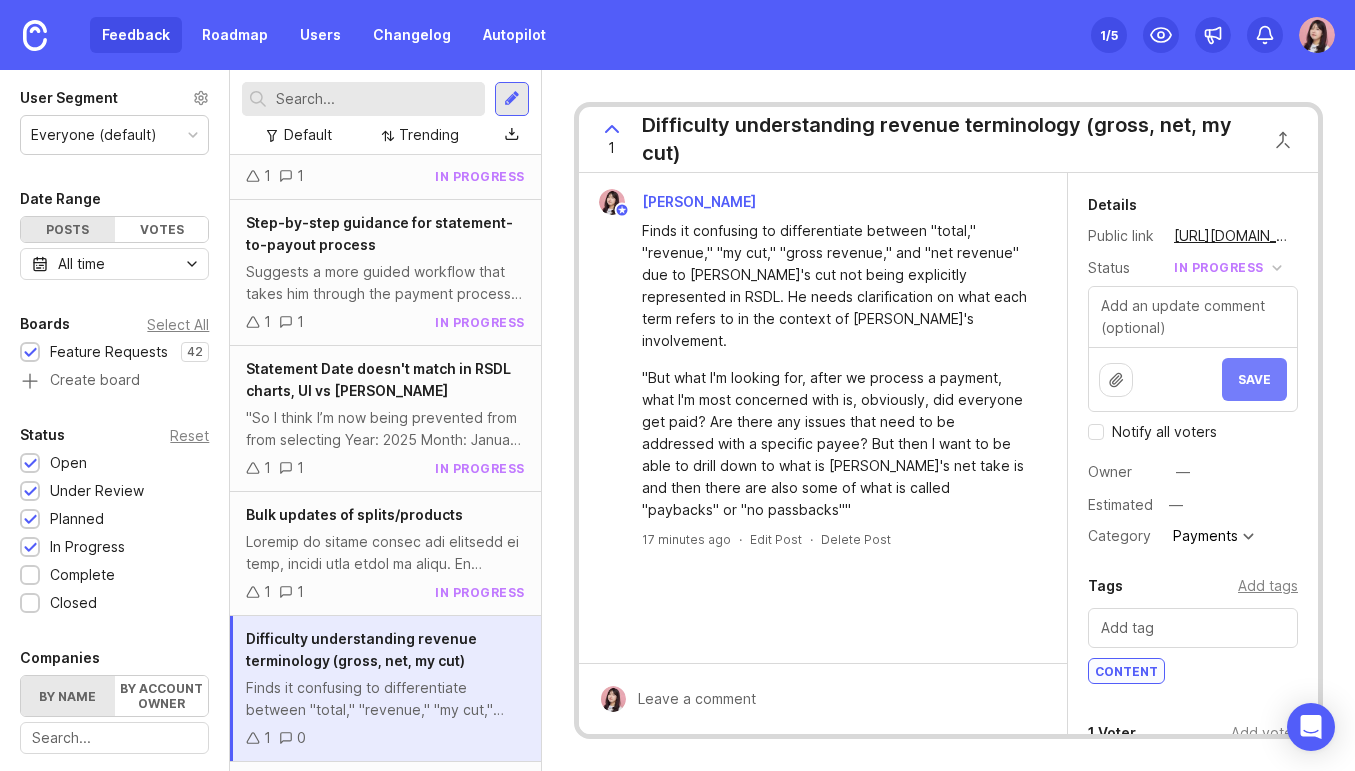 click on "Save" at bounding box center [1254, 379] 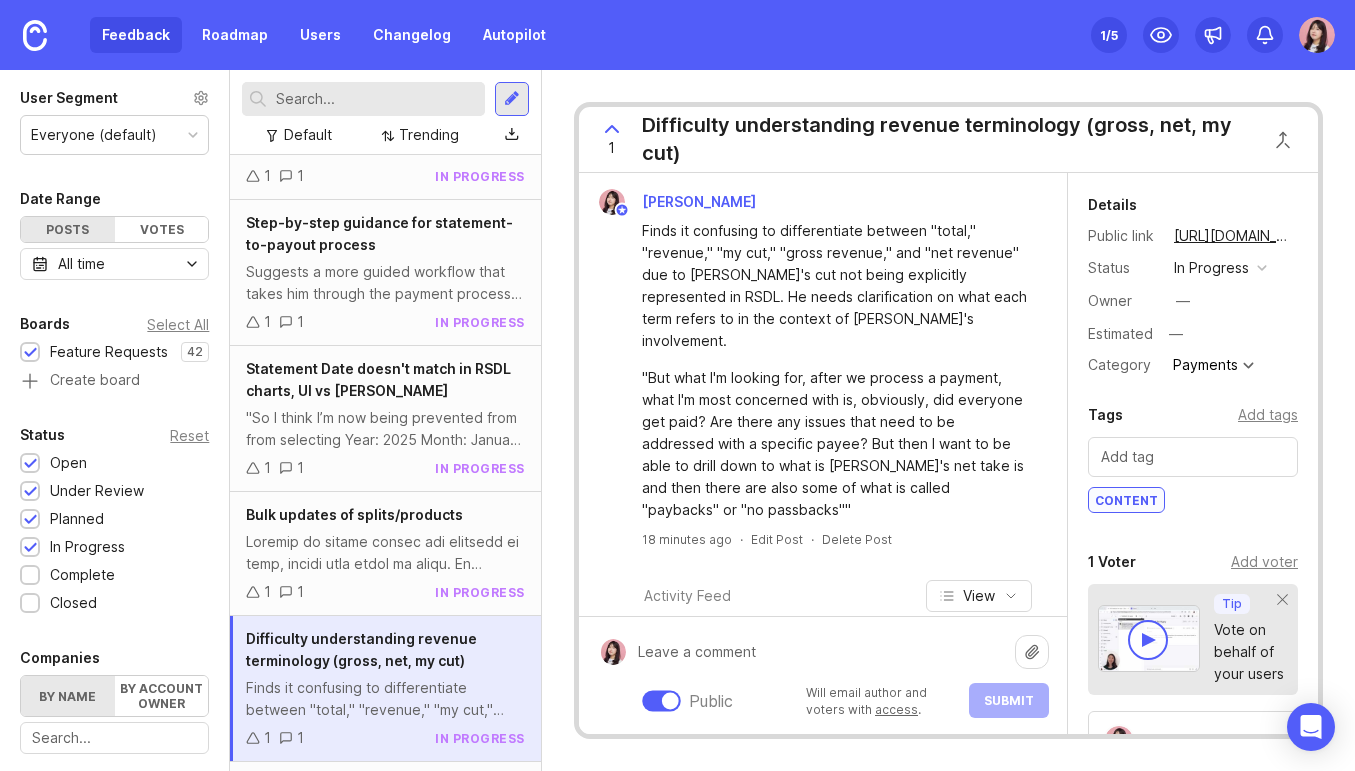 click on "Public Will email author and voters with   access . Submit" at bounding box center (837, 675) 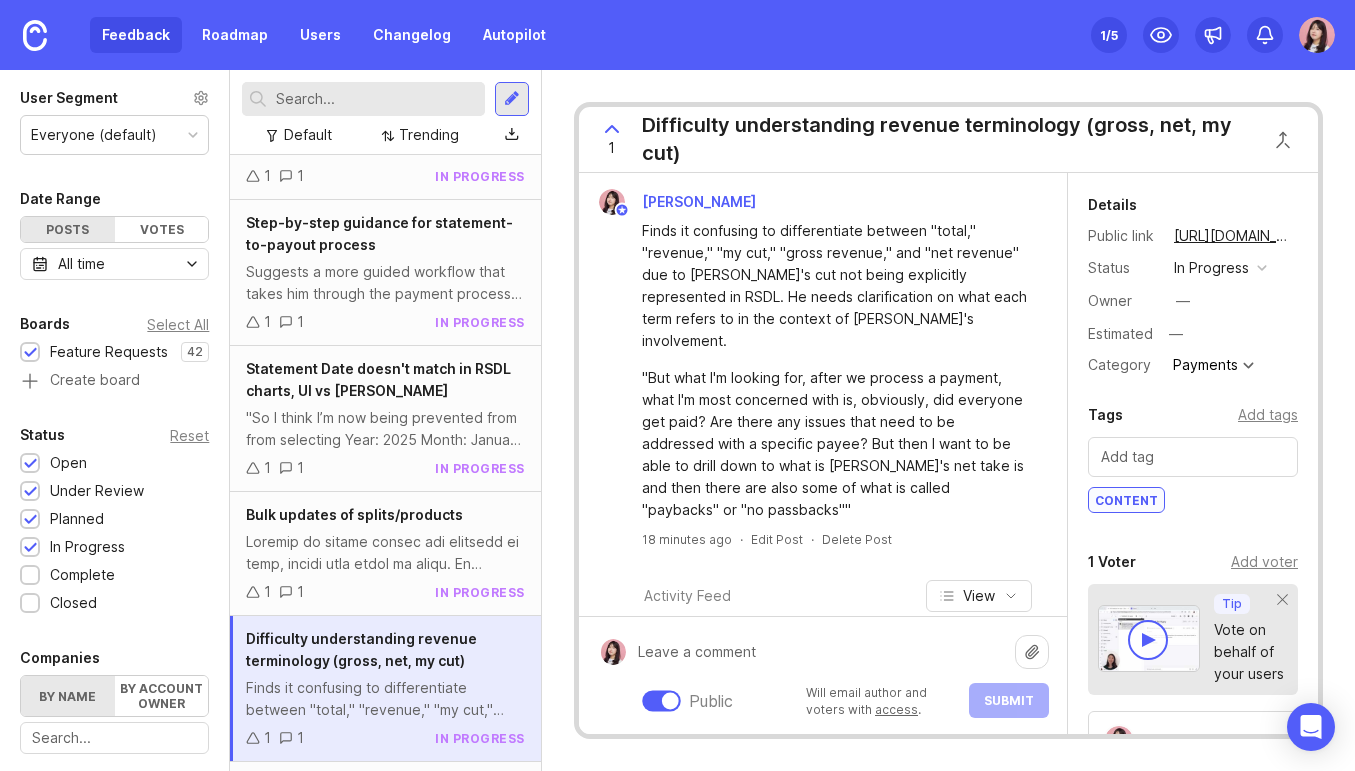 scroll, scrollTop: 62, scrollLeft: 0, axis: vertical 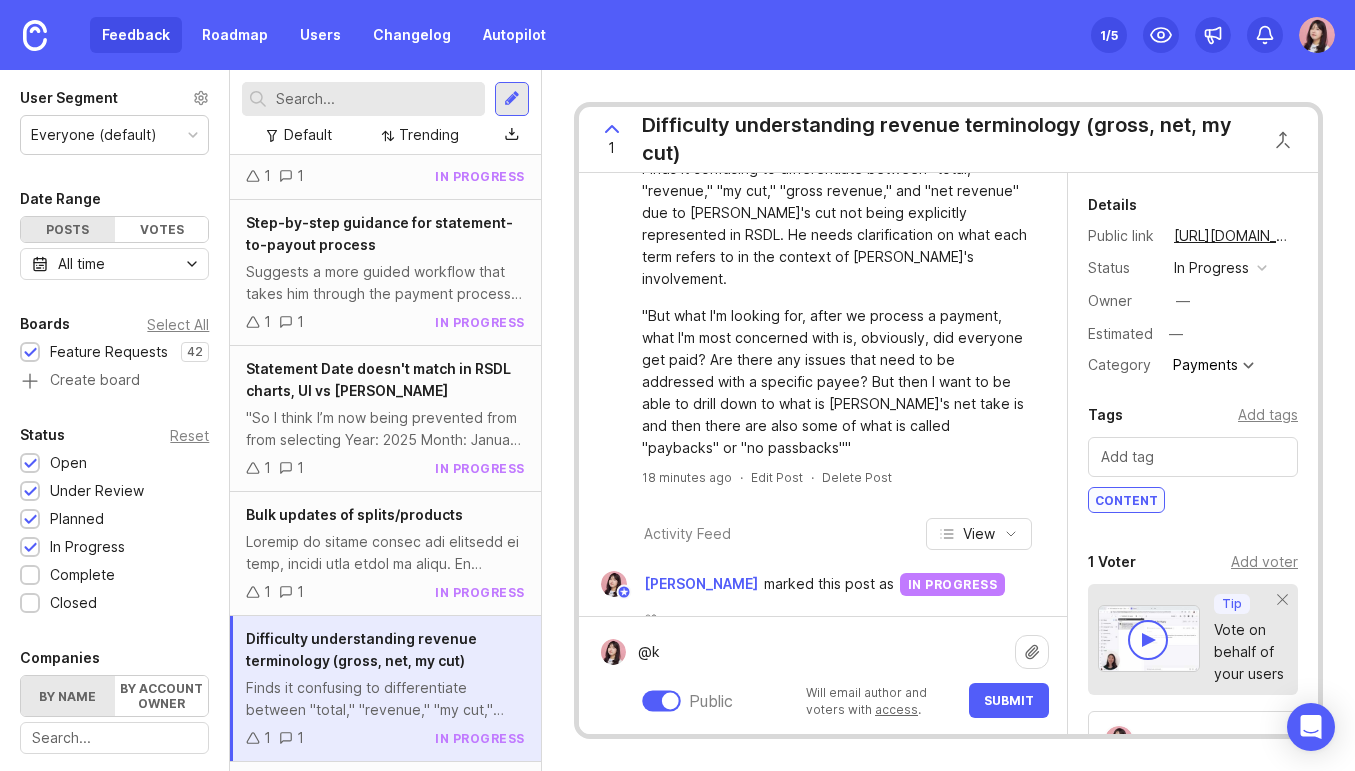 type on "@" 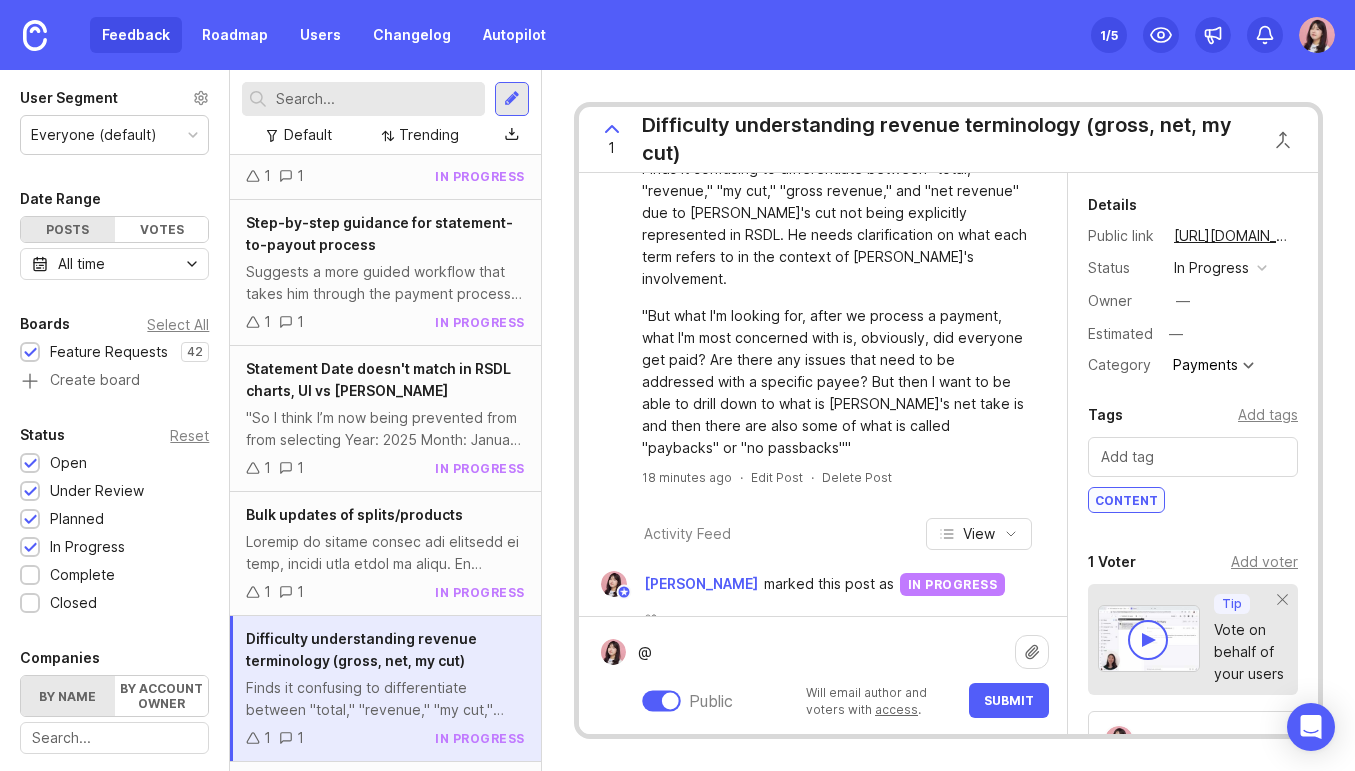 type 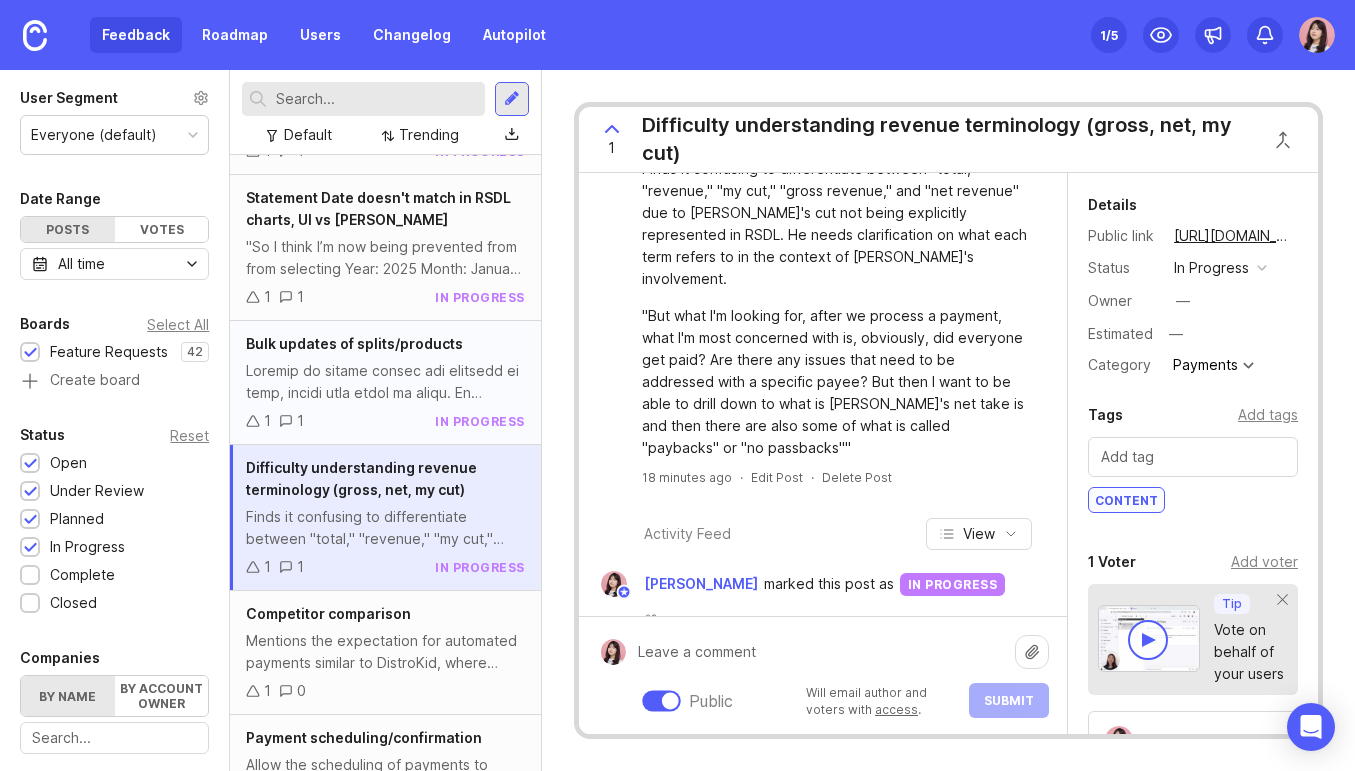 scroll, scrollTop: 2489, scrollLeft: 0, axis: vertical 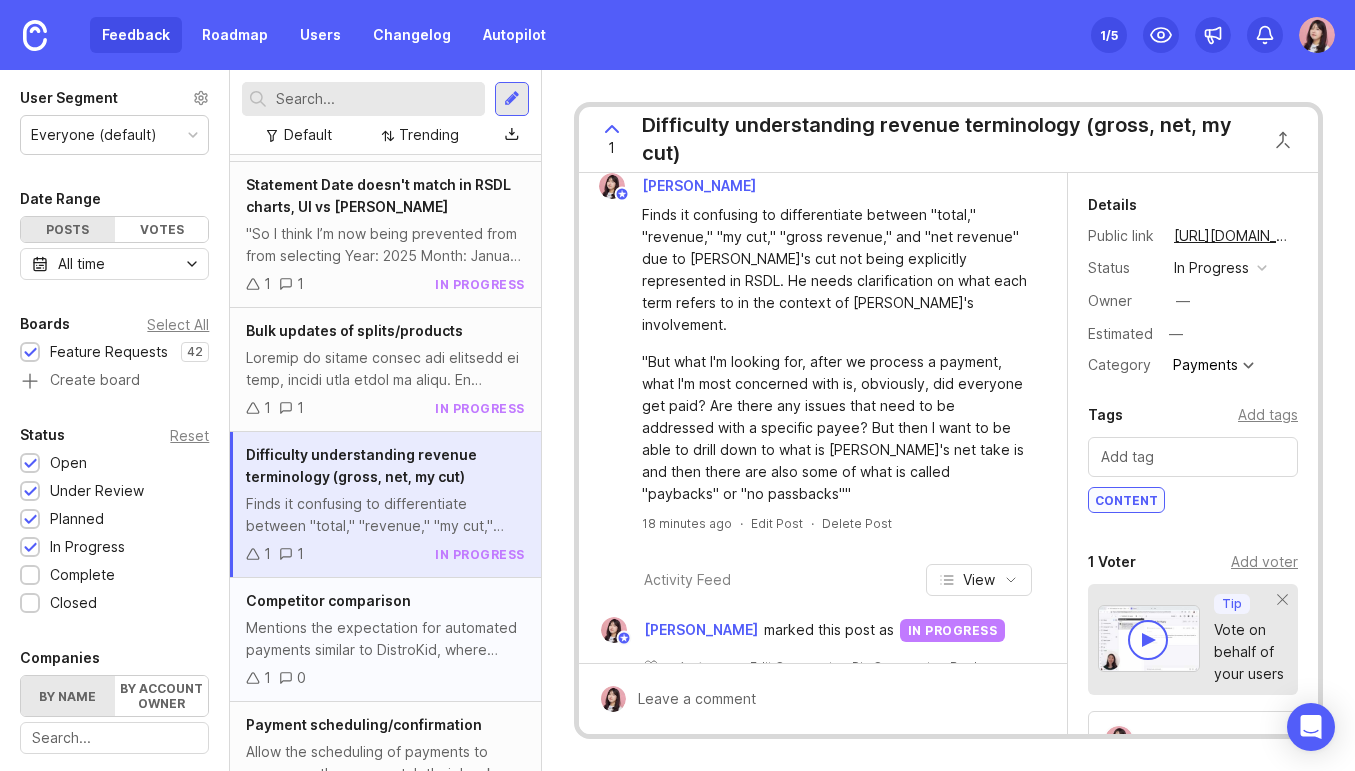 click on "Mentions the expectation for automated payments similar to DistroKid, where "everything's automated. As soon as it comes in it's paid out."" at bounding box center [385, 639] 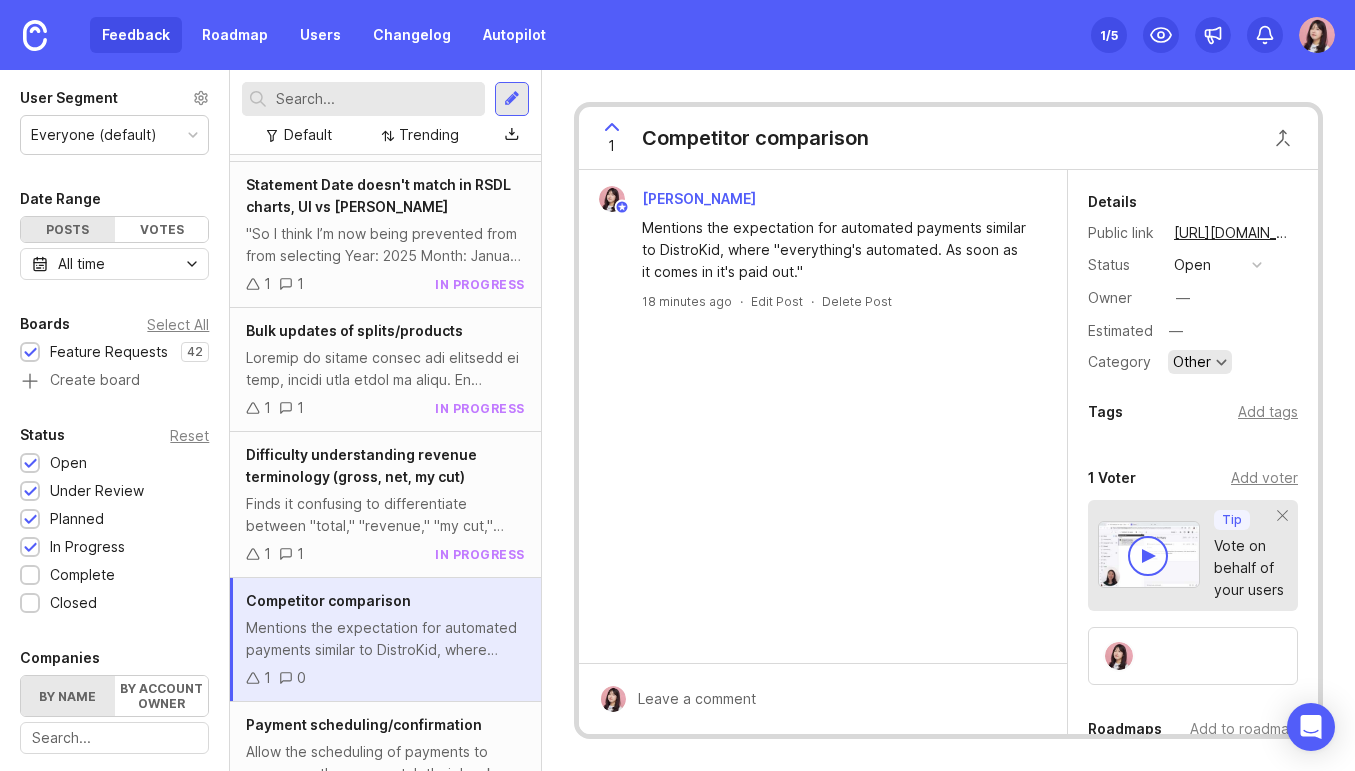 click on "Other" at bounding box center (1192, 362) 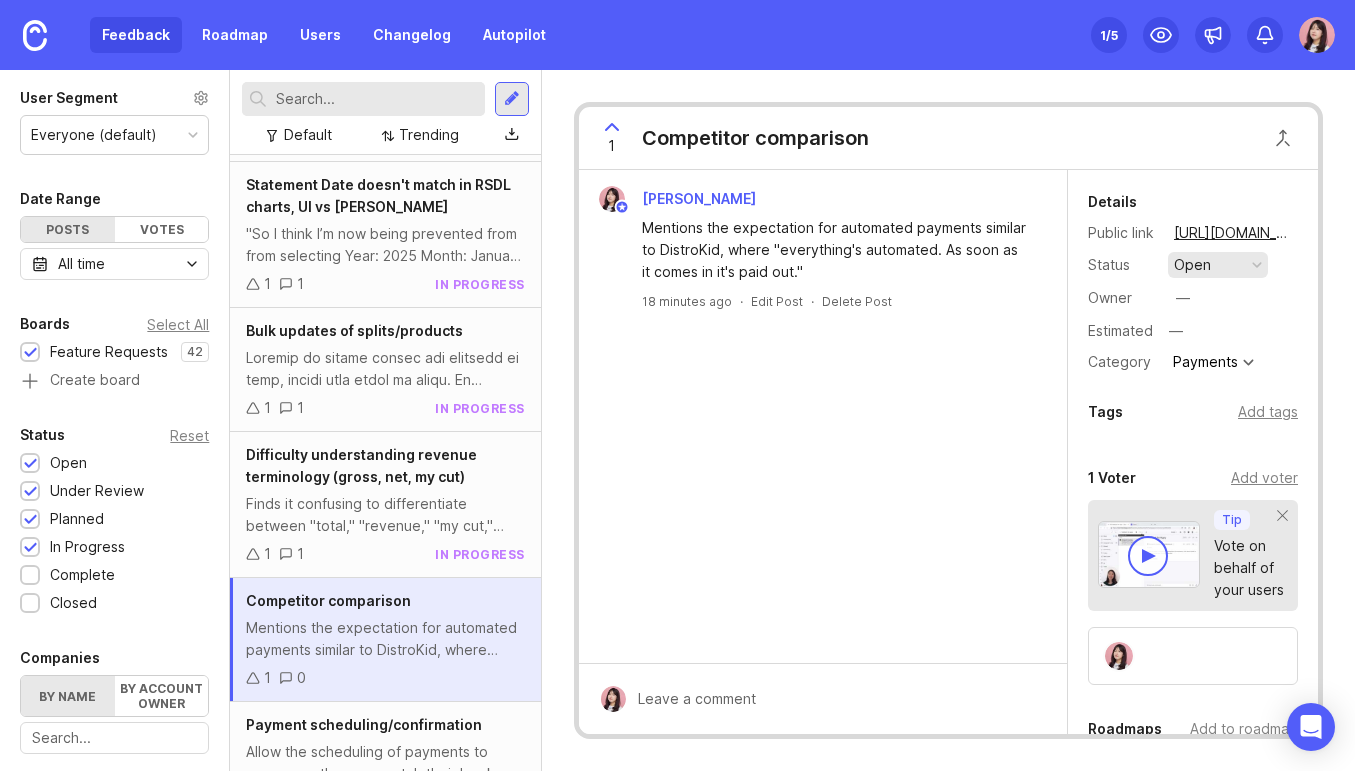click on "open" at bounding box center [1192, 265] 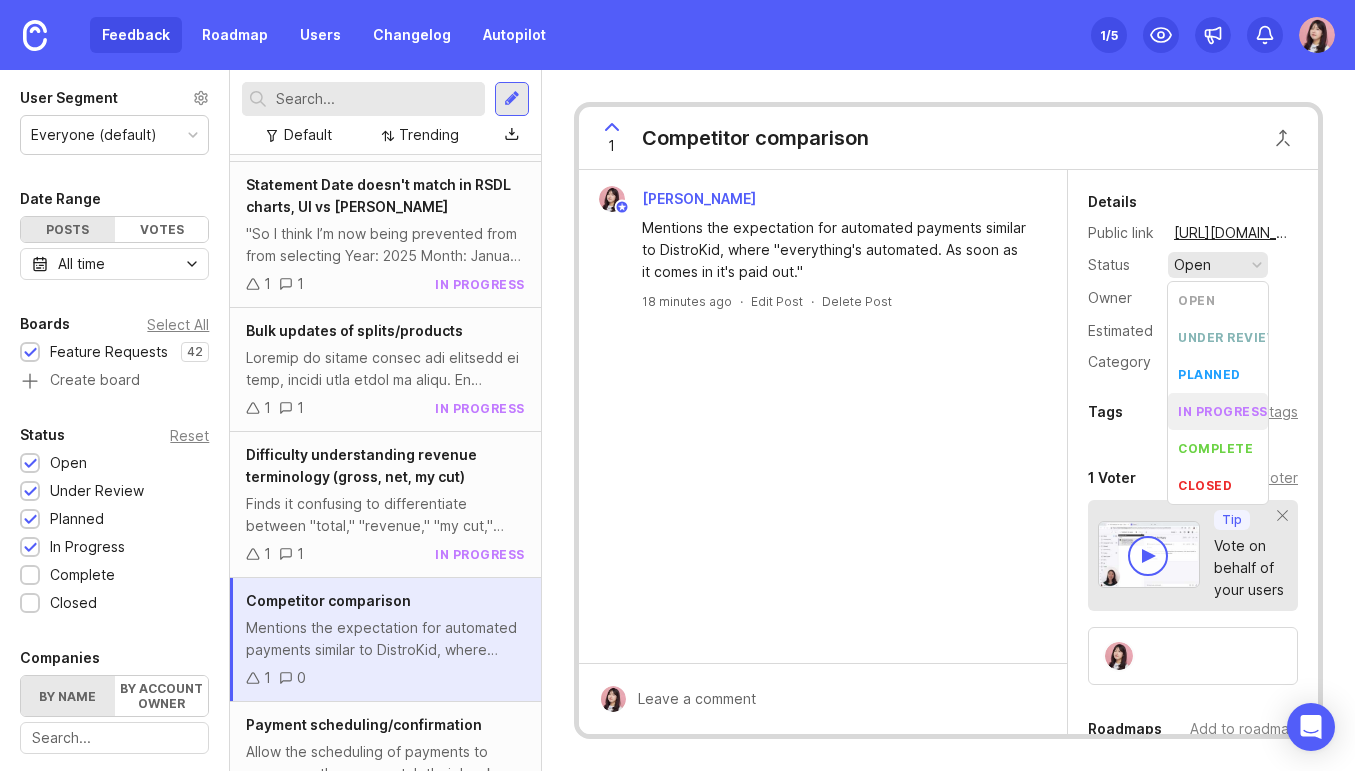 click on "in progress" at bounding box center [1223, 411] 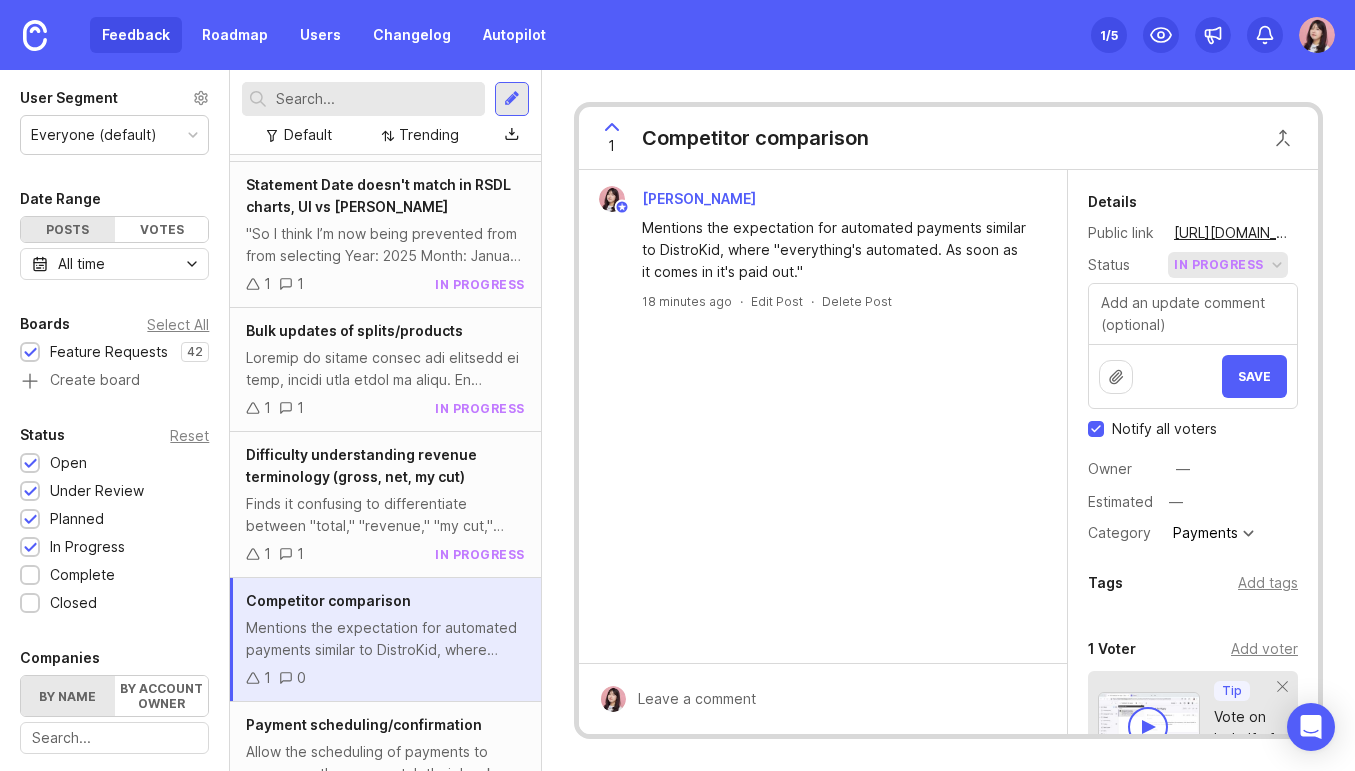 click on "in progress" at bounding box center [1219, 265] 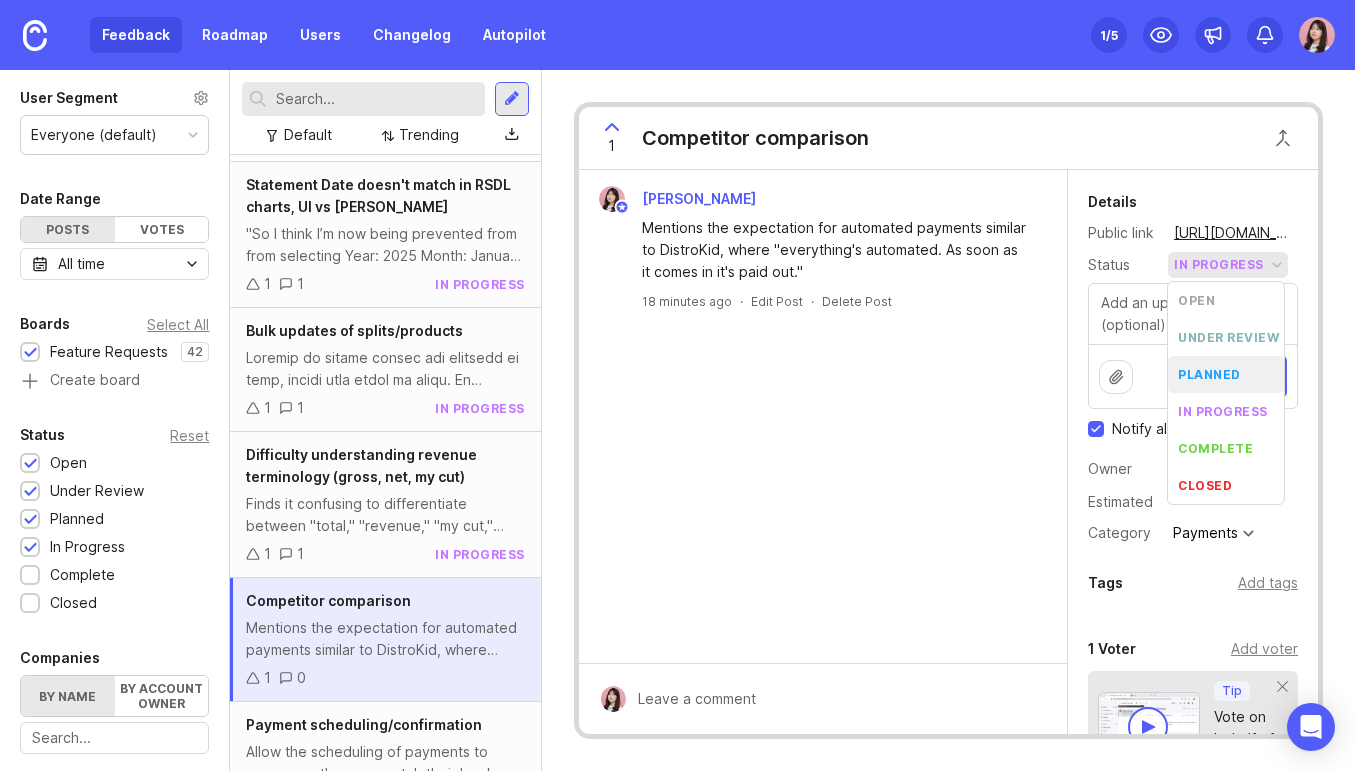 click on "planned" at bounding box center [1209, 374] 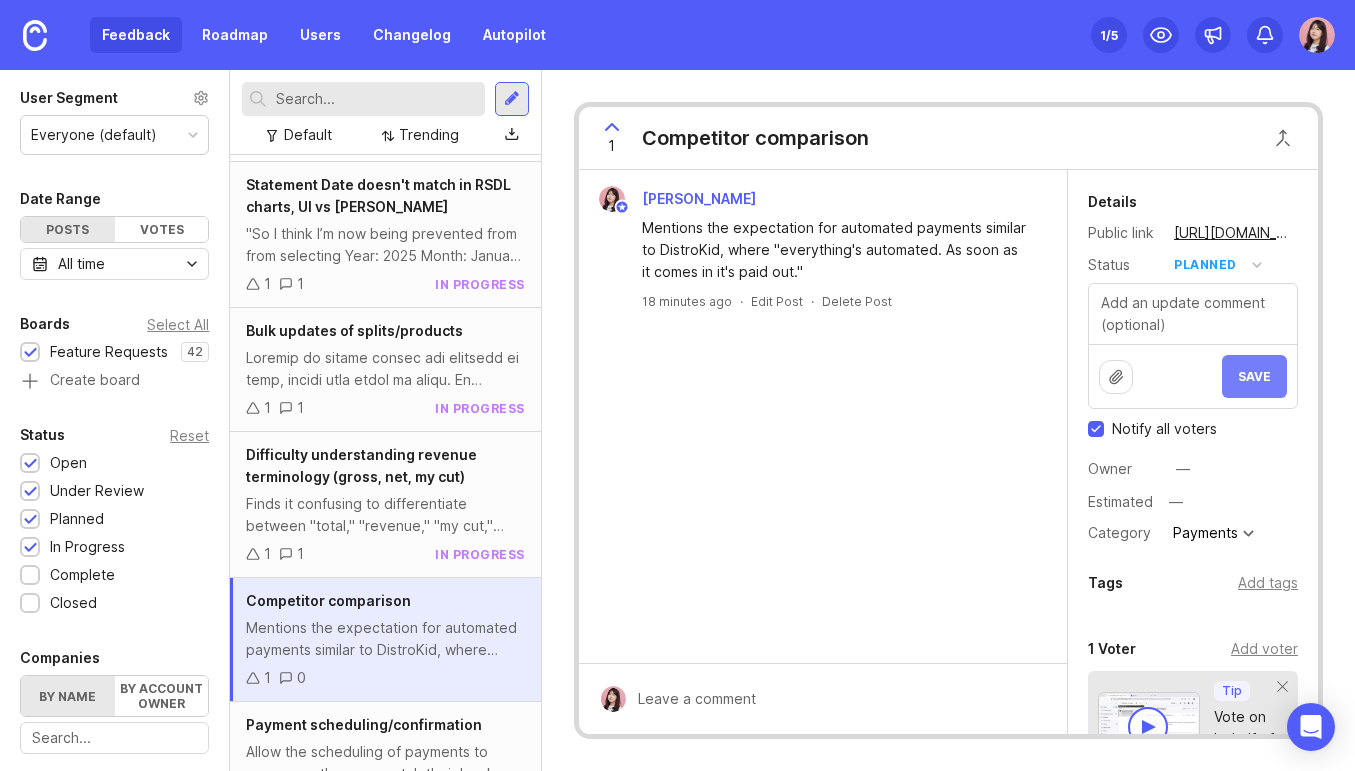 click on "Save" at bounding box center [1254, 376] 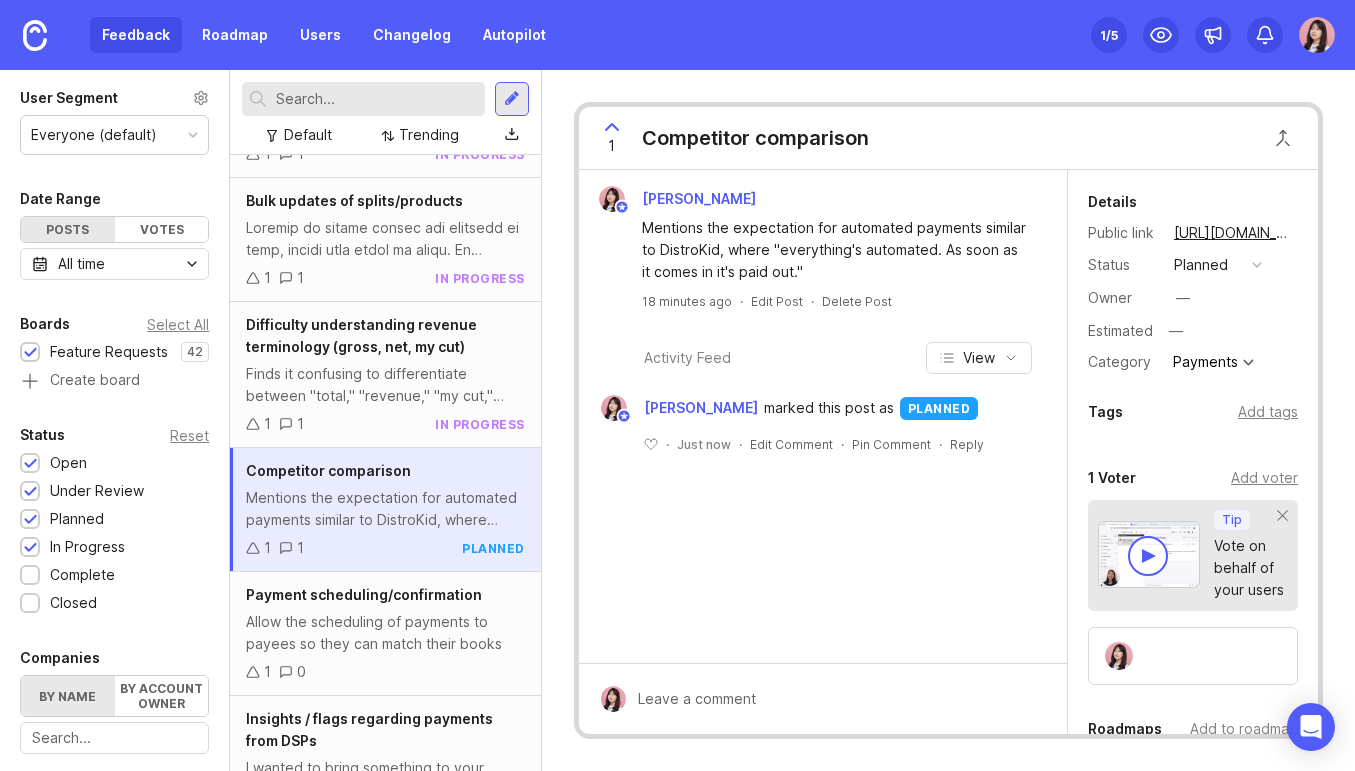 scroll, scrollTop: 2664, scrollLeft: 0, axis: vertical 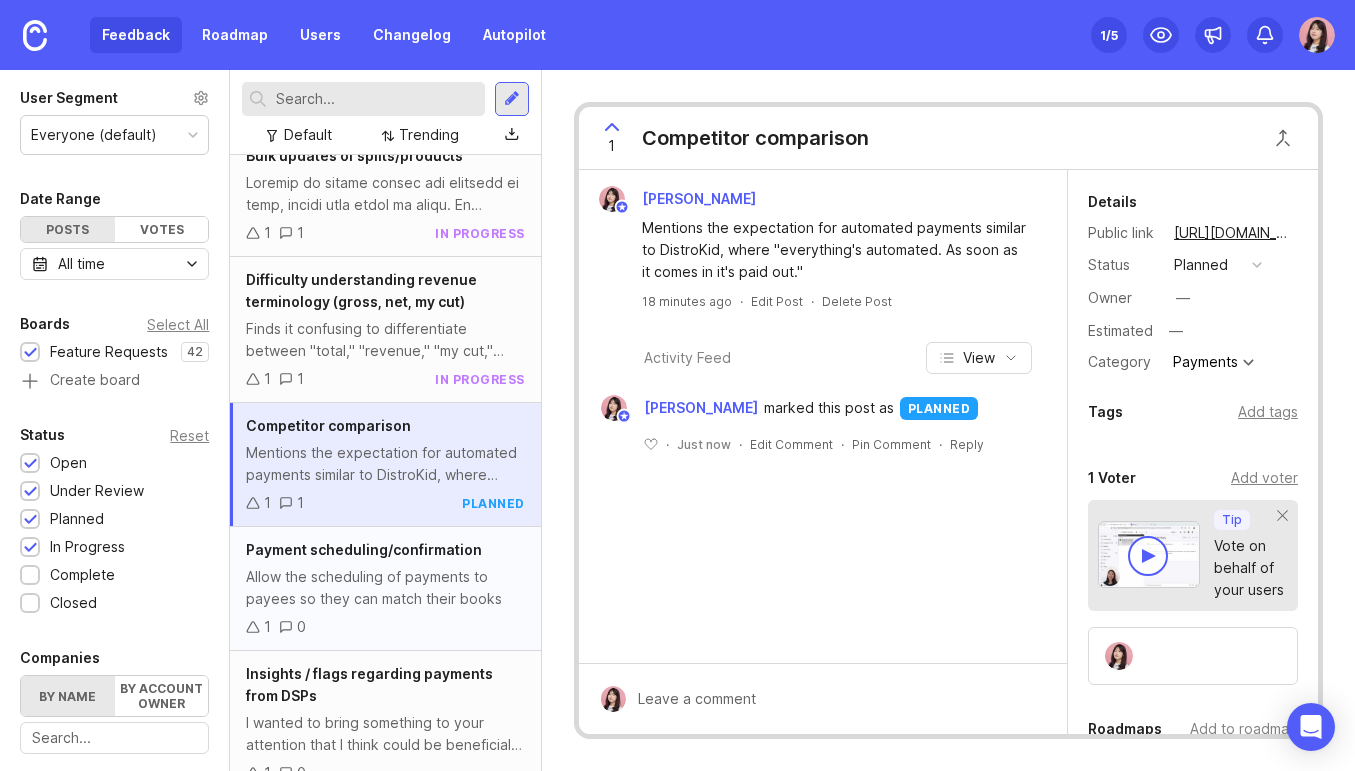 click on "Allow the scheduling of payments to payees so they can match their books" at bounding box center [385, 588] 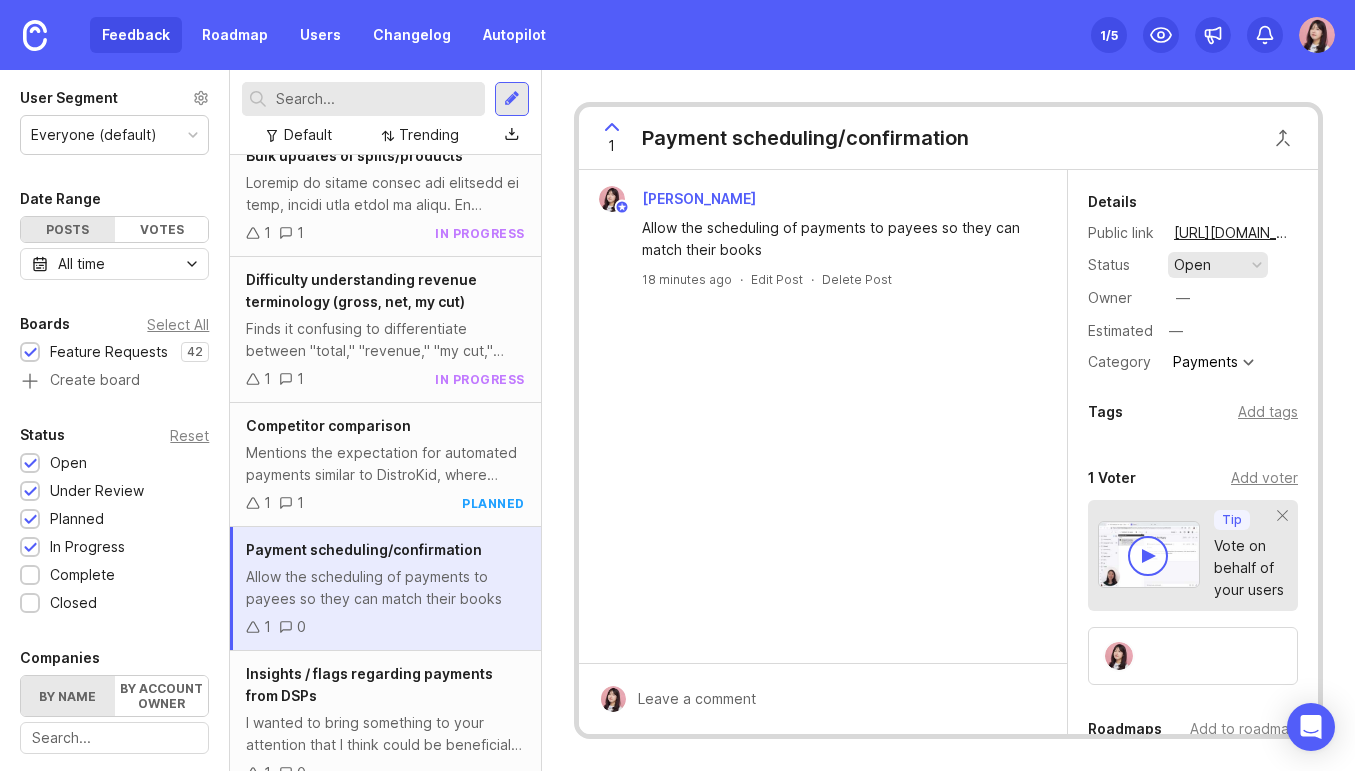 click on "open" at bounding box center (1192, 265) 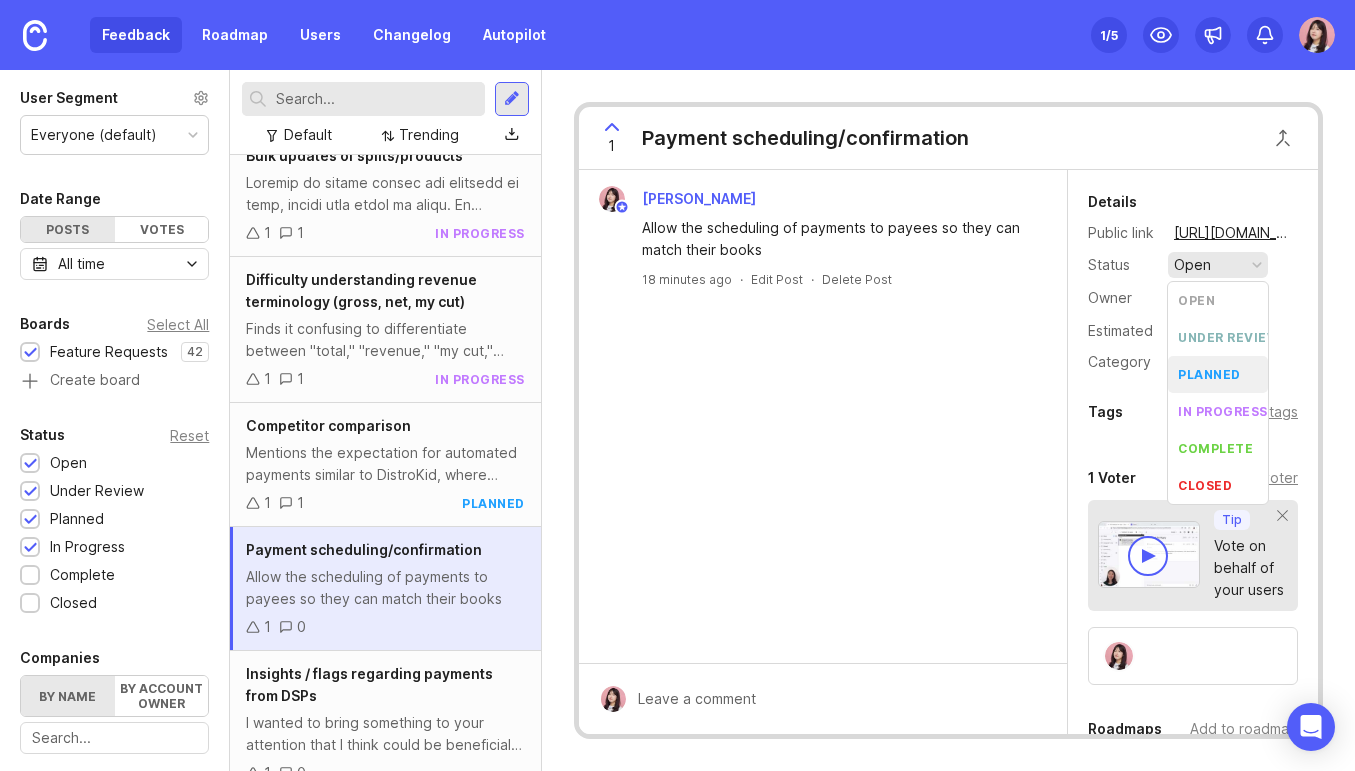click on "[PERSON_NAME] the scheduling of payments to payees so they can match their books 18 minutes ago · Edit Post · Delete Post" at bounding box center [823, 416] 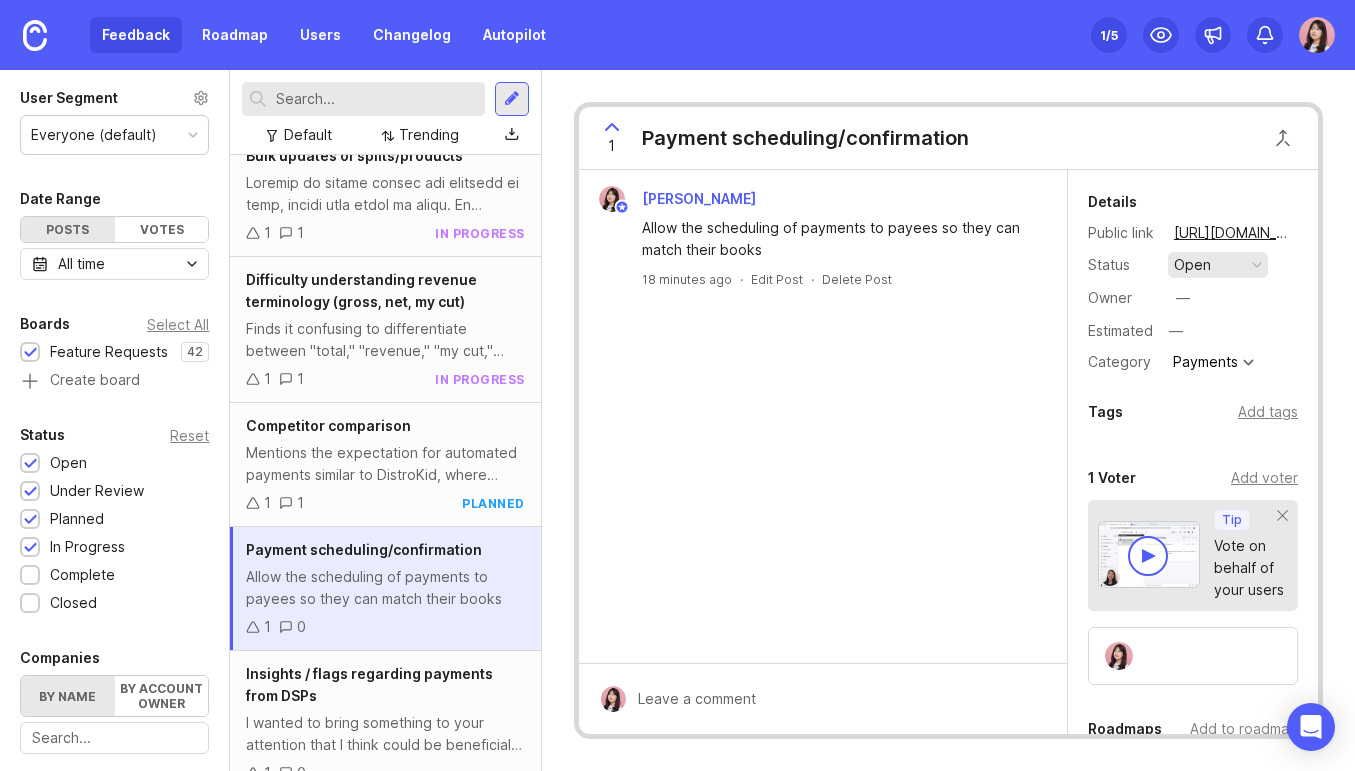 click on "open" at bounding box center [1192, 265] 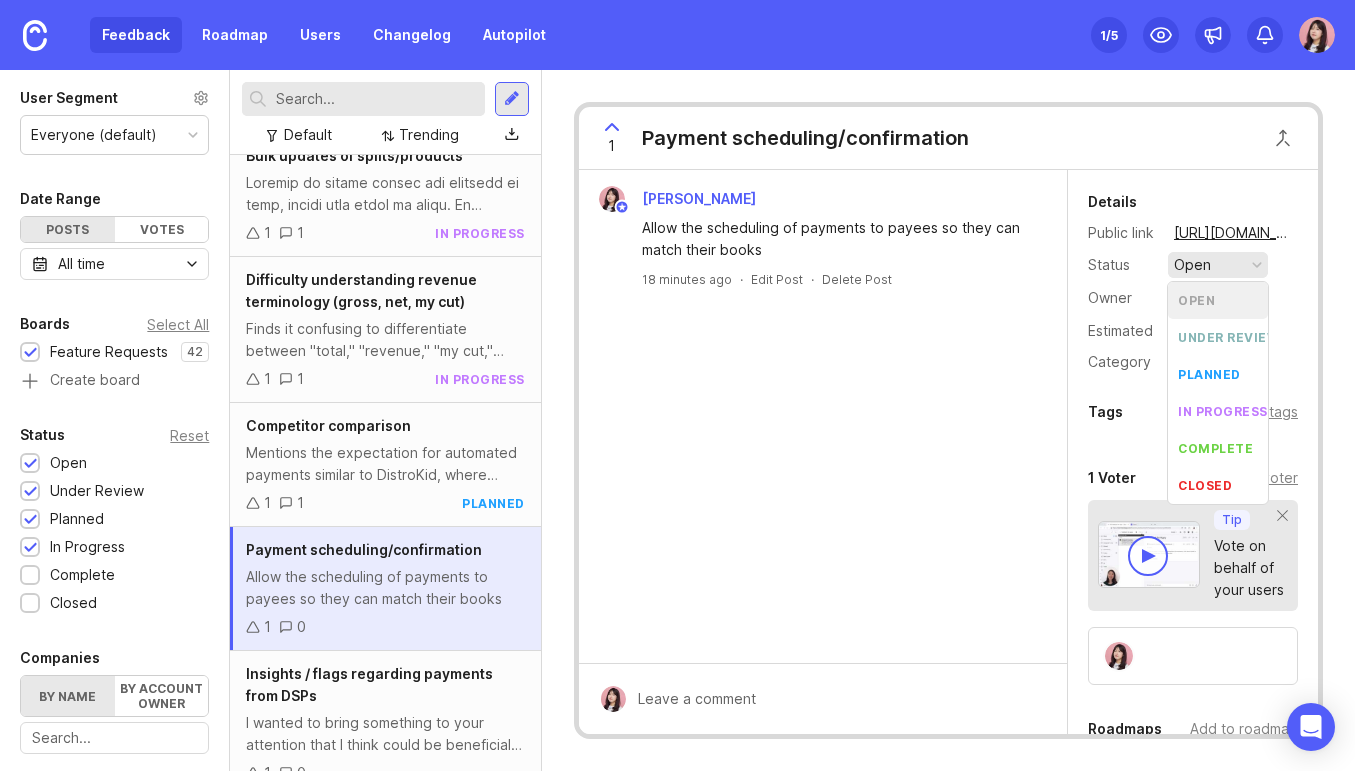 click on "open" at bounding box center [1192, 265] 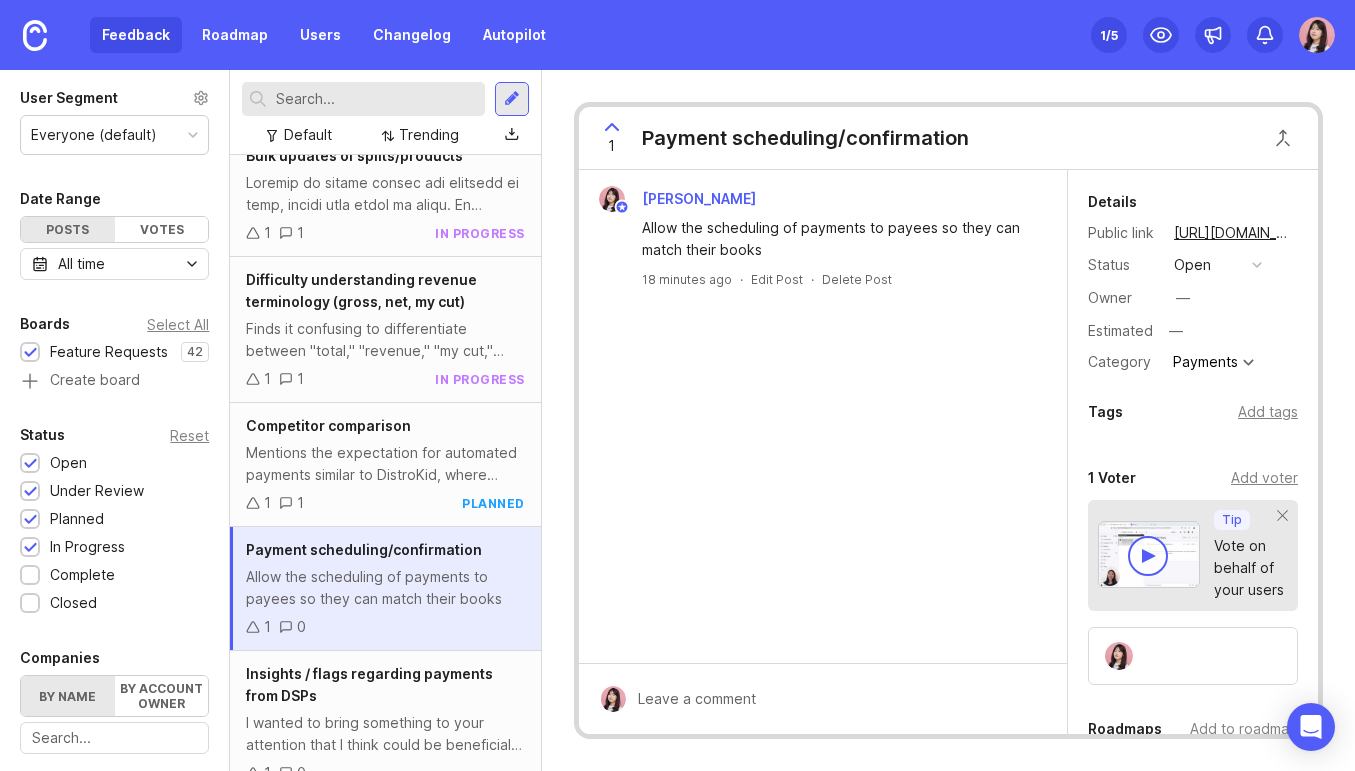 click on "[PERSON_NAME] the scheduling of payments to payees so they can match their books 18 minutes ago · Edit Post · Delete Post" at bounding box center (823, 416) 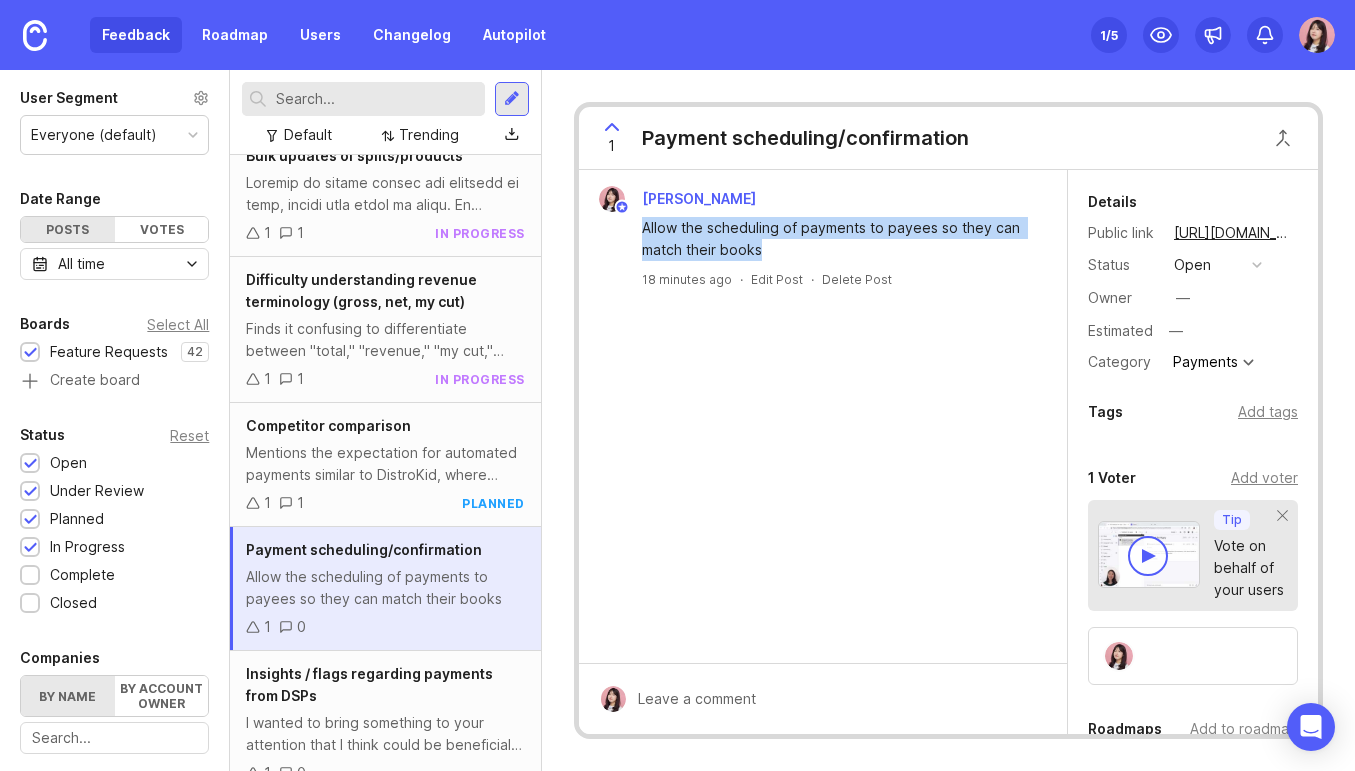 drag, startPoint x: 772, startPoint y: 244, endPoint x: 642, endPoint y: 227, distance: 131.10683 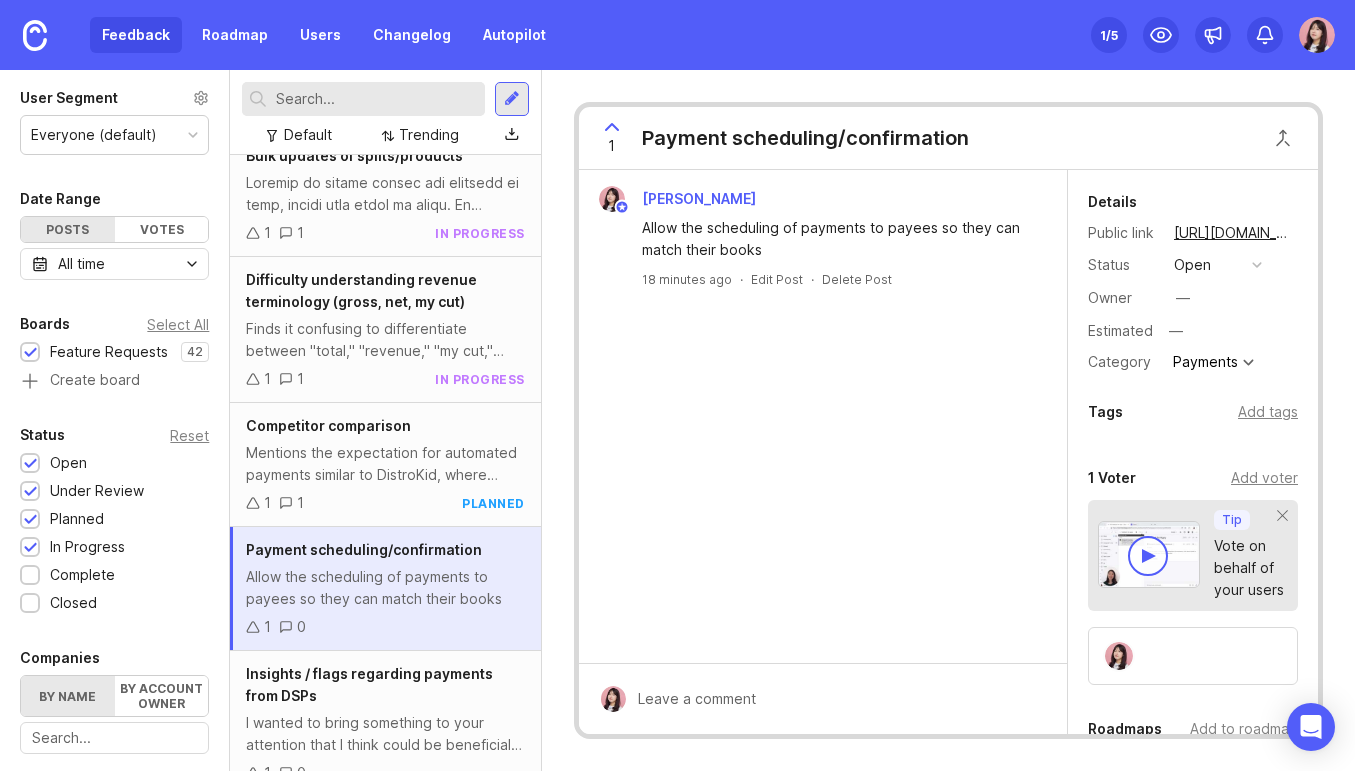 click on "[PERSON_NAME] the scheduling of payments to payees so they can match their books 18 minutes ago · Edit Post · Delete Post" at bounding box center [823, 416] 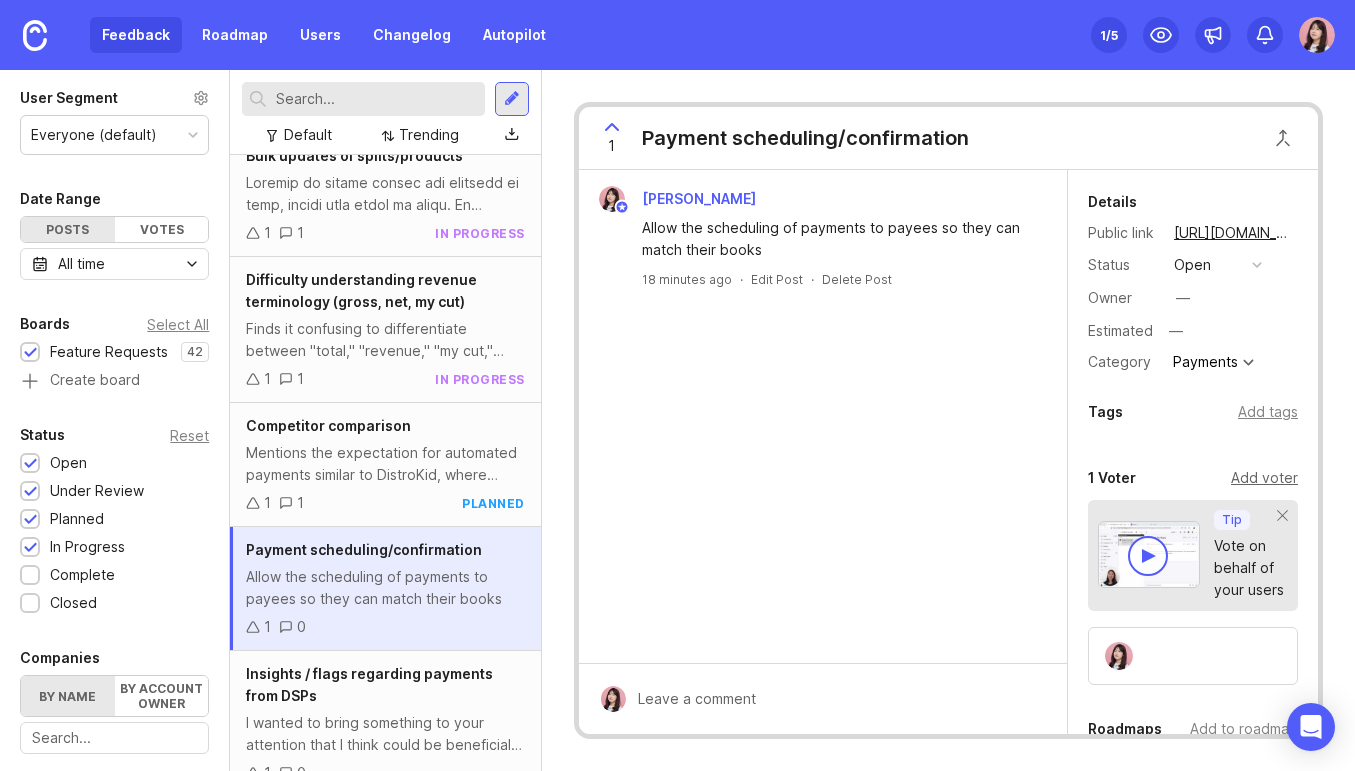 click on "Add voter" at bounding box center (1264, 478) 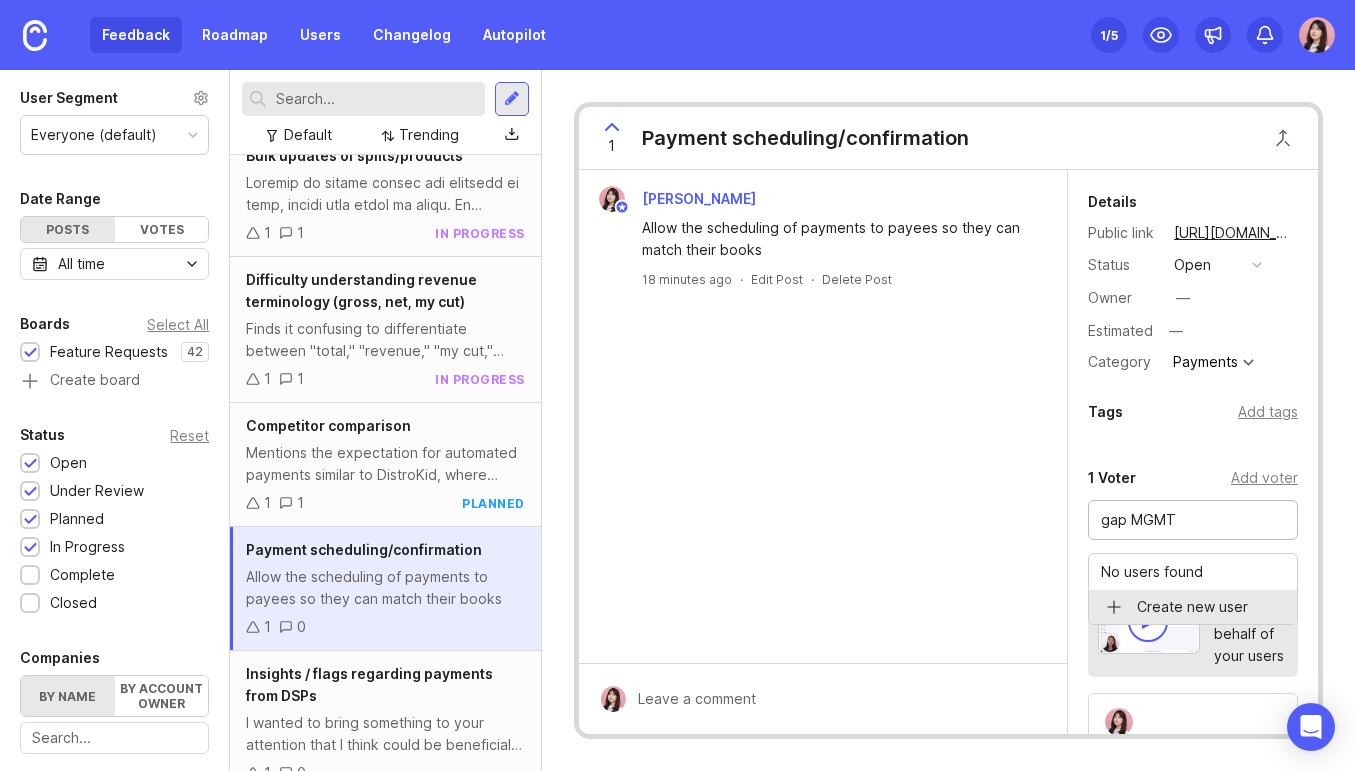 type on "gap MGMT" 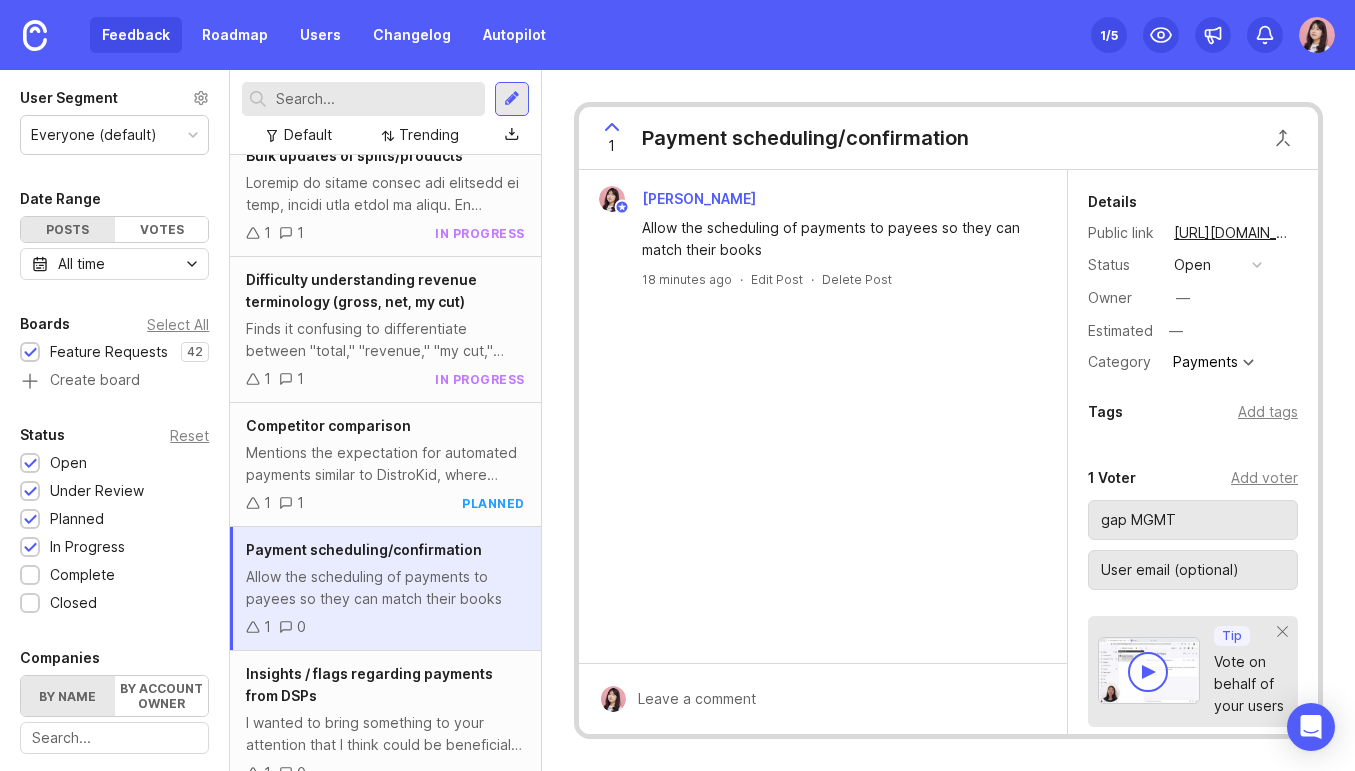 scroll, scrollTop: 0, scrollLeft: 0, axis: both 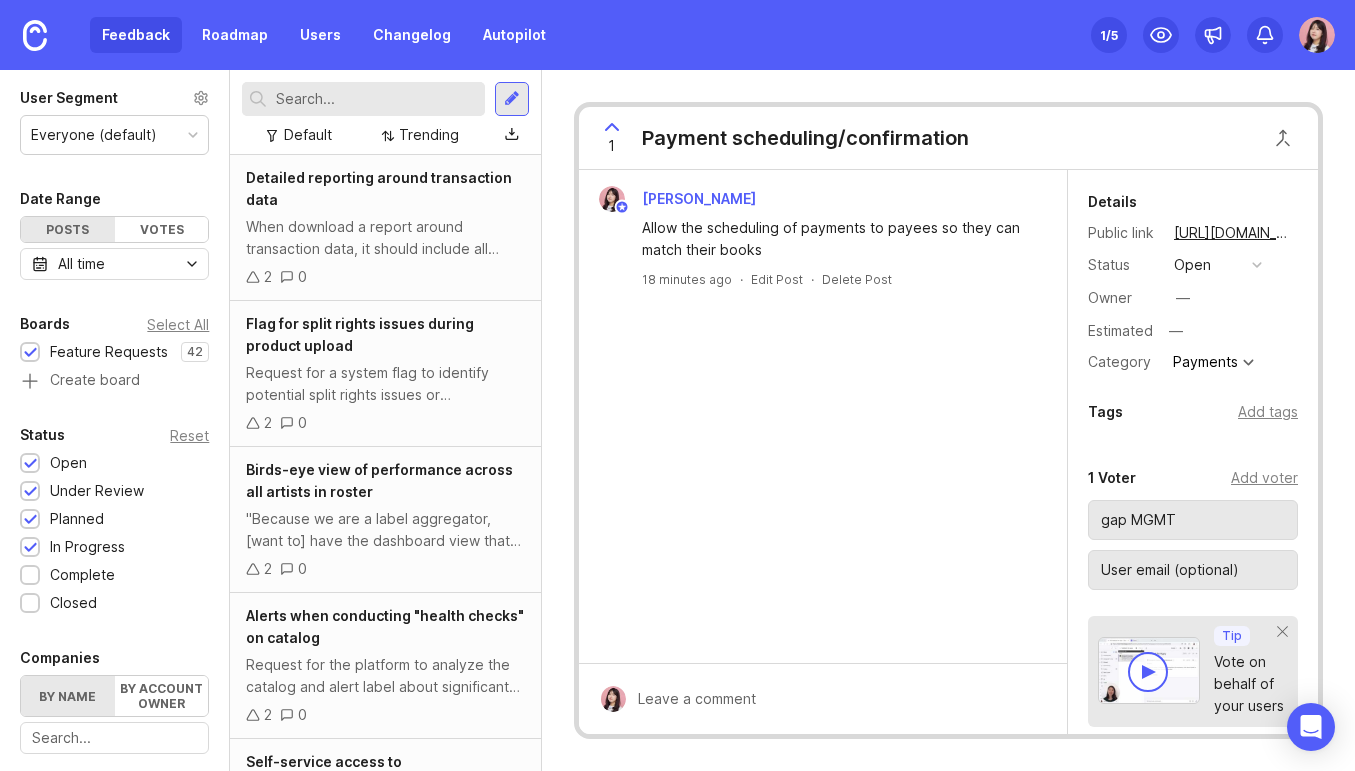 type 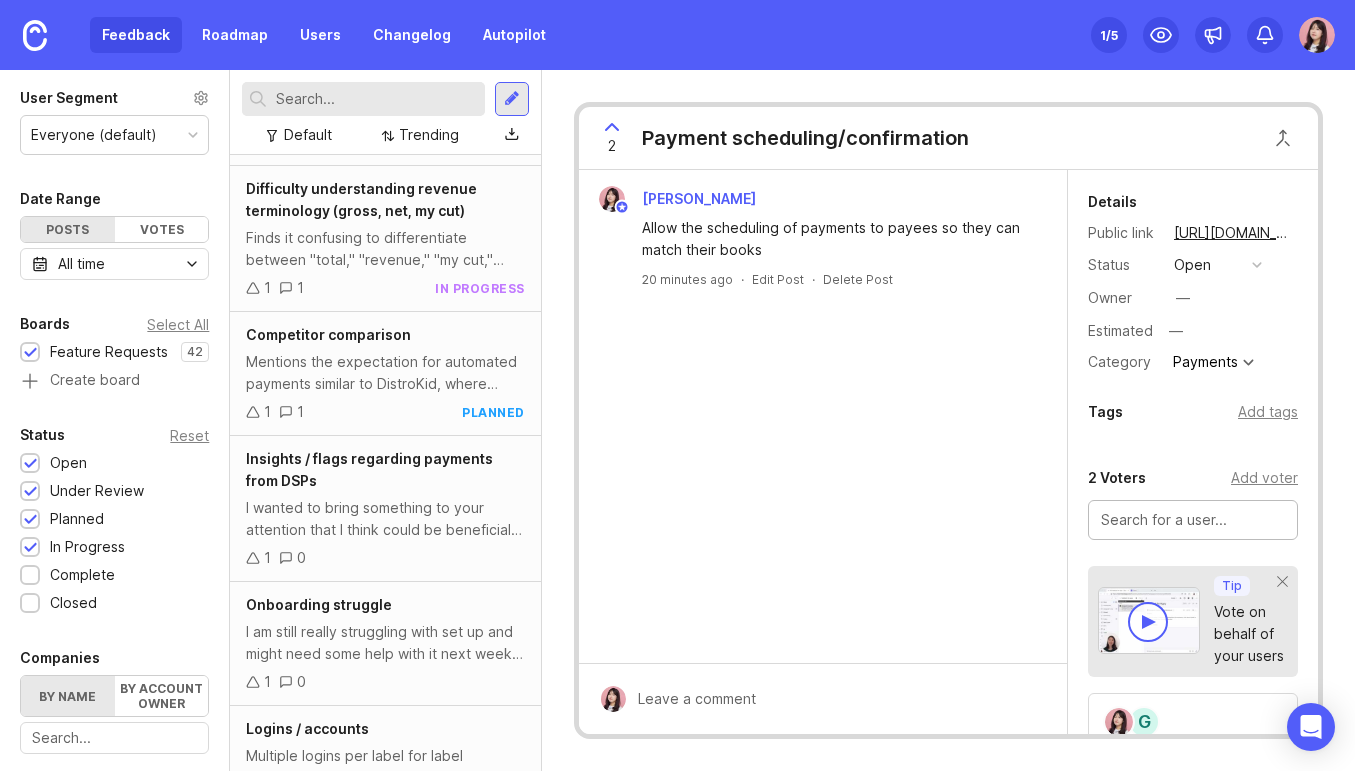 scroll, scrollTop: 2883, scrollLeft: 0, axis: vertical 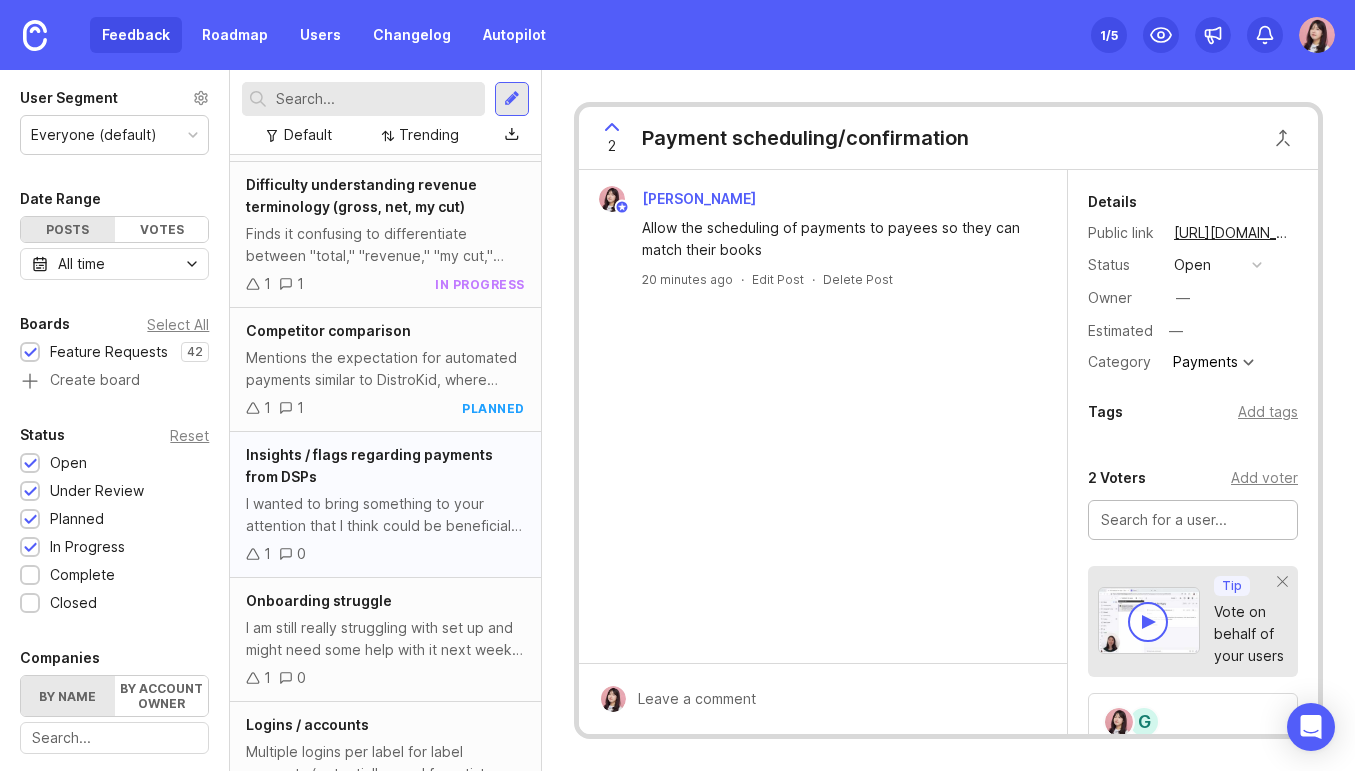 click on "I wanted to bring something to your attention that I think could be beneficial for us to implement in PayFi or our general communications down the line, within the platform itself. Symphonic Distribution has a practice of proactively notifying their labels and artists about specific issues they identify in royalty reports. For example, they might inform them if Amazon hasn't paid for a particular month or if there's an accumulation of several months of royalties from platforms like TikTok. I believe adopting a similar approach could significantly improve our label relationships. We often find ourselves learning about payment issues or delays from the labels themselves rather than through an internal alert. We're currently experiencing this firsthand with the missing Spotify US activity for this month, which, as you can imagine, has required considerable effort to manage. Proactively communicating these types of issues would undoubtedly make these conversations much smoother." at bounding box center (385, 515) 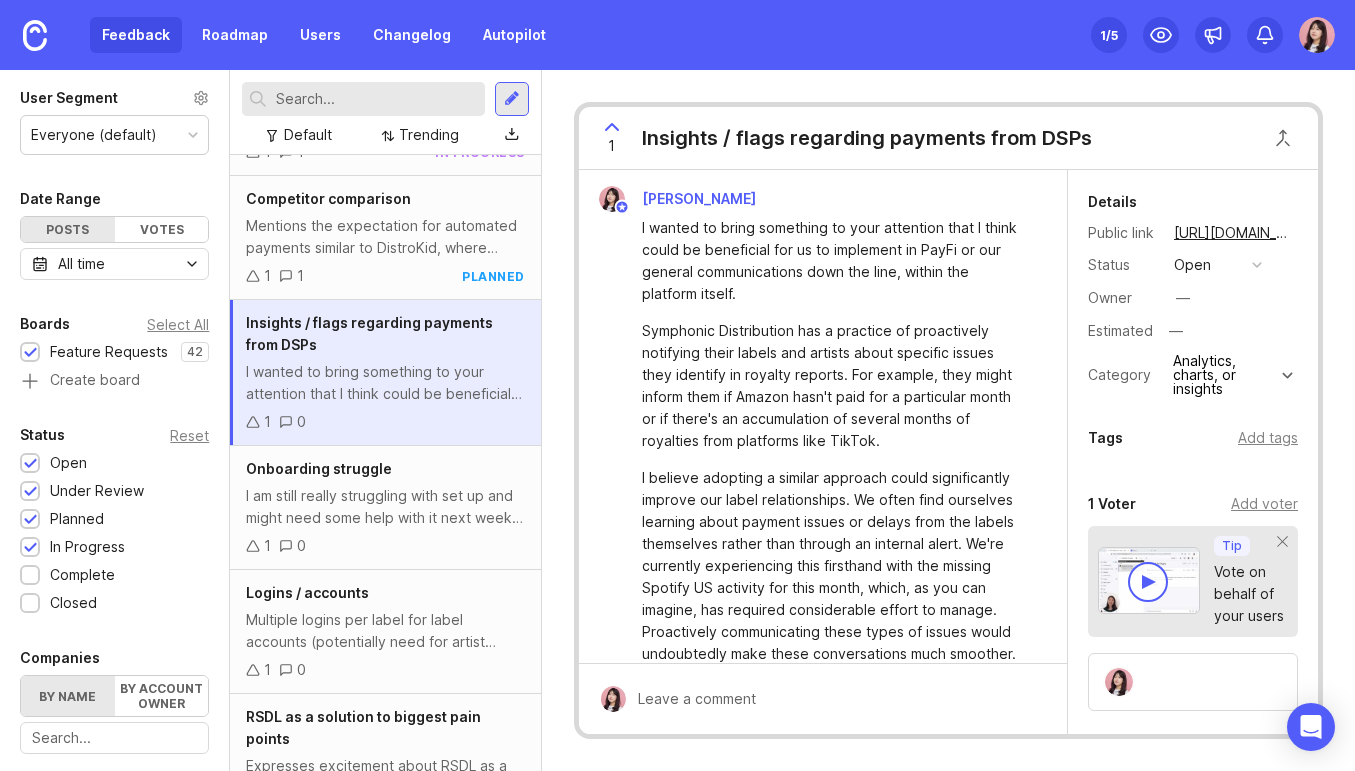 scroll, scrollTop: 3017, scrollLeft: 0, axis: vertical 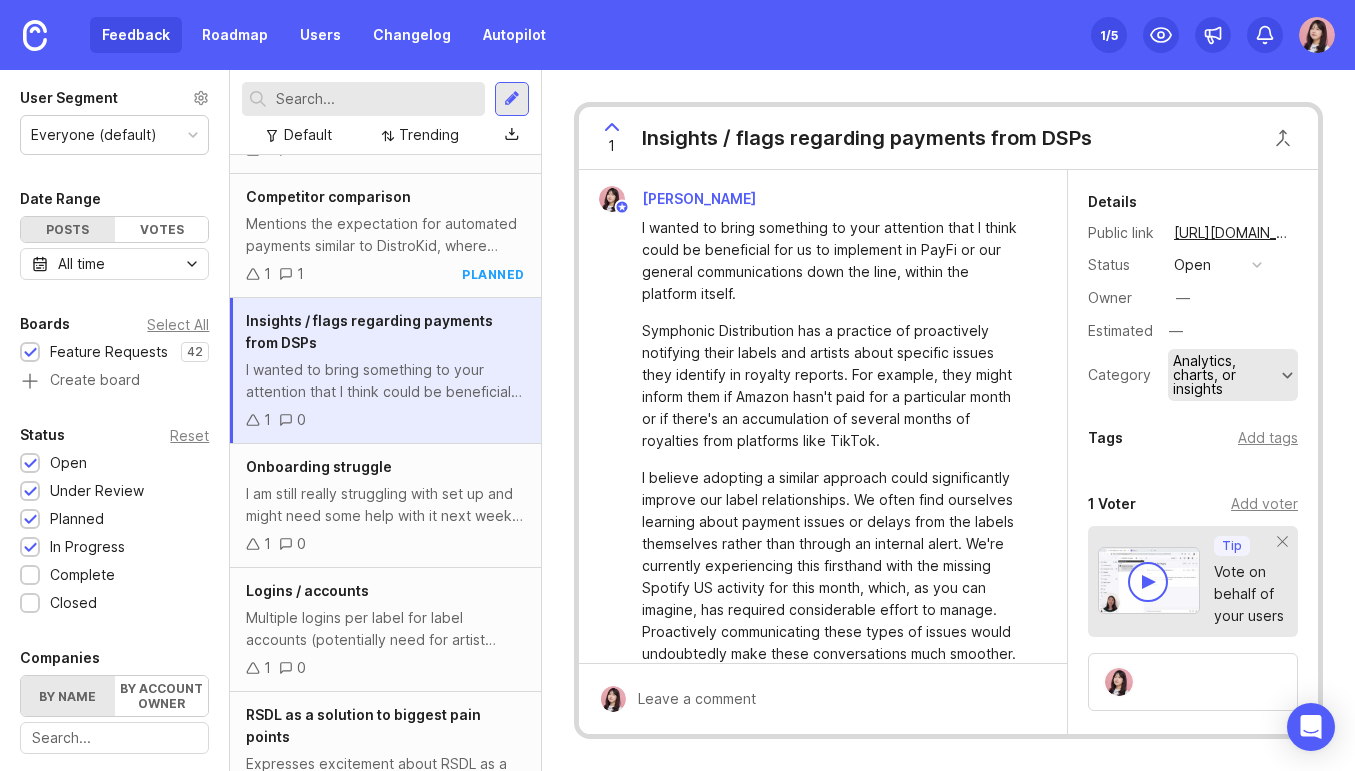 click on "Analytics, charts, or insights" at bounding box center (1225, 375) 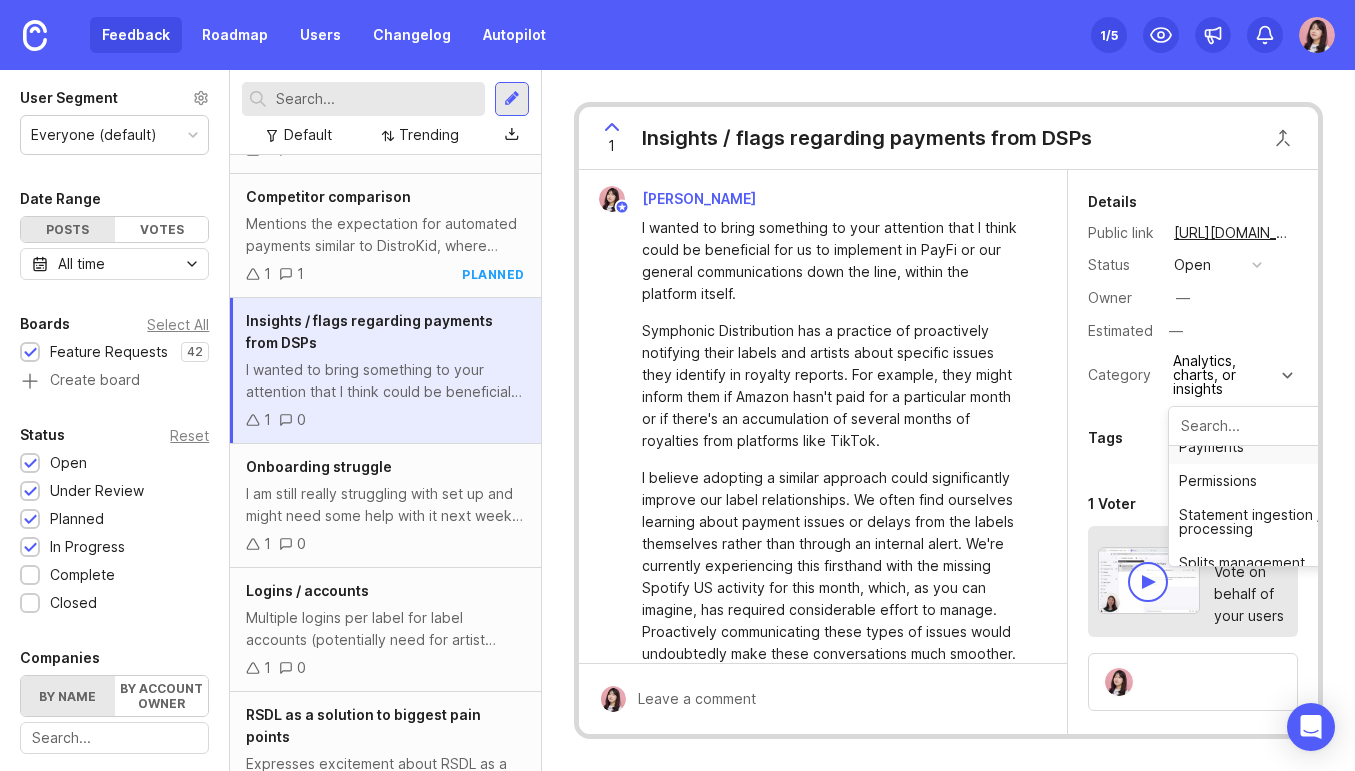 scroll, scrollTop: 0, scrollLeft: 0, axis: both 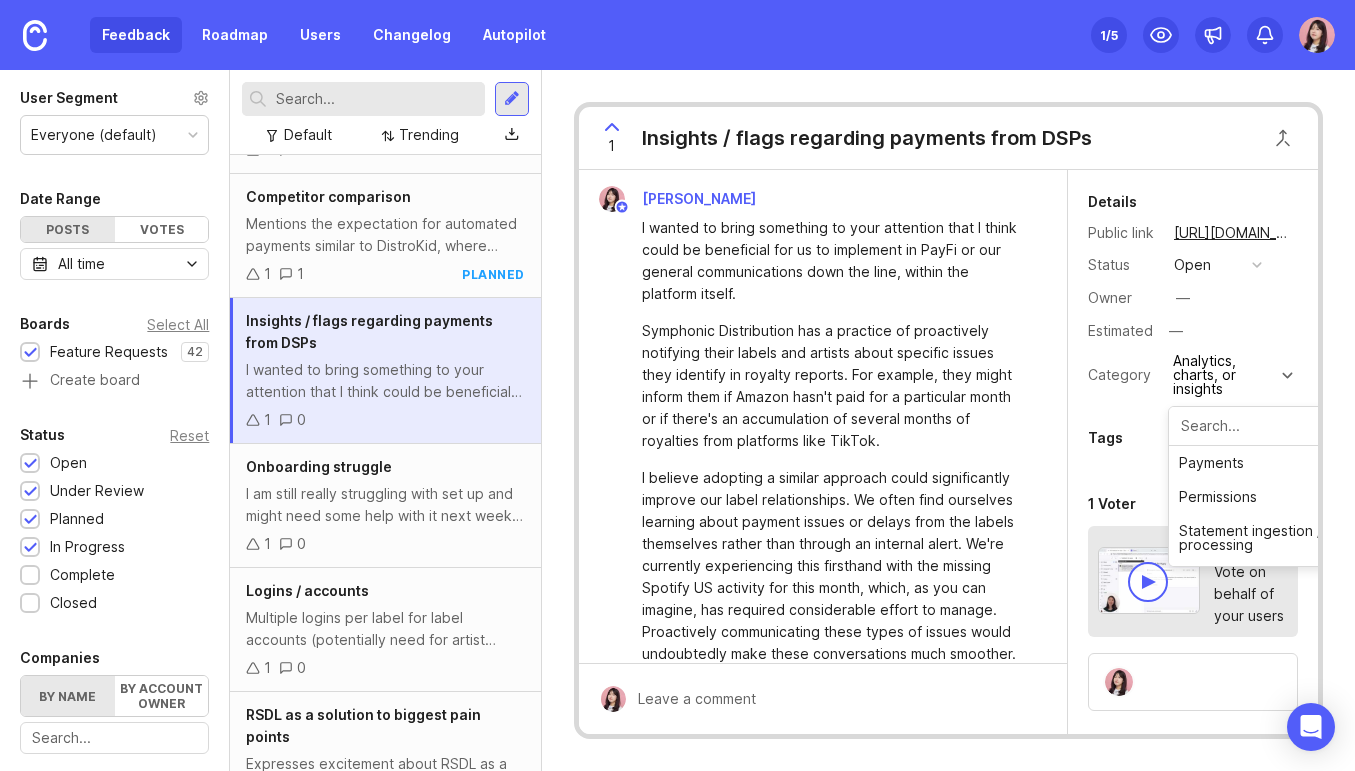 click on "I believe adopting a similar approach could significantly improve our label relationships. We often find ourselves learning about payment issues or delays from the labels themselves rather than through an internal alert. We're currently experiencing this firsthand with the missing Spotify US activity for this month, which, as you can imagine, has required considerable effort to manage. Proactively communicating these types of issues would undoubtedly make these conversations much smoother." at bounding box center (834, 566) 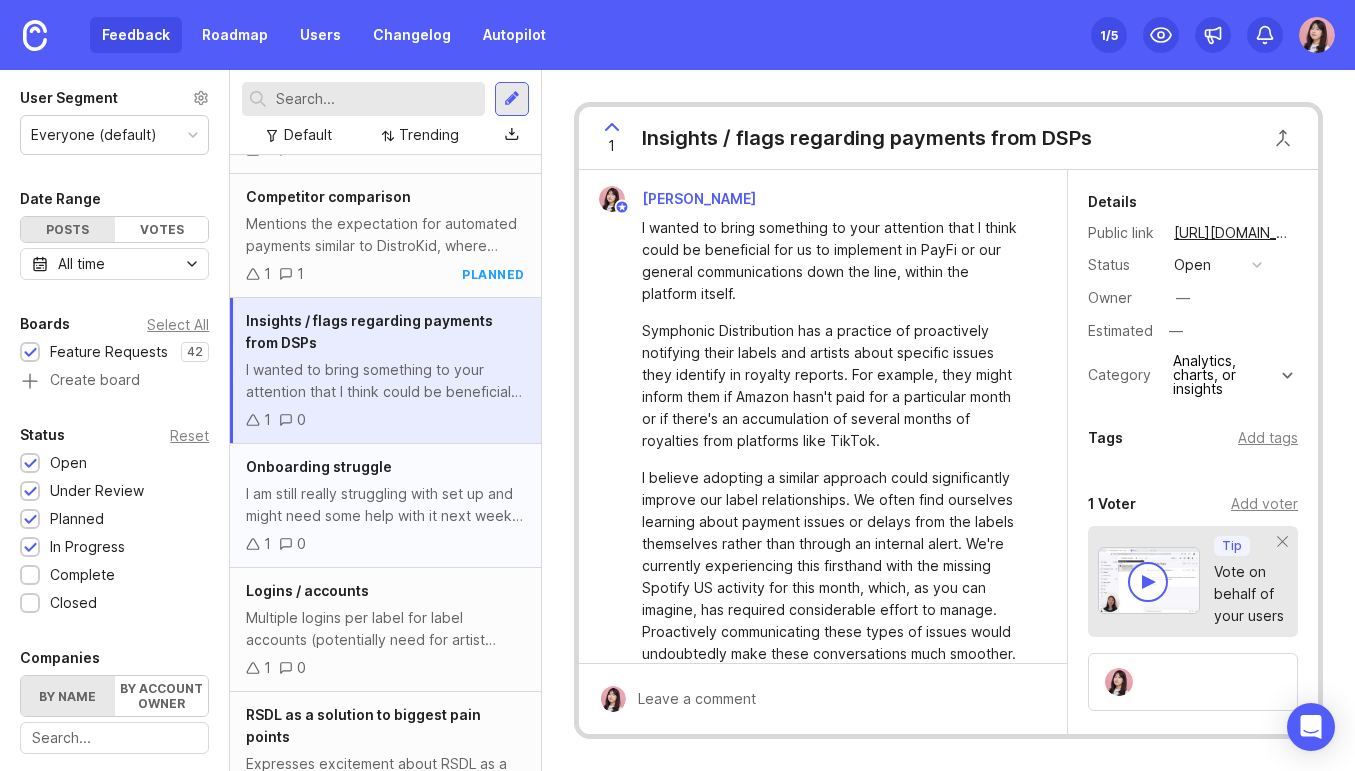 click on "I am still really struggling with set up and might need some help with it next week. I tried to add myself and [PERSON_NAME] on the 'payee' accounts spreadsheet as 'label' under 'role' and it is saying that it is an error and the role isnt supported?  Can I confirm, am I supposed to be setting each artist up as a payee as well?  Aware that it says that all payees will be set to 'pending' mode and then switched to 'active' from ADA staff and sent a set up email but I would really like to make sure I know what I am doing is correct before the artists have access to the system too. Could we go through it together next week so that I make sure I am doing it correctly as i dont really understand what I am doing at the moment and cant seem to follow the onboarding document with any success." at bounding box center (385, 505) 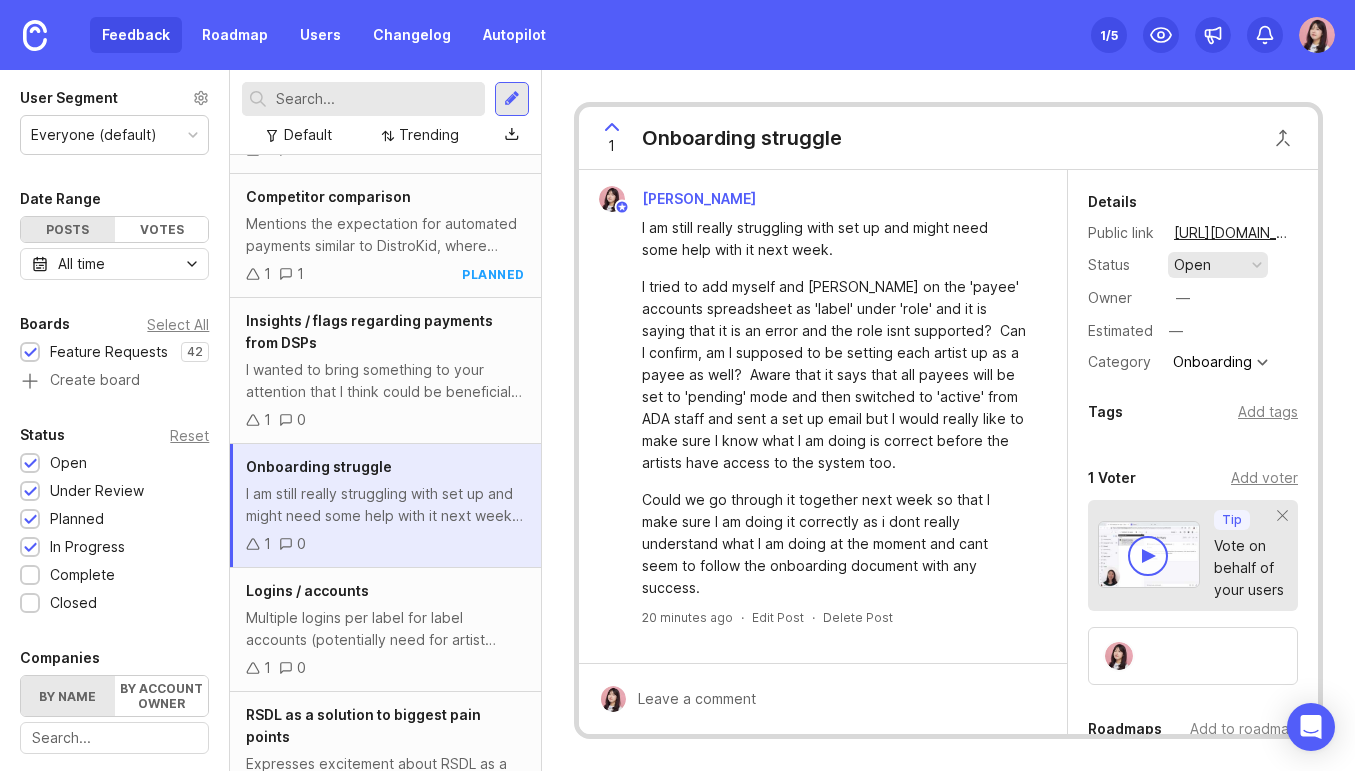 click on "open" at bounding box center [1192, 265] 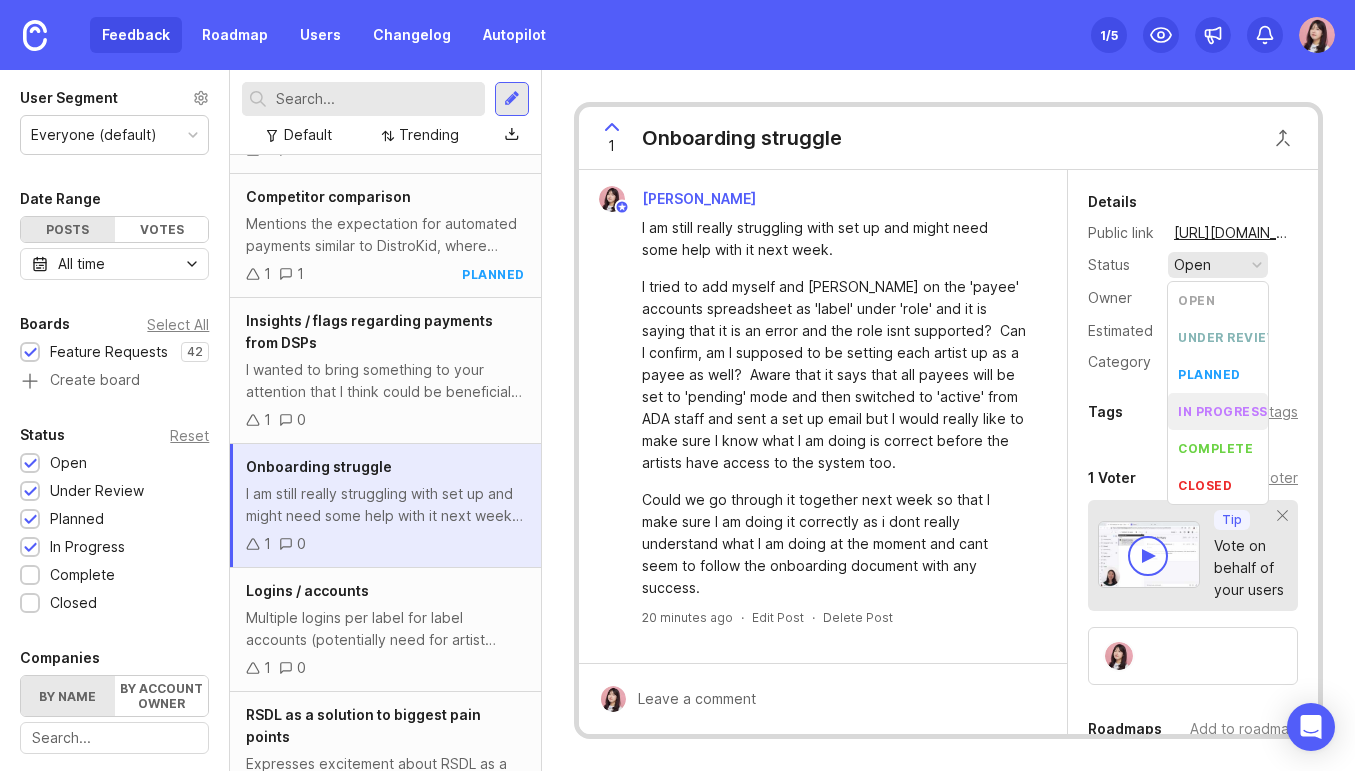 click on "in progress" at bounding box center [1223, 411] 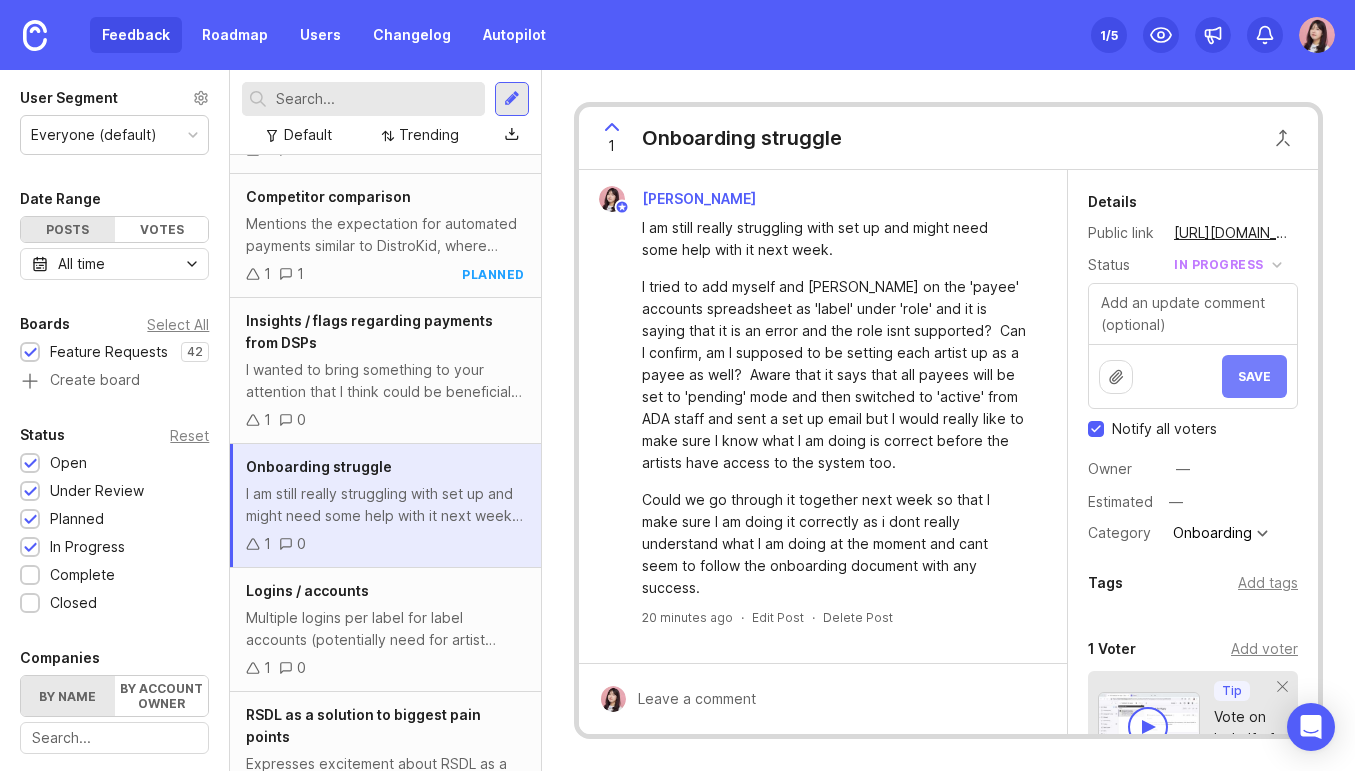 click on "Save" at bounding box center (1254, 376) 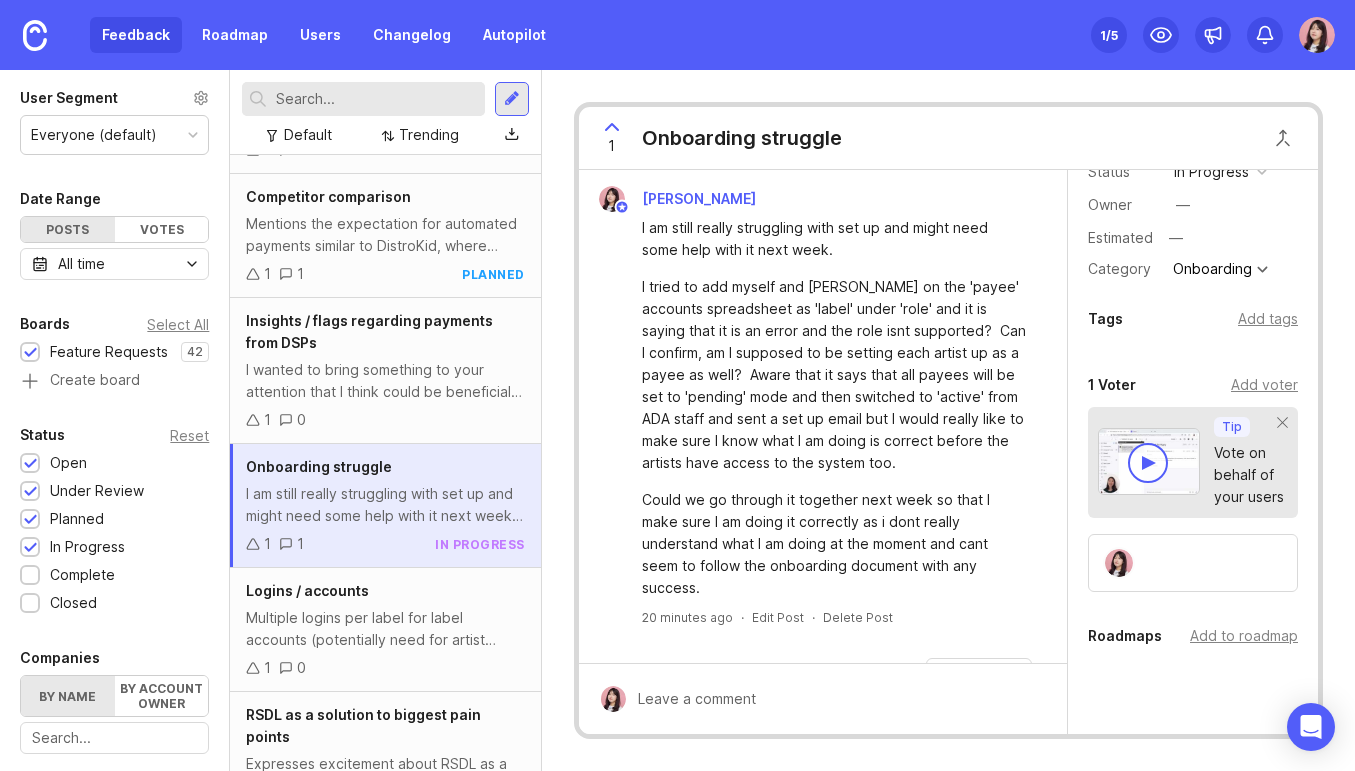 scroll, scrollTop: 103, scrollLeft: 0, axis: vertical 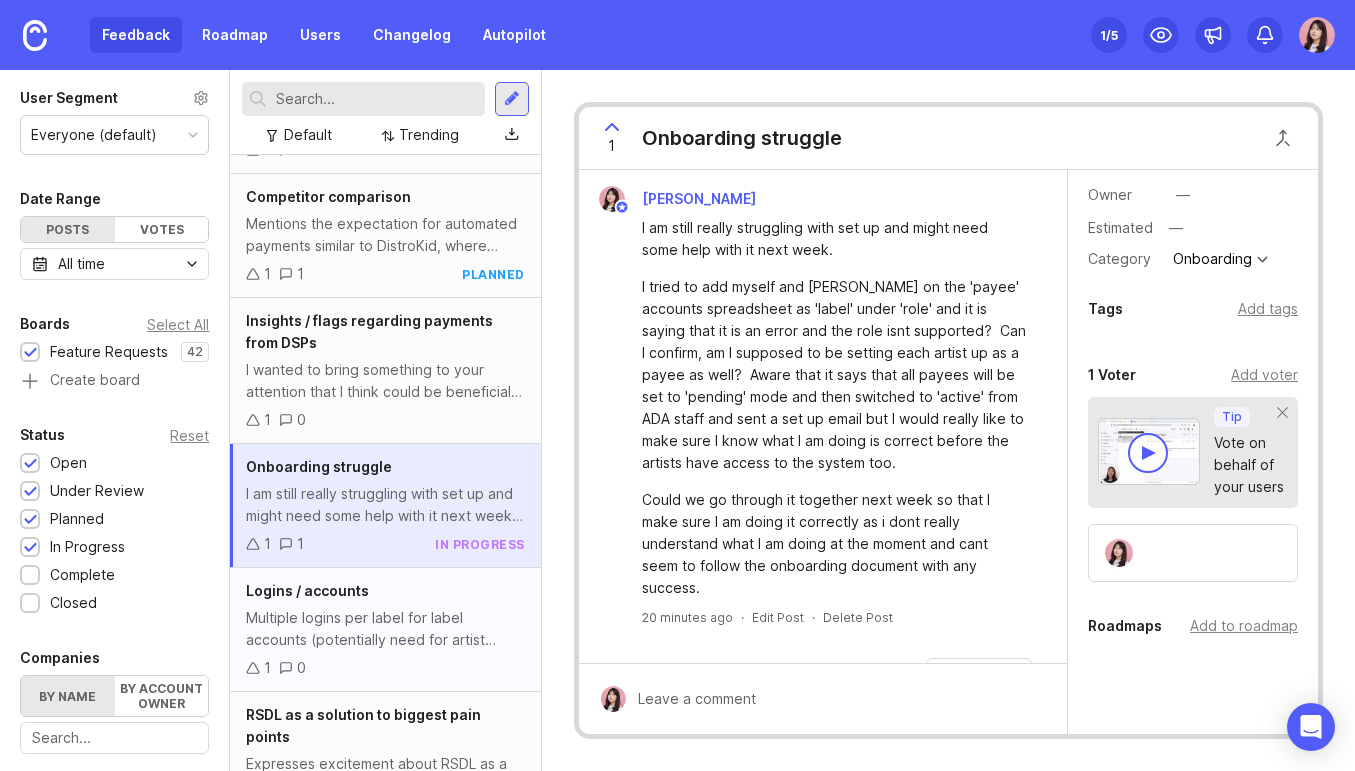 click on "Logins / accounts Multiple logins per label for label accounts (potentially need for artist accounts). “What if as the label I have two or more separate payees that use the same accountant and want notifications for each sent to that accountant. Is there a way to differentiate in the email address so the accountant knows who the notification is meant for?” This signals a need for potentially multiple emails/access per user. 1 0" at bounding box center [385, 630] 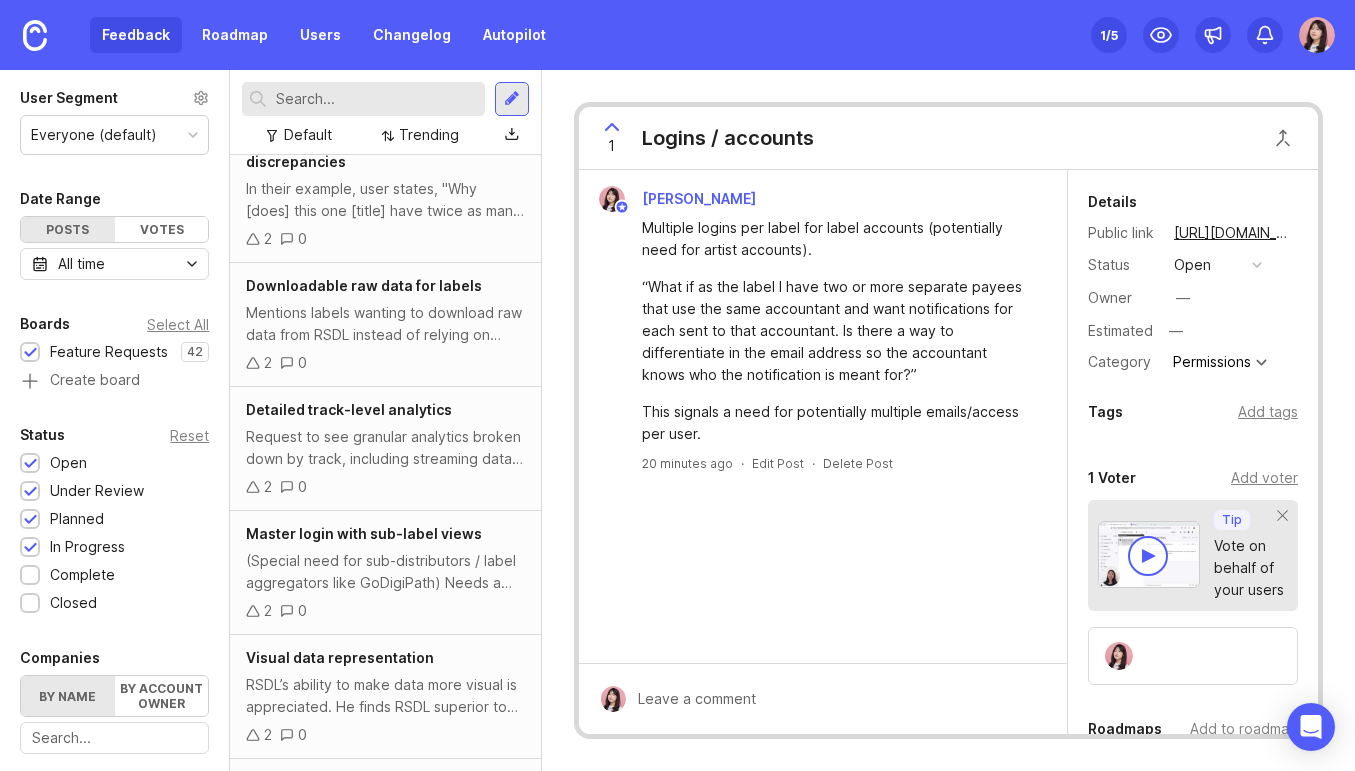 scroll, scrollTop: 1043, scrollLeft: 0, axis: vertical 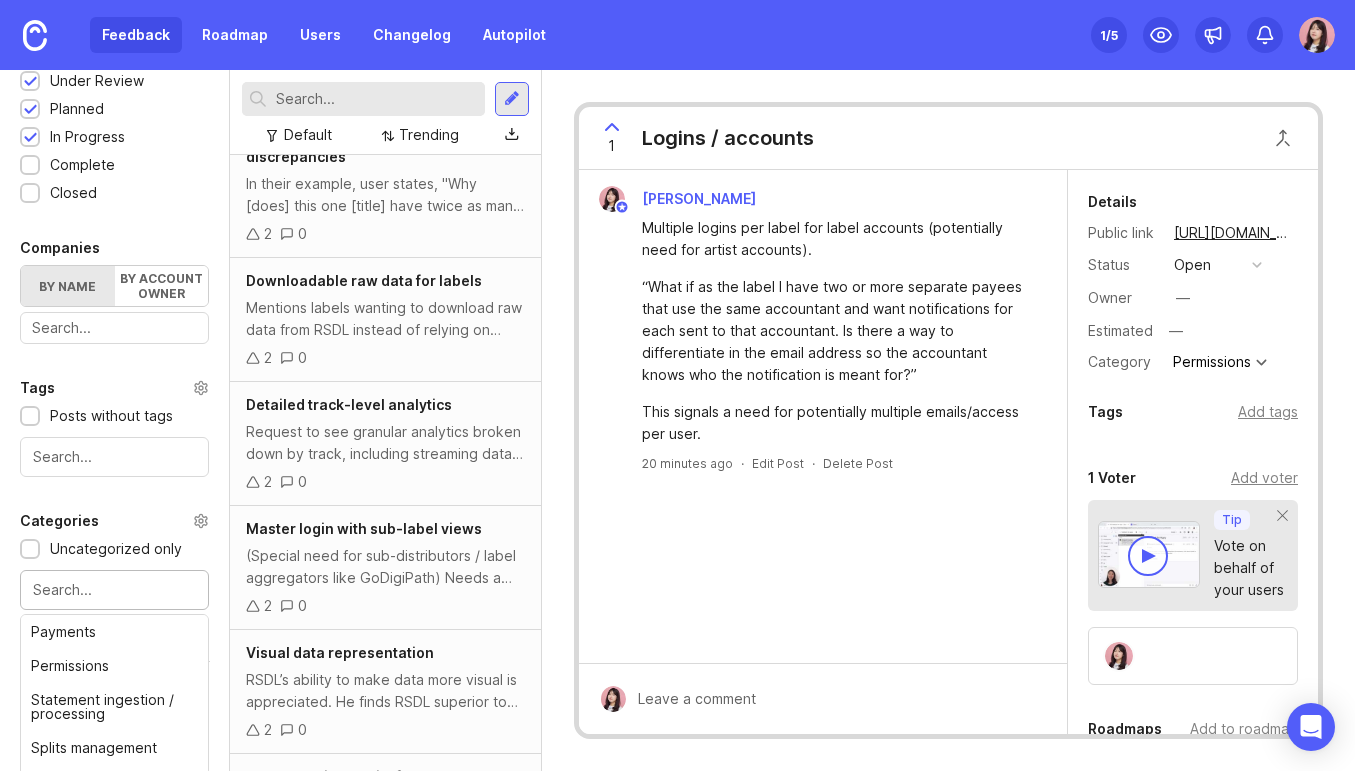click at bounding box center [114, 590] 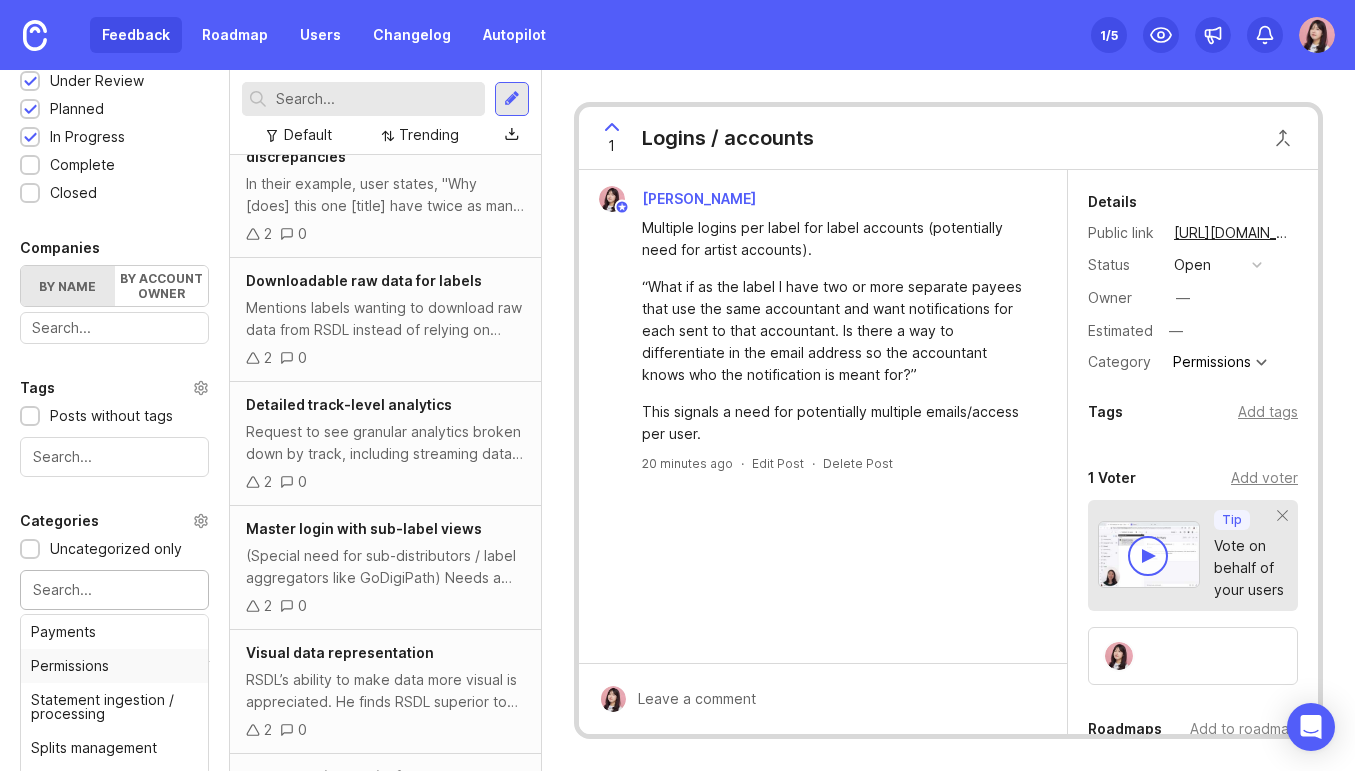 scroll, scrollTop: 0, scrollLeft: 0, axis: both 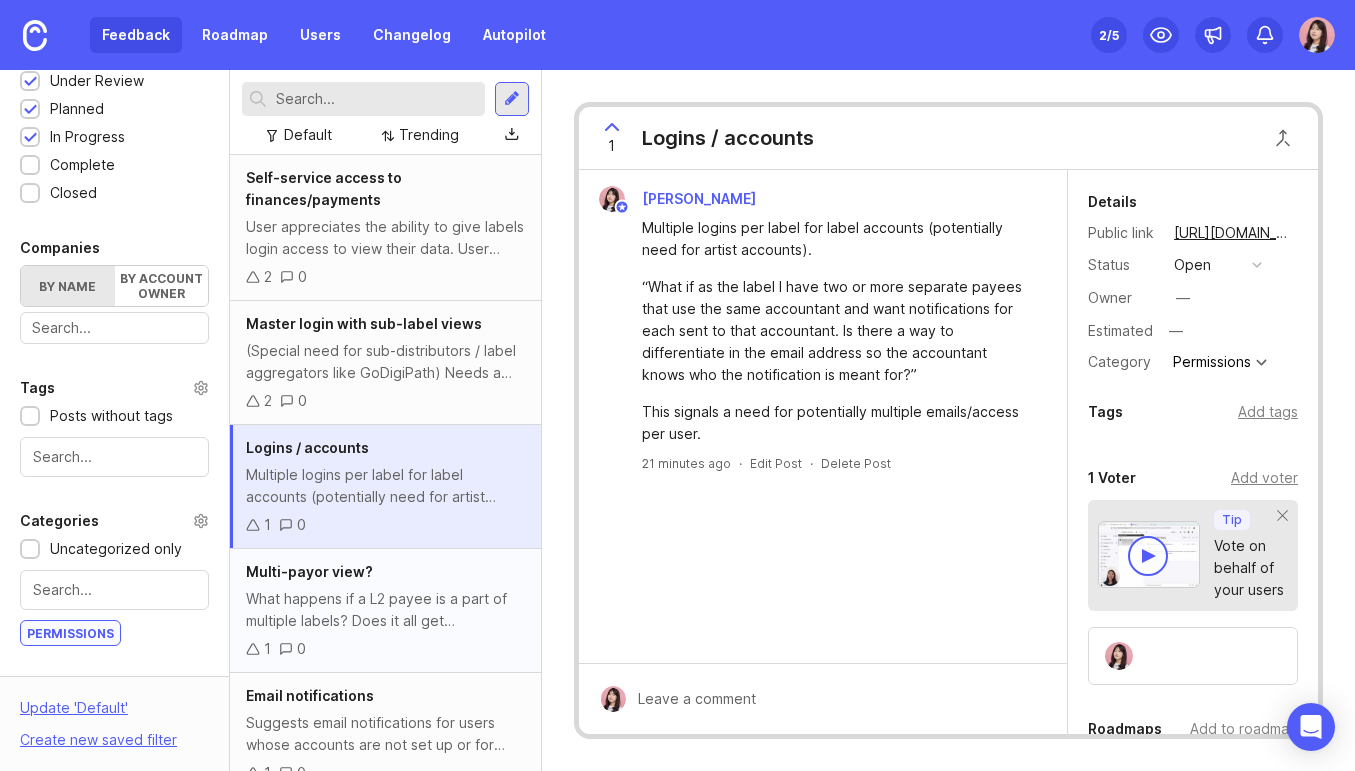 click on "What happens if a L2 payee is a part of multiple labels? Does it all get aggregated into their one account? e.g. if L1 invites a L2, and they already have an RSDL account, can they see both labels' splits in the same account?" at bounding box center [385, 610] 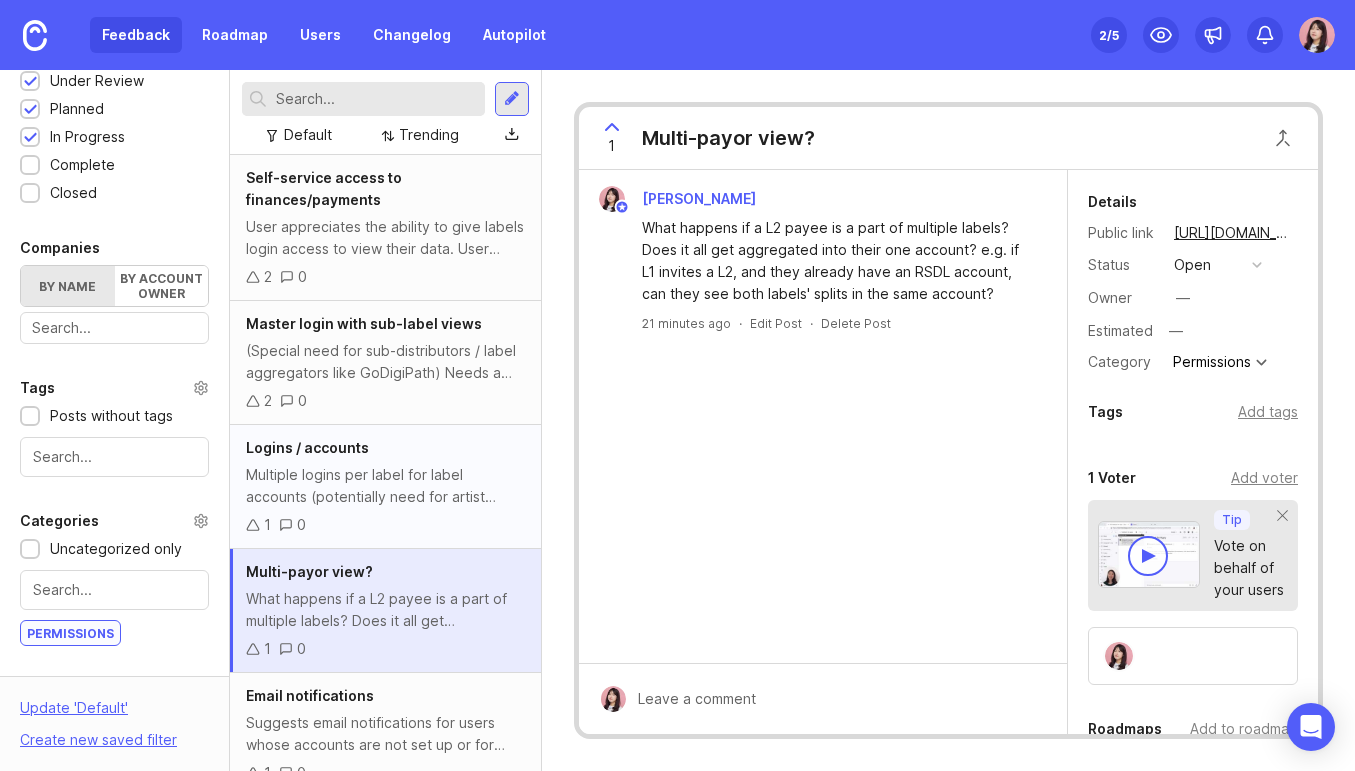 click on "Multiple logins per label for label accounts (potentially need for artist accounts). “What if as the label I have two or more separate payees that use the same accountant and want notifications for each sent to that accountant. Is there a way to differentiate in the email address so the accountant knows who the notification is meant for?” This signals a need for potentially multiple emails/access per user." at bounding box center [385, 486] 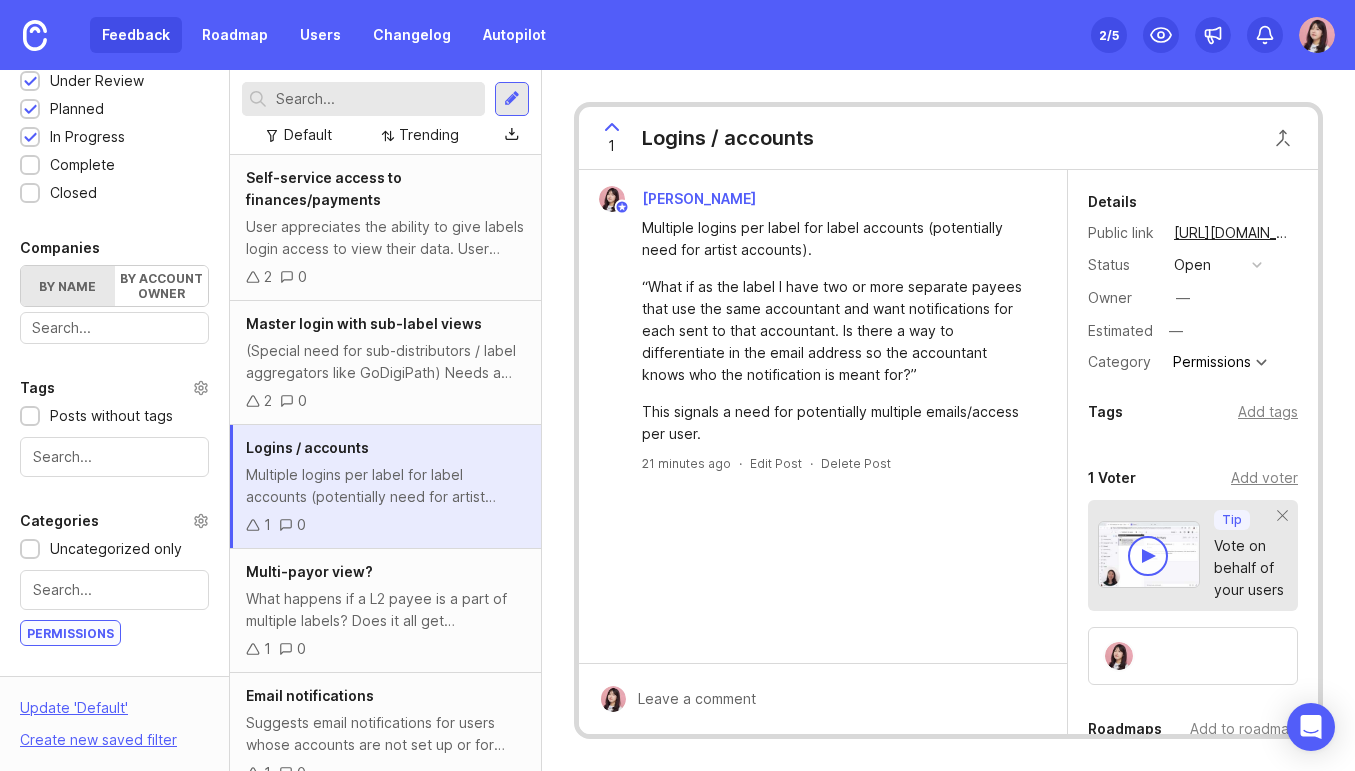 drag, startPoint x: 818, startPoint y: 248, endPoint x: 641, endPoint y: 230, distance: 177.9129 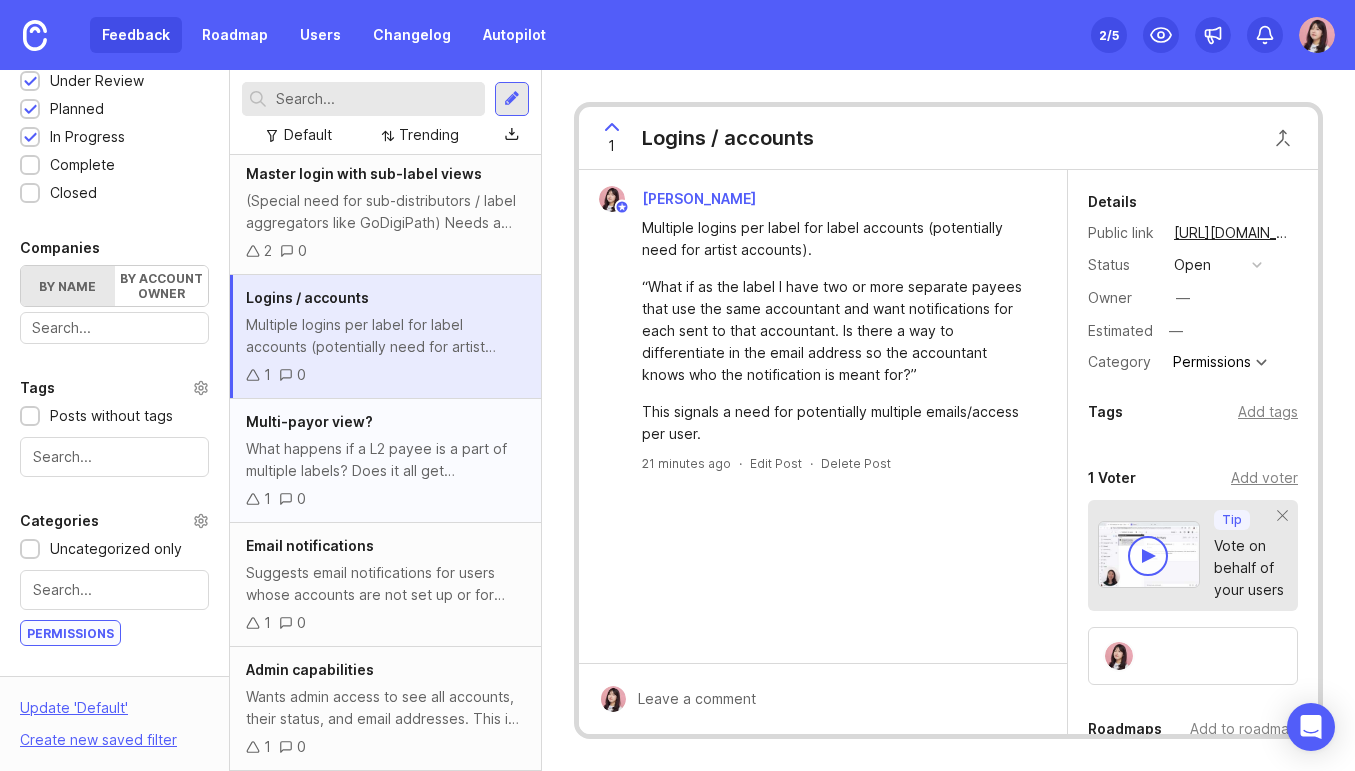 scroll, scrollTop: 147, scrollLeft: 0, axis: vertical 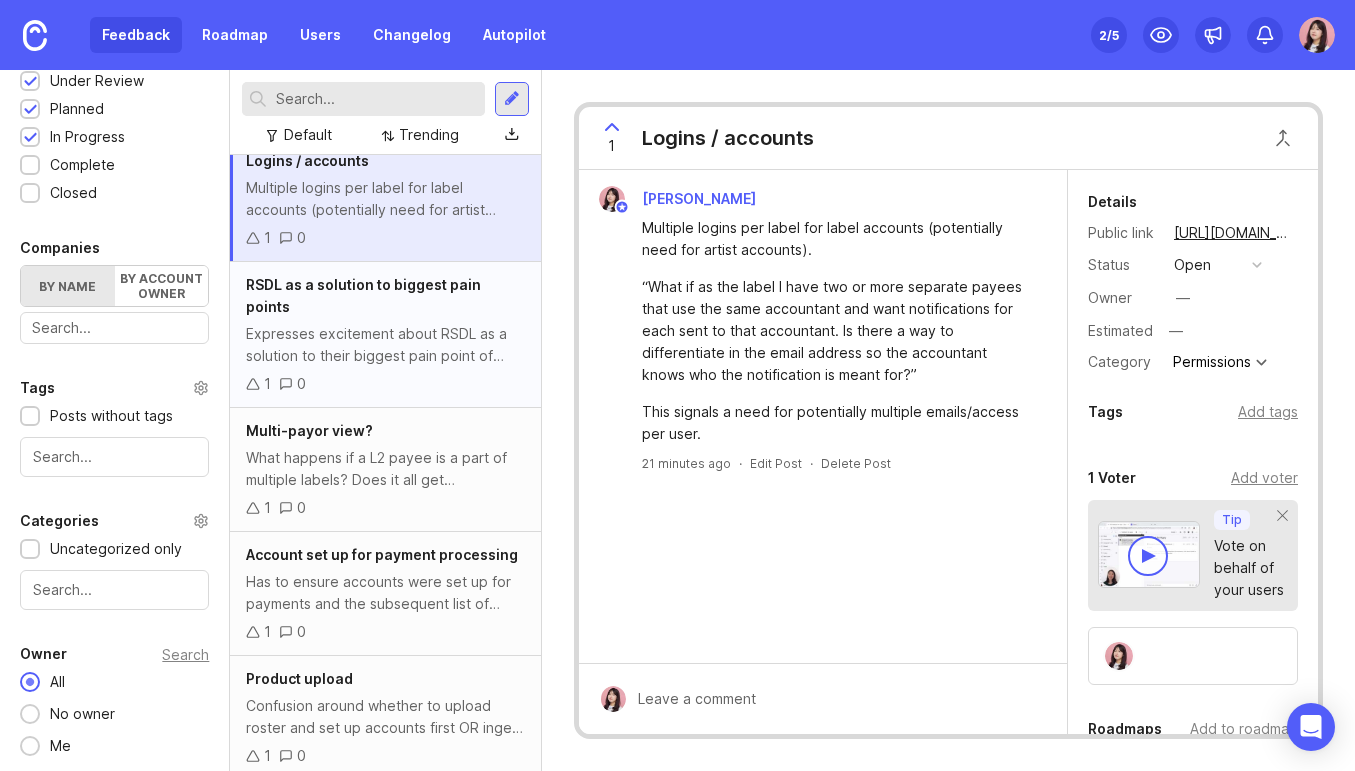 click on "RSDL as a solution to biggest pain points Expresses excitement about RSDL as a solution to their biggest pain point of manual accounting / manual statement processing: "This was for us the solution to our biggest pain point and the biggest pain point of the artists on our roster." 1 0" at bounding box center [385, 335] 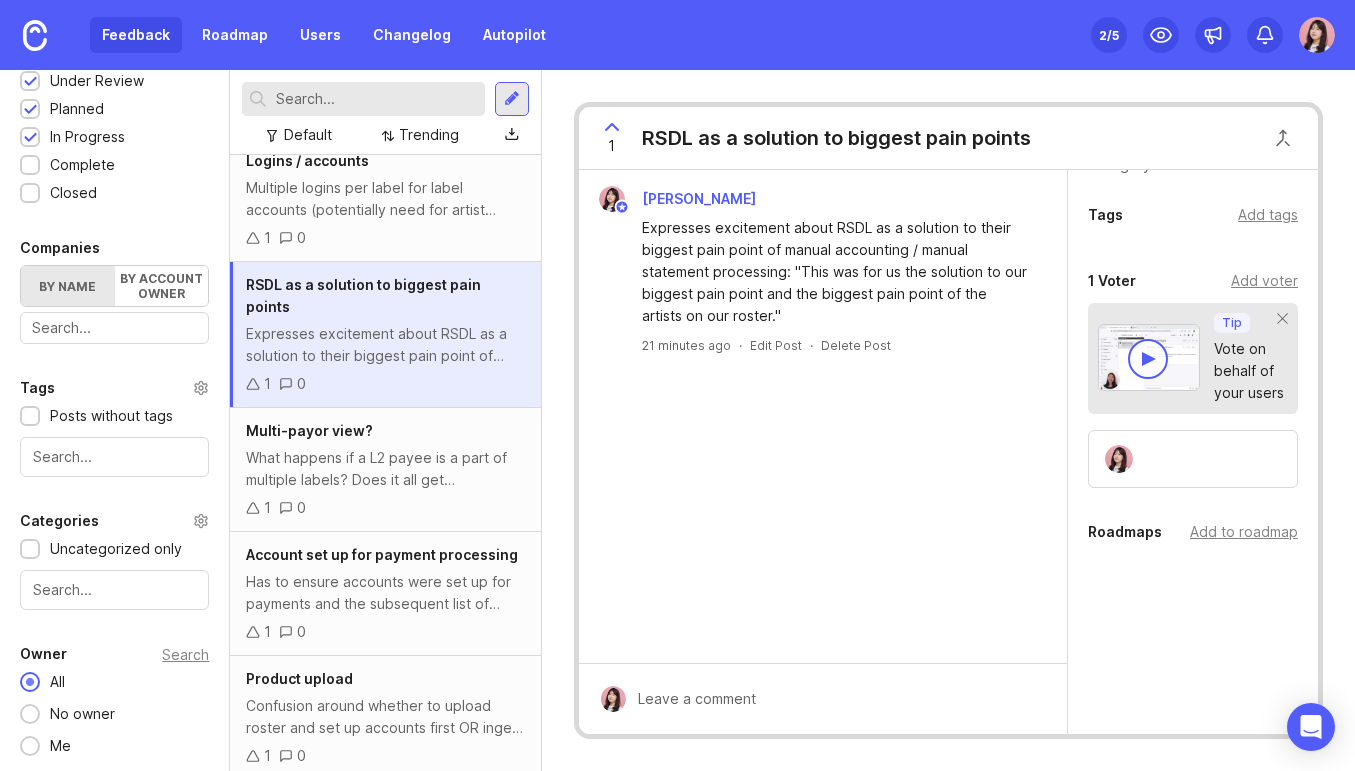 scroll, scrollTop: 0, scrollLeft: 0, axis: both 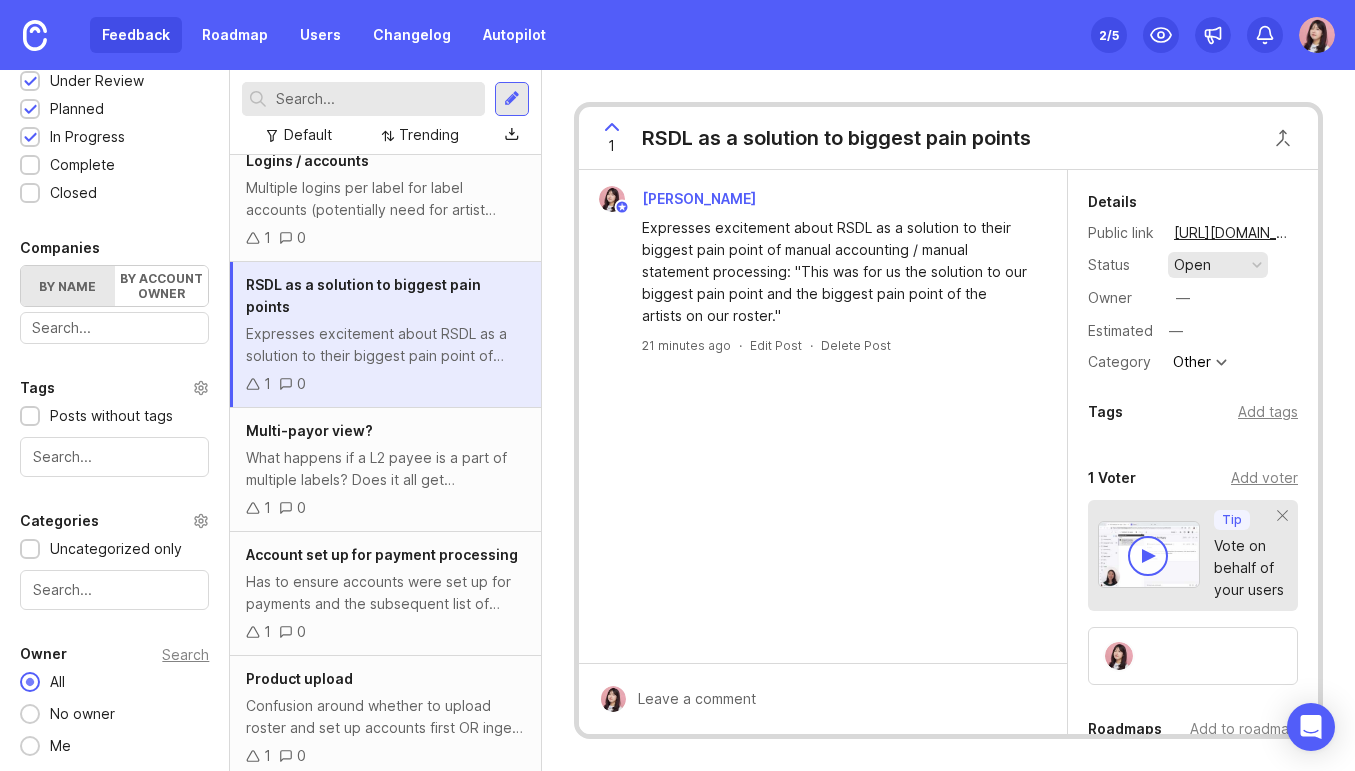 click on "open" at bounding box center [1218, 265] 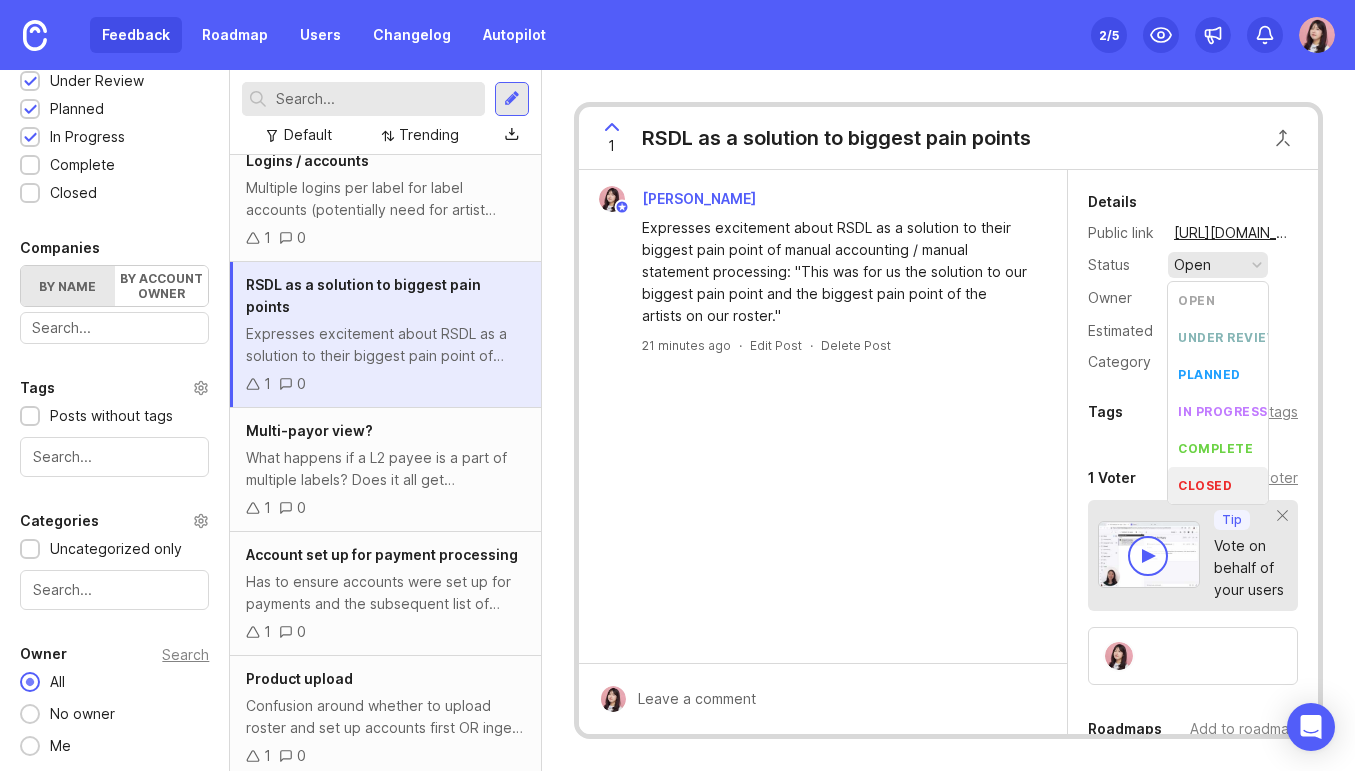 click on "closed" at bounding box center [1218, 485] 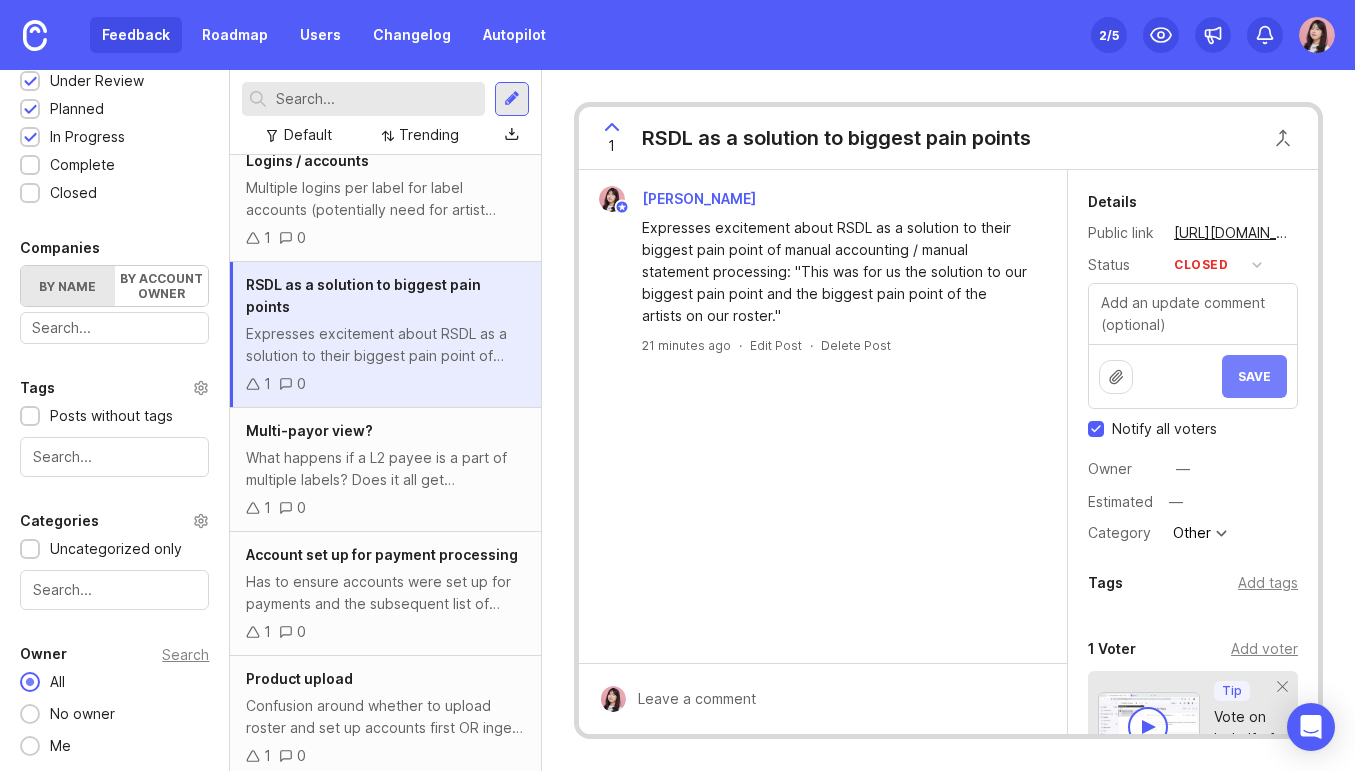 click on "Save" at bounding box center (1254, 376) 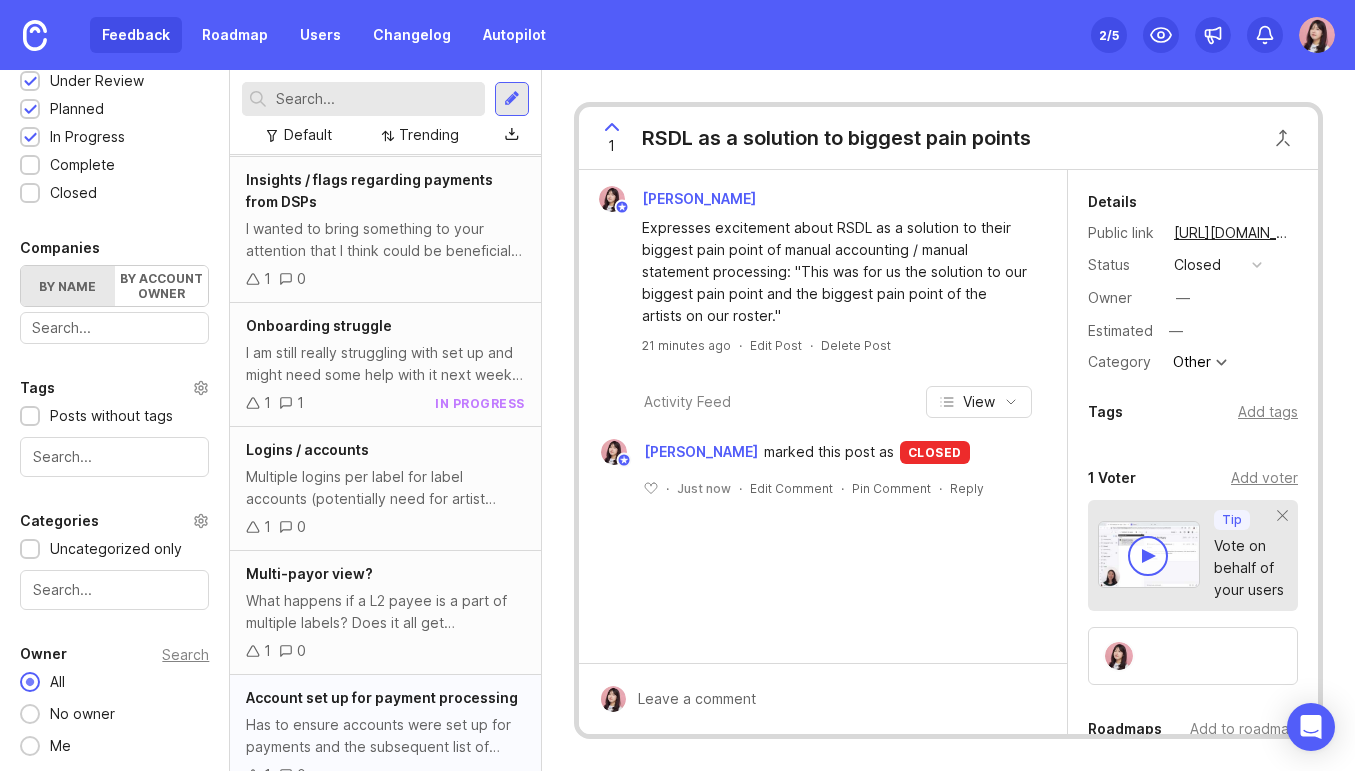 scroll, scrollTop: 3156, scrollLeft: 0, axis: vertical 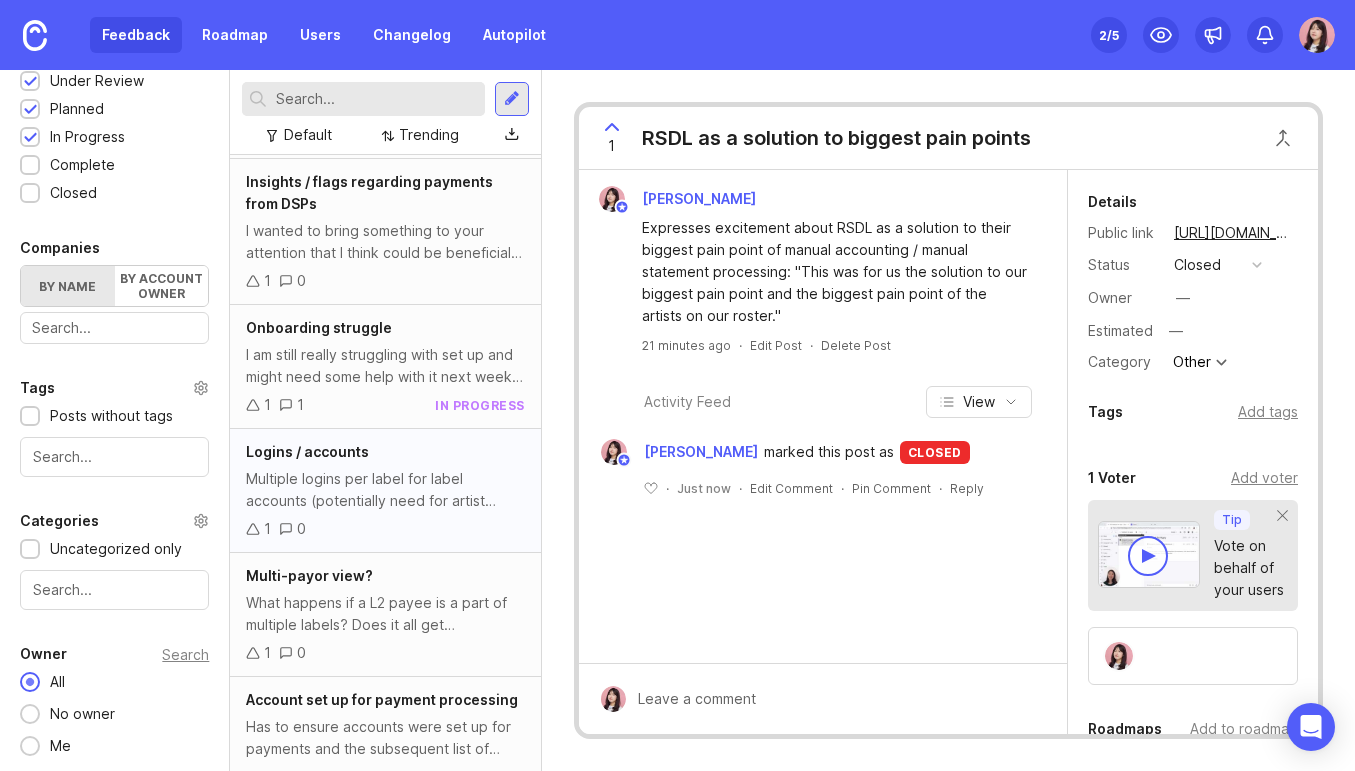 click on "Multiple logins per label for label accounts (potentially need for artist accounts). “What if as the label I have two or more separate payees that use the same accountant and want notifications for each sent to that accountant. Is there a way to differentiate in the email address so the accountant knows who the notification is meant for?” This signals a need for potentially multiple emails/access per user." at bounding box center [385, 490] 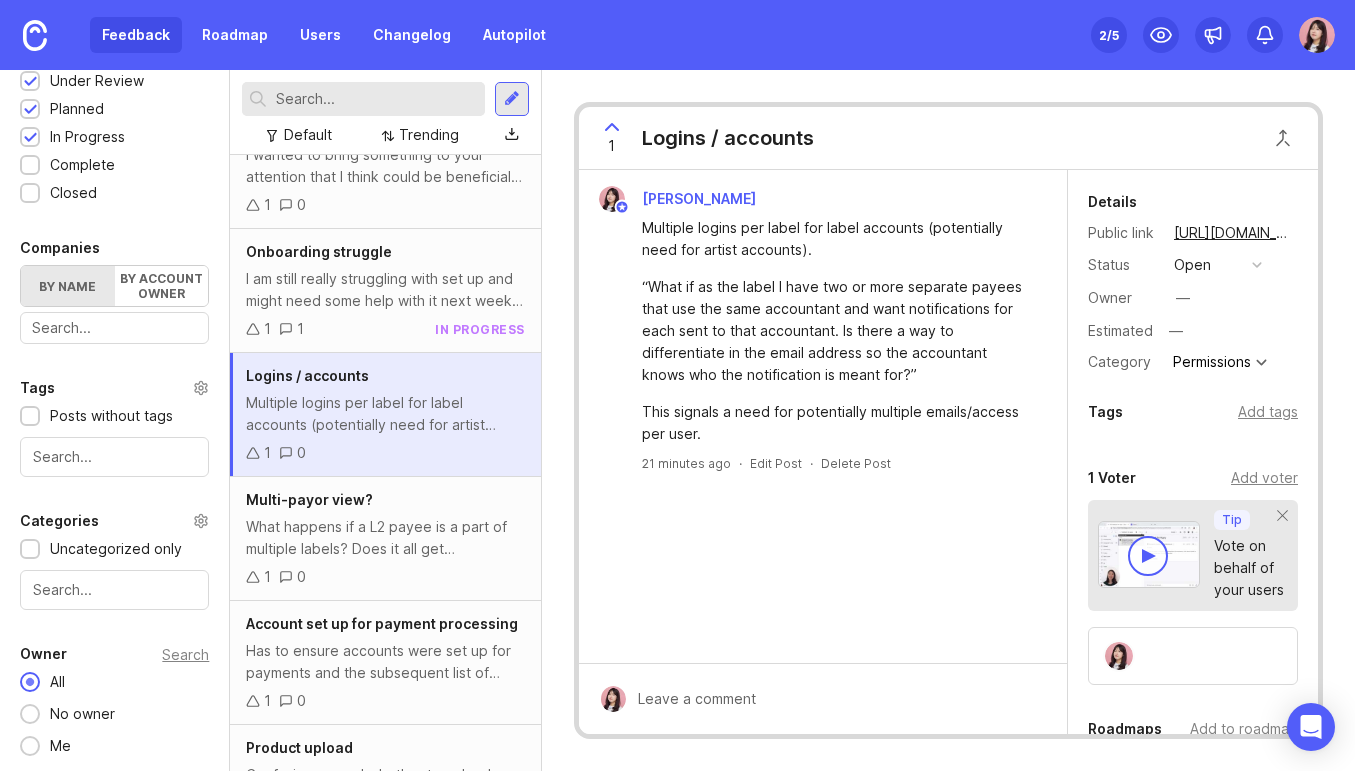 scroll, scrollTop: 3235, scrollLeft: 0, axis: vertical 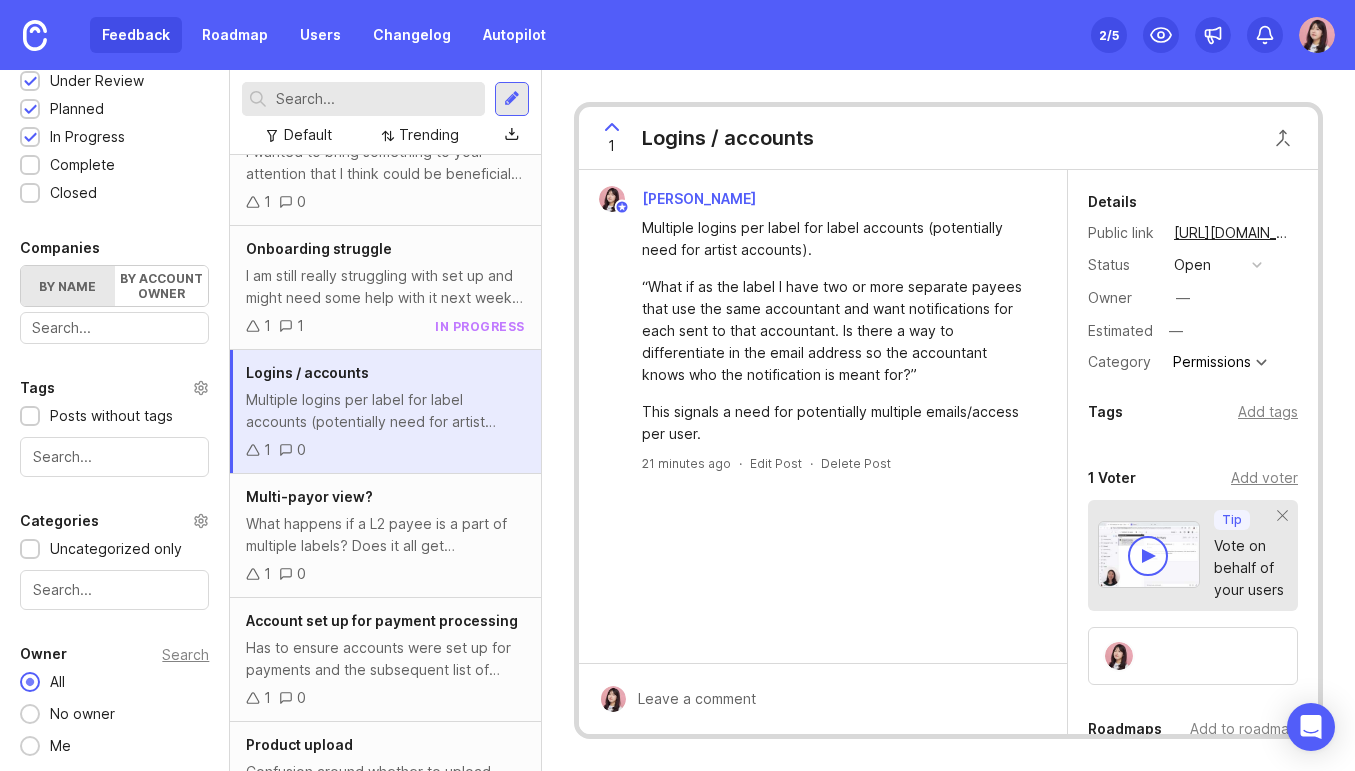 click on "Multi-payor view?" at bounding box center [385, 497] 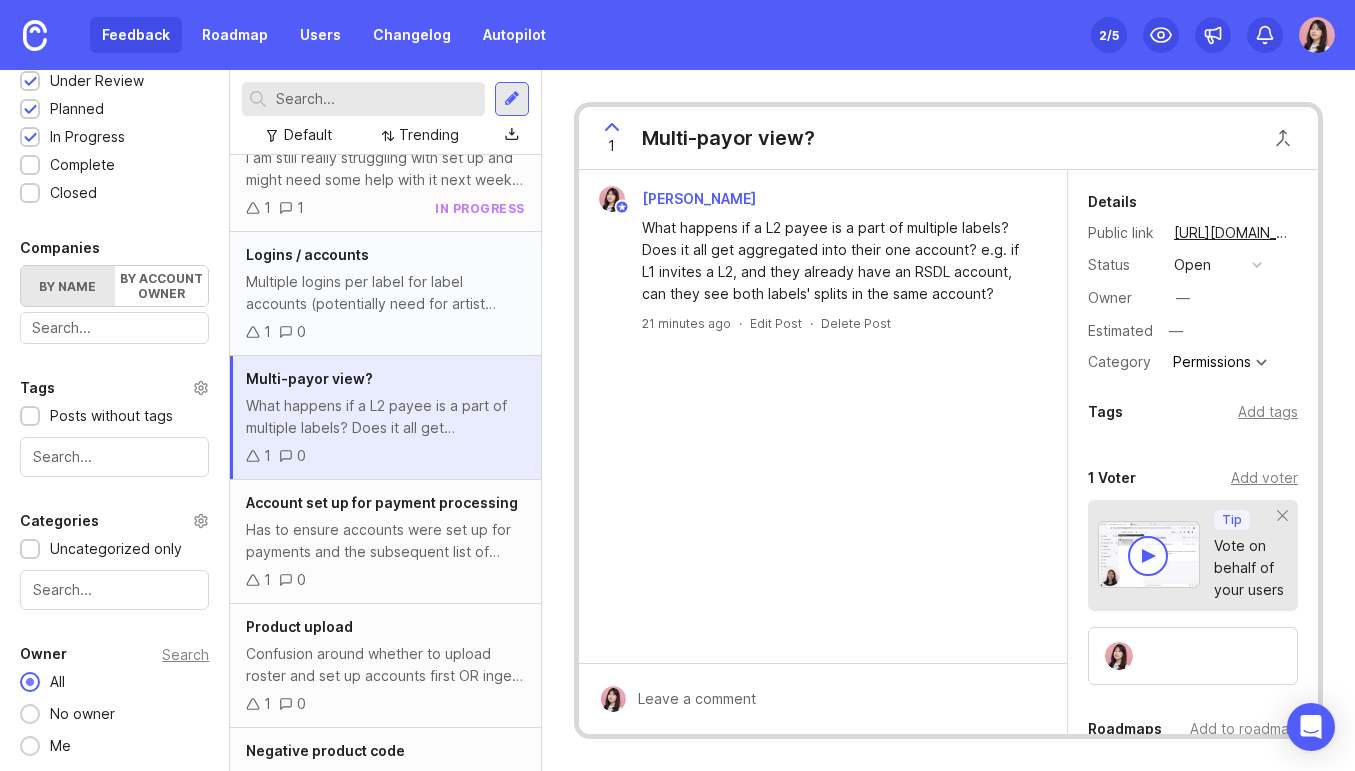 scroll, scrollTop: 3365, scrollLeft: 0, axis: vertical 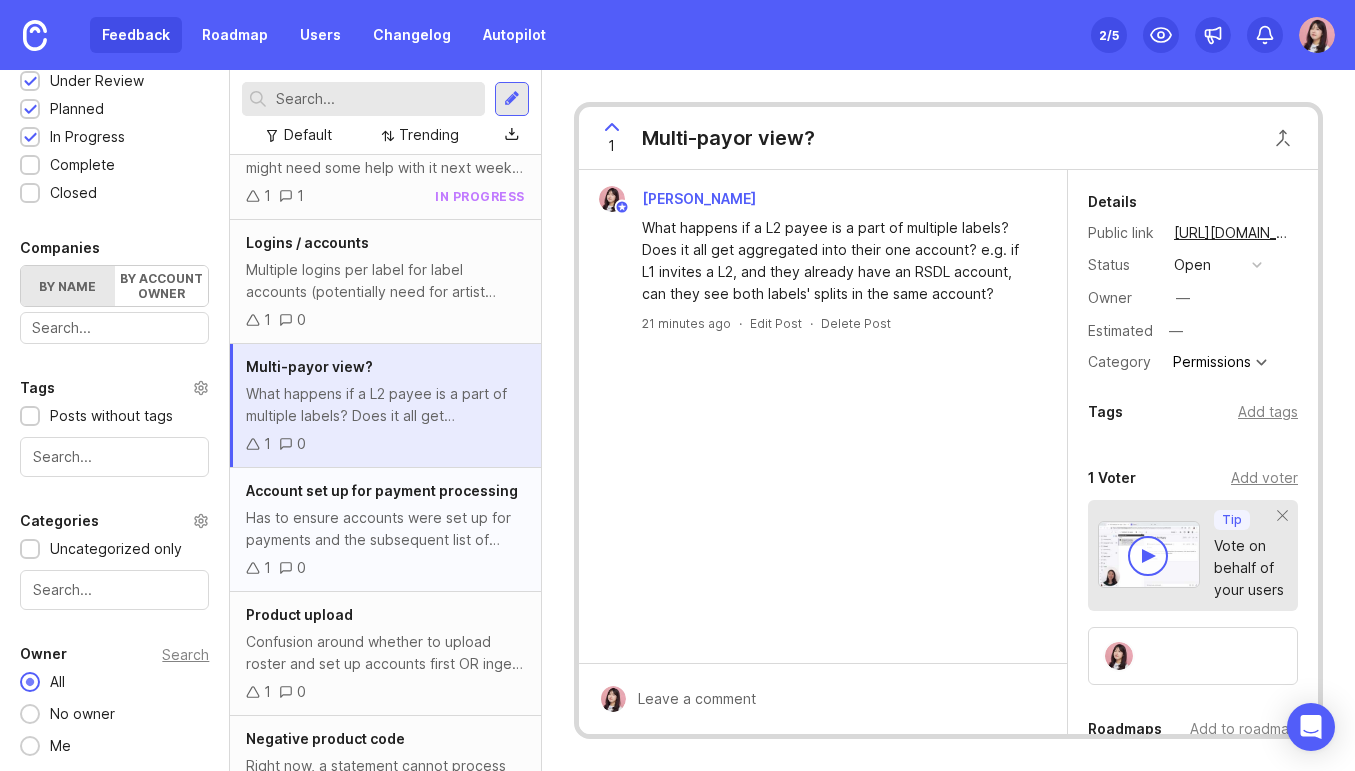click on "Has to ensure accounts were set up for payments and the subsequent list of those who haven't set up their accounts: "So then once [products and accounts] were linked and we had basically no errors, then it was a matter of making sure that all of the accounts had been set up so that if we processed a payment, everyone would get paid." There have been challenges with payees getting set up due to bank issues and inconsistent document recognition: "It seems that the bank that we're currently using... can be a bit finicky and sometimes even inconsistent with what documents they recognize." He described as the workaround for this as: "As we start signing up new artists, we're just going to [ask for it] during onboarding. And so we'll get that all figured out ahead of time."" at bounding box center (385, 529) 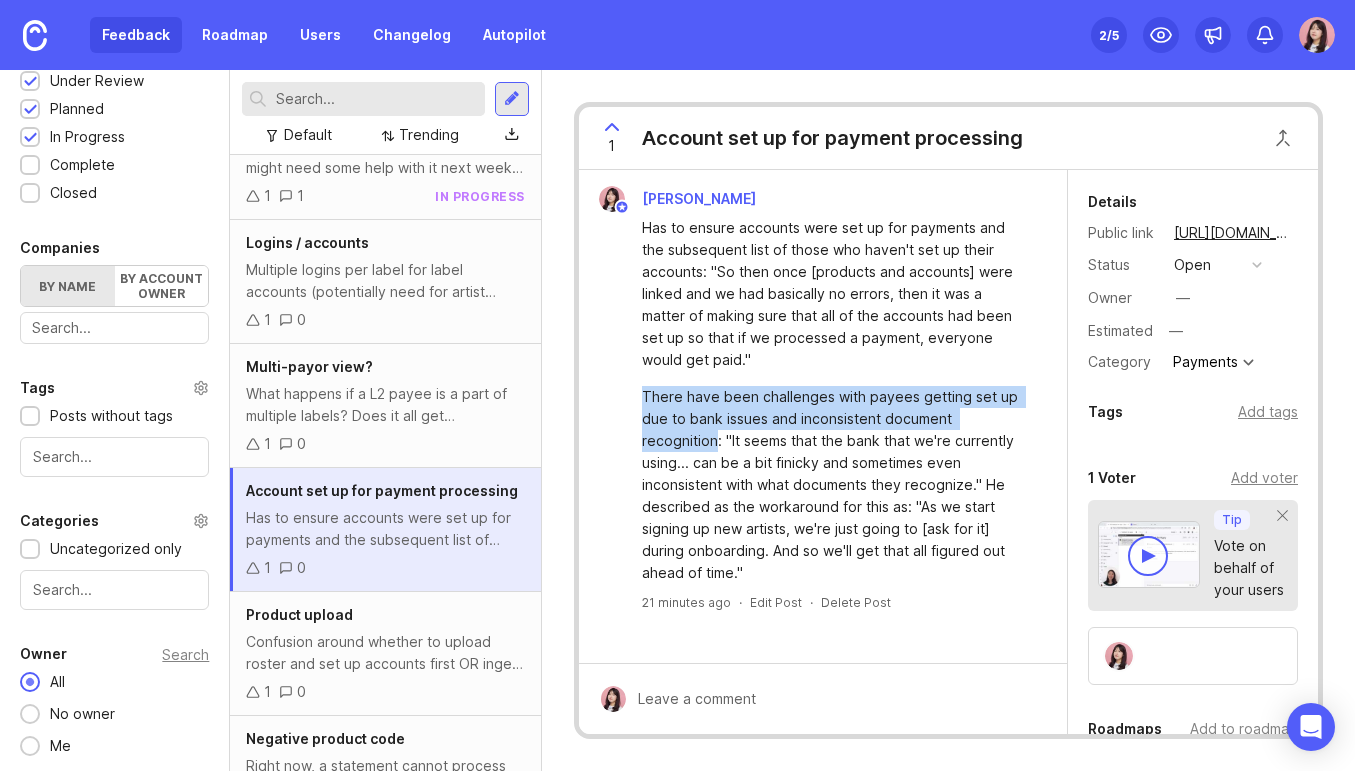 drag, startPoint x: 645, startPoint y: 394, endPoint x: 714, endPoint y: 447, distance: 87.005745 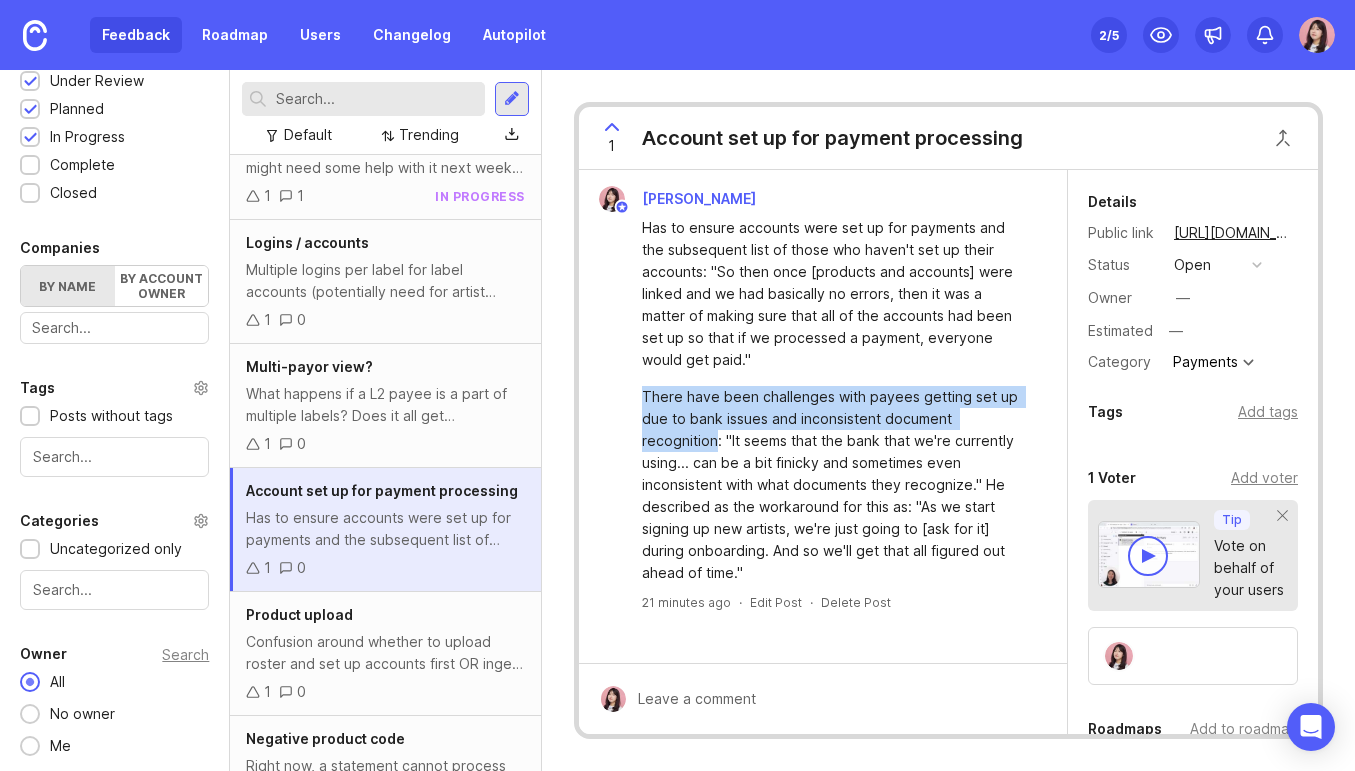 click on "There have been challenges with payees getting set up due to bank issues and inconsistent document recognition: "It seems that the bank that we're currently using... can be a bit finicky and sometimes even inconsistent with what documents they recognize." He described as the workaround for this as: "As we start signing up new artists, we're just going to [ask for it] during onboarding. And so we'll get that all figured out ahead of time."" at bounding box center [834, 485] 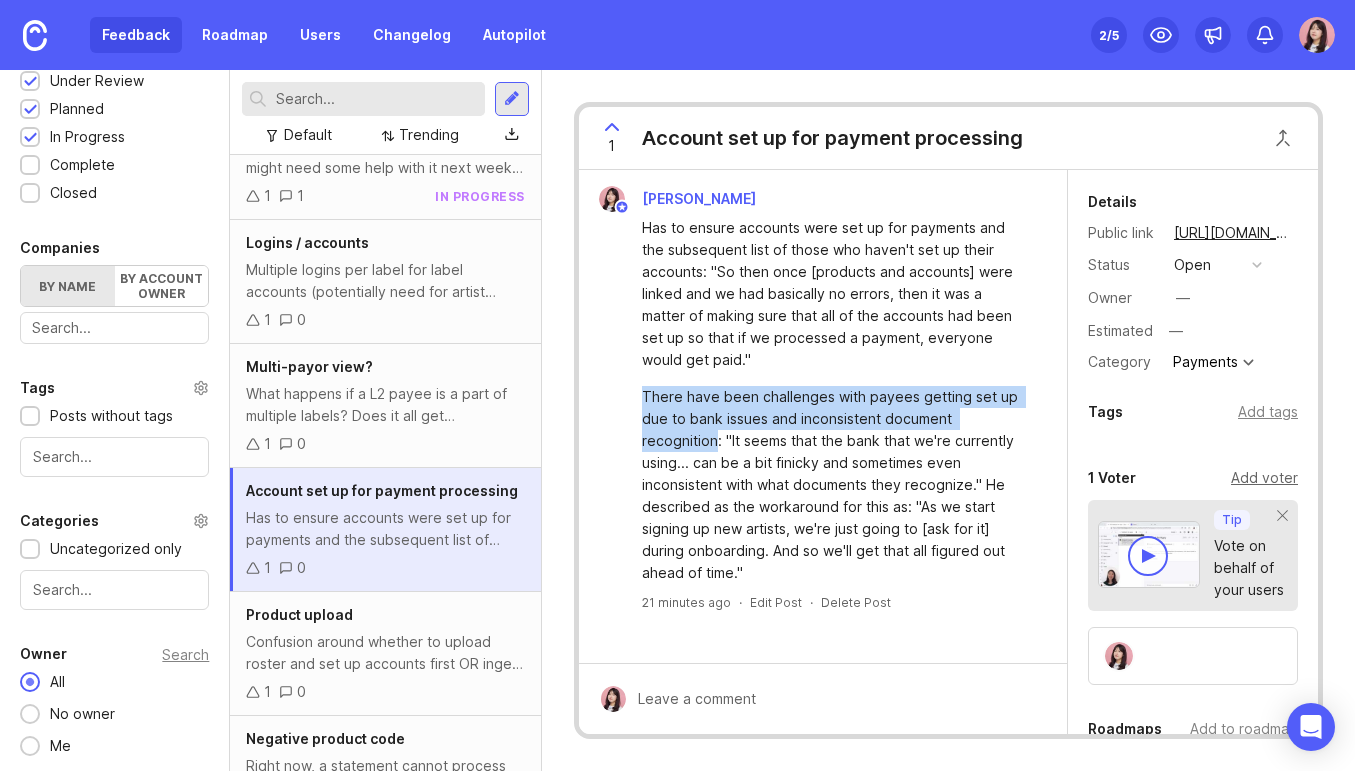 click on "Add voter" at bounding box center [1264, 478] 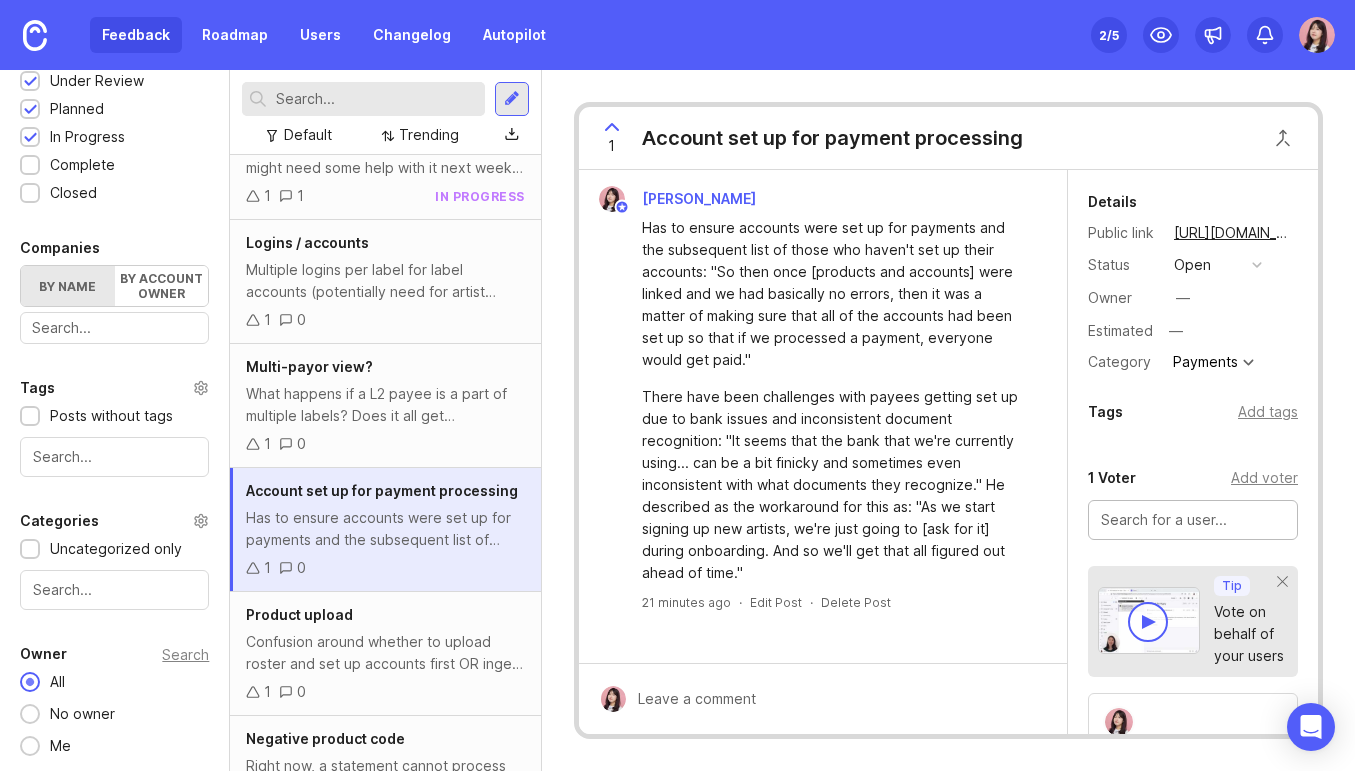click at bounding box center (1193, 520) 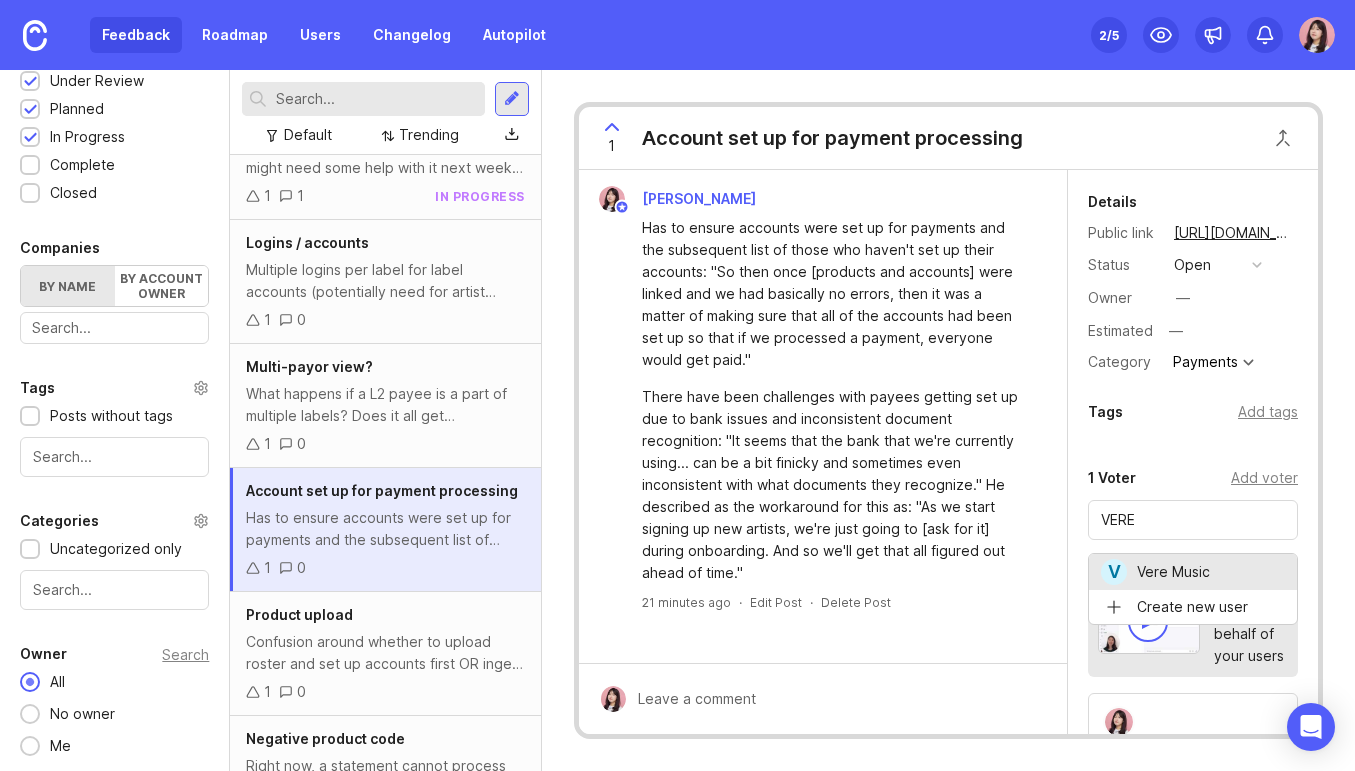 type on "Vere Music" 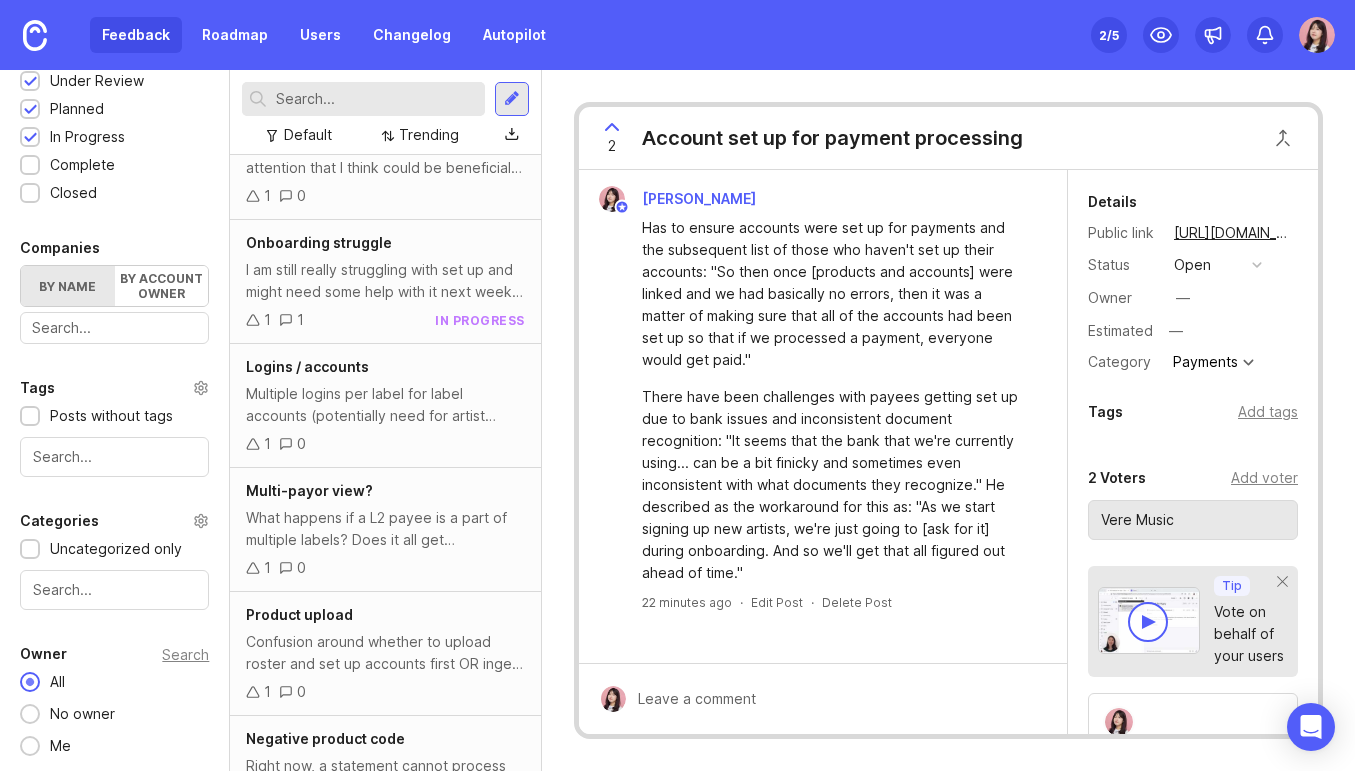 scroll, scrollTop: 0, scrollLeft: 0, axis: both 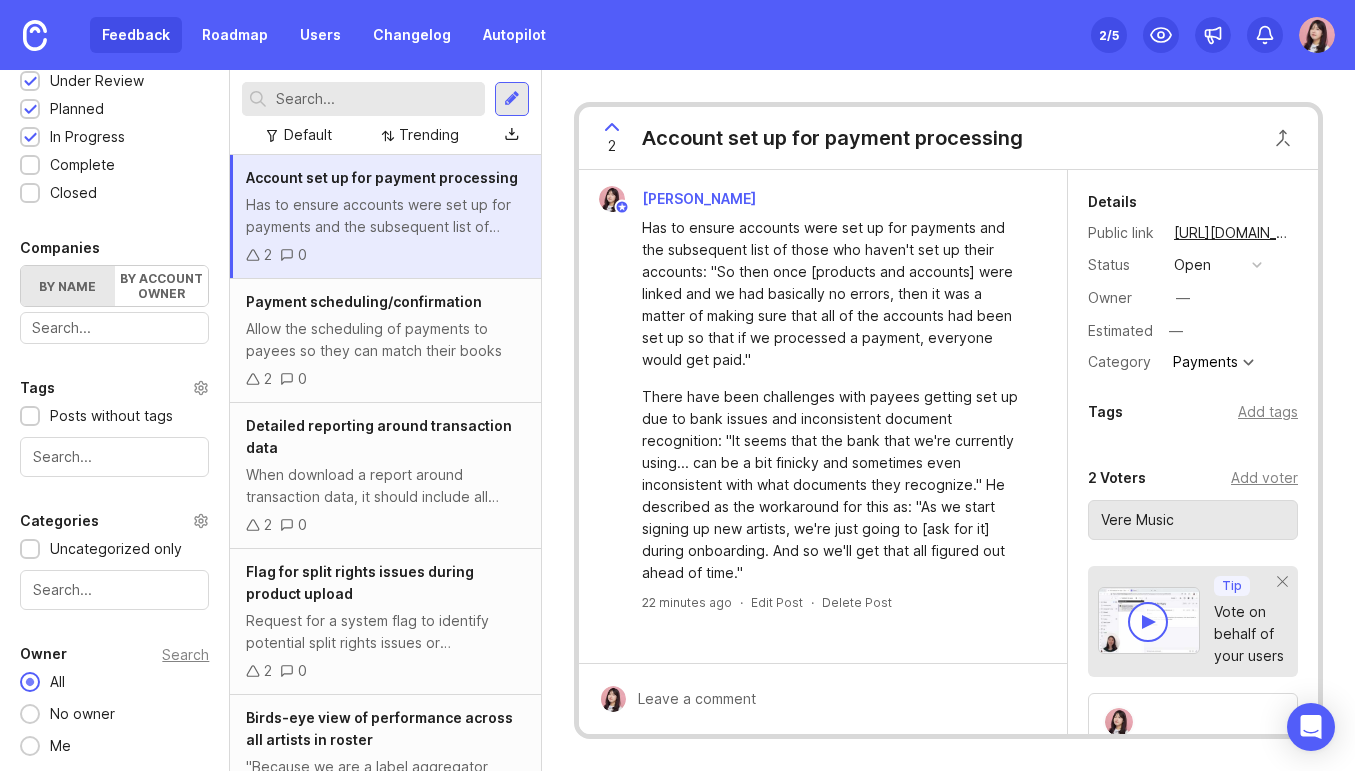 type 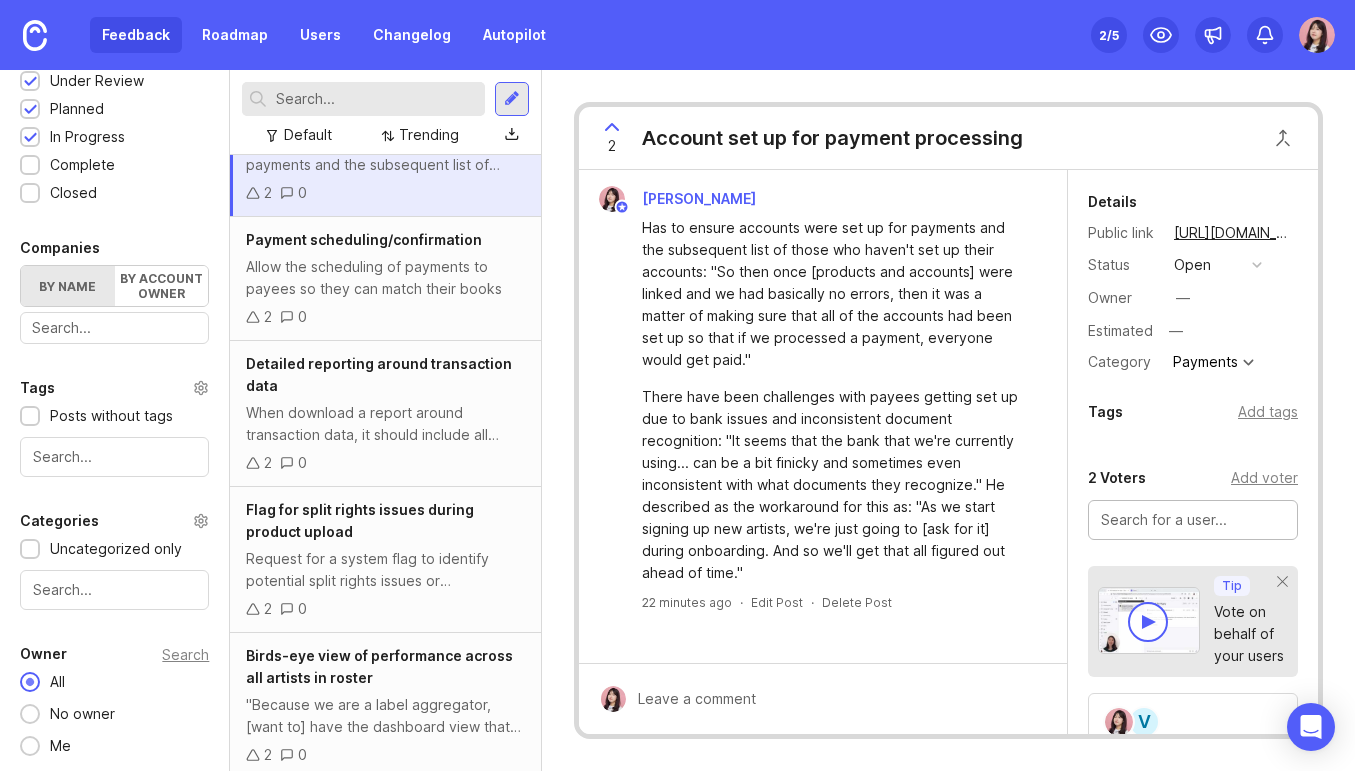 scroll, scrollTop: 71, scrollLeft: 0, axis: vertical 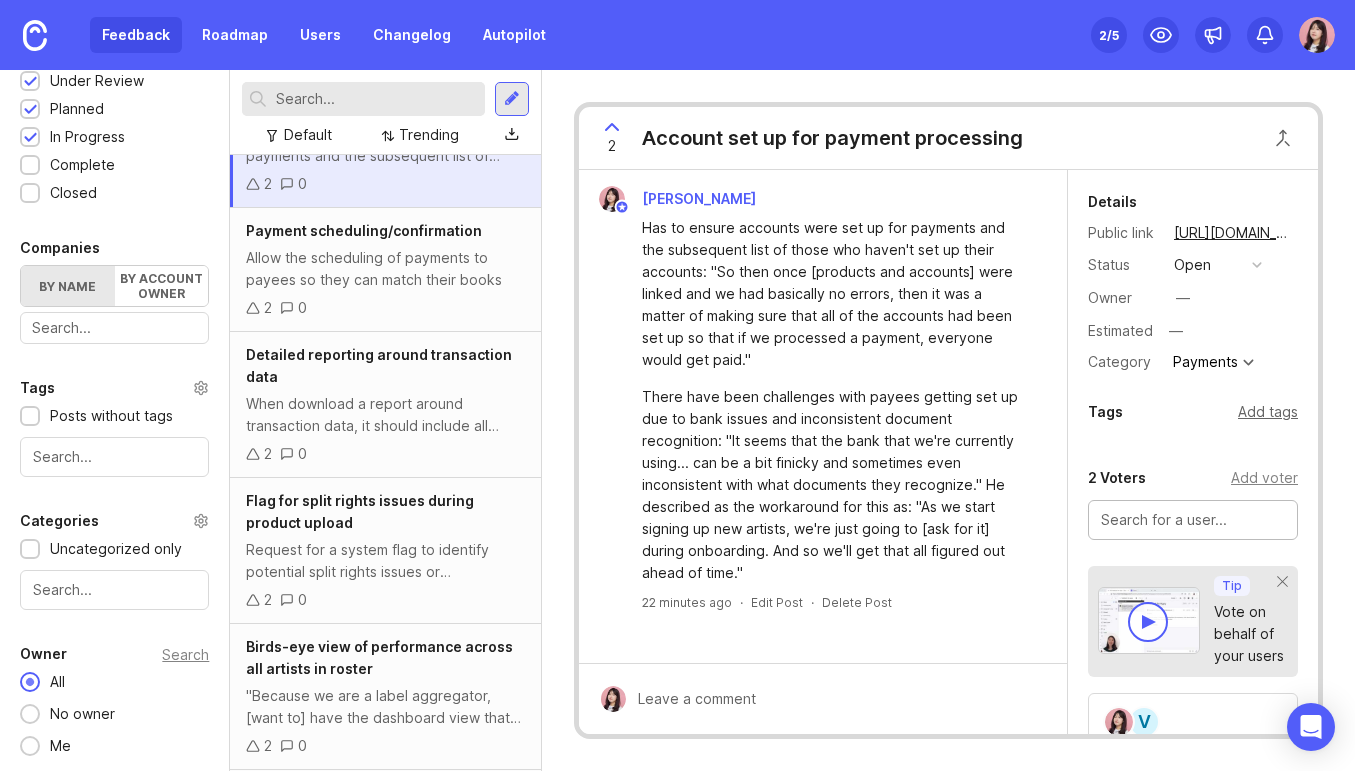 click on "Add tags" at bounding box center [1268, 412] 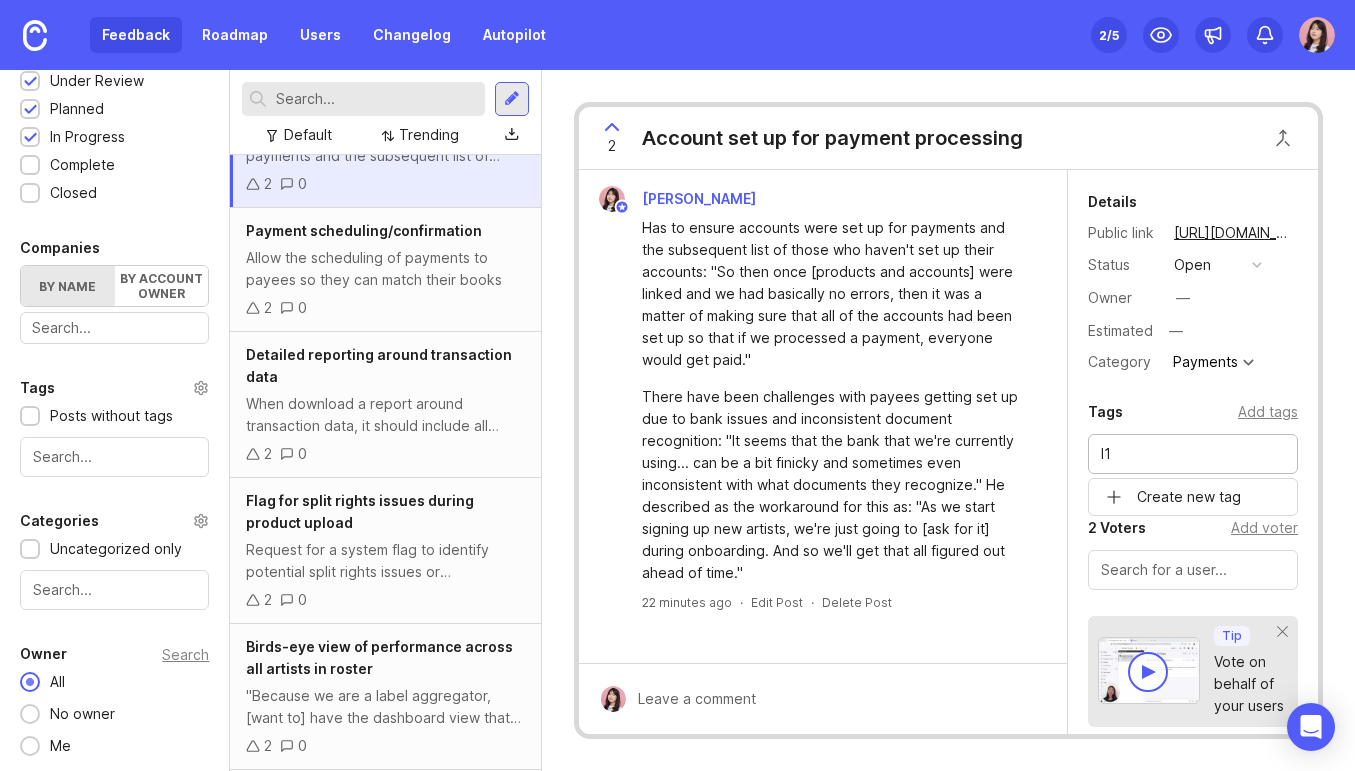 type on "l" 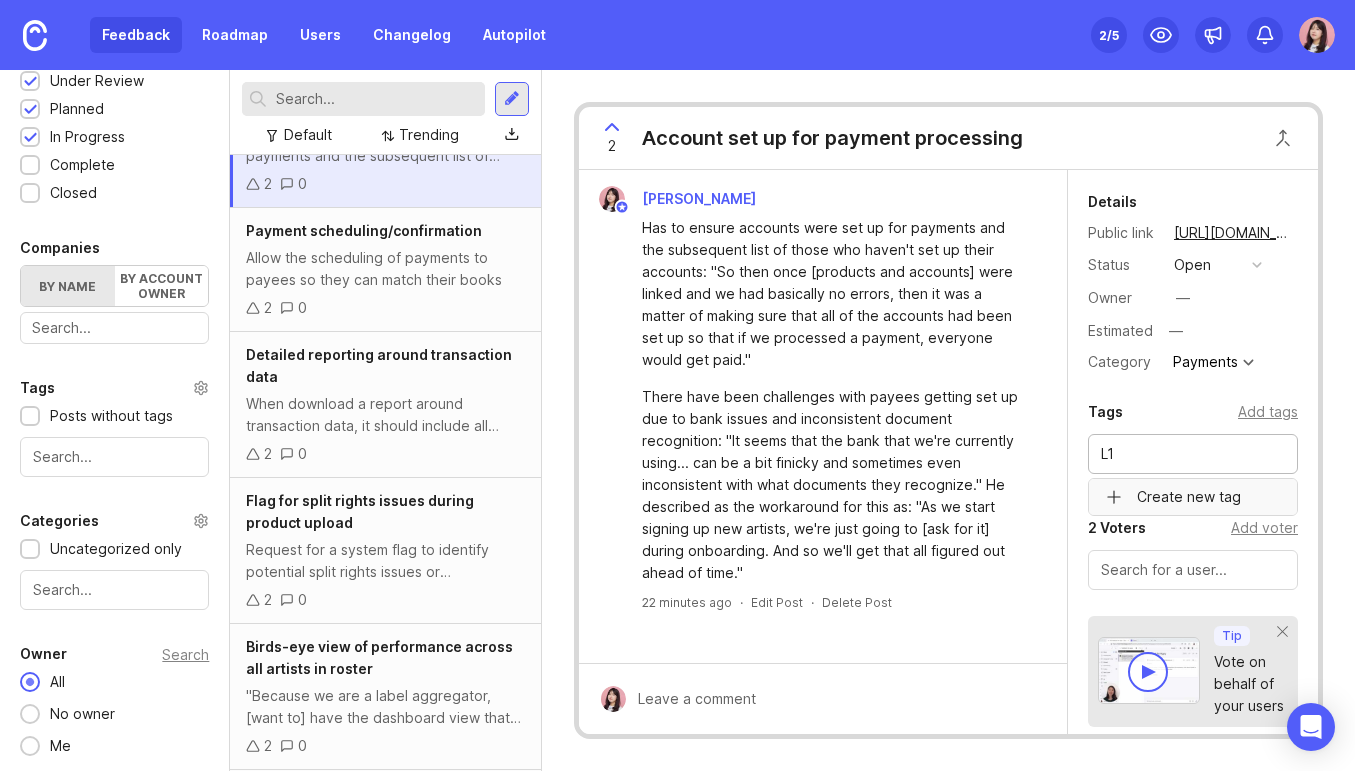 type on "L1" 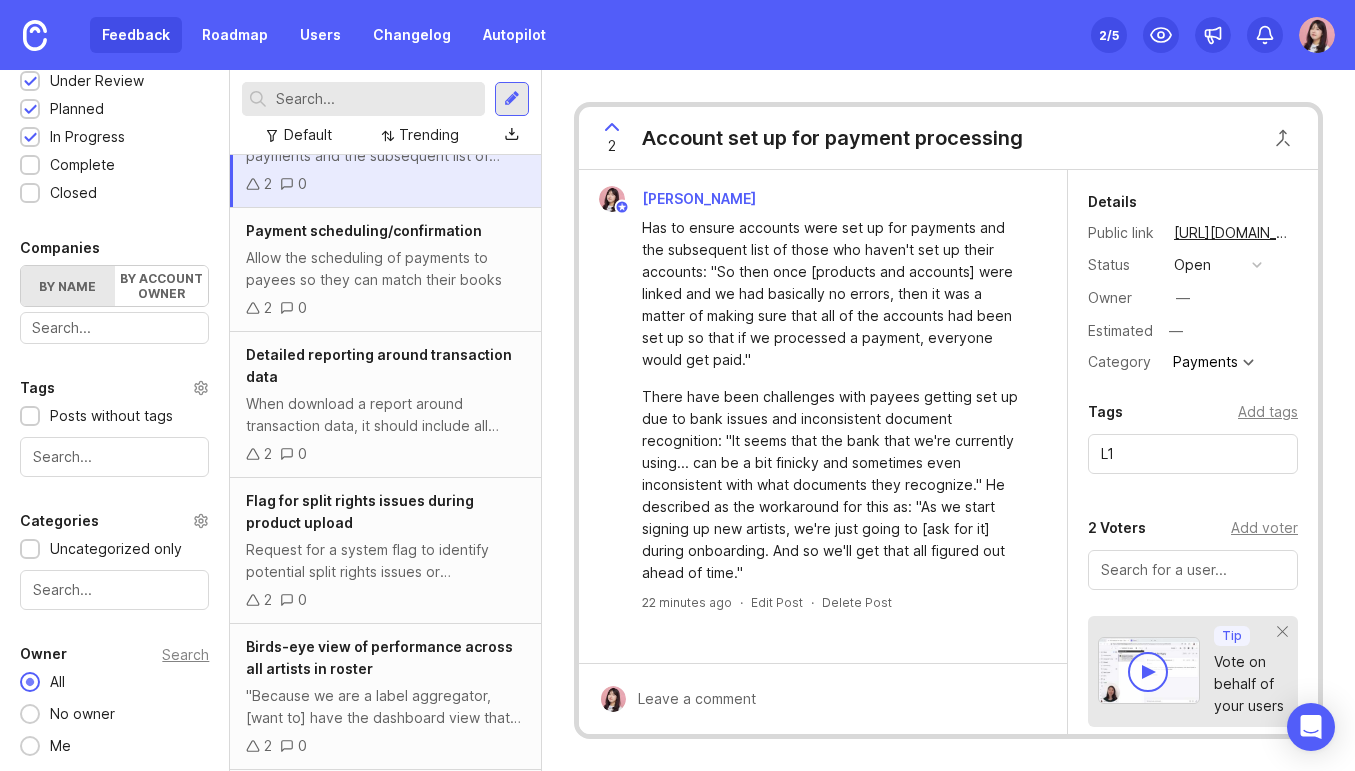 type 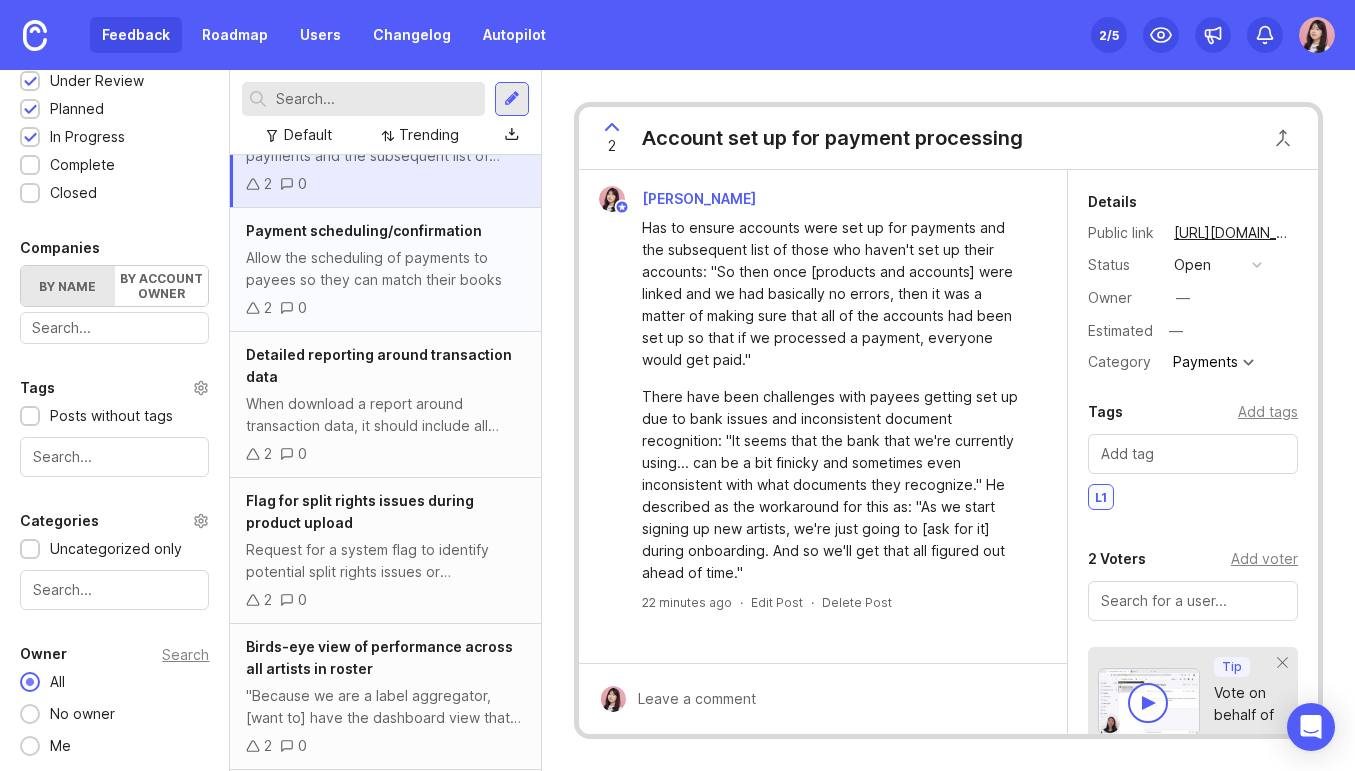 scroll, scrollTop: 0, scrollLeft: 0, axis: both 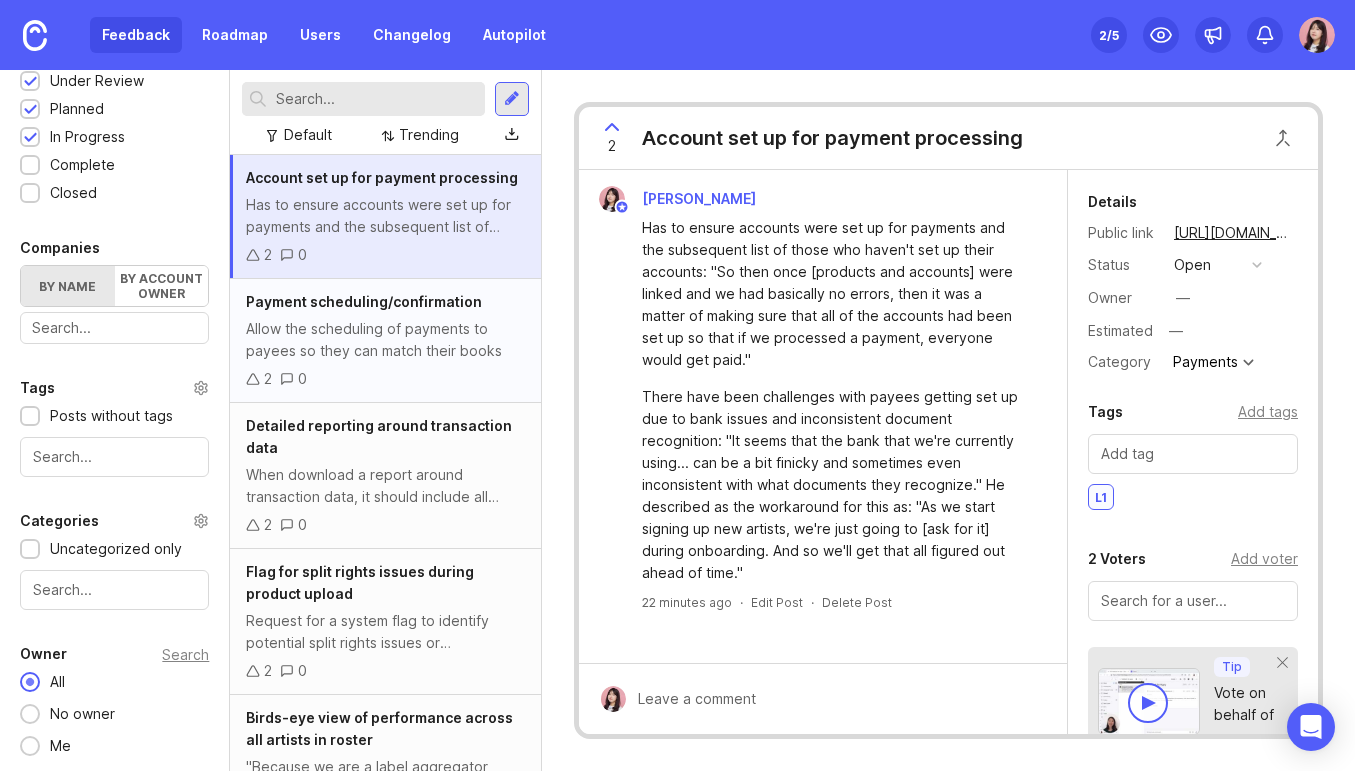 click on "Allow the scheduling of payments to payees so they can match their books" at bounding box center [385, 340] 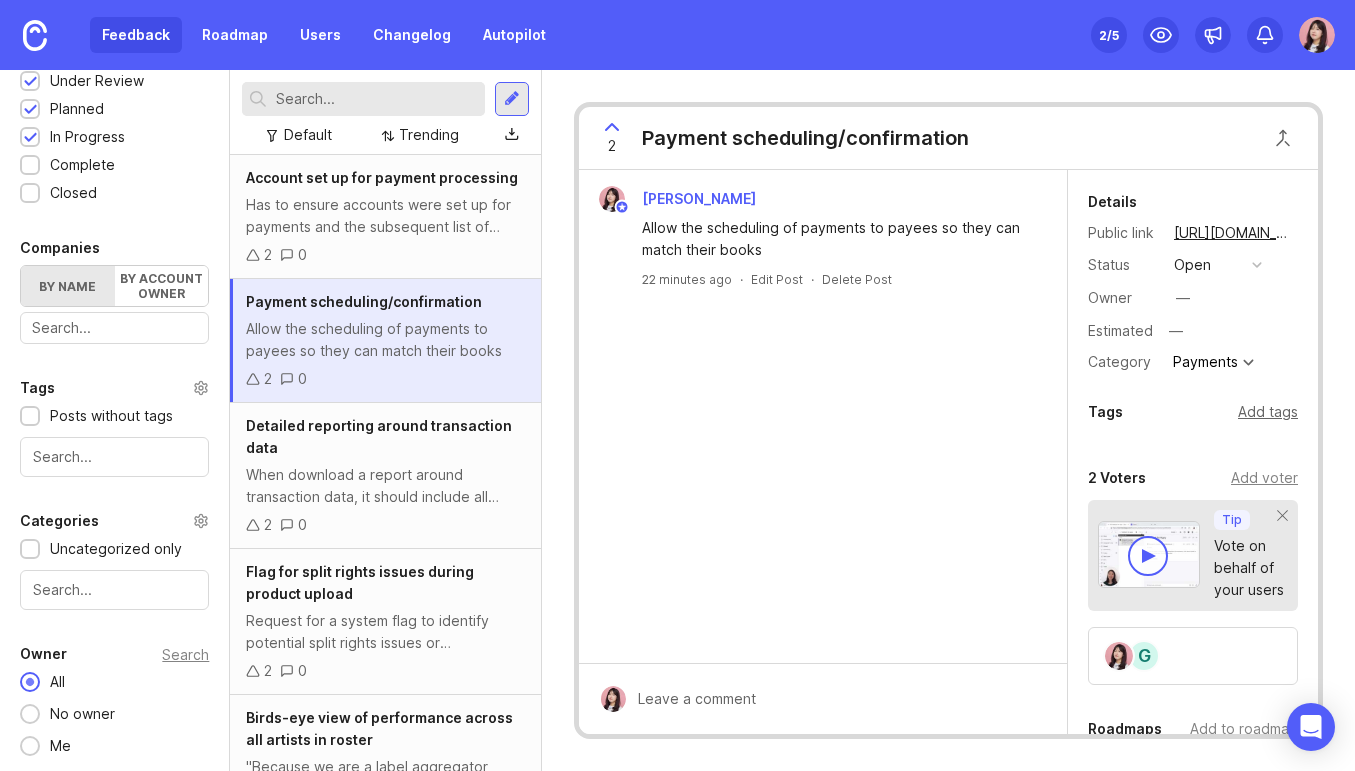 click on "Add tags" at bounding box center (1268, 412) 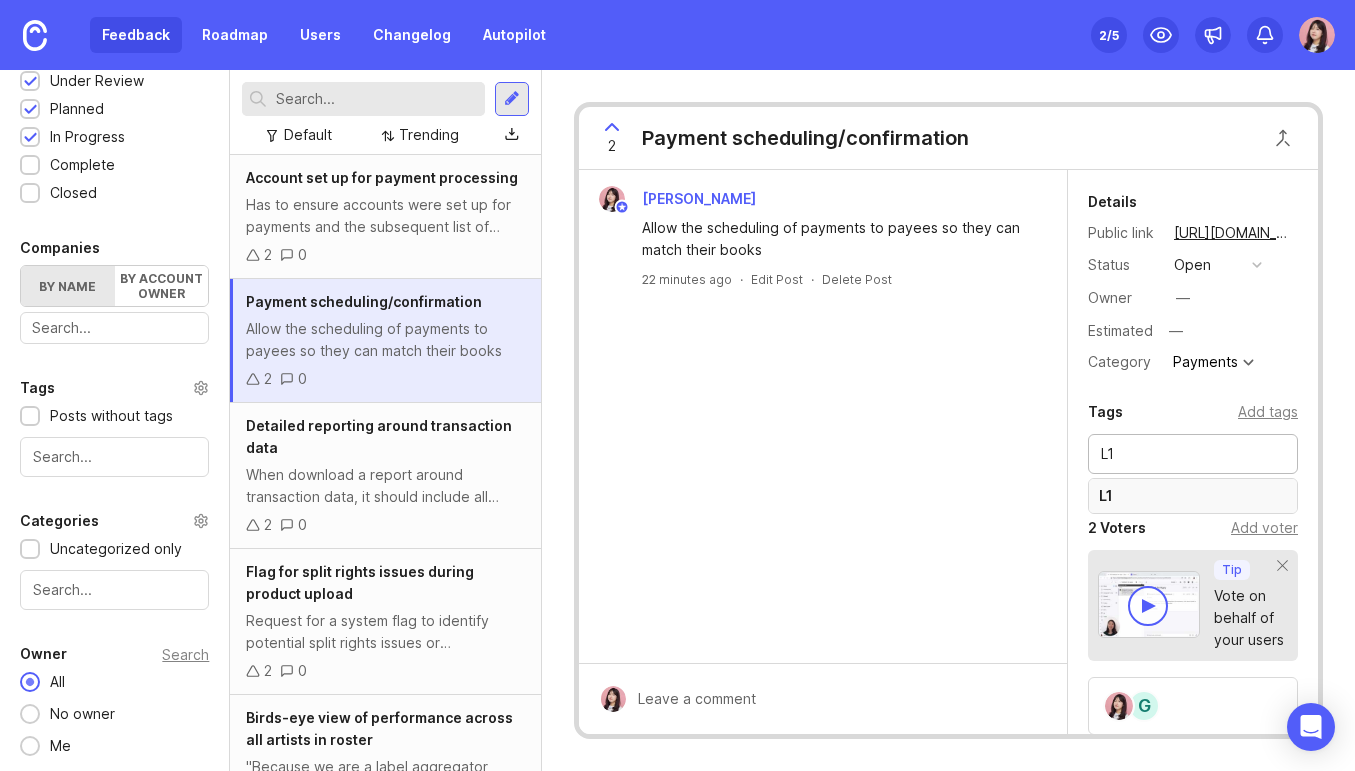 type on "L1" 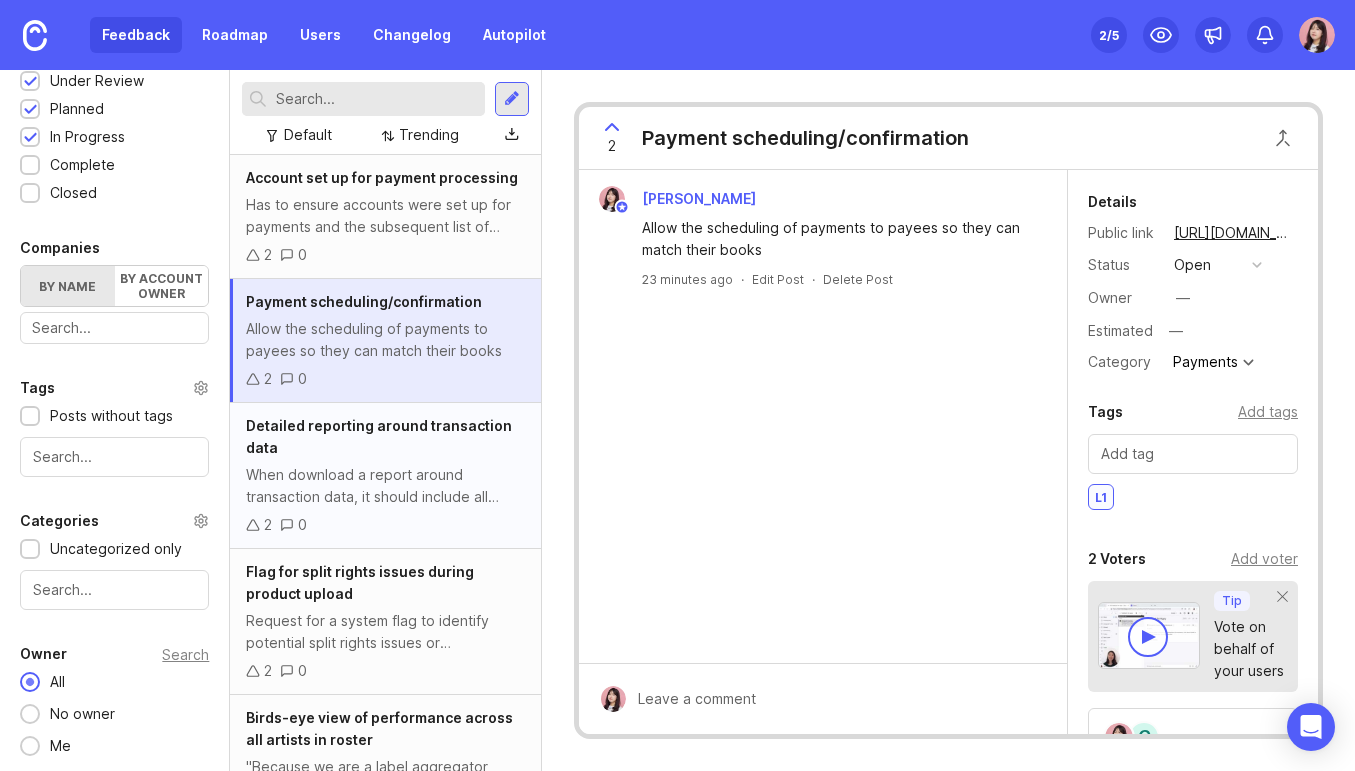 click on "When download a report around transaction data, it should include all transaction details, not a truncated version. "When I go and hit download here, instead of 4,000 lines of data and transactions, it was 40."" at bounding box center [385, 486] 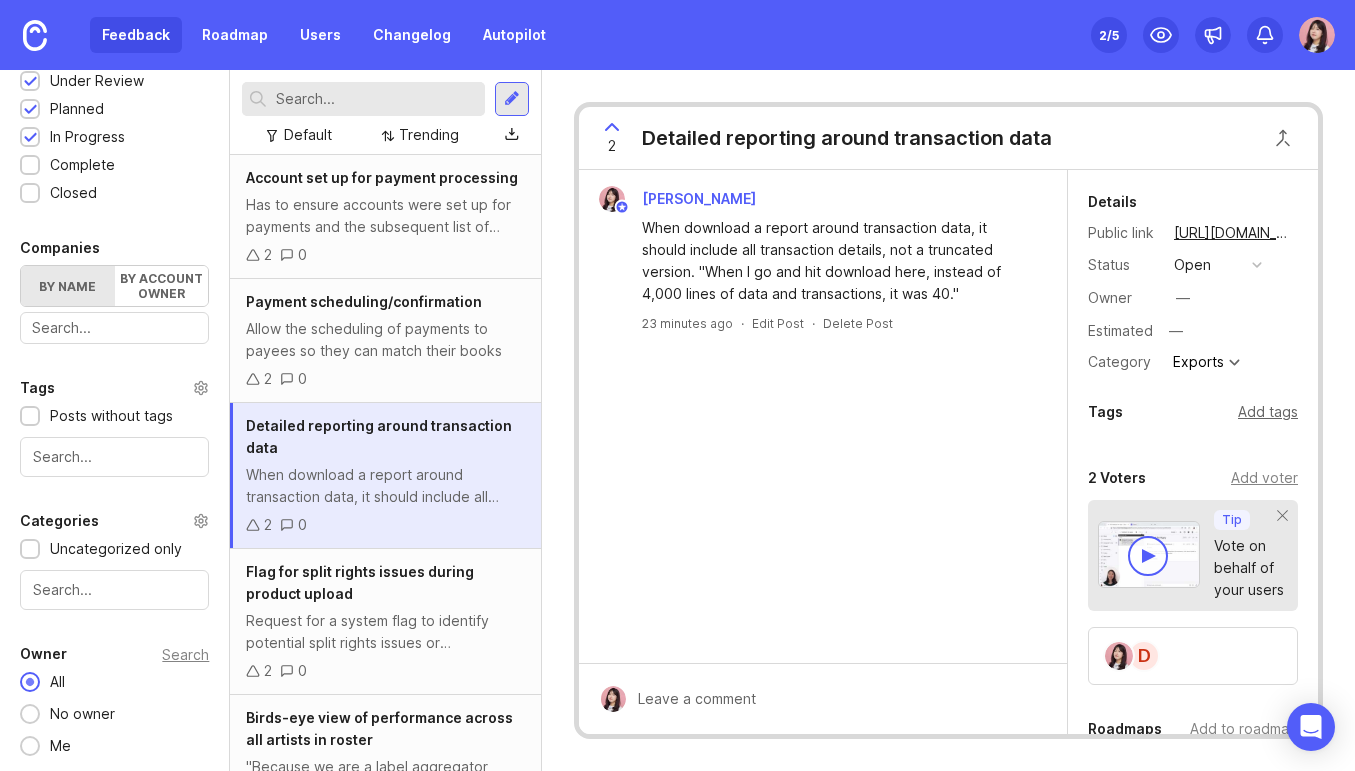 click on "Add tags" at bounding box center [1268, 412] 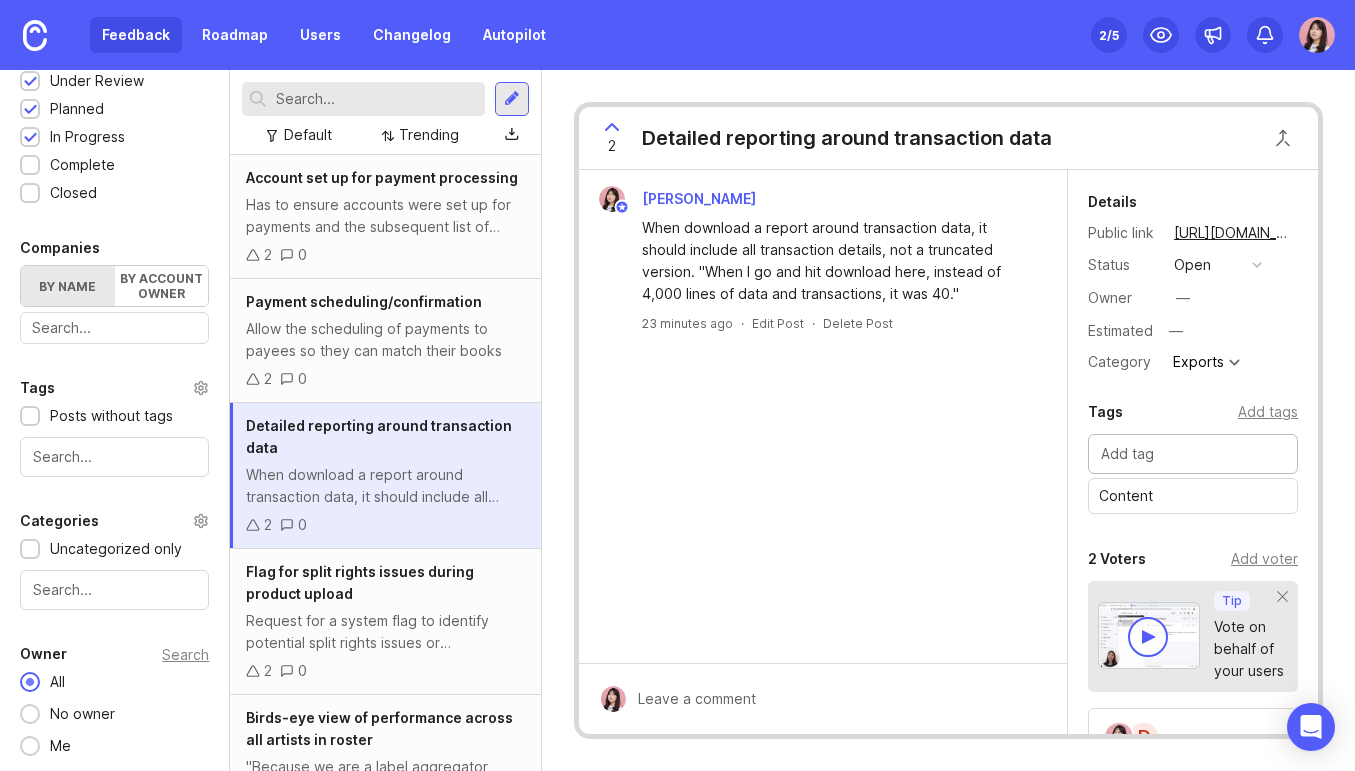 click at bounding box center (1193, 454) 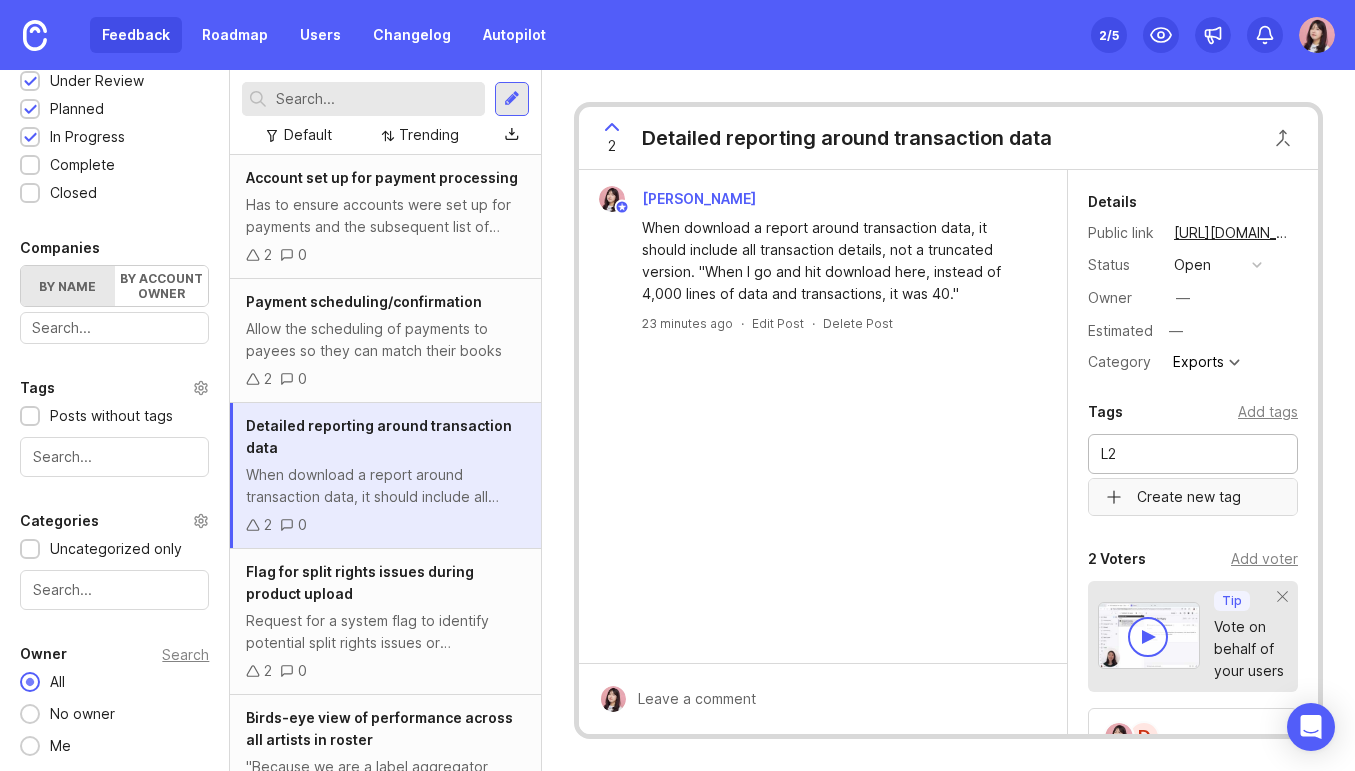 type on "L2" 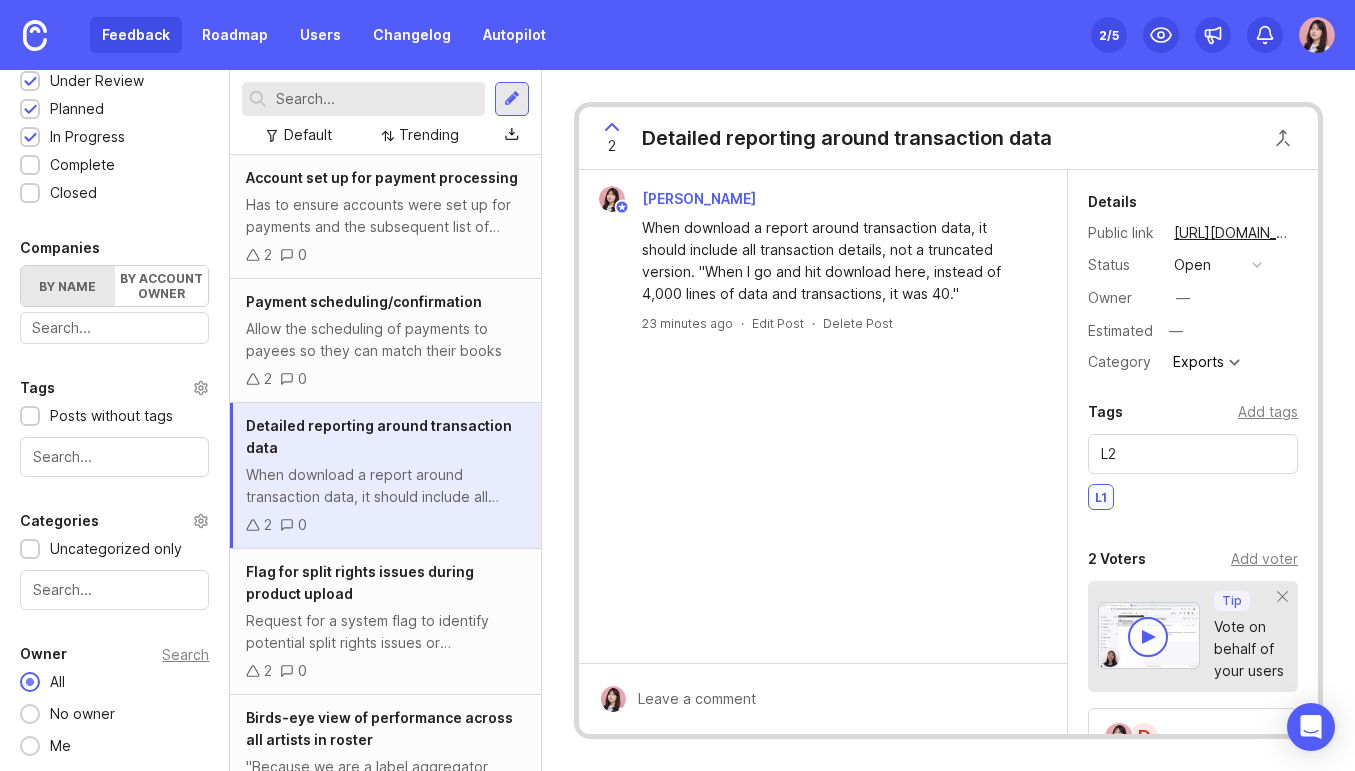 type 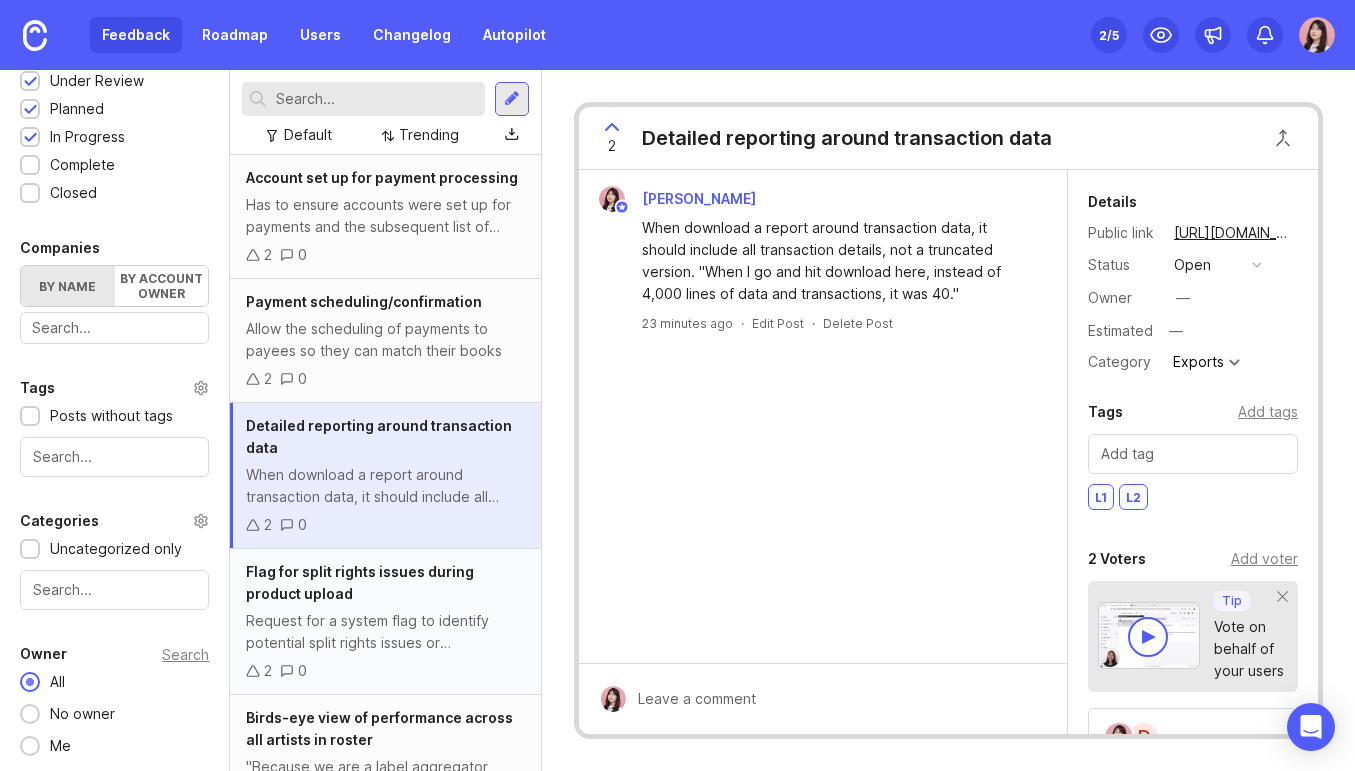 click on "Flag for split rights issues during product upload Request for a system flag to identify potential split rights issues or discrepancies 2 0" at bounding box center [385, 622] 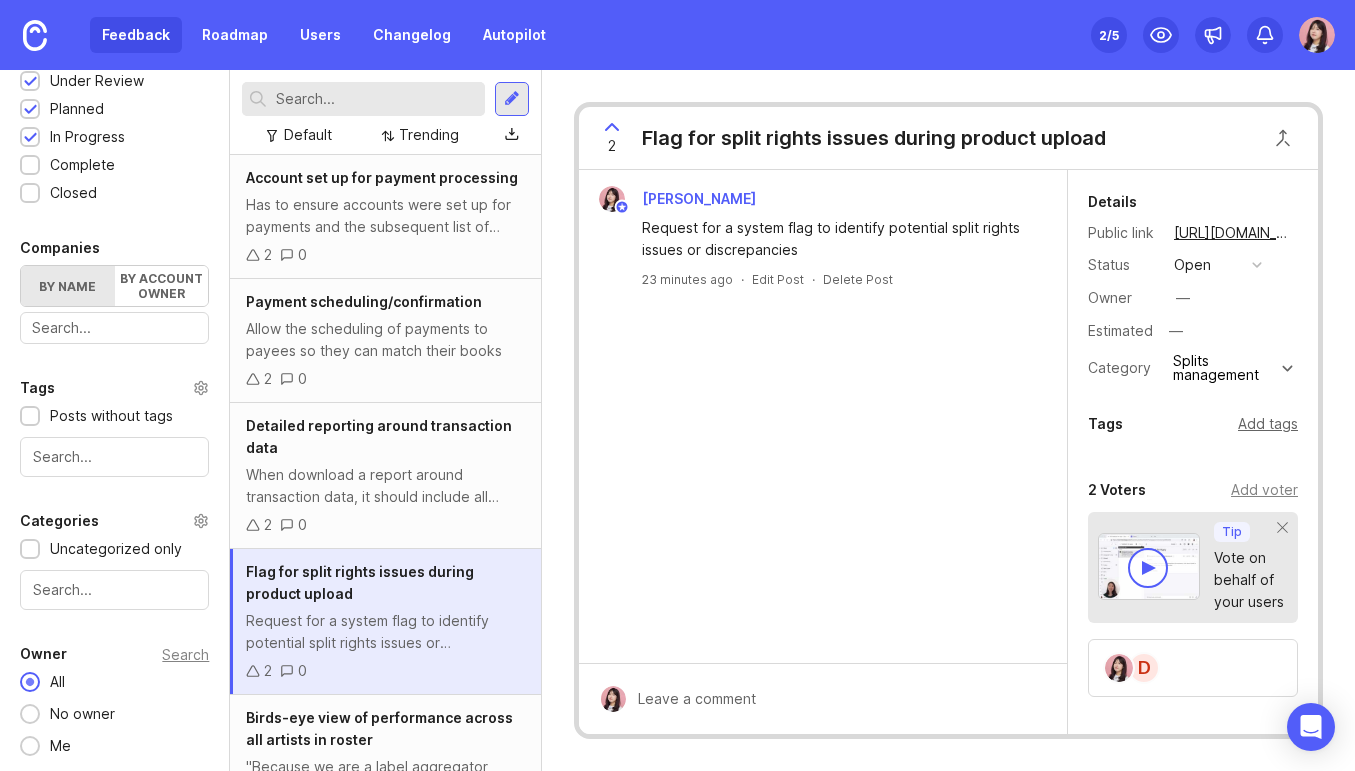 click on "Add tags" at bounding box center (1268, 424) 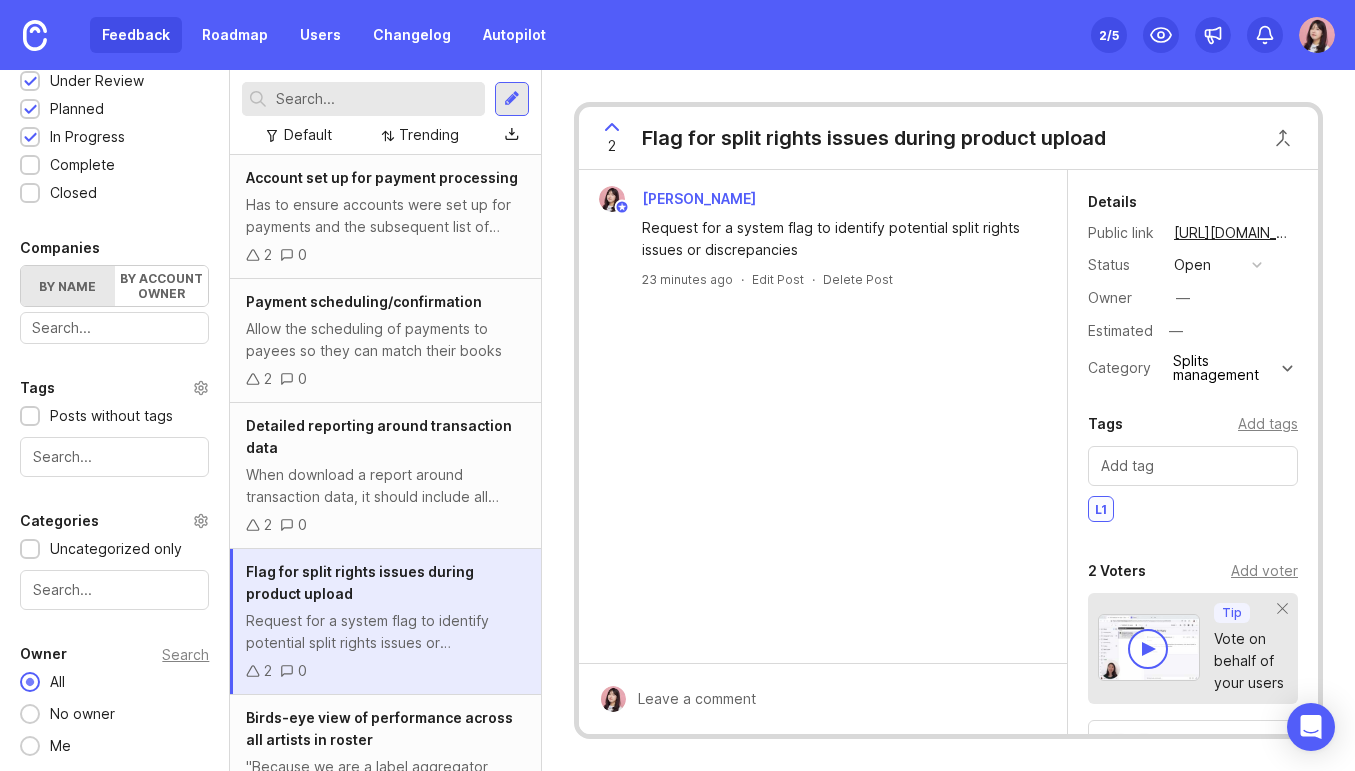 scroll, scrollTop: 92, scrollLeft: 0, axis: vertical 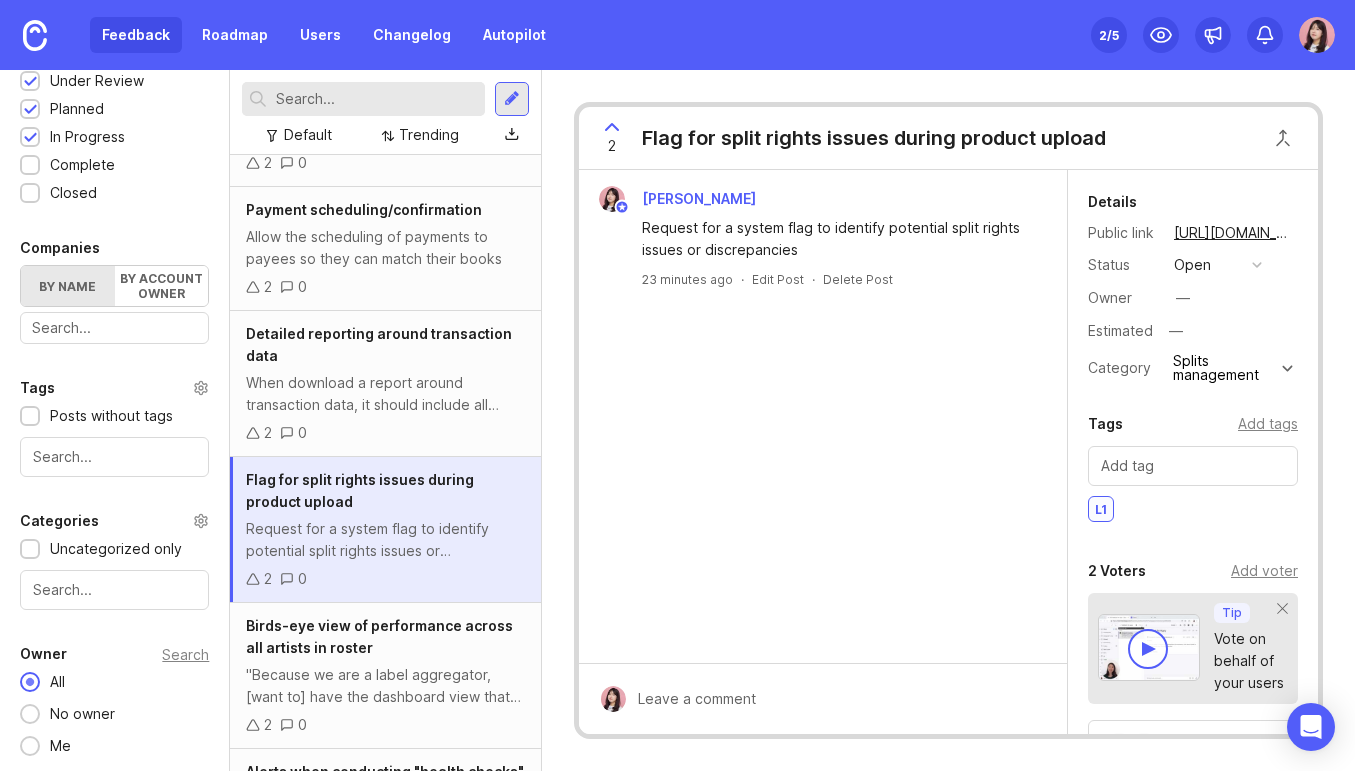 click on "Birds-eye view of performance across all artists in roster" at bounding box center [379, 636] 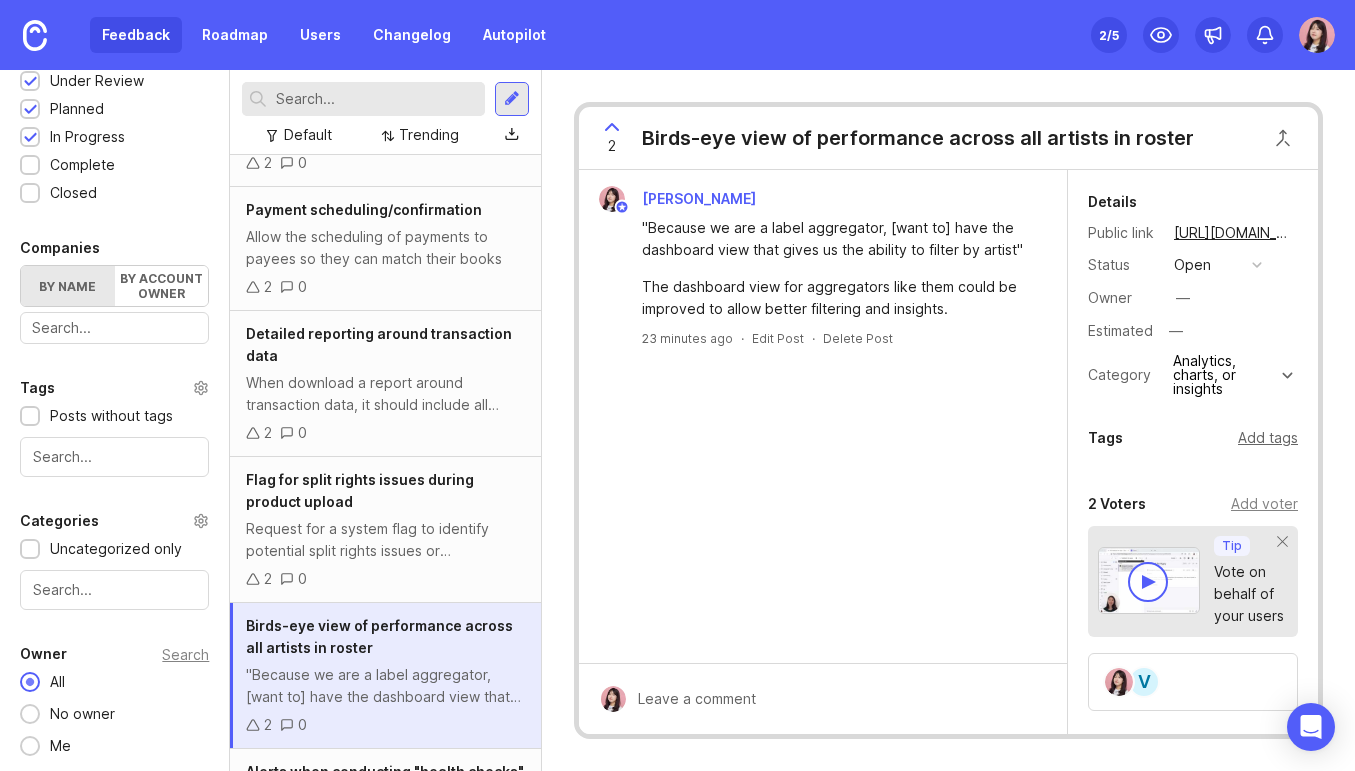 click on "Add tags" at bounding box center [1268, 438] 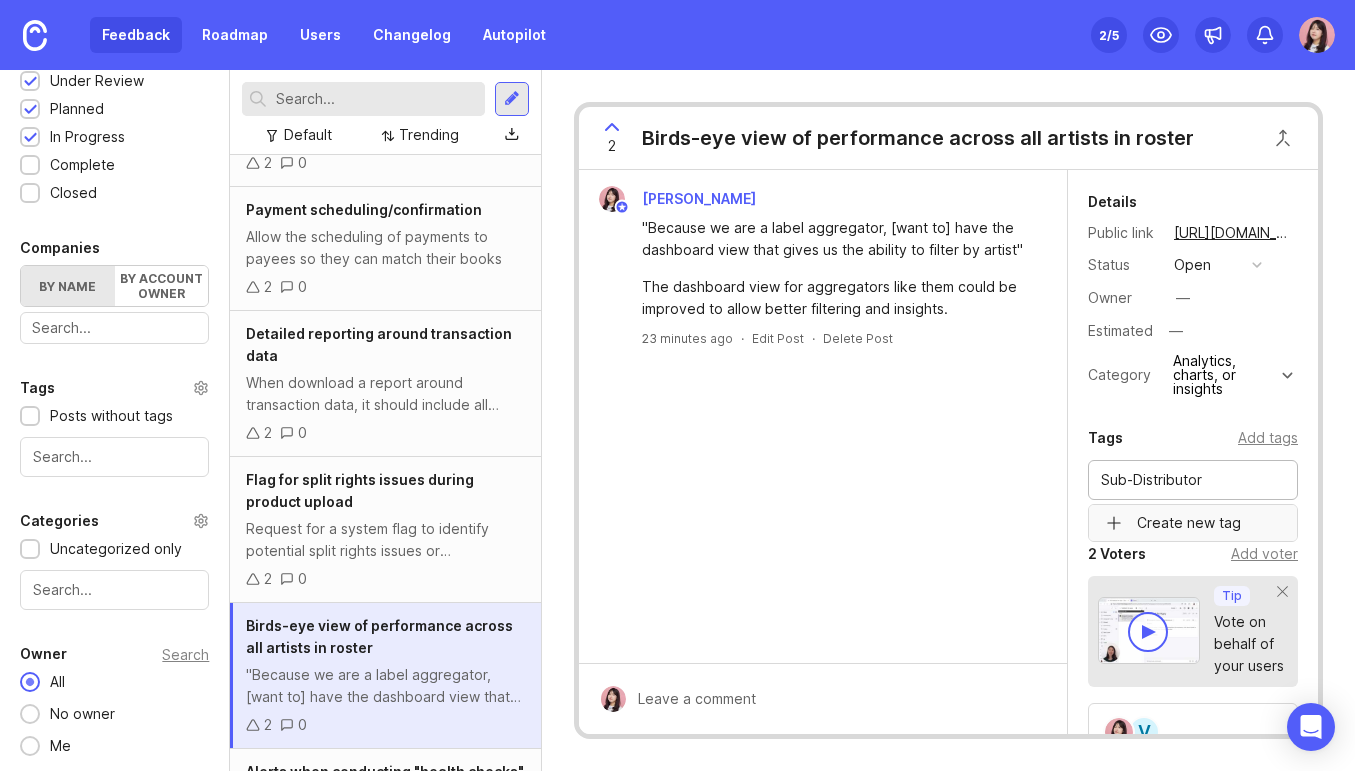 type on "Sub-Distributor" 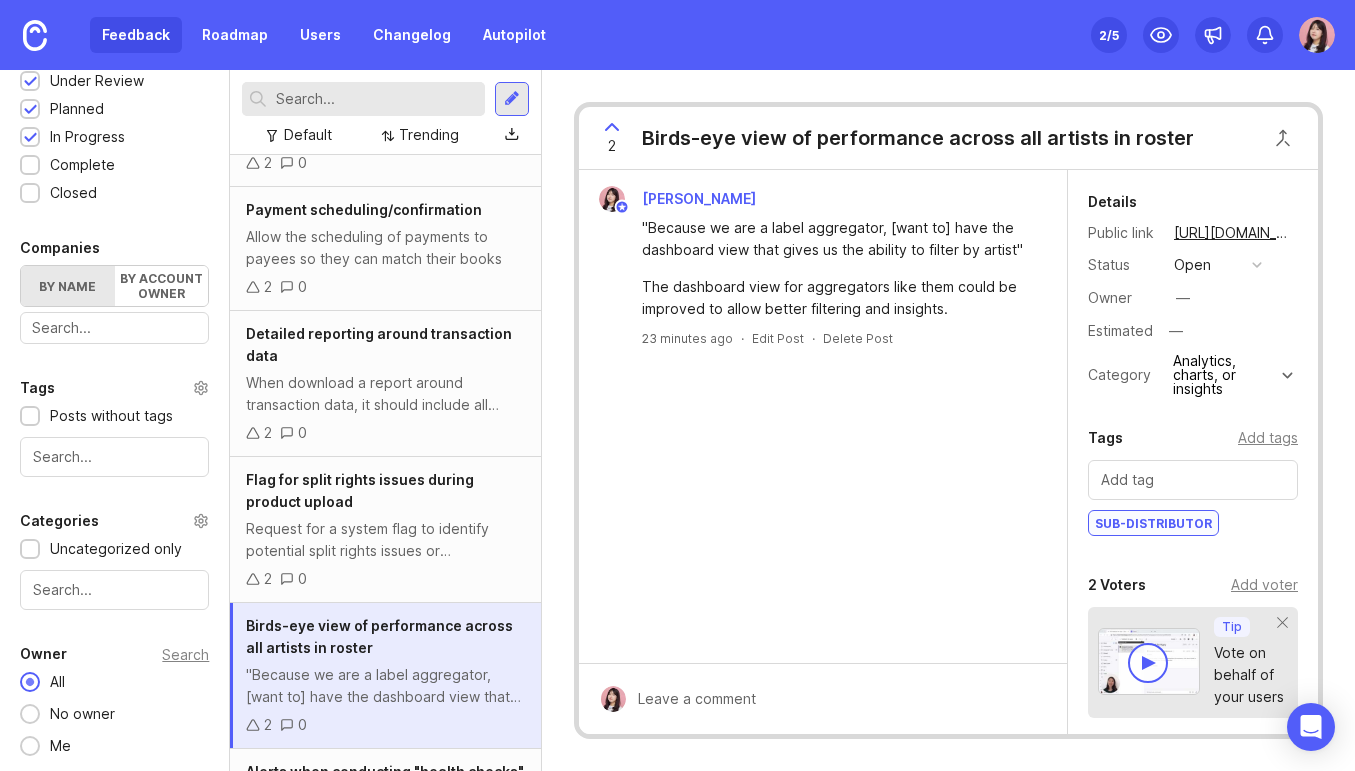 click at bounding box center [1193, 480] 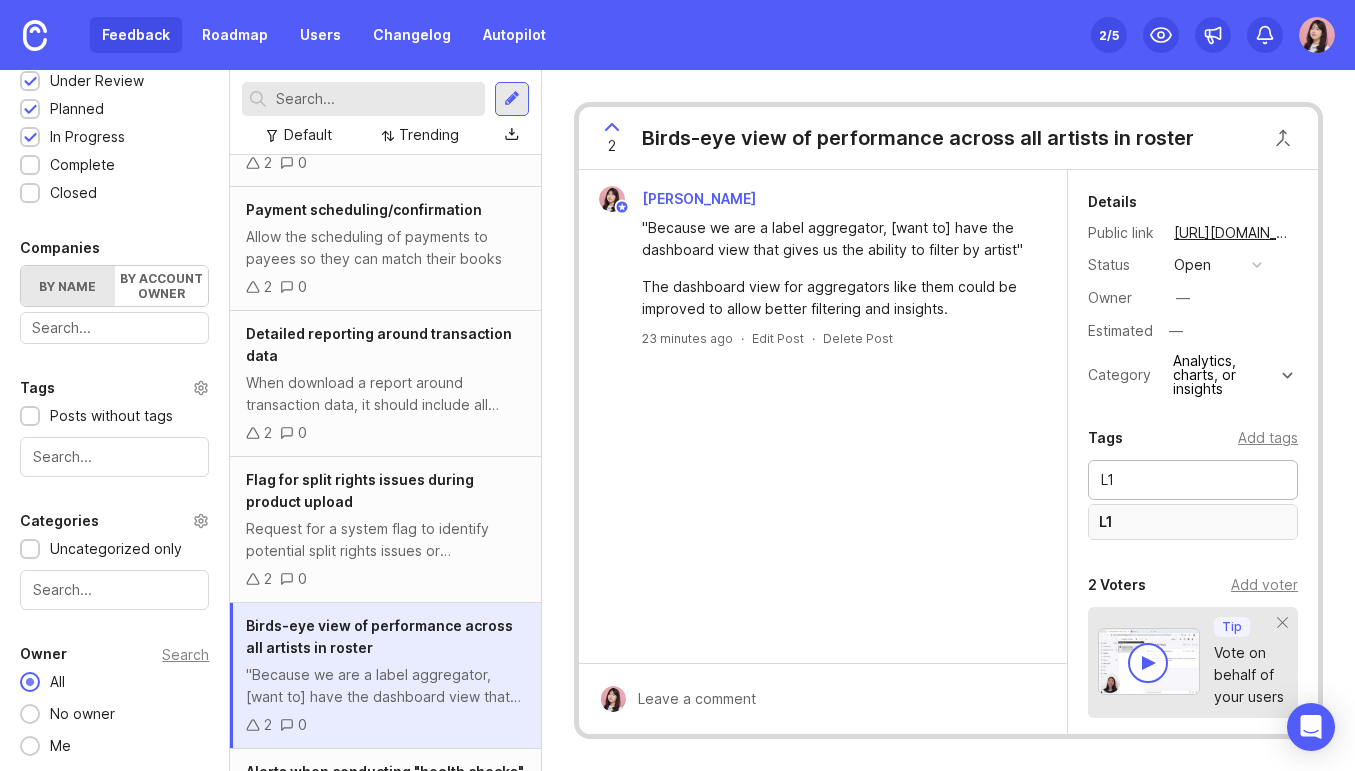 type on "L1" 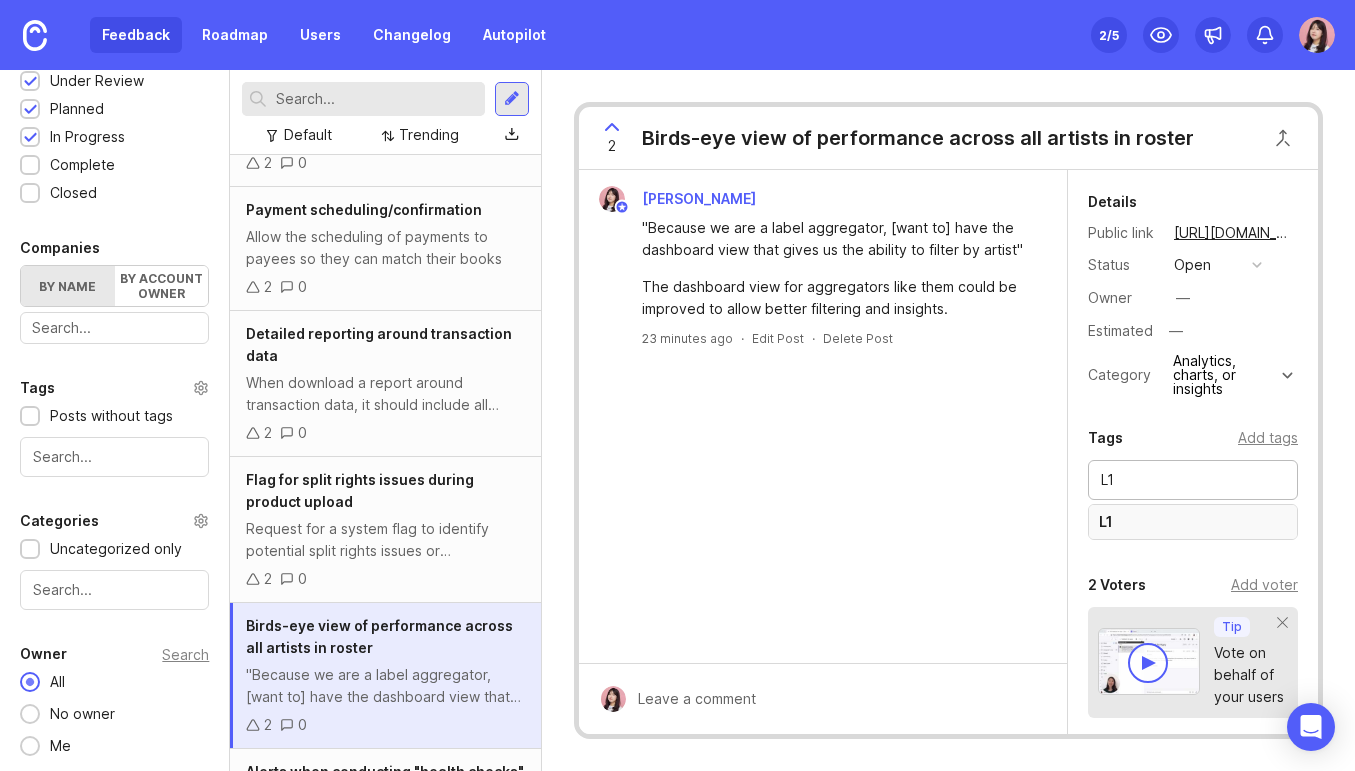 type 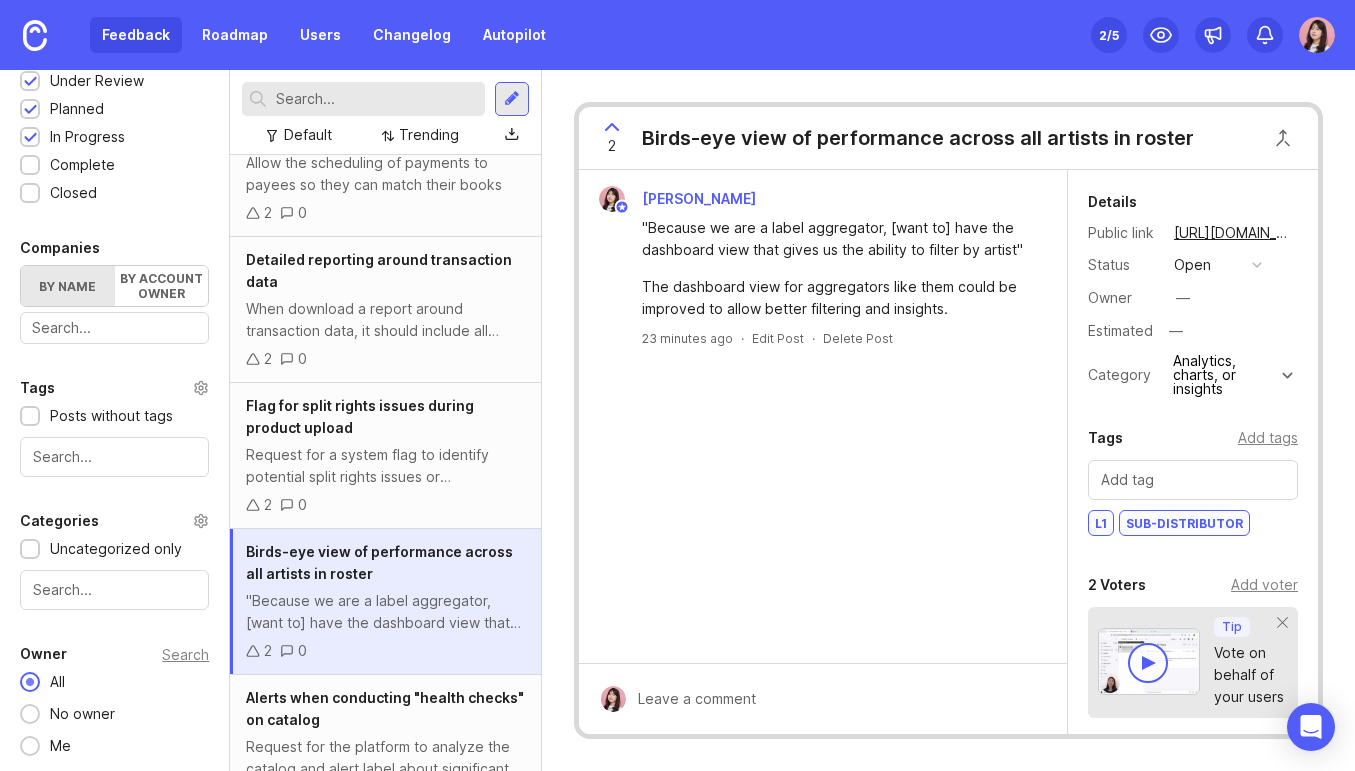 scroll, scrollTop: 0, scrollLeft: 0, axis: both 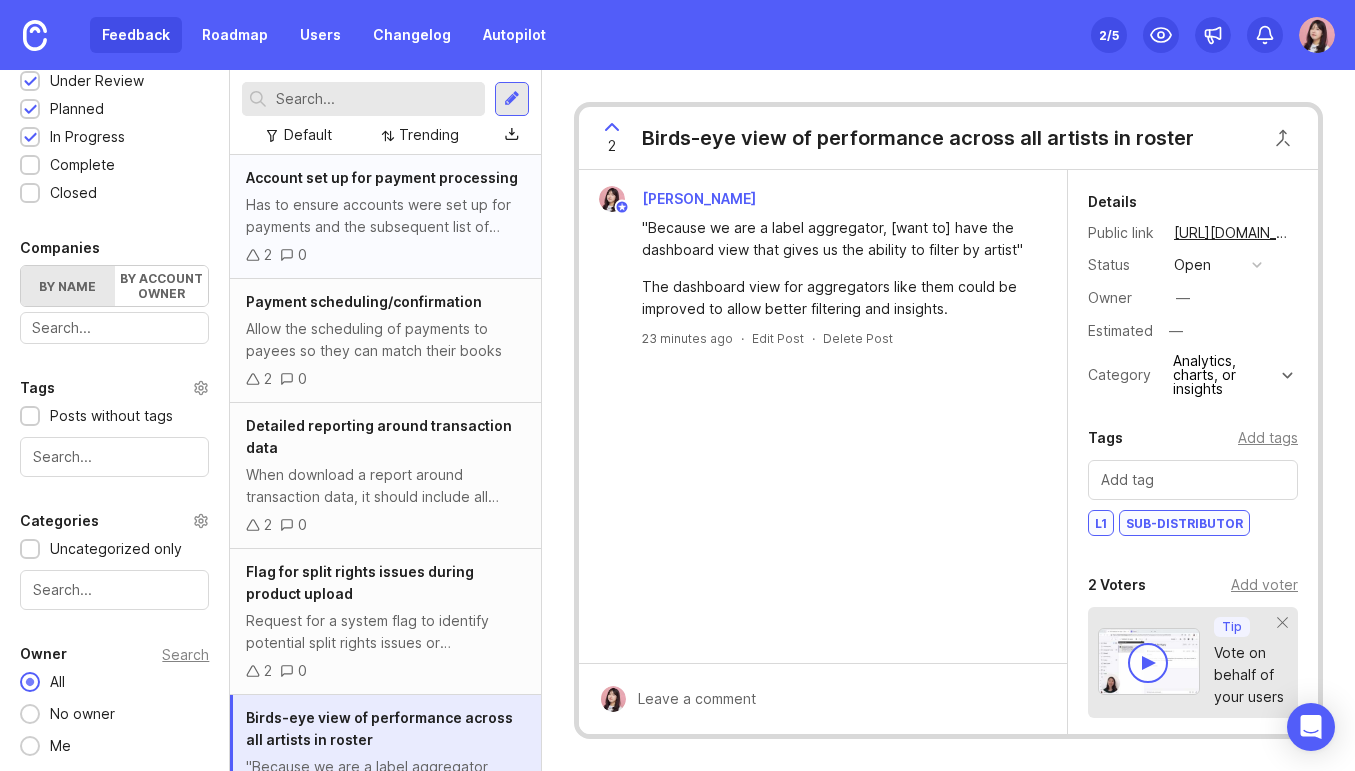 click on "Has to ensure accounts were set up for payments and the subsequent list of those who haven't set up their accounts: "So then once [products and accounts] were linked and we had basically no errors, then it was a matter of making sure that all of the accounts had been set up so that if we processed a payment, everyone would get paid." There have been challenges with payees getting set up due to bank issues and inconsistent document recognition: "It seems that the bank that we're currently using... can be a bit finicky and sometimes even inconsistent with what documents they recognize." He described as the workaround for this as: "As we start signing up new artists, we're just going to [ask for it] during onboarding. And so we'll get that all figured out ahead of time."" at bounding box center [385, 216] 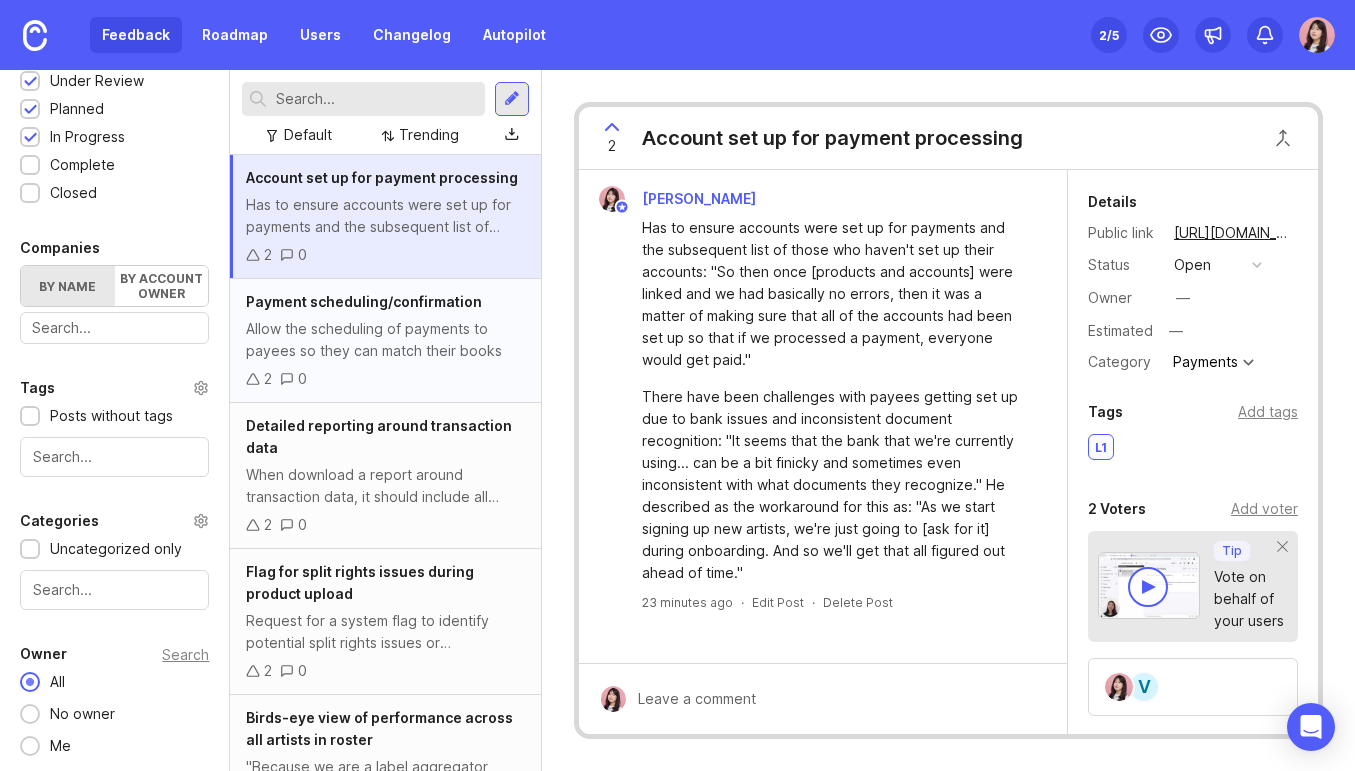click on "Allow the scheduling of payments to payees so they can match their books" at bounding box center [385, 340] 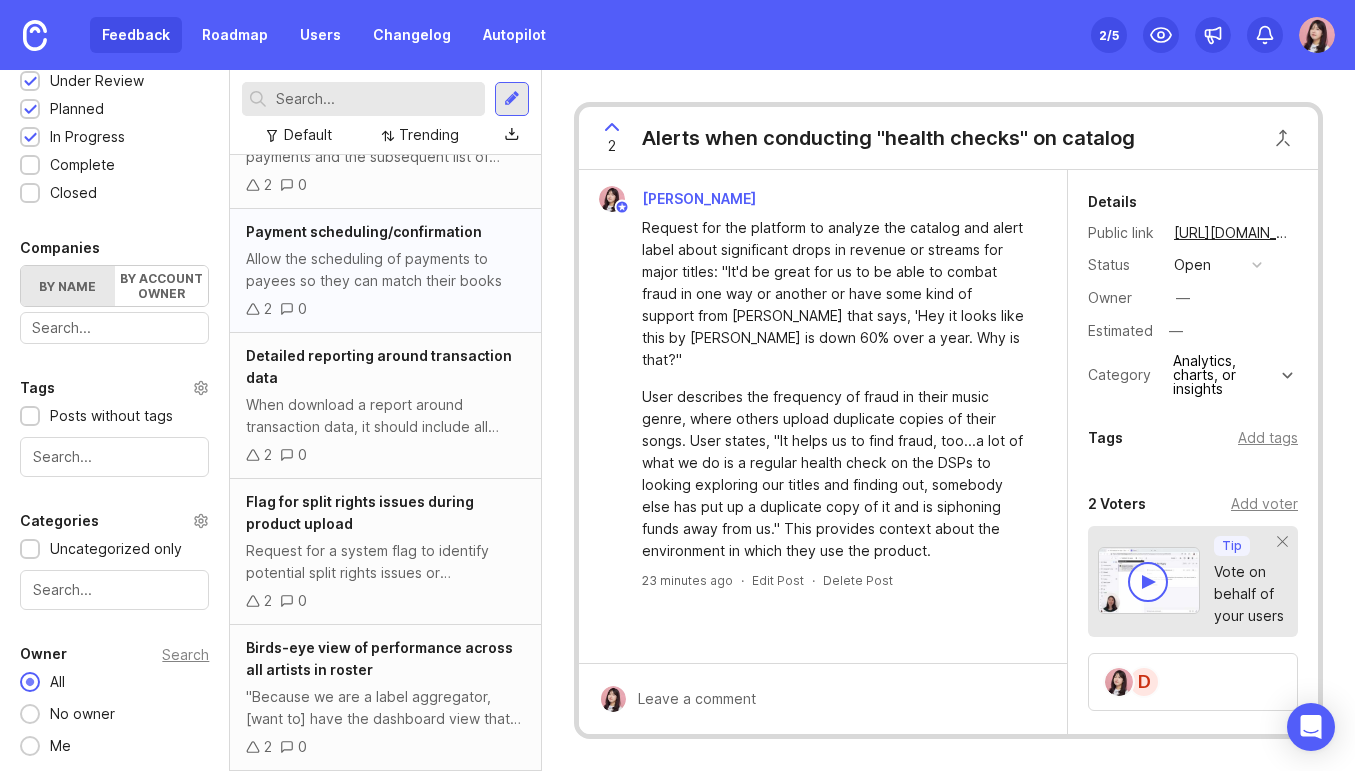 scroll, scrollTop: 216, scrollLeft: 0, axis: vertical 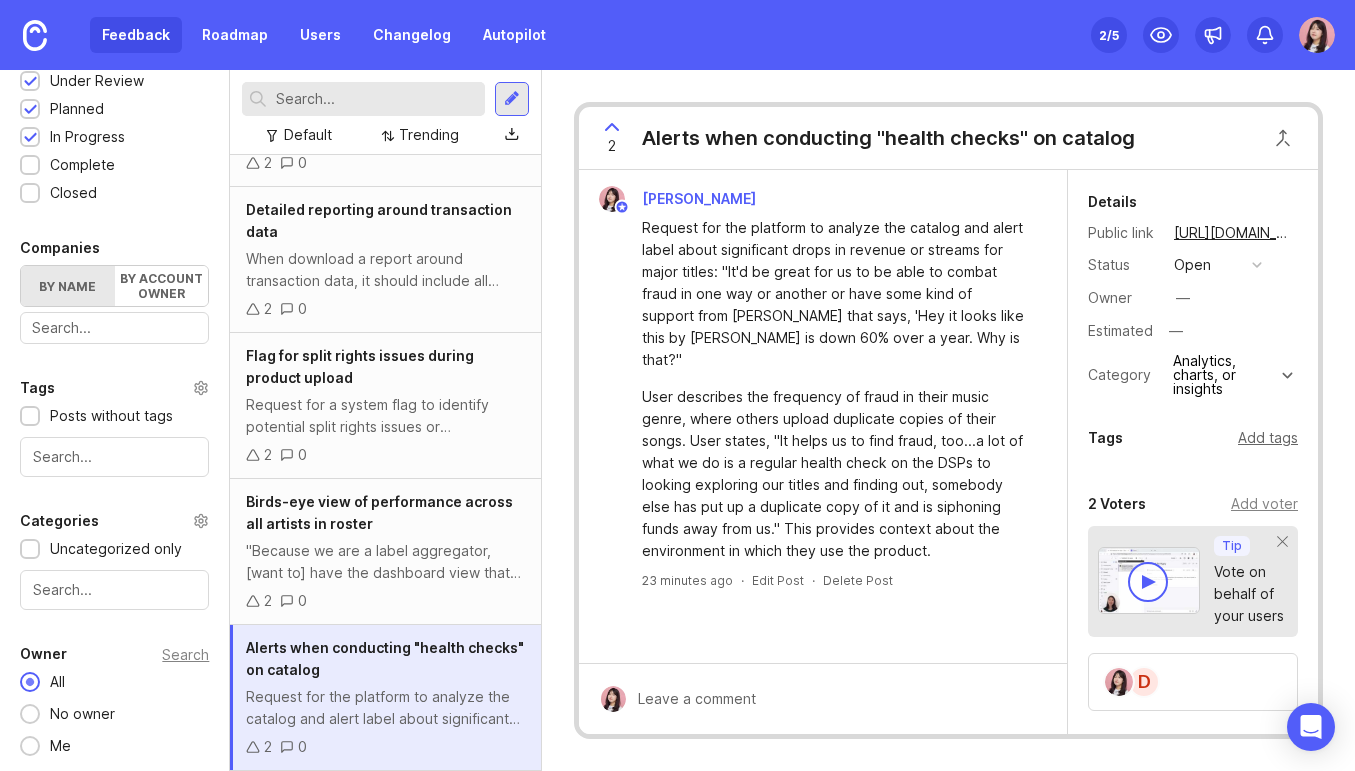 click on "Add tags" at bounding box center (1268, 438) 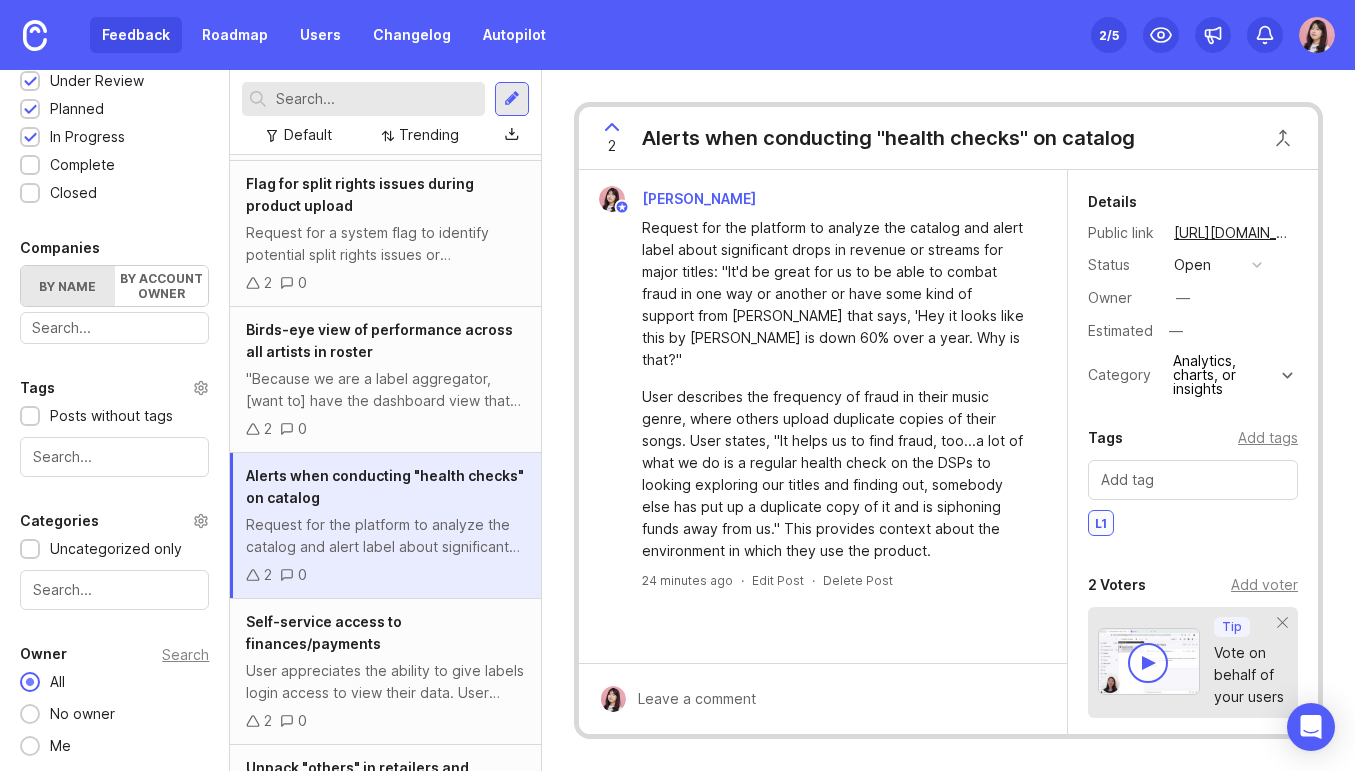 scroll, scrollTop: 389, scrollLeft: 0, axis: vertical 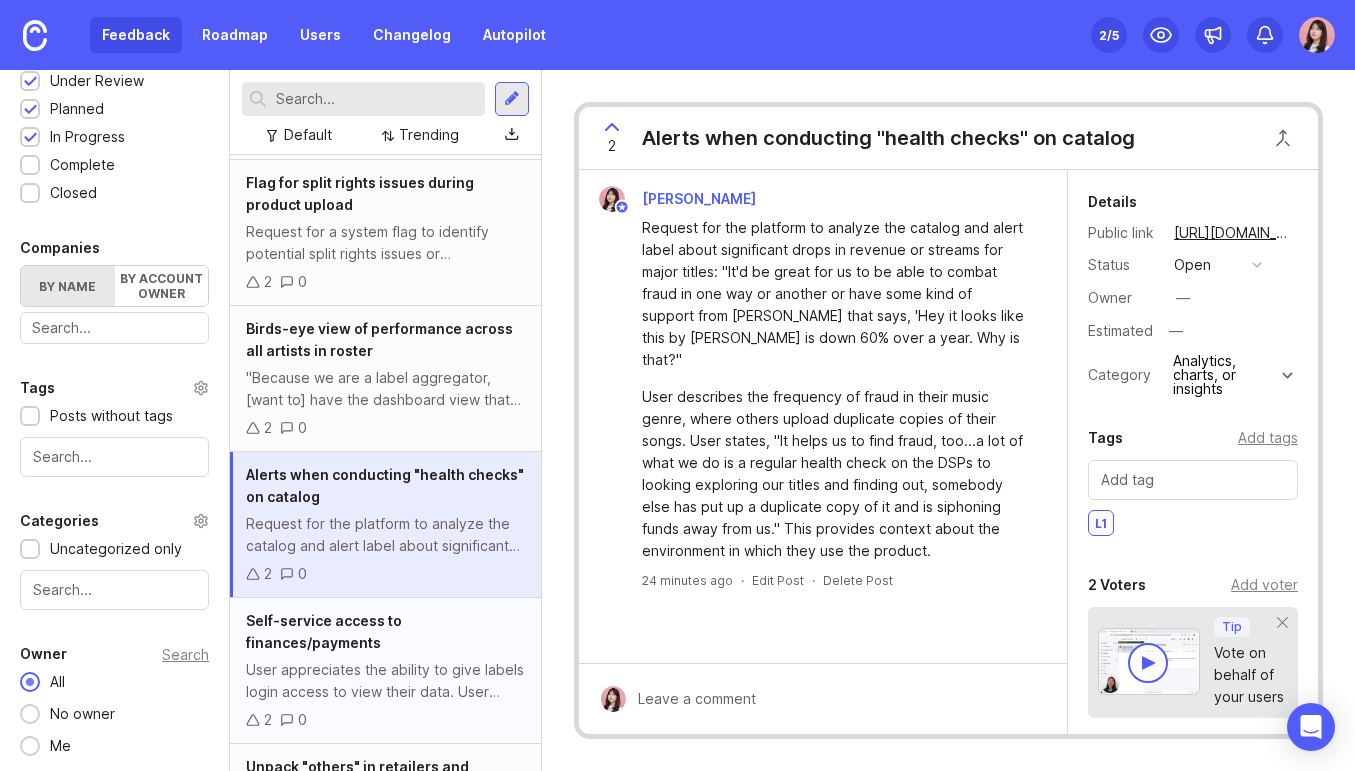 click on "Self-service access to finances/payments" at bounding box center (324, 631) 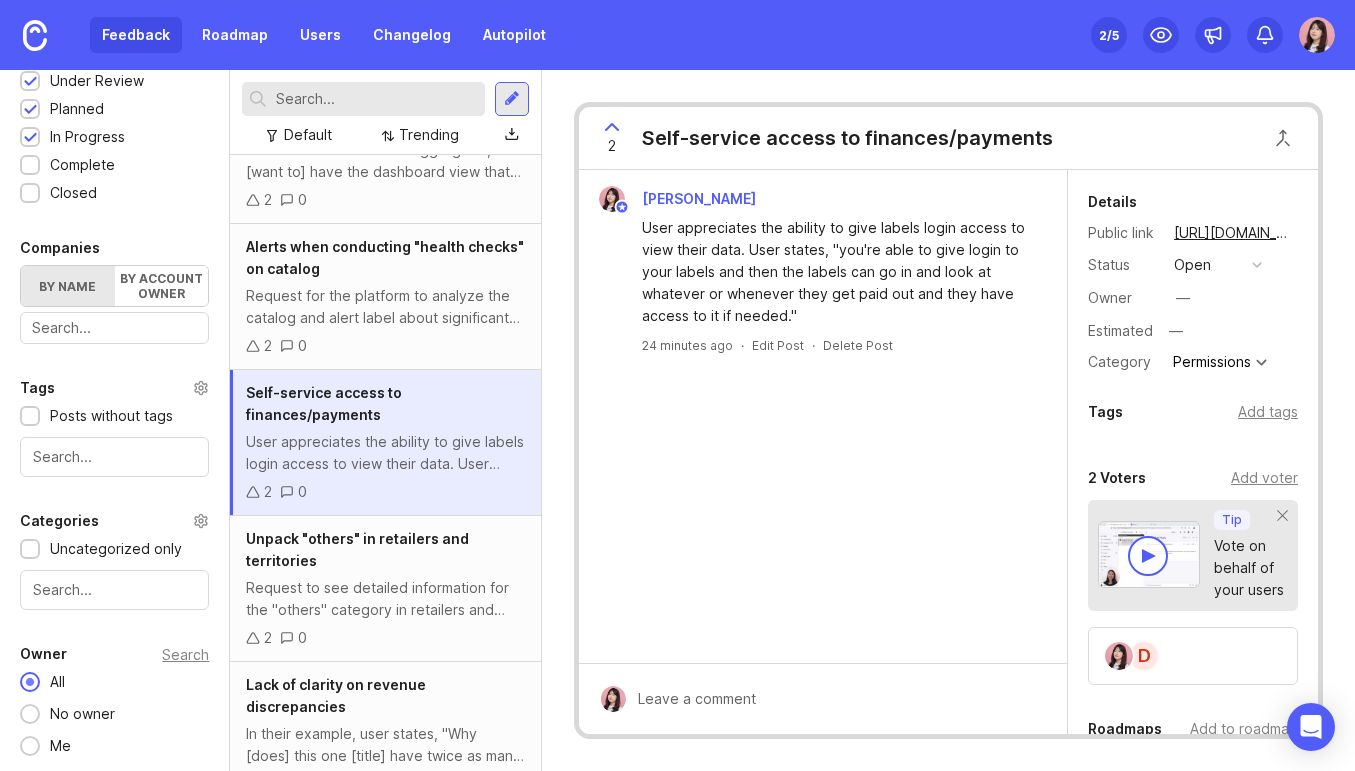 scroll, scrollTop: 632, scrollLeft: 0, axis: vertical 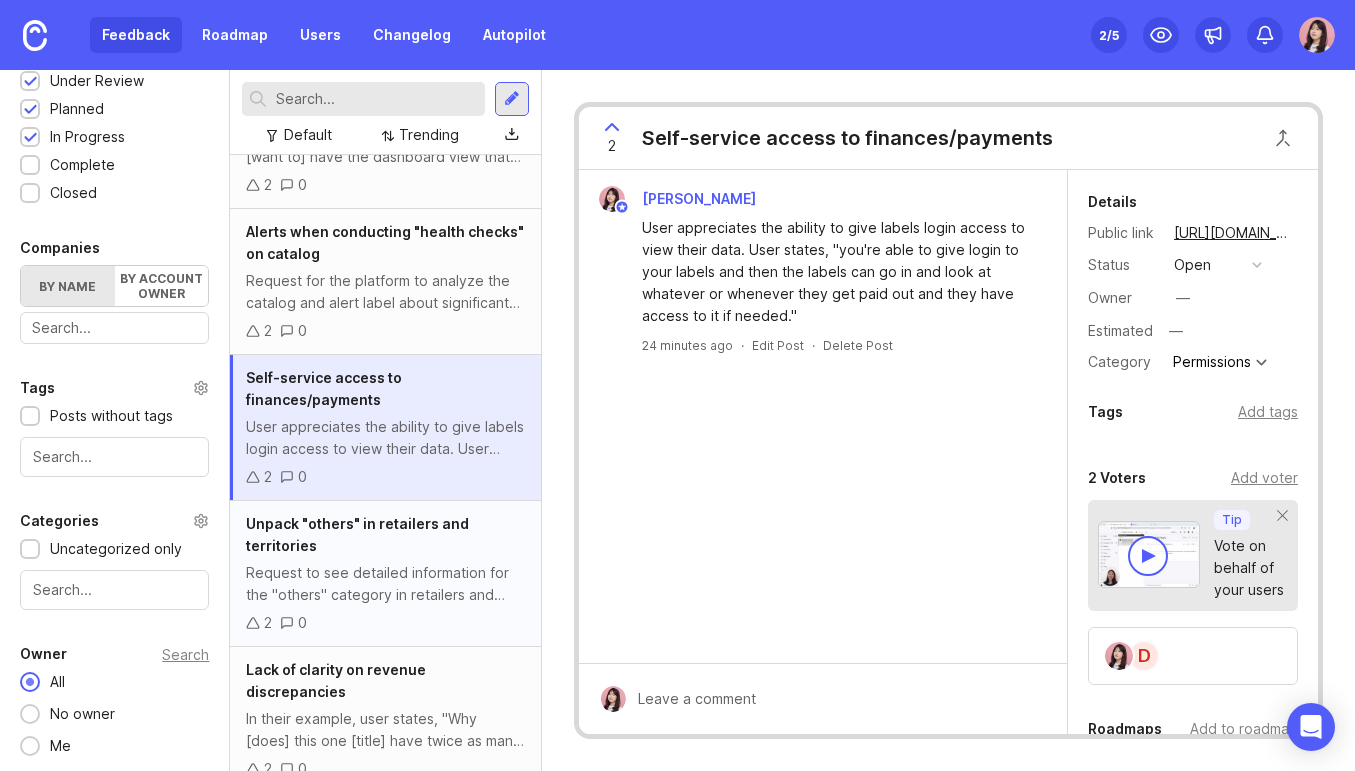 click on "Request to see detailed information for the "others" category in retailers and territories: "So, this is one of the shortcomings where we weren't able to dig deeper. So we see our top five retailers and then it says 1,600 from others. So, what are those others? We don't know. They weren't listed, right?"" at bounding box center (385, 584) 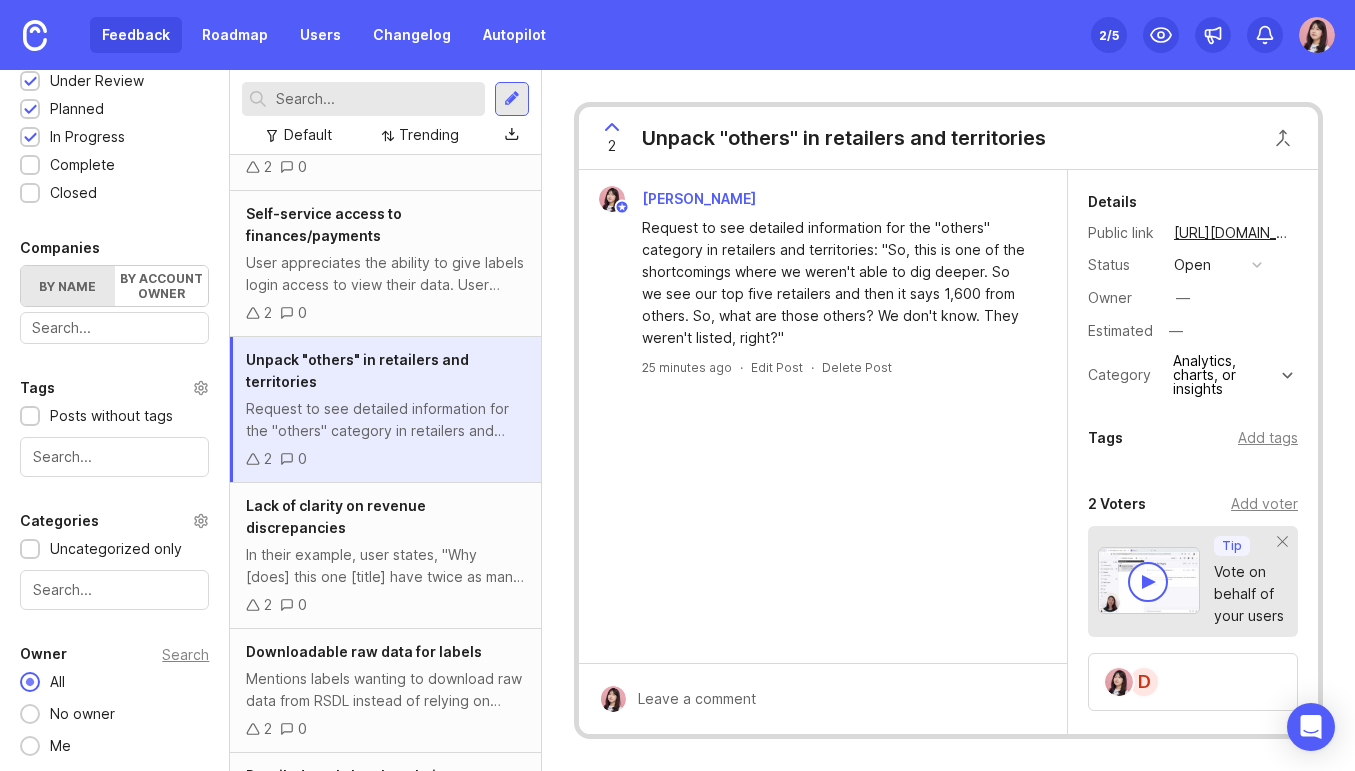 scroll, scrollTop: 792, scrollLeft: 0, axis: vertical 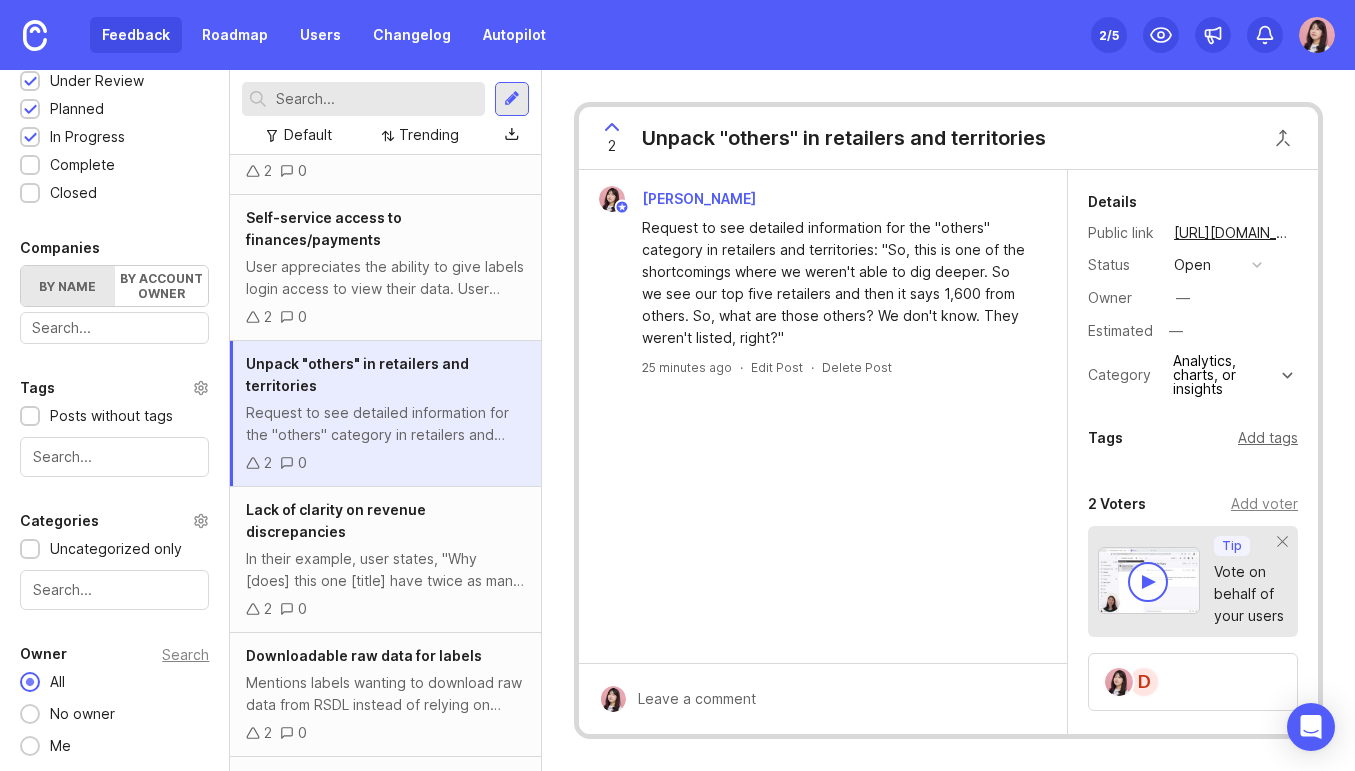 click on "Add tags" at bounding box center (1268, 438) 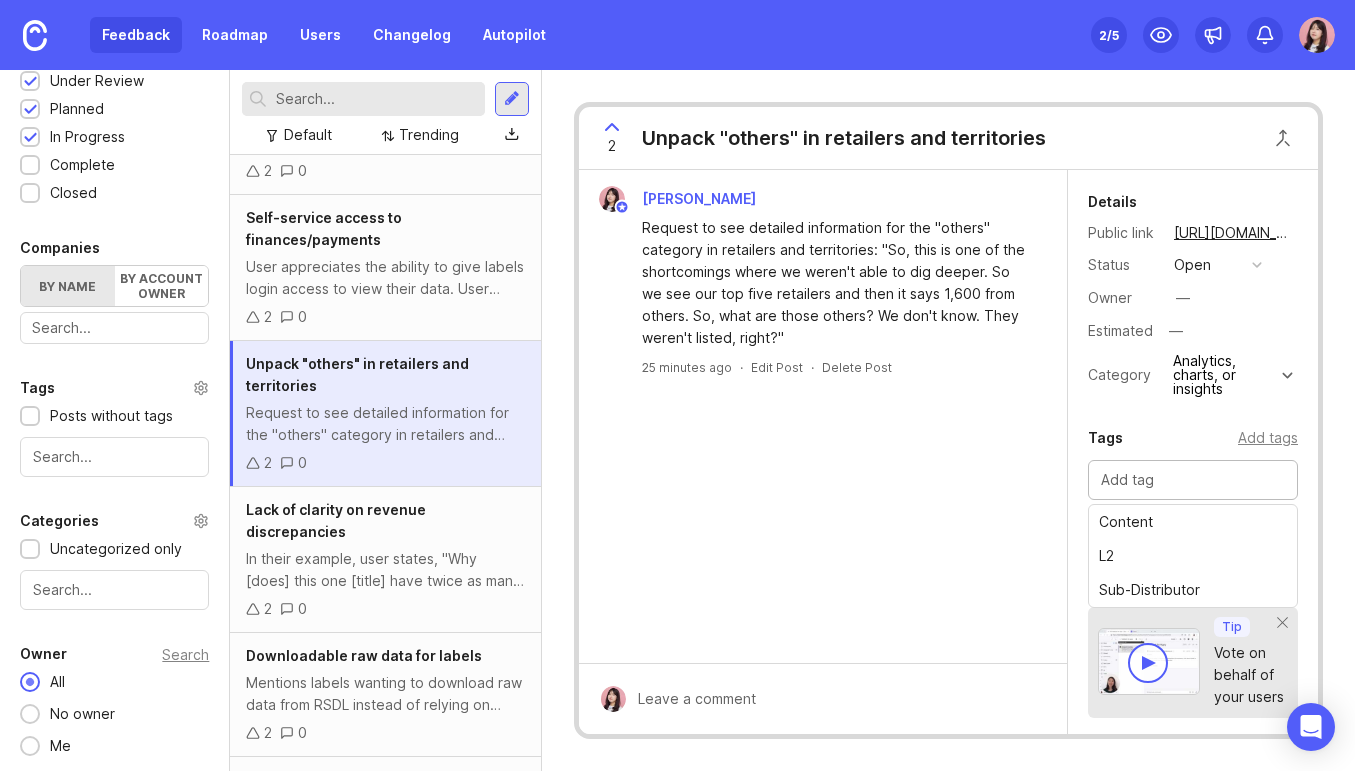 click at bounding box center [1193, 480] 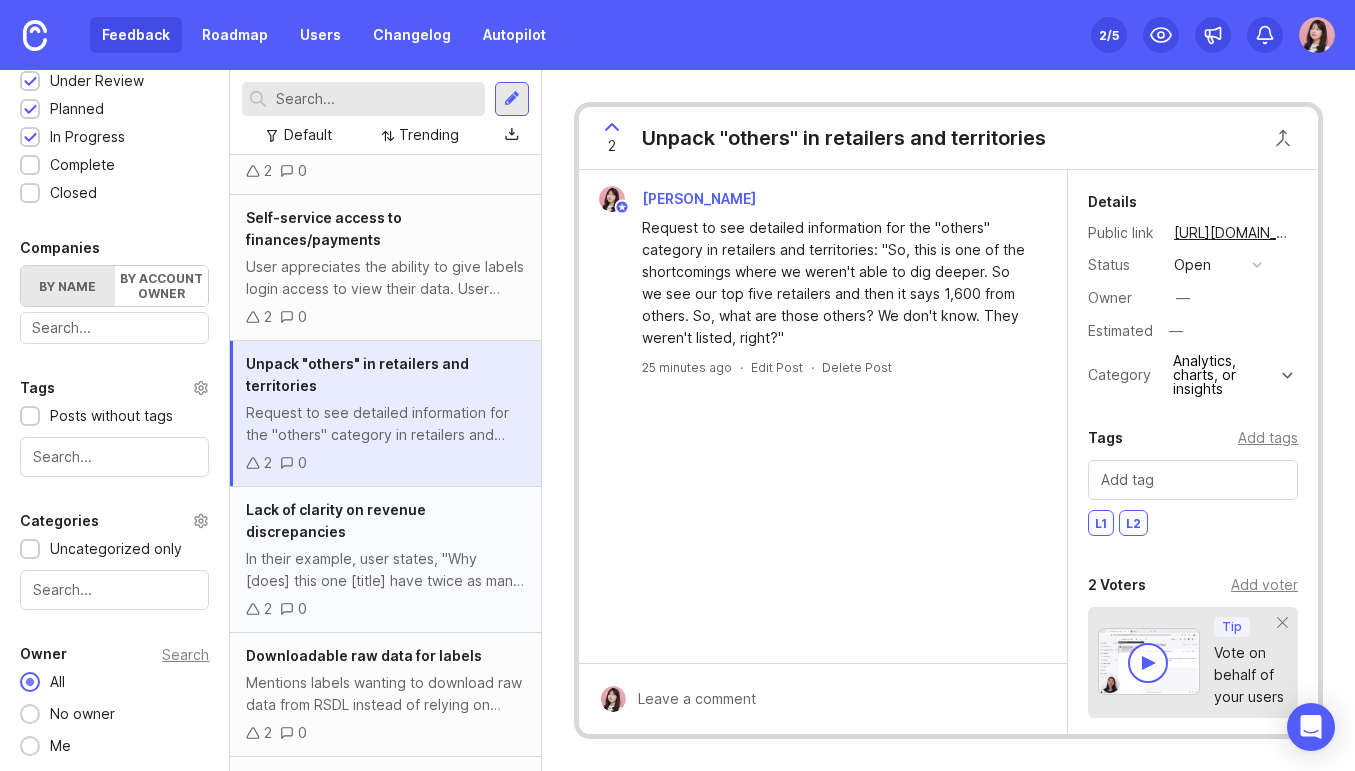 click on "In their example, user states, "Why [does] this one [title] have twice as many streams and the same revenue as this title that has half the streams?"" at bounding box center (385, 570) 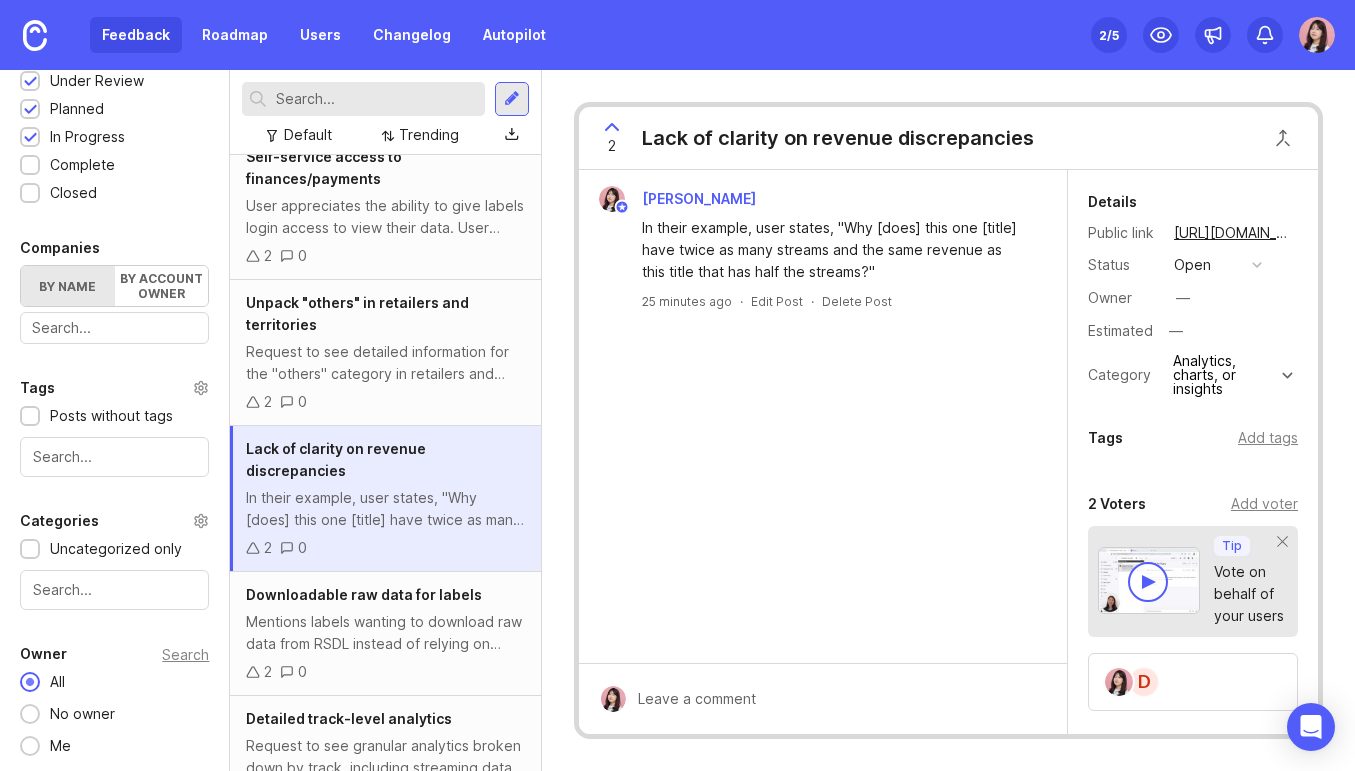 scroll, scrollTop: 856, scrollLeft: 0, axis: vertical 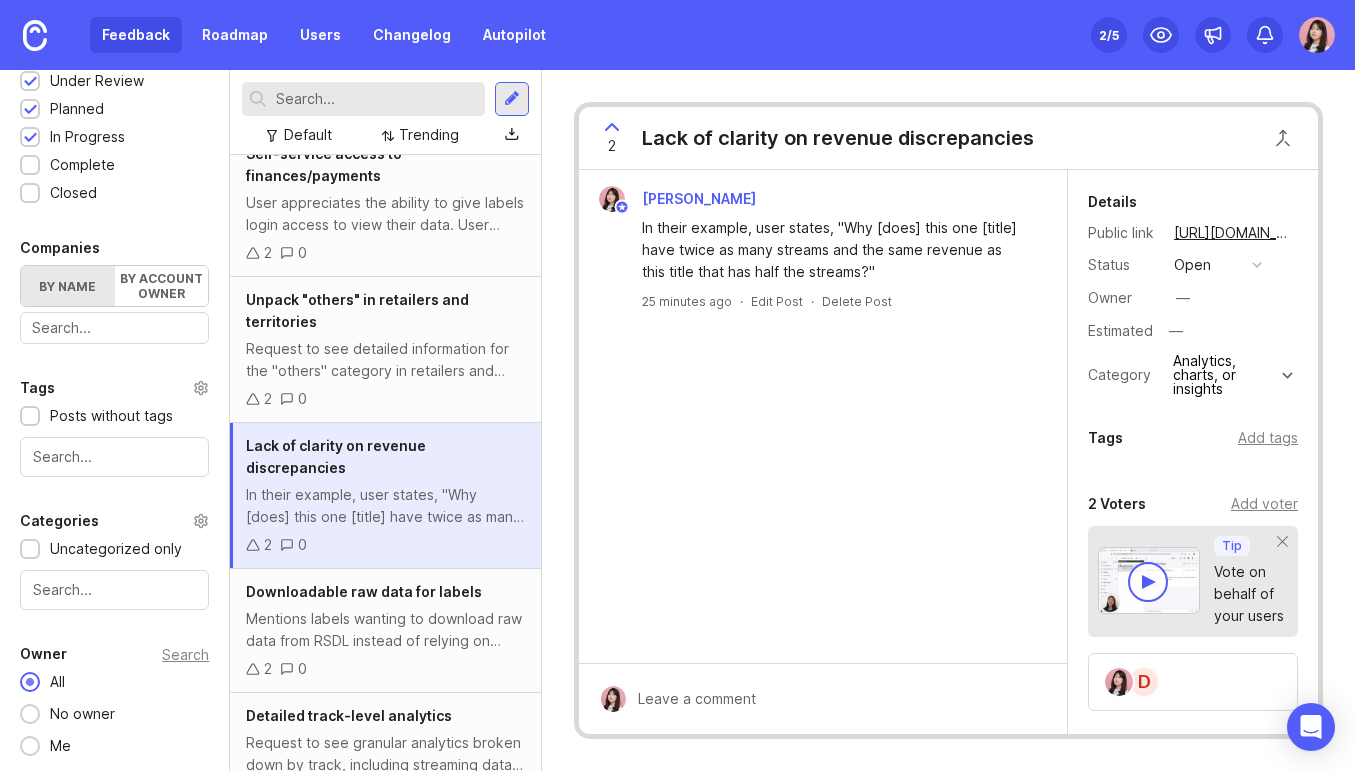 click on "Details Public link [URL][DOMAIN_NAME] Status open Owner — Estimated — Category Analytics, charts, or insights Tags Add tags 2 Voters Add voter Tip Vote on behalf of your users D Roadmaps Add to roadmap" at bounding box center (1193, 563) 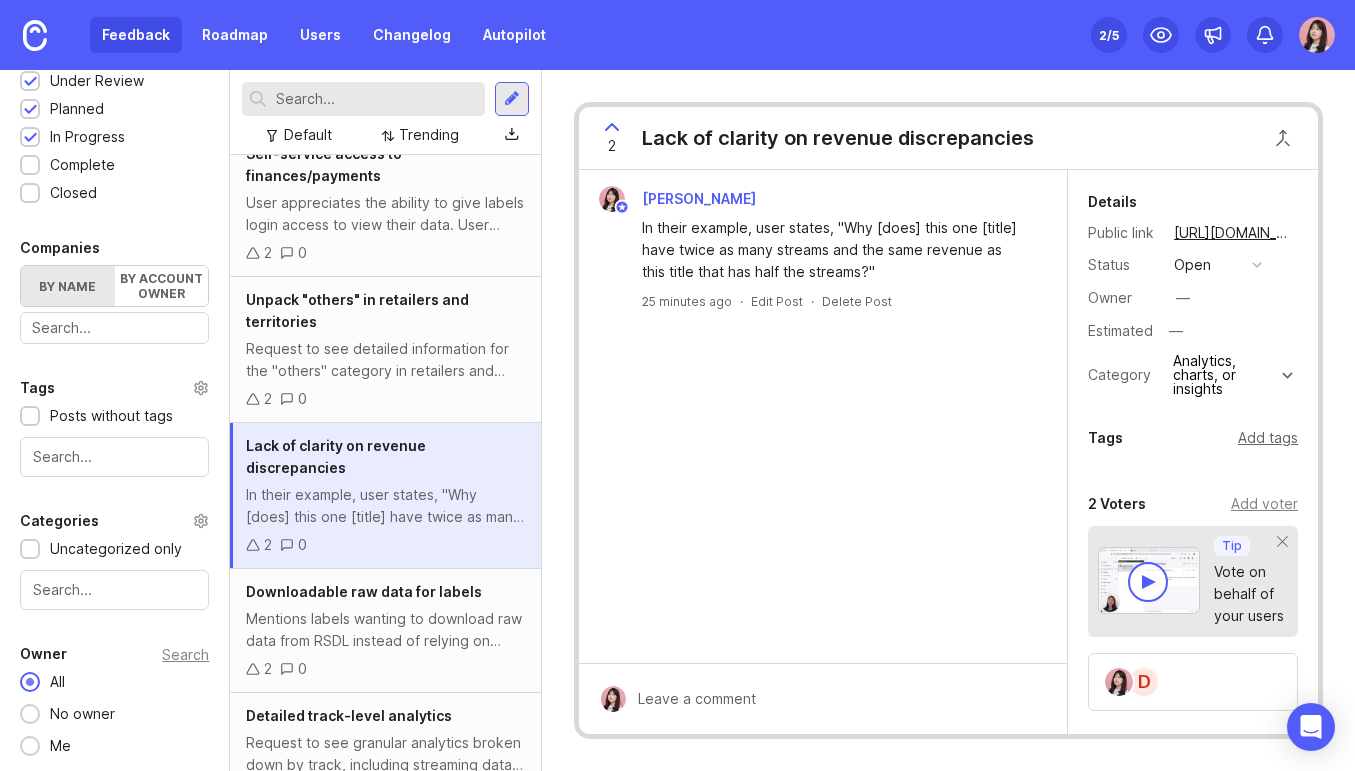 click on "Add tags" at bounding box center [1268, 438] 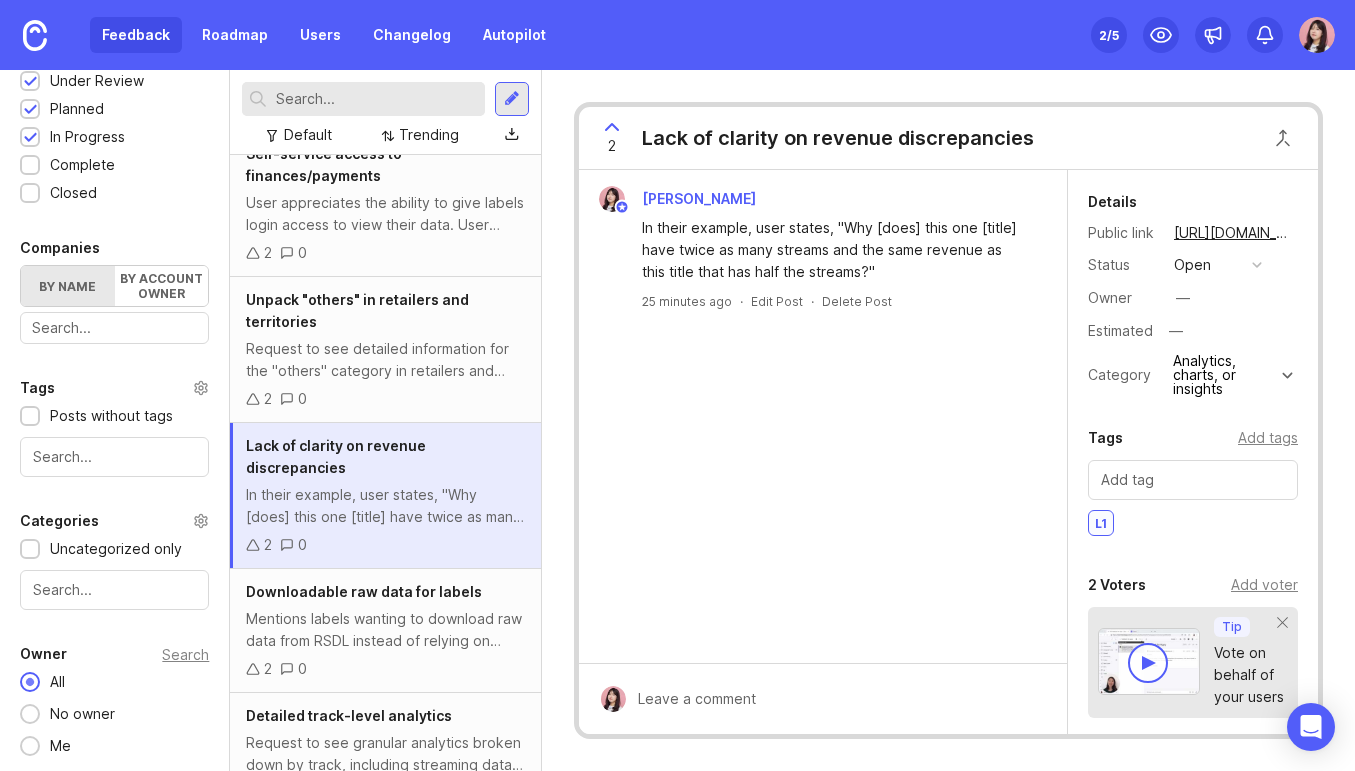 click at bounding box center (1193, 480) 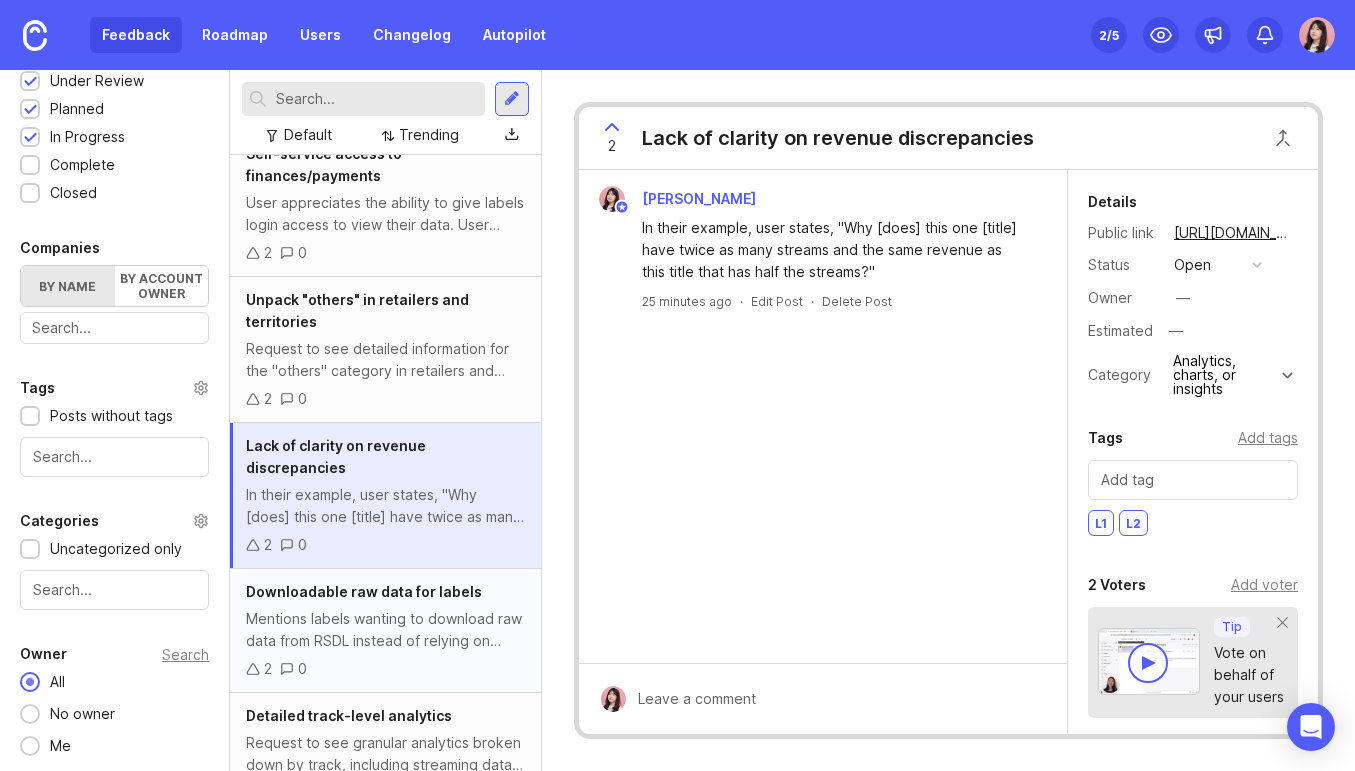 click on "Mentions labels wanting to download raw data from RSDL instead of relying on GoDigiPath to pull it from a "gazillion line spreadsheet."" at bounding box center (385, 630) 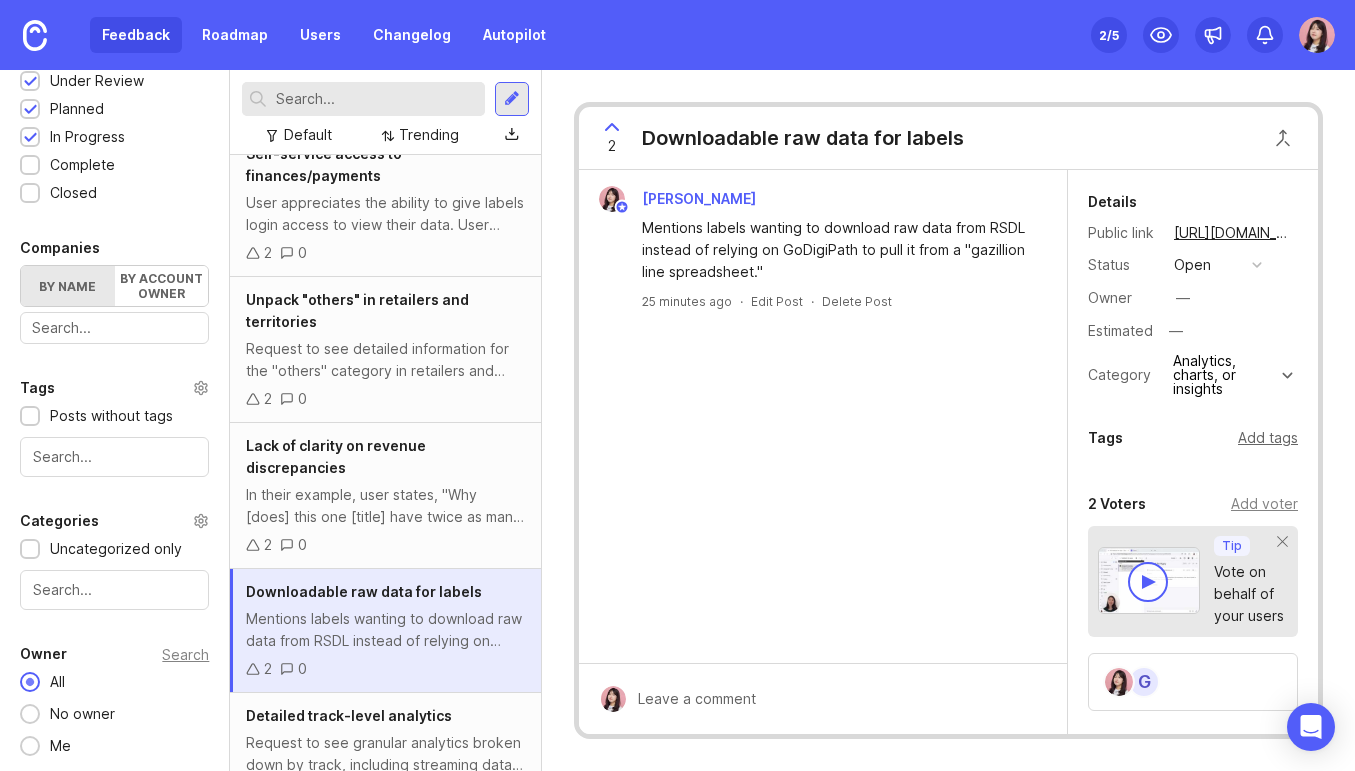 click on "Add tags" at bounding box center [1268, 438] 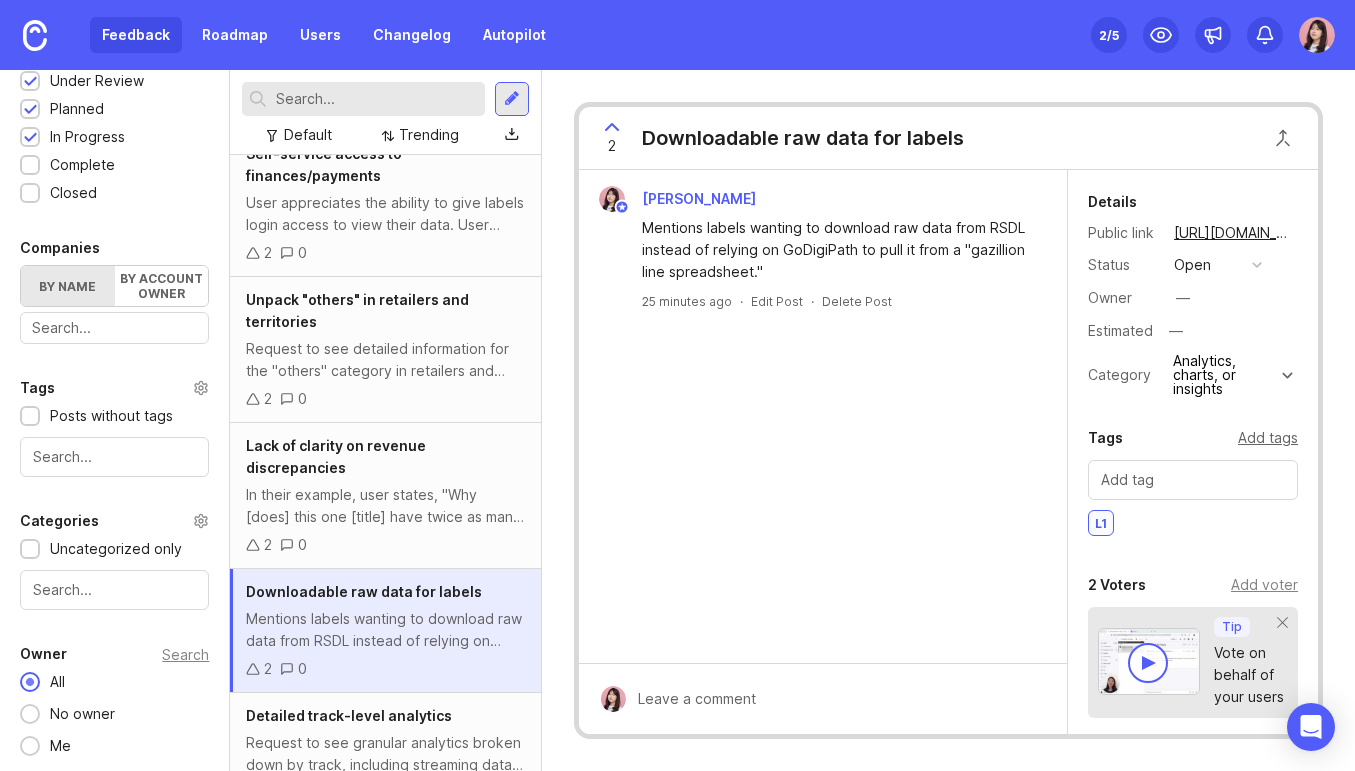 click on "Add tags" at bounding box center [1268, 438] 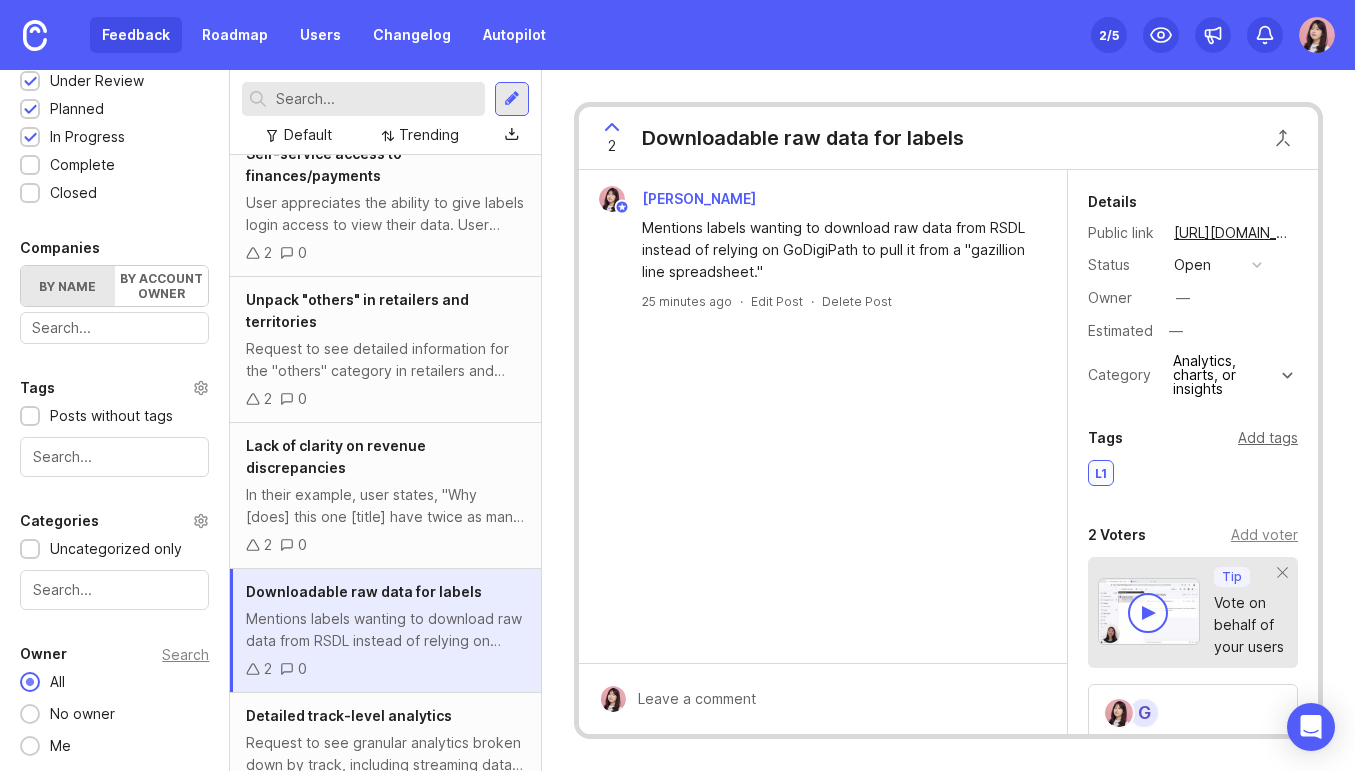 click on "Add tags" at bounding box center (1268, 438) 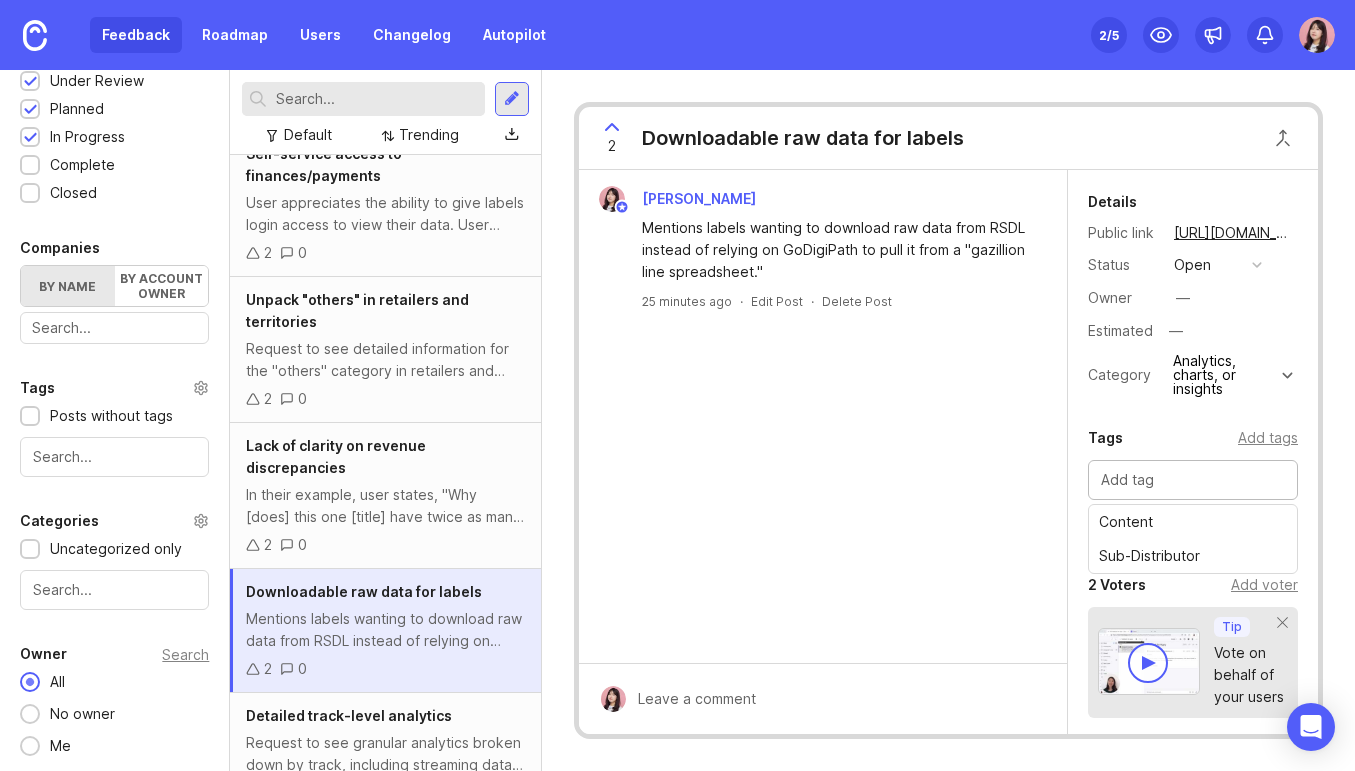 click at bounding box center [1193, 480] 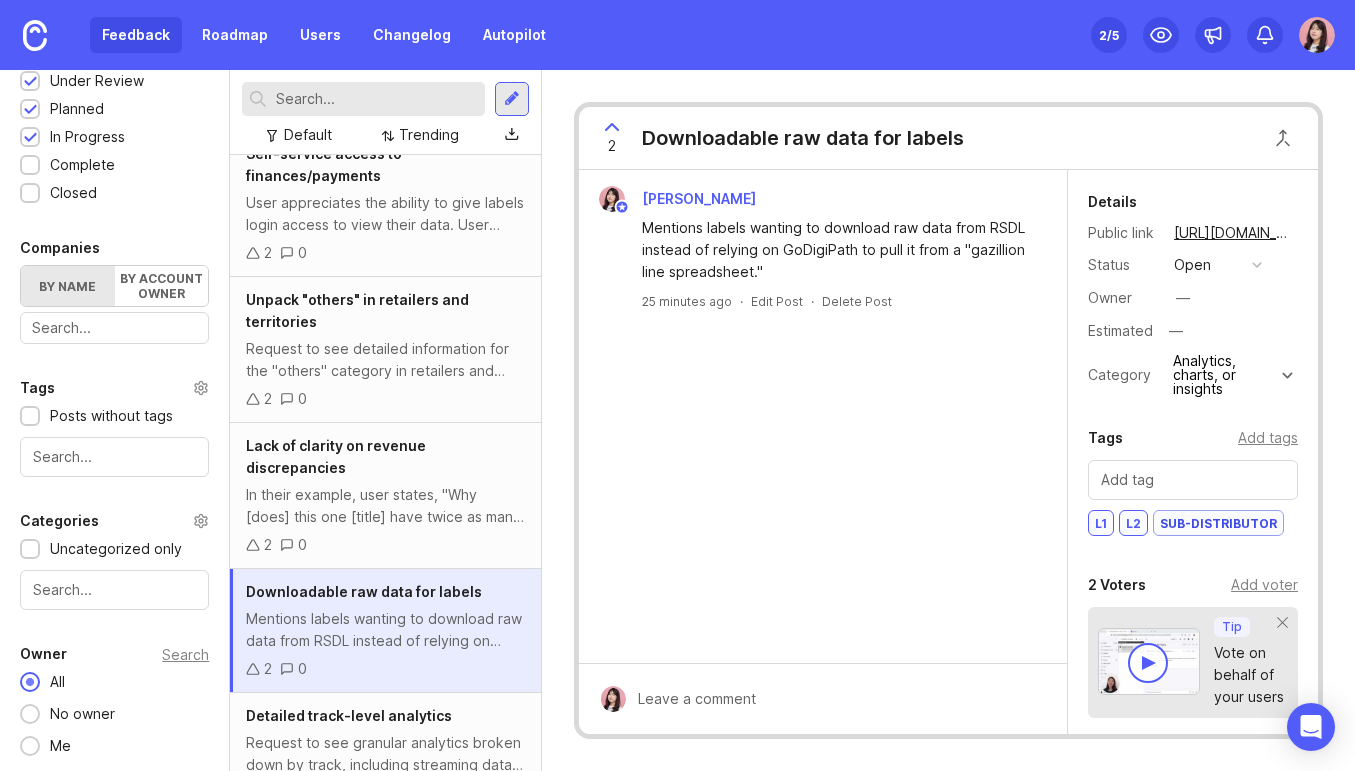 click on "Sub-Distributor" at bounding box center [1218, 523] 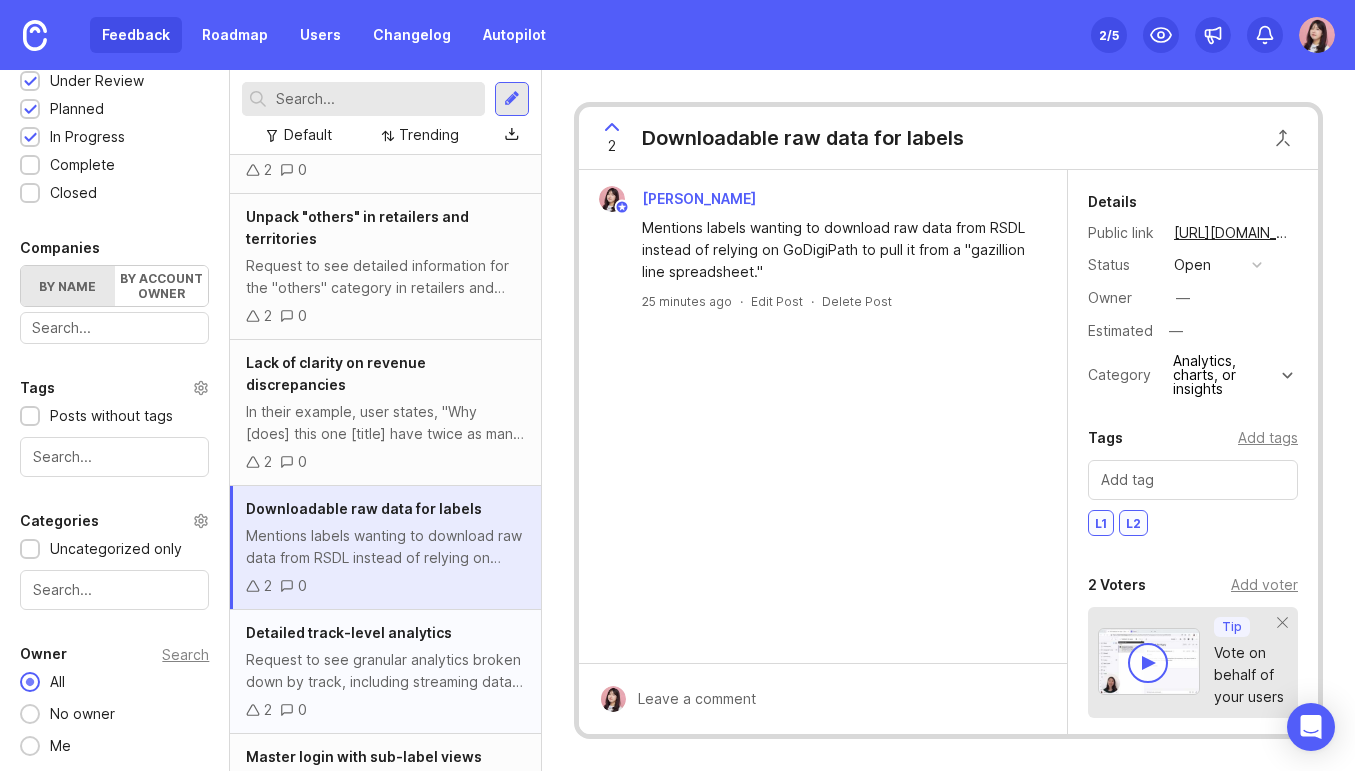 scroll, scrollTop: 959, scrollLeft: 0, axis: vertical 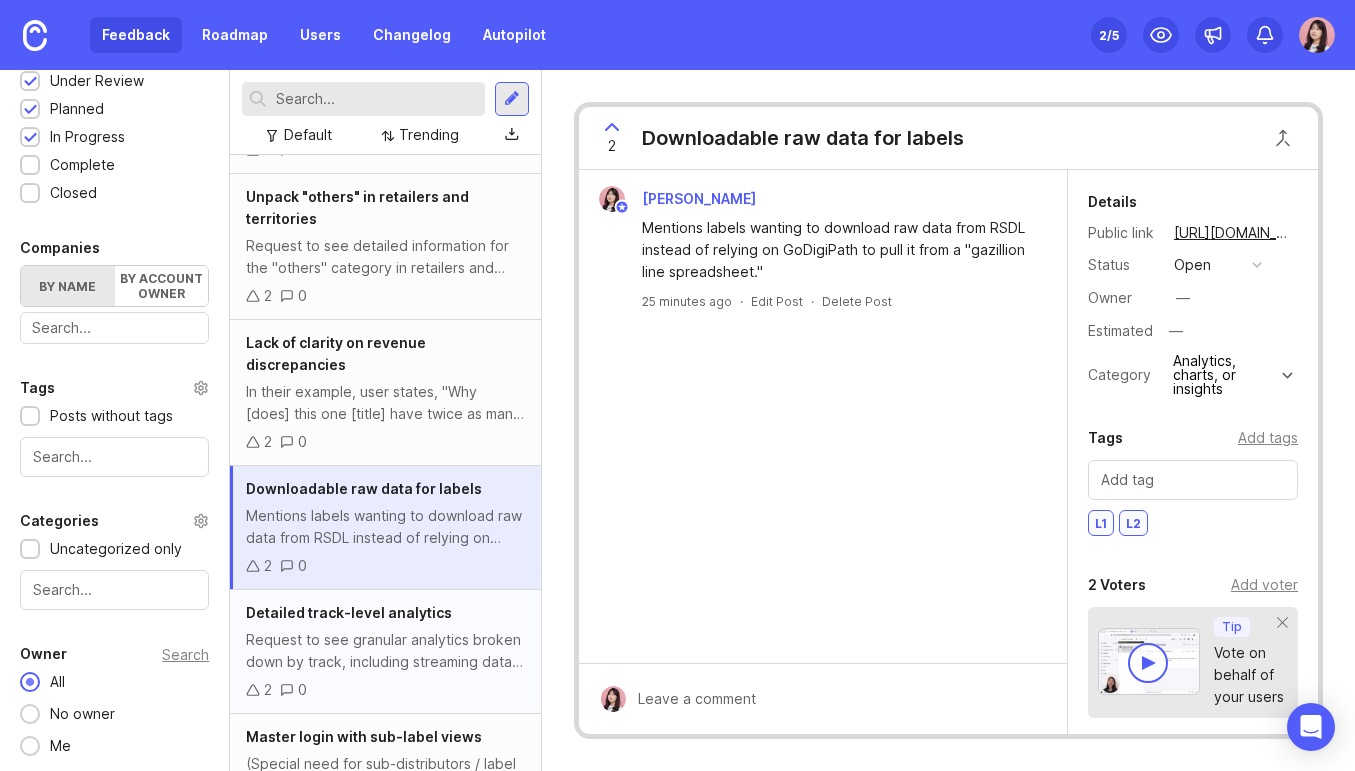 click on "2 0" at bounding box center (385, 690) 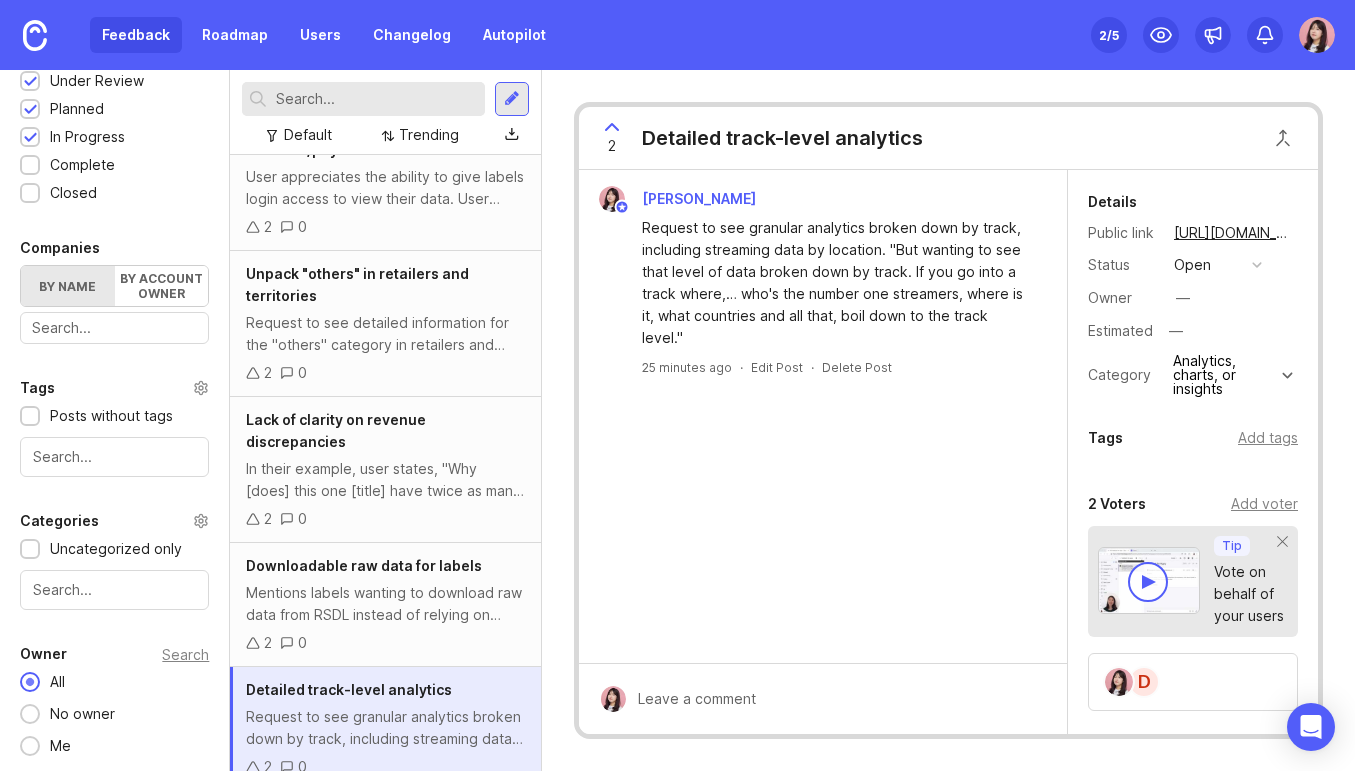scroll, scrollTop: 945, scrollLeft: 0, axis: vertical 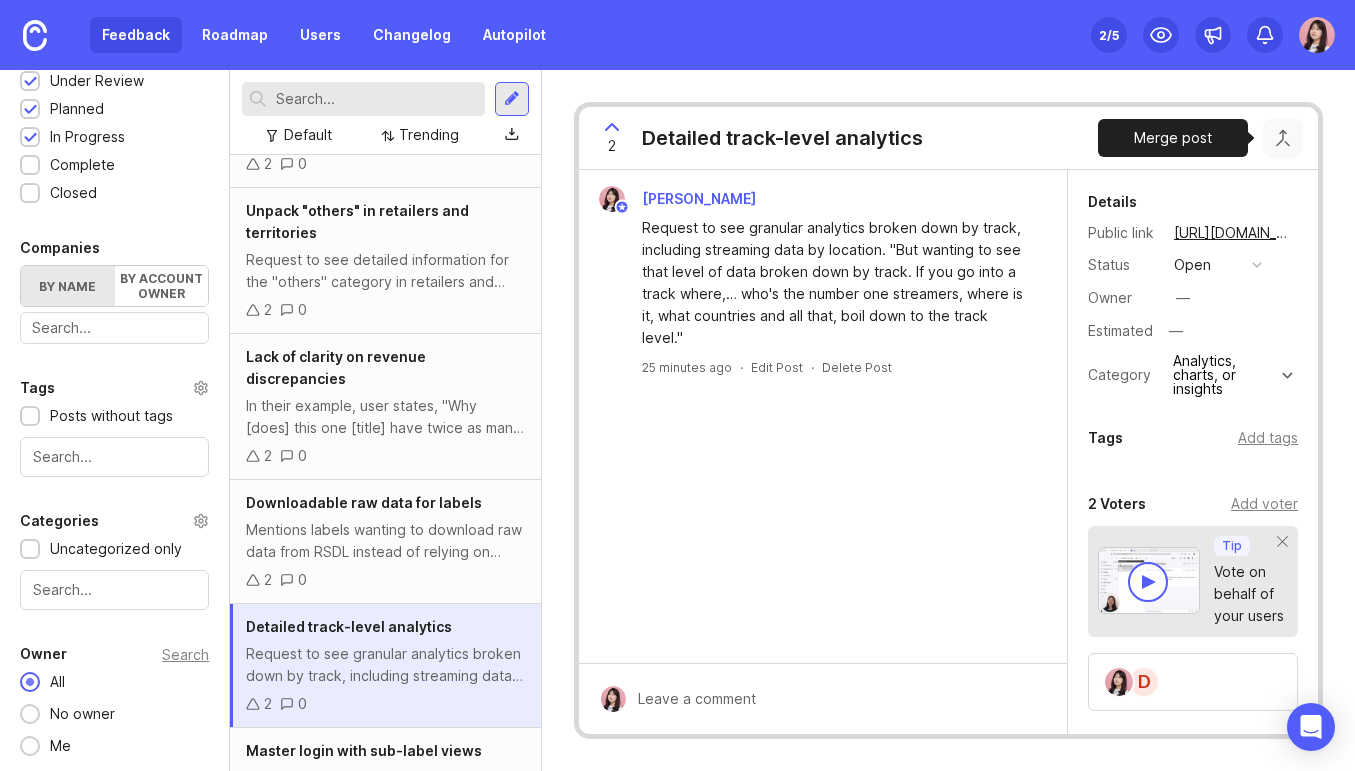 click at bounding box center (1283, 138) 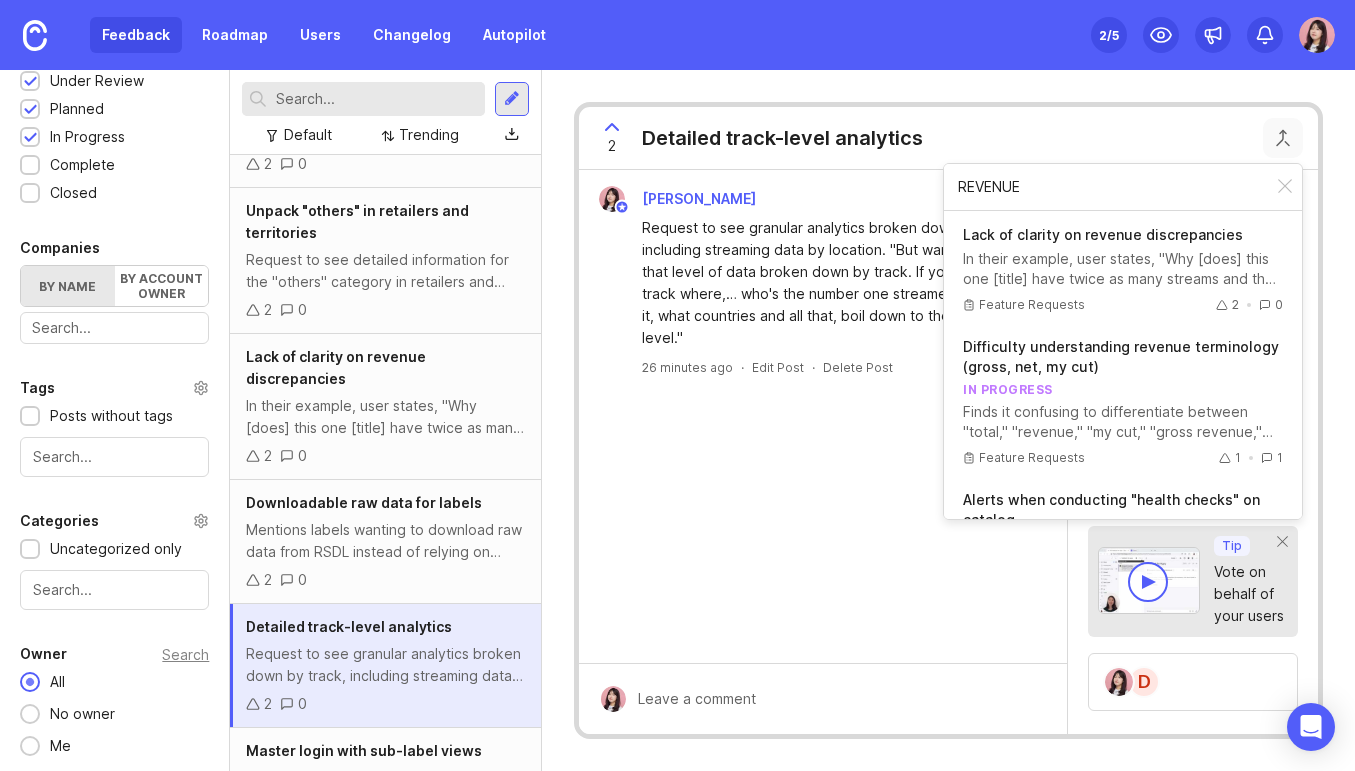 type on "REVENUE" 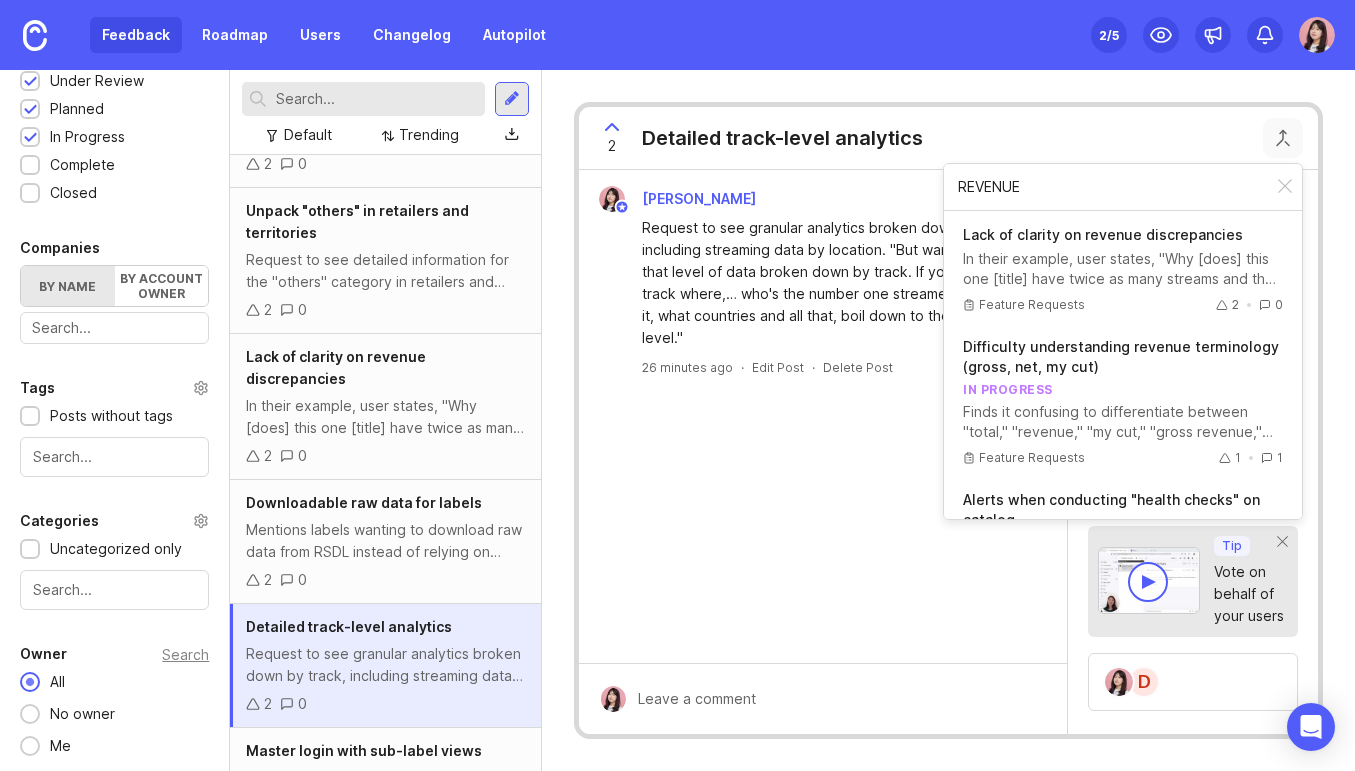 click on "[PERSON_NAME] Request to see granular analytics broken down by track, including streaming data by location. "But wanting to see that level of data broken down by track. If you go into a track where,… who's the number one streamers, where is it, what countries and all that, boil down to the track level." 26 minutes ago · Edit Post · Delete Post" at bounding box center (823, 416) 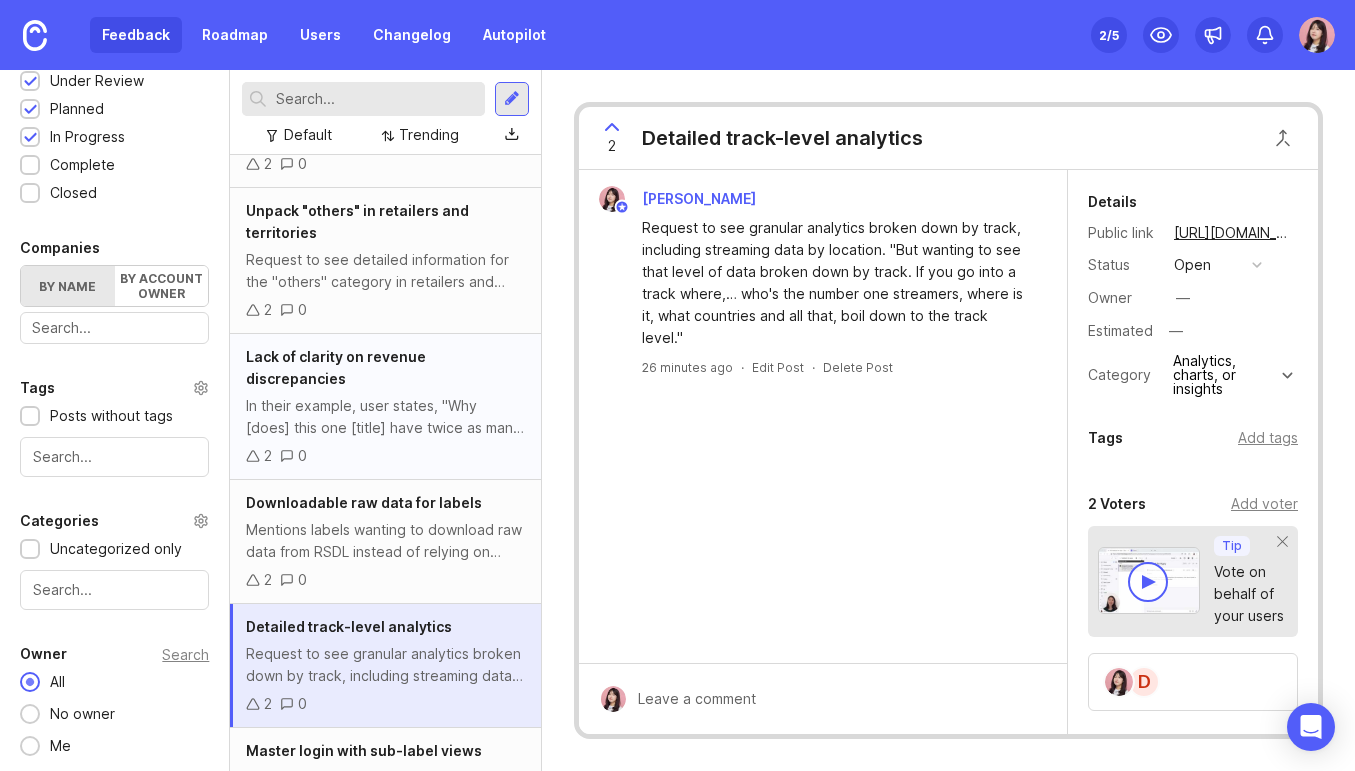 click on "Lack of clarity on revenue discrepancies In their example, user states, "Why [does] this one [title] have twice as many streams and the same revenue as this title that has half the streams?" 2 0" at bounding box center [385, 407] 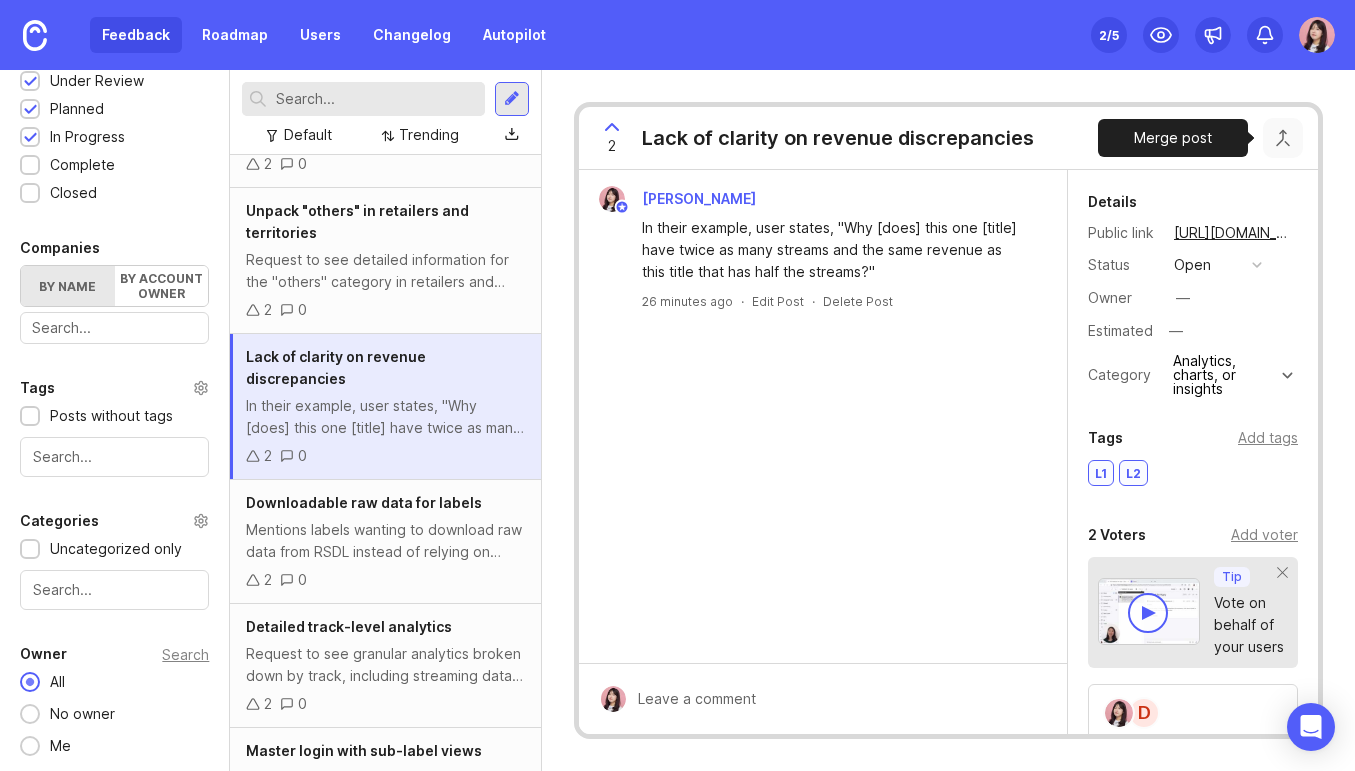 click at bounding box center (1283, 138) 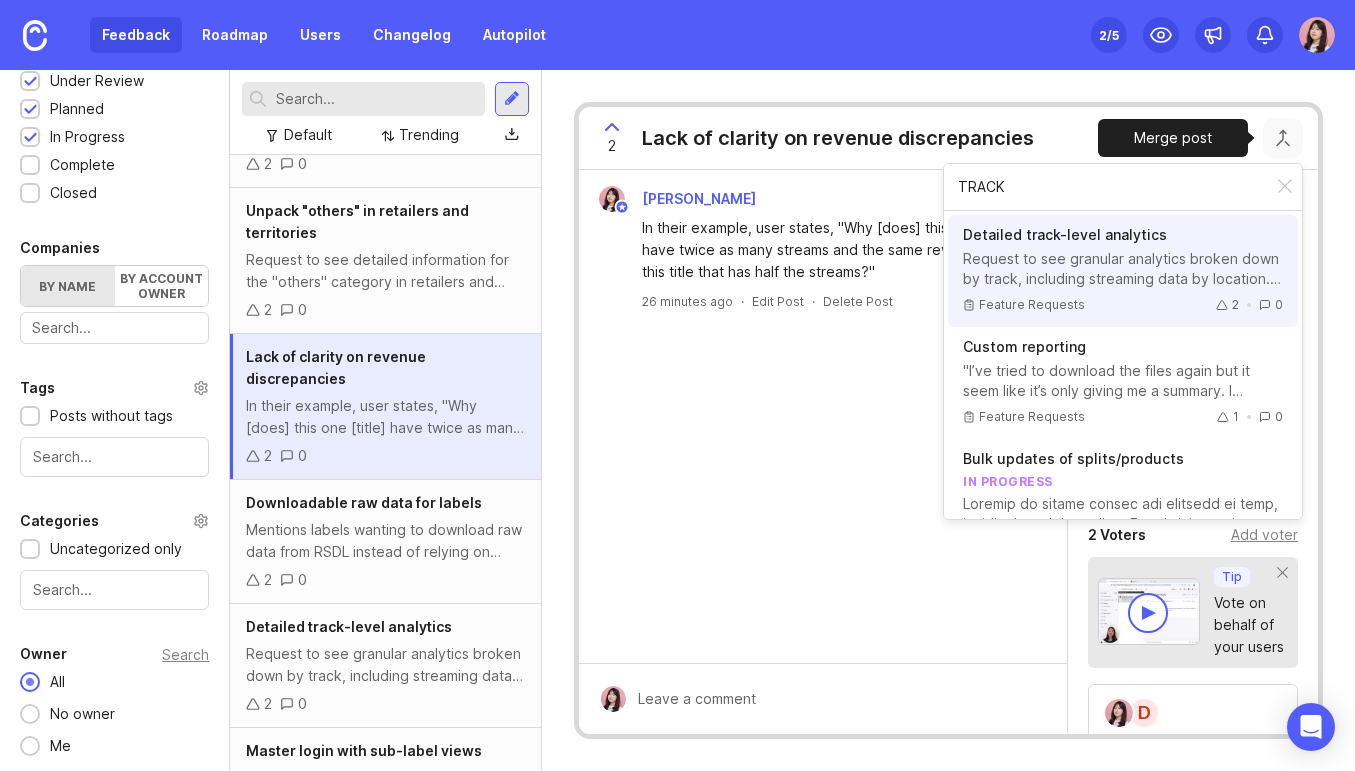 type on "TRACK" 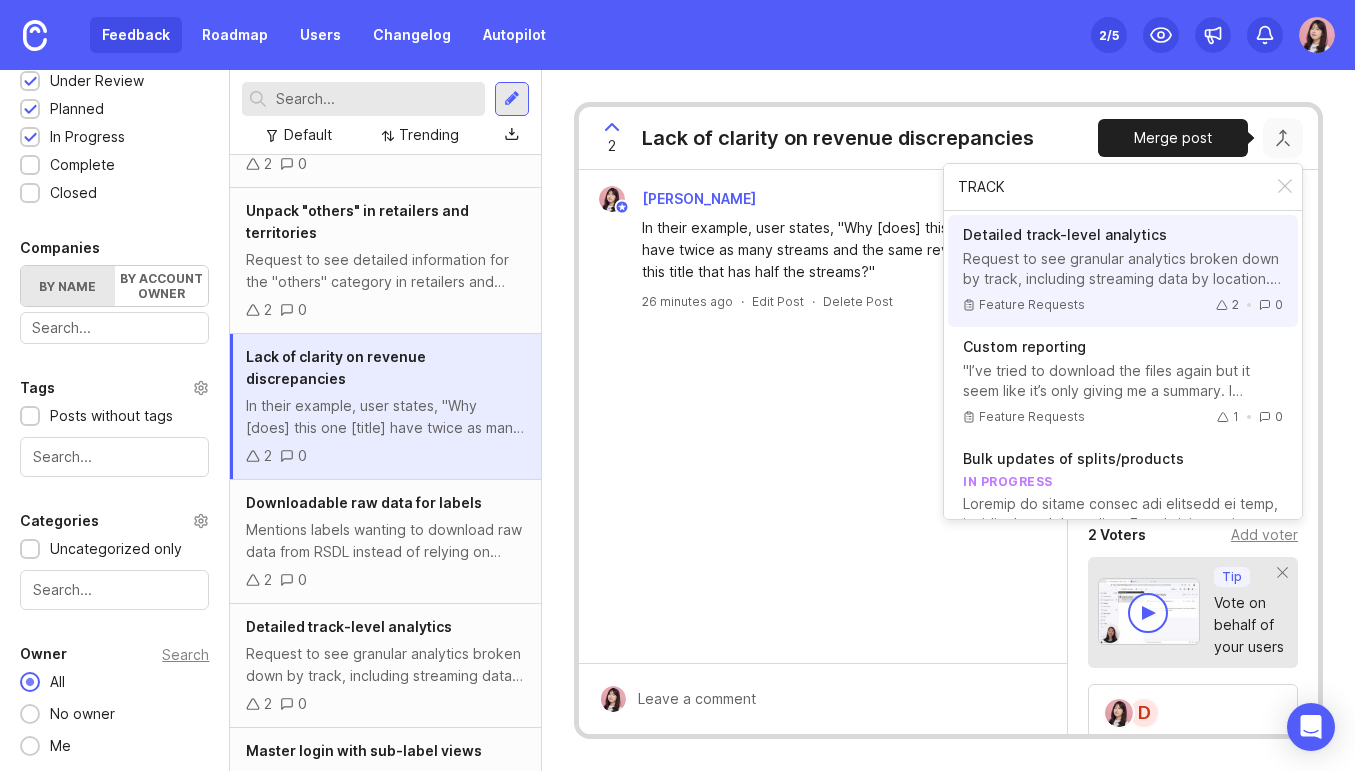 click on "Request to see granular analytics broken down by track, including streaming data by location. "But wanting to see that level of data broken down by track. If you go into a track where,… who's the number one streamers, where is it, what countries and all that, boil down to the track level."" at bounding box center [1123, 269] 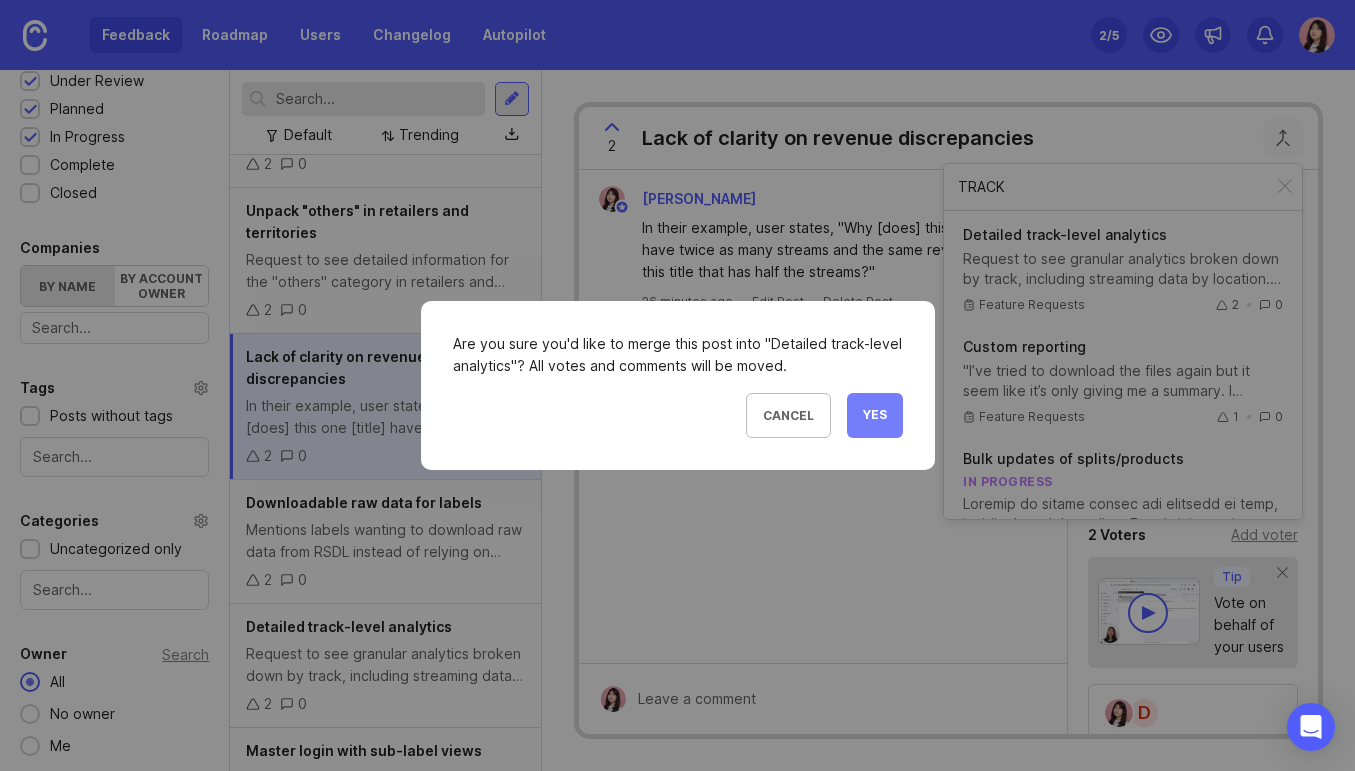 click on "Yes" at bounding box center (875, 415) 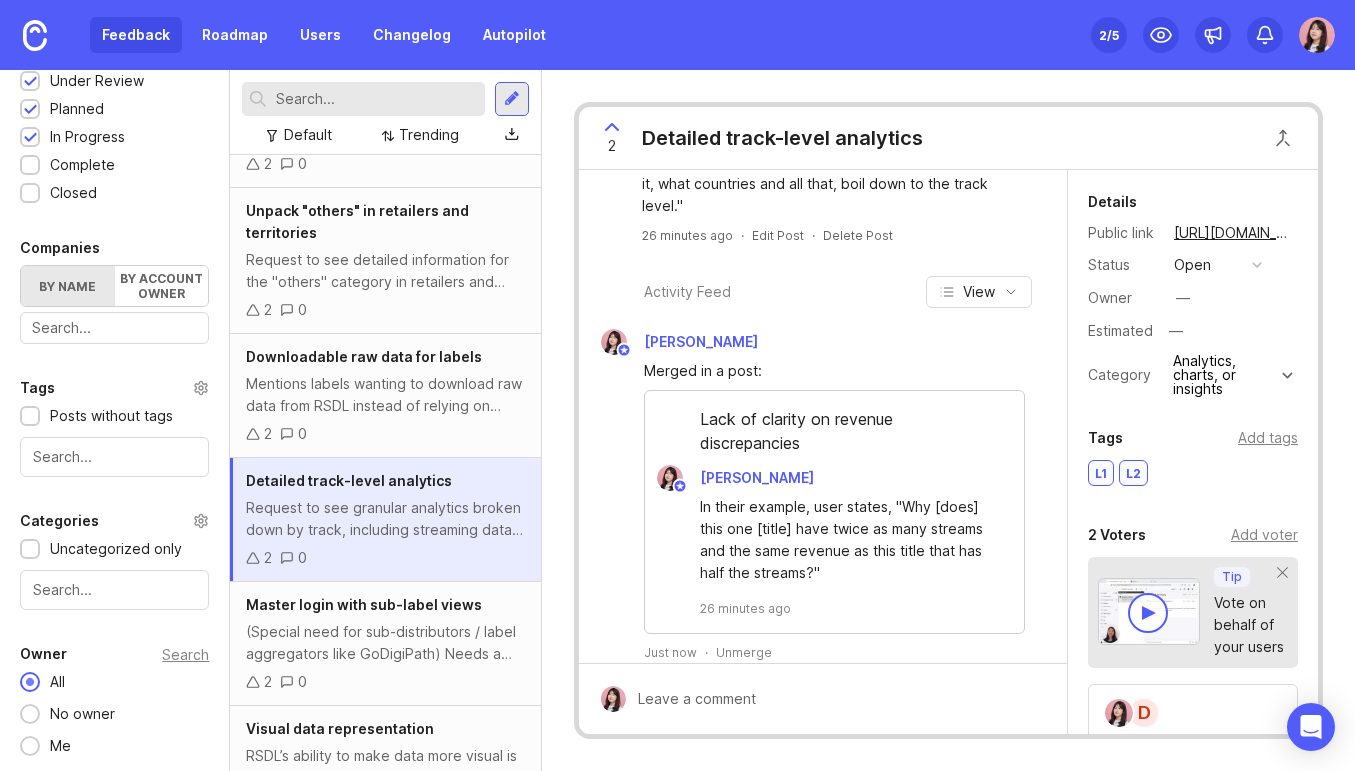 scroll, scrollTop: 162, scrollLeft: 0, axis: vertical 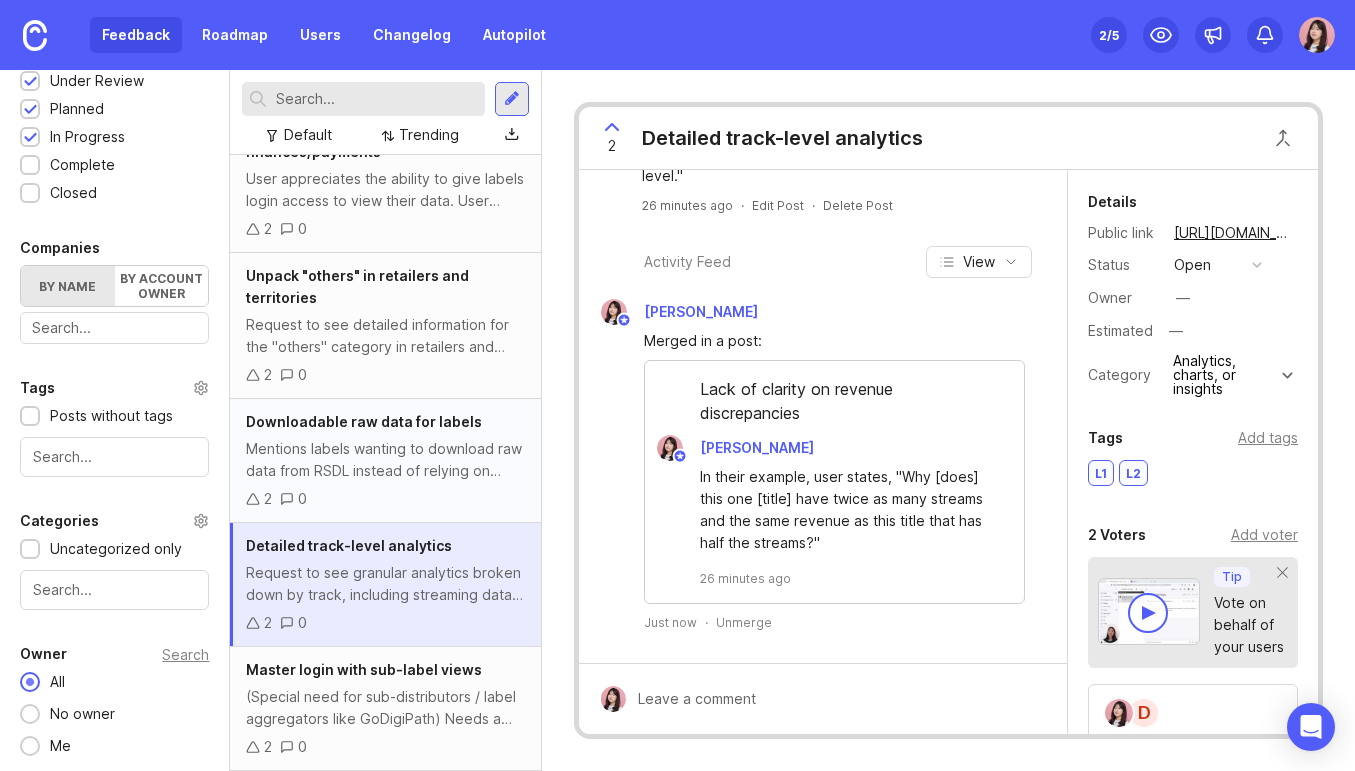 click on "Downloadable raw data for labels Mentions labels wanting to download raw data from RSDL instead of relying on GoDigiPath to pull it from a "gazillion line spreadsheet." 2 0" at bounding box center (385, 461) 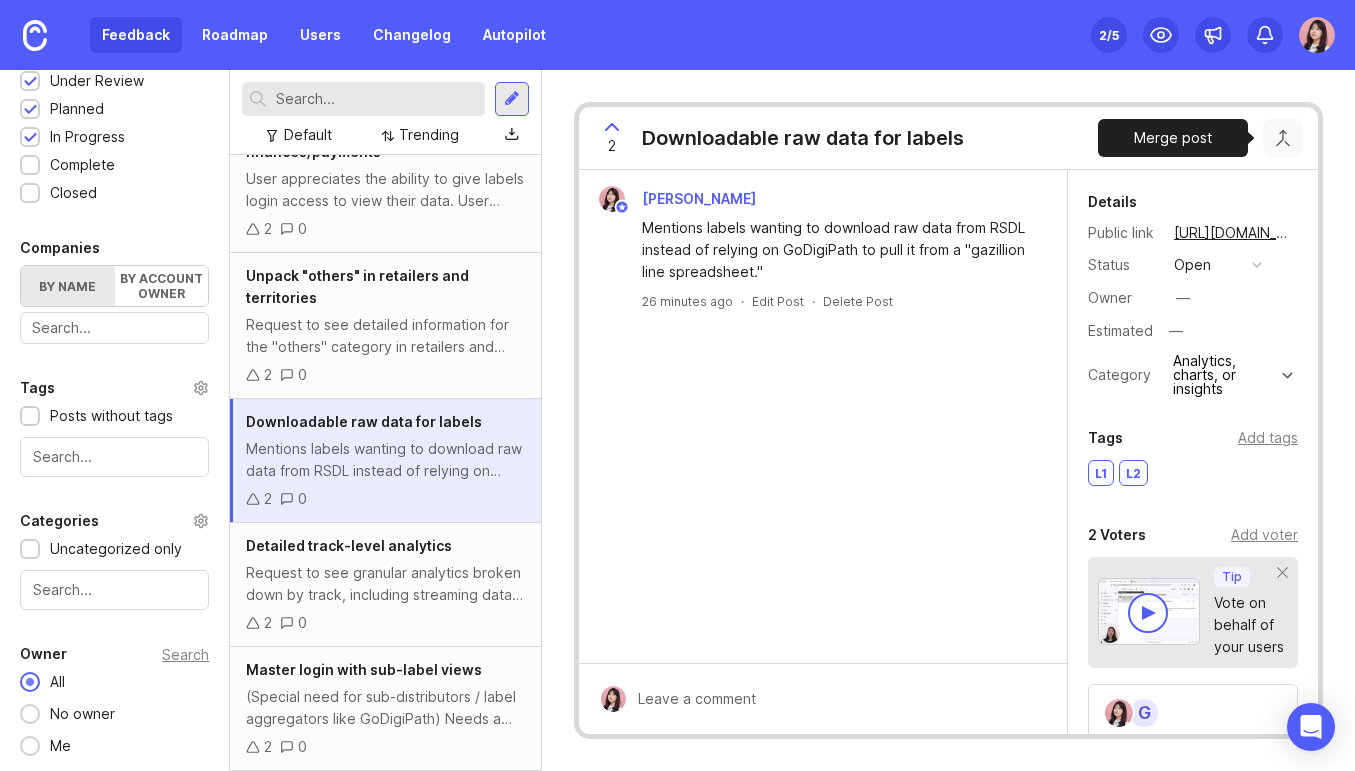 click at bounding box center [1283, 138] 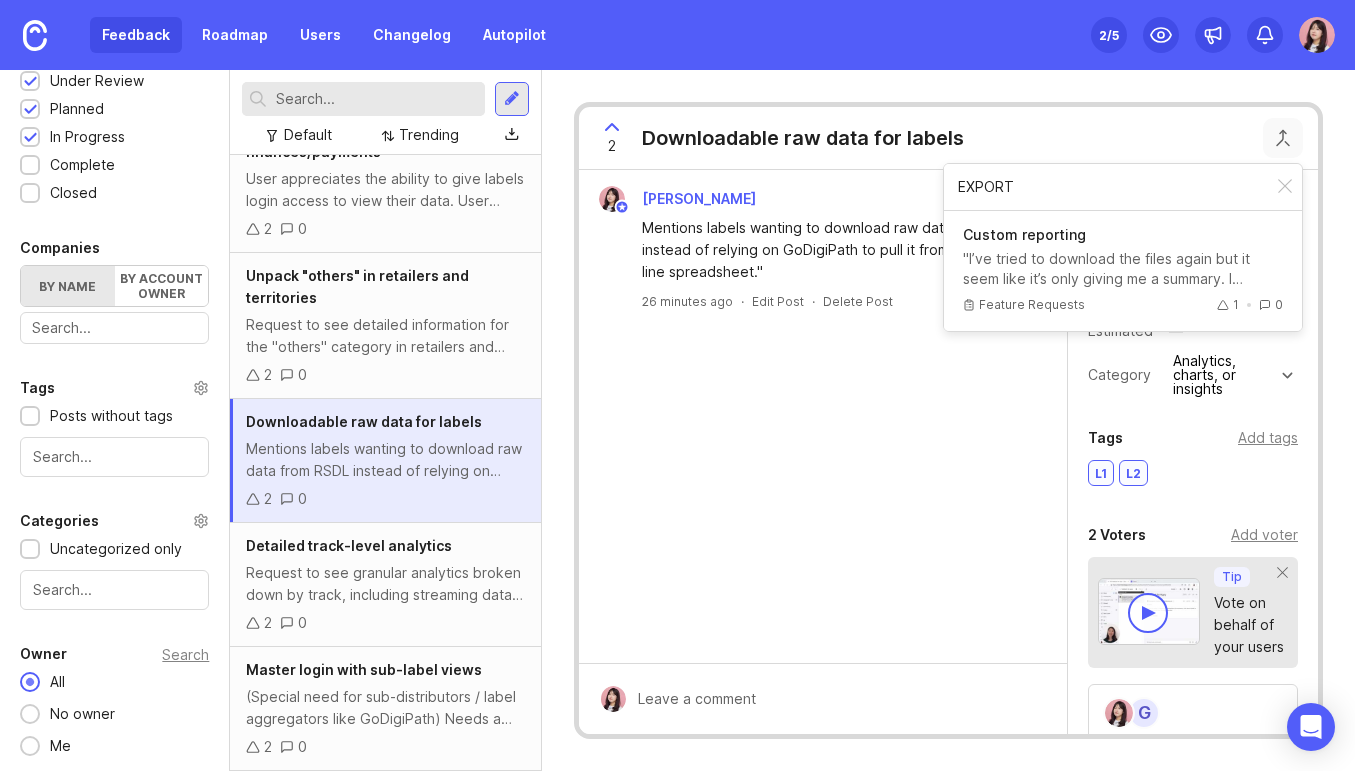 type on "EXPORT" 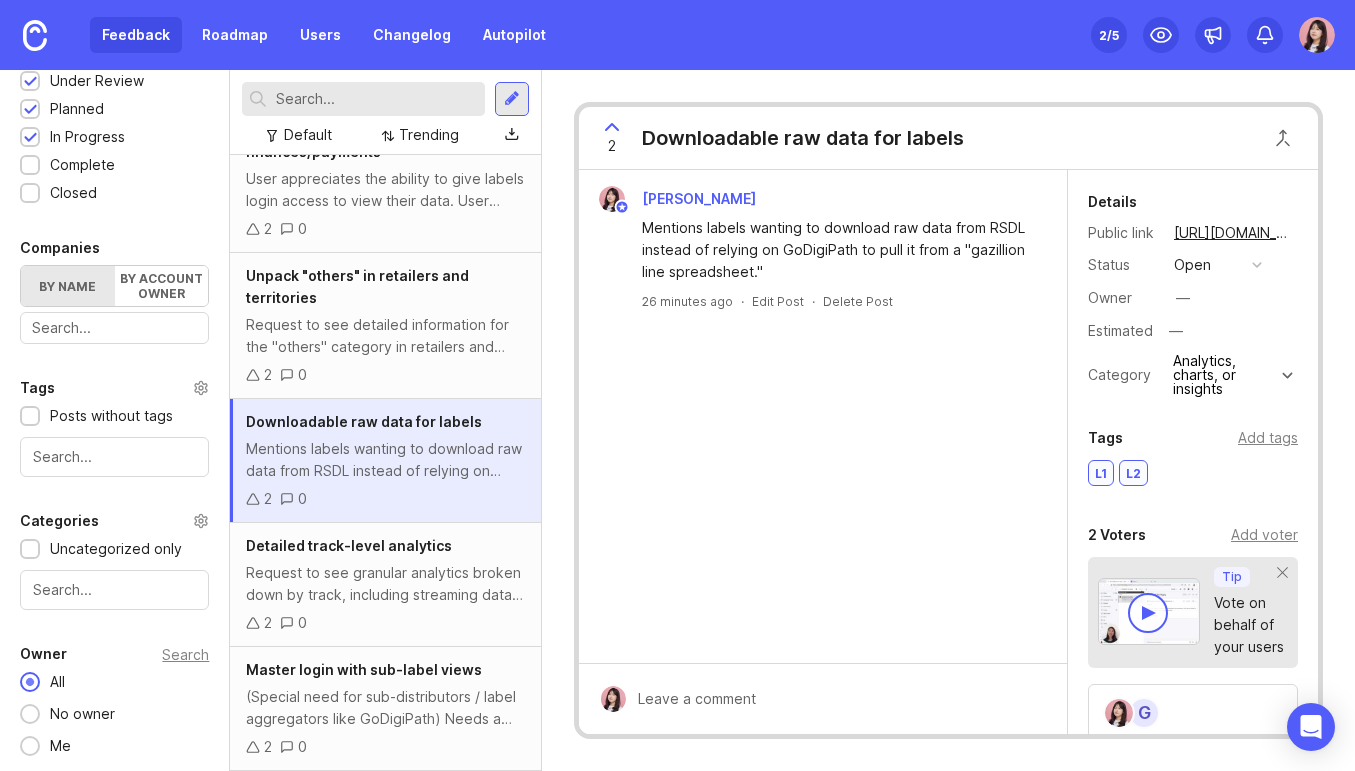 scroll, scrollTop: 412, scrollLeft: 0, axis: vertical 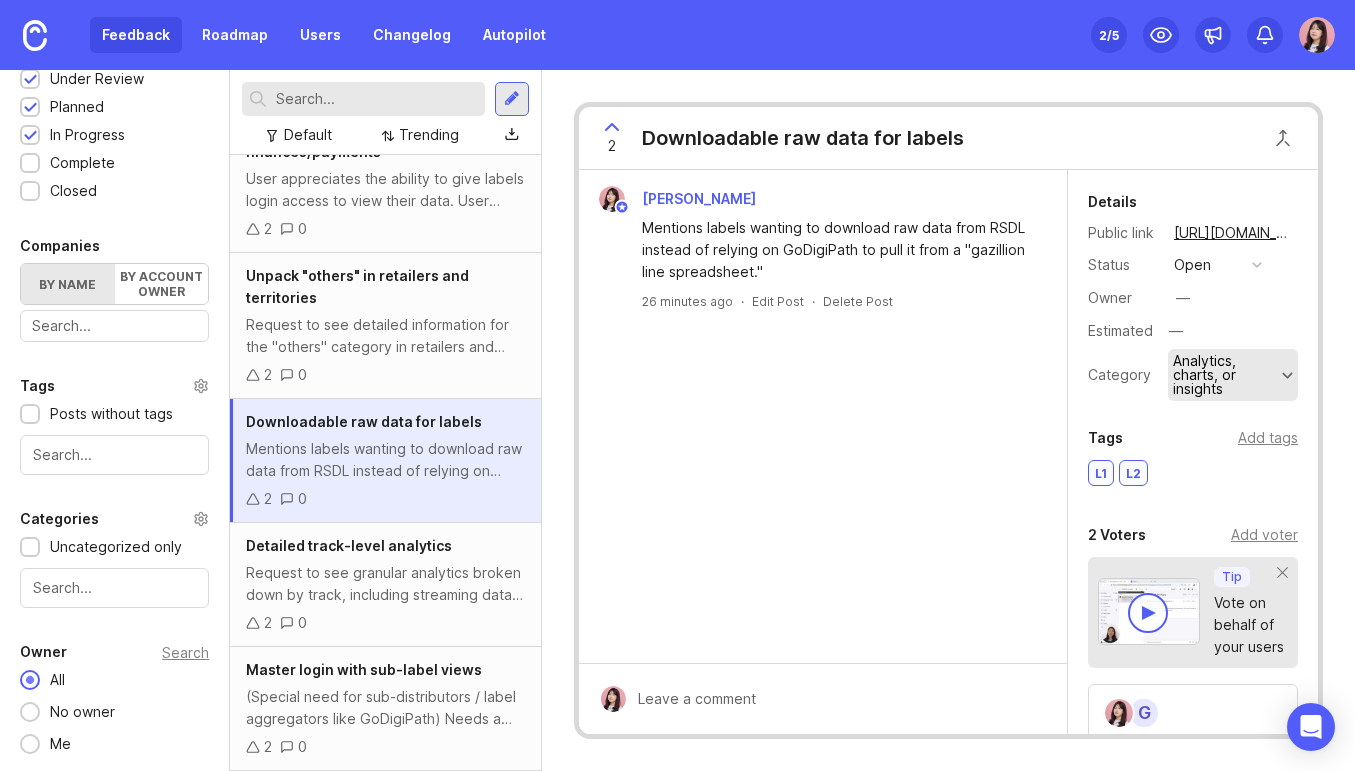 click on "Analytics, charts, or insights" at bounding box center [1225, 375] 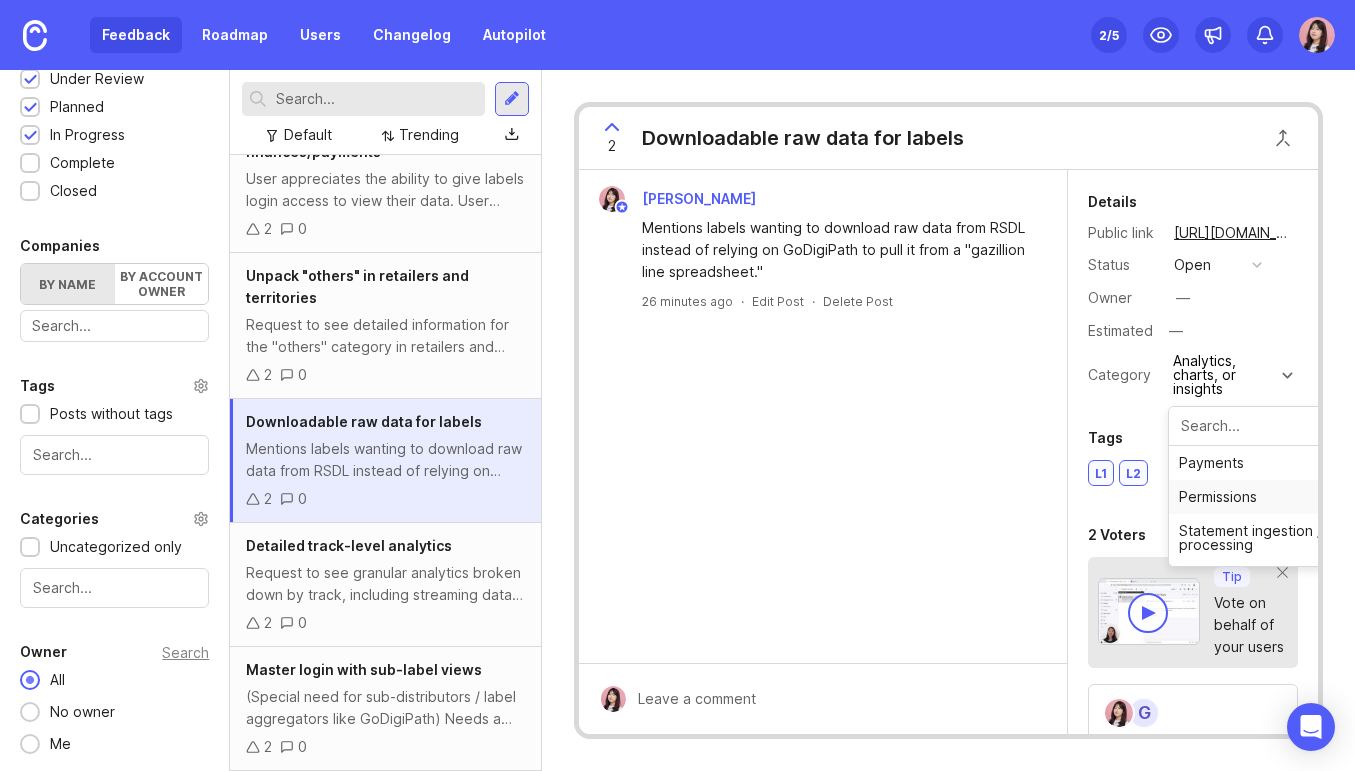 scroll, scrollTop: 214, scrollLeft: 0, axis: vertical 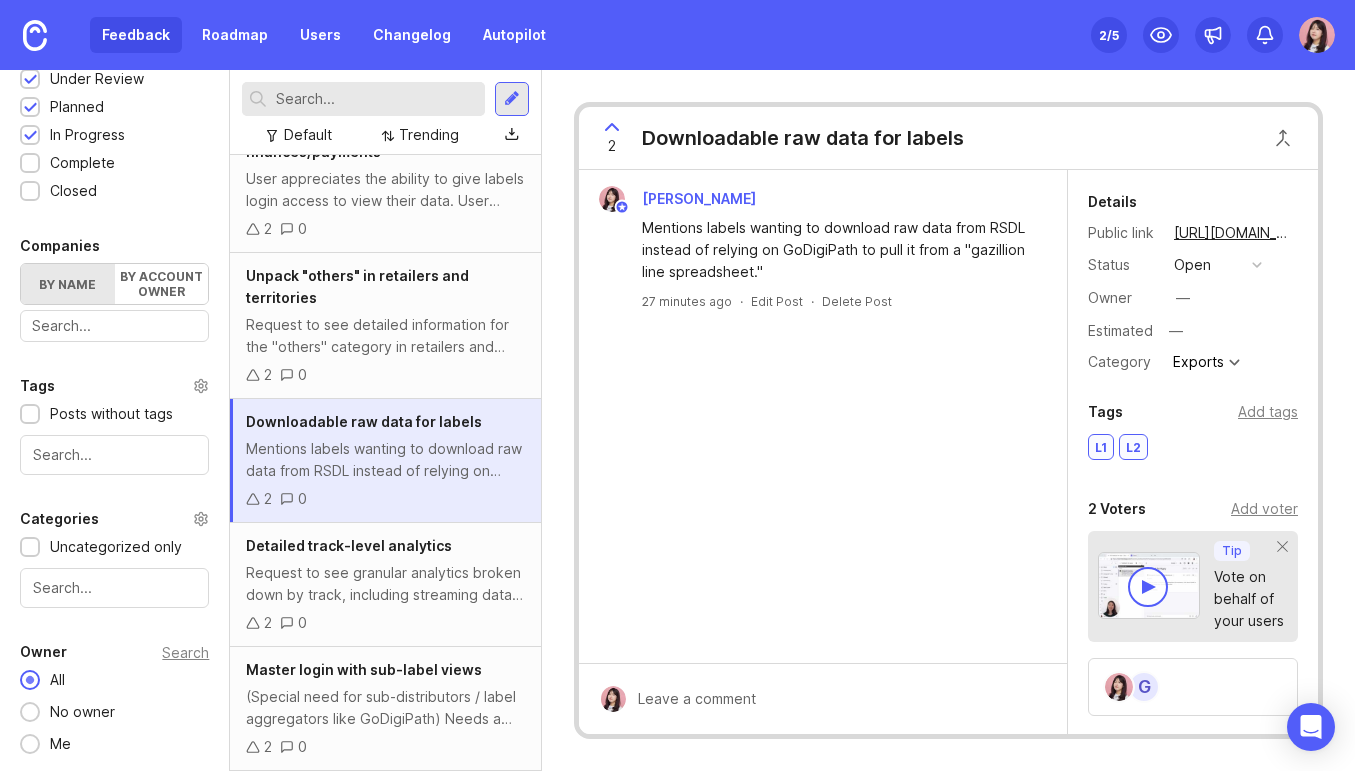 click at bounding box center (114, 588) 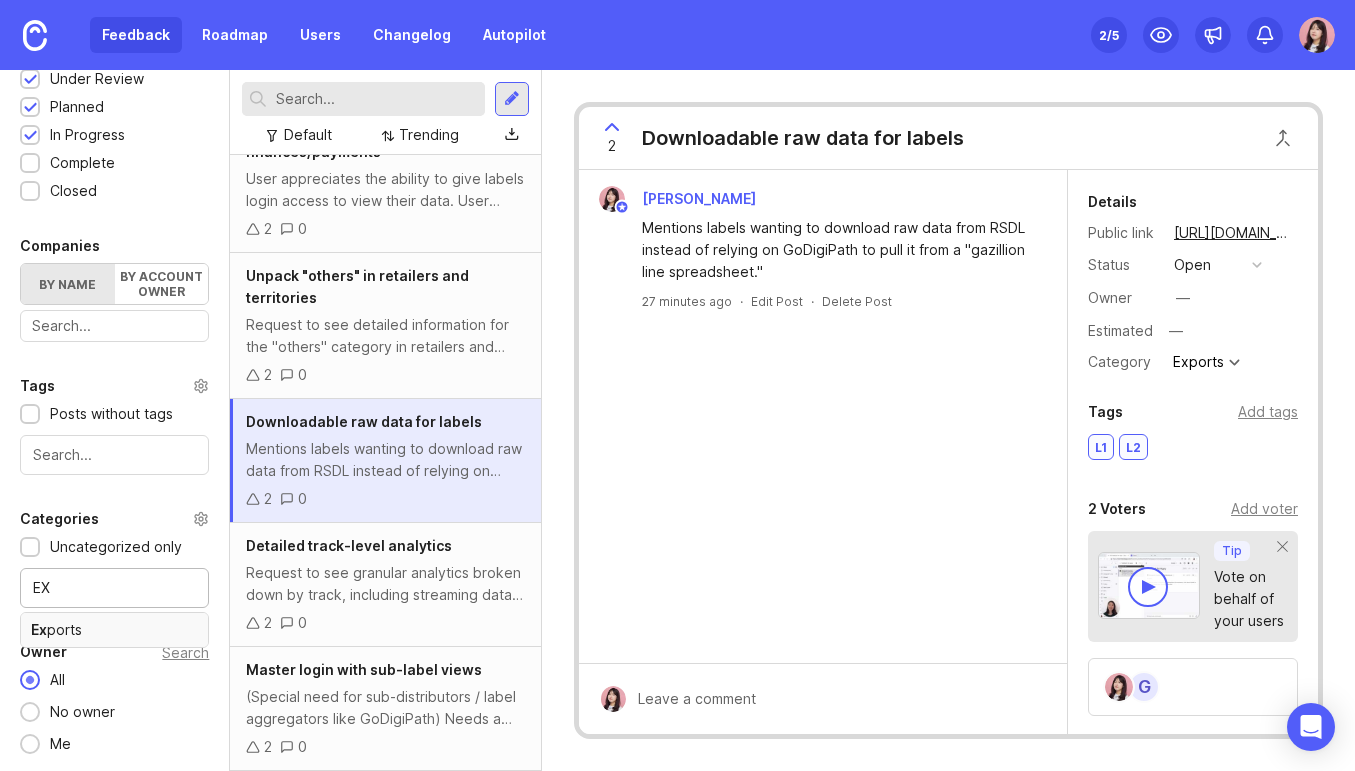 type on "EX" 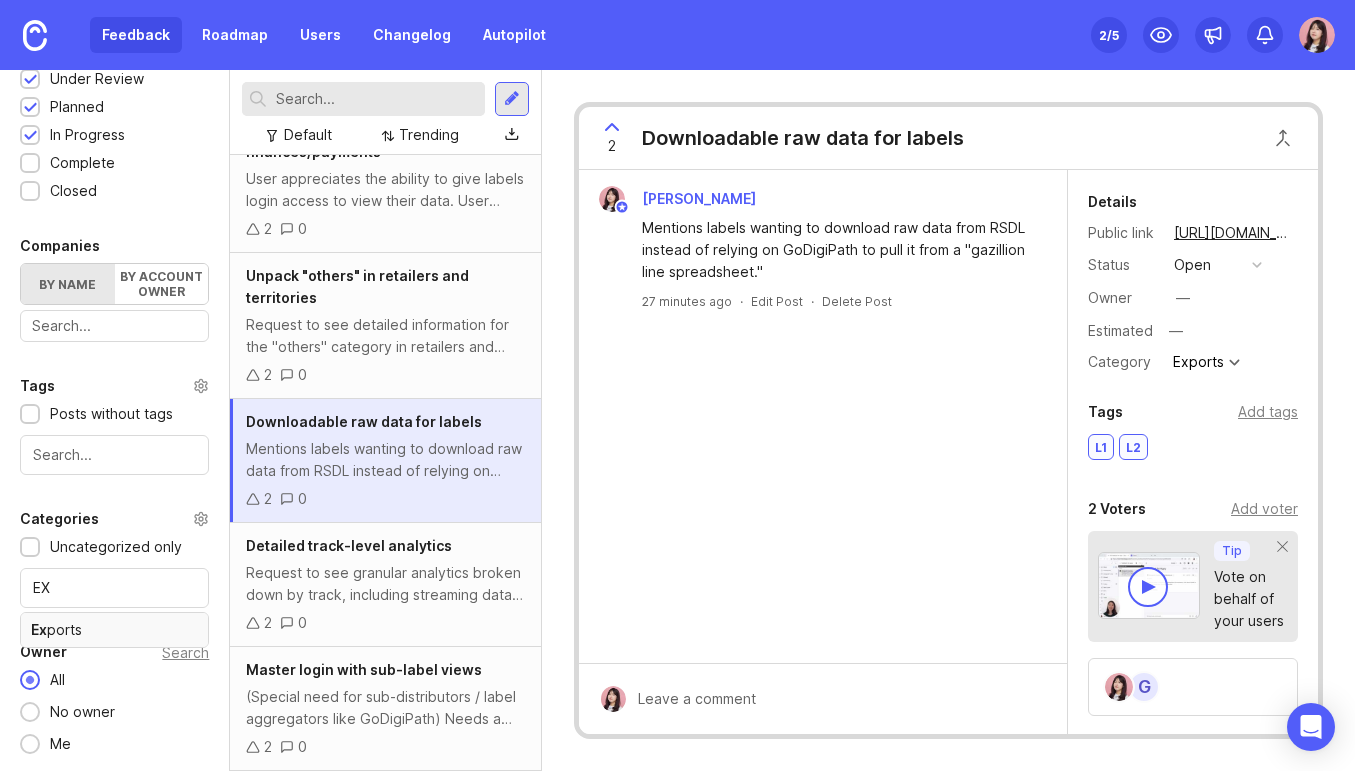 type 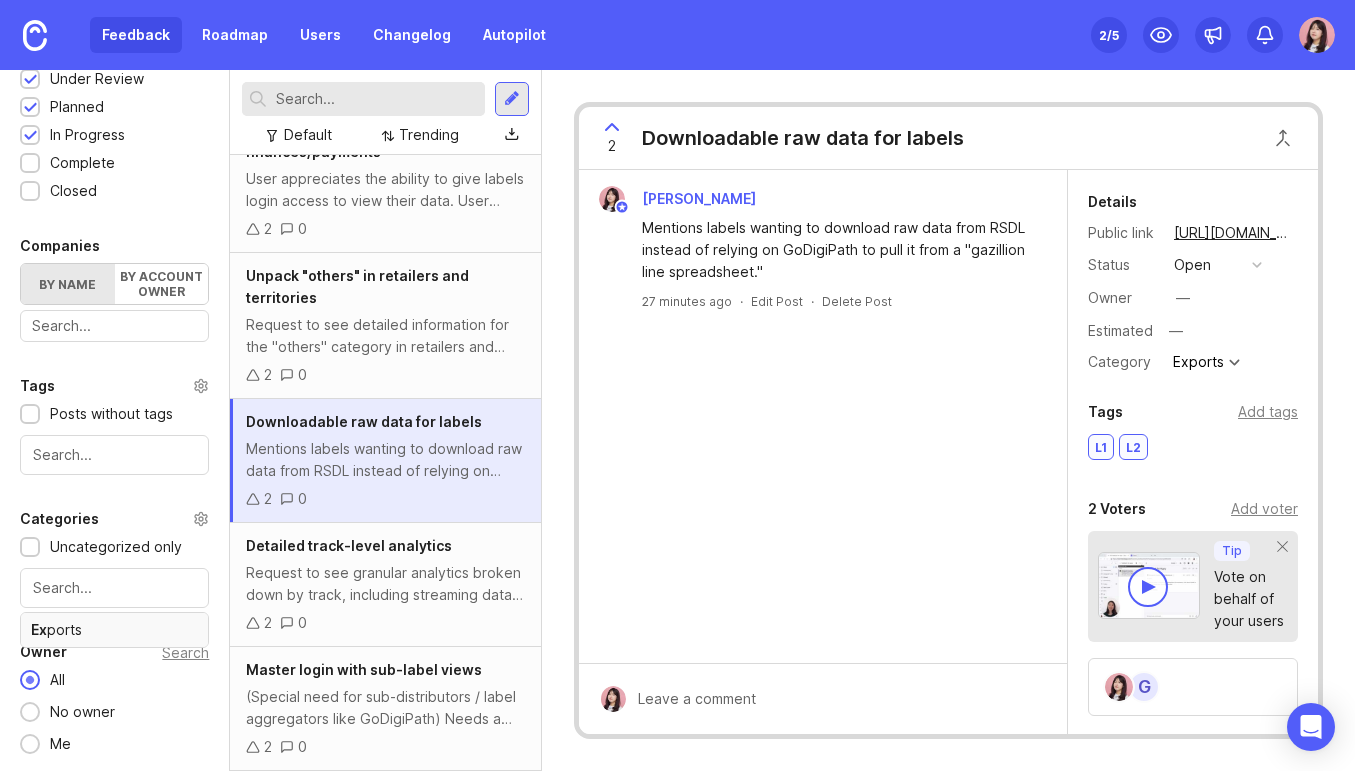 scroll, scrollTop: 0, scrollLeft: 0, axis: both 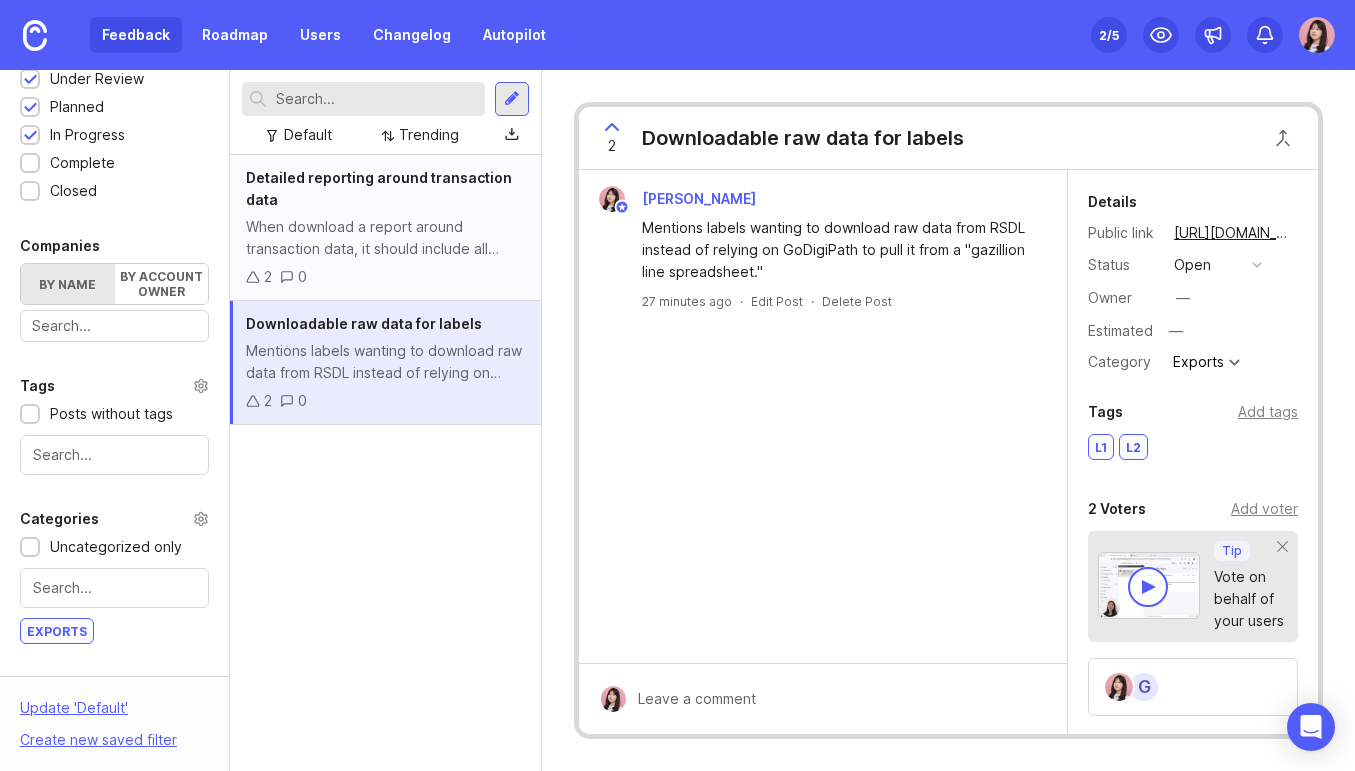 click on "When download a report around transaction data, it should include all transaction details, not a truncated version. "When I go and hit download here, instead of 4,000 lines of data and transactions, it was 40."" at bounding box center [385, 238] 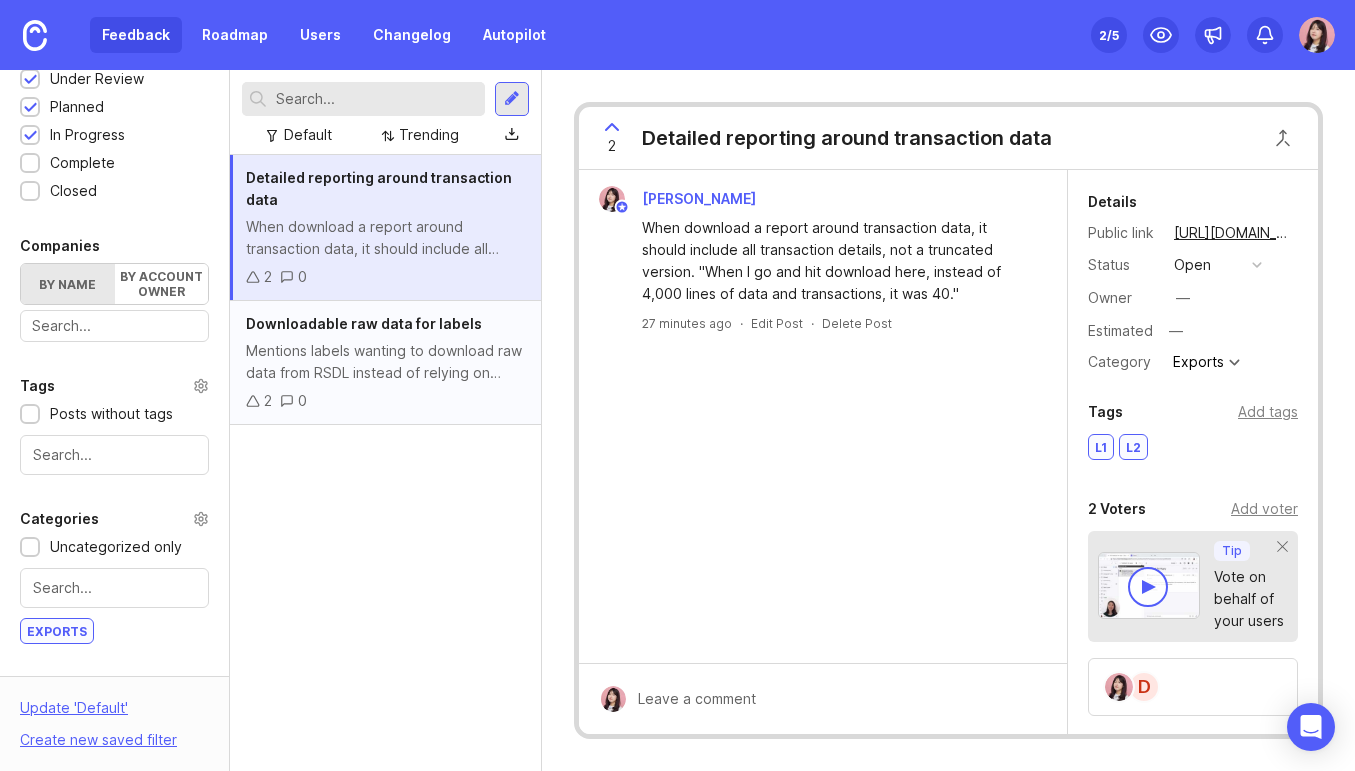 click on "Mentions labels wanting to download raw data from RSDL instead of relying on GoDigiPath to pull it from a "gazillion line spreadsheet."" at bounding box center [385, 362] 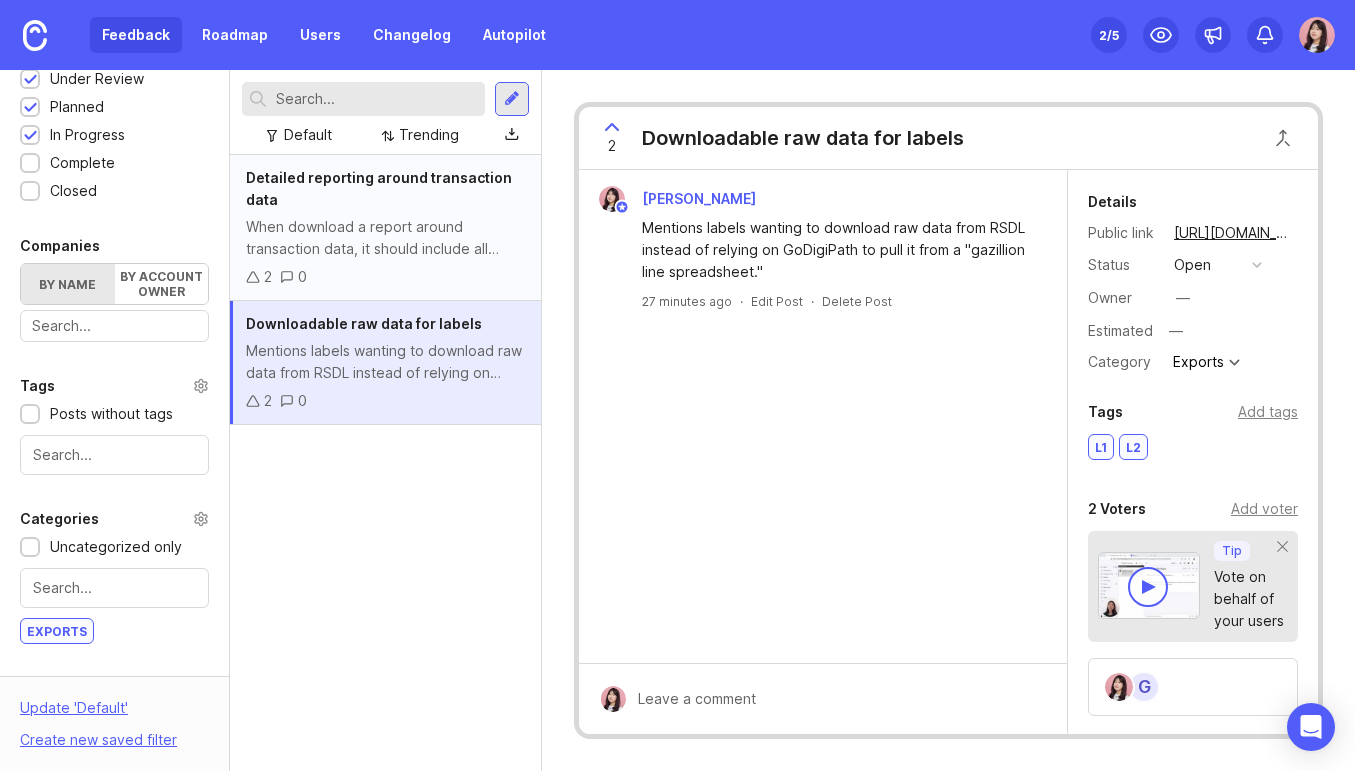 click on "When download a report around transaction data, it should include all transaction details, not a truncated version. "When I go and hit download here, instead of 4,000 lines of data and transactions, it was 40."" at bounding box center (385, 238) 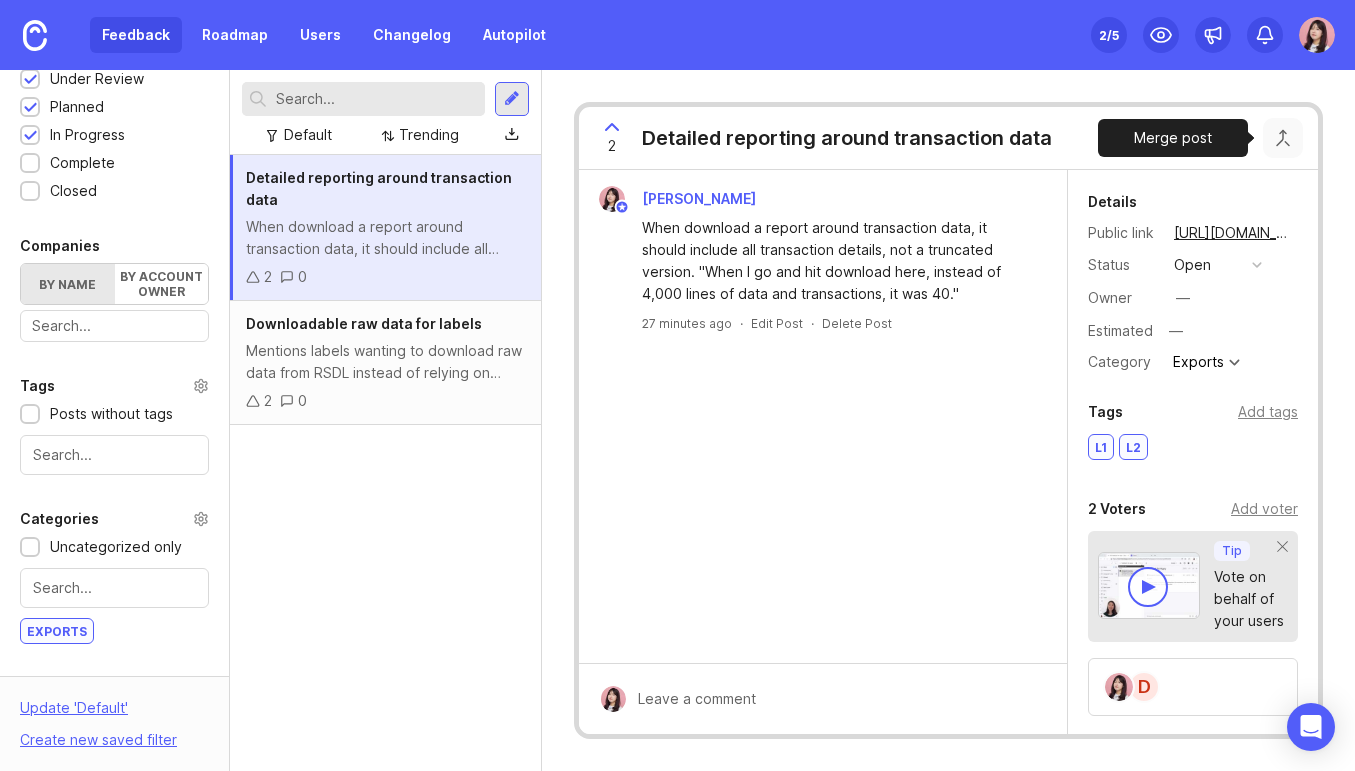 click at bounding box center [1283, 138] 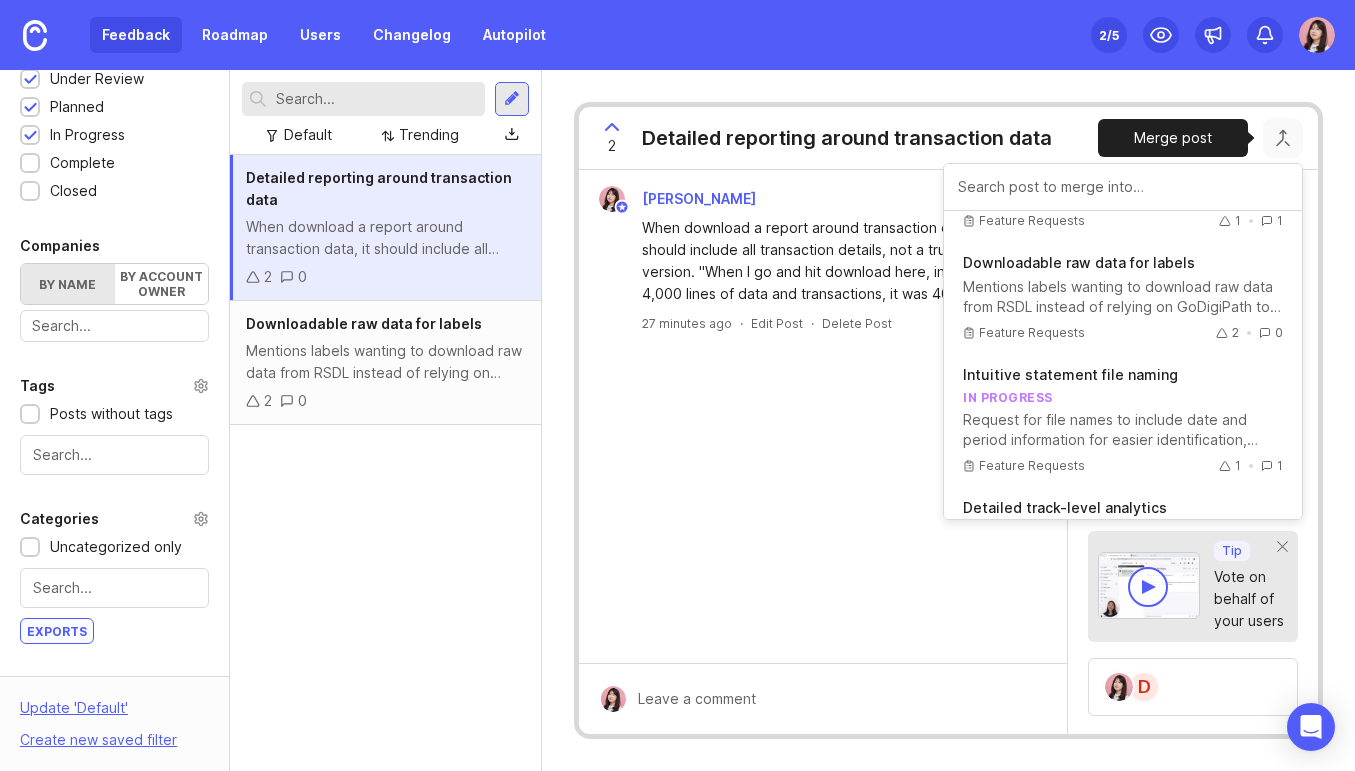 scroll, scrollTop: 707, scrollLeft: 0, axis: vertical 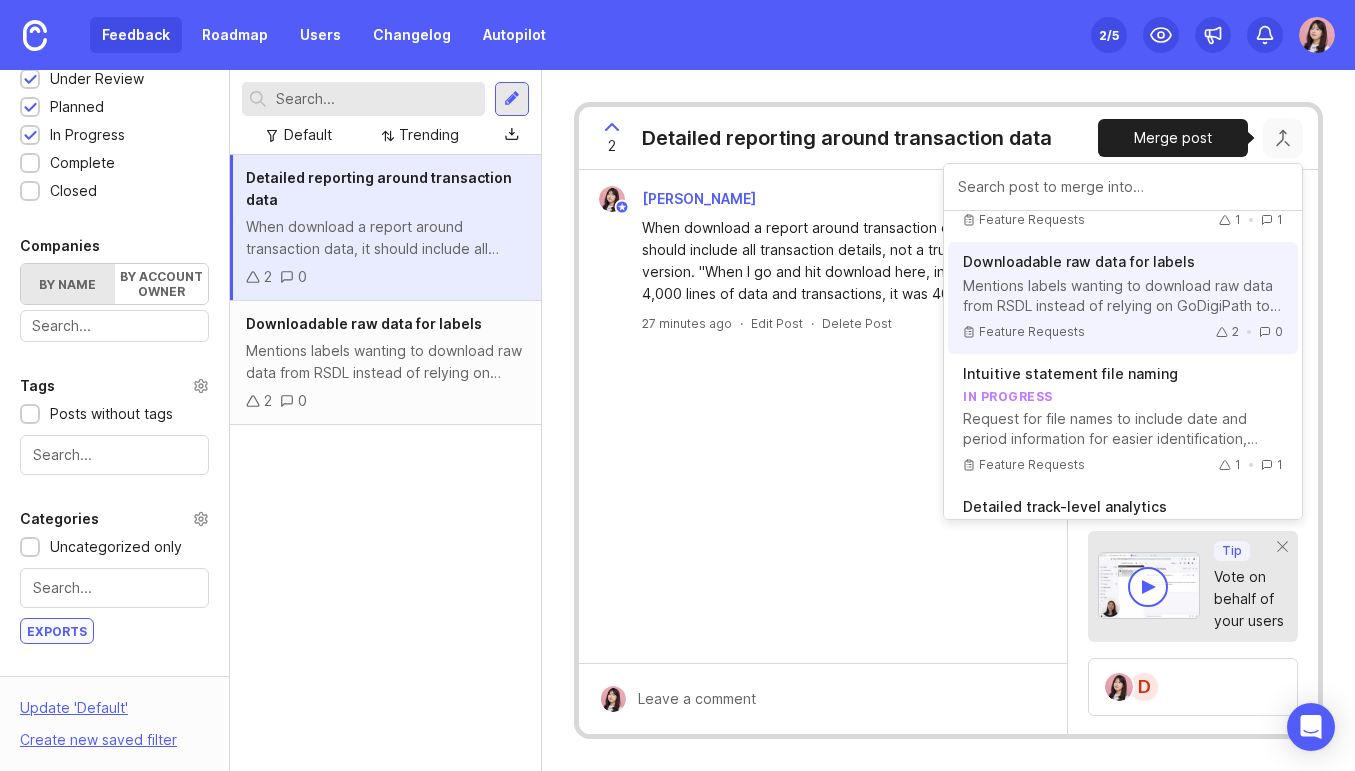 click on "Mentions labels wanting to download raw data from RSDL instead of relying on GoDigiPath to pull it from a "gazillion line spreadsheet."" at bounding box center (1123, 296) 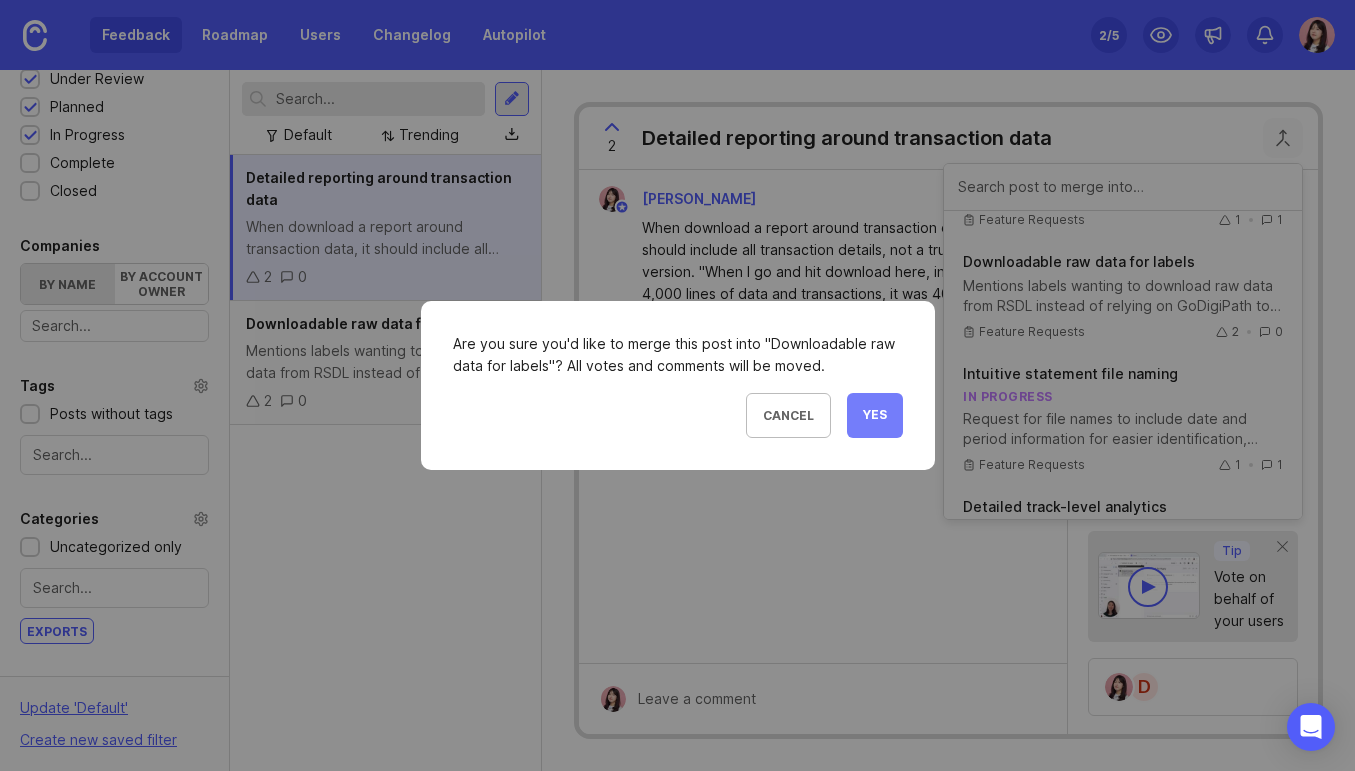 click on "Yes" at bounding box center [875, 415] 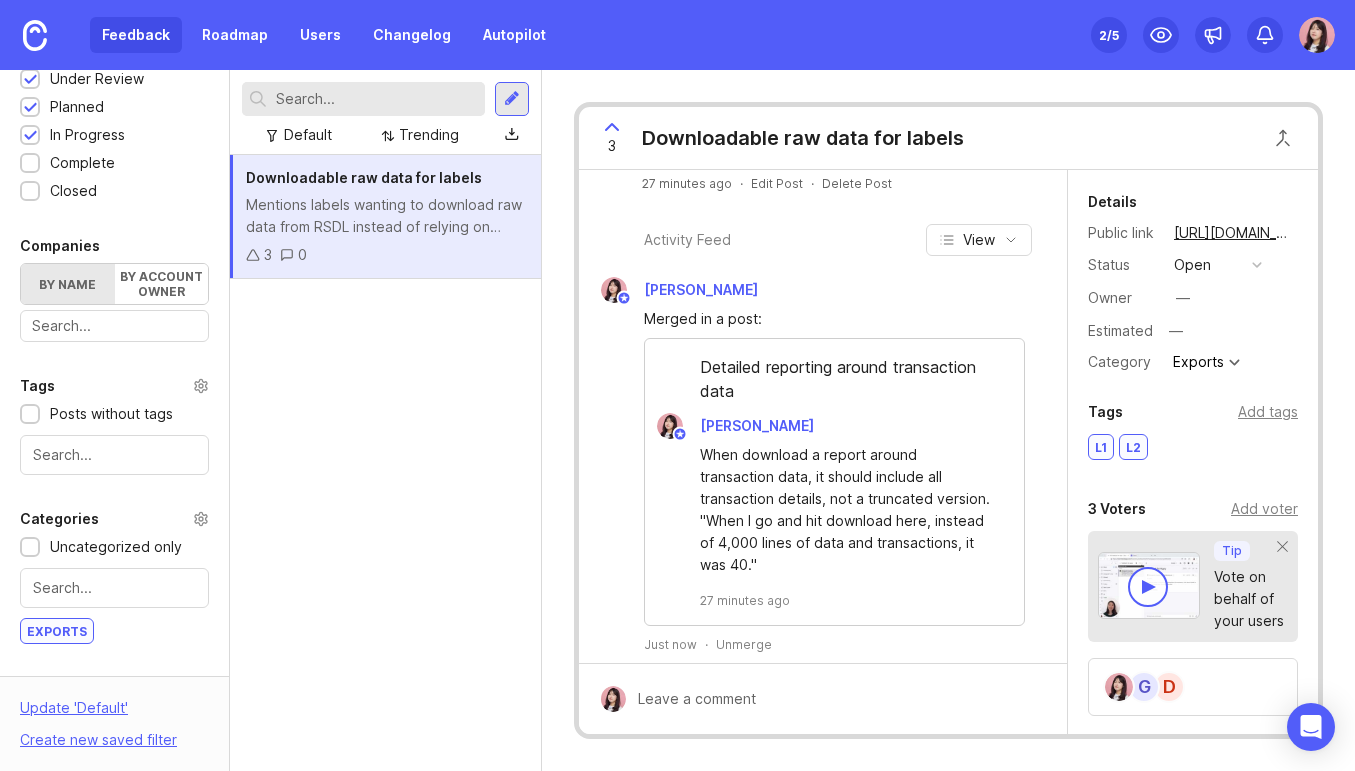 scroll, scrollTop: 0, scrollLeft: 0, axis: both 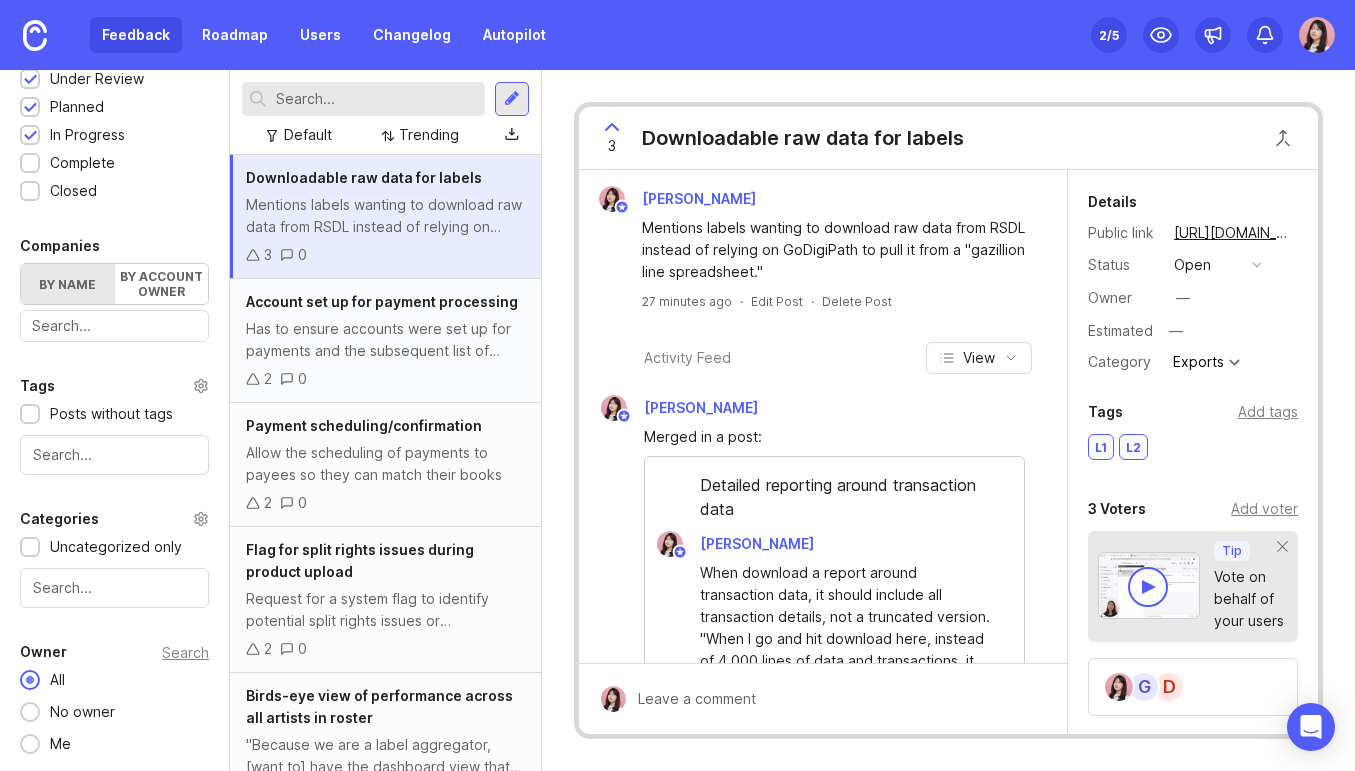 click on "Has to ensure accounts were set up for payments and the subsequent list of those who haven't set up their accounts: "So then once [products and accounts] were linked and we had basically no errors, then it was a matter of making sure that all of the accounts had been set up so that if we processed a payment, everyone would get paid." There have been challenges with payees getting set up due to bank issues and inconsistent document recognition: "It seems that the bank that we're currently using... can be a bit finicky and sometimes even inconsistent with what documents they recognize." He described as the workaround for this as: "As we start signing up new artists, we're just going to [ask for it] during onboarding. And so we'll get that all figured out ahead of time."" at bounding box center (385, 340) 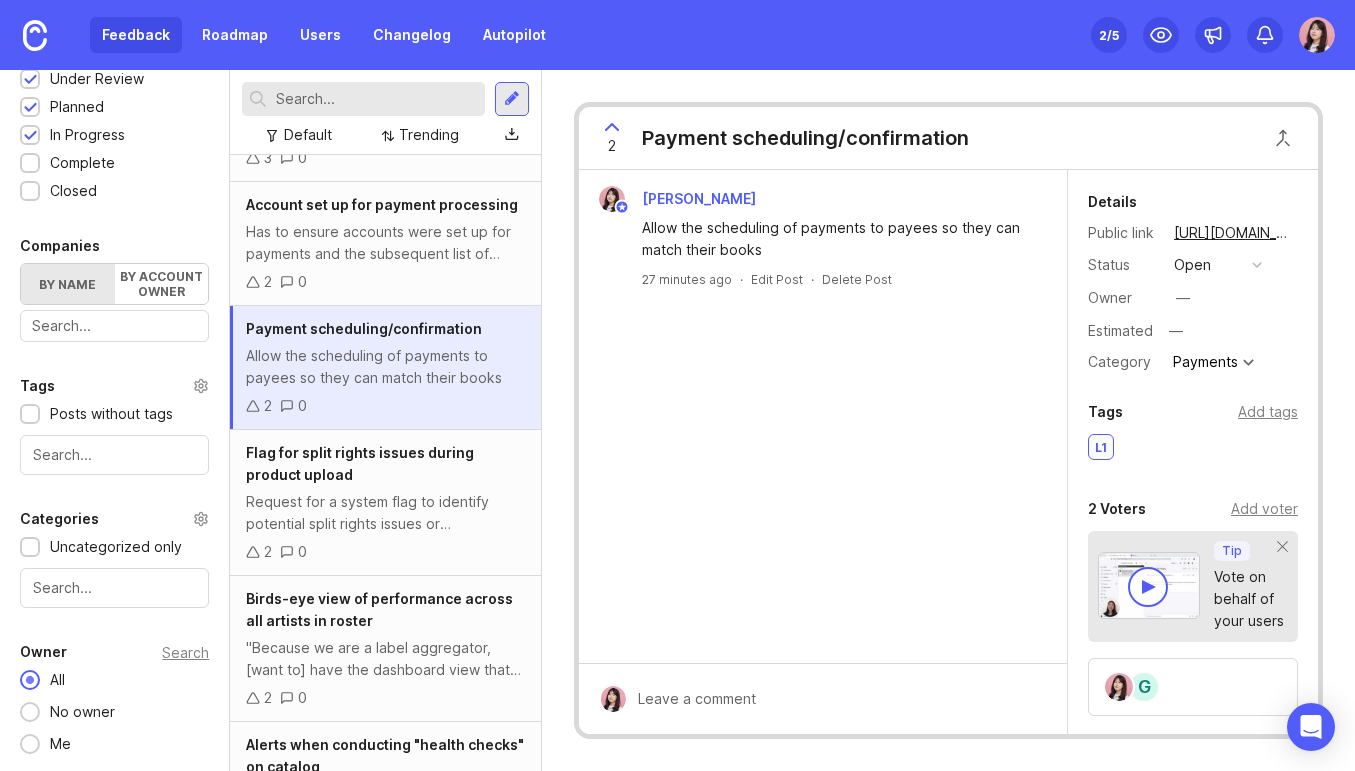 scroll, scrollTop: 147, scrollLeft: 0, axis: vertical 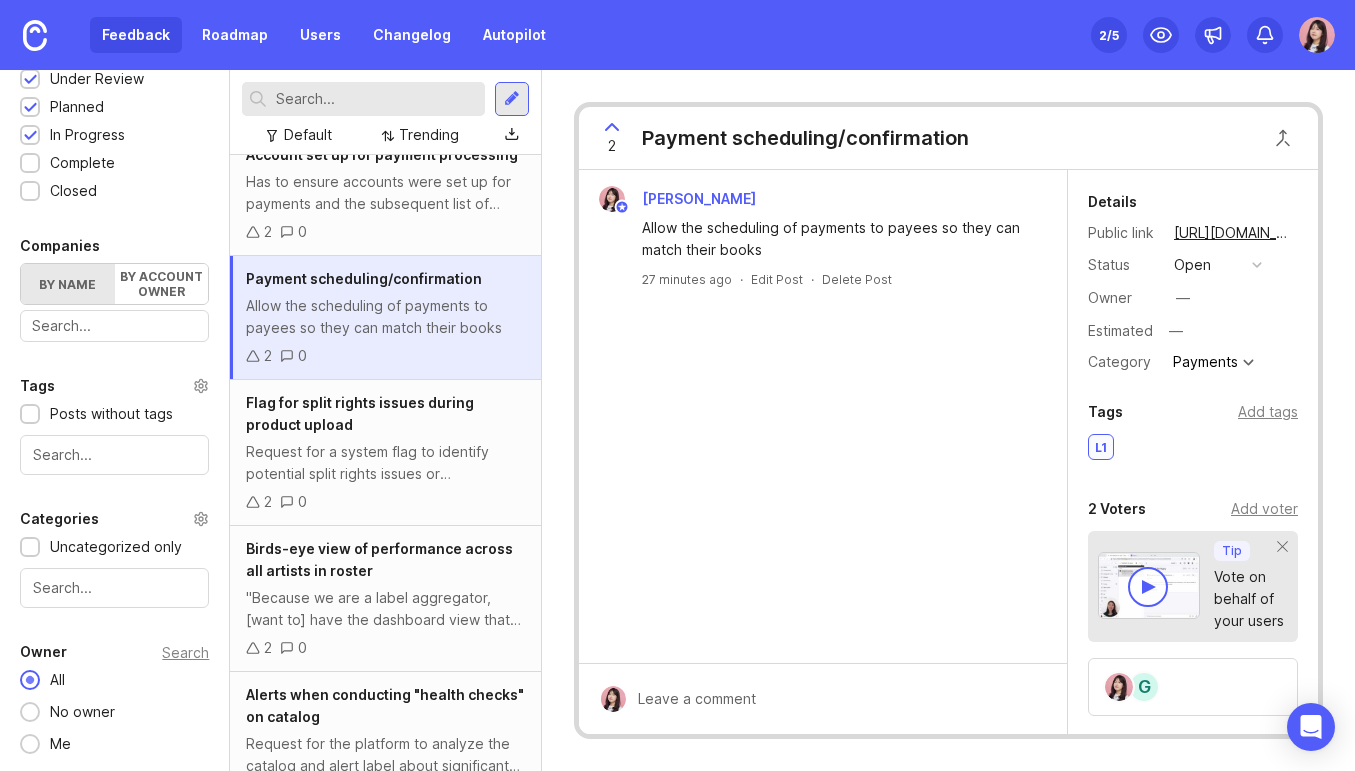 click on "2 0" at bounding box center [385, 502] 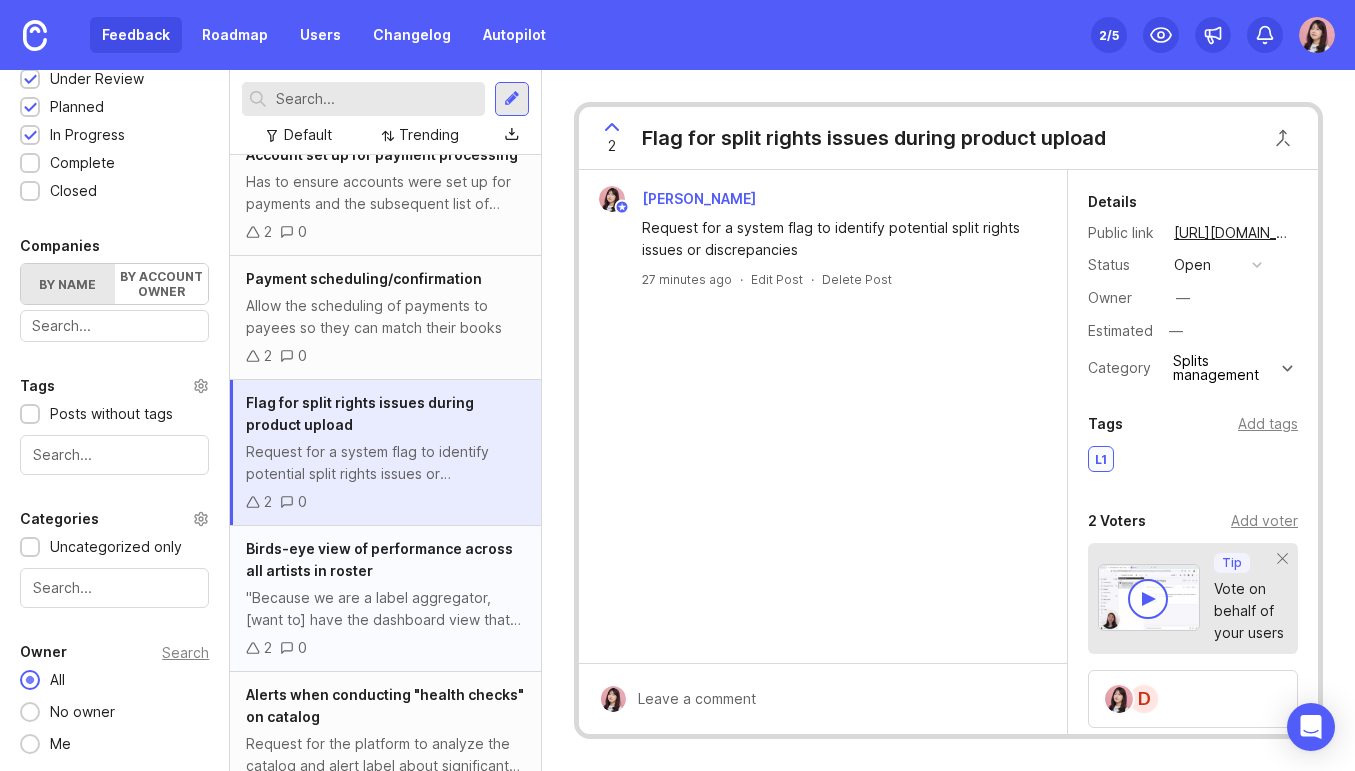 click on "Birds-eye view of performance across all artists in roster "Because we are a label aggregator, [want to] have the dashboard view that gives us the ability to filter by artist" The dashboard view for aggregators like them could be improved to allow better filtering and insights. 2 0" at bounding box center (385, 599) 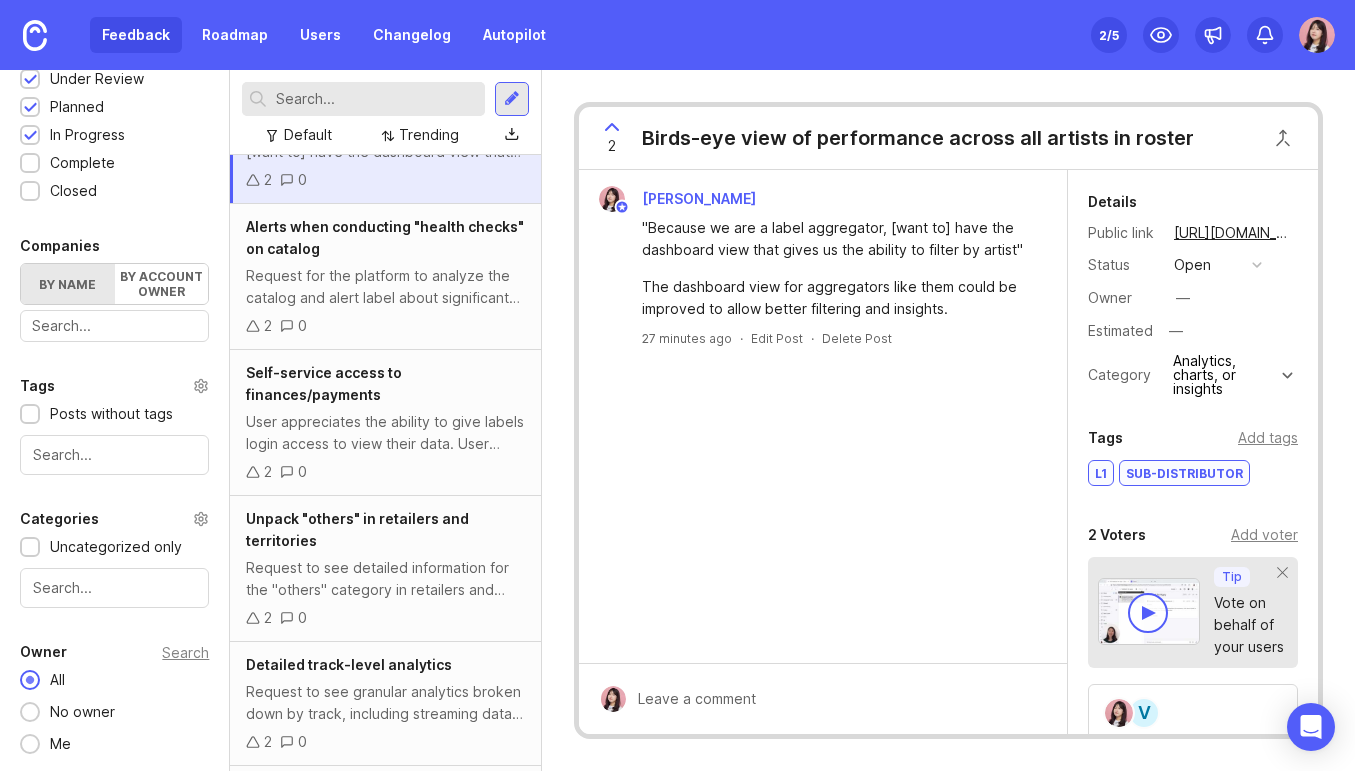 scroll, scrollTop: 588, scrollLeft: 0, axis: vertical 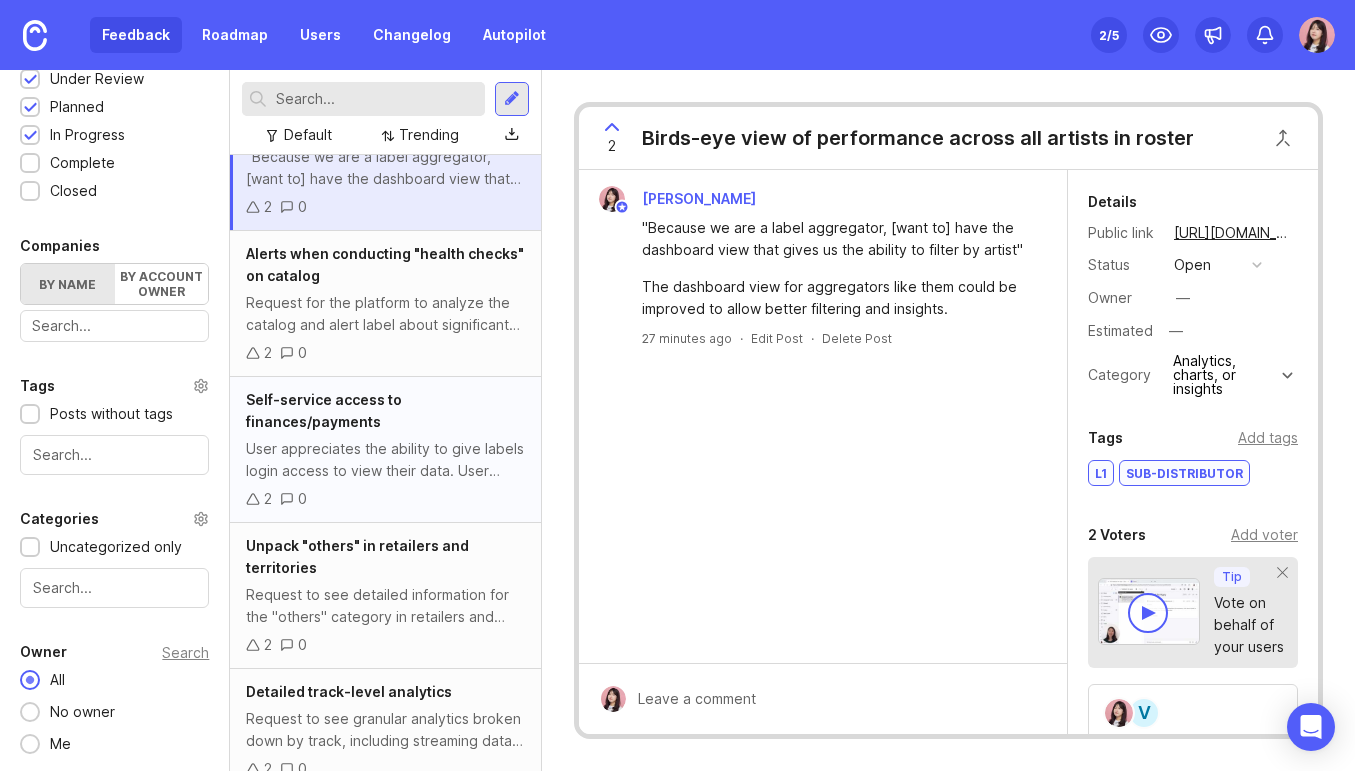 click on "Self-service access to finances/payments" at bounding box center (385, 411) 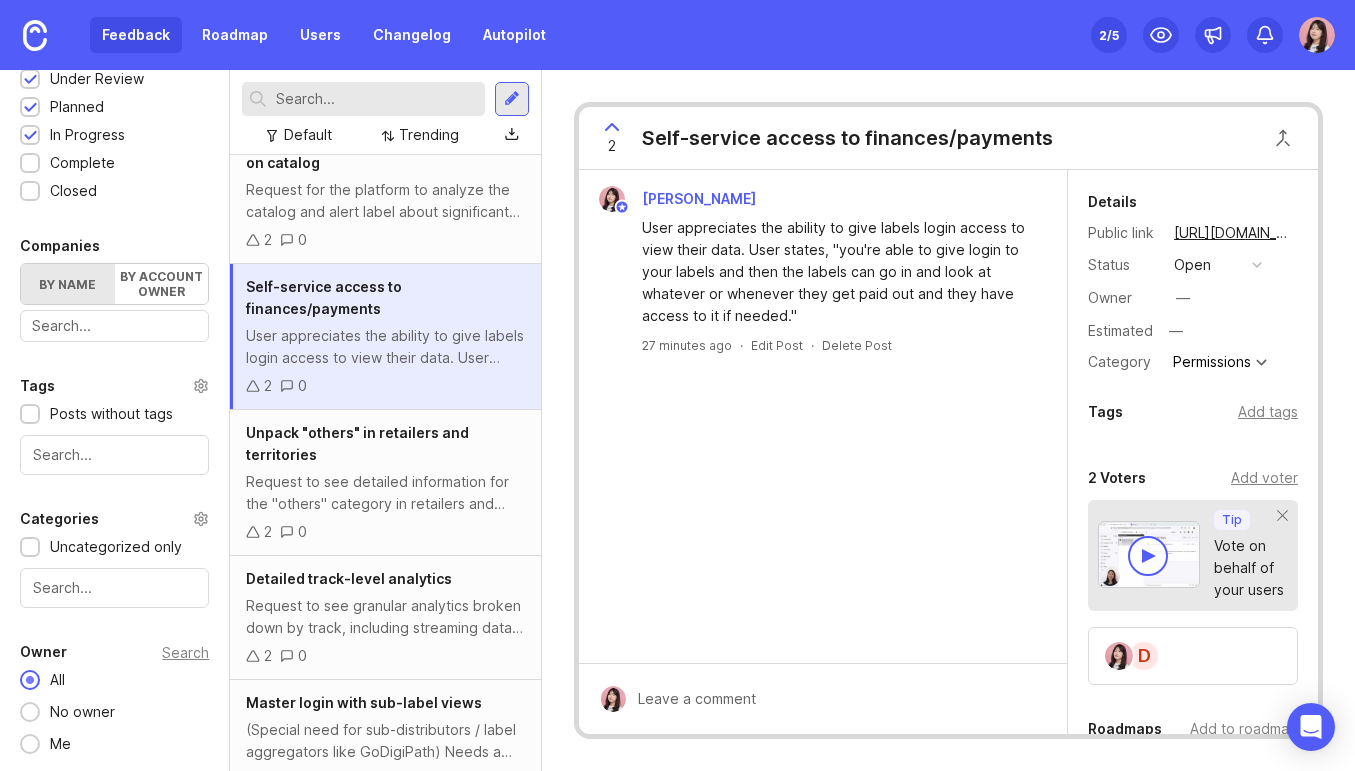scroll, scrollTop: 725, scrollLeft: 0, axis: vertical 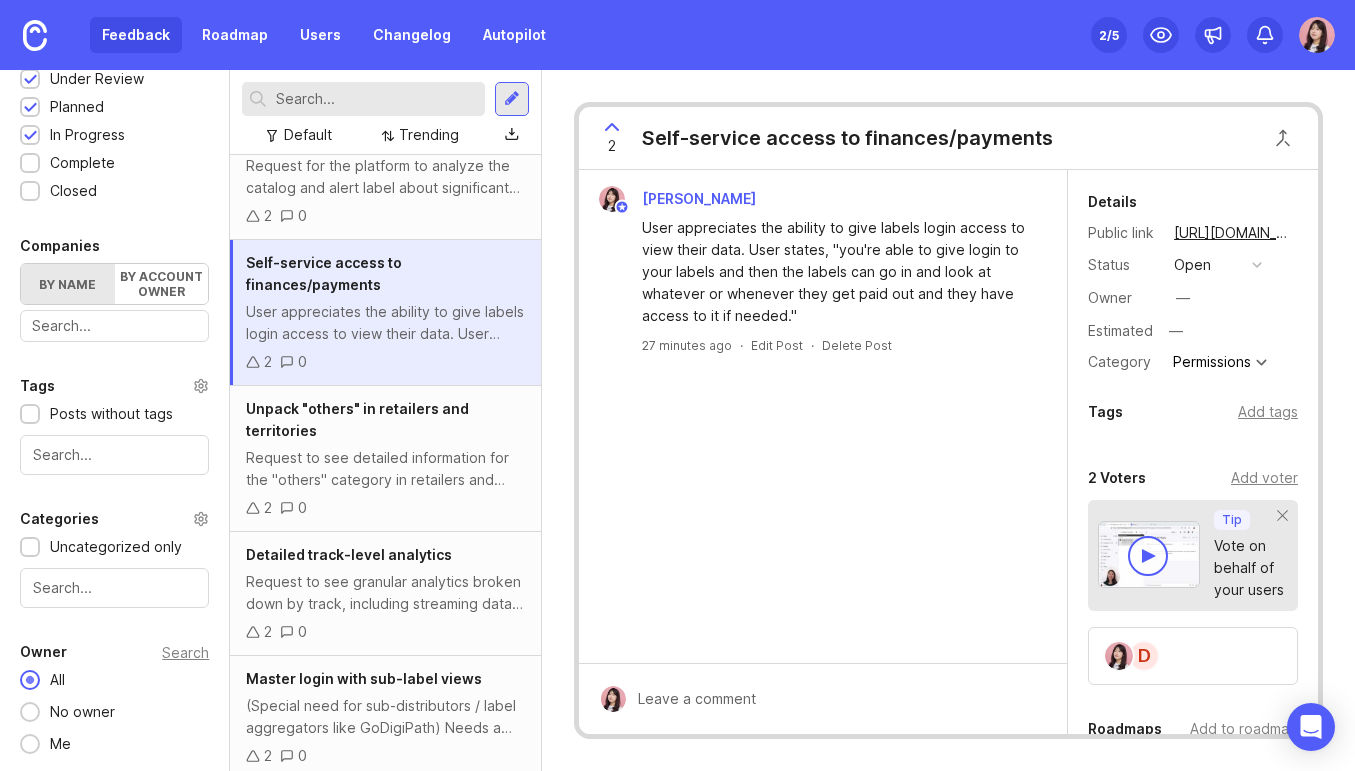 click on "Unpack "others" in retailers and territories" at bounding box center [385, 420] 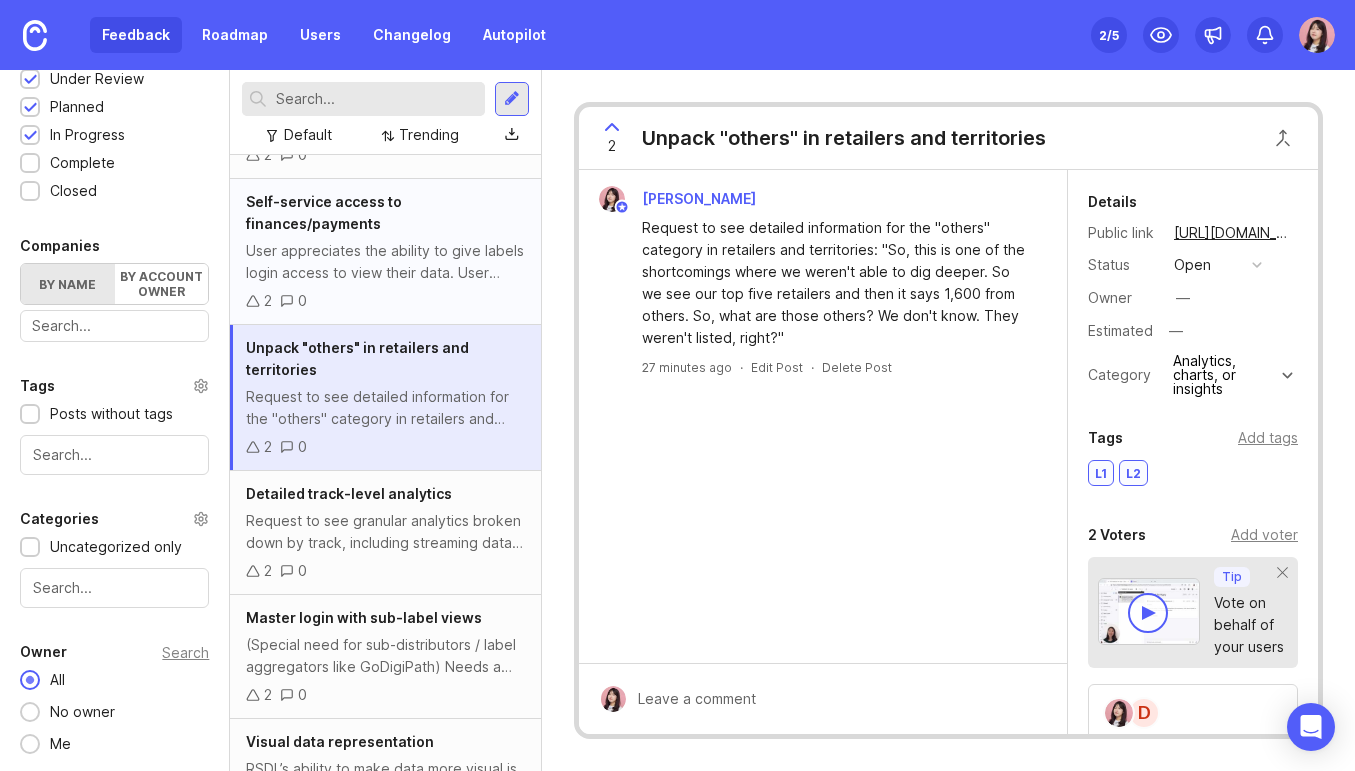 scroll, scrollTop: 848, scrollLeft: 0, axis: vertical 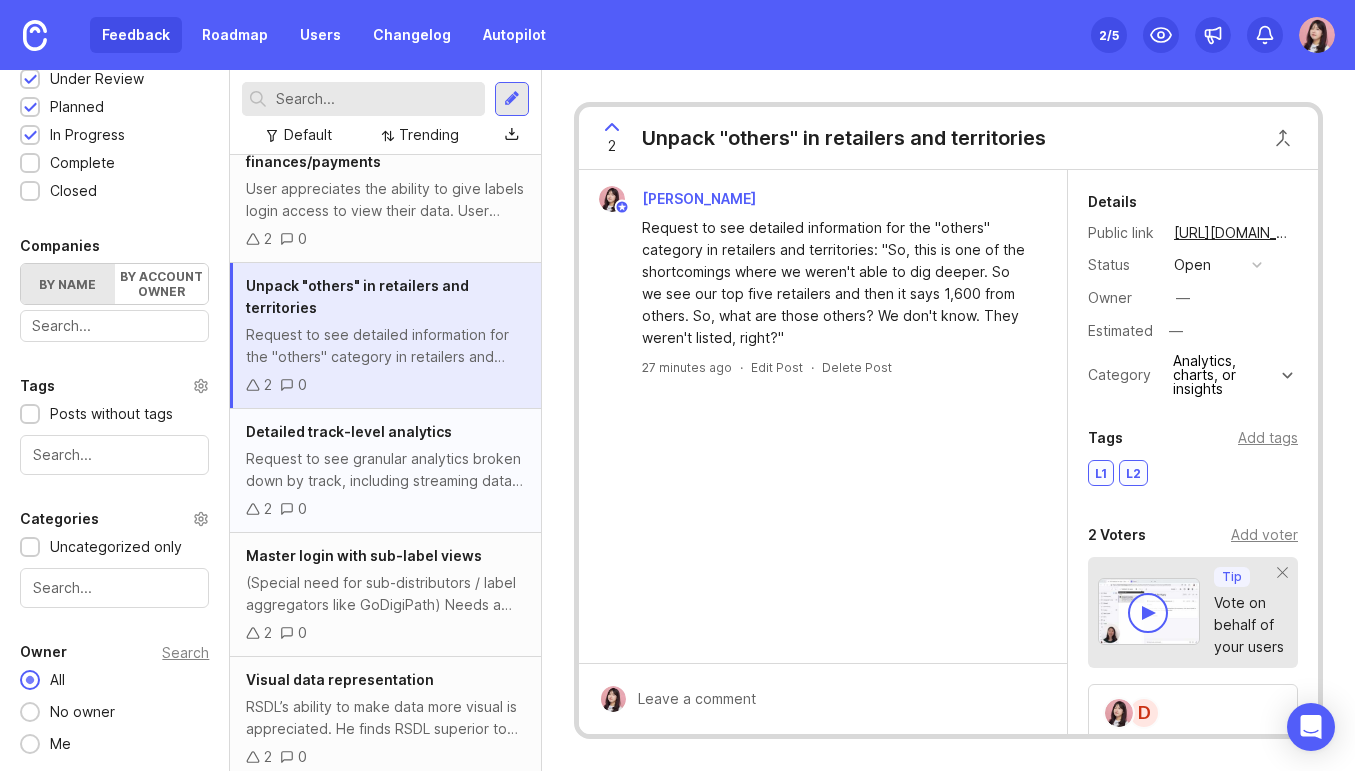 click on "Detailed track-level analytics Request to see granular analytics broken down by track, including streaming data by location. "But wanting to see that level of data broken down by track. If you go into a track where,… who's the number one streamers, where is it, what countries and all that, boil down to the track level." 2 0" at bounding box center (385, 471) 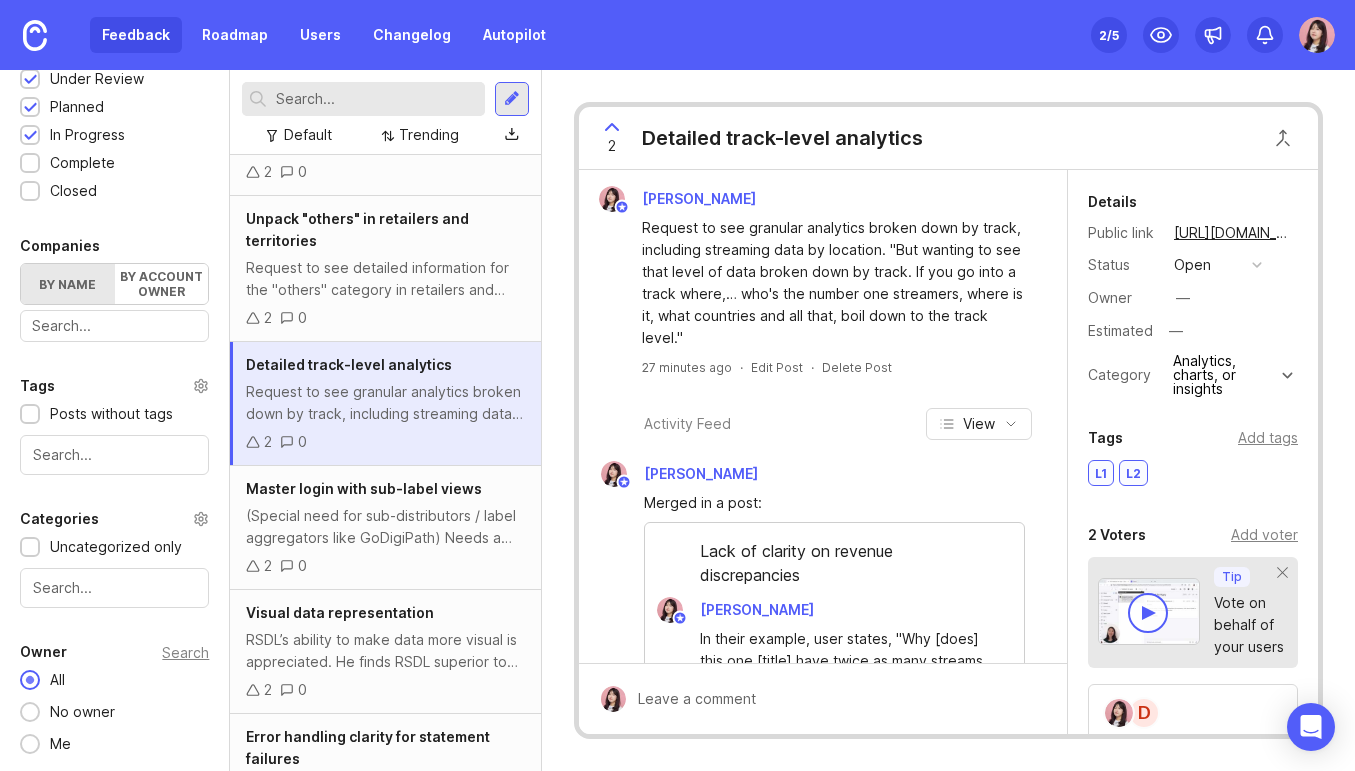 scroll, scrollTop: 916, scrollLeft: 0, axis: vertical 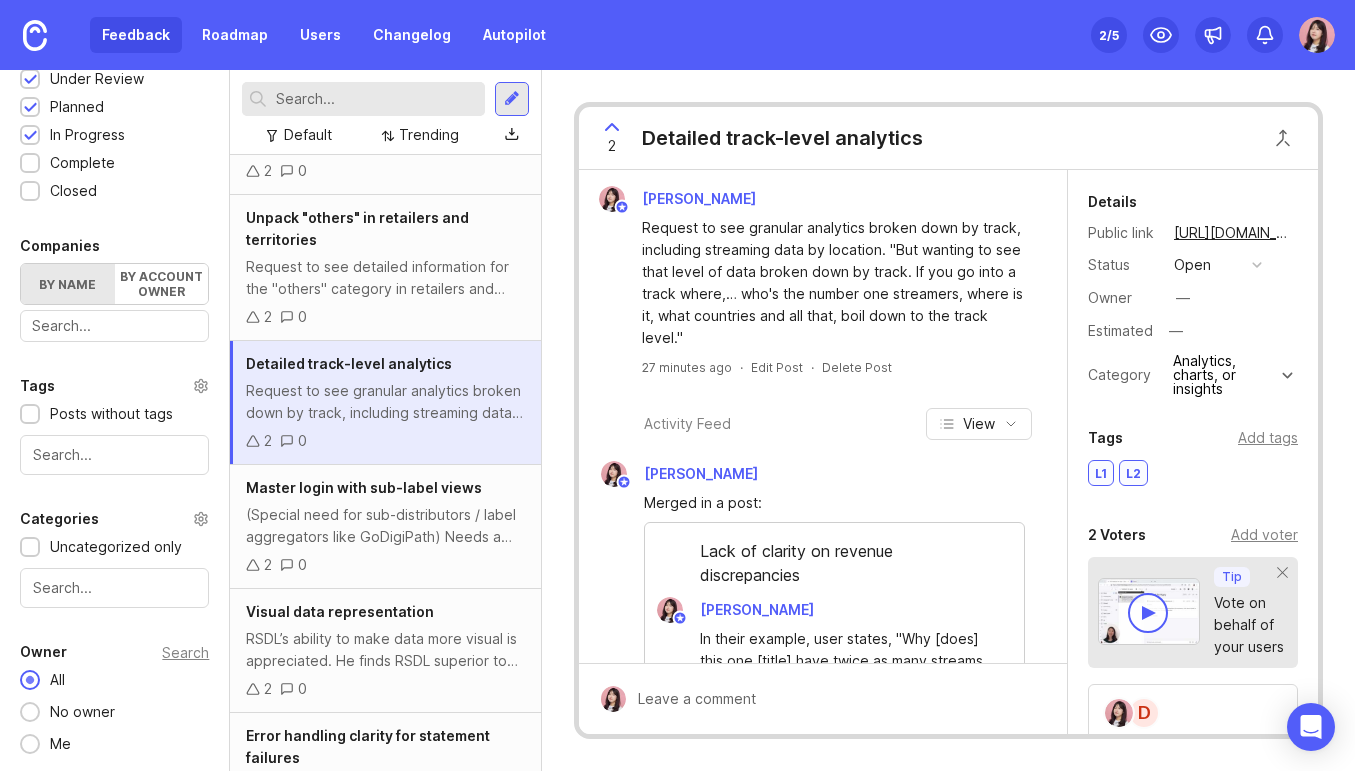 click on "Master login with sub-label views" at bounding box center [364, 487] 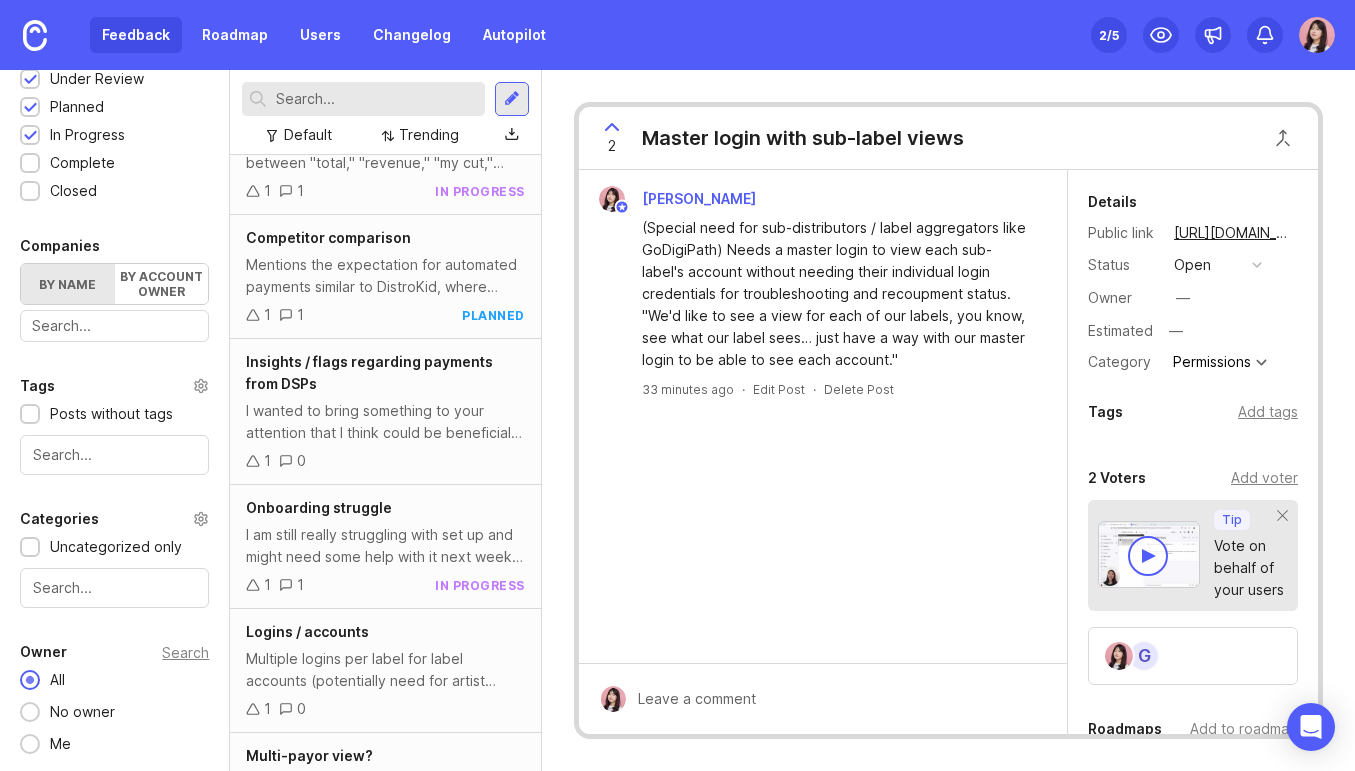 scroll, scrollTop: 2810, scrollLeft: 0, axis: vertical 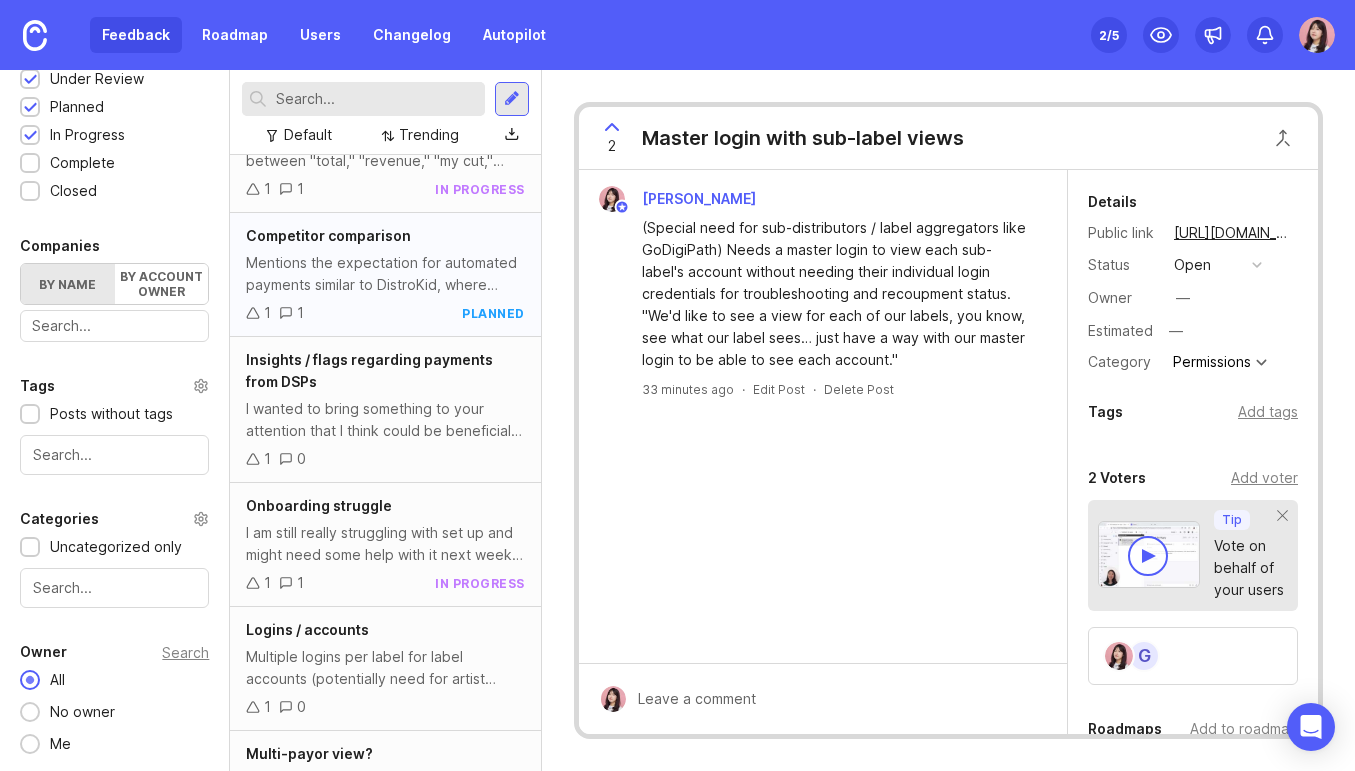 click on "Mentions the expectation for automated payments similar to DistroKid, where "everything's automated. As soon as it comes in it's paid out."" at bounding box center [385, 274] 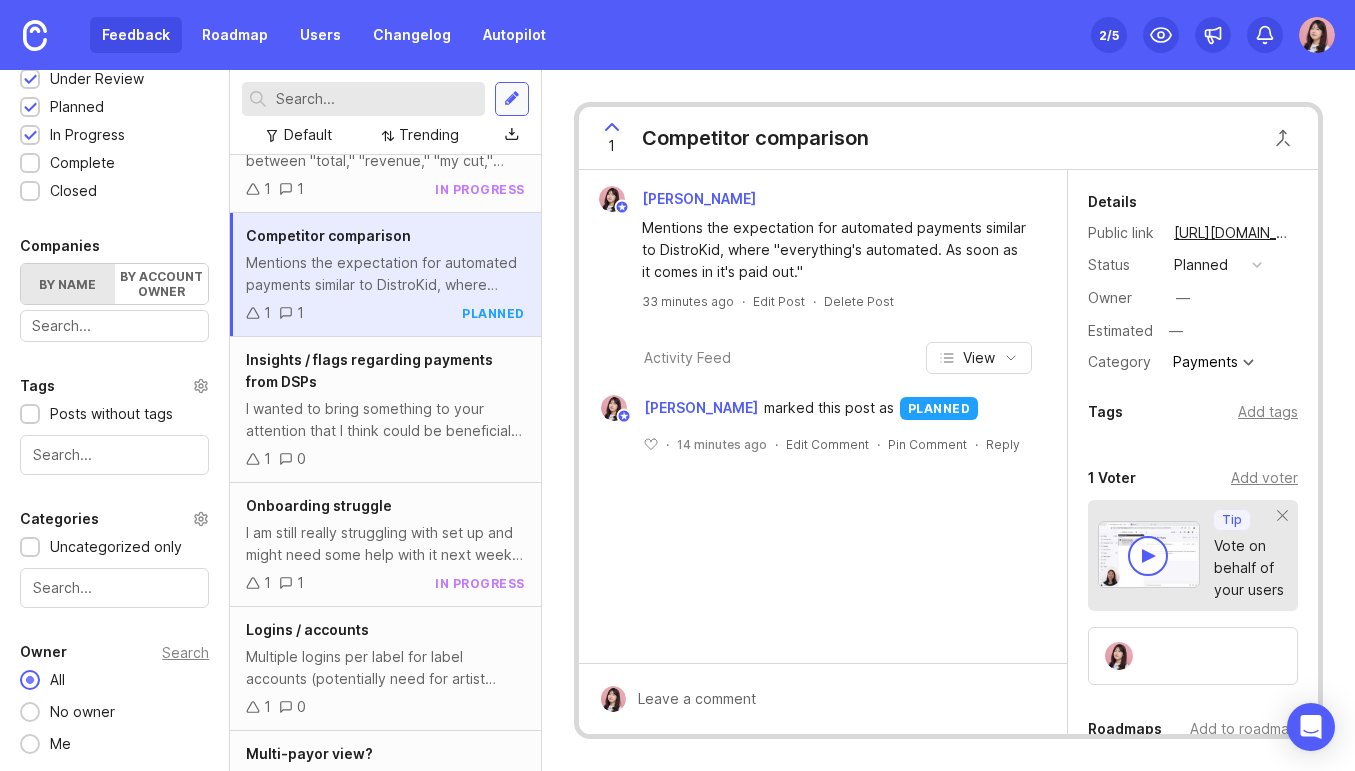 click at bounding box center [512, 99] 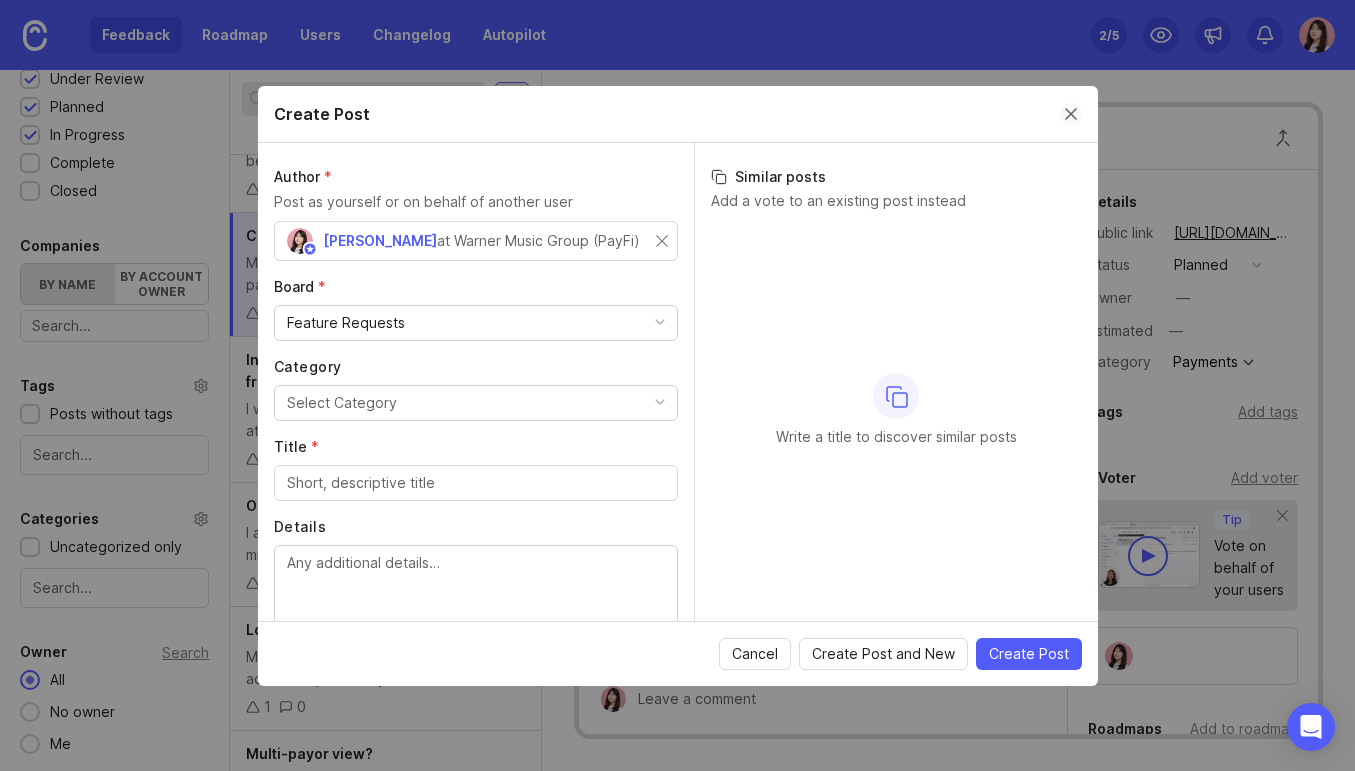 click at bounding box center [1071, 114] 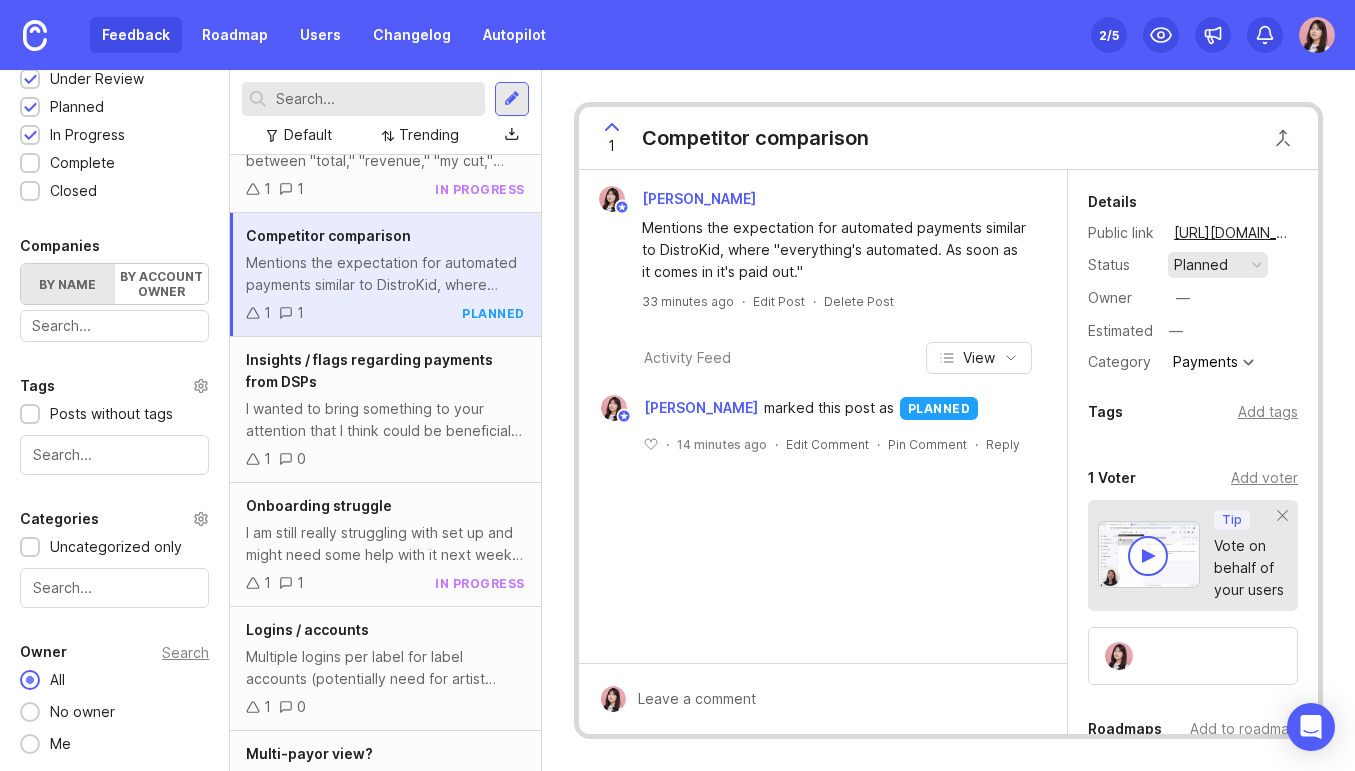 click at bounding box center [1257, 265] 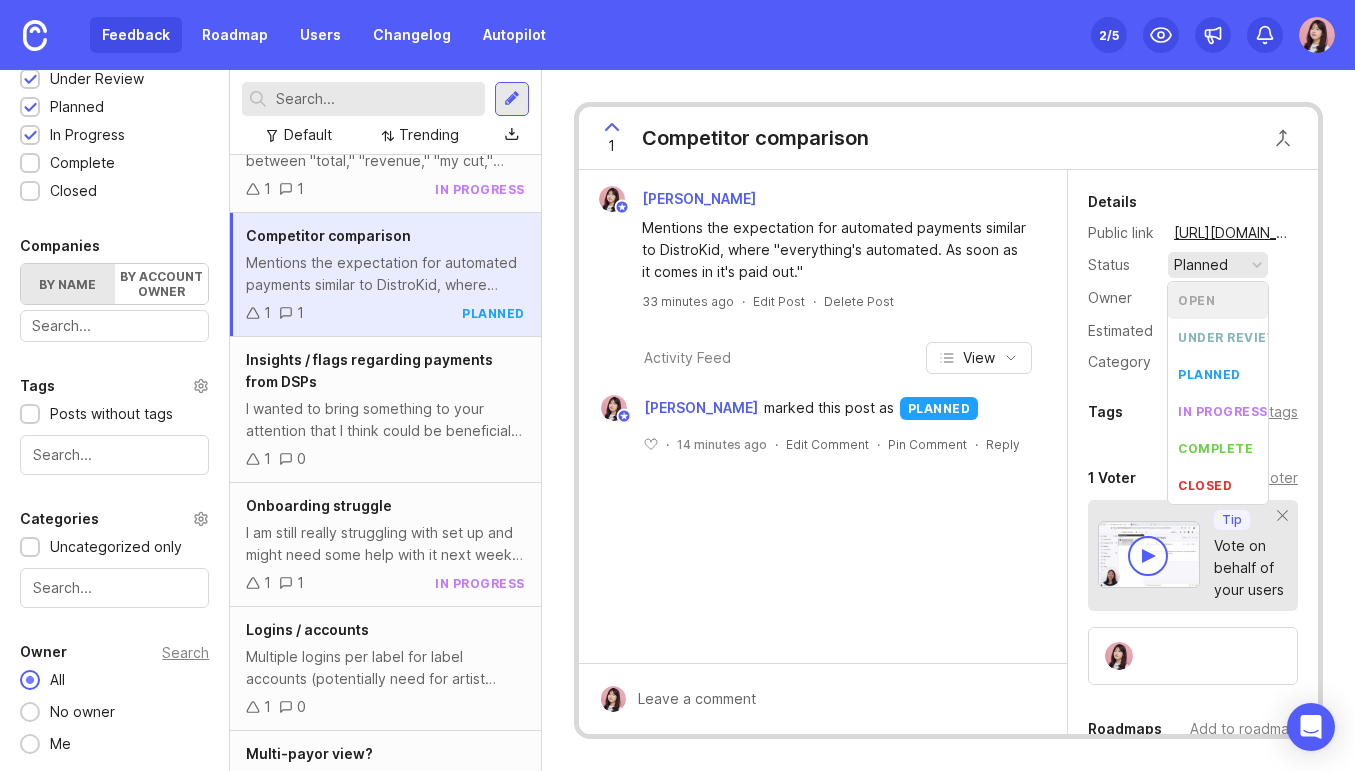 click at bounding box center [1257, 265] 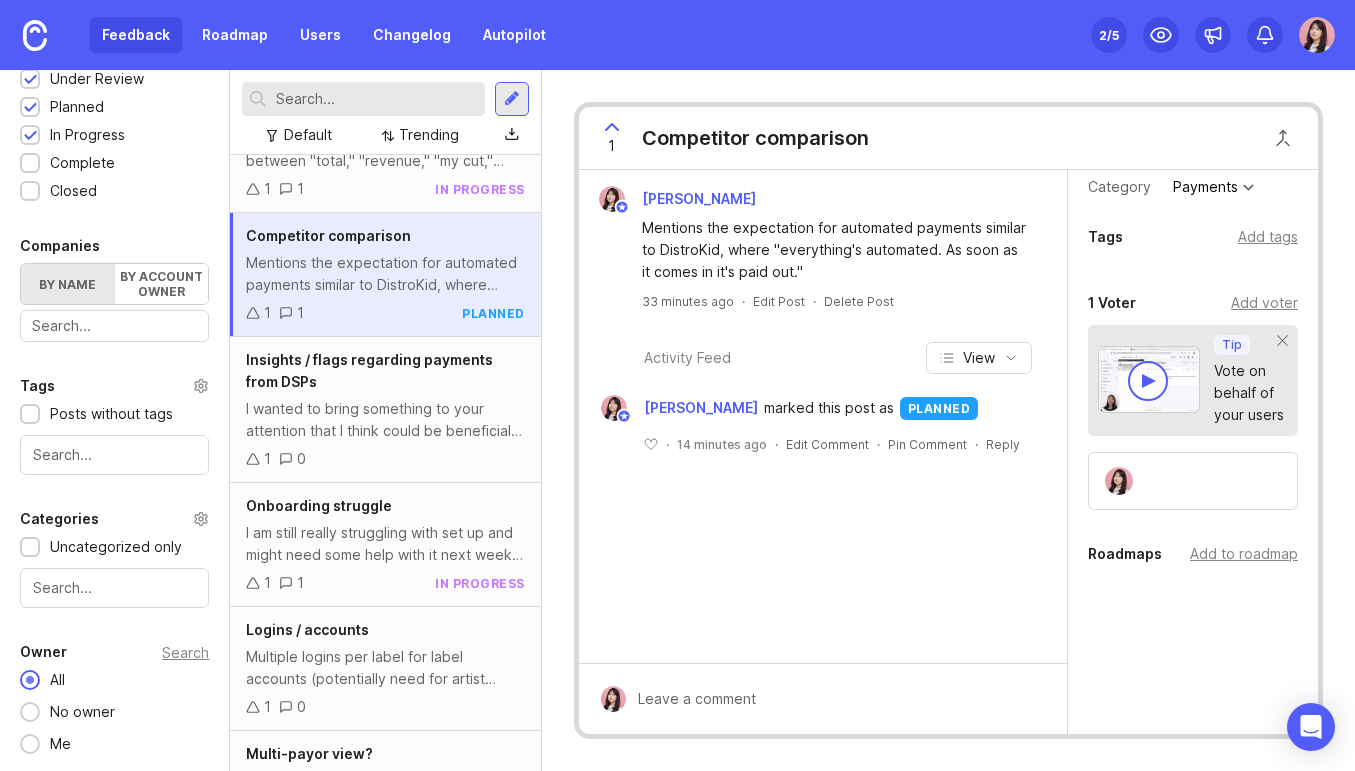 scroll, scrollTop: 197, scrollLeft: 0, axis: vertical 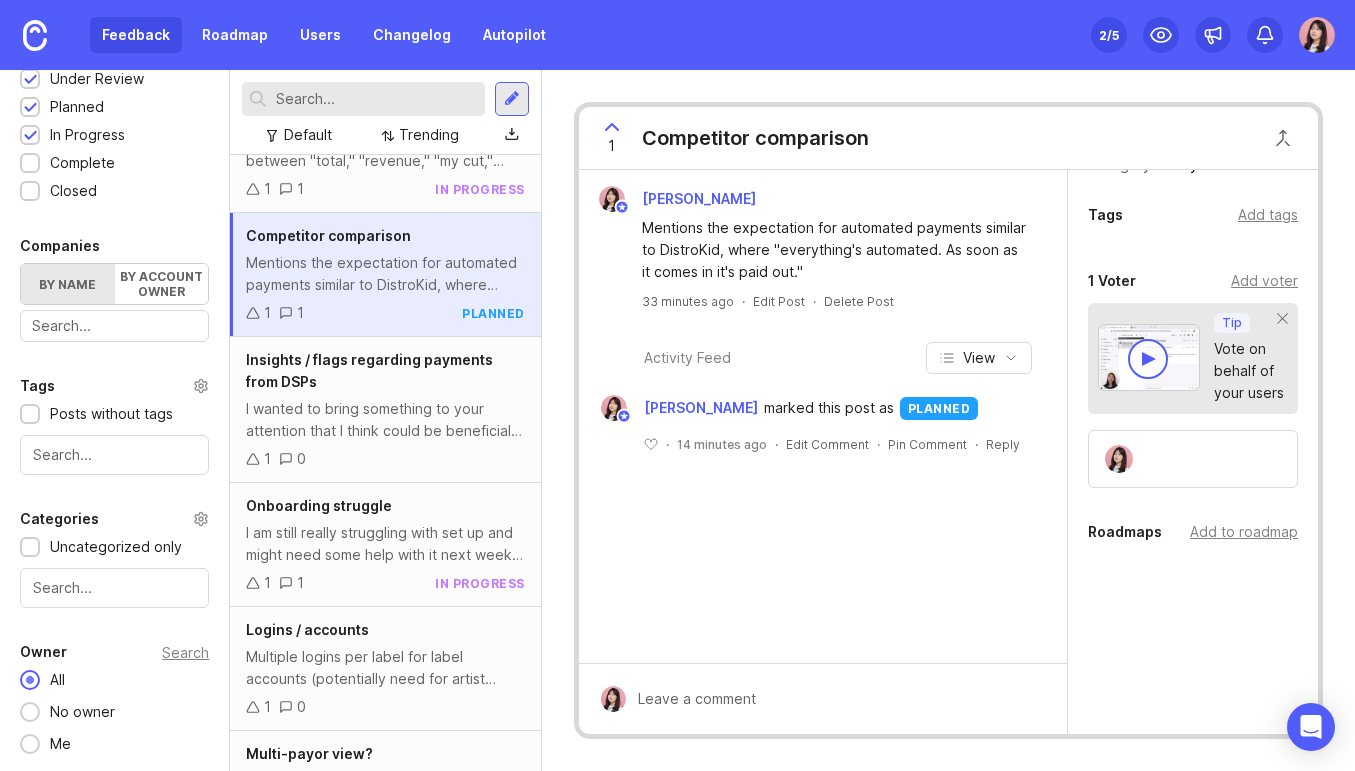 click at bounding box center (837, 699) 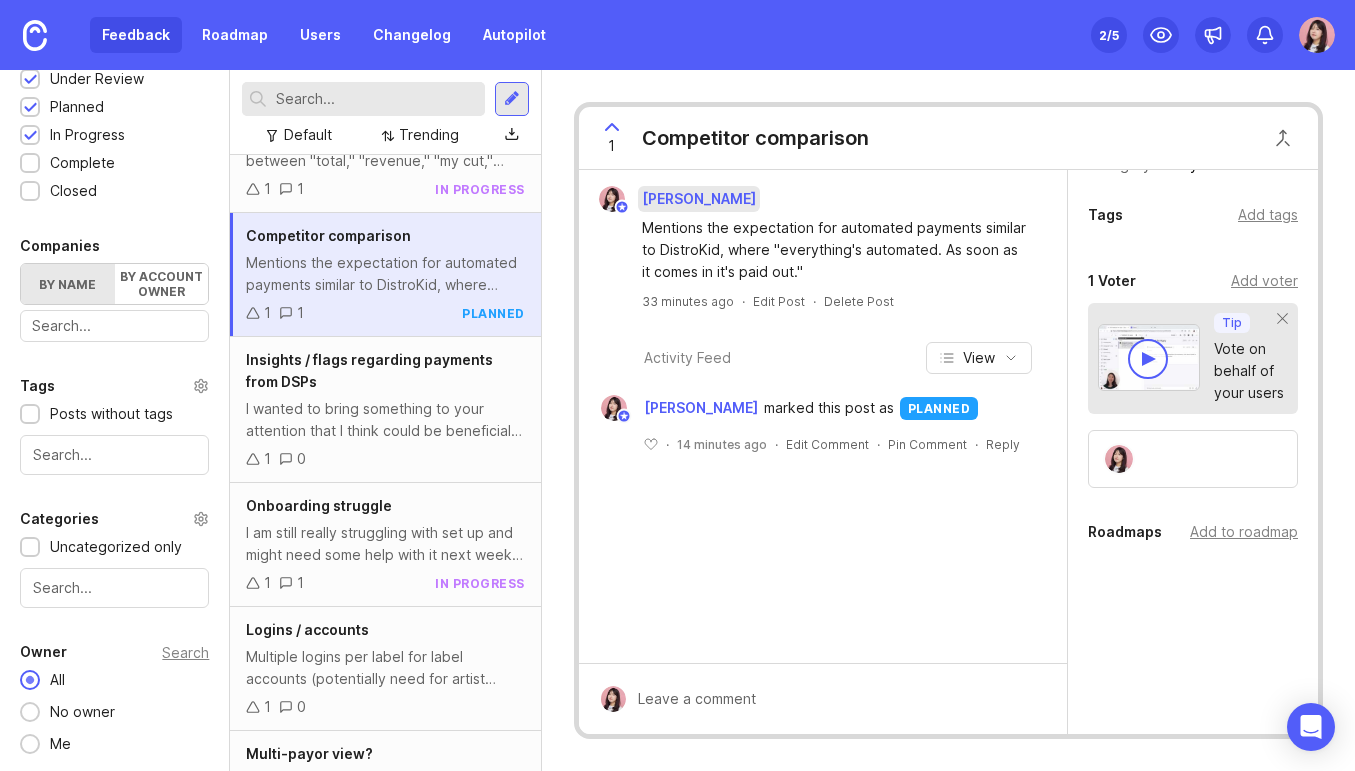 click at bounding box center (612, 199) 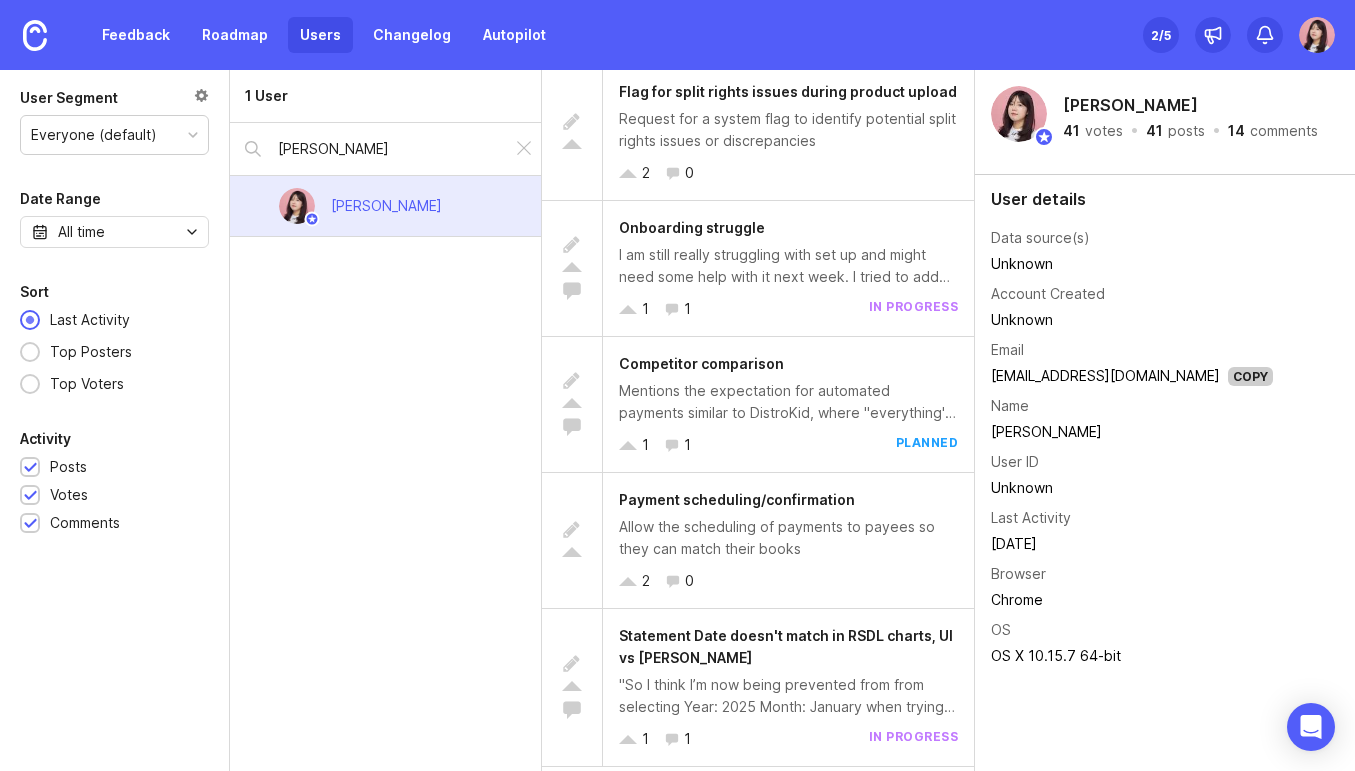 scroll, scrollTop: 2158, scrollLeft: 0, axis: vertical 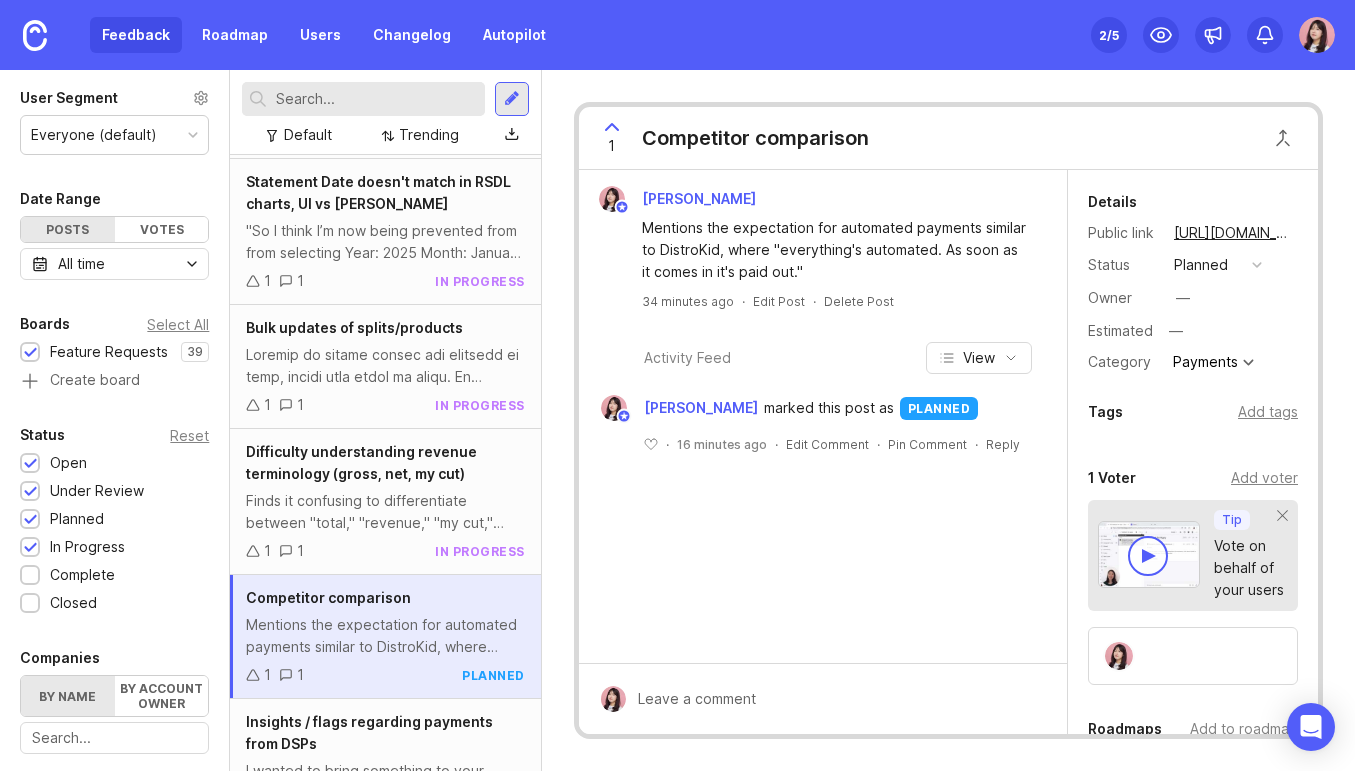 click on "Mentions the expectation for automated payments similar to DistroKid, where "everything's automated. As soon as it comes in it's paid out."" at bounding box center (385, 636) 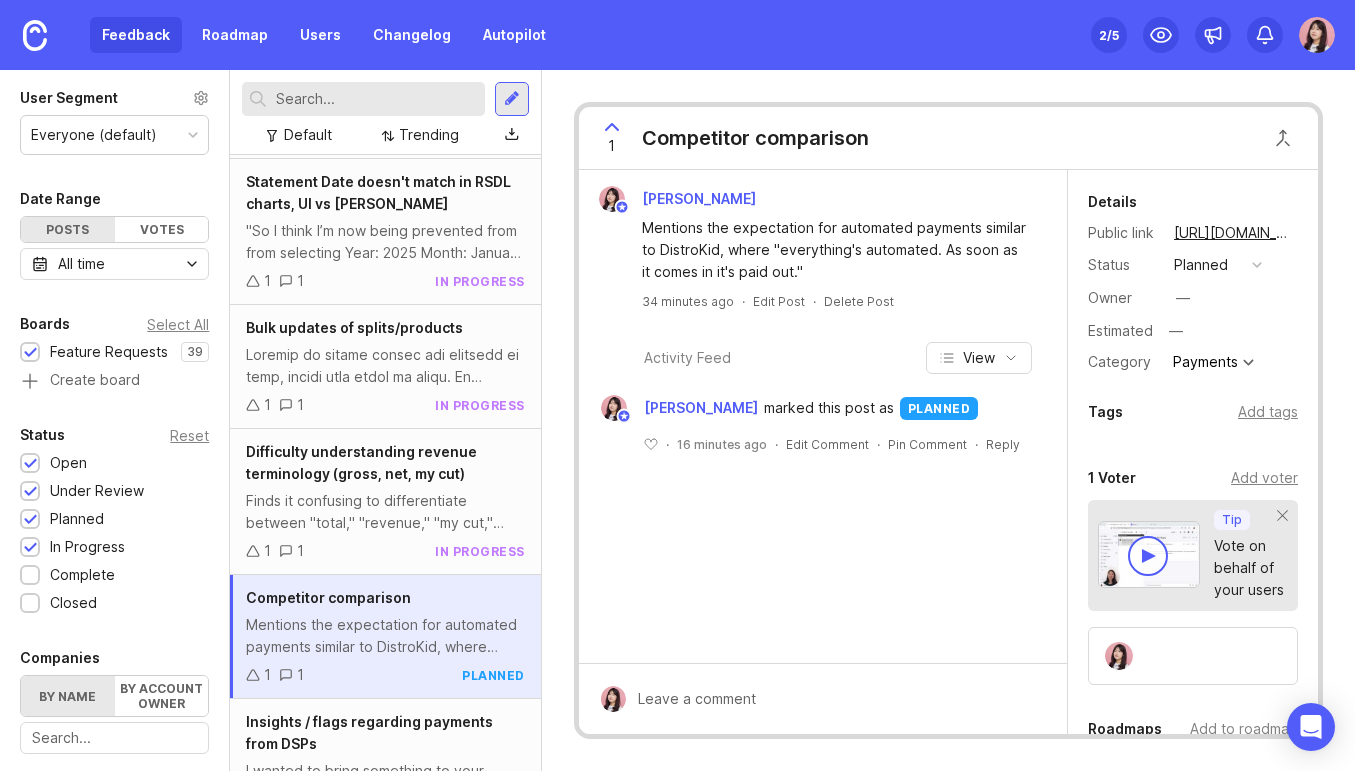 click on "[PERSON_NAME] Mentions the expectation for automated payments similar to DistroKid, where "everything's automated. As soon as it comes in it's paid out." 34 minutes ago · Edit Post · Delete Post Activity Feed View [PERSON_NAME]  marked this post as  planned ﻿ · 16 minutes ago · Edit Comment · Pin Comment · Reply" at bounding box center (823, 416) 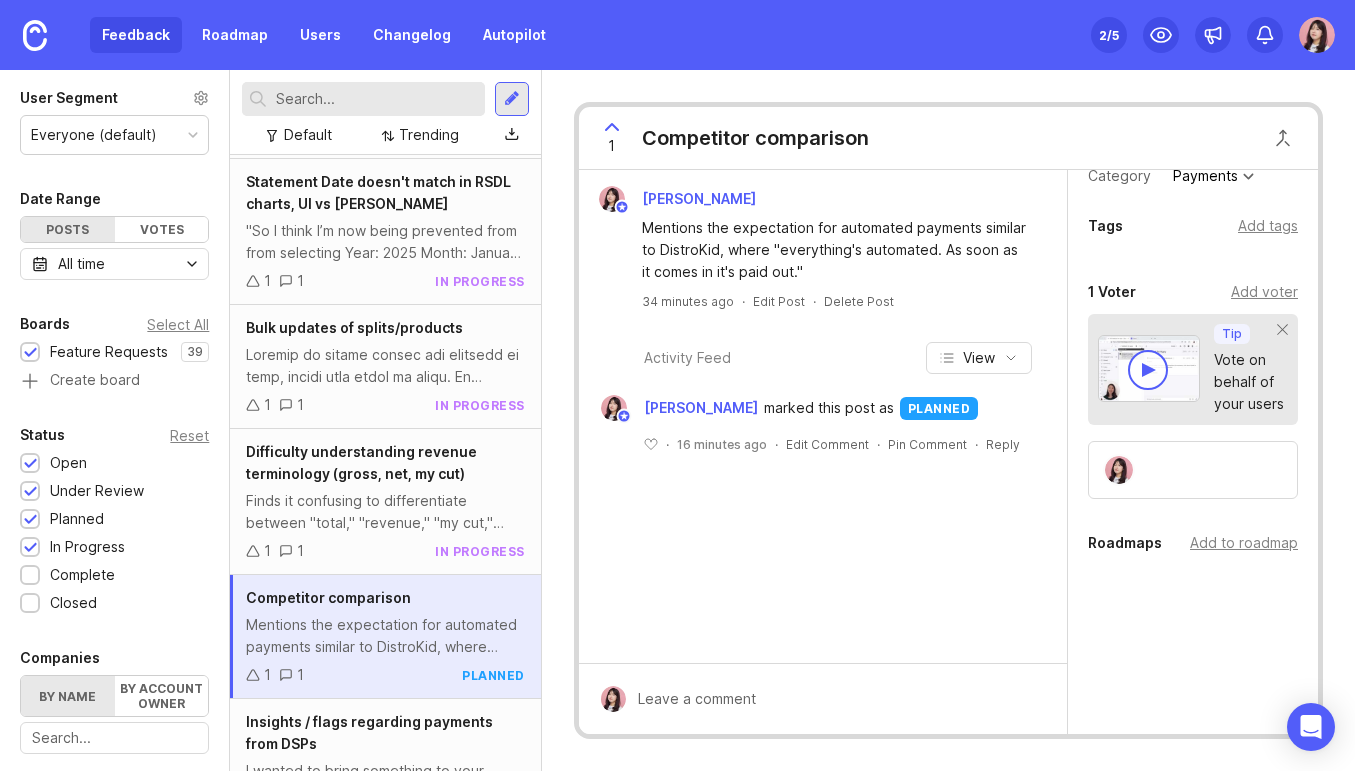 scroll, scrollTop: 197, scrollLeft: 0, axis: vertical 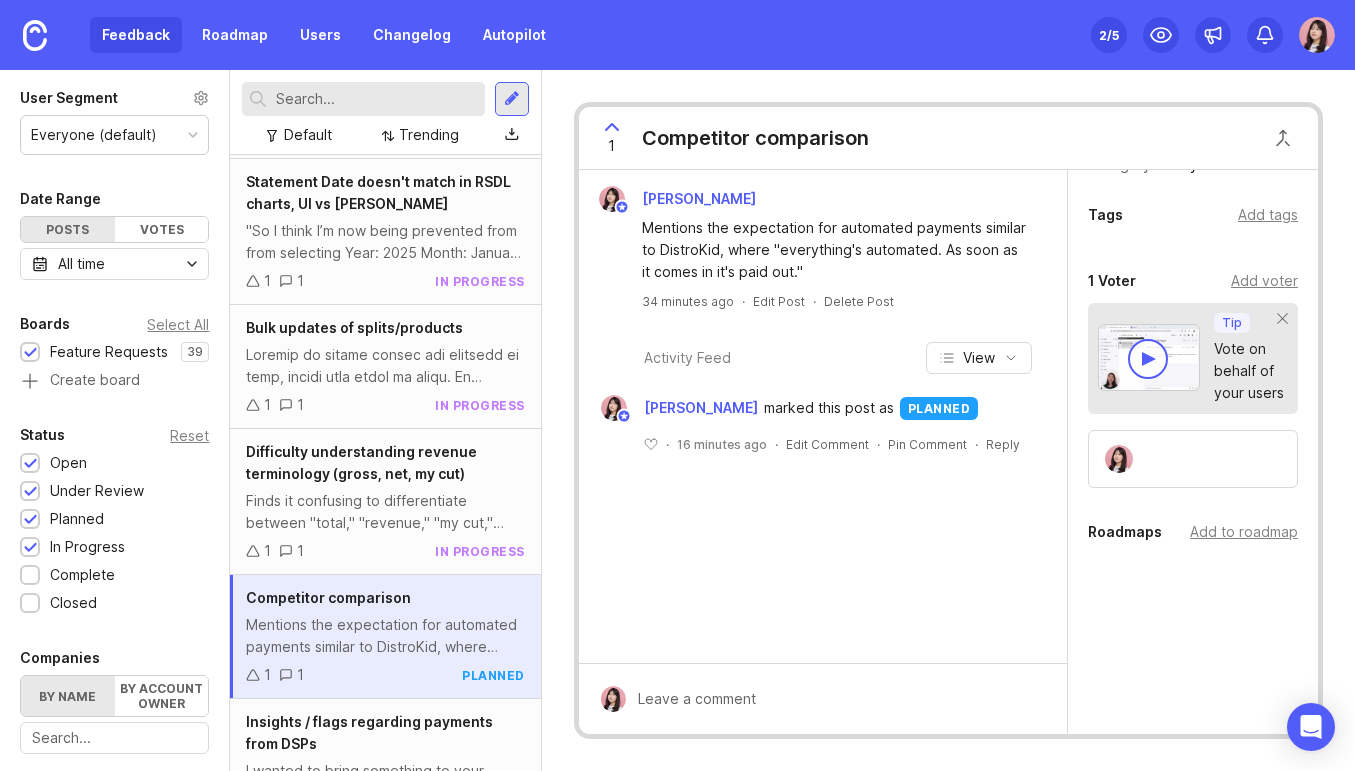 click on "Set up Canny 2 /5" at bounding box center [1213, 35] 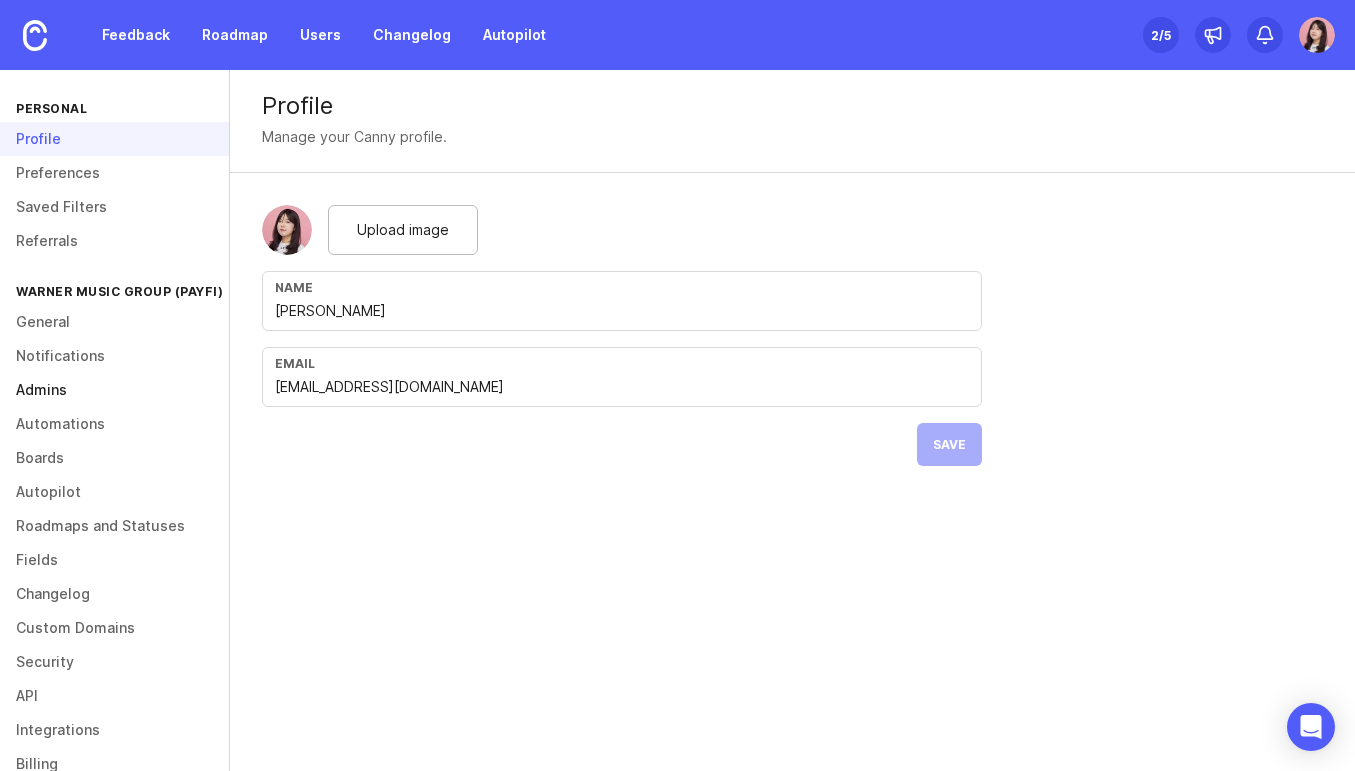 click on "Admins" at bounding box center [114, 390] 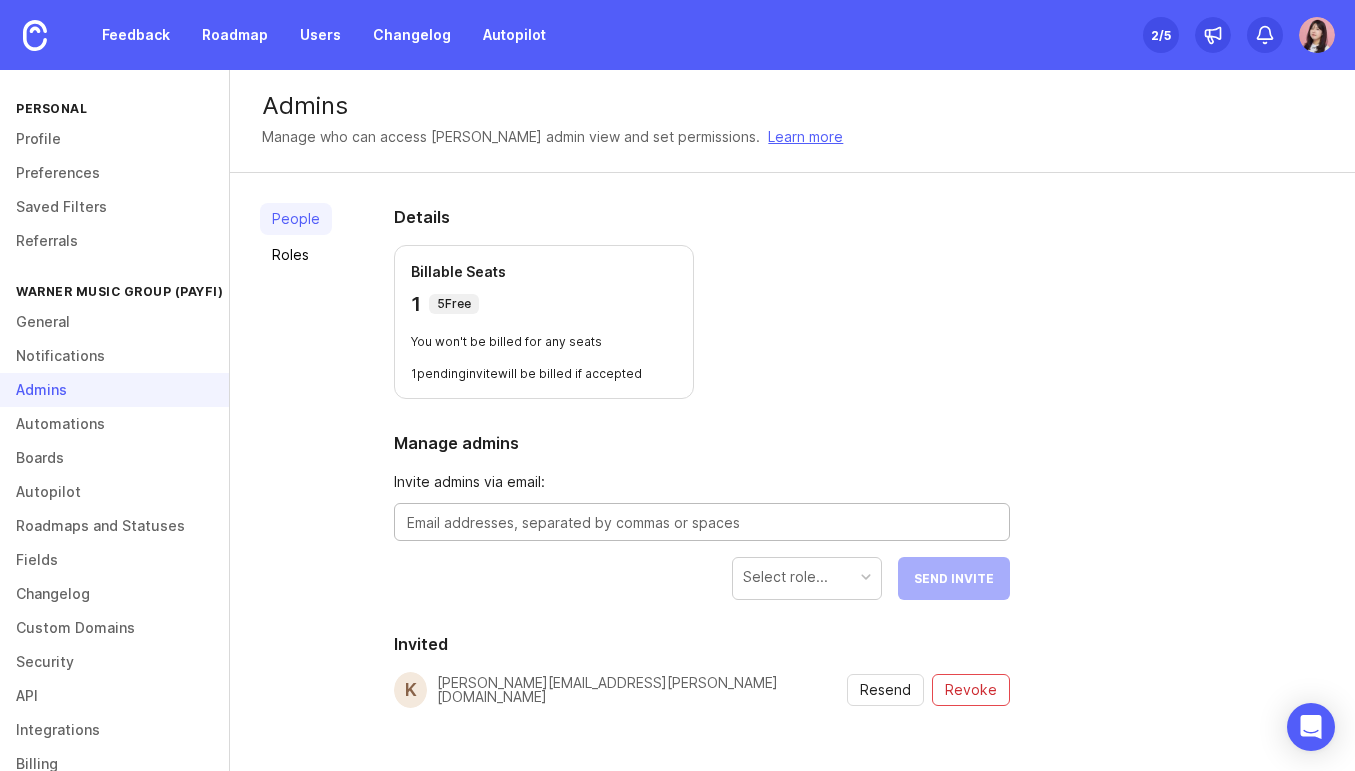 click at bounding box center (702, 523) 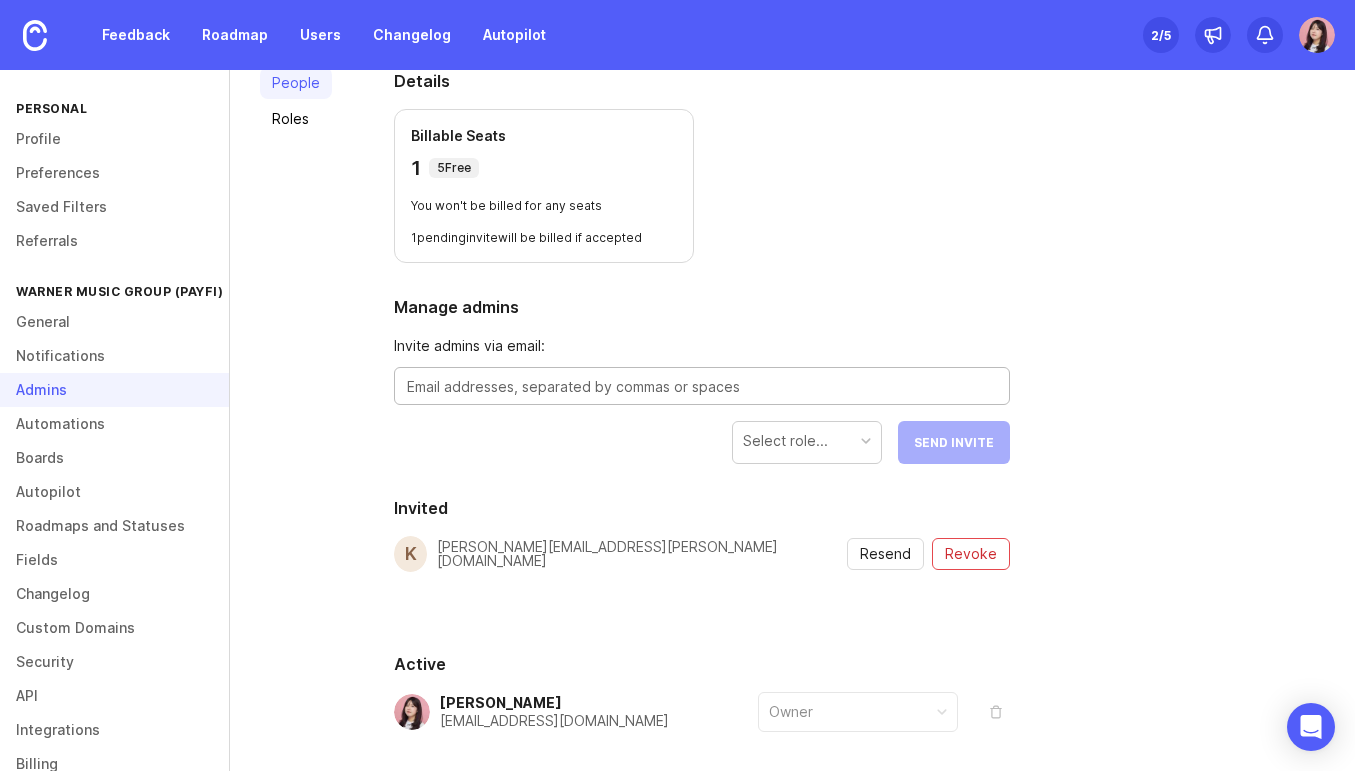 scroll, scrollTop: 224, scrollLeft: 0, axis: vertical 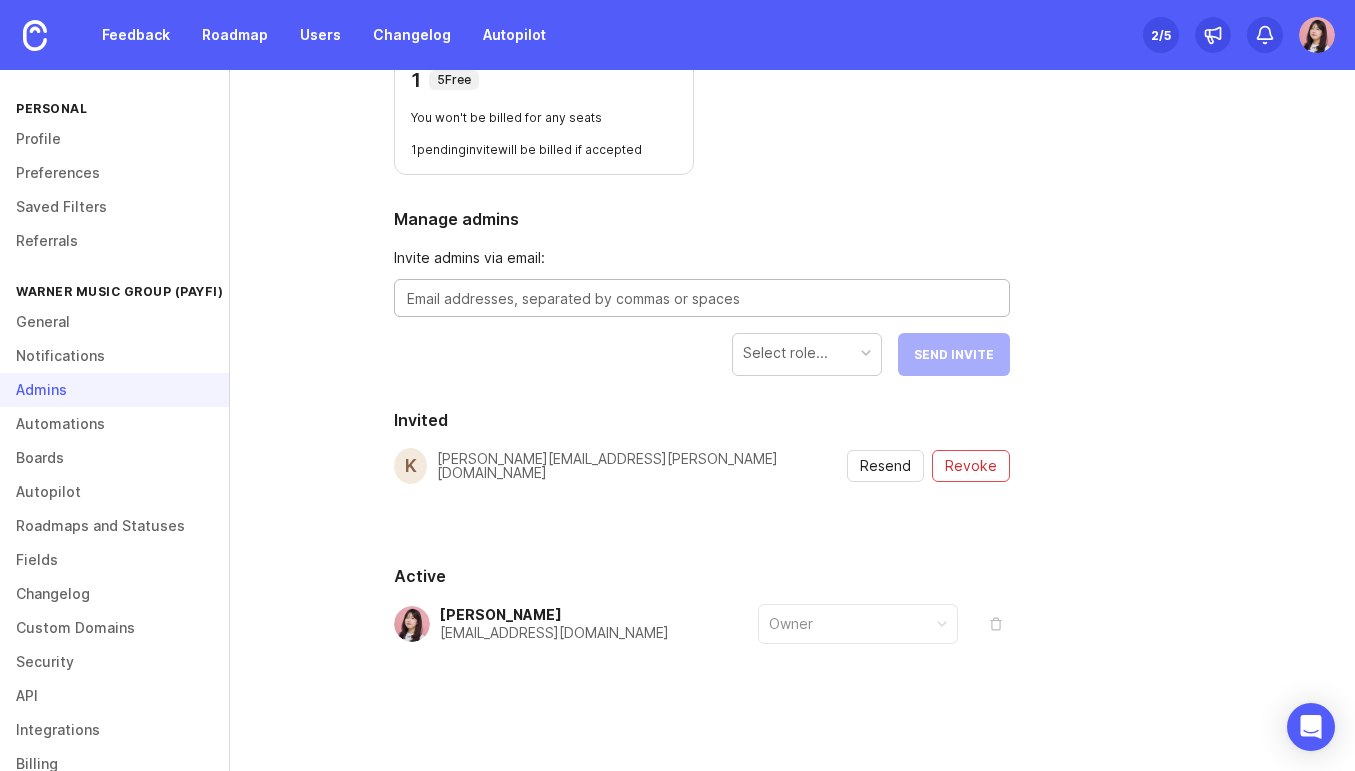 click on "Owner" at bounding box center [858, 624] 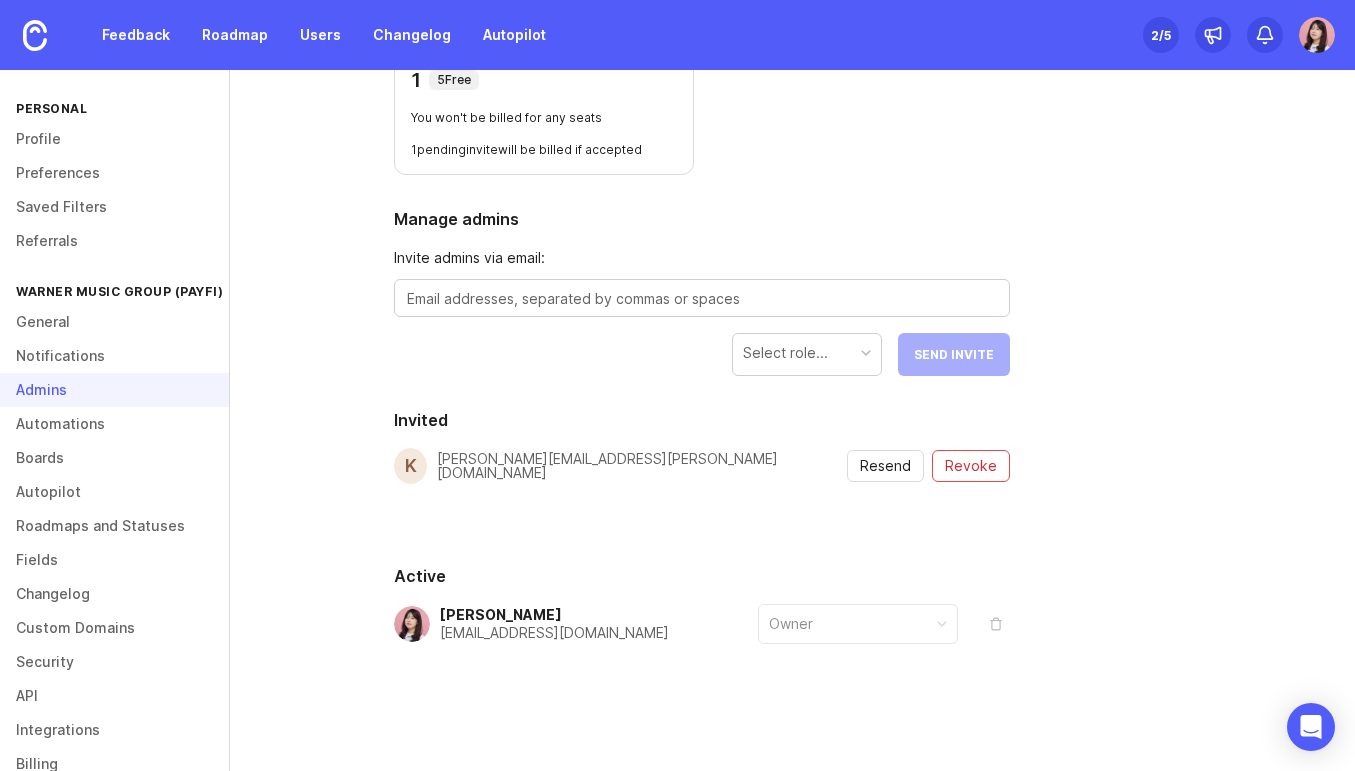 click on "People Roles" at bounding box center [296, 360] 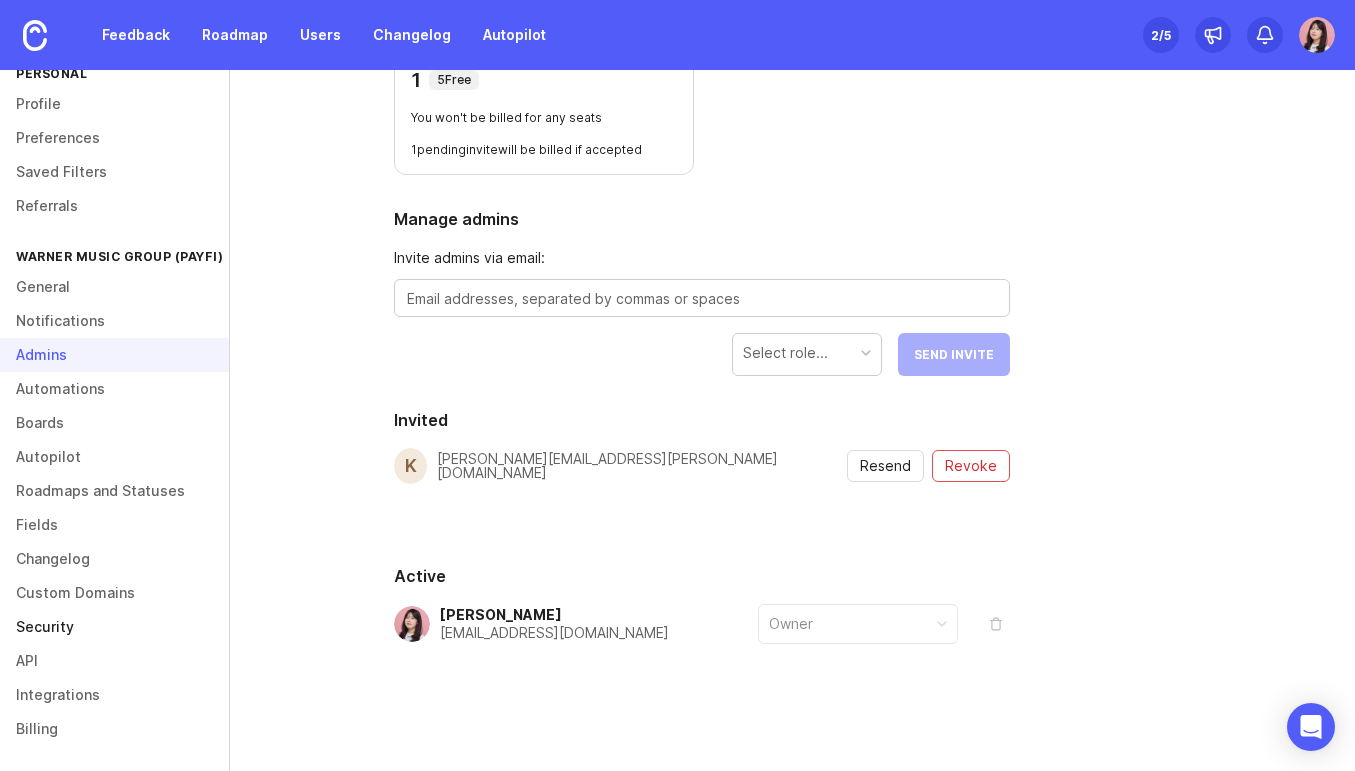 scroll, scrollTop: 0, scrollLeft: 0, axis: both 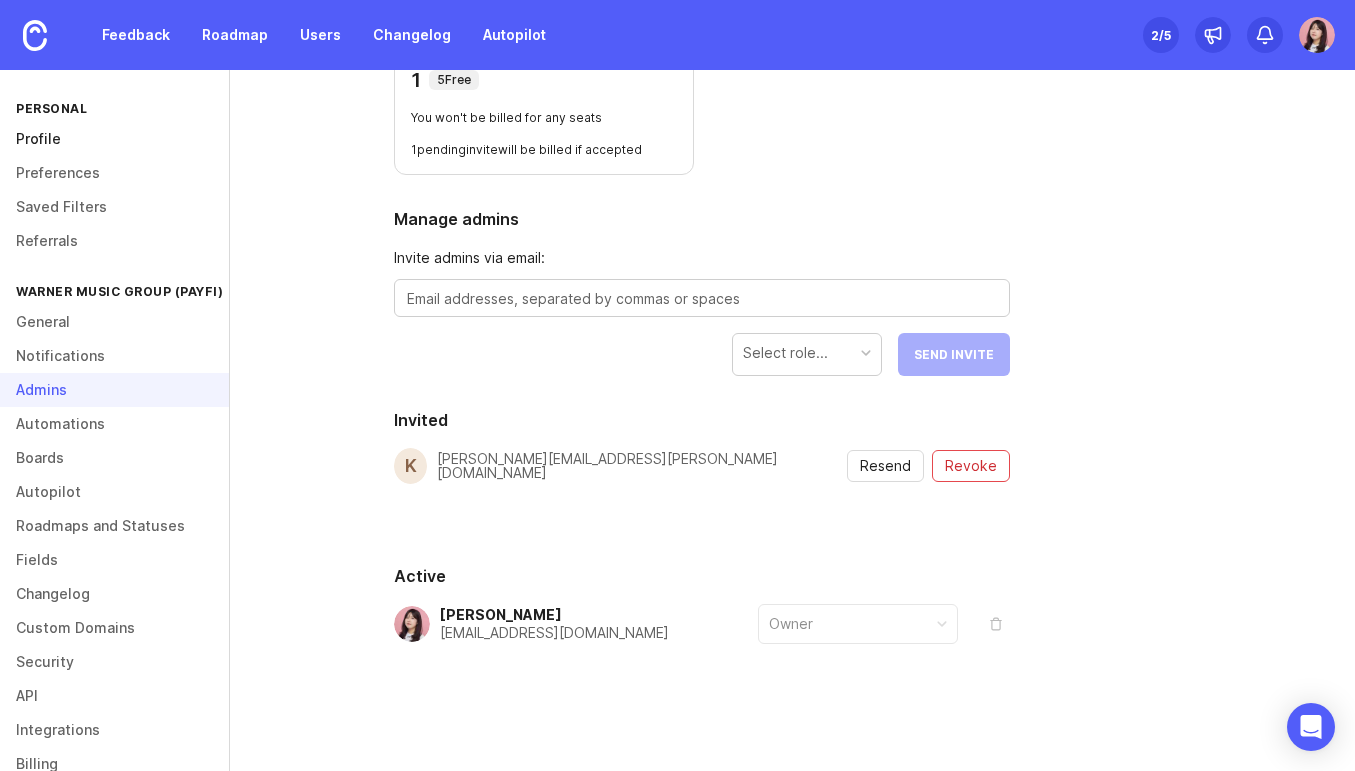 click on "Profile" at bounding box center [114, 139] 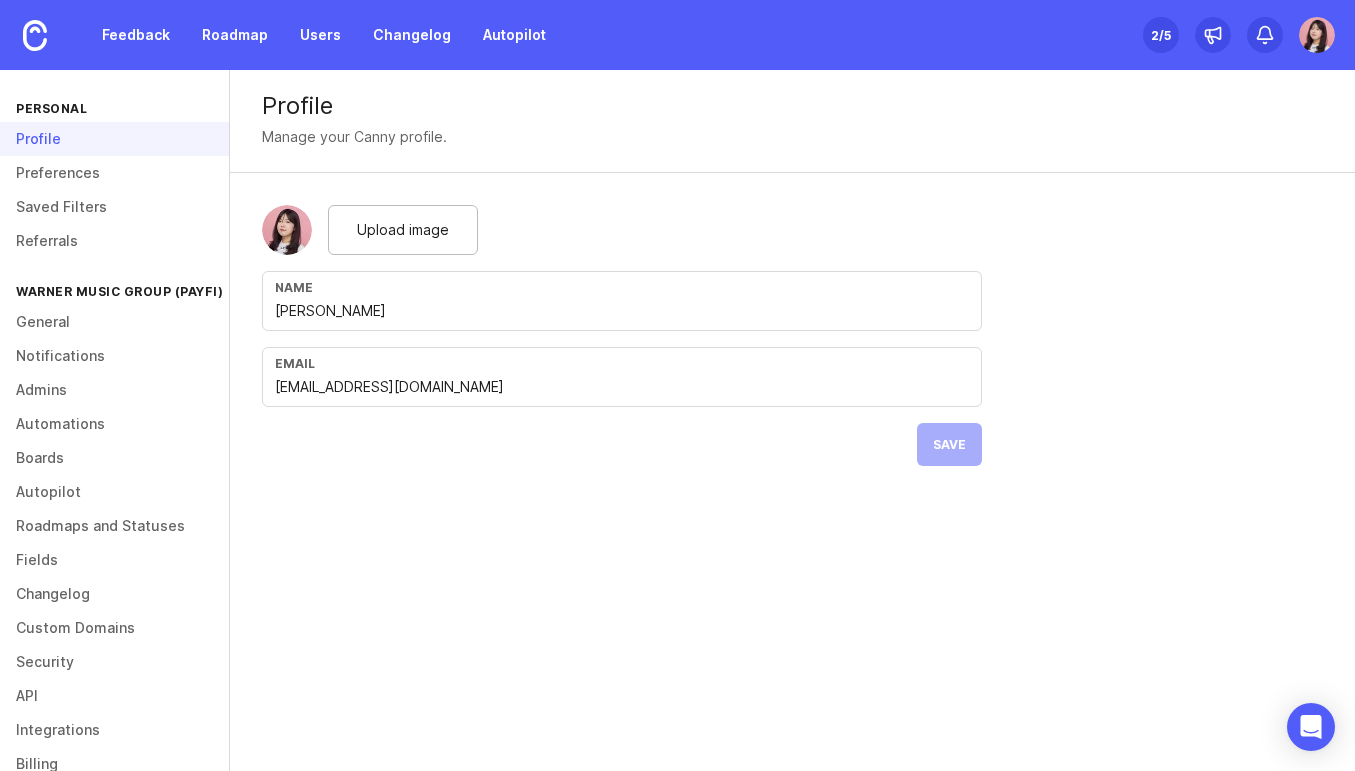 click on "Personal" at bounding box center [114, 108] 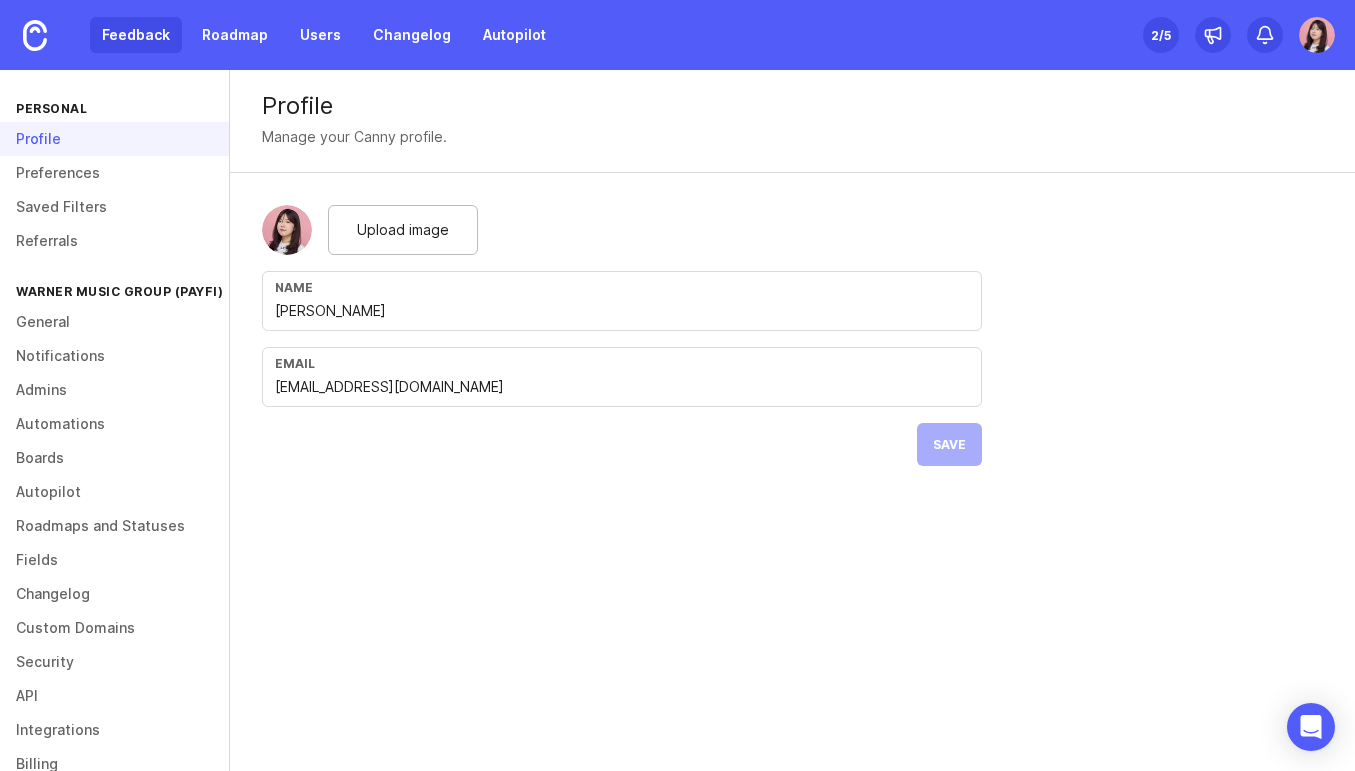 click on "Feedback" at bounding box center (136, 35) 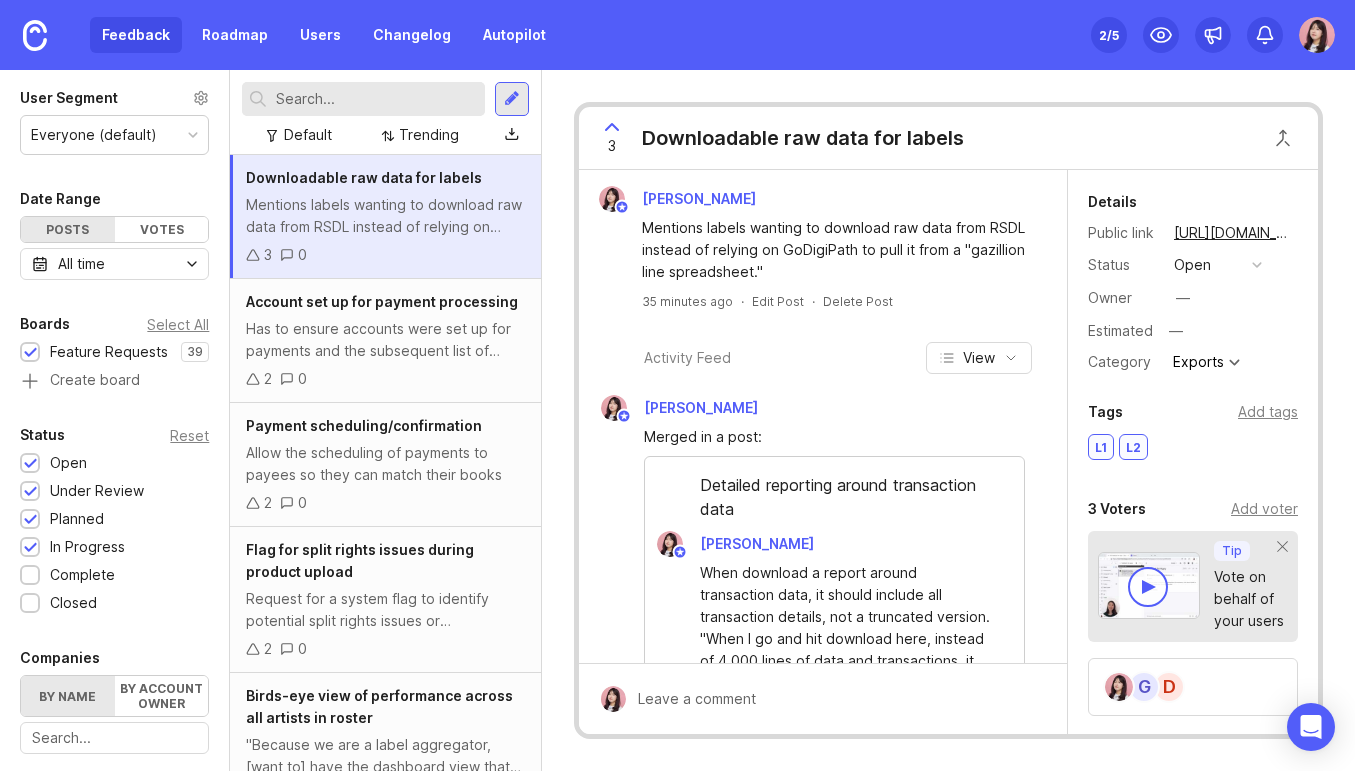 click at bounding box center (376, 99) 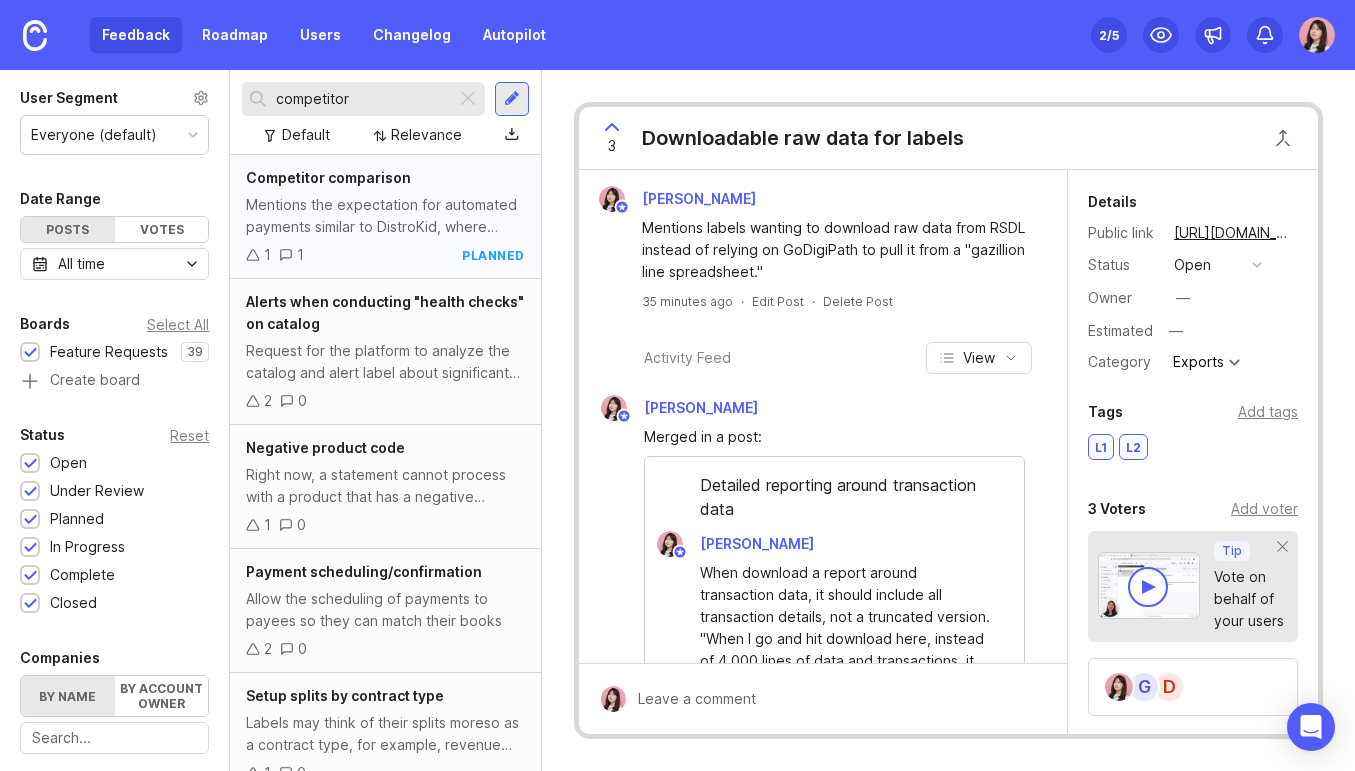 type on "competitor" 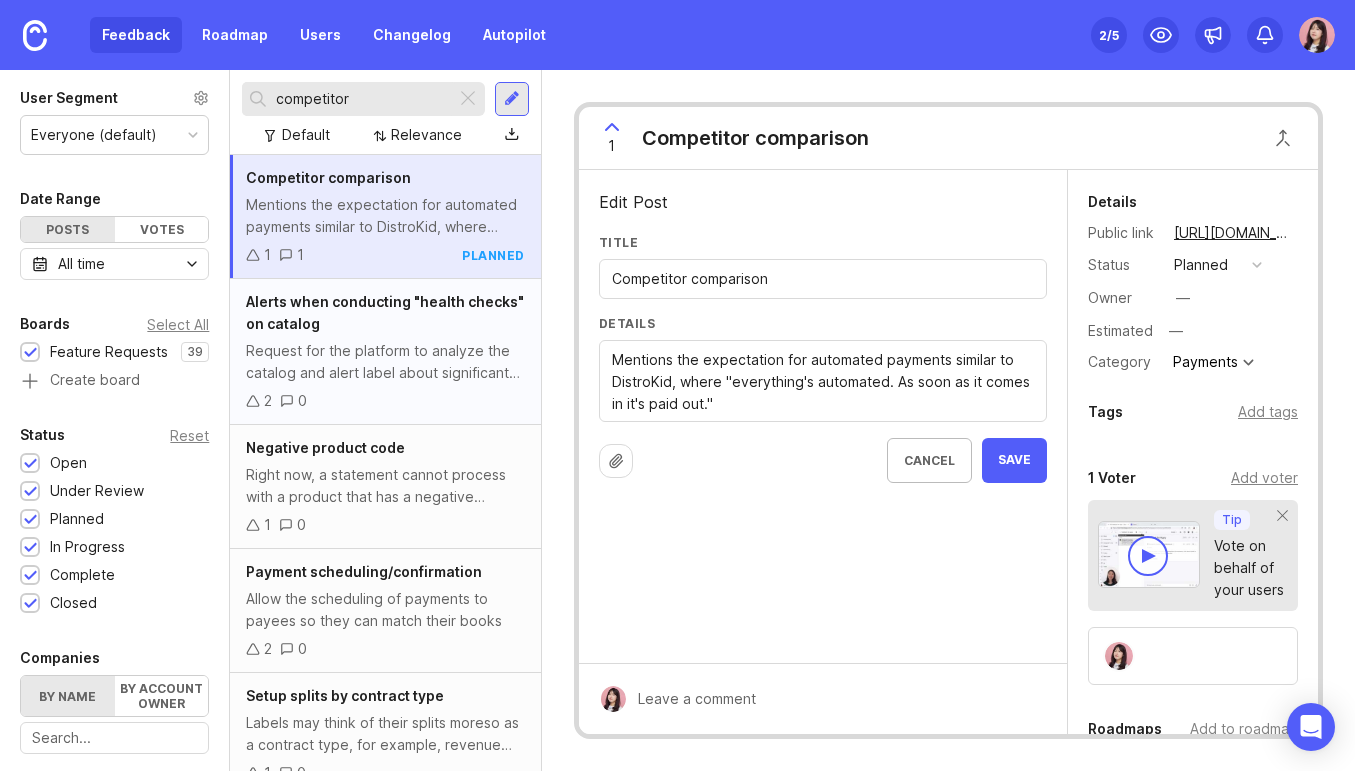 drag, startPoint x: 790, startPoint y: 281, endPoint x: 488, endPoint y: 281, distance: 302 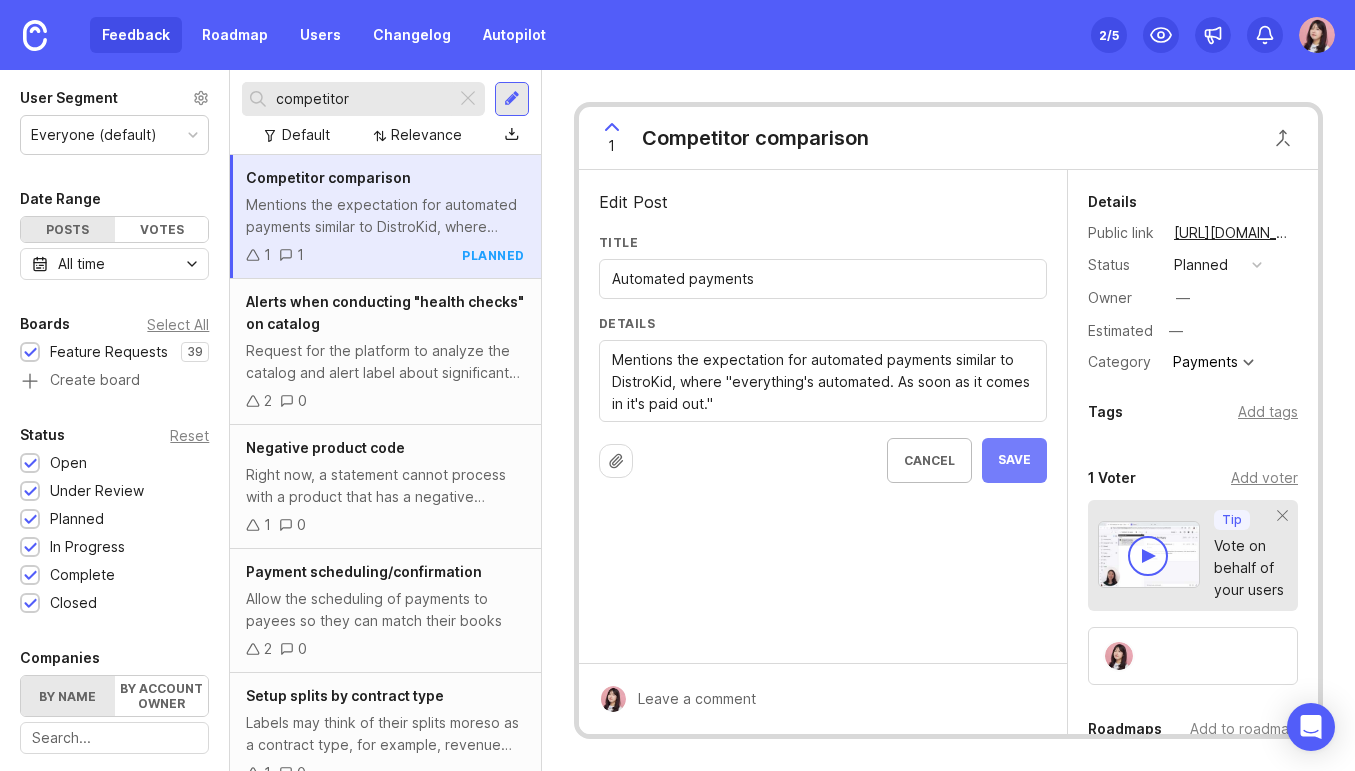 type on "Automated payments" 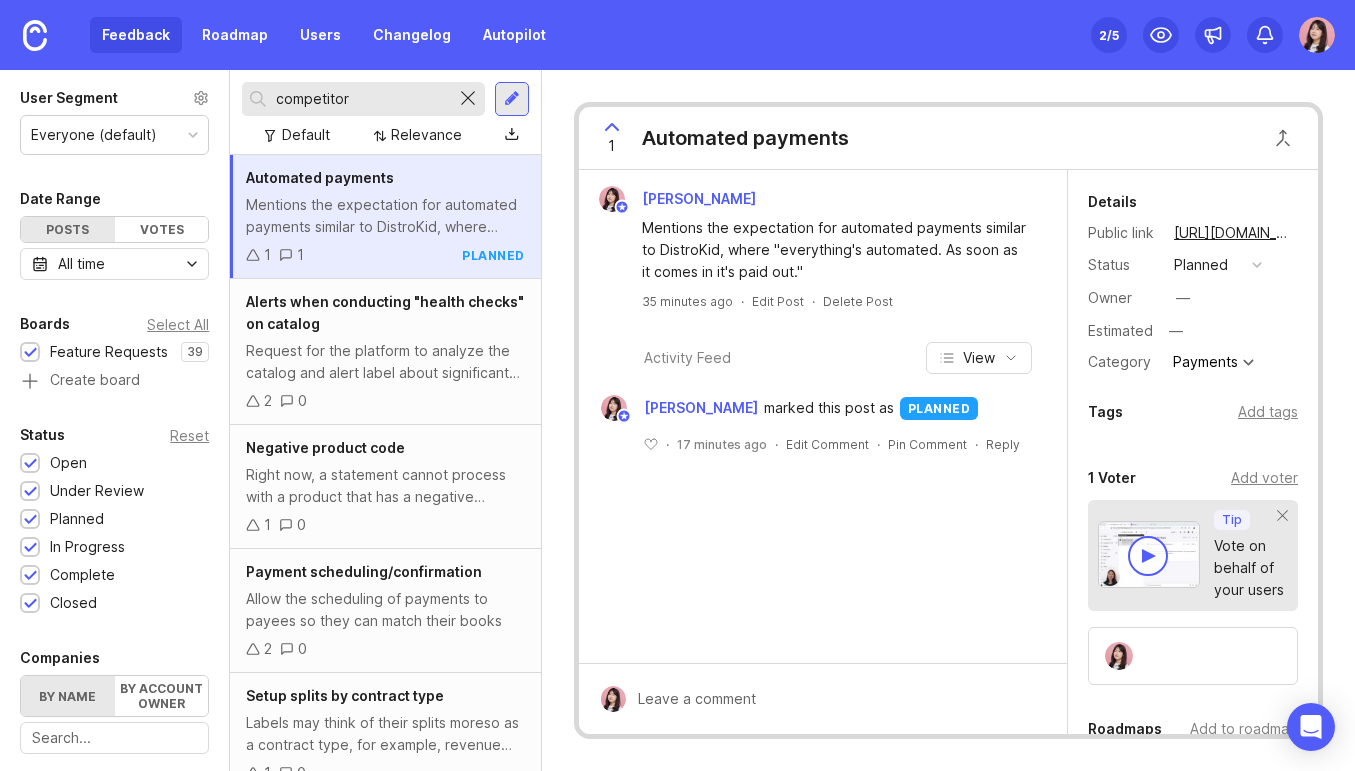click at bounding box center [468, 99] 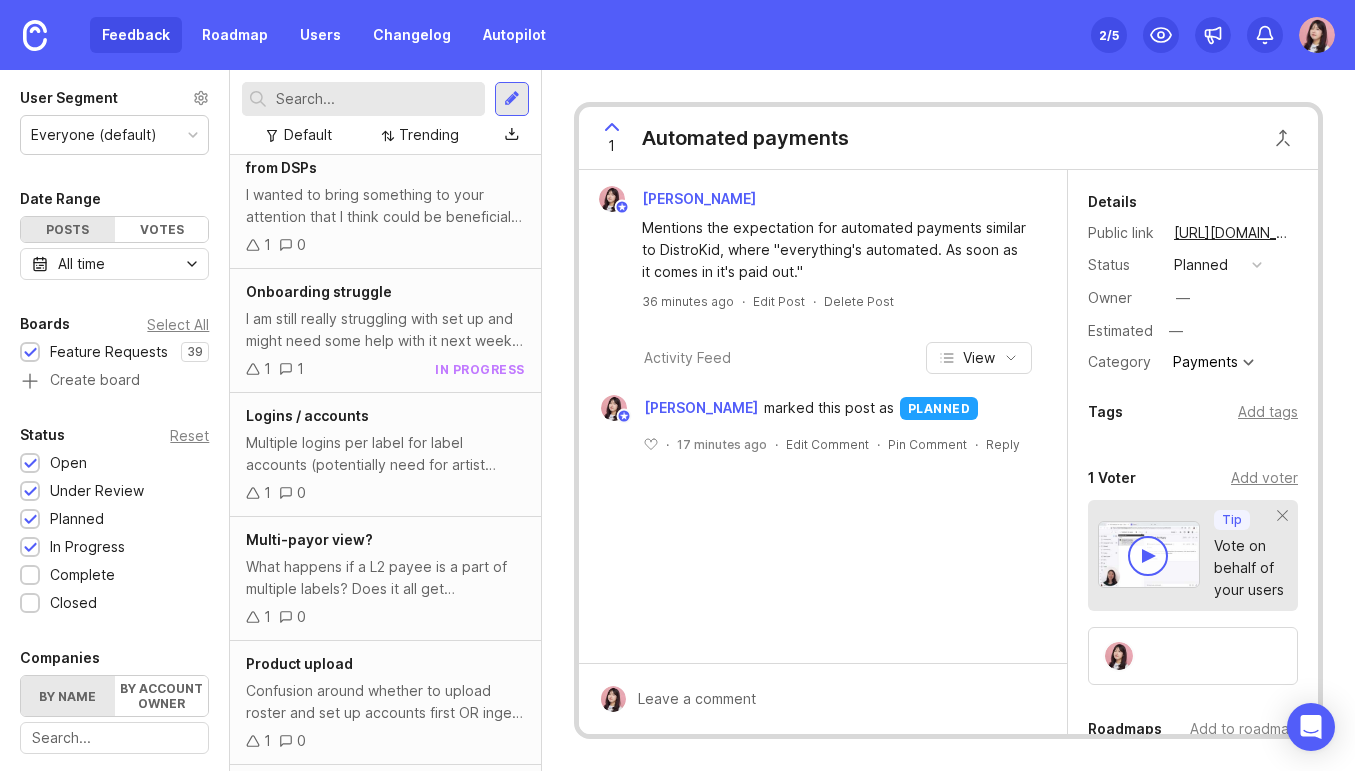 scroll, scrollTop: 3069, scrollLeft: 0, axis: vertical 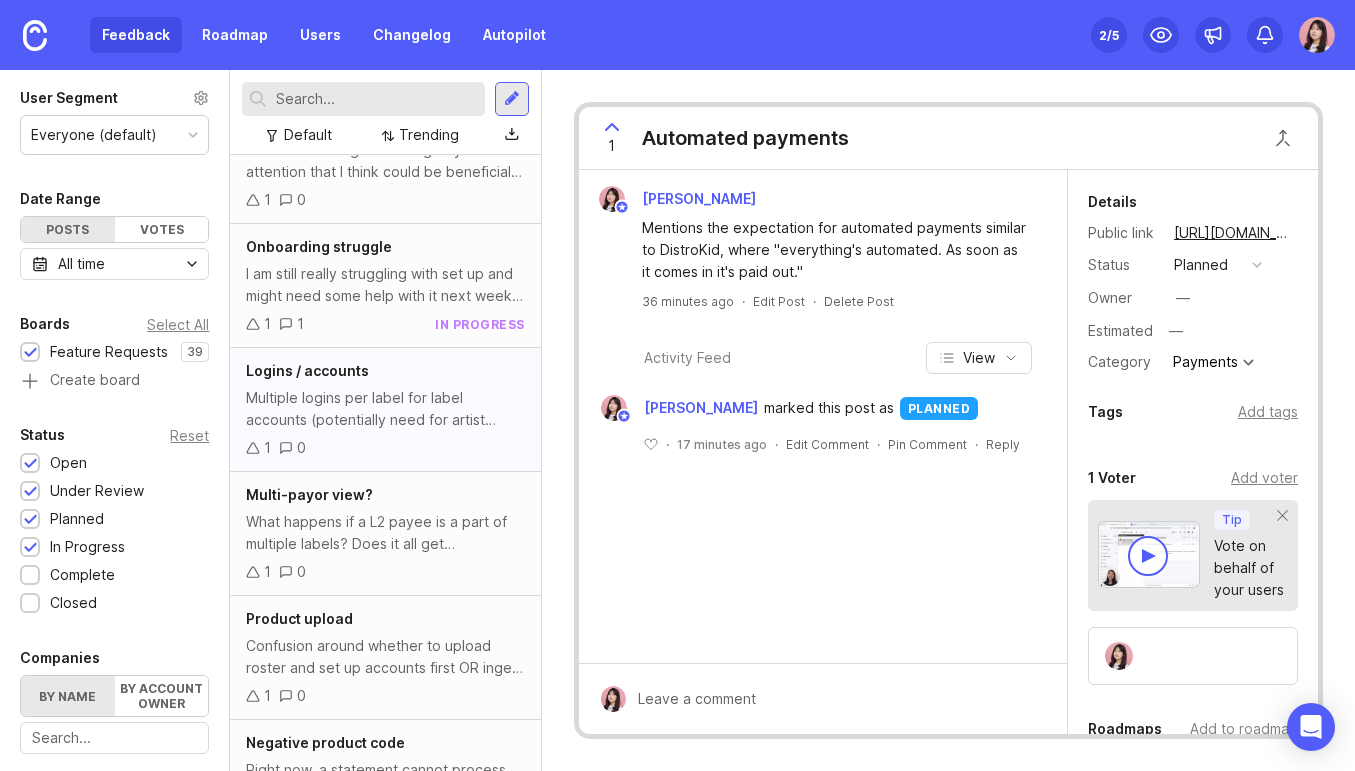 click on "Multiple logins per label for label accounts (potentially need for artist accounts). “What if as the label I have two or more separate payees that use the same accountant and want notifications for each sent to that accountant. Is there a way to differentiate in the email address so the accountant knows who the notification is meant for?” This signals a need for potentially multiple emails/access per user." at bounding box center [385, 409] 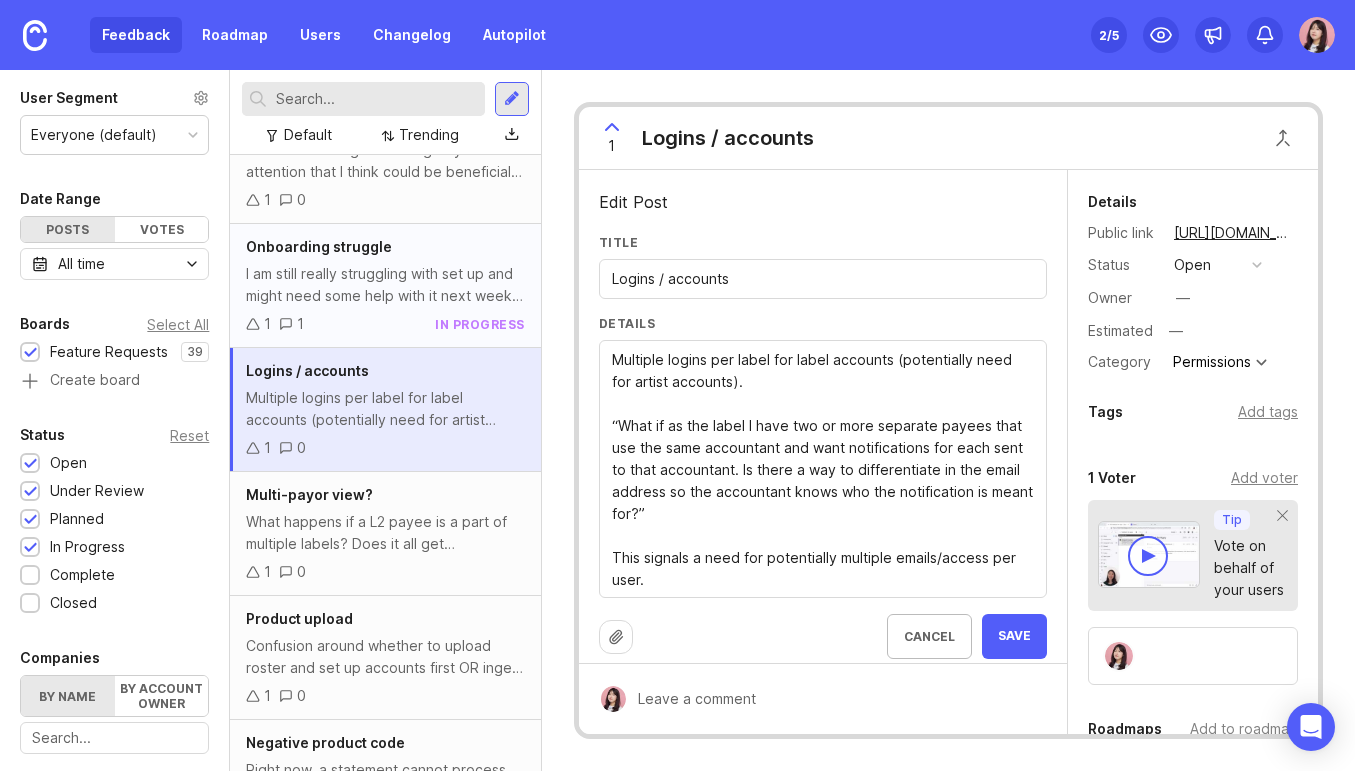 drag, startPoint x: 750, startPoint y: 272, endPoint x: 452, endPoint y: 273, distance: 298.00168 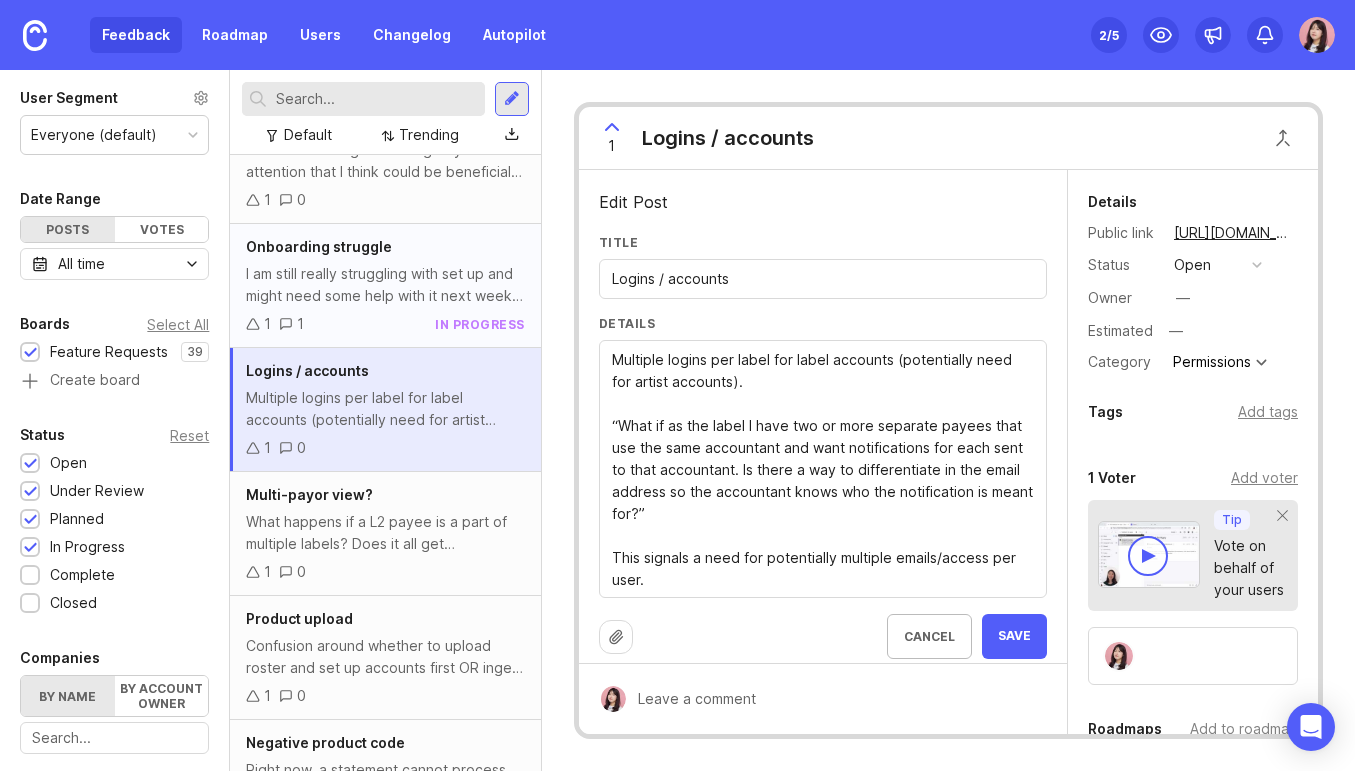 click on "User Segment Everyone (default) Date Range Posts Votes All time Boards Select All Feature Requests 39 1 Create board Status Reset Open 1 Under Review 1 Planned 1 In Progress 1 Complete 1 Closed 1 Companies By name By account owner There are no matching companies Tags Posts without tags Categories Uncategorized only Owner Search All No owner Me Default Trending Downloadable raw data for labels Mentions labels wanting to download raw data from RSDL instead of relying on GoDigiPath to pull it from a "gazillion line spreadsheet." 3 0 Account set up for payment processing 2 0 Payment scheduling/confirmation Allow the scheduling of payments to payees so they can match their books 2 0 Flag for split rights issues during product upload Request for a system flag to identify potential split rights issues or discrepancies 2 0 Birds-eye view of performance across all artists in roster 2 0 Alerts when conducting "health checks" on catalog 2 0 Self-service access to finances/payments 2 0 2 0 2 0 2 0 2 0 1 1 in progress" at bounding box center (677, 420) 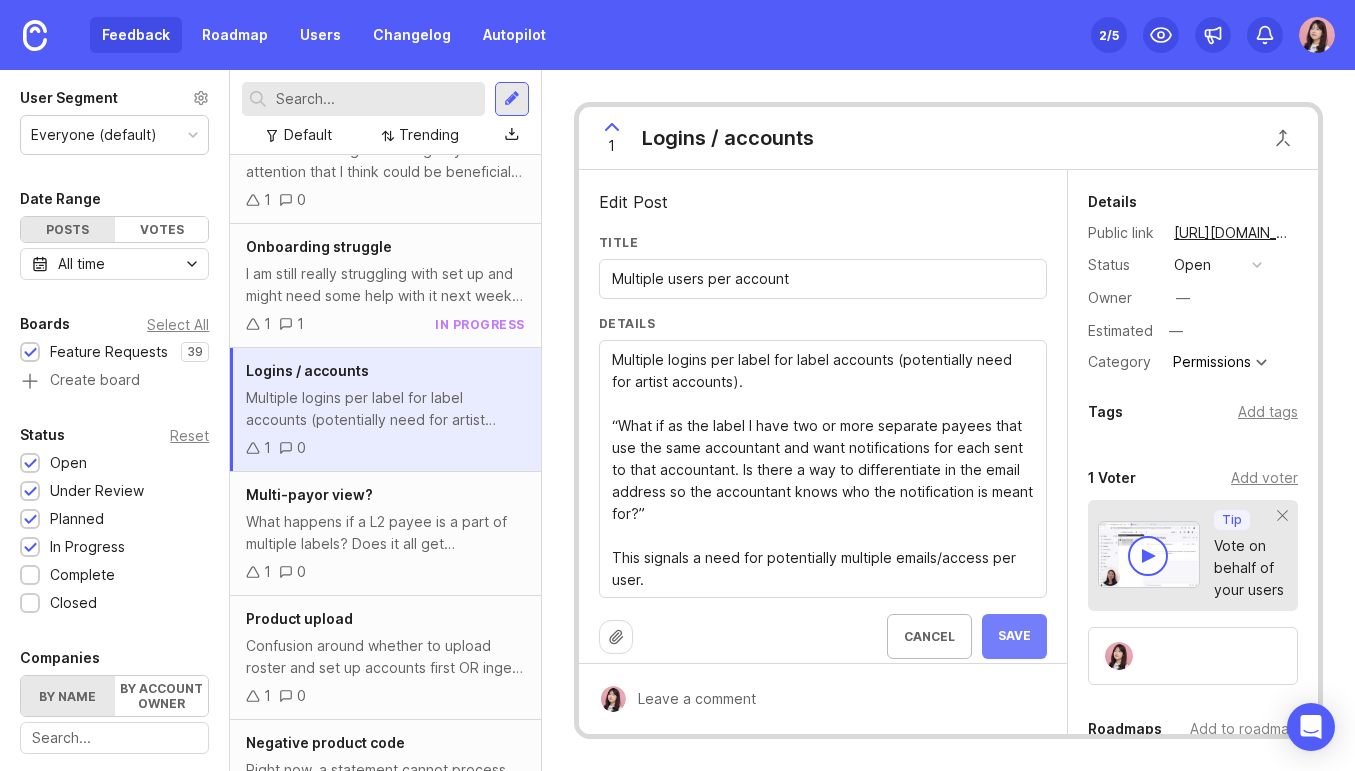 type on "Multiple users per account" 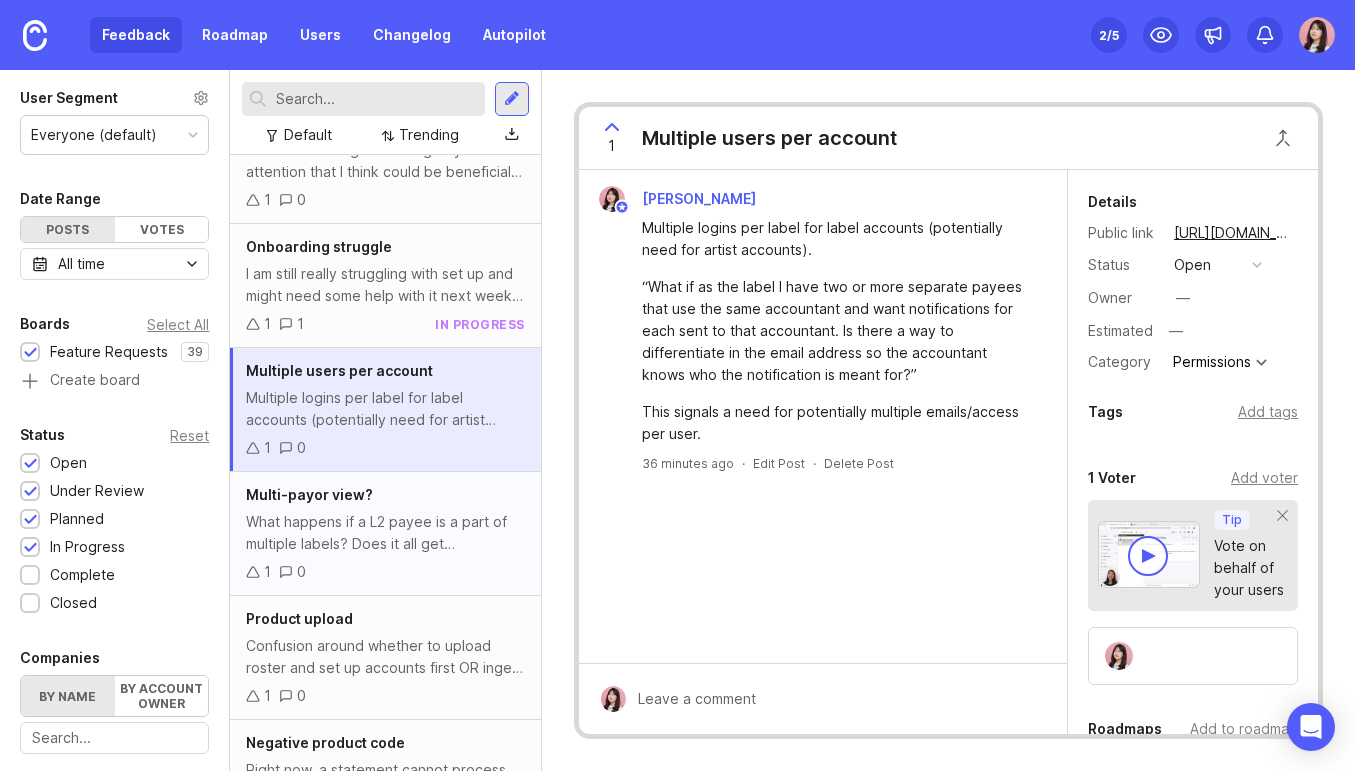 click on "What happens if a L2 payee is a part of multiple labels? Does it all get aggregated into their one account? e.g. if L1 invites a L2, and they already have an RSDL account, can they see both labels' splits in the same account?" at bounding box center (385, 533) 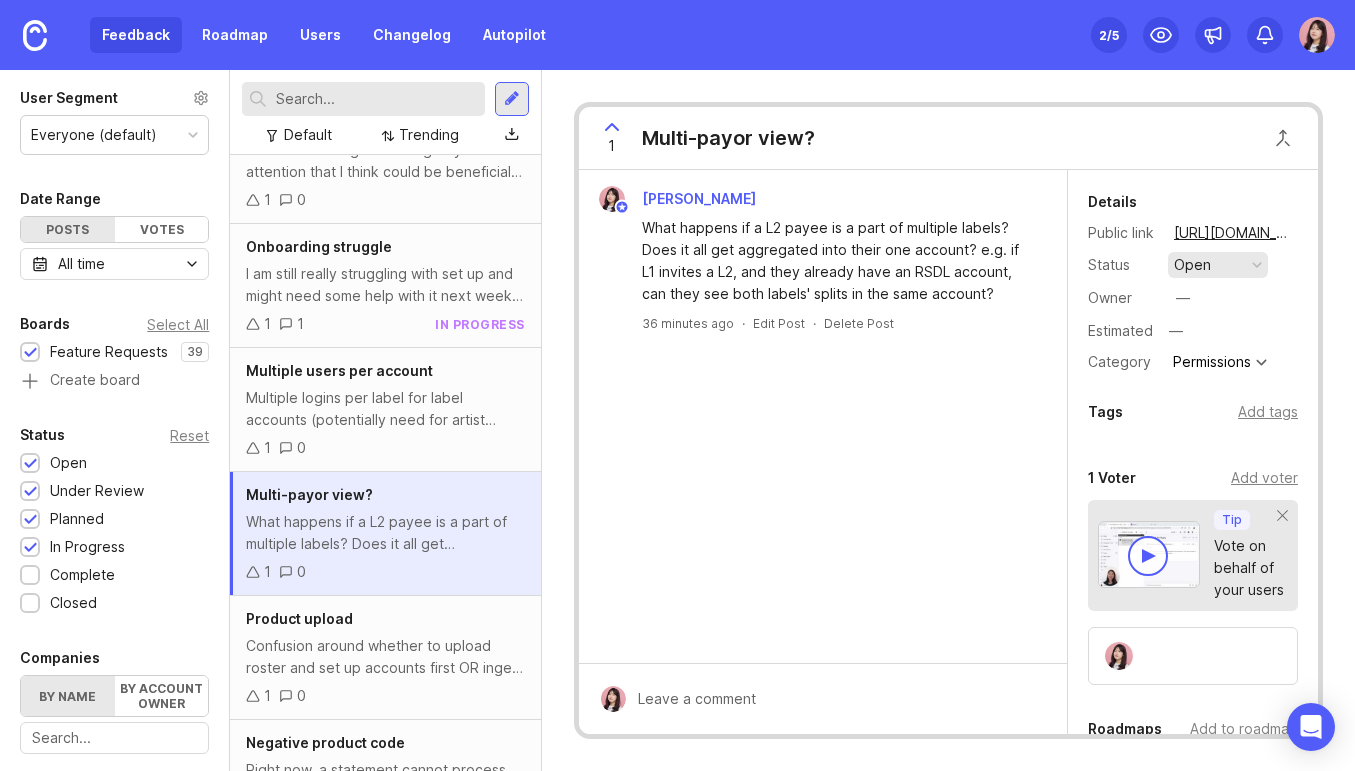 click on "open" at bounding box center [1218, 265] 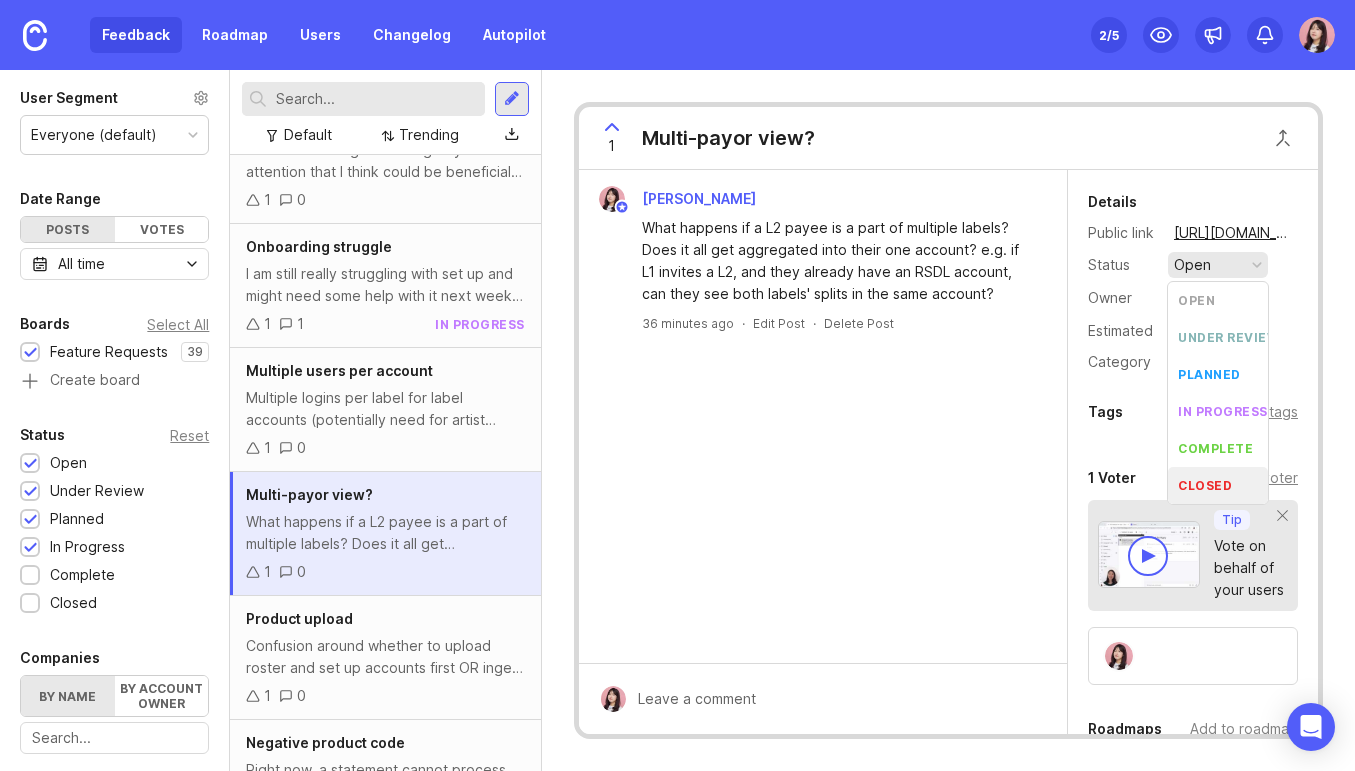 click on "closed" at bounding box center [1205, 485] 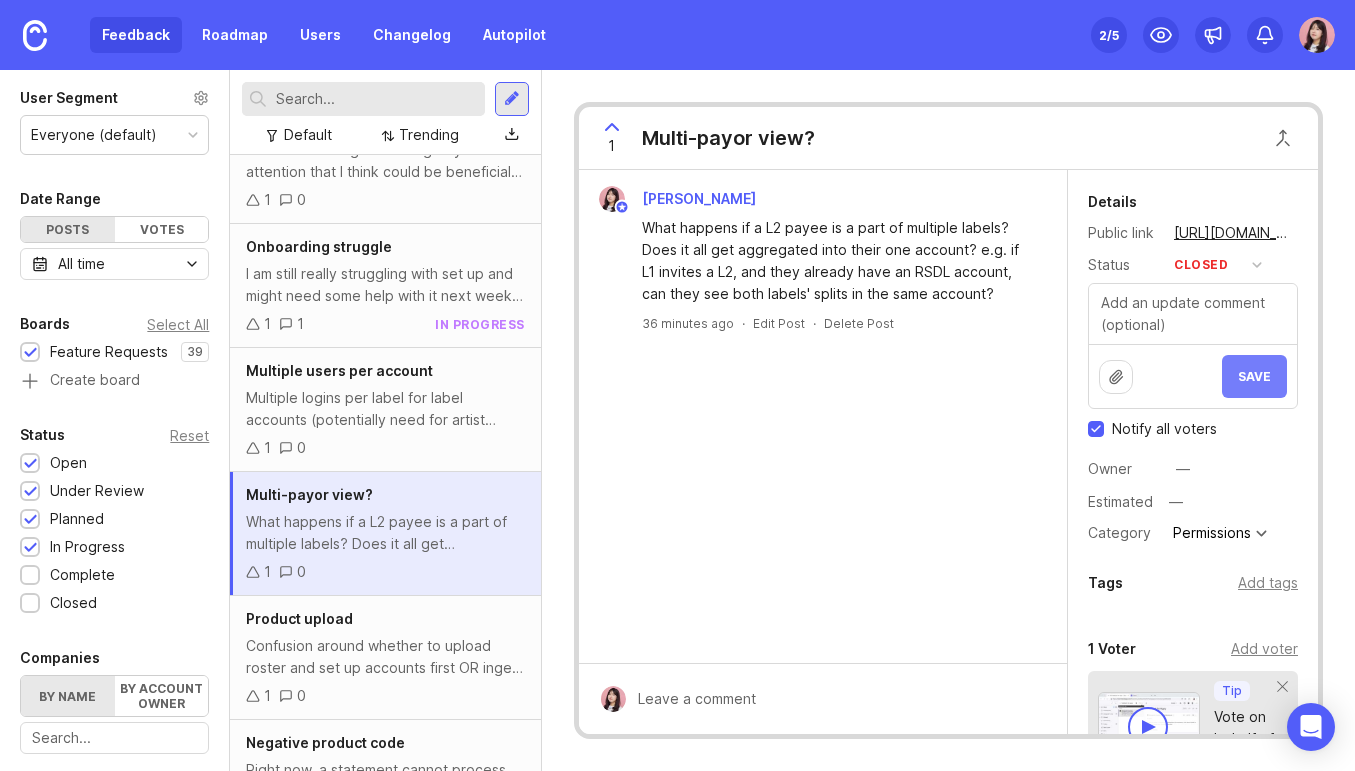 click on "Save" at bounding box center (1254, 376) 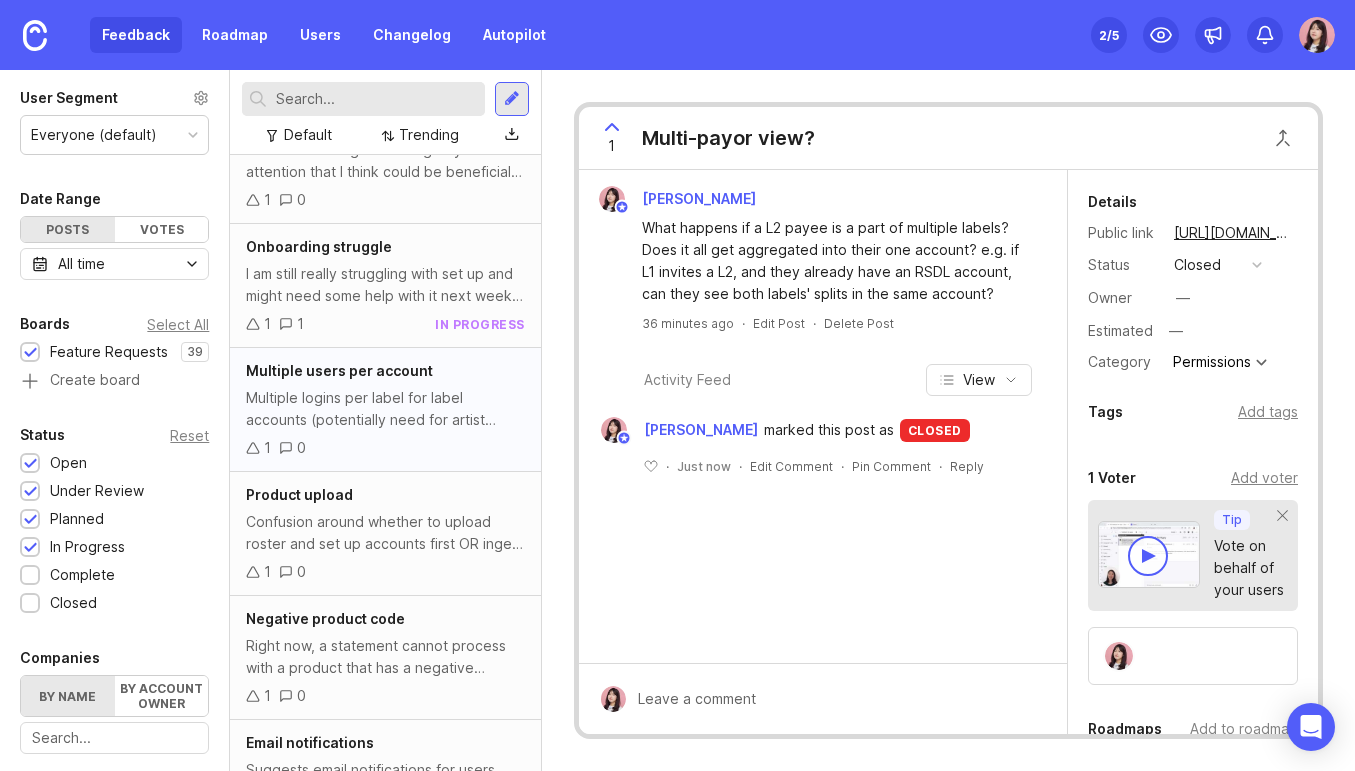 click on "Multiple logins per label for label accounts (potentially need for artist accounts). “What if as the label I have two or more separate payees that use the same accountant and want notifications for each sent to that accountant. Is there a way to differentiate in the email address so the accountant knows who the notification is meant for?” This signals a need for potentially multiple emails/access per user." at bounding box center (385, 409) 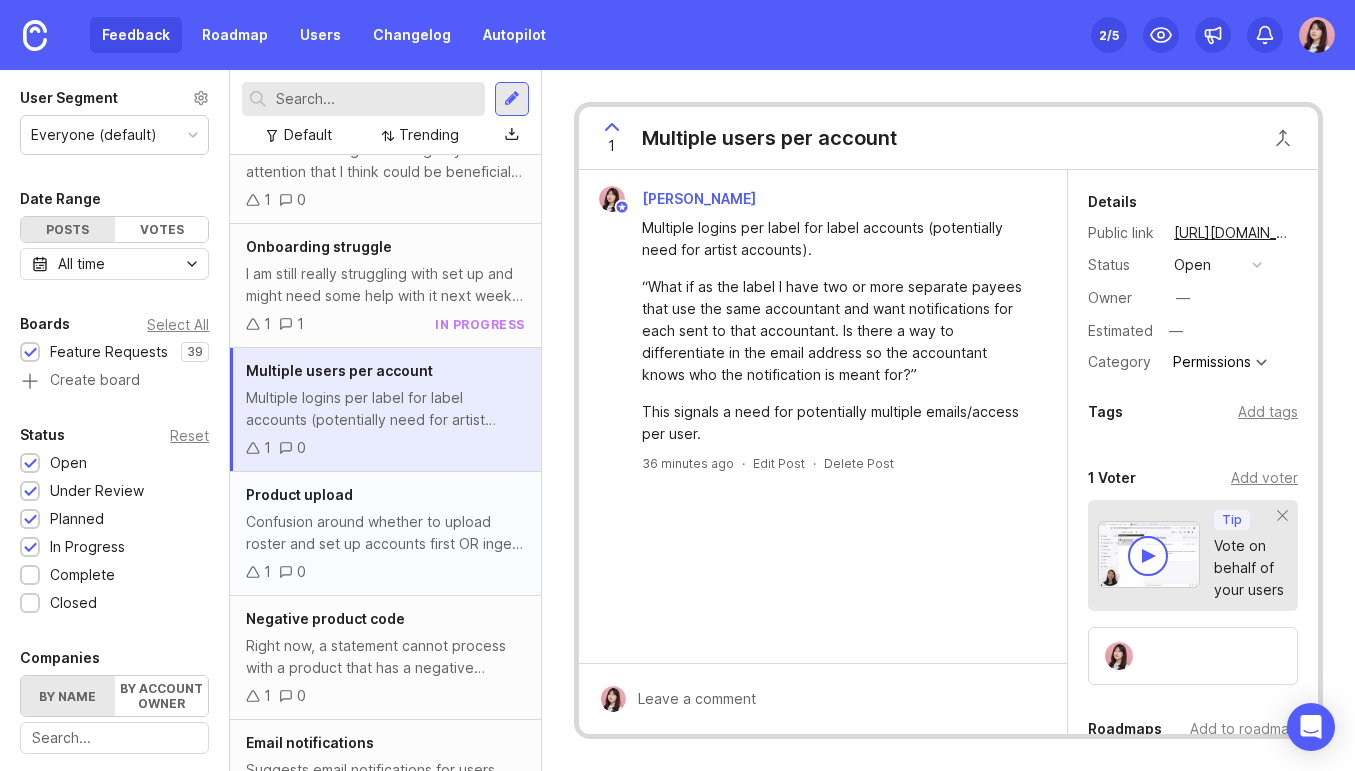 click on "Confusion around whether to upload roster and set up accounts first OR ingest statements first; One path seemed to work better than the other. Their first attempt was uploading their entire artist roster and all products into RSDL. They attempted to set up everything in advance before inputting statements, believing this would streamline the process. They were trying to create accounts and set up products before running statements. They later realized it was easier to input statements first and then attach accounts and splits to products from those statements. Their current workflow involves running statements, exporting a list of products the system can't find, adding splits to that list, and then re-importing it." at bounding box center (385, 533) 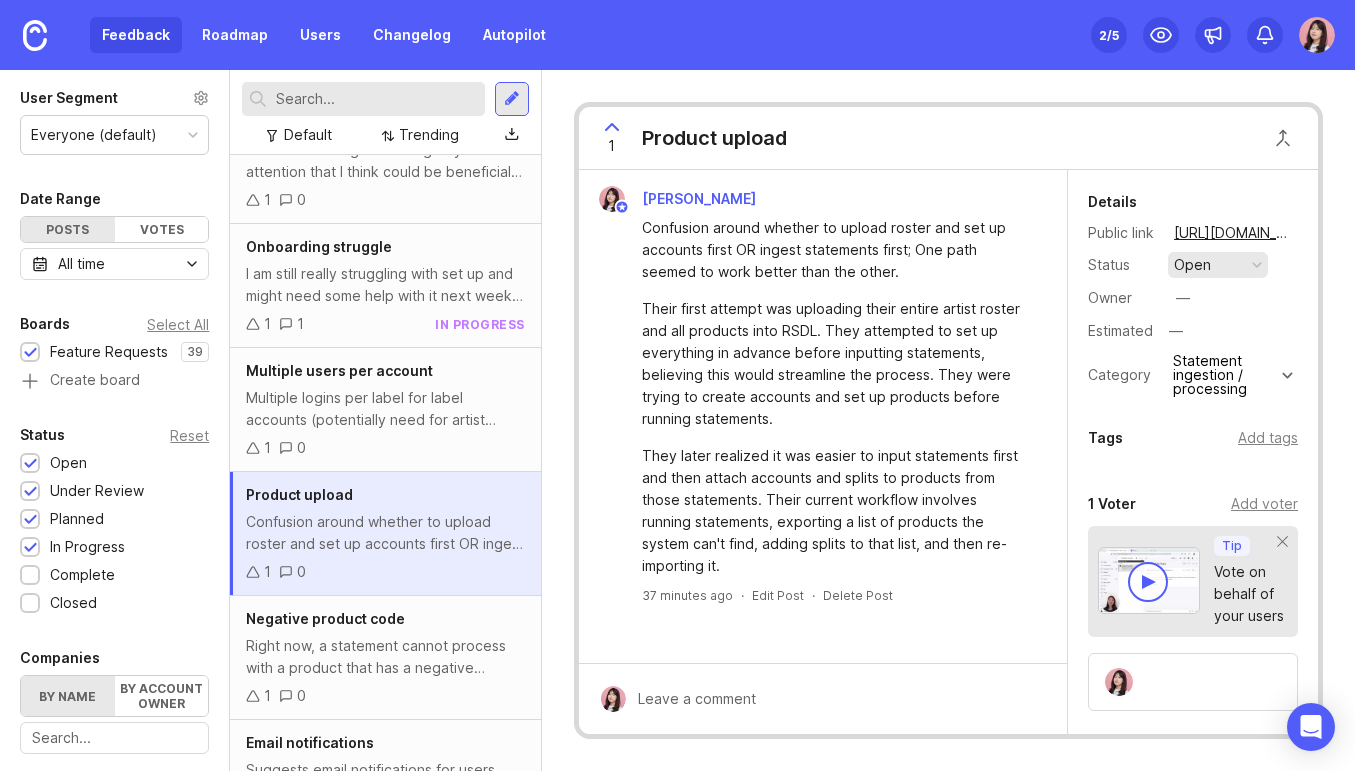 click on "open" at bounding box center [1192, 265] 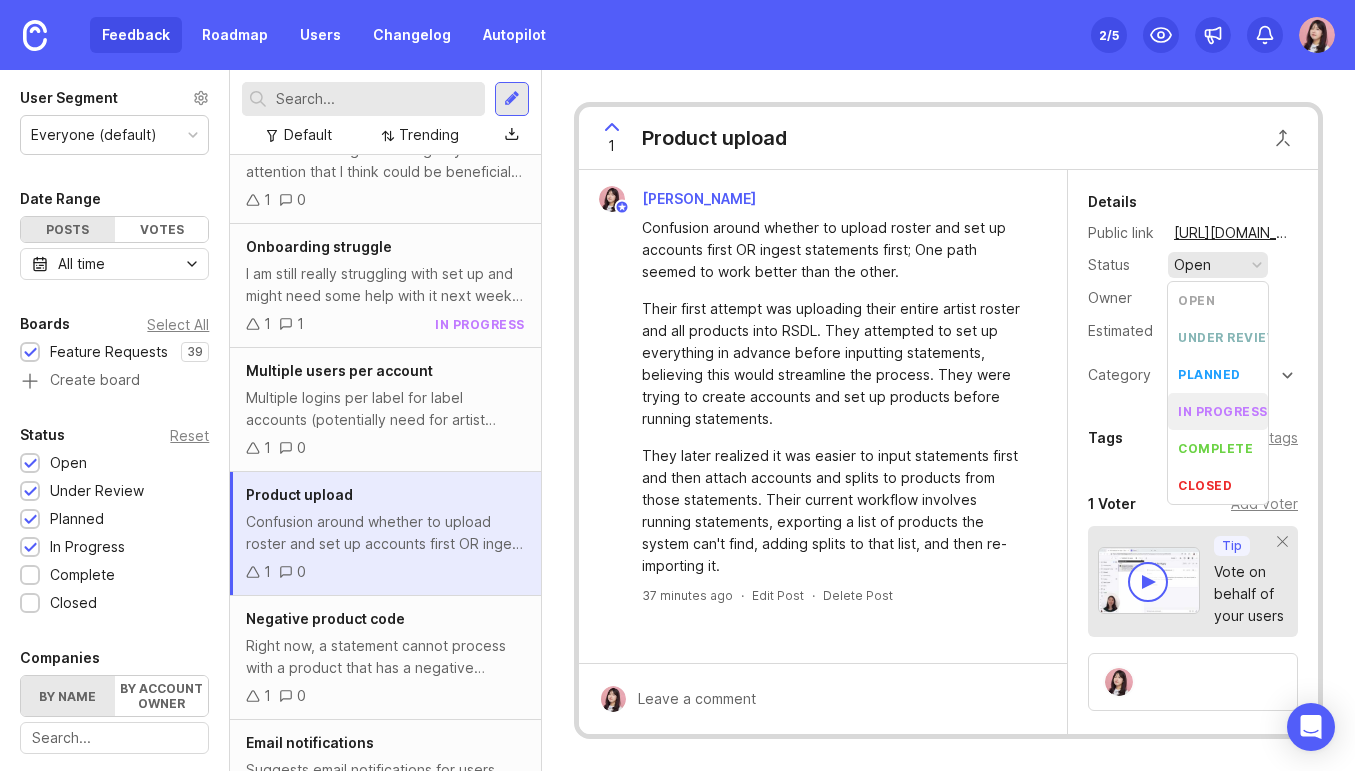 click on "in progress" at bounding box center [1223, 411] 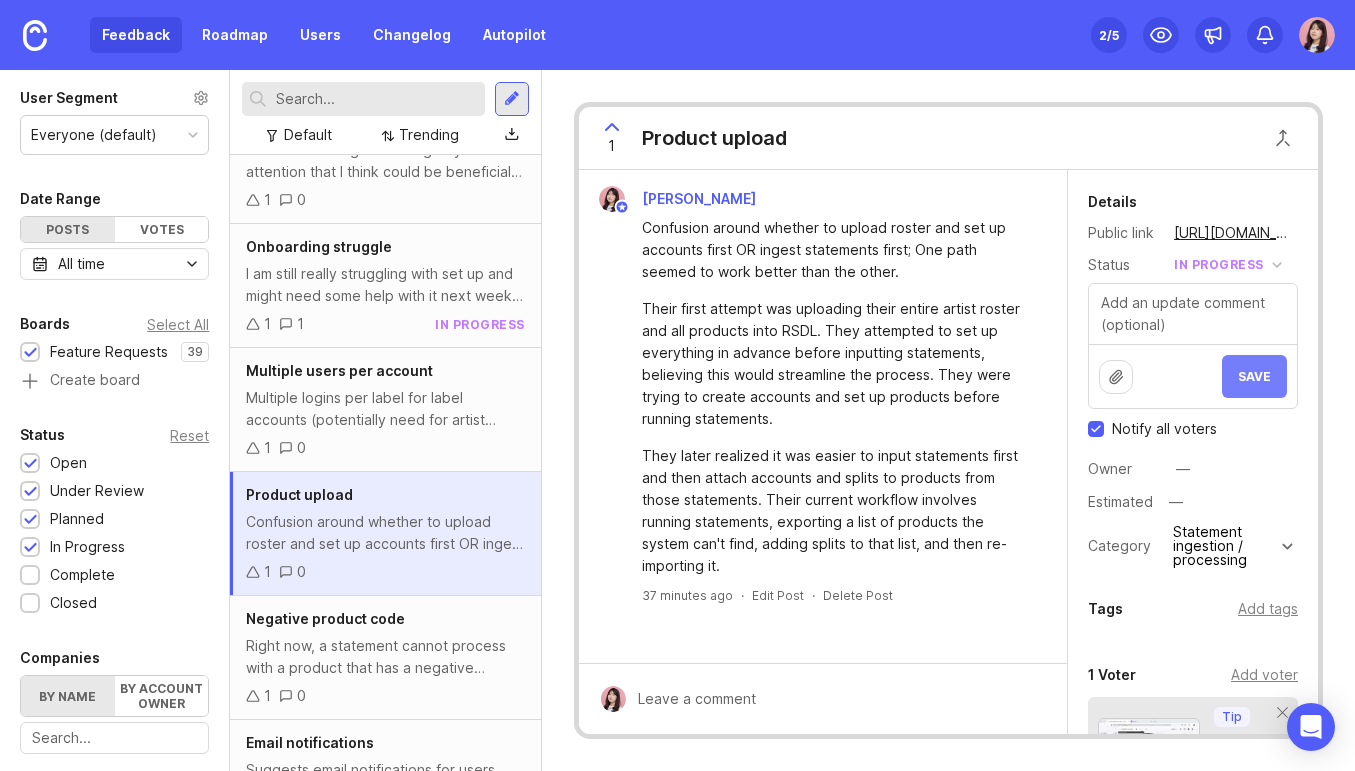 click on "Save" at bounding box center (1254, 376) 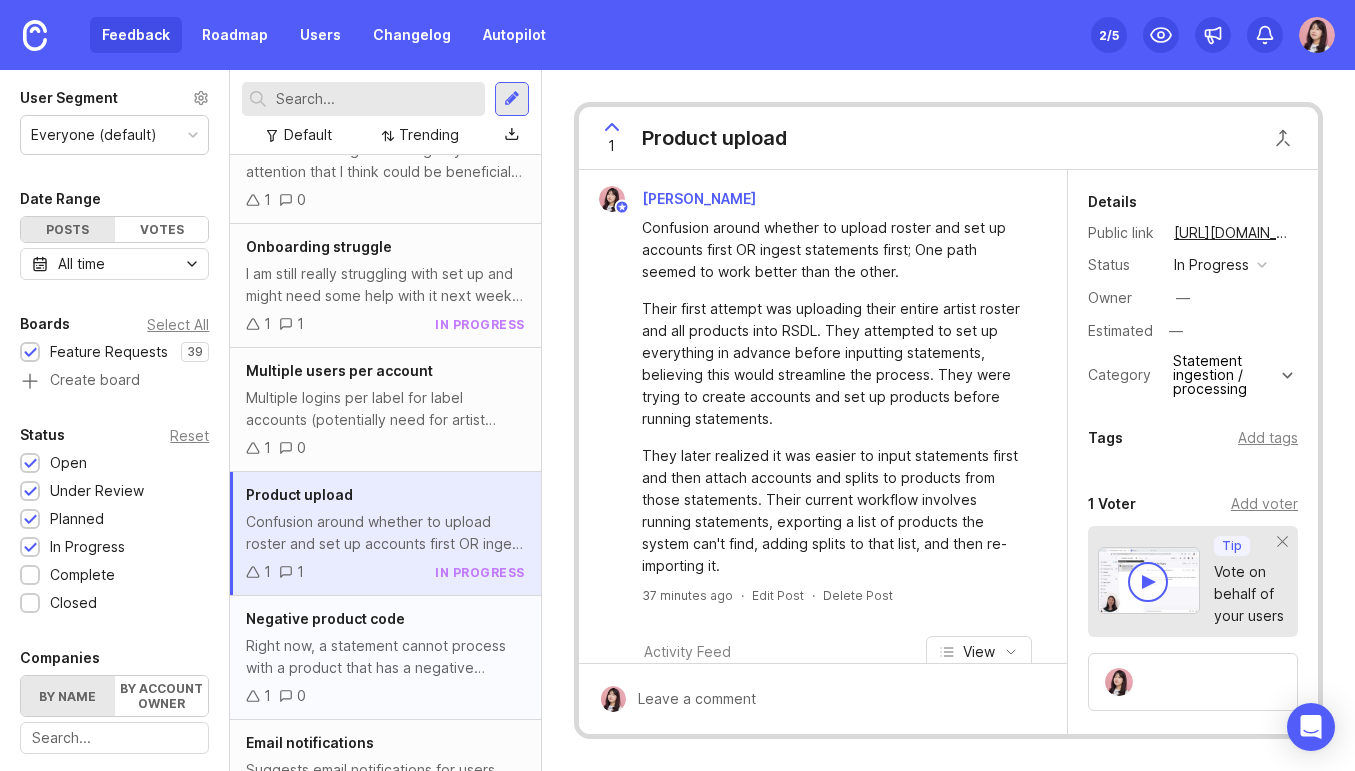 click on "Right now, a statement cannot process with a product that has a negative product code. (e.g. a product/isrc made negative $). This occurs with physical products that  e.g. may have a storage fee that exceeds the revenue generated. This may require a label setting as each label may want to deal with negatives differently. This will require additional scope." at bounding box center (385, 657) 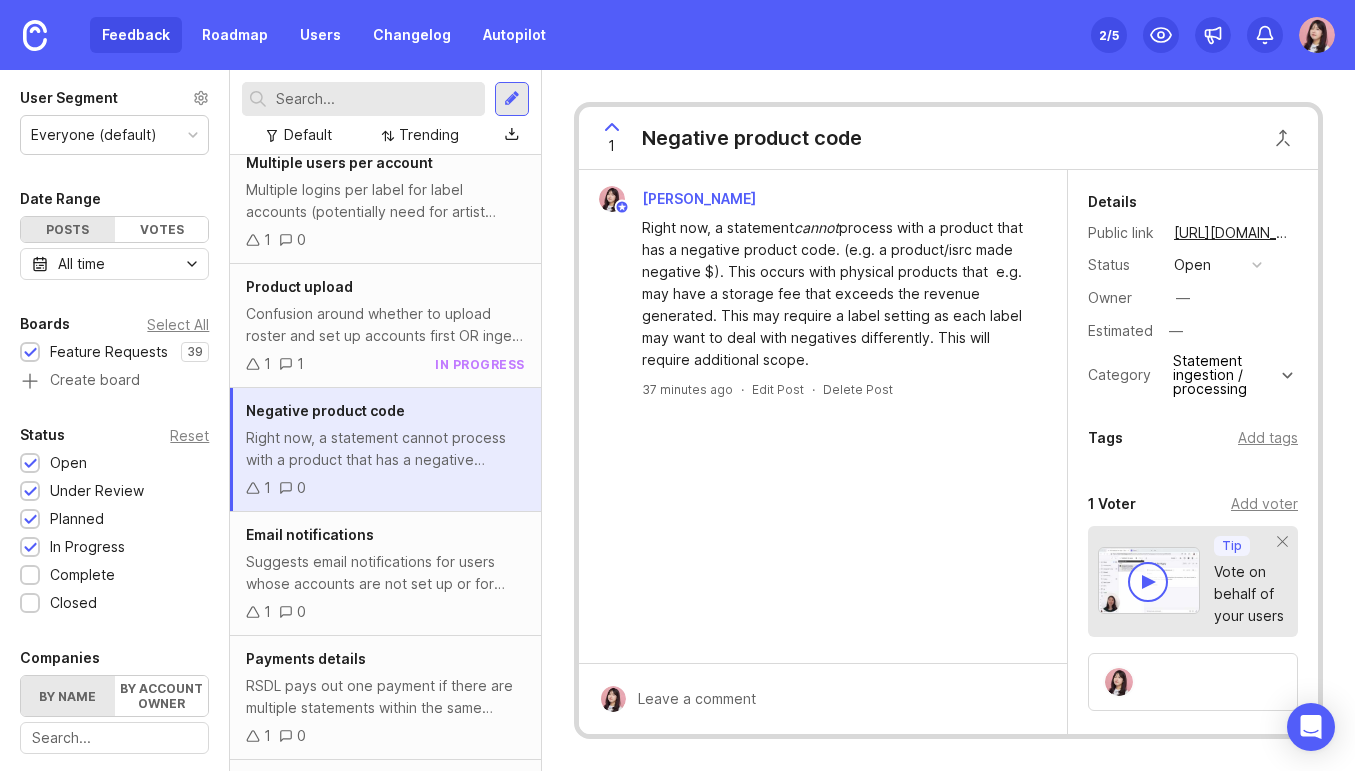 scroll, scrollTop: 3278, scrollLeft: 0, axis: vertical 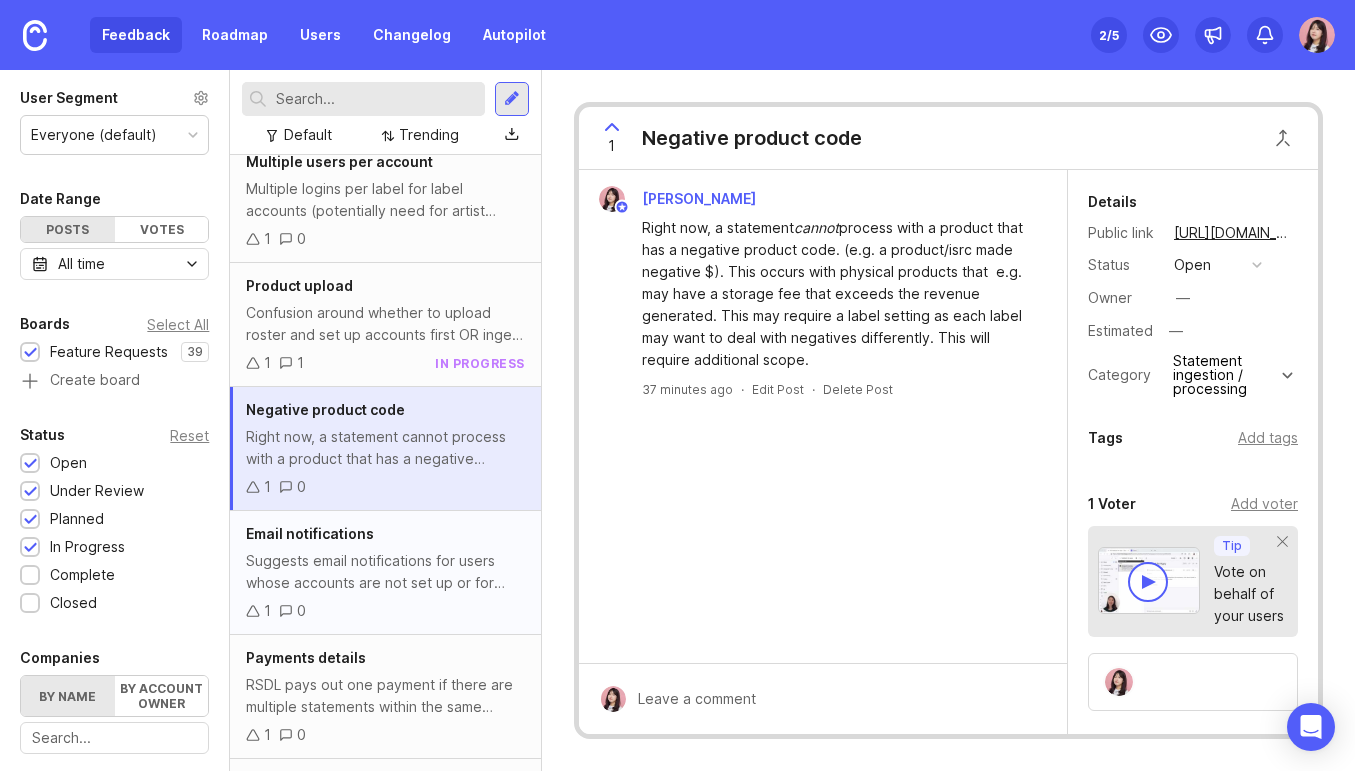 click on "1 0" at bounding box center (385, 611) 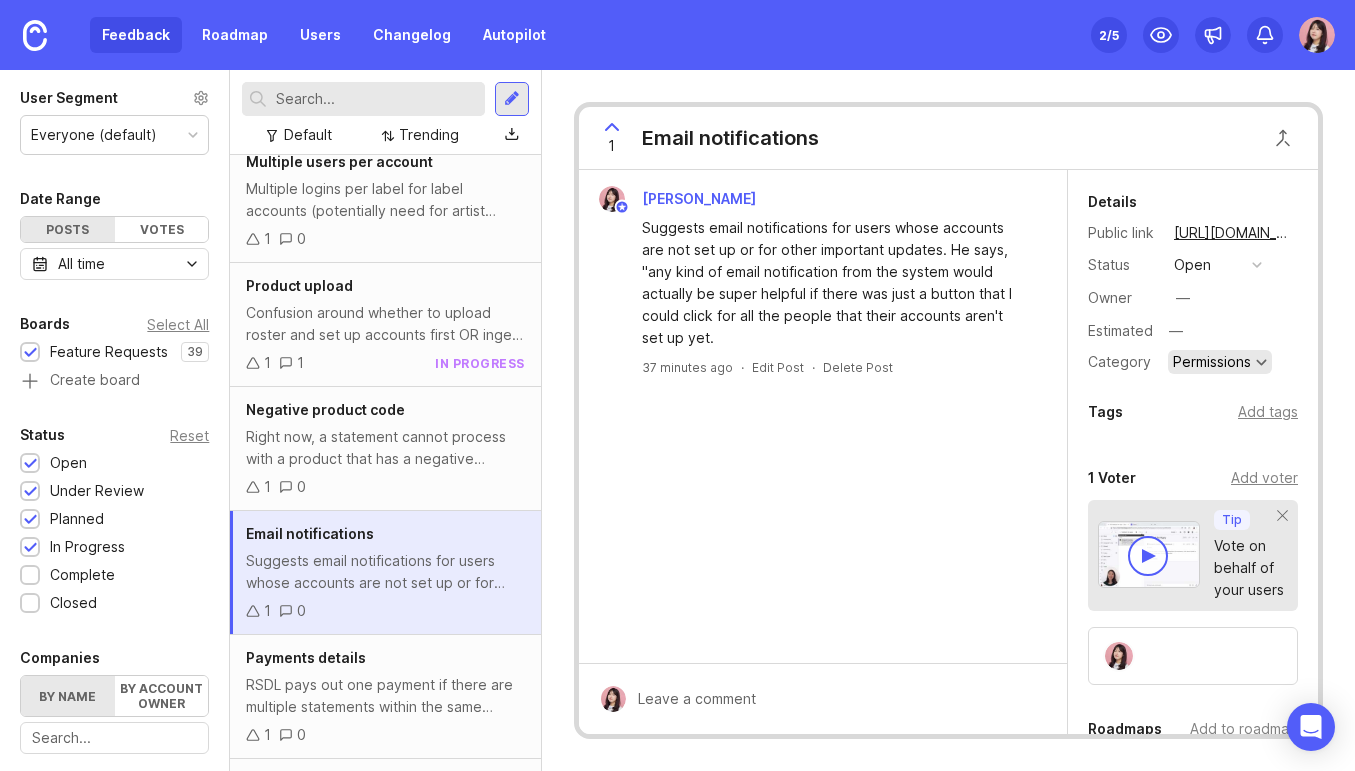 click on "Permissions" at bounding box center [1212, 362] 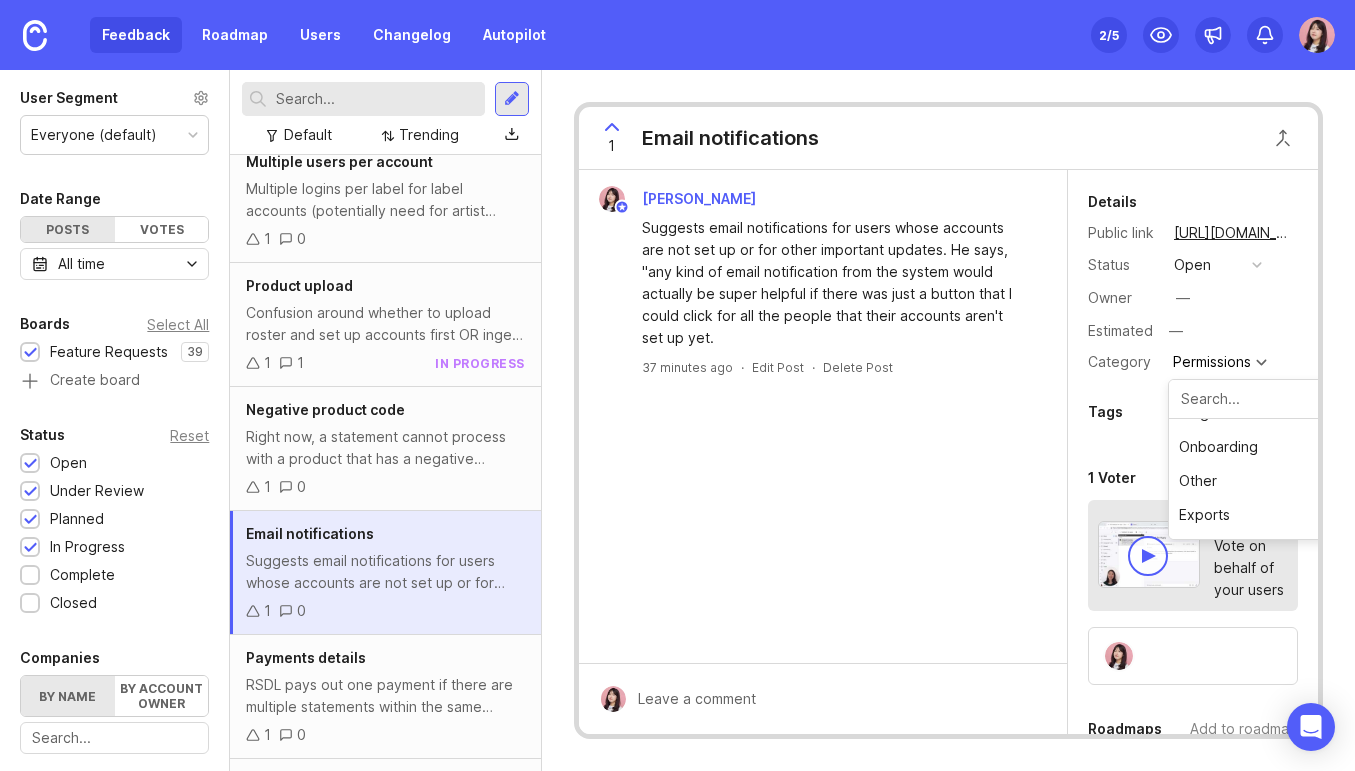 scroll, scrollTop: 214, scrollLeft: 0, axis: vertical 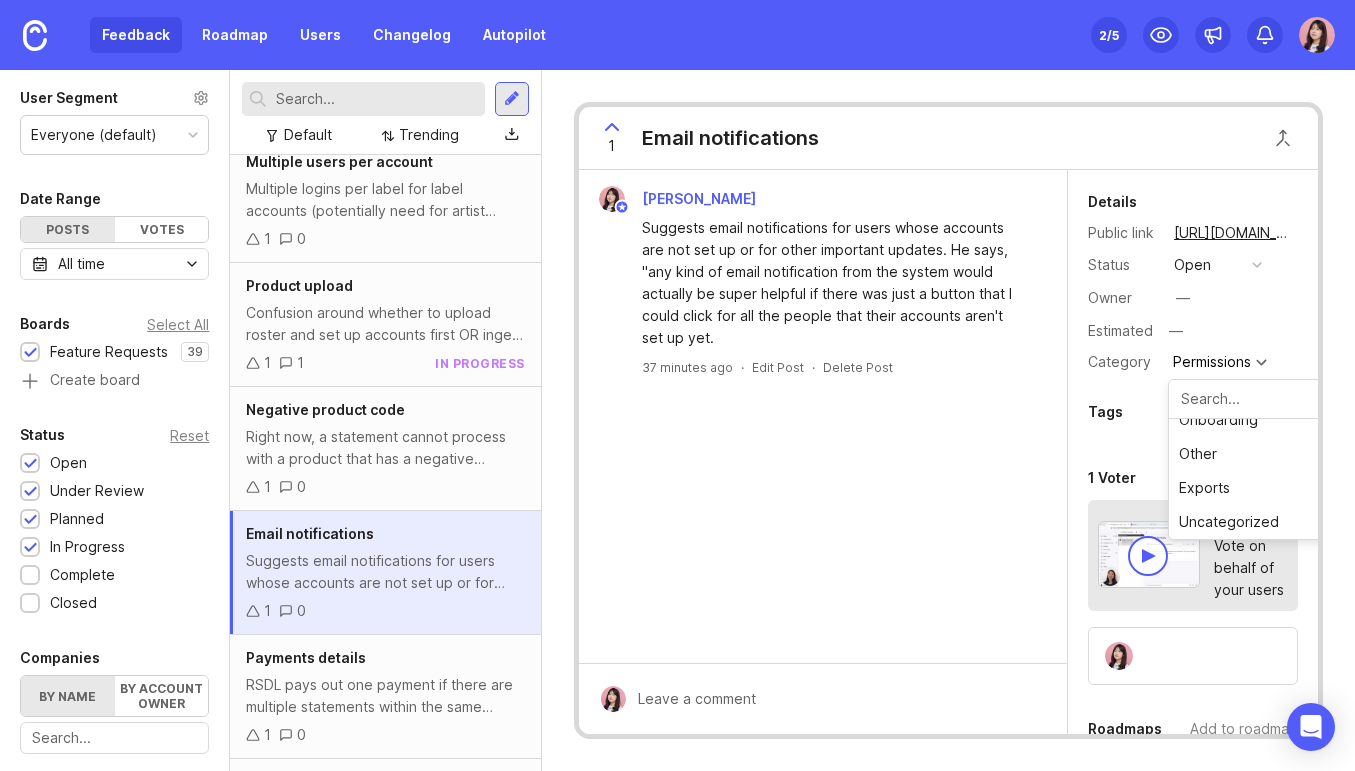 click on "[PERSON_NAME] Suggests email notifications for users whose accounts are not set up or for other important updates. He says, "any kind of email notification from the system would actually be super helpful if there was just a button that I could click for all the people that their accounts aren't set up yet. 37 minutes ago · Edit Post · Delete Post" at bounding box center (823, 416) 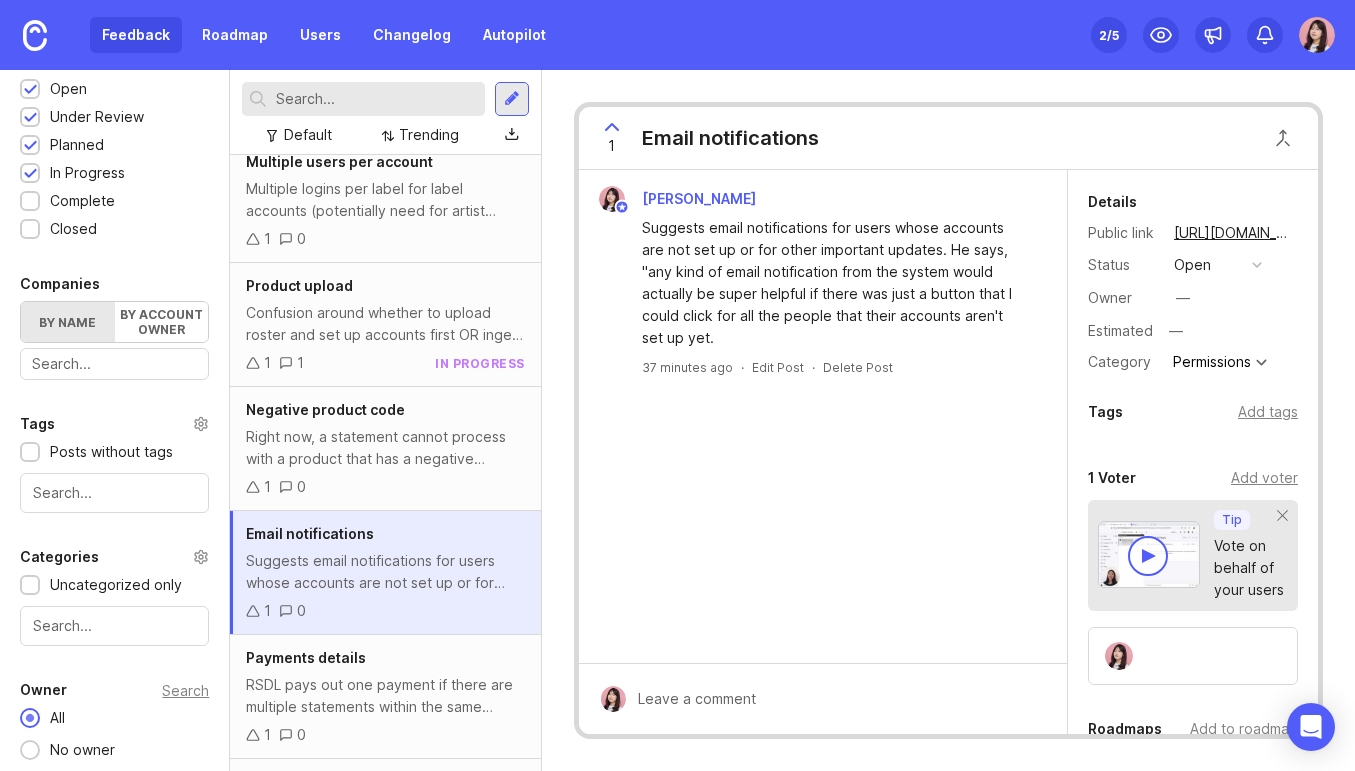 scroll, scrollTop: 412, scrollLeft: 0, axis: vertical 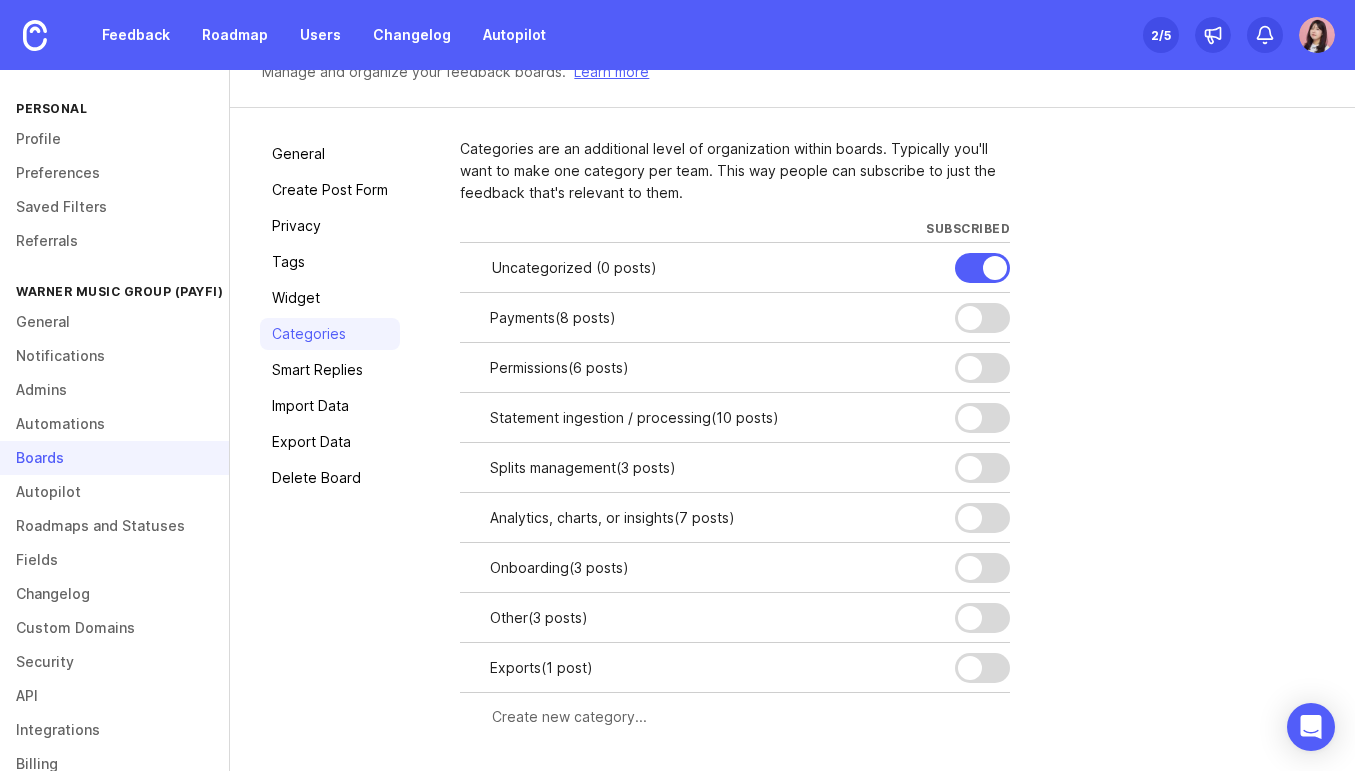 click at bounding box center [735, 717] 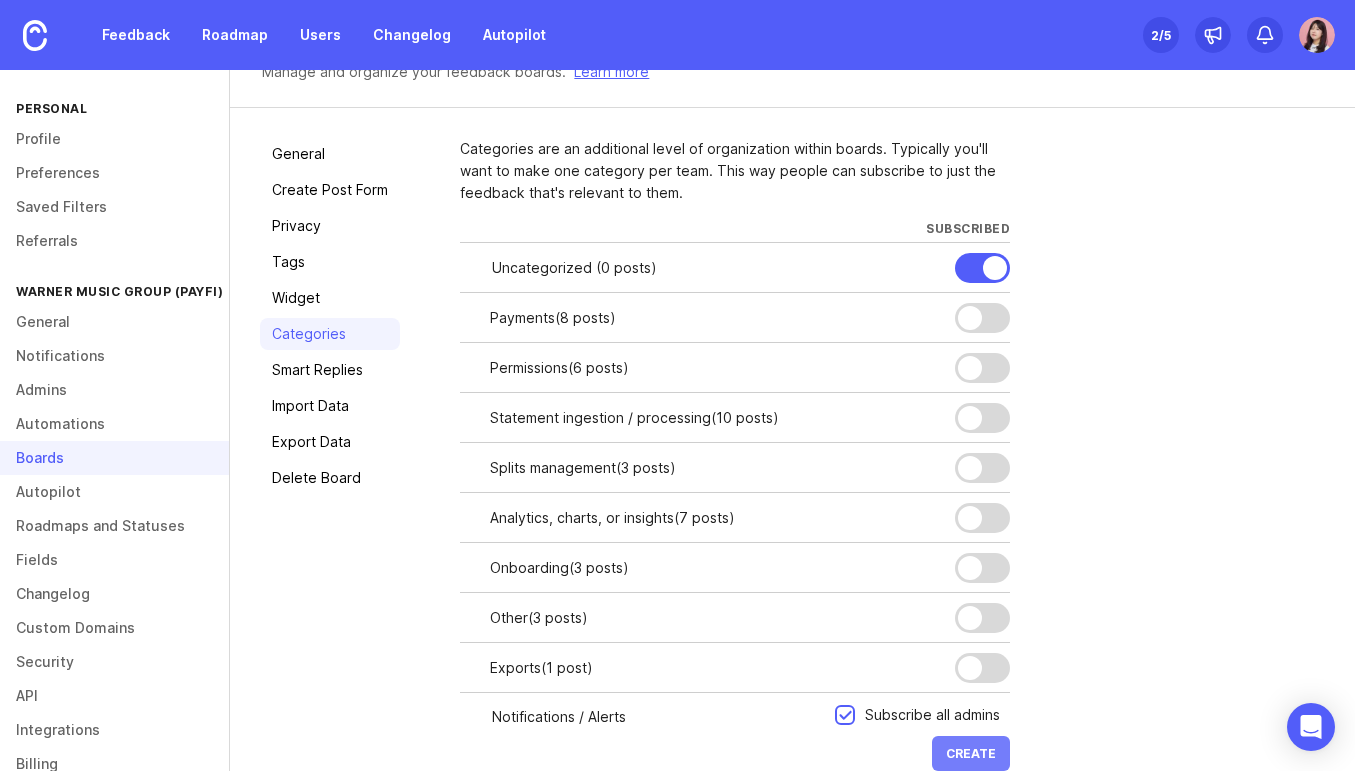 type on "Notifications / Alerts" 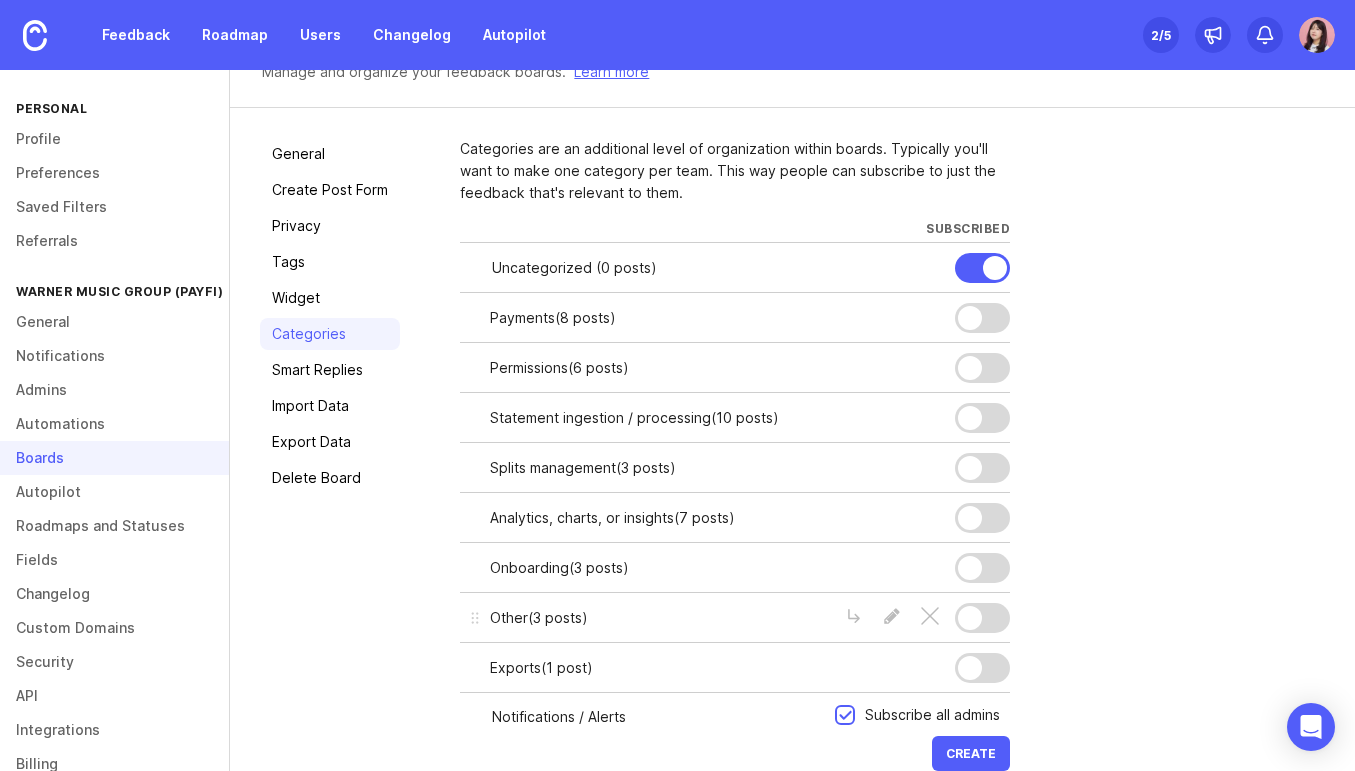 type 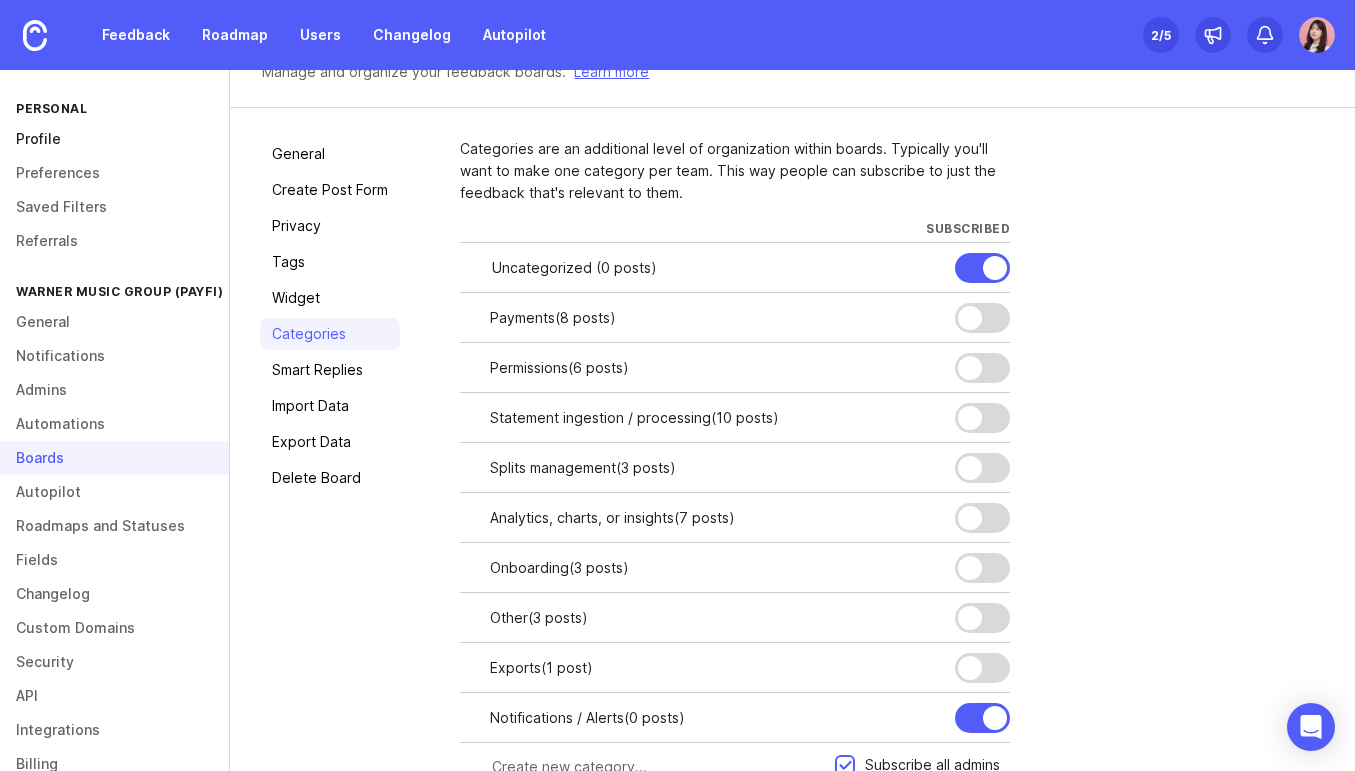 click on "Profile" at bounding box center [114, 139] 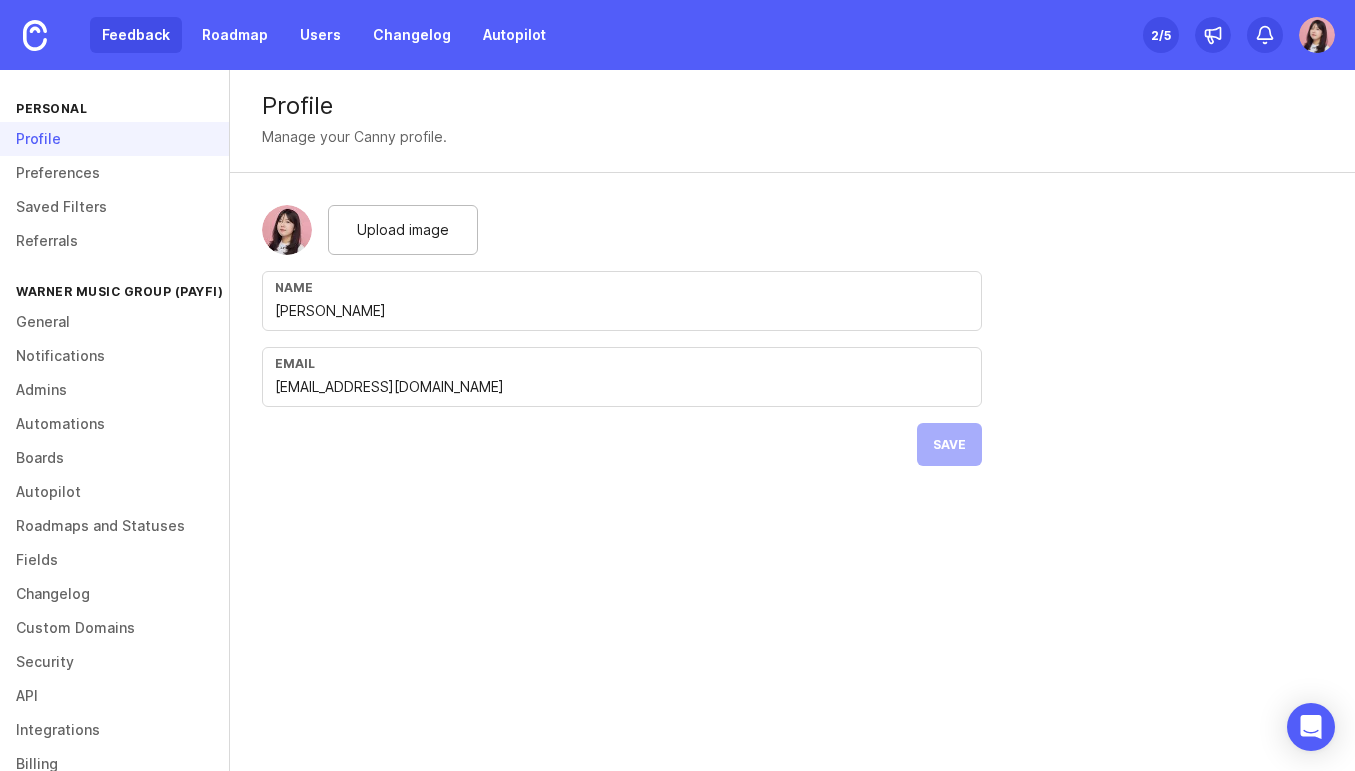click on "Feedback" at bounding box center (136, 35) 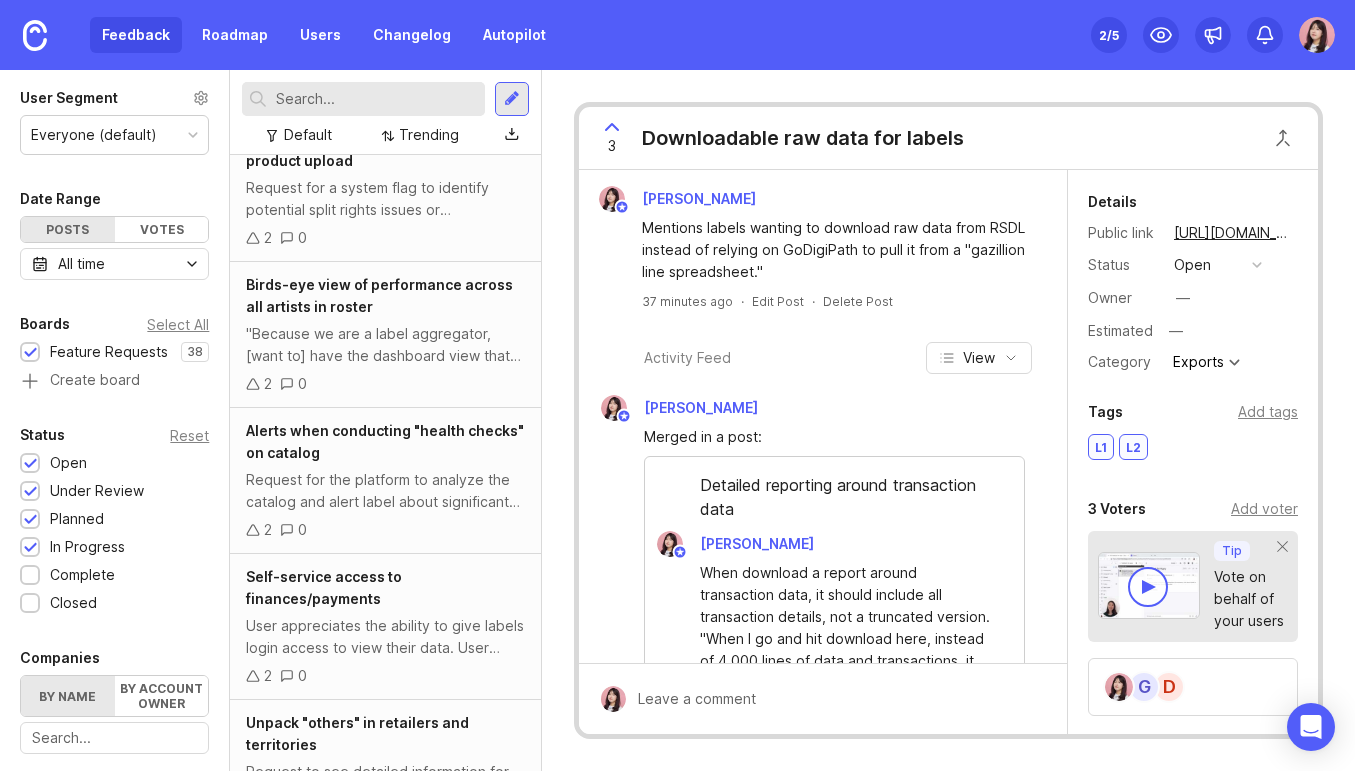 scroll, scrollTop: 431, scrollLeft: 0, axis: vertical 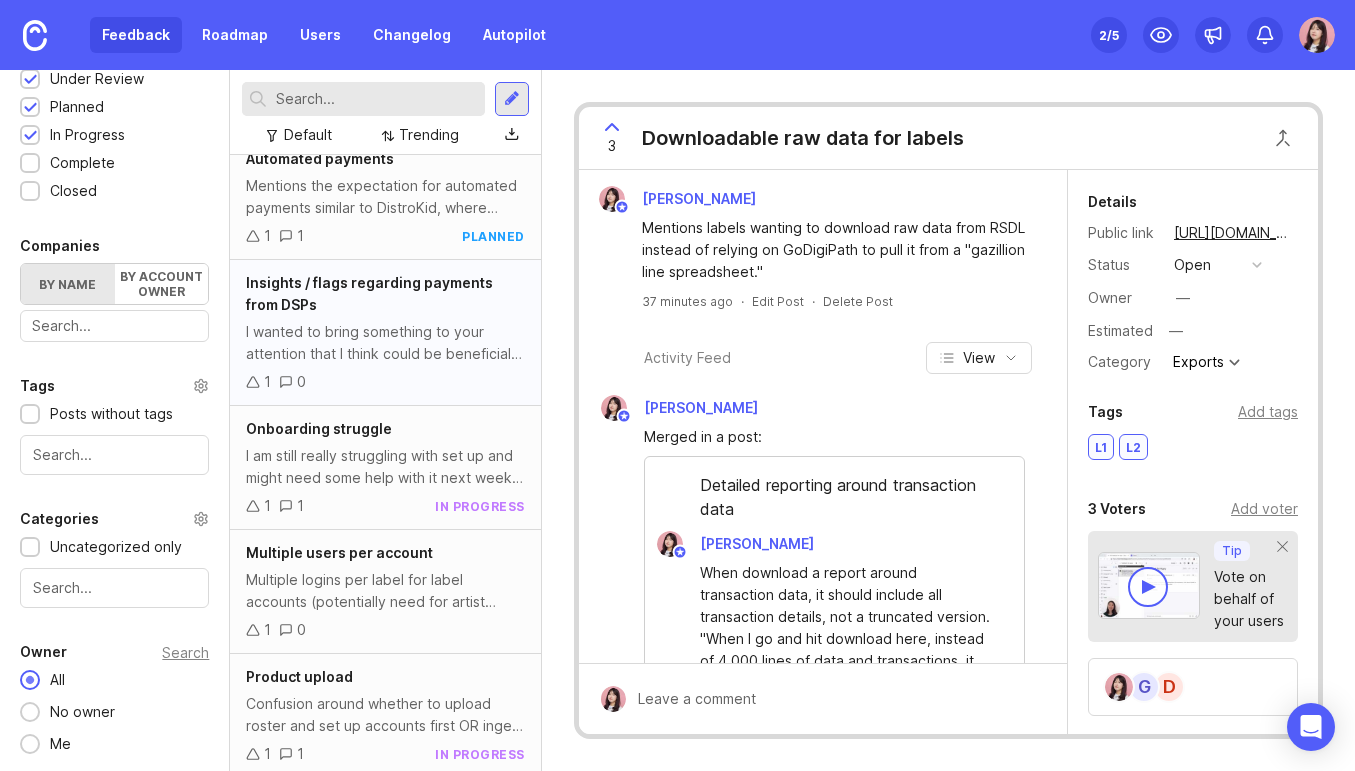 click on "1 0" at bounding box center (385, 382) 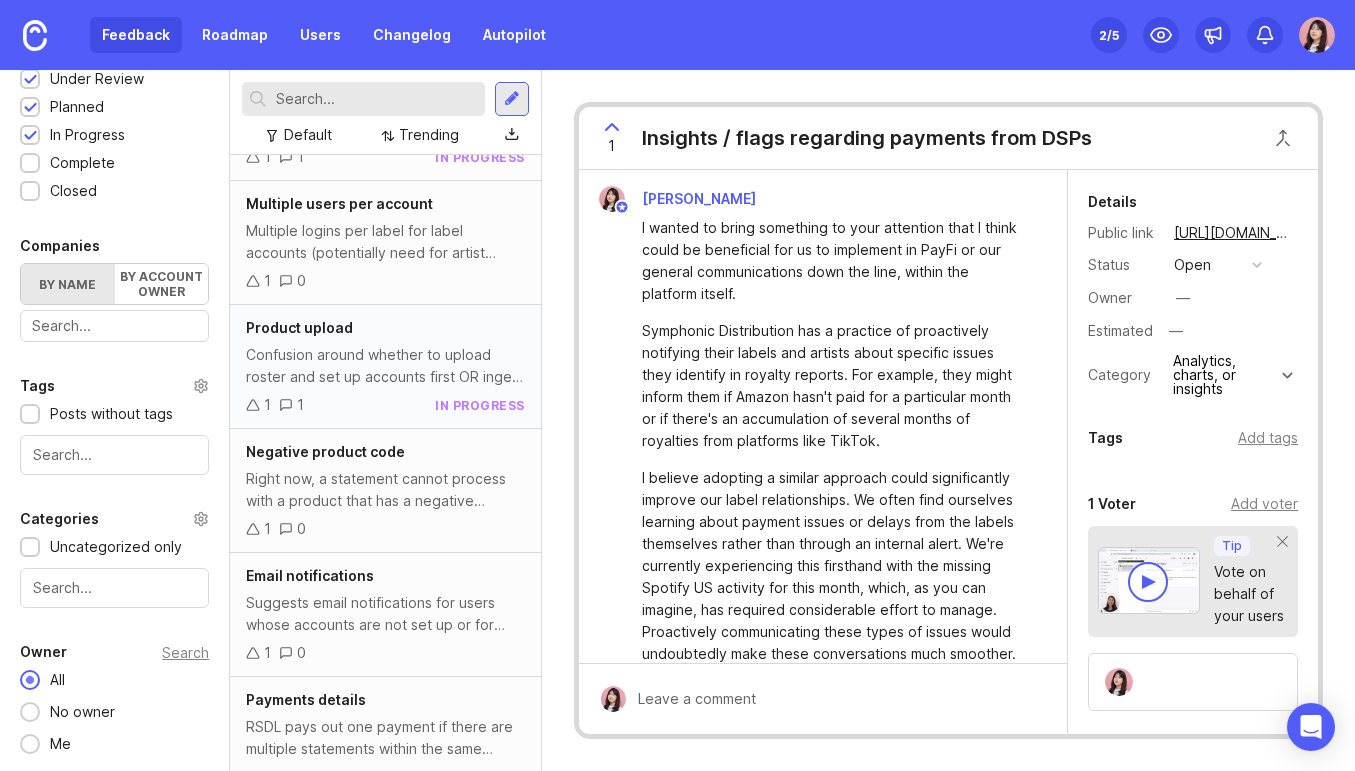 scroll, scrollTop: 3243, scrollLeft: 0, axis: vertical 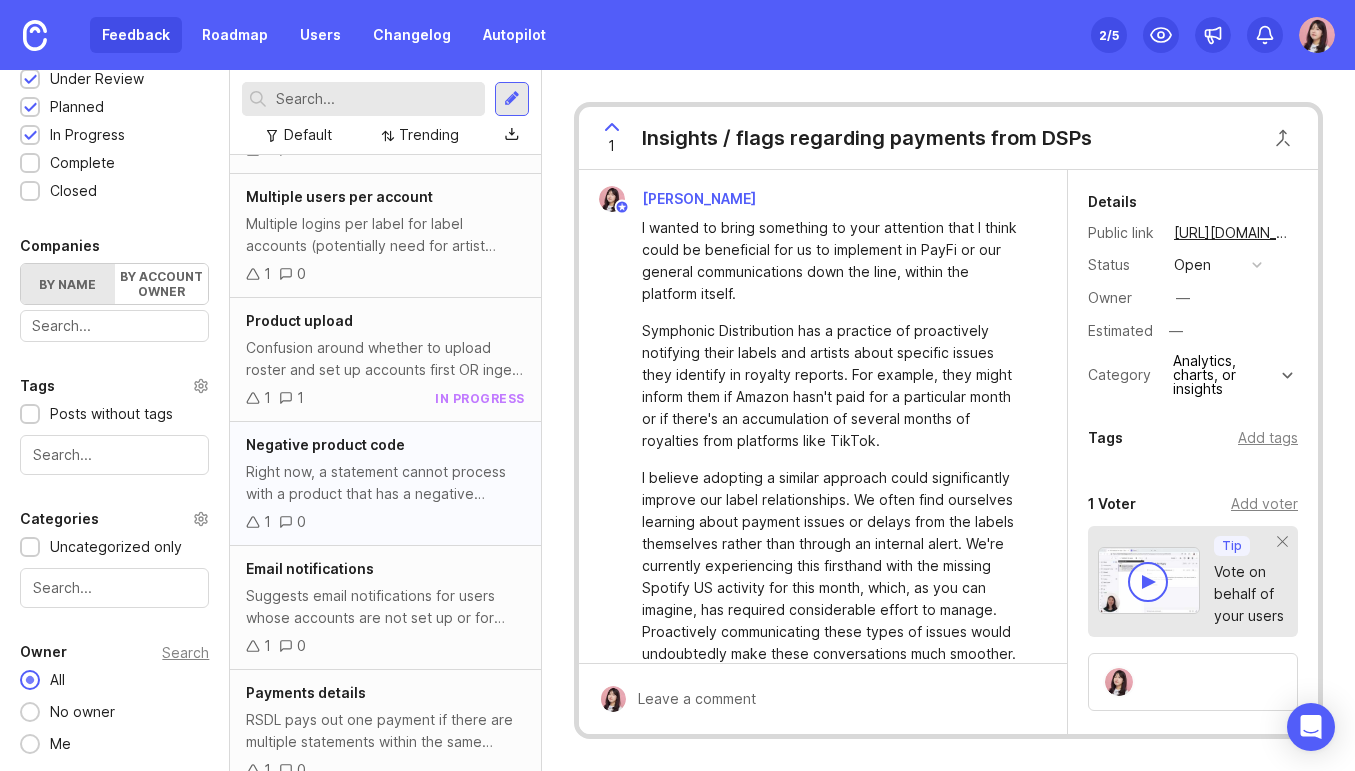 click on "Negative product code Right now, a statement cannot process with a product that has a negative product code. (e.g. a product/isrc made negative $). This occurs with physical products that  e.g. may have a storage fee that exceeds the revenue generated. This may require a label setting as each label may want to deal with negatives differently. This will require additional scope. 1 0" at bounding box center (385, 484) 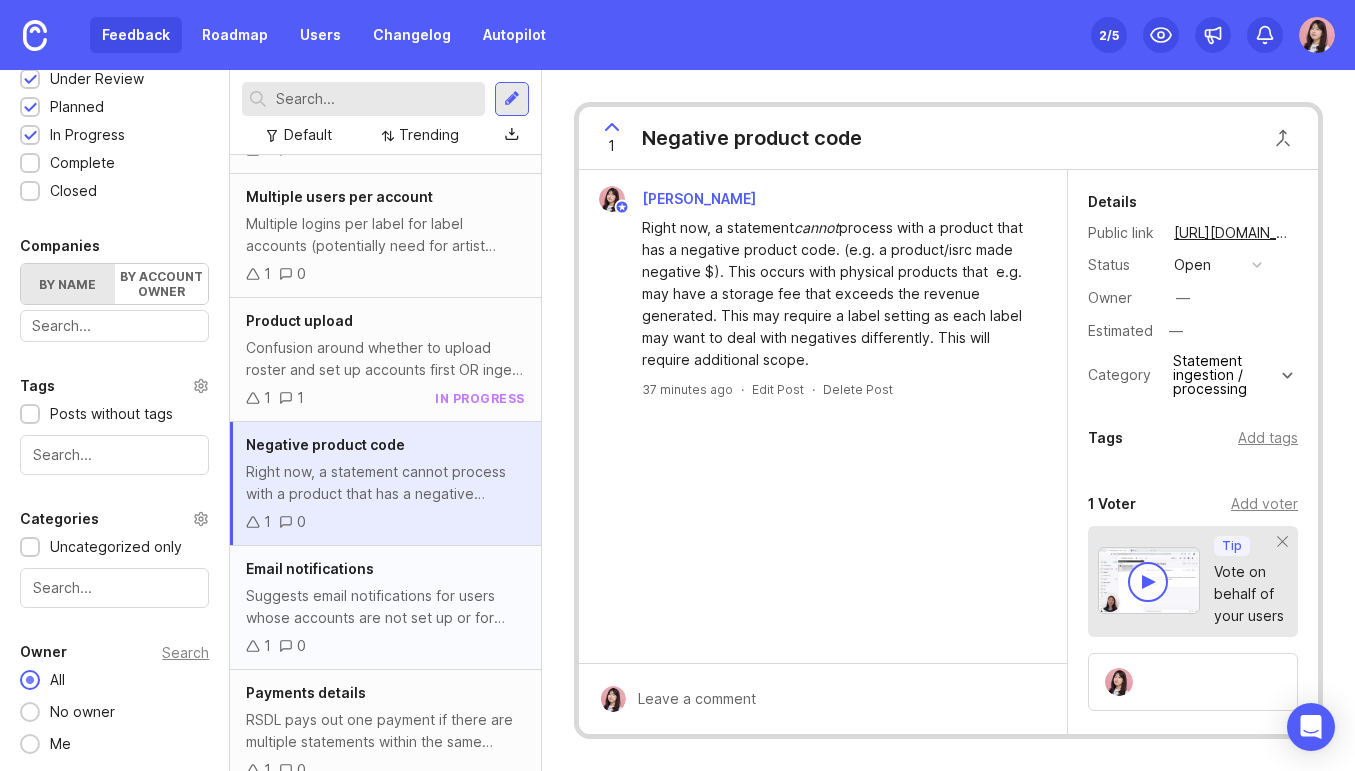 click on "Suggests email notifications for users whose accounts are not set up or for other important updates. He says, "any kind of email notification from the system would actually be super helpful if there was just a button that I could click for all the people that their accounts aren't set up yet." at bounding box center [385, 607] 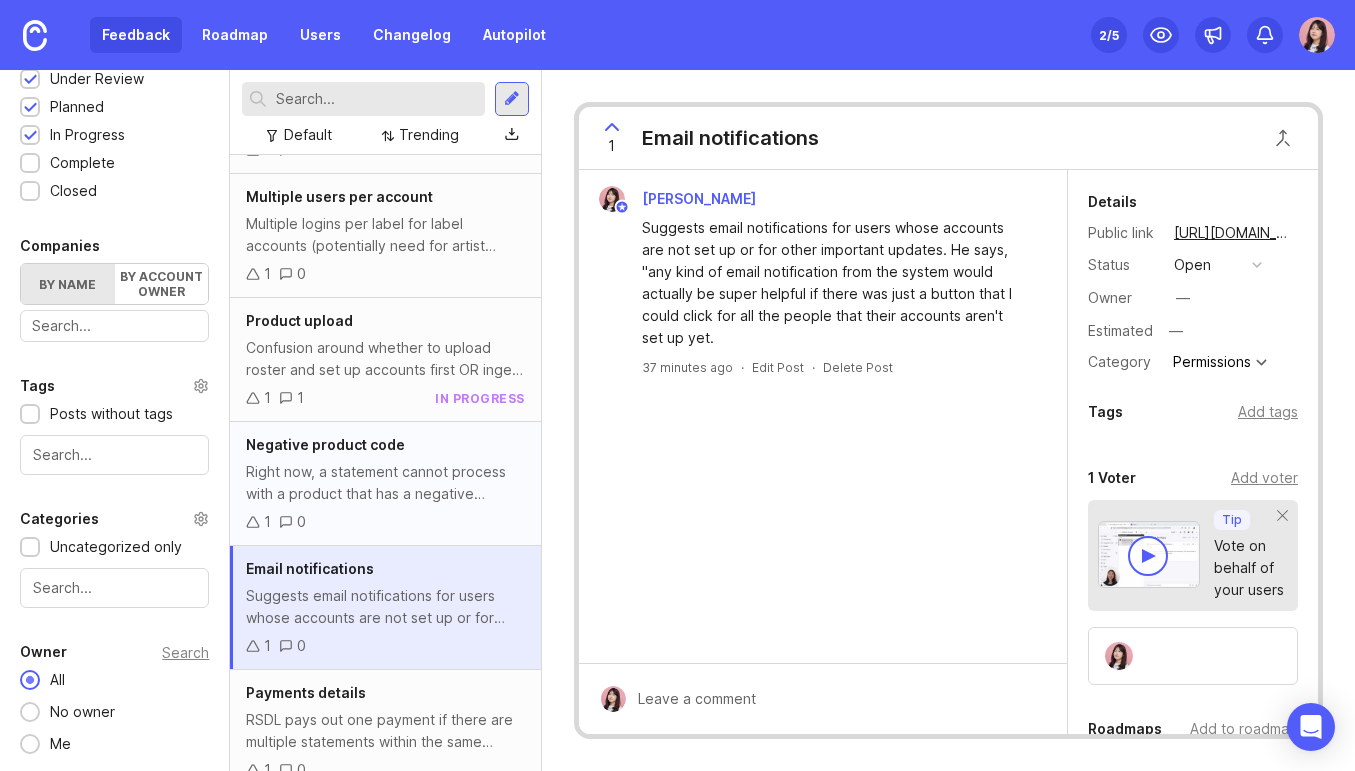 click on "Right now, a statement cannot process with a product that has a negative product code. (e.g. a product/isrc made negative $). This occurs with physical products that  e.g. may have a storage fee that exceeds the revenue generated. This may require a label setting as each label may want to deal with negatives differently. This will require additional scope." at bounding box center [385, 483] 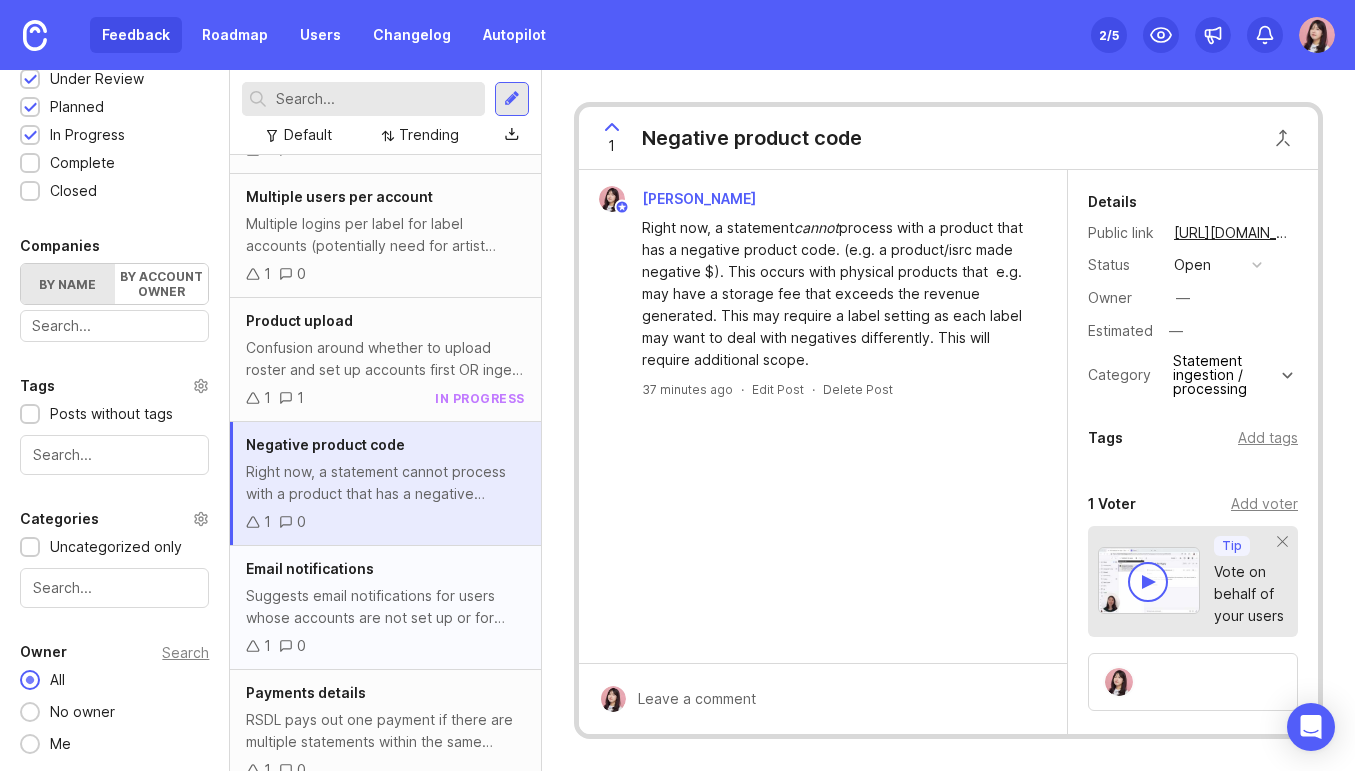 click on "Suggests email notifications for users whose accounts are not set up or for other important updates. He says, "any kind of email notification from the system would actually be super helpful if there was just a button that I could click for all the people that their accounts aren't set up yet." at bounding box center [385, 607] 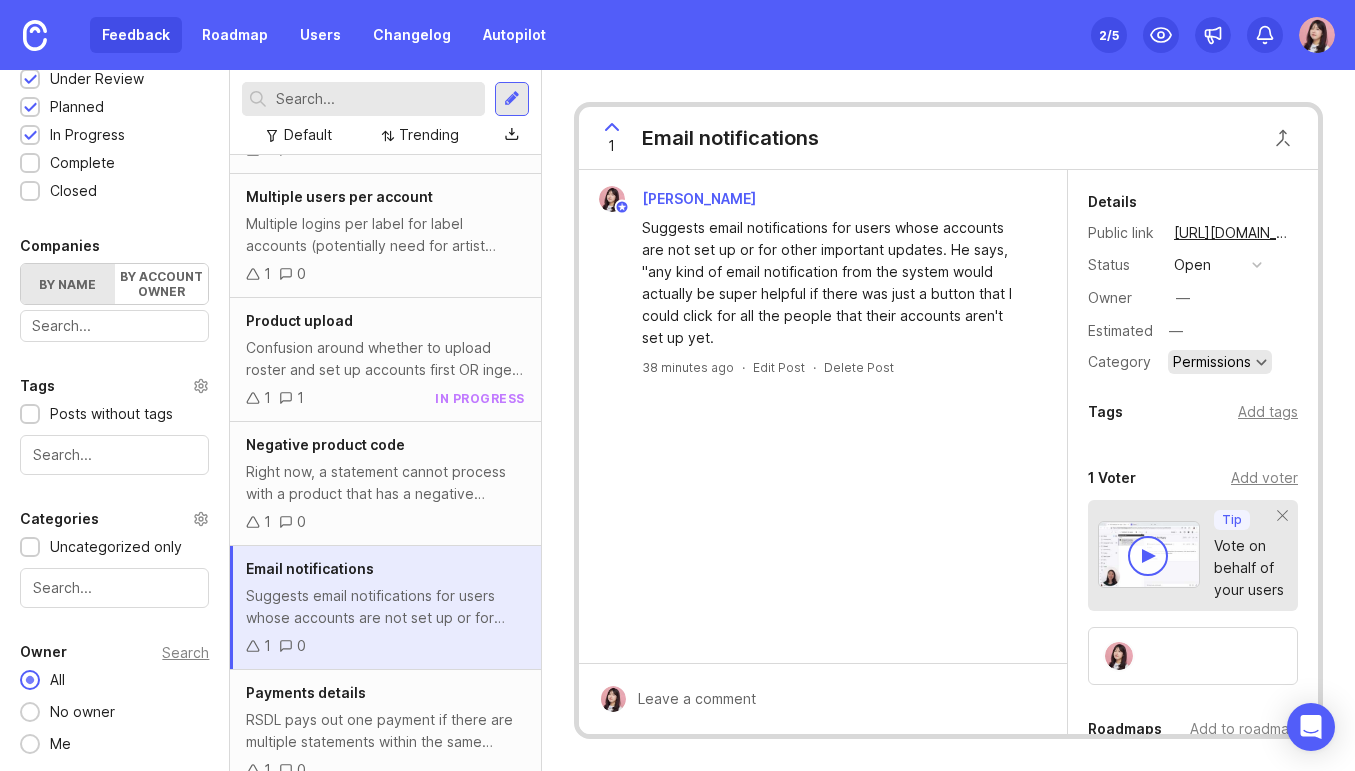 click on "Permissions" at bounding box center [1212, 362] 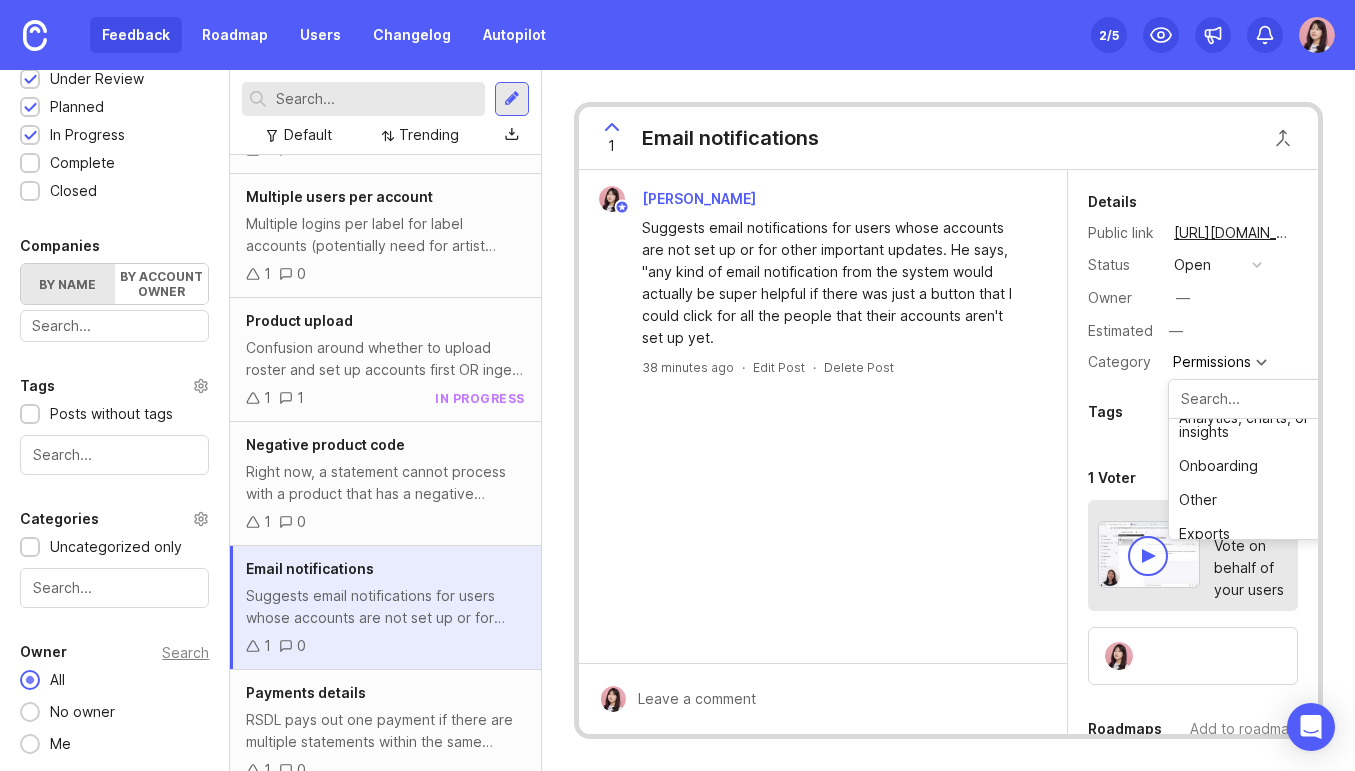 scroll, scrollTop: 248, scrollLeft: 0, axis: vertical 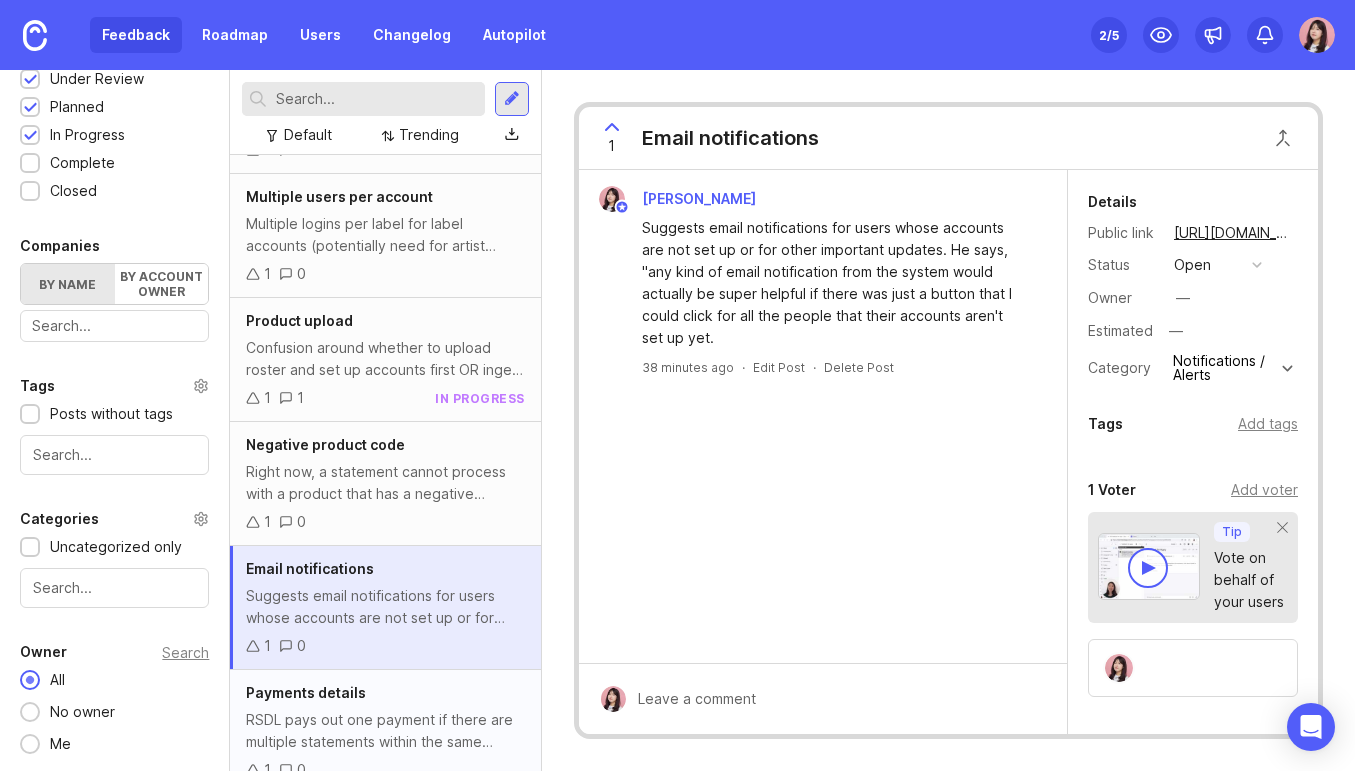 click on "RSDL pays out one payment if there are multiple statements within the same period to save on transaction costs for the user. However, it may not be clear on how to view the breakdown of this payment (eg. should you be able to see transactions directly in the payments? And filter by statement? * This is mostly relevant for ADA clients that also* distribute with other clients. It is unlikely to happen with ADA only clients. -- "Can you please let us know the best way to figure out the split for payments when Level and TooLost are sent together?" "Yes.  If there are multiple transactions during one payment period they roll up into a single payment.  Go to the credit card icon on the left side of the page, go to payments, in payments select the account you want to view, pick the specific payment, click on it and you will see all the transactions involved with the payment.  If you click on each transaction you can see even more details on each one."" at bounding box center (385, 731) 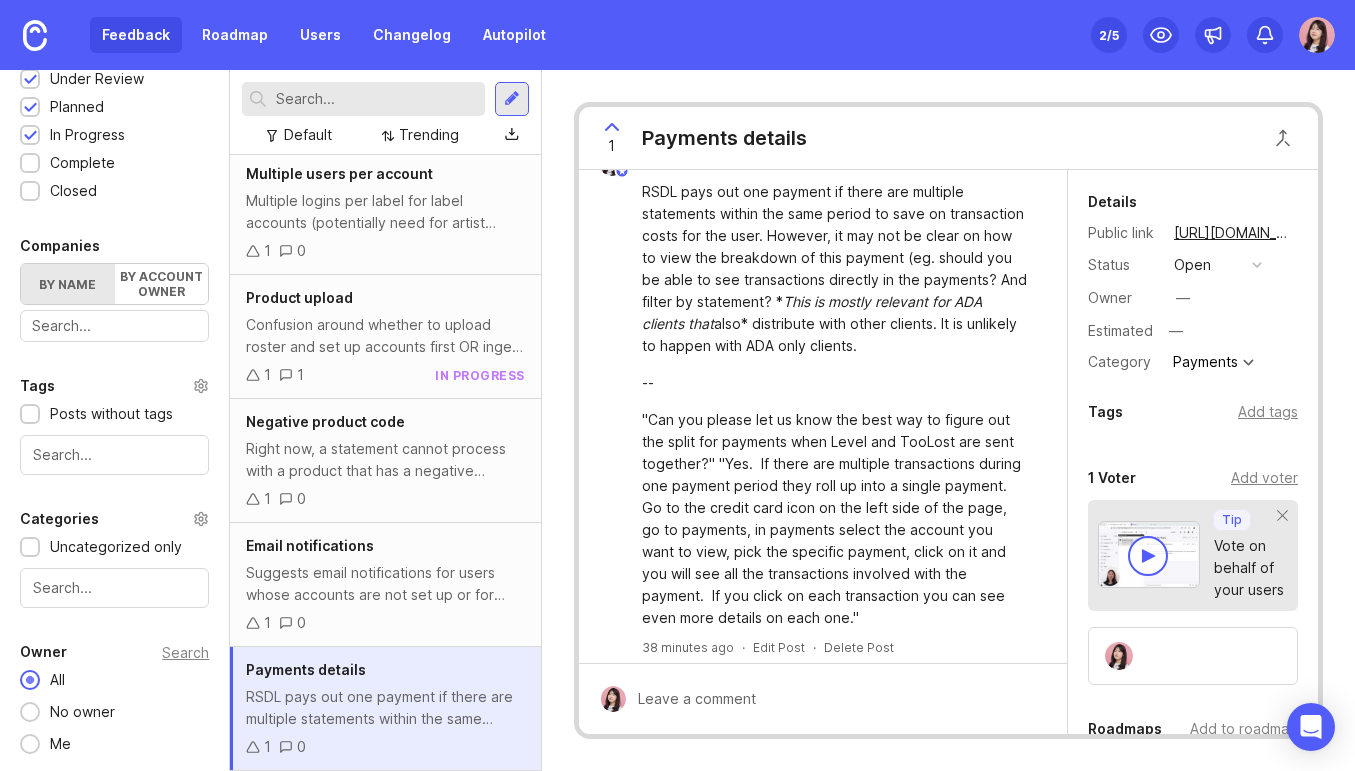 scroll, scrollTop: 45, scrollLeft: 0, axis: vertical 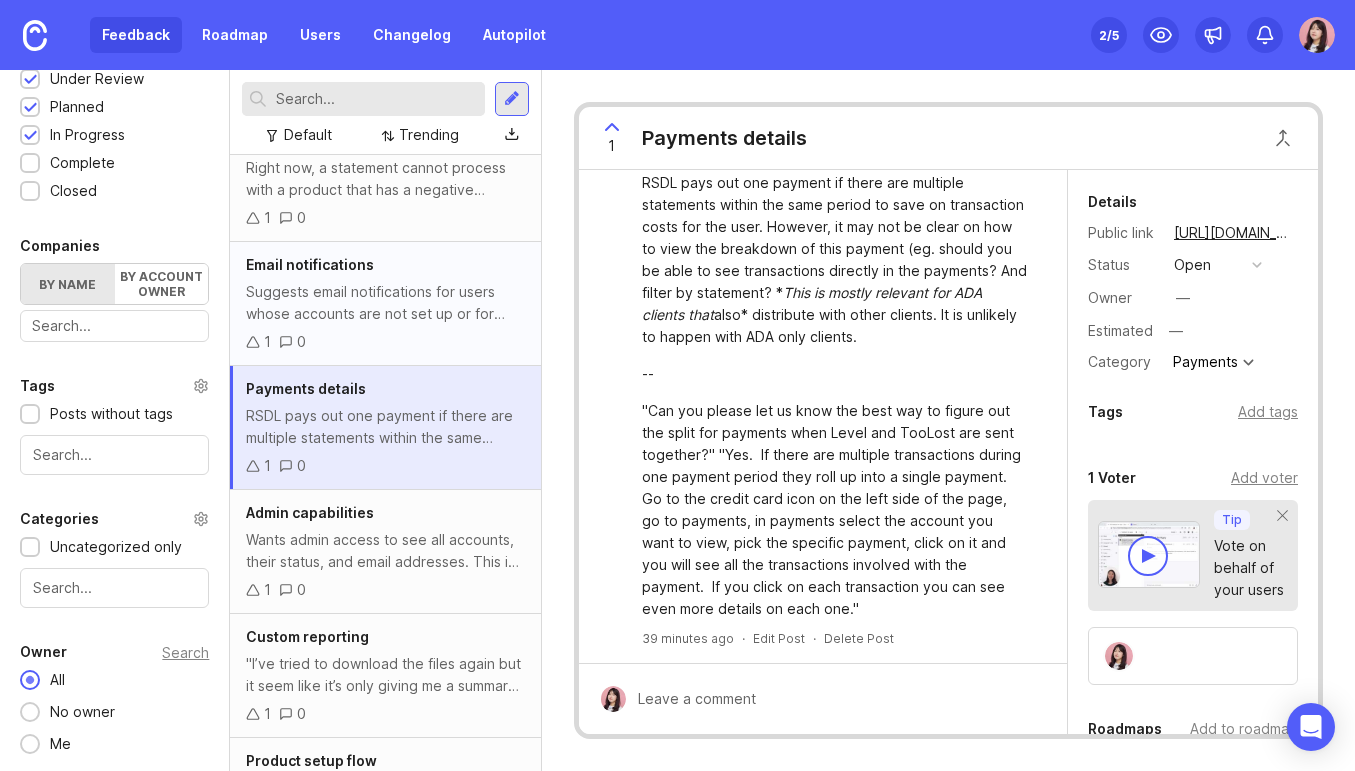 click on "Wants admin access to see all accounts, their status, and email addresses. This is especially helpful to sub-distributors of ADA (or label aggregators) like Vere Music. "Having some sort of admin where I'm able to go through and just see all of the accounts and see the status of the account and the email on that account… more admin capability, that's going to be important to us."" at bounding box center (385, 551) 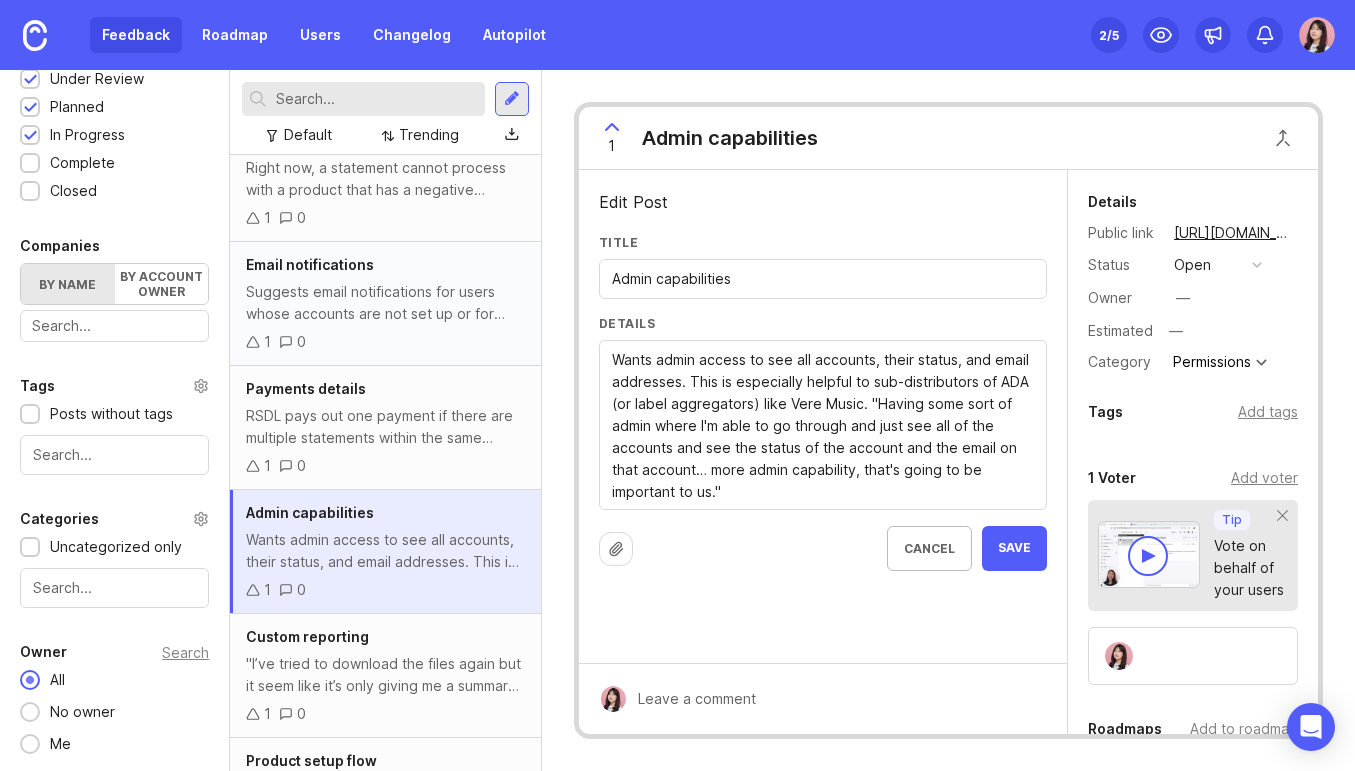 drag, startPoint x: 774, startPoint y: 281, endPoint x: 493, endPoint y: 274, distance: 281.0872 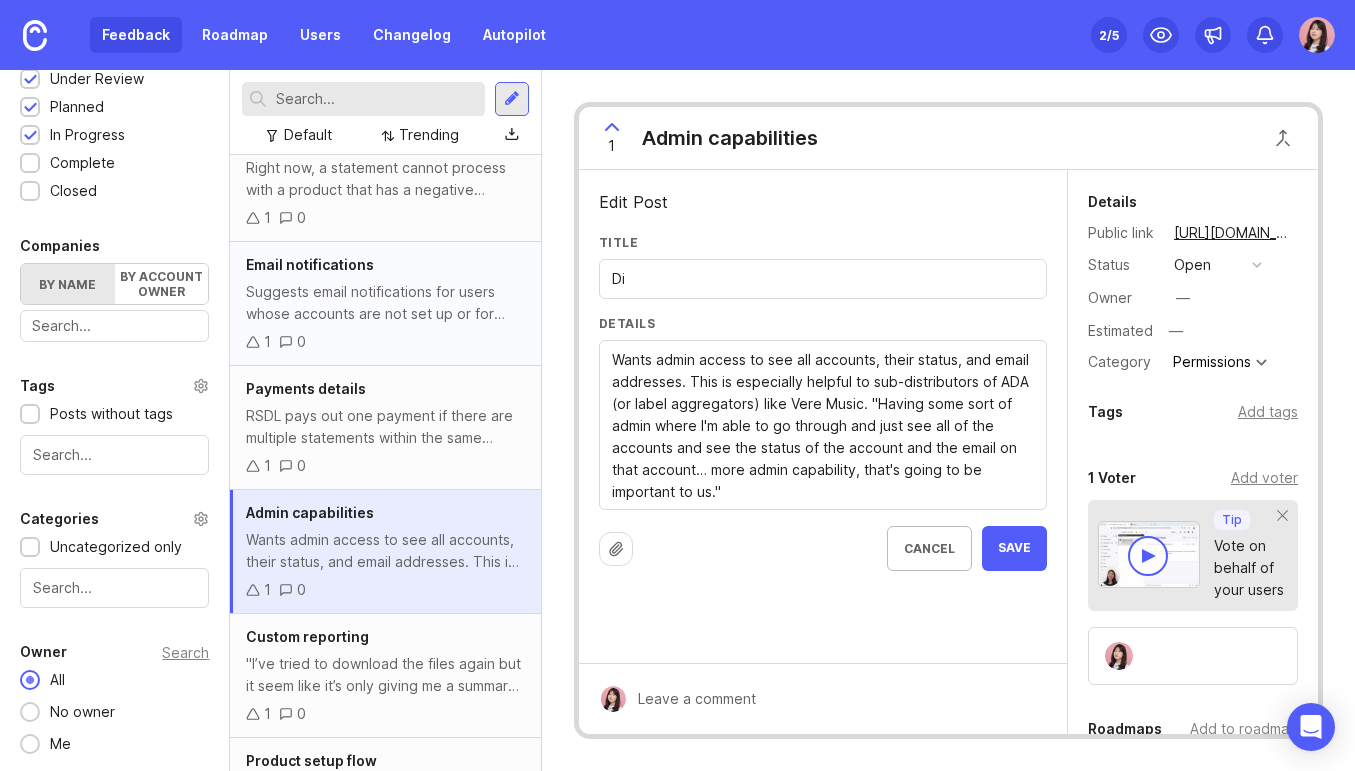 type on "D" 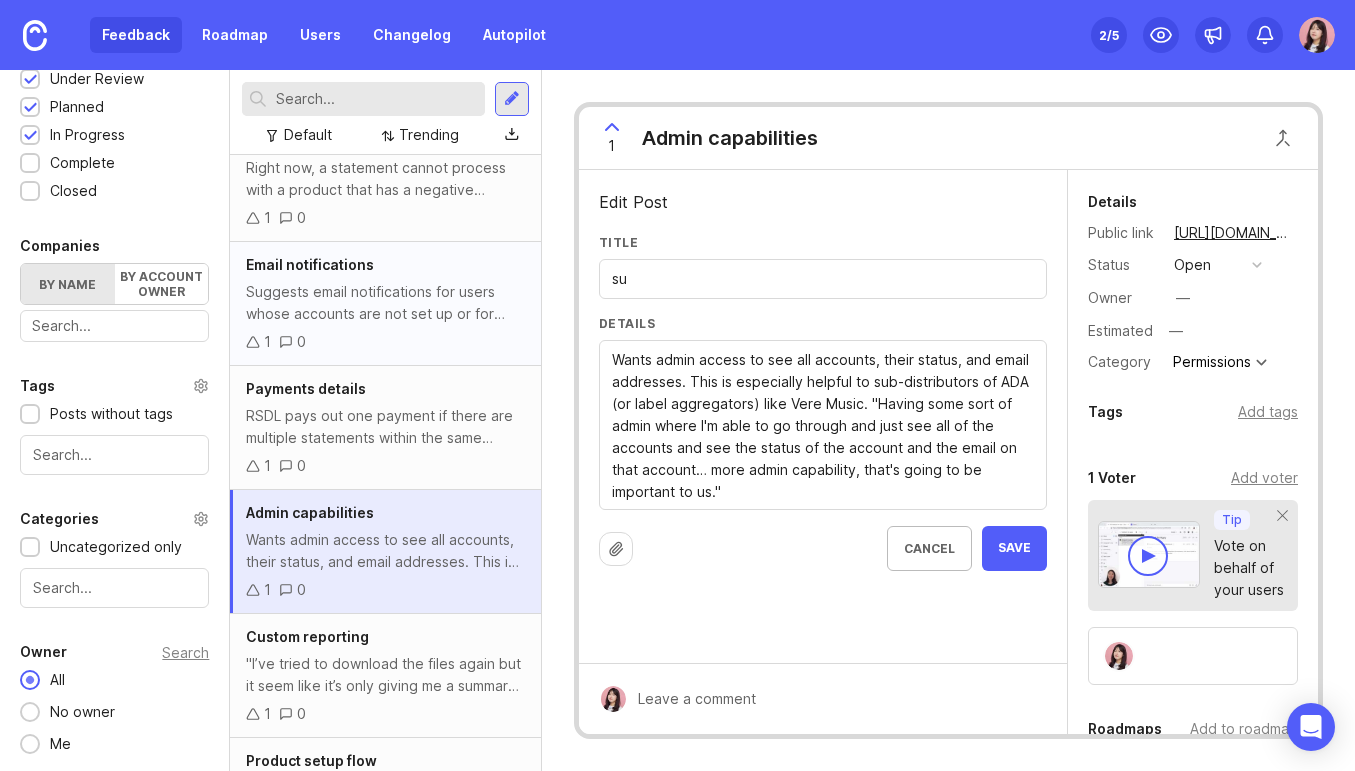type on "s" 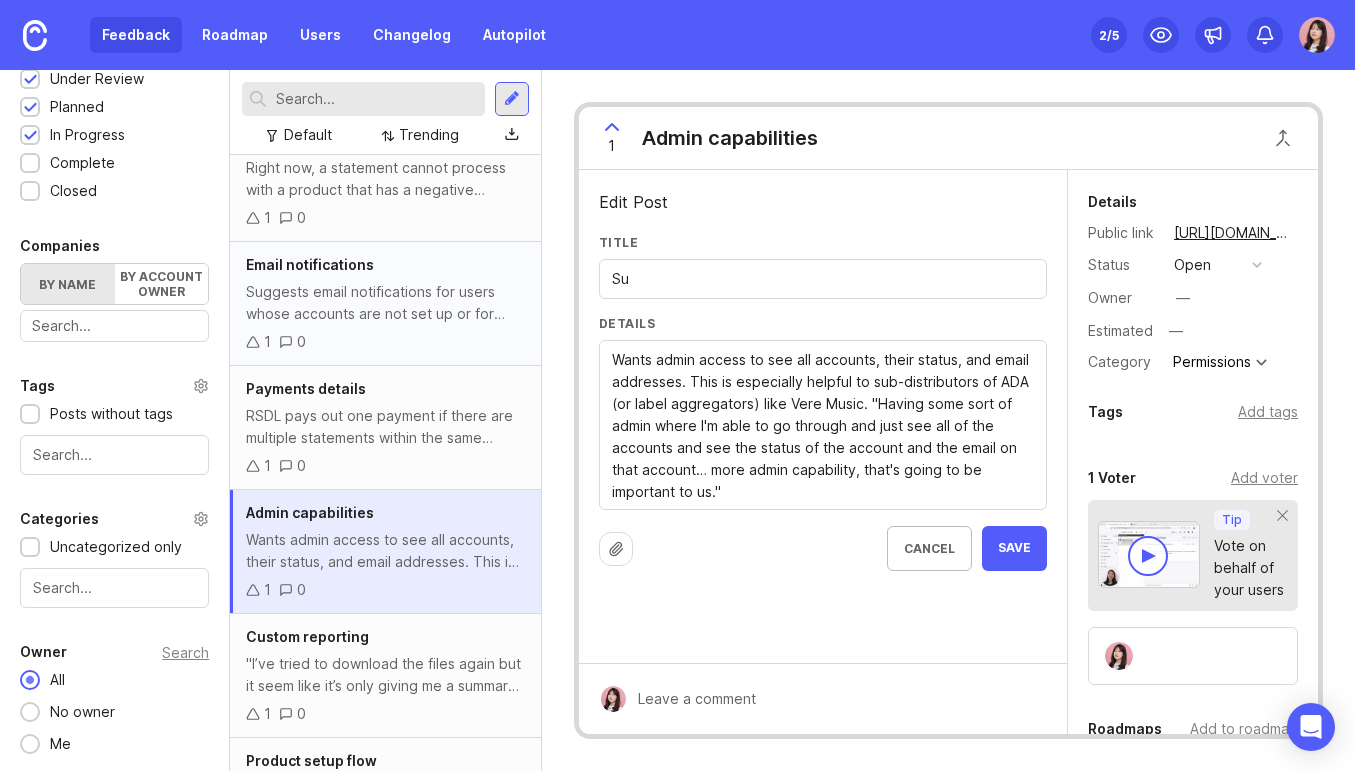 type on "S" 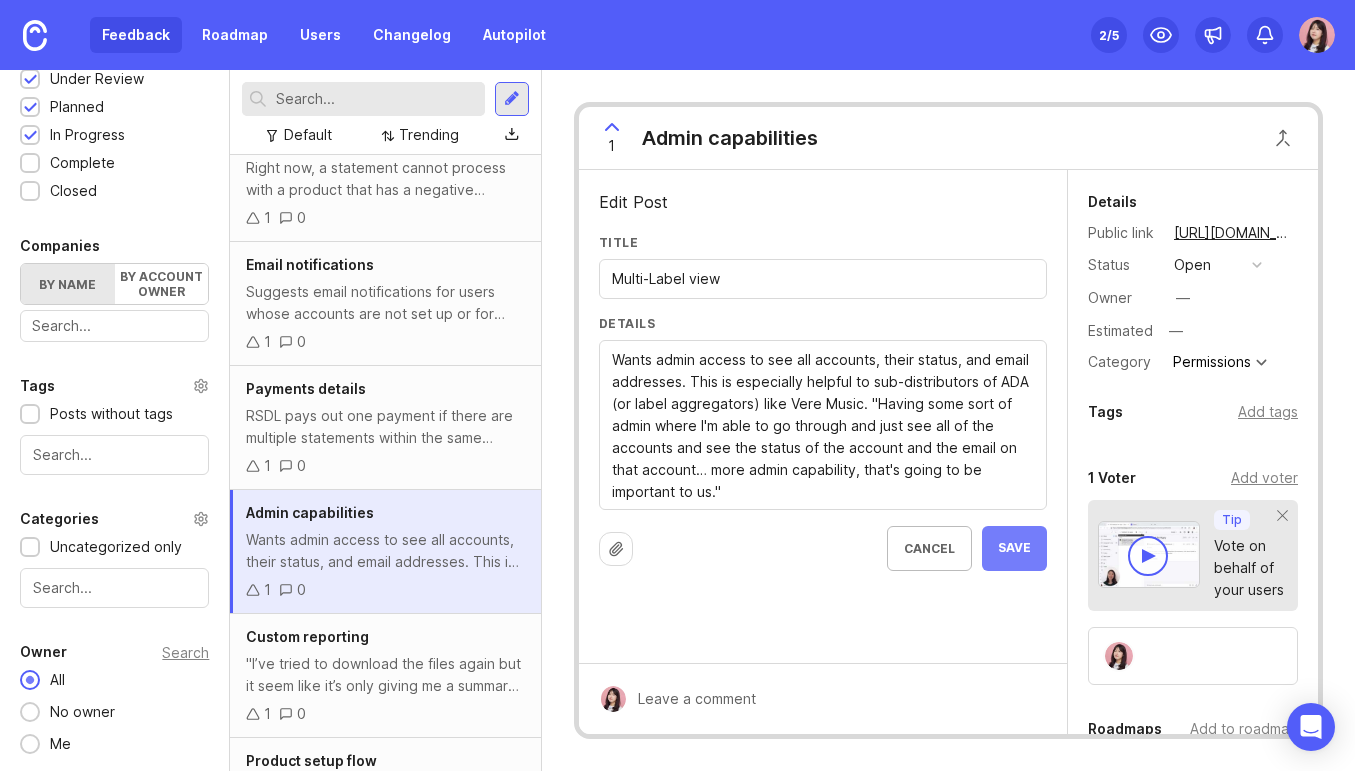 type on "Multi-Label view" 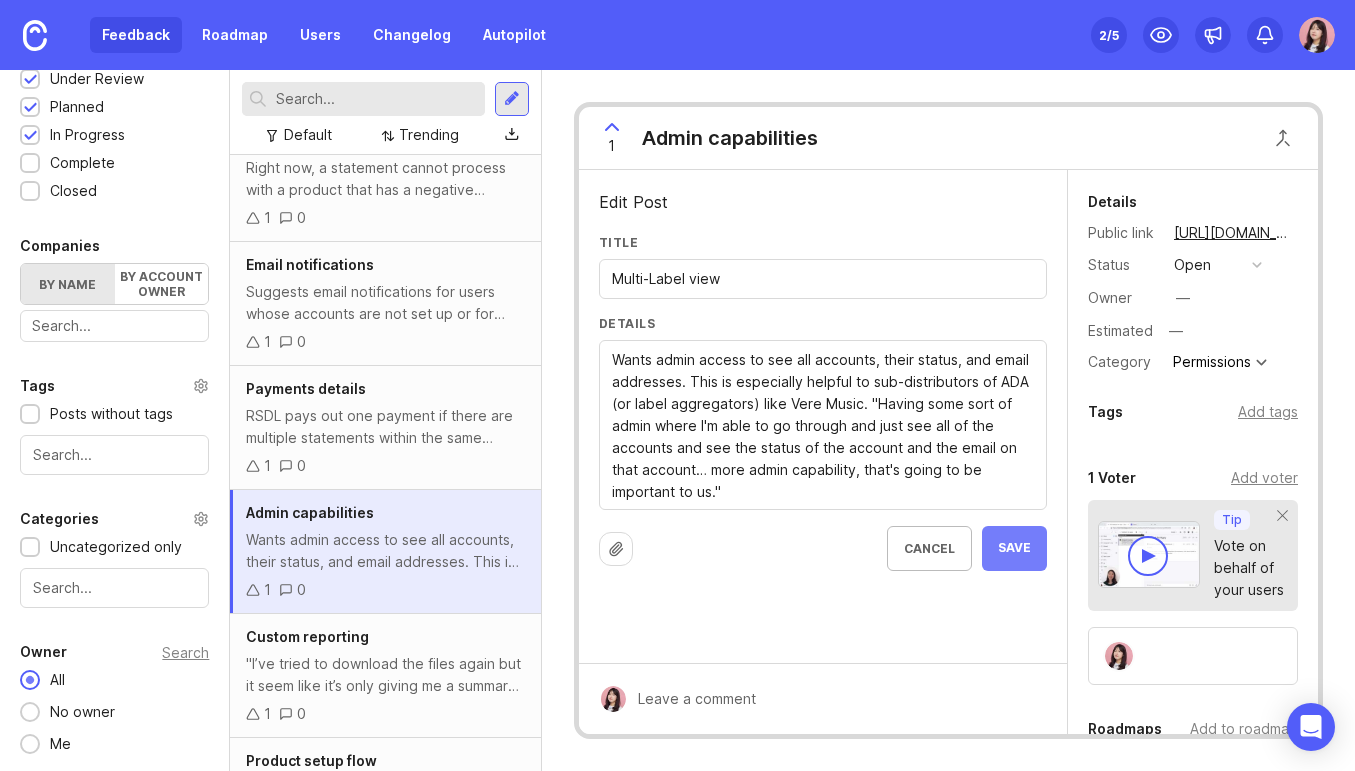 click on "Save" at bounding box center [1014, 548] 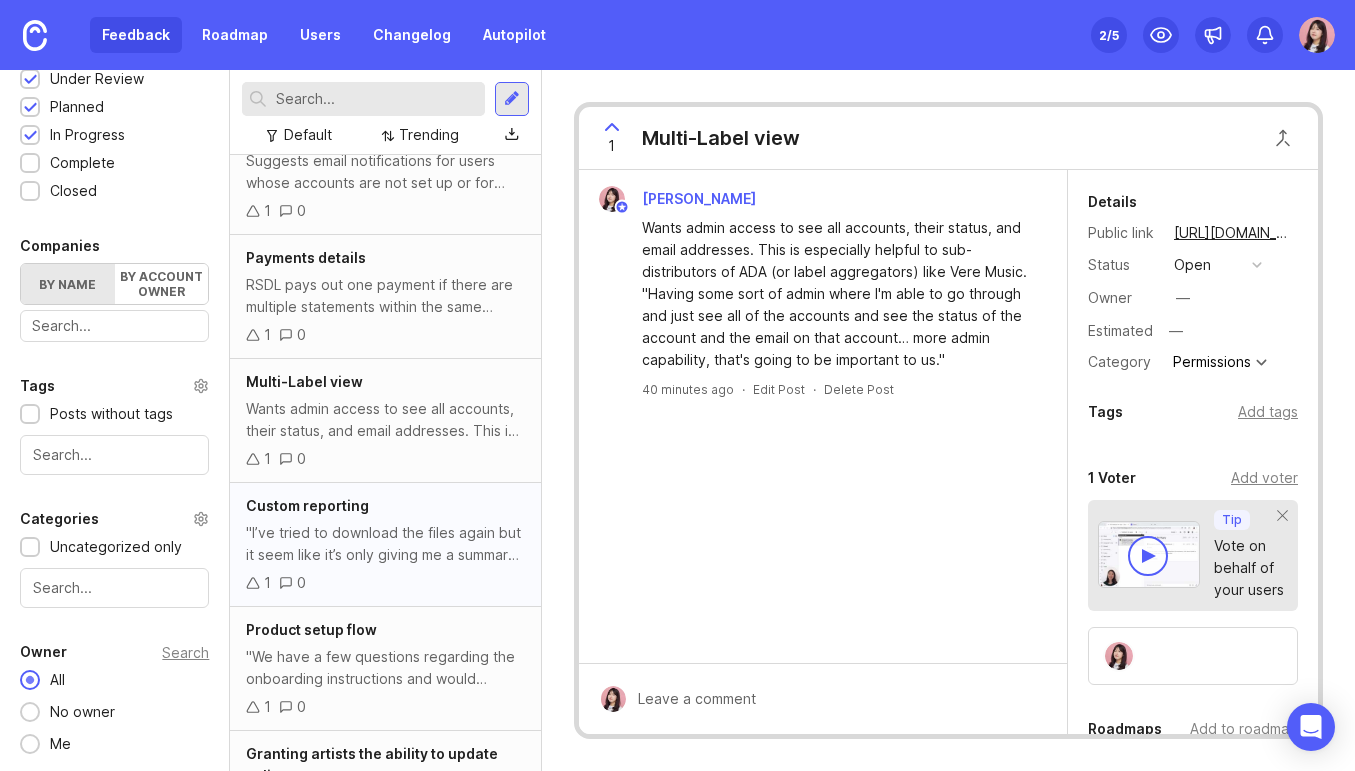 scroll, scrollTop: 3680, scrollLeft: 0, axis: vertical 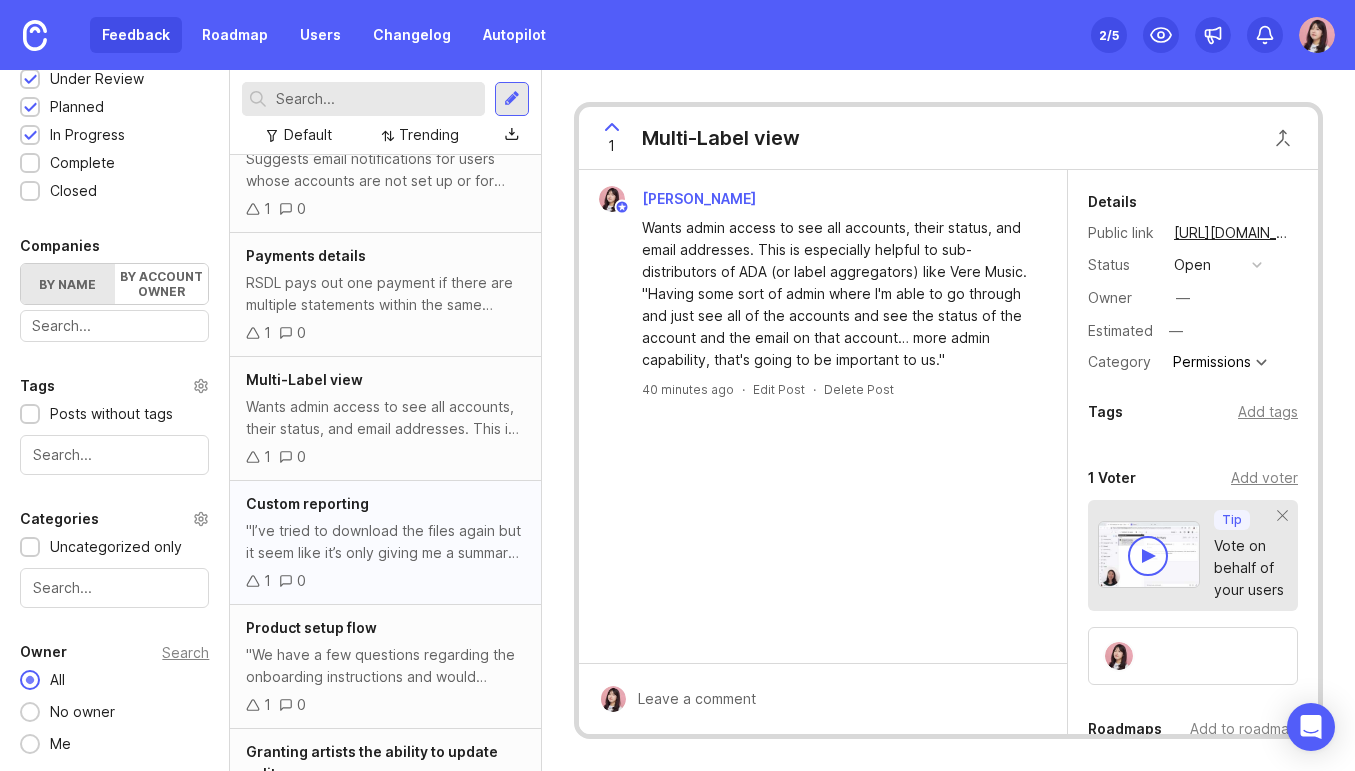click on ""I’ve tried to download the files again but it seem like it’s only giving me a summary. I require the monthly data, store by store and track by track. This format is a standard format for both masters and publishing; however, the RSDL site only allows me to export summary figures, not the raw data." "Two is there a way to pull a better report off the system? I been trying to download and report to one of my artist but it’s not easy to read when I do the download." Client requires more flexible export/custom reporting" at bounding box center [385, 542] 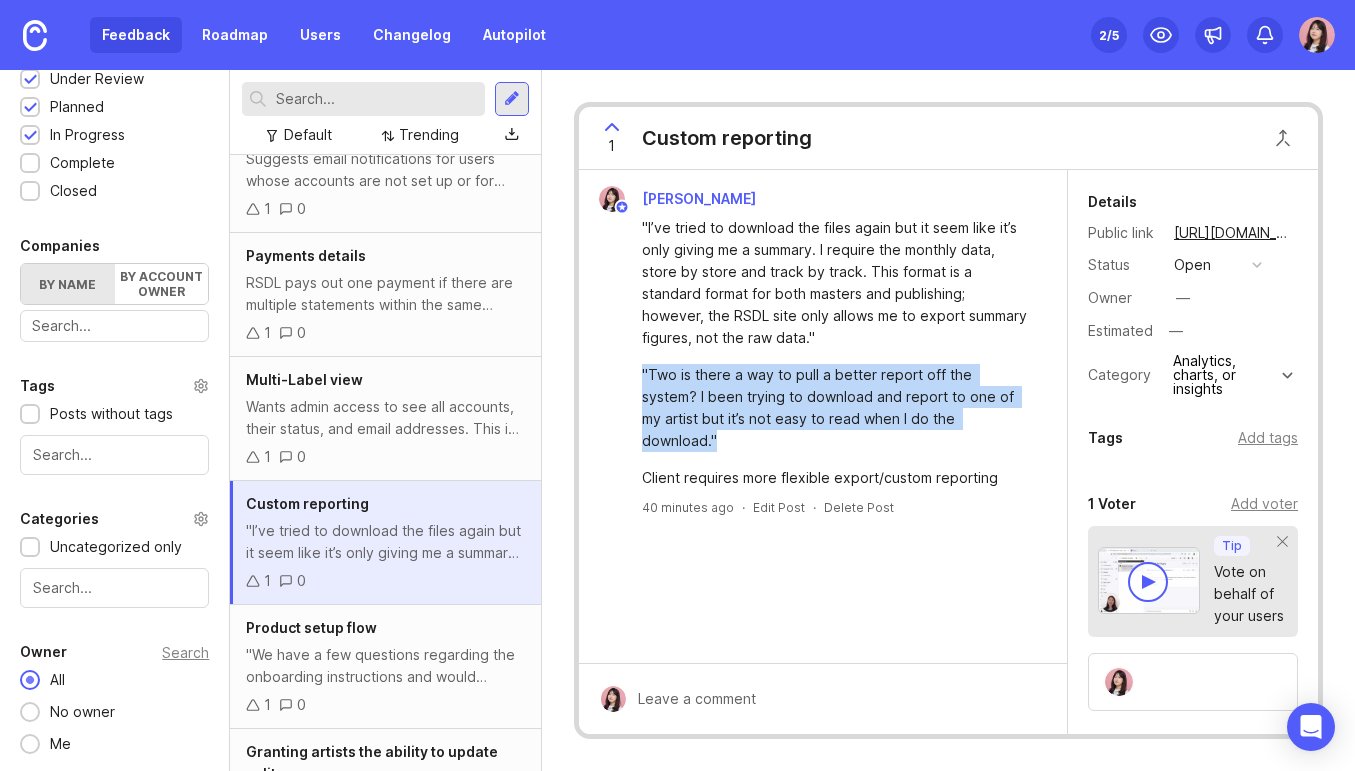 drag, startPoint x: 972, startPoint y: 427, endPoint x: 633, endPoint y: 369, distance: 343.92587 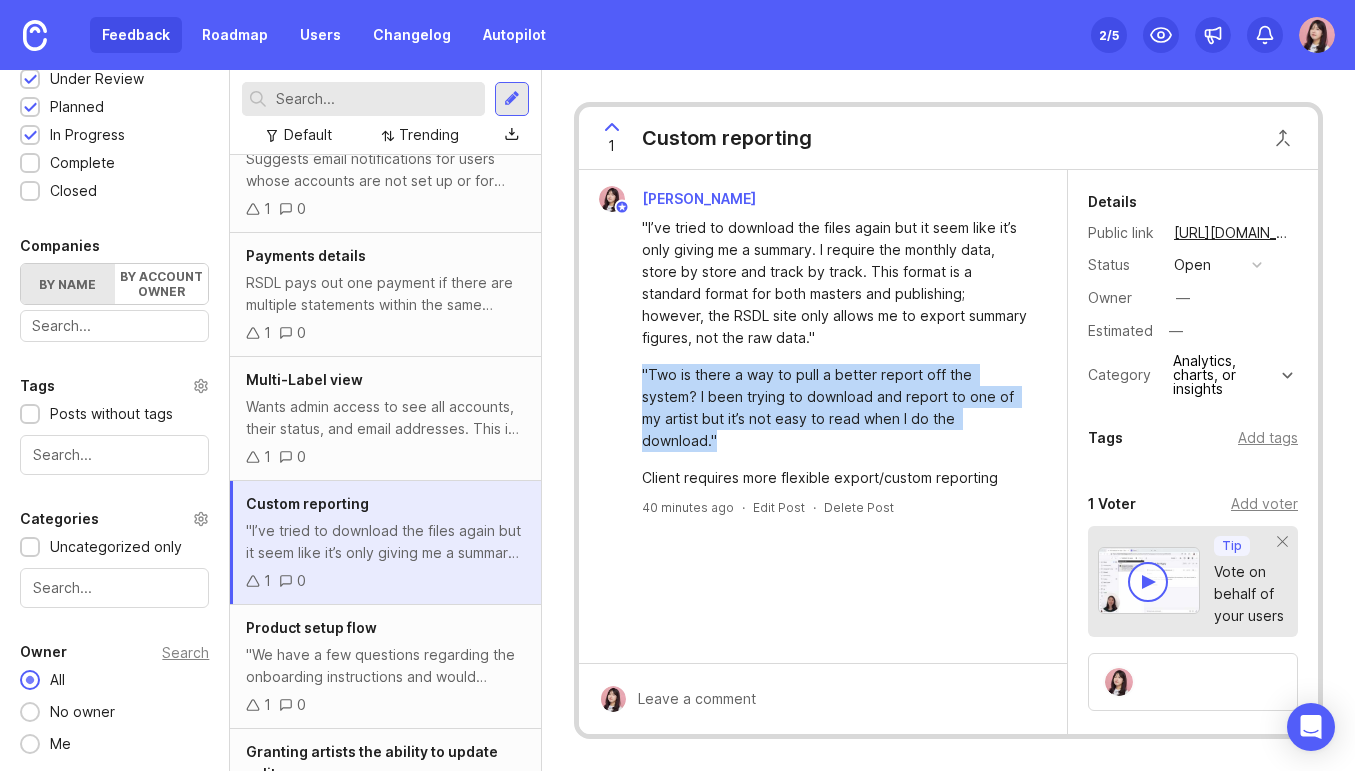 click on ""I’ve tried to download the files again but it seem like it’s only giving me a summary. I require the monthly data, store by store and track by track. This format is a standard format for both masters and publishing; however, the RSDL site only allows me to export summary figures, not the raw data." "Two is there a way to pull a better report off the system? I been trying to download and report to one of my artist but it’s not easy to read when I do the download." Client requires more flexible export/custom reporting" at bounding box center [823, 350] 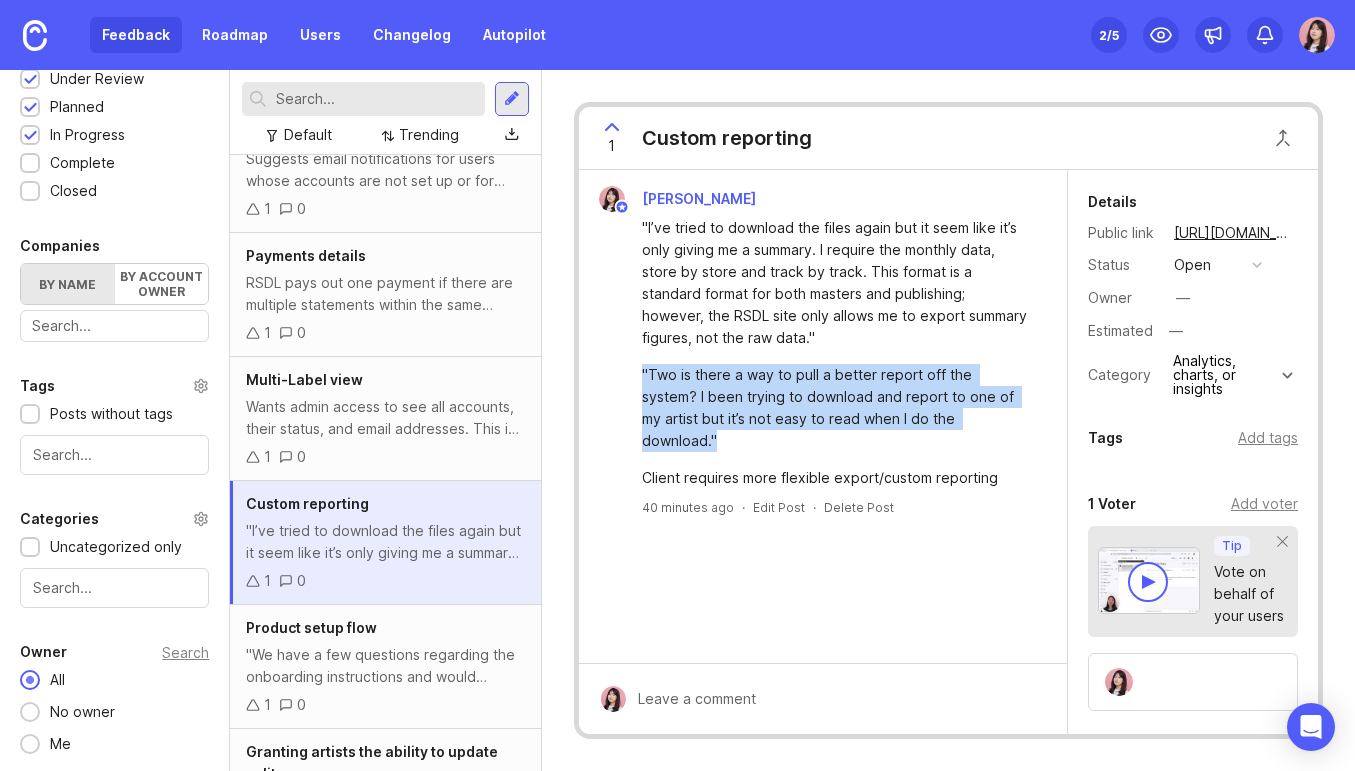 copy on ""Two is there a way to pull a better report off the system? I been trying to download and report to one of my artist but it’s not easy to read when I do the download."" 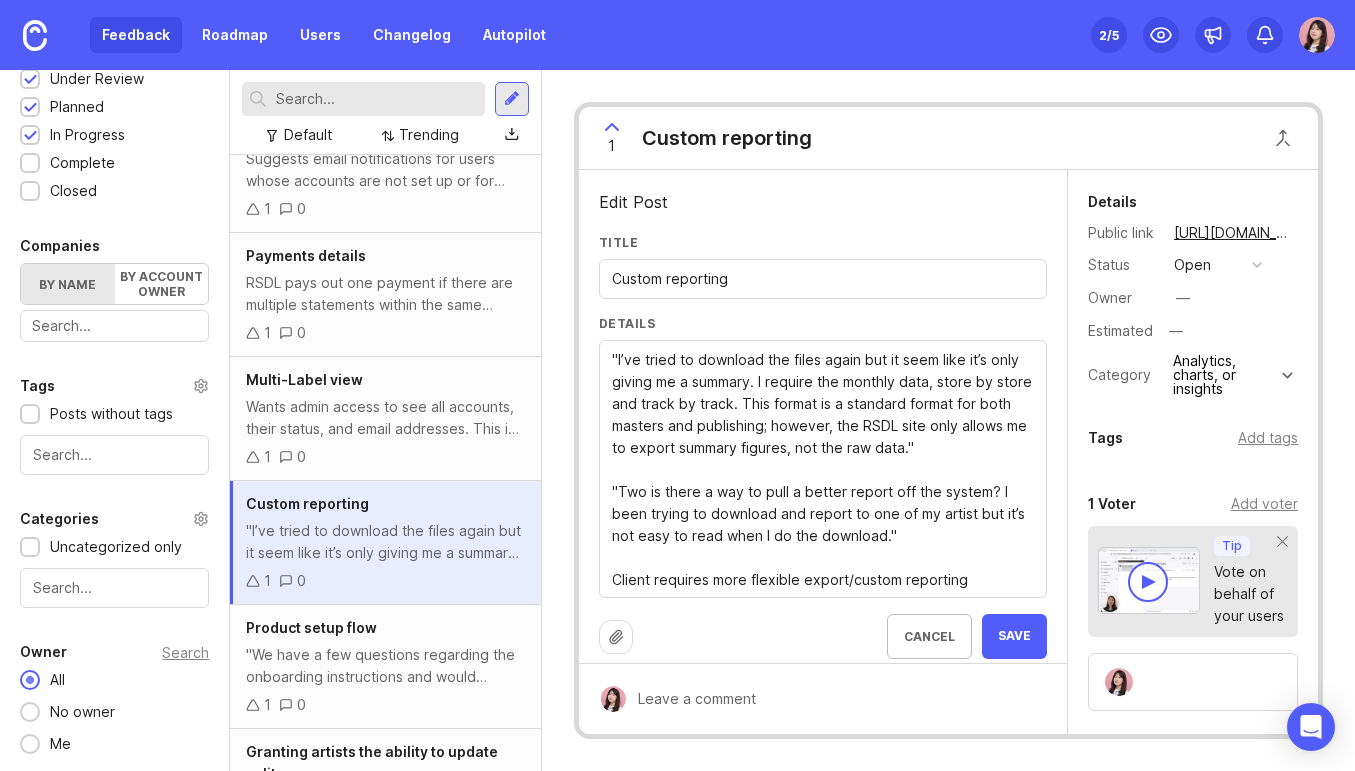 drag, startPoint x: 972, startPoint y: 582, endPoint x: 603, endPoint y: 481, distance: 382.57288 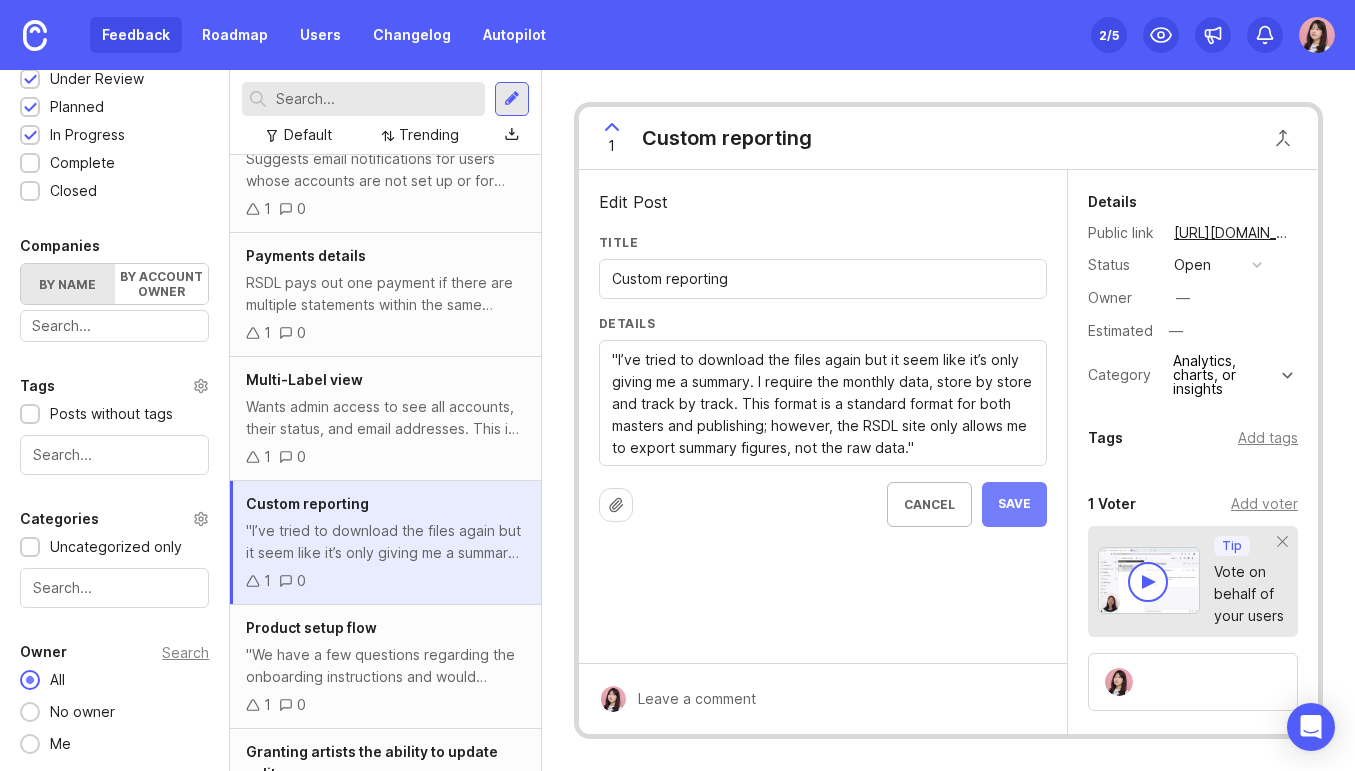 type on ""I’ve tried to download the files again but it seem like it’s only giving me a summary. I require the monthly data, store by store and track by track. This format is a standard format for both masters and publishing; however, the RSDL site only allows me to export summary figures, not the raw data."" 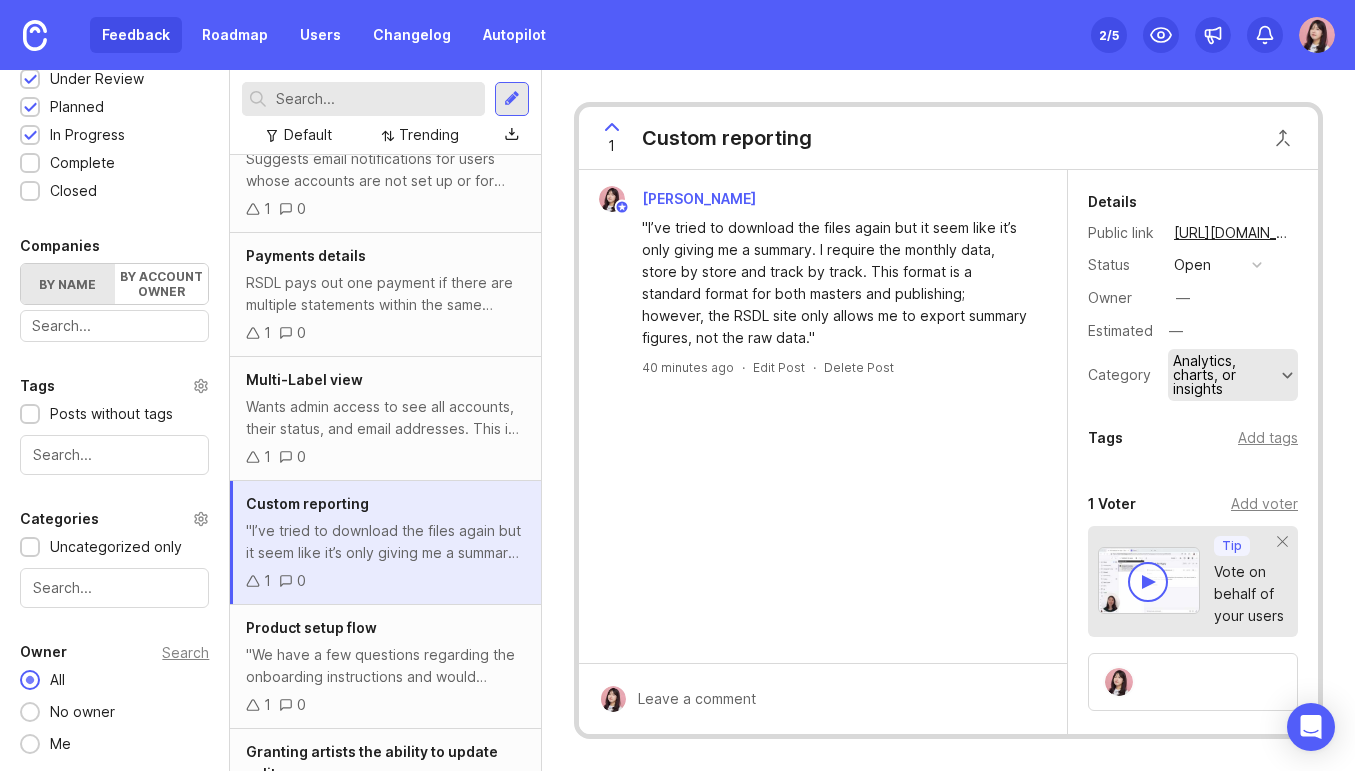 click on "Analytics, charts, or insights" at bounding box center (1225, 375) 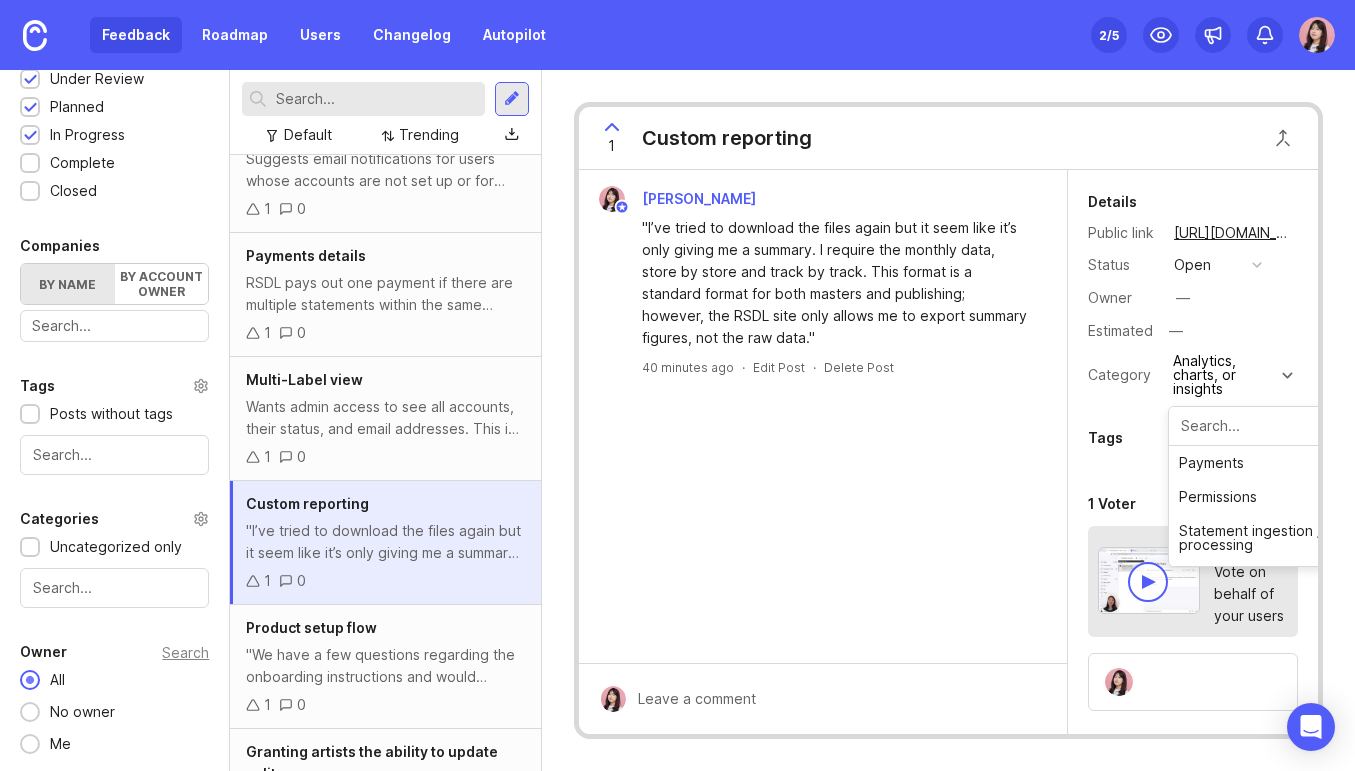 click on "[PERSON_NAME] "I’ve tried to download the files again but it seem like it’s only giving me a summary. I require the monthly data, store by store and track by track. This format is a standard format for both masters and publishing; however, the RSDL site only allows me to export summary figures, not the raw data." 40 minutes ago · Edit Post · Delete Post" at bounding box center (823, 416) 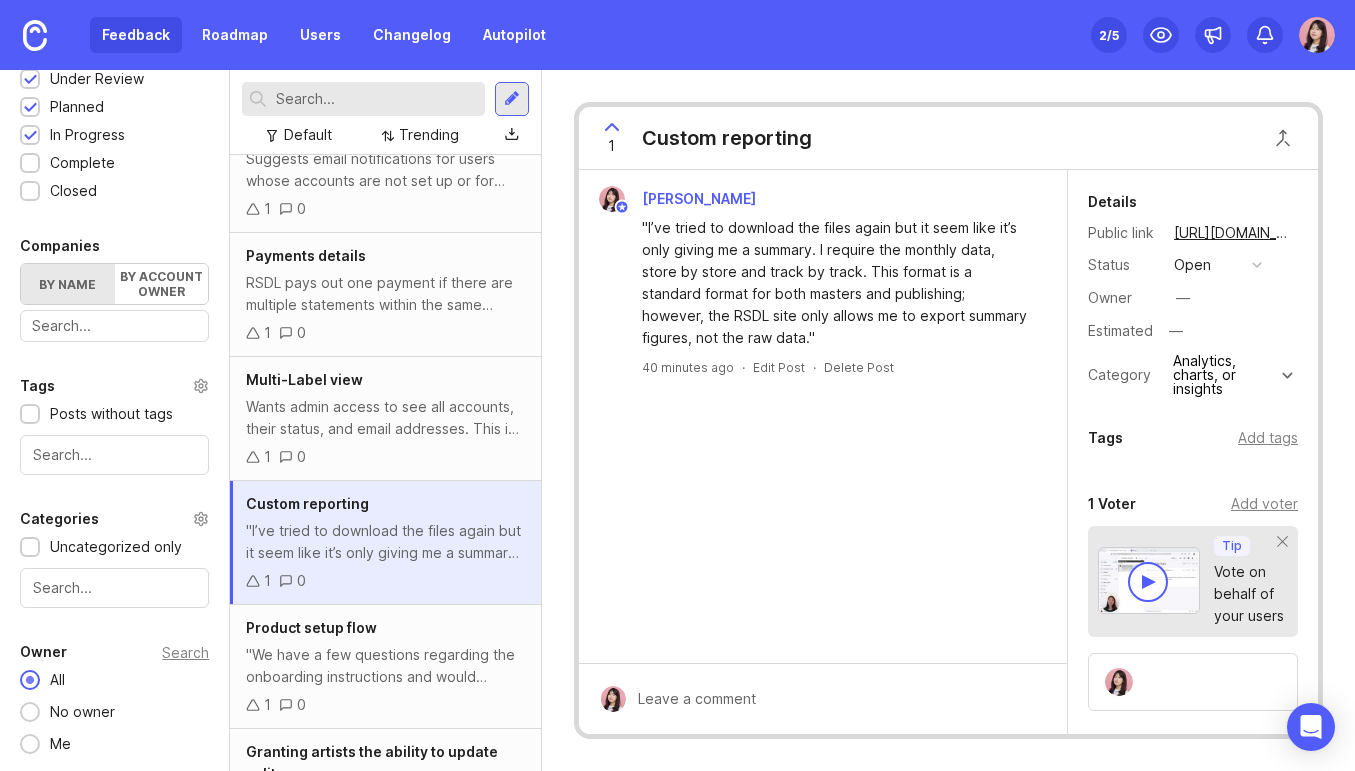 click at bounding box center (837, 699) 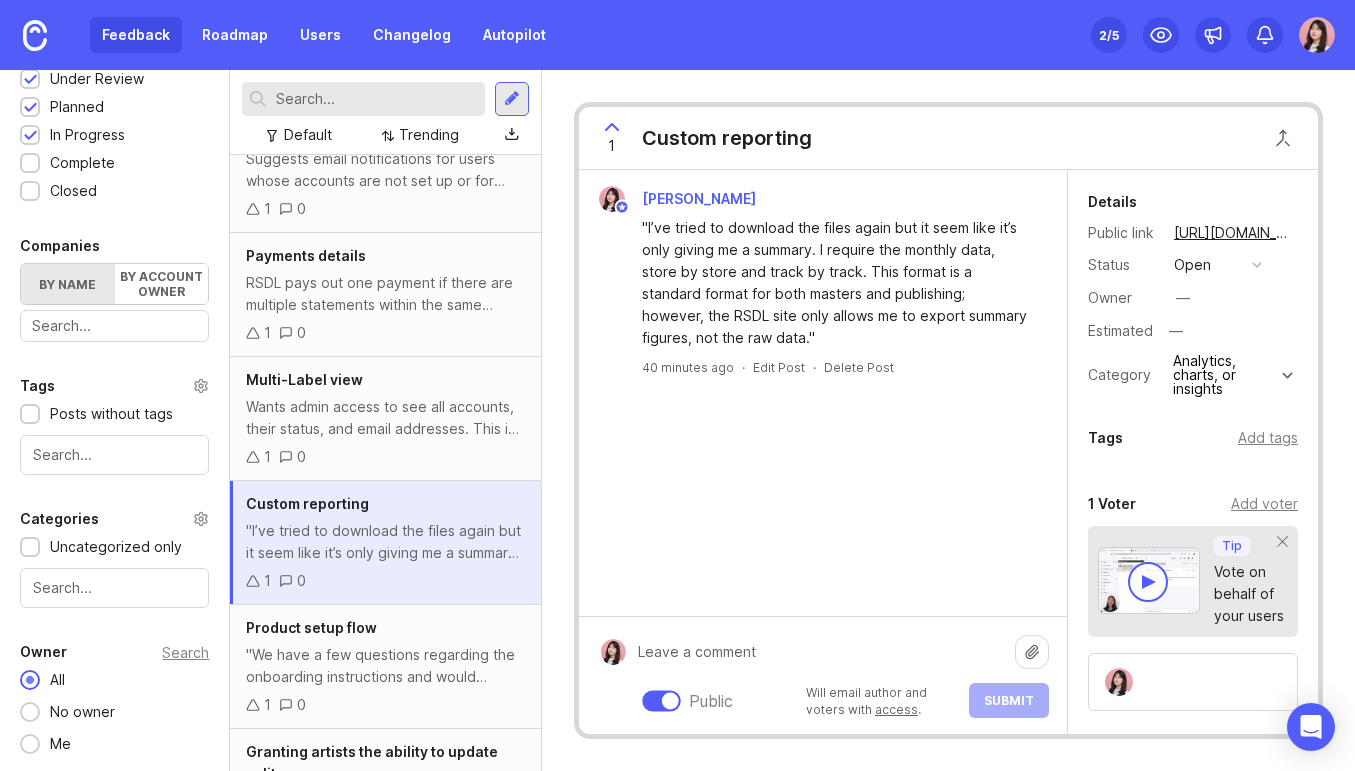 paste on ""Two is there a way to pull a better report off the system? I been trying to download and report to one of my artist but it’s not easy to read when I do the download."
Client requires more flexible export/custom reporting" 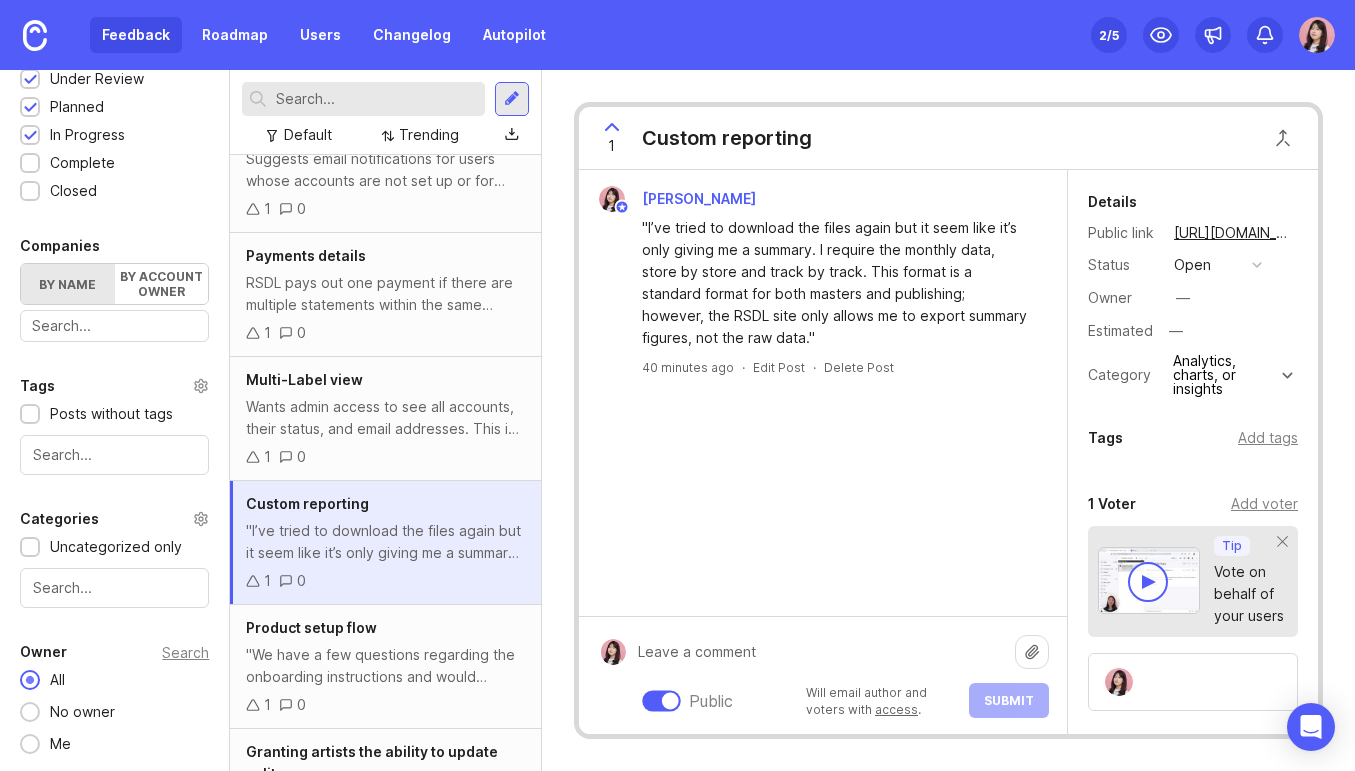 type on ""Two is there a way to pull a better report off the system? I been trying to download and report to one of my artist but it’s not easy to read when I do the download."
Client requires more flexible export/custom reporting" 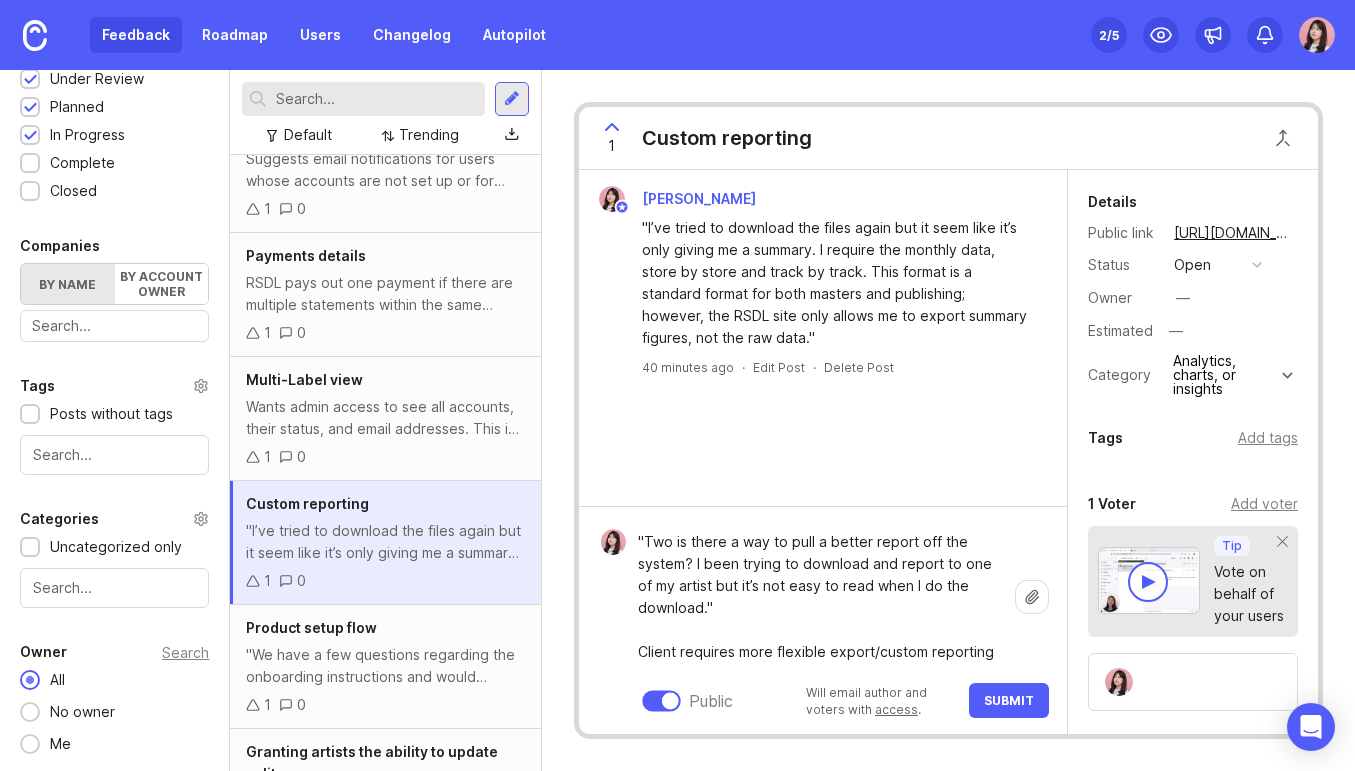 type 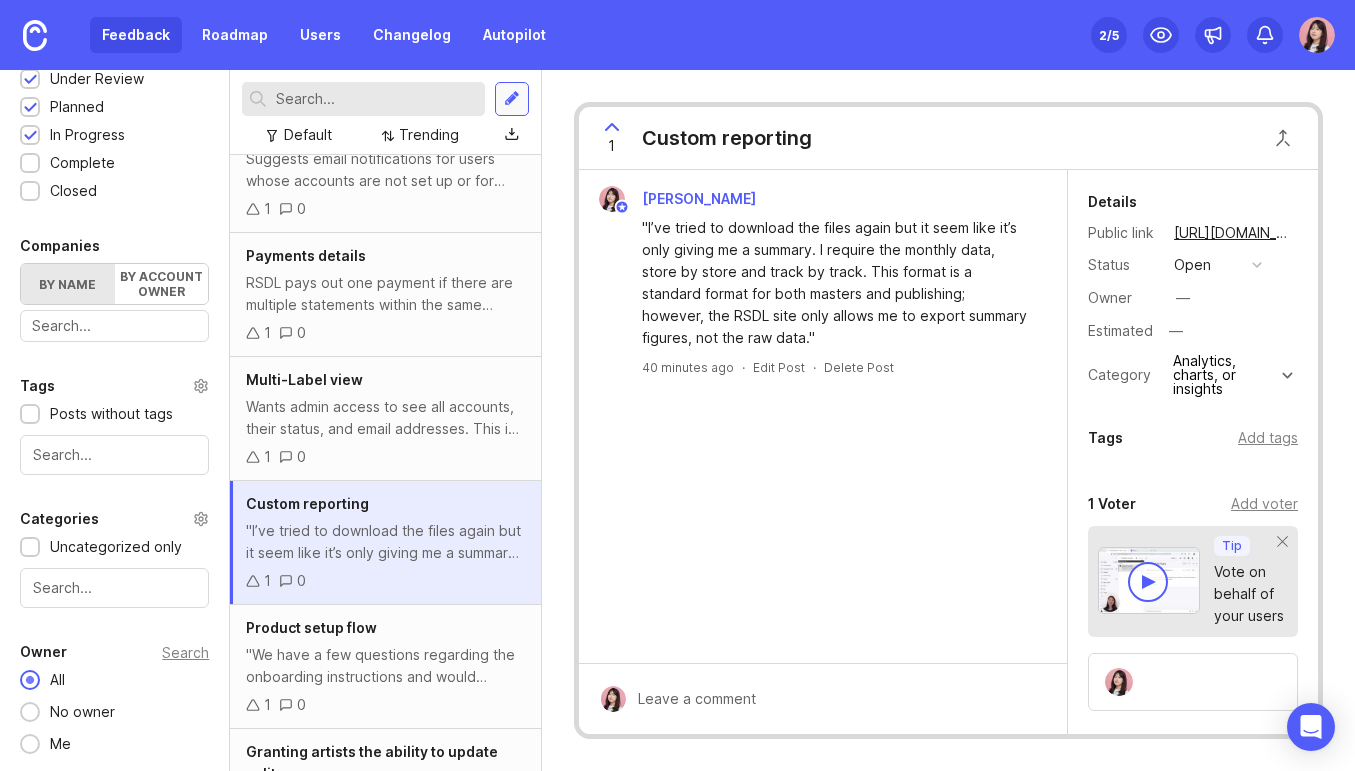 click at bounding box center (512, 99) 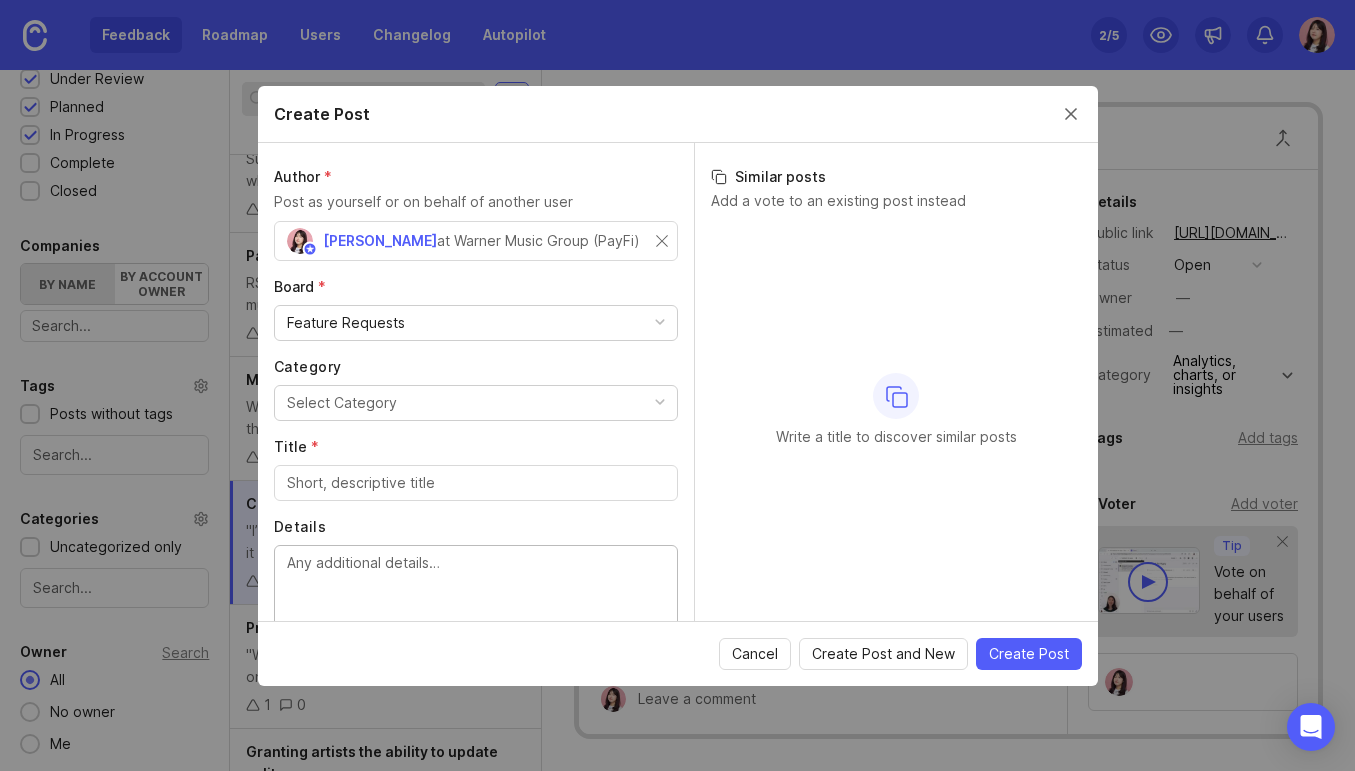 click on "Details" at bounding box center [476, 585] 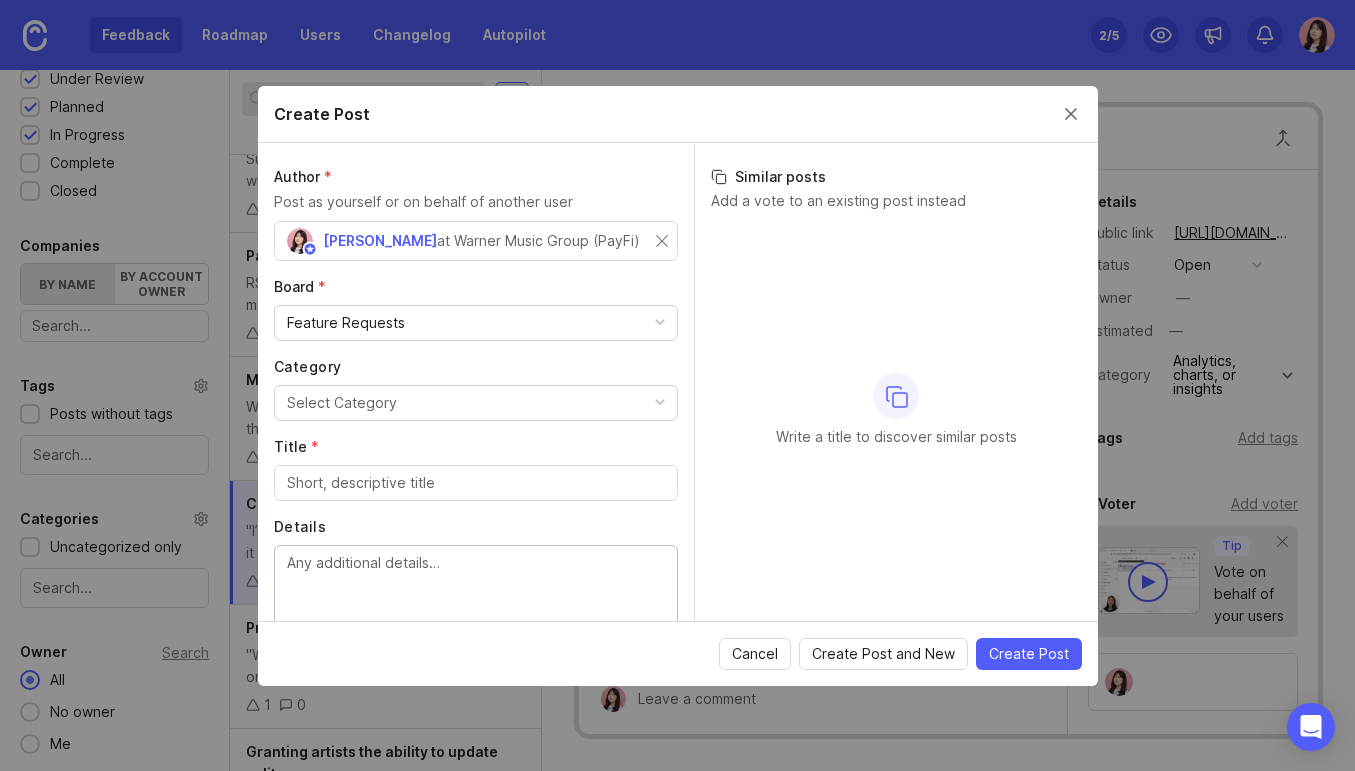 paste on ""Two is there a way to pull a better report off the system? I been trying to download and report to one of my artist but it’s not easy to read when I do the download."
Client requires more flexible export/custom reporting" 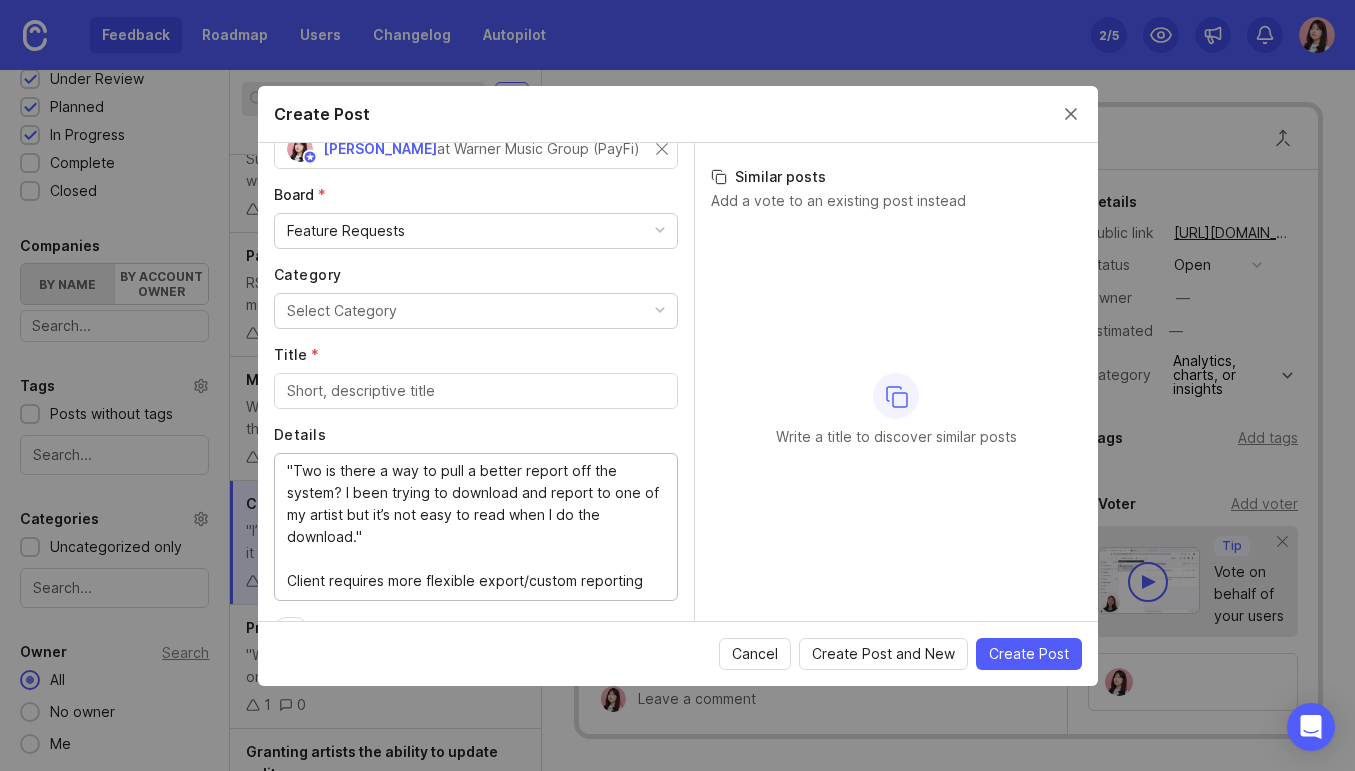 scroll, scrollTop: 111, scrollLeft: 0, axis: vertical 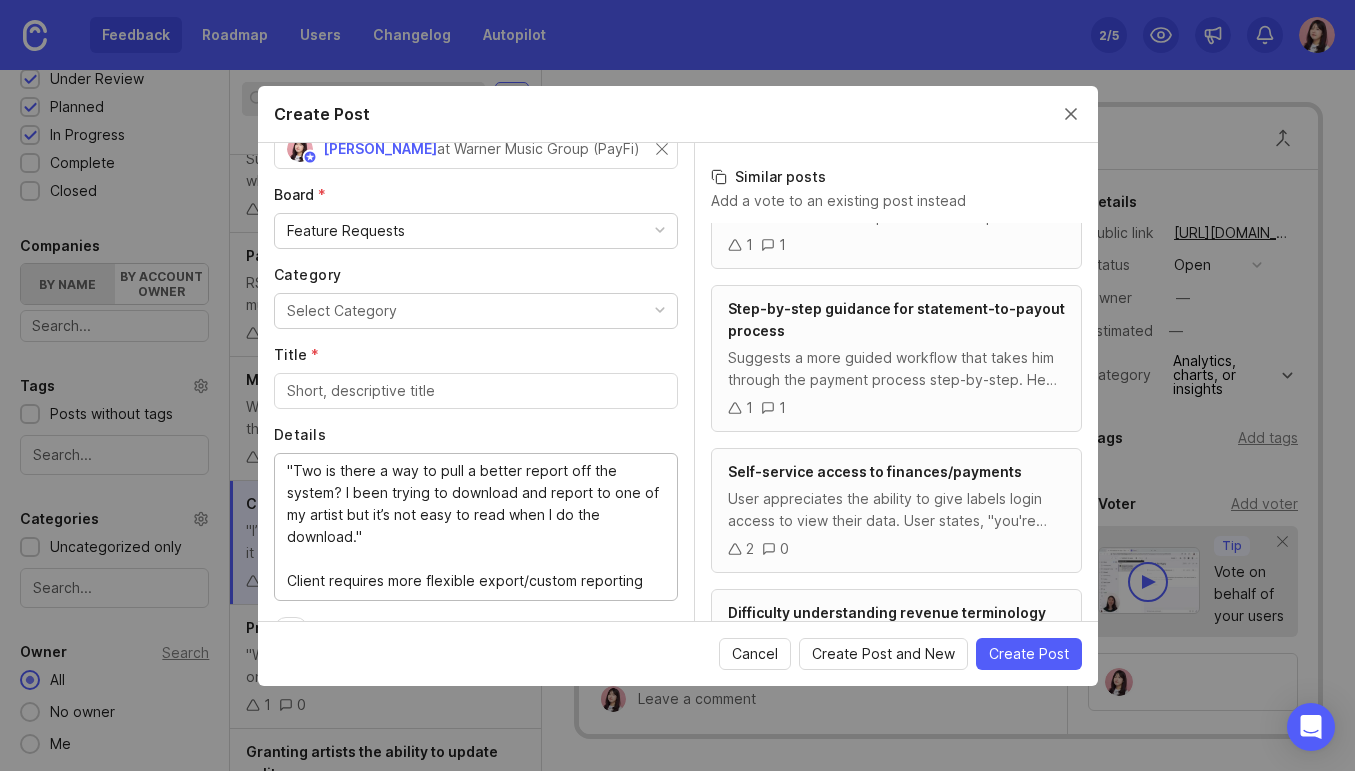 type on ""Two is there a way to pull a better report off the system? I been trying to download and report to one of my artist but it’s not easy to read when I do the download."
Client requires more flexible export/custom reporting" 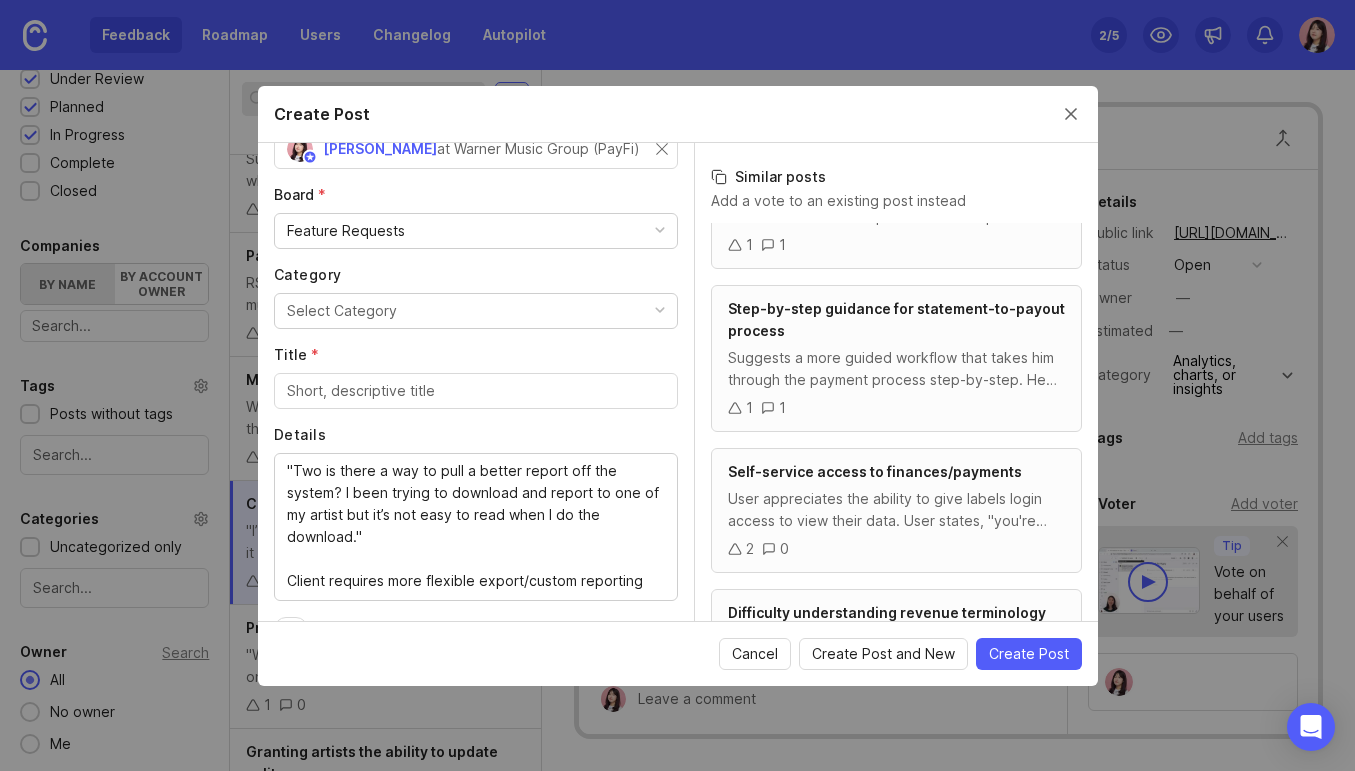 click on "Select Category" at bounding box center (476, 311) 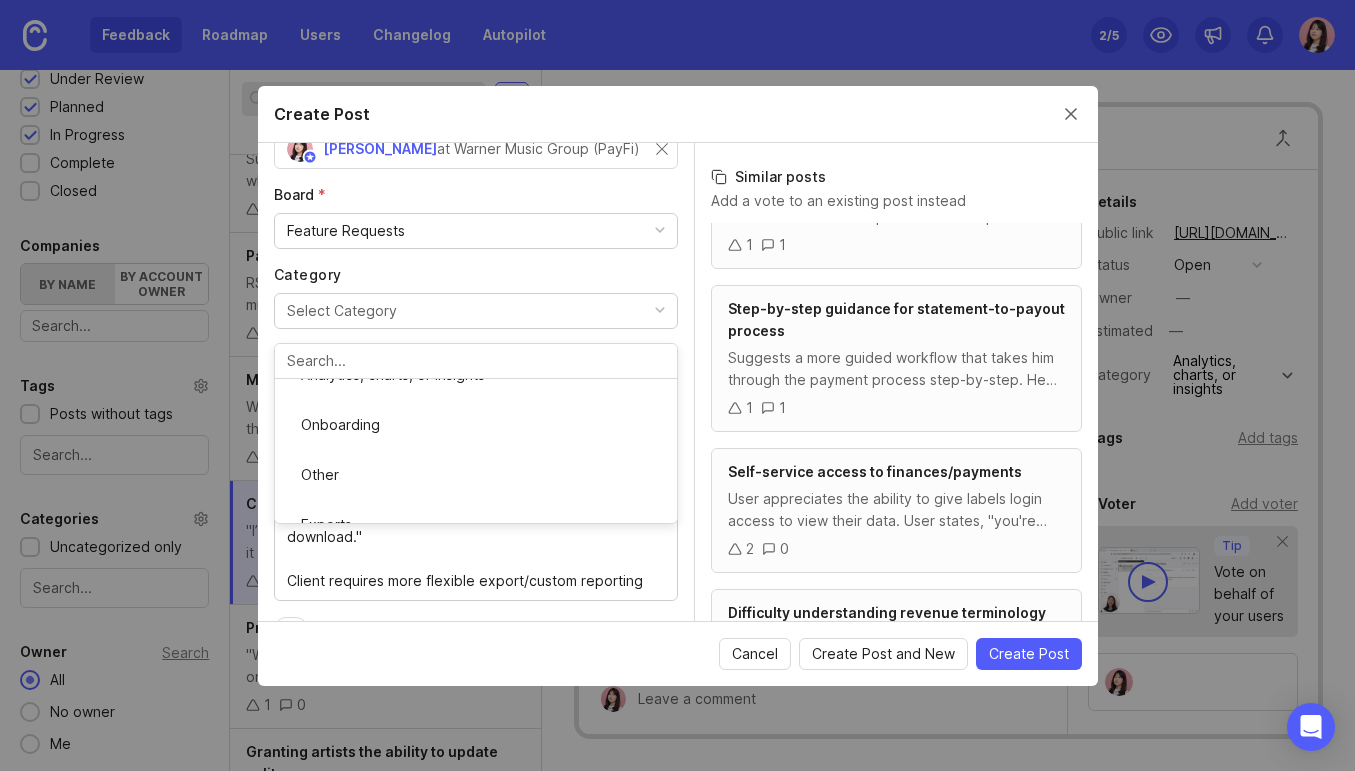 scroll, scrollTop: 236, scrollLeft: 0, axis: vertical 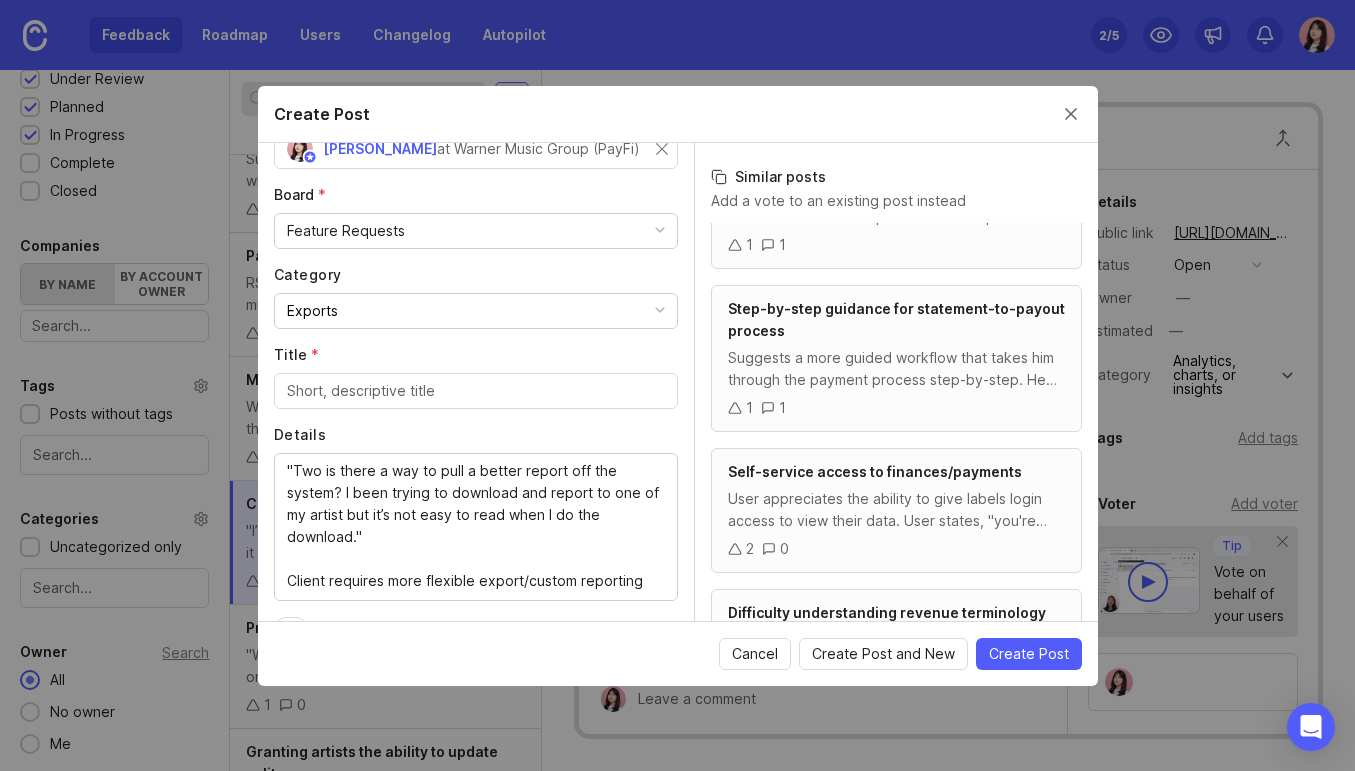 click on "Title *" at bounding box center [476, 391] 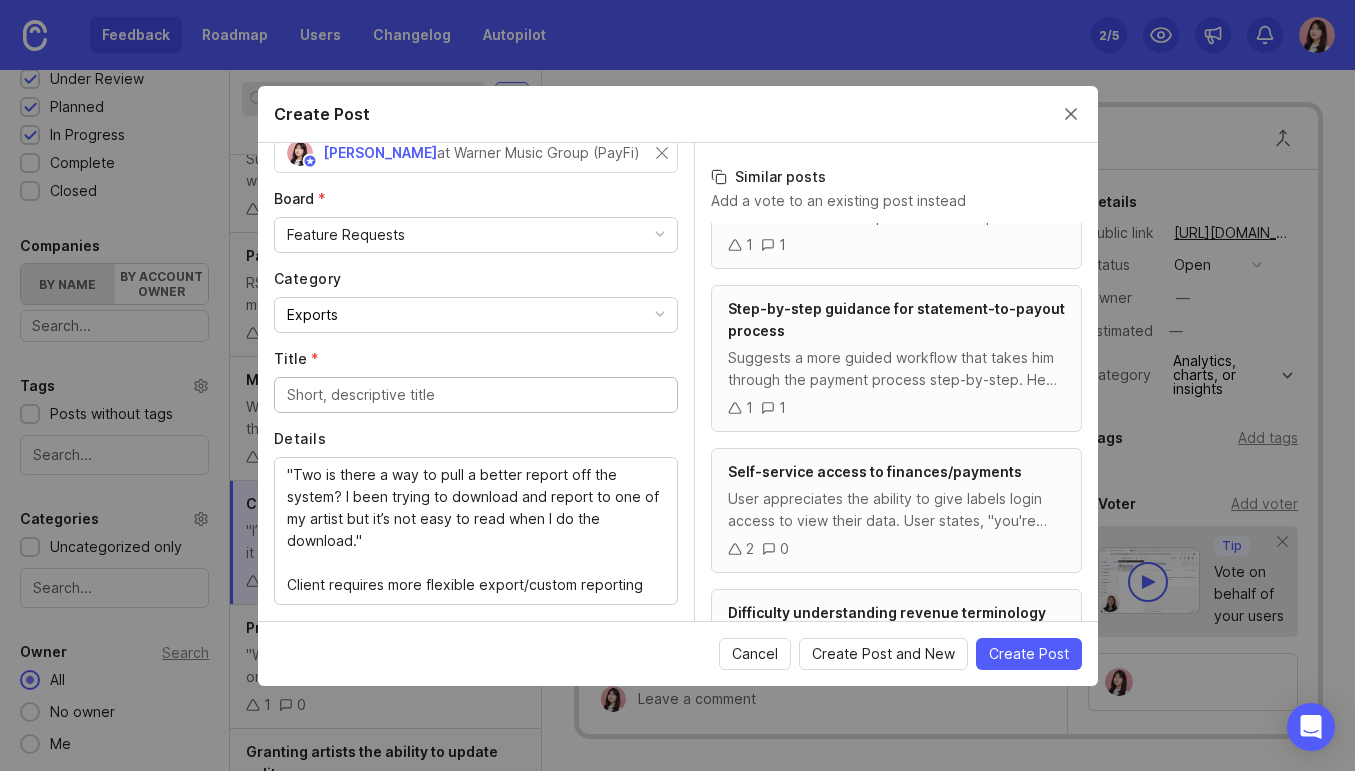 scroll, scrollTop: 87, scrollLeft: 0, axis: vertical 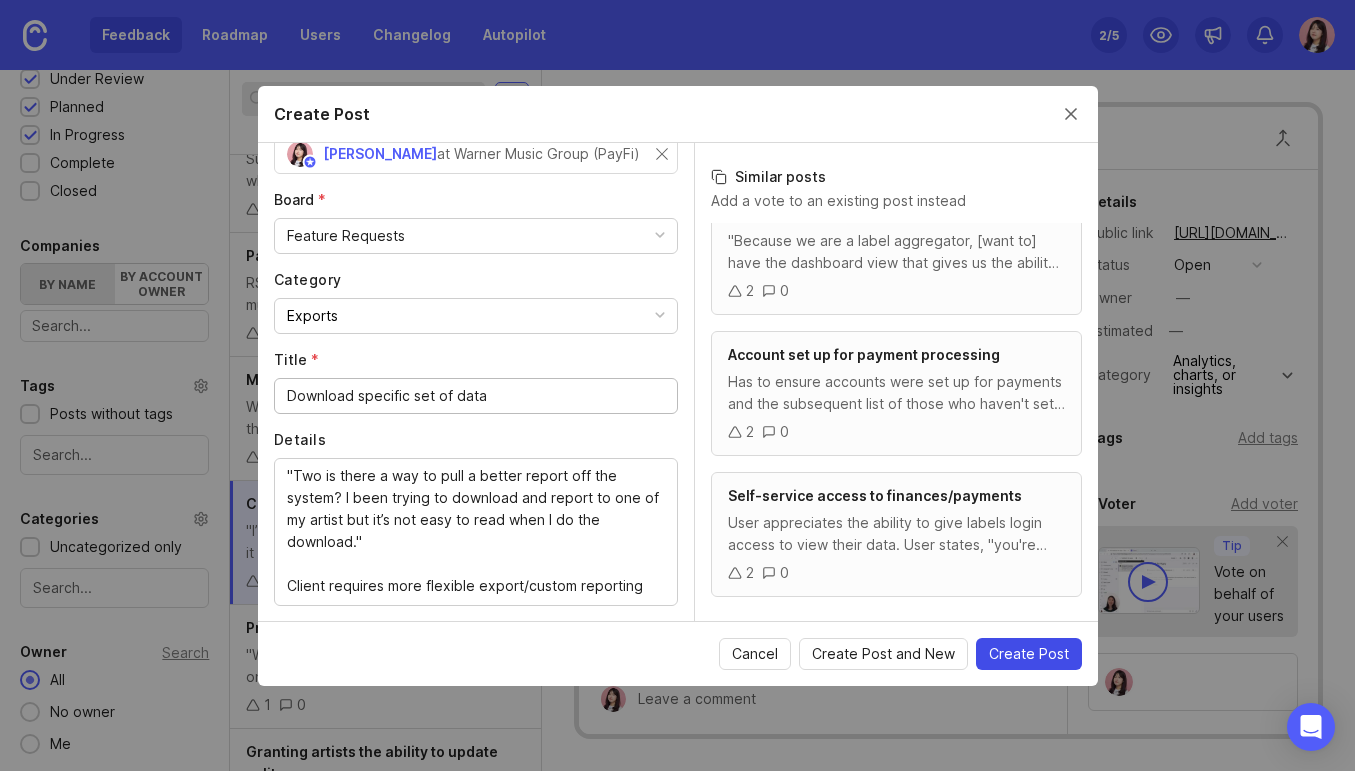 type on "Download specific set of data" 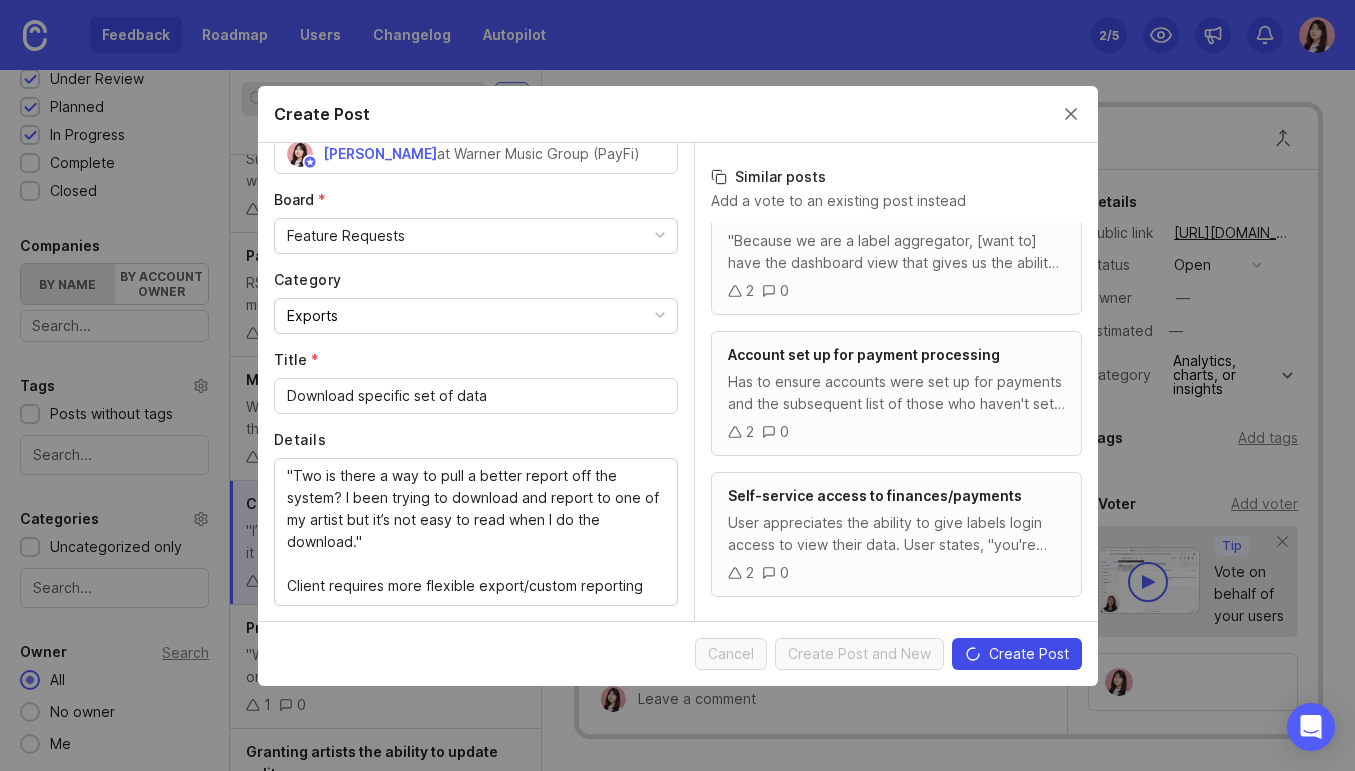 scroll, scrollTop: 1474, scrollLeft: 0, axis: vertical 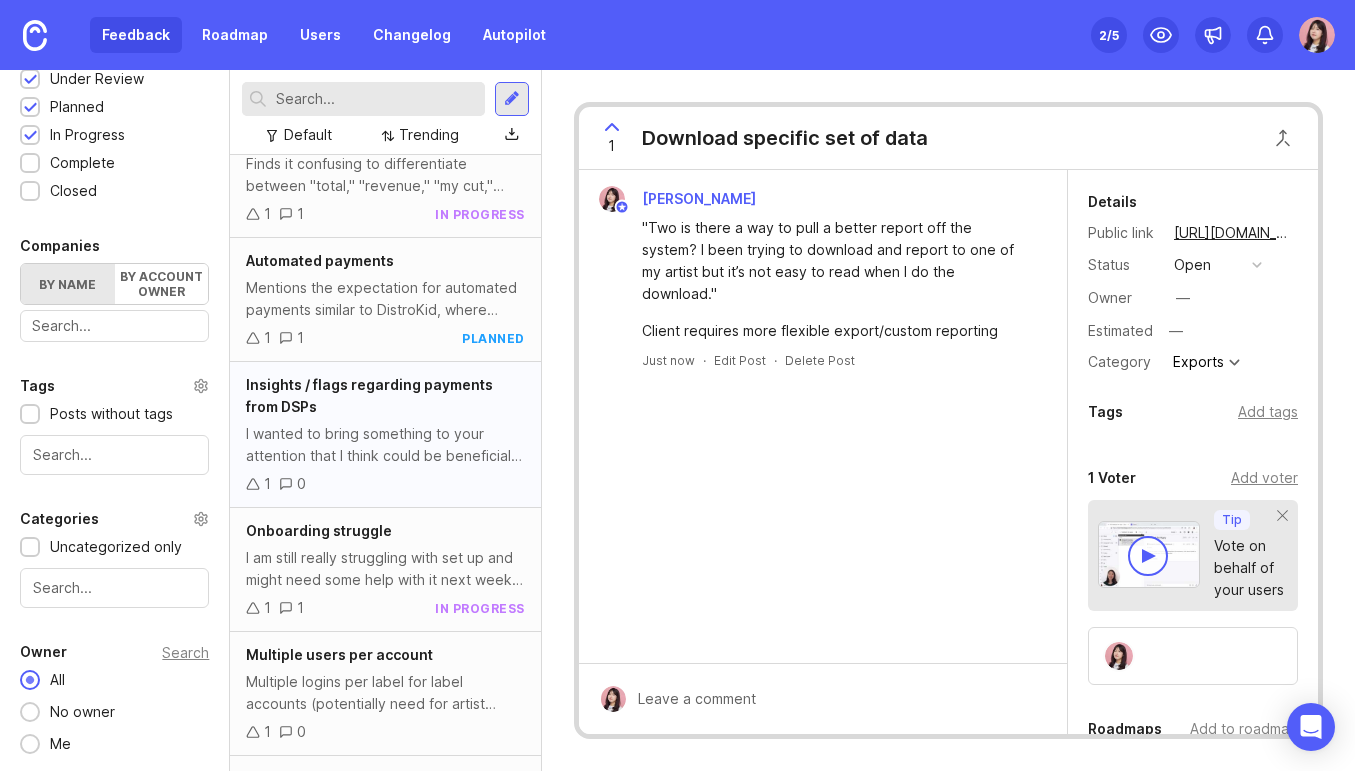 click on "I wanted to bring something to your attention that I think could be beneficial for us to implement in PayFi or our general communications down the line, within the platform itself. Symphonic Distribution has a practice of proactively notifying their labels and artists about specific issues they identify in royalty reports. For example, they might inform them if Amazon hasn't paid for a particular month or if there's an accumulation of several months of royalties from platforms like TikTok. I believe adopting a similar approach could significantly improve our label relationships. We often find ourselves learning about payment issues or delays from the labels themselves rather than through an internal alert. We're currently experiencing this firsthand with the missing Spotify US activity for this month, which, as you can imagine, has required considerable effort to manage. Proactively communicating these types of issues would undoubtedly make these conversations much smoother." at bounding box center [385, 445] 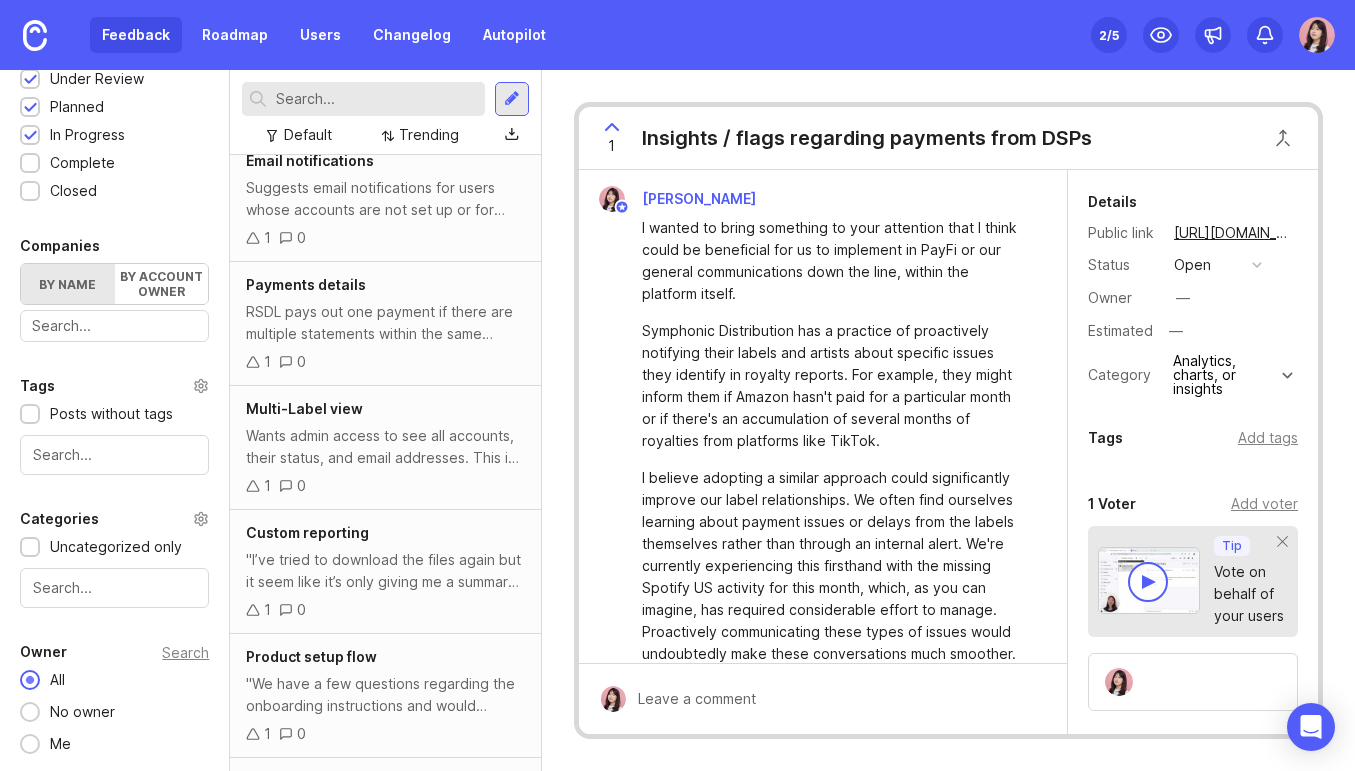 scroll, scrollTop: 3772, scrollLeft: 0, axis: vertical 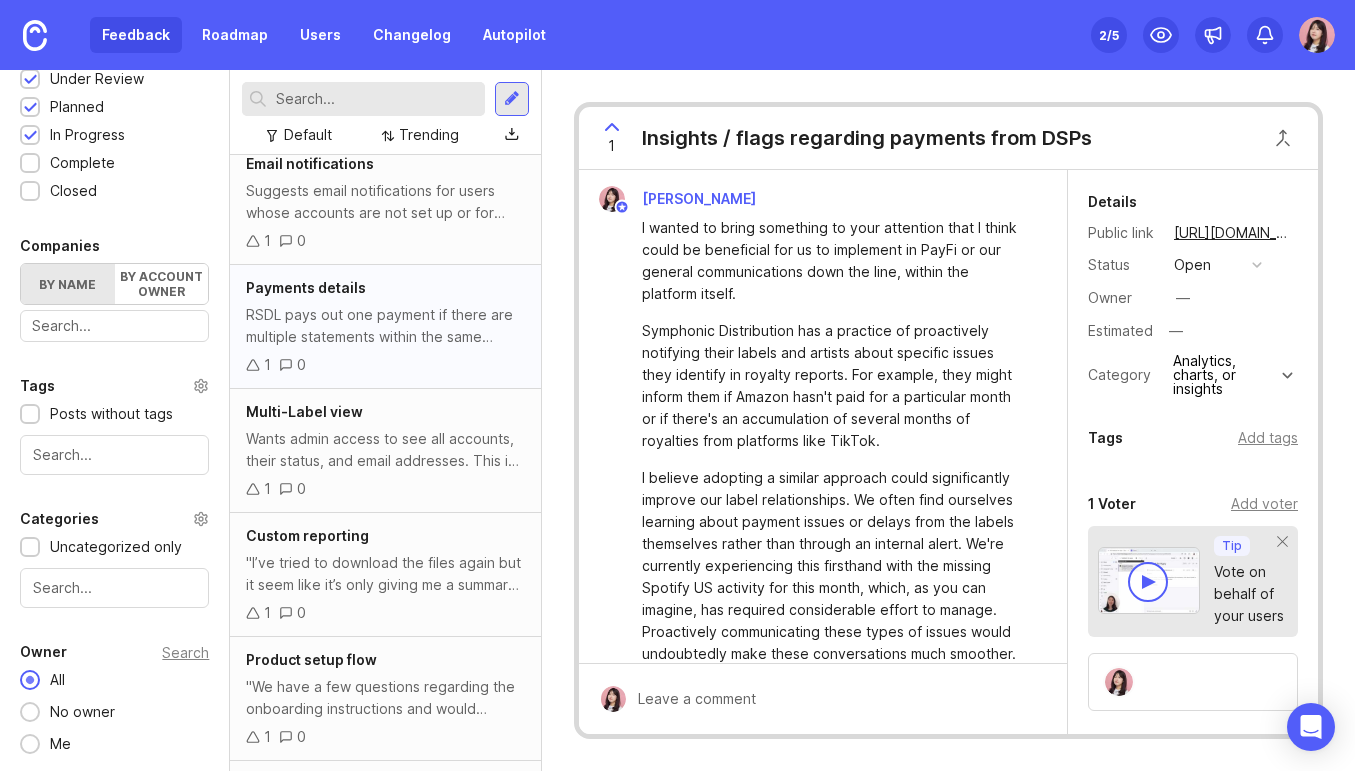 click on "Payments details RSDL pays out one payment if there are multiple statements within the same period to save on transaction costs for the user. However, it may not be clear on how to view the breakdown of this payment (eg. should you be able to see transactions directly in the payments? And filter by statement? * This is mostly relevant for ADA clients that also* distribute with other clients. It is unlikely to happen with ADA only clients. -- "Can you please let us know the best way to figure out the split for payments when Level and TooLost are sent together?" "Yes.  If there are multiple transactions during one payment period they roll up into a single payment.  Go to the credit card icon on the left side of the page, go to payments, in payments select the account you want to view, pick the specific payment, click on it and you will see all the transactions involved with the payment.  If you click on each transaction you can see even more details on each one." 1 0" at bounding box center (385, 327) 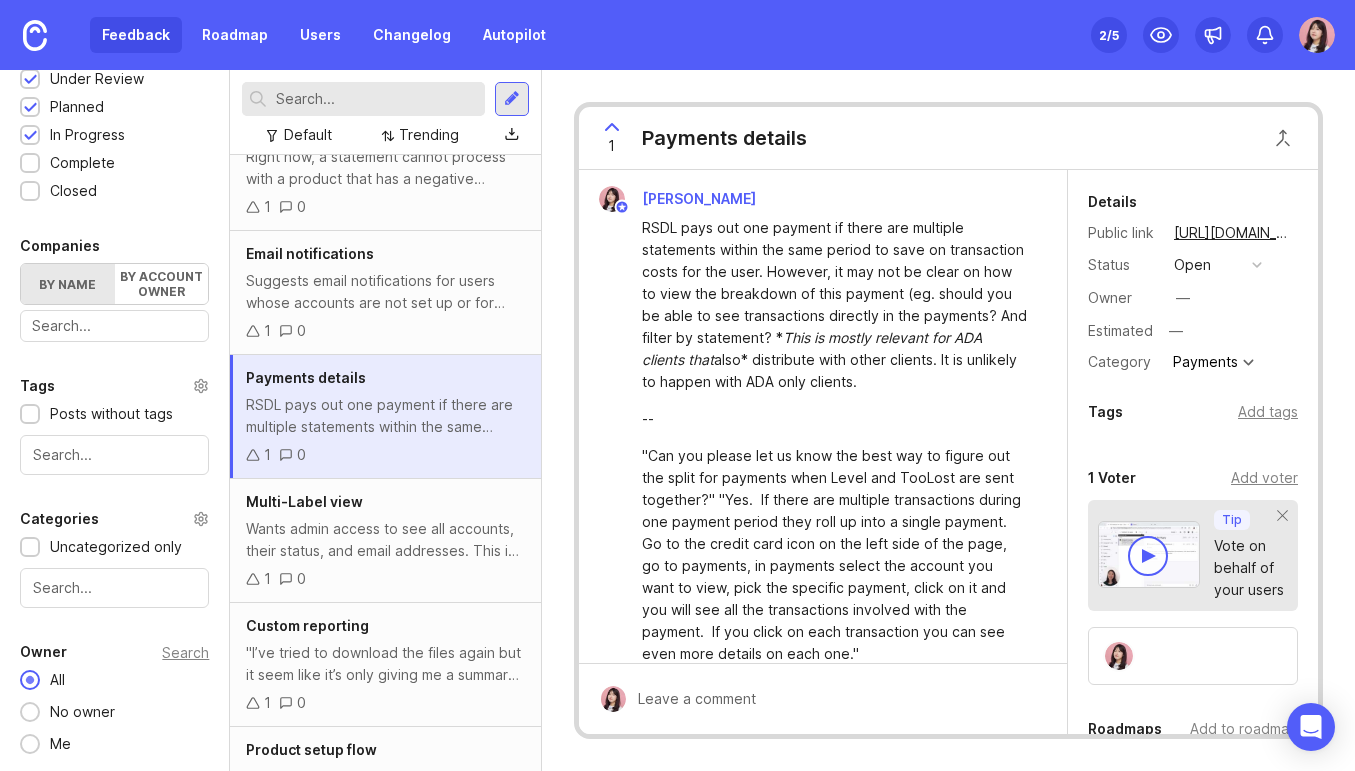 scroll, scrollTop: 3664, scrollLeft: 0, axis: vertical 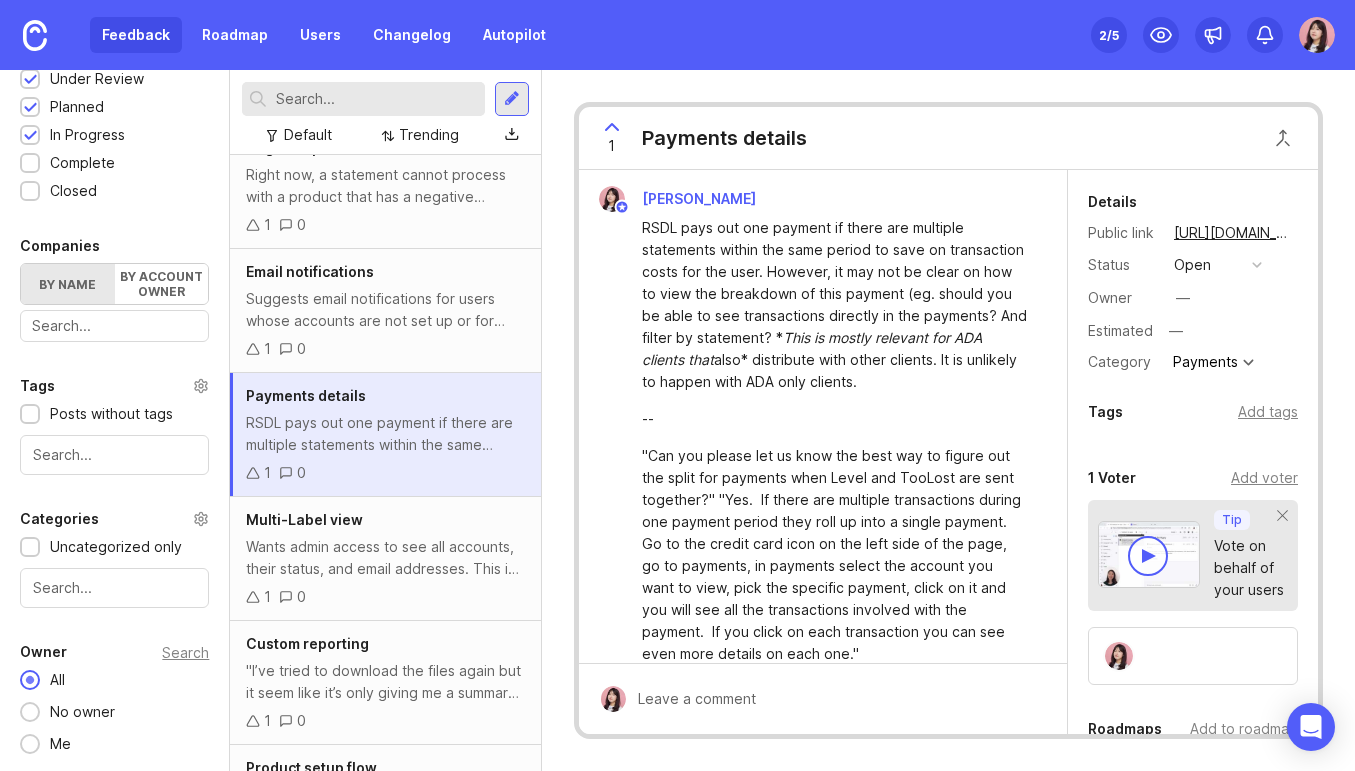 click on "Suggests email notifications for users whose accounts are not set up or for other important updates. He says, "any kind of email notification from the system would actually be super helpful if there was just a button that I could click for all the people that their accounts aren't set up yet." at bounding box center (385, 310) 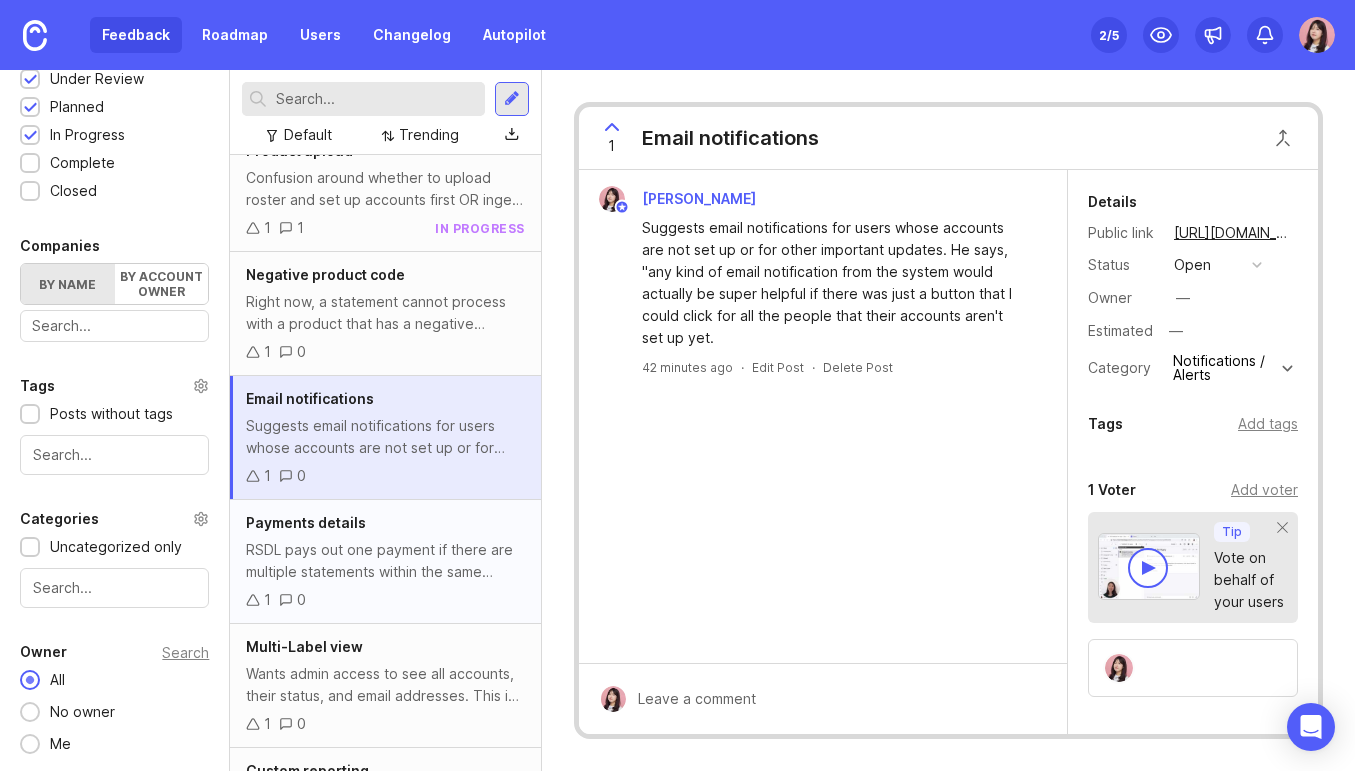 scroll, scrollTop: 3514, scrollLeft: 0, axis: vertical 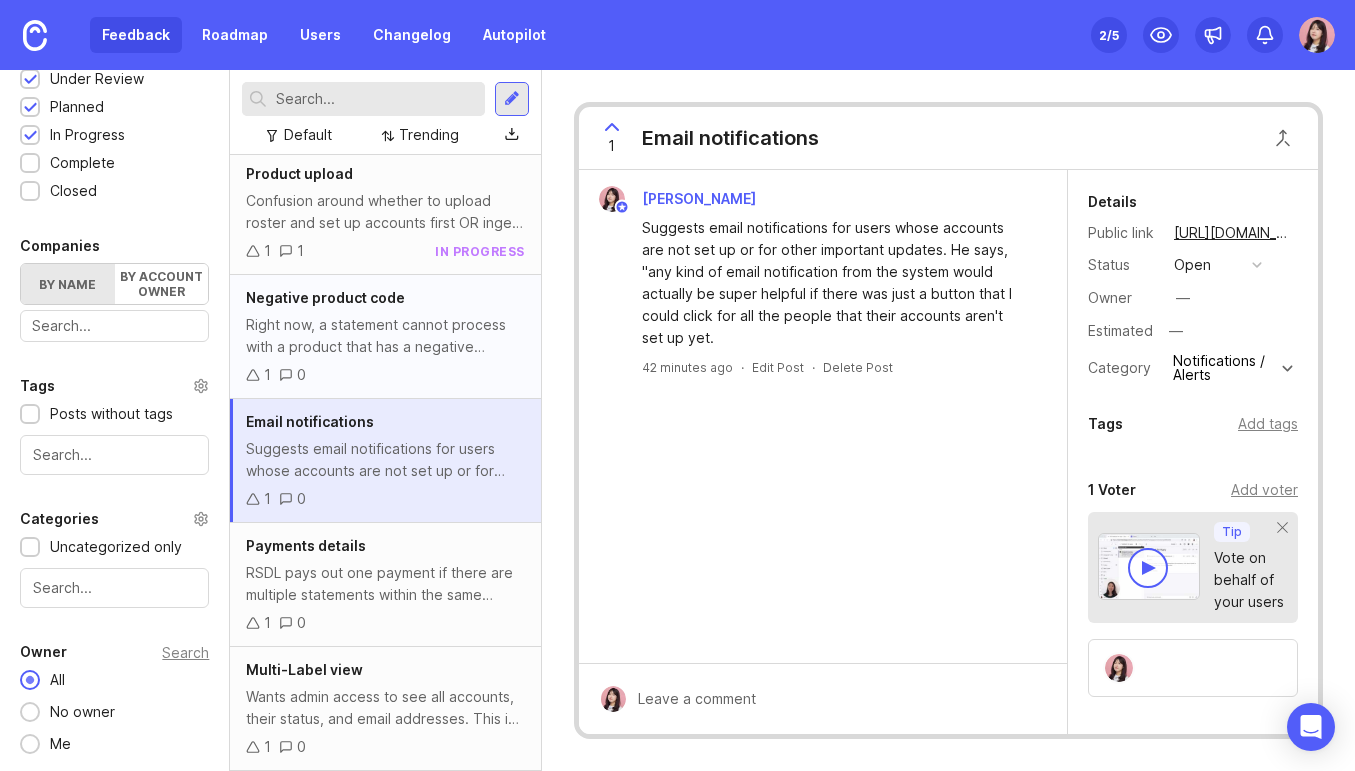 click on "Right now, a statement cannot process with a product that has a negative product code. (e.g. a product/isrc made negative $). This occurs with physical products that  e.g. may have a storage fee that exceeds the revenue generated. This may require a label setting as each label may want to deal with negatives differently. This will require additional scope." at bounding box center (385, 336) 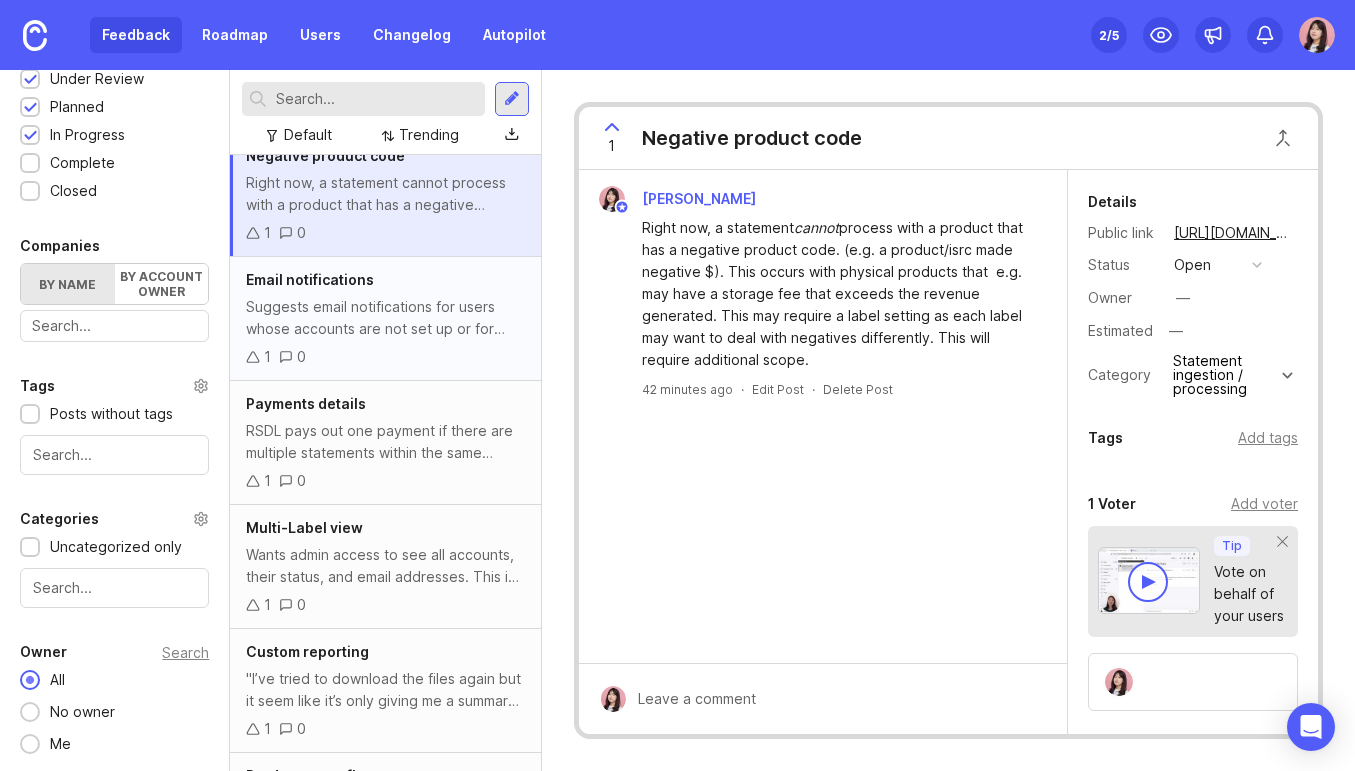 scroll, scrollTop: 3669, scrollLeft: 0, axis: vertical 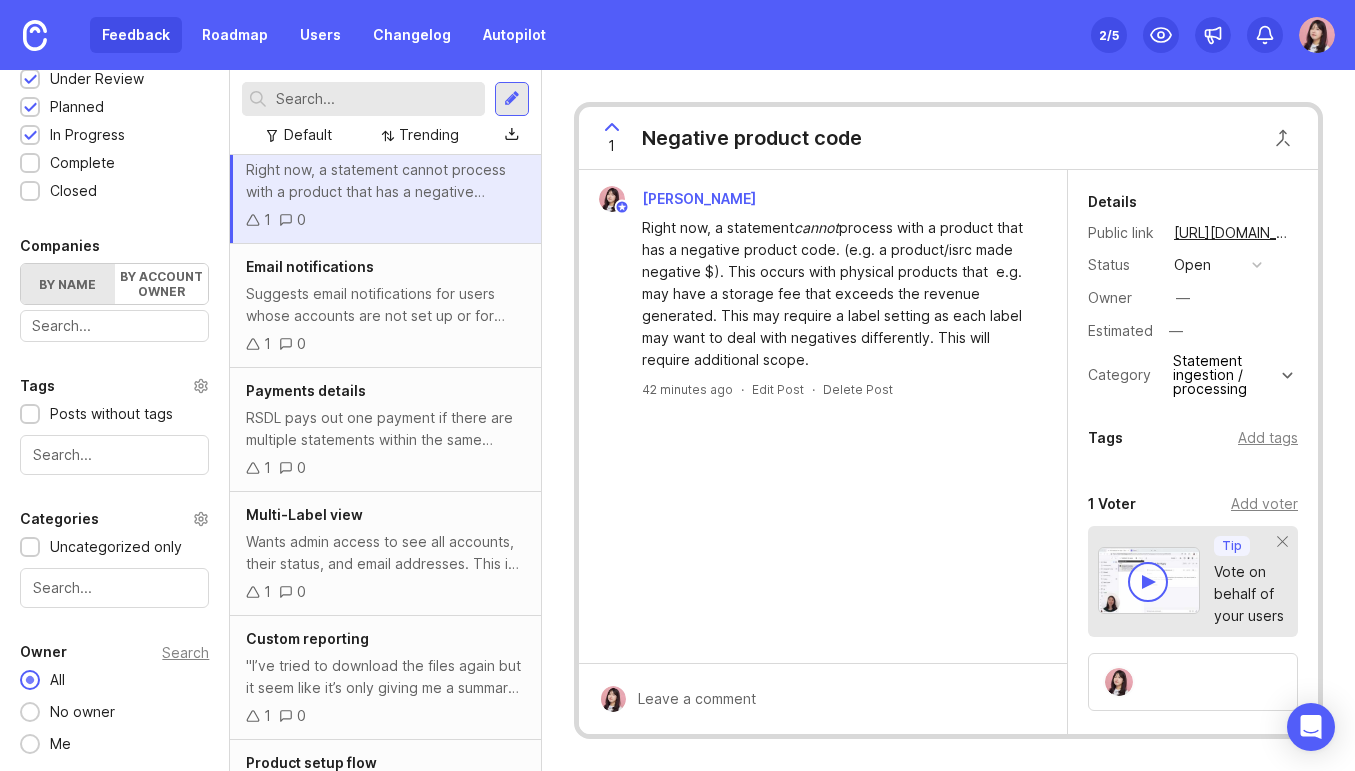 click on "Negative product code Right now, a statement cannot process with a product that has a negative product code. (e.g. a product/isrc made negative $). This occurs with physical products that  e.g. may have a storage fee that exceeds the revenue generated. This may require a label setting as each label may want to deal with negatives differently. This will require additional scope. 1 0" at bounding box center (385, 182) 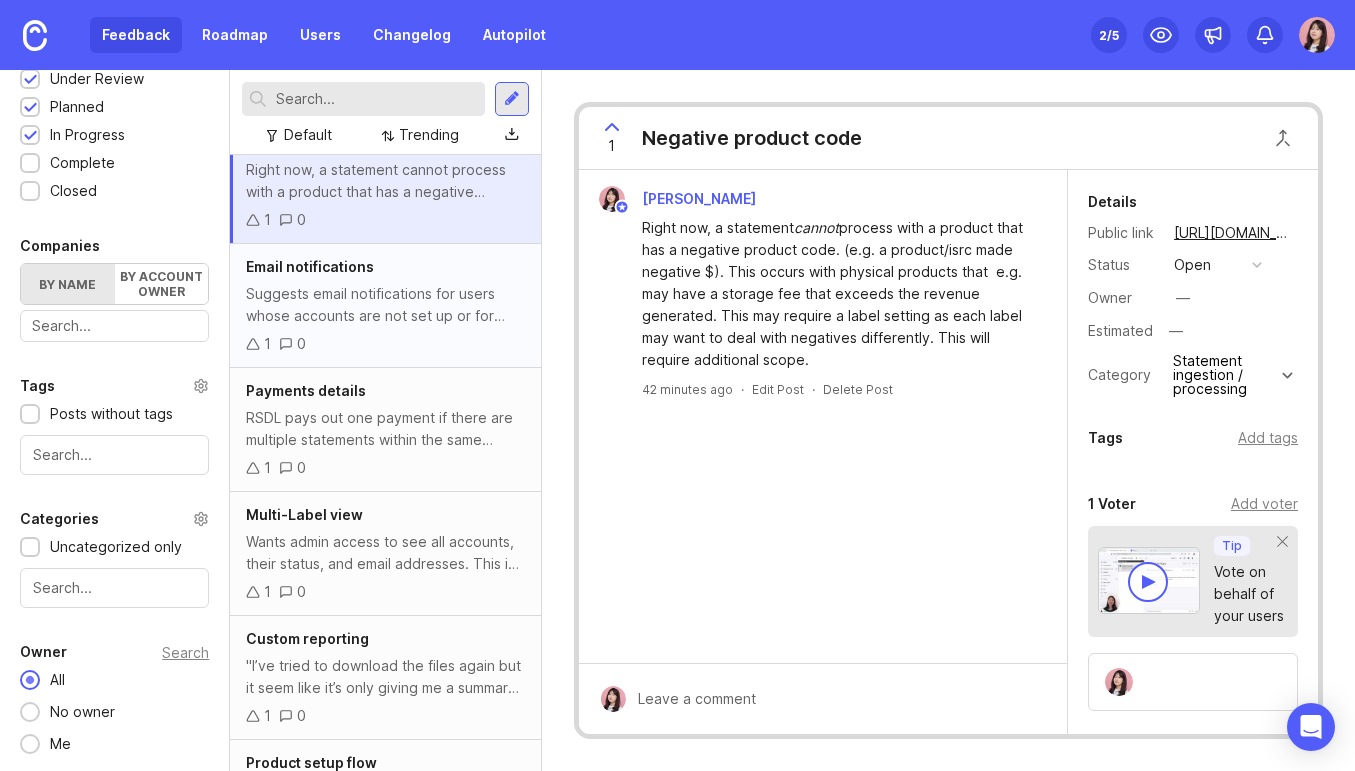click on "Suggests email notifications for users whose accounts are not set up or for other important updates. He says, "any kind of email notification from the system would actually be super helpful if there was just a button that I could click for all the people that their accounts aren't set up yet." at bounding box center [385, 305] 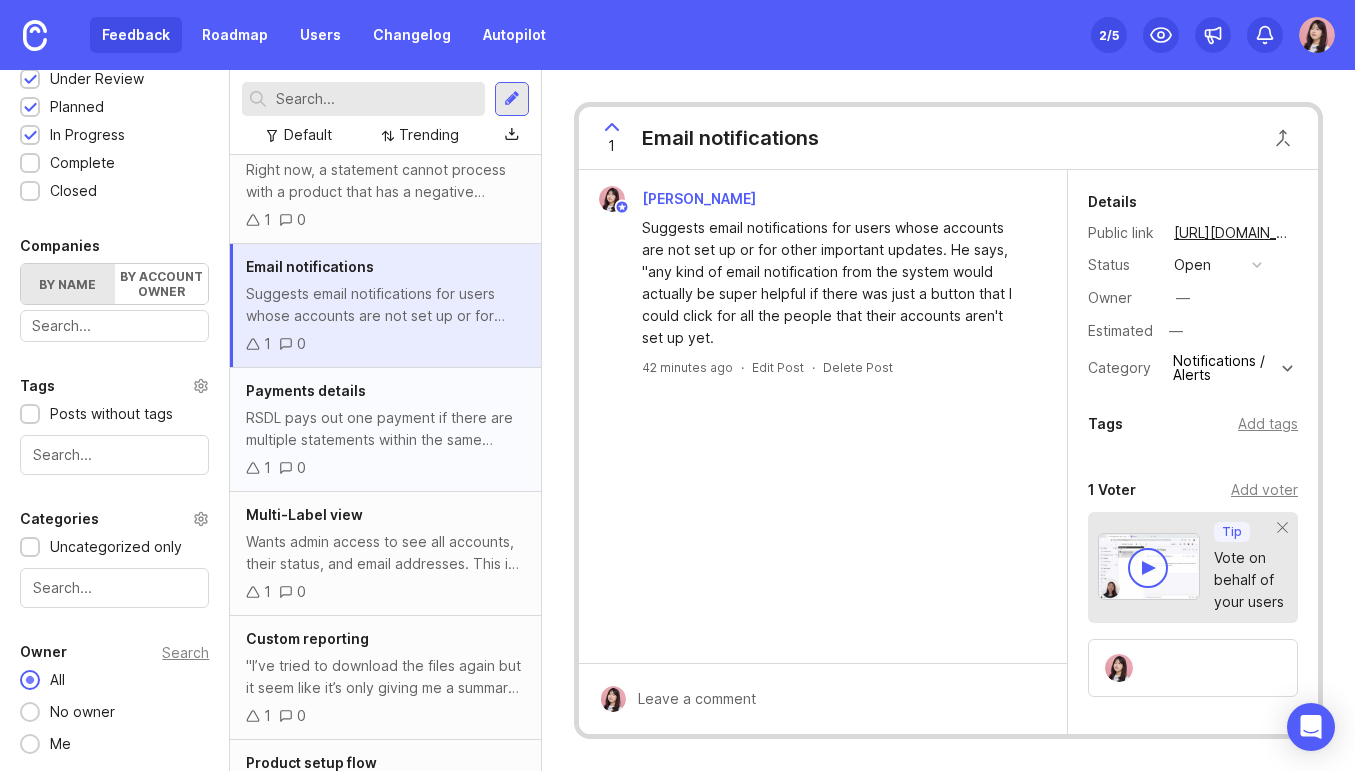click on "RSDL pays out one payment if there are multiple statements within the same period to save on transaction costs for the user. However, it may not be clear on how to view the breakdown of this payment (eg. should you be able to see transactions directly in the payments? And filter by statement? * This is mostly relevant for ADA clients that also* distribute with other clients. It is unlikely to happen with ADA only clients. -- "Can you please let us know the best way to figure out the split for payments when Level and TooLost are sent together?" "Yes.  If there are multiple transactions during one payment period they roll up into a single payment.  Go to the credit card icon on the left side of the page, go to payments, in payments select the account you want to view, pick the specific payment, click on it and you will see all the transactions involved with the payment.  If you click on each transaction you can see even more details on each one."" at bounding box center [385, 429] 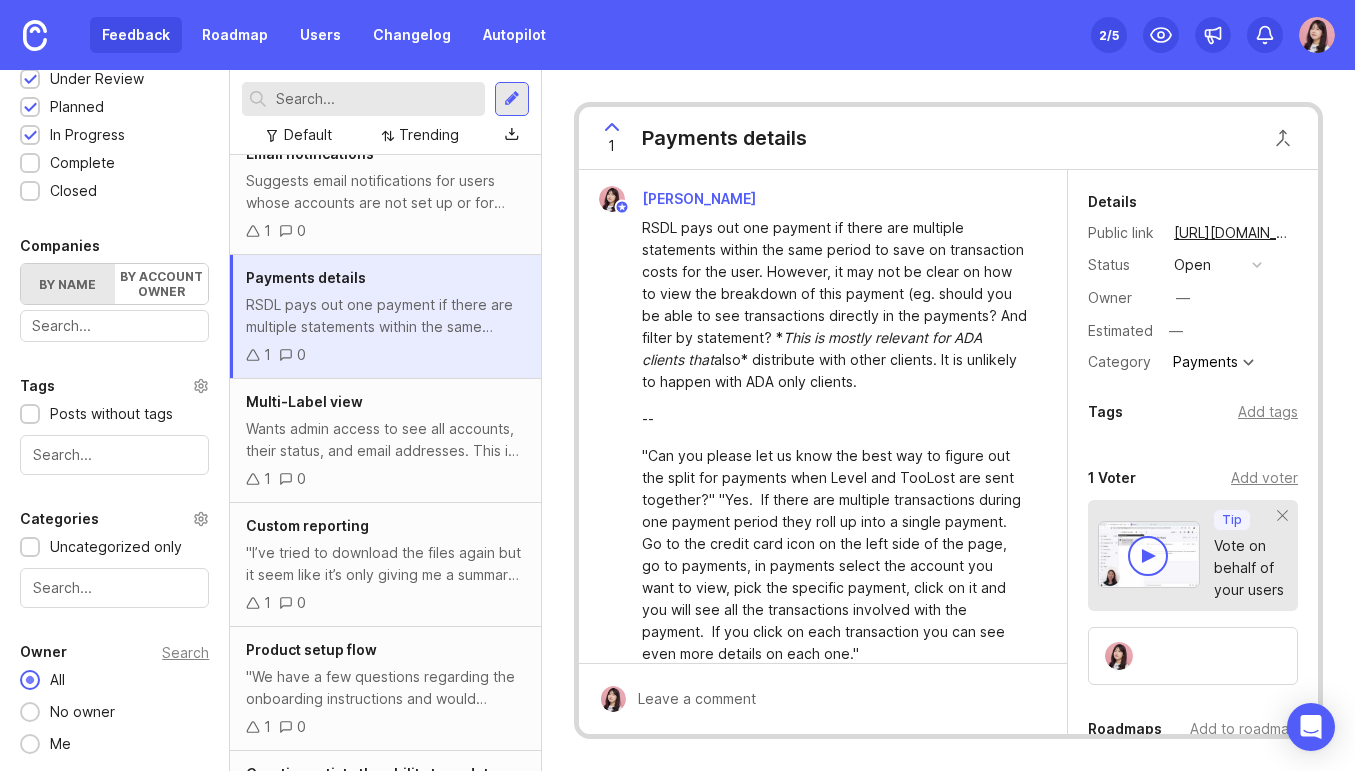 click on "Multi-Label view Wants admin access to see all accounts, their status, and email addresses. This is especially helpful to sub-distributors of ADA (or label aggregators) like Vere Music. "Having some sort of admin where I'm able to go through and just see all of the accounts and see the status of the account and the email on that account… more admin capability, that's going to be important to us." 1 0" at bounding box center (385, 441) 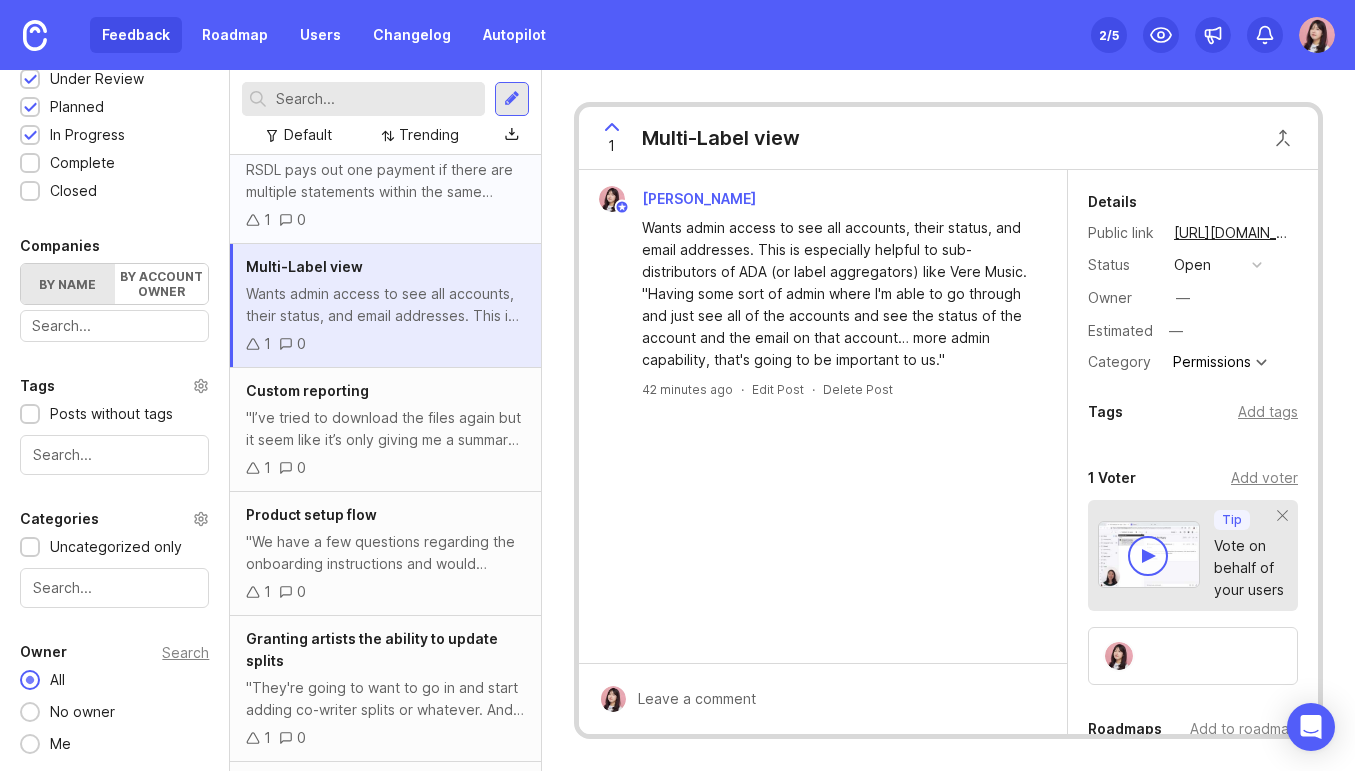 scroll, scrollTop: 3920, scrollLeft: 0, axis: vertical 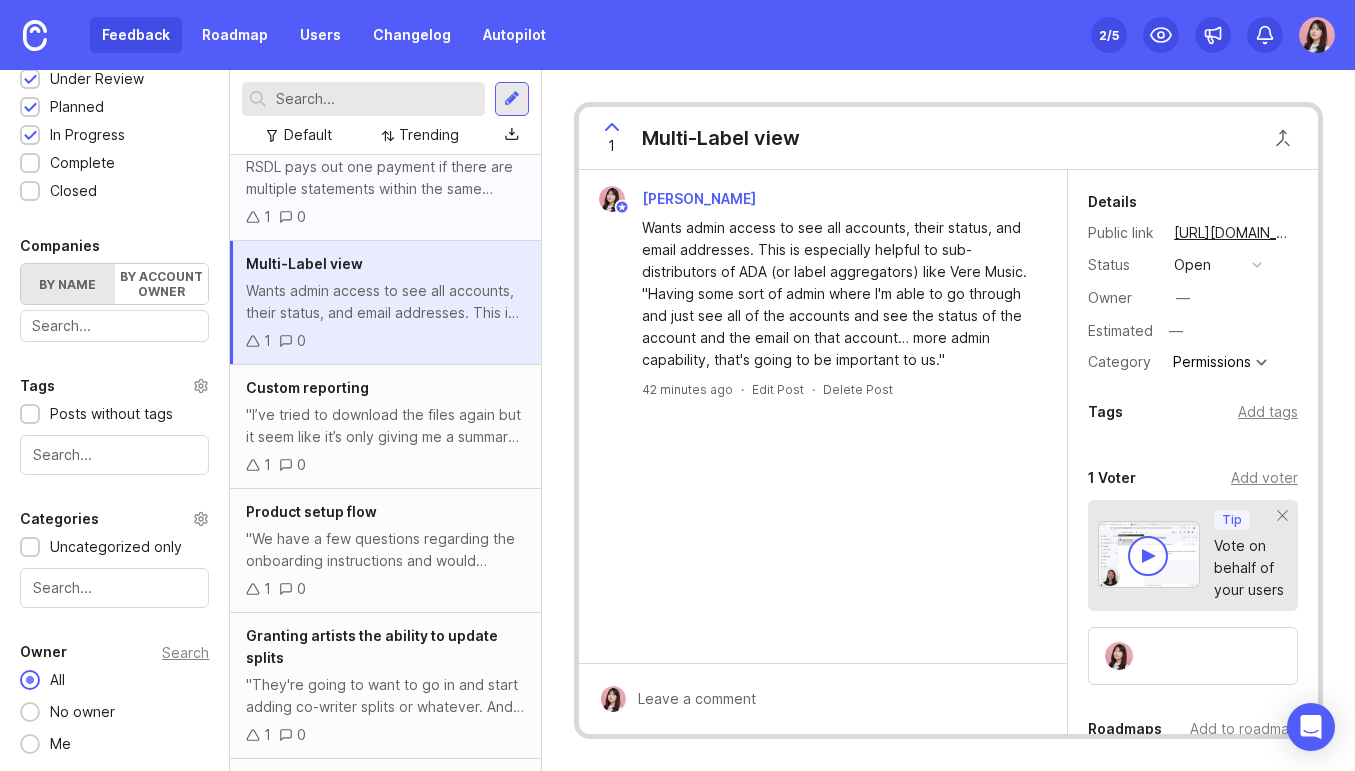 click on ""I’ve tried to download the files again but it seem like it’s only giving me a summary. I require the monthly data, store by store and track by track. This format is a standard format for both masters and publishing; however, the RSDL site only allows me to export summary figures, not the raw data."" at bounding box center [385, 426] 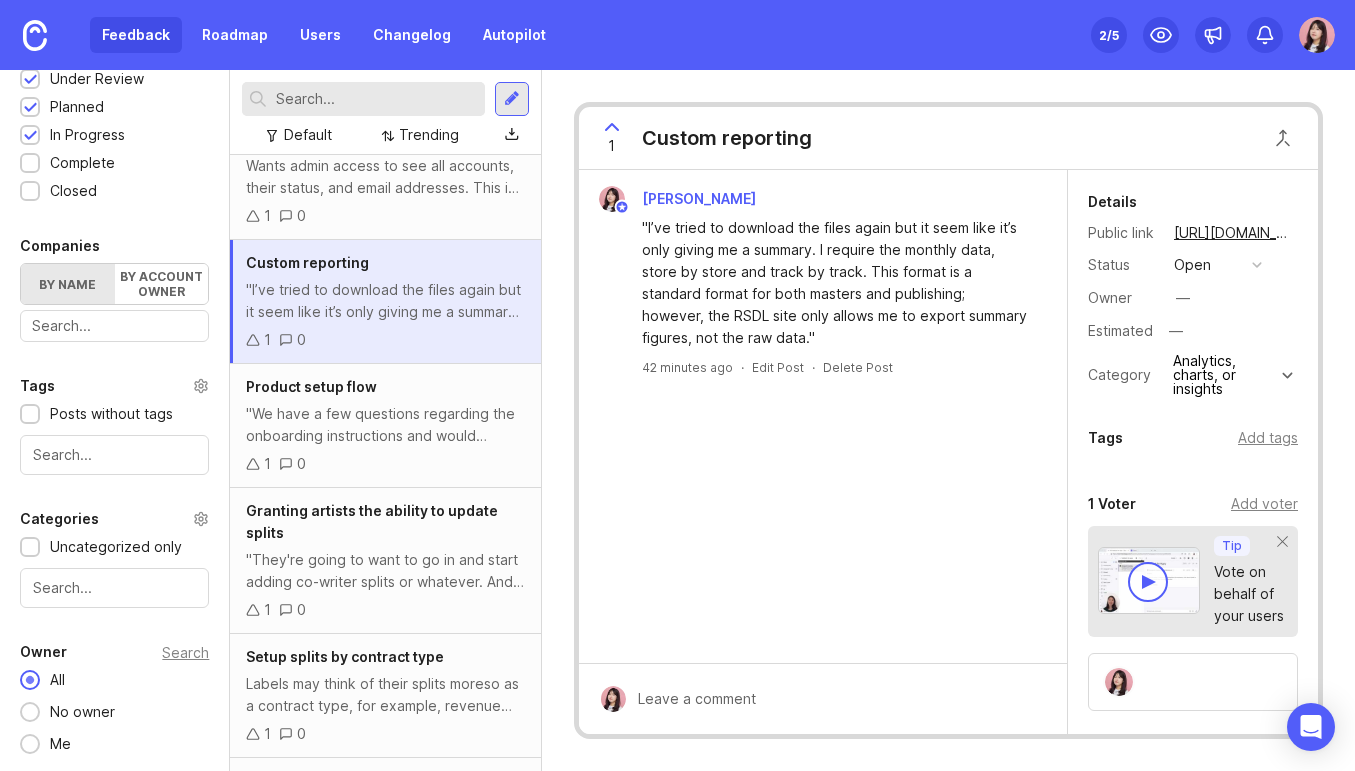 scroll, scrollTop: 4059, scrollLeft: 0, axis: vertical 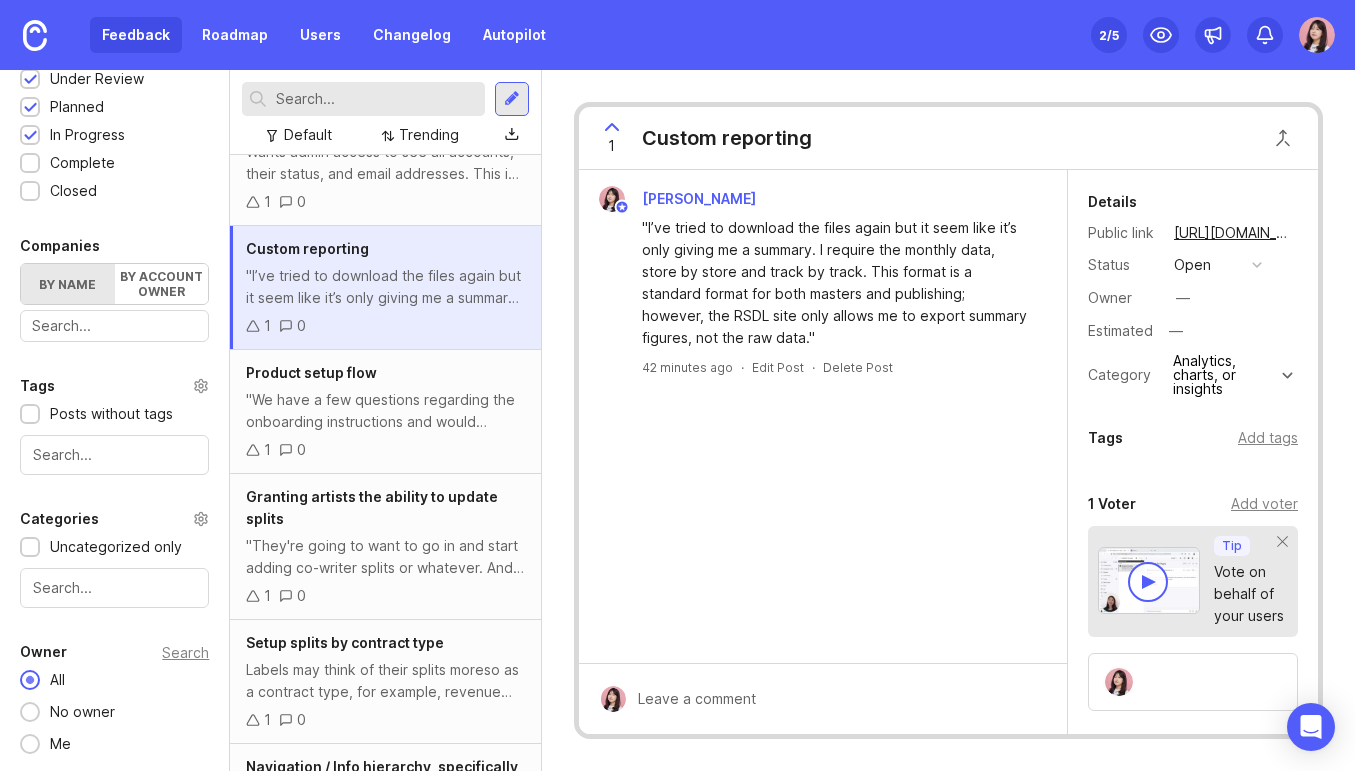 click on ""We have a few questions regarding the onboarding instructions and would appreciate the opportunity to go through them with you. So far, we’ve completed the first step—uploading the accounts—and we're eager to continue the process. However, we’re unsure whether we need to wait for our artists to activate their accounts before we can upload statements. We're also wondering whether statement uploads are handled on RSDL’s end or ours, and whether we can proceed to the product splits portion without finalizing those earlier steps."" at bounding box center (385, 411) 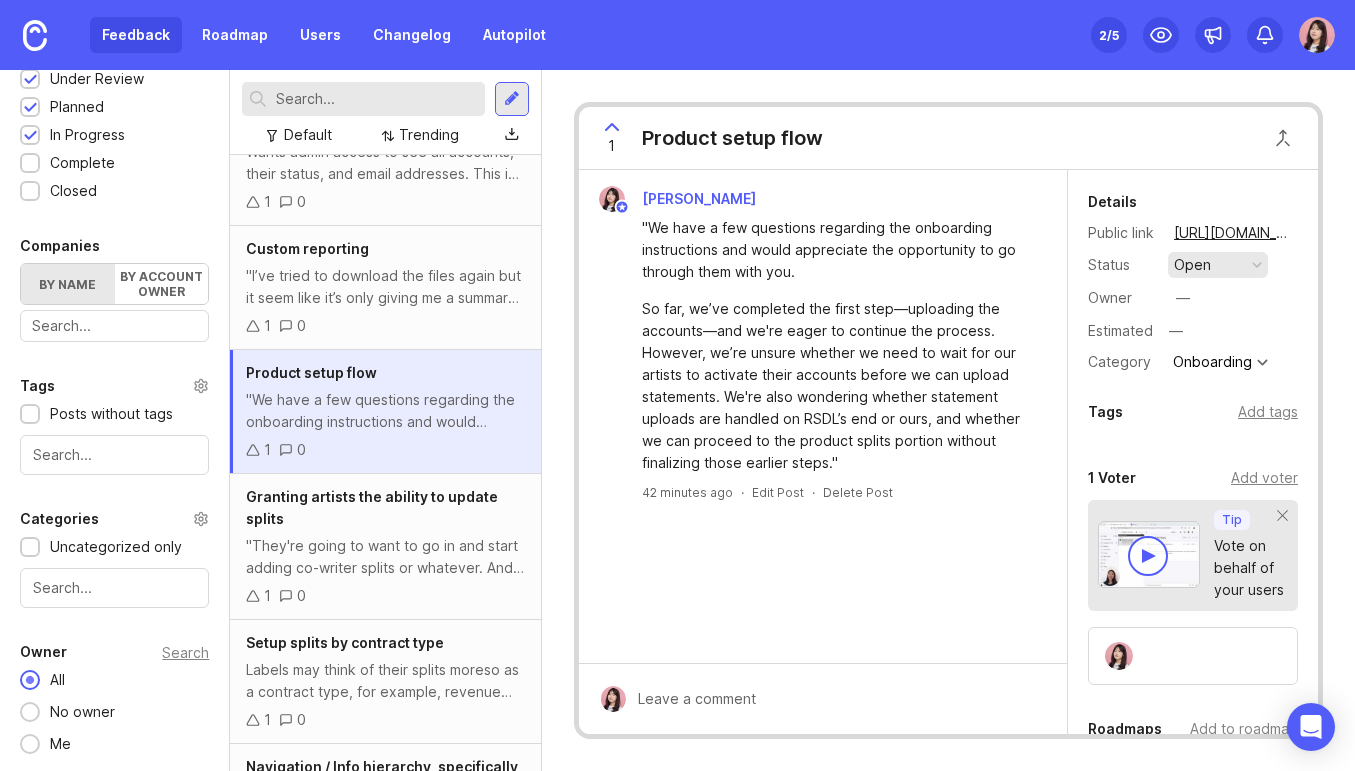 click on "open" at bounding box center [1218, 265] 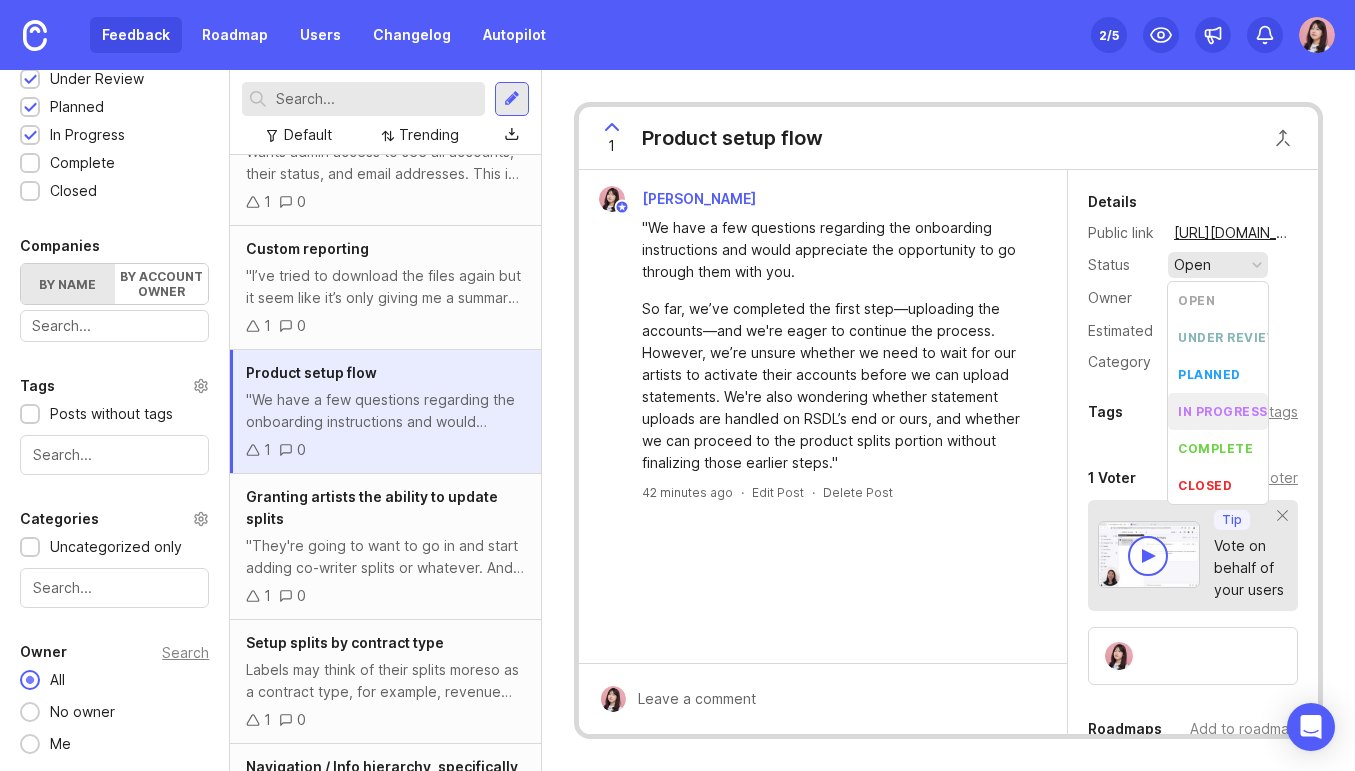 click on "in progress" at bounding box center [1223, 411] 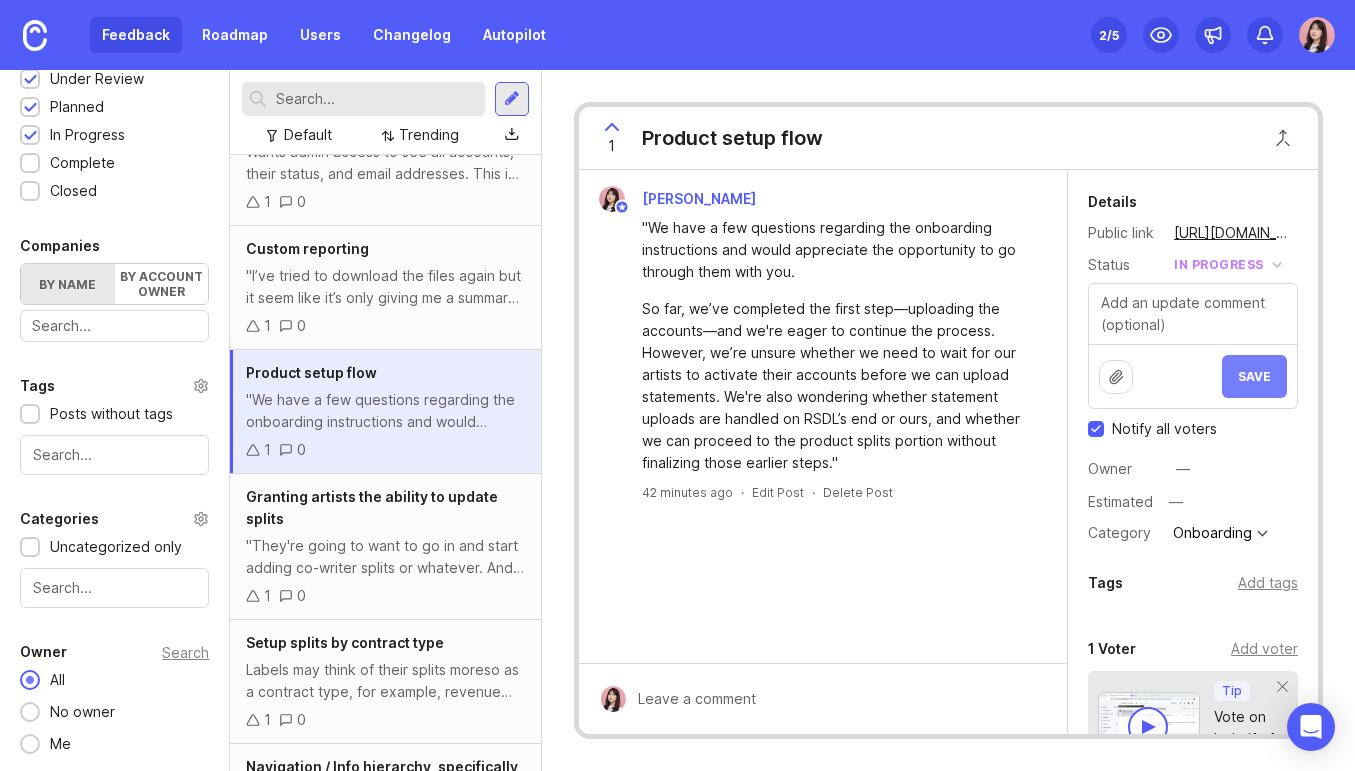 click on "Save" at bounding box center (1254, 376) 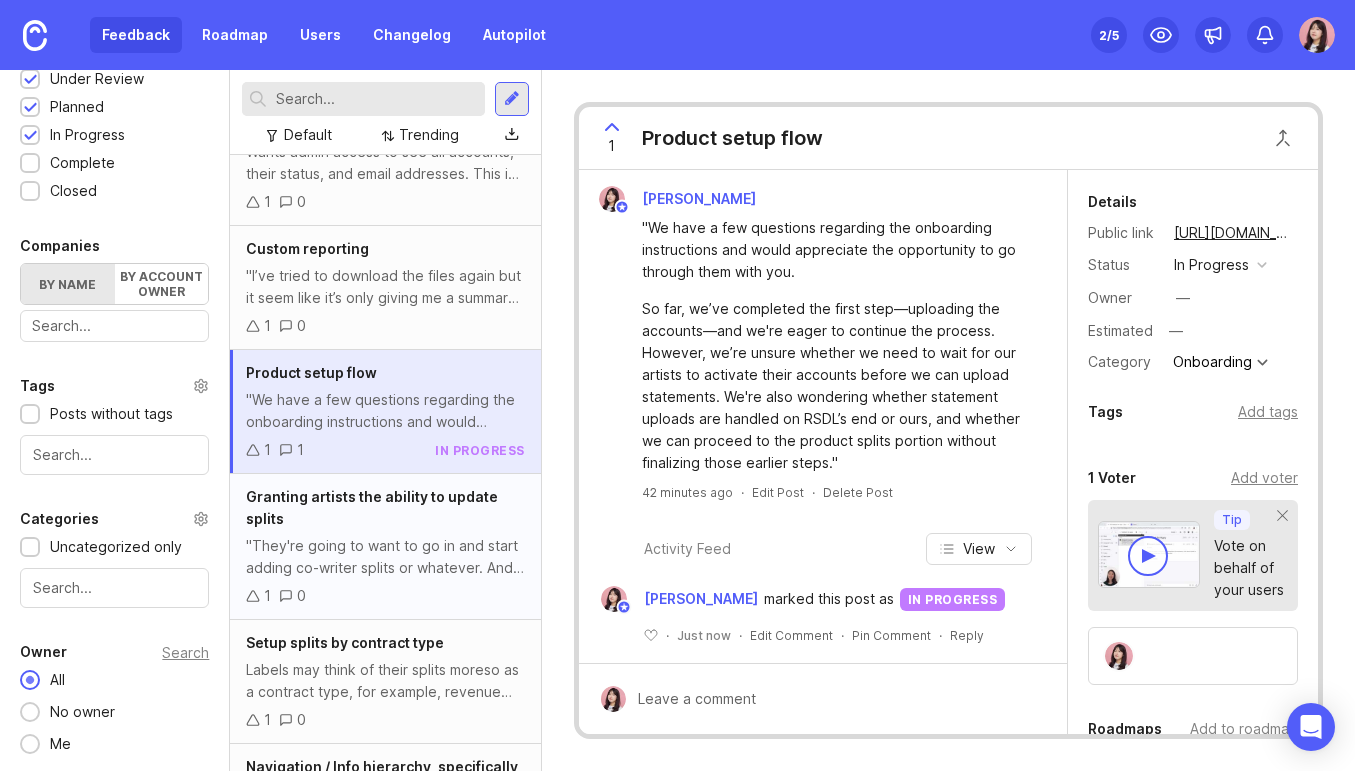 click on ""They're going to want to go in and start adding co-writer splits or whatever. And right now in RSDL, that has to be done one song at a time. I'm not able to do a sheet upload of new splits per song and have that update all at once."" at bounding box center (385, 557) 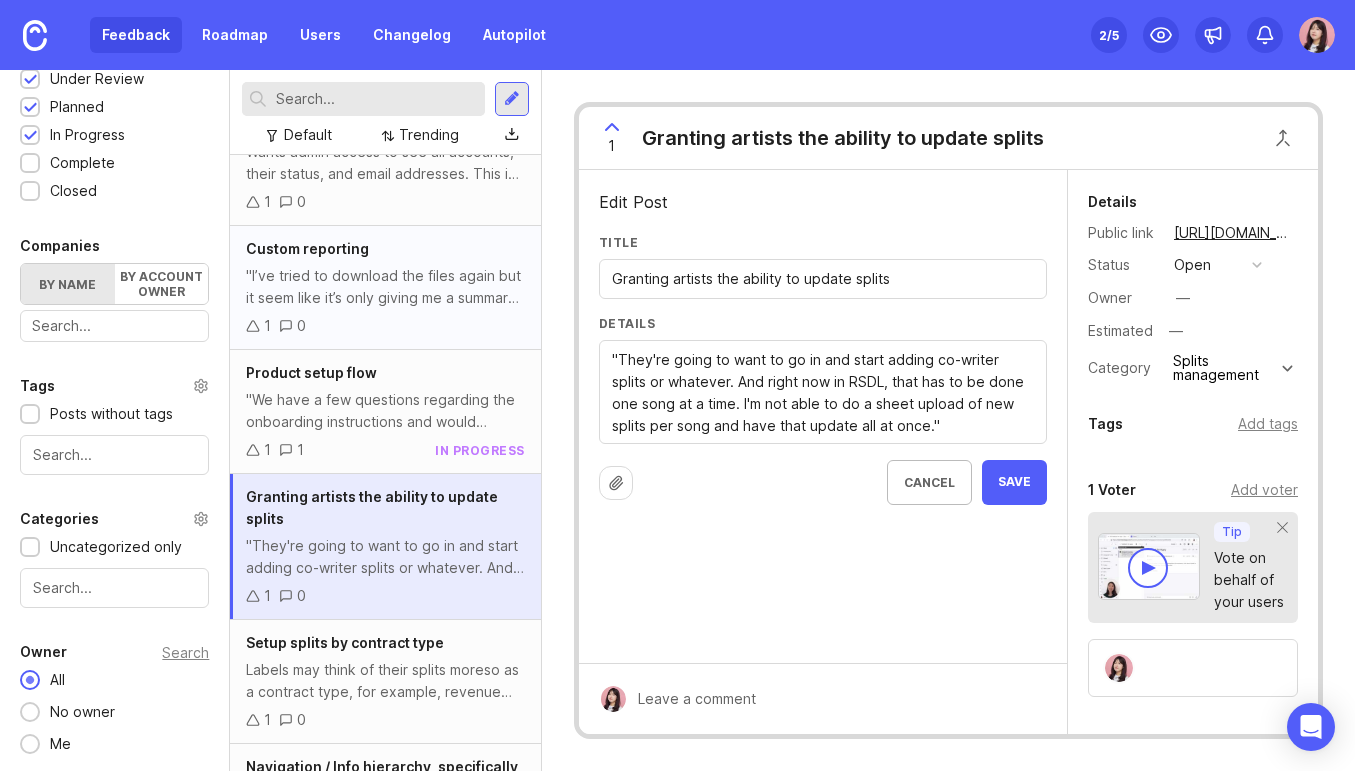drag, startPoint x: 897, startPoint y: 280, endPoint x: 351, endPoint y: 227, distance: 548.5663 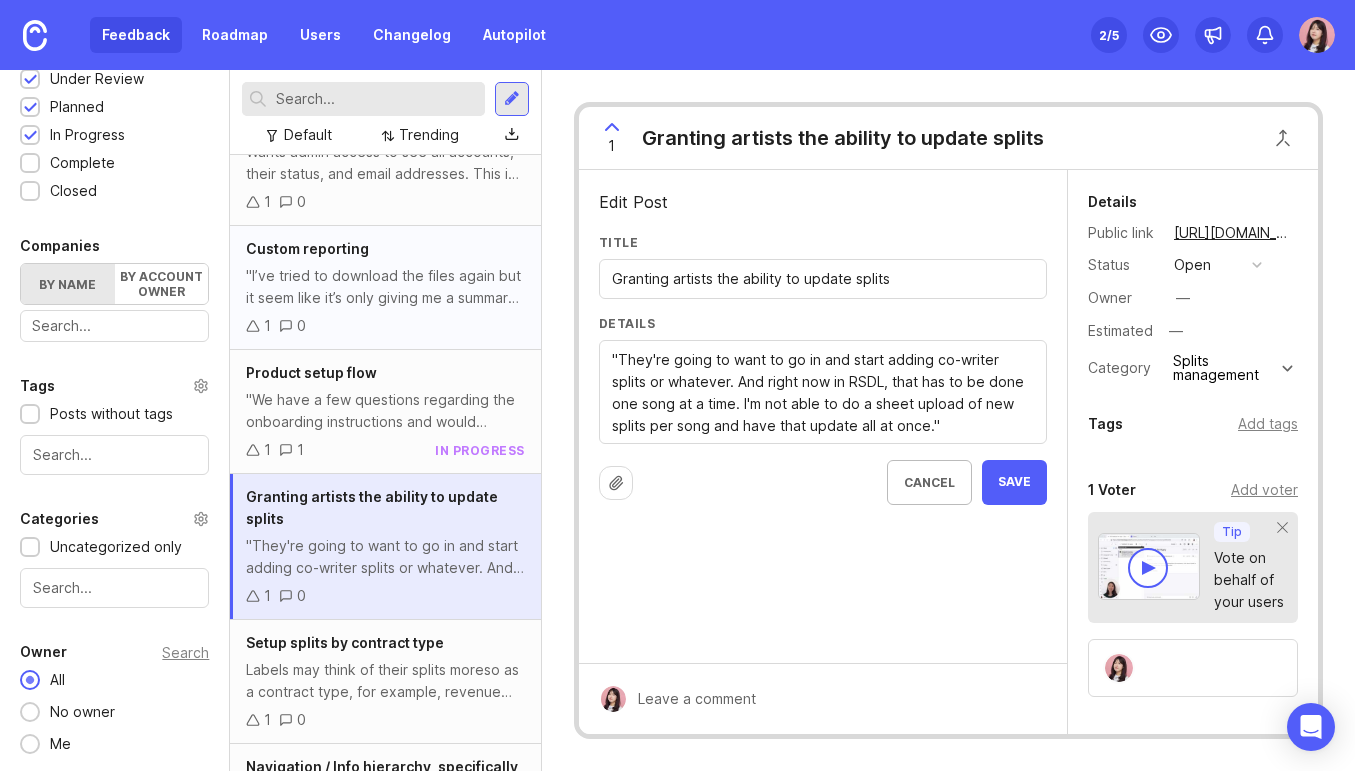 click on "User Segment Everyone (default) Date Range Posts Votes All time Boards Select All Feature Requests 39 1 Create board Status Reset Open 1 Under Review 1 Planned 1 In Progress 1 Complete 1 Closed 1 Companies By name By account owner There are no matching companies Tags Posts without tags Categories Uncategorized only Owner Search All No owner Me Default Trending Downloadable raw data for labels Mentions labels wanting to download raw data from RSDL instead of relying on GoDigiPath to pull it from a "gazillion line spreadsheet." 3 0 Account set up for payment processing 2 0 Payment scheduling/confirmation Allow the scheduling of payments to payees so they can match their books 2 0 Flag for split rights issues during product upload Request for a system flag to identify potential split rights issues or discrepancies 2 0 Birds-eye view of performance across all artists in roster 2 0 Alerts when conducting "health checks" on catalog 2 0 Self-service access to finances/payments 2 0 2 0 2 0 2 0 2 0 1 0 1 1 1 2 1 1" at bounding box center [677, 420] 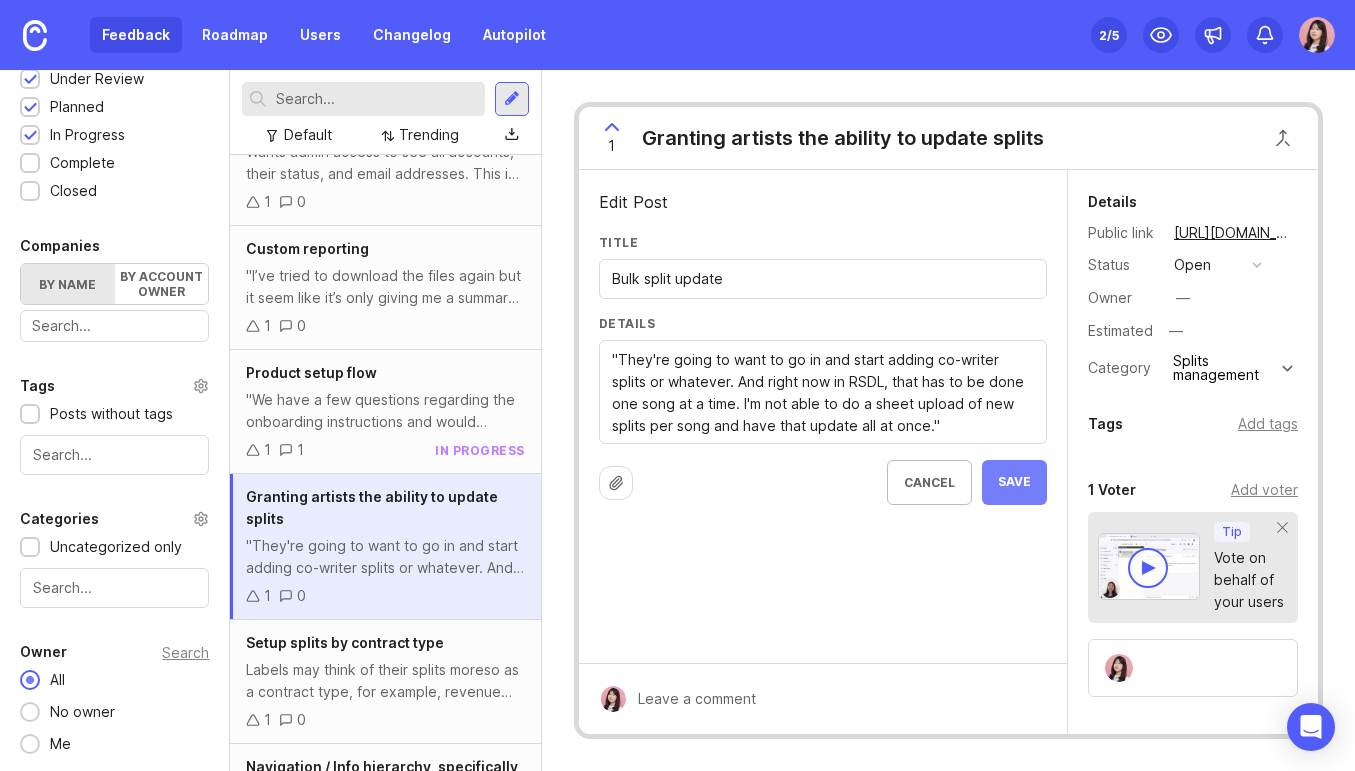 type on "Bulk split update" 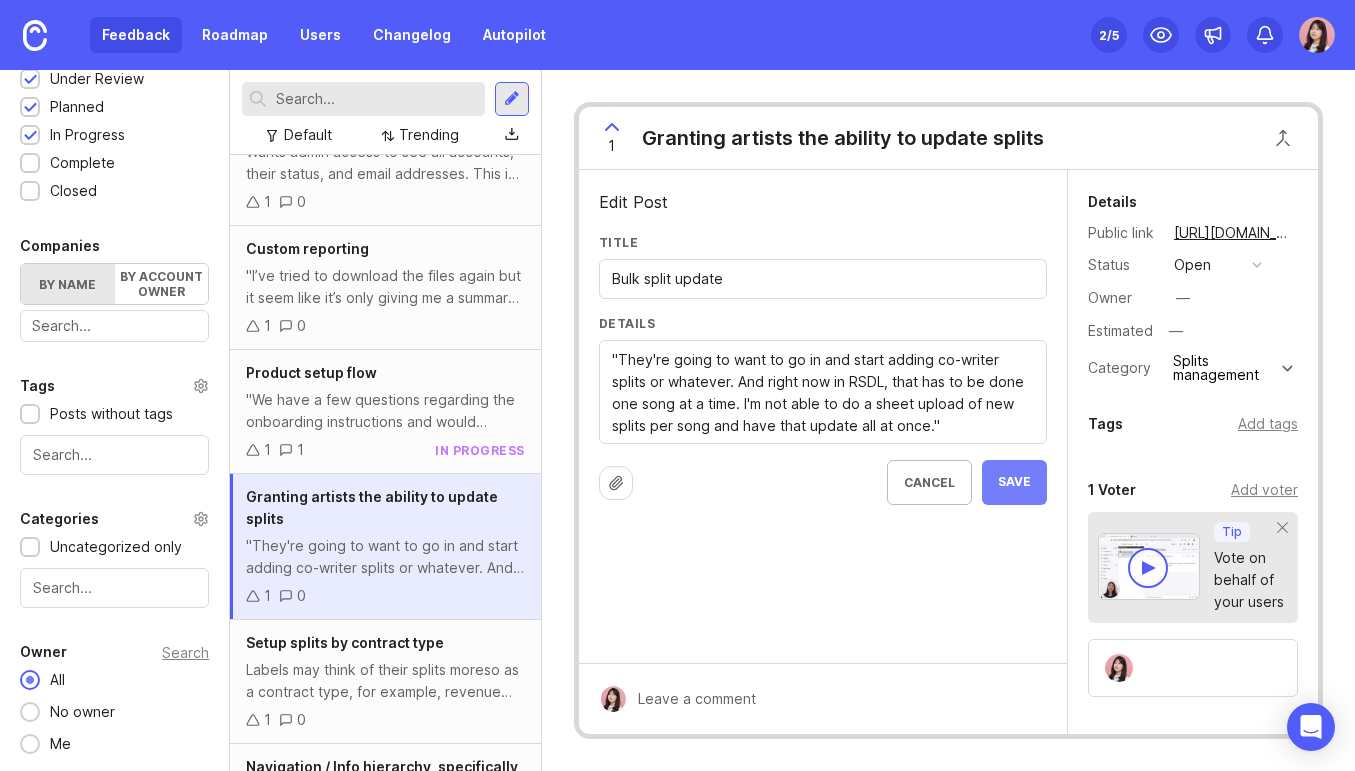 click on "Save" at bounding box center (1014, 482) 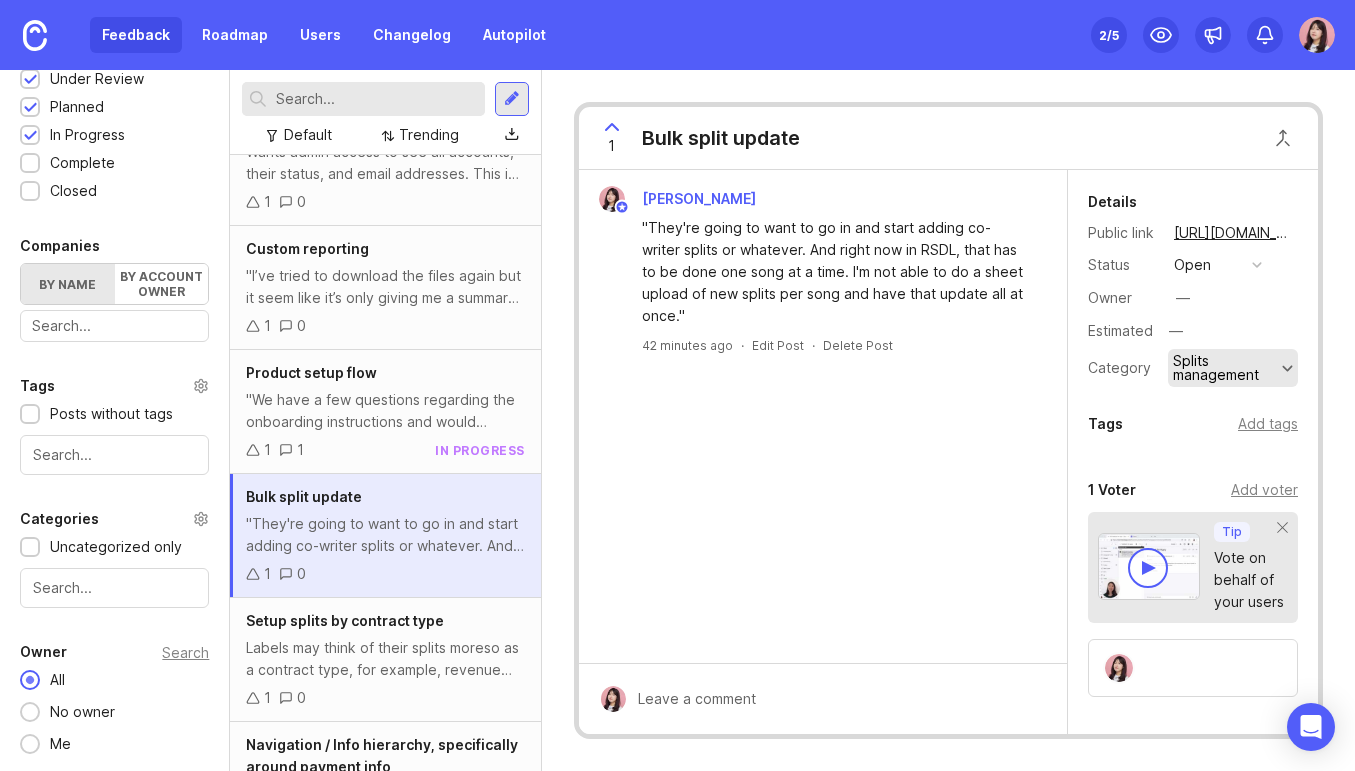 click on "Splits management" at bounding box center [1225, 368] 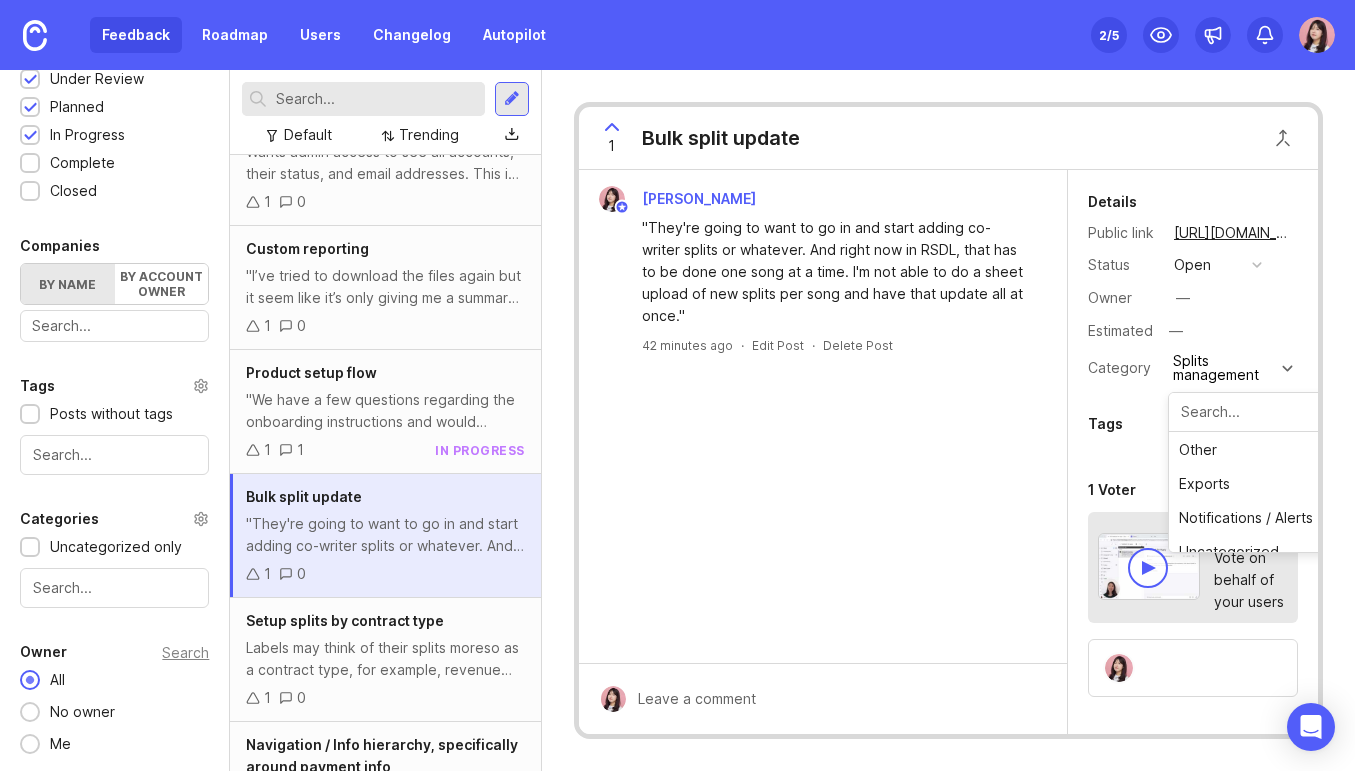 scroll, scrollTop: 248, scrollLeft: 0, axis: vertical 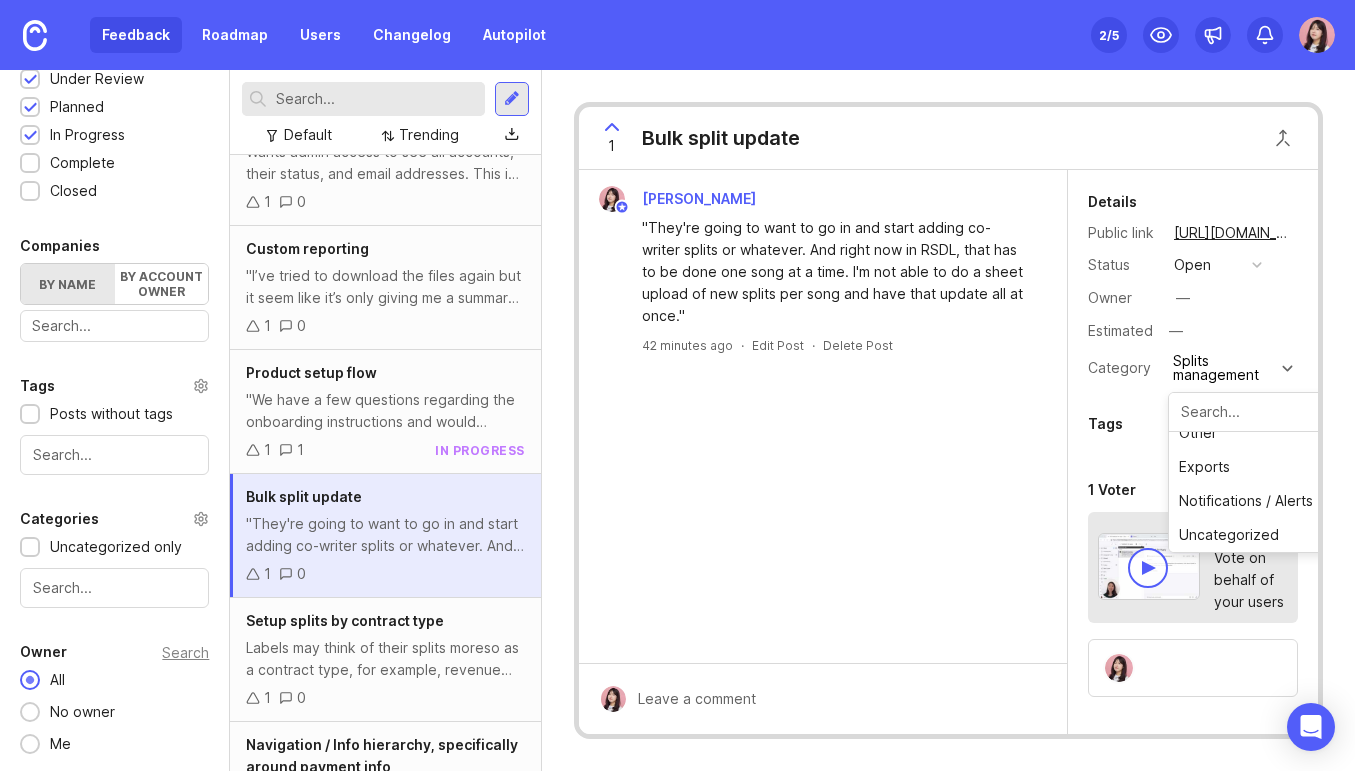 click on "[PERSON_NAME] "They're going to want to go in and start adding co-writer splits or whatever. And right now in RSDL, that has to be done one song at a time. I'm not able to do a sheet upload of new splits per song and have that update all at once." 42 minutes ago · Edit Post · Delete Post" at bounding box center (823, 416) 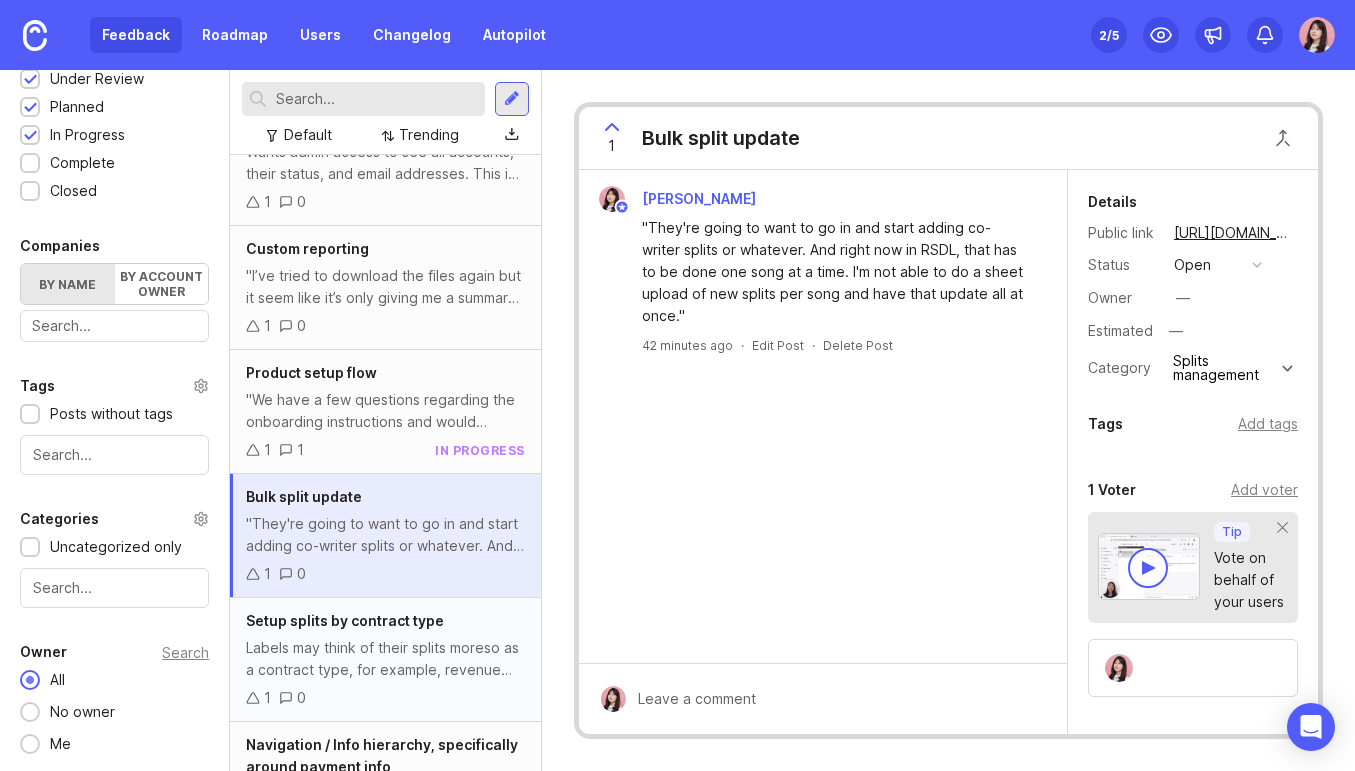 click on "Labels may think of their splits moreso as a contract type, for example, revenue split, net vs gross receipts, profit sharing, etc. Right now, split setup while flexible, doesn't make it obvious what sorts of deal terms a split can be. Making this more structured (along with a full custom option) can bring clarity in what RSDL can offer. There may be other forms of common deals that RSDL doesn't currently cover, which may require additional features for split setup." at bounding box center [385, 659] 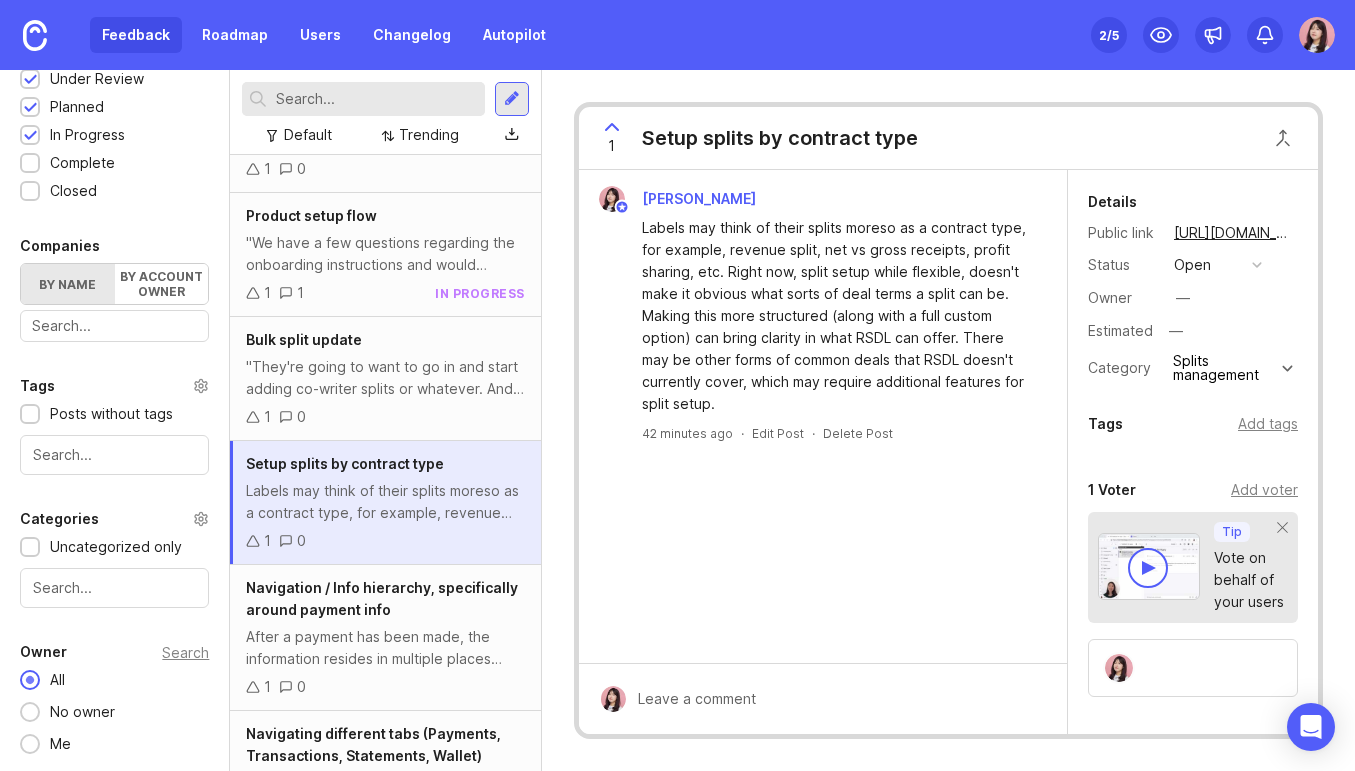 scroll, scrollTop: 4227, scrollLeft: 0, axis: vertical 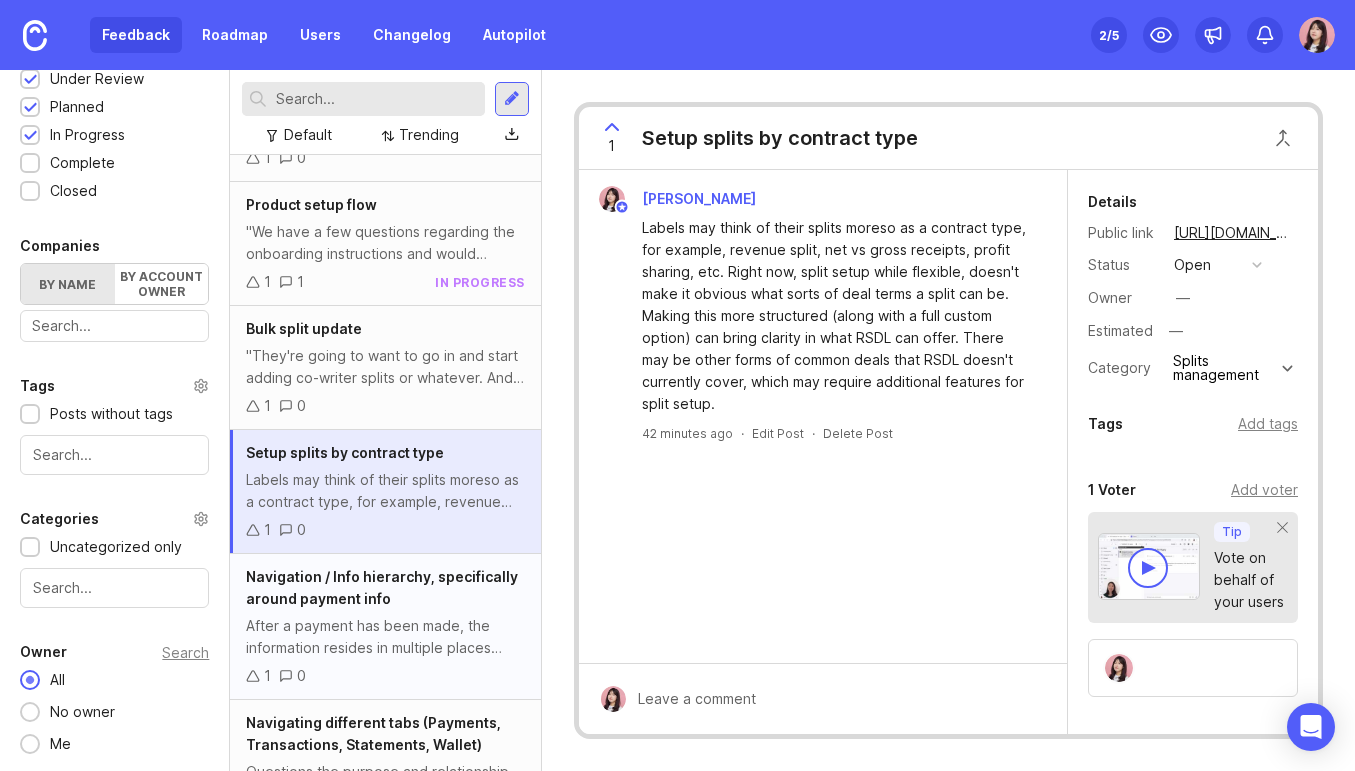 click on "Navigation / Info hierarchy, specifically around payment info" at bounding box center (385, 588) 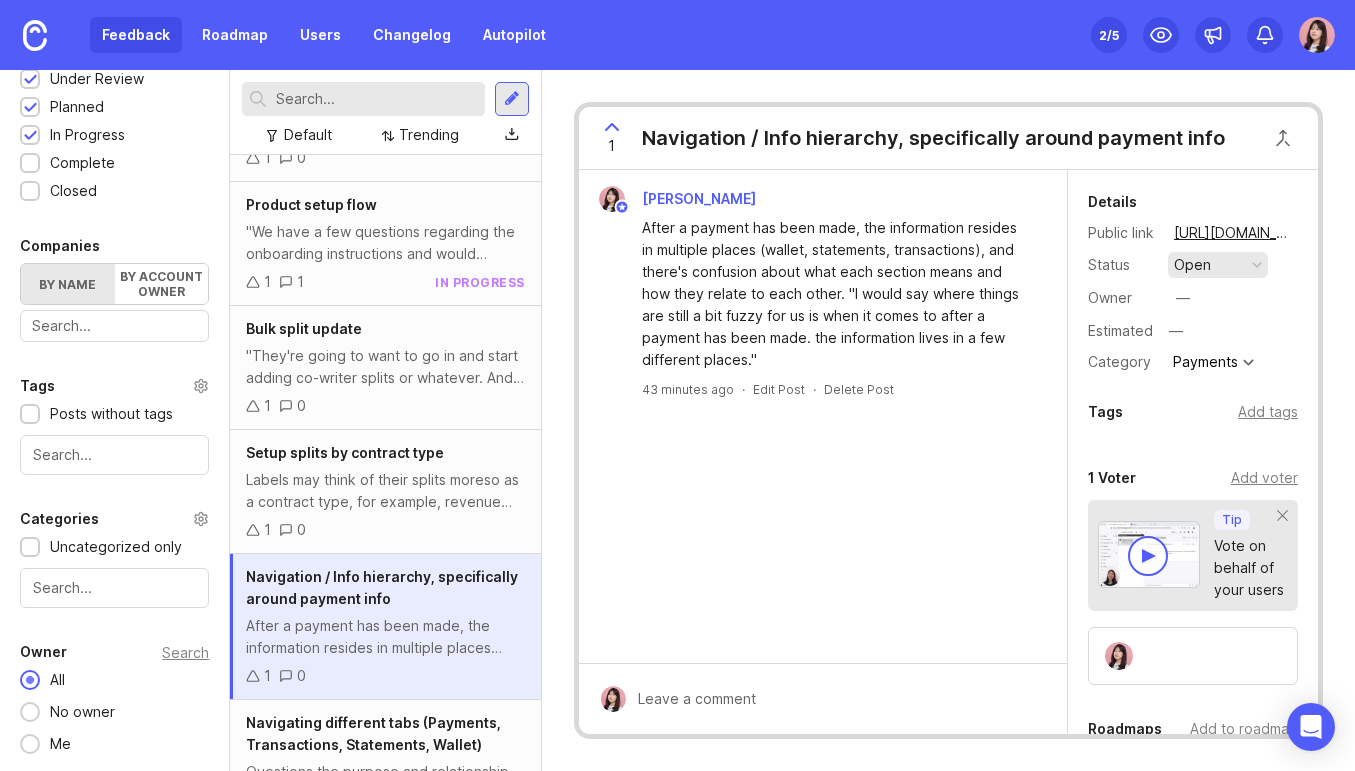 click on "open" at bounding box center [1218, 265] 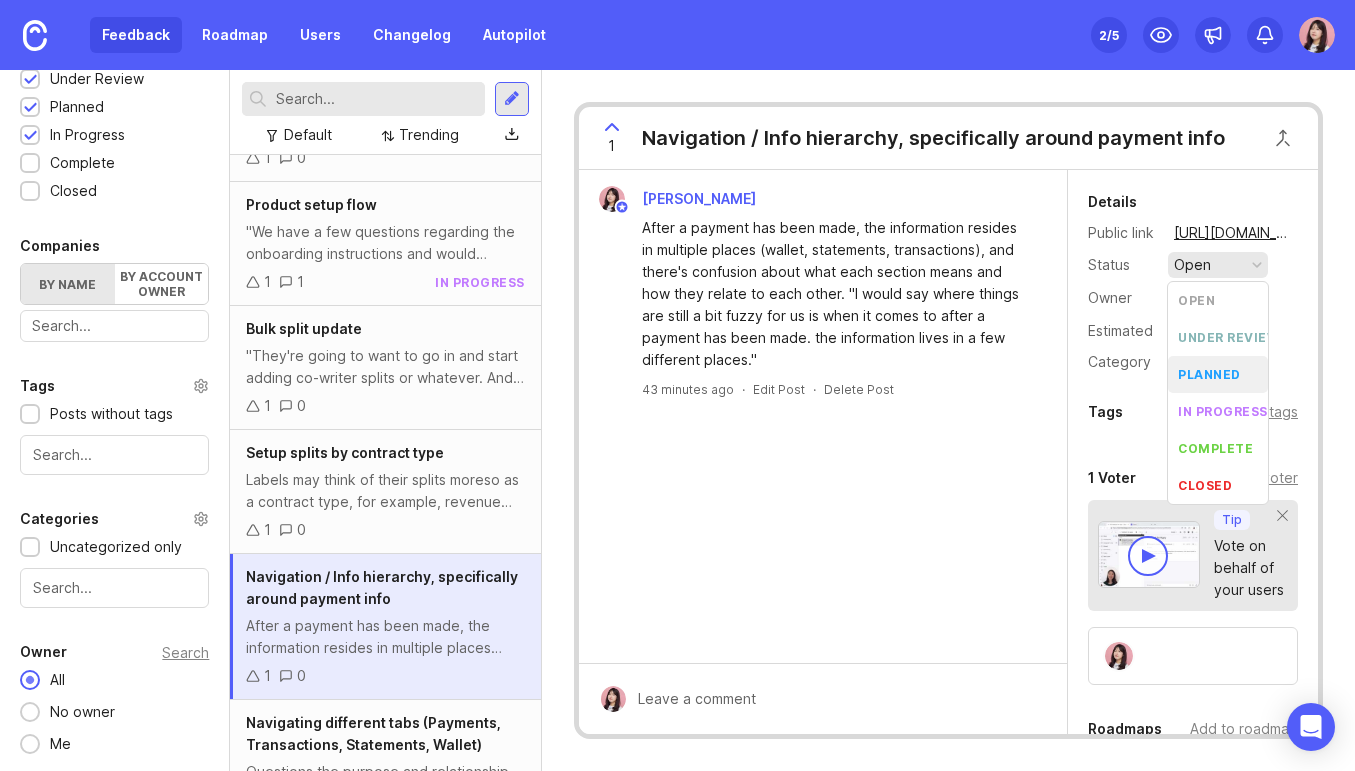 click on "planned" at bounding box center [1218, 374] 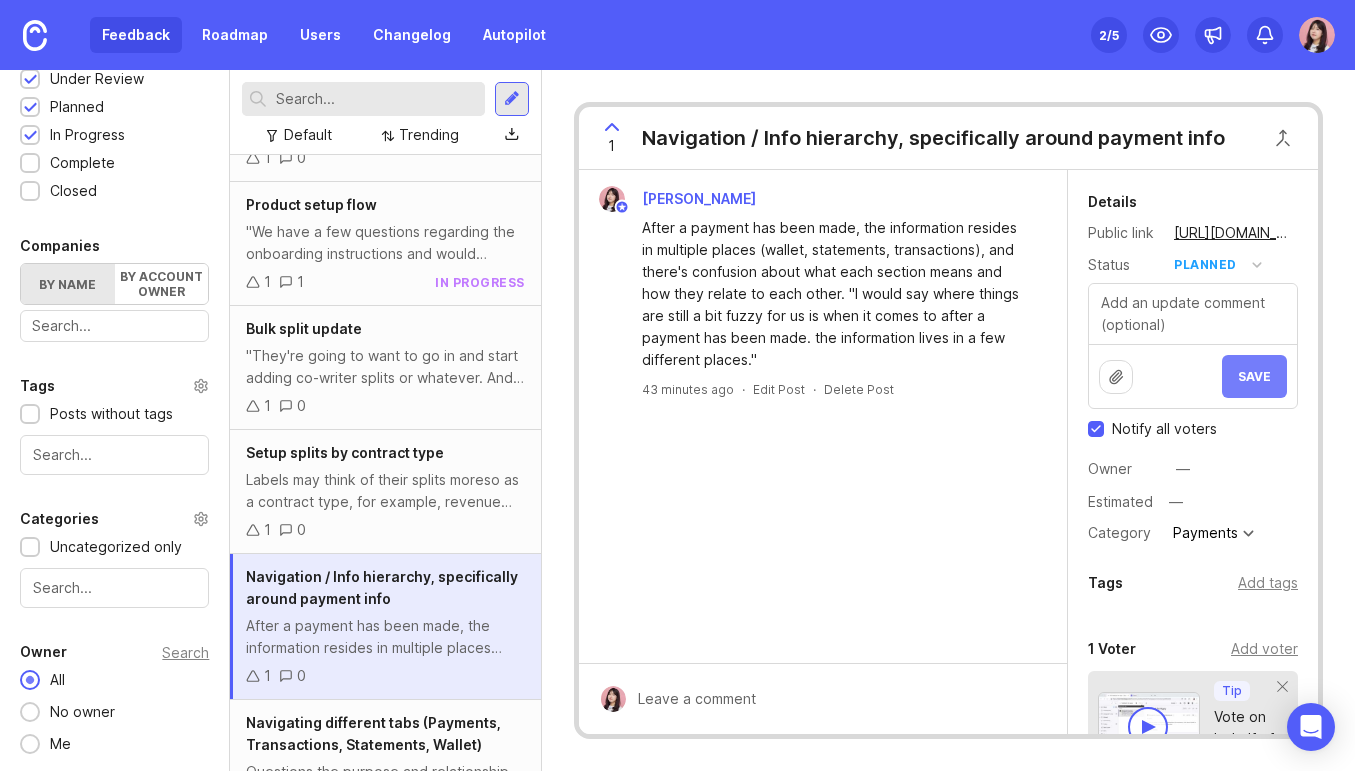 click on "Save" at bounding box center [1254, 376] 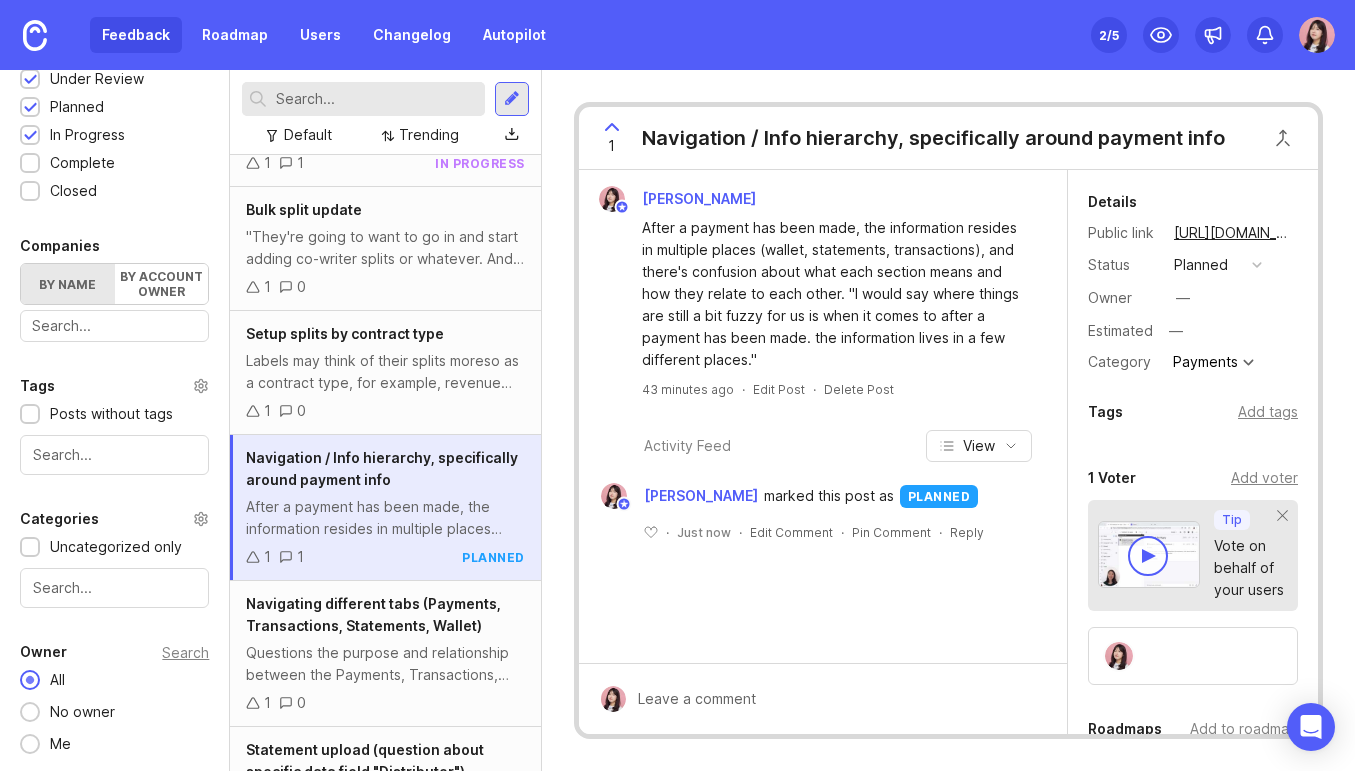scroll, scrollTop: 4348, scrollLeft: 0, axis: vertical 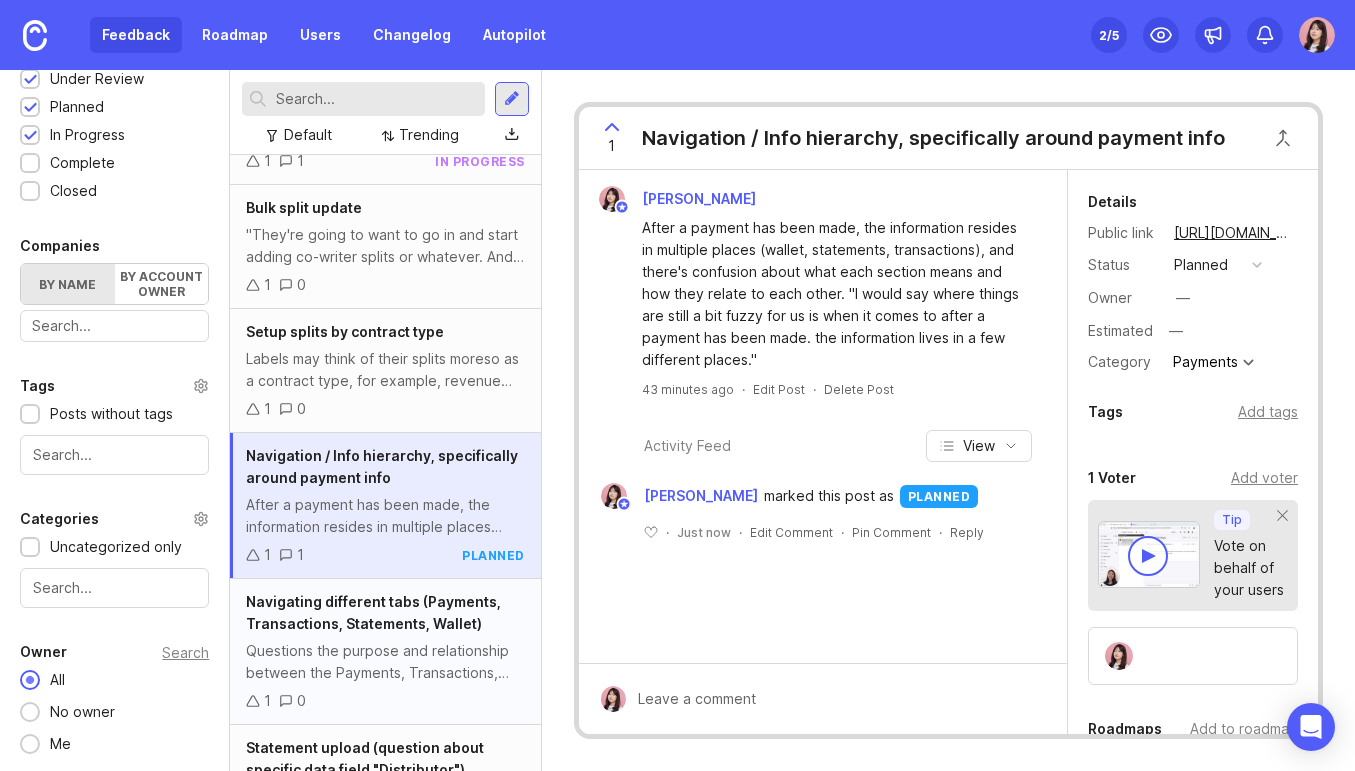 click on "Navigating different tabs (Payments, Transactions, Statements, Wallet)" at bounding box center [373, 612] 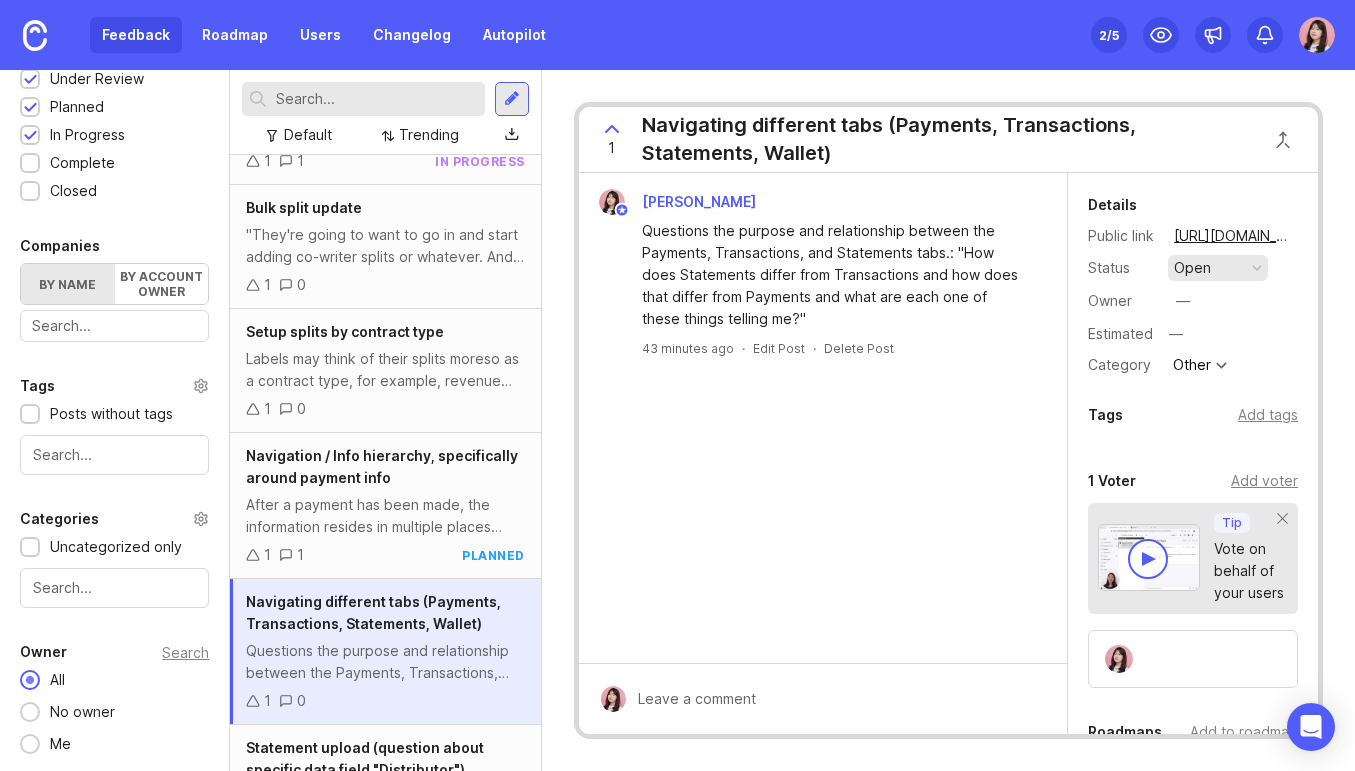 click on "open" at bounding box center (1218, 268) 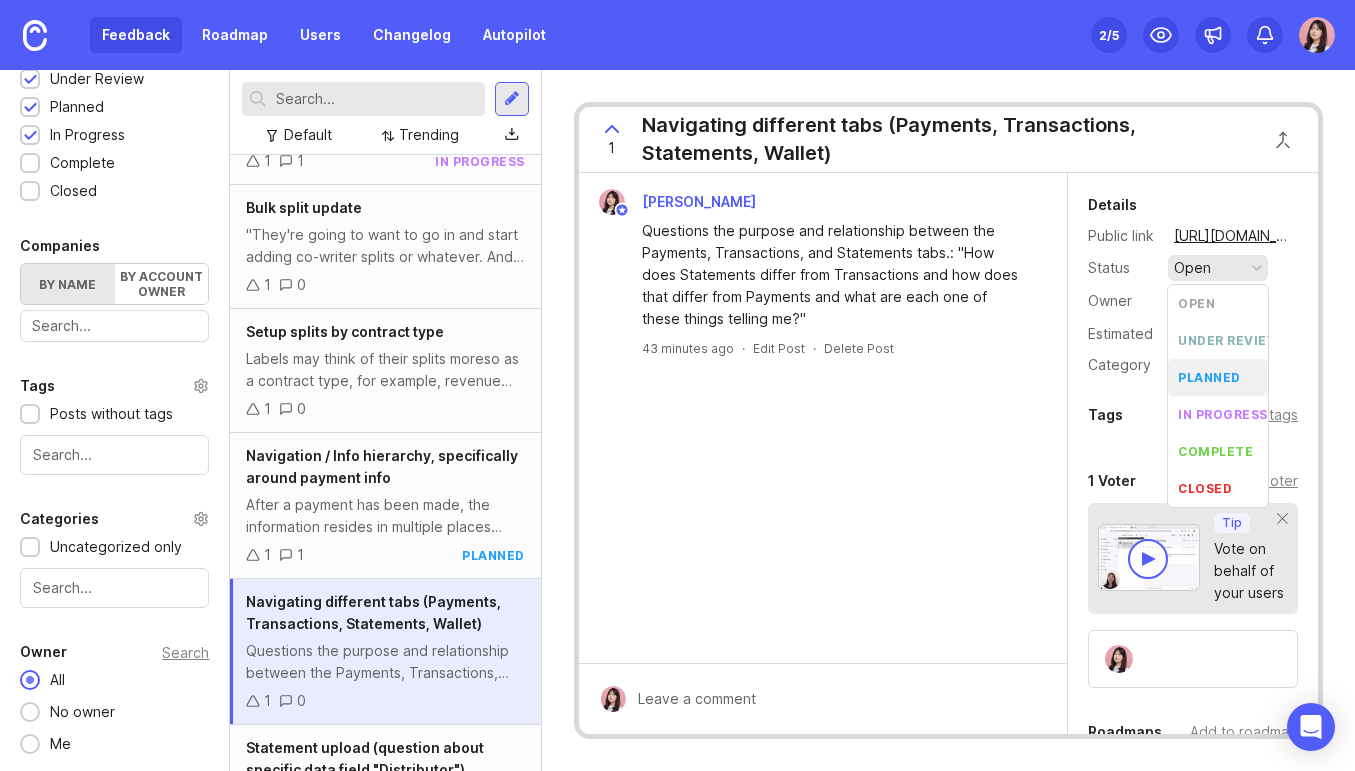 click on "planned" at bounding box center (1209, 377) 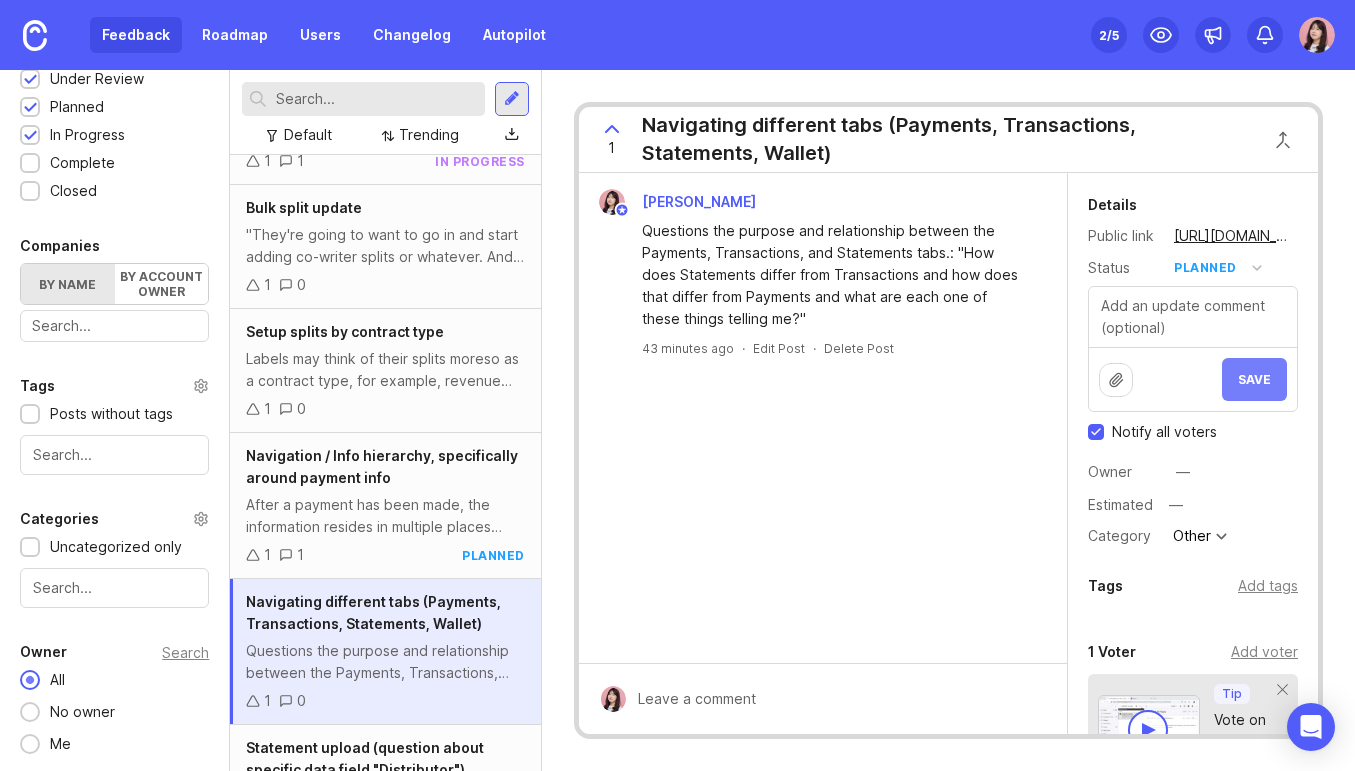 click on "Save" at bounding box center (1254, 379) 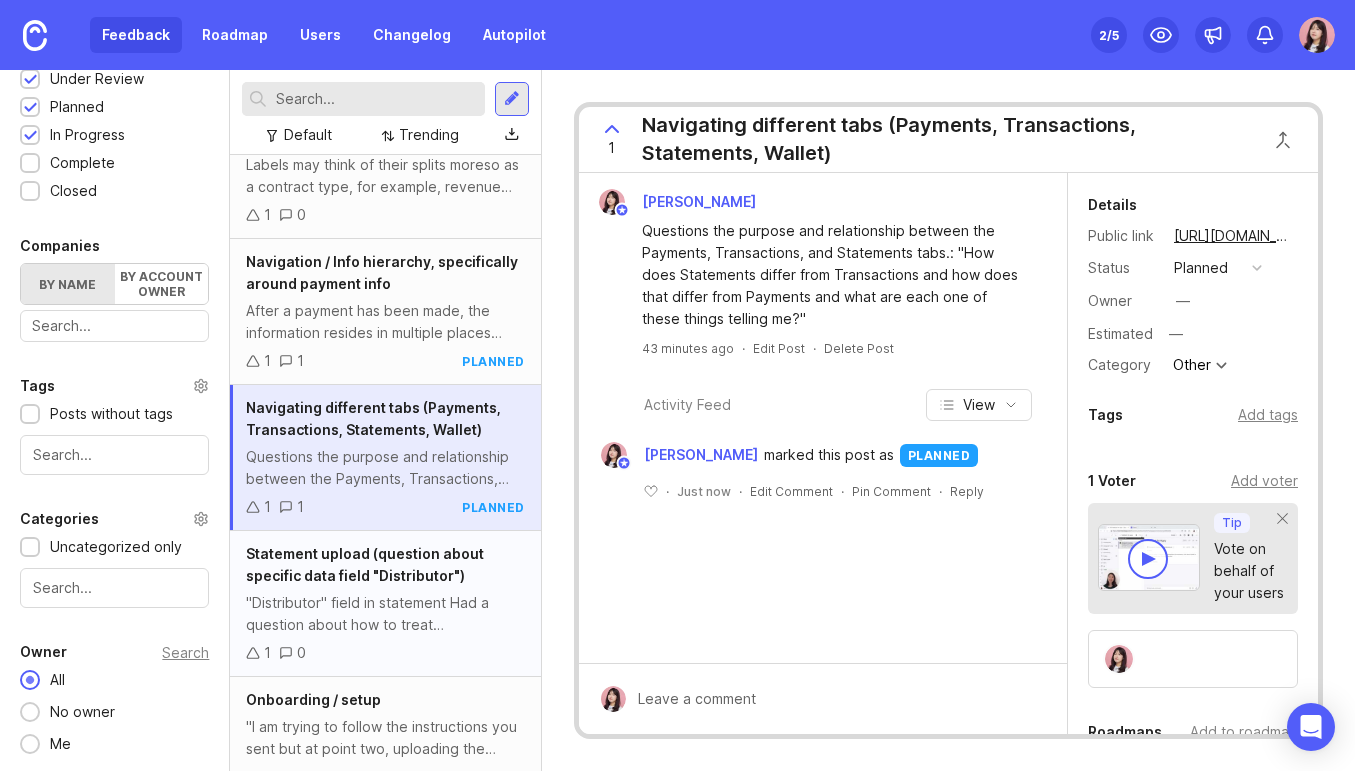 scroll, scrollTop: 4544, scrollLeft: 0, axis: vertical 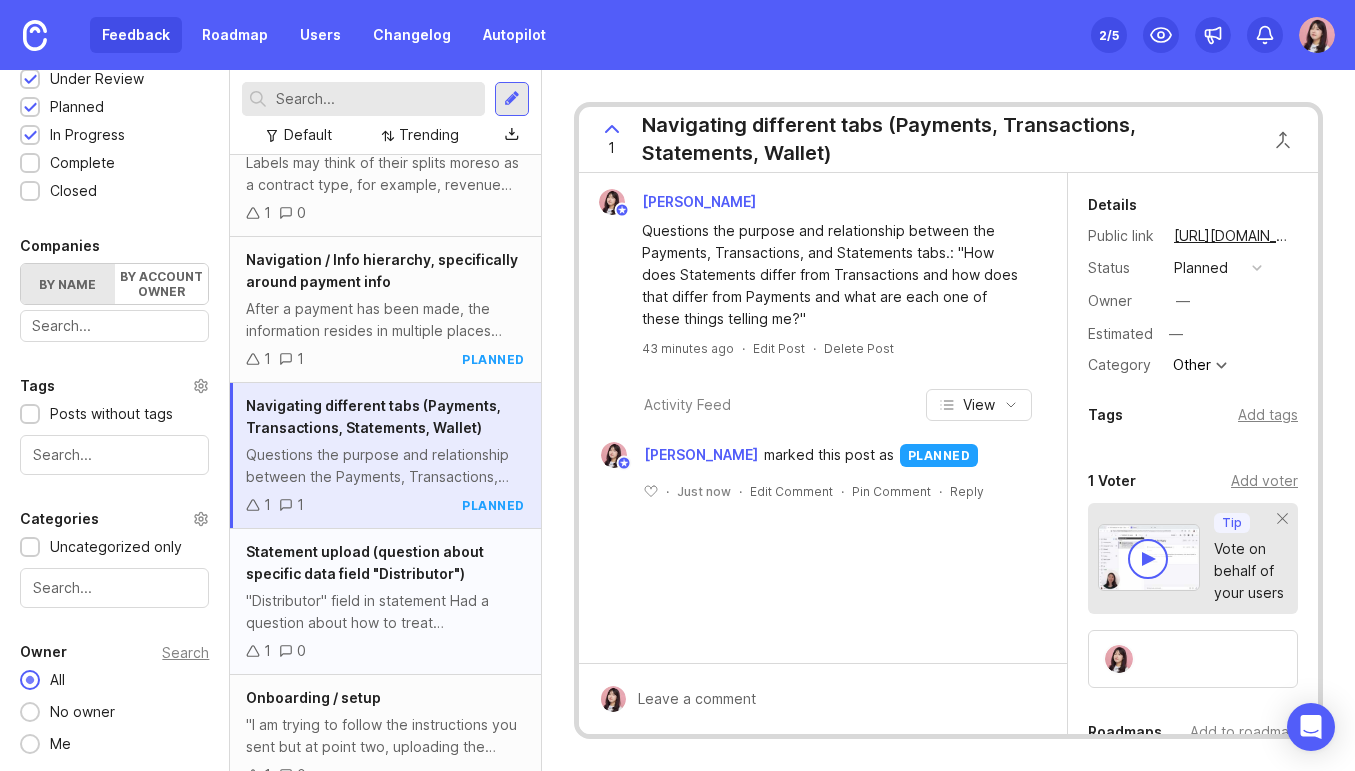 click on "Statement upload (question about specific data field "Distributor")" at bounding box center (365, 562) 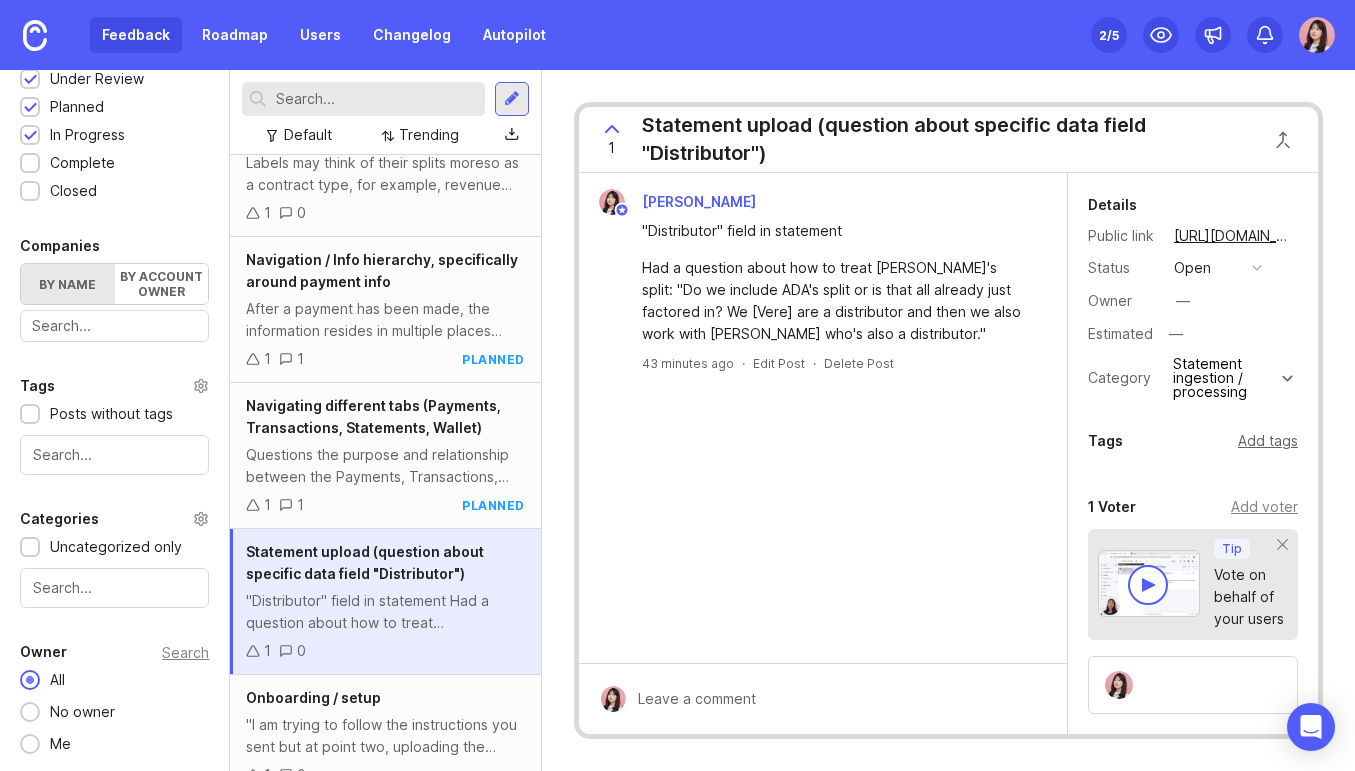 click on "Add tags" at bounding box center (1268, 441) 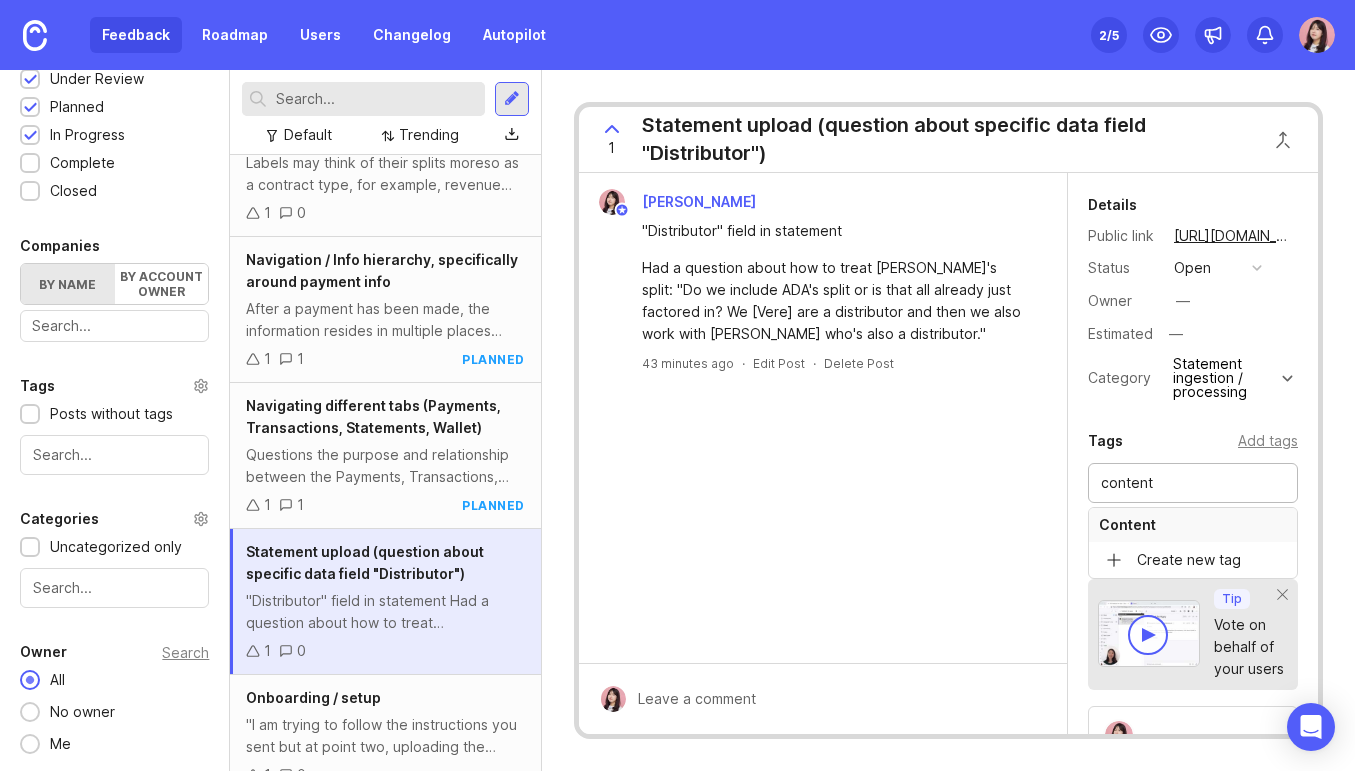 type on "content" 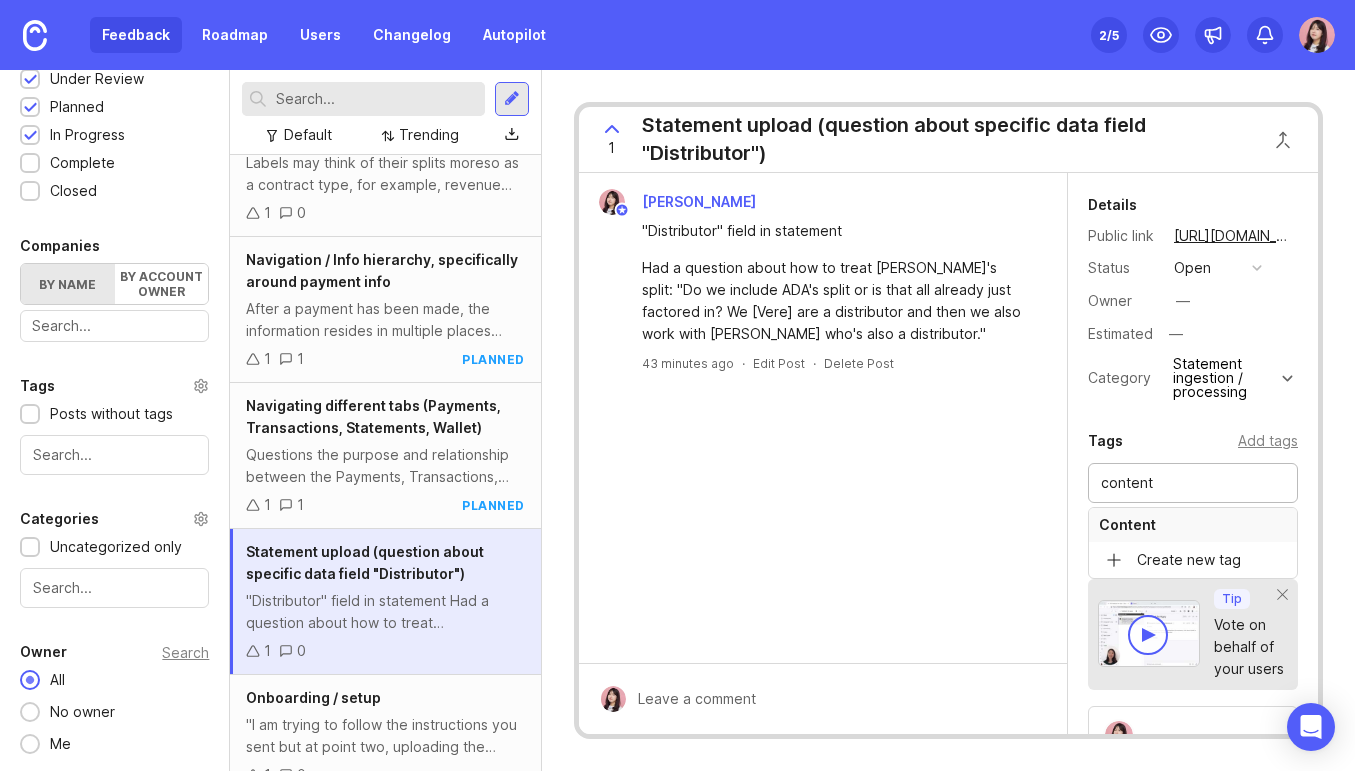 type 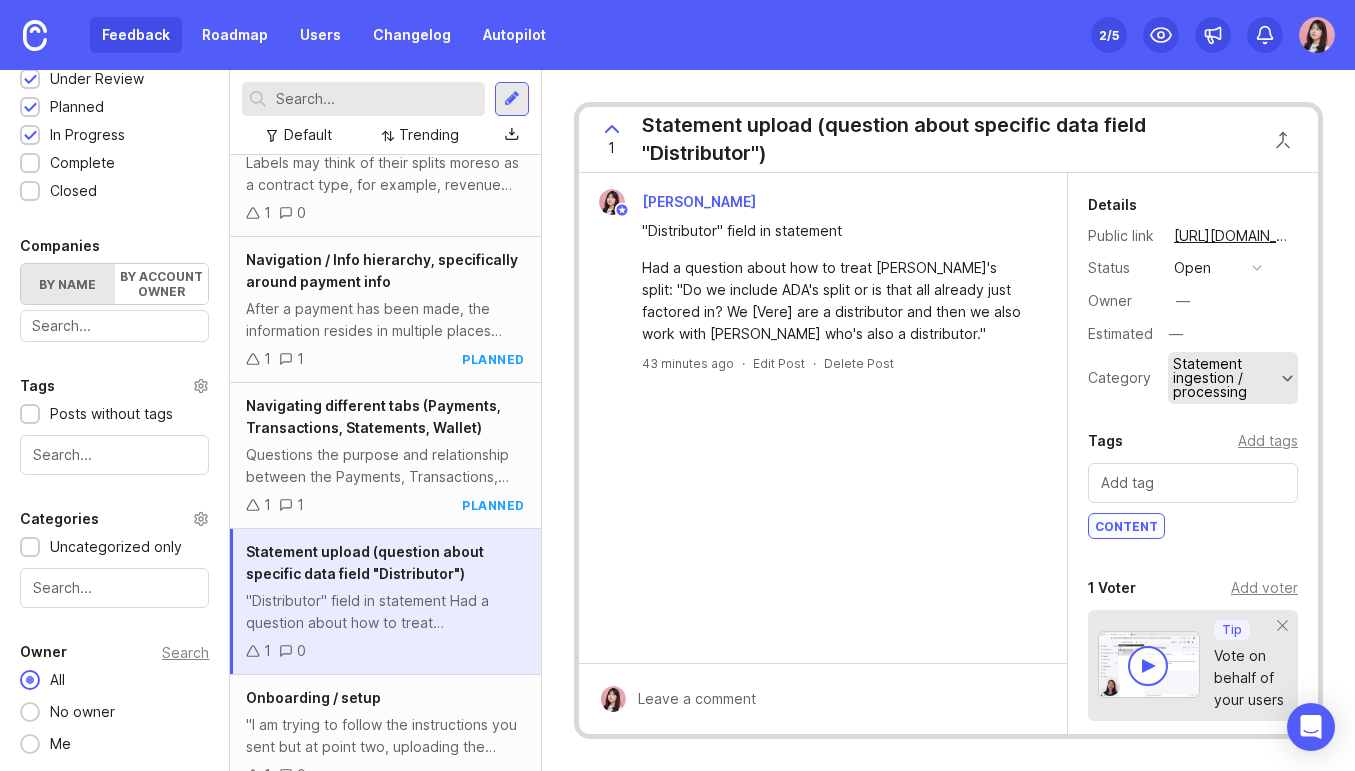 click on "Statement ingestion / processing" at bounding box center [1225, 378] 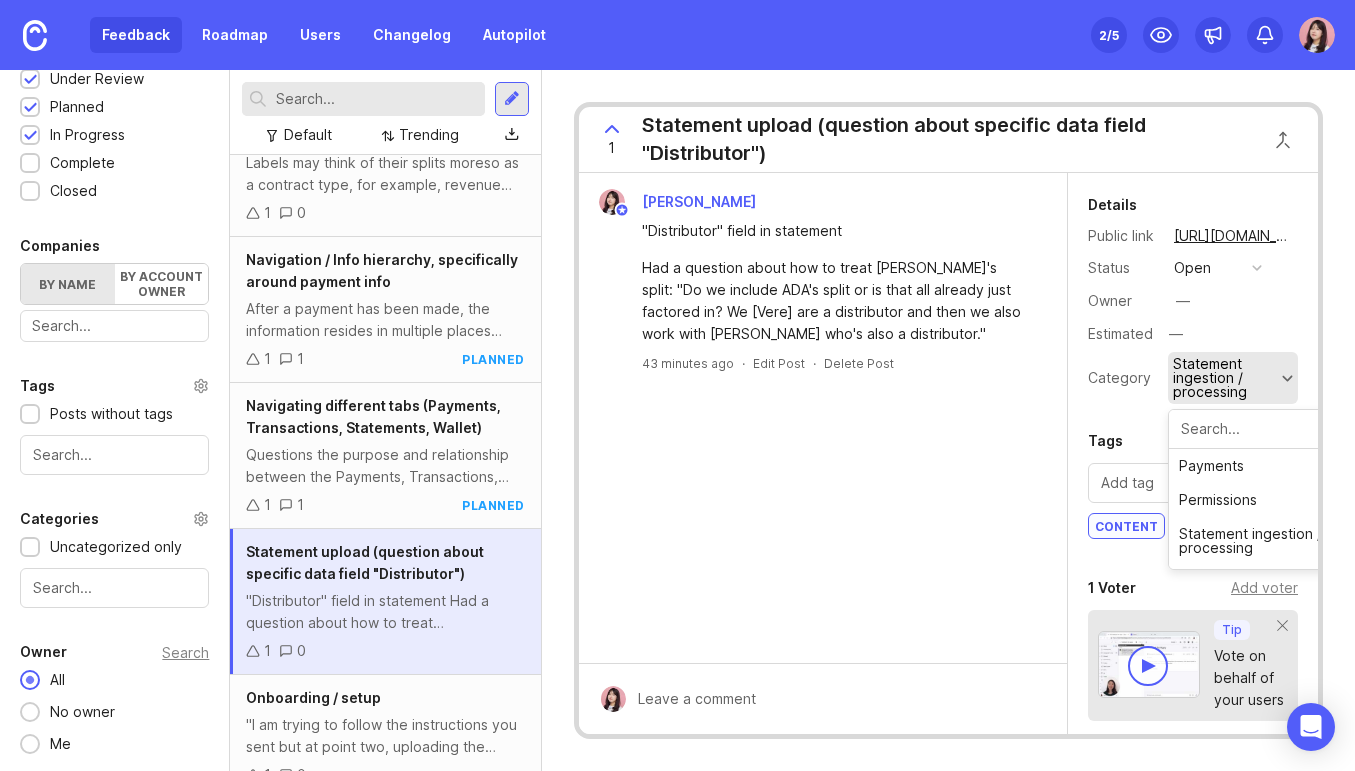 click on "Statement ingestion / processing" at bounding box center (1225, 378) 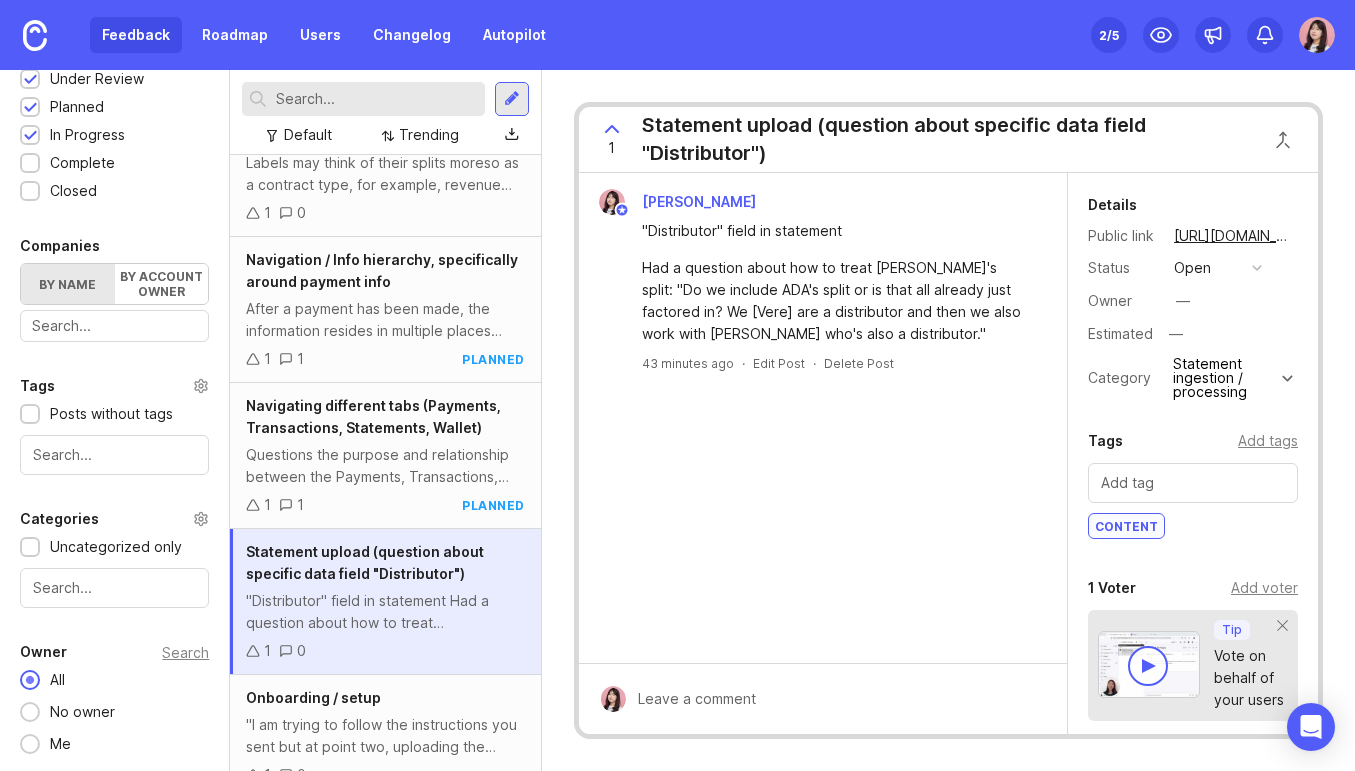 click on "[PERSON_NAME] "Distributor" field in statement Had a question about how to treat [PERSON_NAME]'s split: "Do we include [PERSON_NAME]'s split or is that all already just factored in? We [Vere] are a distributor and then we also work with [PERSON_NAME] who's also a distributor." 43 minutes ago · Edit Post · Delete Post" at bounding box center [823, 418] 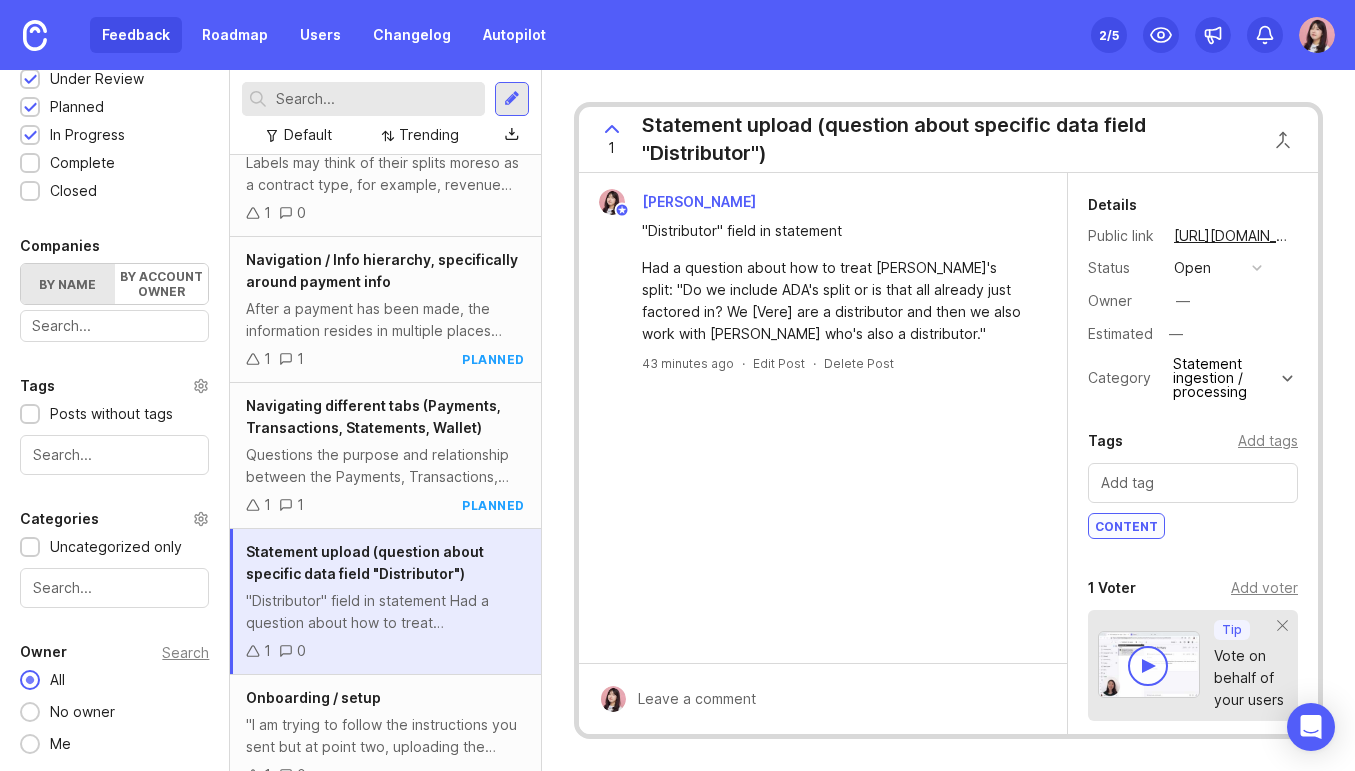 scroll, scrollTop: 4572, scrollLeft: 0, axis: vertical 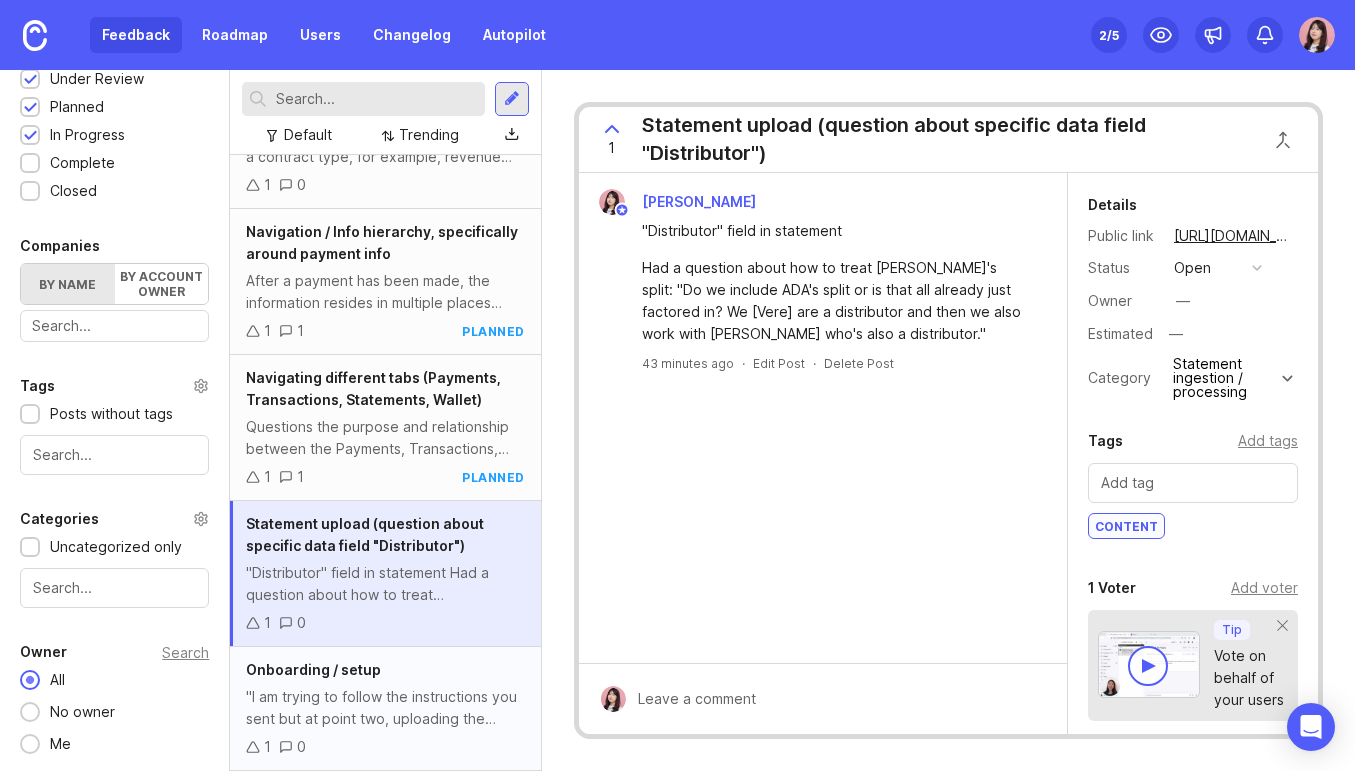 click on ""I am trying to follow the instructions you sent but at point two, uploading the accounts, I am getting a message saying I need to add a distributor first and I am not fully sure on some of the things I need to fill out on that page.  Would you be able to help me get that set up so I can try and navigate the rest of the onboarding document?"" at bounding box center (385, 708) 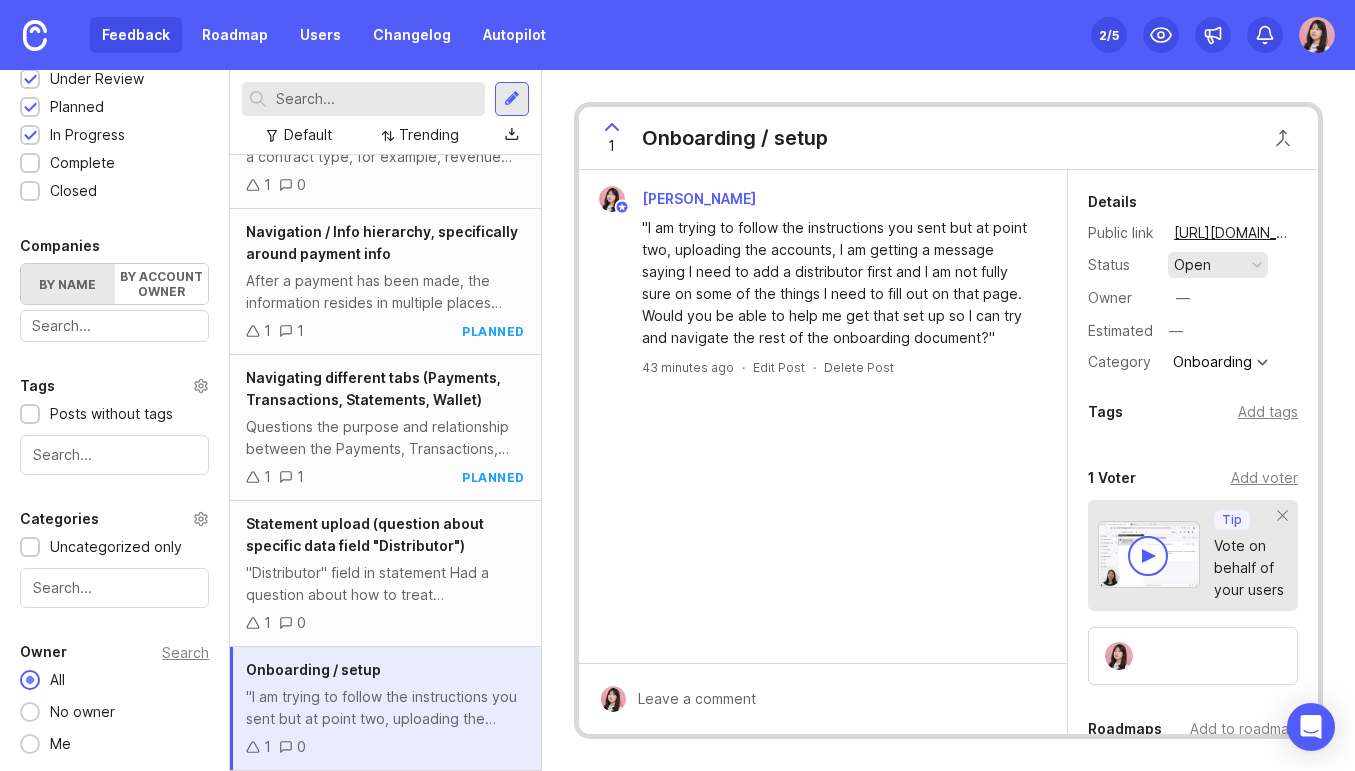 click on "open" at bounding box center [1192, 265] 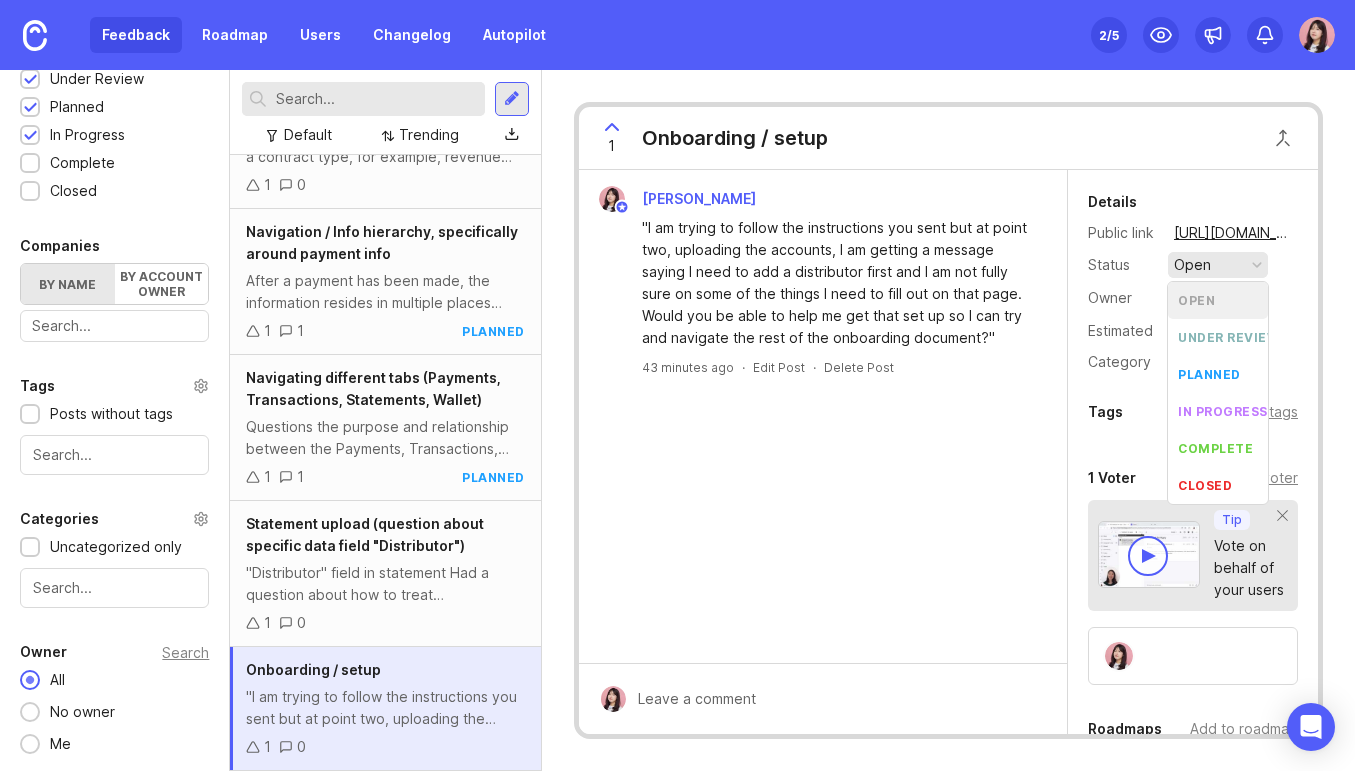 click on "open" at bounding box center (1192, 265) 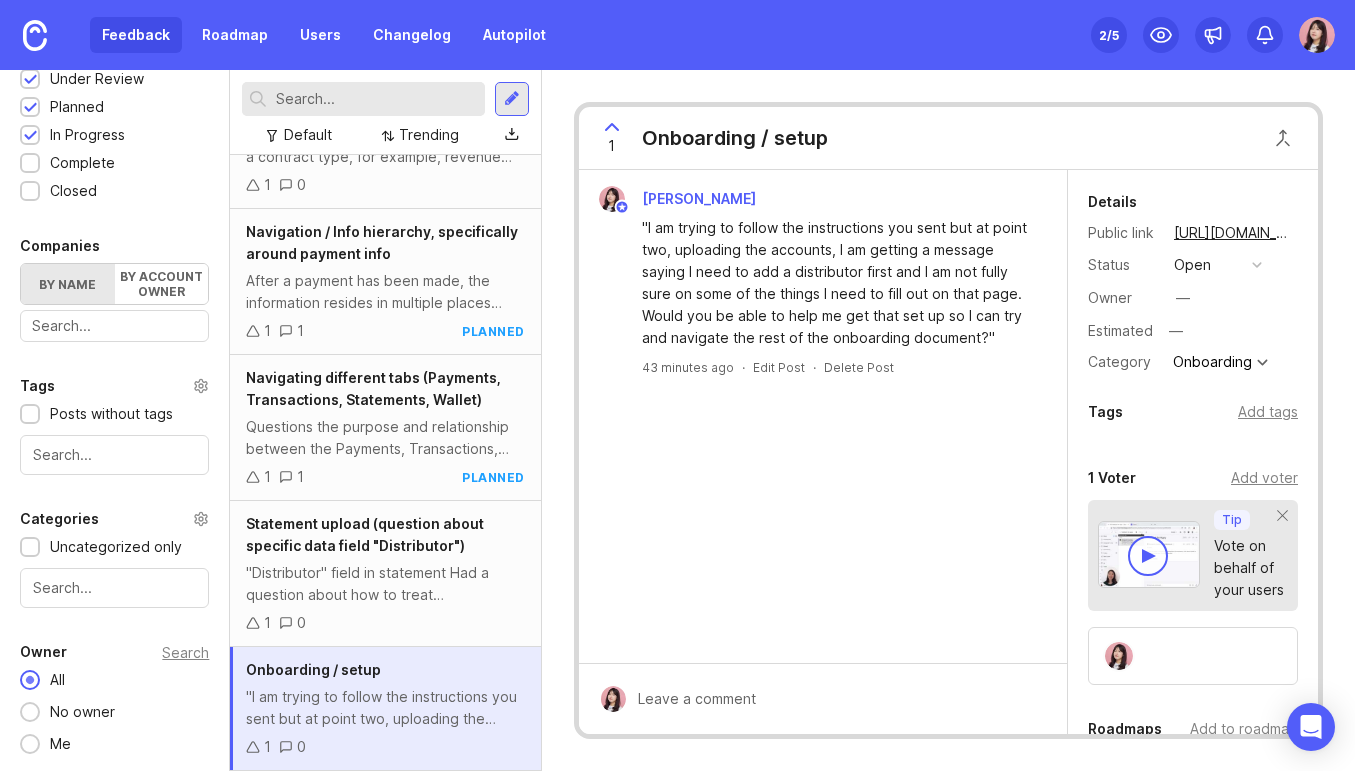 click on "[PERSON_NAME] "I am trying to follow the instructions you sent but at point two, uploading the accounts, I am getting a message saying I need to add a distributor first and I am not fully sure on some of the things I need to fill out on that page.  Would you be able to help me get that set up so I can try and navigate the rest of the onboarding document?" 43 minutes ago · Edit Post · Delete Post" at bounding box center (823, 416) 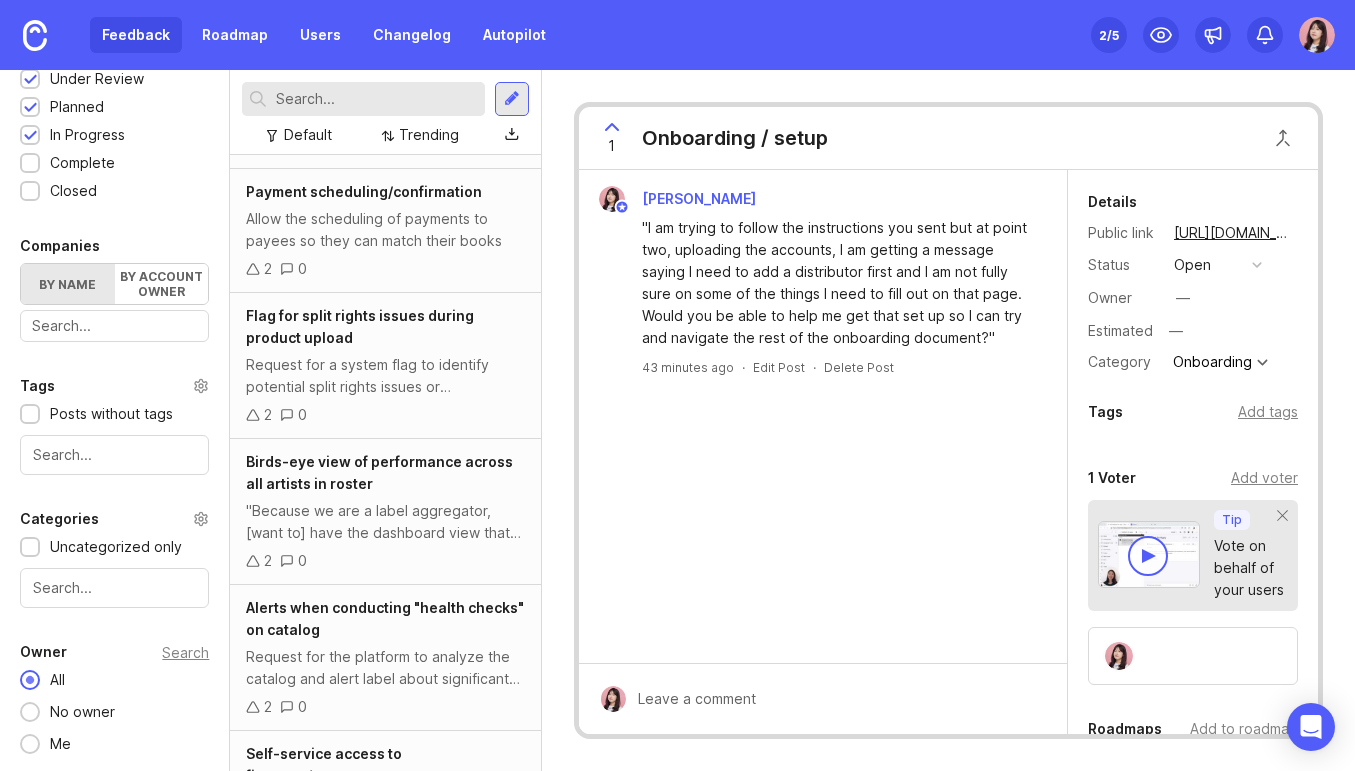scroll, scrollTop: 0, scrollLeft: 0, axis: both 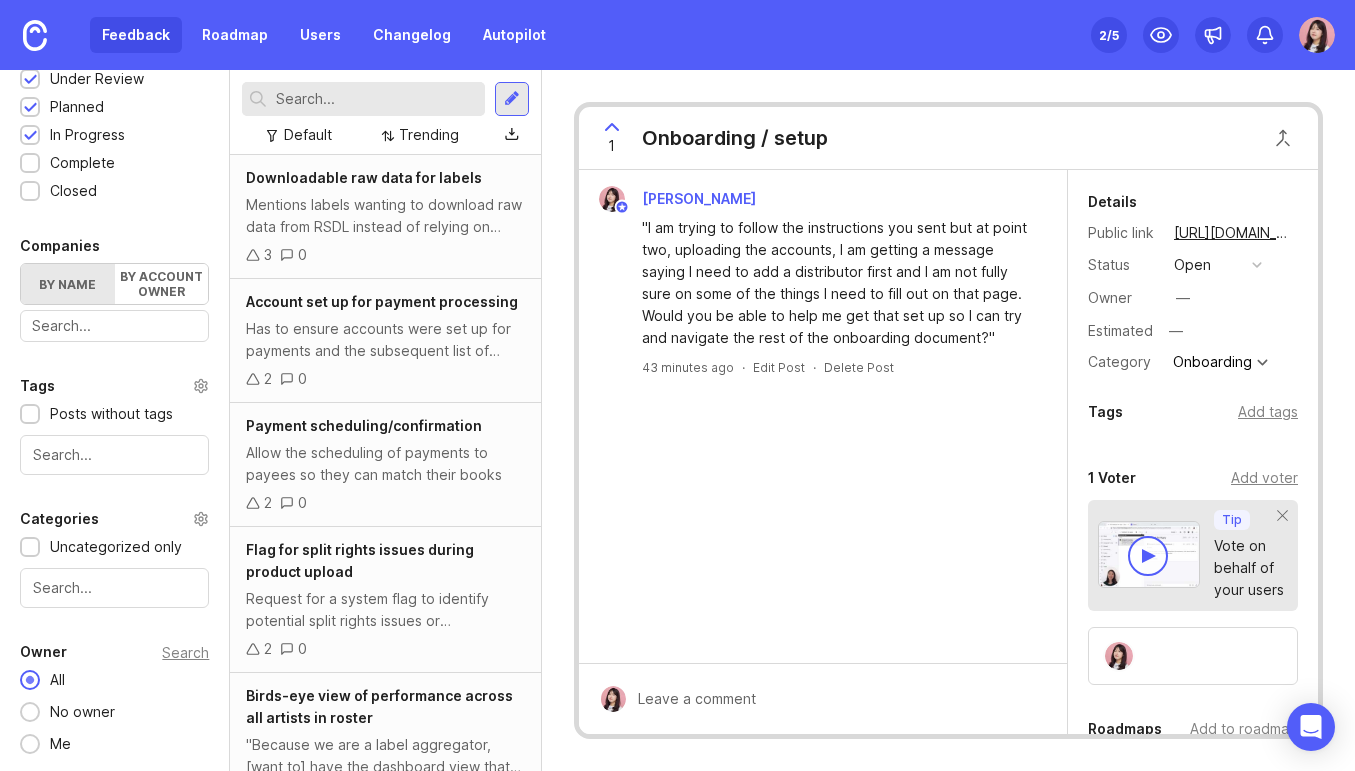 click at bounding box center [114, 588] 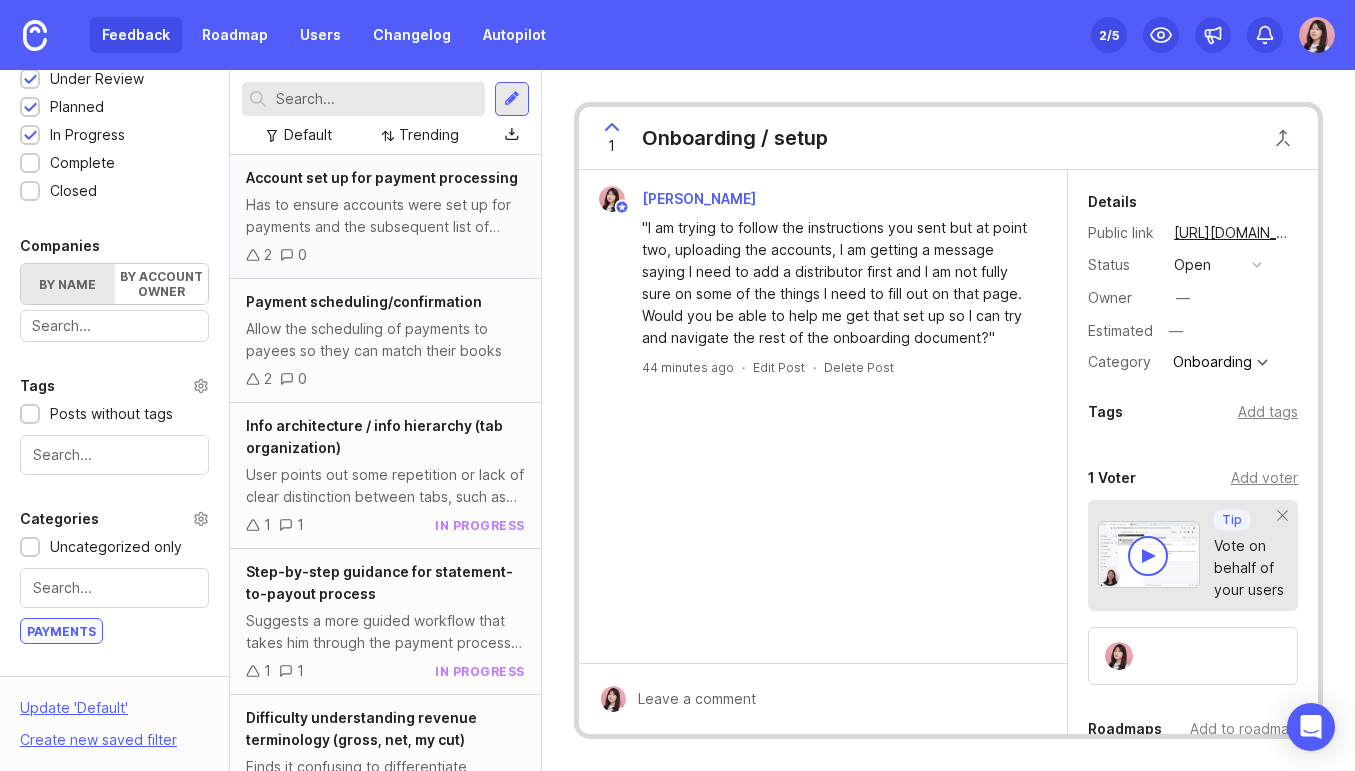 click on "Has to ensure accounts were set up for payments and the subsequent list of those who haven't set up their accounts: "So then once [products and accounts] were linked and we had basically no errors, then it was a matter of making sure that all of the accounts had been set up so that if we processed a payment, everyone would get paid." There have been challenges with payees getting set up due to bank issues and inconsistent document recognition: "It seems that the bank that we're currently using... can be a bit finicky and sometimes even inconsistent with what documents they recognize." He described as the workaround for this as: "As we start signing up new artists, we're just going to [ask for it] during onboarding. And so we'll get that all figured out ahead of time."" at bounding box center (385, 216) 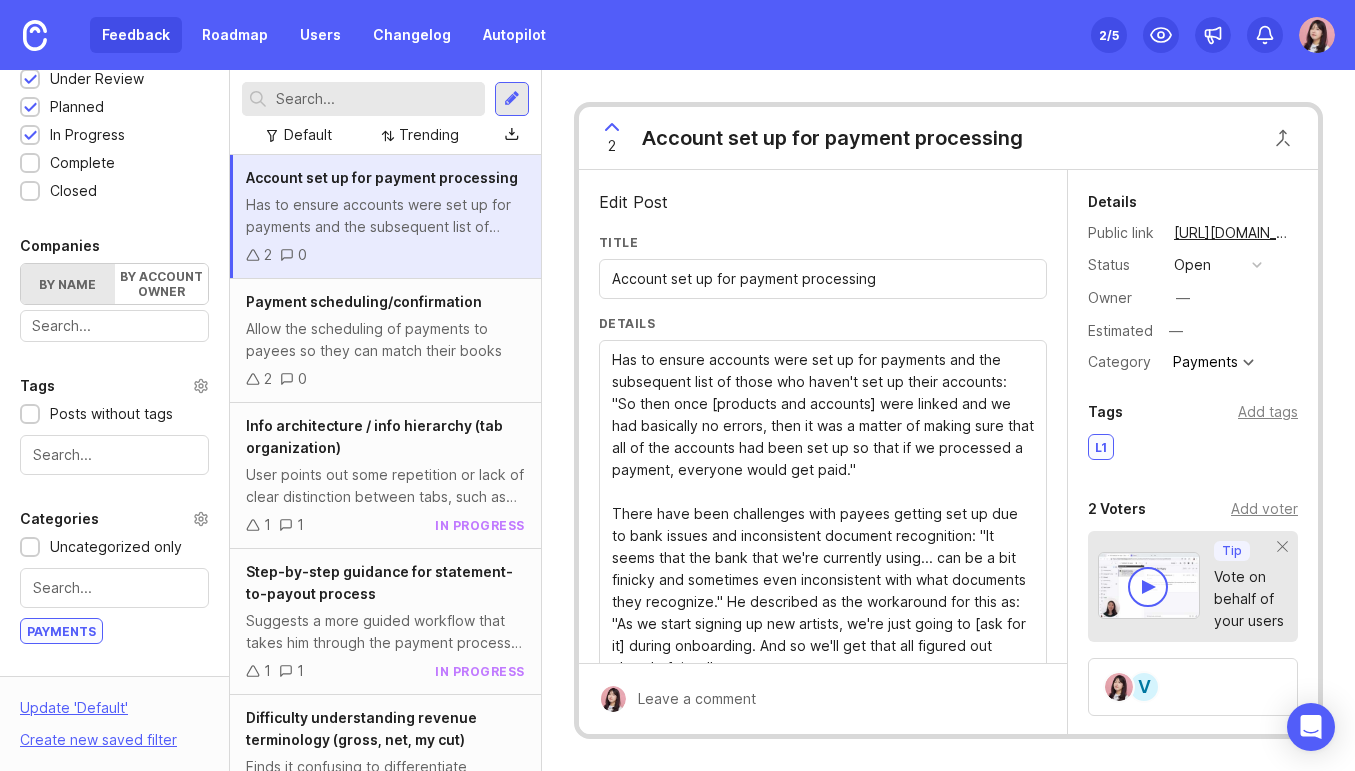 drag, startPoint x: 896, startPoint y: 280, endPoint x: 344, endPoint y: 231, distance: 554.17053 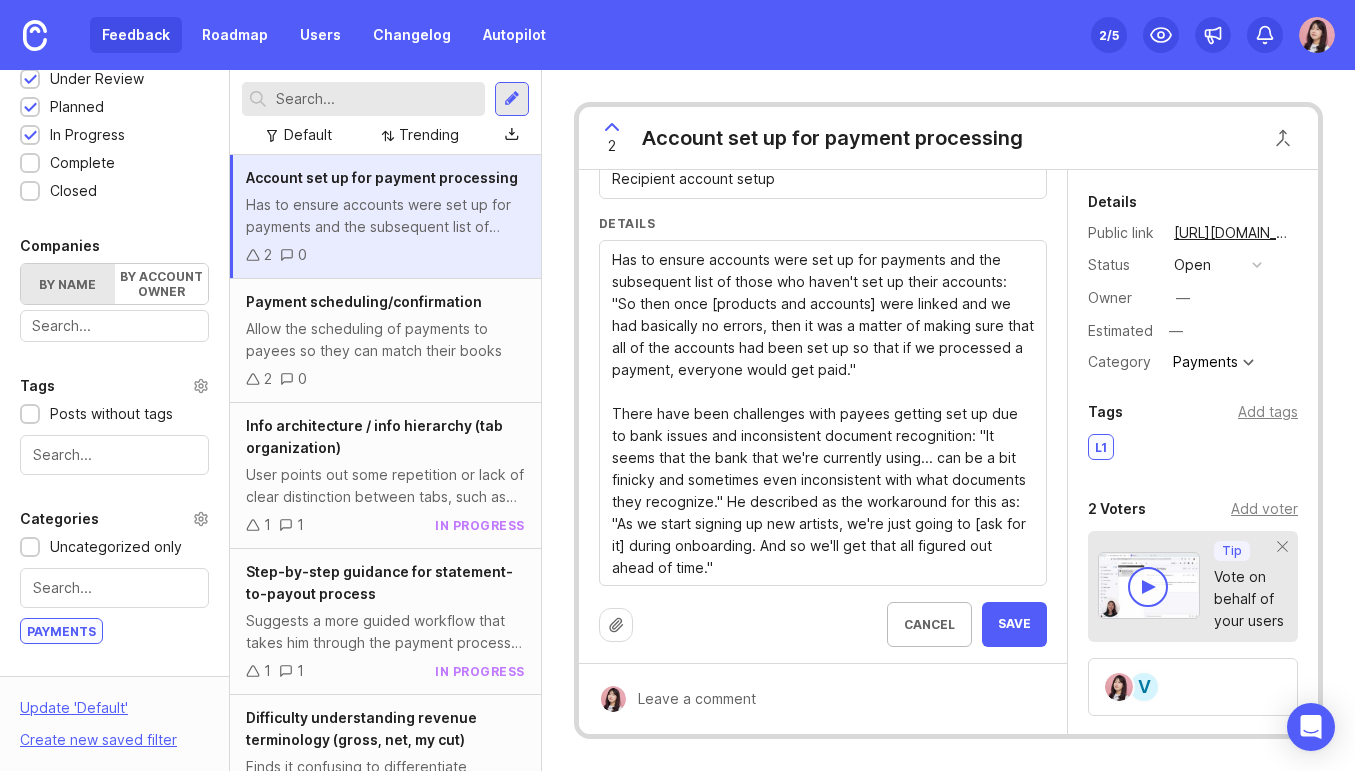 scroll, scrollTop: 103, scrollLeft: 0, axis: vertical 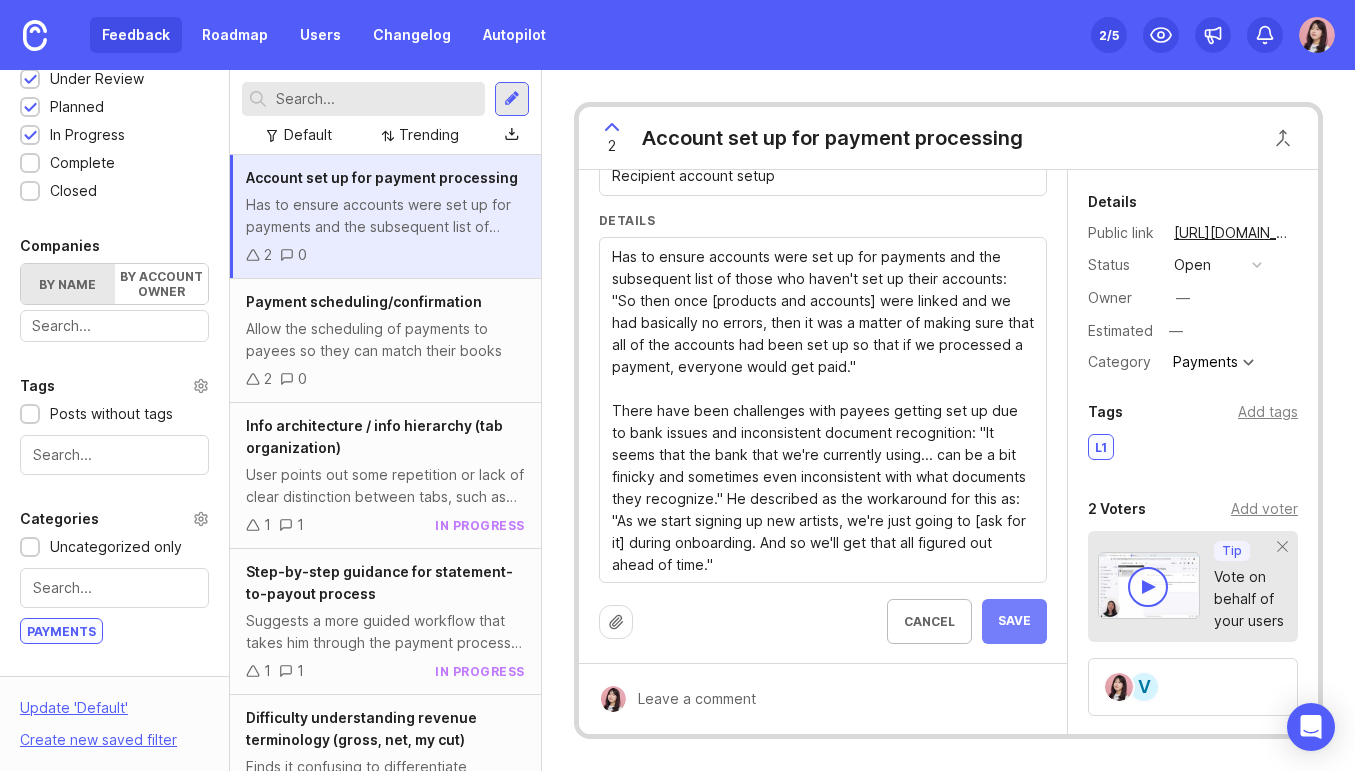 type on "Recipient account setup" 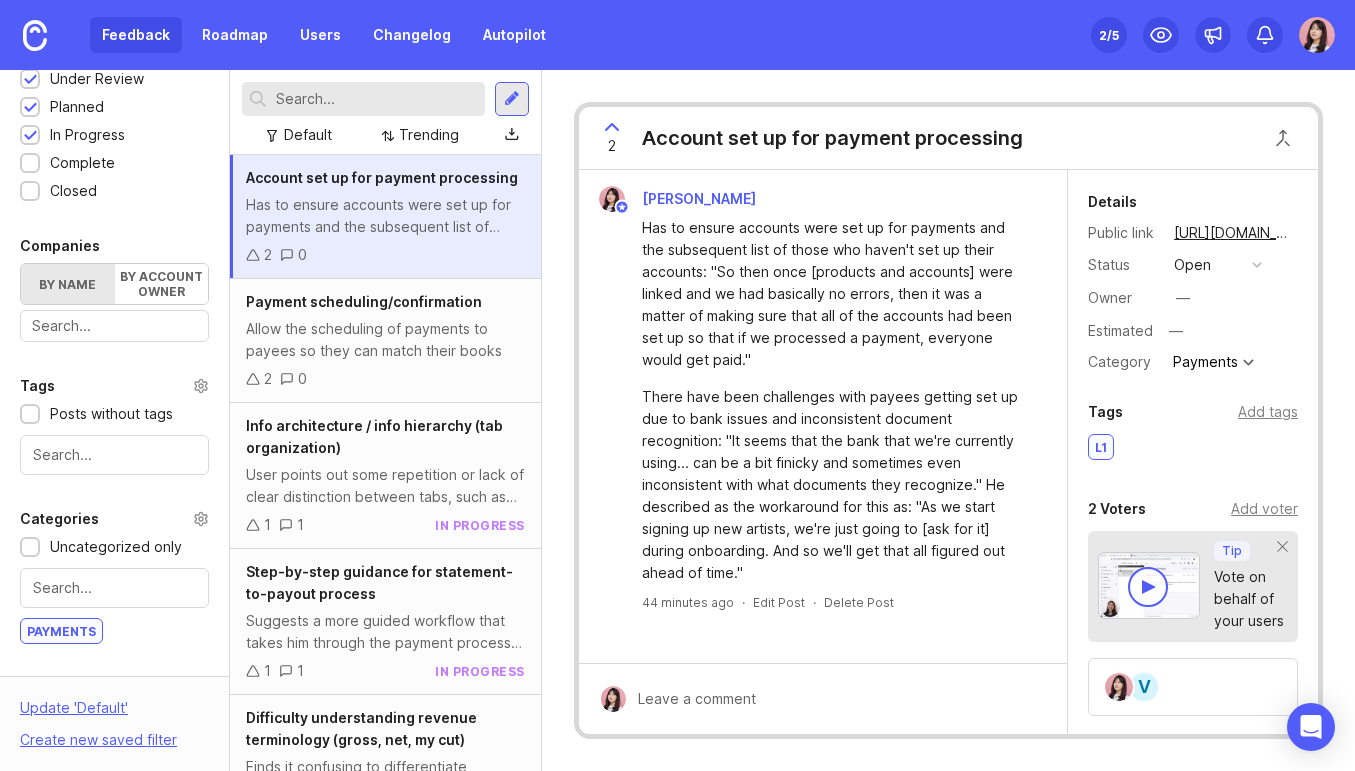 scroll, scrollTop: 0, scrollLeft: 0, axis: both 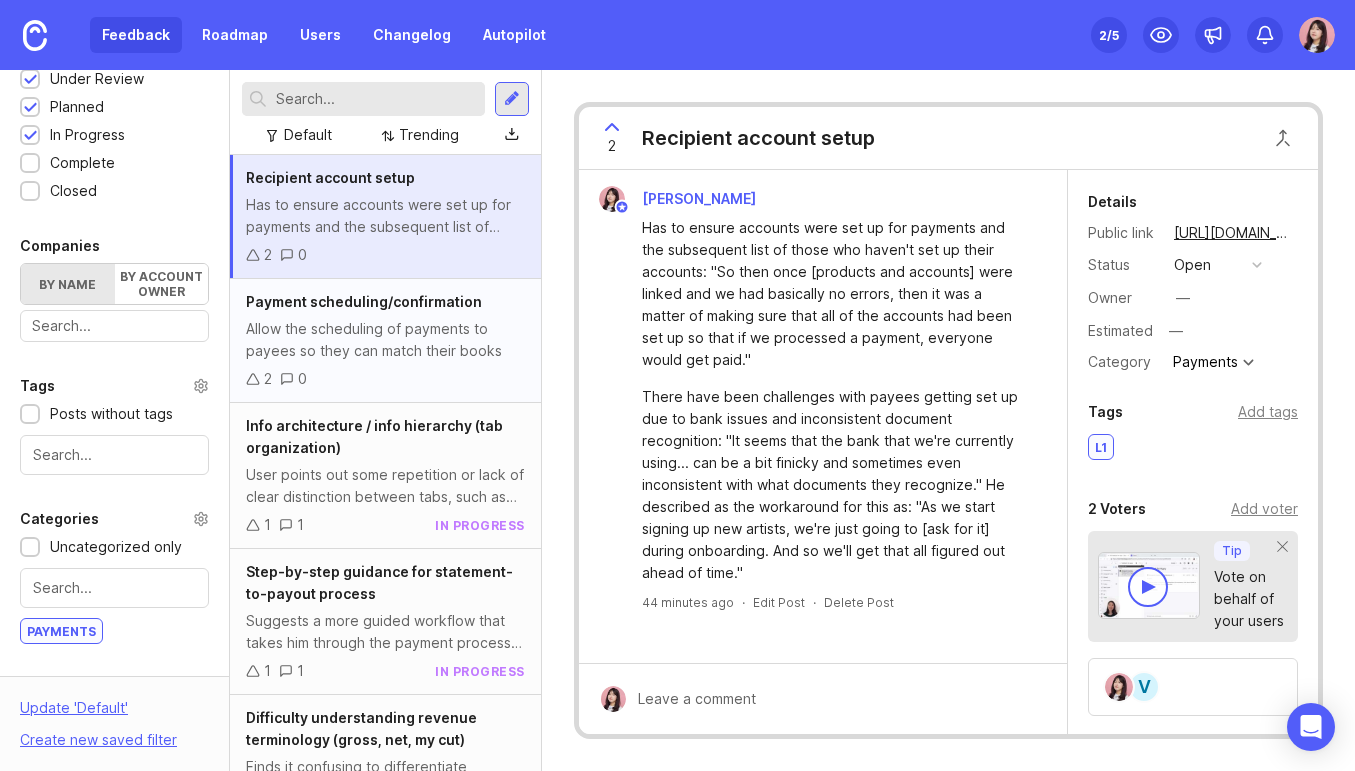 click on "Allow the scheduling of payments to payees so they can match their books" at bounding box center (385, 340) 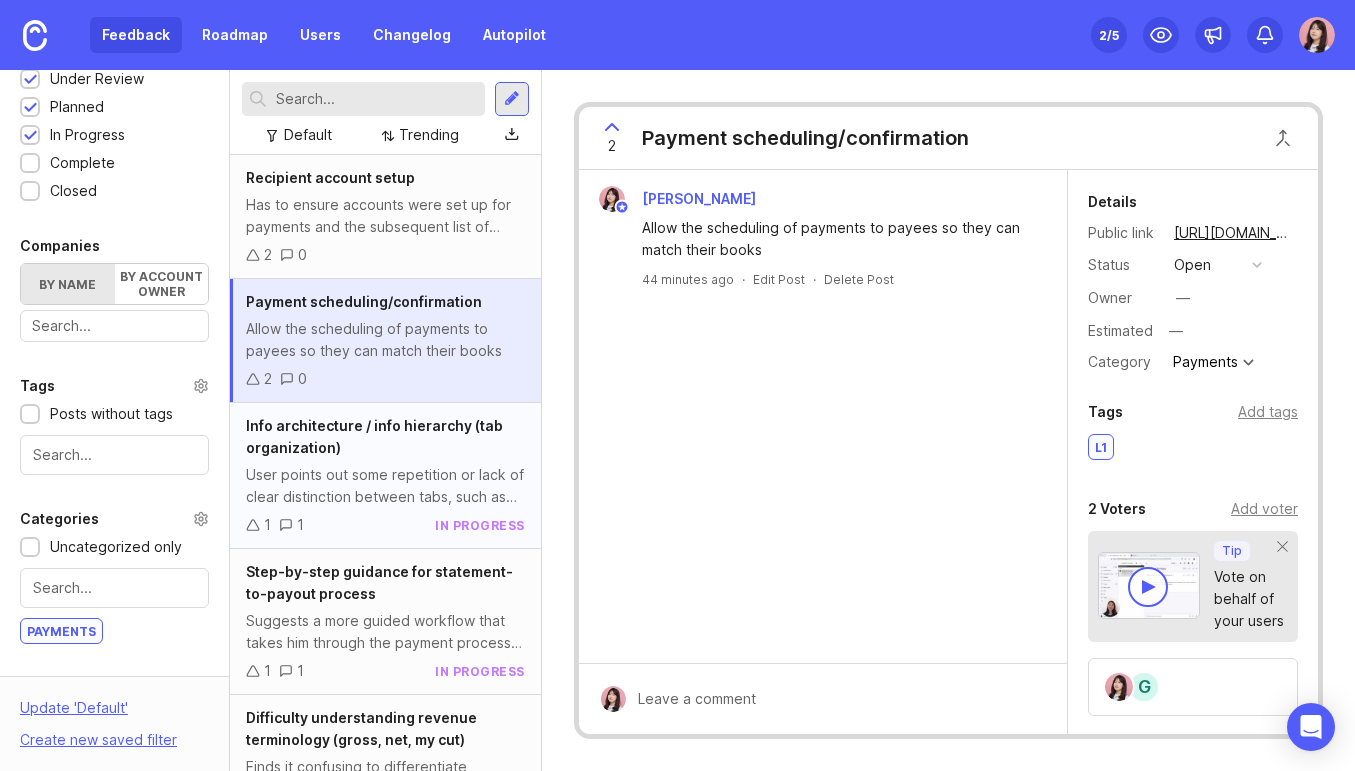 click on "User points out some repetition or lack of clear distinction between tabs, such as those for "payments" and "transactions."" at bounding box center (385, 486) 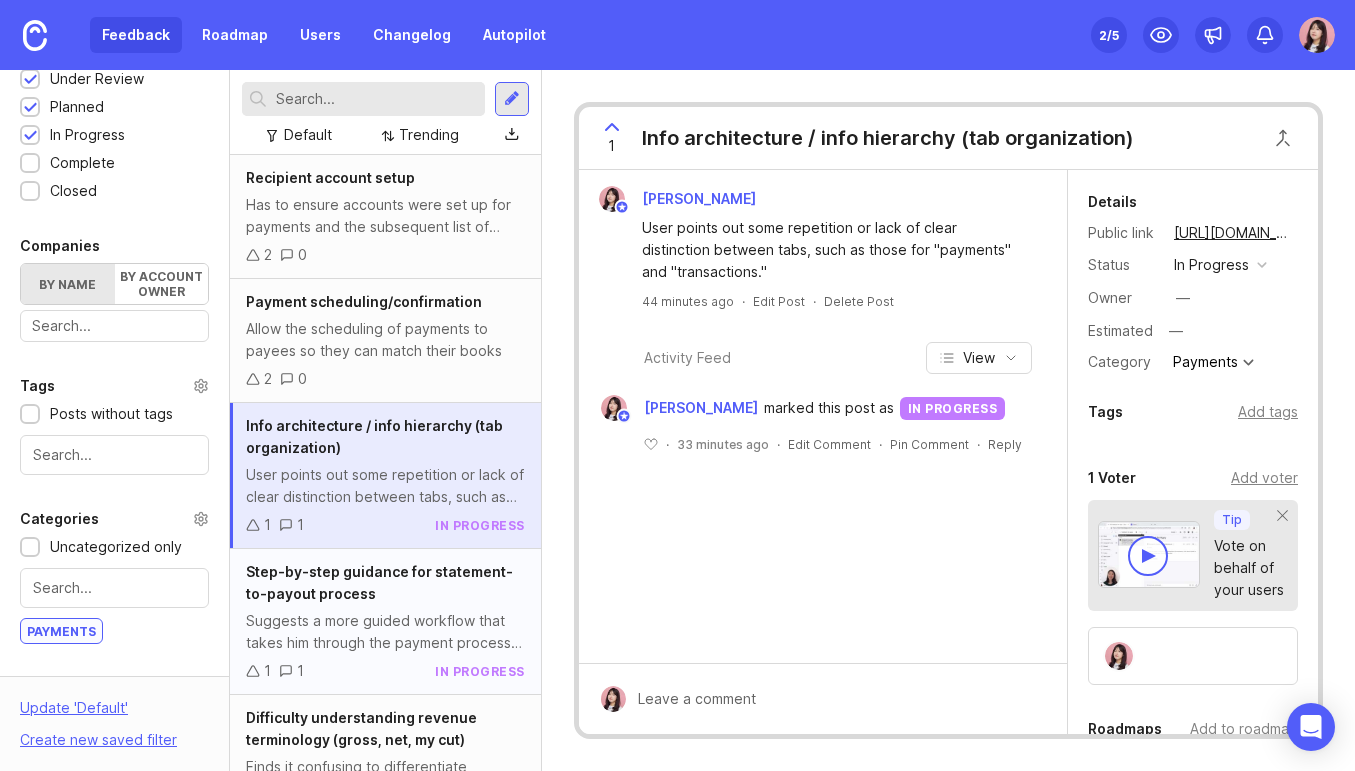 click on "Step-by-step guidance for statement-to-payout process" at bounding box center [379, 582] 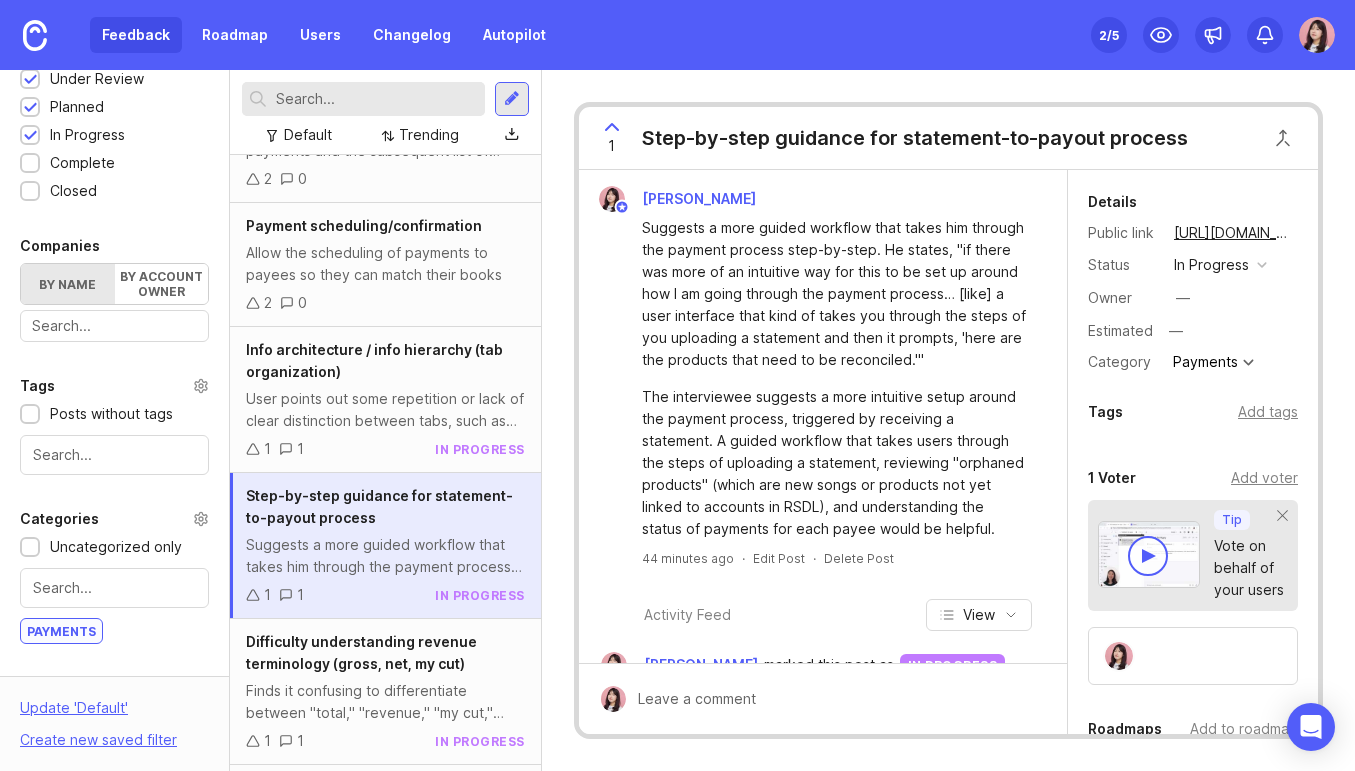 scroll, scrollTop: 78, scrollLeft: 0, axis: vertical 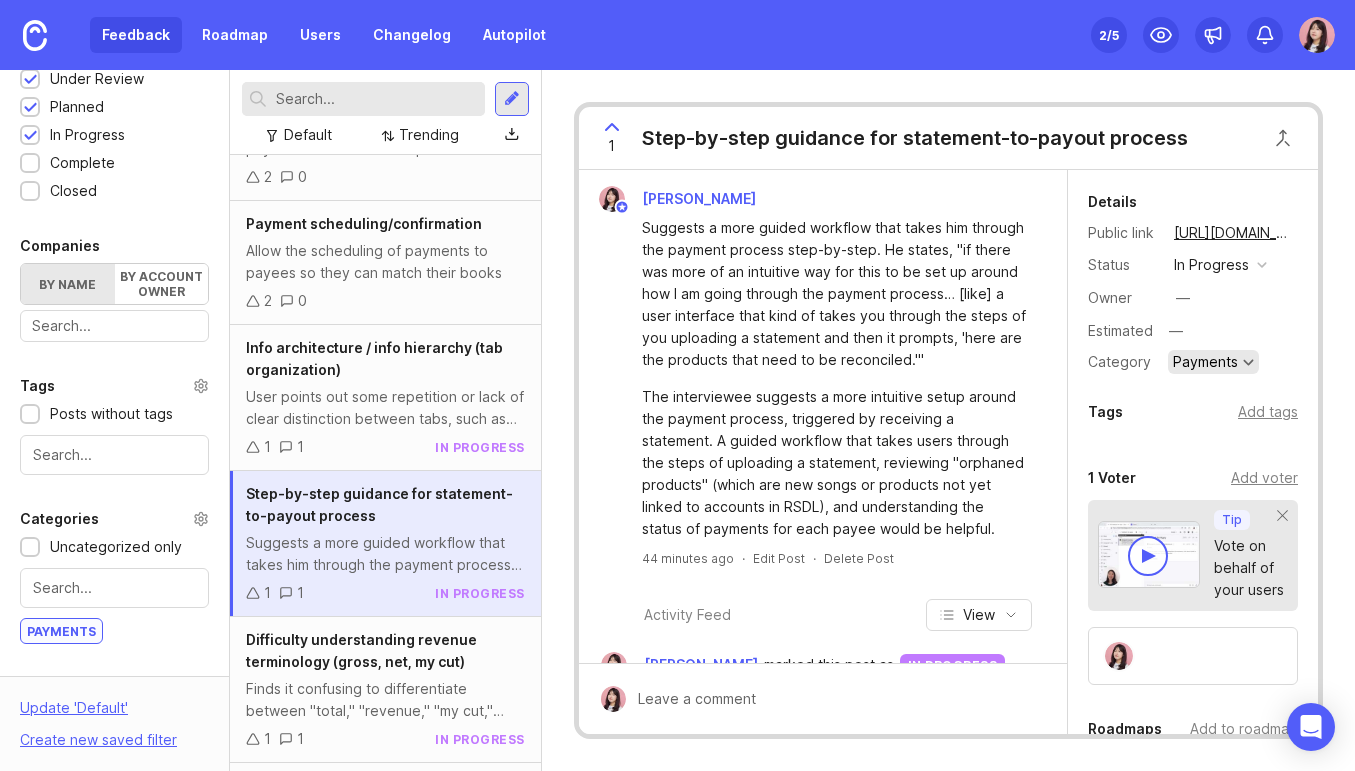 click on "Payments" at bounding box center [1205, 362] 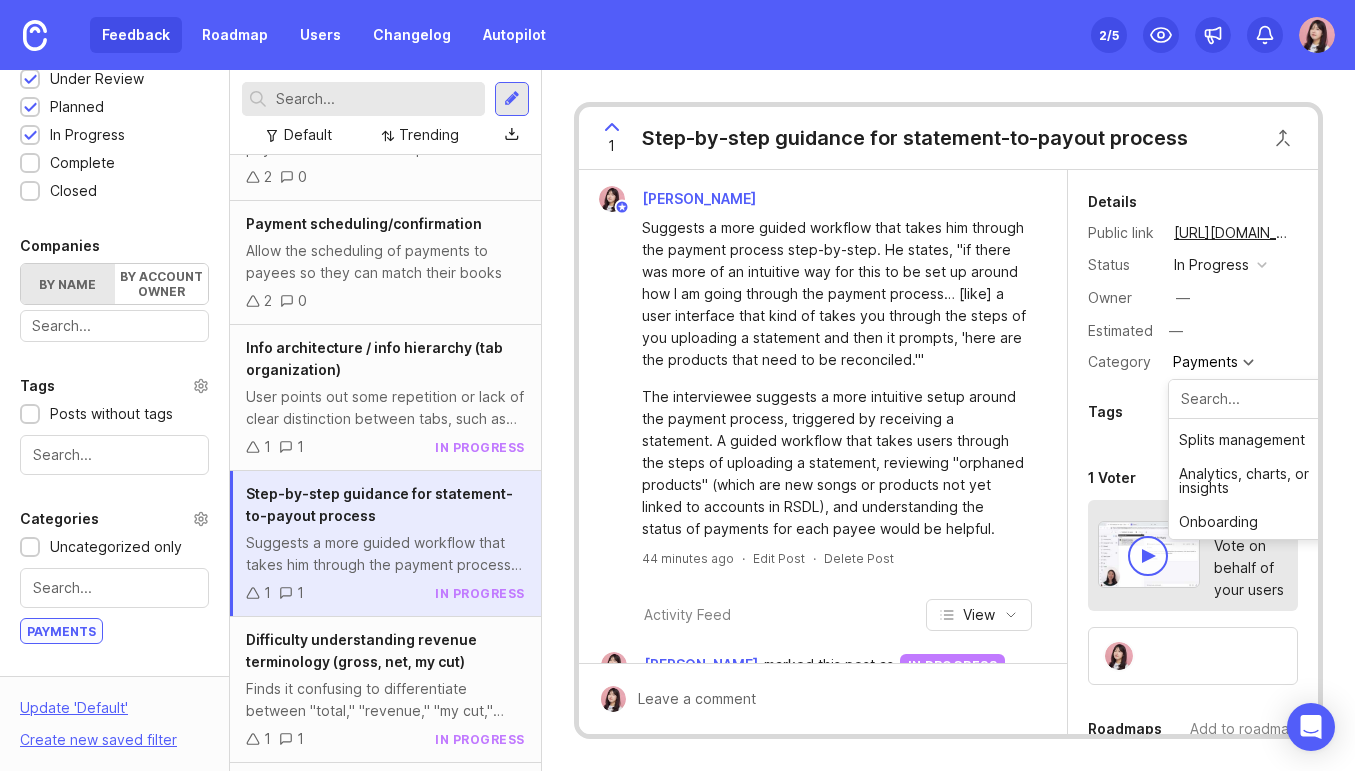 scroll, scrollTop: 126, scrollLeft: 0, axis: vertical 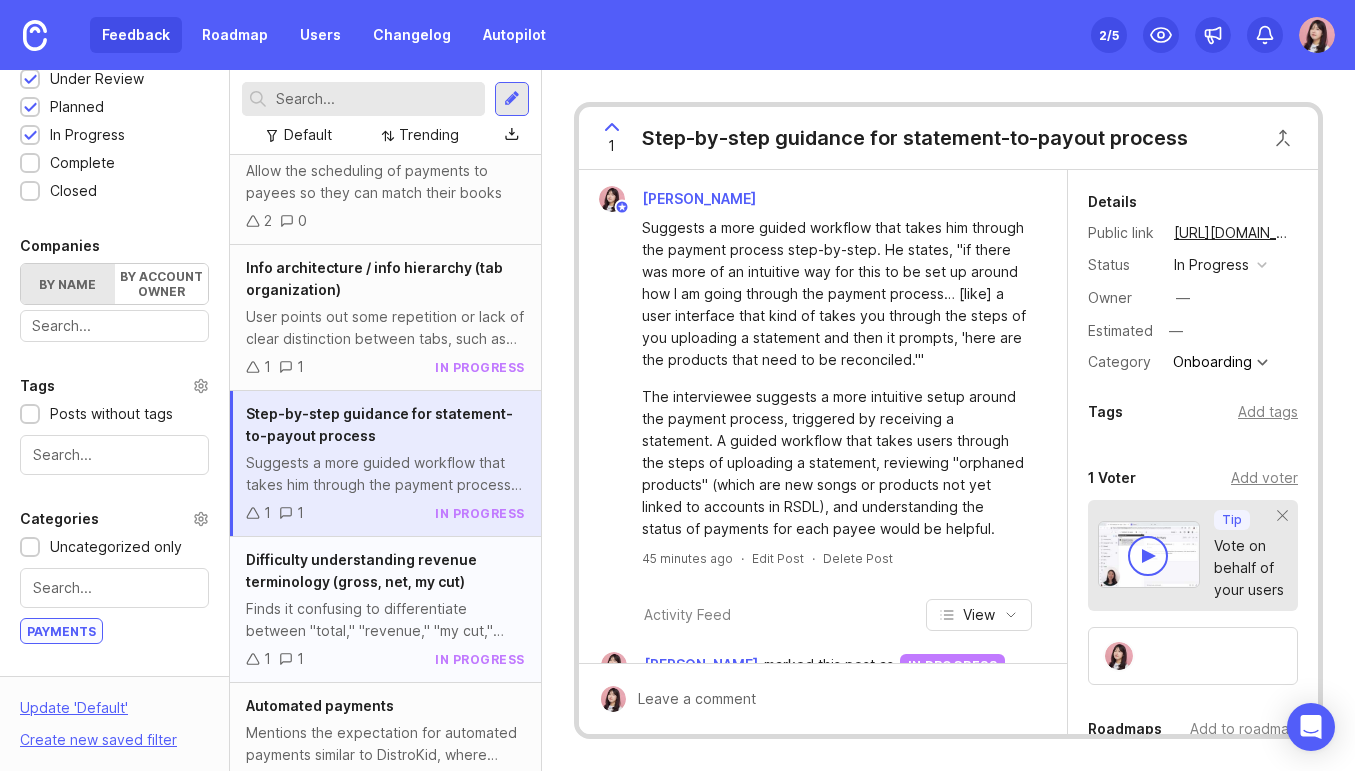 click on "Difficulty understanding revenue terminology (gross, net, my cut) Finds it confusing to differentiate between "total," "revenue," "my cut," "gross revenue," and "net revenue" due to ADA's cut not being explicitly represented in RSDL. He needs clarification on what each term refers to in the context of [PERSON_NAME]'s involvement. "But what I'm looking for, after we process a payment, what I'm most concerned with is, obviously, did everyone get paid? Are there any issues that need to be addressed with a specific payee? But then I want to be able to drill down to what is [PERSON_NAME]'s net take is and then there are also some of what is called "paybacks" or "no passbacks"" 1 1 in progress" at bounding box center (385, 610) 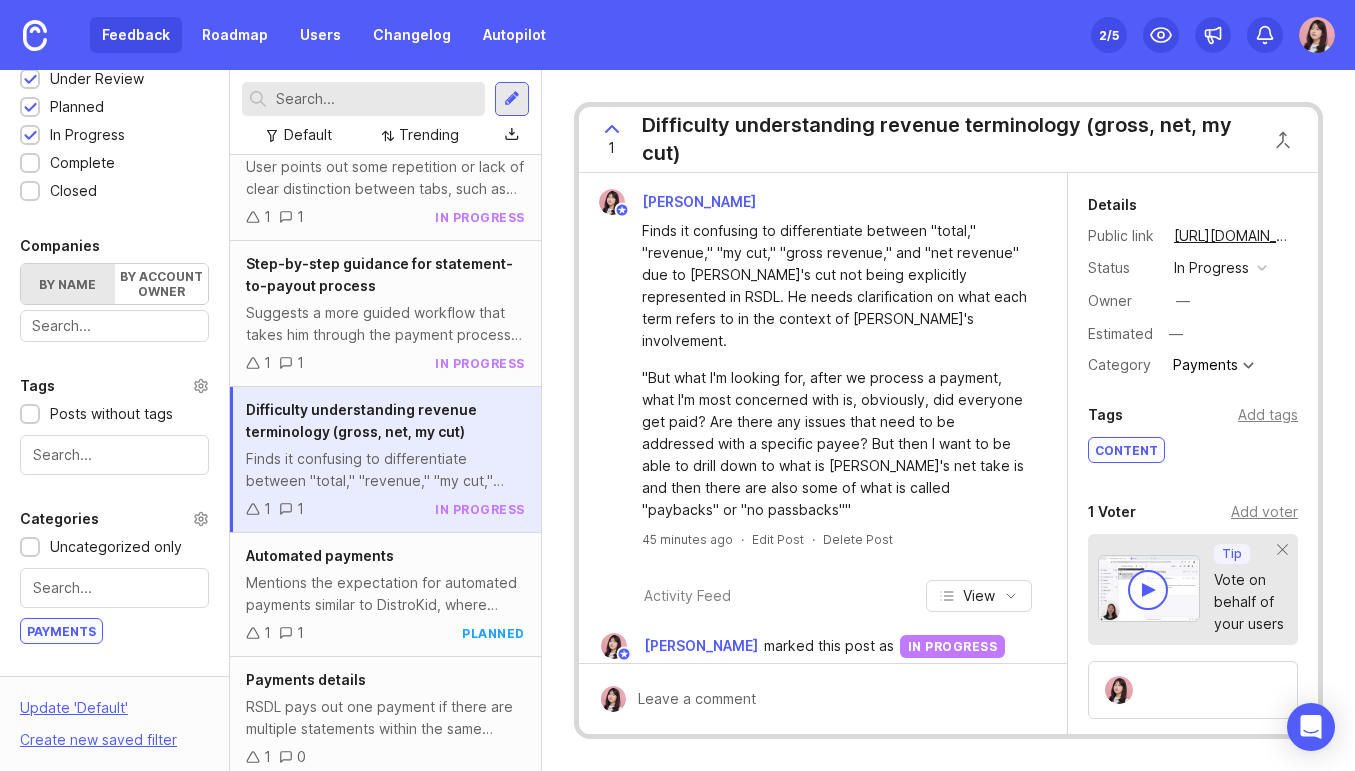 scroll, scrollTop: 344, scrollLeft: 0, axis: vertical 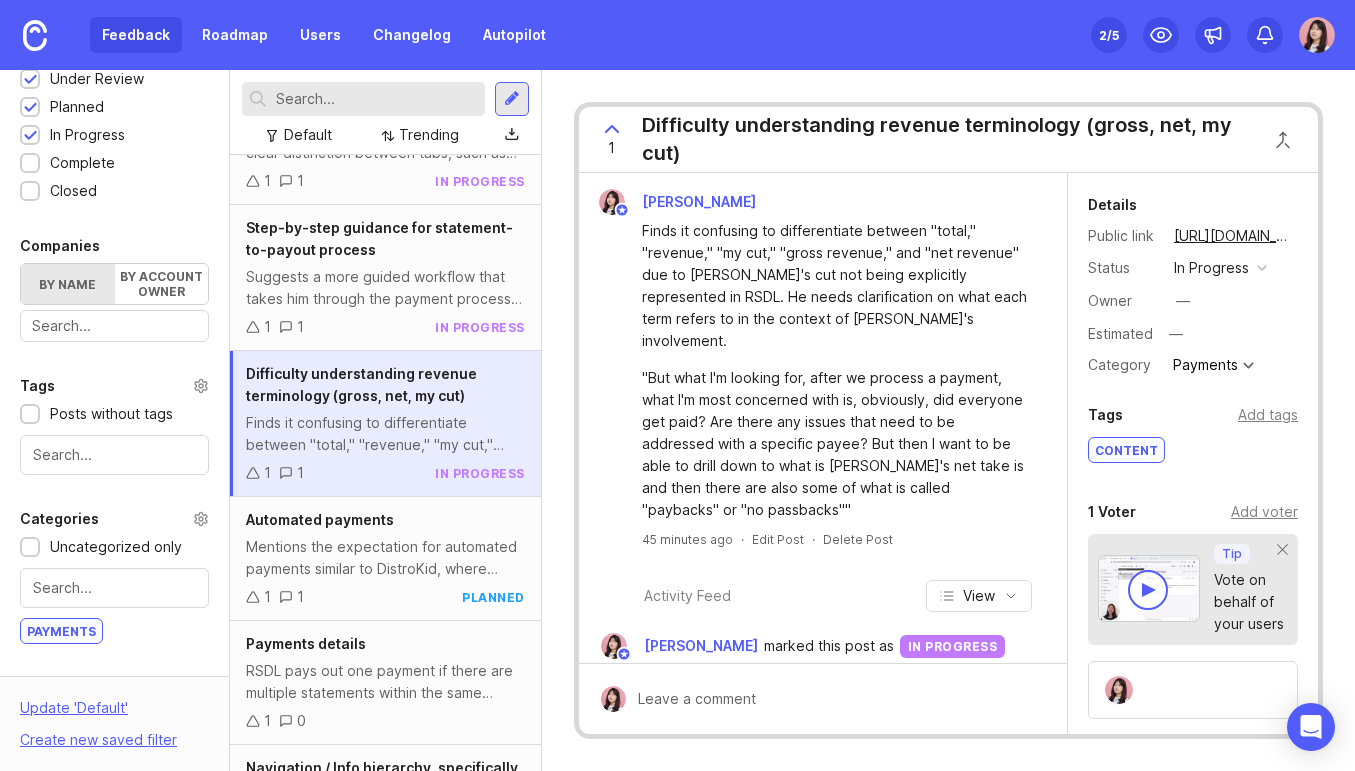 click on "1 1 planned" at bounding box center (385, 597) 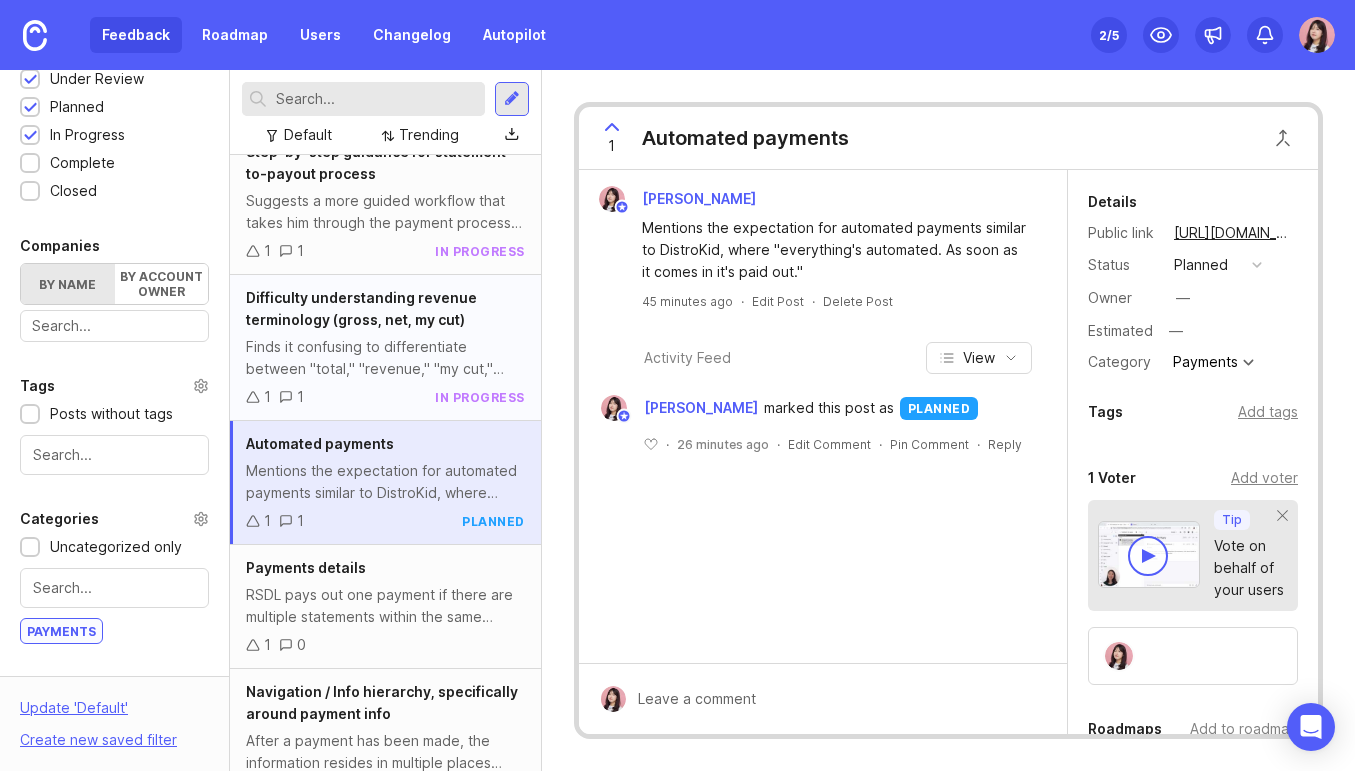 scroll, scrollTop: 464, scrollLeft: 0, axis: vertical 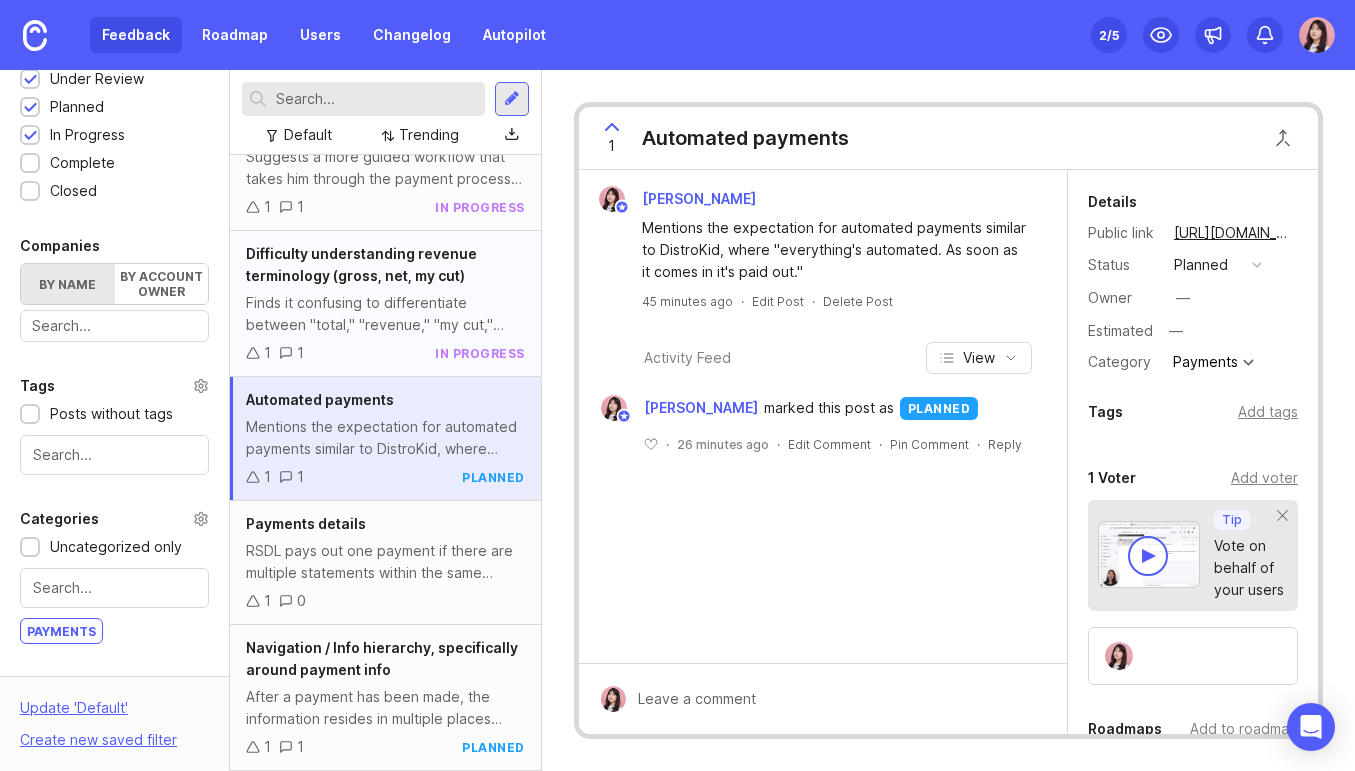 click on "1 0" at bounding box center (385, 601) 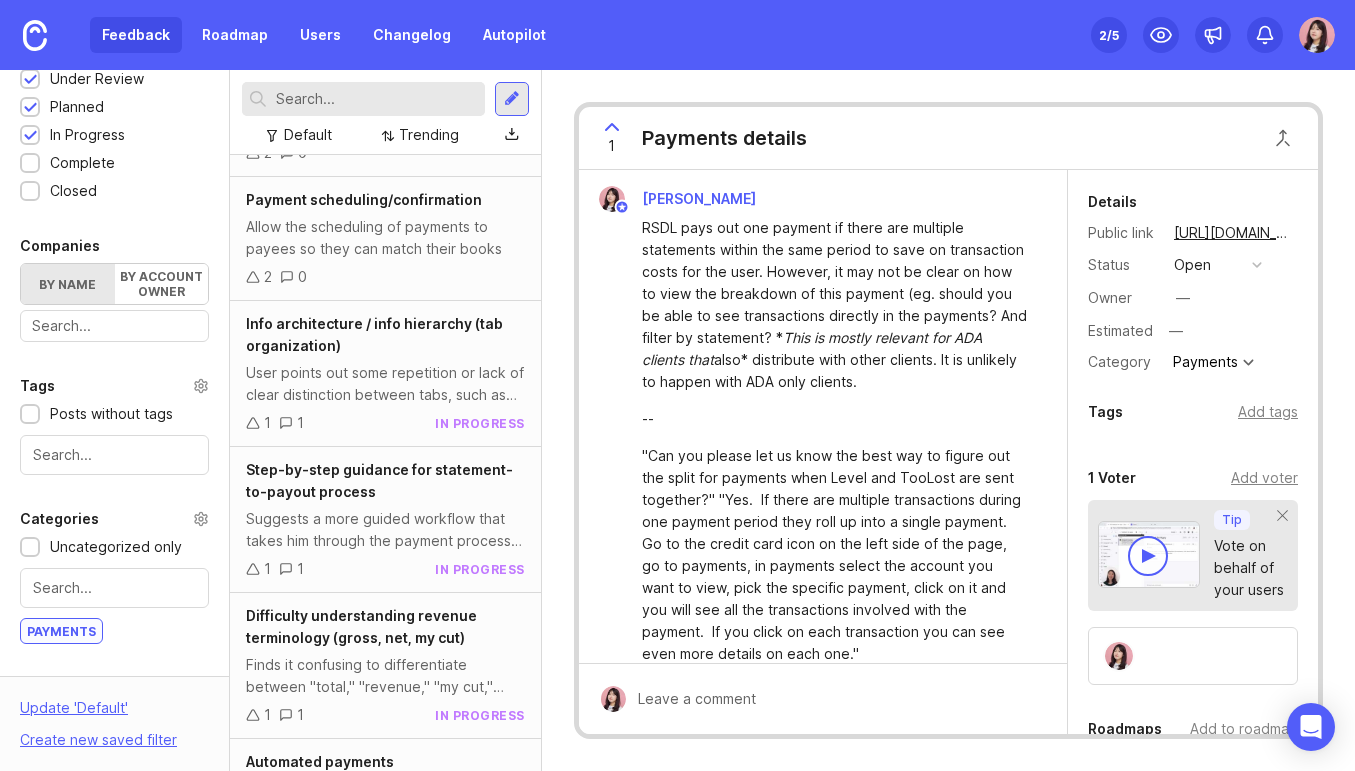 scroll, scrollTop: 464, scrollLeft: 0, axis: vertical 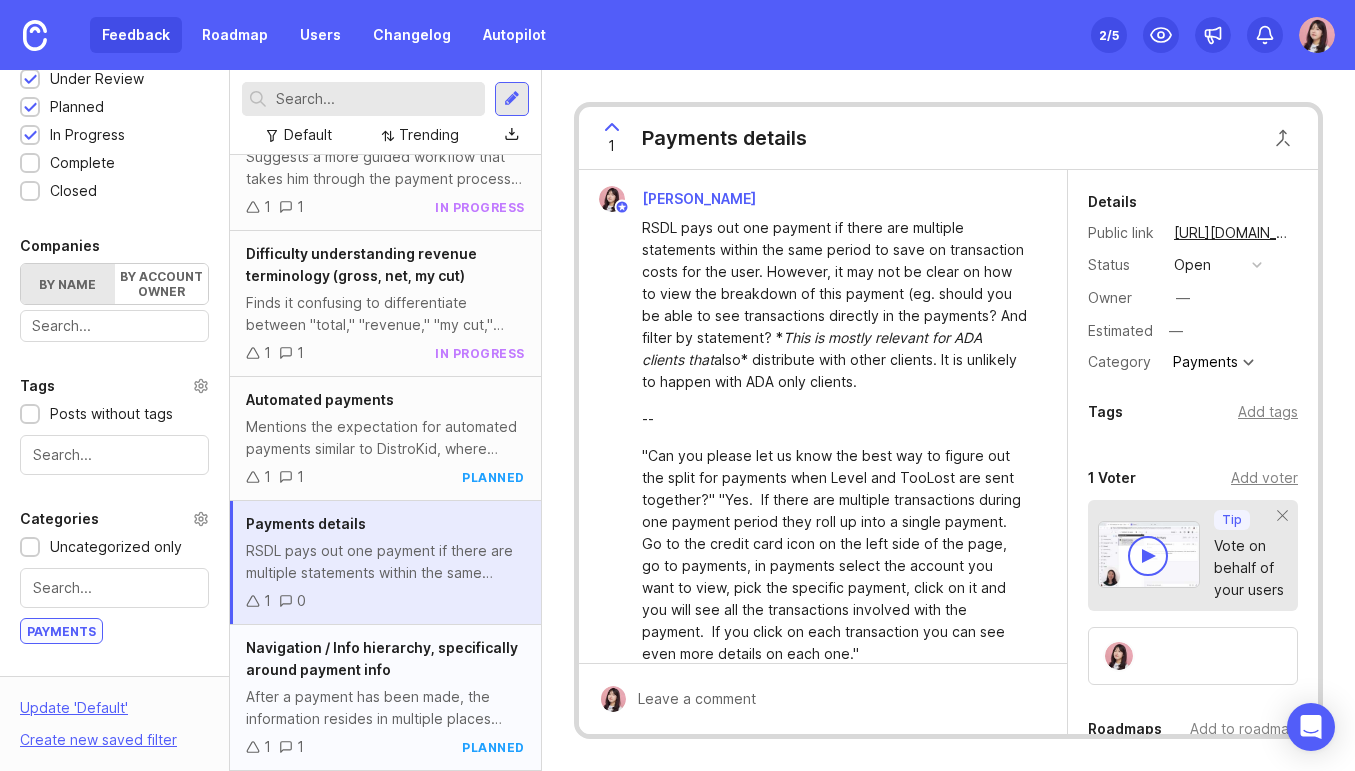 click on "After a payment has been made, the information resides in multiple places (wallet, statements, transactions), and there's confusion about what each section means and how they relate to each other. "I would say where things are still a bit fuzzy for us is when it comes to after a payment has been made. the information lives in a few different places."" at bounding box center [385, 708] 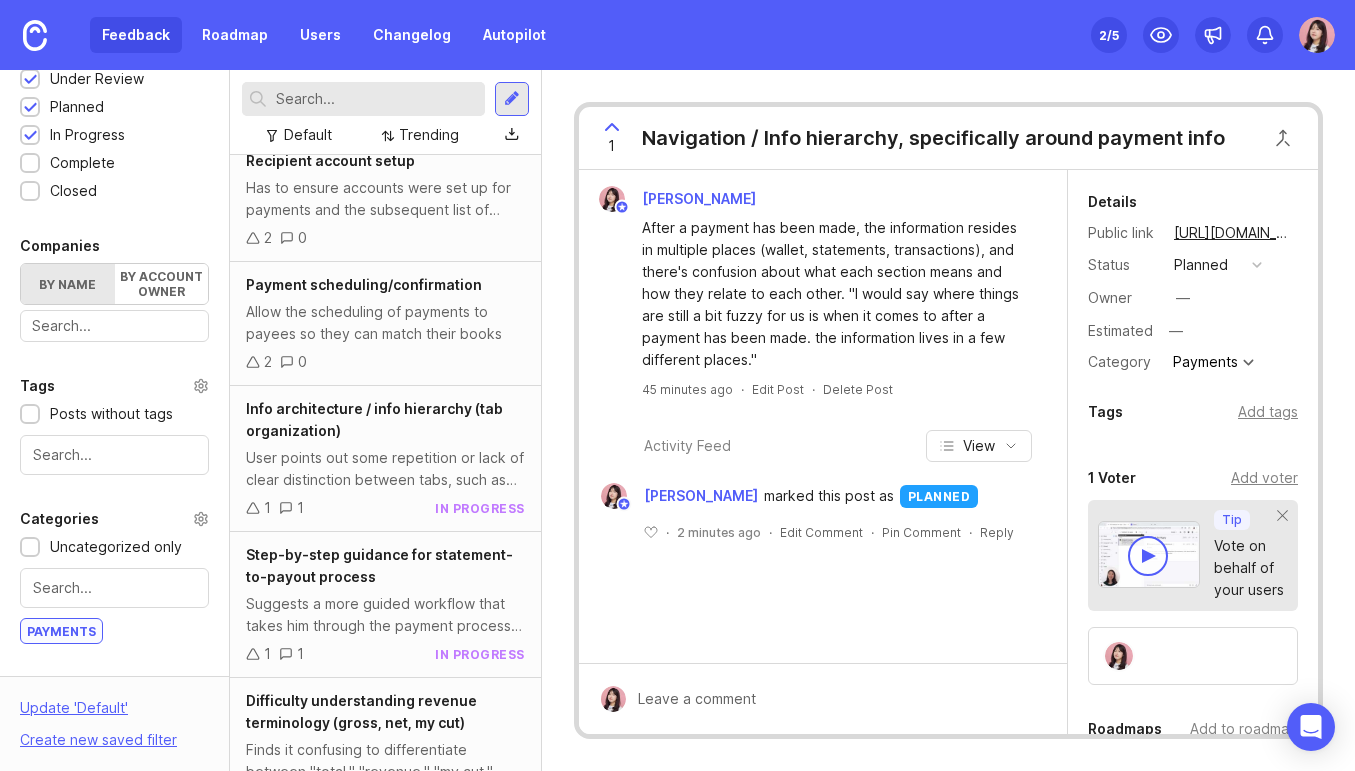 scroll, scrollTop: 0, scrollLeft: 0, axis: both 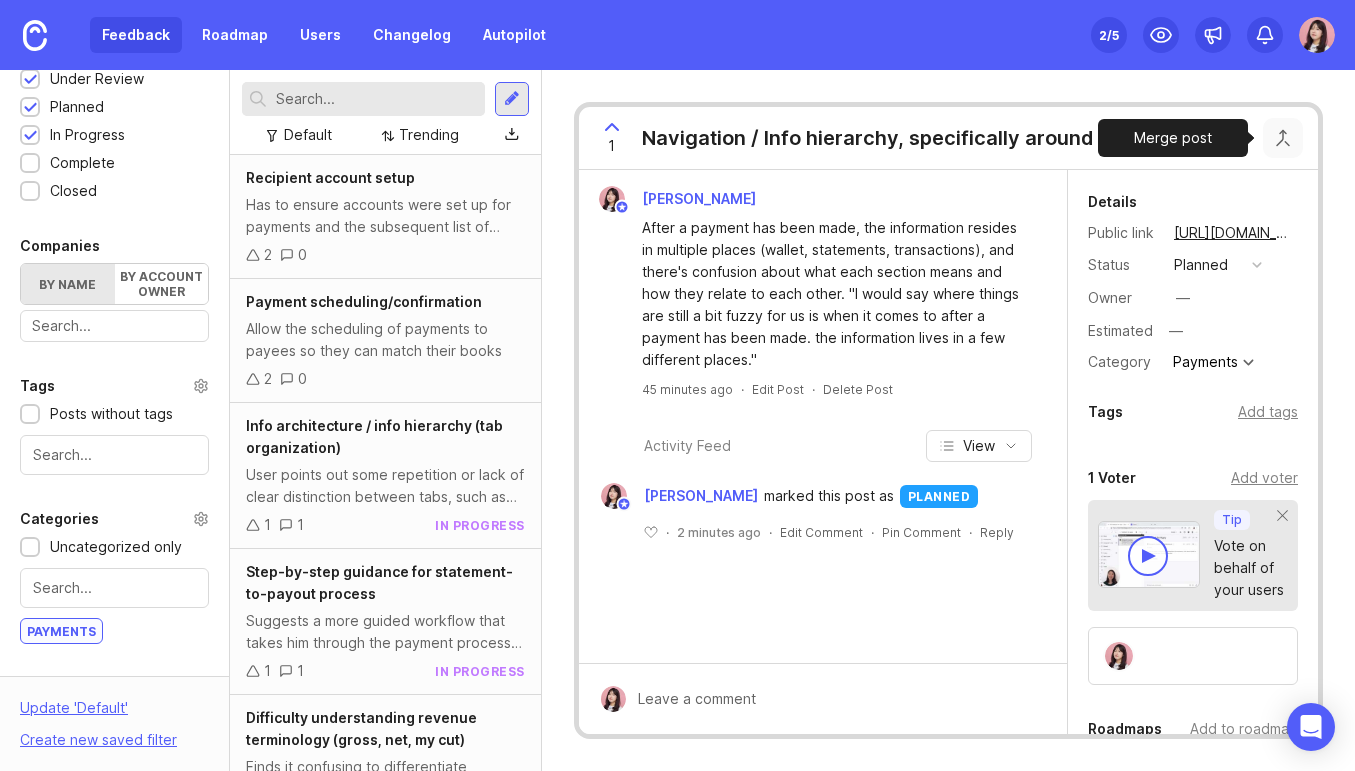 click at bounding box center [1283, 138] 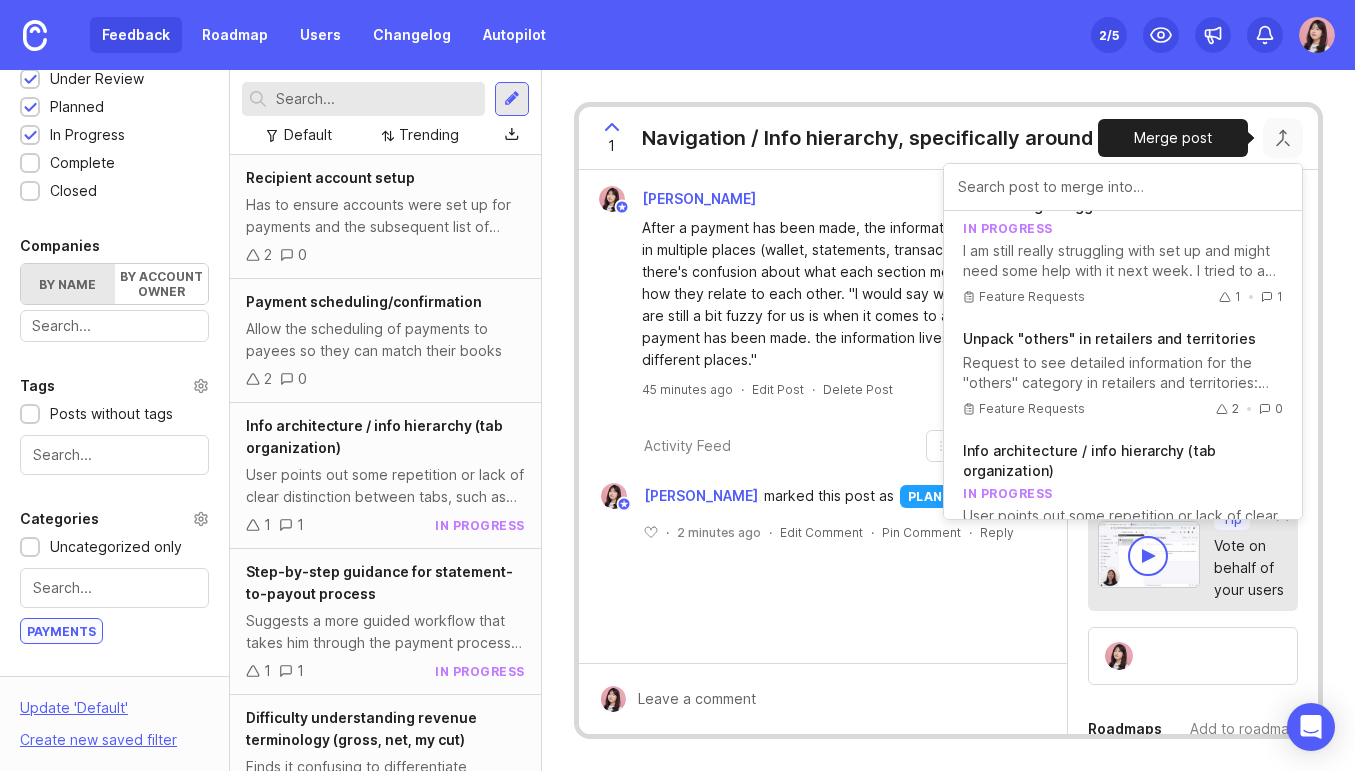 scroll, scrollTop: 982, scrollLeft: 0, axis: vertical 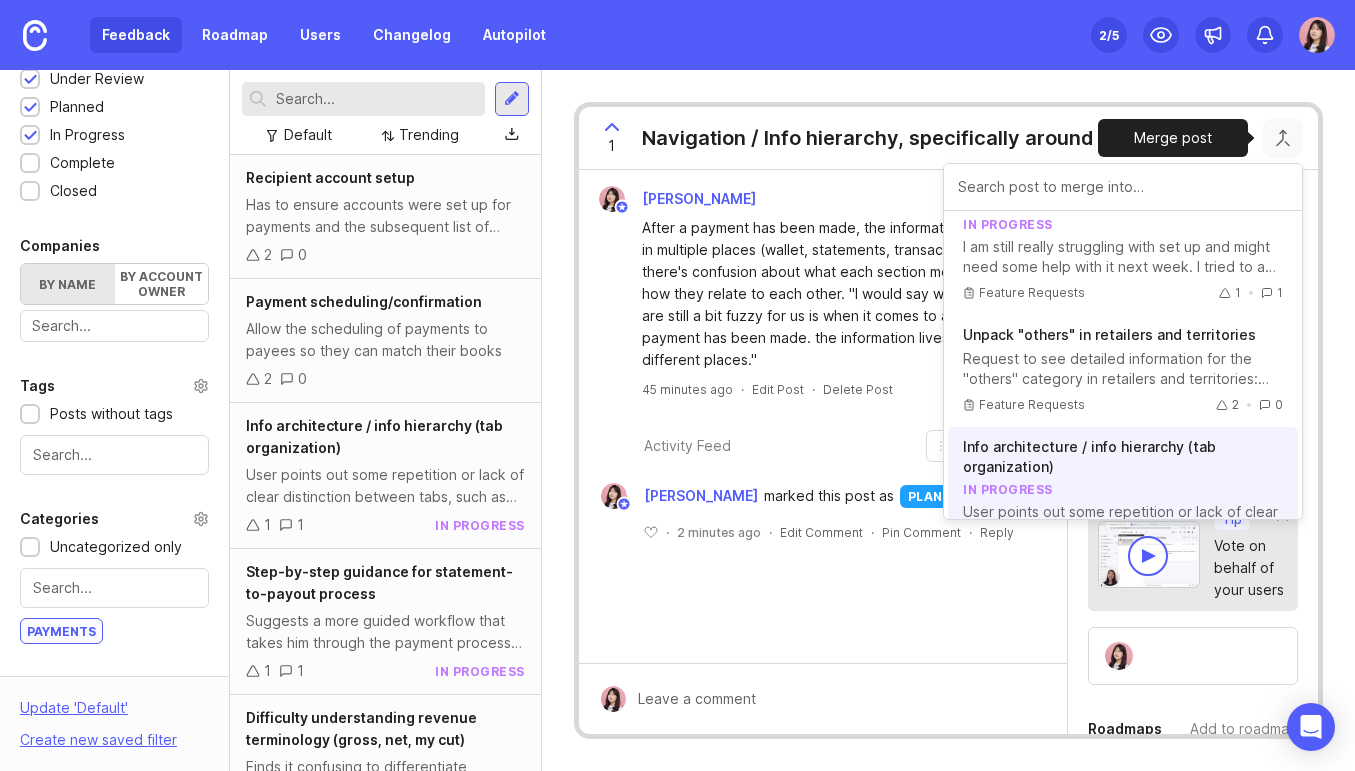 click on "Info architecture / info hierarchy (tab organization)" at bounding box center (1123, 457) 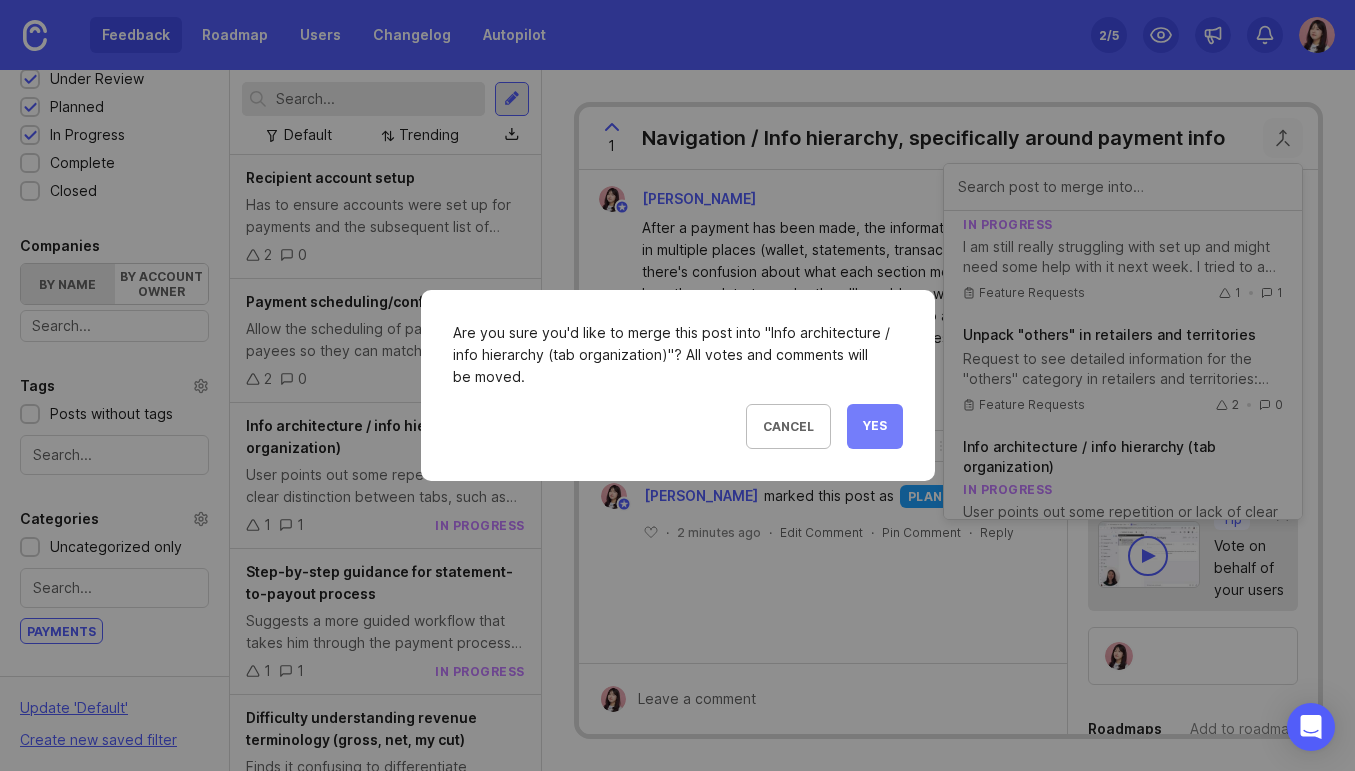 click on "Yes" at bounding box center (875, 426) 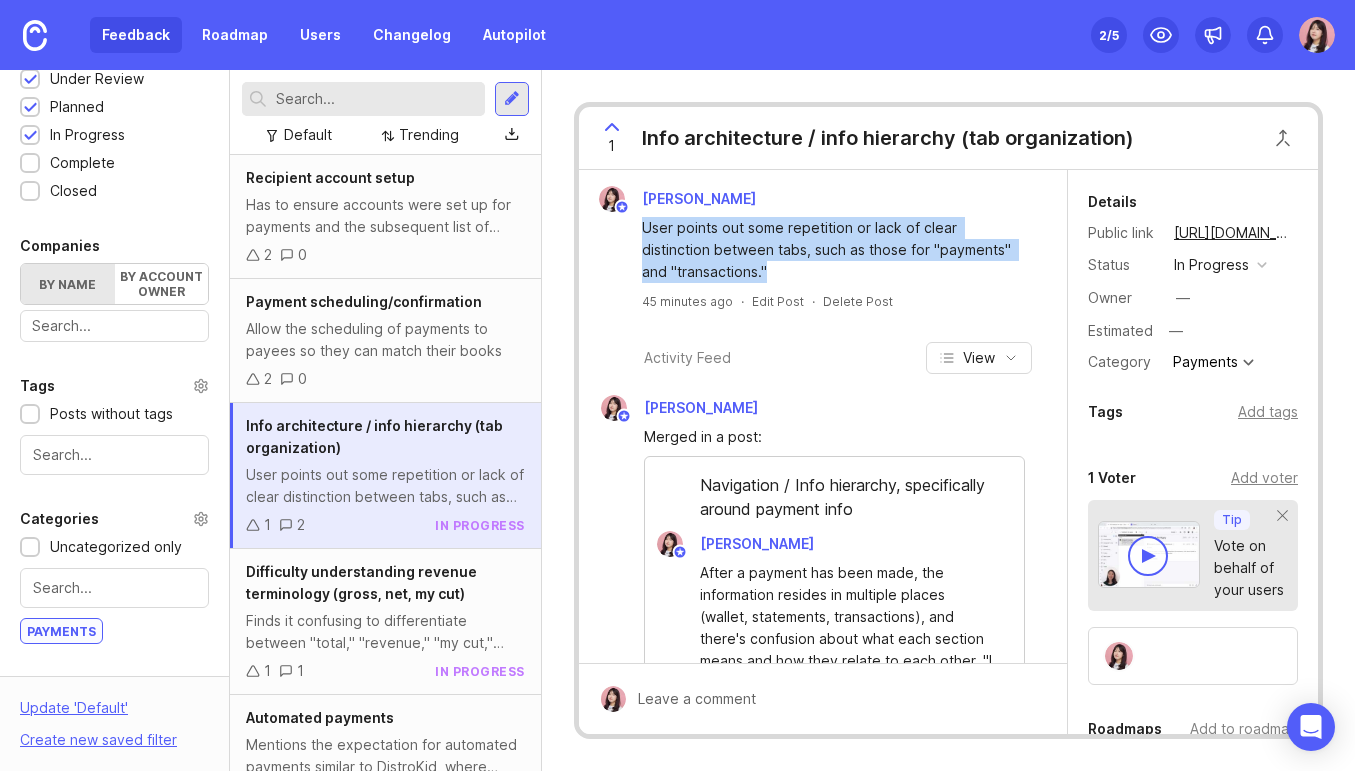drag, startPoint x: 741, startPoint y: 271, endPoint x: 640, endPoint y: 227, distance: 110.16805 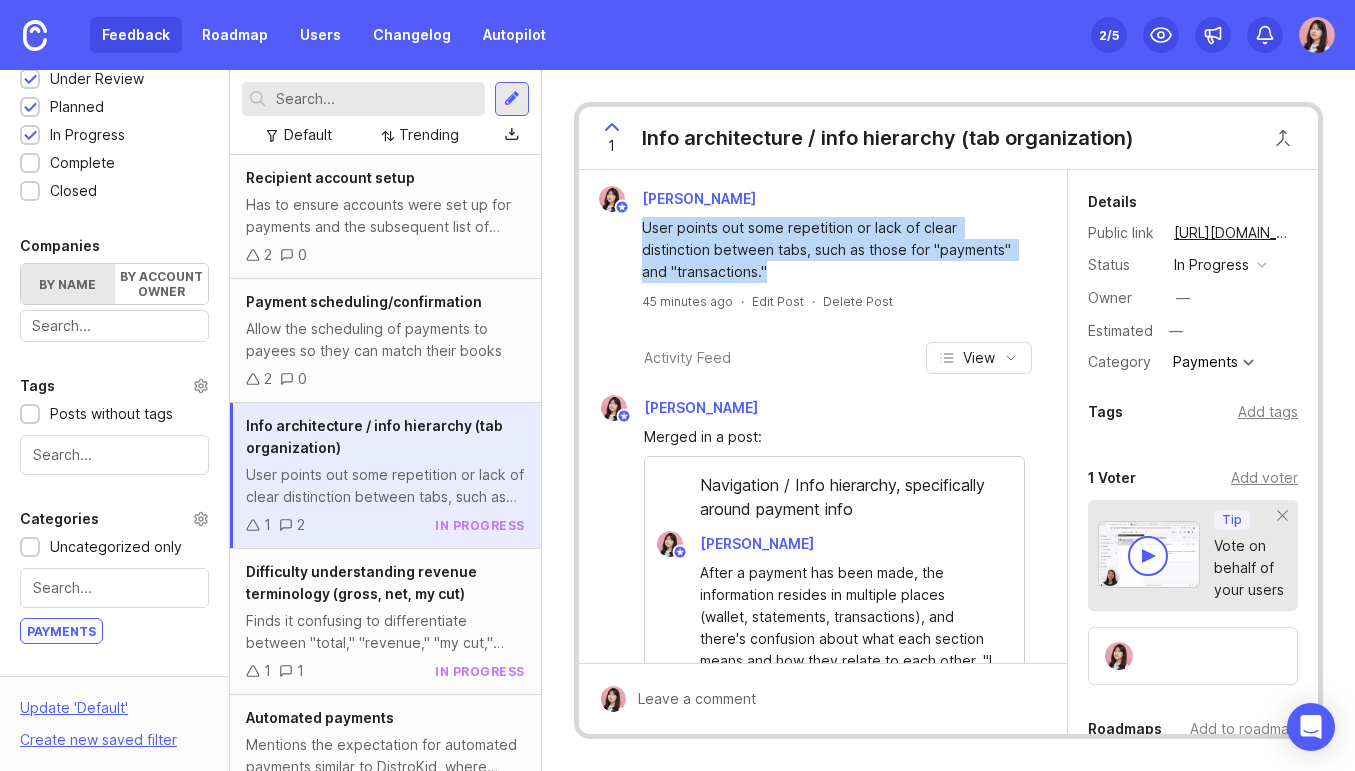 click on "User points out some repetition or lack of clear distinction between tabs, such as those for "payments" and "transactions."" at bounding box center (823, 247) 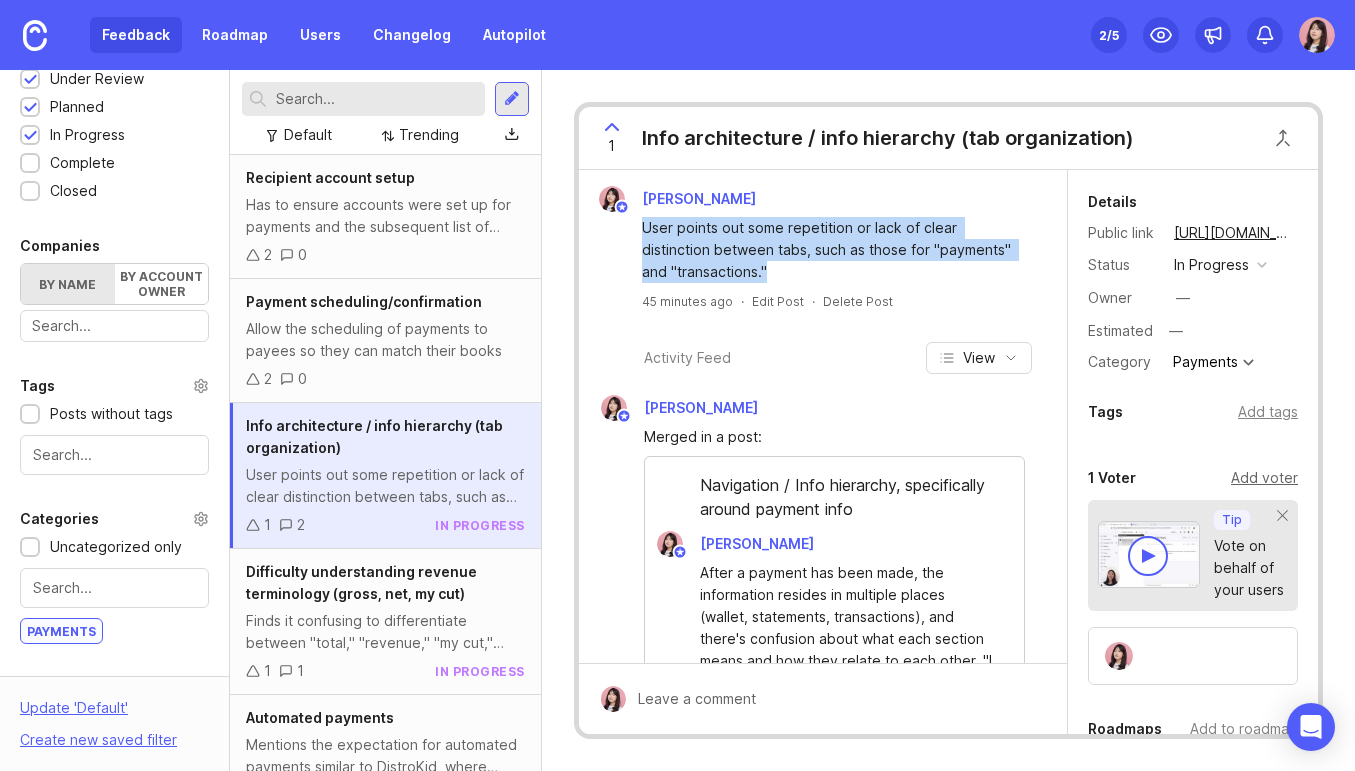 click on "Add voter" at bounding box center (1264, 478) 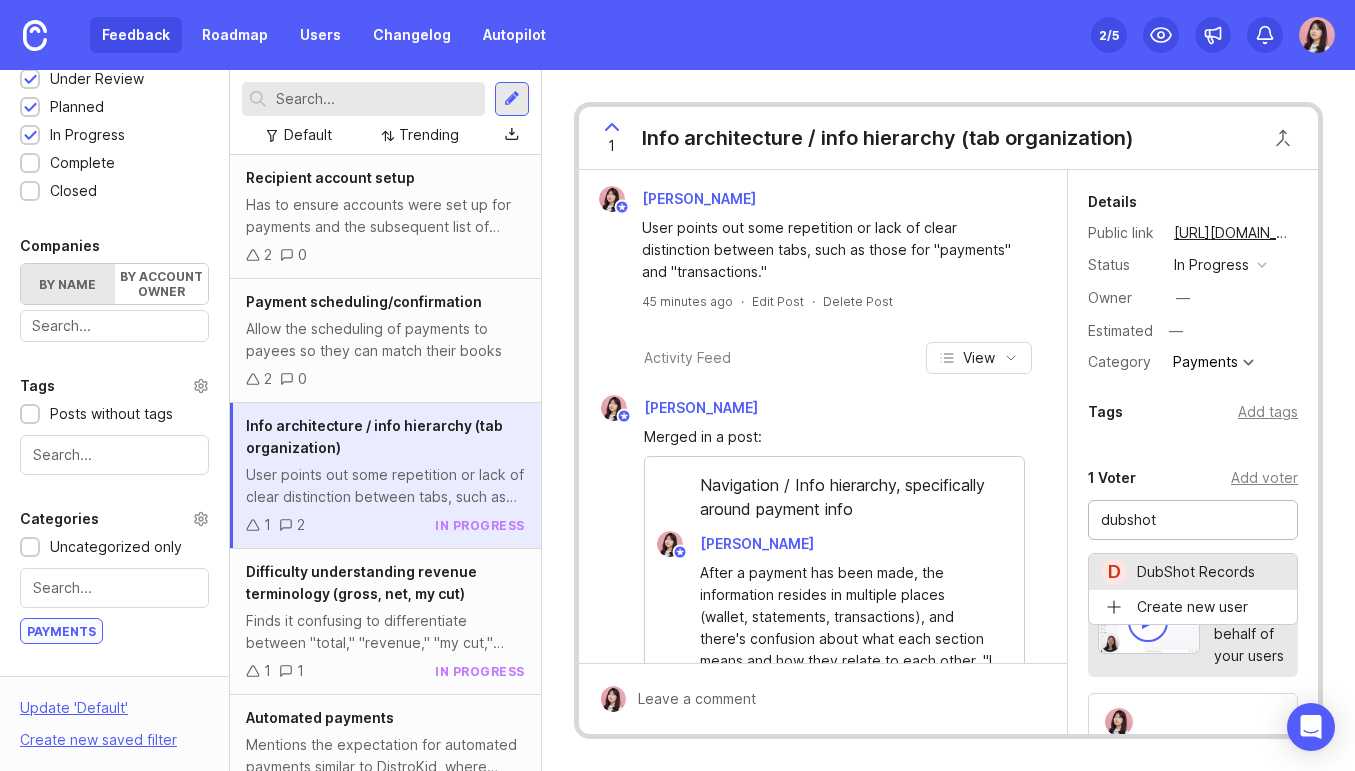 type on "DubShot Records" 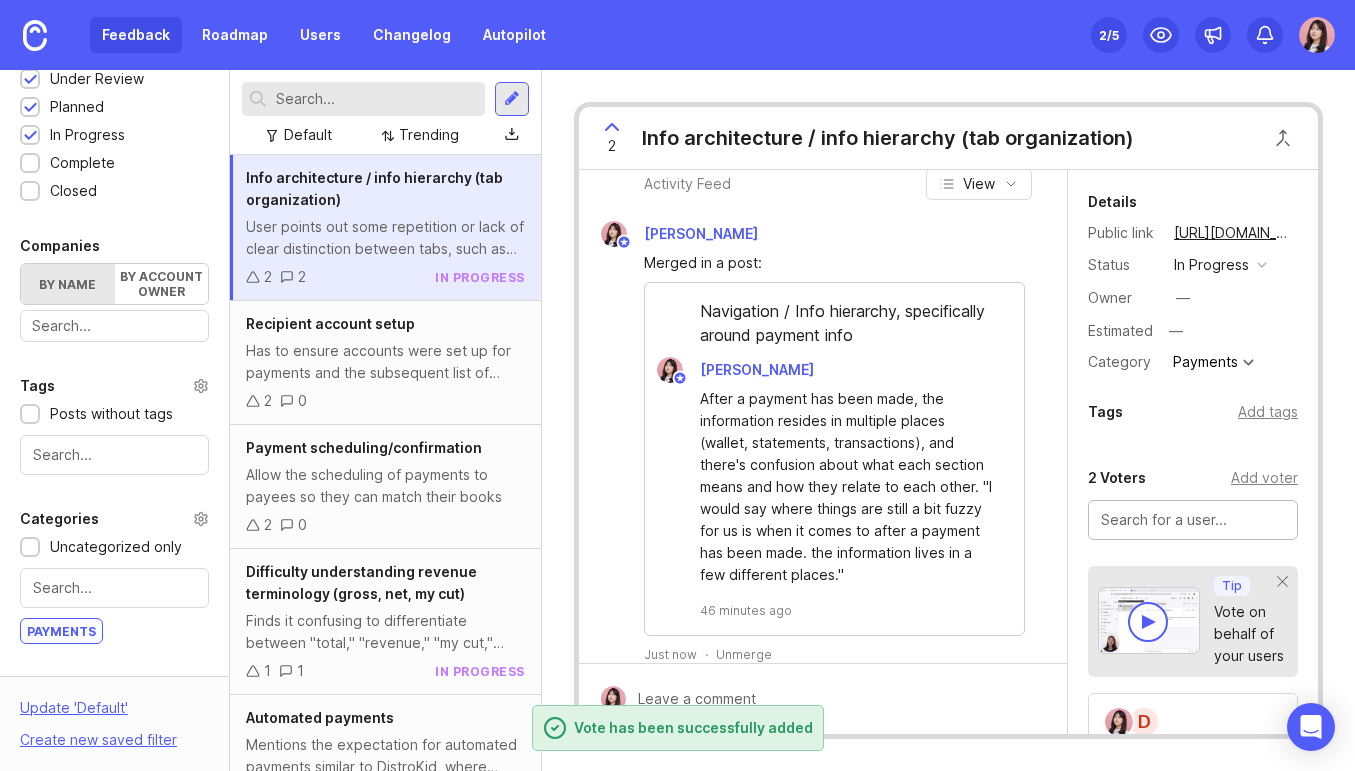 scroll, scrollTop: 181, scrollLeft: 0, axis: vertical 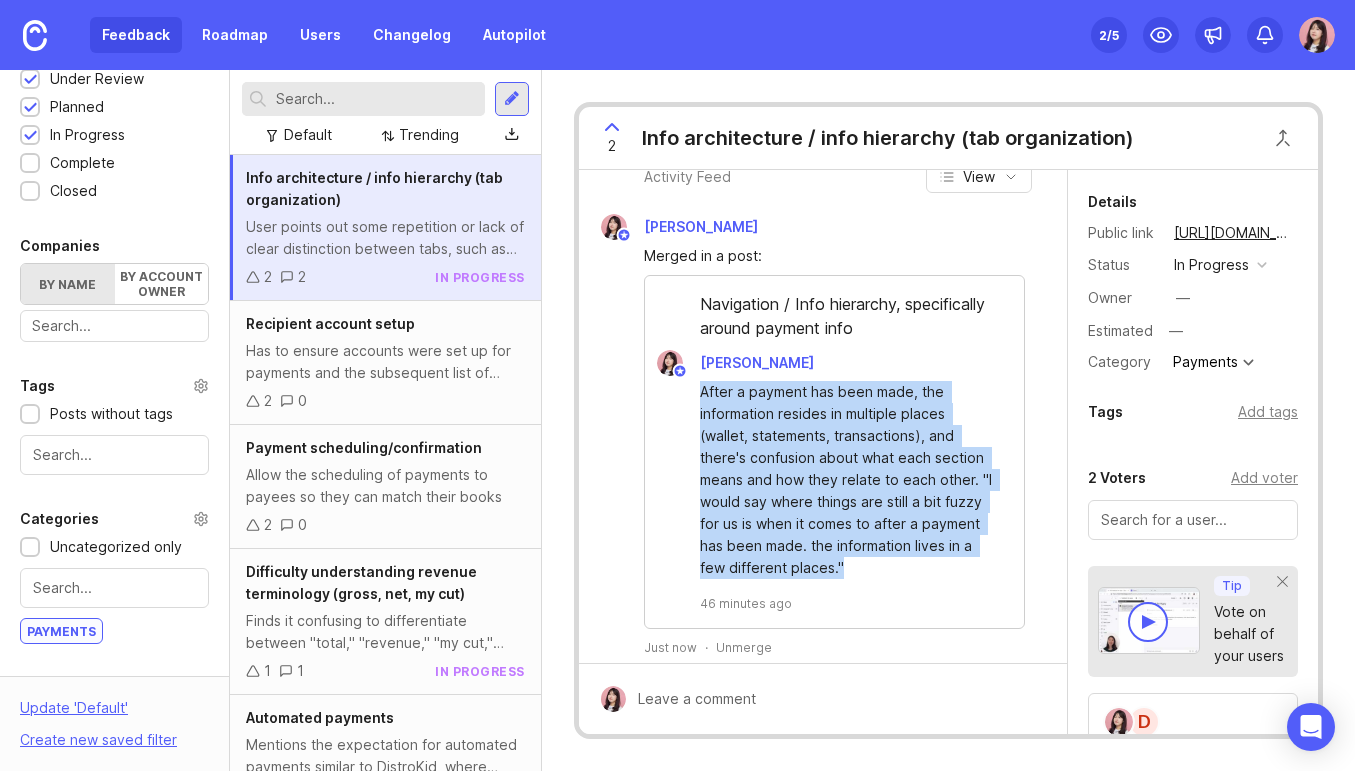 drag, startPoint x: 700, startPoint y: 389, endPoint x: 840, endPoint y: 571, distance: 229.61707 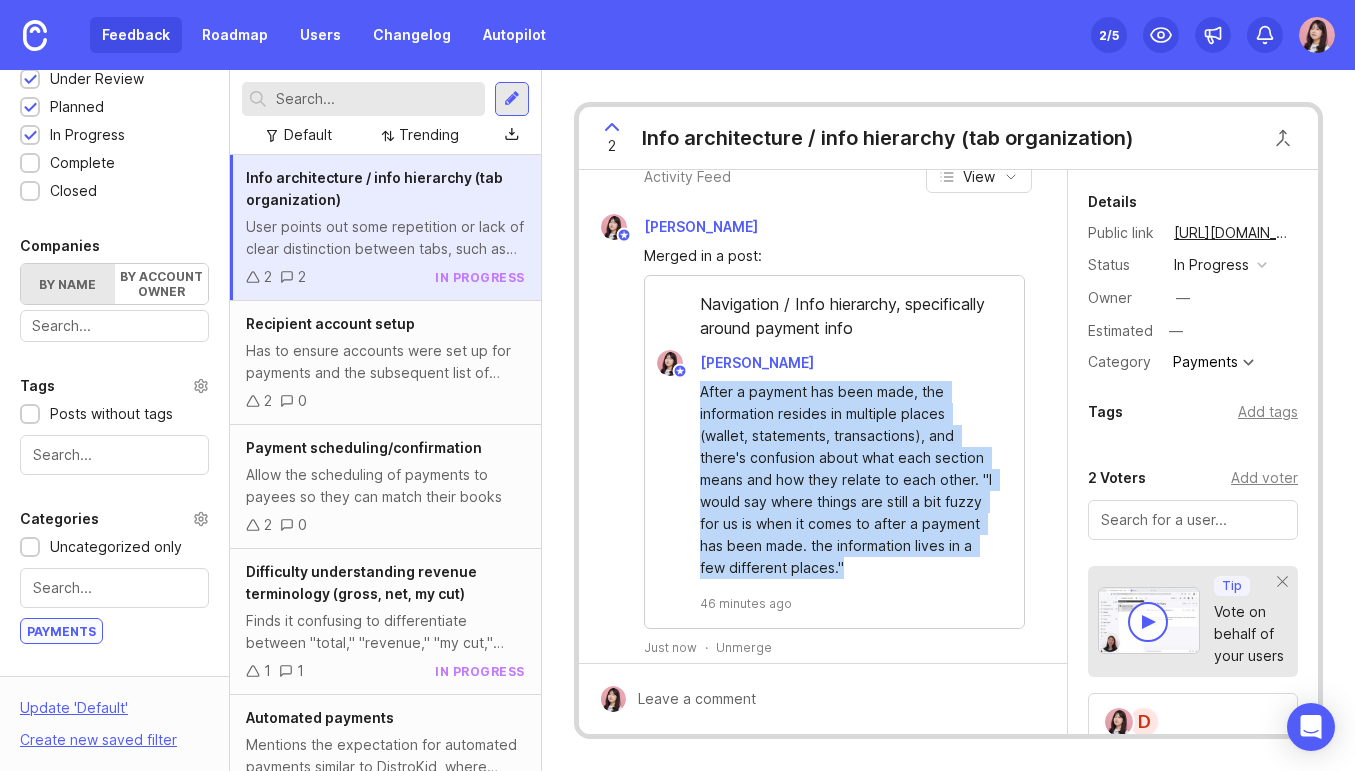 click on "After a payment has been made, the information resides in multiple places (wallet, statements, transactions), and there's confusion about what each section means and how they relate to each other. "I would say where things are still a bit fuzzy for us is when it comes to after a payment has been made. the information lives in a few different places."" at bounding box center (846, 480) 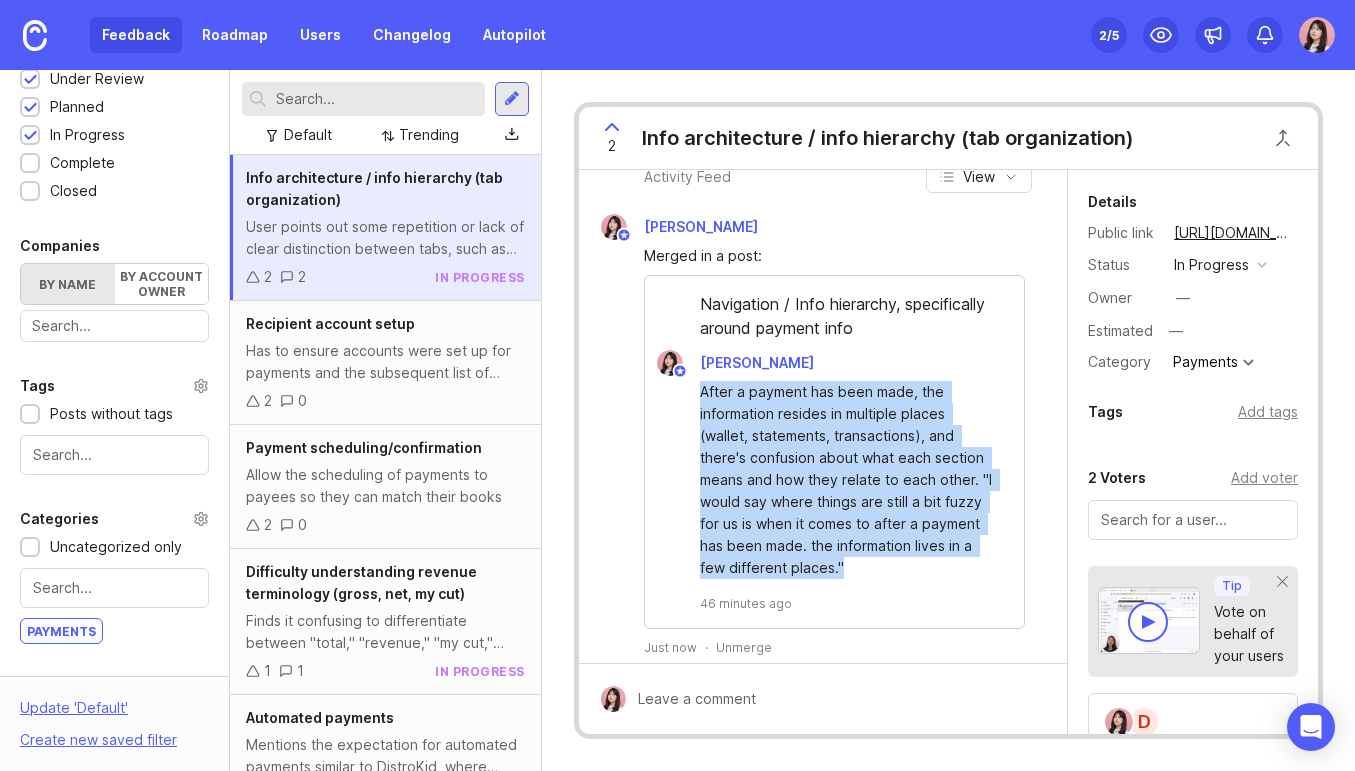 copy on "After a payment has been made, the information resides in multiple places (wallet, statements, transactions), and there's confusion about what each section means and how they relate to each other. "I would say where things are still a bit fuzzy for us is when it comes to after a payment has been made. the information lives in a few different places."" 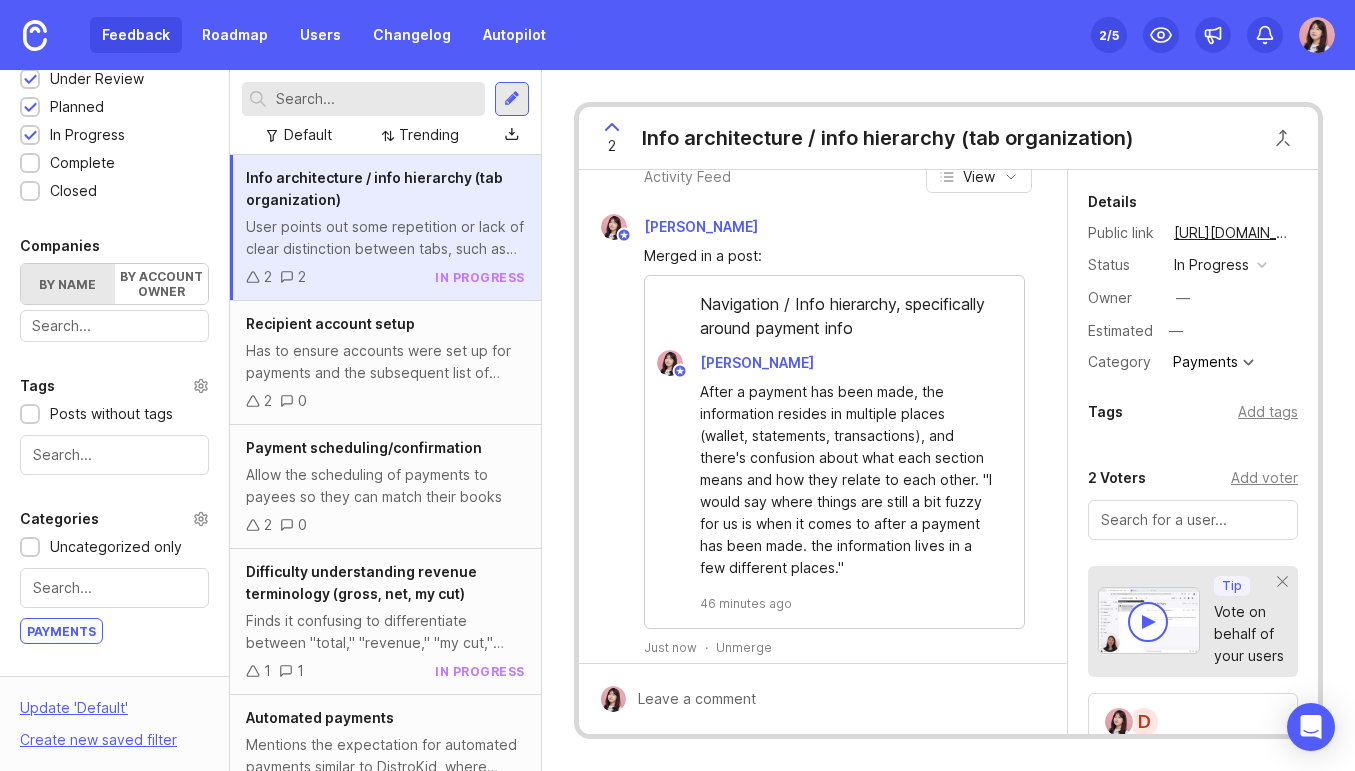 click at bounding box center [1193, 520] 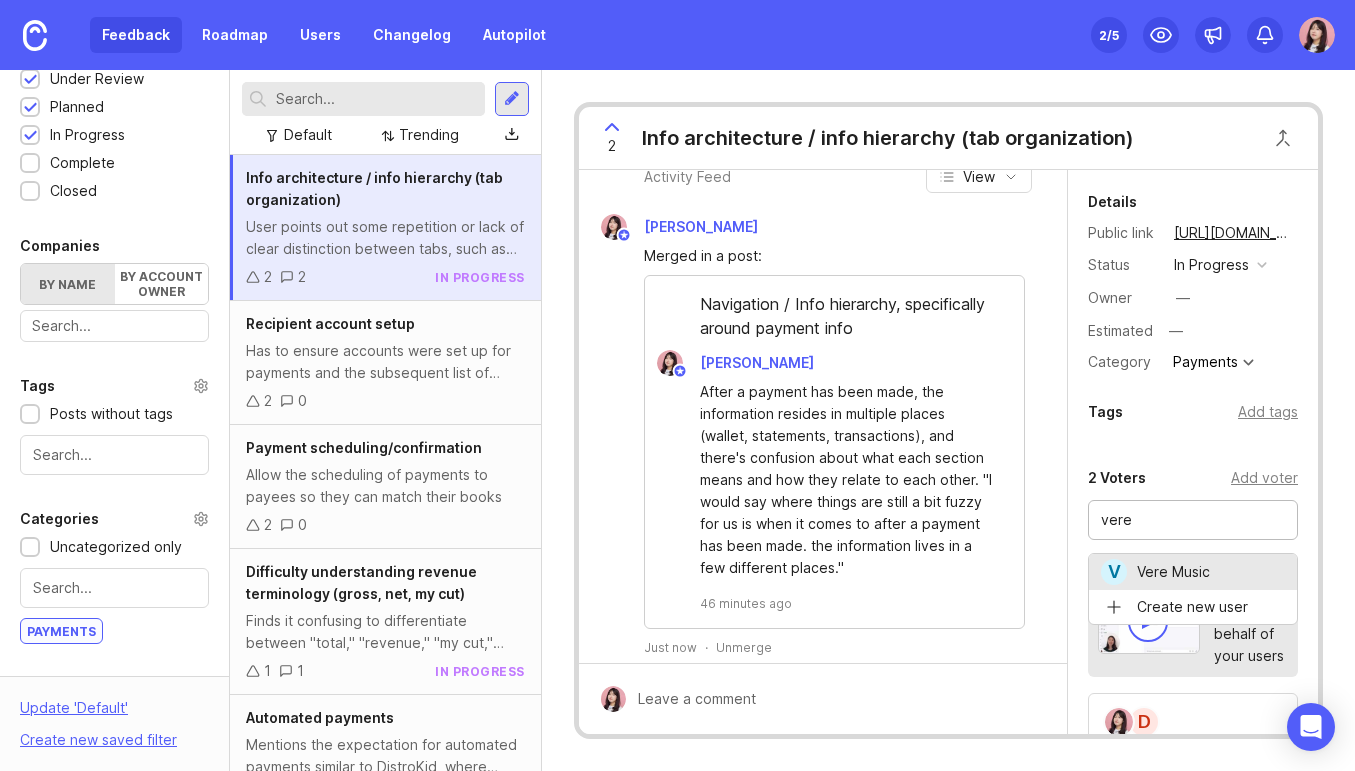 type on "Vere Music" 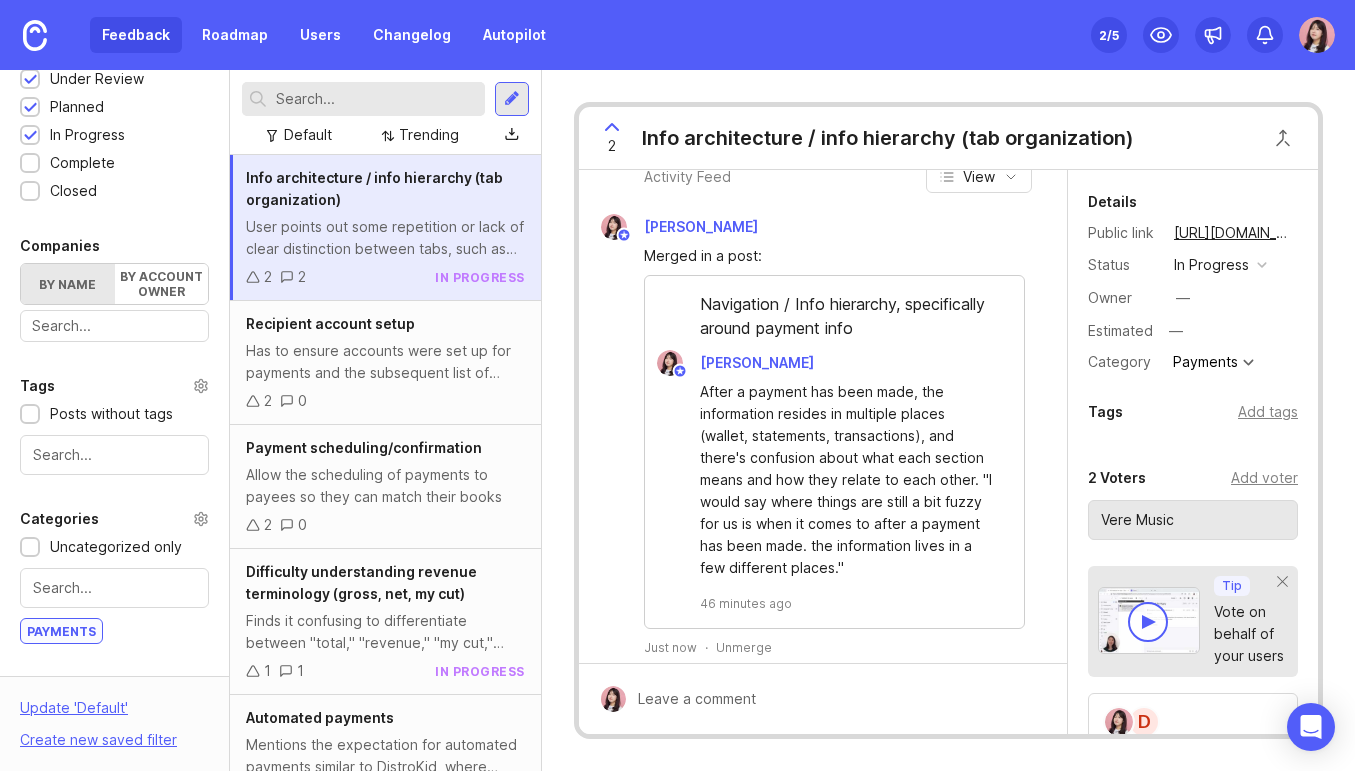 type 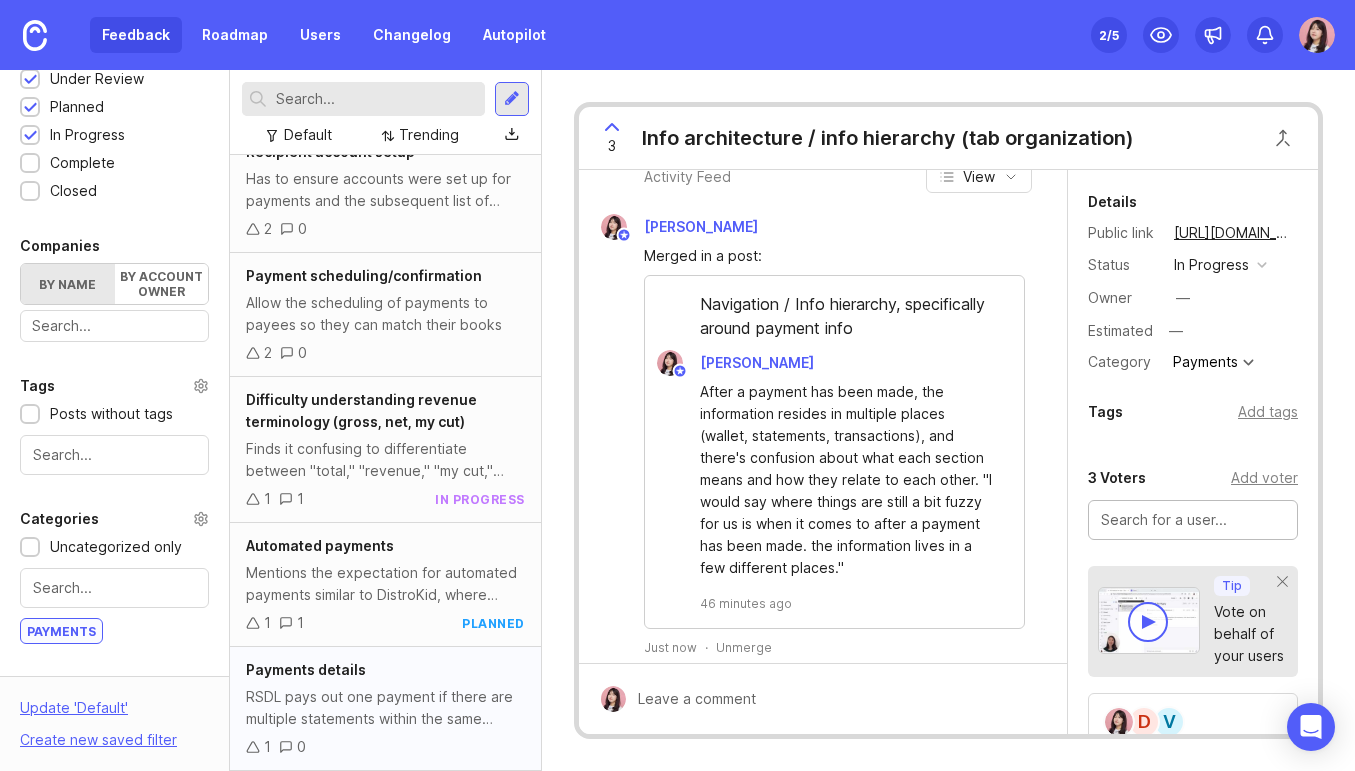 scroll, scrollTop: 0, scrollLeft: 0, axis: both 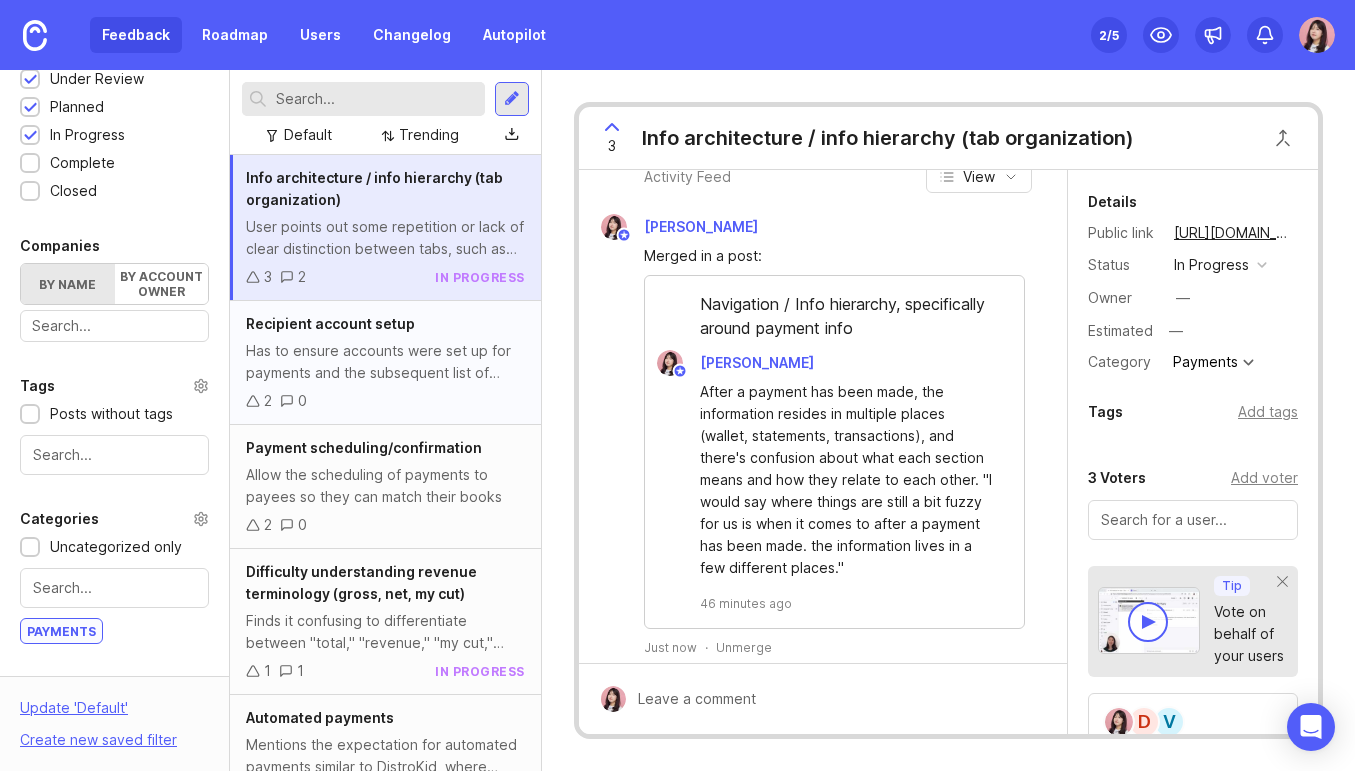 click on "Has to ensure accounts were set up for payments and the subsequent list of those who haven't set up their accounts: "So then once [products and accounts] were linked and we had basically no errors, then it was a matter of making sure that all of the accounts had been set up so that if we processed a payment, everyone would get paid." There have been challenges with payees getting set up due to bank issues and inconsistent document recognition: "It seems that the bank that we're currently using... can be a bit finicky and sometimes even inconsistent with what documents they recognize." He described as the workaround for this as: "As we start signing up new artists, we're just going to [ask for it] during onboarding. And so we'll get that all figured out ahead of time."" at bounding box center [385, 362] 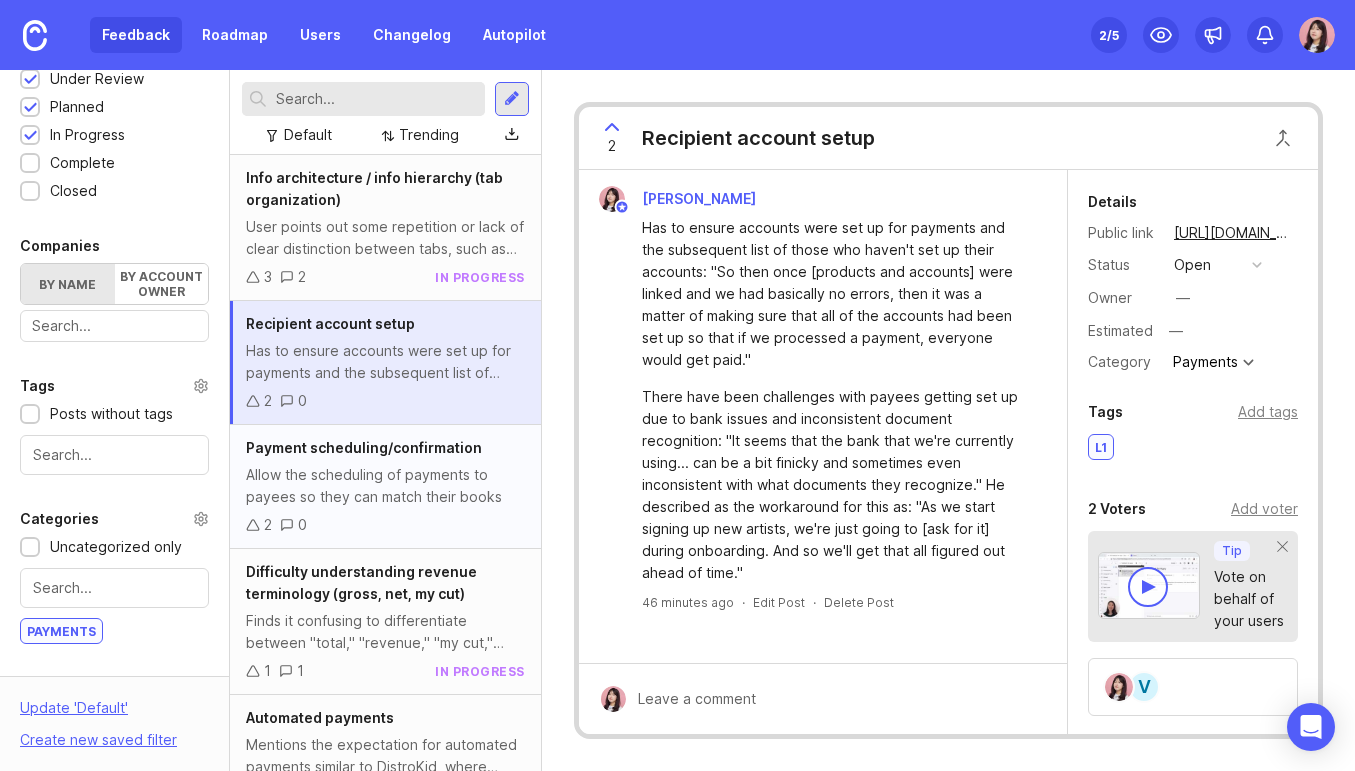 click on "Allow the scheduling of payments to payees so they can match their books" at bounding box center [385, 486] 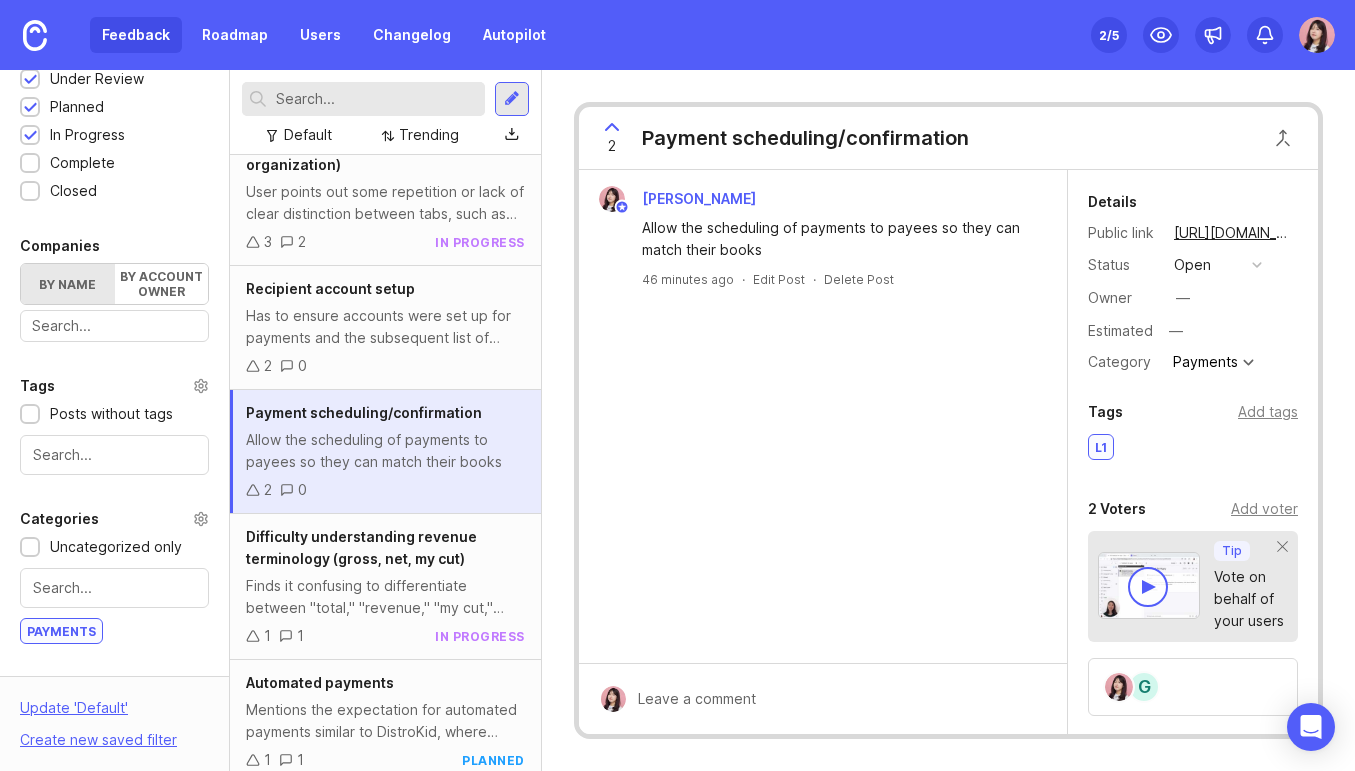 scroll, scrollTop: 37, scrollLeft: 0, axis: vertical 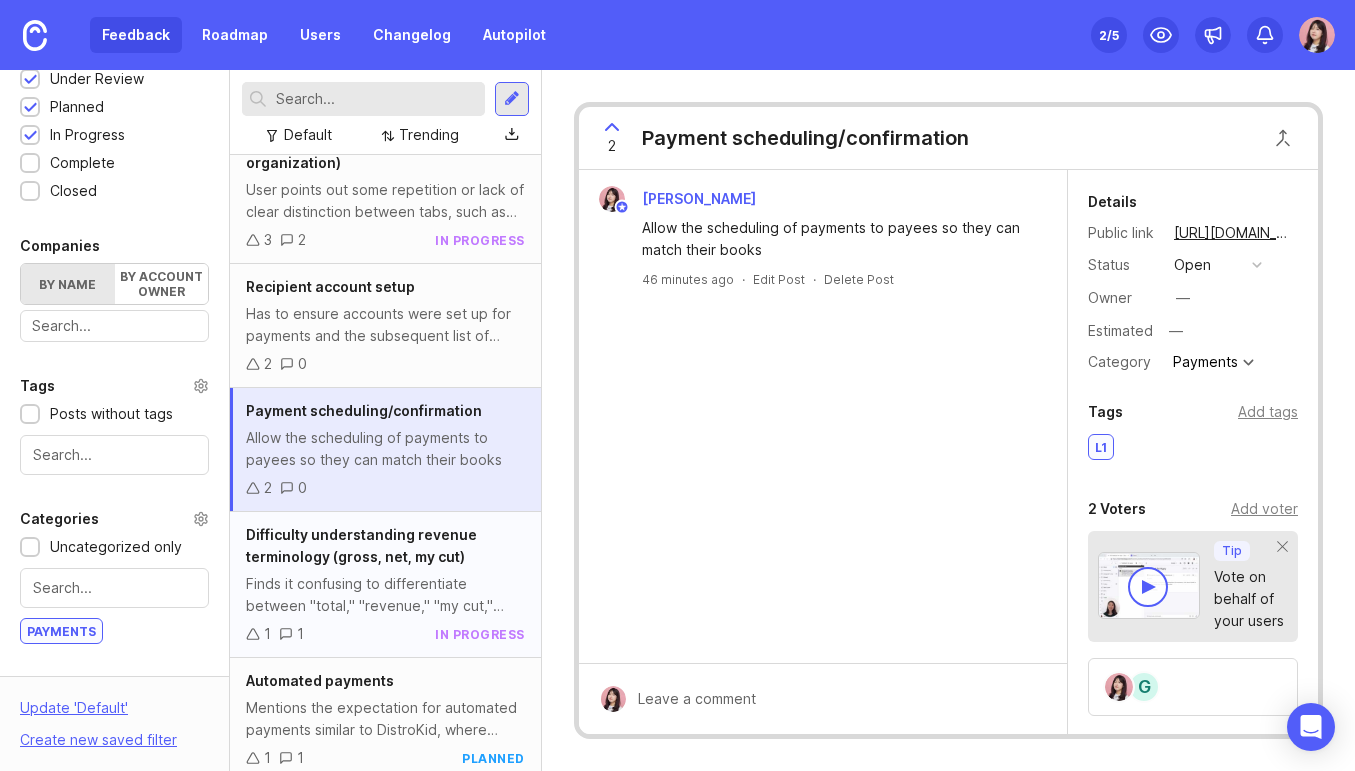 click on "Difficulty understanding revenue terminology (gross, net, my cut)" at bounding box center [361, 545] 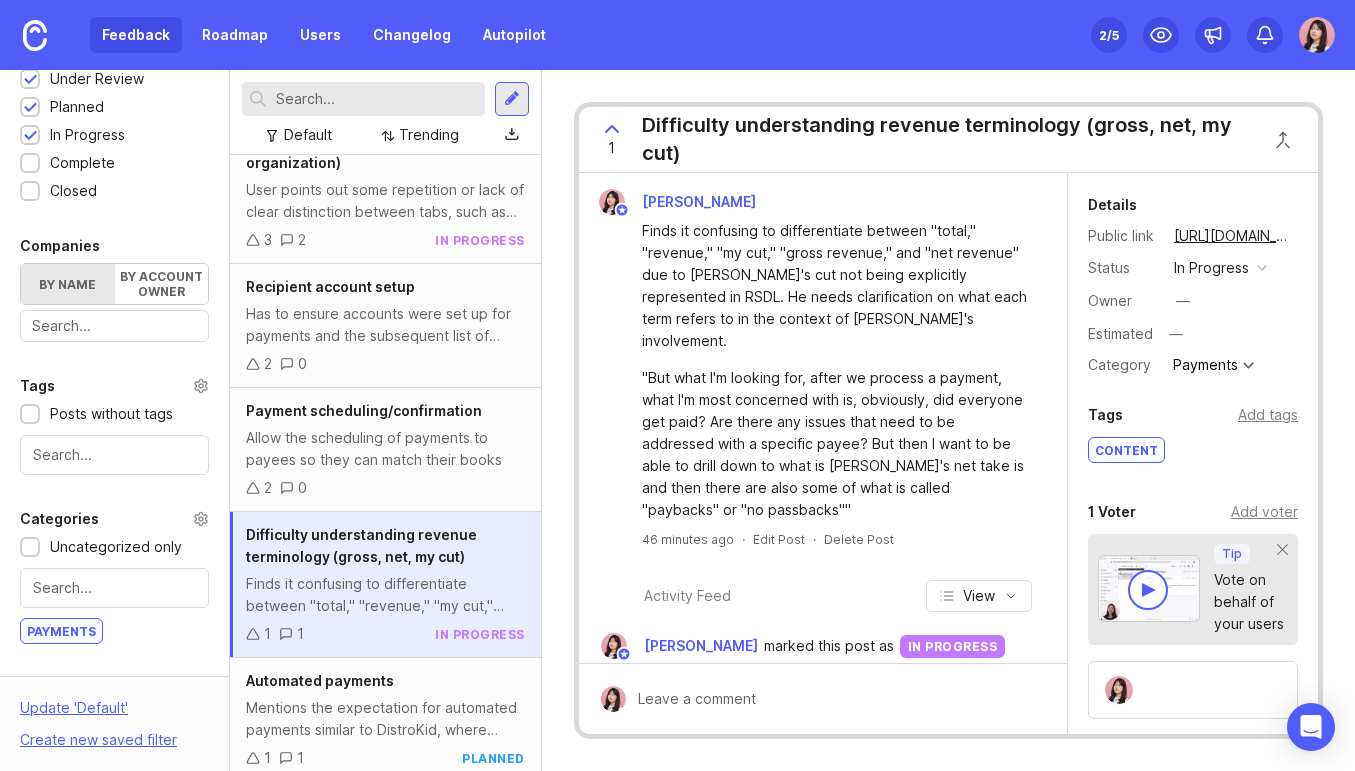scroll, scrollTop: 16, scrollLeft: 0, axis: vertical 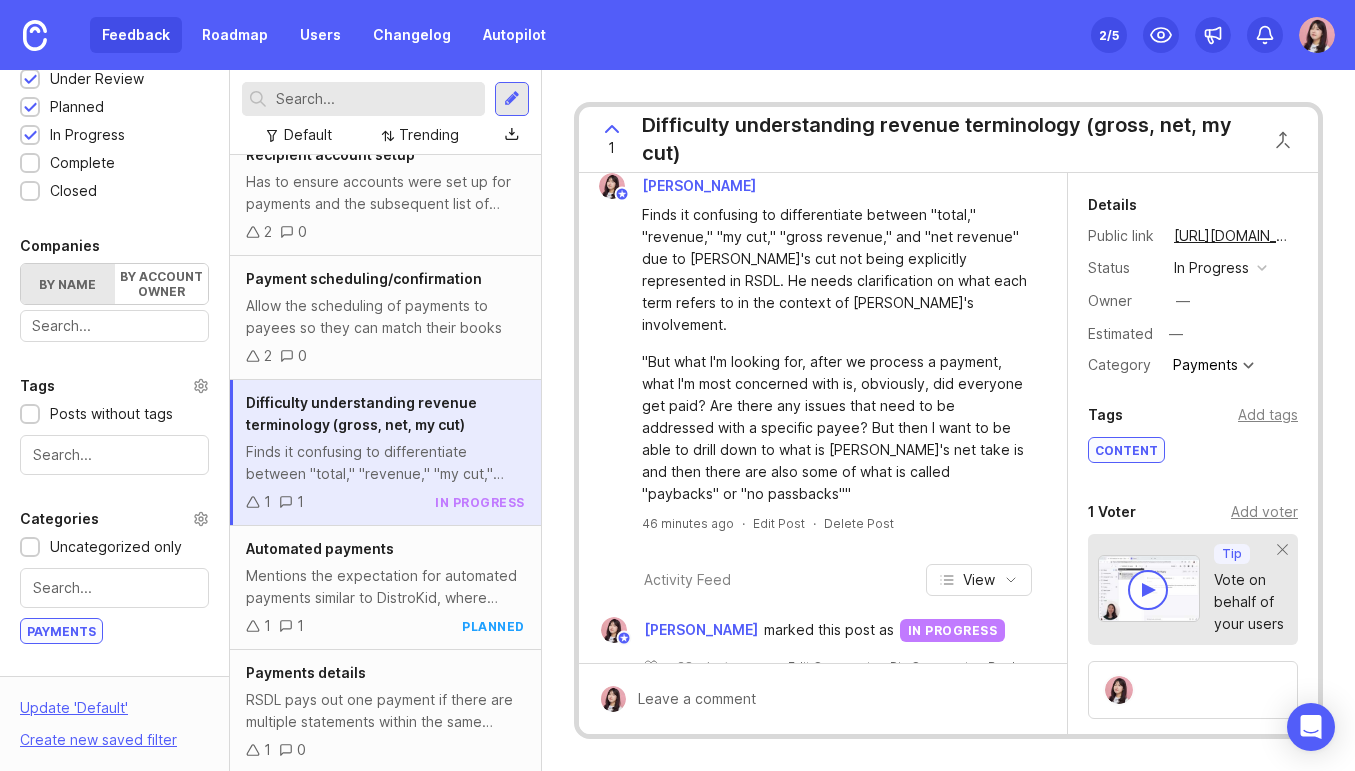 click on "Mentions the expectation for automated payments similar to DistroKid, where "everything's automated. As soon as it comes in it's paid out."" at bounding box center (385, 587) 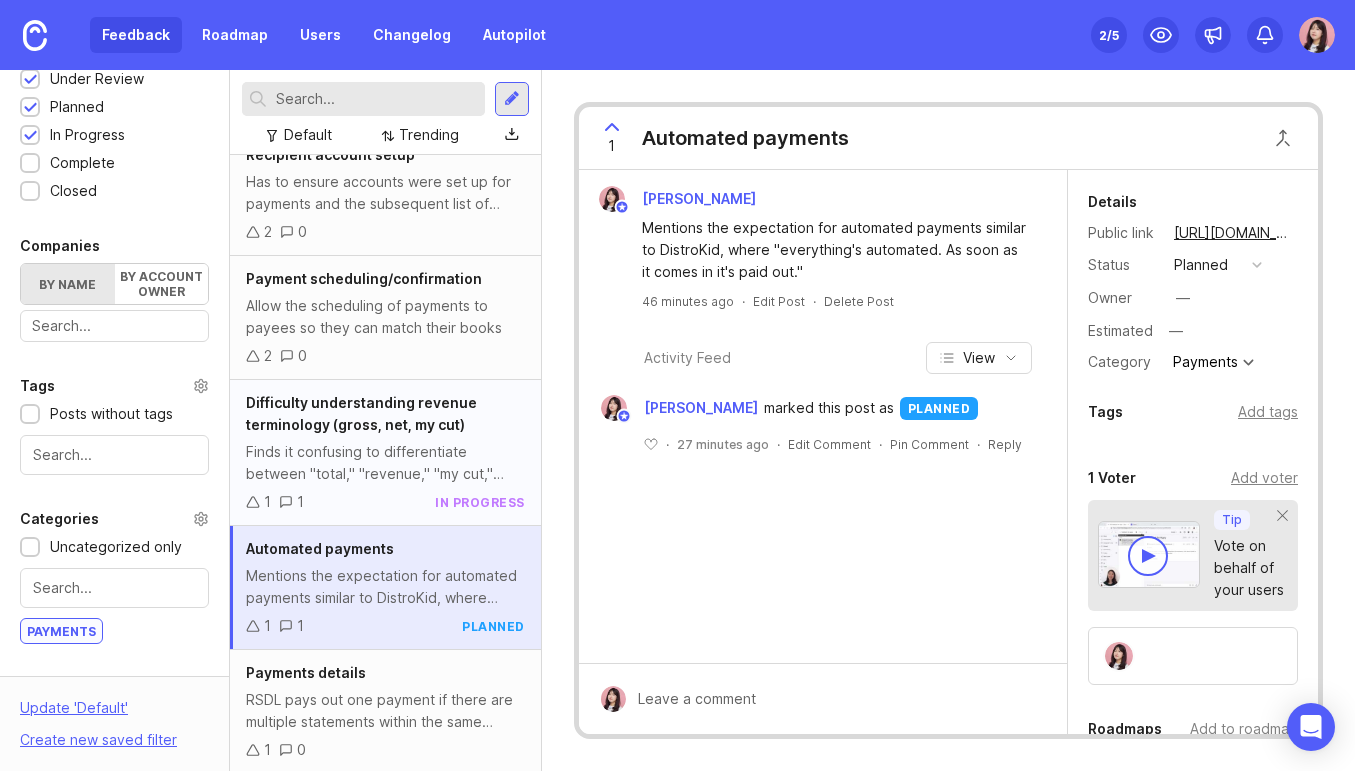 scroll, scrollTop: 172, scrollLeft: 0, axis: vertical 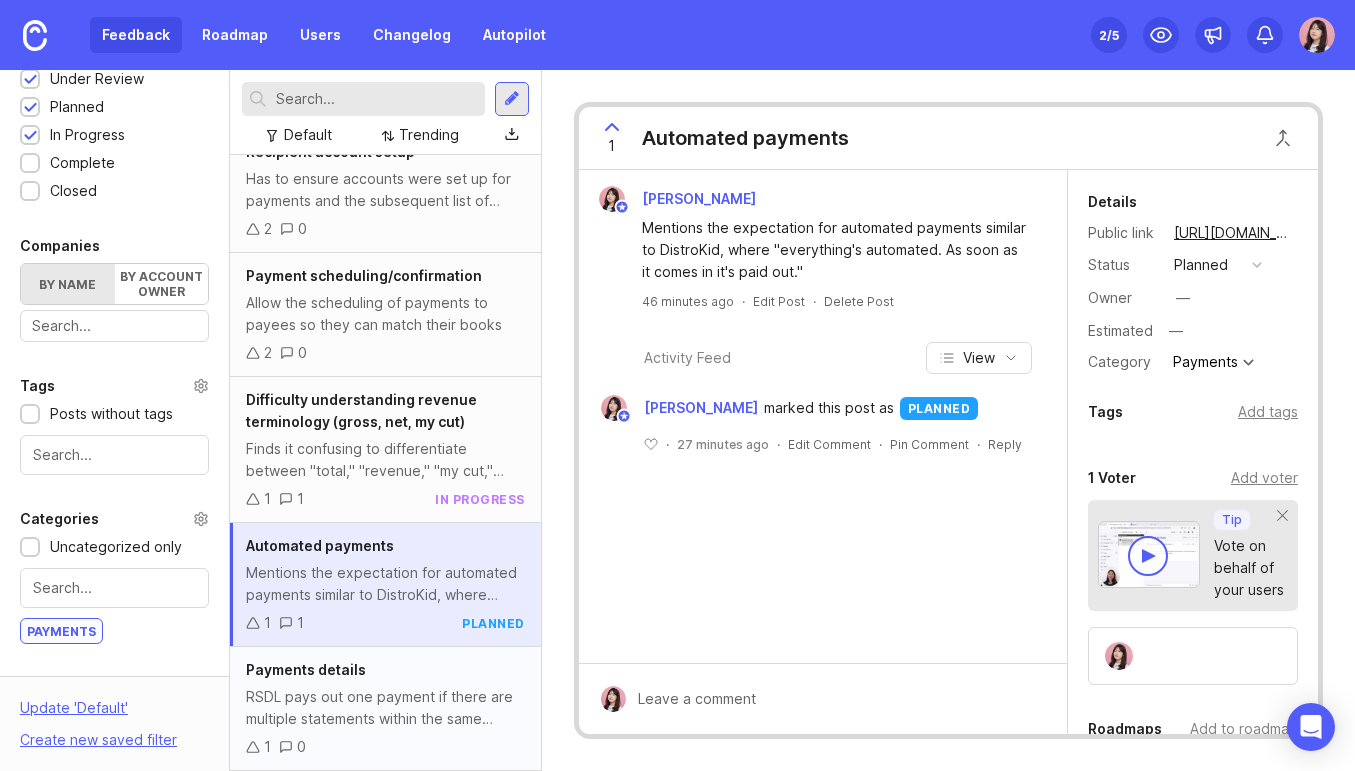 click on "RSDL pays out one payment if there are multiple statements within the same period to save on transaction costs for the user. However, it may not be clear on how to view the breakdown of this payment (eg. should you be able to see transactions directly in the payments? And filter by statement? * This is mostly relevant for ADA clients that also* distribute with other clients. It is unlikely to happen with ADA only clients. -- "Can you please let us know the best way to figure out the split for payments when Level and TooLost are sent together?" "Yes.  If there are multiple transactions during one payment period they roll up into a single payment.  Go to the credit card icon on the left side of the page, go to payments, in payments select the account you want to view, pick the specific payment, click on it and you will see all the transactions involved with the payment.  If you click on each transaction you can see even more details on each one."" at bounding box center [385, 708] 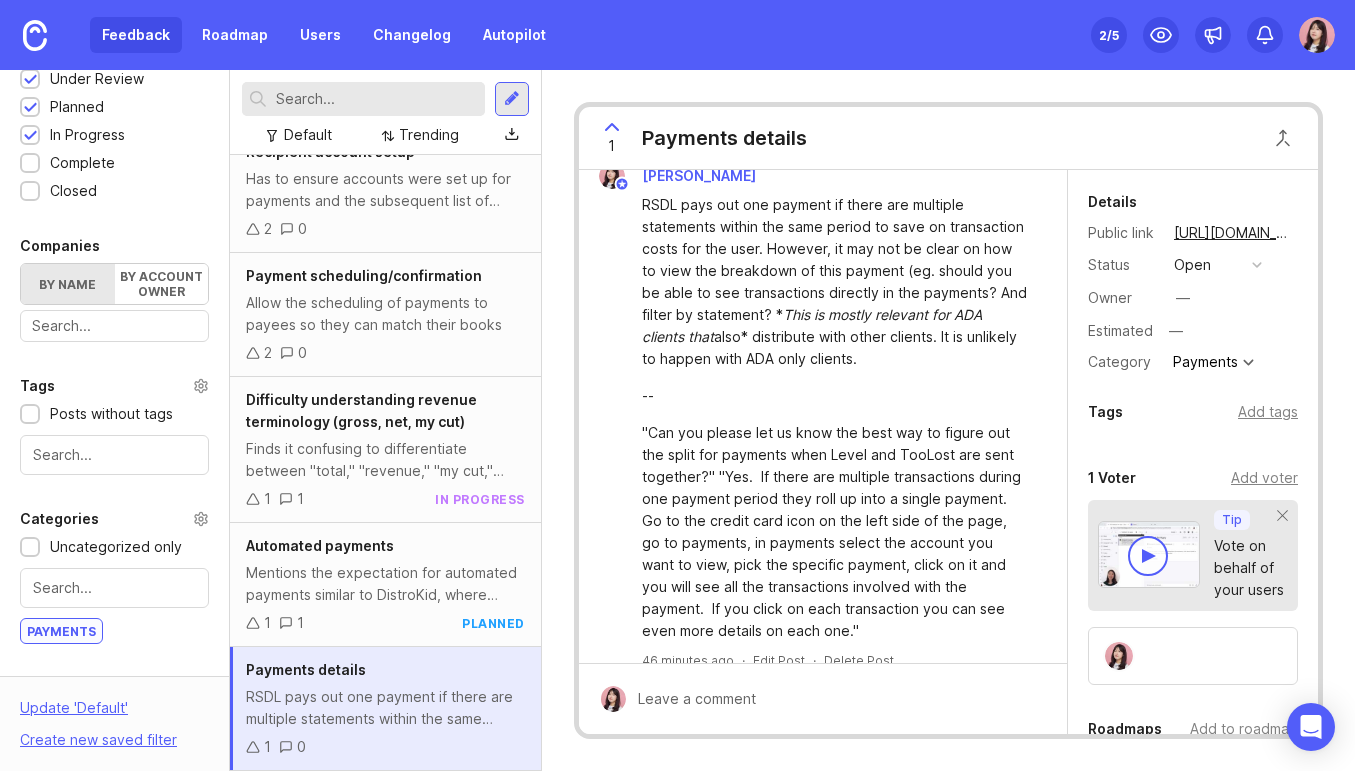 scroll, scrollTop: 0, scrollLeft: 0, axis: both 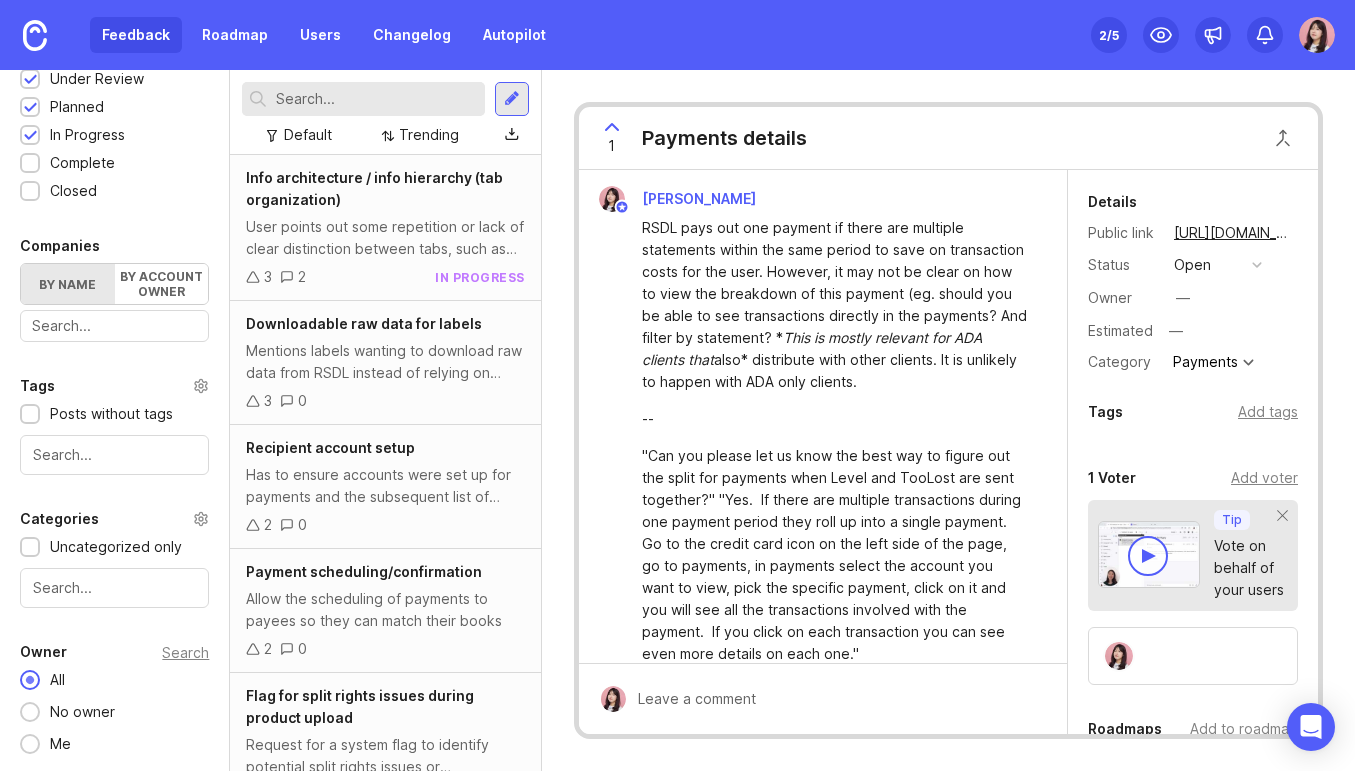 click at bounding box center [114, 588] 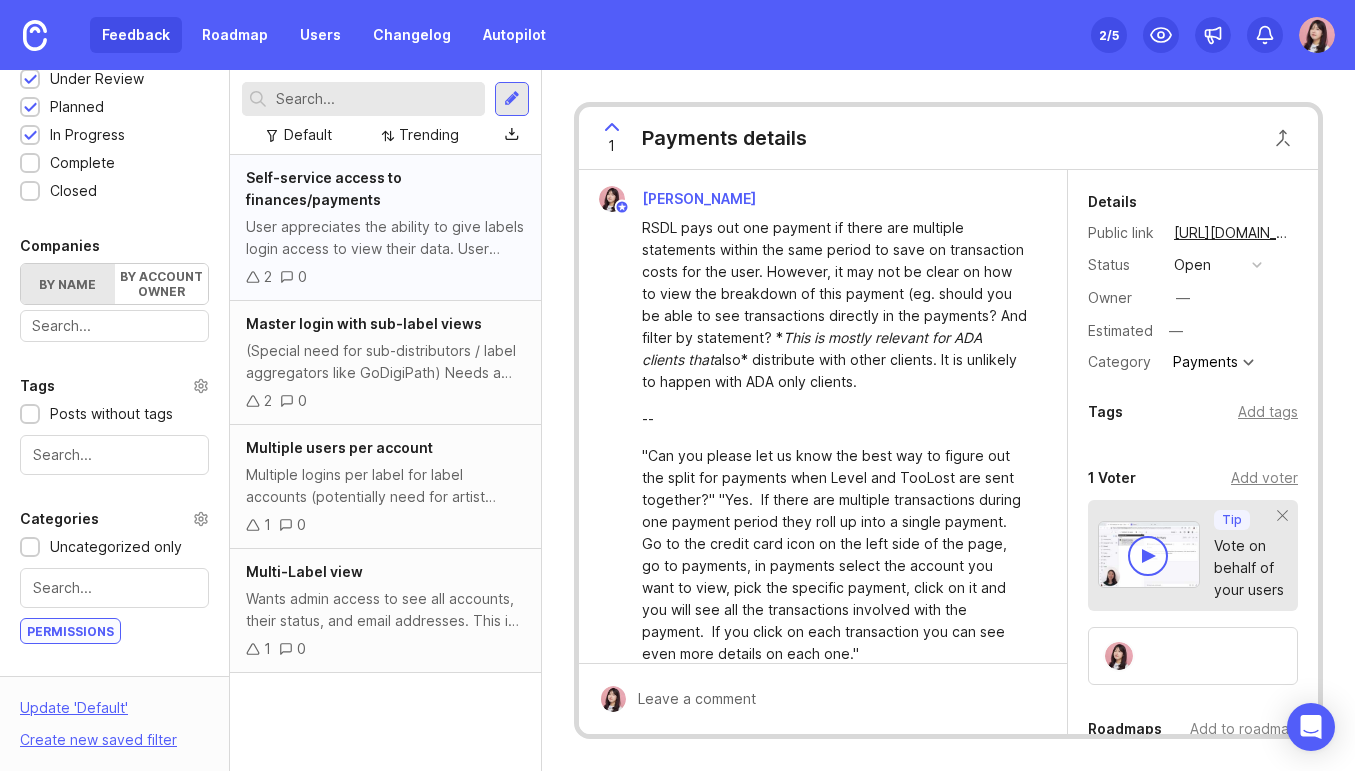 click on "User appreciates the ability to give labels login access to view their data. User states, "you're able to give login to your labels and then the labels can go in and look at whatever or whenever they get paid out and they have access to it if needed."" at bounding box center (385, 238) 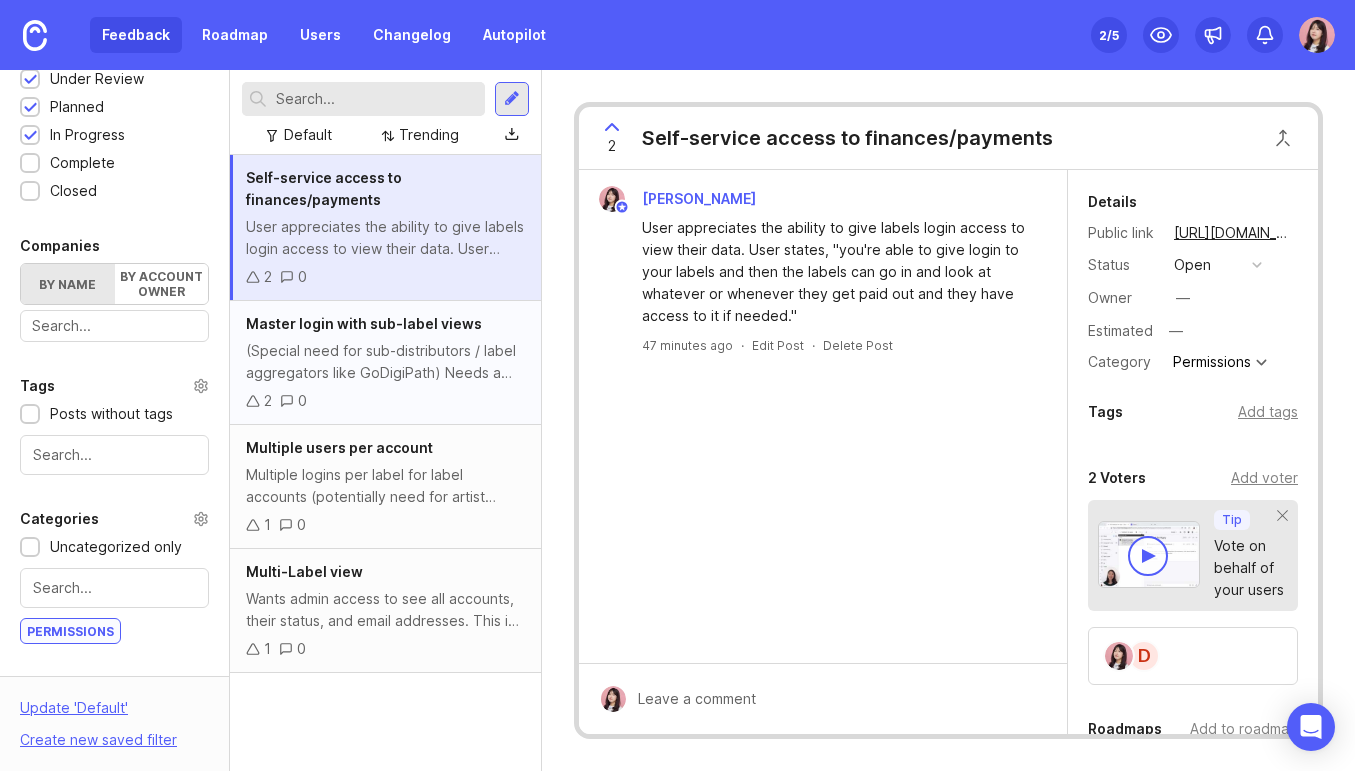 click on "(Special need for sub-distributors / label aggregators like GoDigiPath) Needs a master login to view each sub-label's account without needing their individual login credentials for troubleshooting and recoupment status. "We'd like to see a view for each of our labels, you know, see what our label sees… just have a way with our master login to be able to see each account."" at bounding box center [385, 362] 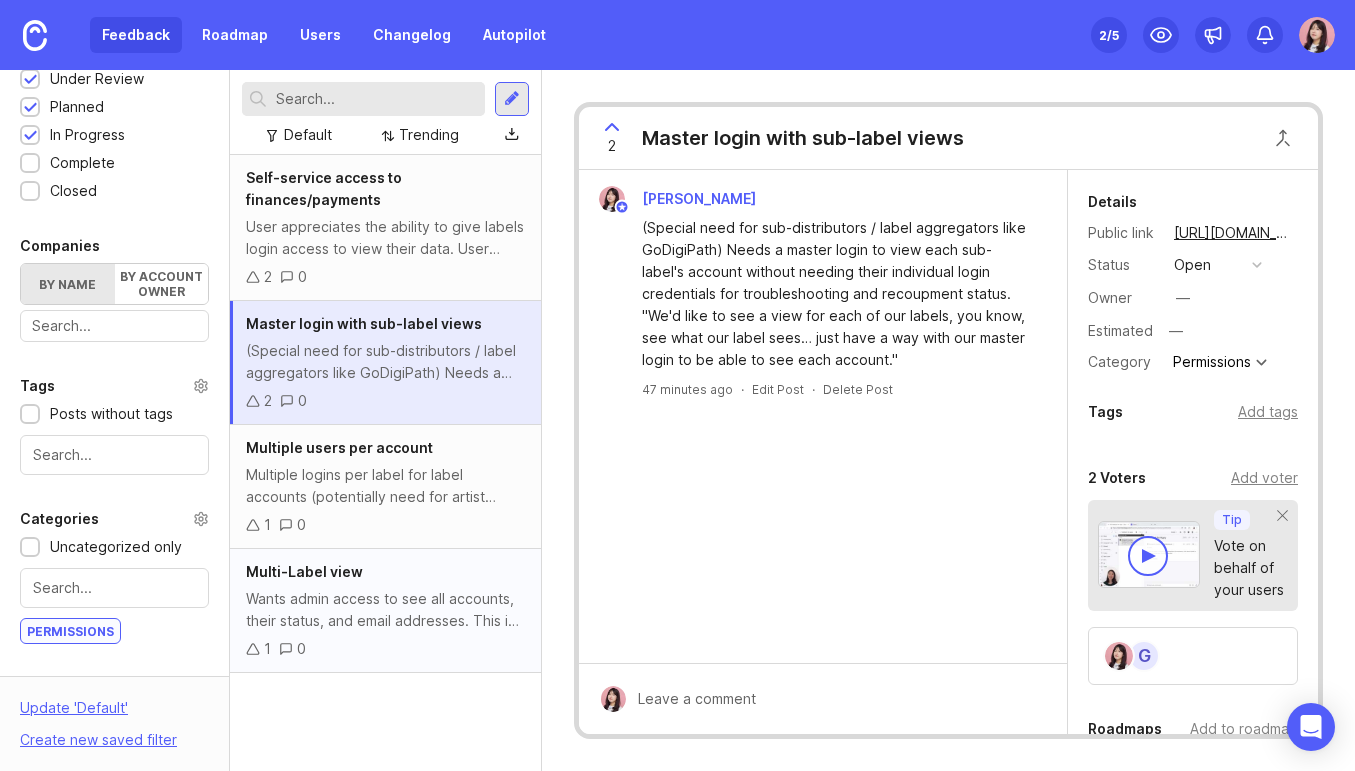 click on "Multi-Label view" at bounding box center [385, 572] 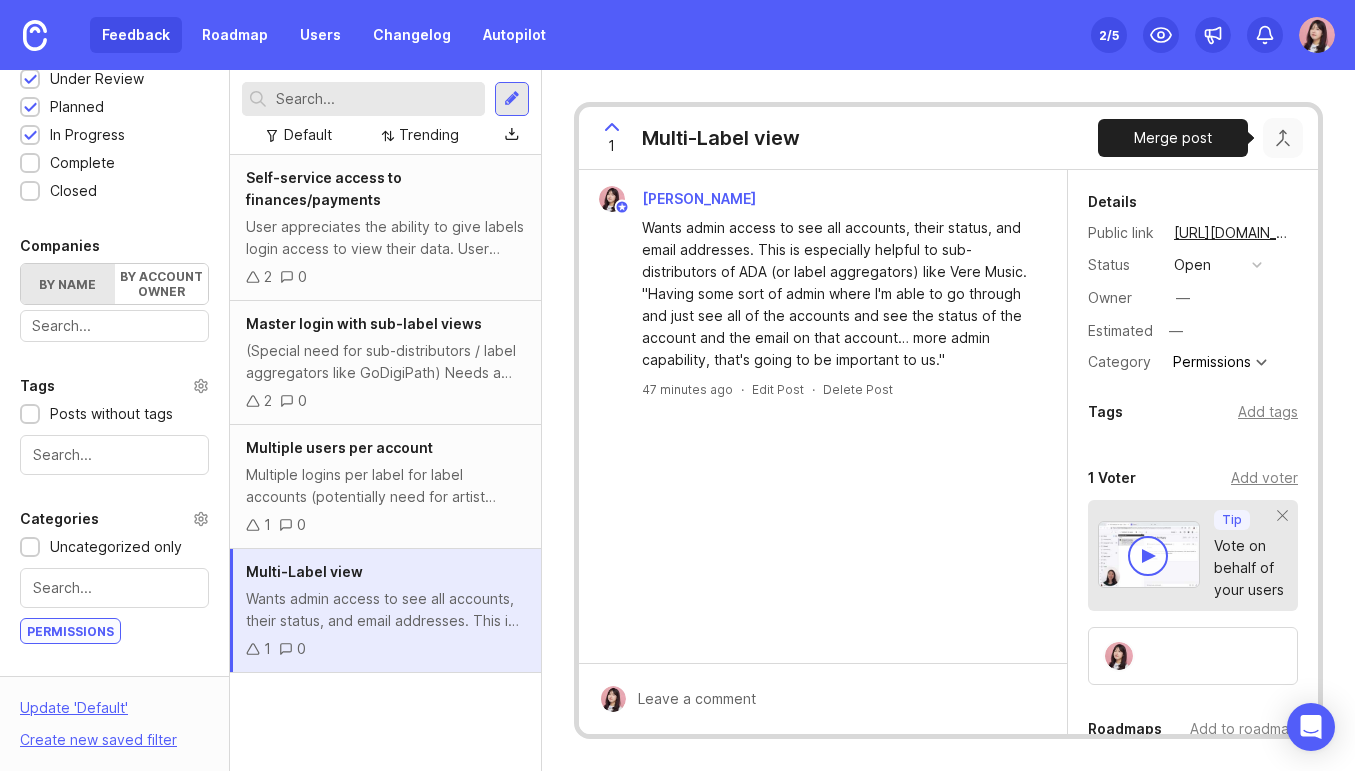 click at bounding box center [1283, 138] 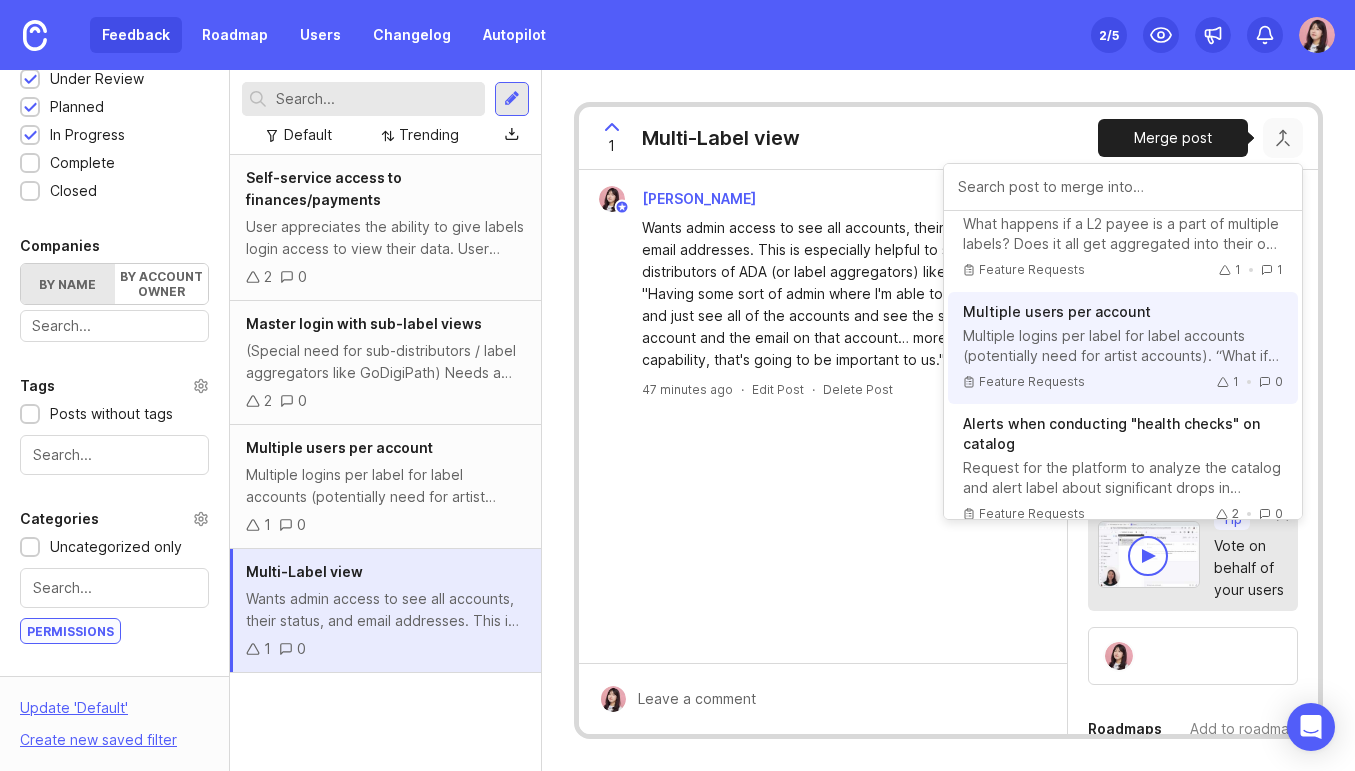 scroll, scrollTop: 458, scrollLeft: 0, axis: vertical 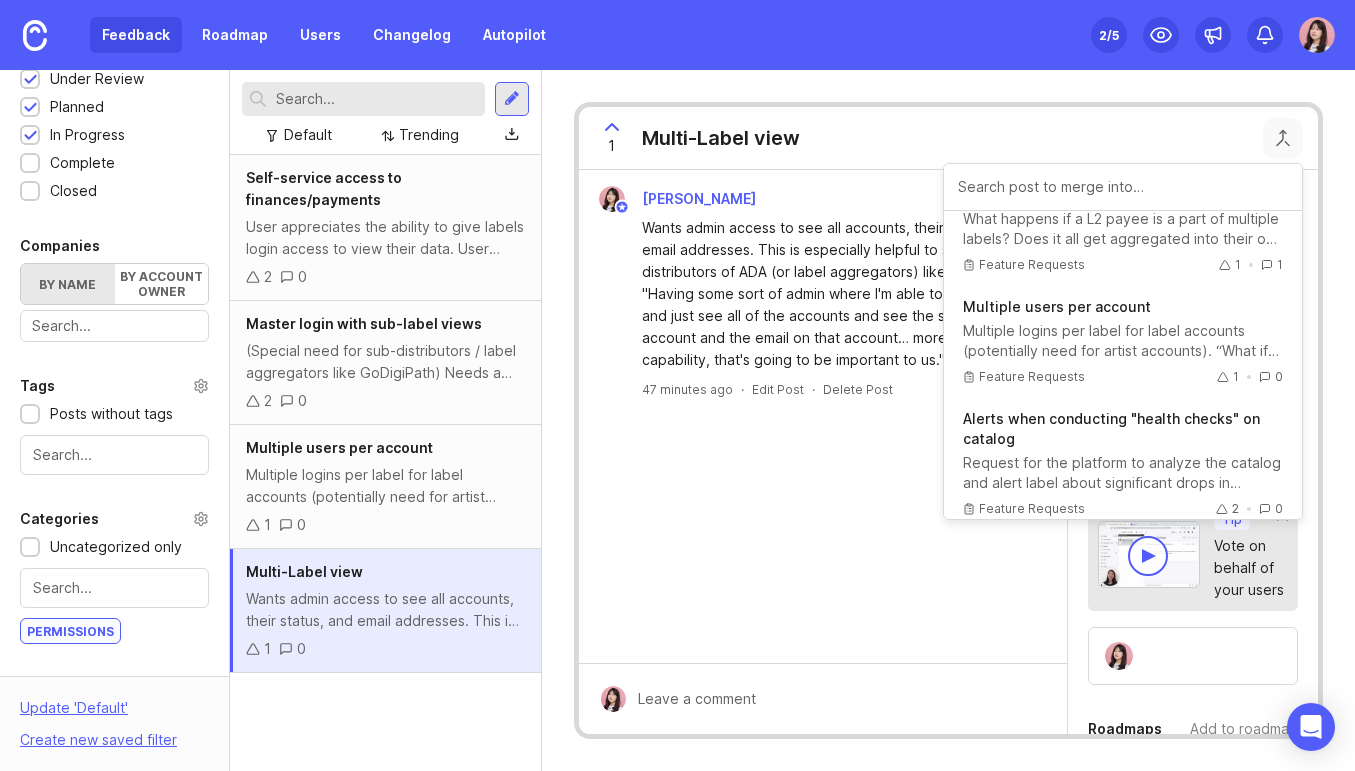 click on "[PERSON_NAME] Wants admin access to see all accounts, their status, and email addresses. This is especially helpful to sub-distributors of ADA (or label aggregators) like Vere Music. "Having some sort of admin where I'm able to go through and just see all of the accounts and see the status of the account and the email on that account… more admin capability, that's going to be important to us." 47 minutes ago · Edit Post · Delete Post" at bounding box center (823, 416) 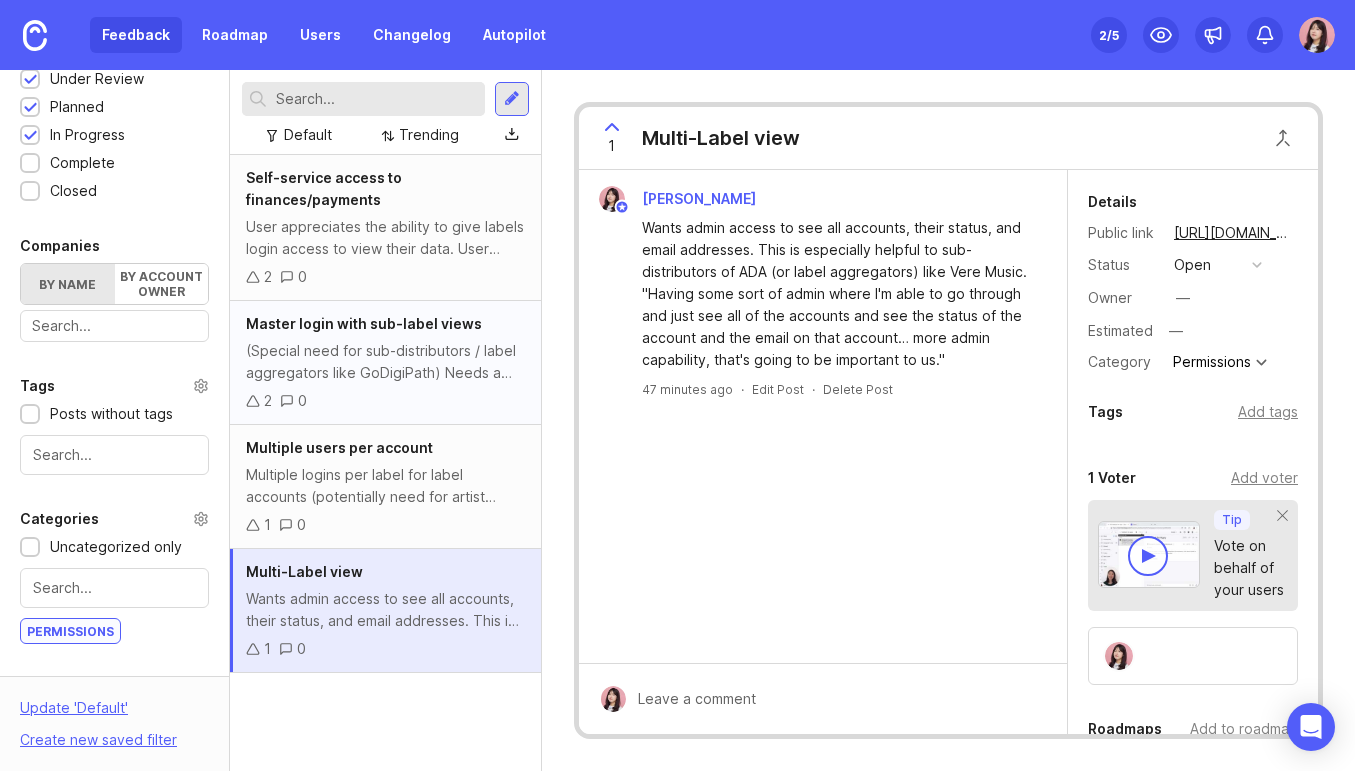 click on "(Special need for sub-distributors / label aggregators like GoDigiPath) Needs a master login to view each sub-label's account without needing their individual login credentials for troubleshooting and recoupment status. "We'd like to see a view for each of our labels, you know, see what our label sees… just have a way with our master login to be able to see each account."" at bounding box center [385, 362] 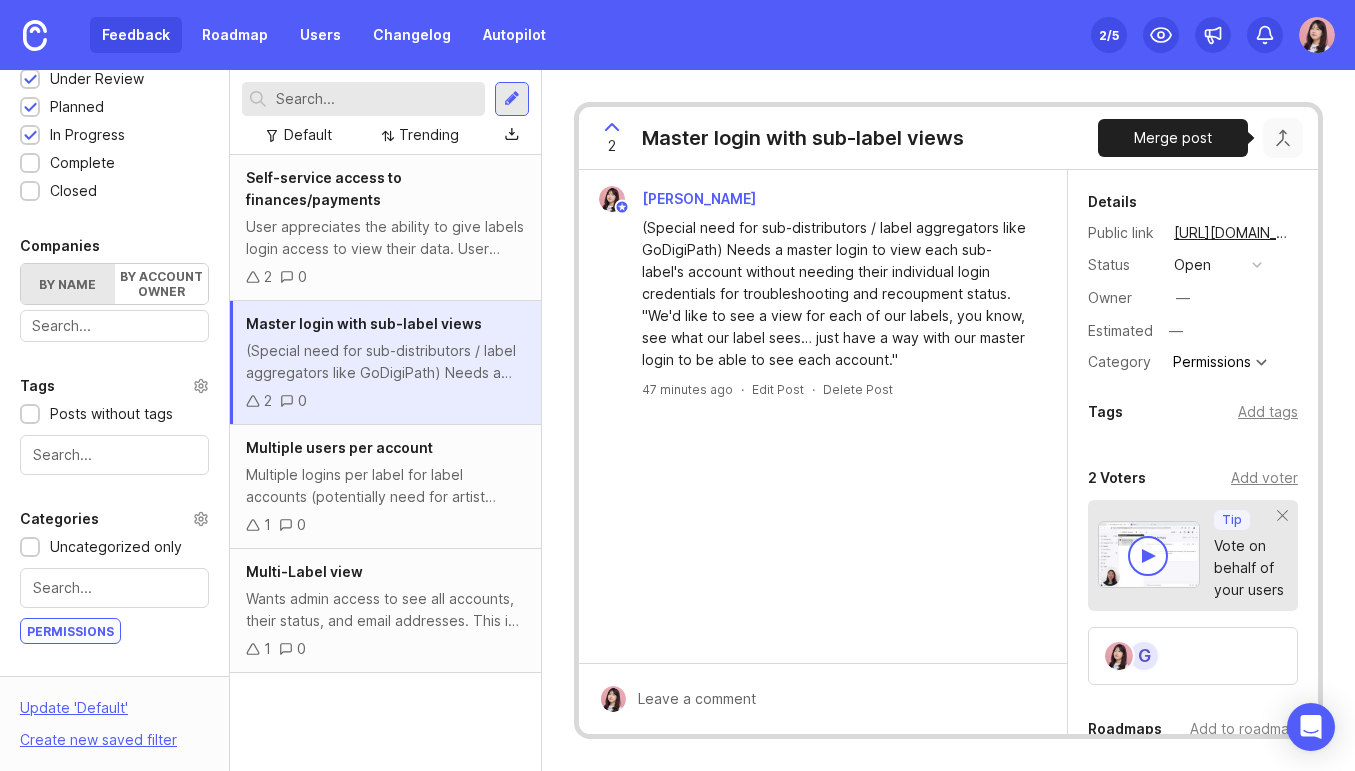 click at bounding box center (1283, 138) 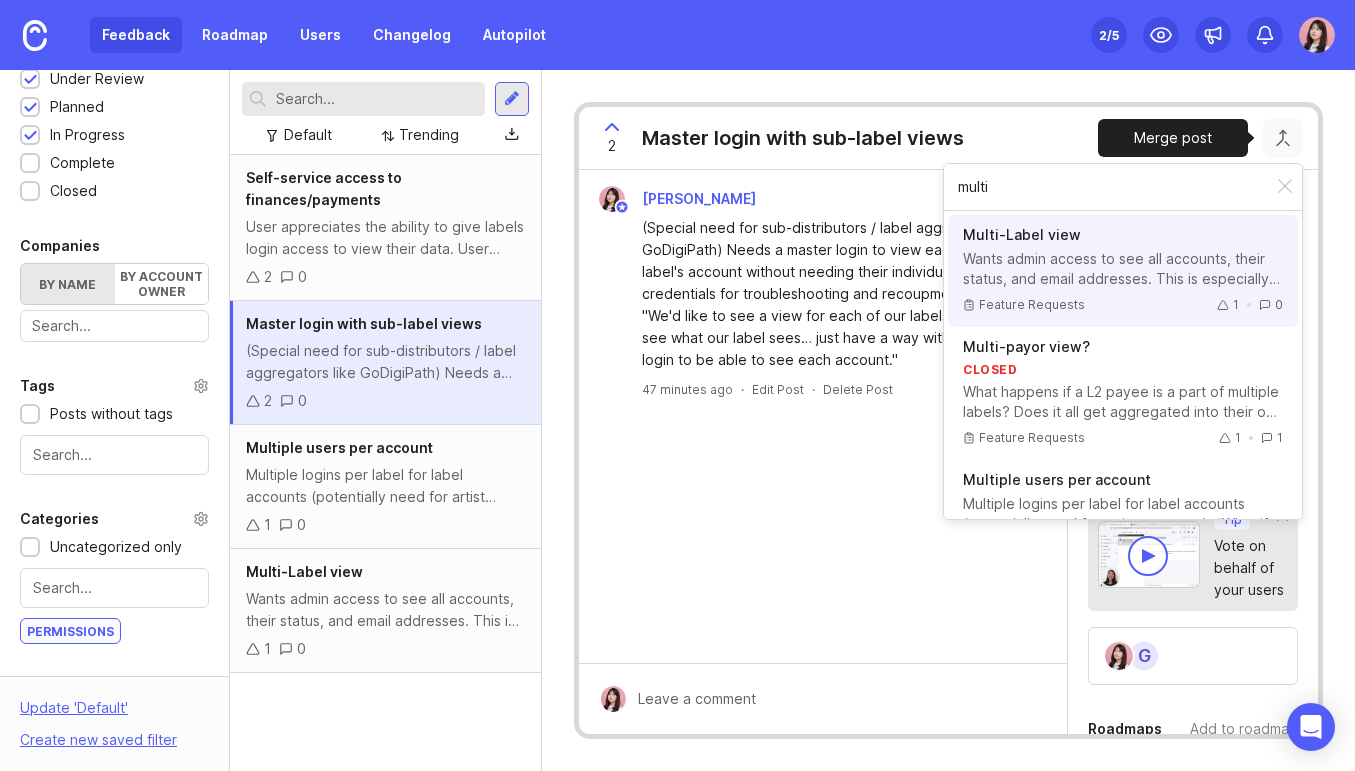 type on "multi" 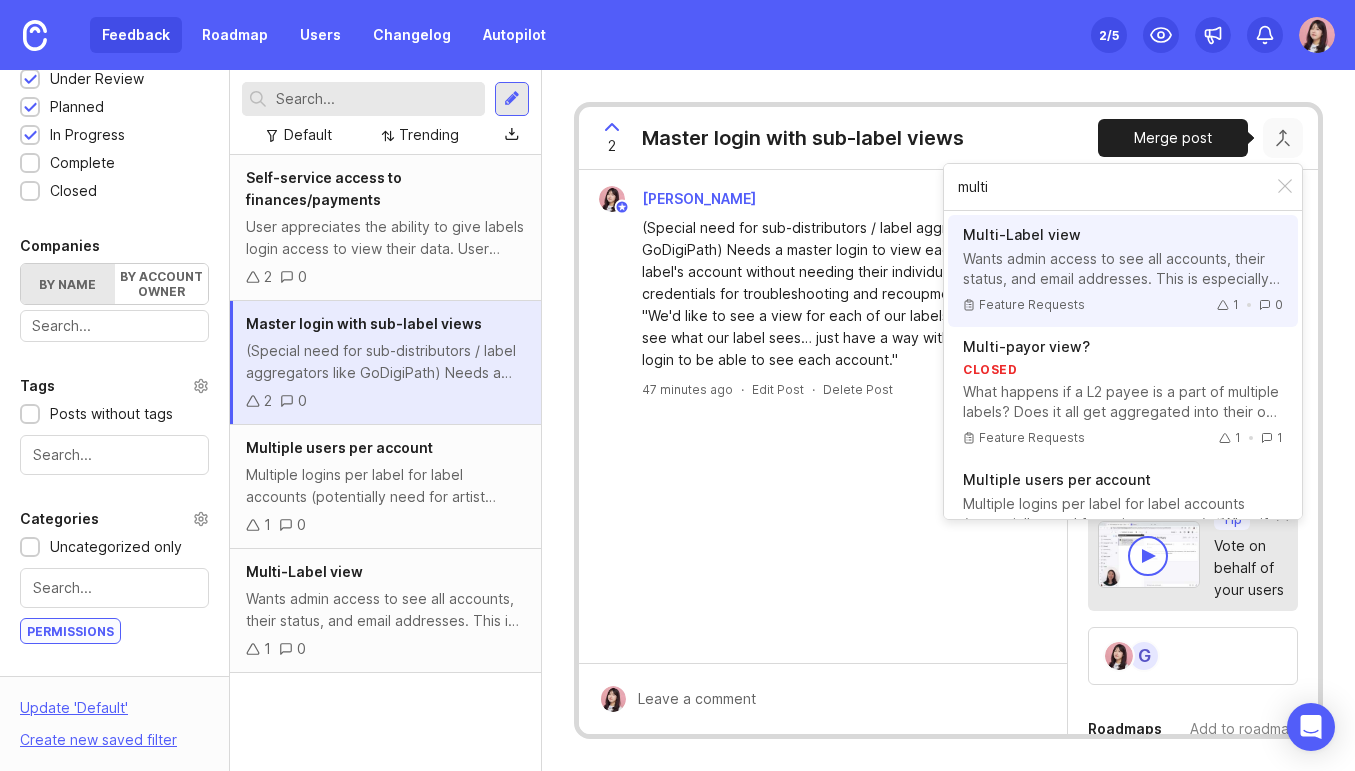 click on "Wants admin access to see all accounts, their status, and email addresses. This is especially helpful to sub-distributors of ADA (or label aggregators) like Vere Music. "Having some sort of admin where I'm able to go through and just see all of the accounts and see the status of the account and the email on that account… more admin capability, that's going to be important to us."" at bounding box center [1123, 269] 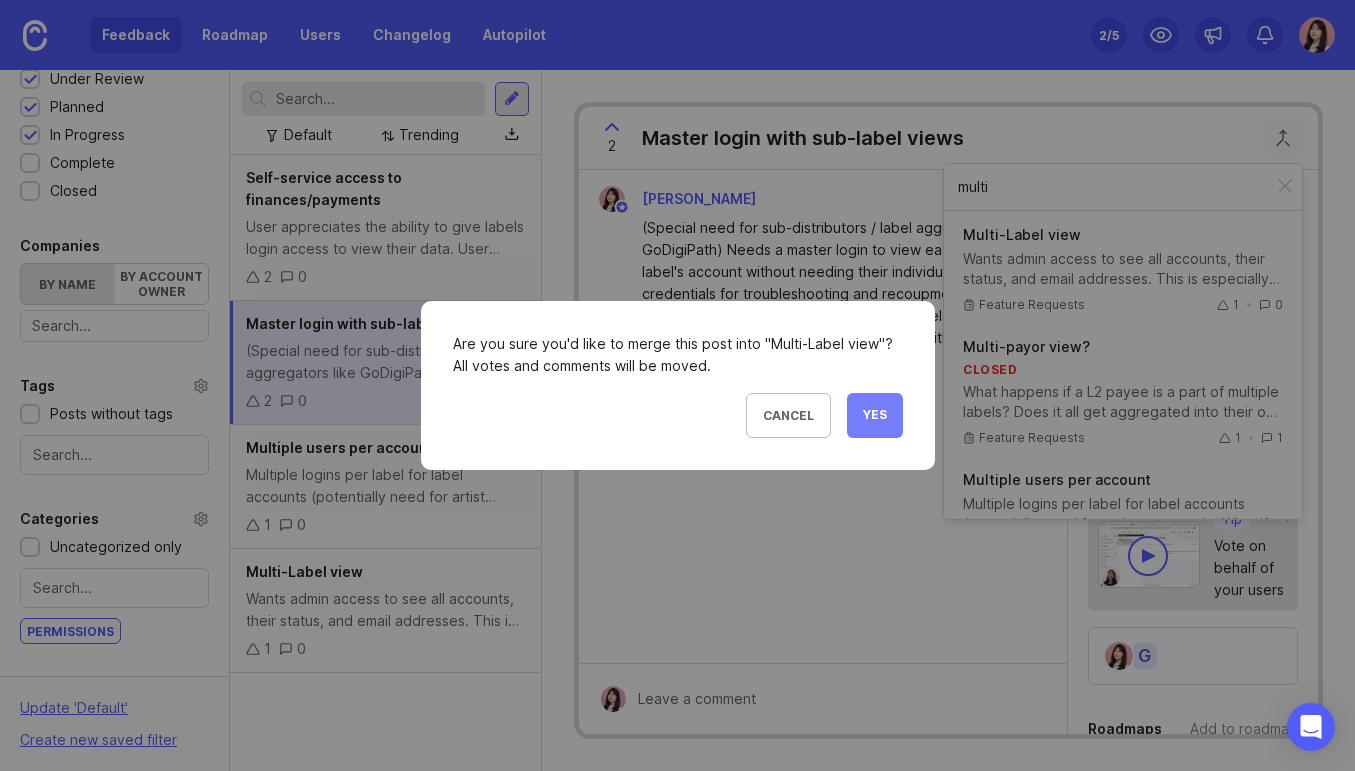 click on "Yes" at bounding box center (875, 415) 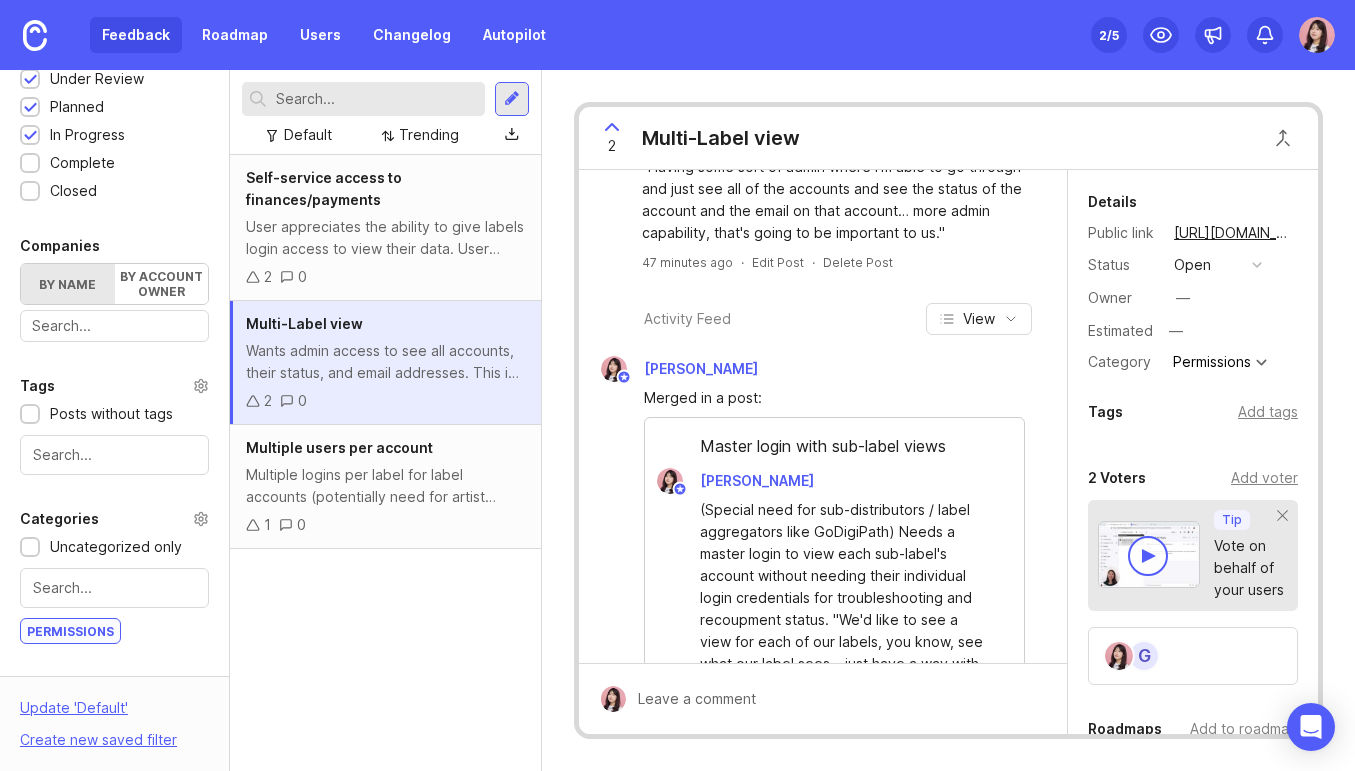 scroll, scrollTop: 0, scrollLeft: 0, axis: both 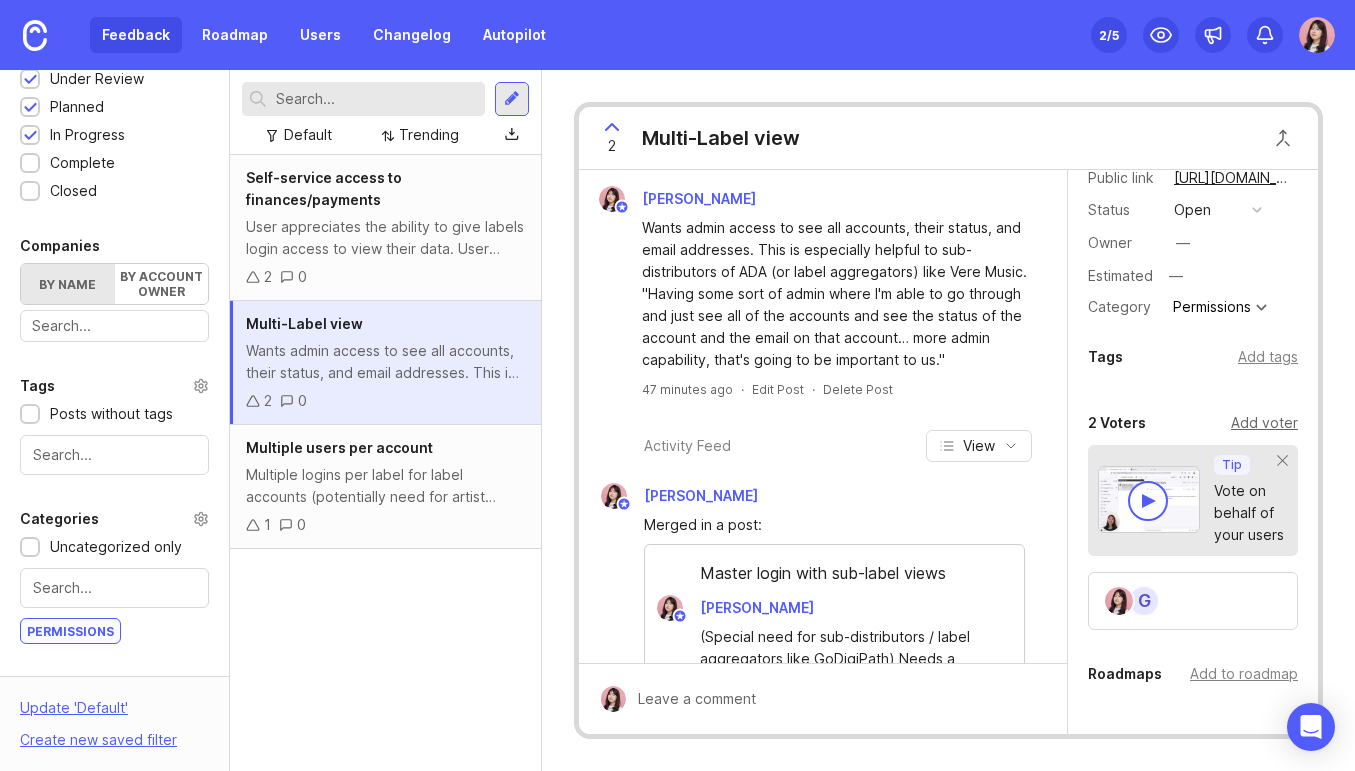 click on "Add voter" at bounding box center [1264, 423] 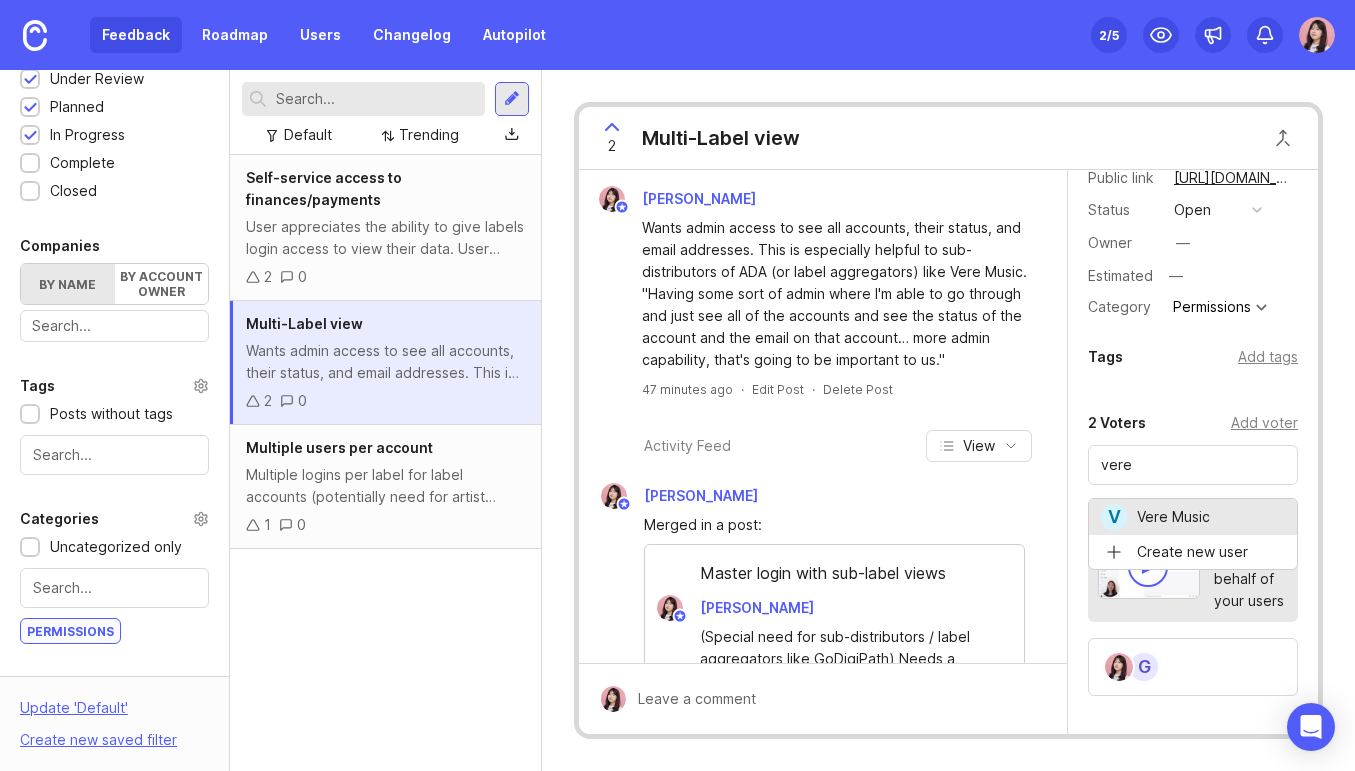 type on "Vere Music" 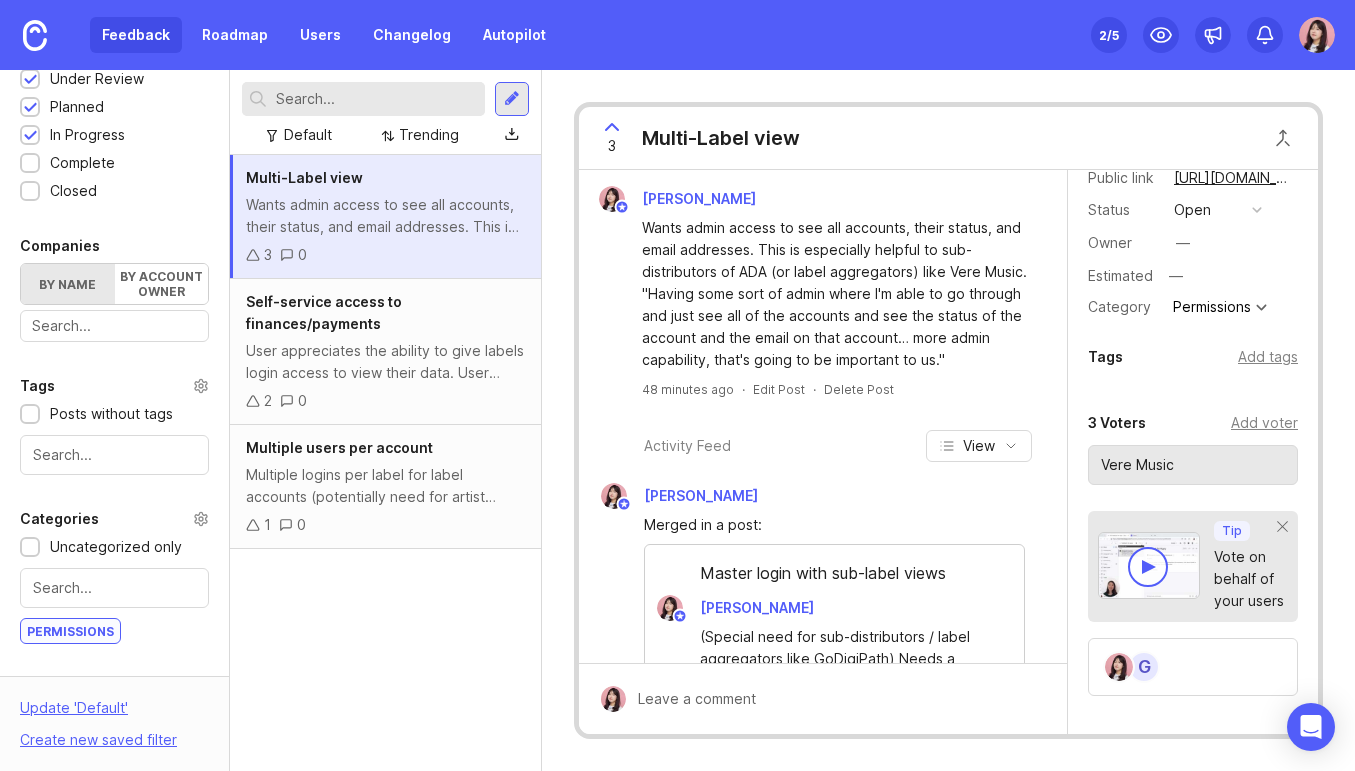 type 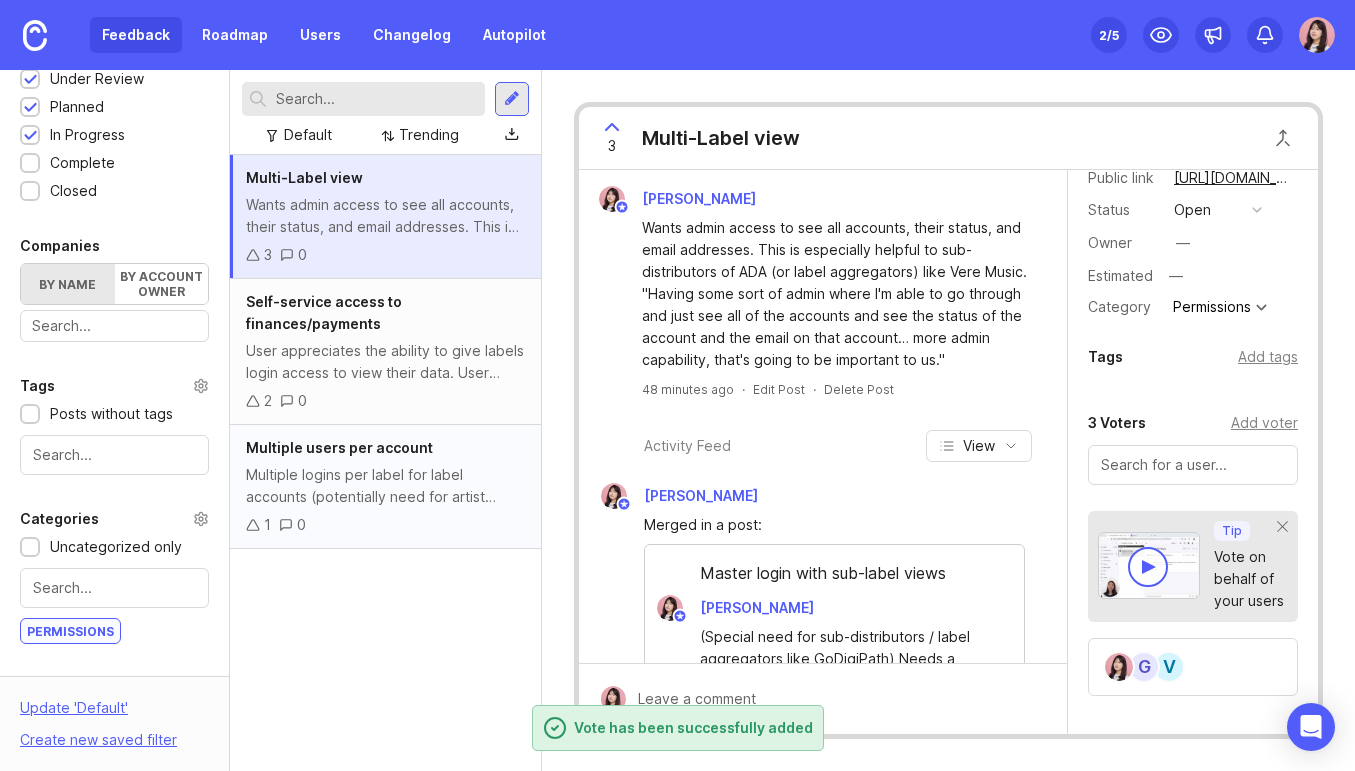 click on "1 0" at bounding box center (385, 525) 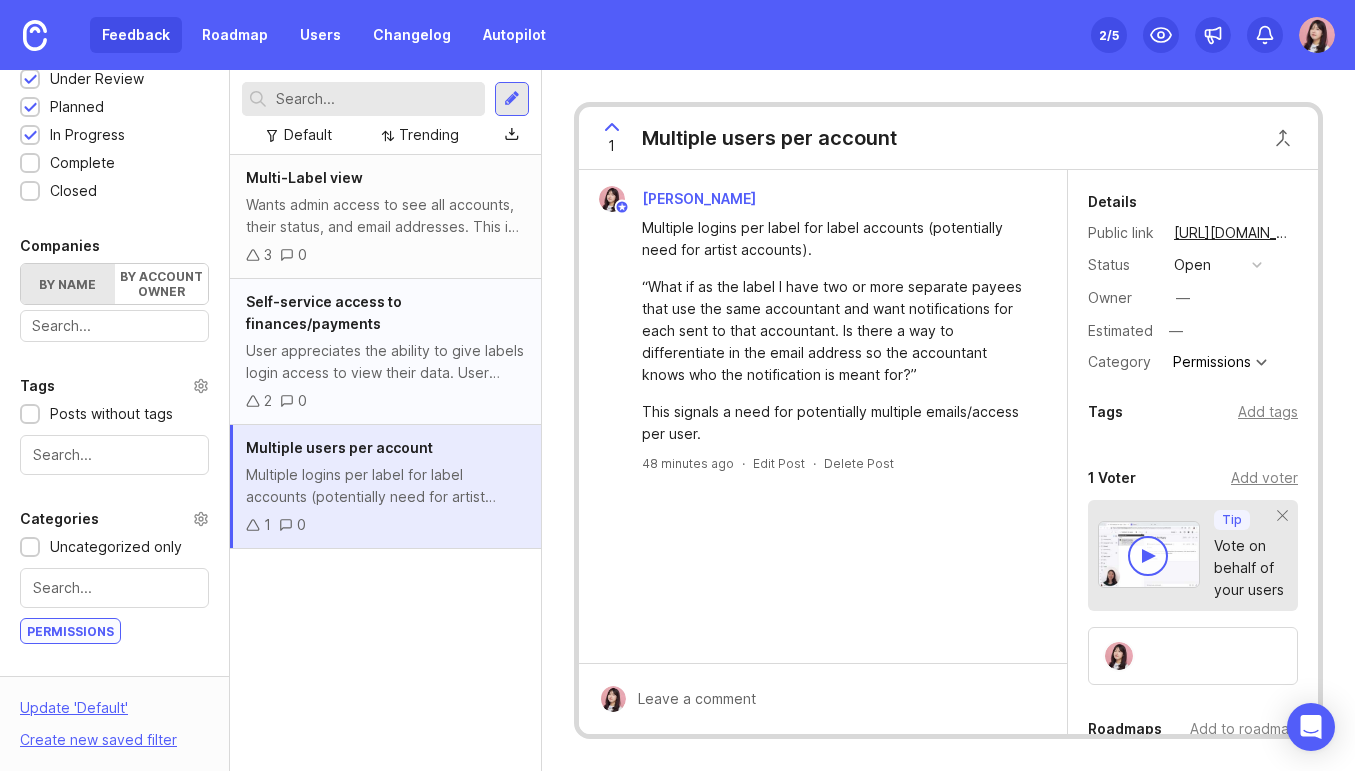click on "User appreciates the ability to give labels login access to view their data. User states, "you're able to give login to your labels and then the labels can go in and look at whatever or whenever they get paid out and they have access to it if needed."" at bounding box center [385, 362] 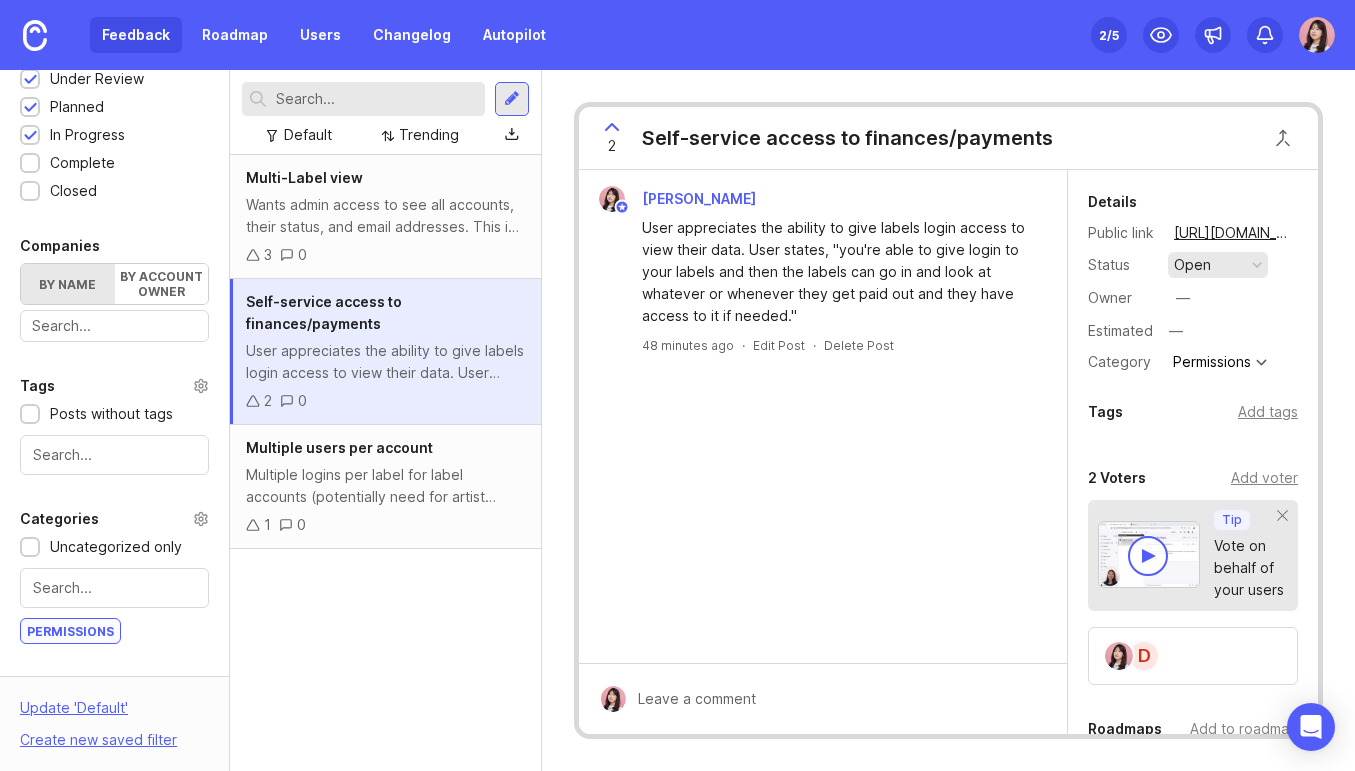 click on "open" at bounding box center [1192, 265] 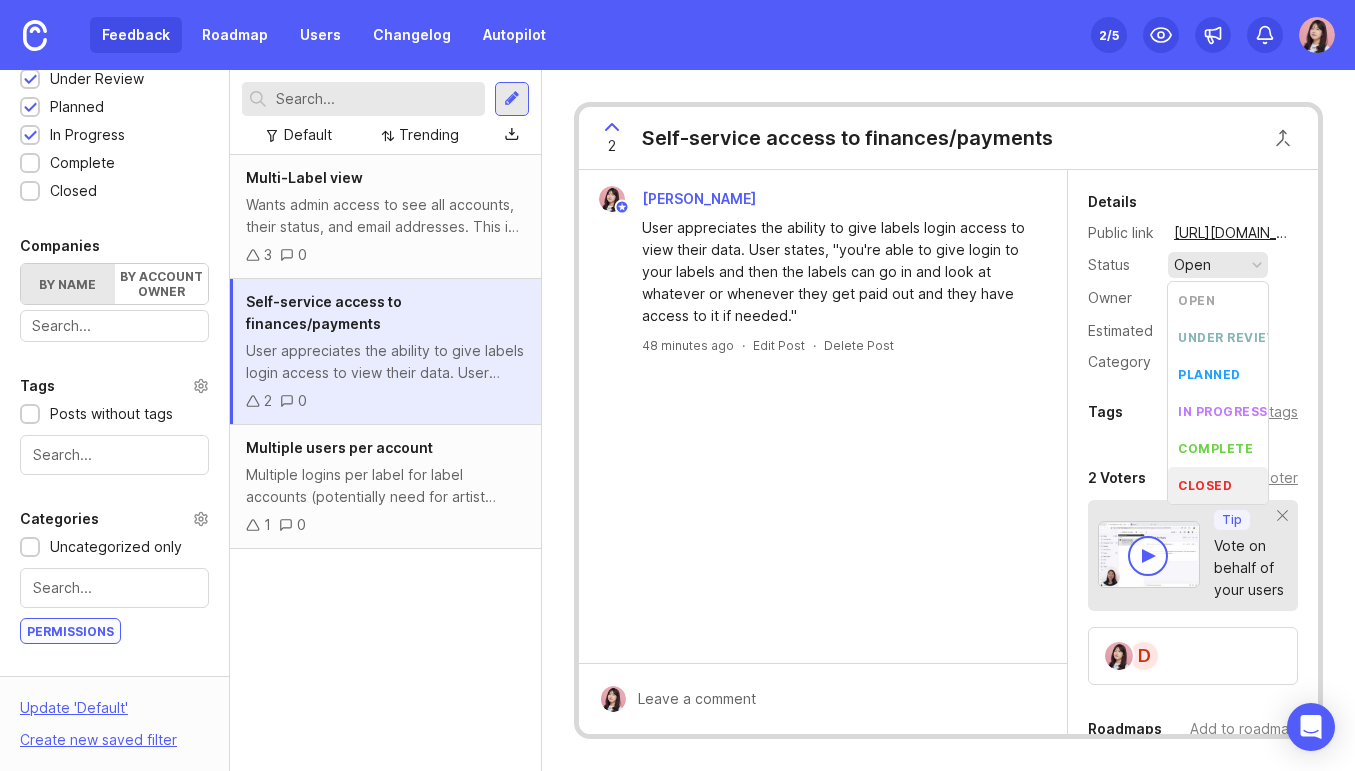 click on "[PERSON_NAME] User appreciates the ability to give labels login access to view their data. User states, "you're able to give login to your labels and then the labels can go in and look at whatever or whenever they get paid out and they have access to it if needed." 48 minutes ago · Edit Post · Delete Post" at bounding box center (823, 416) 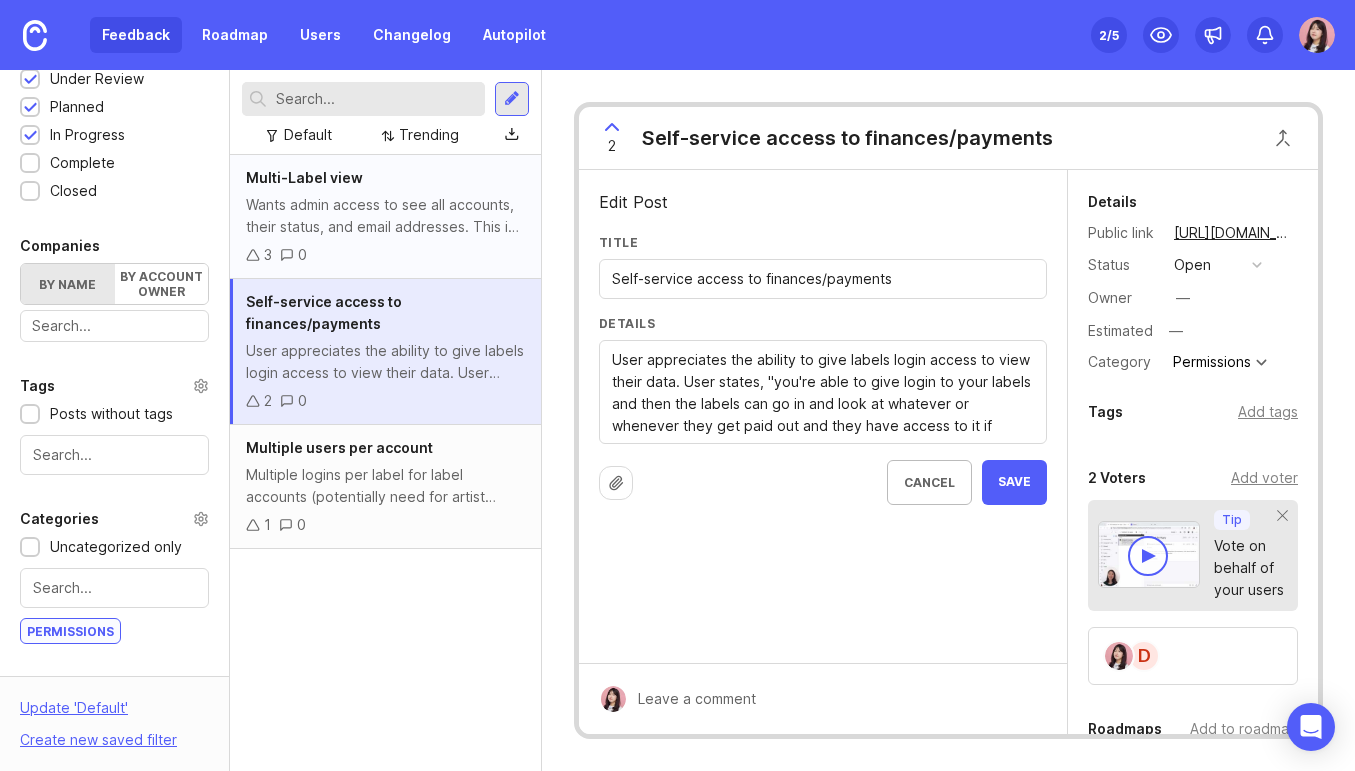 drag, startPoint x: 932, startPoint y: 279, endPoint x: 340, endPoint y: 265, distance: 592.1655 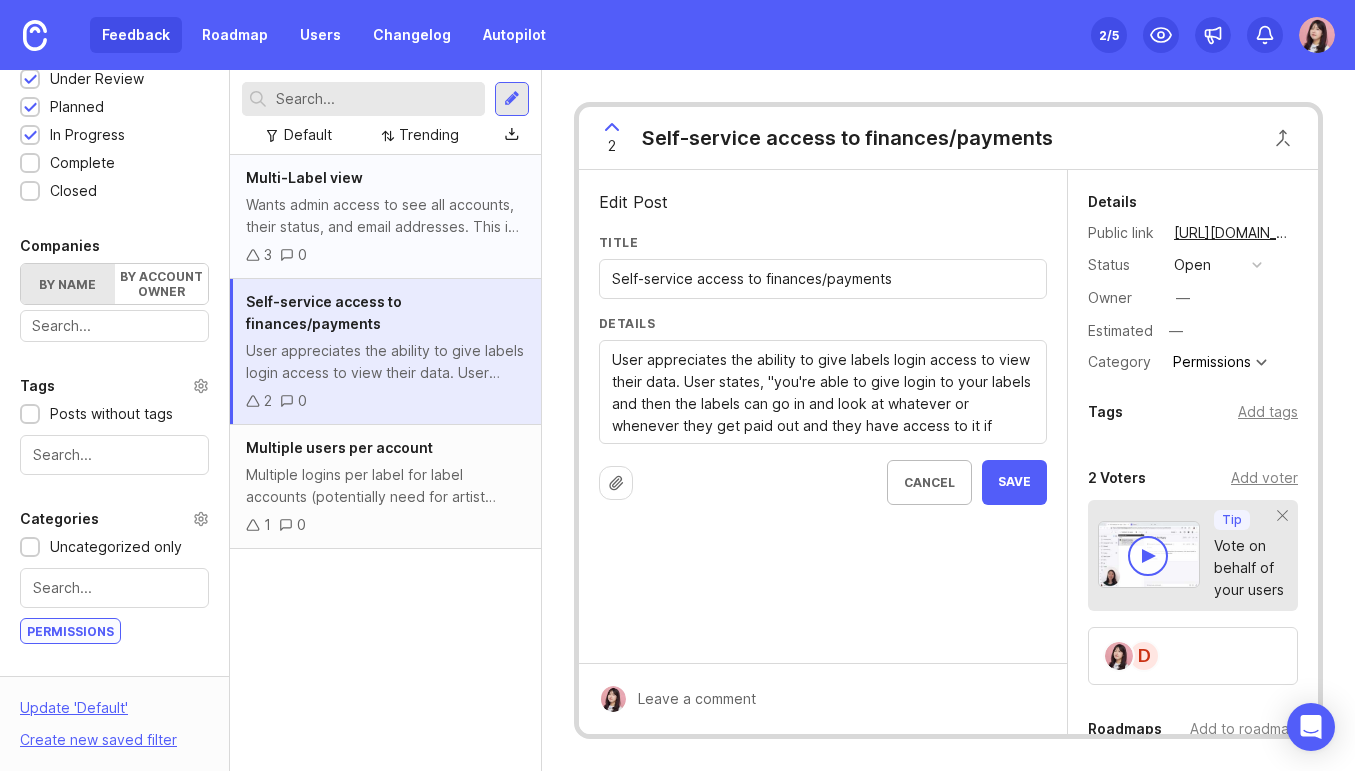 click on "User Segment Everyone (default) Date Range Posts Votes All time Boards Select All Feature Requests 37 1 Create board Status Reset Open 1 Under Review 1 Planned 1 In Progress 1 Complete 1 Closed 1 Companies By name By account owner There are no matching companies Tags Posts without tags Categories Uncategorized only Permissions Owner Search All No owner Me Update ' Default ' Create new saved filter Default Trending Multi-Label view Wants admin access to see all accounts, their status, and email addresses. This is especially helpful to sub-distributors of ADA (or label aggregators) like Vere Music. "Having some sort of admin where I'm able to go through and just see all of the accounts and see the status of the account and the email on that account… more admin capability, that's going to be important to us." 3 0 Self-service access to finances/payments 2 0 Multiple users per account 1 0 2 Self-service access to finances/payments Edit Post Title Self-service access to finances/payments Details Cancel   Save" at bounding box center (677, 420) 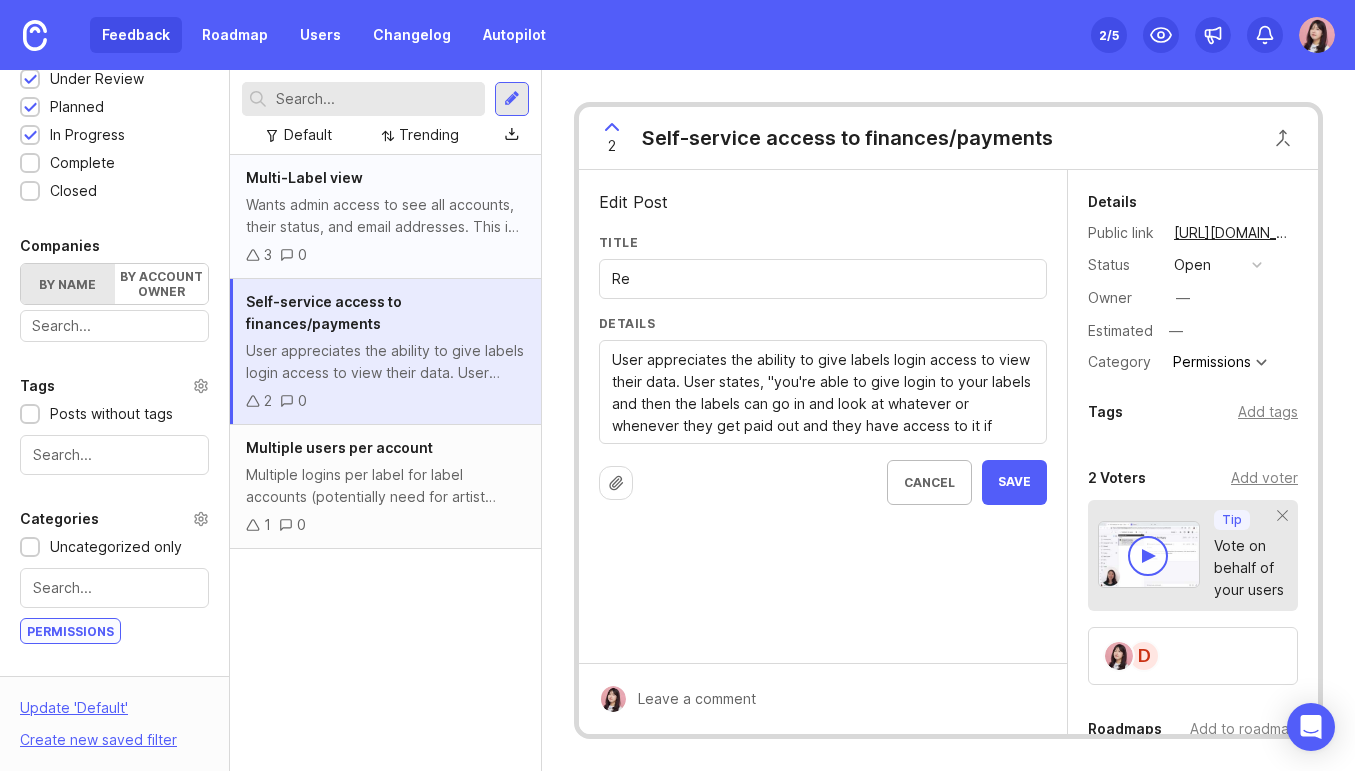 type on "R" 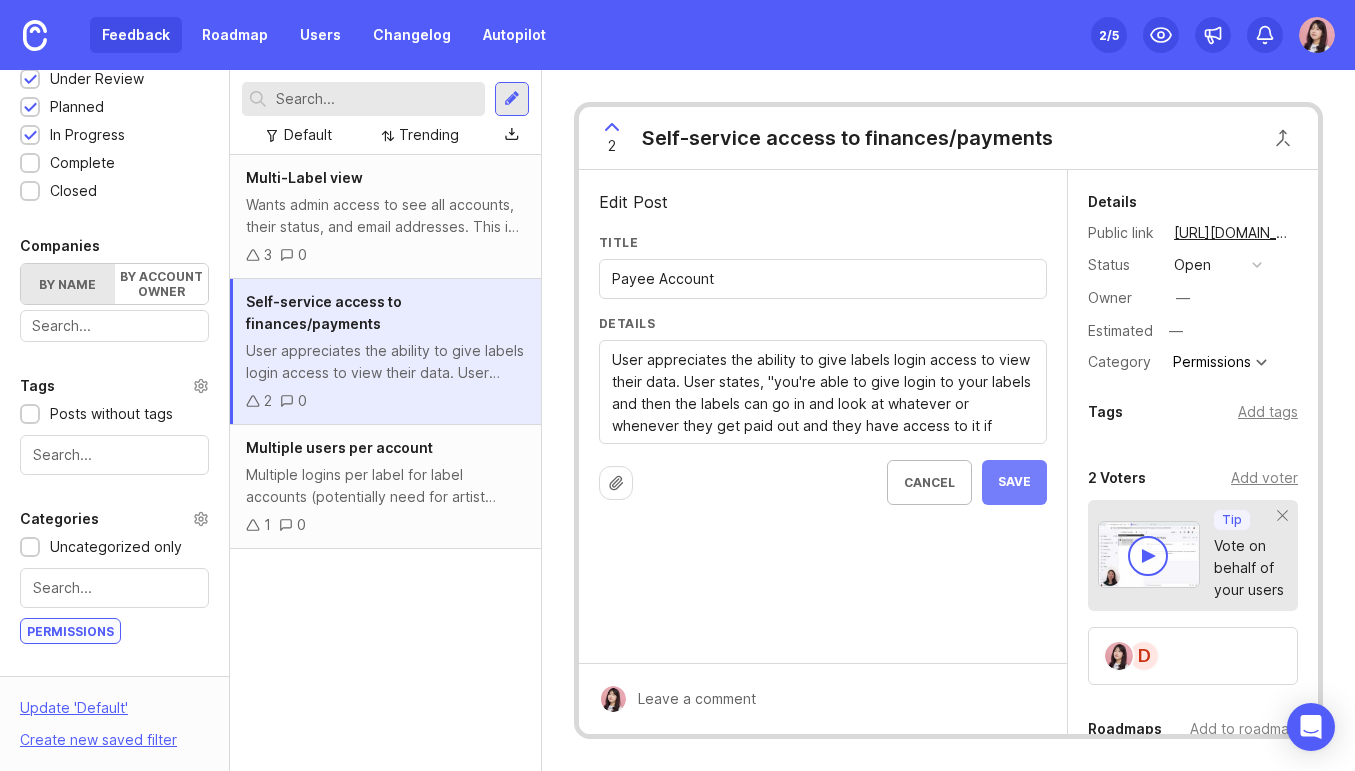 type on "Payee Account" 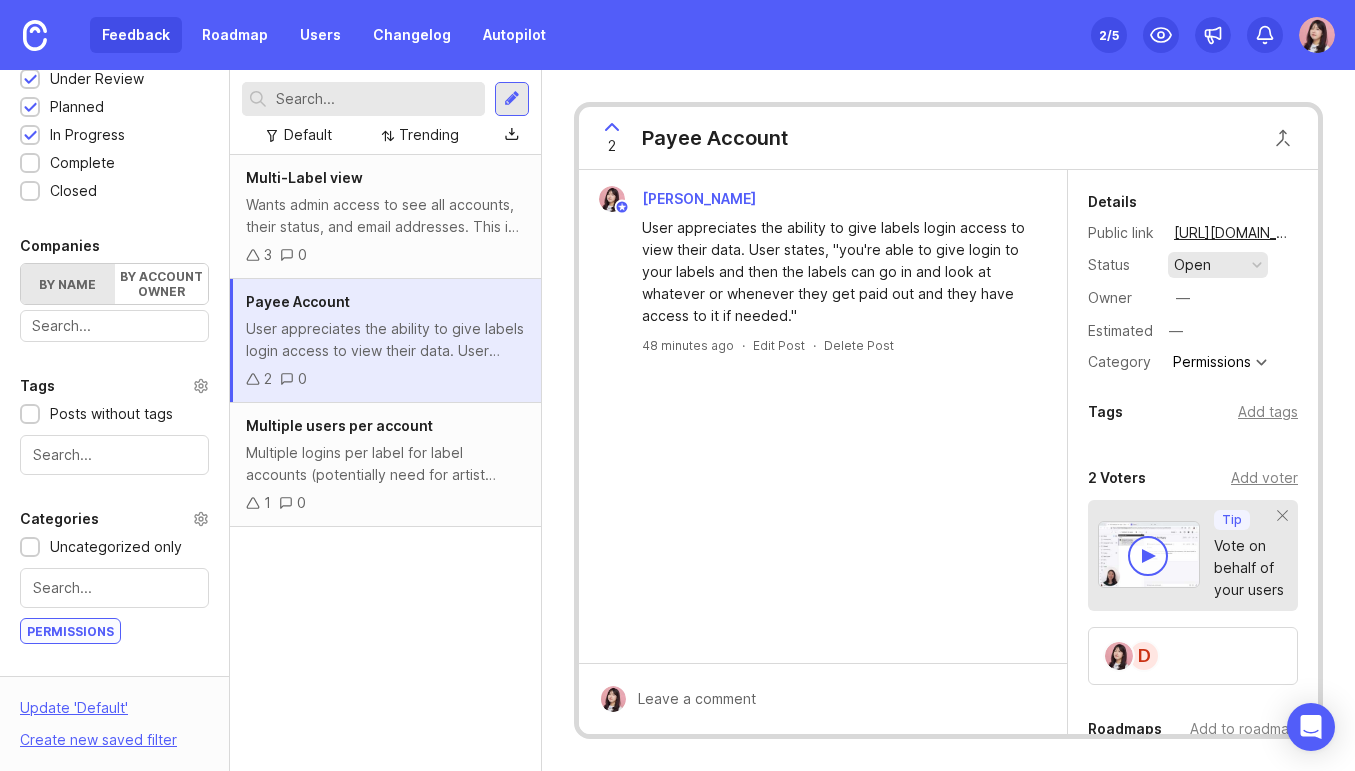 click on "open" at bounding box center [1192, 265] 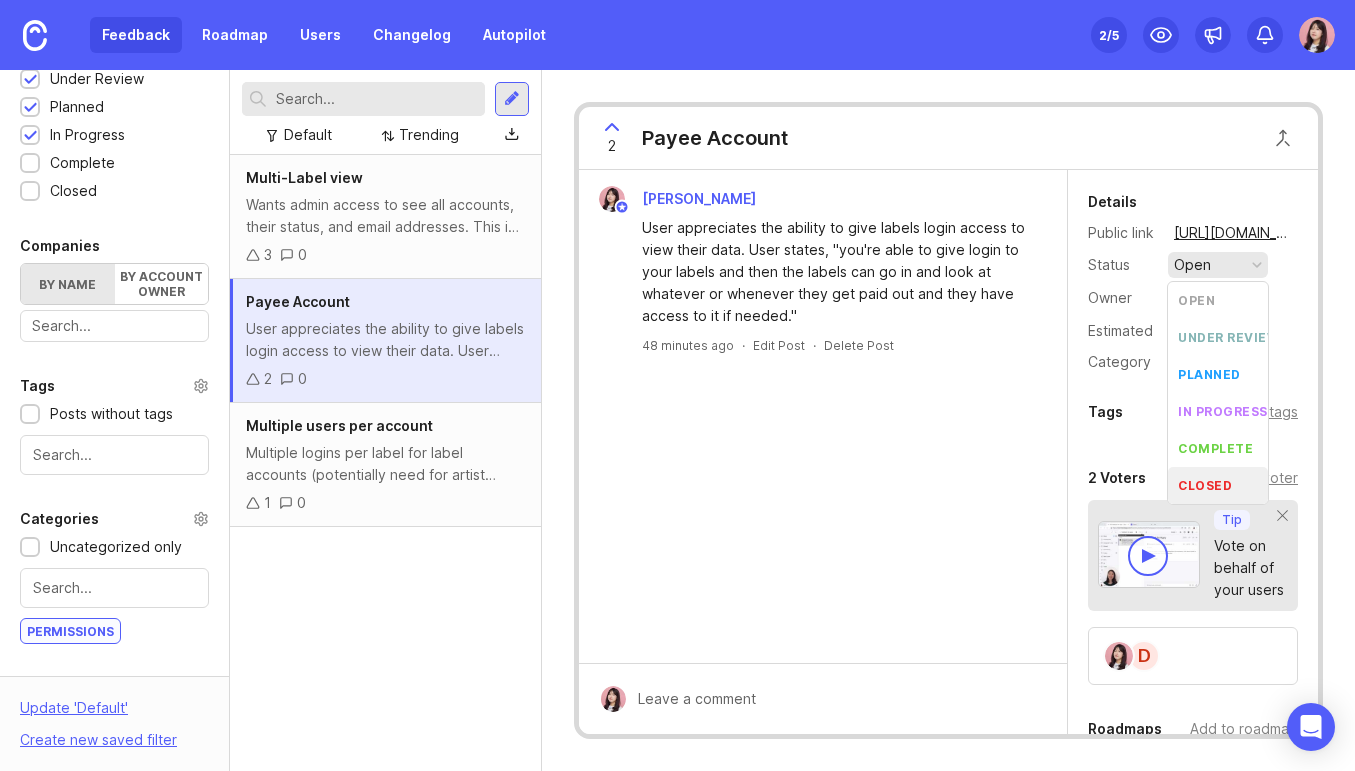 click on "closed" at bounding box center [1205, 485] 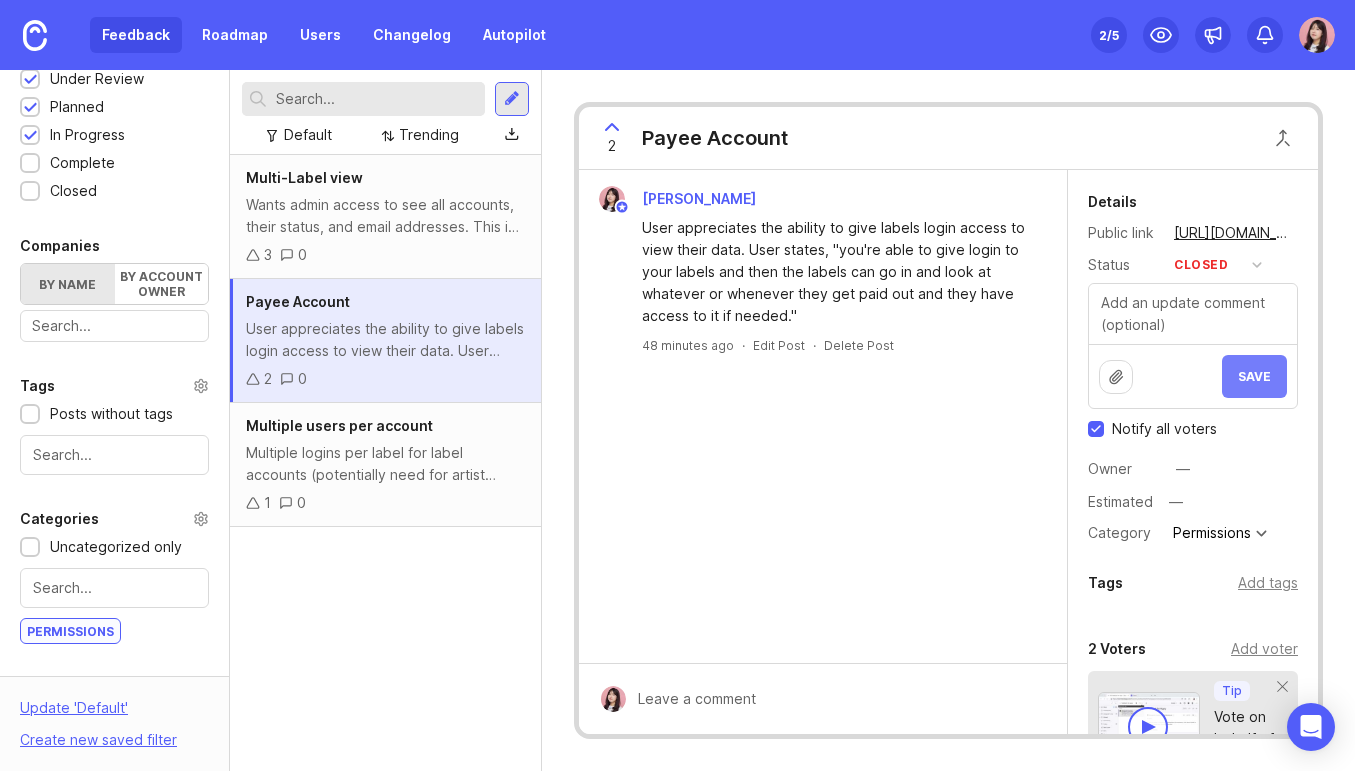 click on "Save" at bounding box center (1254, 376) 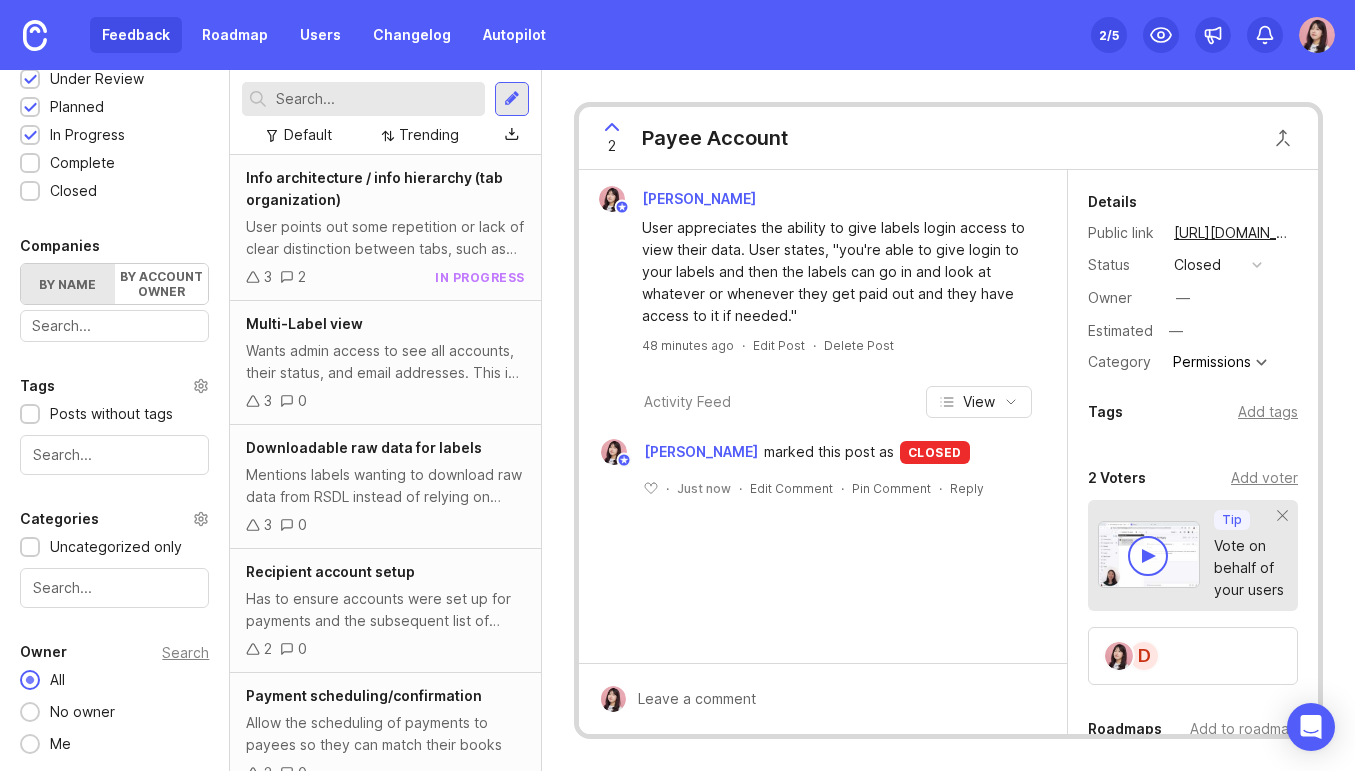 click at bounding box center [114, 588] 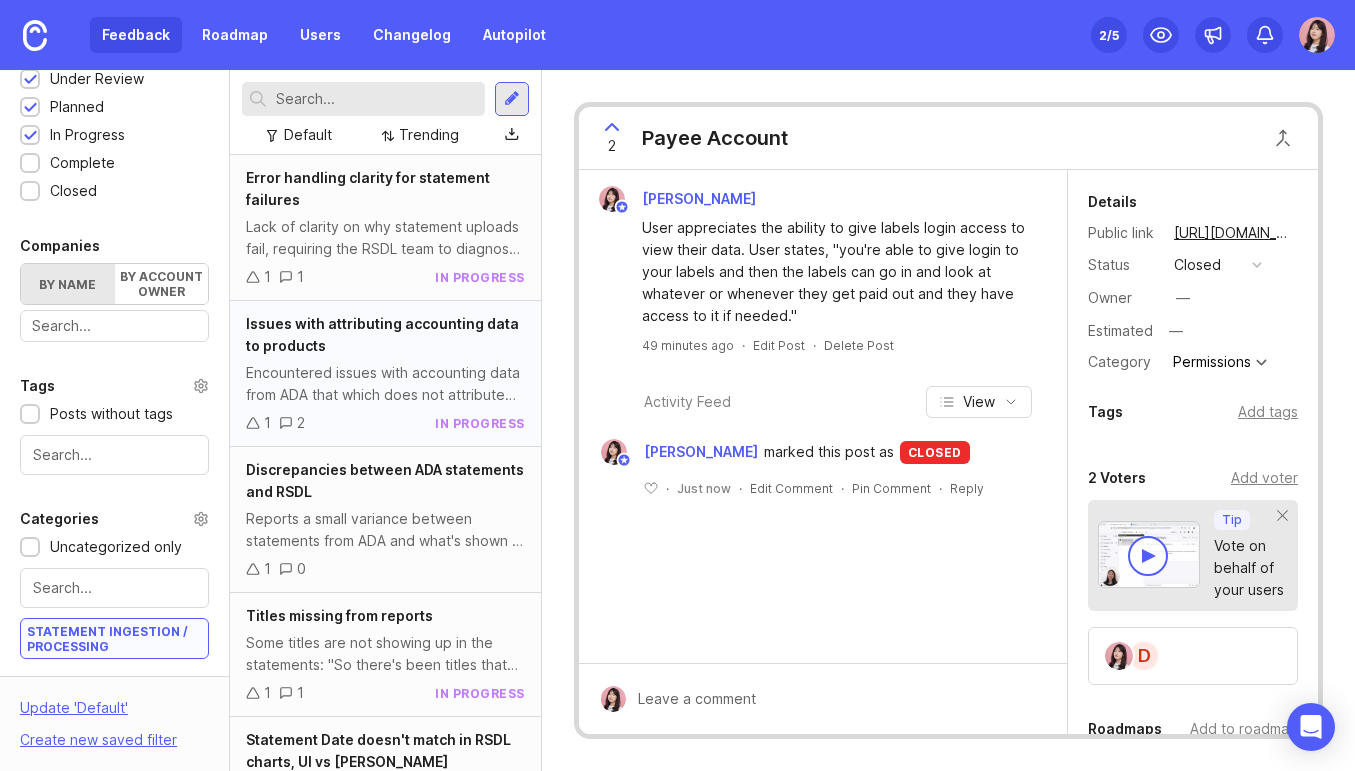 scroll, scrollTop: 103, scrollLeft: 0, axis: vertical 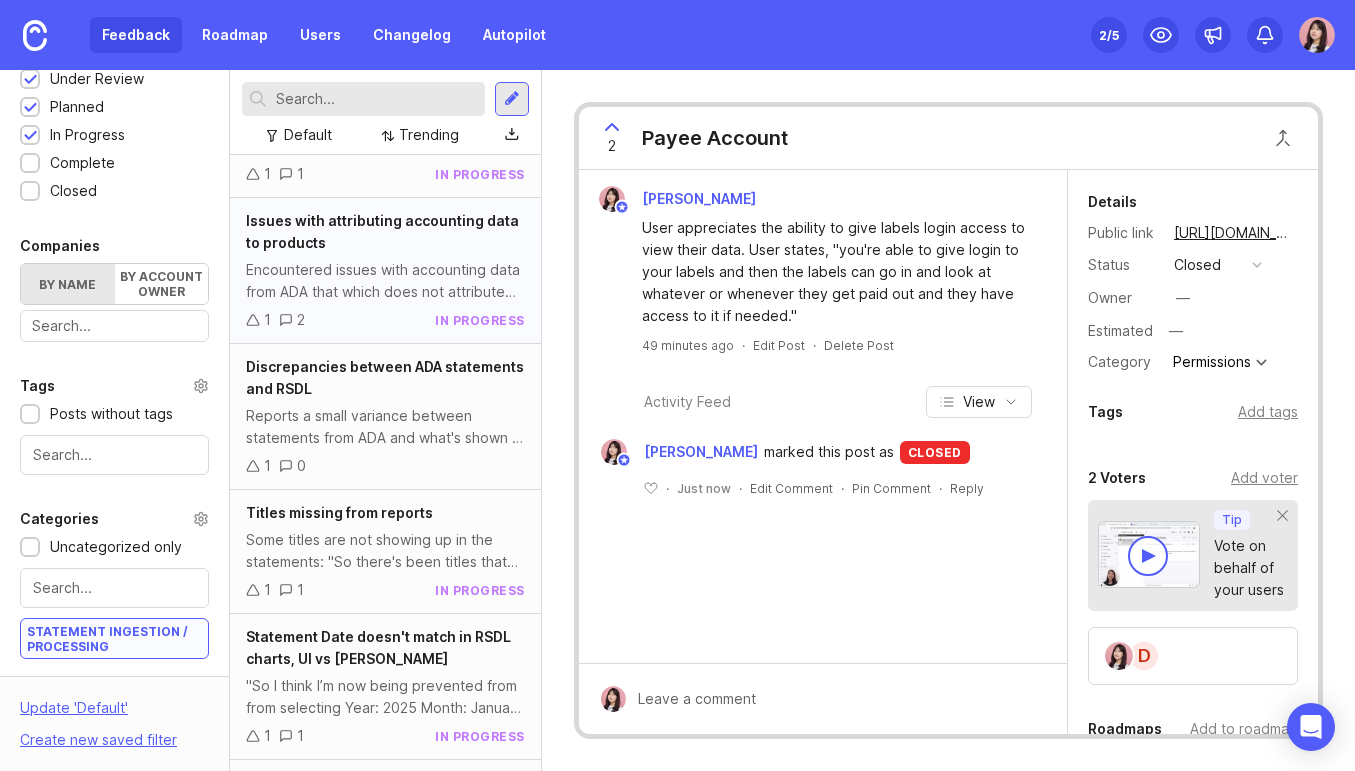 click on "Reports a small variance between statements from ADA and what's shown in RSDL due to decimal place processing: "But, that's negligible in a large larger sense, but from a transparency standpoint and me trying to explain that to a label, I believe one of the shortcomings with RSDL is that they only process to a certain decimal place"" at bounding box center [385, 427] 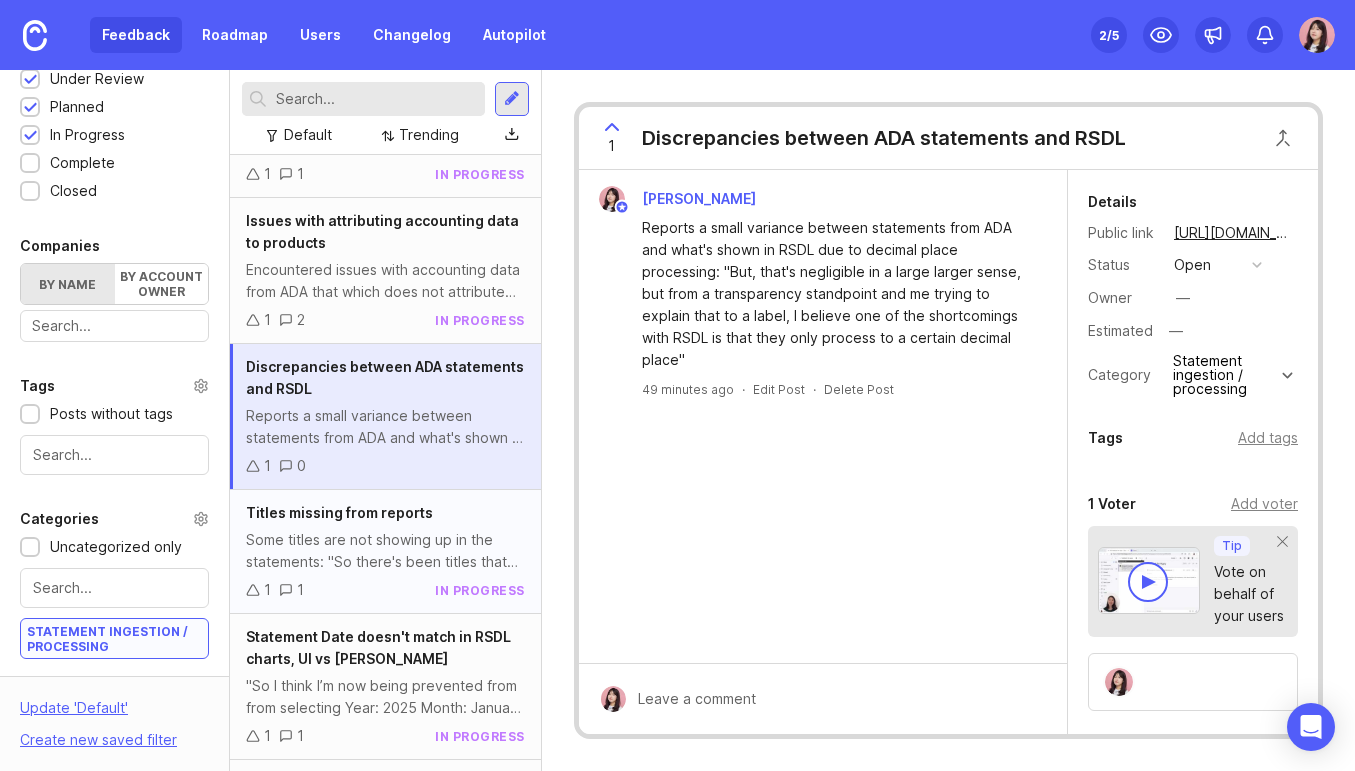 click on "Titles missing from reports Some titles are not showing up in the statements: "So there's been titles that just haven't shown up as we've actually had situations we just don't know where a record is." 1 1 in progress" at bounding box center (385, 552) 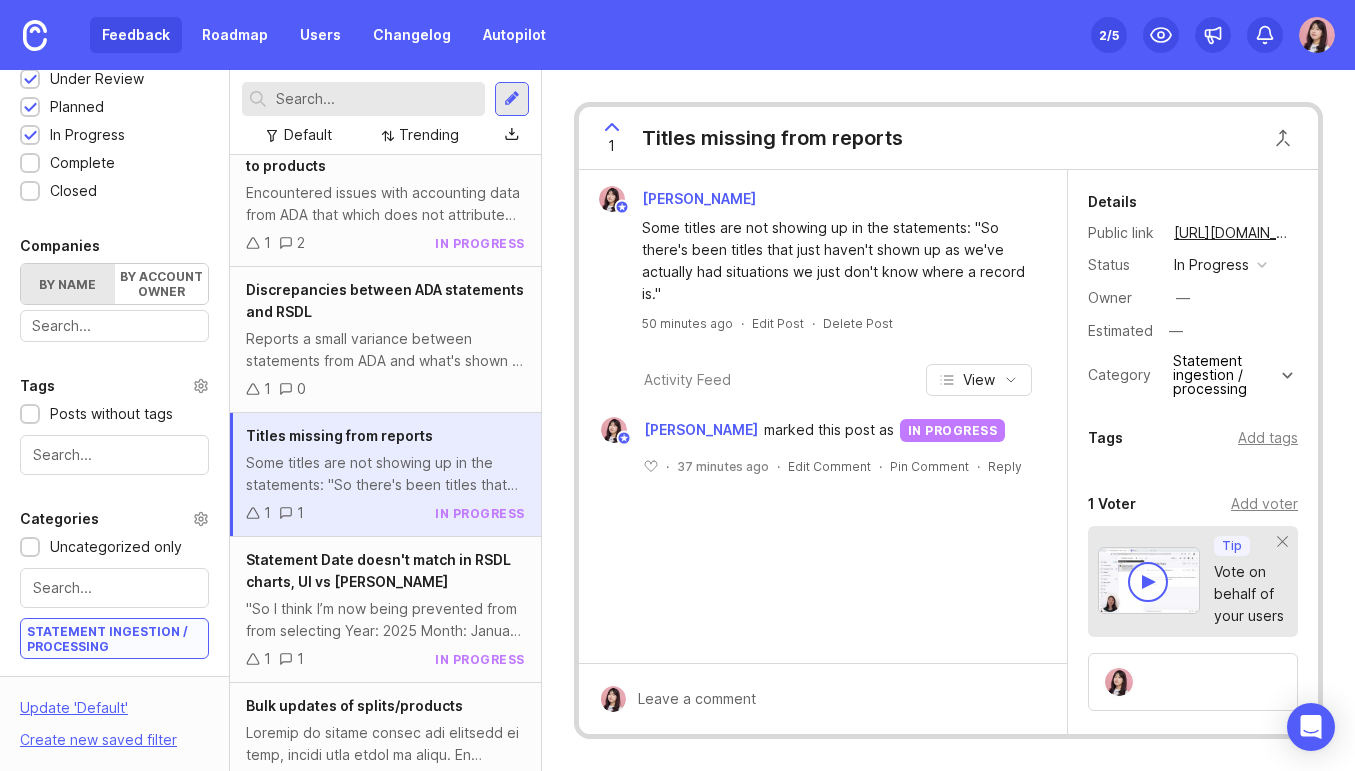scroll, scrollTop: 182, scrollLeft: 0, axis: vertical 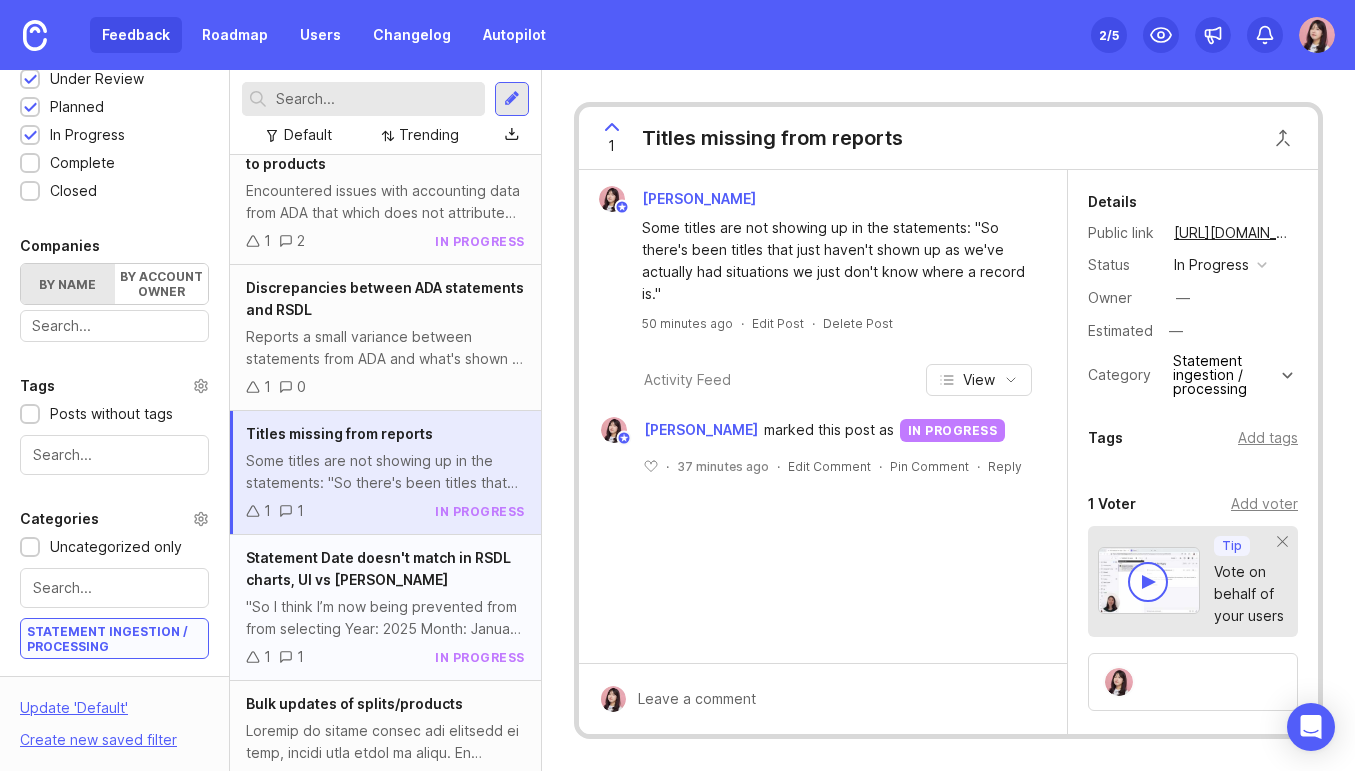 click on "Statement Date doesn't match in RSDL charts, UI vs [PERSON_NAME]" at bounding box center [385, 569] 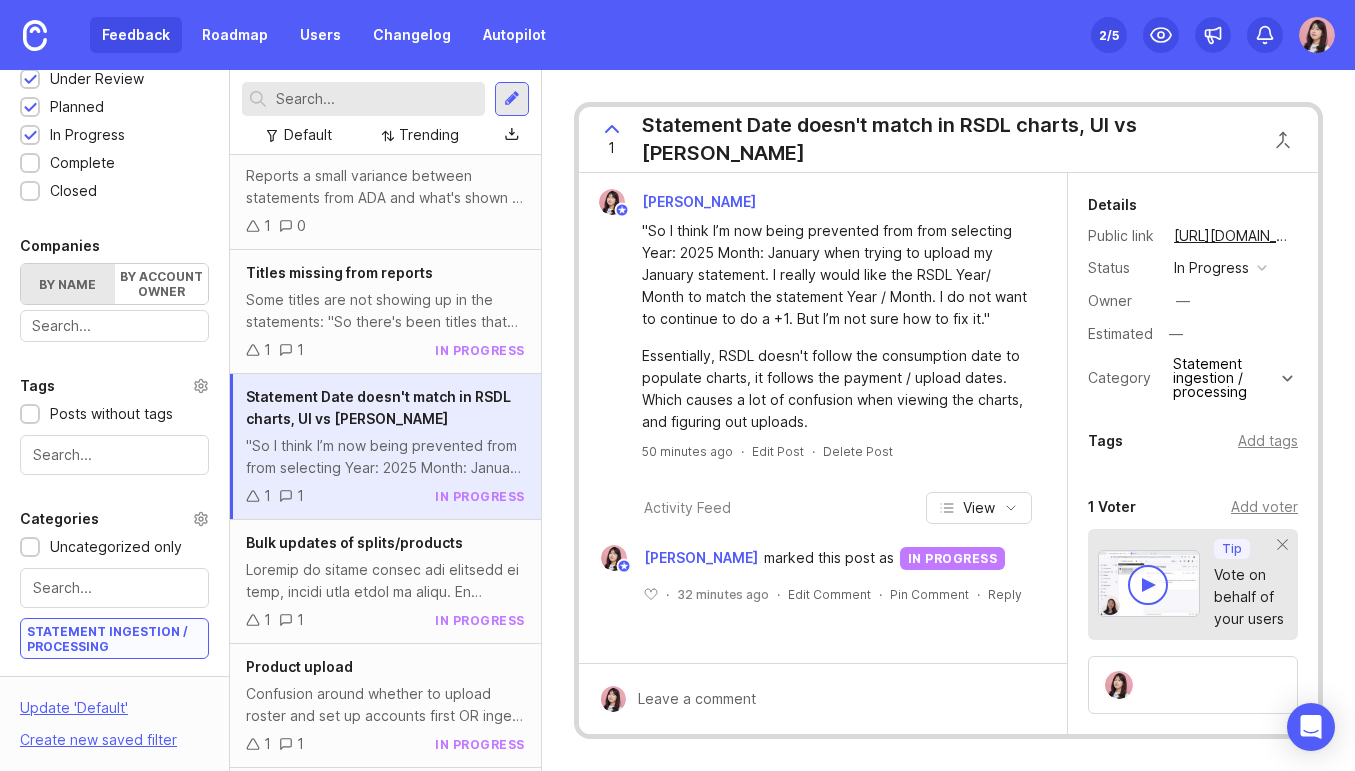 click at bounding box center [385, 581] 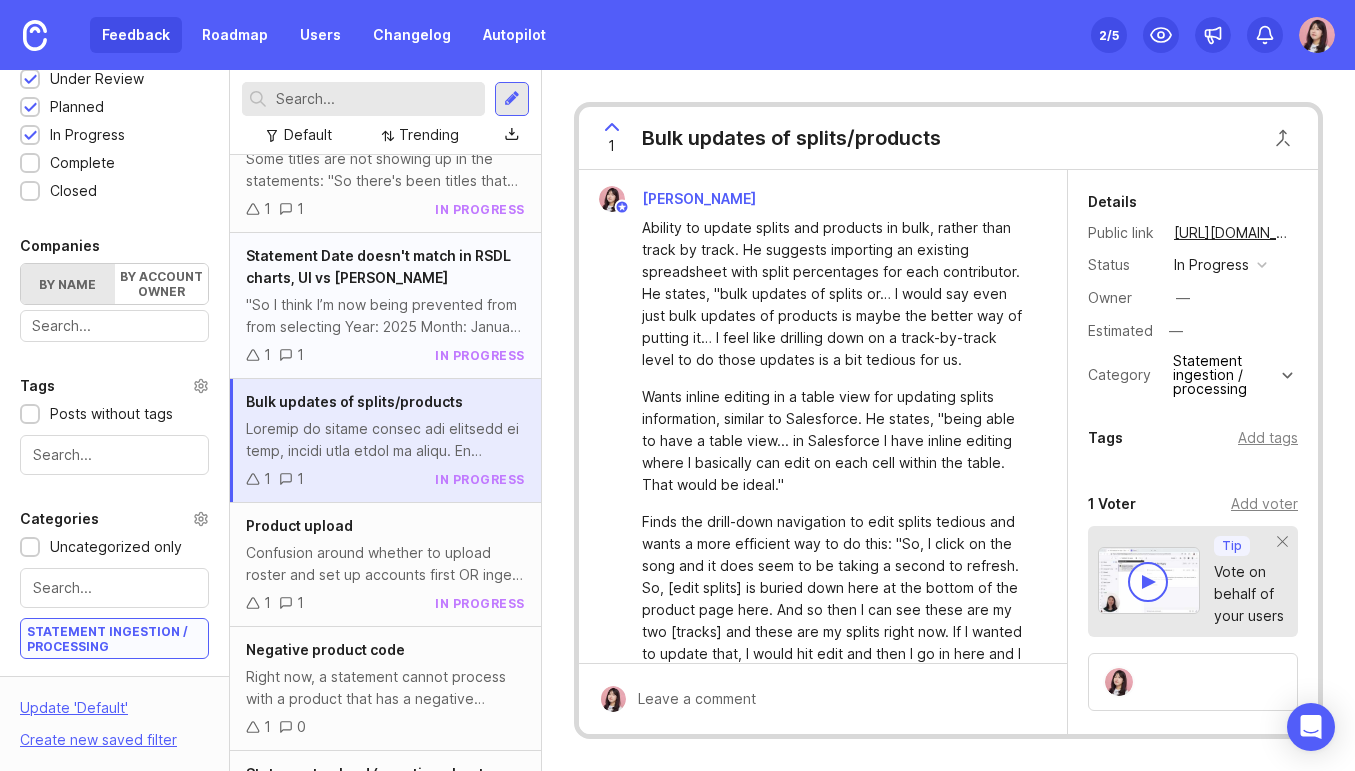 click on "Product upload Confusion around whether to upload roster and set up accounts first OR ingest statements first; One path seemed to work better than the other. Their first attempt was uploading their entire artist roster and all products into RSDL. They attempted to set up everything in advance before inputting statements, believing this would streamline the process. They were trying to create accounts and set up products before running statements. They later realized it was easier to input statements first and then attach accounts and splits to products from those statements. Their current workflow involves running statements, exporting a list of products the system can't find, adding splits to that list, and then re-importing it. 1 1 in progress" at bounding box center (385, 565) 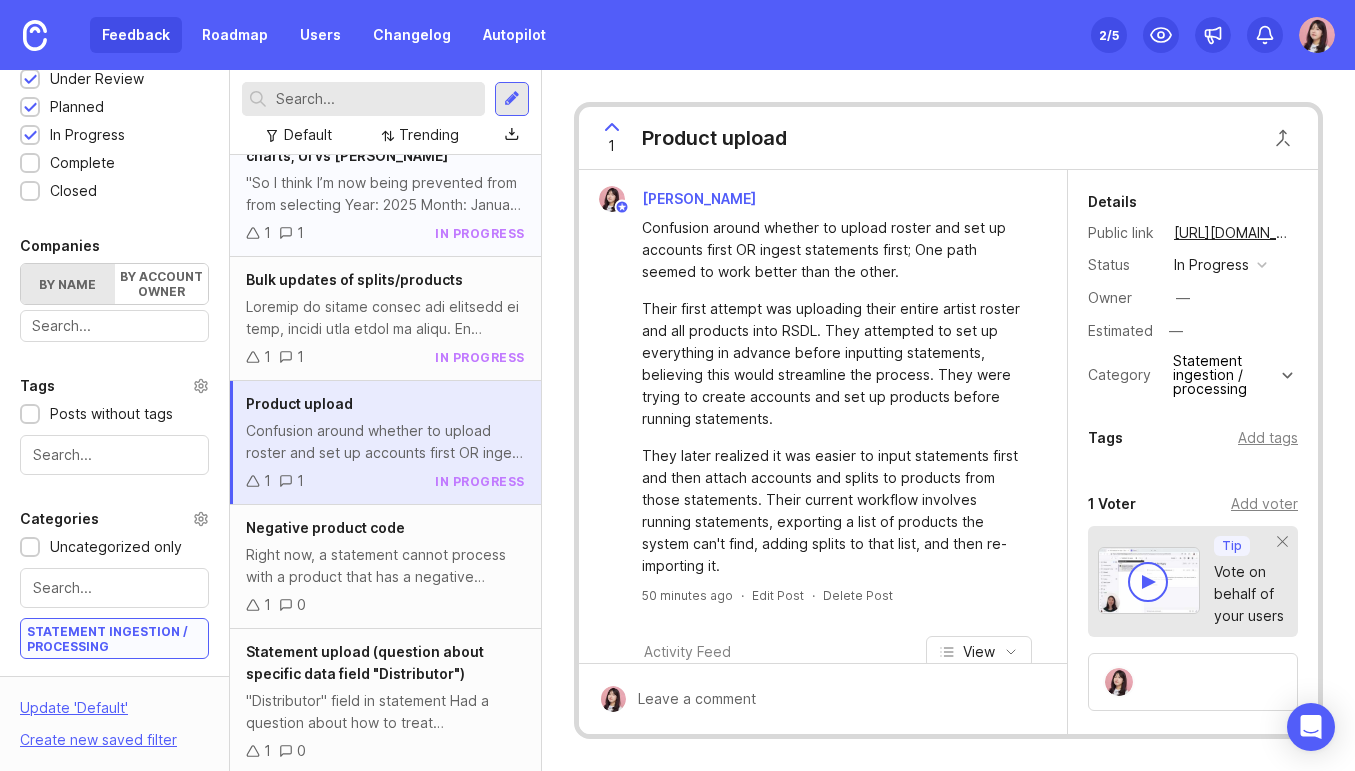 scroll, scrollTop: 610, scrollLeft: 0, axis: vertical 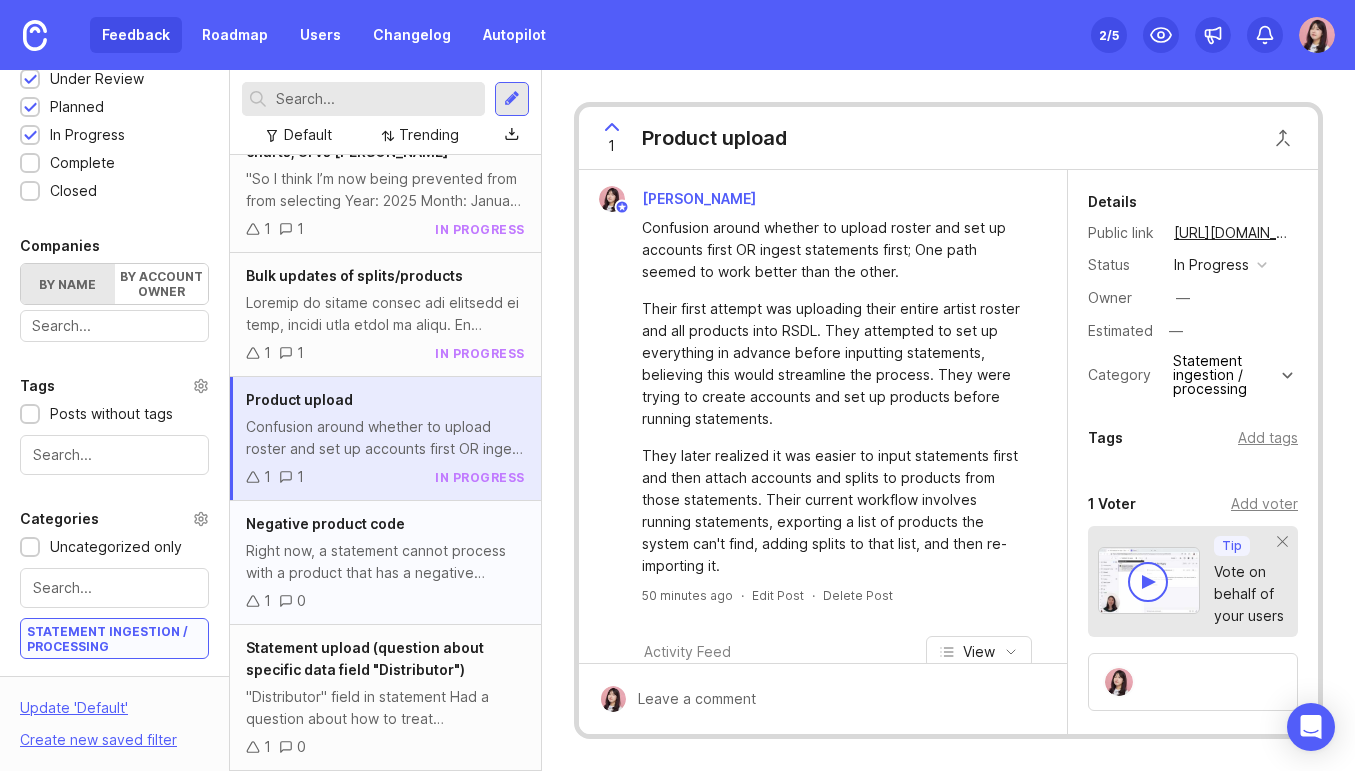 click on "Right now, a statement cannot process with a product that has a negative product code. (e.g. a product/isrc made negative $). This occurs with physical products that  e.g. may have a storage fee that exceeds the revenue generated. This may require a label setting as each label may want to deal with negatives differently. This will require additional scope." at bounding box center (385, 562) 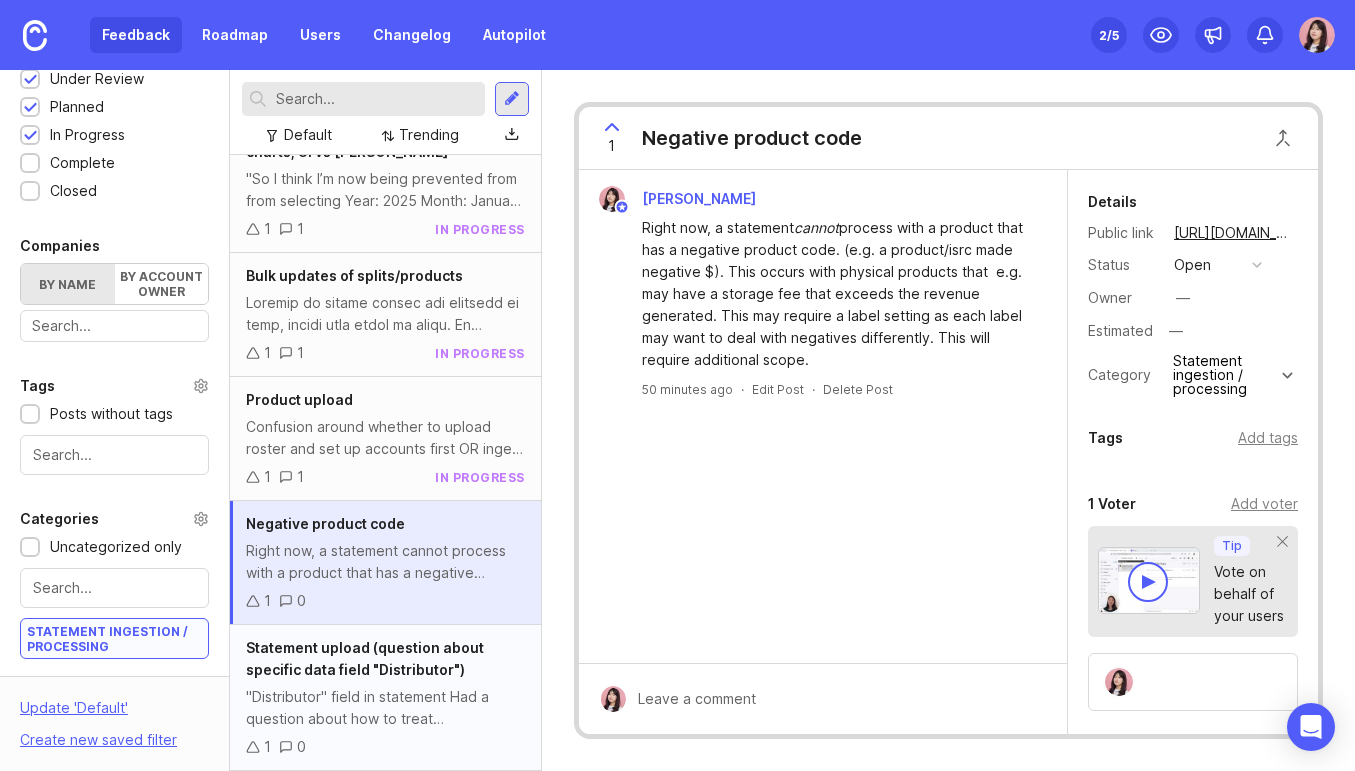 click on ""Distributor" field in statement Had a question about how to treat [PERSON_NAME]'s split: "Do we include [PERSON_NAME]'s split or is that all already just factored in? We [Vere] are a distributor and then we also work with [PERSON_NAME] who's also a distributor."" at bounding box center (385, 708) 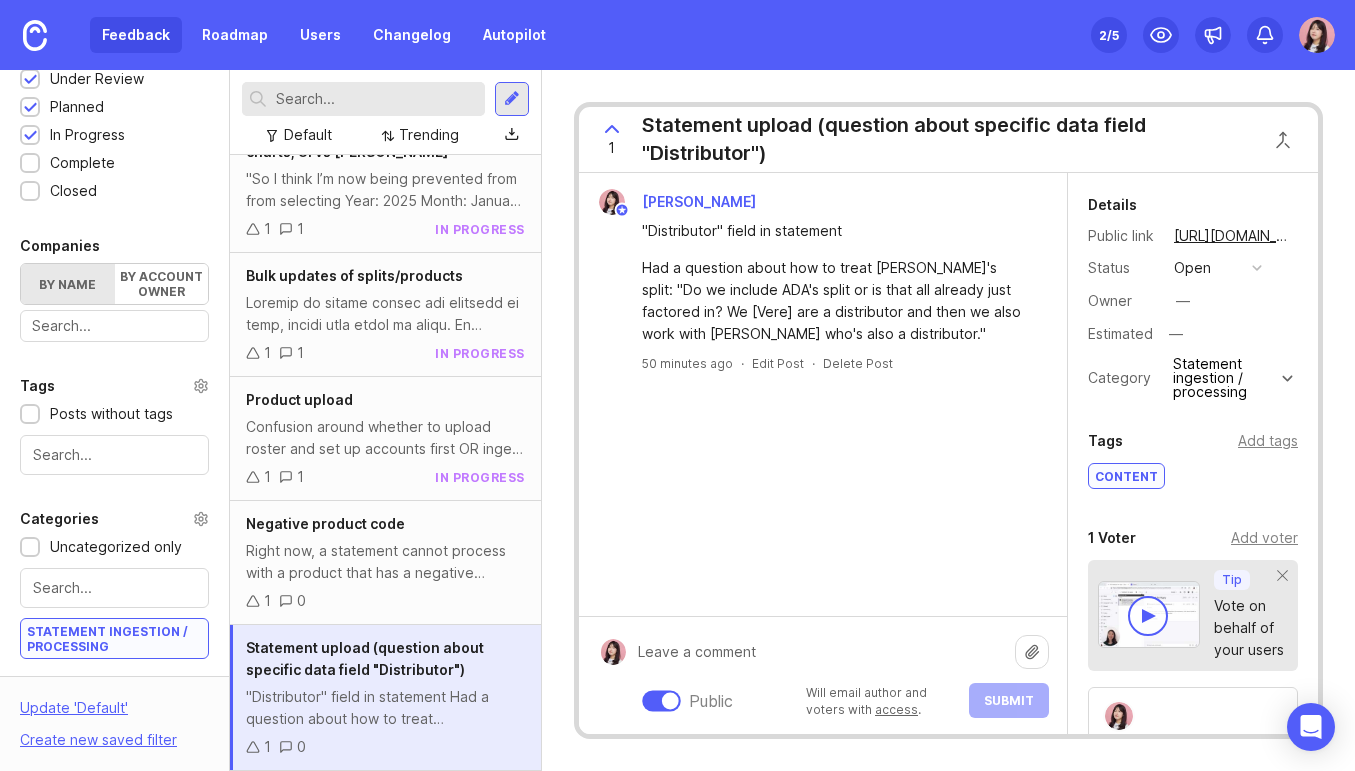 click on "Public Will email author and voters with   access . Submit" at bounding box center [837, 675] 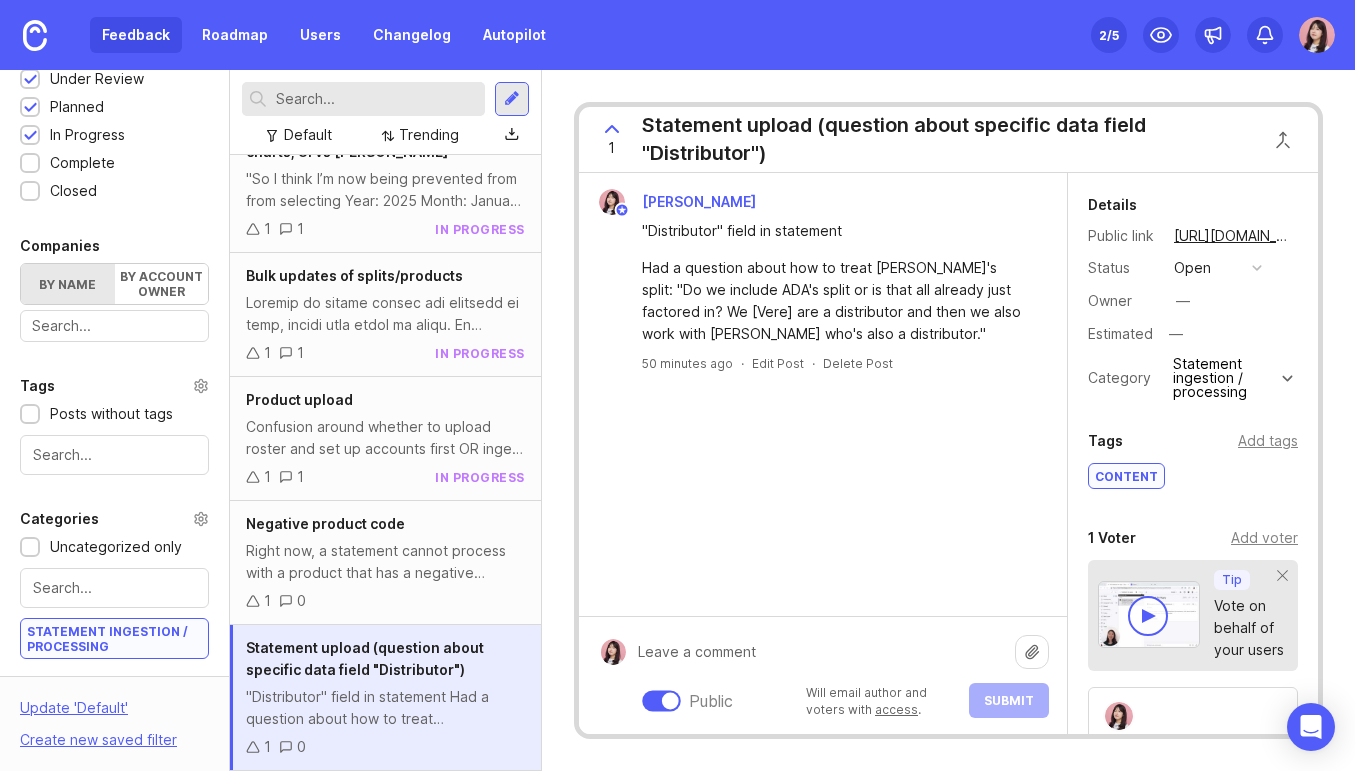 click at bounding box center [661, 700] 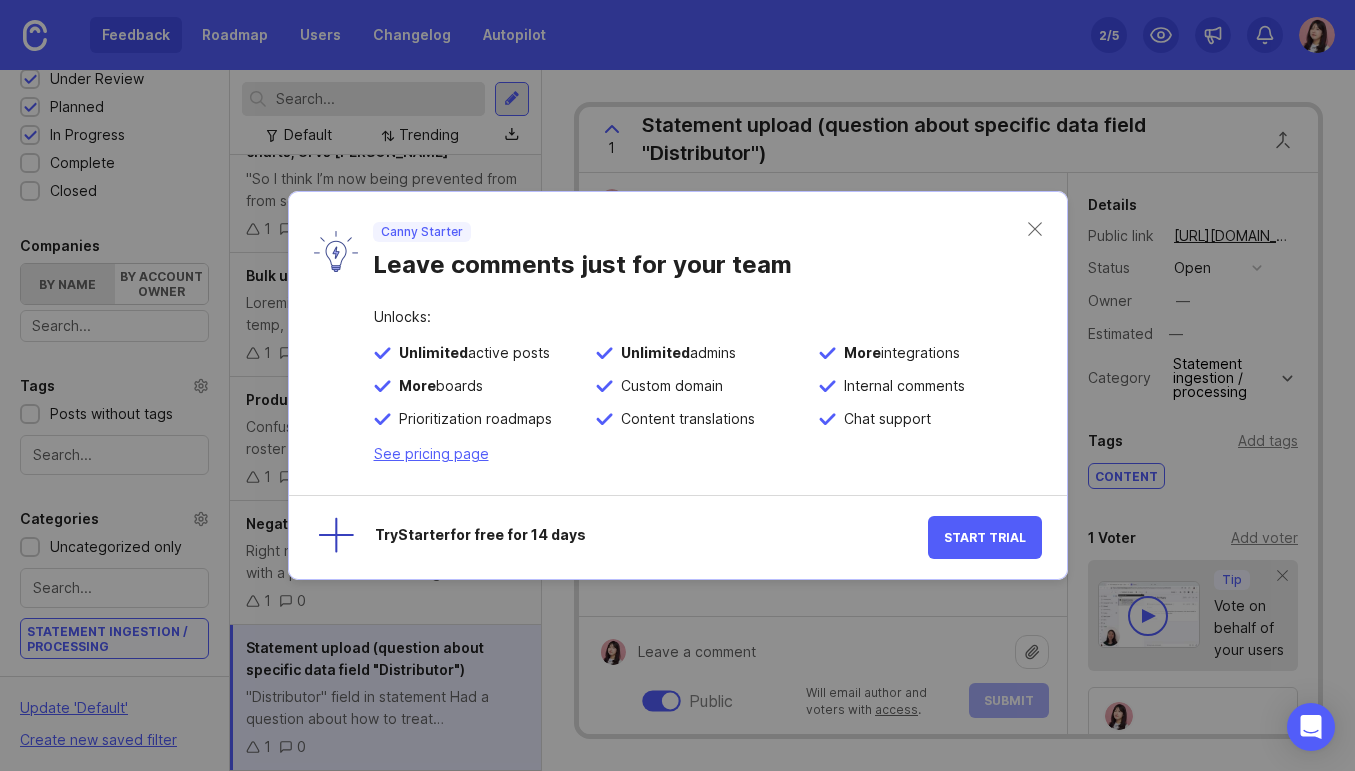 click on "Canny Starter Leave comments just for your team" at bounding box center (678, 251) 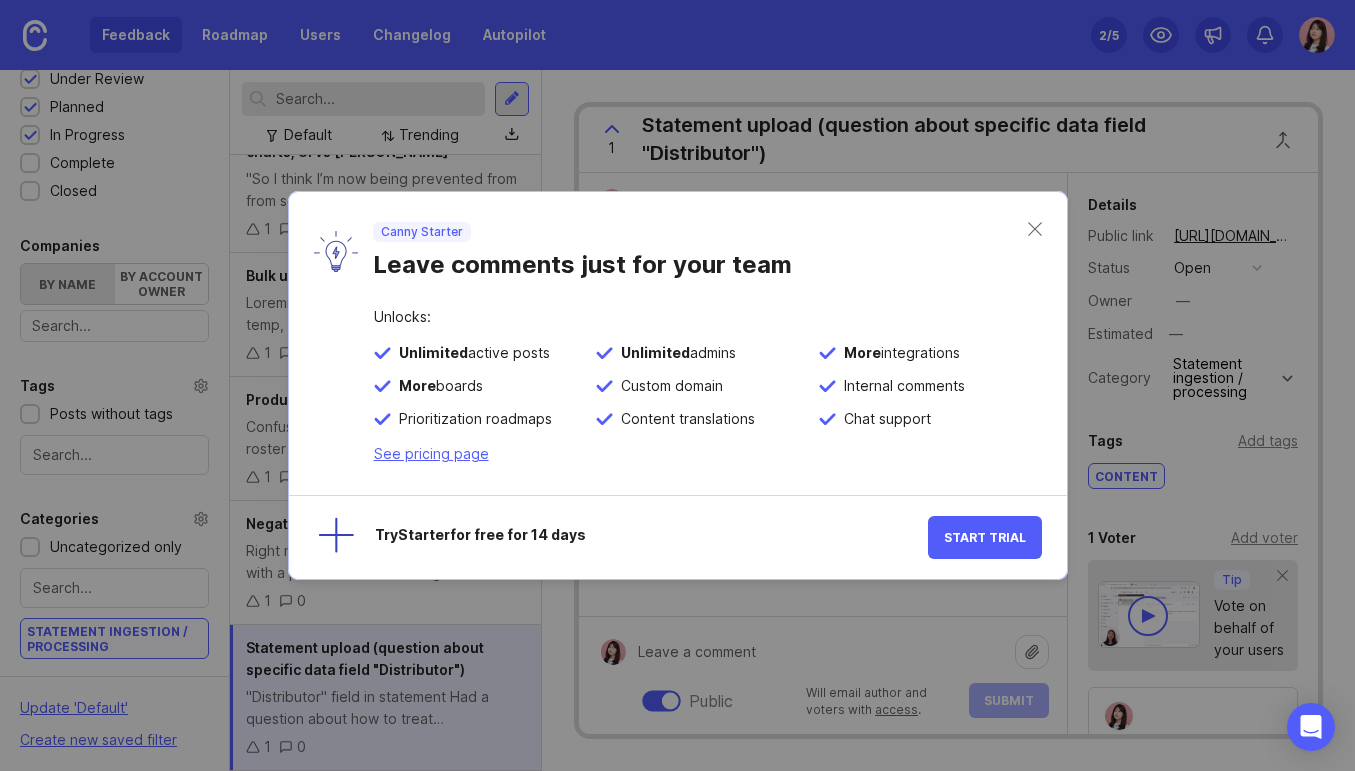 click on "Canny Starter Leave comments just for your team" at bounding box center [678, 251] 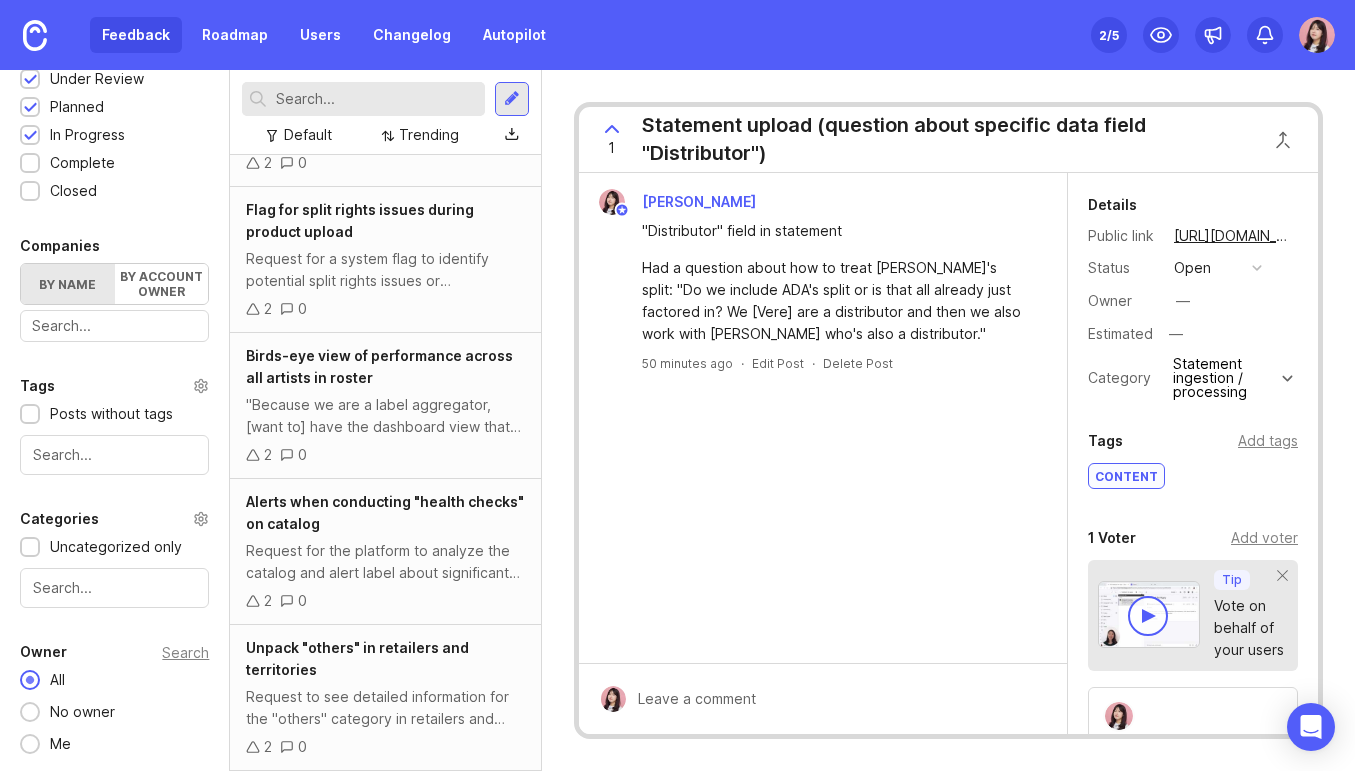 click at bounding box center (114, 588) 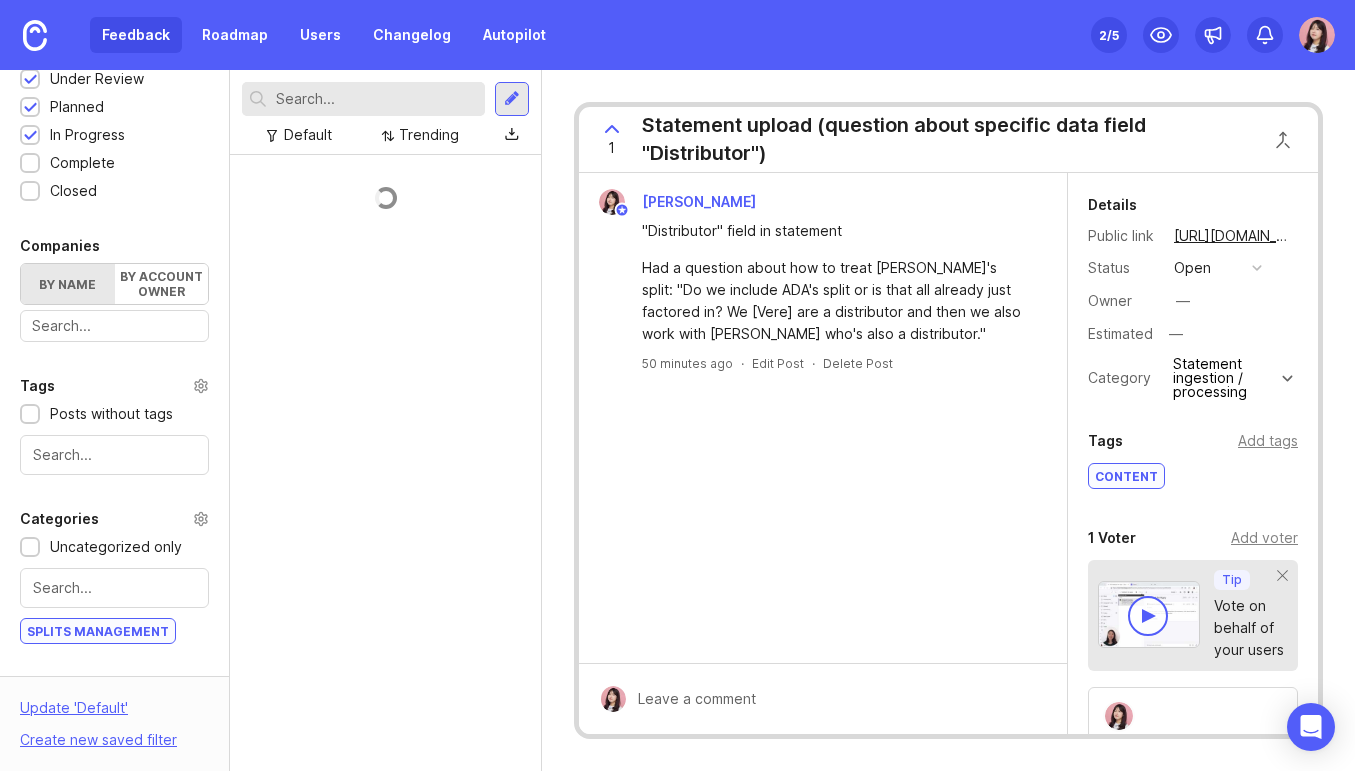 scroll, scrollTop: 0, scrollLeft: 0, axis: both 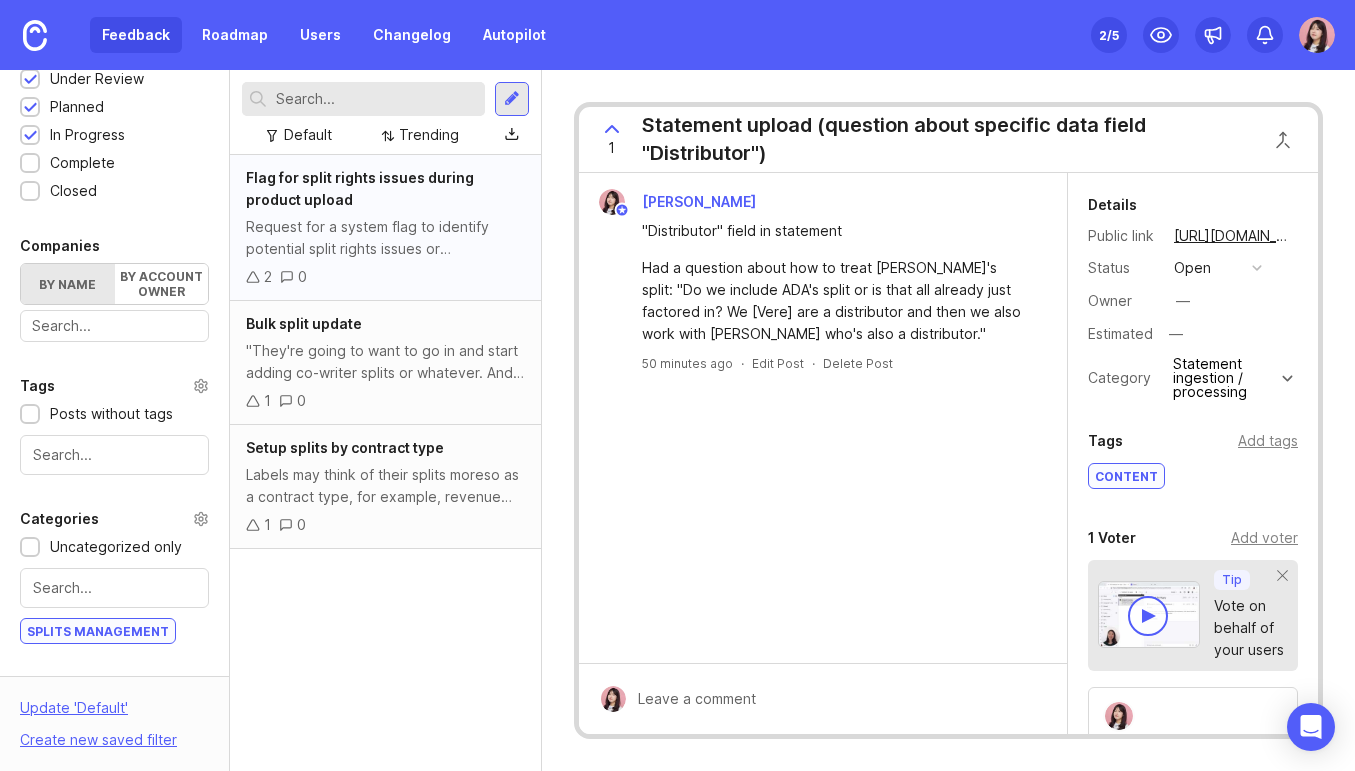 click on "Flag for split rights issues during product upload" at bounding box center (385, 189) 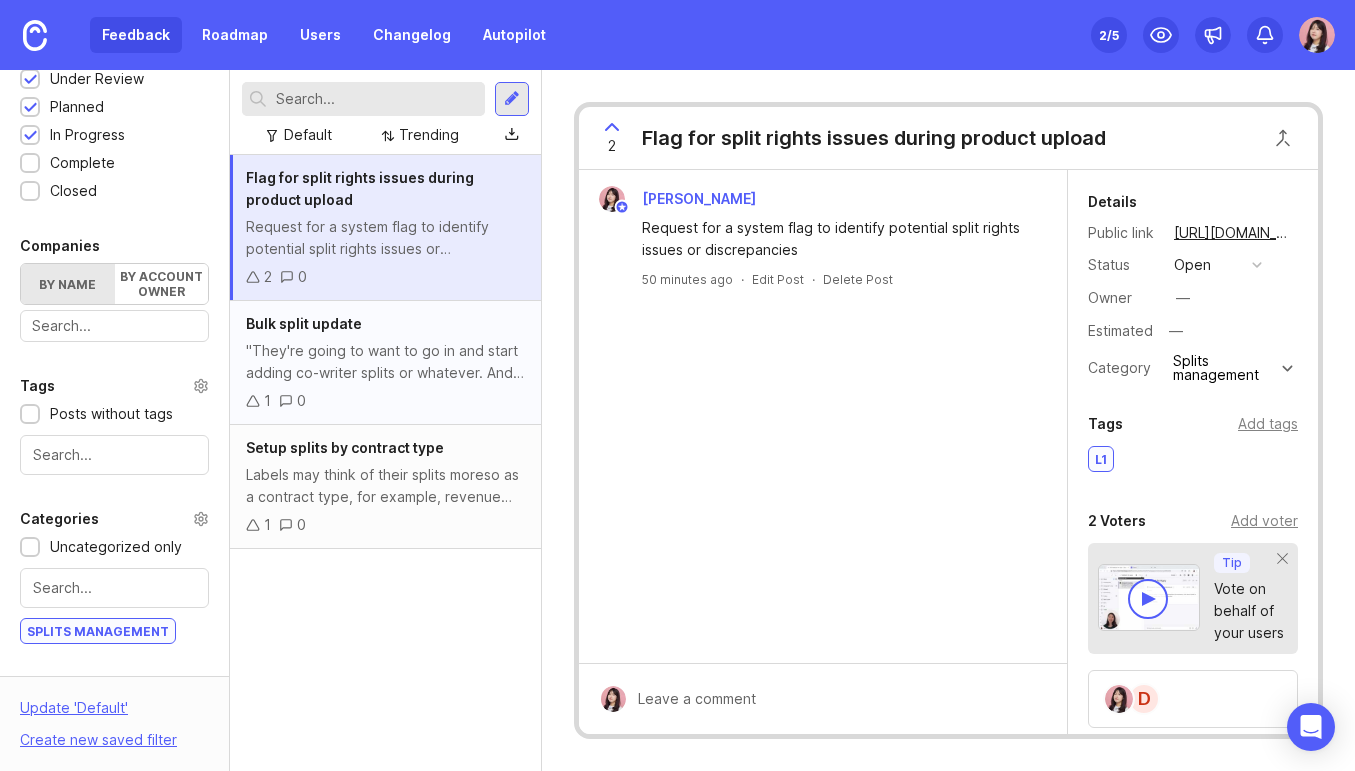 click on ""They're going to want to go in and start adding co-writer splits or whatever. And right now in RSDL, that has to be done one song at a time. I'm not able to do a sheet upload of new splits per song and have that update all at once."" at bounding box center (385, 362) 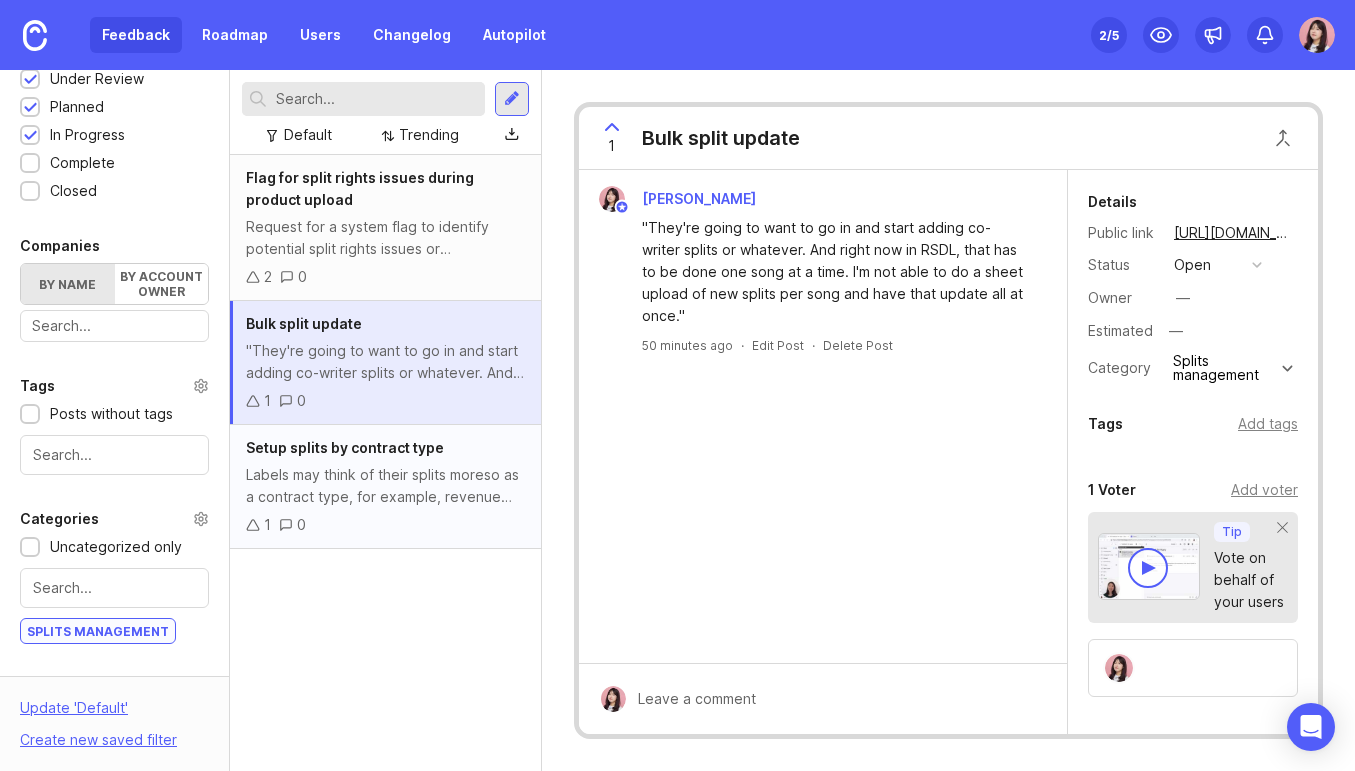 click on "Labels may think of their splits moreso as a contract type, for example, revenue split, net vs gross receipts, profit sharing, etc. Right now, split setup while flexible, doesn't make it obvious what sorts of deal terms a split can be. Making this more structured (along with a full custom option) can bring clarity in what RSDL can offer. There may be other forms of common deals that RSDL doesn't currently cover, which may require additional features for split setup." at bounding box center (385, 486) 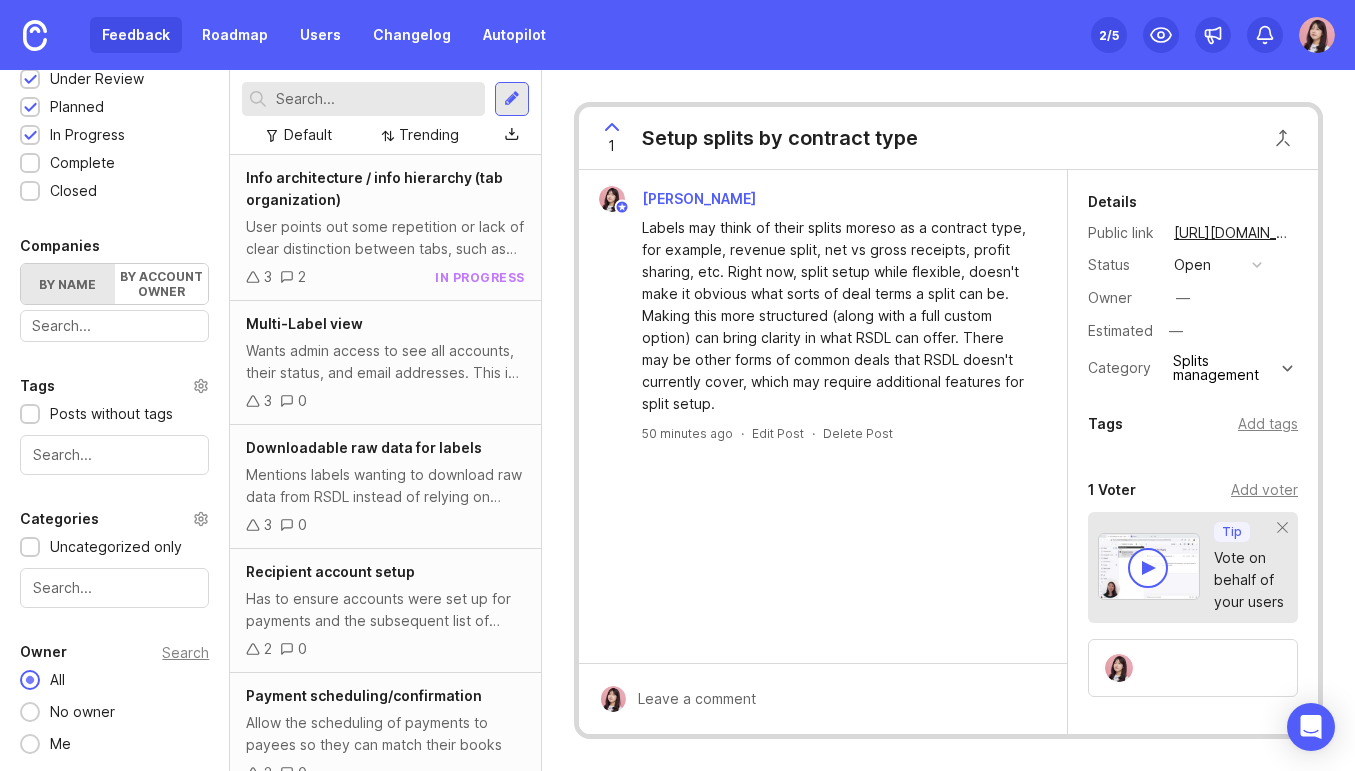 click at bounding box center [114, 588] 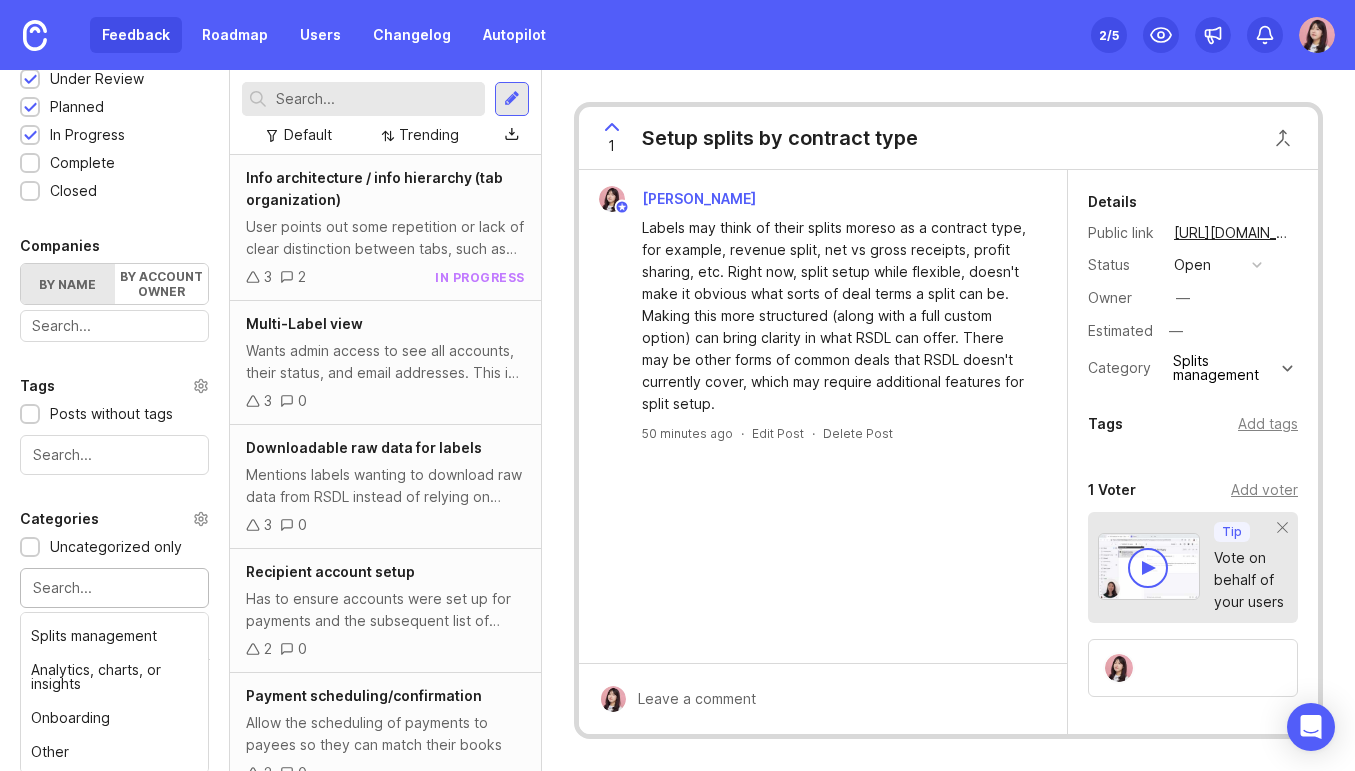 scroll, scrollTop: 125, scrollLeft: 0, axis: vertical 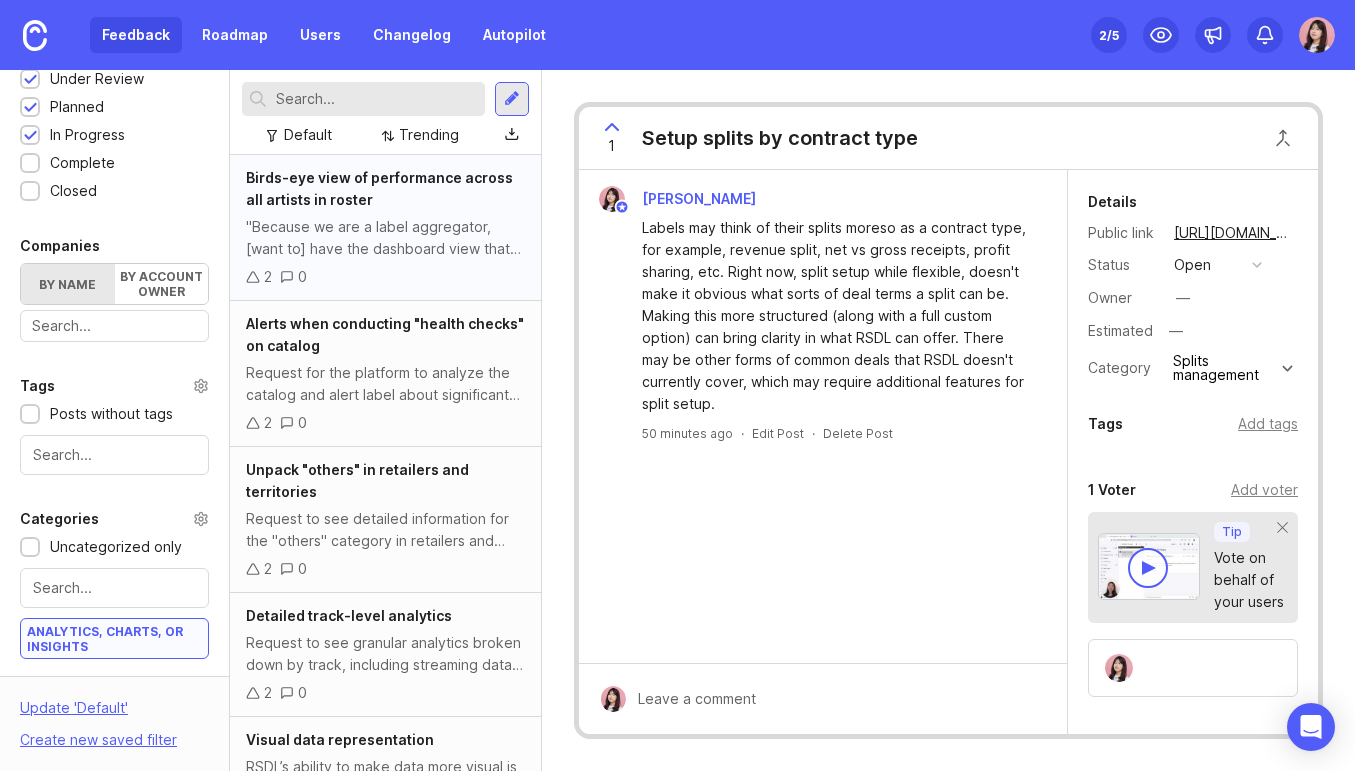click on "2 0" at bounding box center (385, 277) 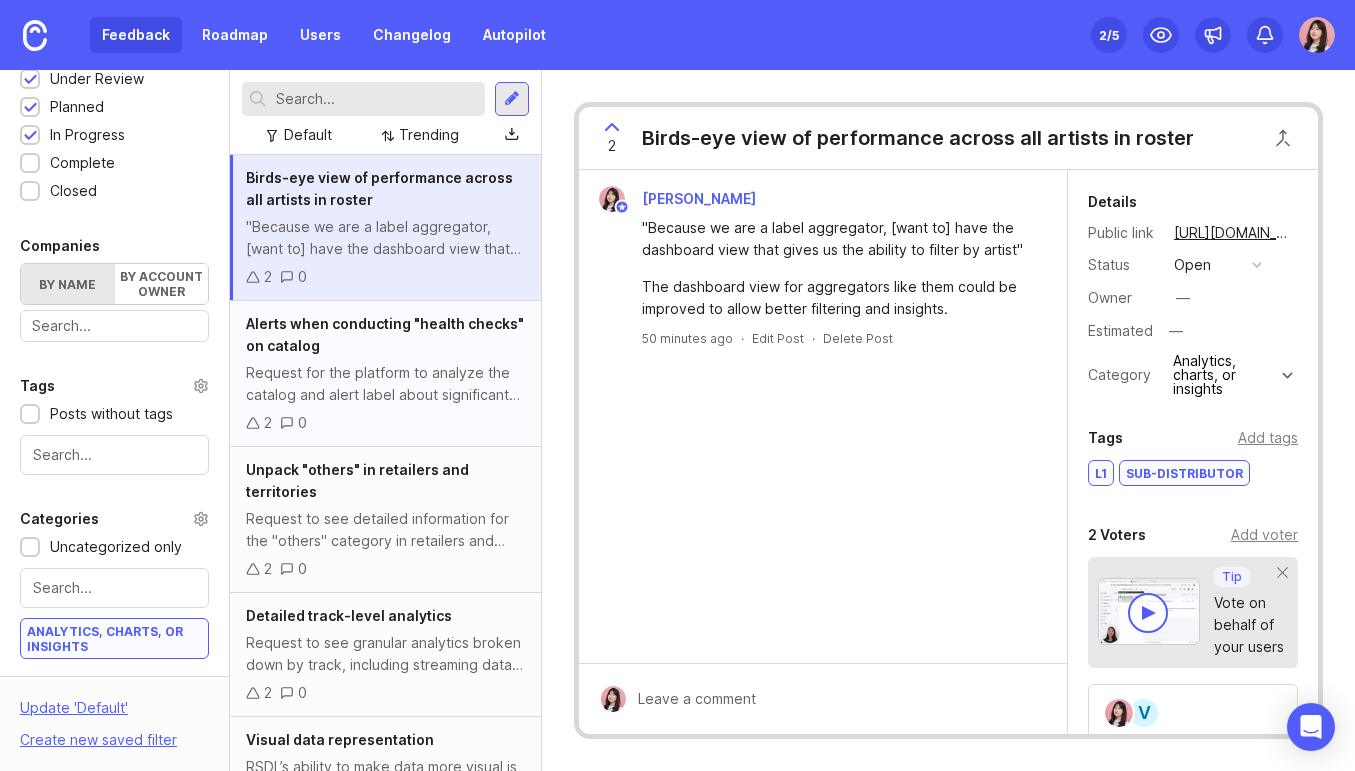 click on "Request for the platform to analyze the catalog and alert label about significant drops in revenue or streams for major titles: "It'd be great for us to be able to combat fraud in one way or another or have some kind of support from [PERSON_NAME] that says, 'Hey it looks like this by [PERSON_NAME] is down 60% over a year. Why is that?" User describes the frequency of fraud in their music genre, where others upload duplicate copies of their songs. User states, "It helps us to find fraud, too...a lot of what we do is a regular health check on the DSPs to looking exploring our titles and finding out, somebody else has put up a duplicate copy of it and is siphoning funds away from us." This provides context about the environment in which they use the product." at bounding box center (385, 384) 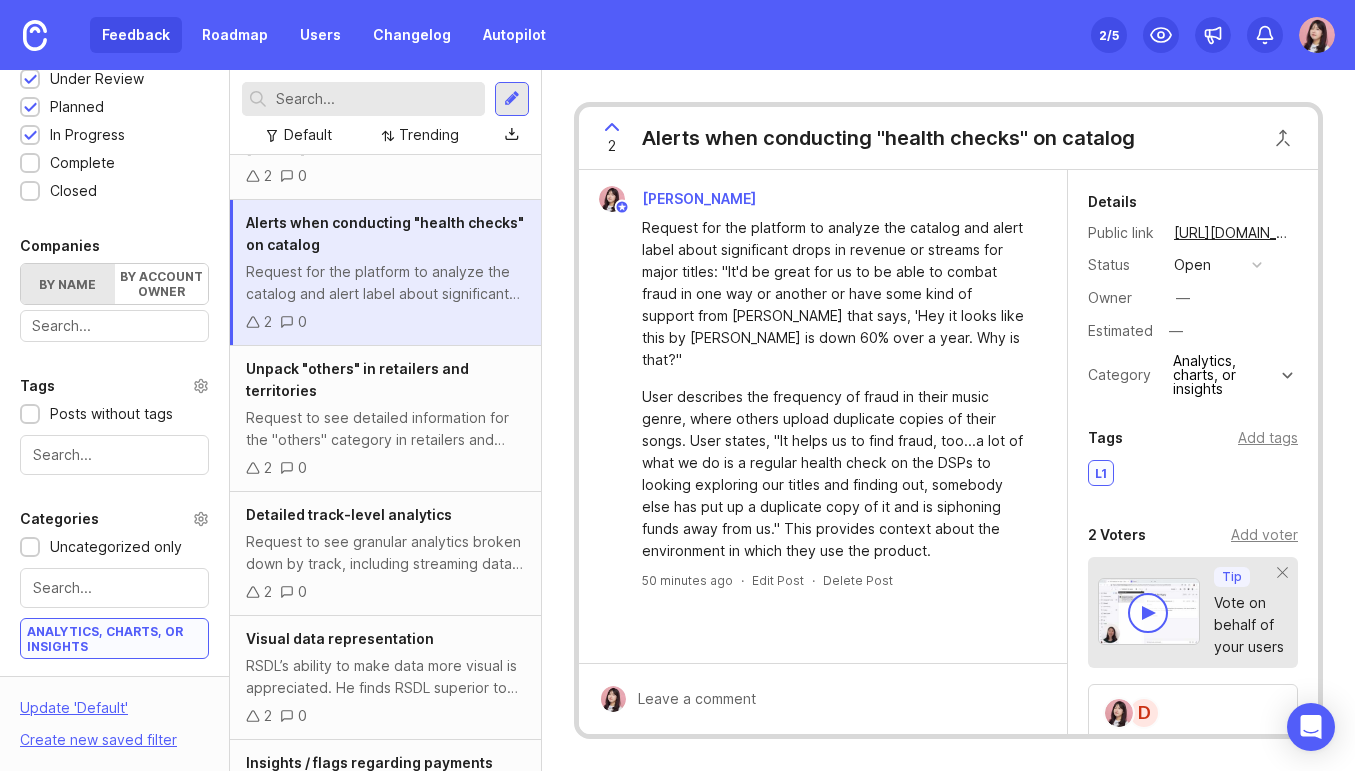 scroll, scrollTop: 103, scrollLeft: 0, axis: vertical 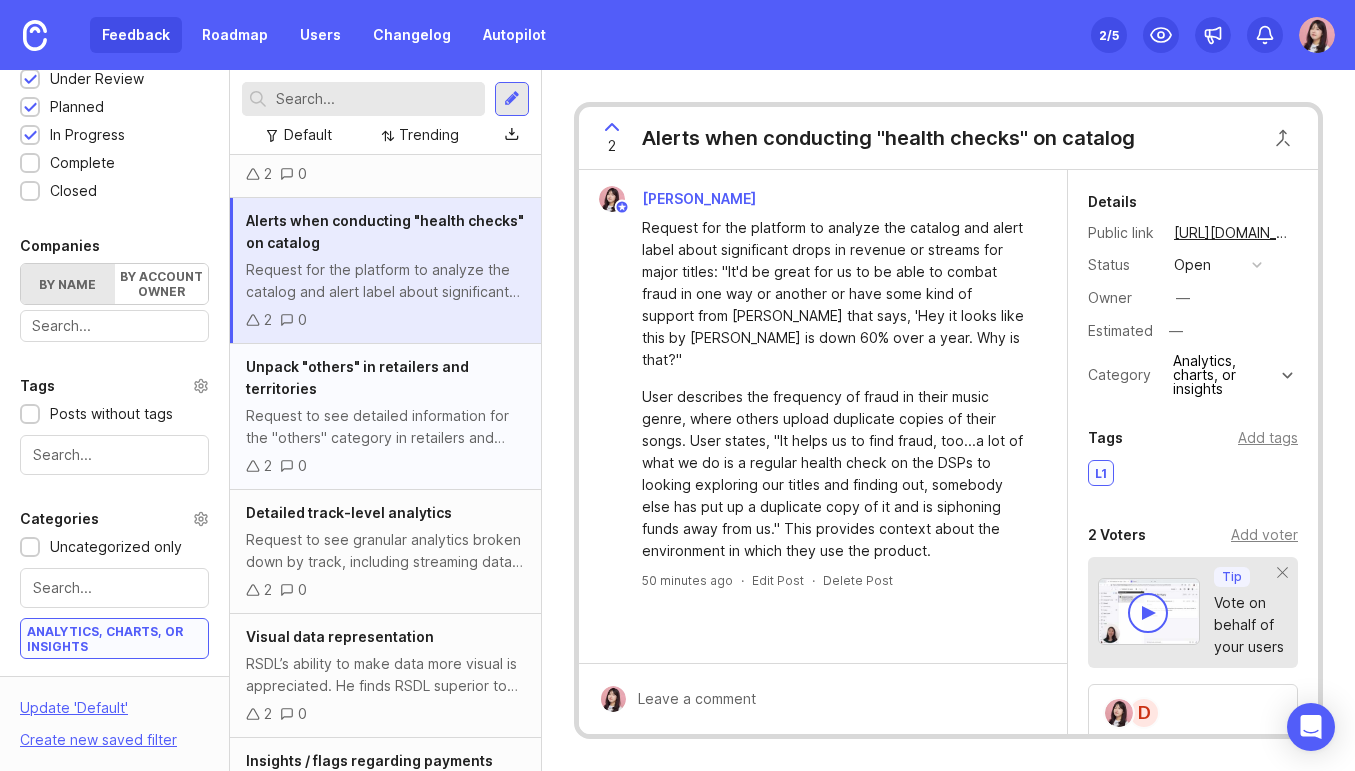 click on "Unpack "others" in retailers and territories" at bounding box center [385, 378] 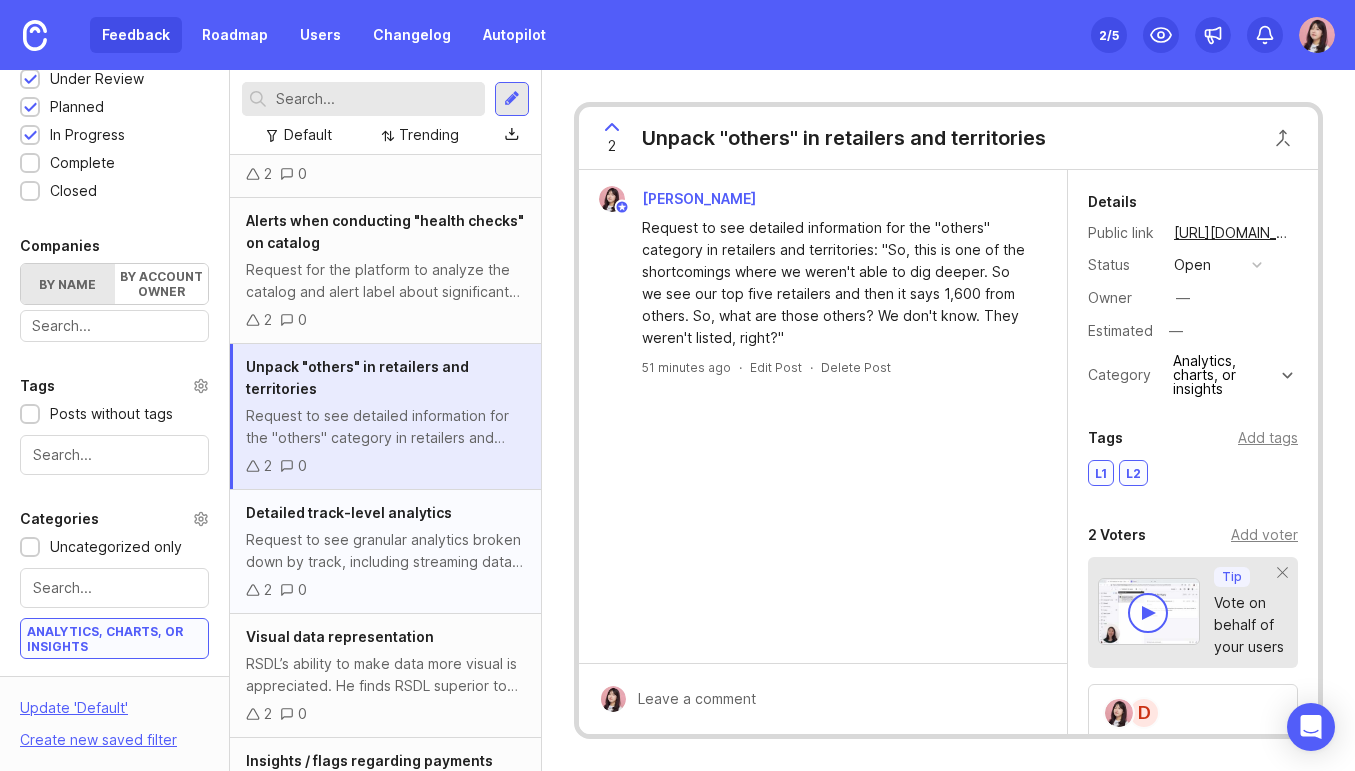 click on "Detailed track-level analytics" at bounding box center (349, 512) 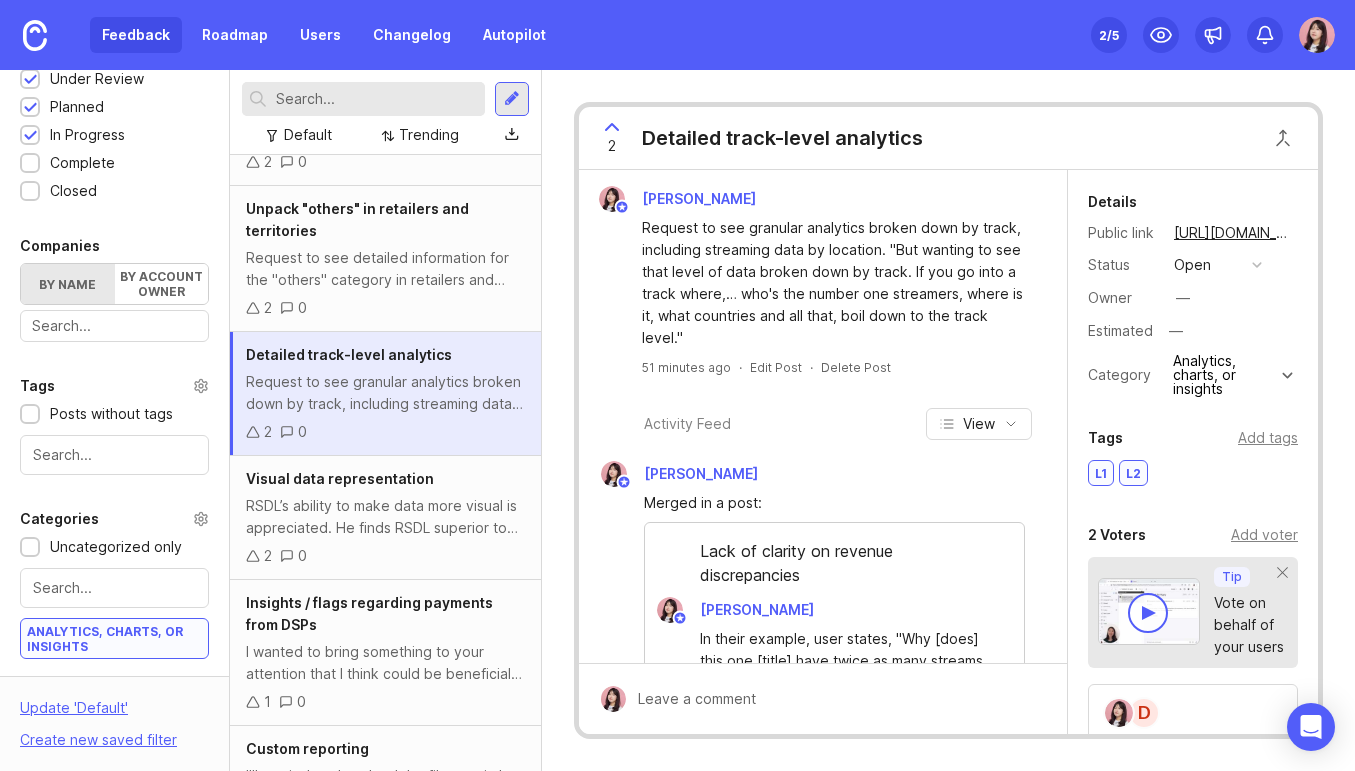 scroll, scrollTop: 263, scrollLeft: 0, axis: vertical 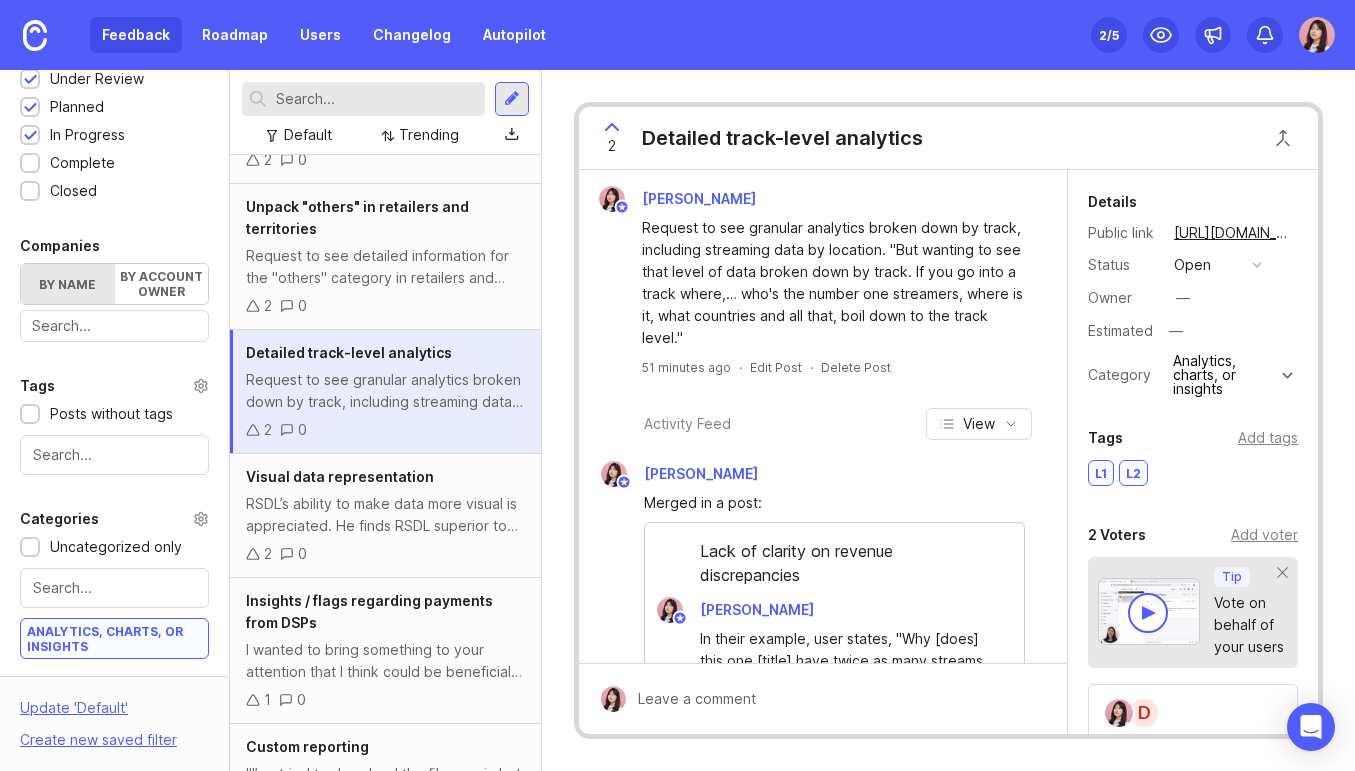 click on "RSDL’s ability to make data more visual is appreciated. He finds RSDL superior to other royalty management platforms like Curve Royalties. "RSDL is to me superior to those others even now, without the kinks being worked out. I would take RSDL over Curve, six out of seven days a week… the level of detail put into the graphics and the analytics...Curve does not offer anywhere near [what RSDL does]."" at bounding box center (385, 515) 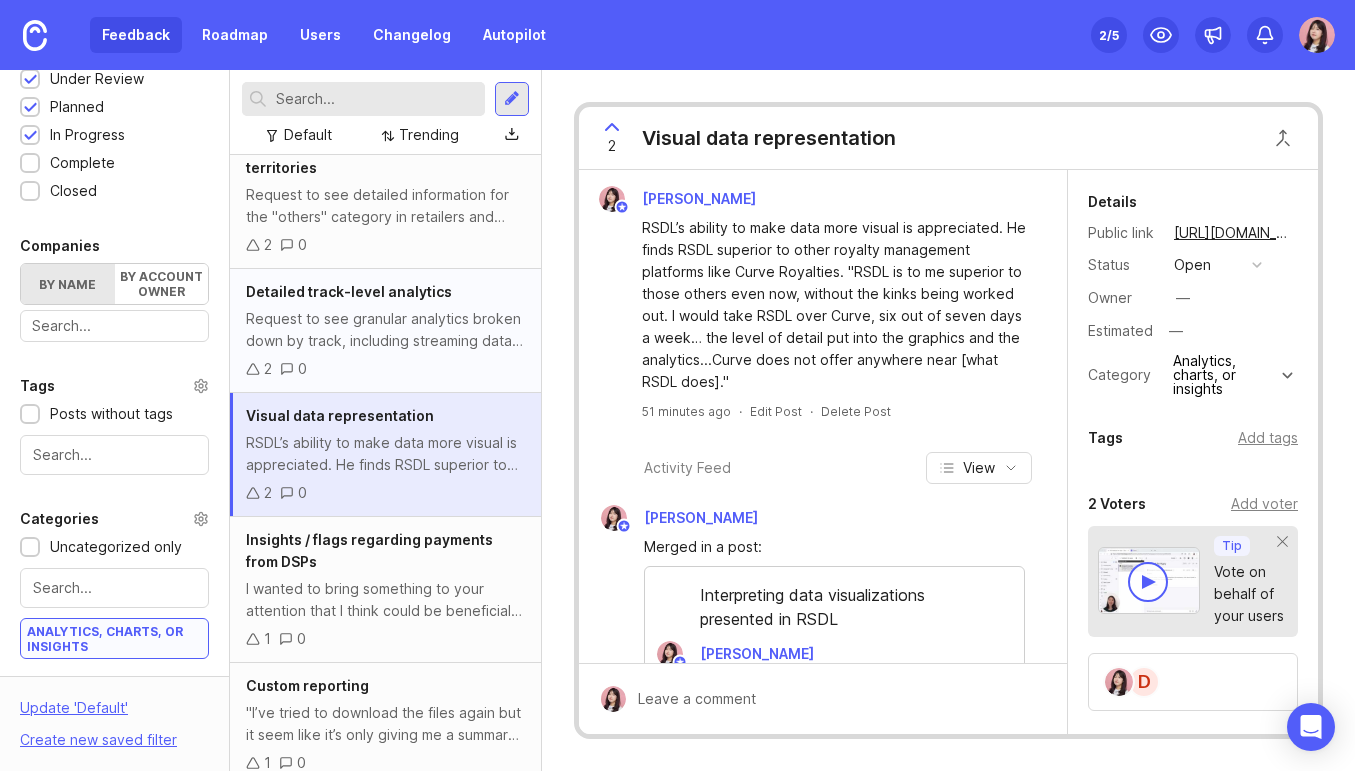 scroll, scrollTop: 340, scrollLeft: 0, axis: vertical 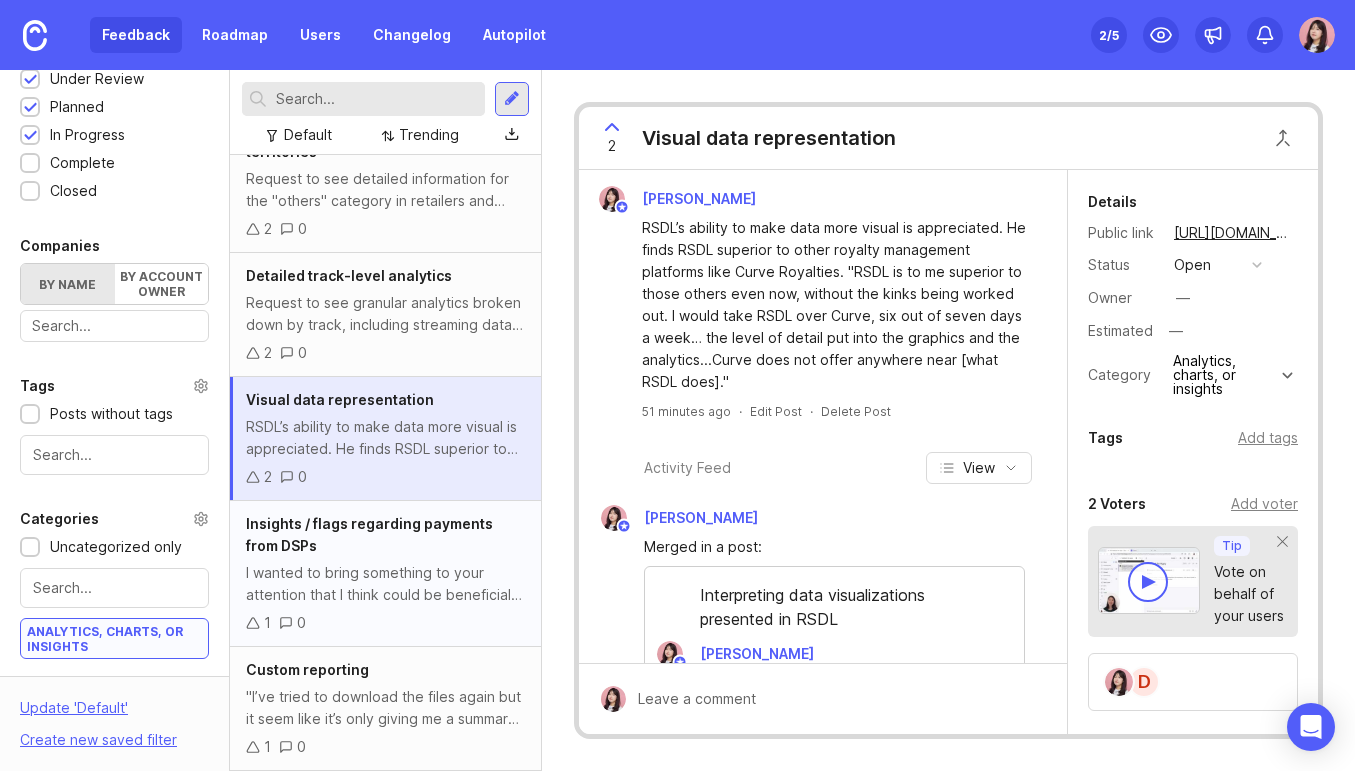 click on "Insights / flags regarding payments from DSPs" at bounding box center (385, 535) 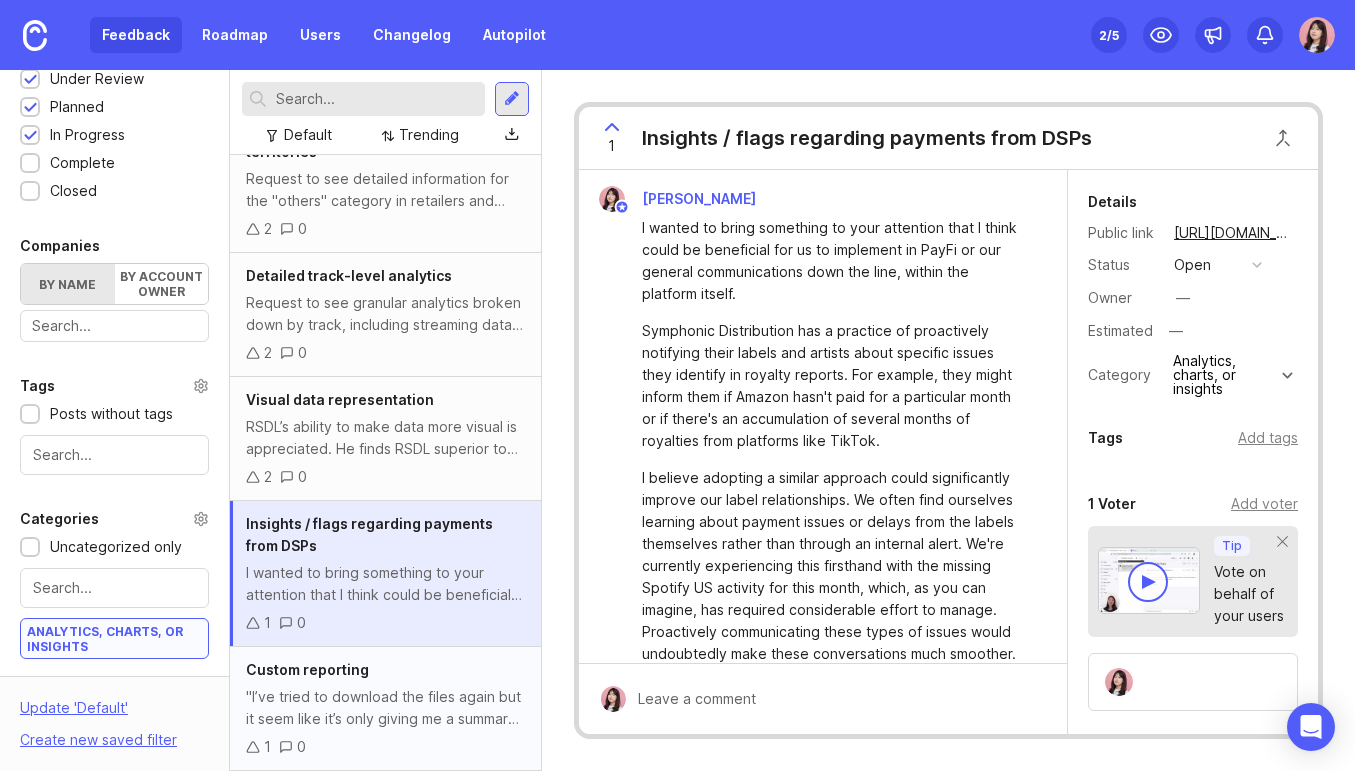 click on ""I’ve tried to download the files again but it seem like it’s only giving me a summary. I require the monthly data, store by store and track by track. This format is a standard format for both masters and publishing; however, the RSDL site only allows me to export summary figures, not the raw data."" at bounding box center [385, 708] 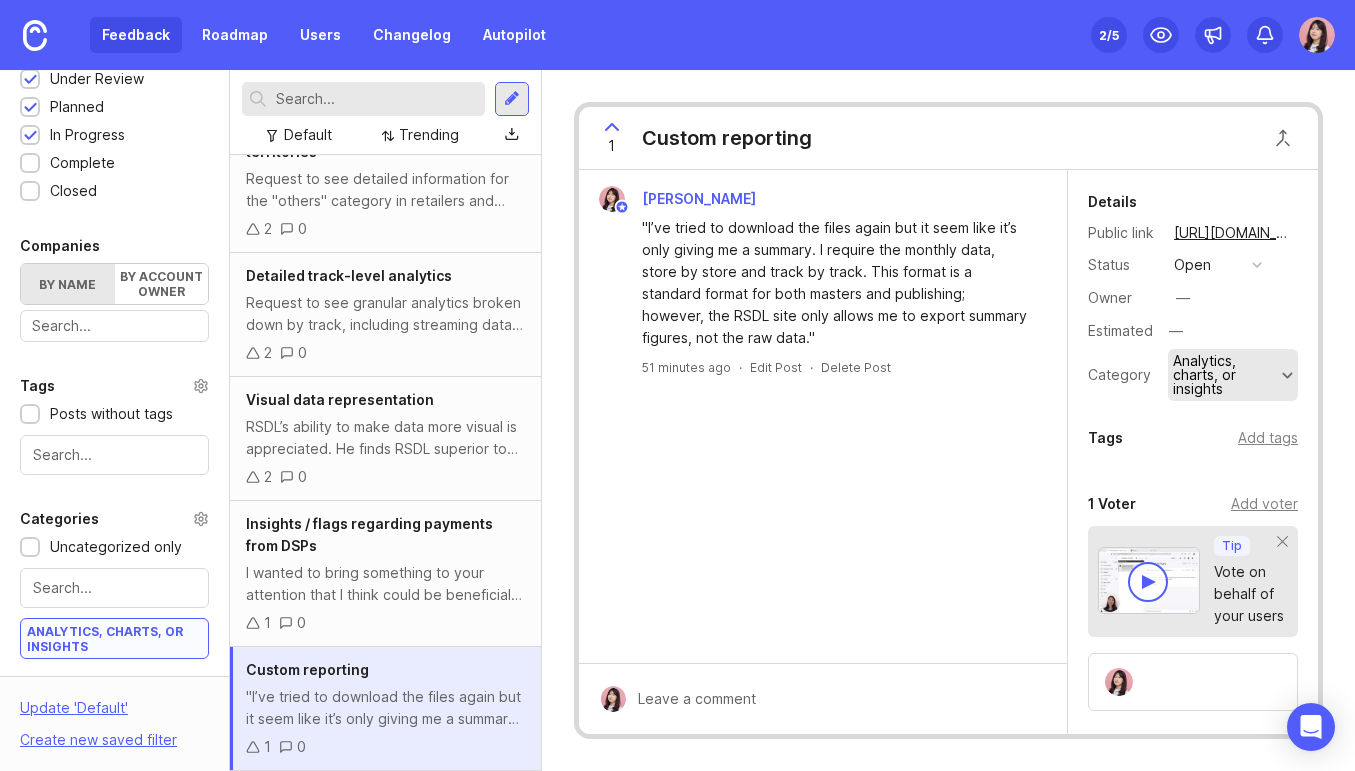 click on "Analytics, charts, or insights" at bounding box center [1225, 375] 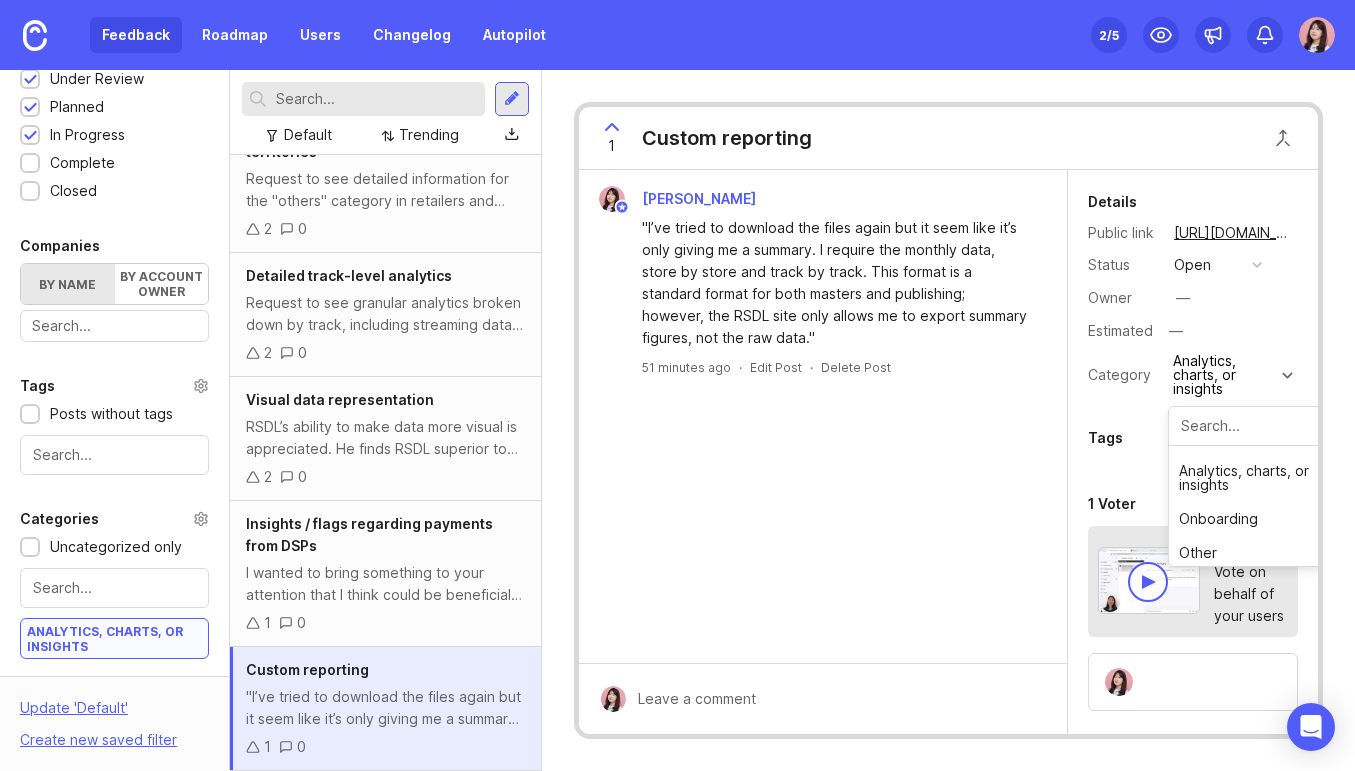 scroll, scrollTop: 248, scrollLeft: 0, axis: vertical 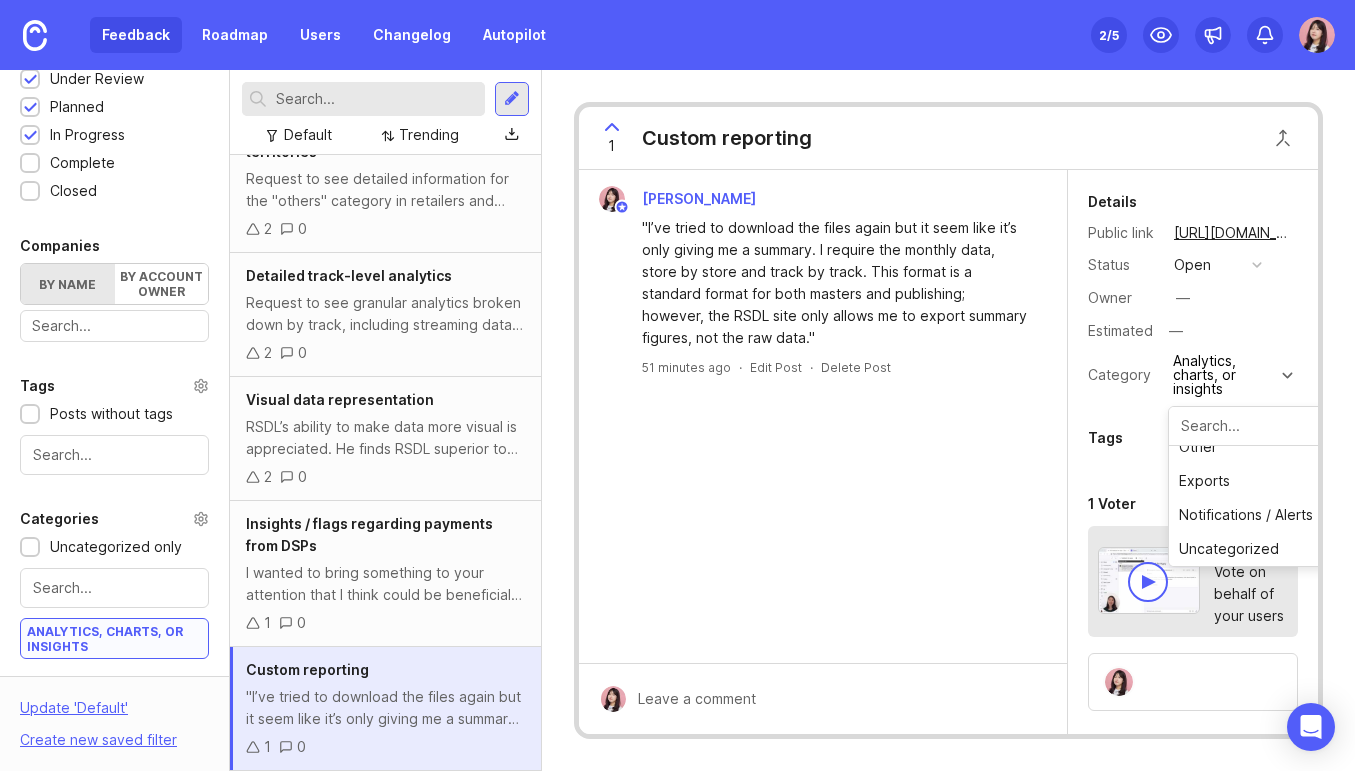 click on "[PERSON_NAME] "I’ve tried to download the files again but it seem like it’s only giving me a summary. I require the monthly data, store by store and track by track. This format is a standard format for both masters and publishing; however, the RSDL site only allows me to export summary figures, not the raw data." 51 minutes ago · Edit Post · Delete Post" at bounding box center (823, 416) 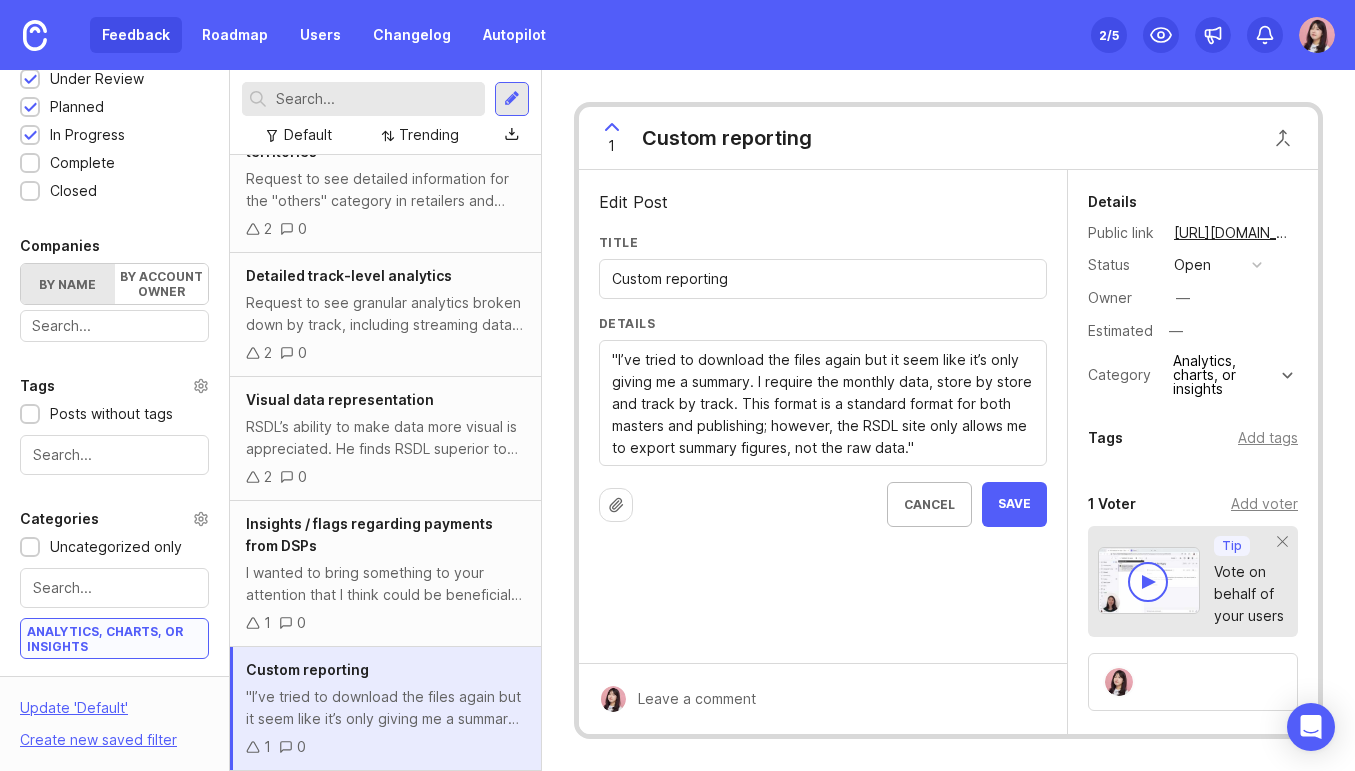 drag, startPoint x: 732, startPoint y: 284, endPoint x: 668, endPoint y: 284, distance: 64 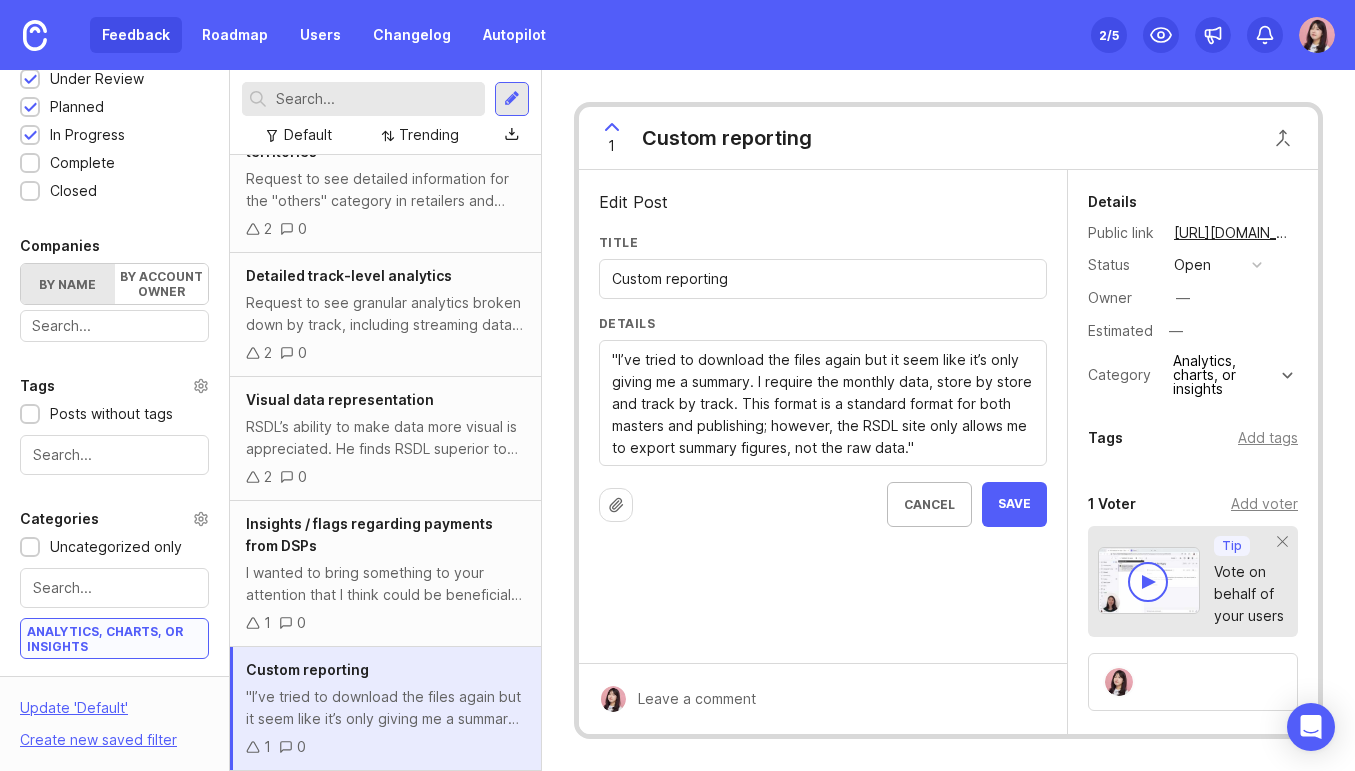 click on "Custom reporting" at bounding box center (823, 279) 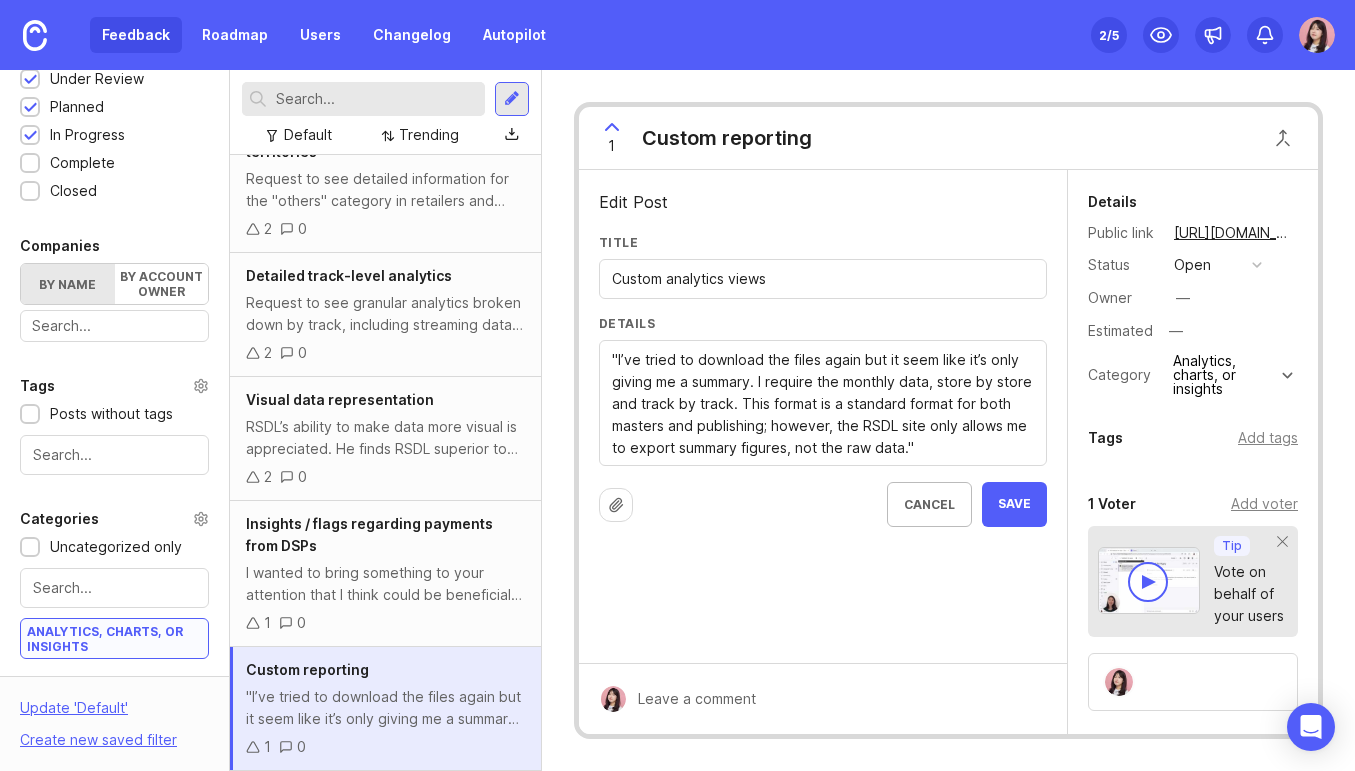 click on "Custom analytics views" at bounding box center [823, 279] 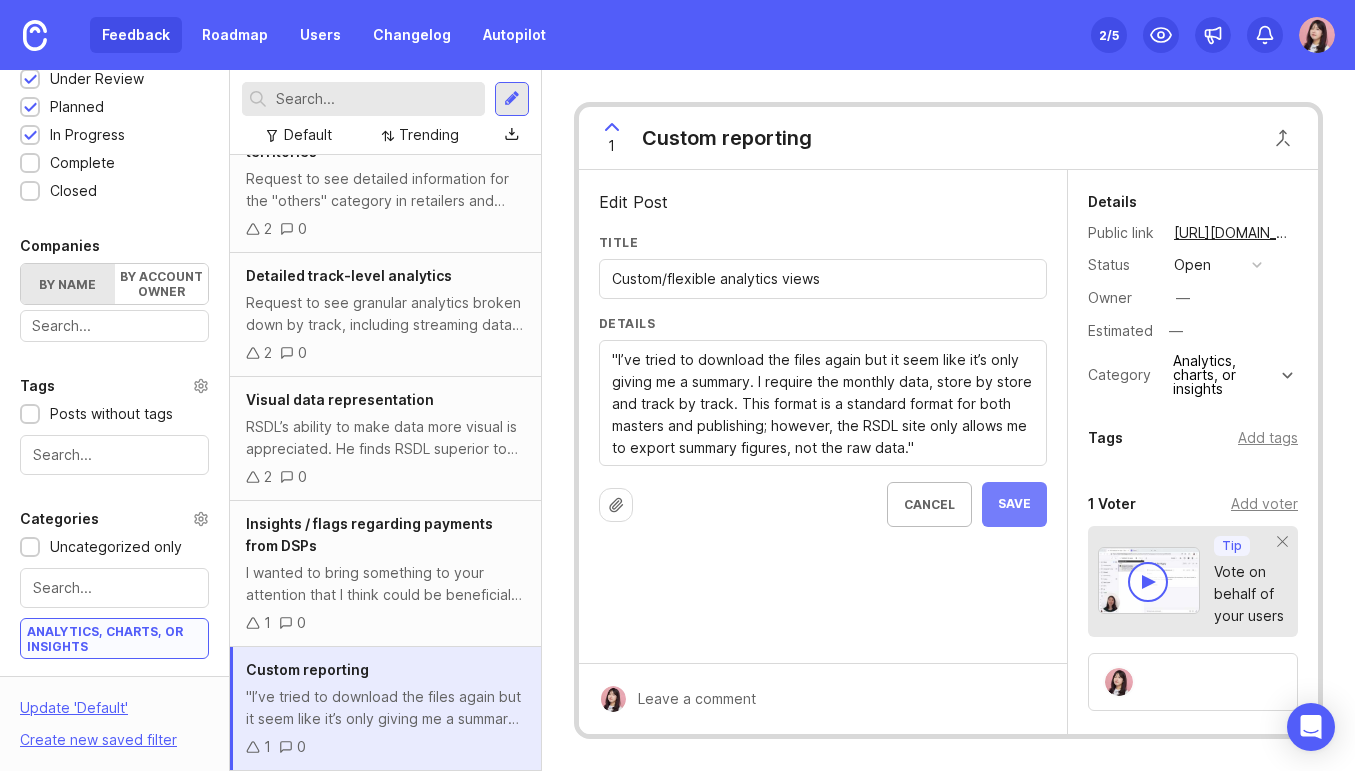 type on "Custom/flexible analytics views" 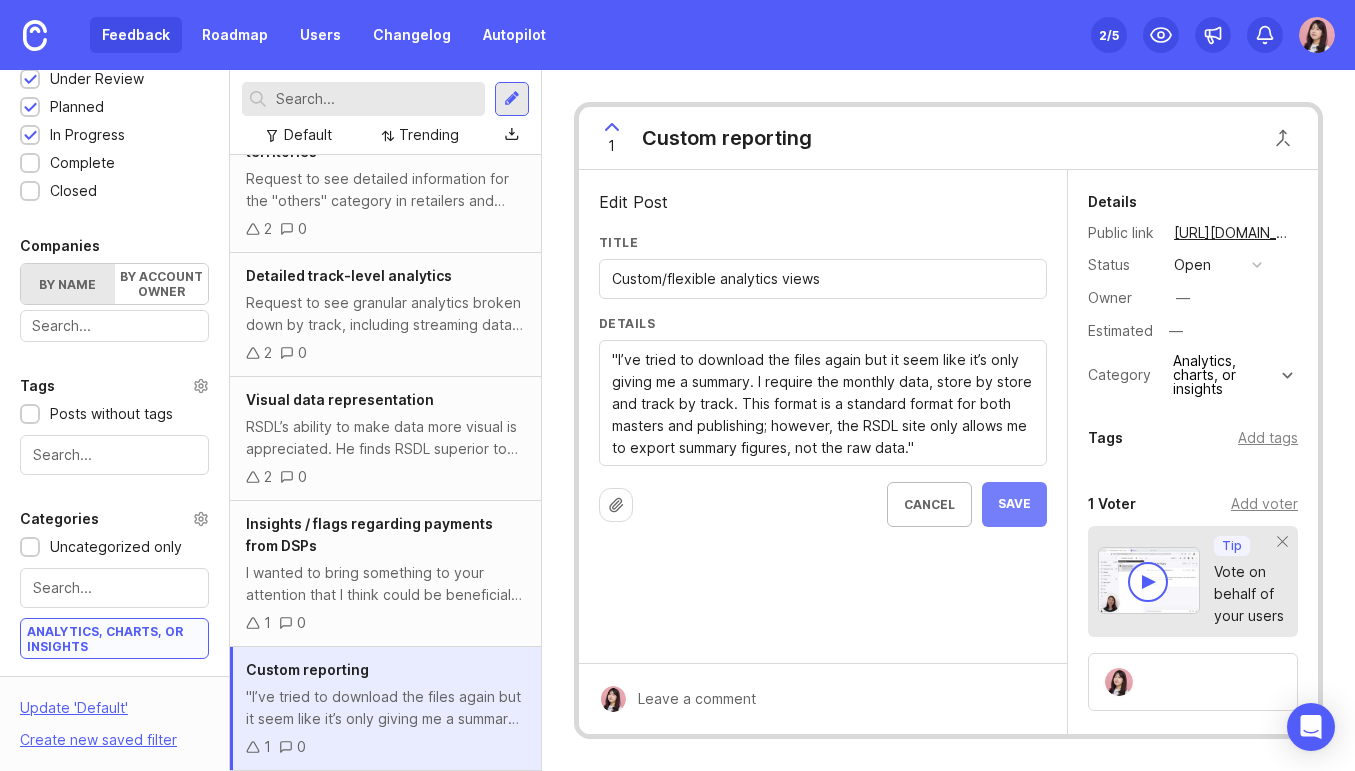 click on "Save" at bounding box center [1014, 504] 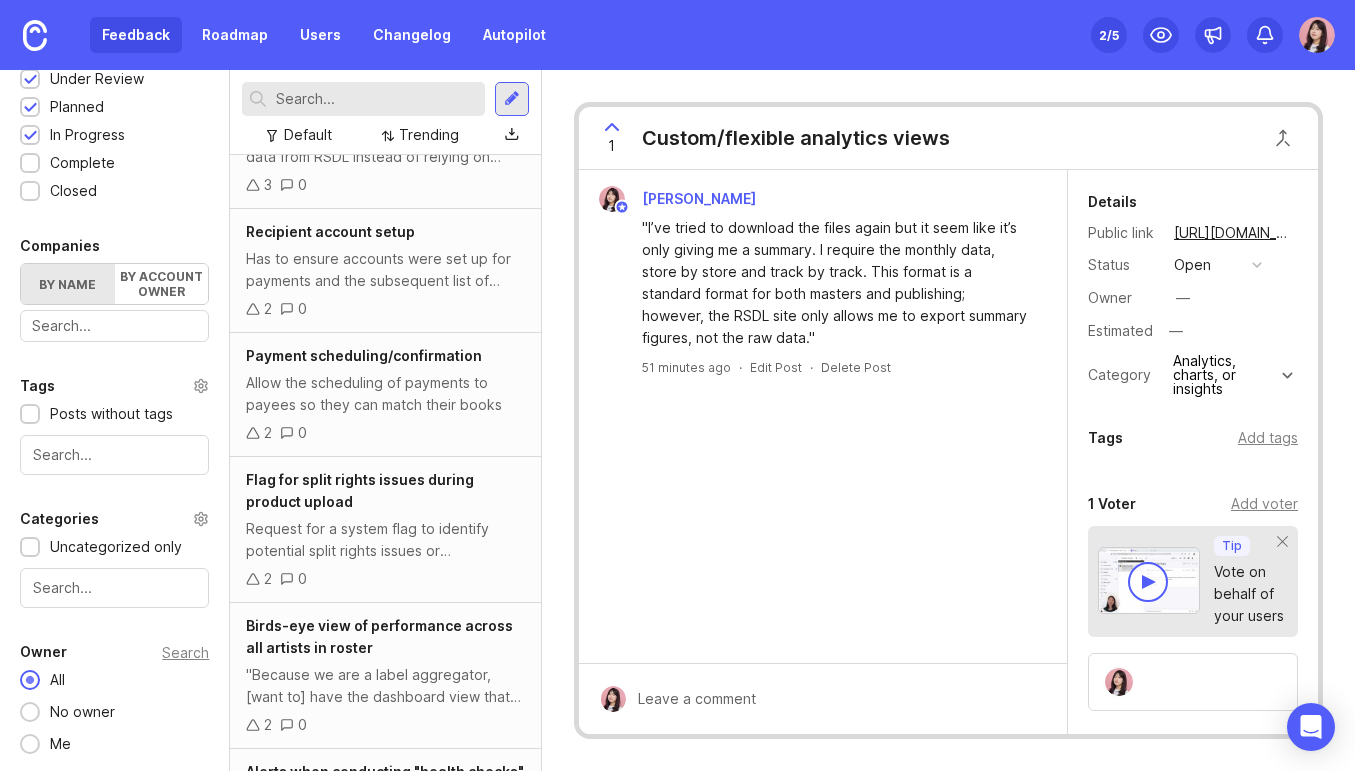 scroll, scrollTop: 1128, scrollLeft: 0, axis: vertical 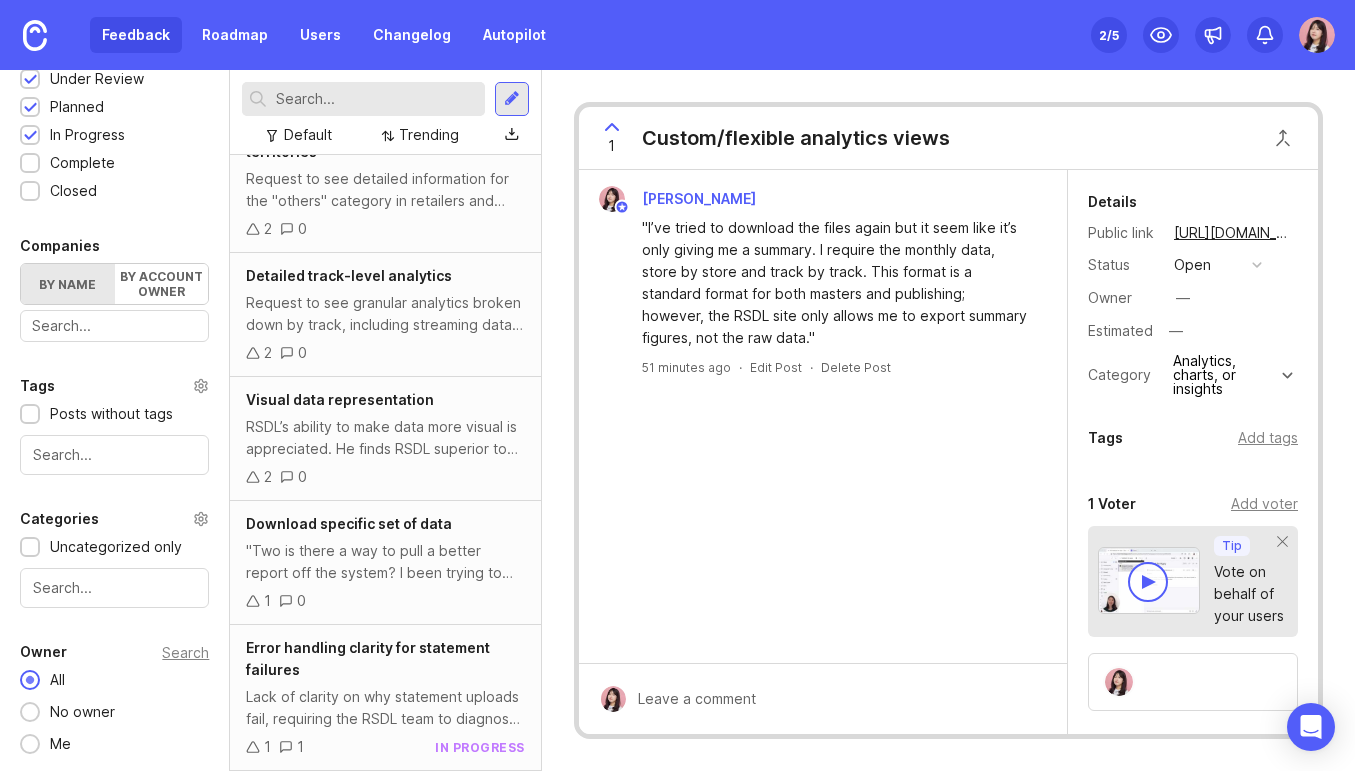 click at bounding box center [114, 588] 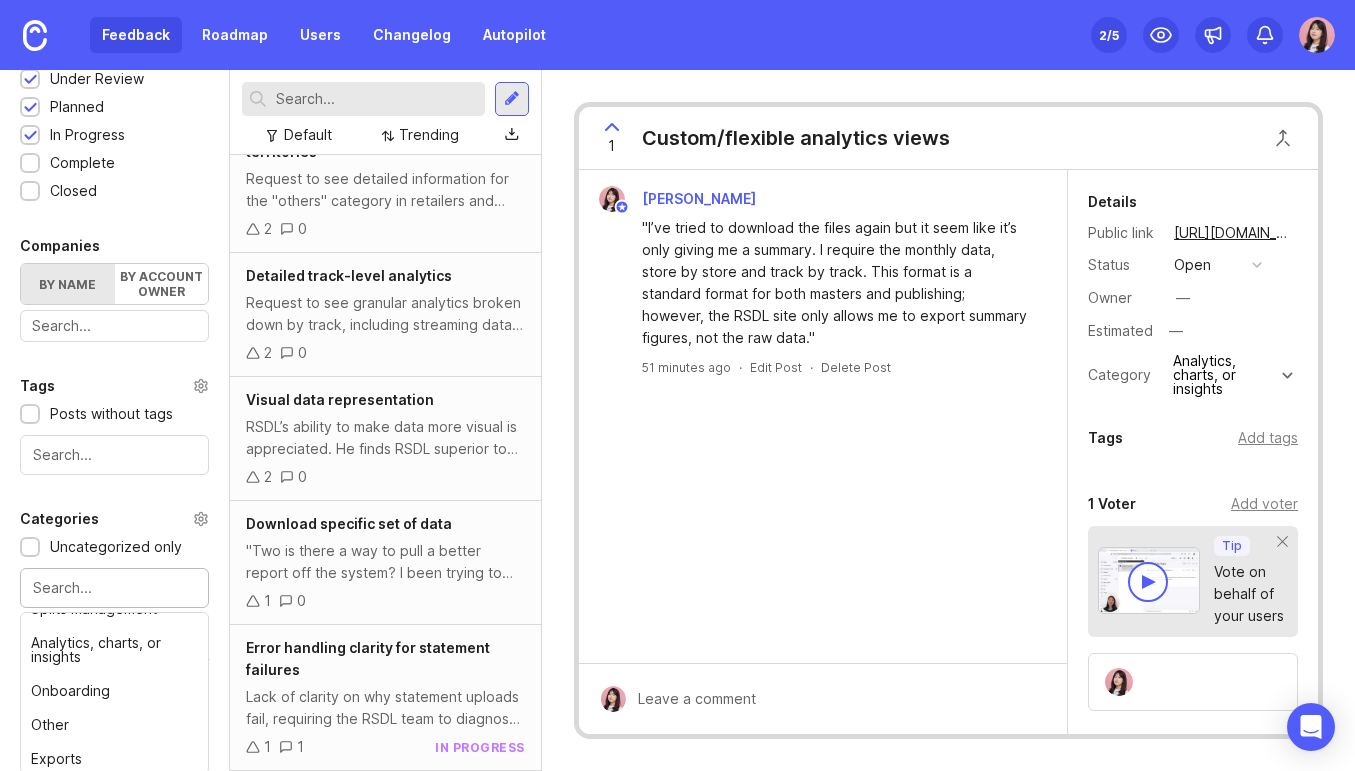 scroll, scrollTop: 143, scrollLeft: 0, axis: vertical 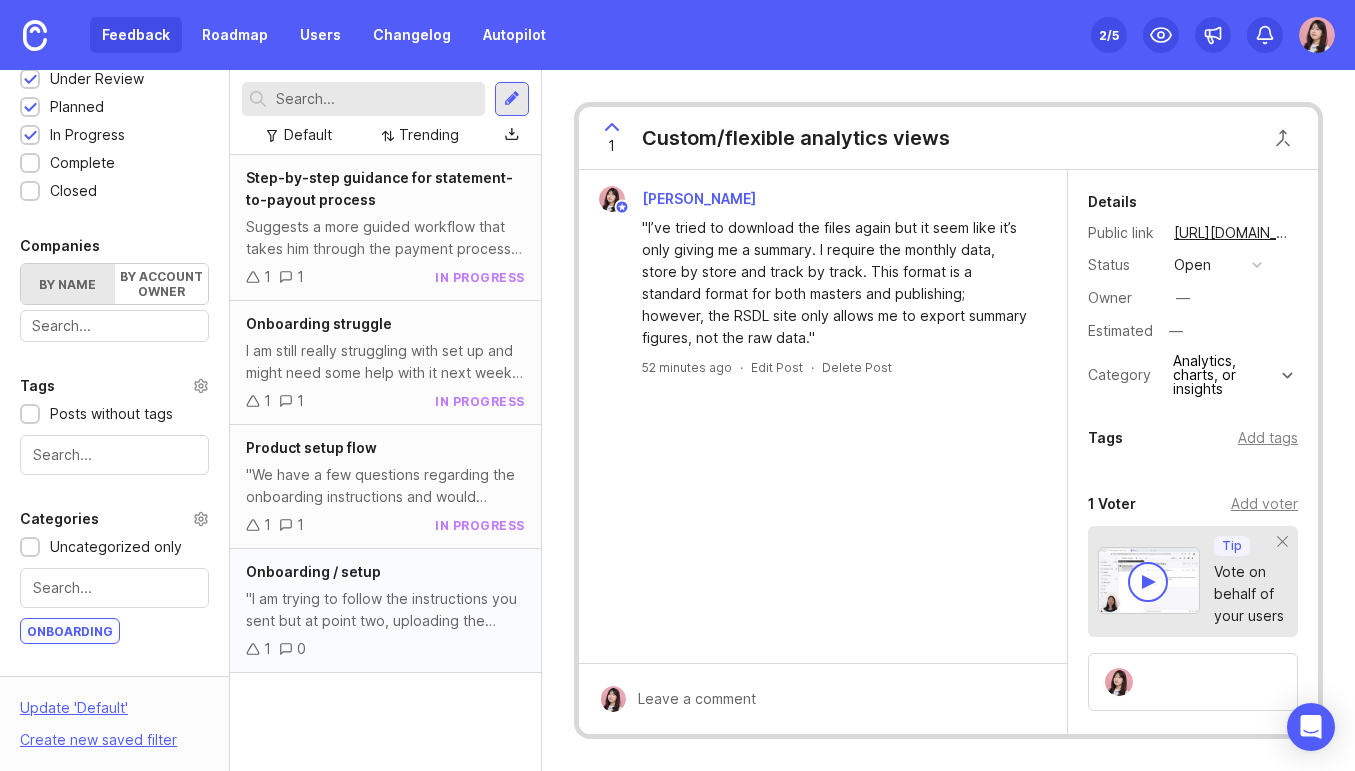 click on ""I am trying to follow the instructions you sent but at point two, uploading the accounts, I am getting a message saying I need to add a distributor first and I am not fully sure on some of the things I need to fill out on that page.  Would you be able to help me get that set up so I can try and navigate the rest of the onboarding document?"" at bounding box center [385, 610] 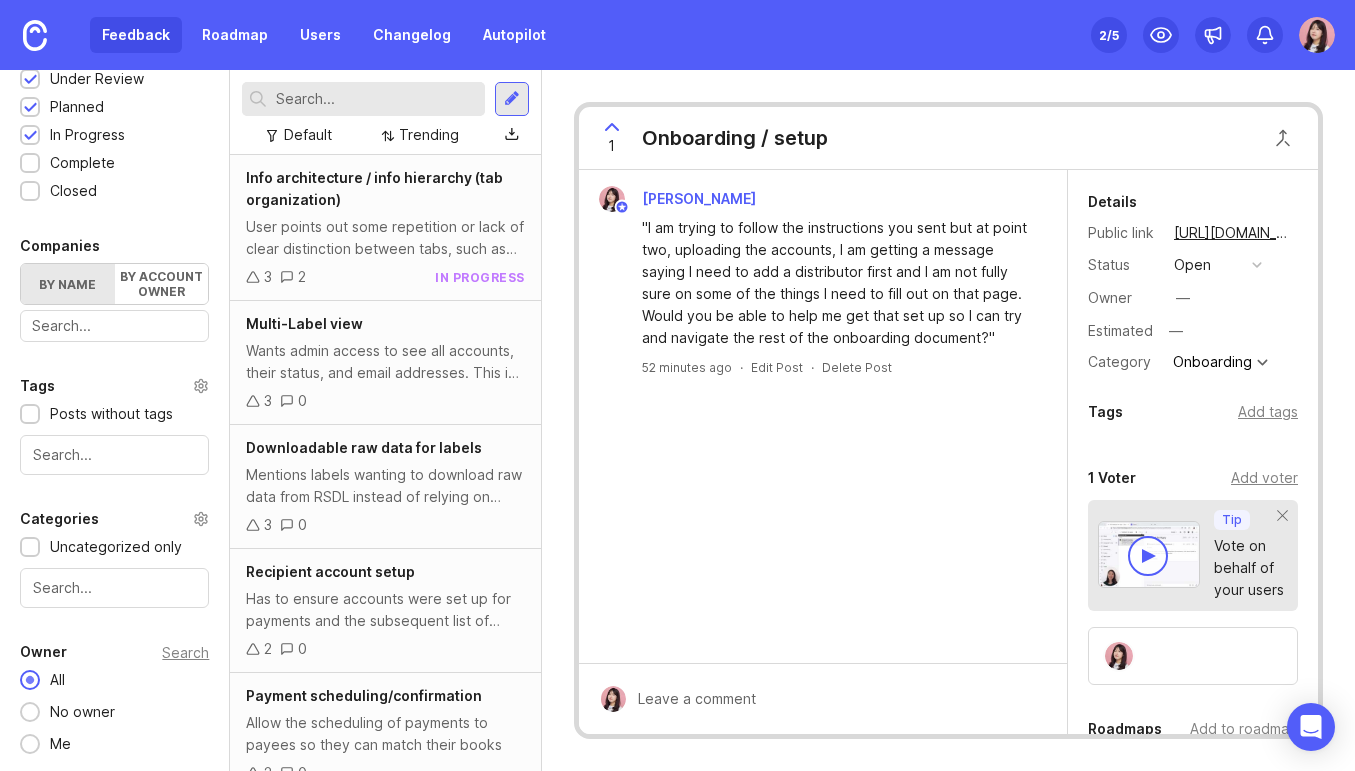 click at bounding box center (114, 588) 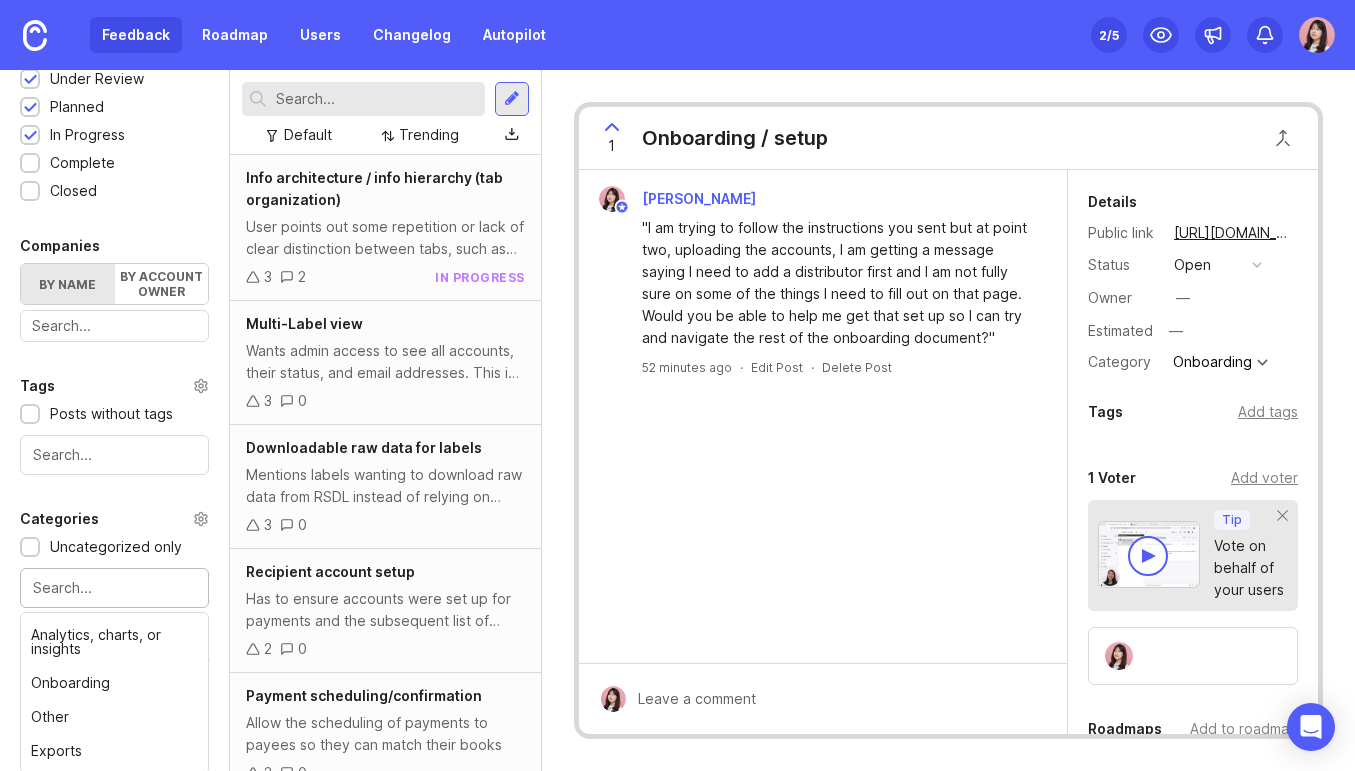 scroll, scrollTop: 174, scrollLeft: 0, axis: vertical 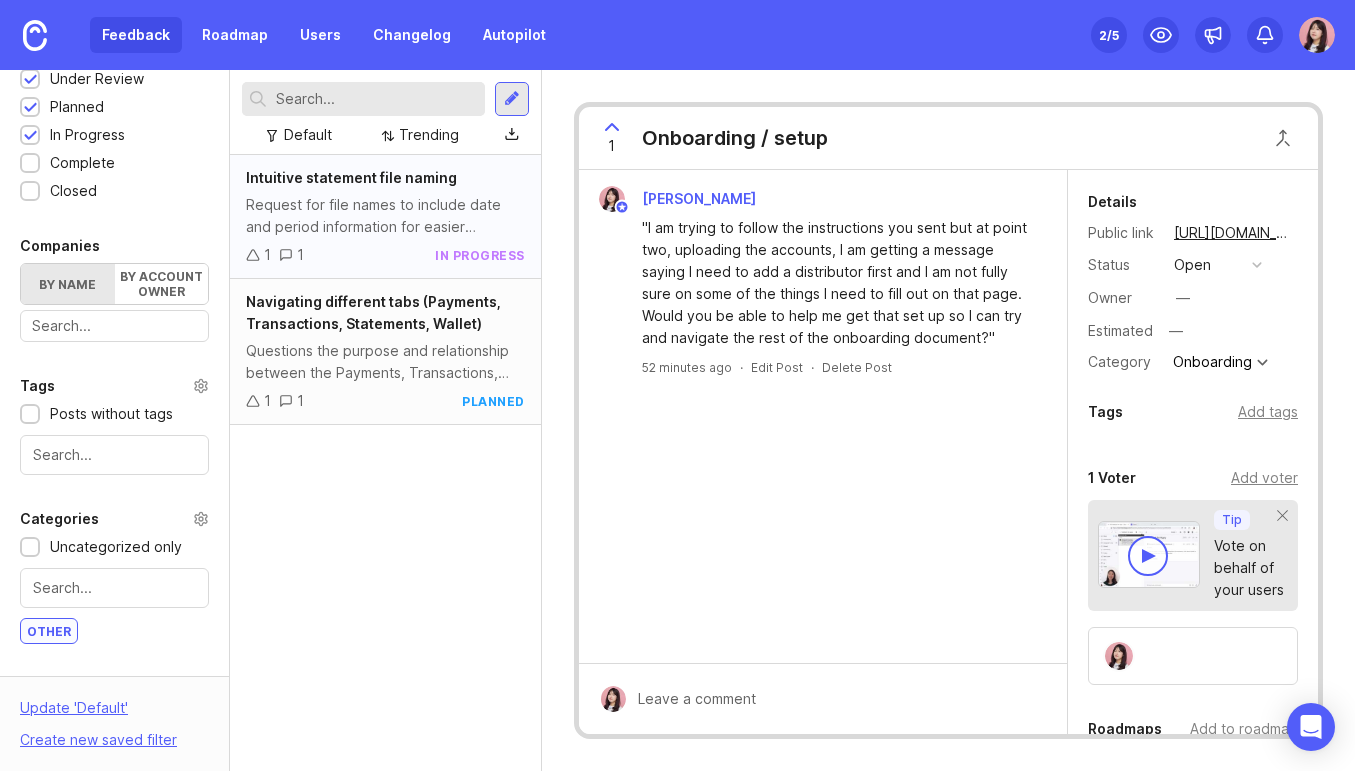 click on "Request for file names to include date and period information for easier identification, eliminating the need to rename each statement. "something that in the file name identified the period the month and the rather than it just being some arbitrary, 50 character file name within, the file name would have maybe the username and the date, the month and year, something like that. So, it's easy to go in and… 2025 or this is for [DATE]."" at bounding box center [385, 216] 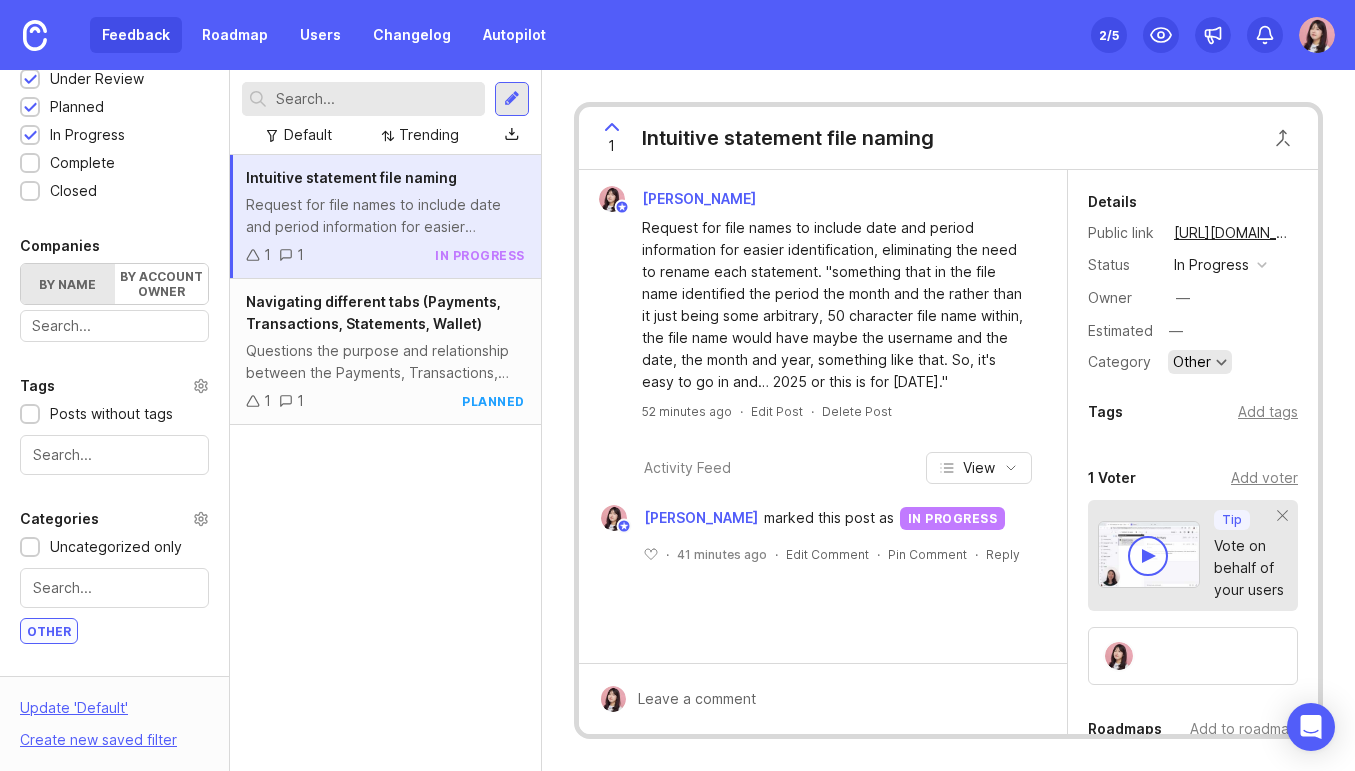 click at bounding box center [1221, 362] 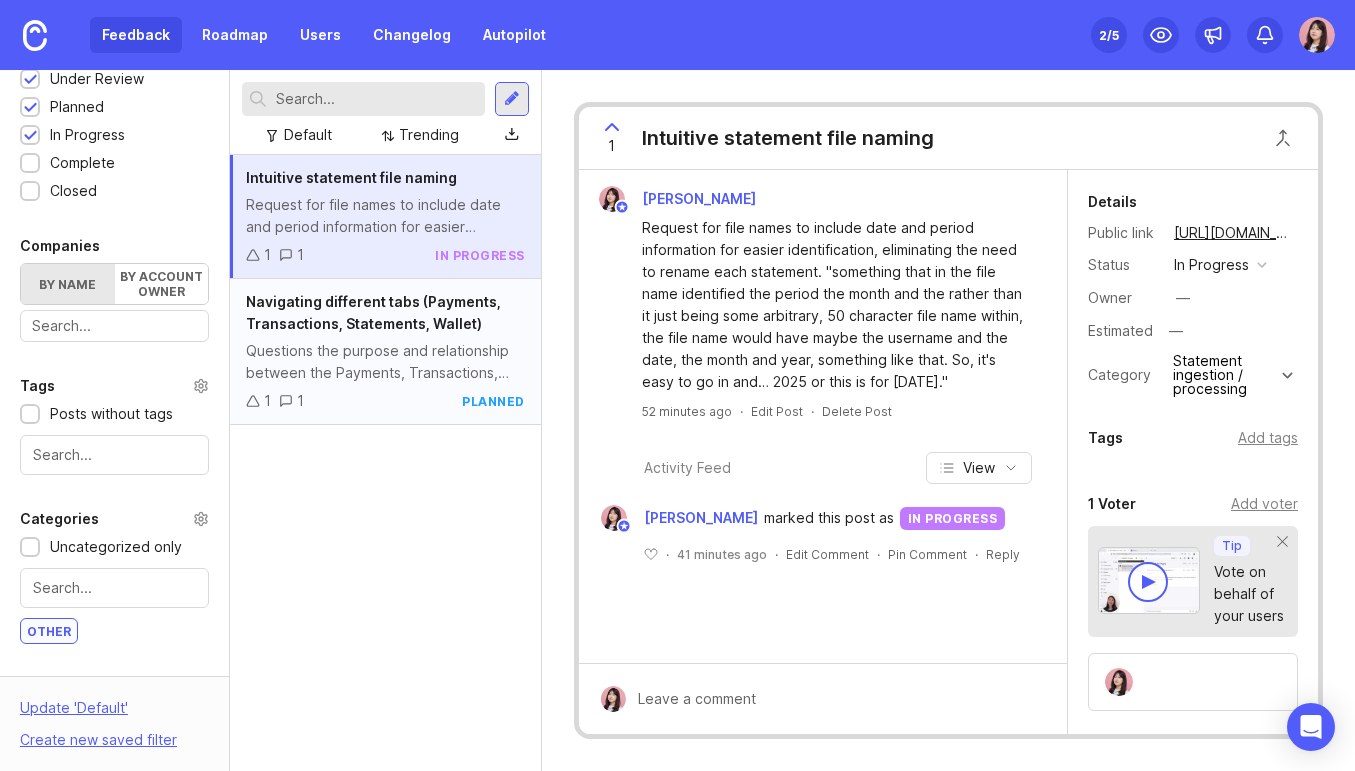 click on "Questions the purpose and relationship between the Payments, Transactions, and Statements tabs.: "How does Statements differ from Transactions and how does that differ from Payments and what are each one of these things telling me?"" at bounding box center (385, 362) 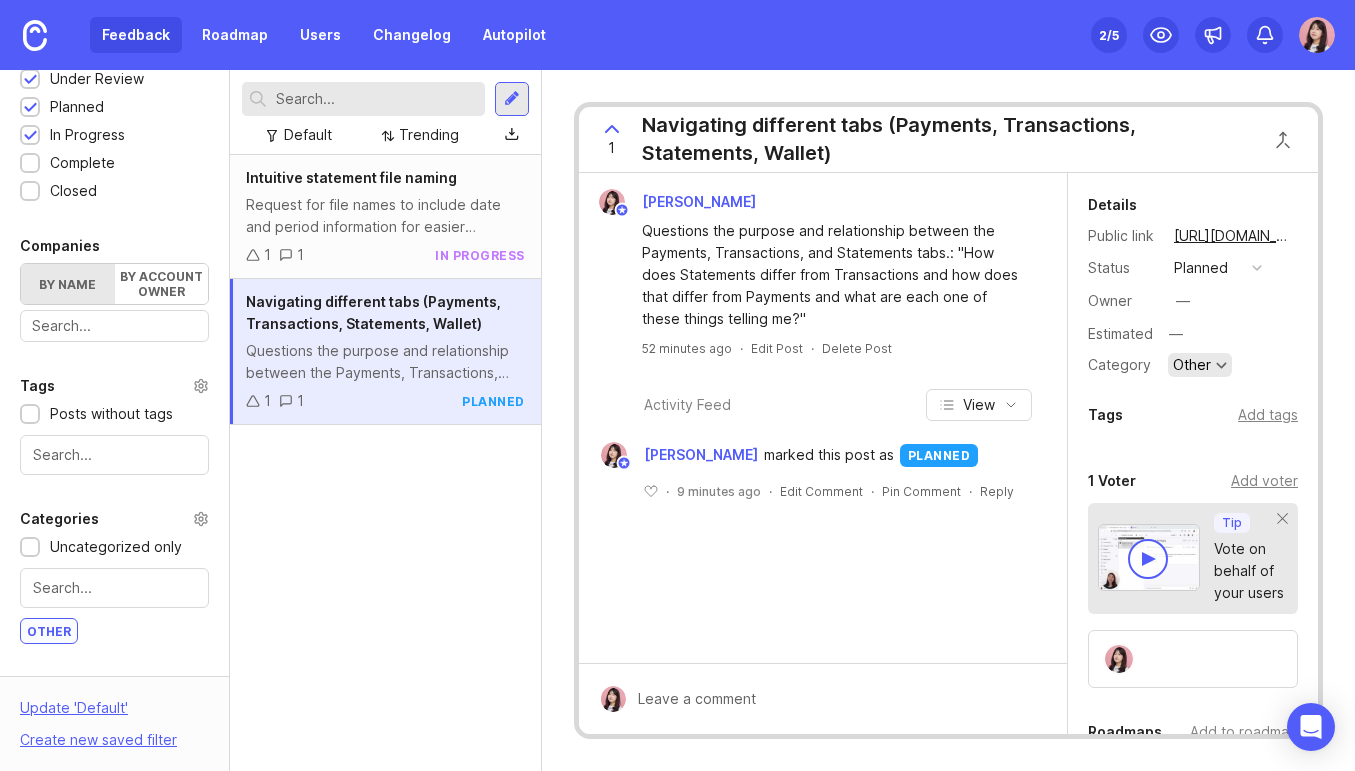 click on "Other" at bounding box center [1192, 365] 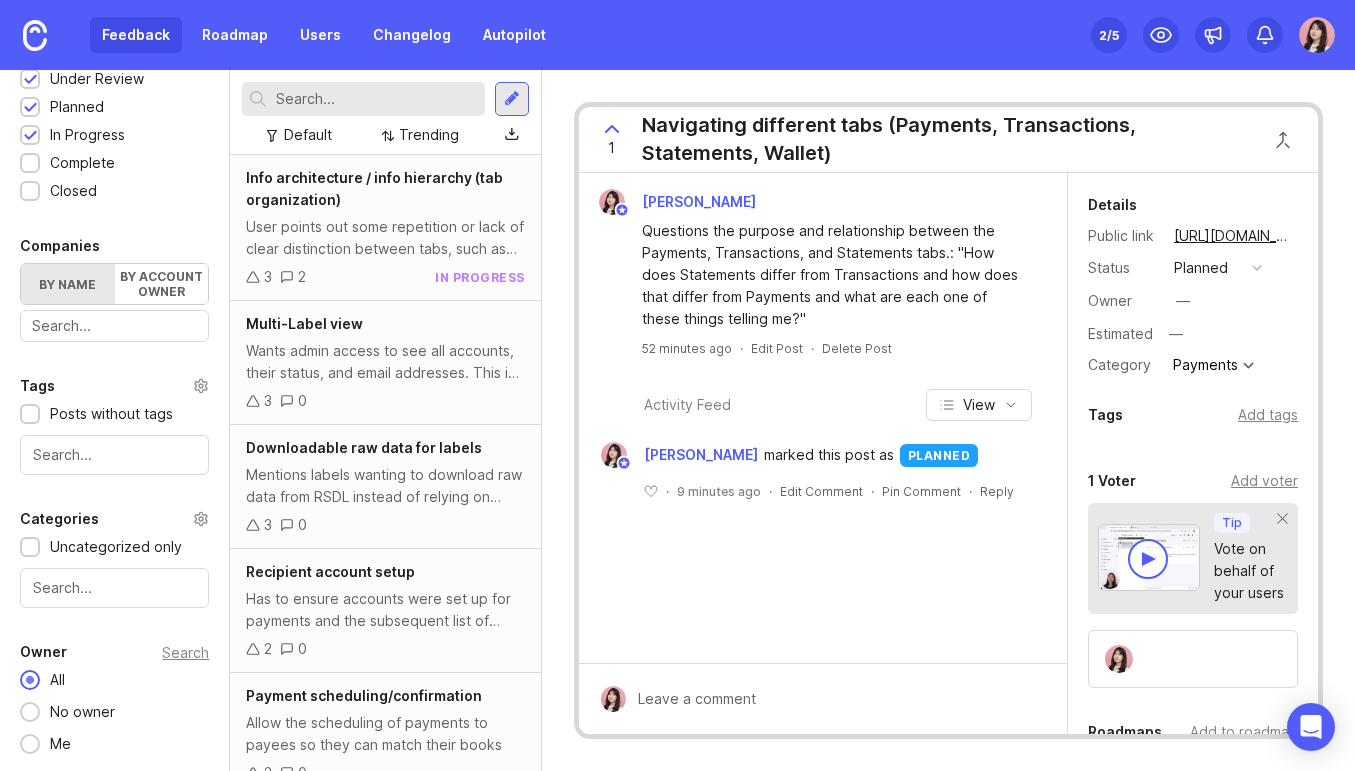 click at bounding box center [114, 588] 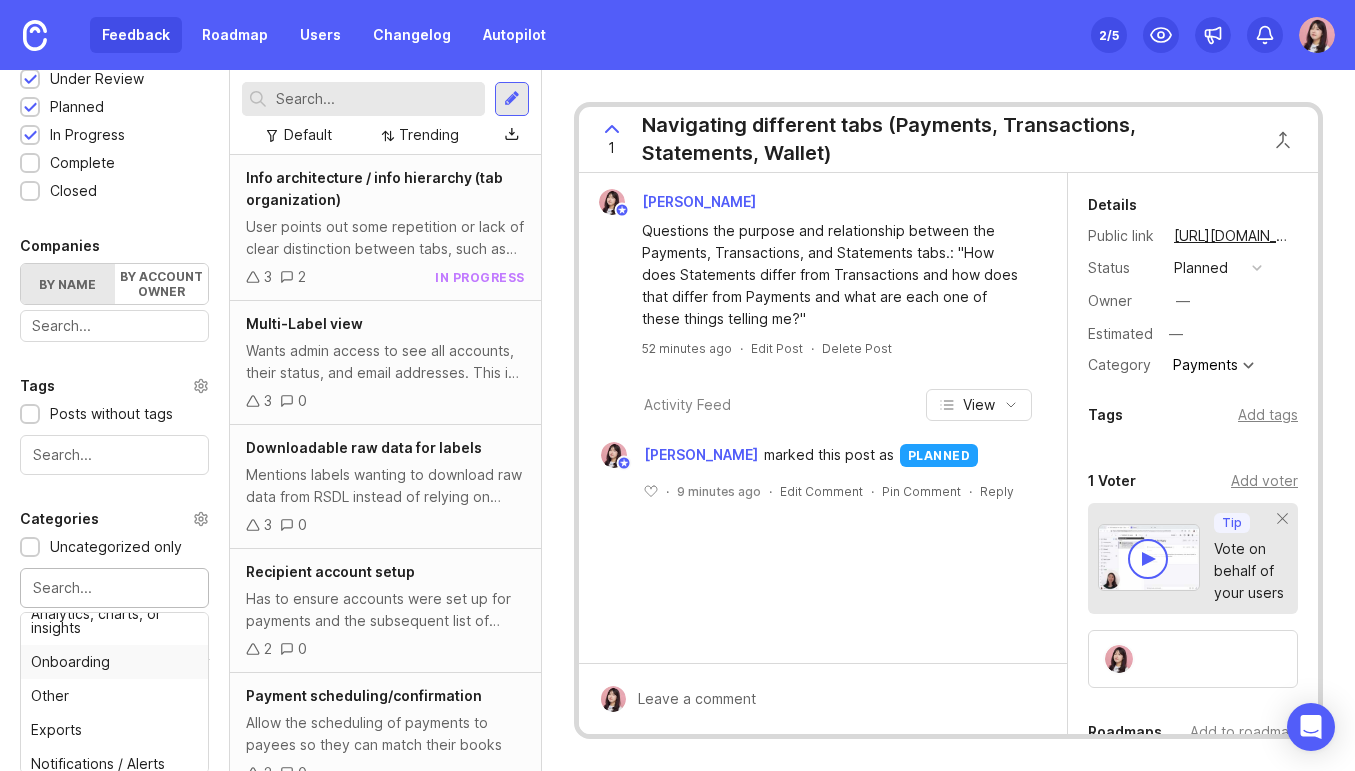 scroll, scrollTop: 174, scrollLeft: 0, axis: vertical 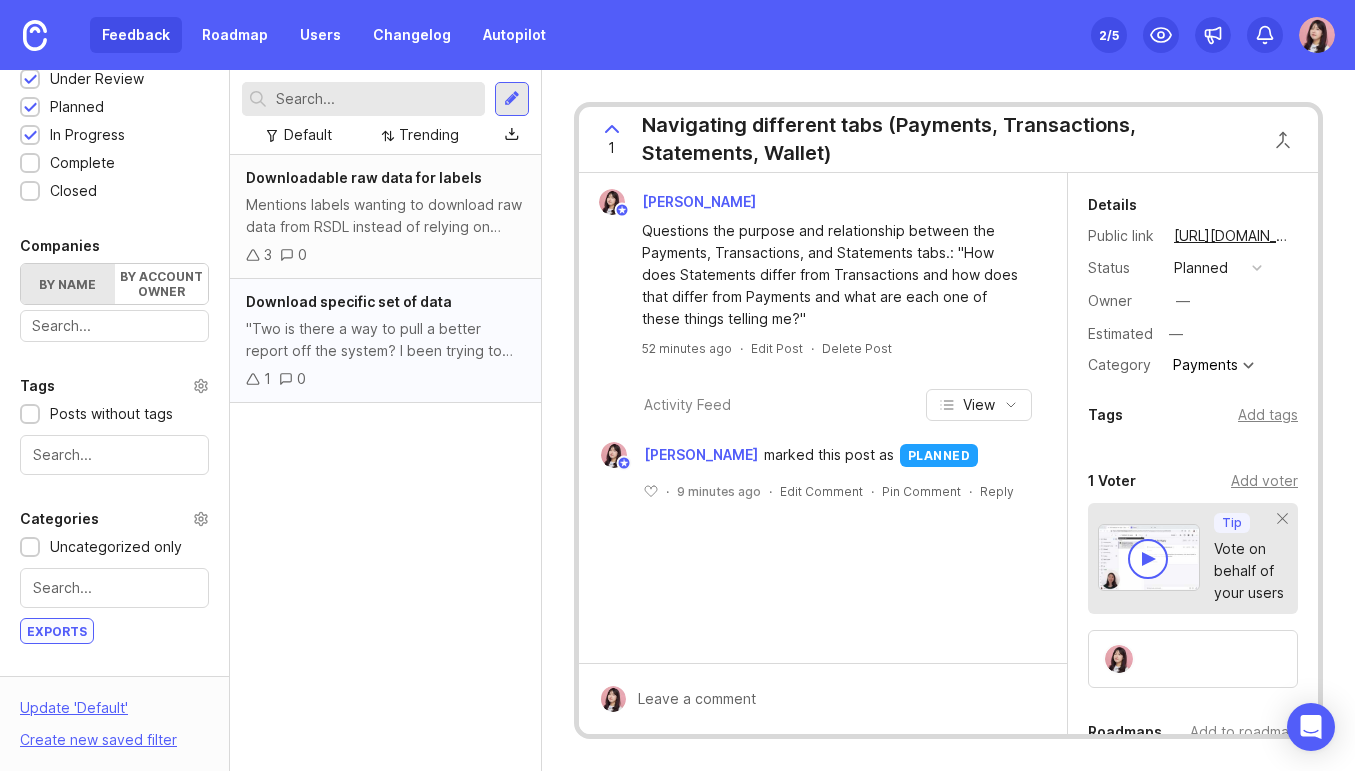 click on "Download specific set of data "Two is there a way to pull a better report off the system? I been trying to download and report to one of my artist but it’s not easy to read when I do the download." Client requires more flexible export/custom reporting 1 0" at bounding box center (385, 341) 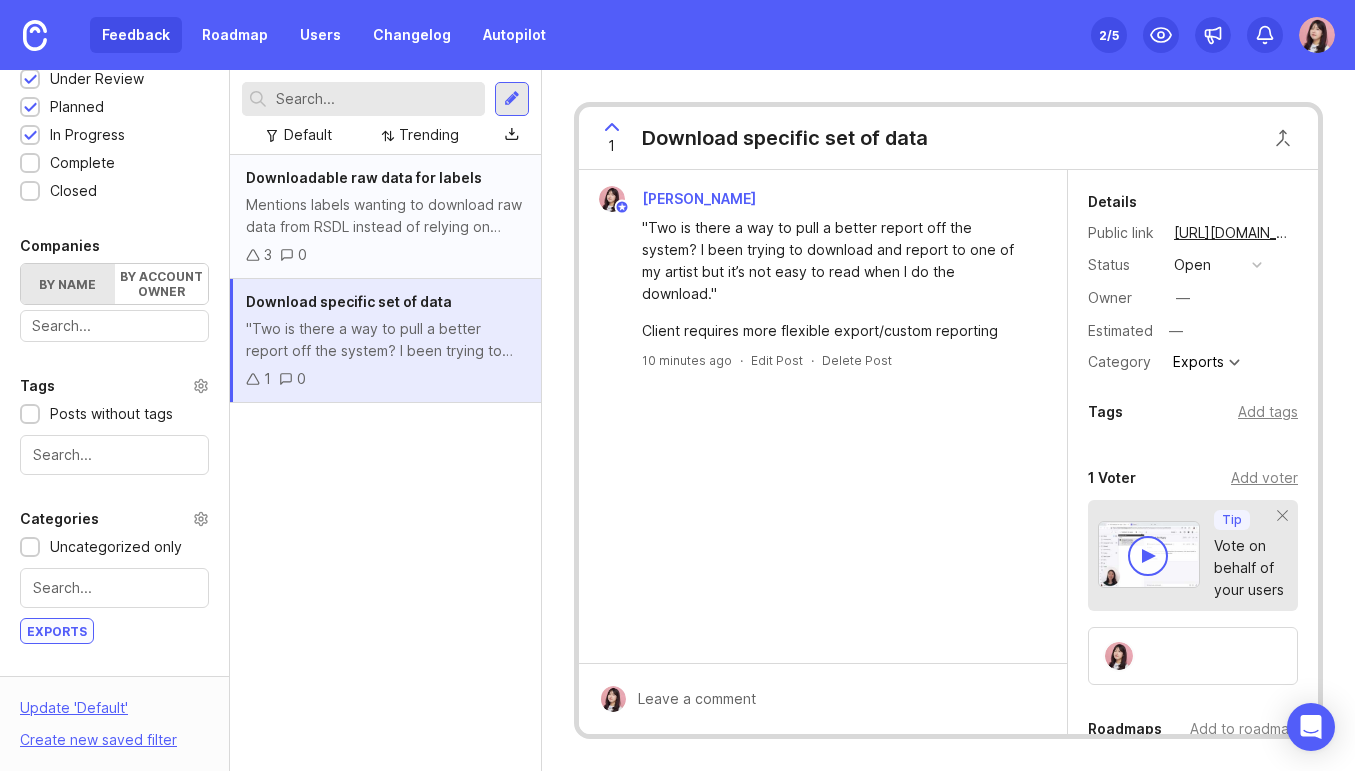 click on "Mentions labels wanting to download raw data from RSDL instead of relying on GoDigiPath to pull it from a "gazillion line spreadsheet."" at bounding box center [385, 216] 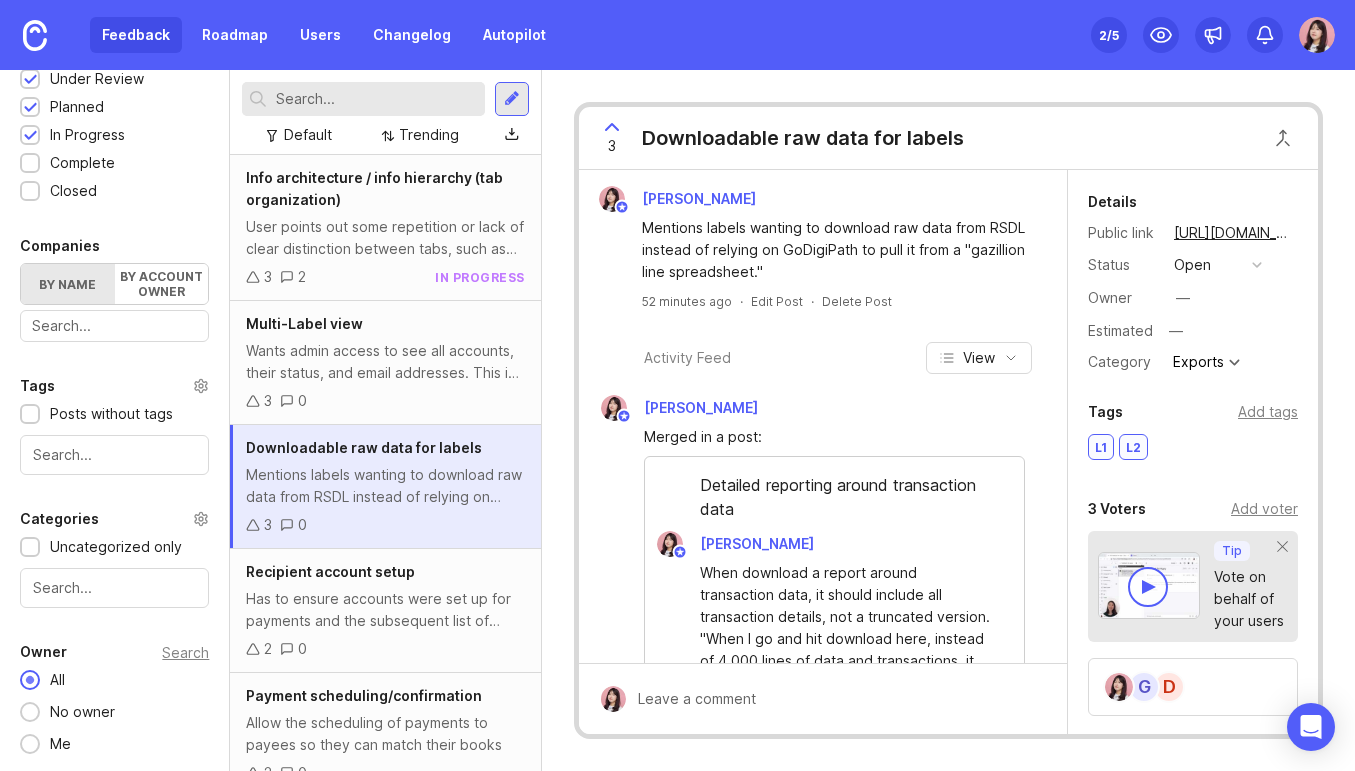 click at bounding box center [114, 588] 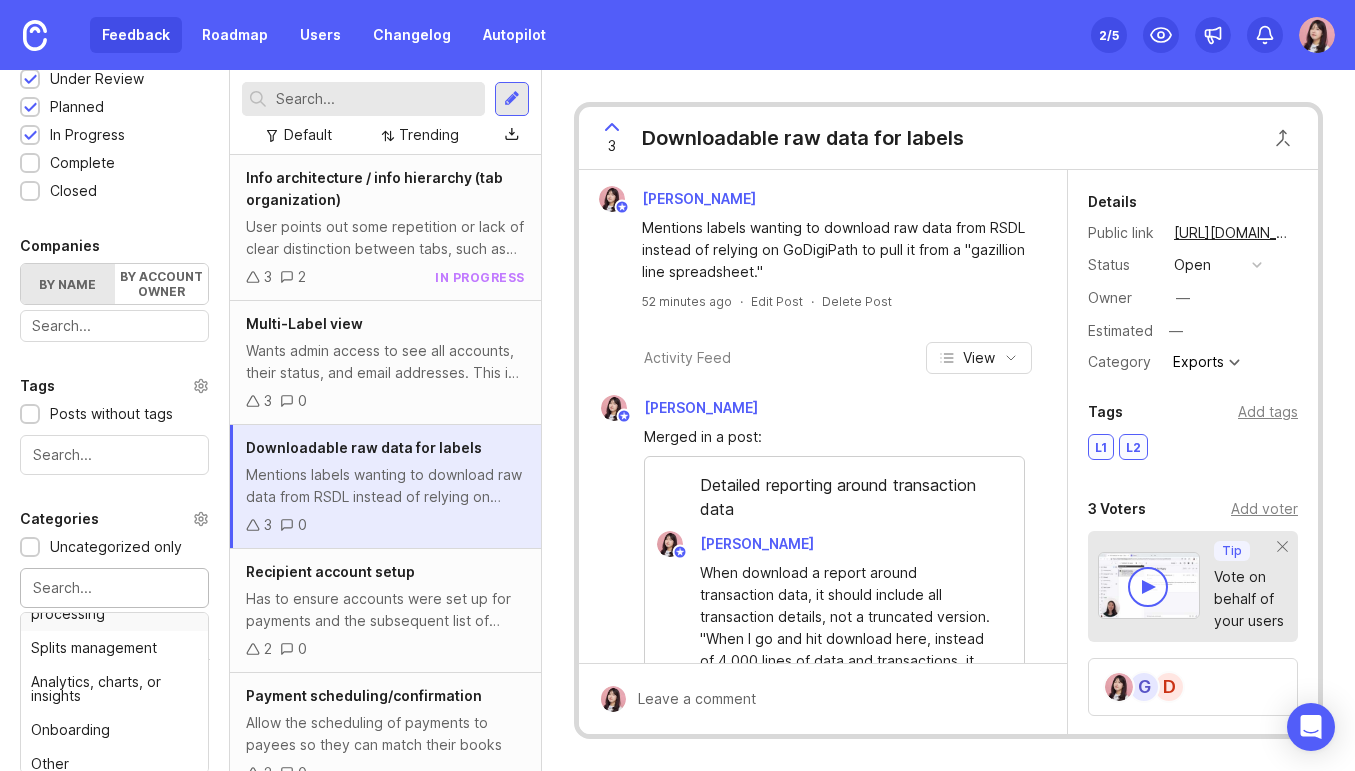 scroll, scrollTop: 174, scrollLeft: 0, axis: vertical 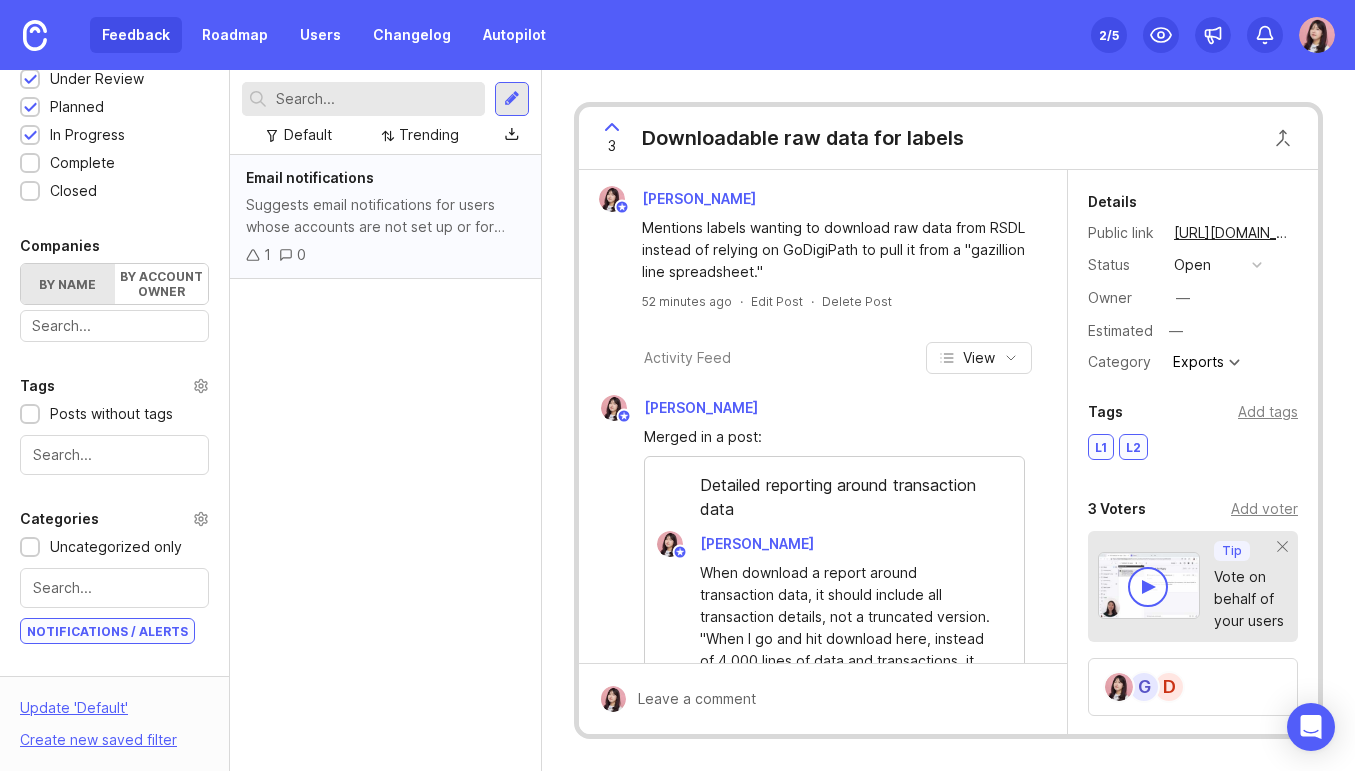 click on "Suggests email notifications for users whose accounts are not set up or for other important updates. He says, "any kind of email notification from the system would actually be super helpful if there was just a button that I could click for all the people that their accounts aren't set up yet." at bounding box center (385, 216) 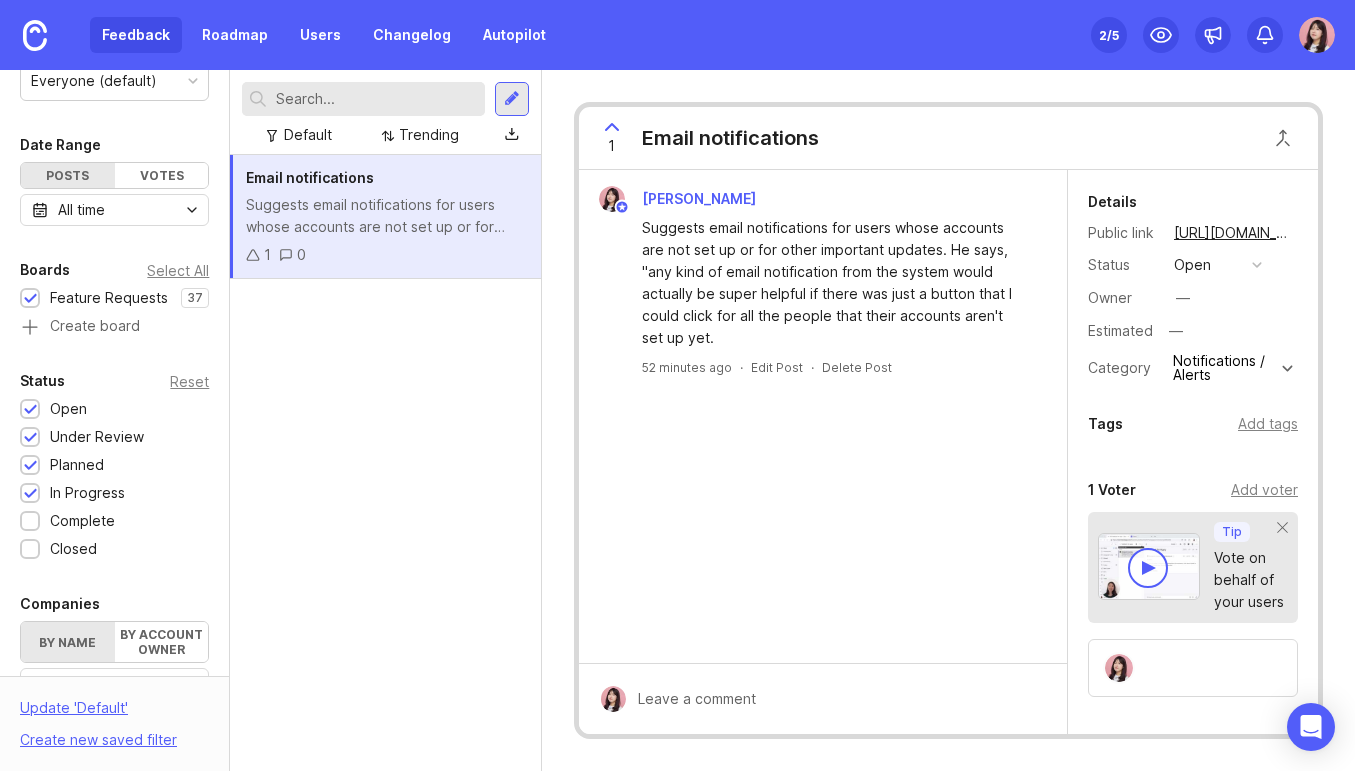 scroll, scrollTop: 0, scrollLeft: 0, axis: both 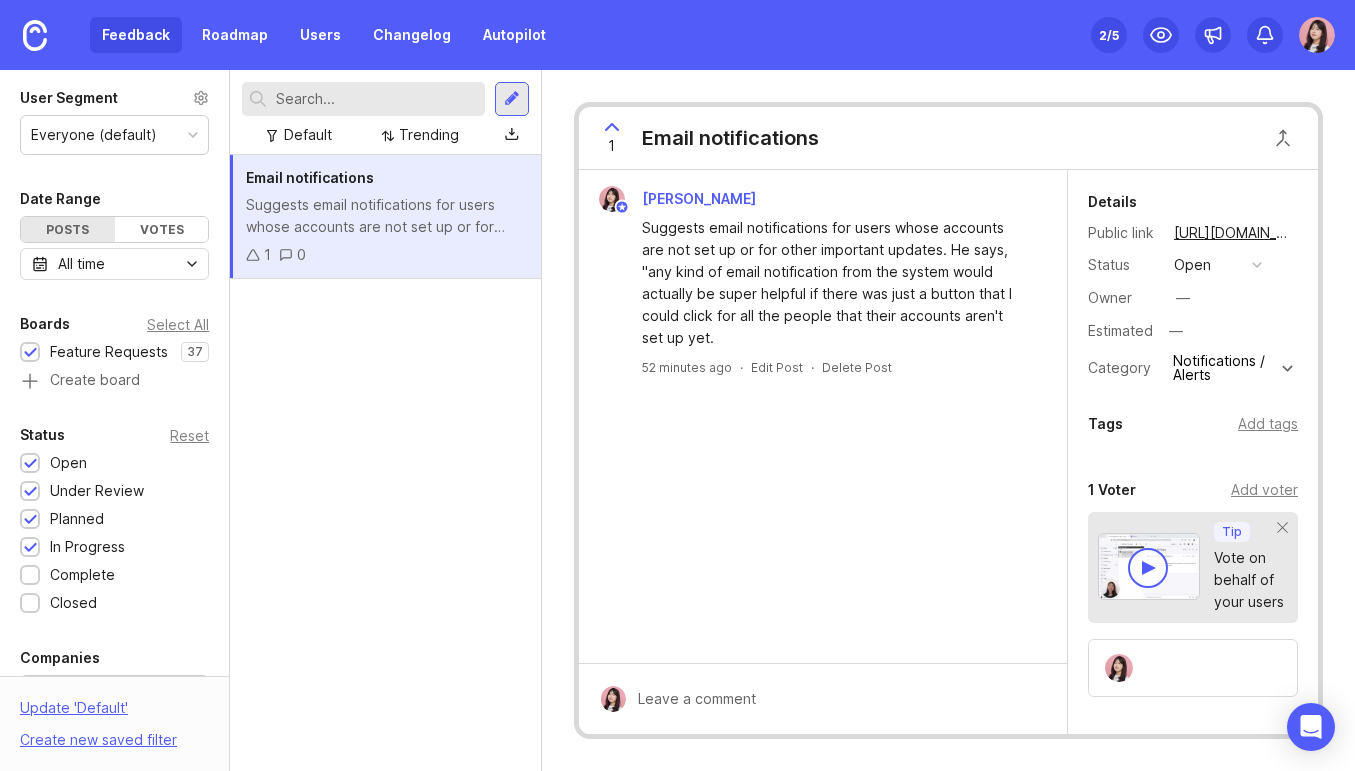 click on "Feedback Roadmap Users Changelog Autopilot" at bounding box center (324, 35) 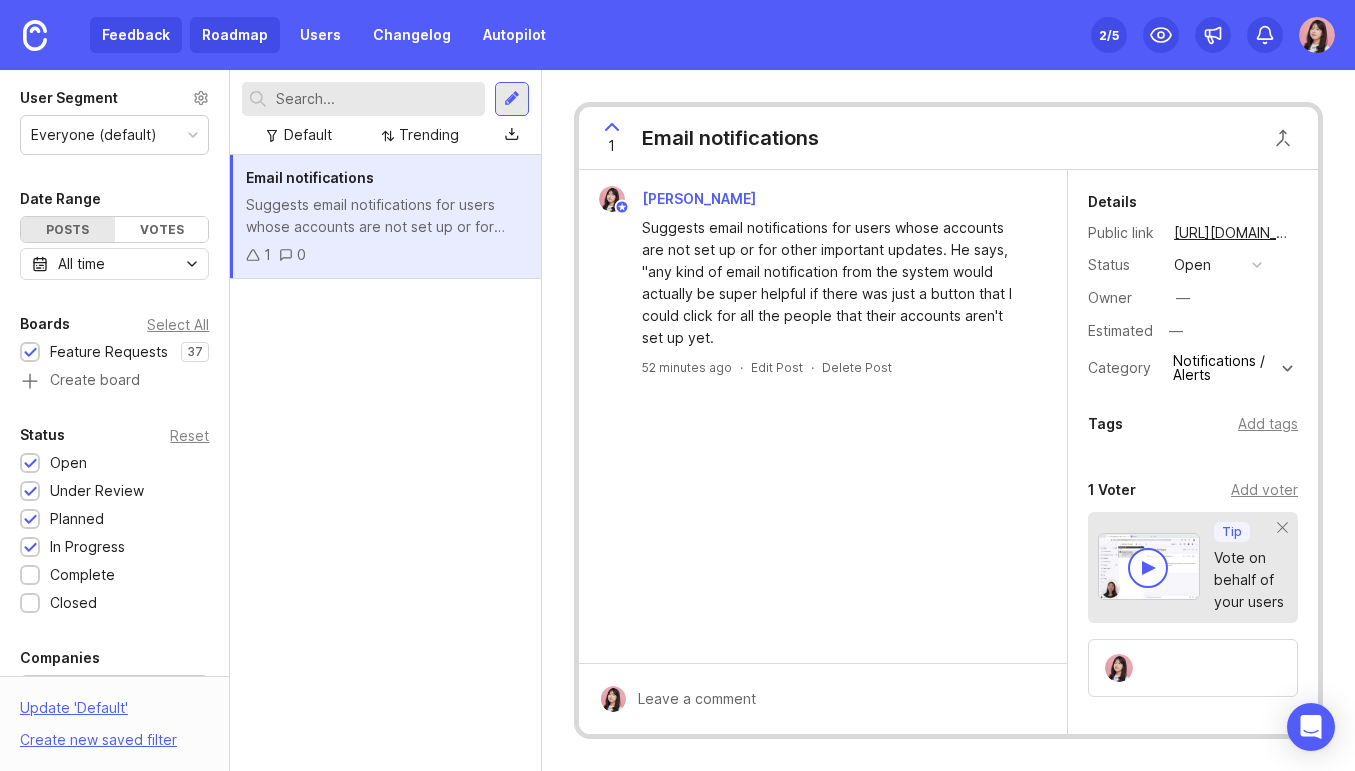 click on "Roadmap" at bounding box center (235, 35) 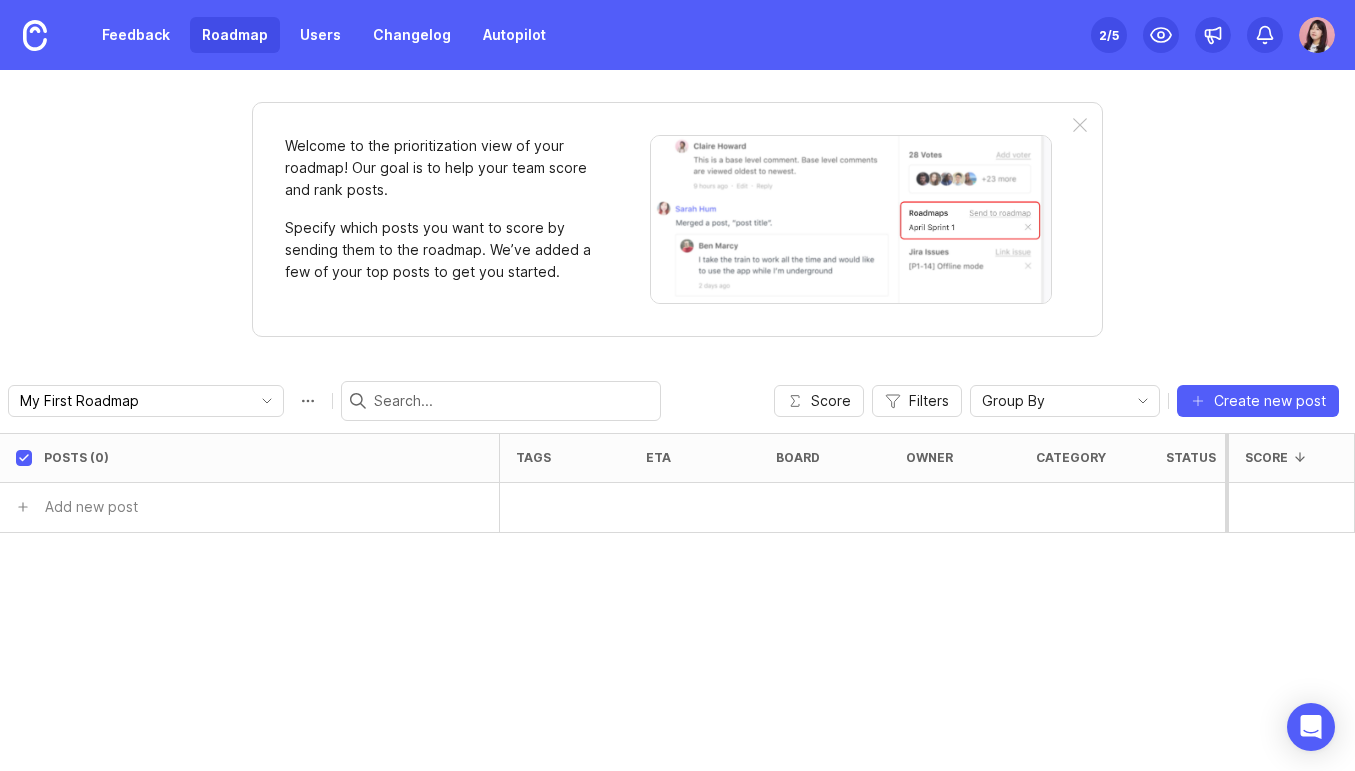 click on "Welcome to the prioritization view of your roadmap! Our goal is to help your team score and rank posts. Specify which posts you want to score by sending them to the roadmap. We’ve added a few of your top posts to get you started. My First Roadmap My First Roadmap Create new roadmap Score Filters  Group By Board Category Owner Status Create new post Posts (0) tags eta board owner category status Votes Impact Effort Score Add new post" at bounding box center [677, 420] 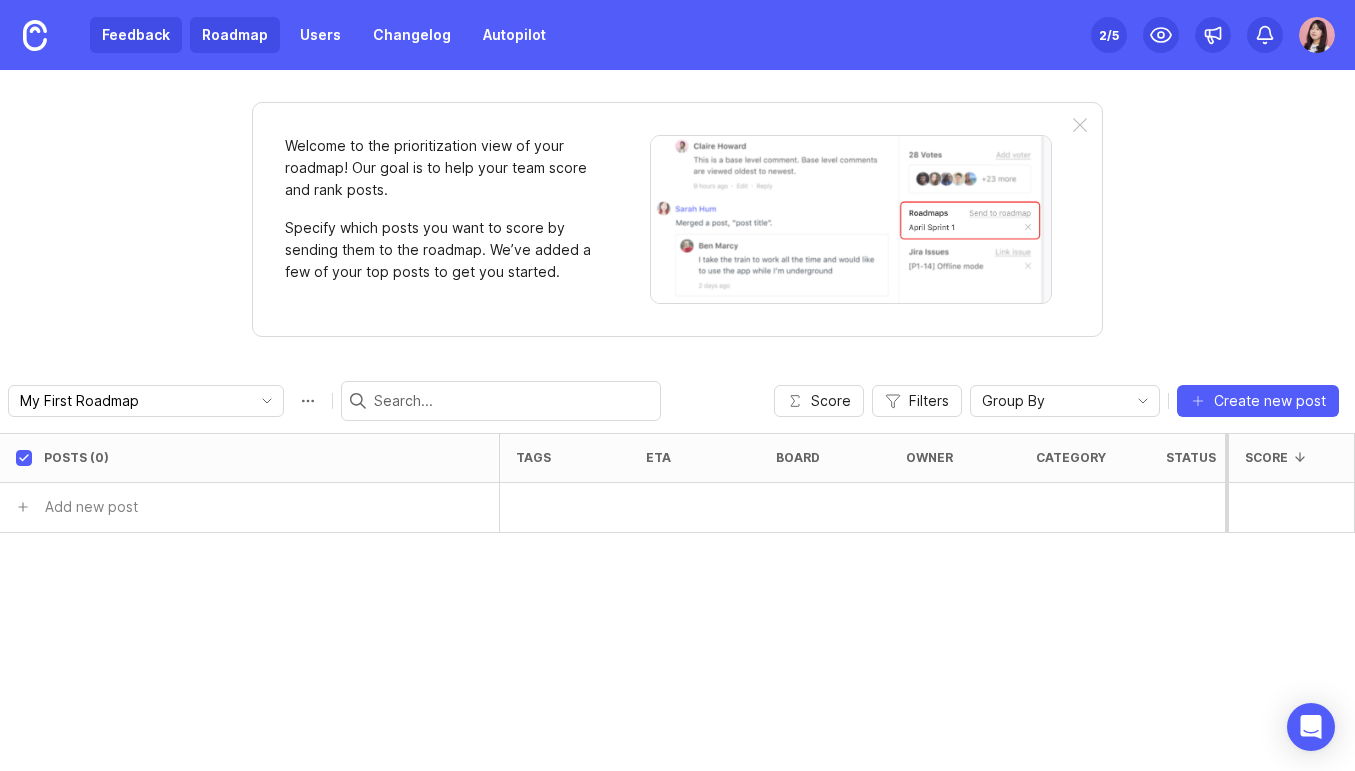click on "Feedback" at bounding box center [136, 35] 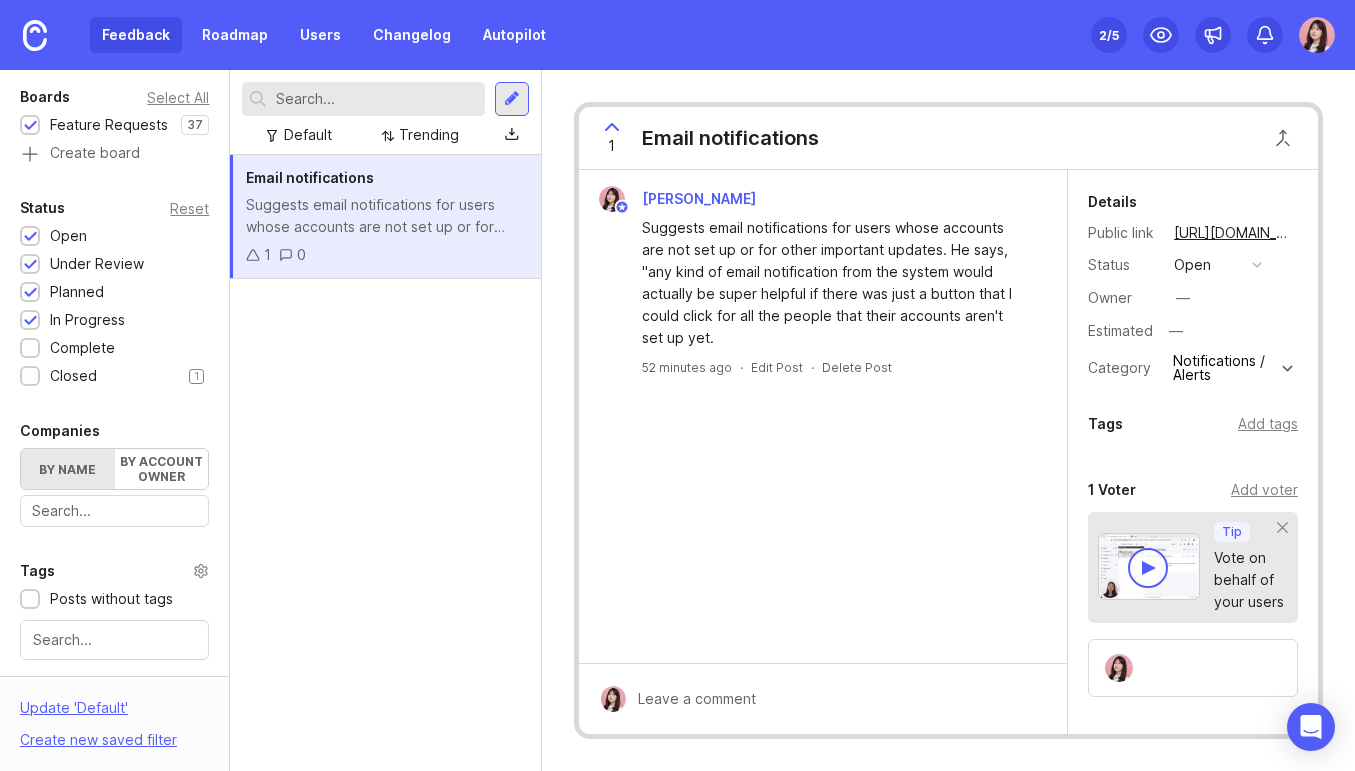 scroll, scrollTop: 543, scrollLeft: 0, axis: vertical 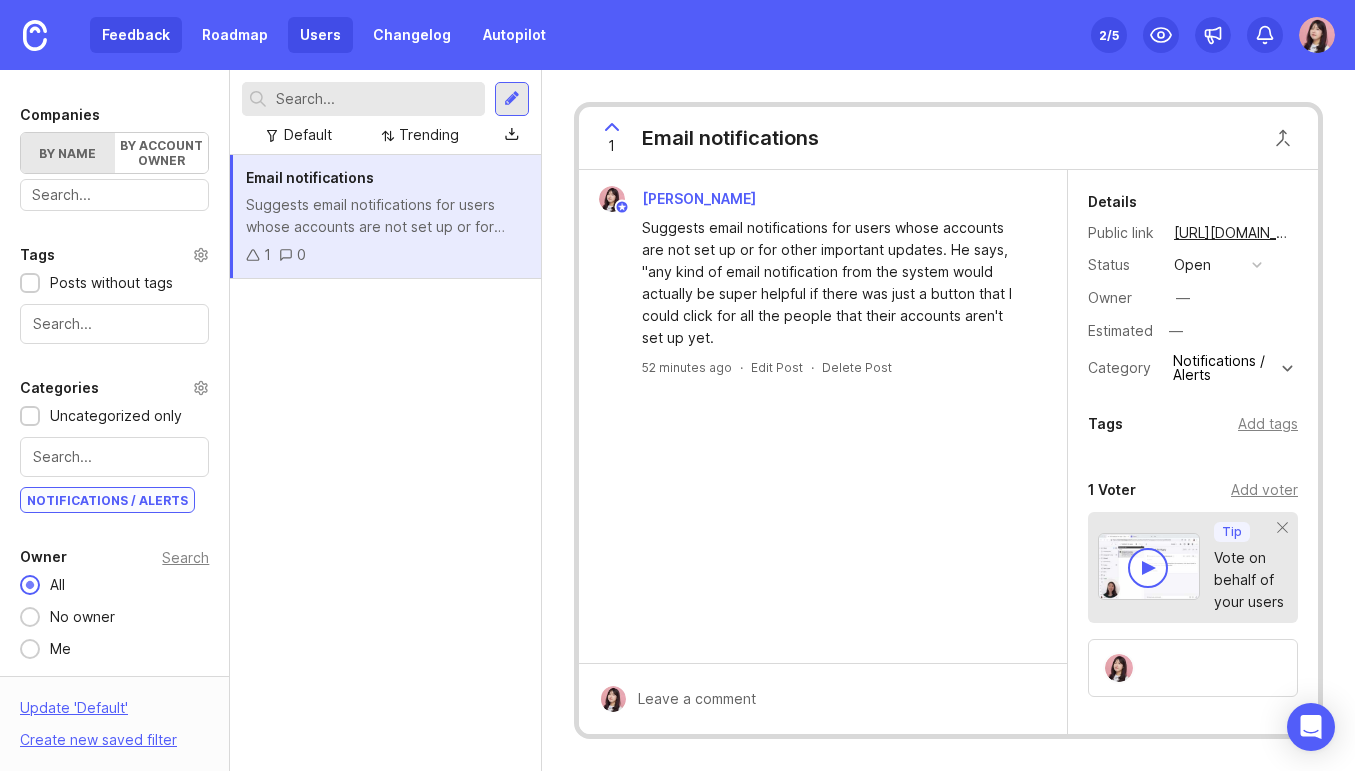 click on "Users" at bounding box center [320, 35] 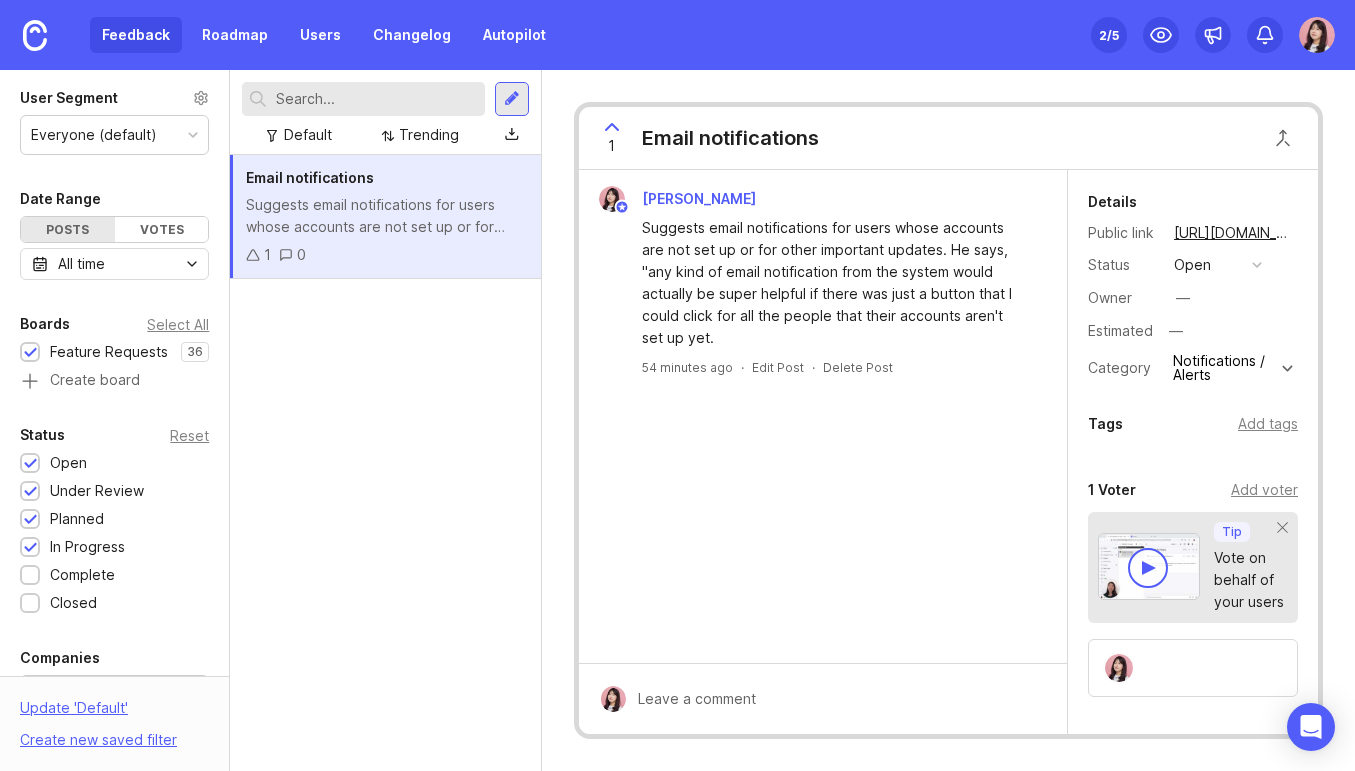 scroll, scrollTop: 0, scrollLeft: 0, axis: both 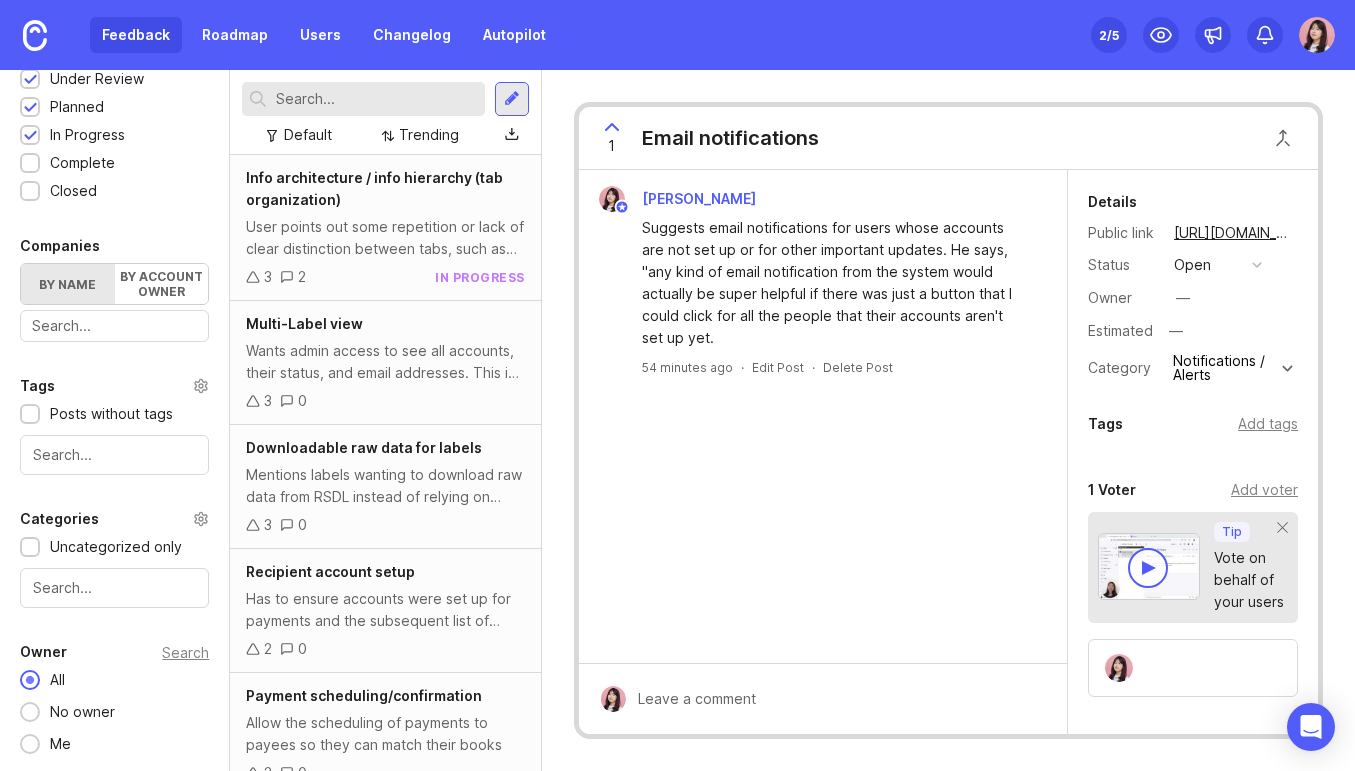 click at bounding box center (114, 455) 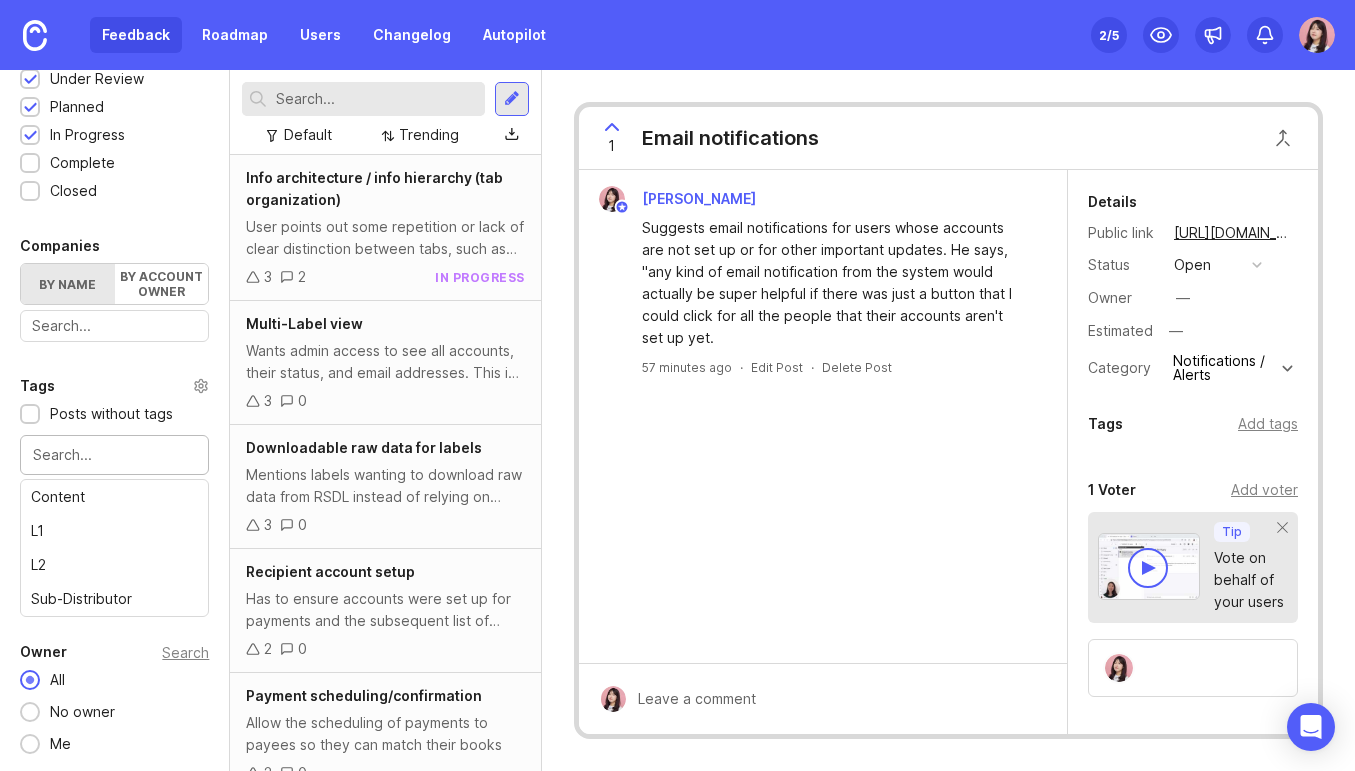 click at bounding box center [114, 455] 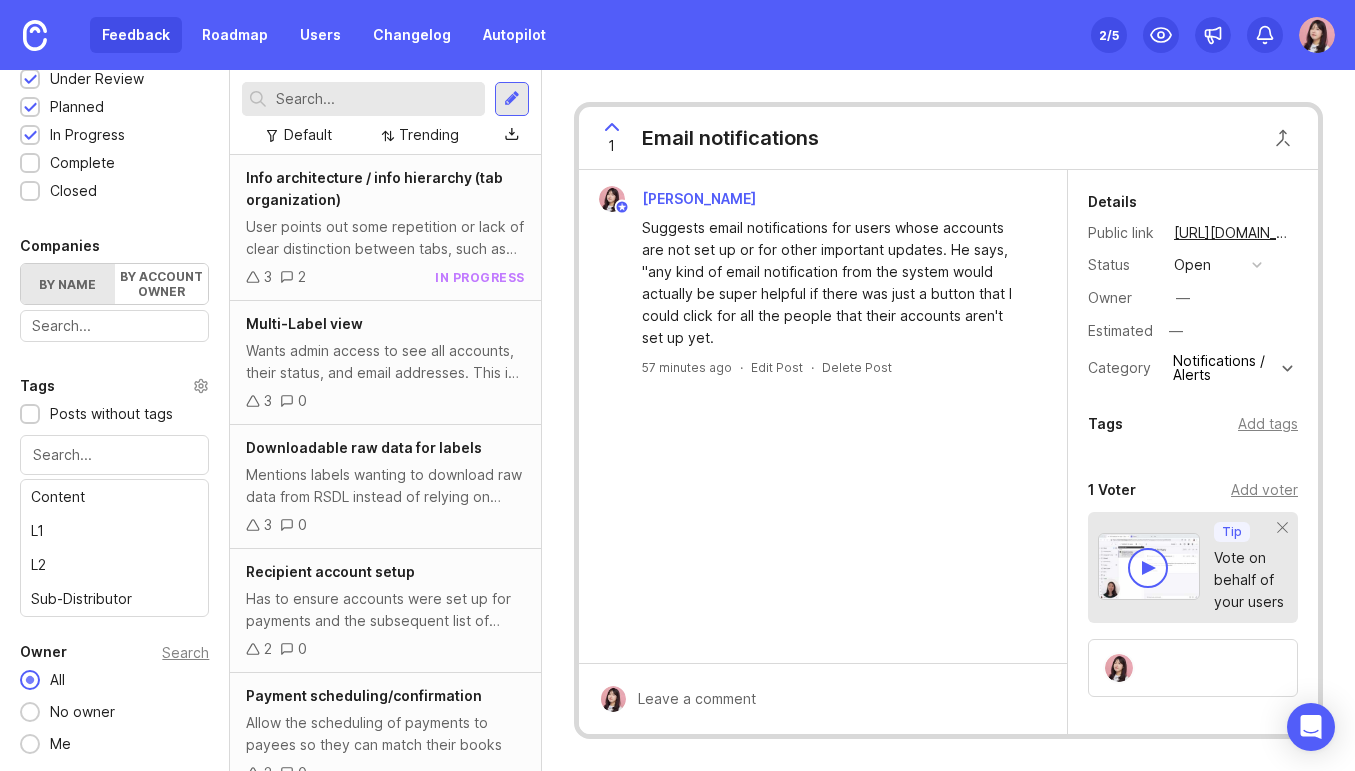 click on "Categories Uncategorized only" at bounding box center (114, 557) 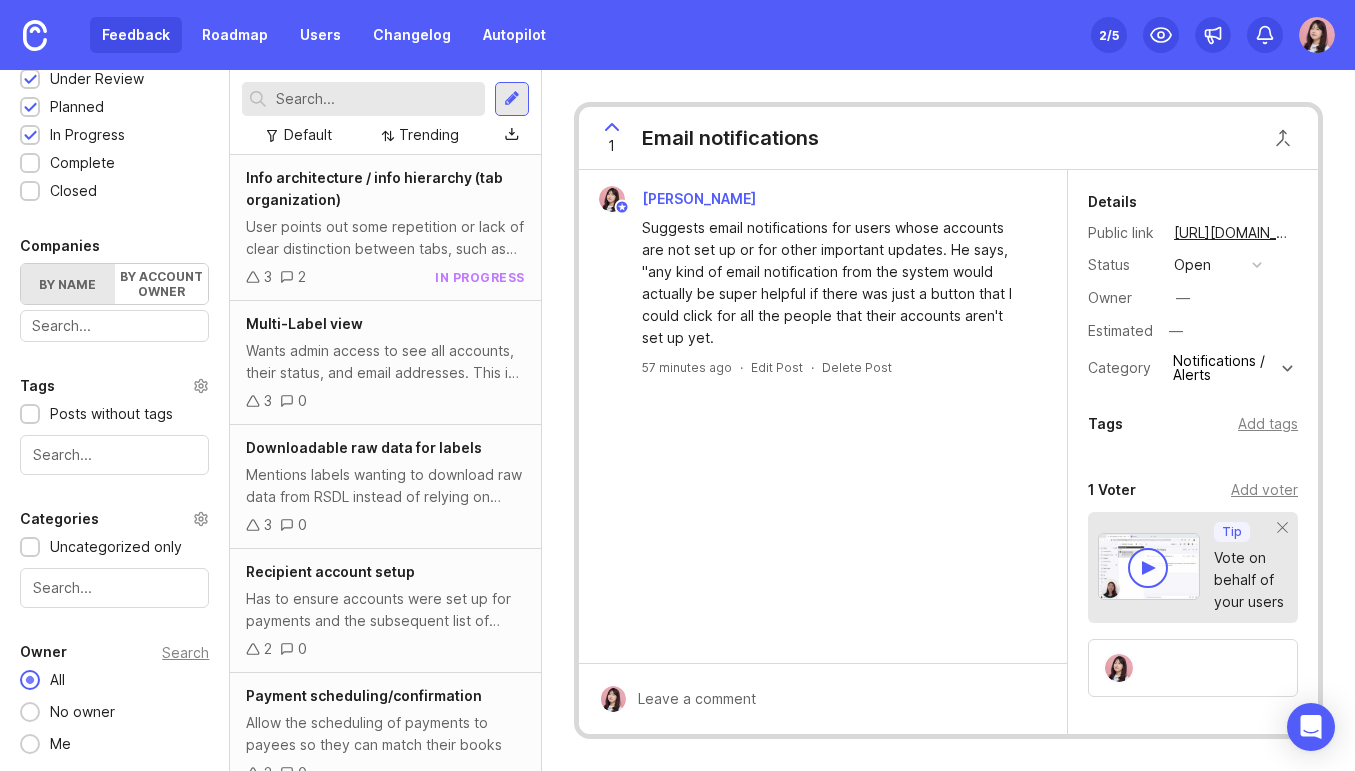 click at bounding box center (114, 588) 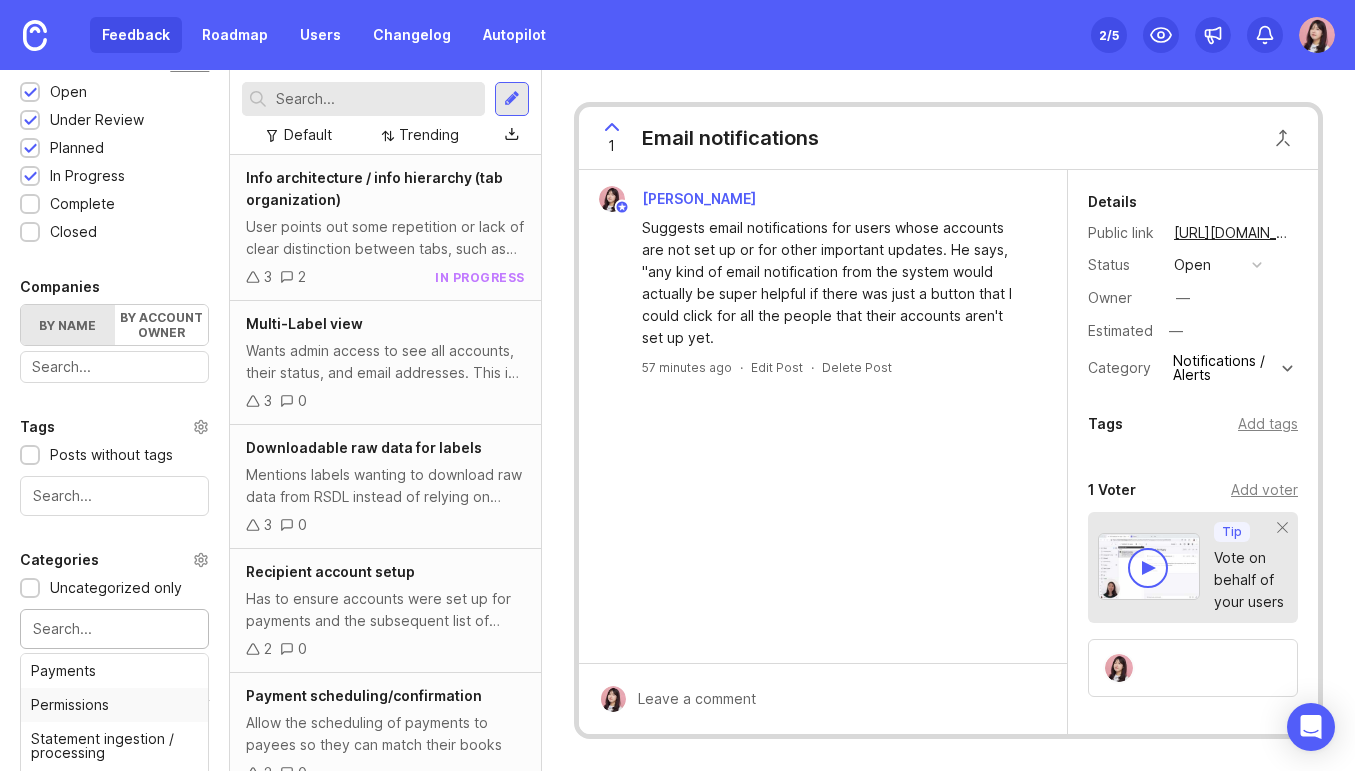 scroll, scrollTop: 415, scrollLeft: 0, axis: vertical 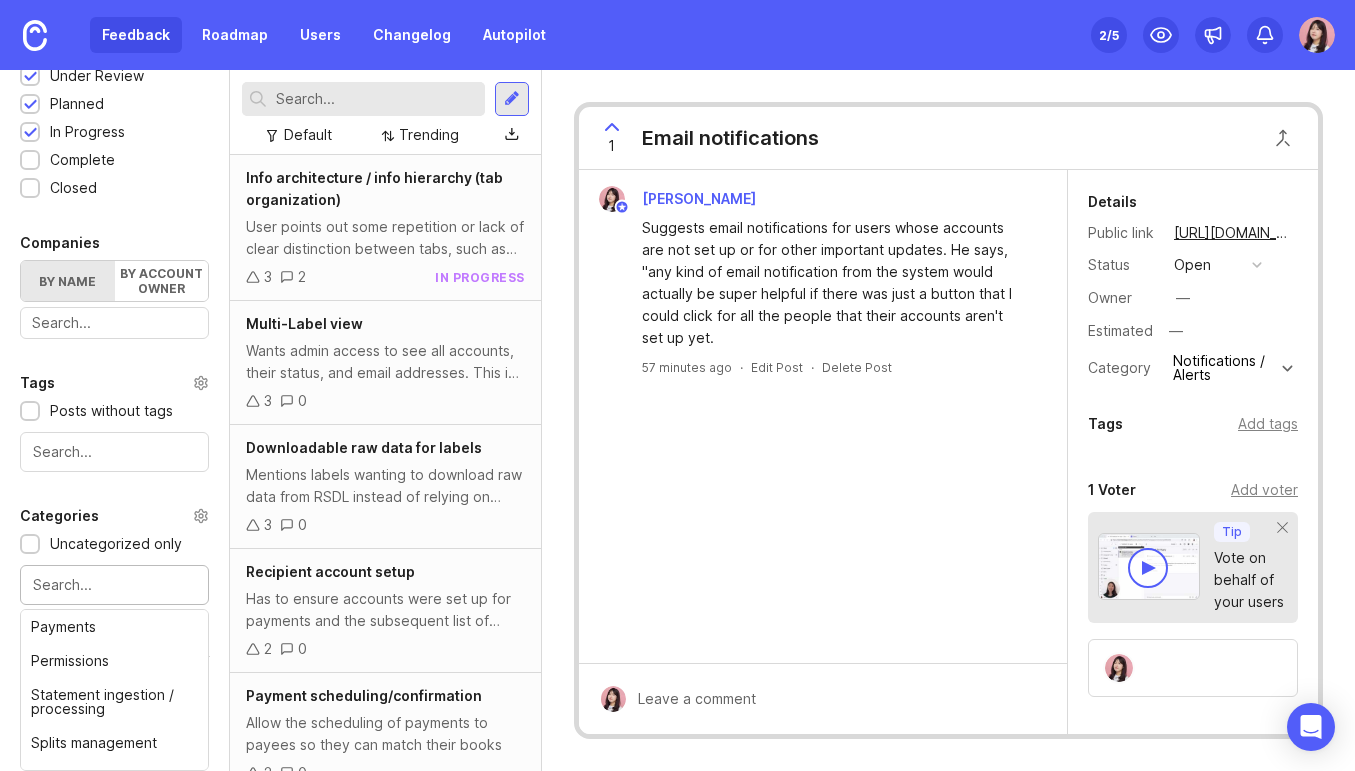 click on "User Segment Everyone (default) Date Range Posts Votes All time Boards Select All Feature Requests 36 1 Create board Status Reset Open 1 Under Review 1 Planned 1 In Progress 1 Complete 1 Closed 1 Companies By name By account owner There are no matching companies Tags Posts without tags Categories Uncategorized only Payments Permissions Statement ingestion / processing Splits management Analytics, charts, or insights Onboarding Other Exports Notifications / Alerts Owner Search All No owner Me" at bounding box center (114, 211) 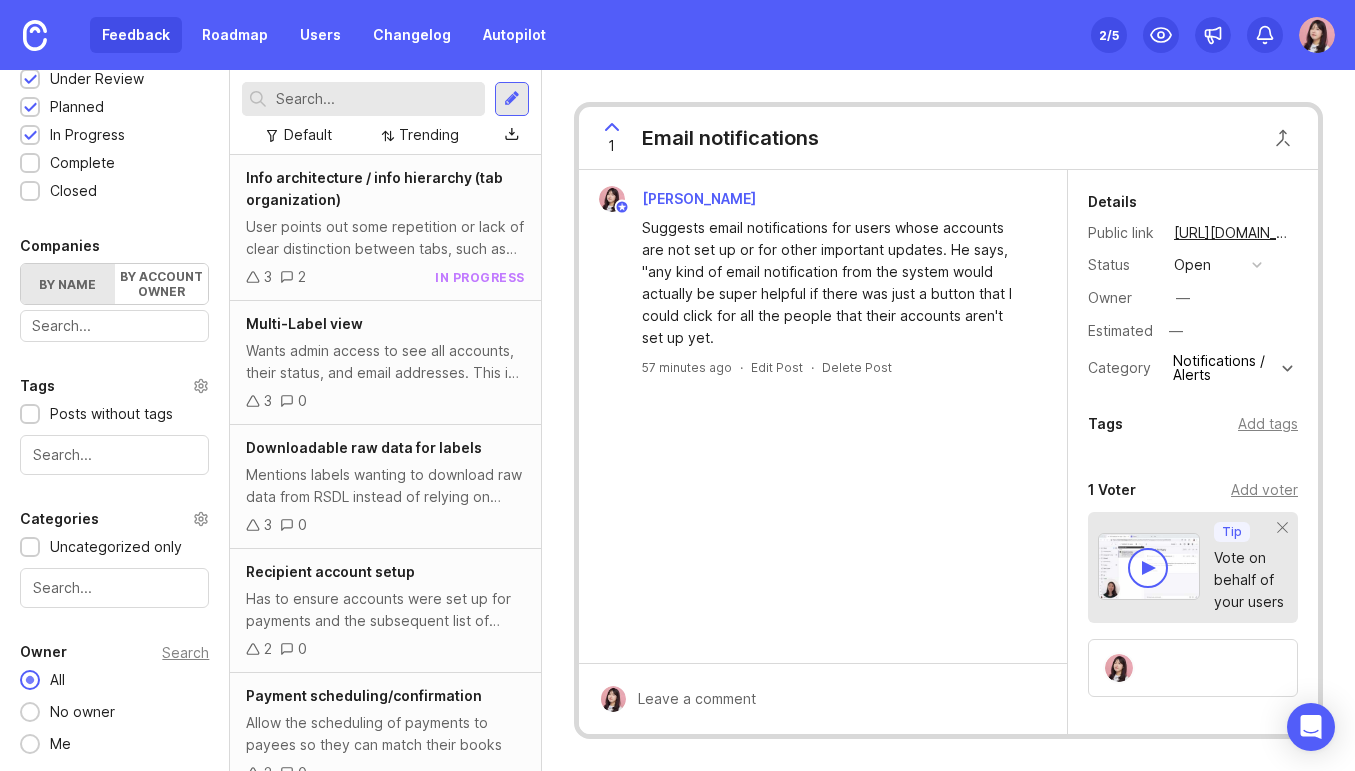 scroll, scrollTop: 0, scrollLeft: 0, axis: both 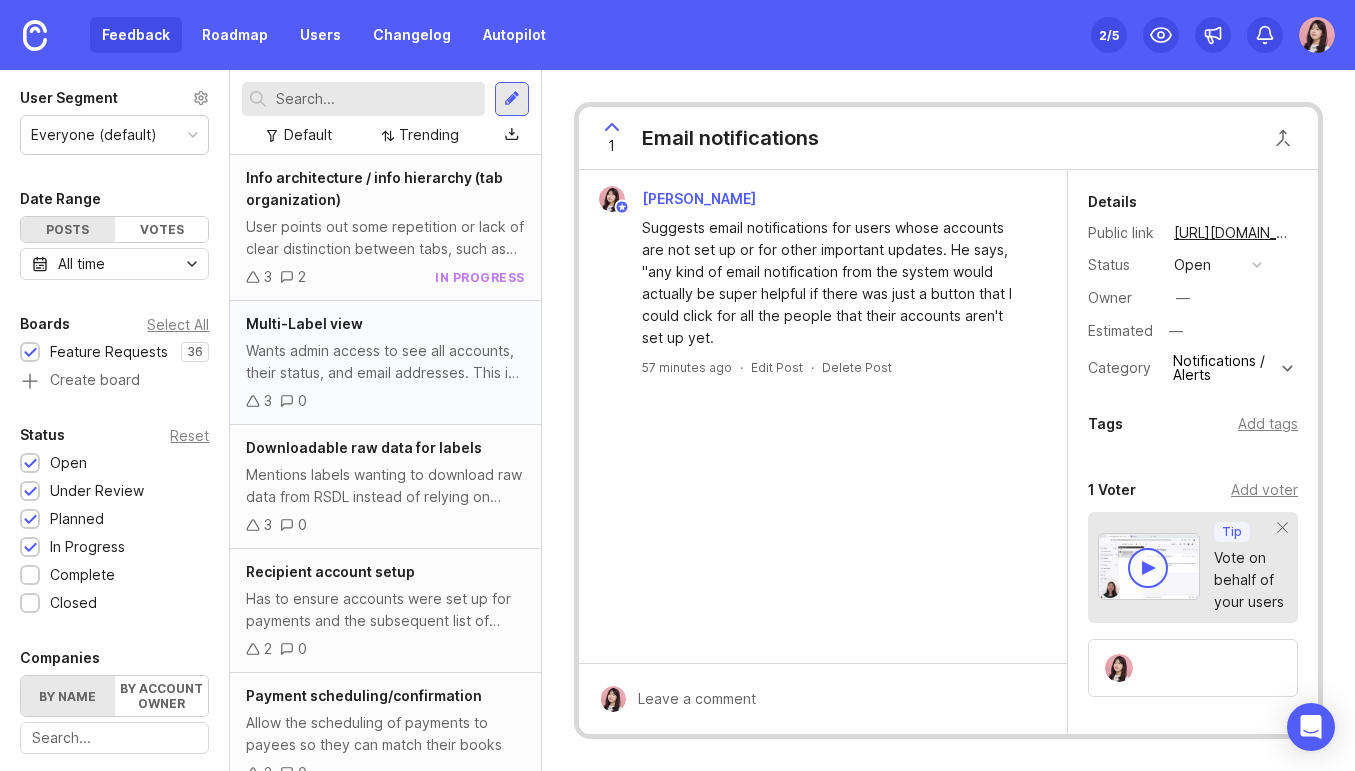 click on "Wants admin access to see all accounts, their status, and email addresses. This is especially helpful to sub-distributors of ADA (or label aggregators) like Vere Music. "Having some sort of admin where I'm able to go through and just see all of the accounts and see the status of the account and the email on that account… more admin capability, that's going to be important to us."" at bounding box center [385, 362] 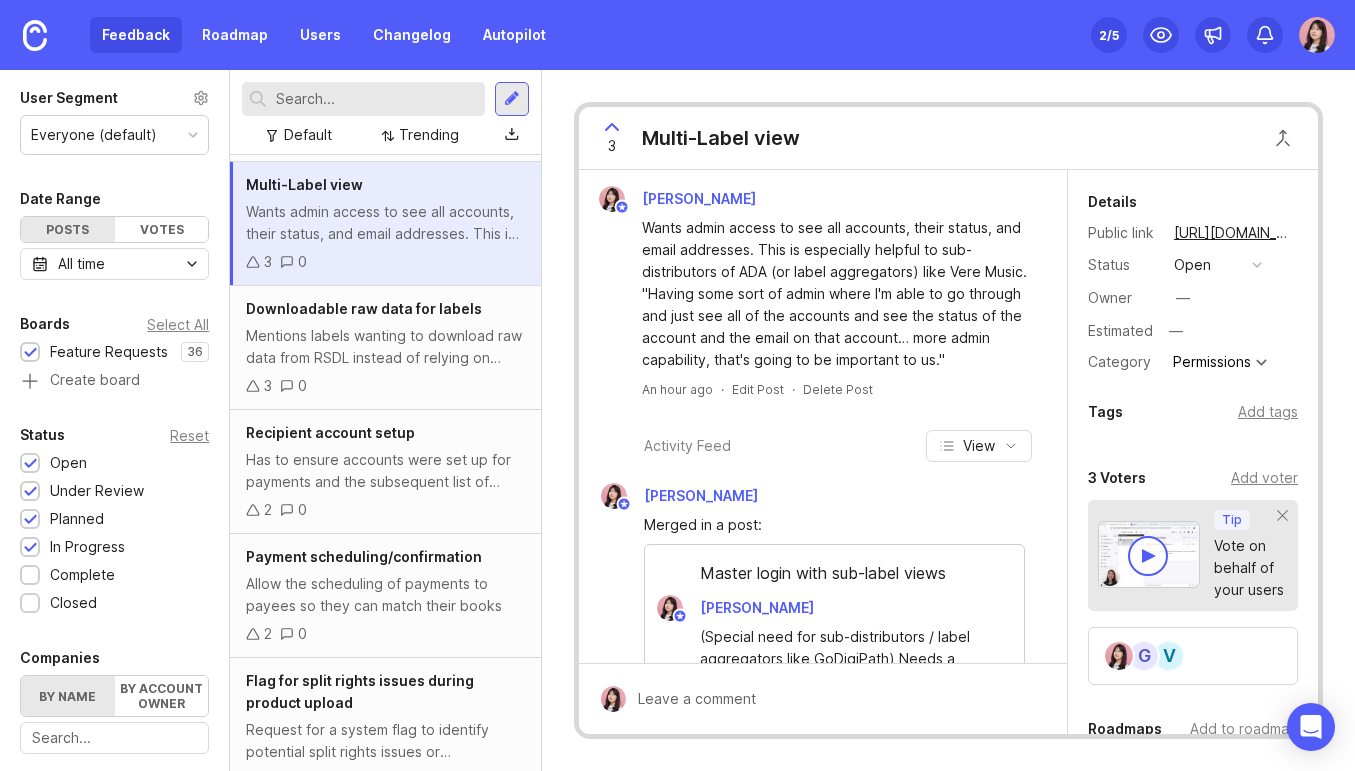 click 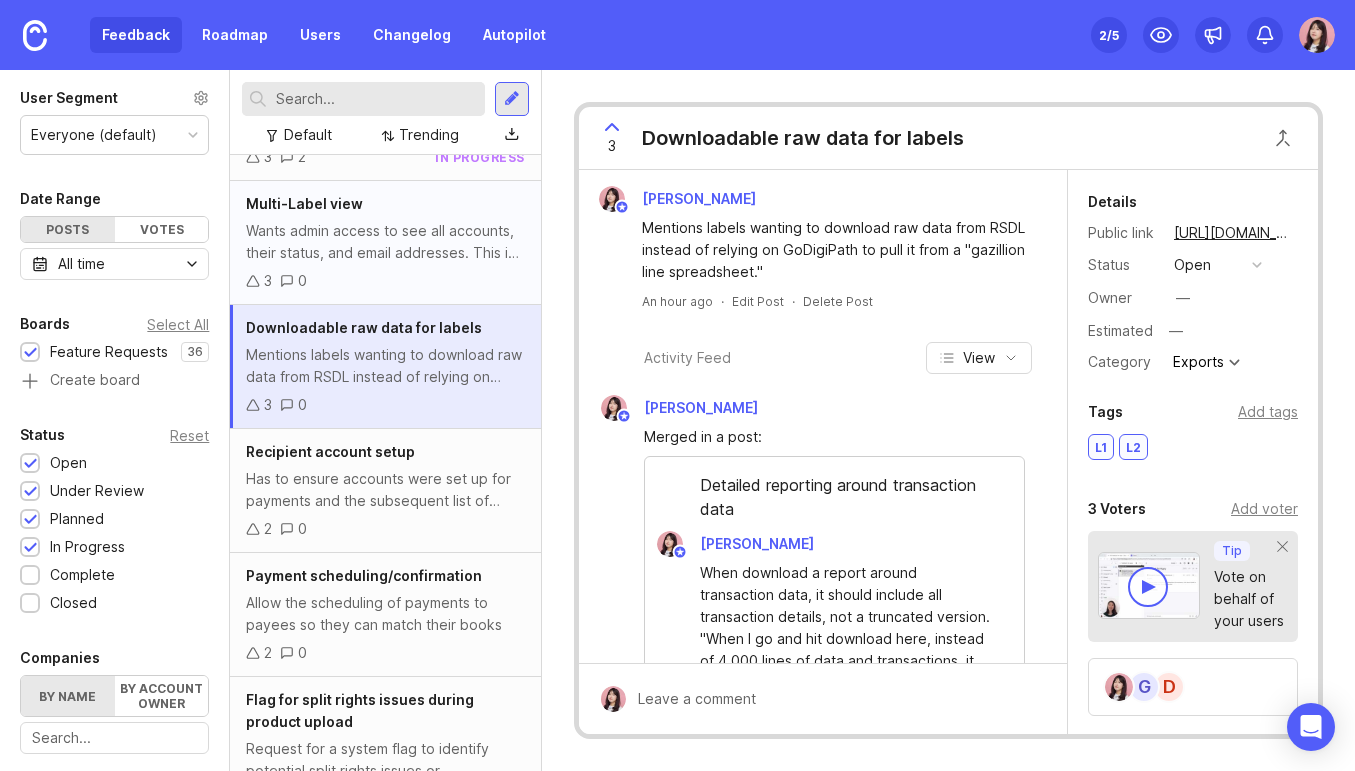 scroll, scrollTop: 0, scrollLeft: 0, axis: both 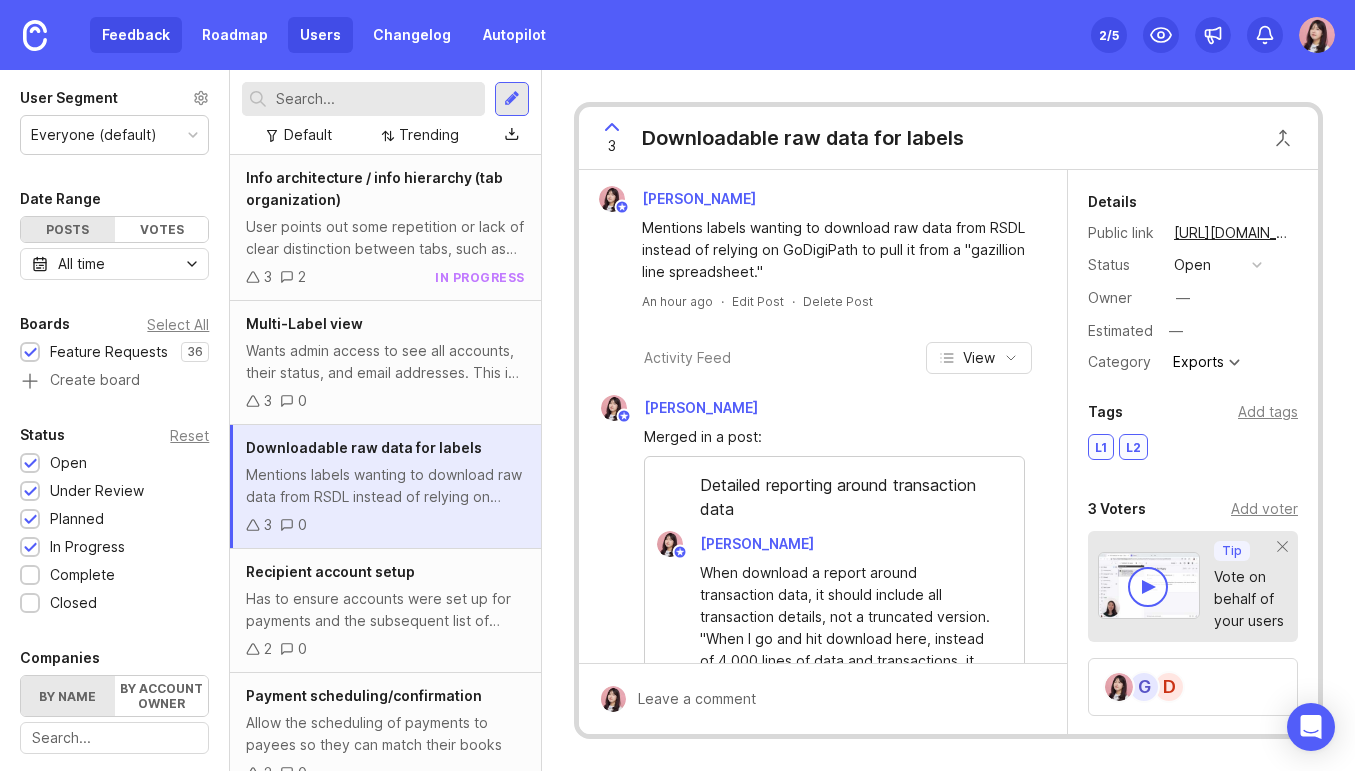 click on "Users" at bounding box center (320, 35) 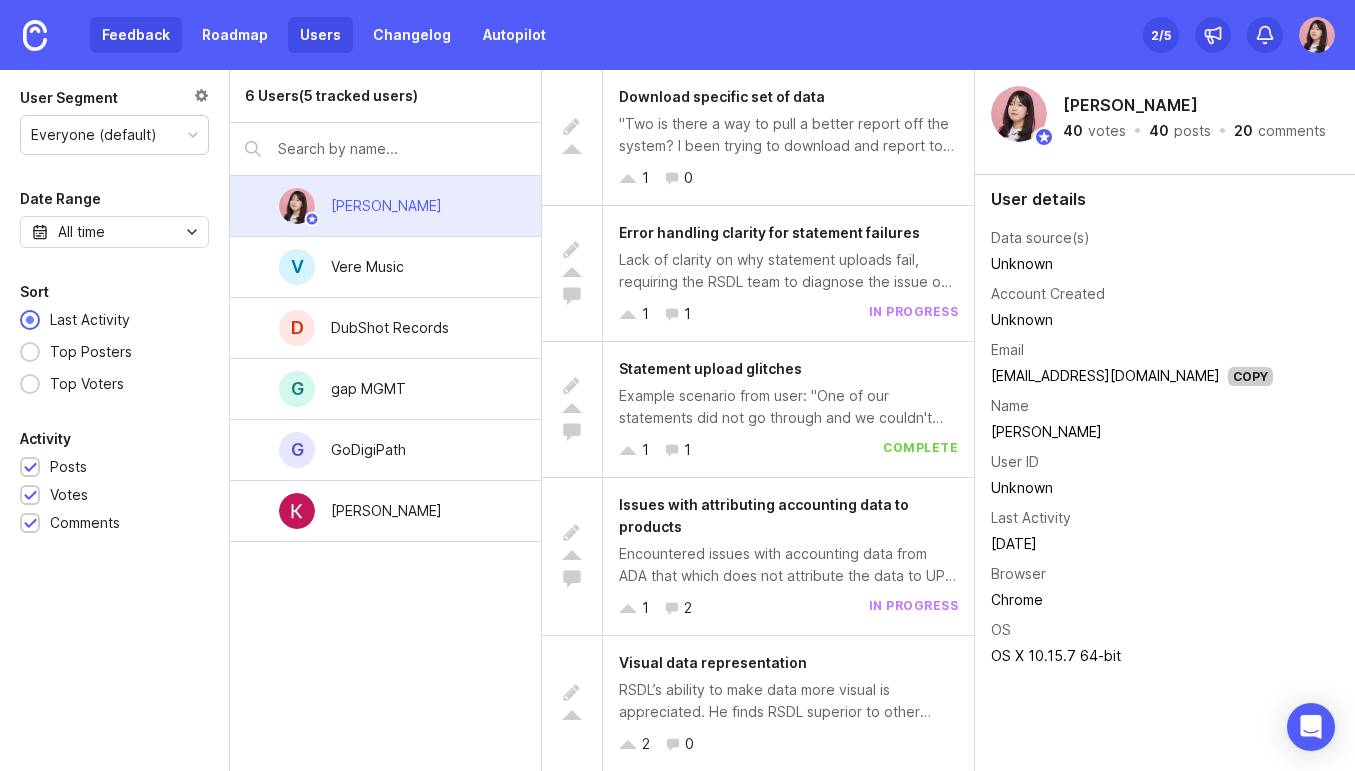 click on "Feedback" at bounding box center [136, 35] 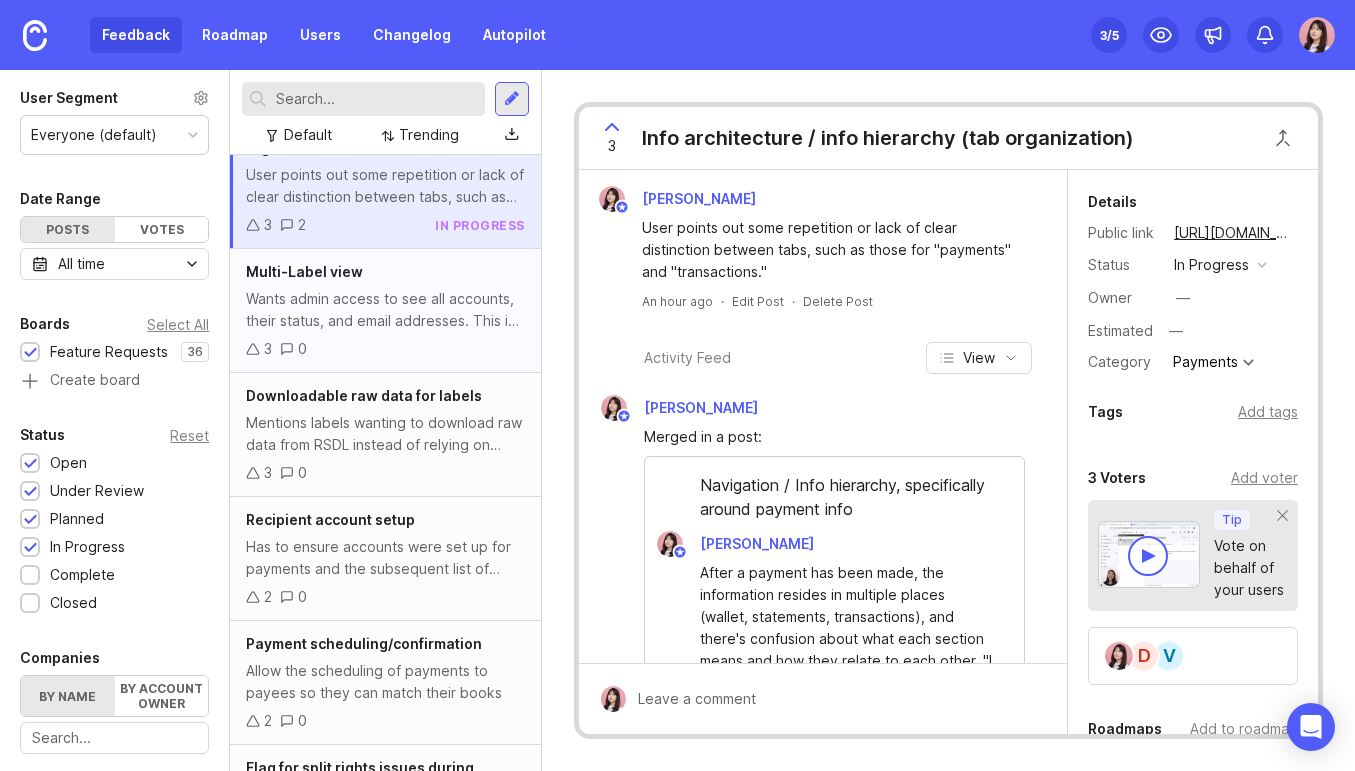 scroll, scrollTop: 0, scrollLeft: 0, axis: both 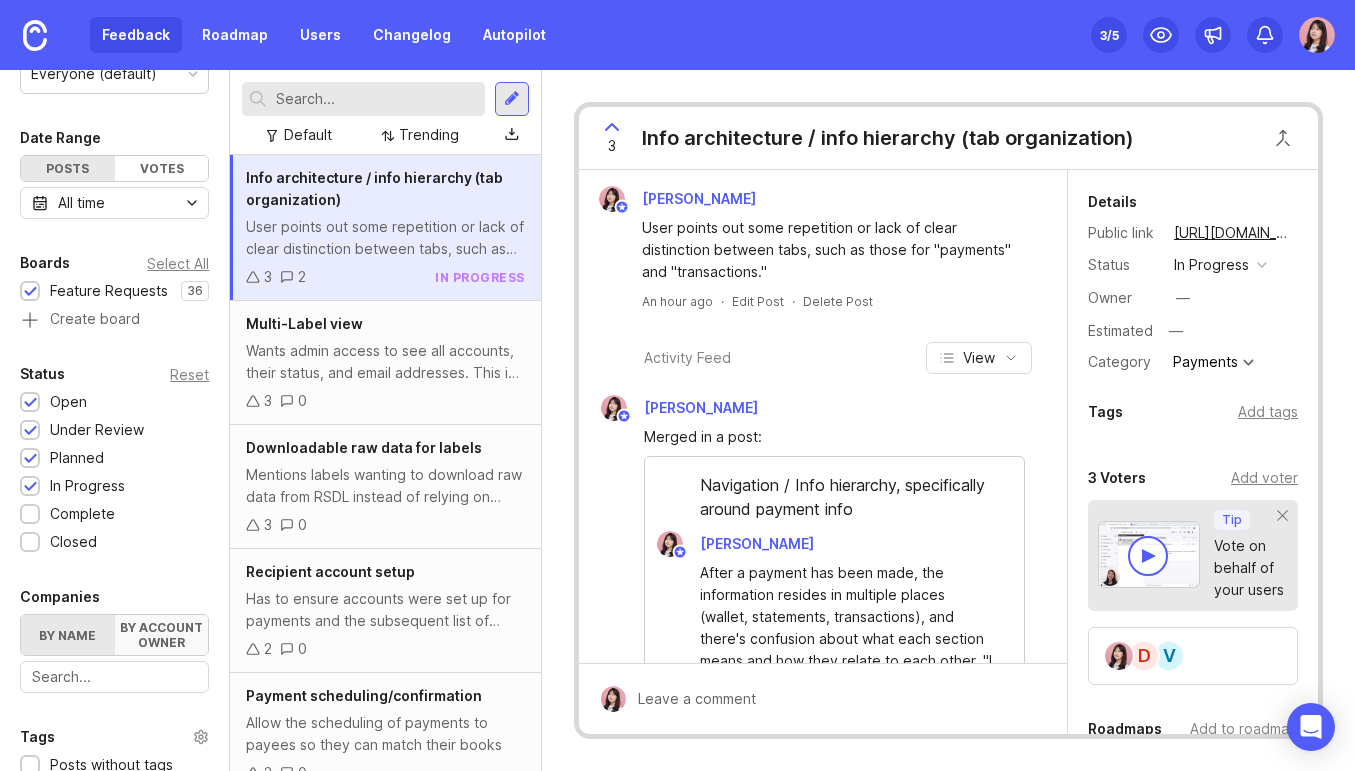 click on "By account owner" at bounding box center [162, 635] 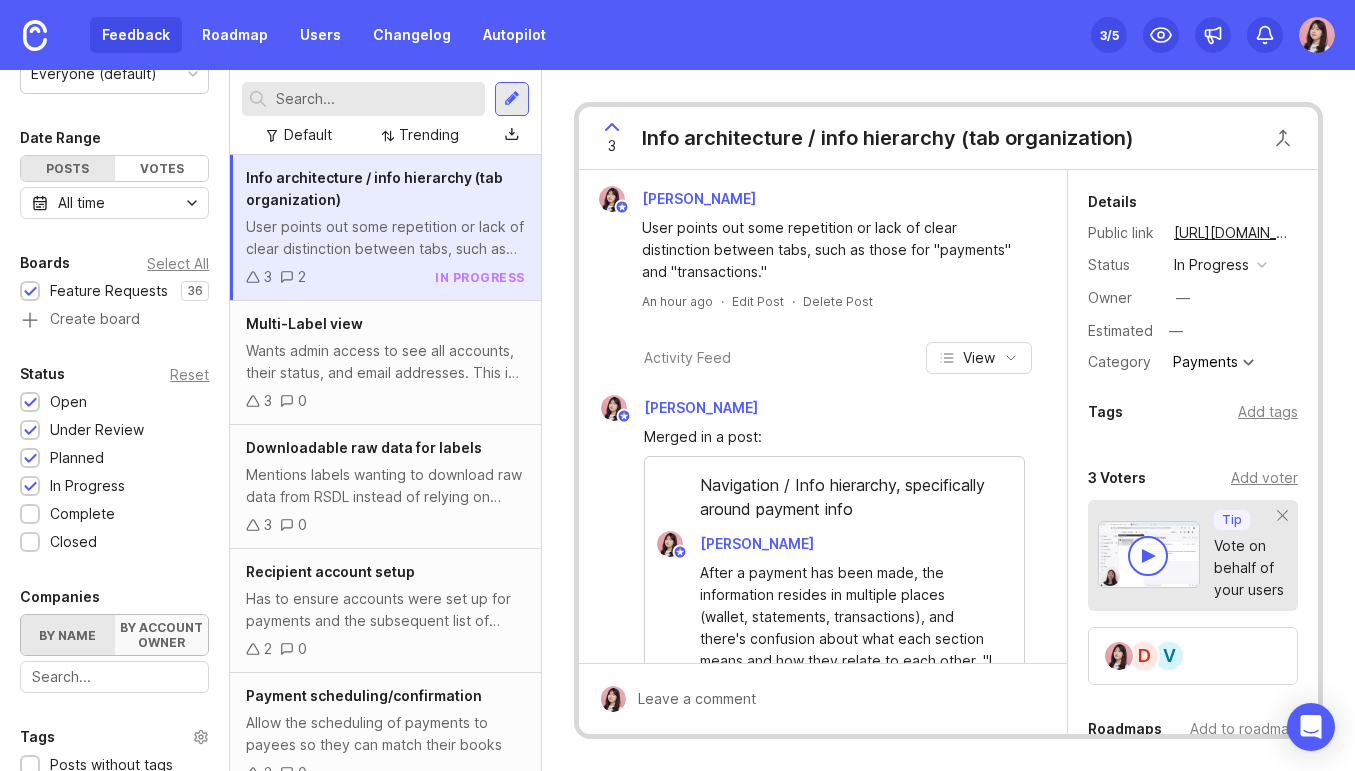 click on "By account owner" at bounding box center (21, 615) 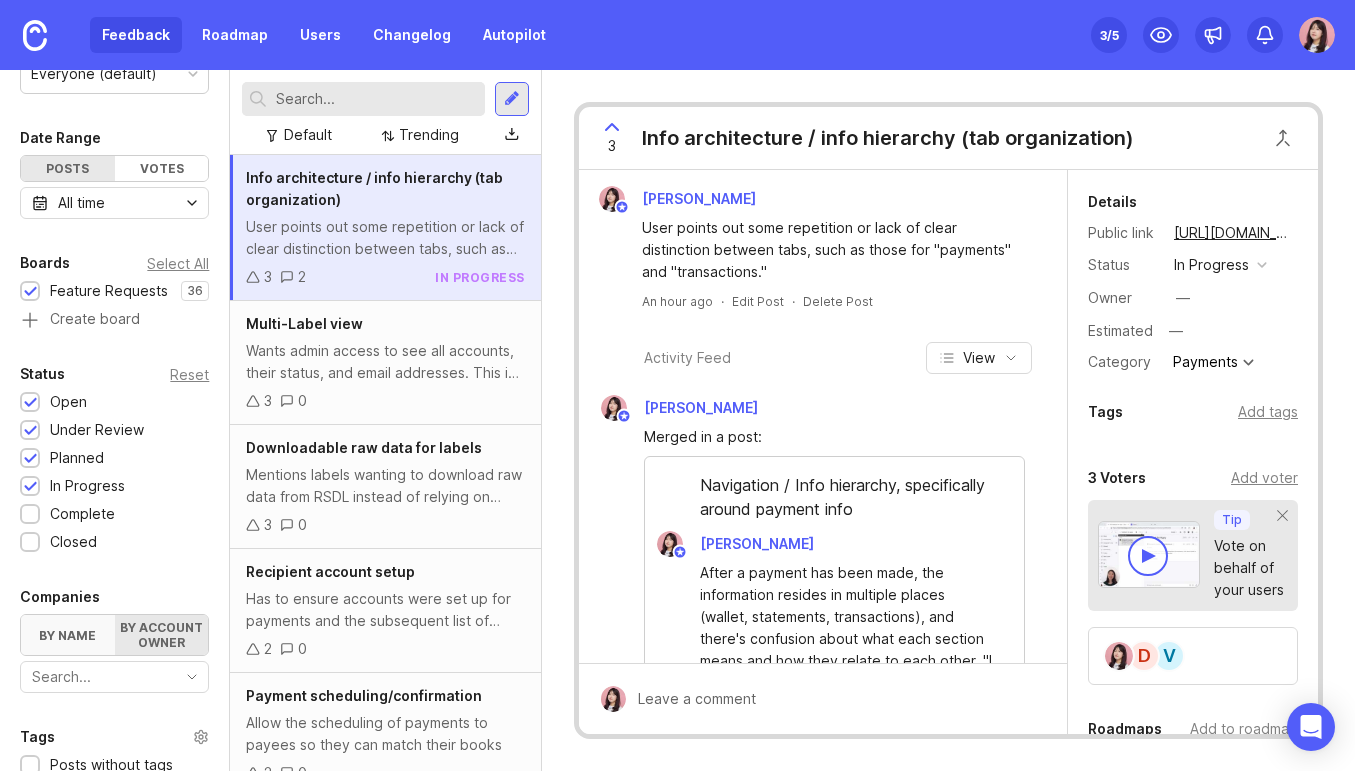 click on "By name" at bounding box center (68, 635) 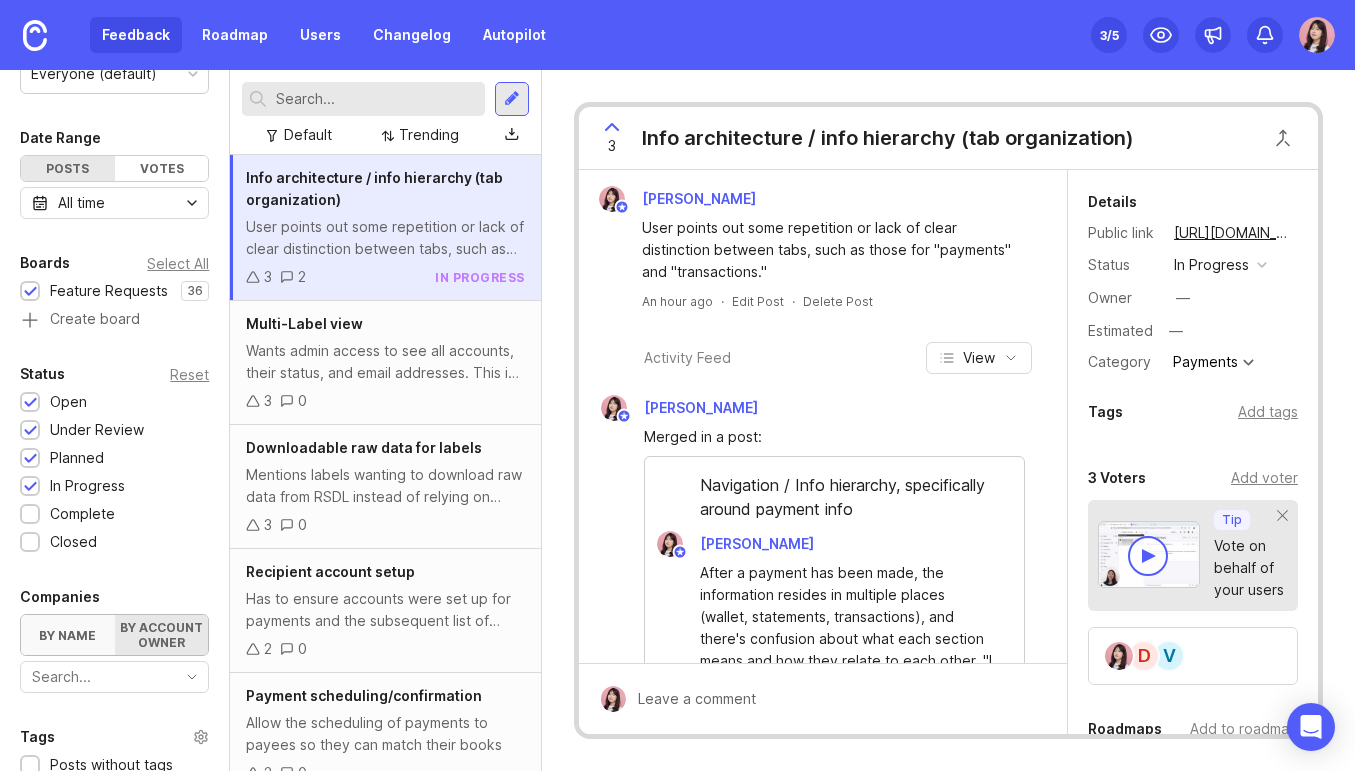 click on "By name" at bounding box center [21, 615] 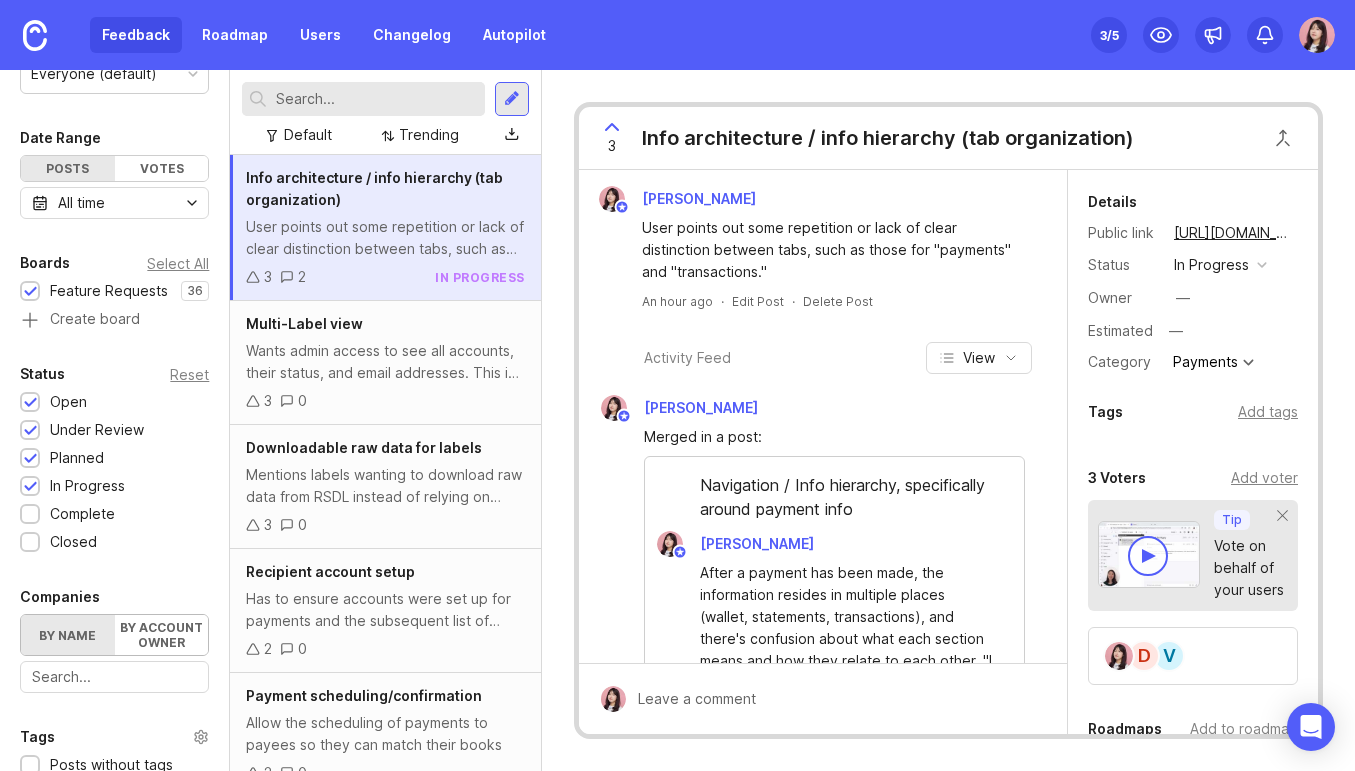 scroll, scrollTop: 0, scrollLeft: 0, axis: both 